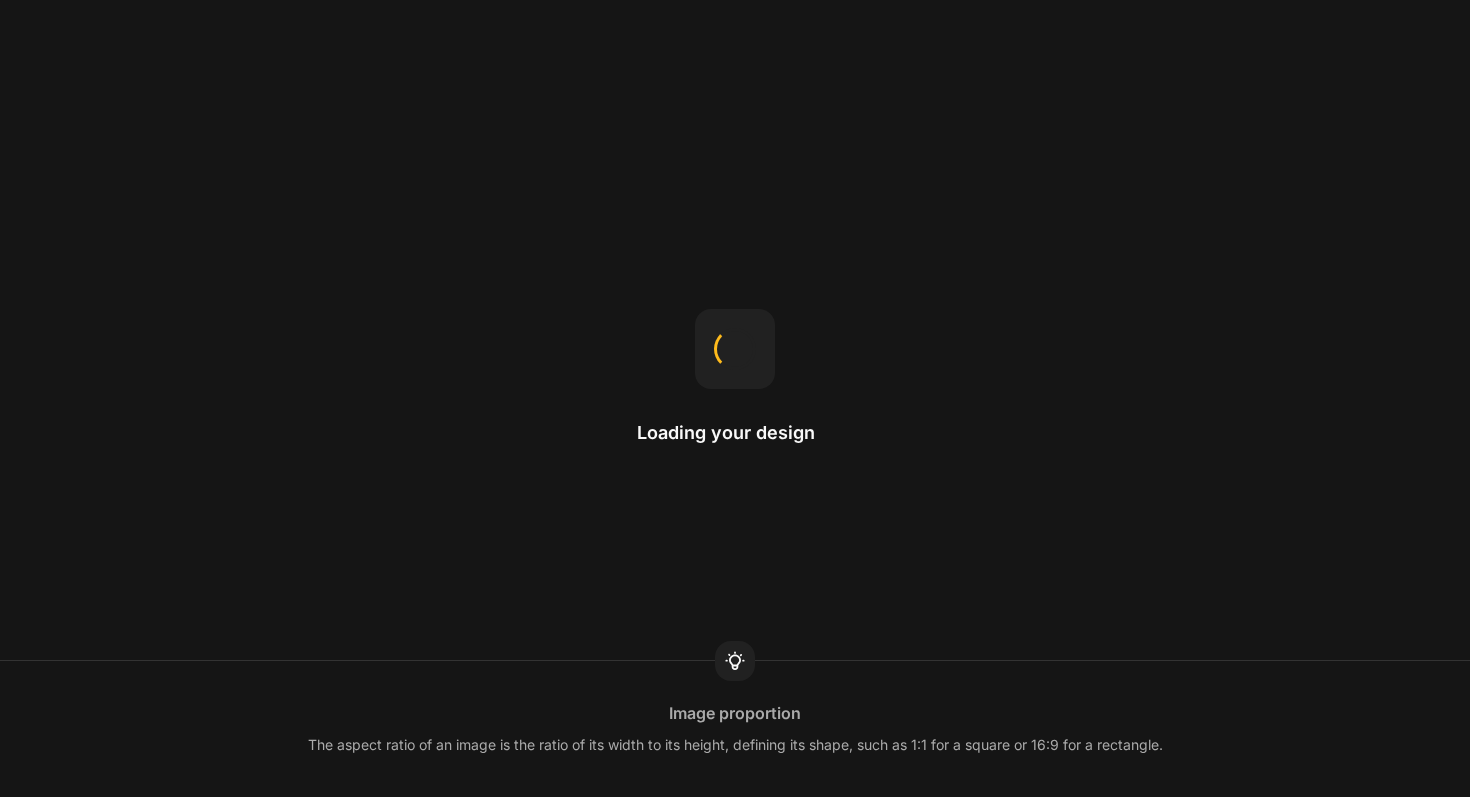 scroll, scrollTop: 0, scrollLeft: 0, axis: both 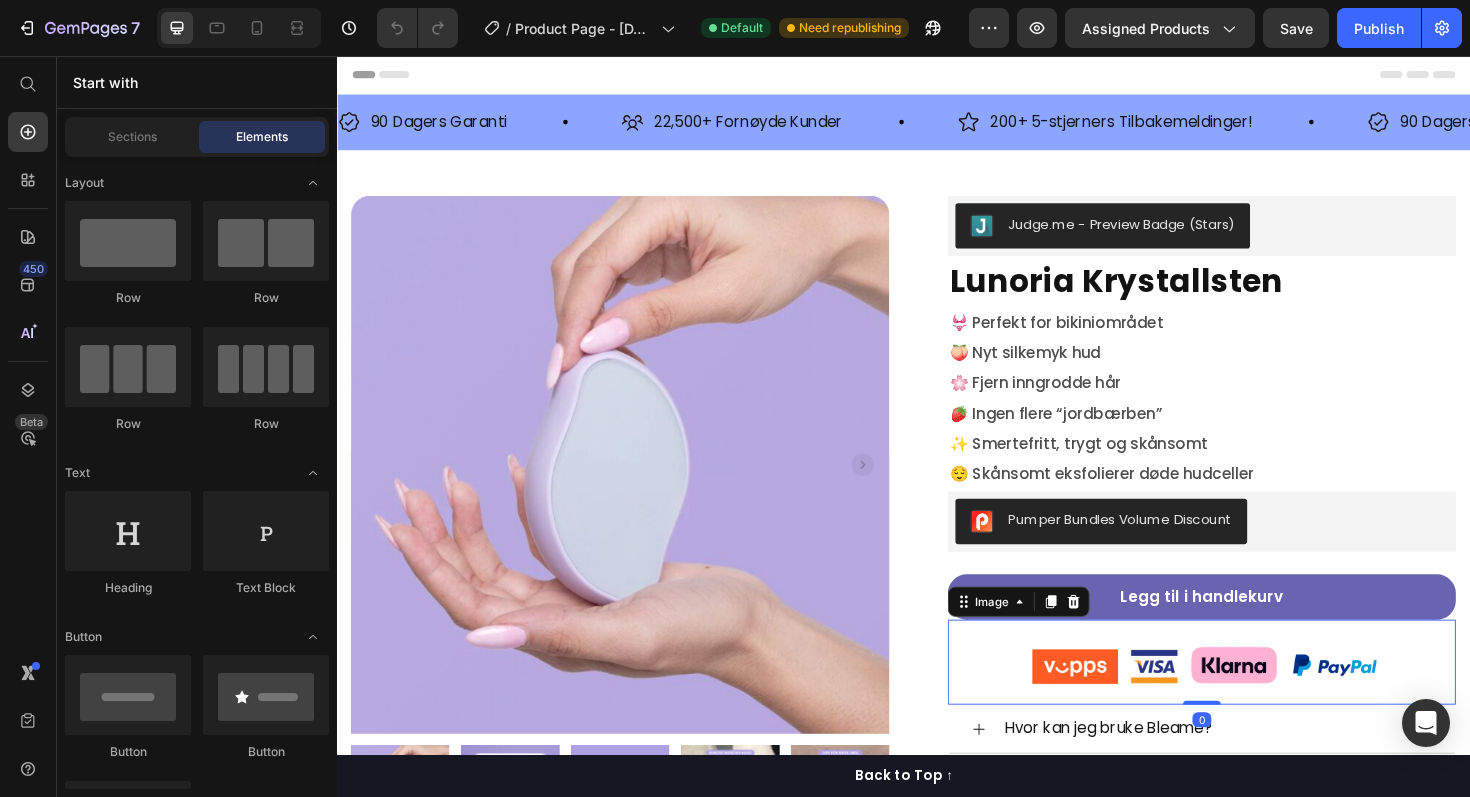 click at bounding box center (1253, 698) 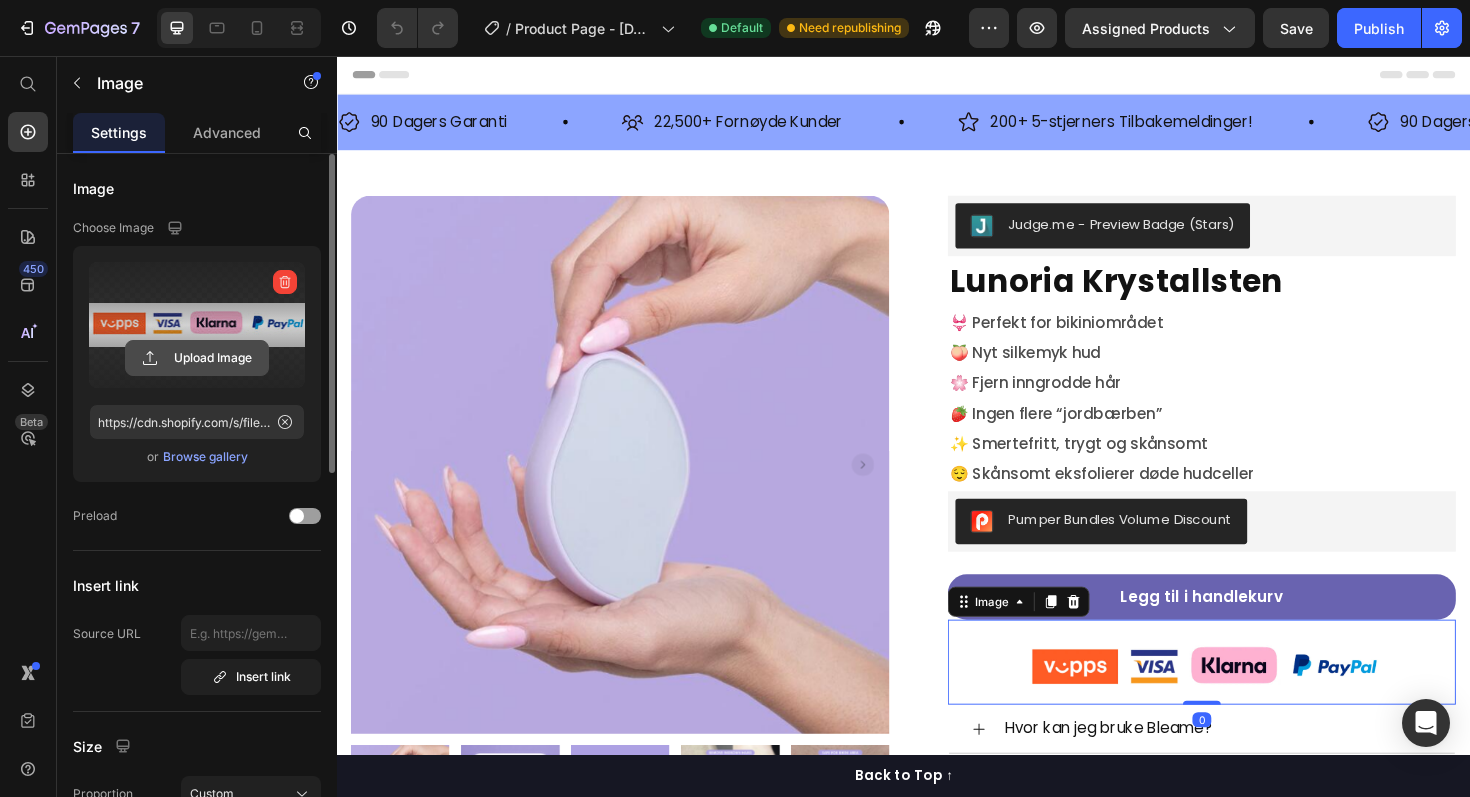 click 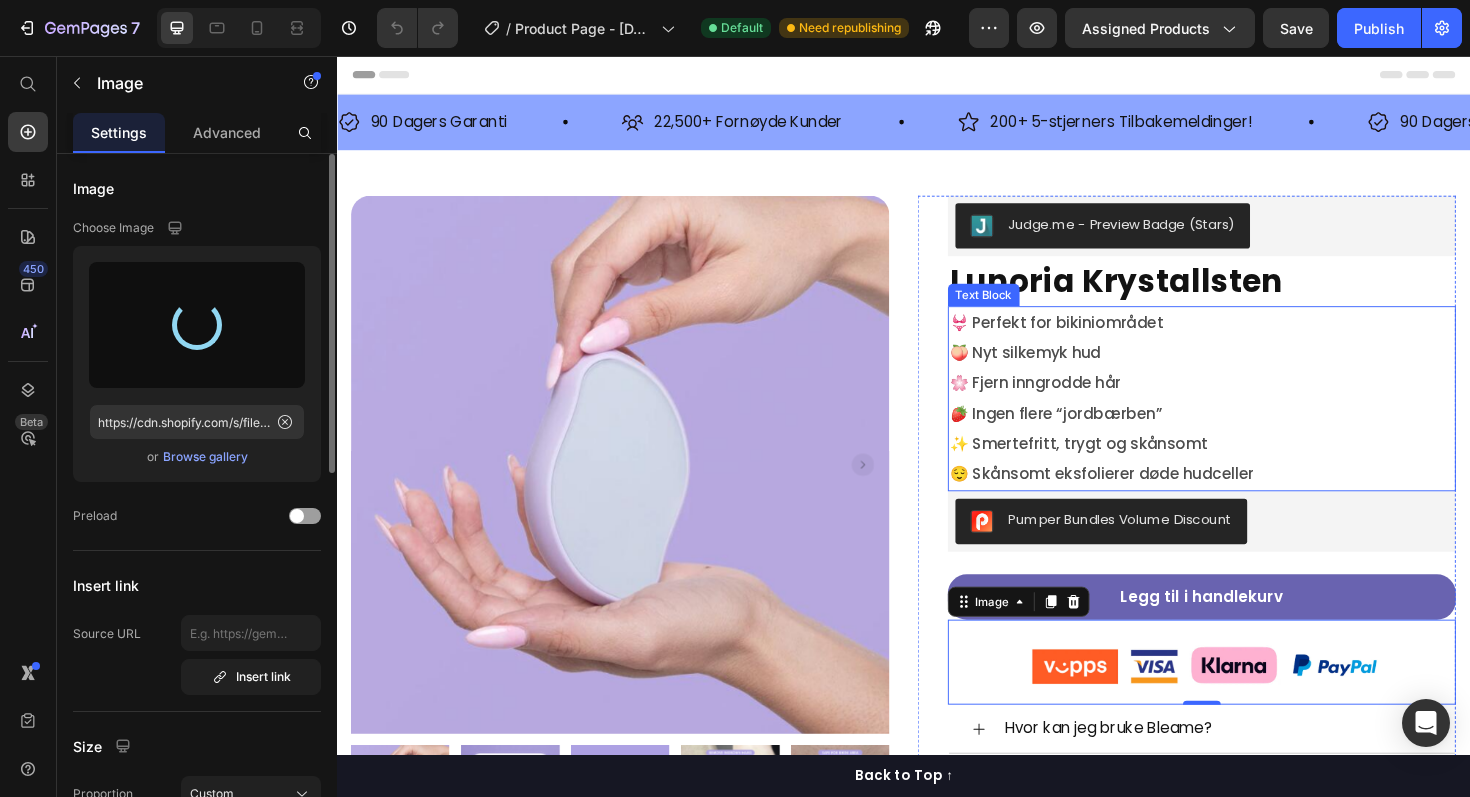 type on "https://cdn.shopify.com/s/files/1/0586/0927/0881/files/gempages_572050125665338183-c450f0c9-48f4-4ed7-bd35-899e4646856c.png" 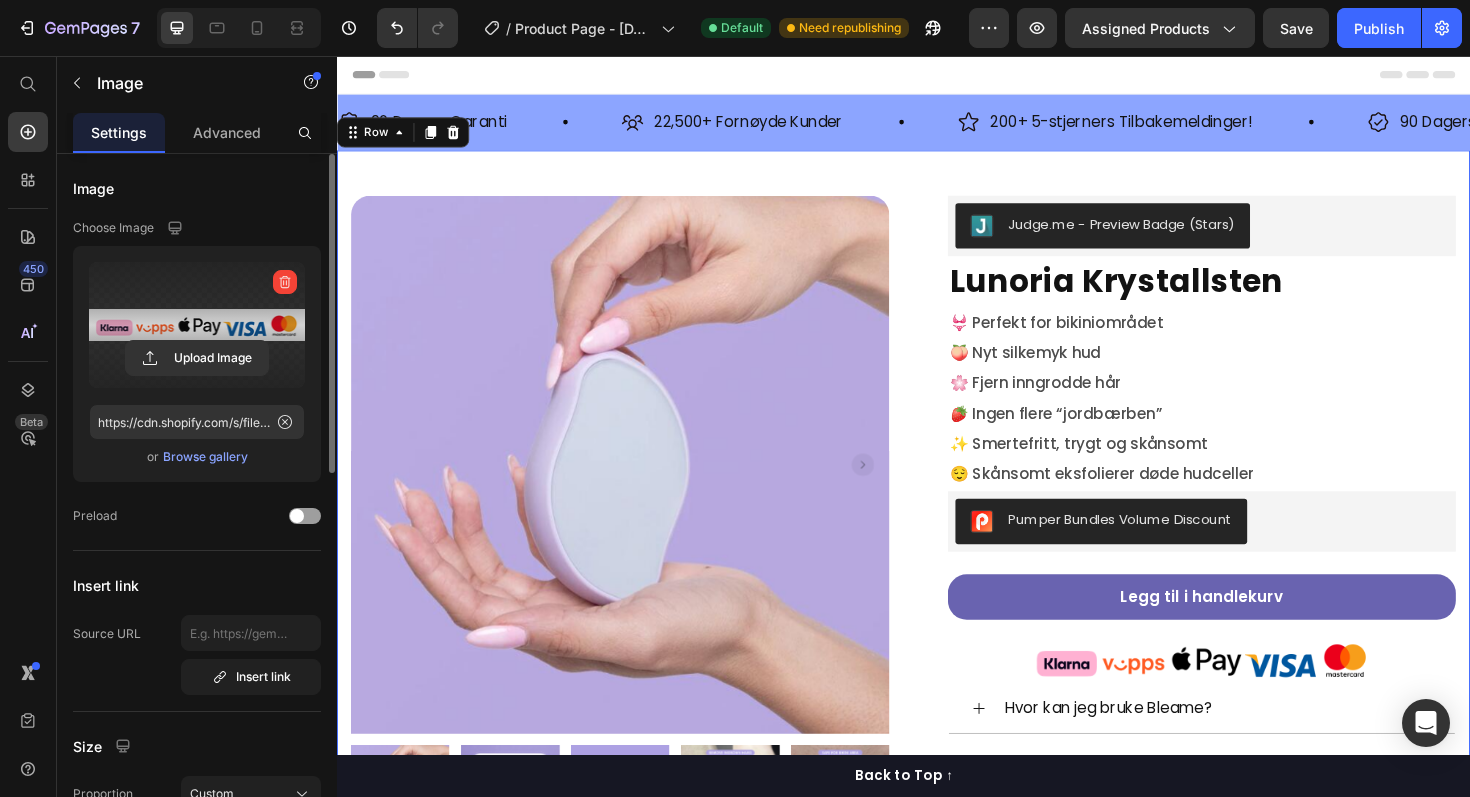 click on "Product Images Row Row Judge.me - Preview Badge (Stars) Judge.me Lunoria Krystallsten Product Title 👙 Perfekt for bikiniområdet 🍑 Nyt silkemyk hud 🌸 Fjern inngrodde hår 🍓 Ingen flere “jordbærben” ✨ Smertefritt, trygt og skånsomt 😌 Skånsomt eksfolierer døde hudceller Text Block Pumper Bundles Volume Discount Pumper Bundles Volume Discount Legg til i handlekurv Product Cart Button Image Row
Hvor kan jeg bruke Bleame?
Hvordan fungerer det?
Forårsaker friksjonen misfarging?
Hjelper det mot jordbærhud og knopper?
Frakt og levering
Retur- og refusjonspolitikk Accordion Row Product Row   0" at bounding box center (937, 674) 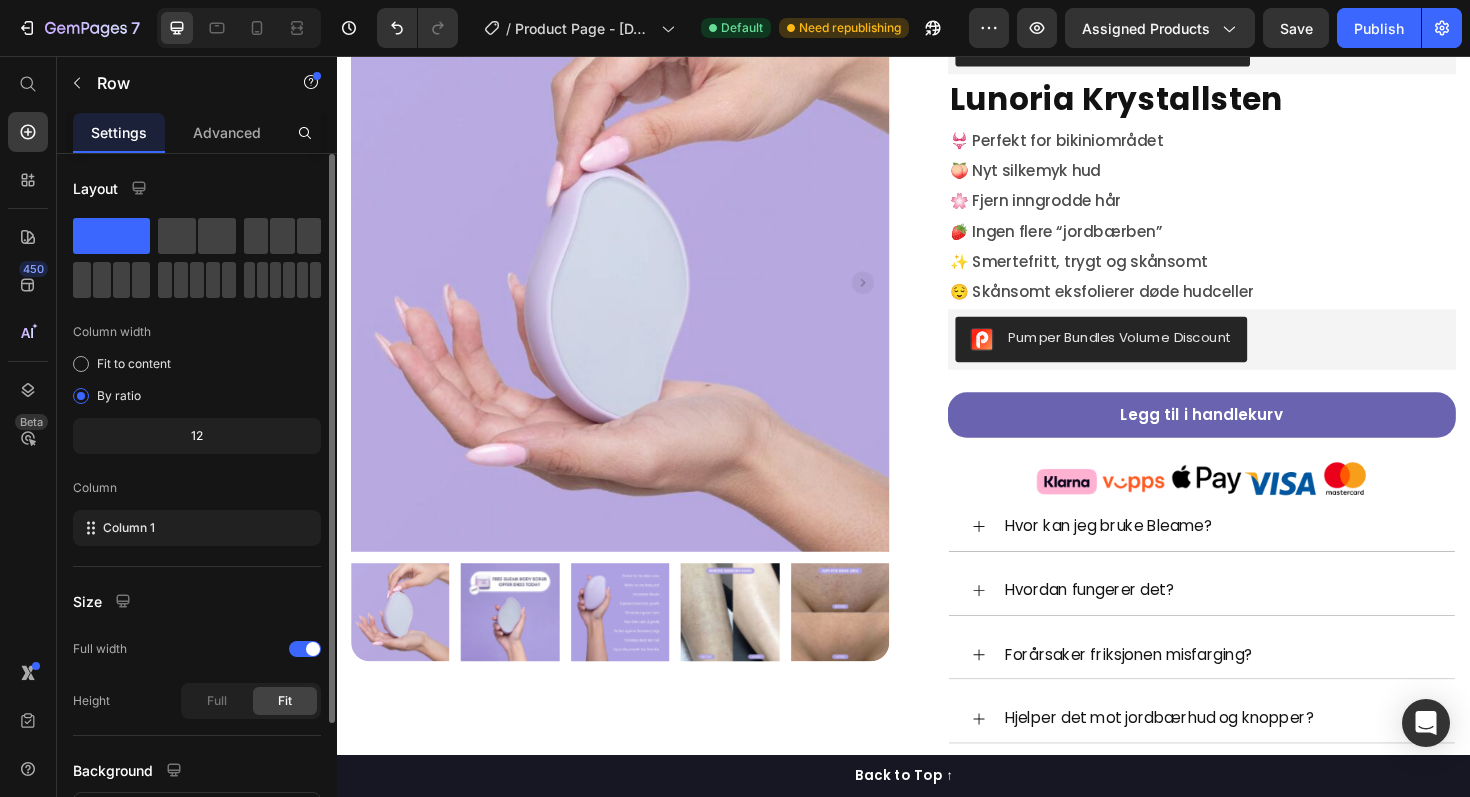 scroll, scrollTop: 0, scrollLeft: 0, axis: both 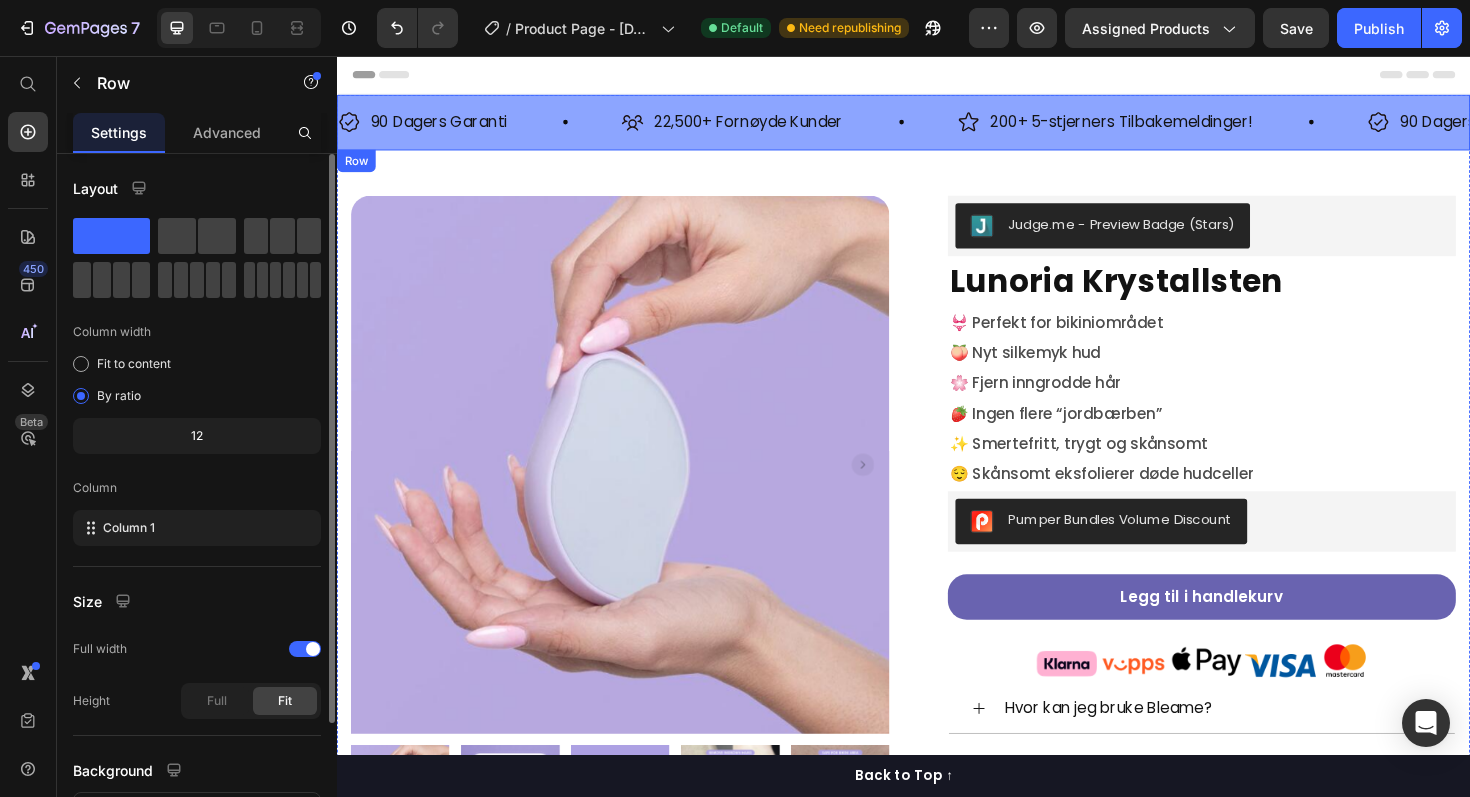 click on "90 Dagers Garanti Item List
22,500+ Fornøyde Kunder Item List
200+ 5-stjerners Tilbakemeldinger! Item List
90 Dagers Garanti Item List
22,500+ Fornøyde Kunder Item List
200+ 5-stjerners Tilbakemeldinger! Item List
90 Dagers Garanti Item List
22,500+ Fornøyde Kunder Item List
200+ 5-stjerners Tilbakemeldinger! Item List
90 Dagers Garanti Item List
22,500+ Fornøyde Kunder Item List
200+ 5-stjerners Tilbakemeldinger! Item List
90 Dagers Garanti Item List
22,500+ Fornøyde Kunder Item List
200+ 5-stjerners Tilbakemeldinger! Item List
Row" at bounding box center (937, 126) 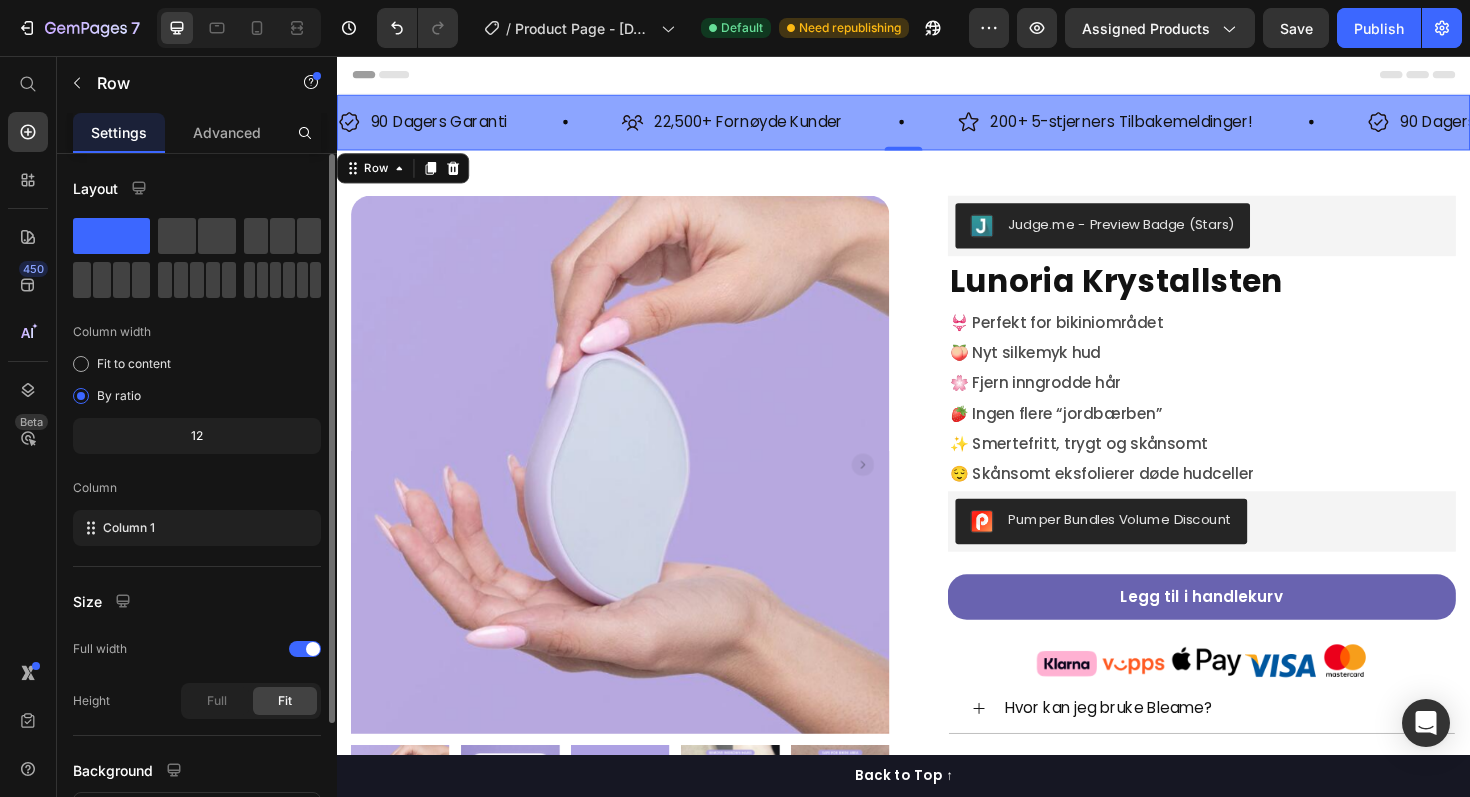 scroll, scrollTop: 160, scrollLeft: 0, axis: vertical 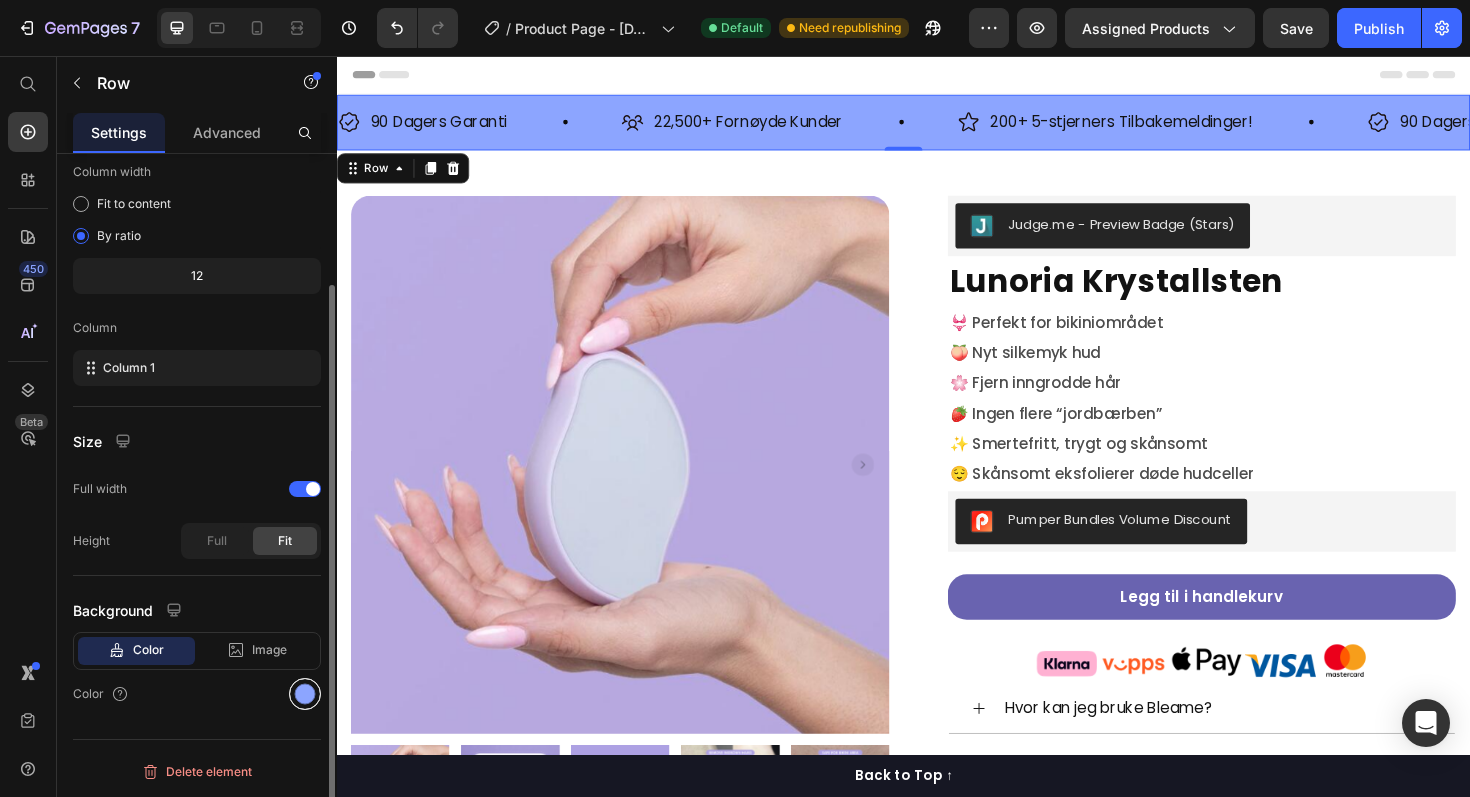 click at bounding box center (305, 694) 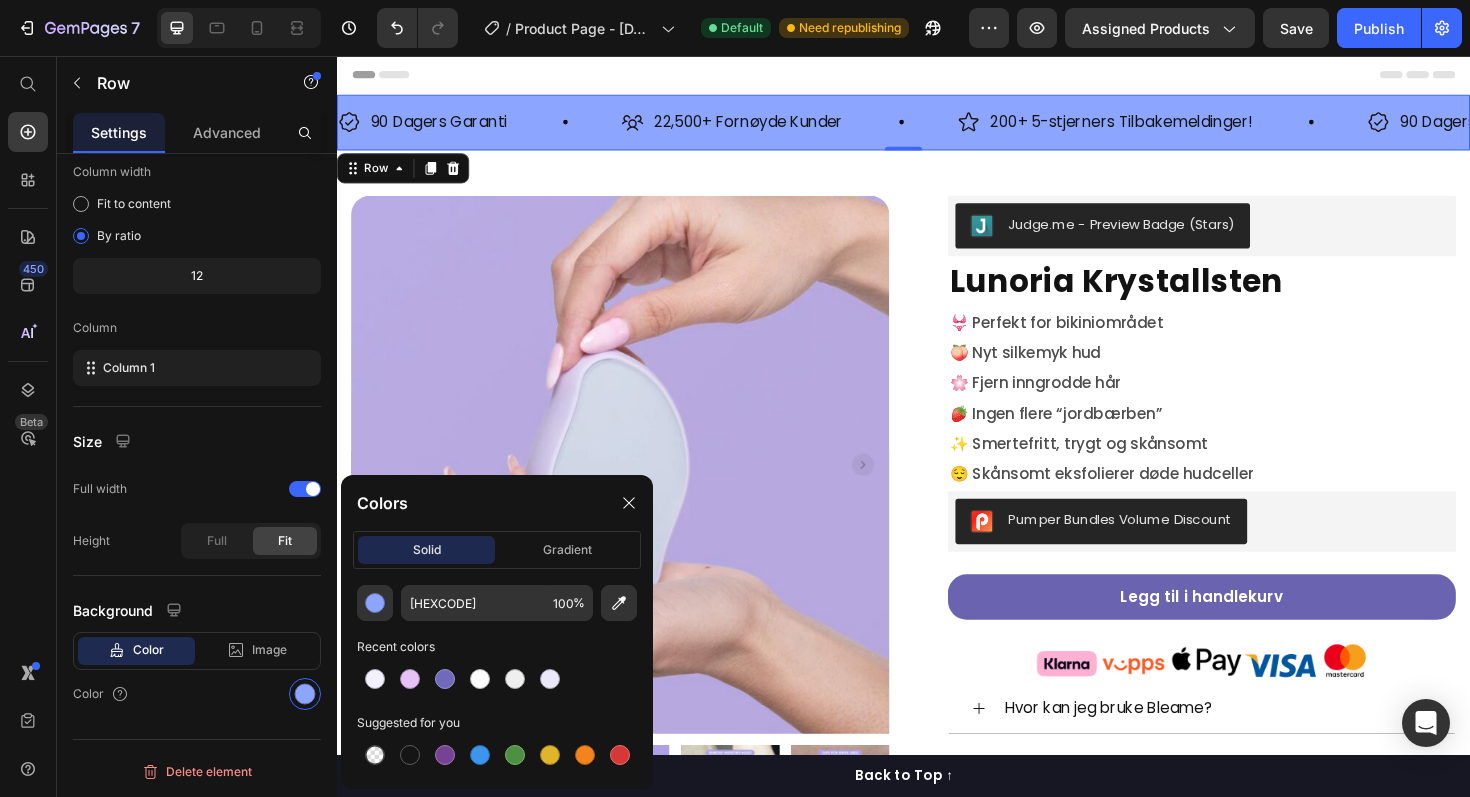 click on "[HEXCODE] 100 % Recent colors Suggested for you" 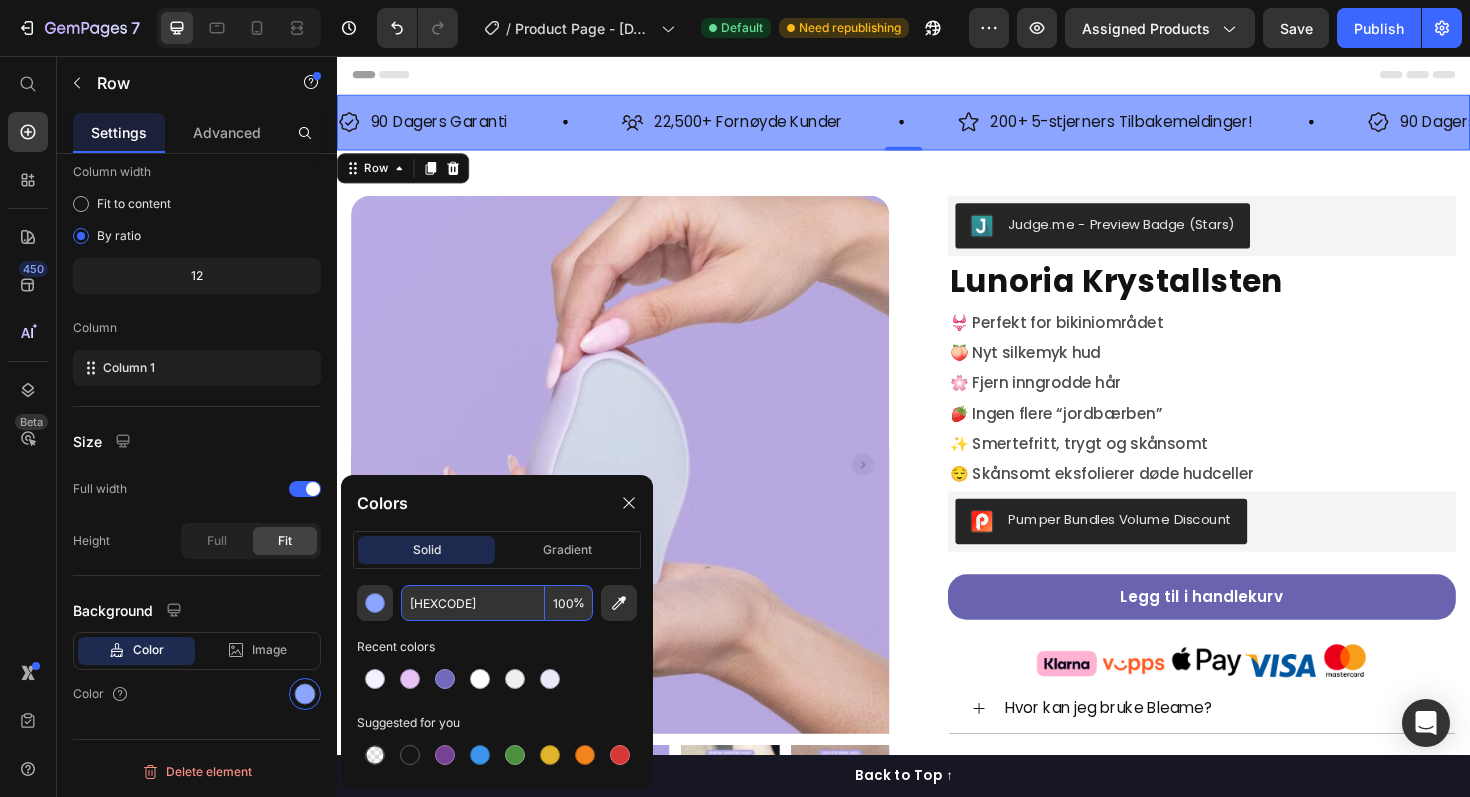 click on "[HEXCODE]" at bounding box center [473, 603] 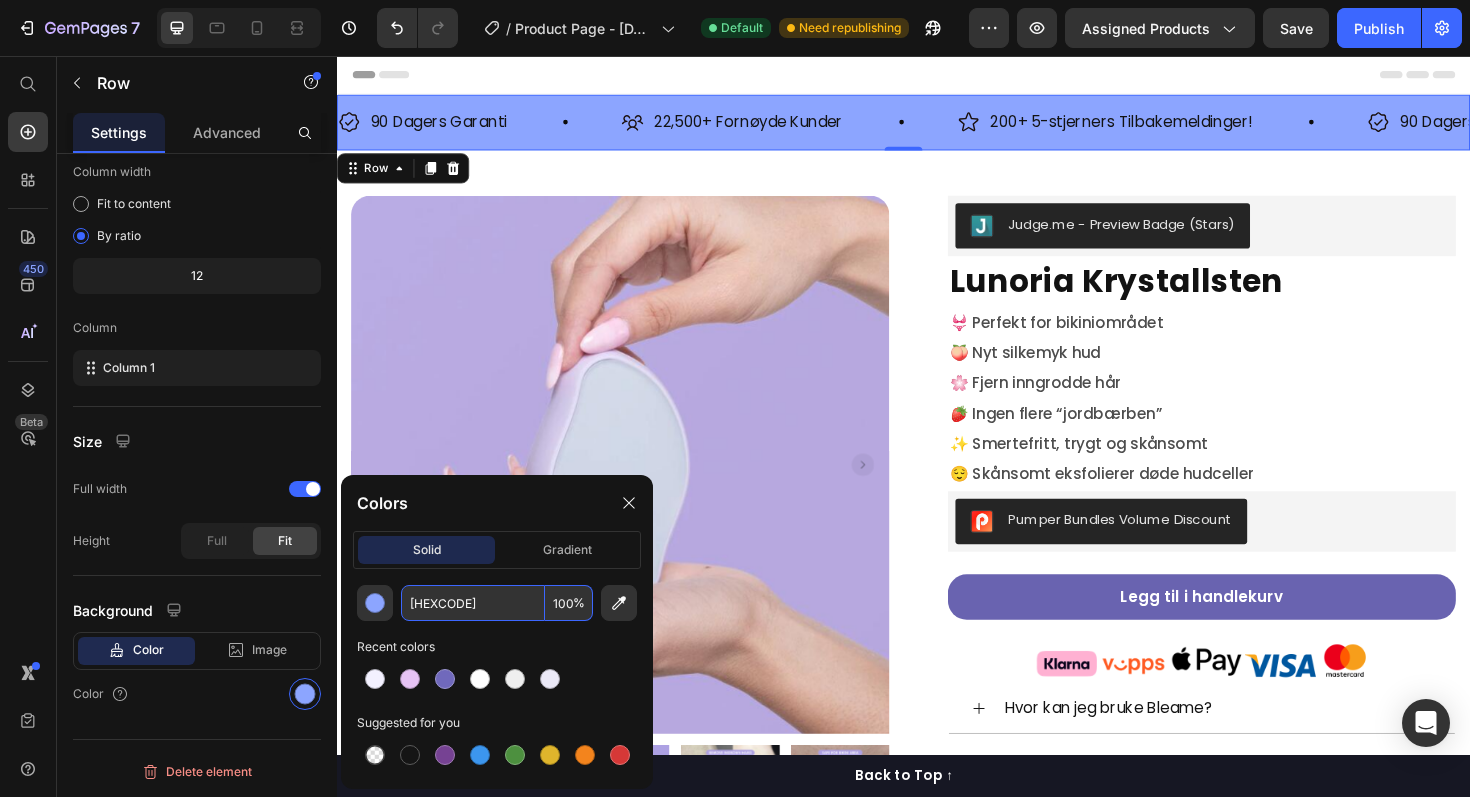 paste on "[HEXCODE]" 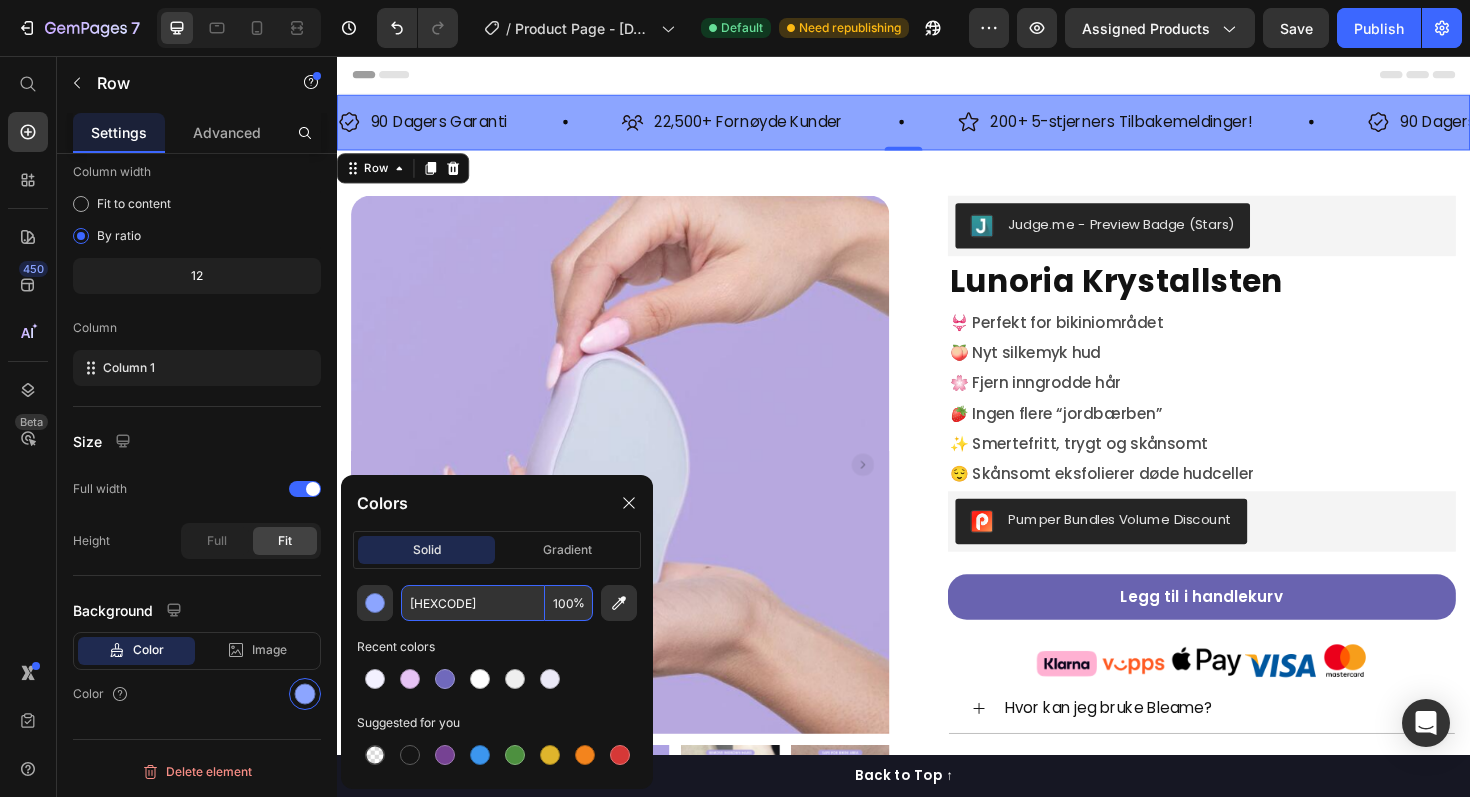 type on "[HEXCODE]" 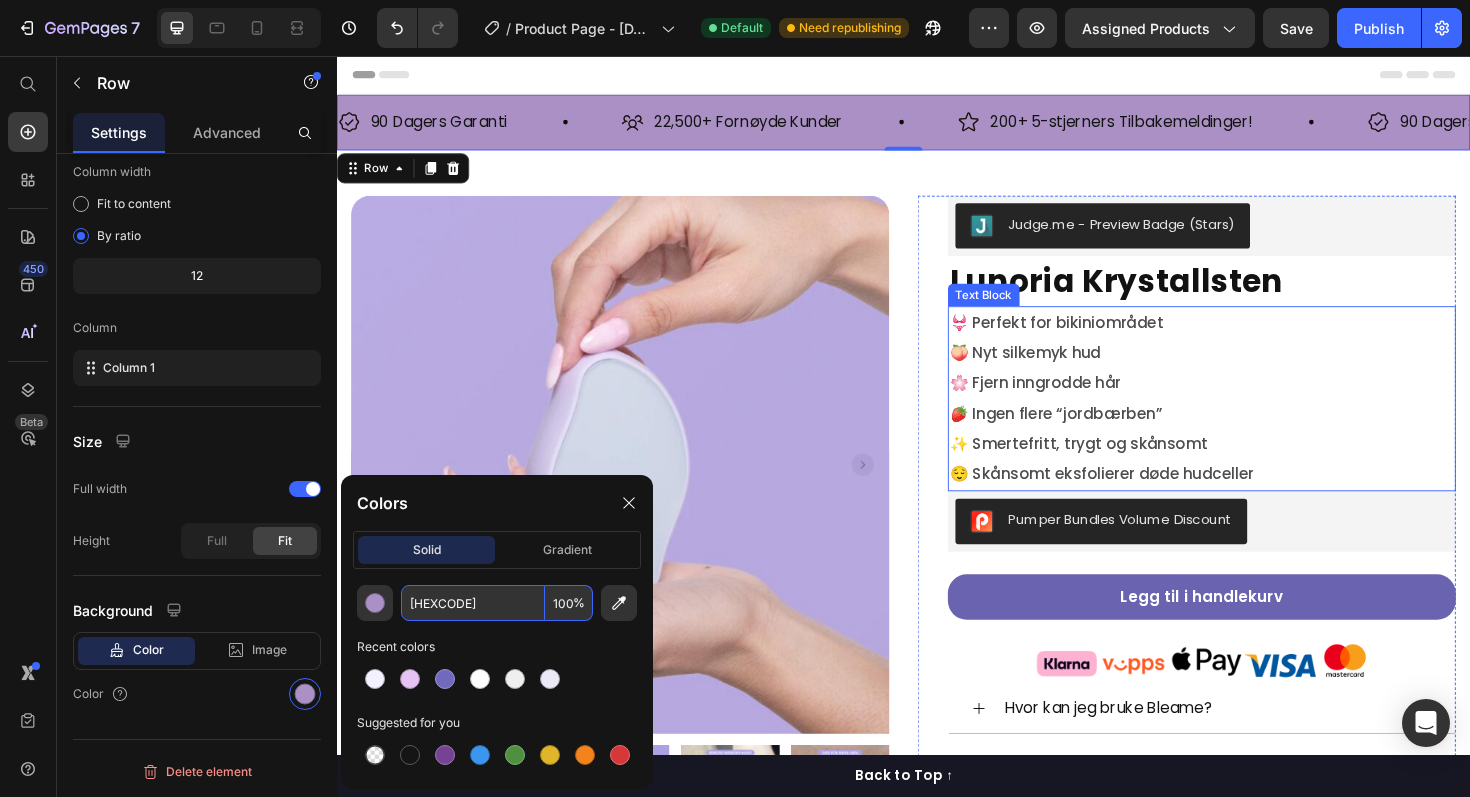 click on "👙 Perfekt for bikiniområdet 🍑 Nyt silkemyk hud 🌸 Fjern inngrodde hår 🍓 Ingen flere “jordbærben” ✨ Smertefritt, trygt og skånsomt 😌 Skånsomt eksfolierer døde hudceller" at bounding box center (1253, 419) 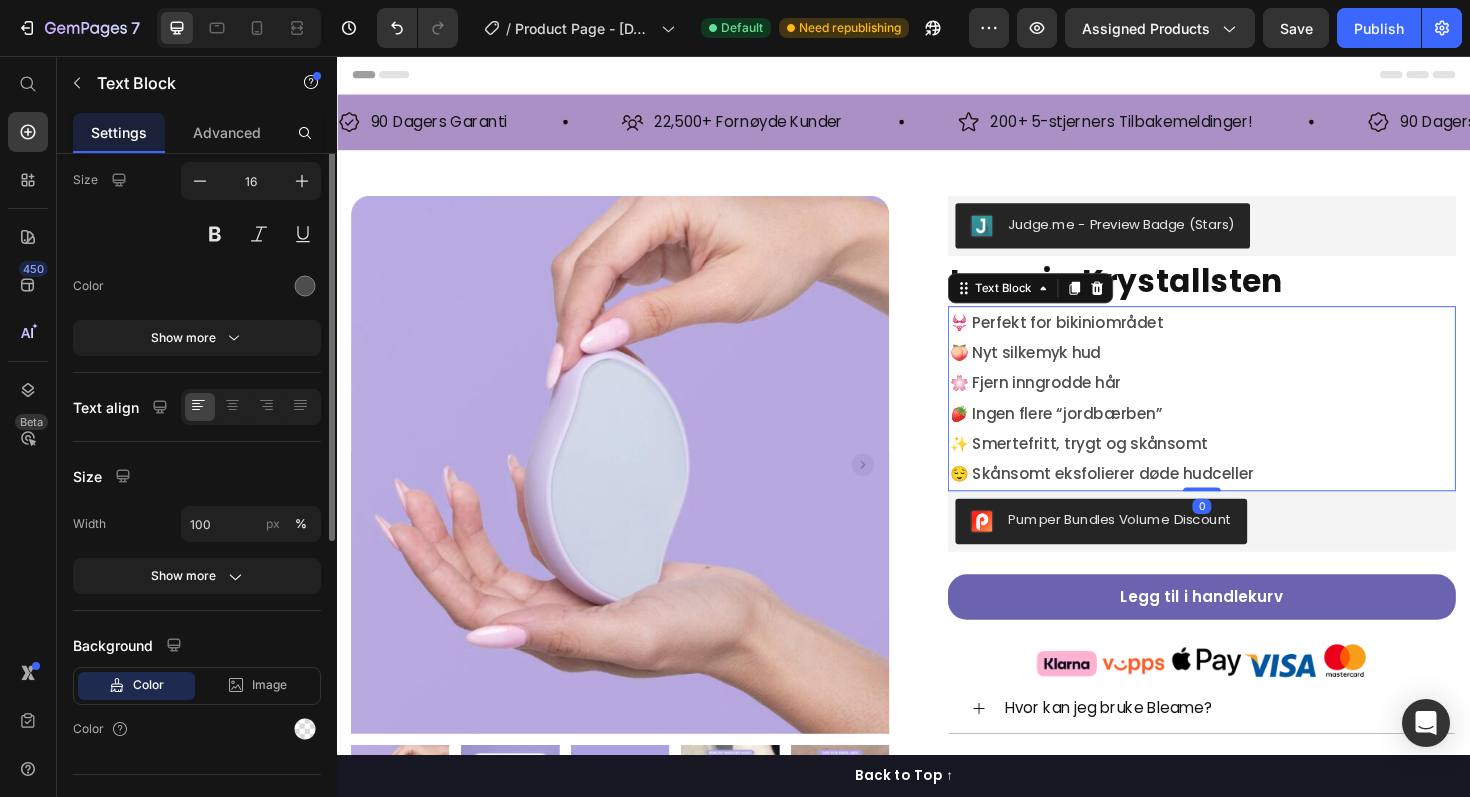 scroll, scrollTop: 0, scrollLeft: 0, axis: both 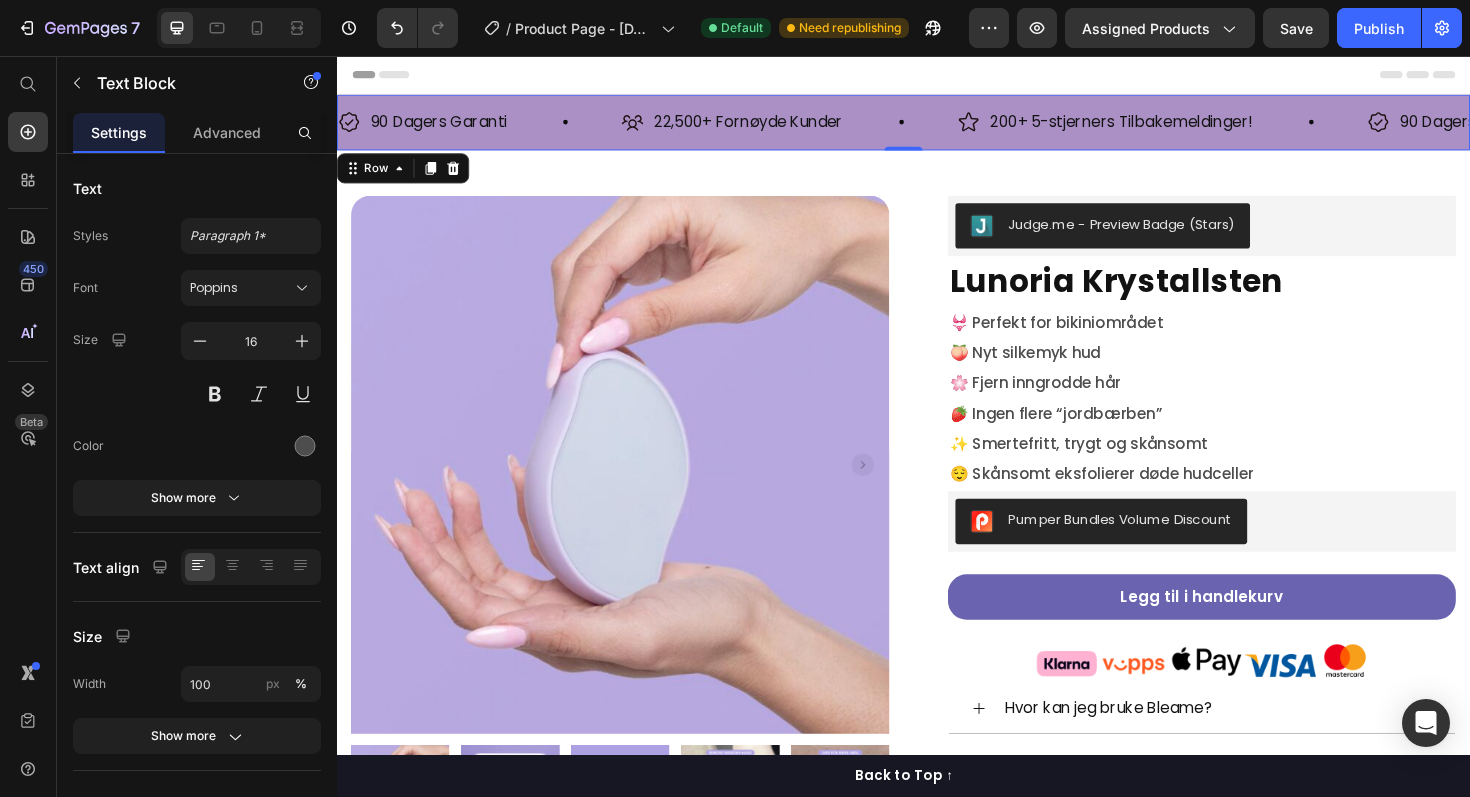 click on "90 Dagers Garanti Item List
22,500+ Fornøyde Kunder Item List
200+ 5-stjerners Tilbakemeldinger! Item List
90 Dagers Garanti Item List
22,500+ Fornøyde Kunder Item List
200+ 5-stjerners Tilbakemeldinger! Item List
90 Dagers Garanti Item List
22,500+ Fornøyde Kunder Item List
200+ 5-stjerners Tilbakemeldinger! Item List
90 Dagers Garanti Item List
22,500+ Fornøyde Kunder Item List
200+ 5-stjerners Tilbakemeldinger! Item List
90 Dagers Garanti Item List
22,500+ Fornøyde Kunder Item List
200+ 5-stjerners Tilbakemeldinger! Item List
Row" at bounding box center (937, 126) 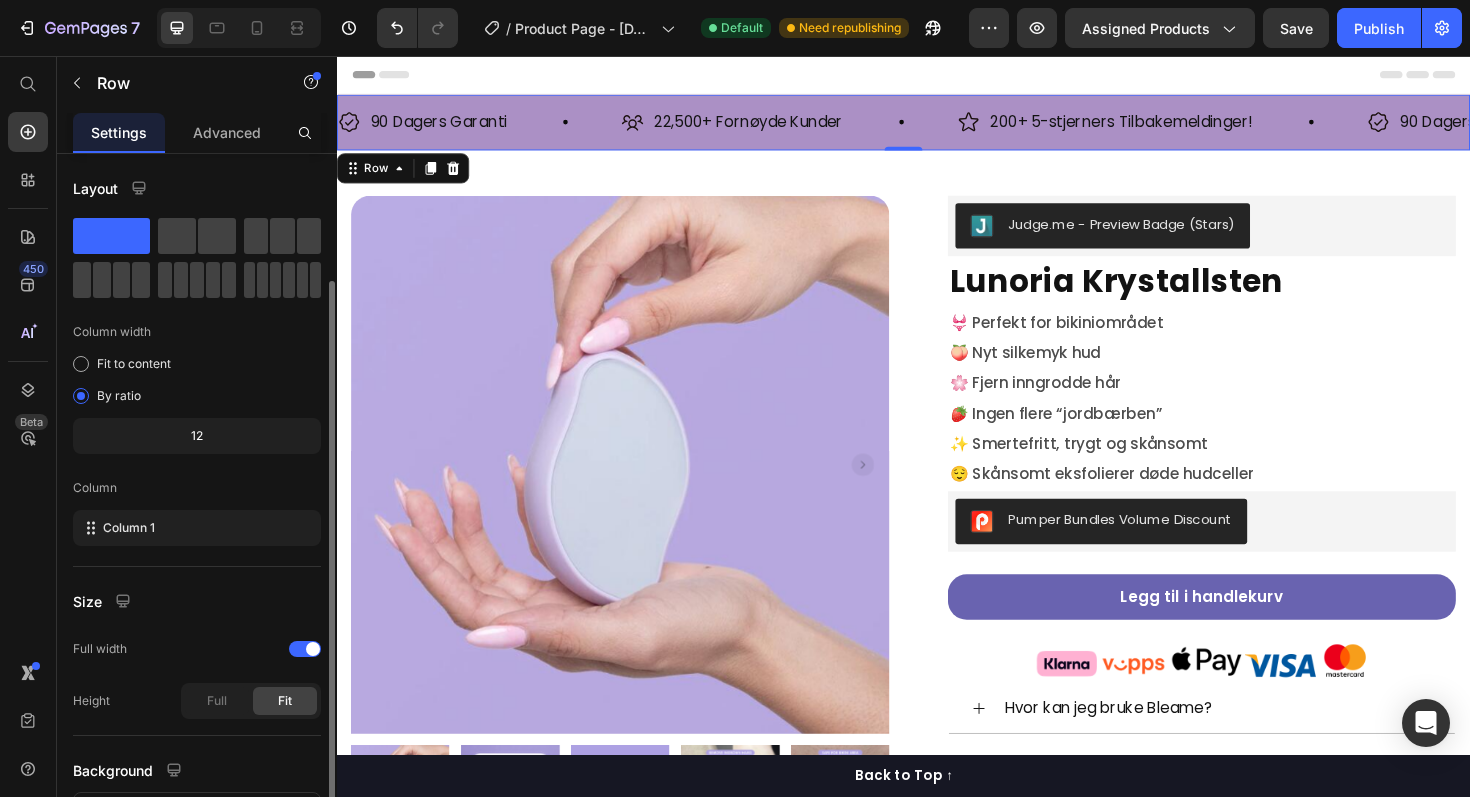 scroll, scrollTop: 160, scrollLeft: 0, axis: vertical 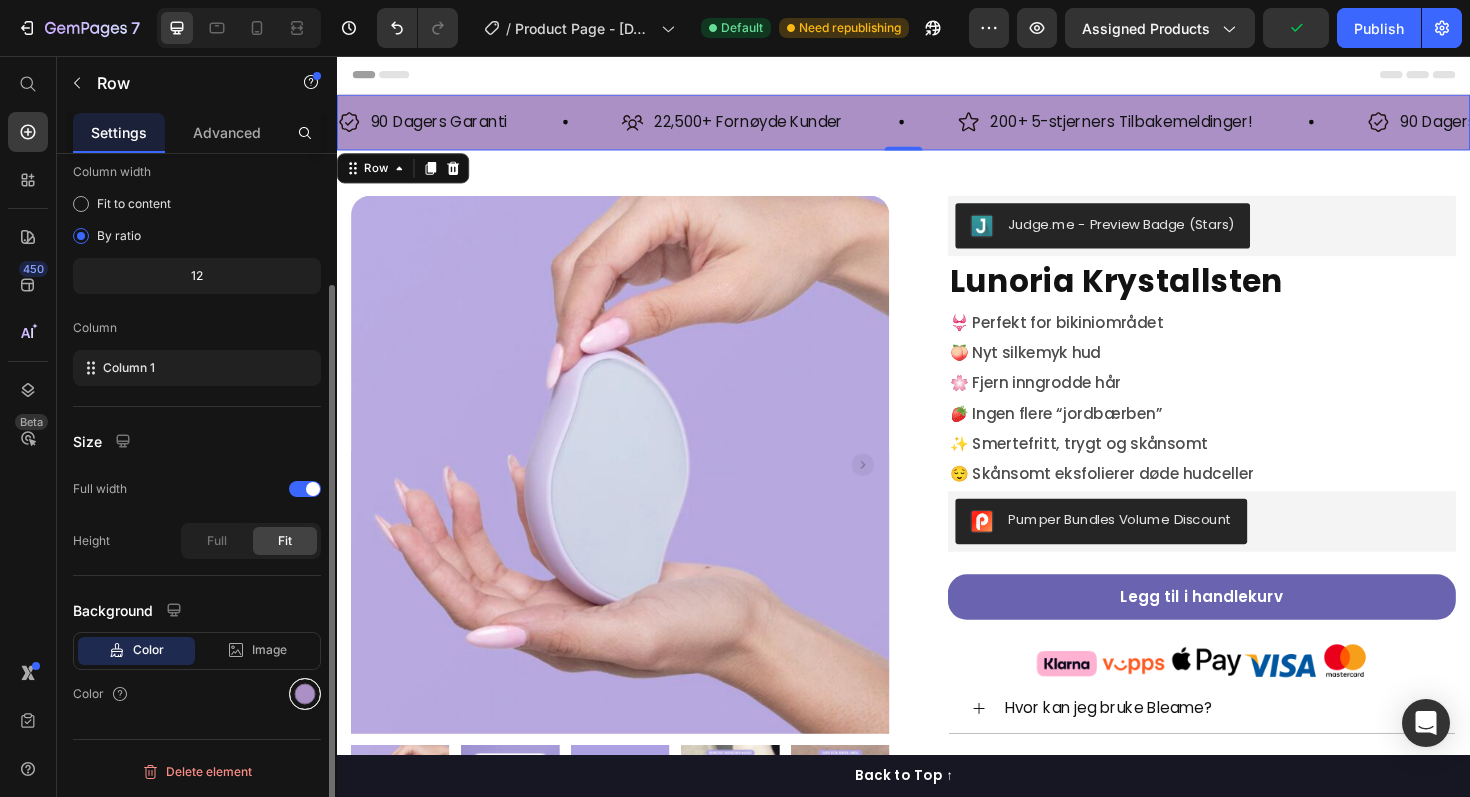 click at bounding box center (305, 694) 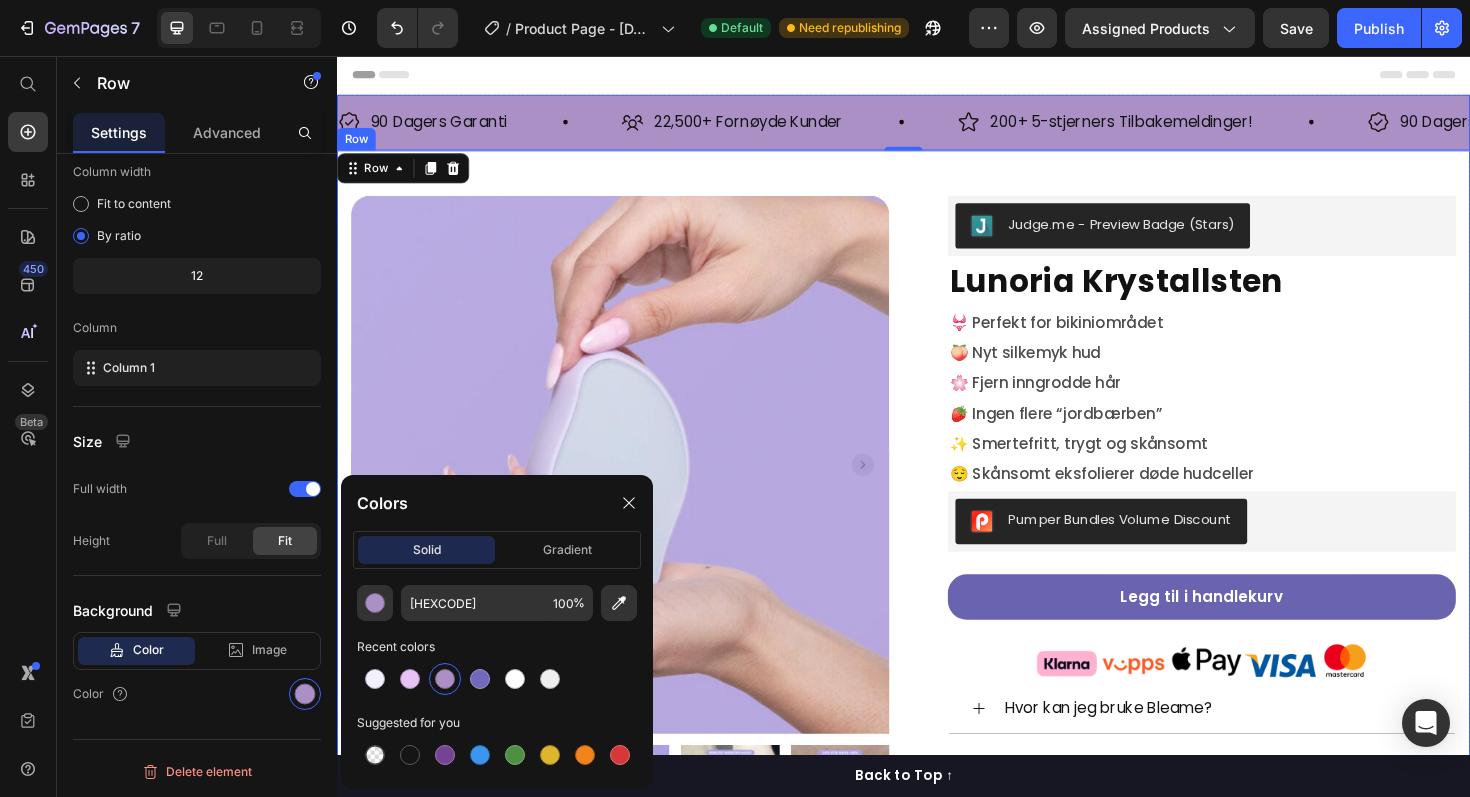click on "22,500+ Fornøyde Kunder" at bounding box center [773, 126] 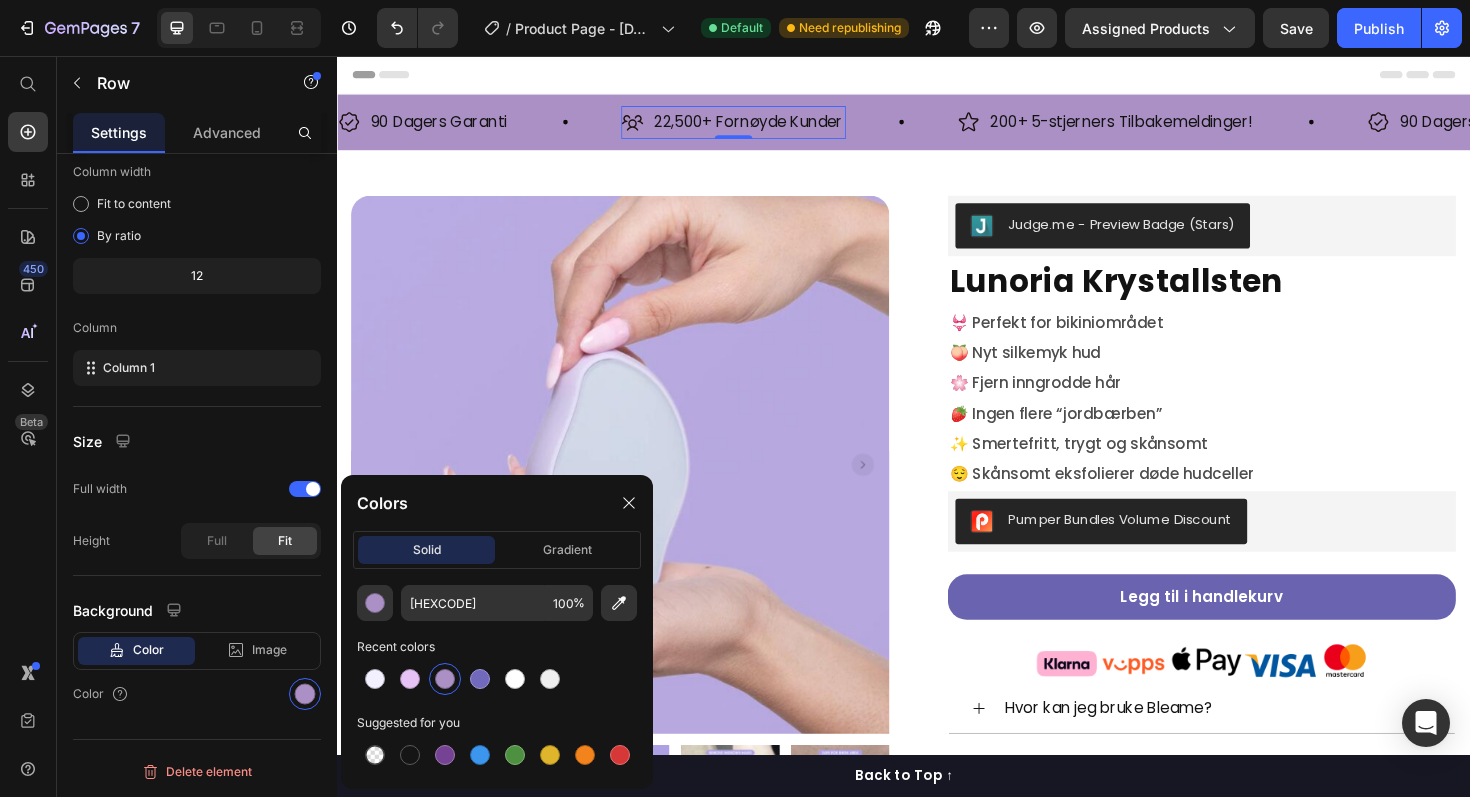 scroll, scrollTop: 0, scrollLeft: 0, axis: both 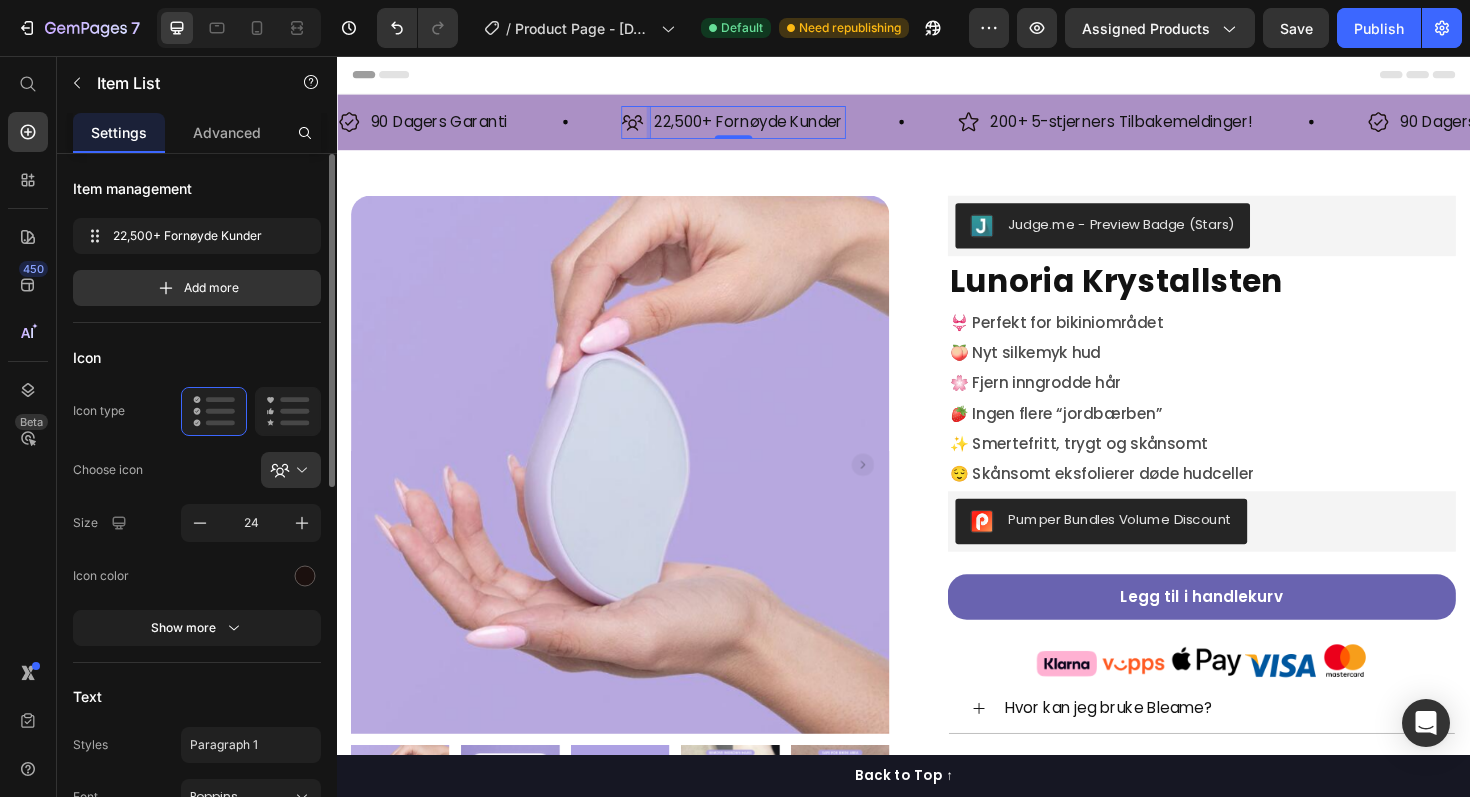 click on "22,500+ Fornøyde Kunder" at bounding box center (773, 126) 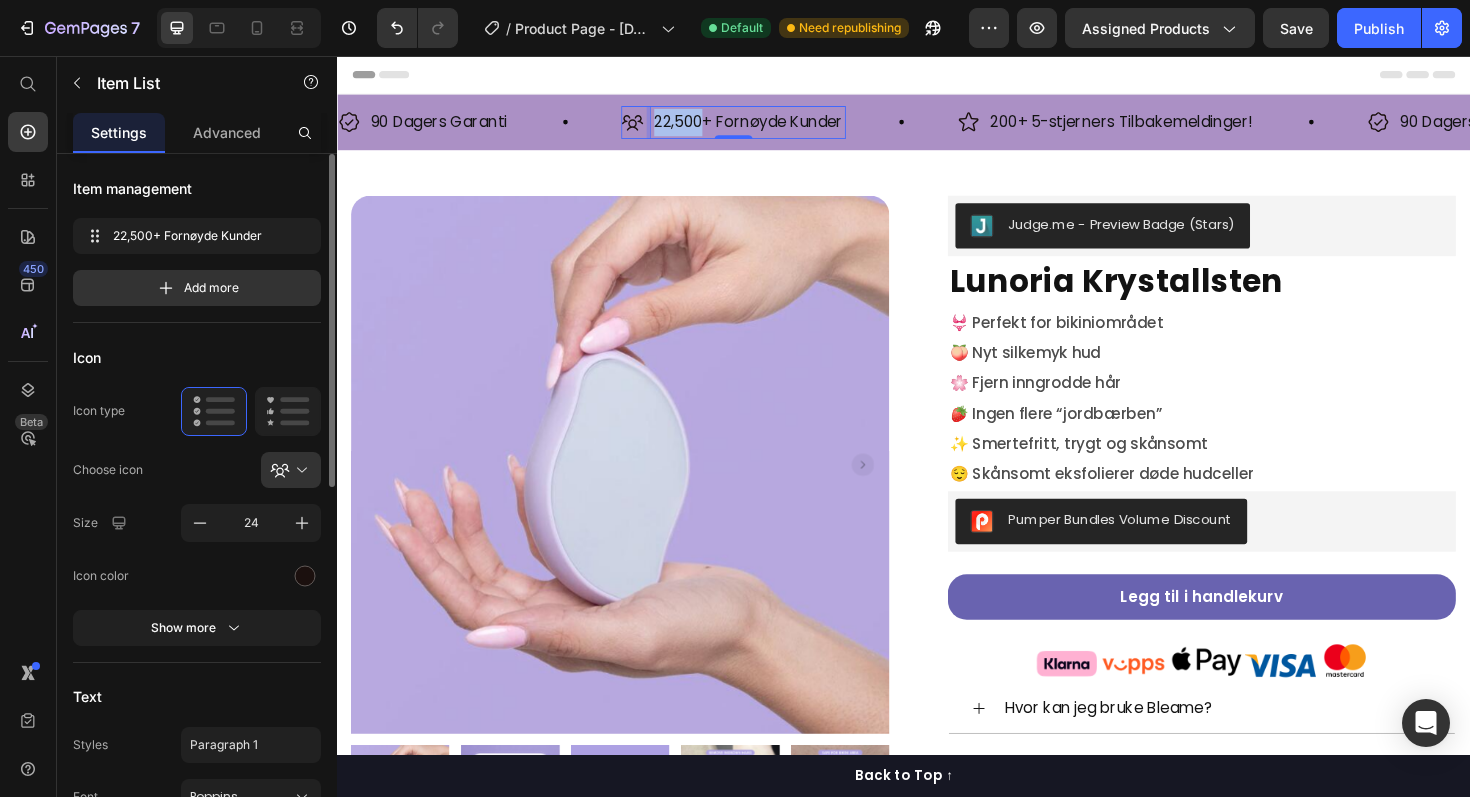 click on "22,500+ Fornøyde Kunder" at bounding box center [773, 126] 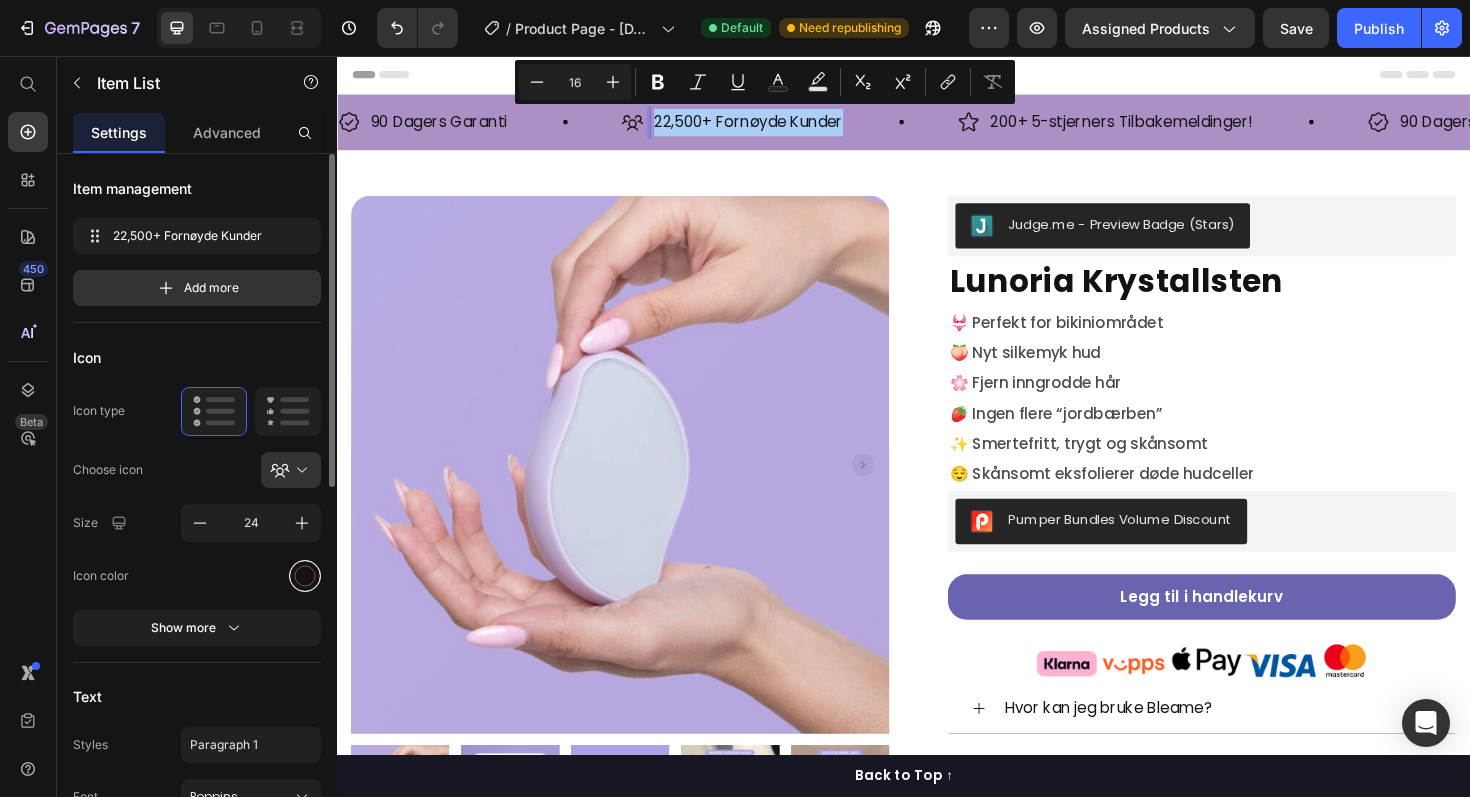 click at bounding box center (305, 575) 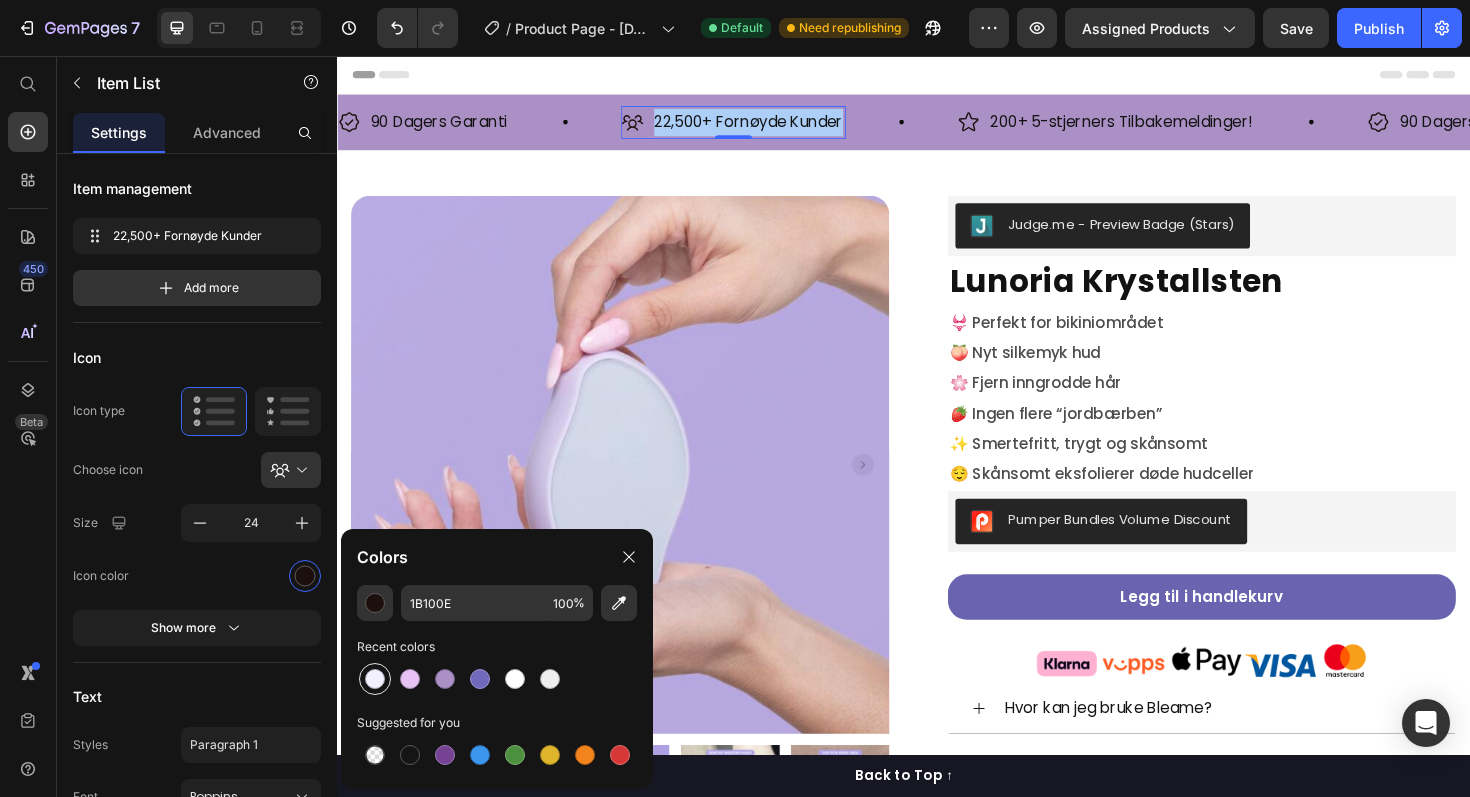 click at bounding box center (375, 679) 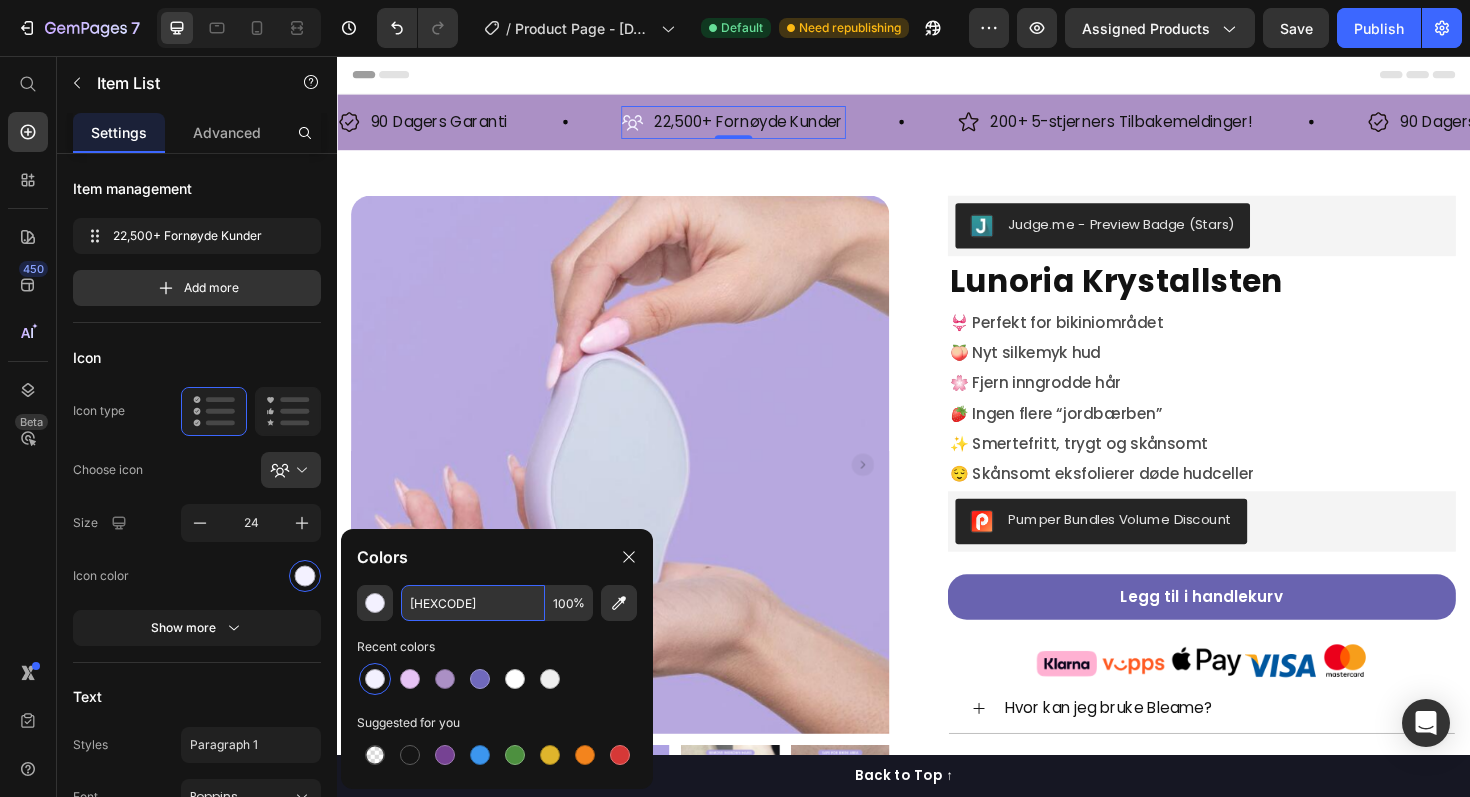 click on "[HEXCODE]" at bounding box center [473, 603] 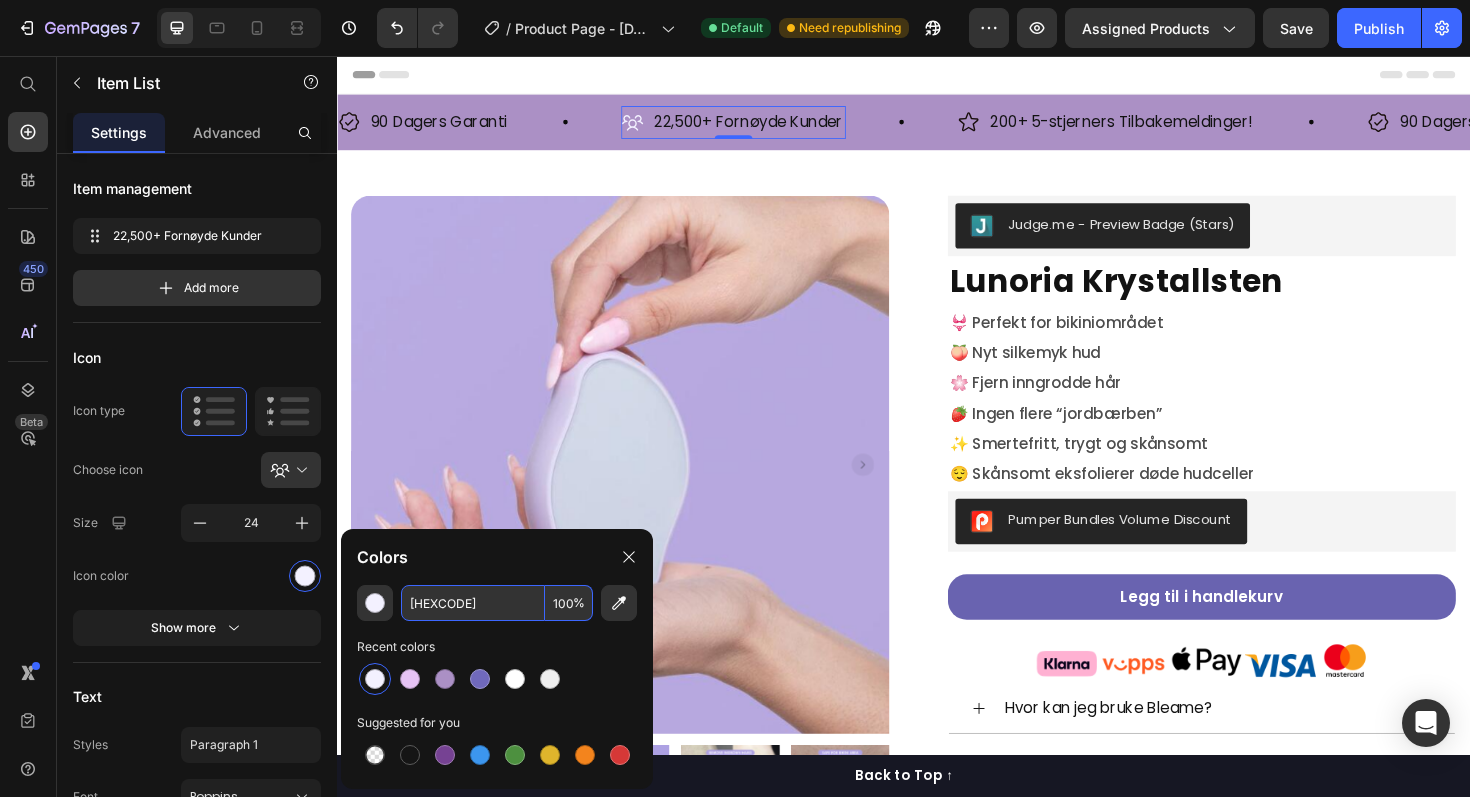click on "[HEXCODE]" at bounding box center [473, 603] 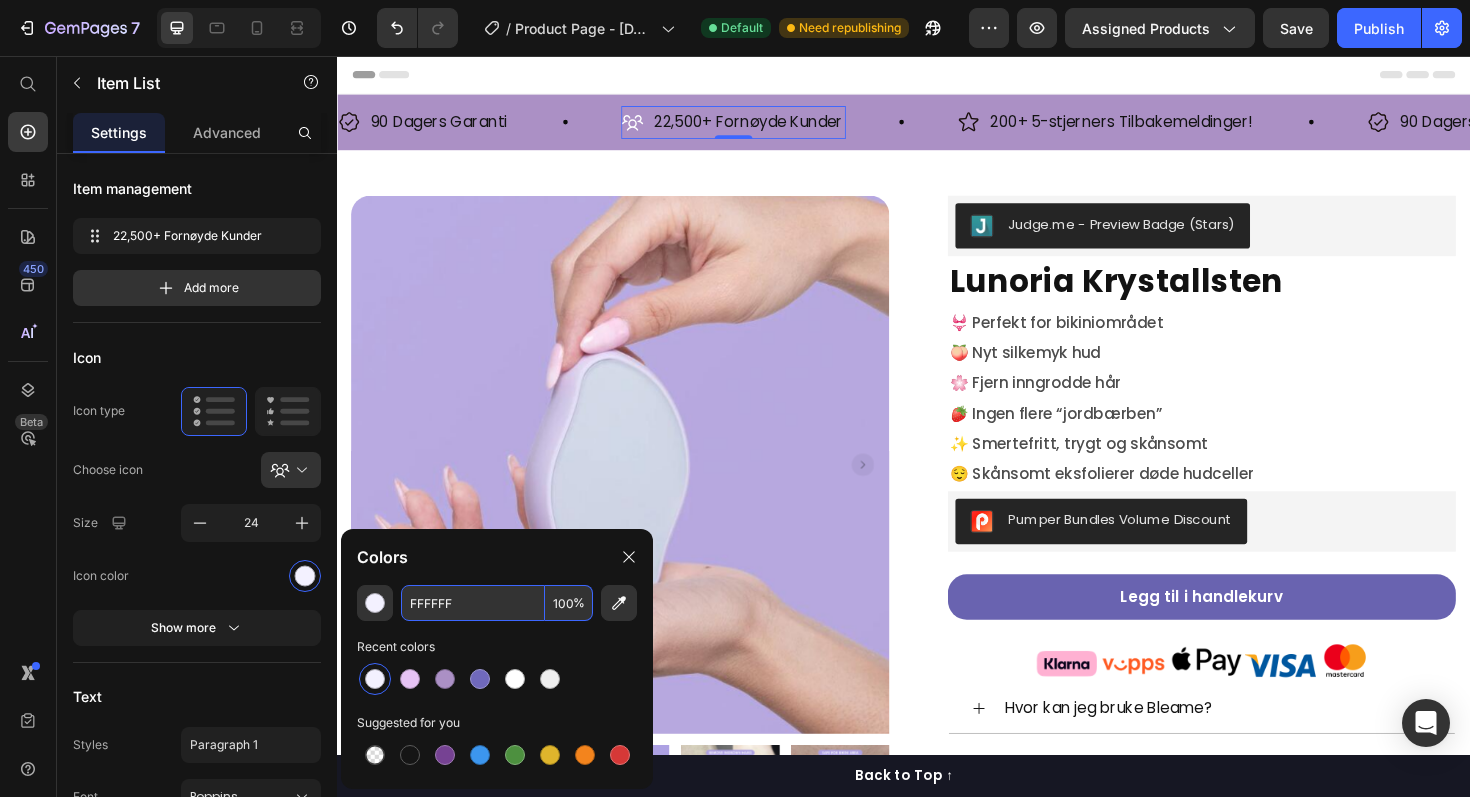 type on "FFFFFF" 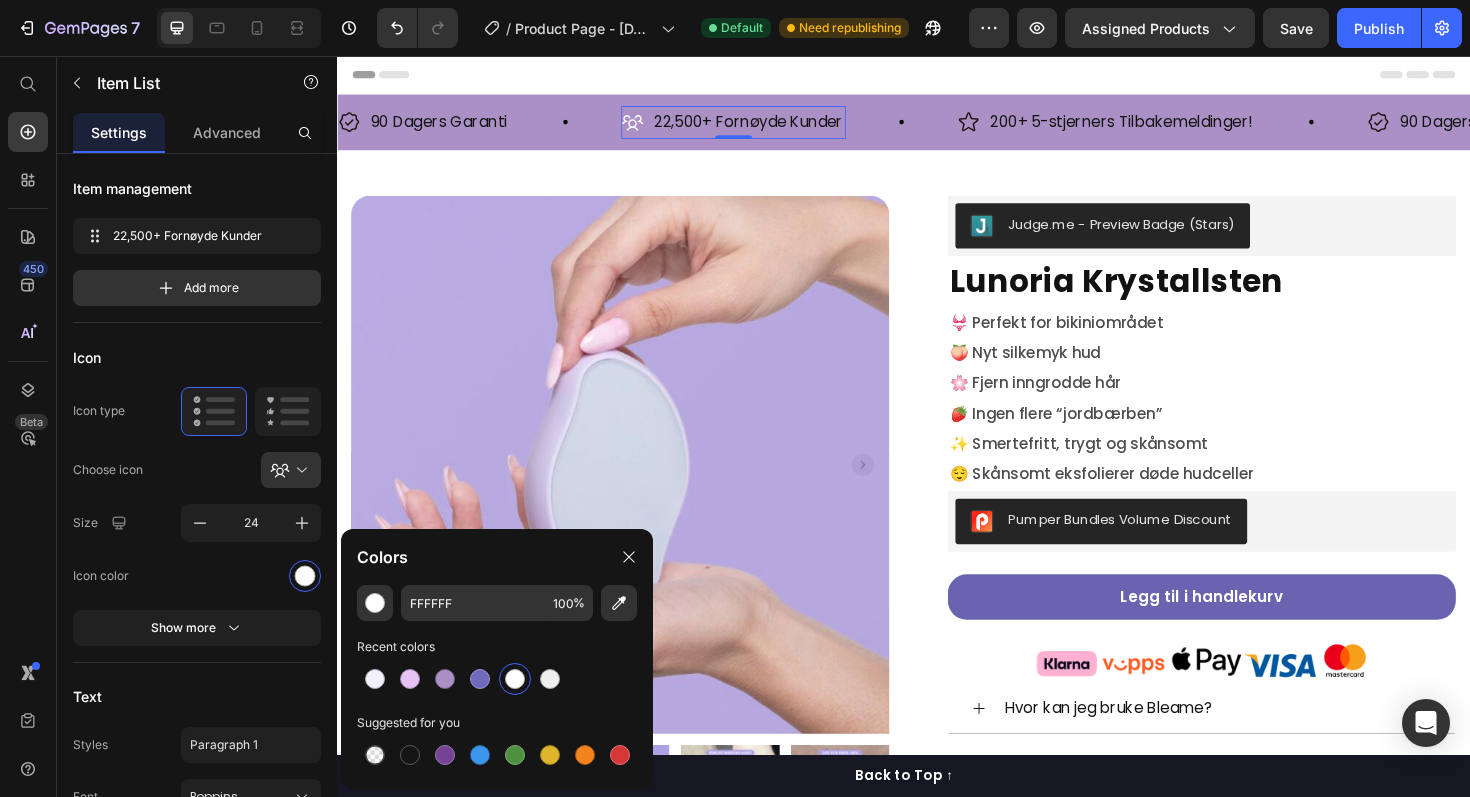 click on "22,500+ Fornøyde Kunder" at bounding box center [773, 126] 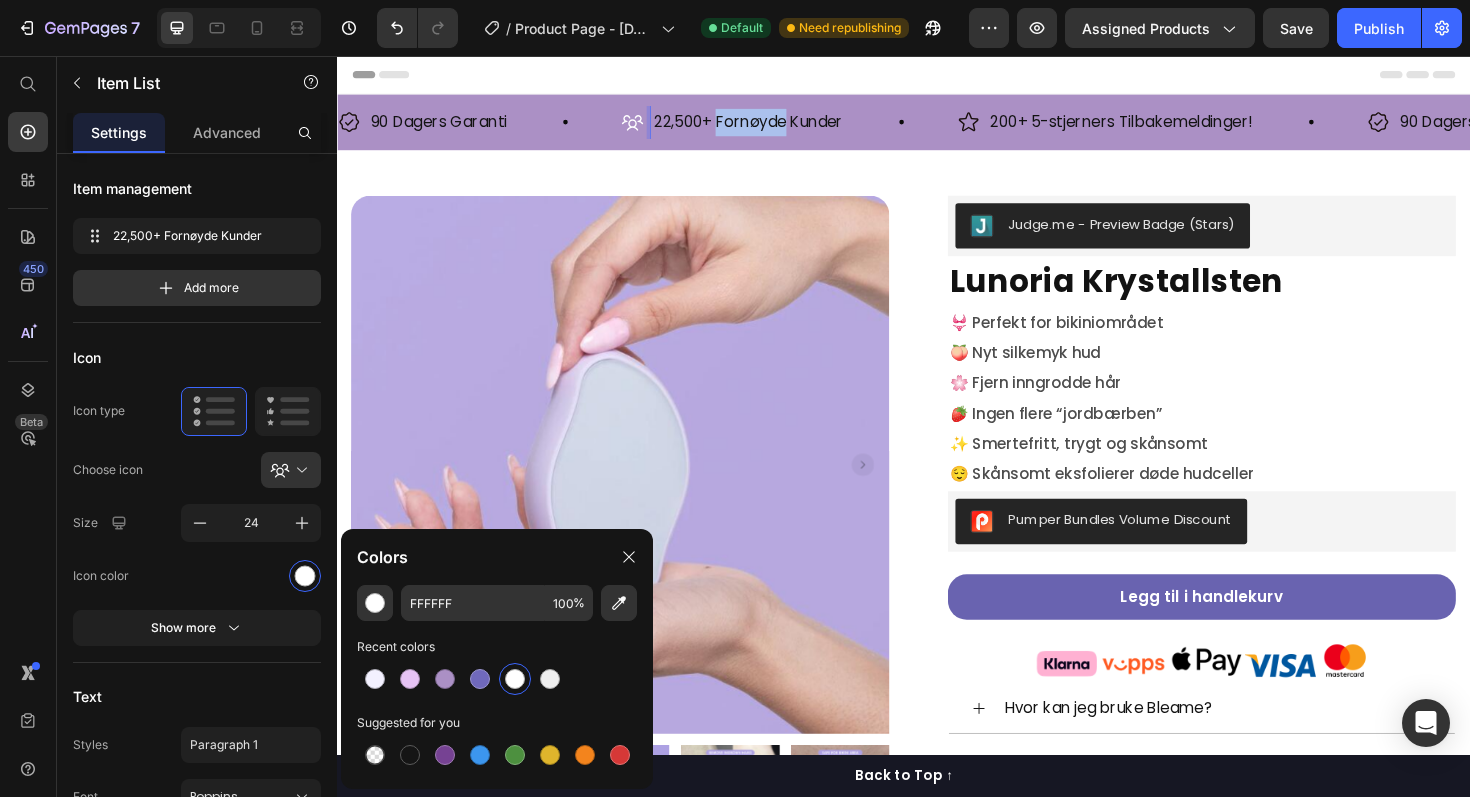click on "22,500+ Fornøyde Kunder" at bounding box center [773, 126] 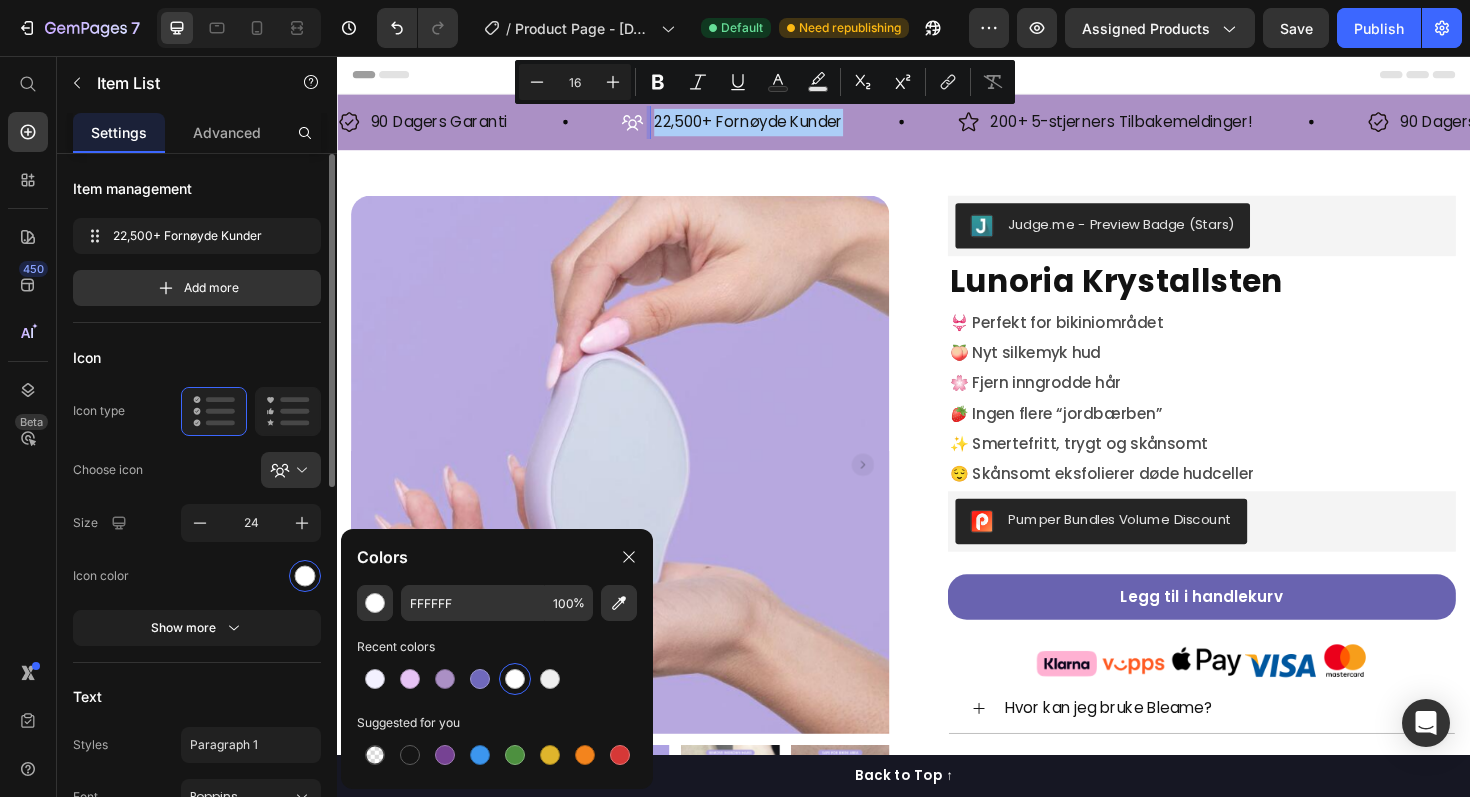 click on "Icon color" 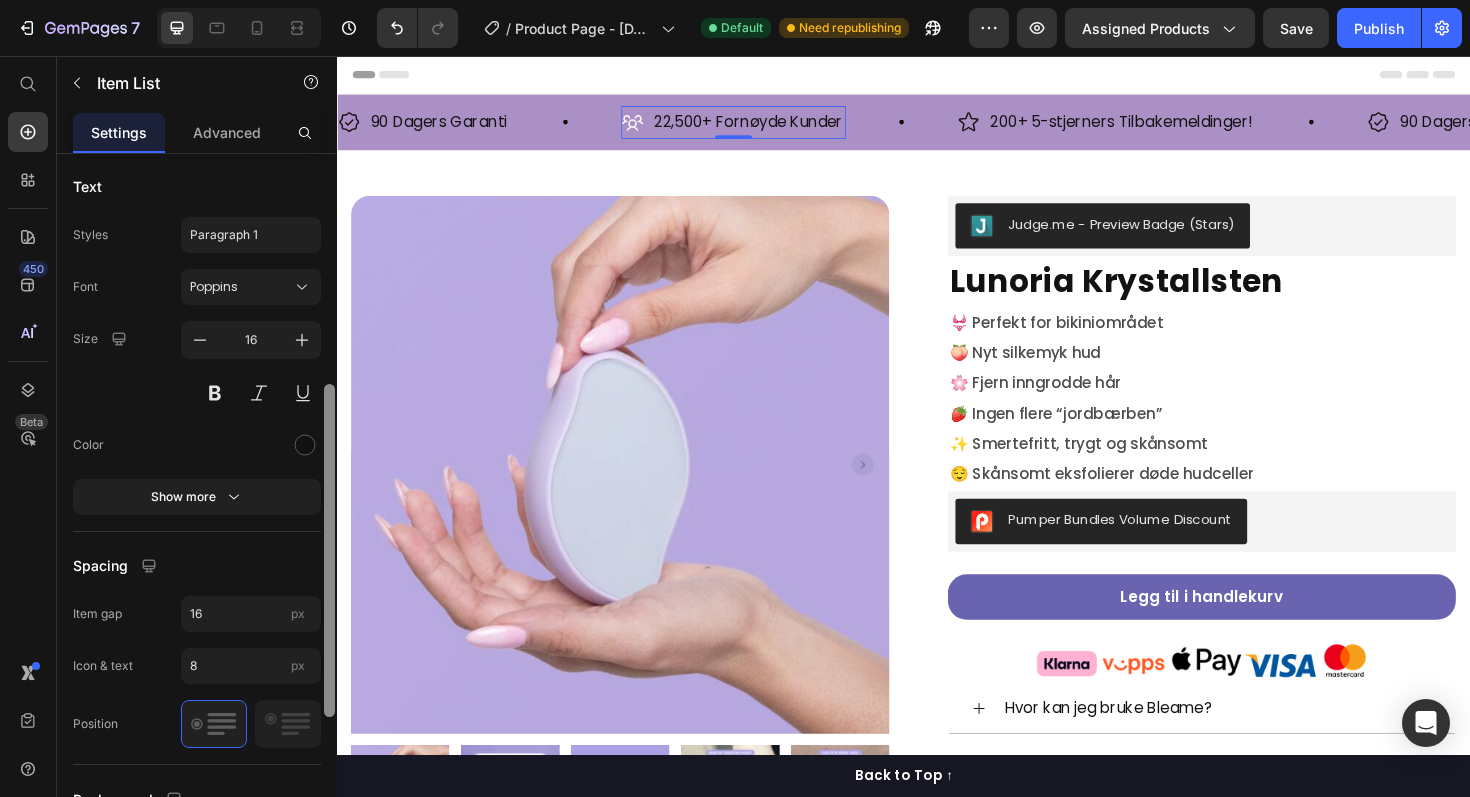 scroll, scrollTop: 513, scrollLeft: 0, axis: vertical 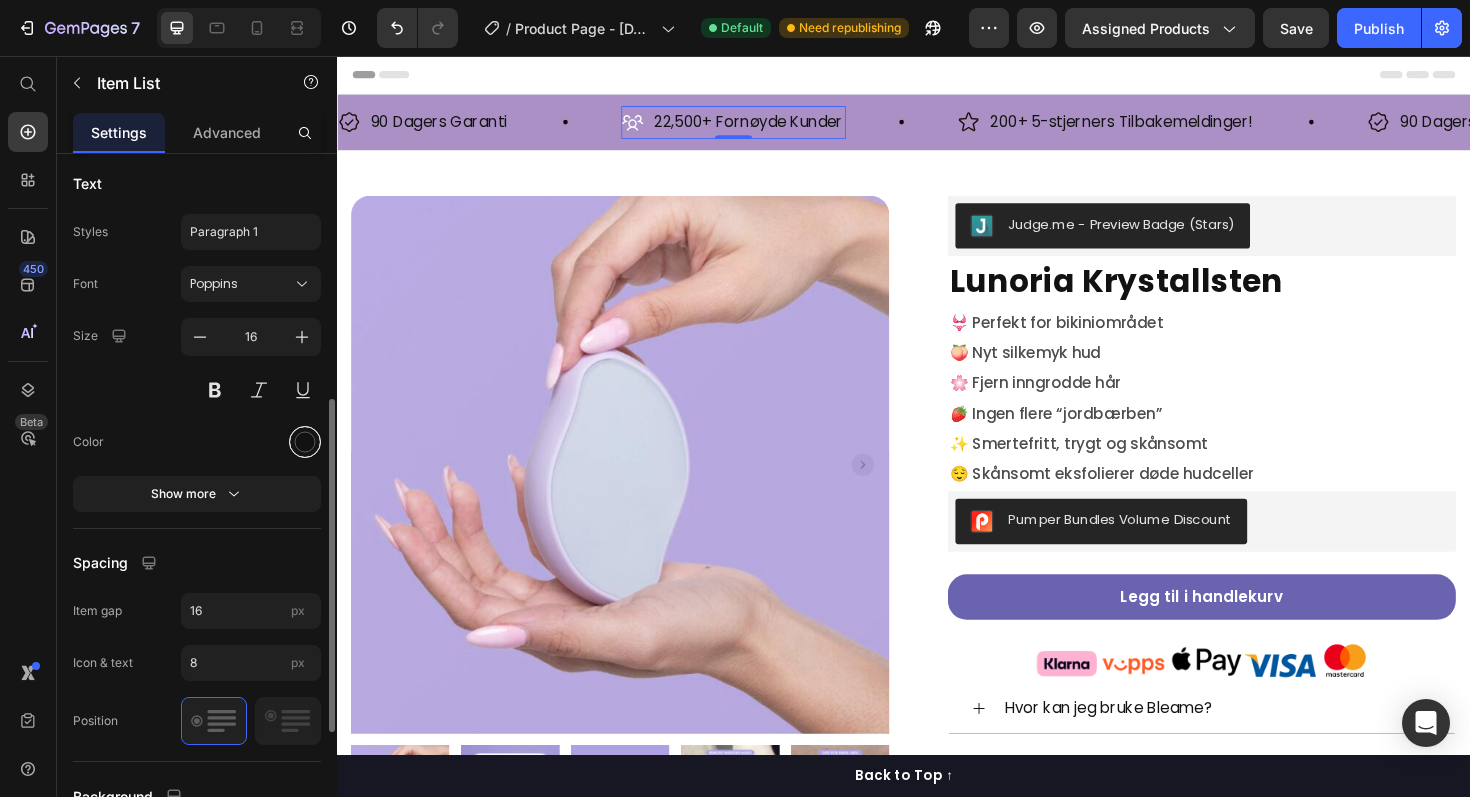 click at bounding box center [305, 442] 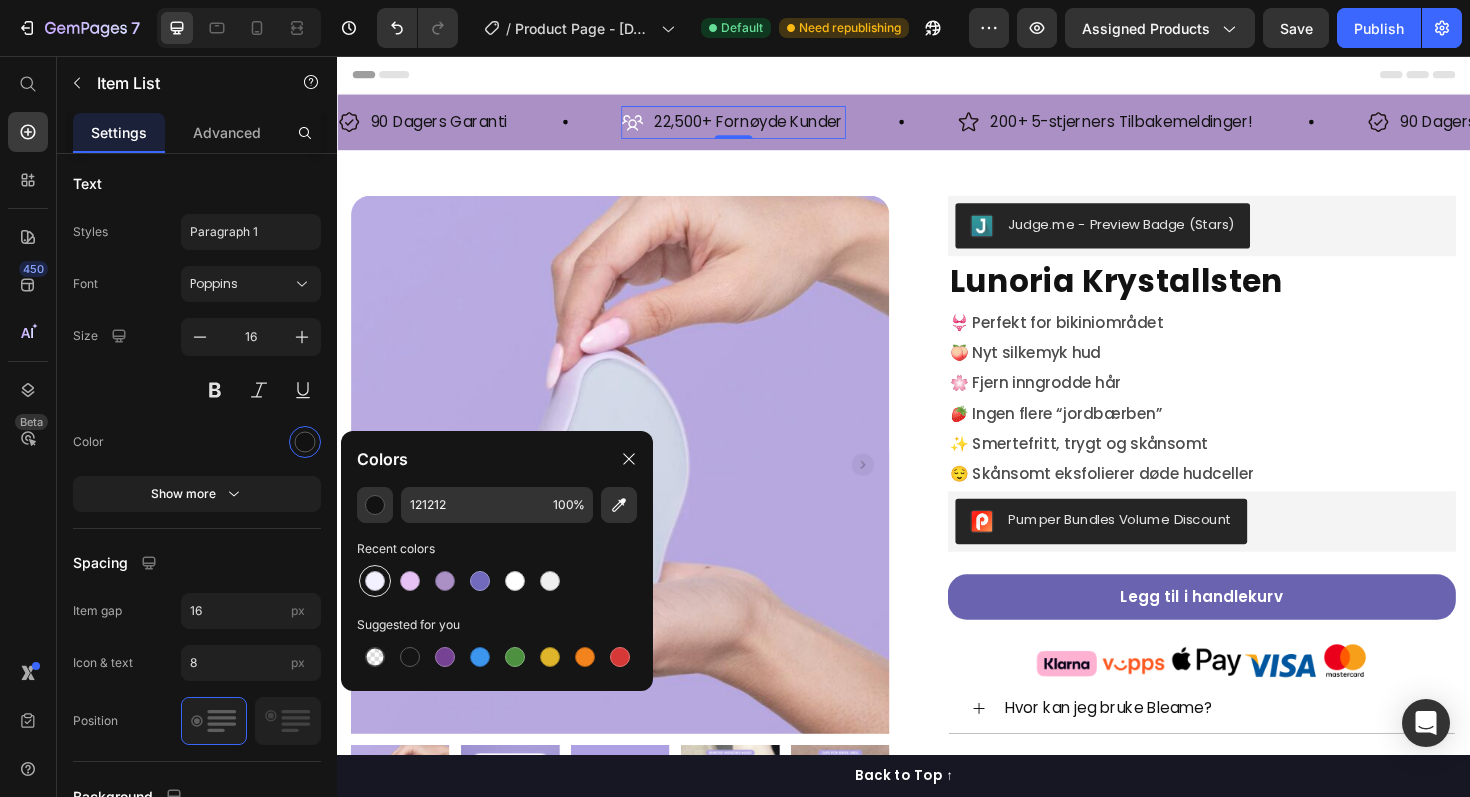 click at bounding box center [375, 581] 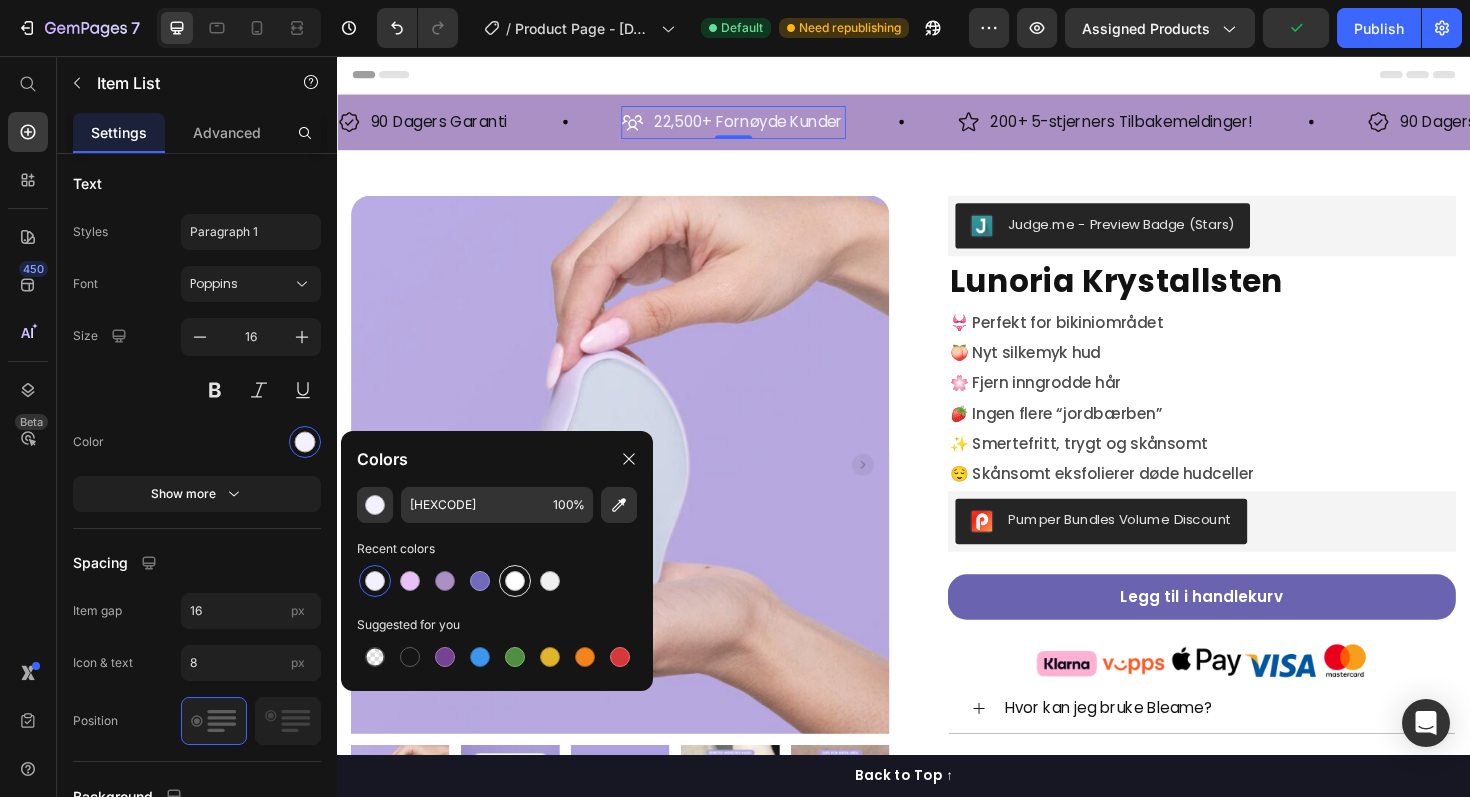 click at bounding box center [515, 581] 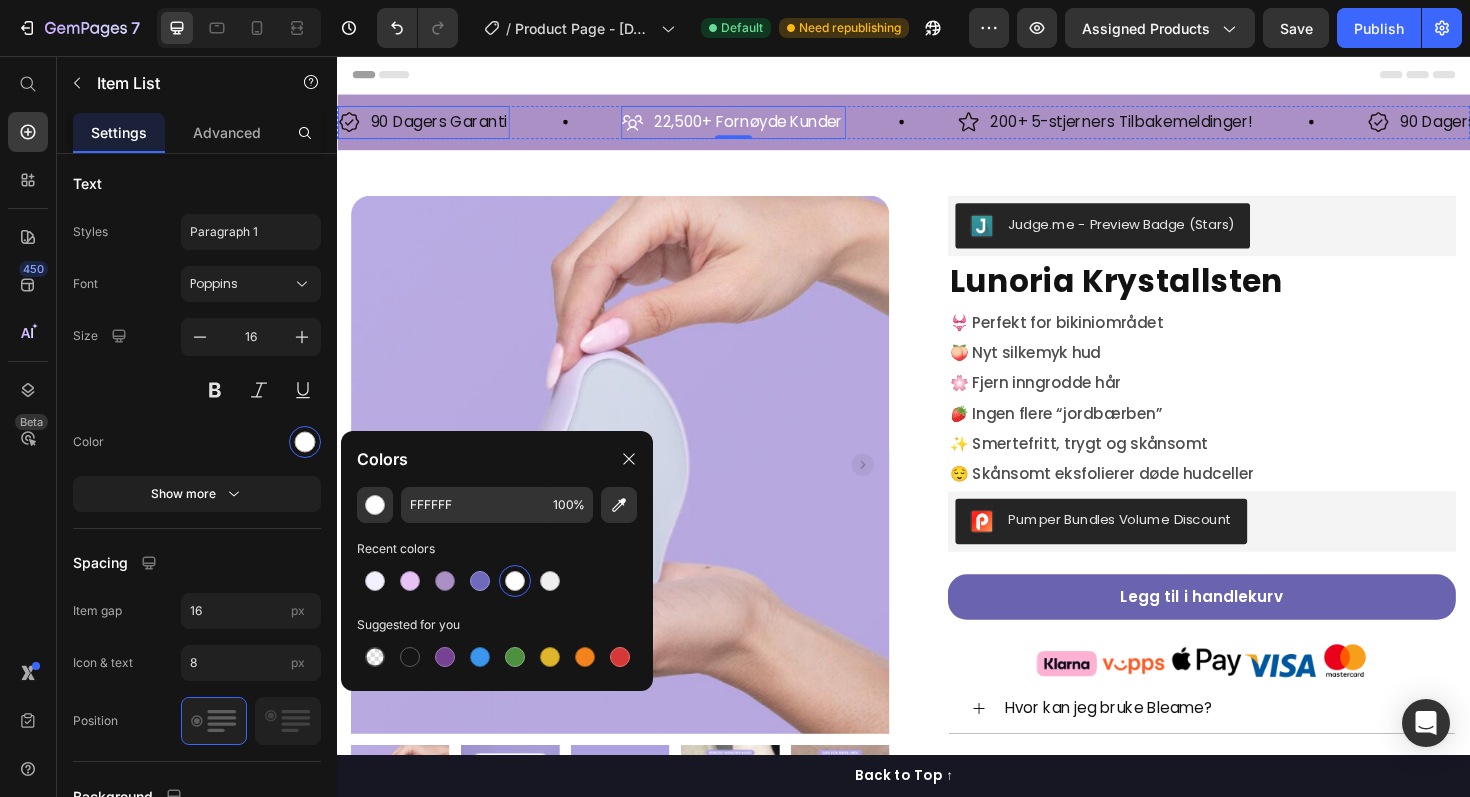 click on "90 Dagers Garanti" at bounding box center [445, 126] 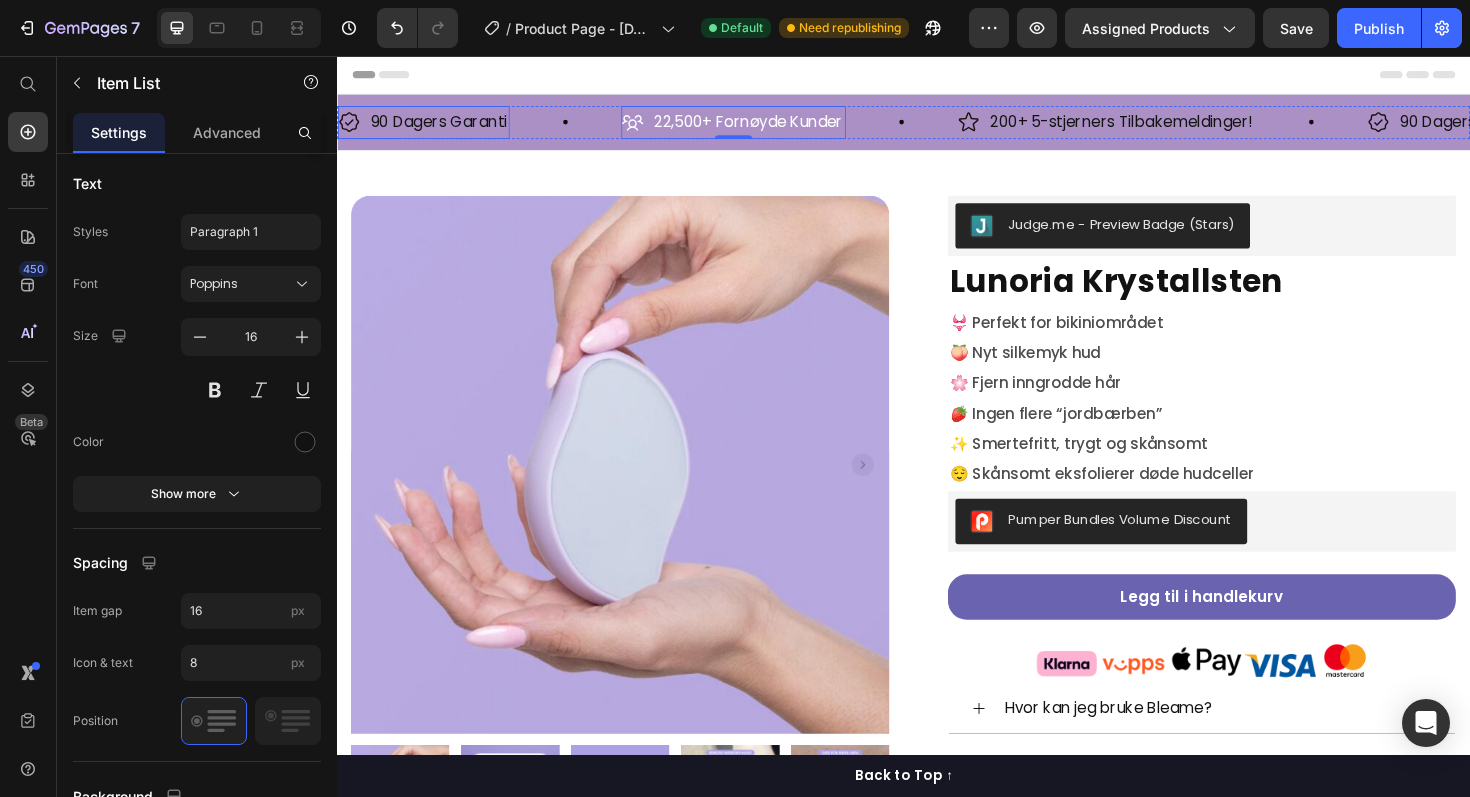 click on "90 Dagers Garanti" at bounding box center (445, 126) 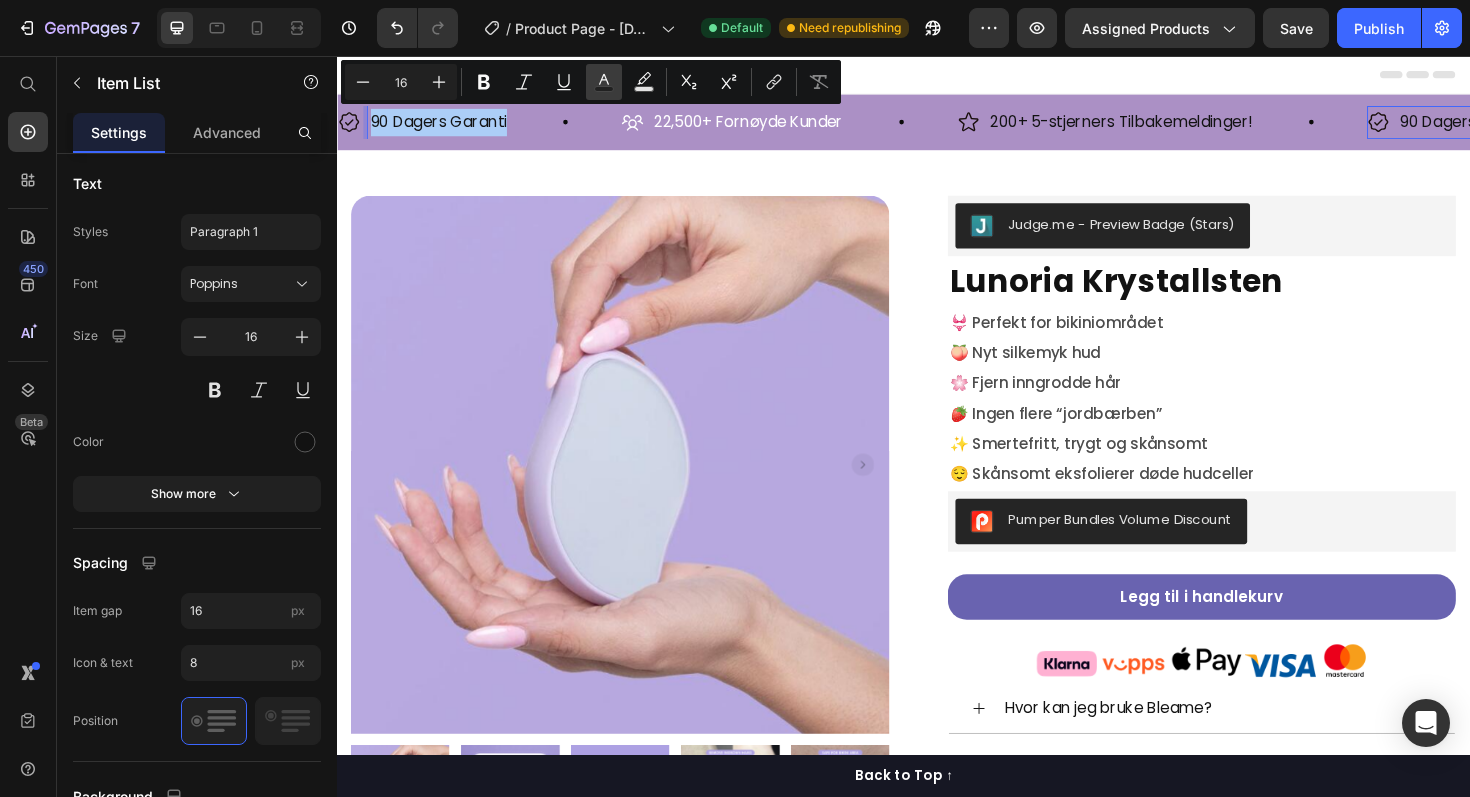 click on "Text Color" at bounding box center (604, 82) 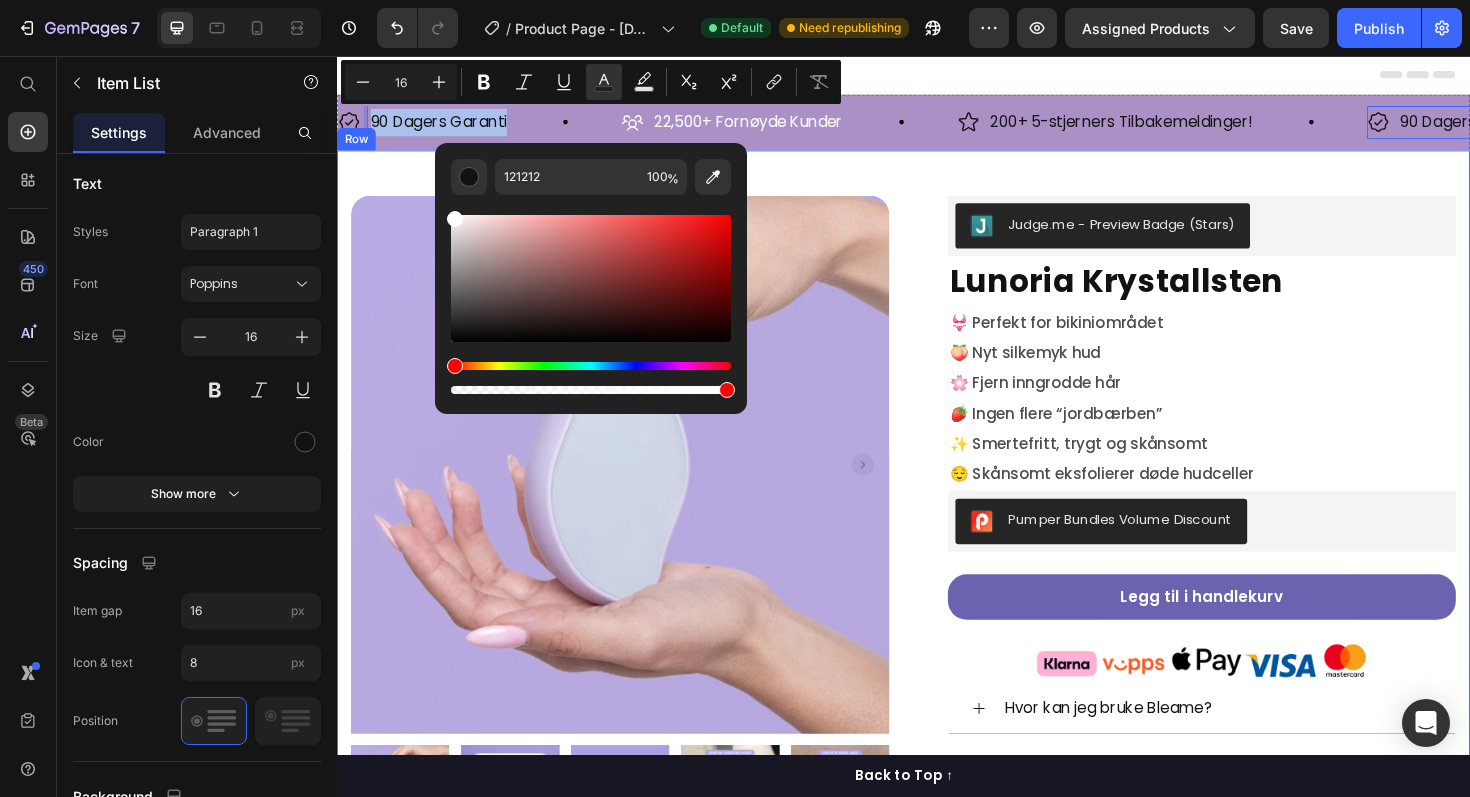 drag, startPoint x: 841, startPoint y: 302, endPoint x: 414, endPoint y: 187, distance: 442.21487 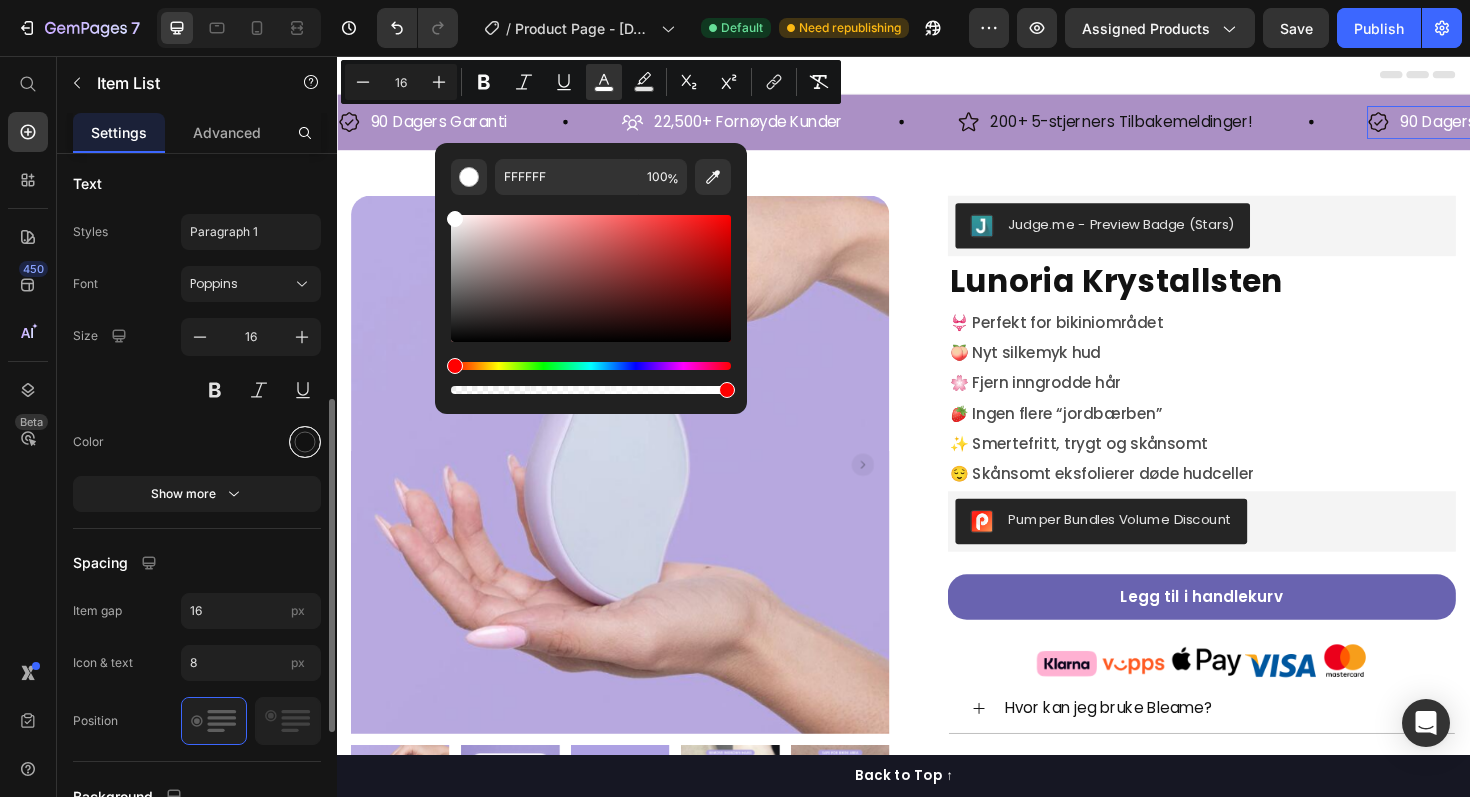 click at bounding box center (305, 442) 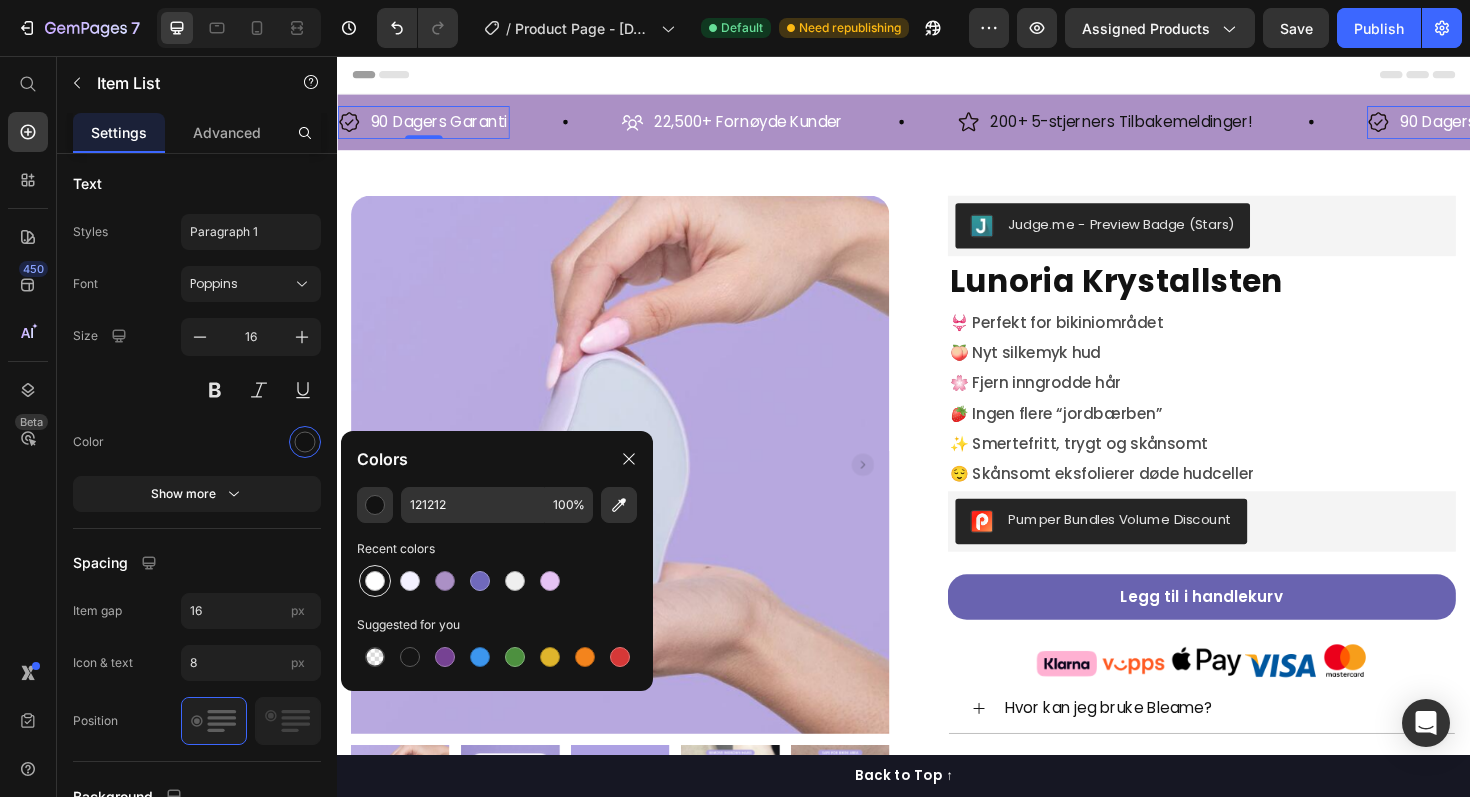 click at bounding box center (375, 581) 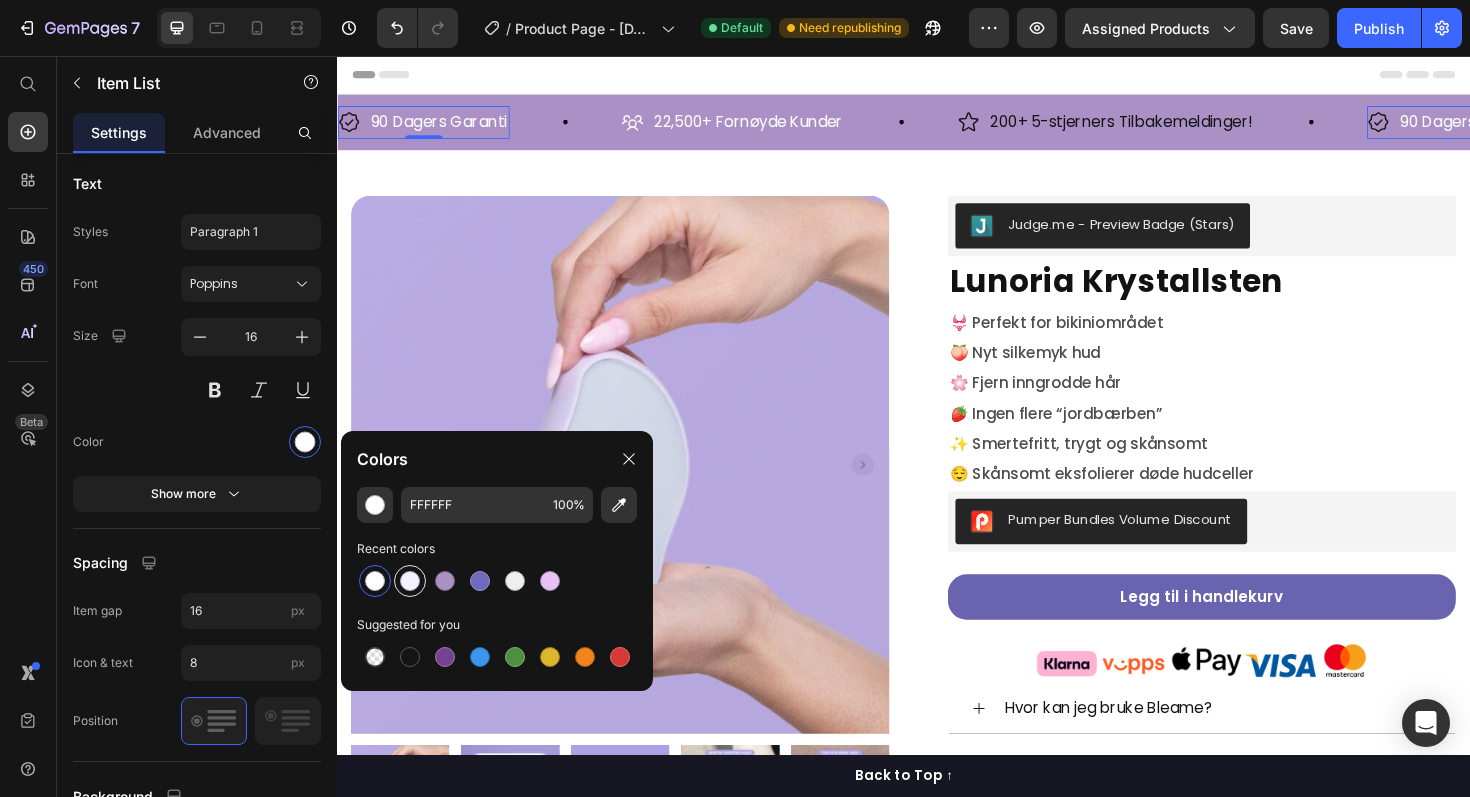 click at bounding box center (410, 581) 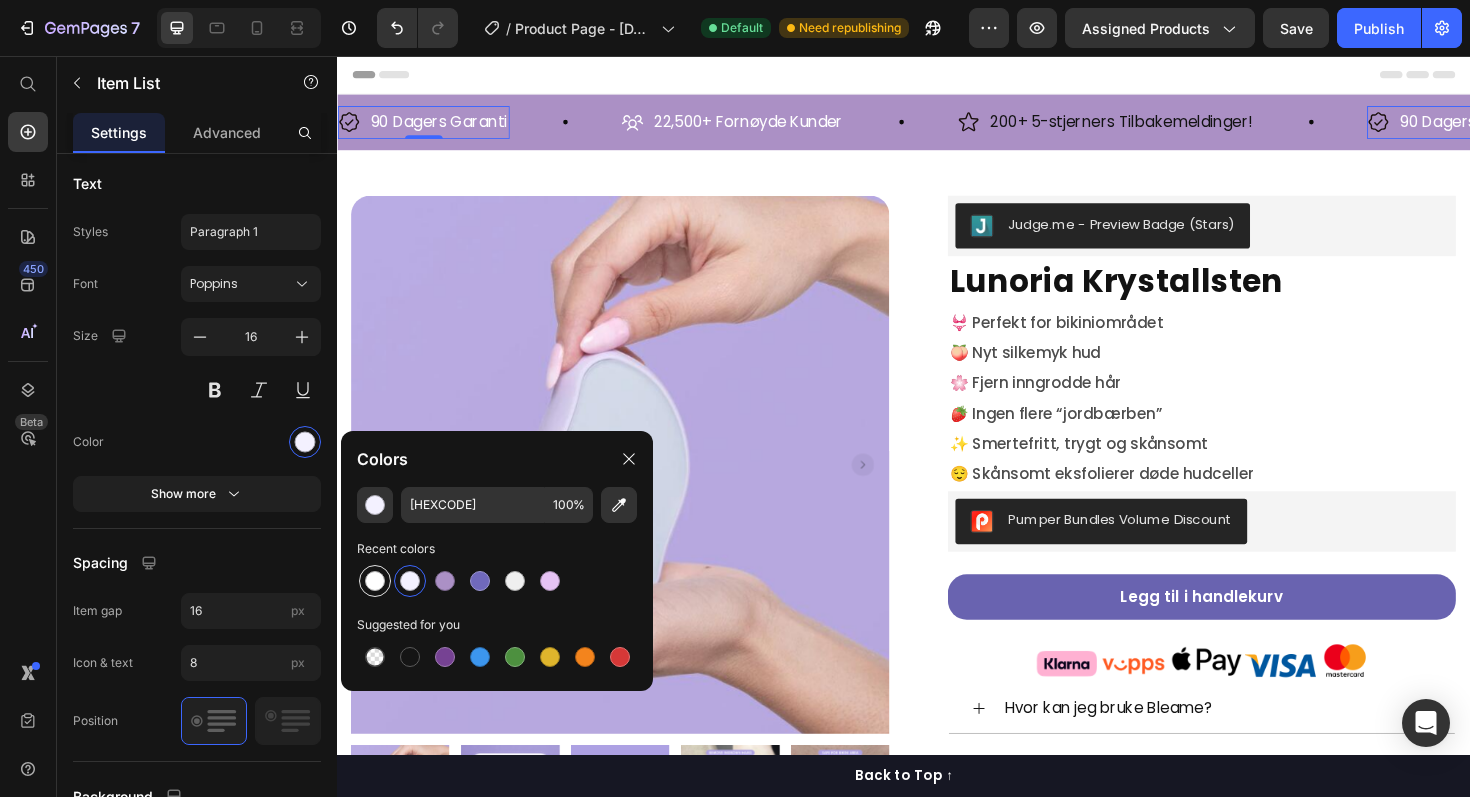 click at bounding box center (375, 581) 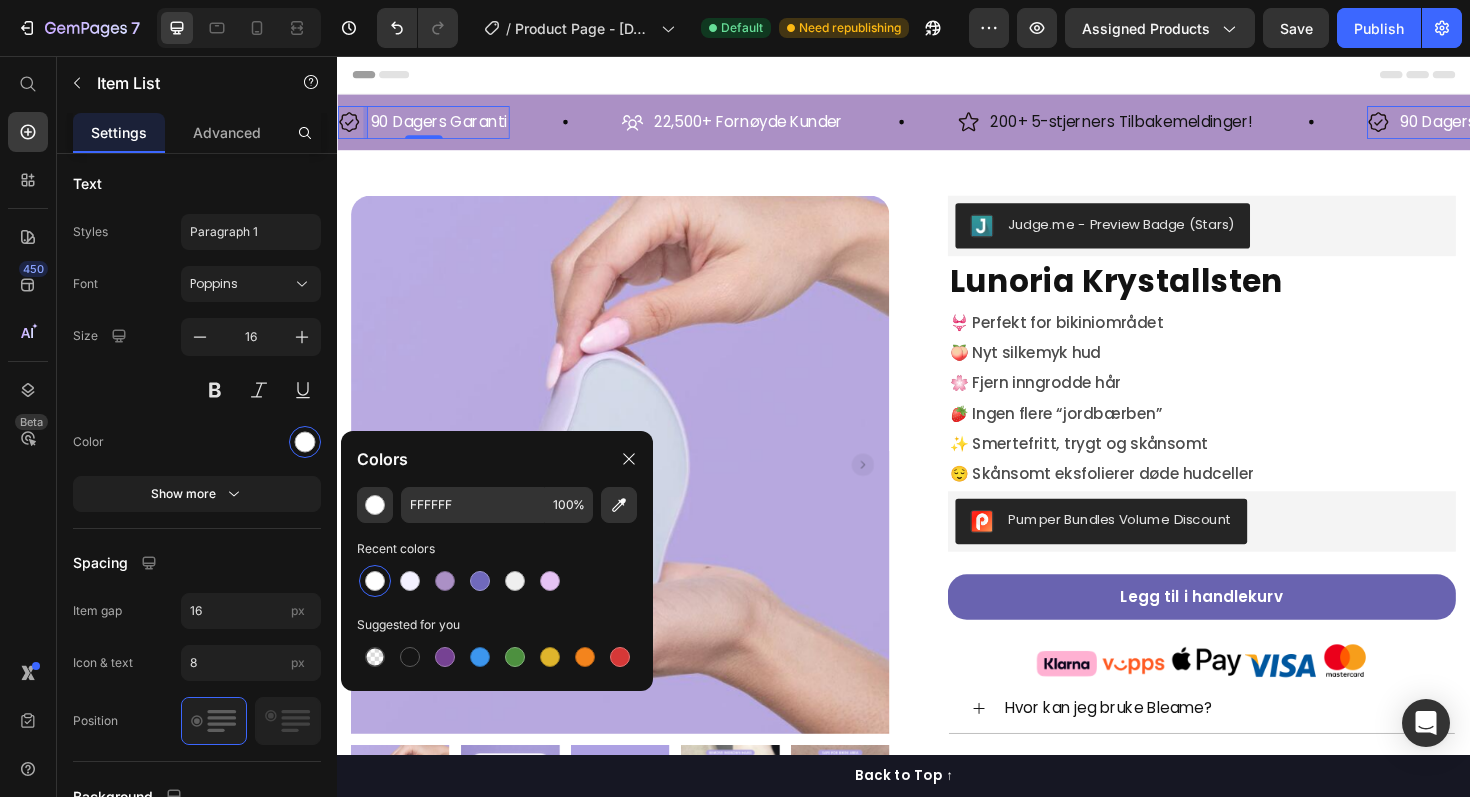 click on "90 Dagers Garanti" at bounding box center [445, 125] 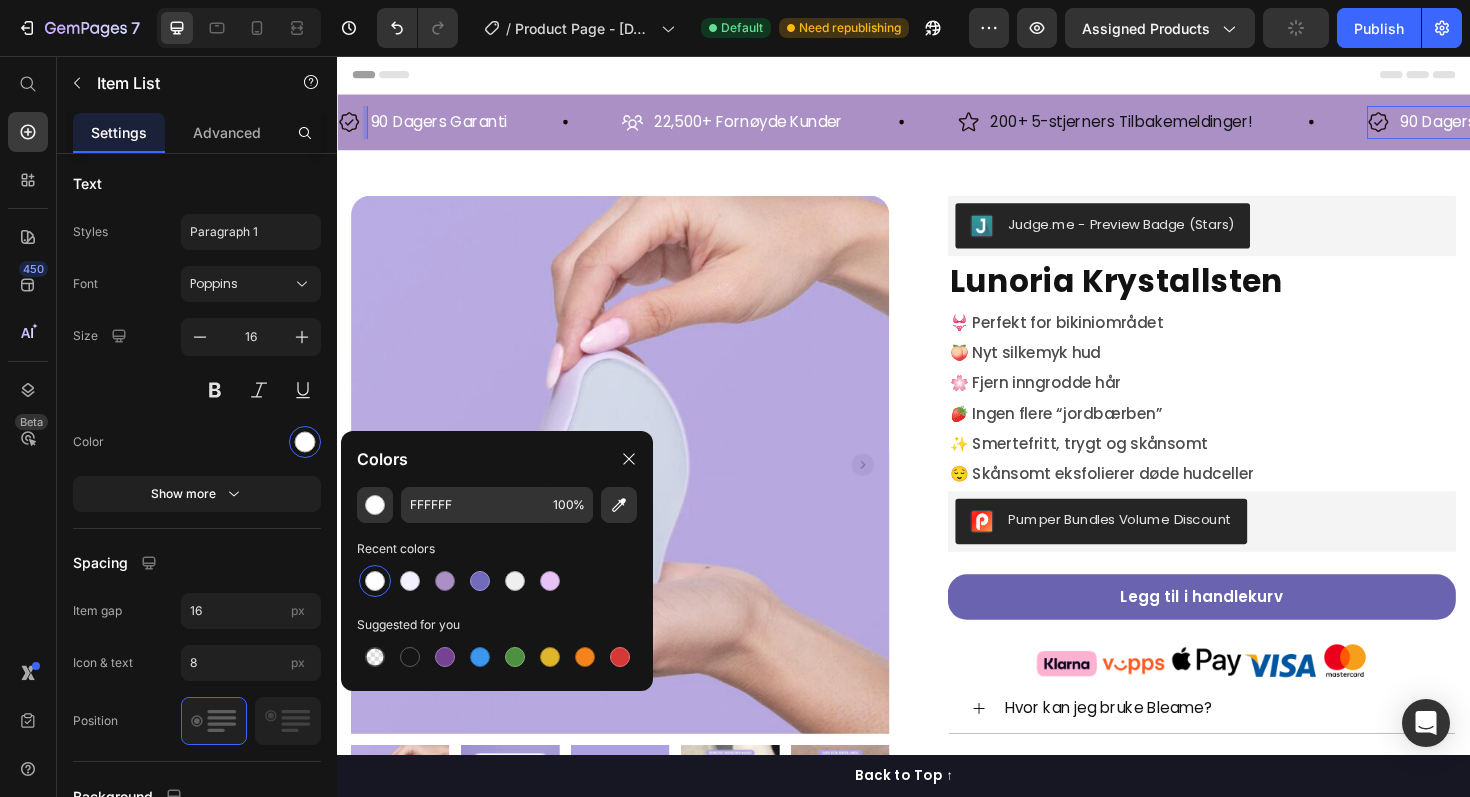 click on "90 Dagers Garanti" at bounding box center (445, 125) 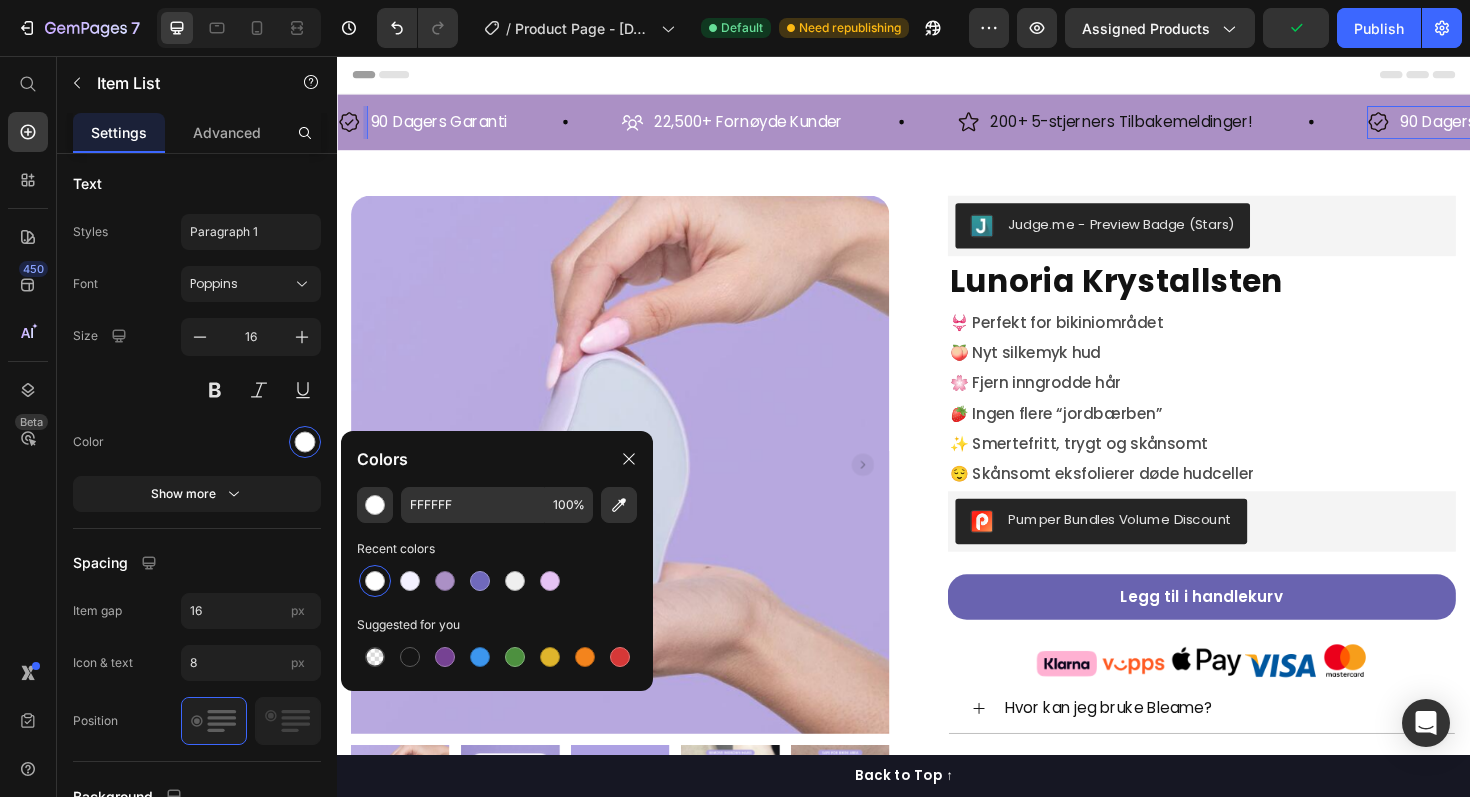 click 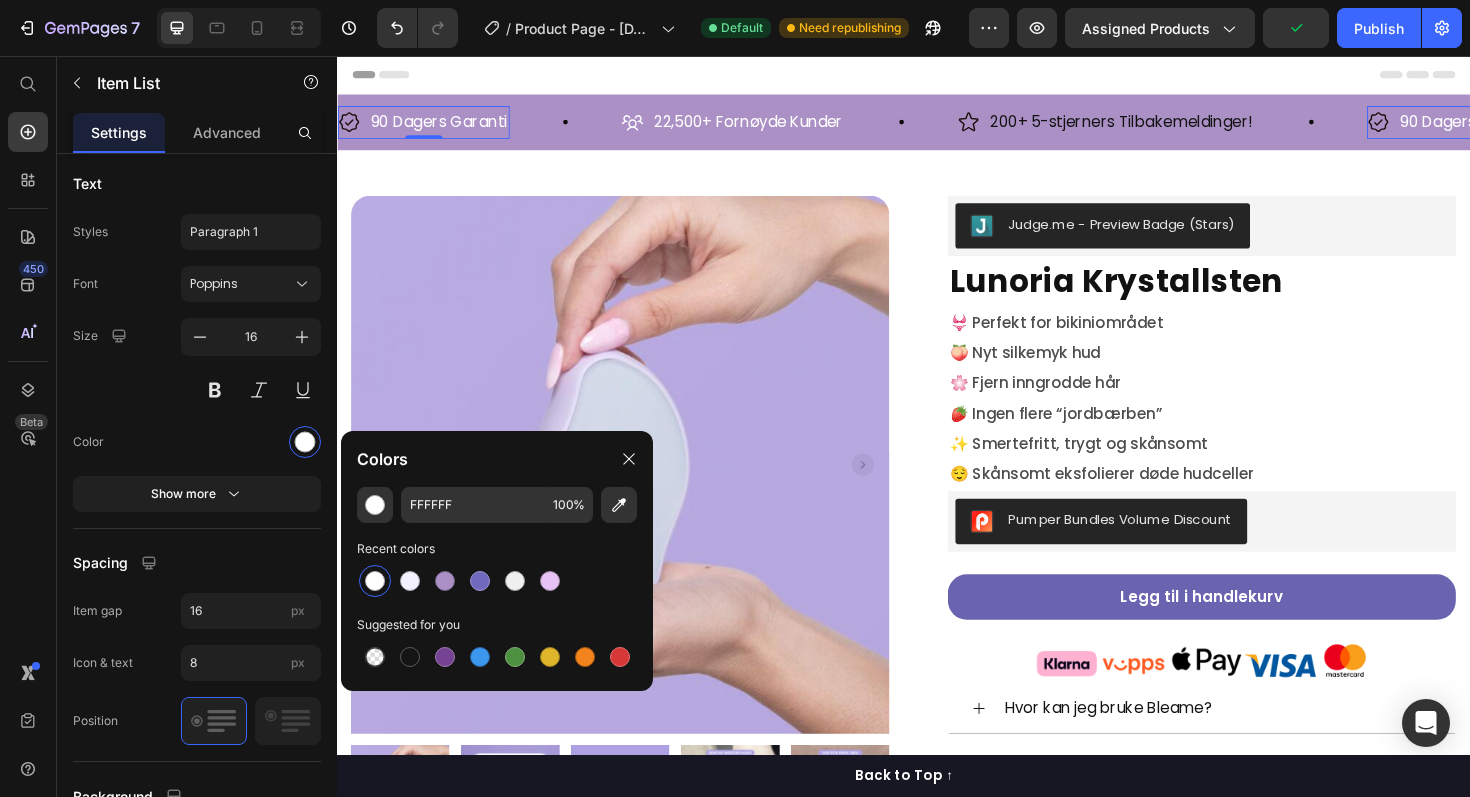 click 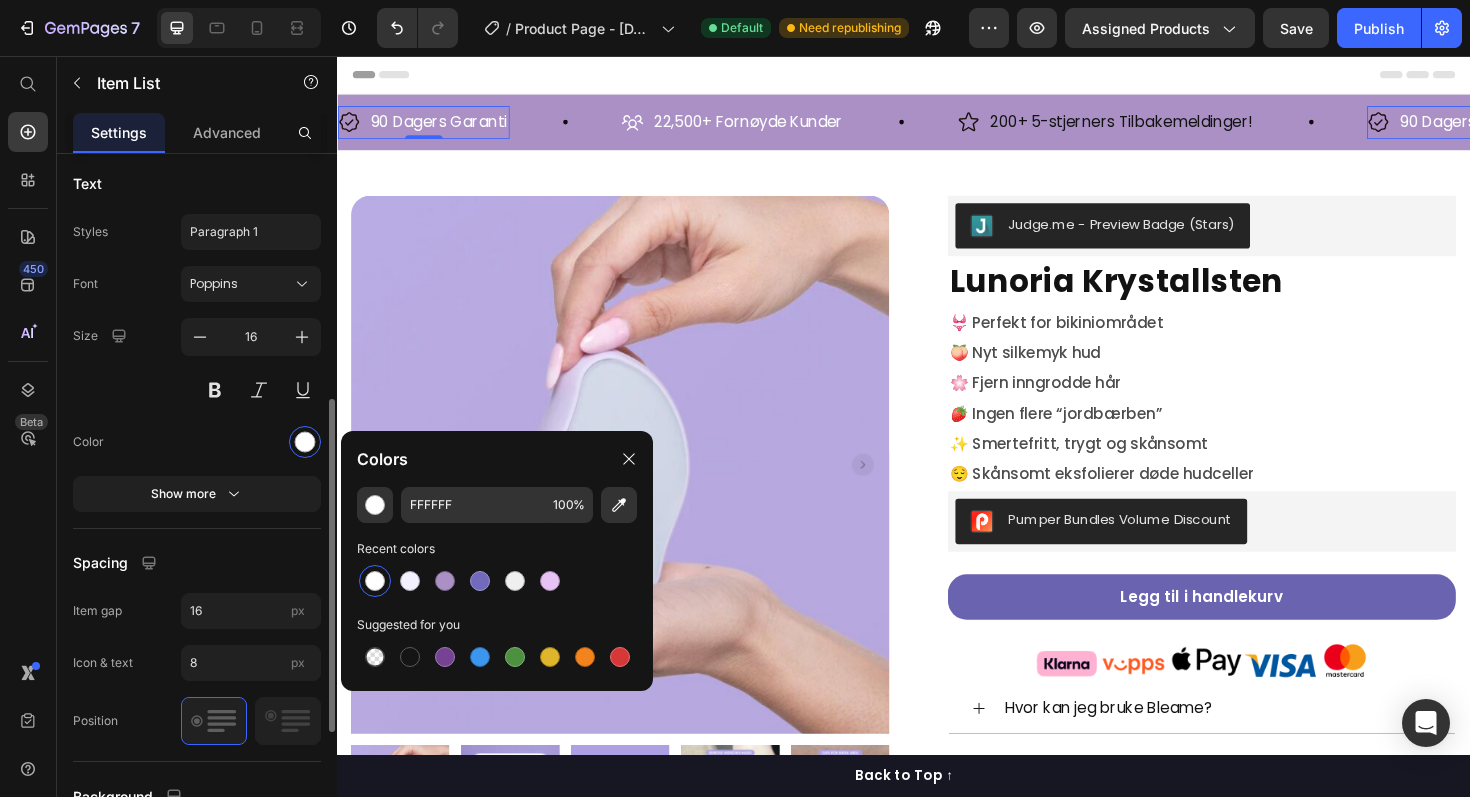 click on "Color" at bounding box center [197, 442] 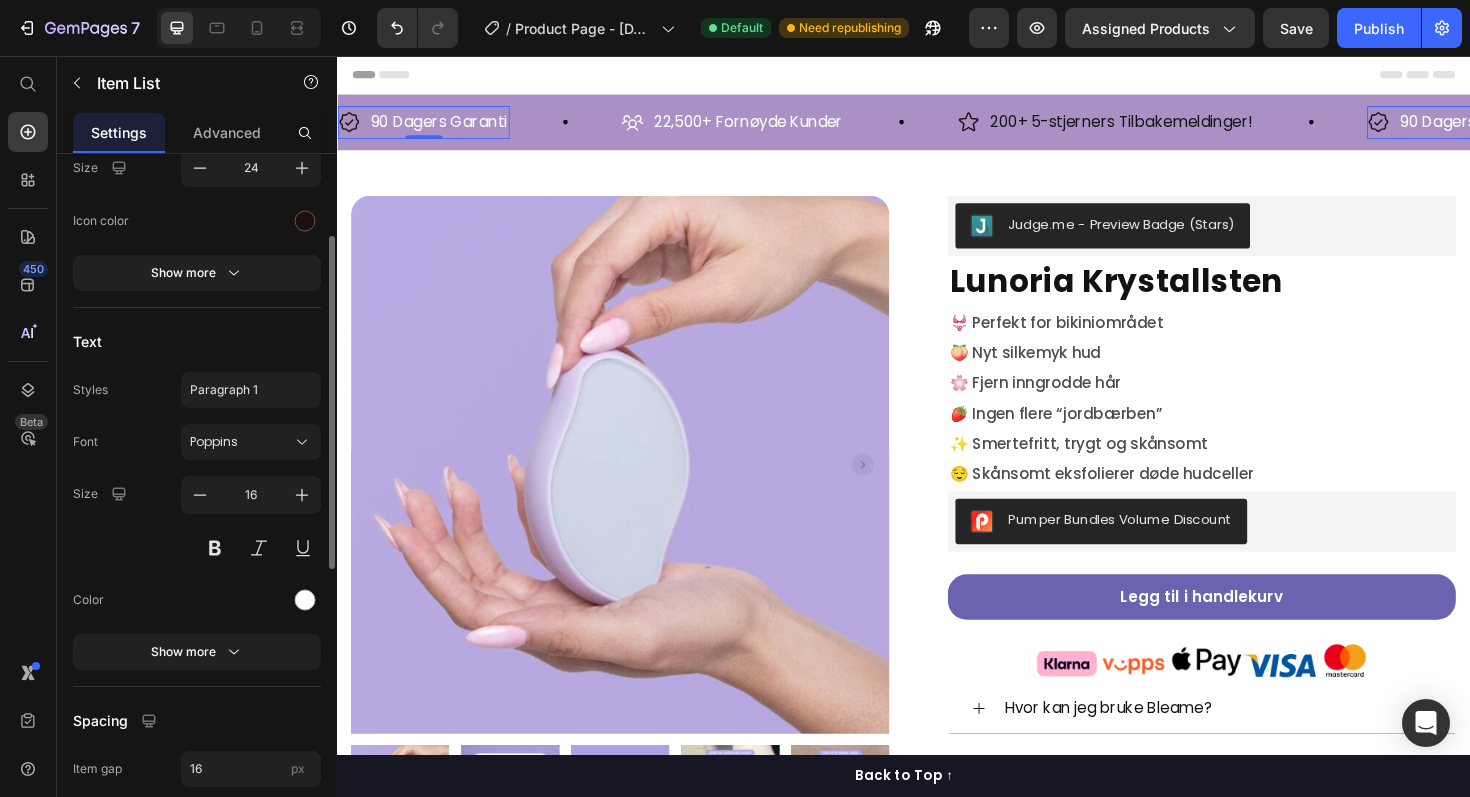 scroll, scrollTop: 0, scrollLeft: 0, axis: both 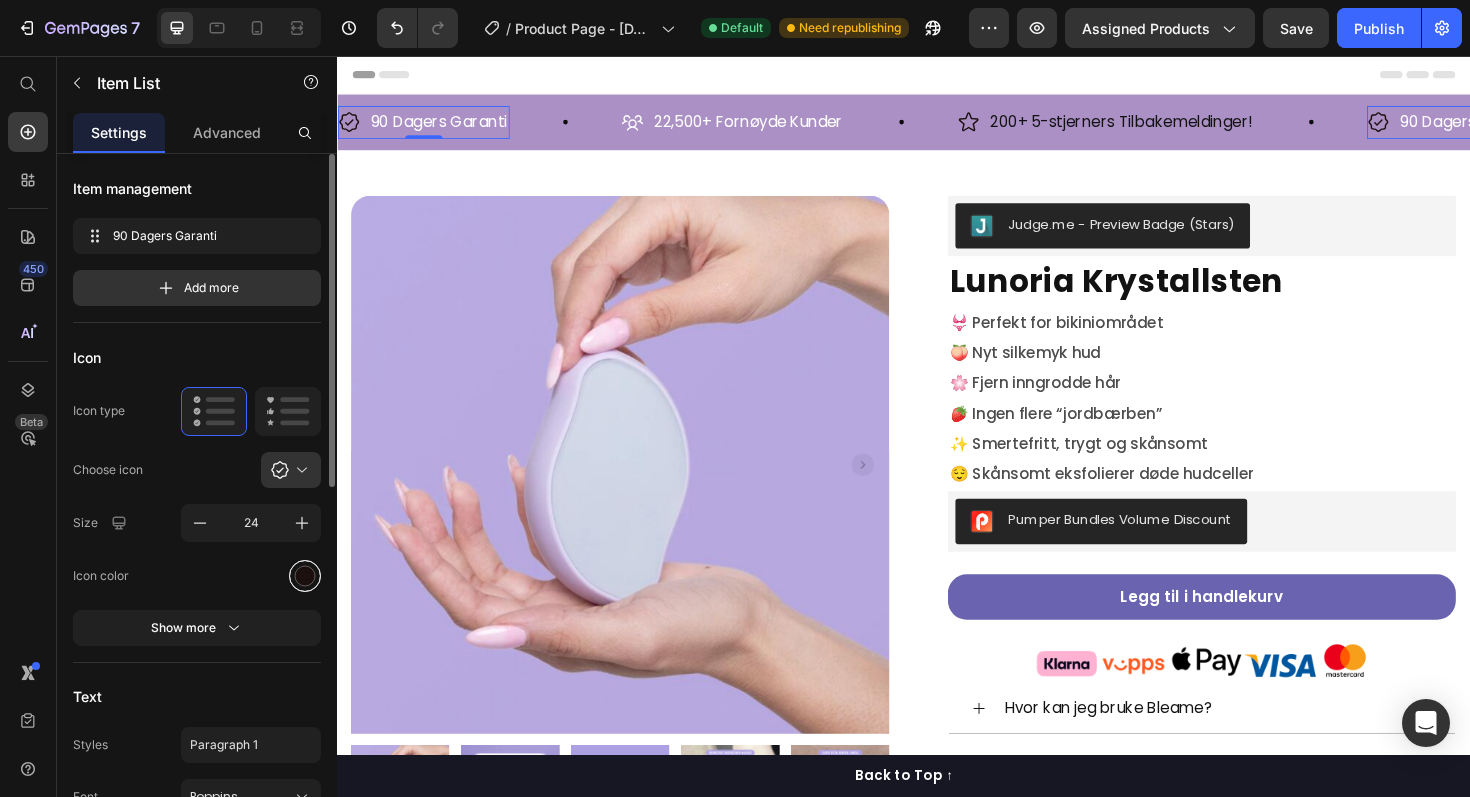 click at bounding box center [305, 576] 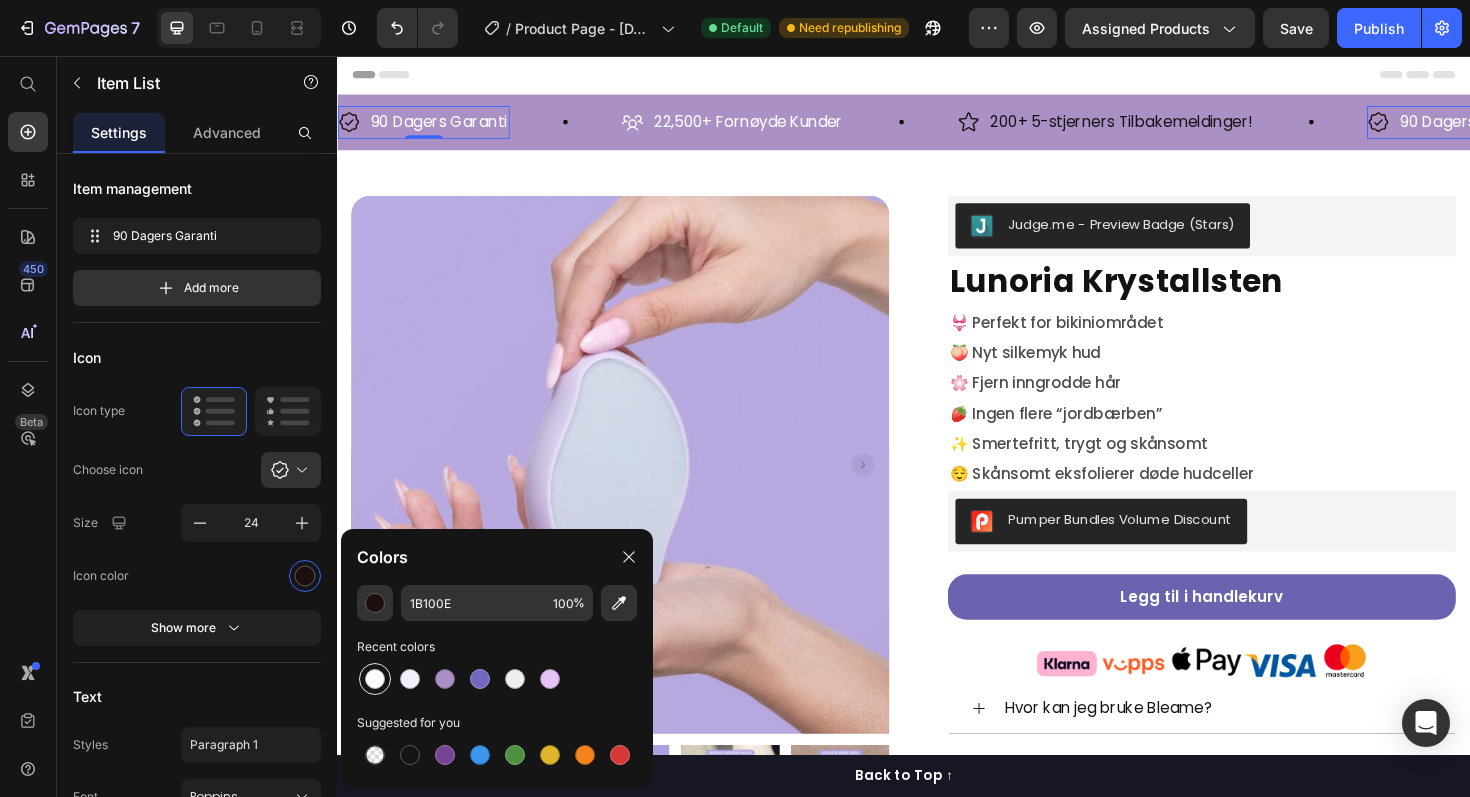 click at bounding box center (375, 679) 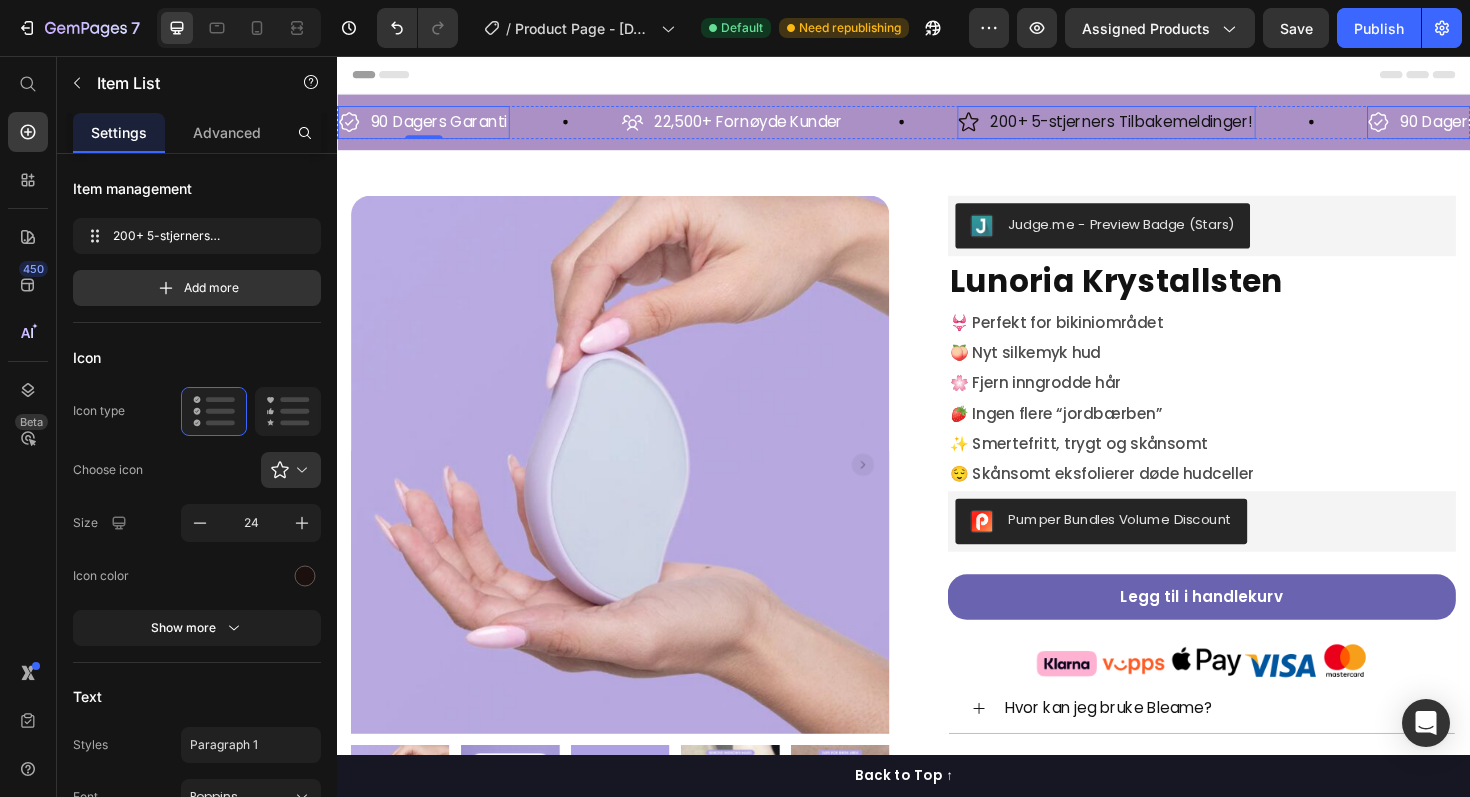 click 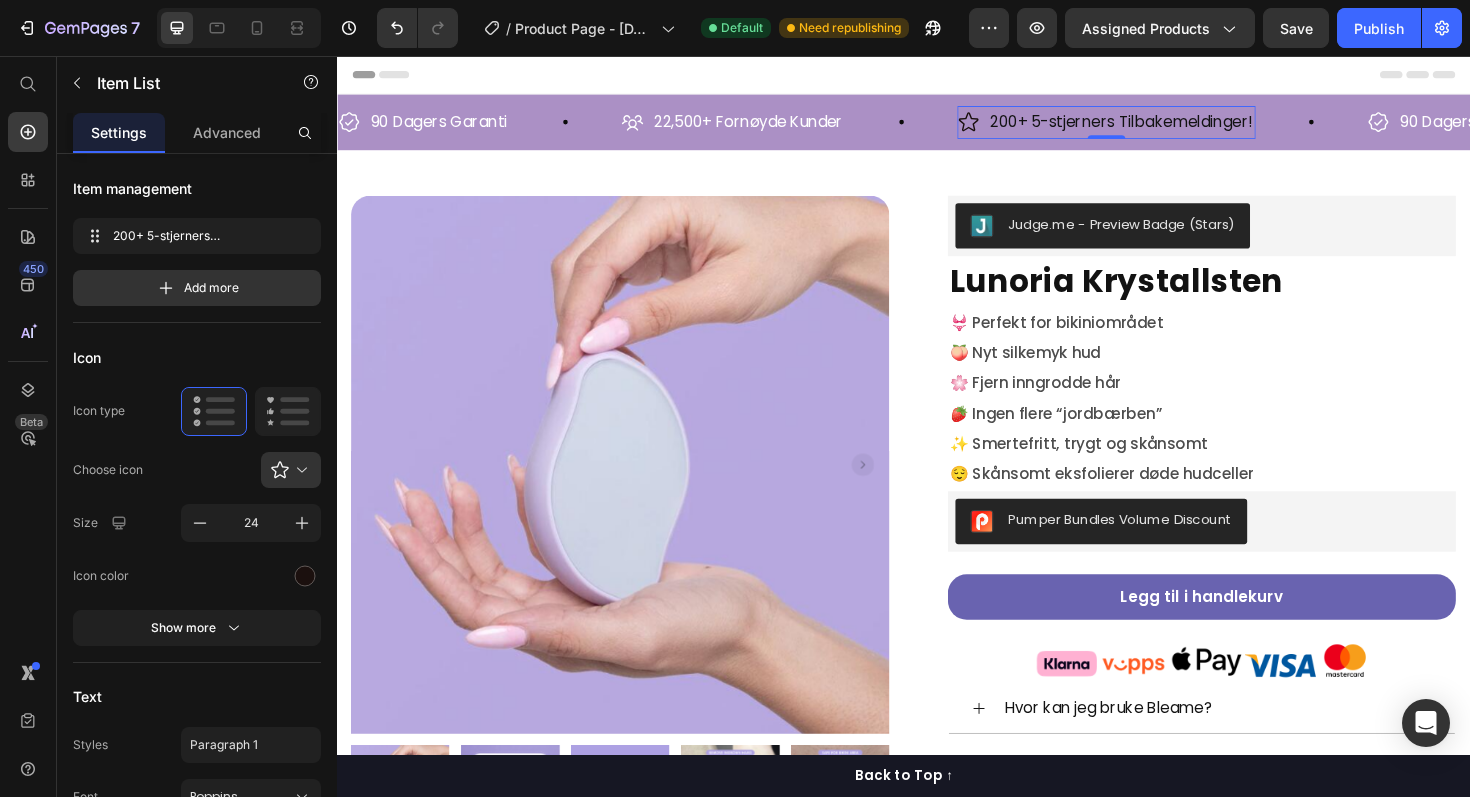click 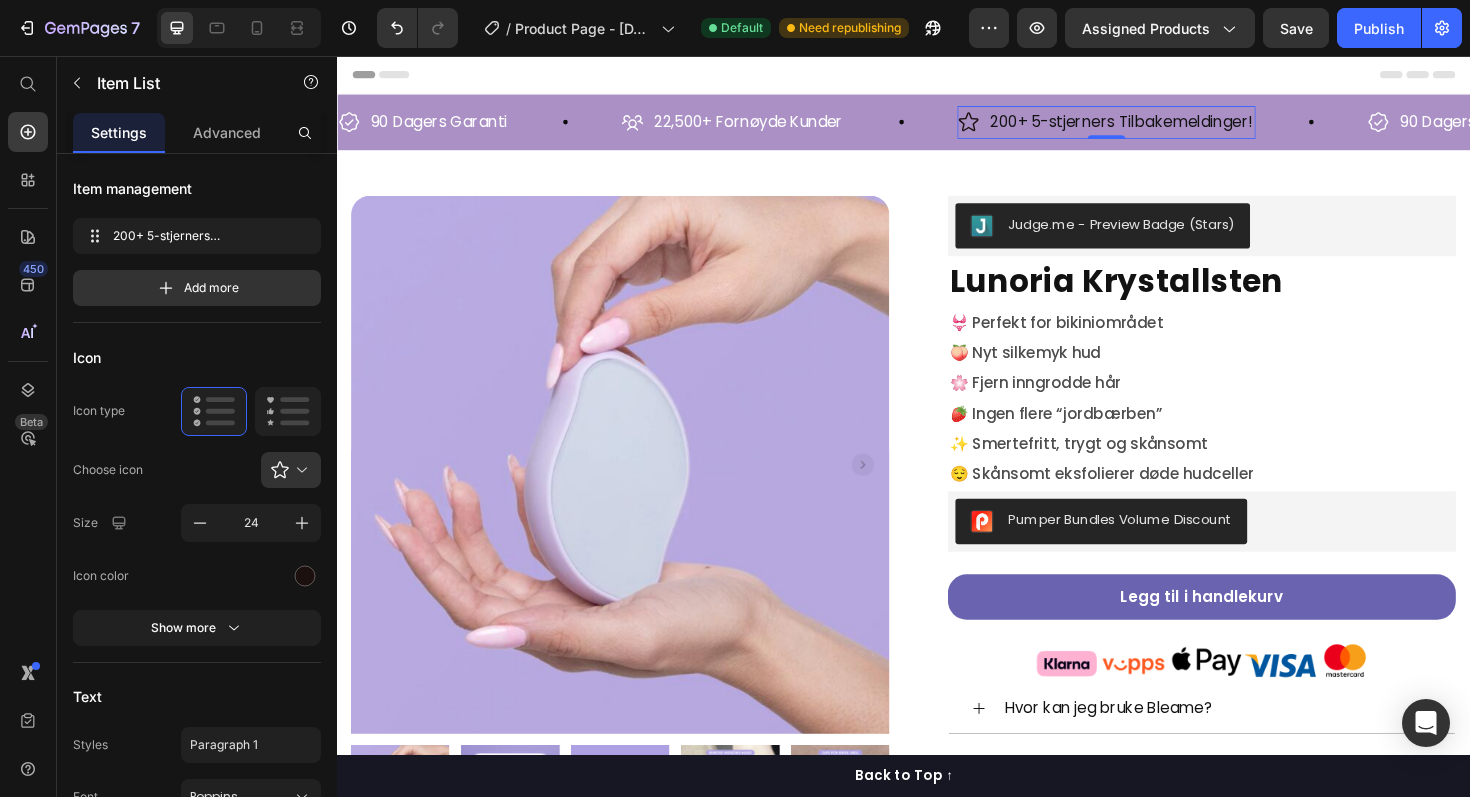 click on "200+ 5-stjerners Tilbakemeldinger!" at bounding box center (1168, 126) 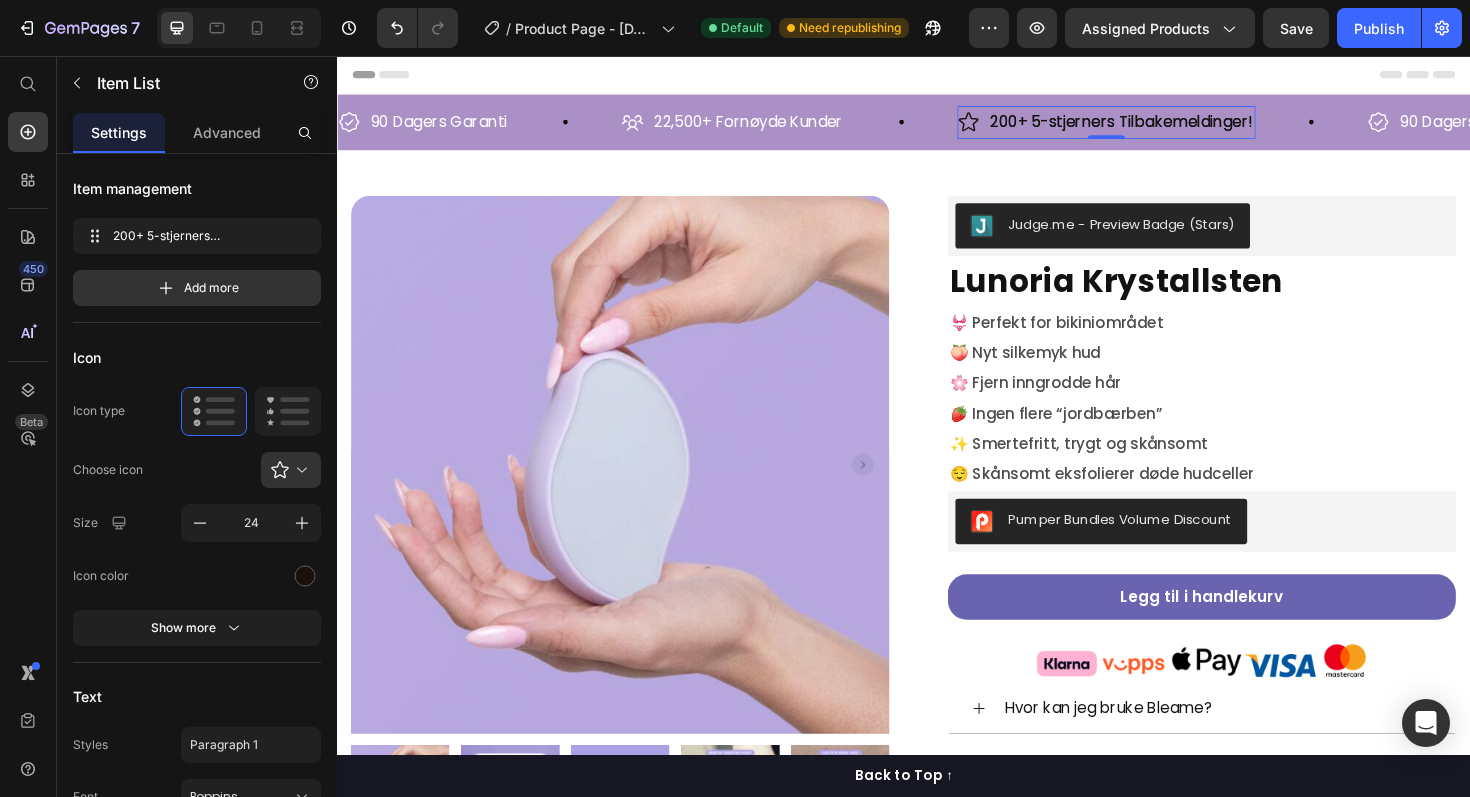 click on "200+ 5-stjerners Tilbakemeldinger!" at bounding box center [1168, 126] 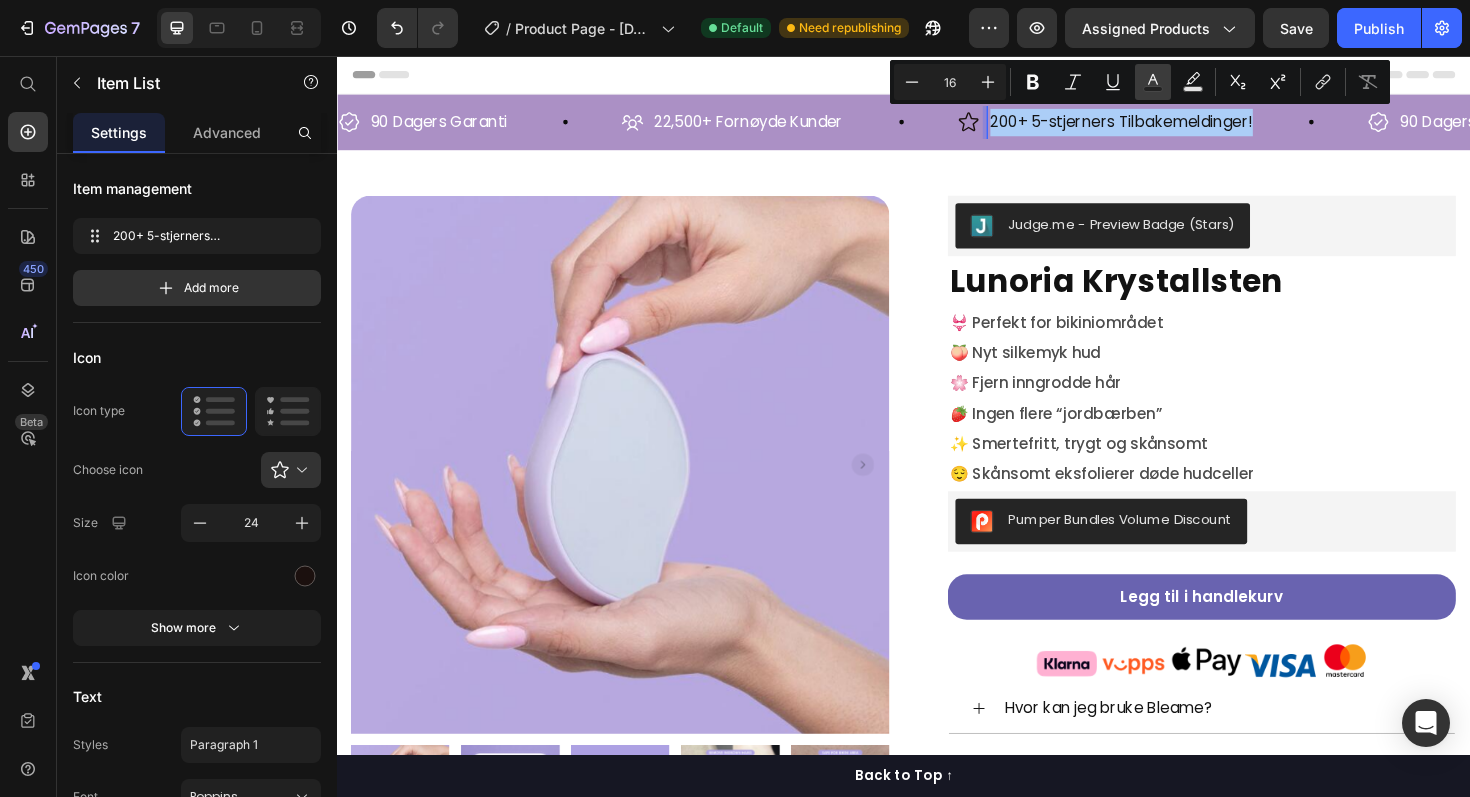 click 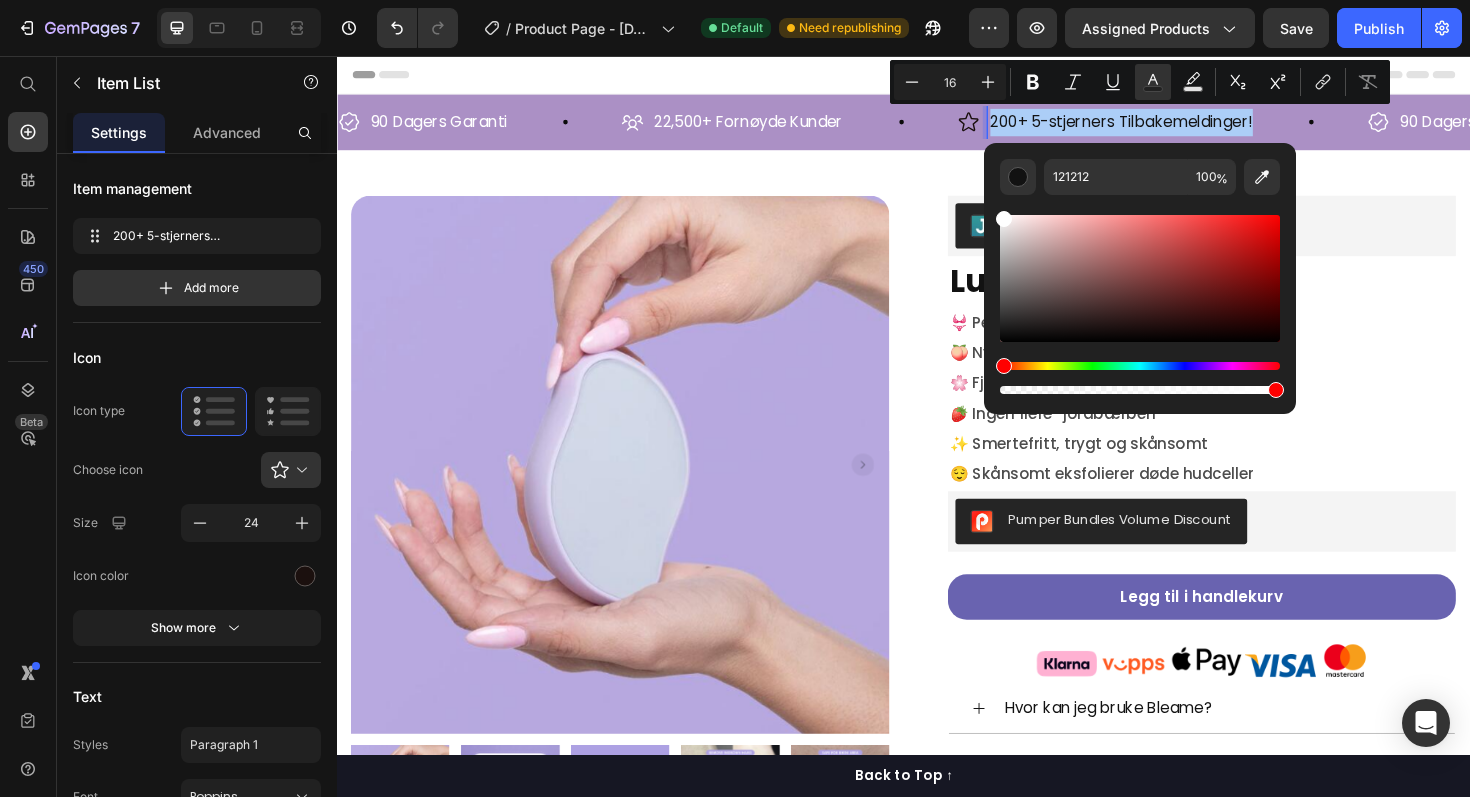 drag, startPoint x: 1341, startPoint y: 346, endPoint x: 1020, endPoint y: 111, distance: 397.8266 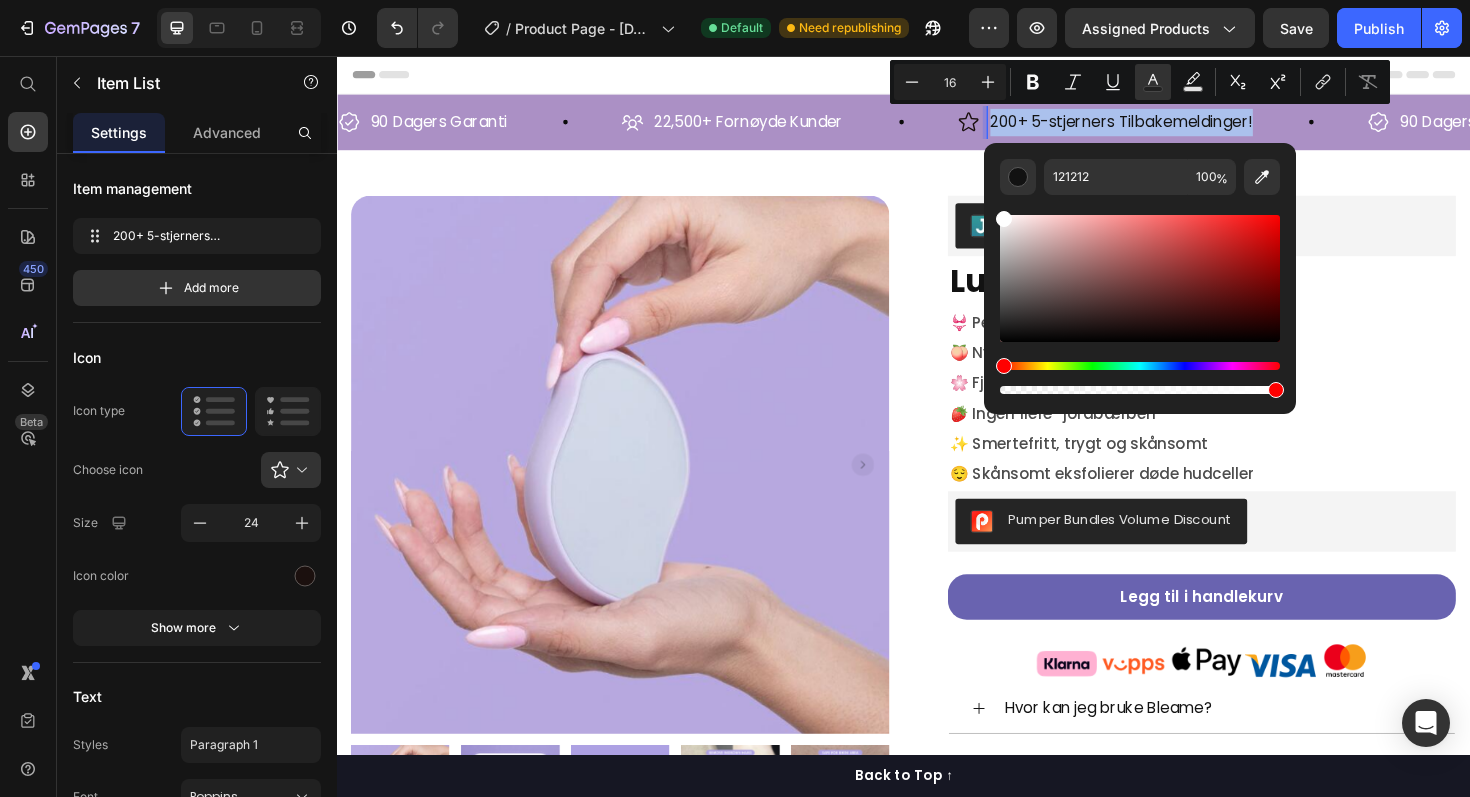 type on "FFFFFF" 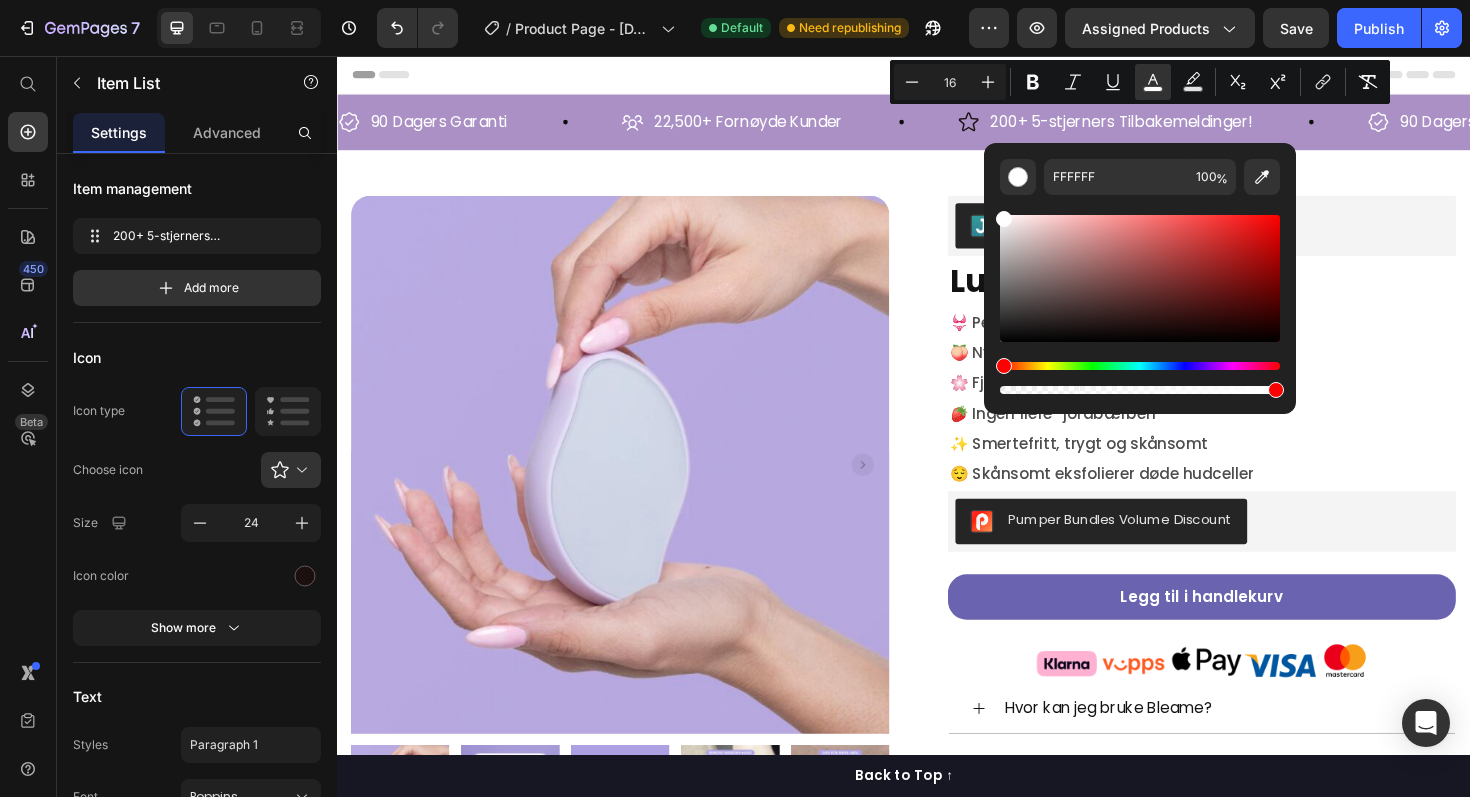 click 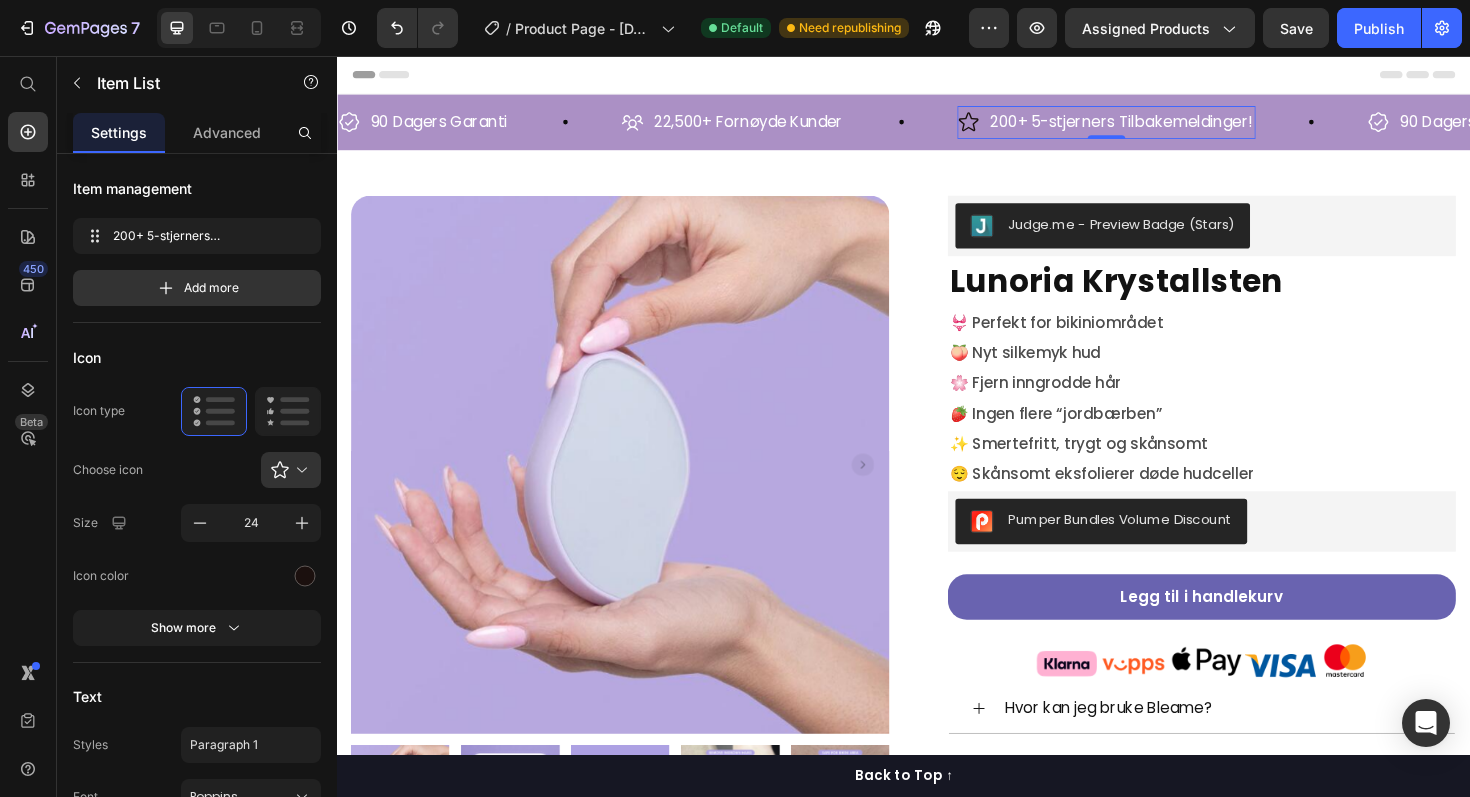 click 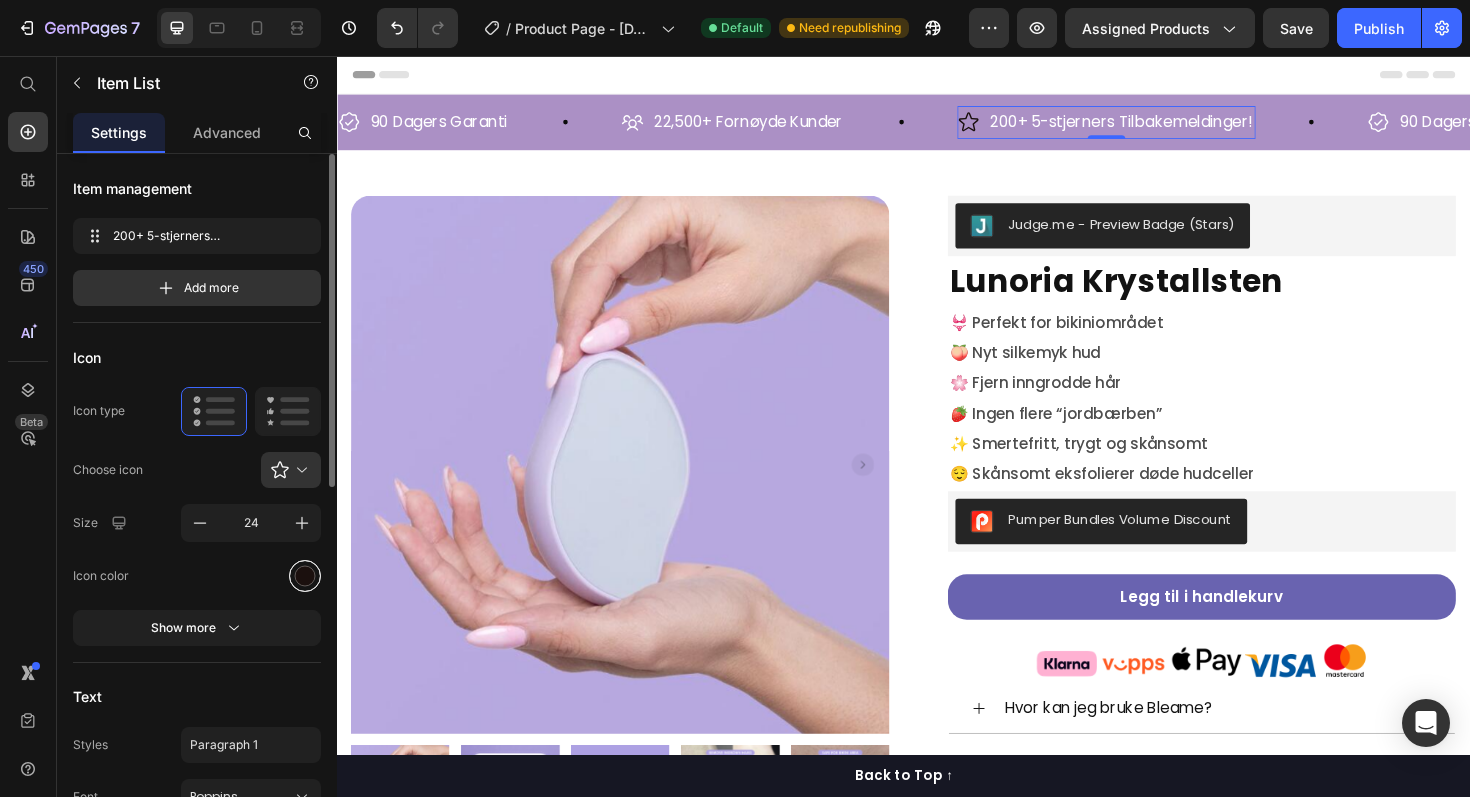 click at bounding box center [305, 576] 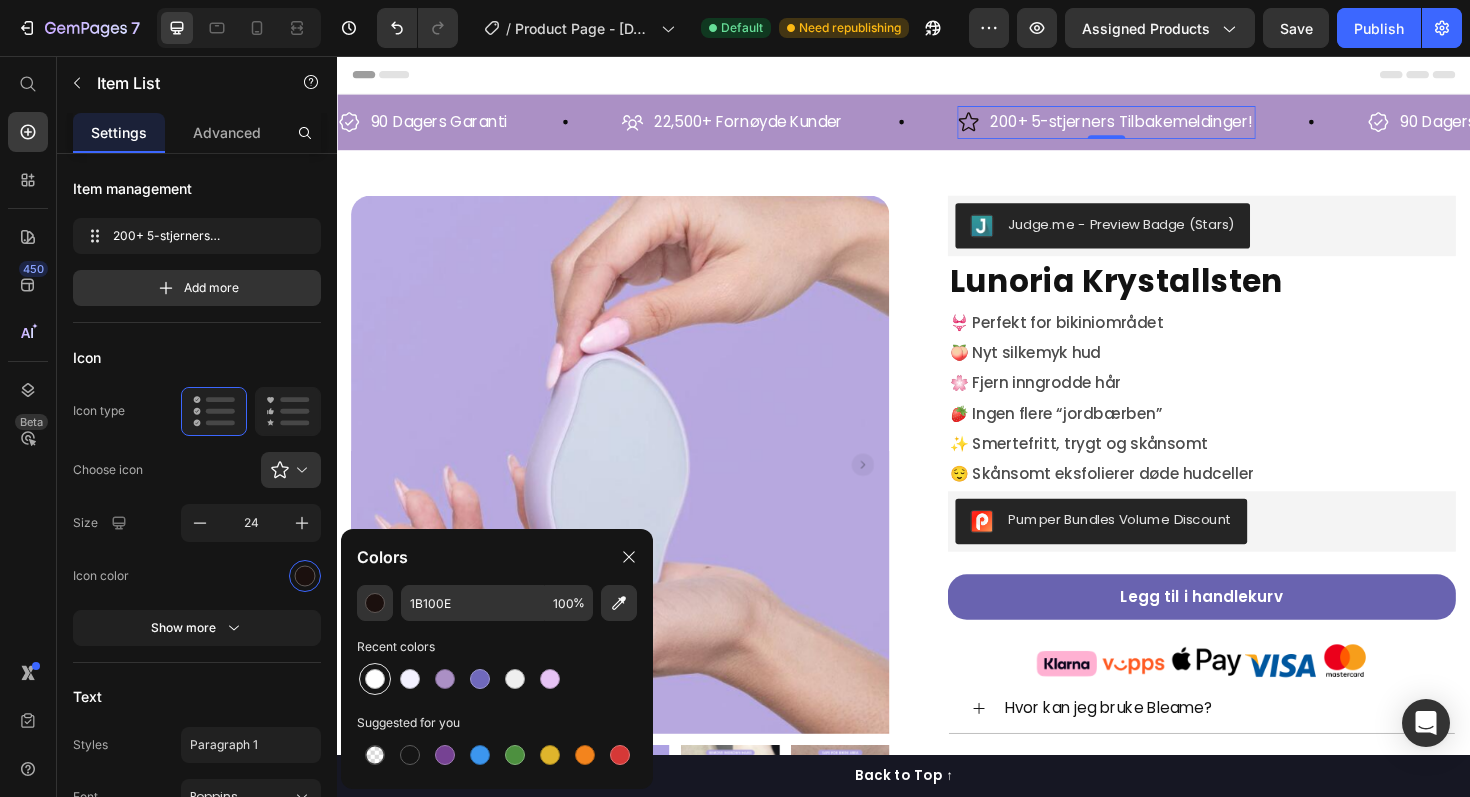click at bounding box center (375, 679) 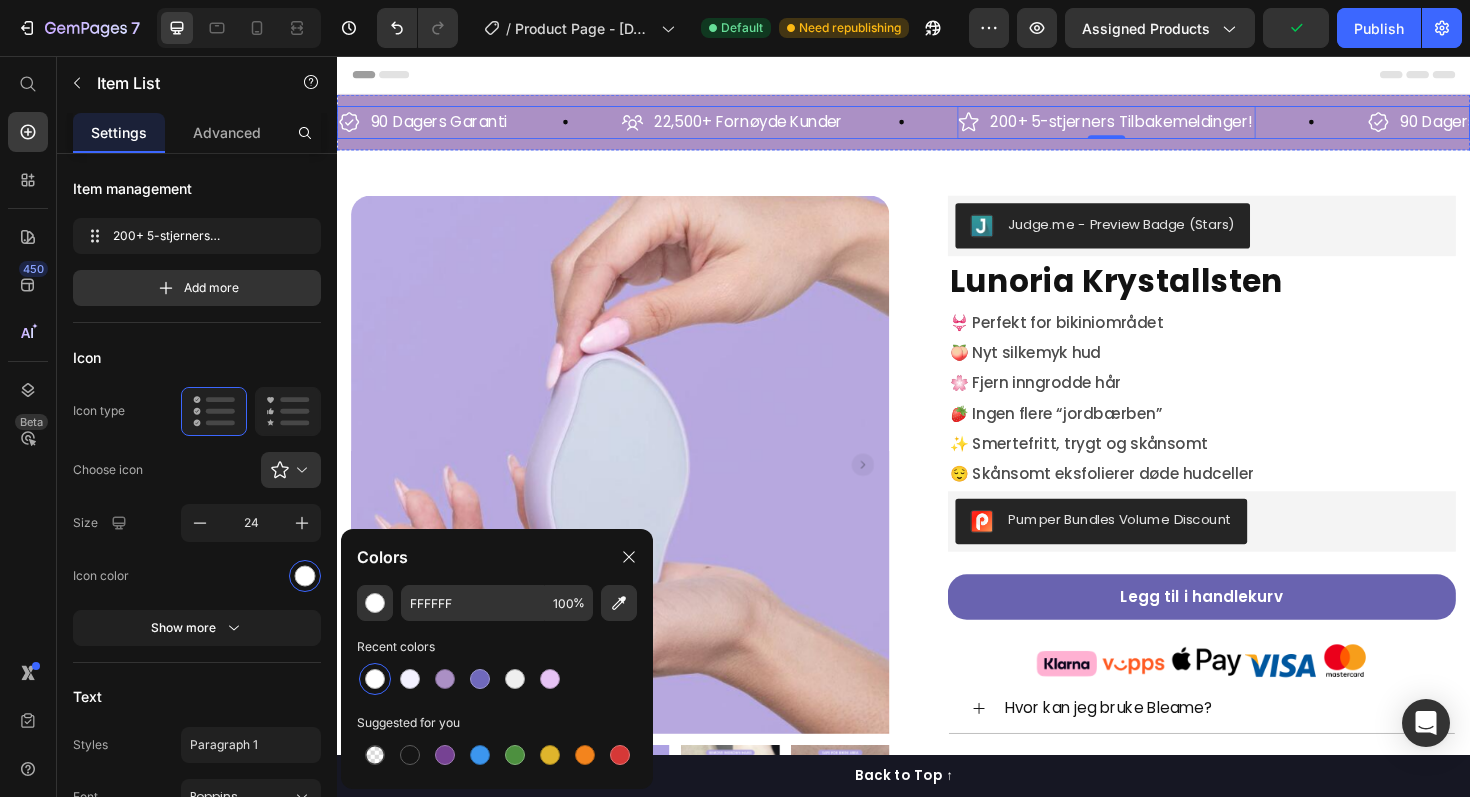 click on "200+ 5-stjerners Tilbakemeldinger! Item List   0" at bounding box center [1211, 126] 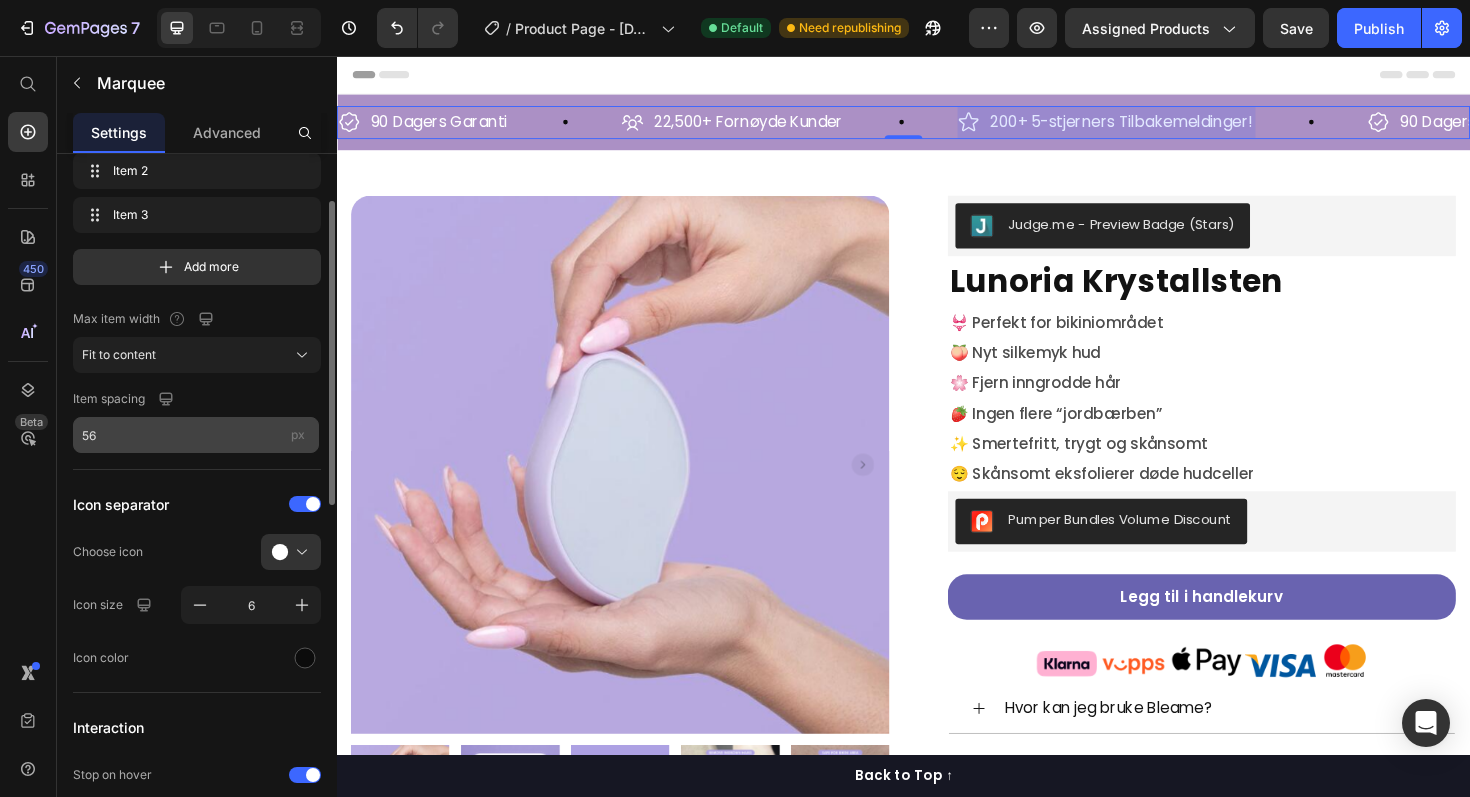 scroll, scrollTop: 132, scrollLeft: 0, axis: vertical 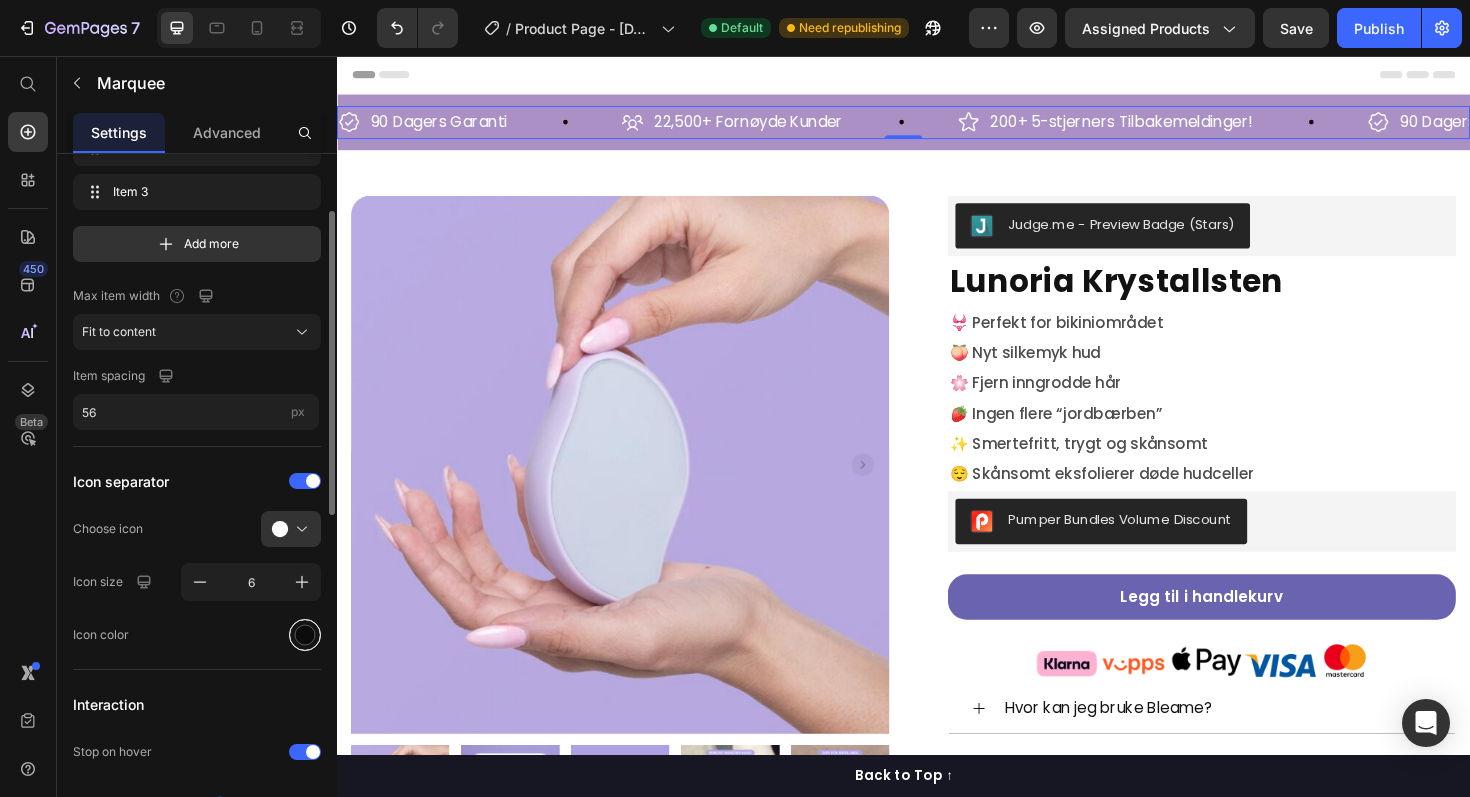 click at bounding box center (305, 635) 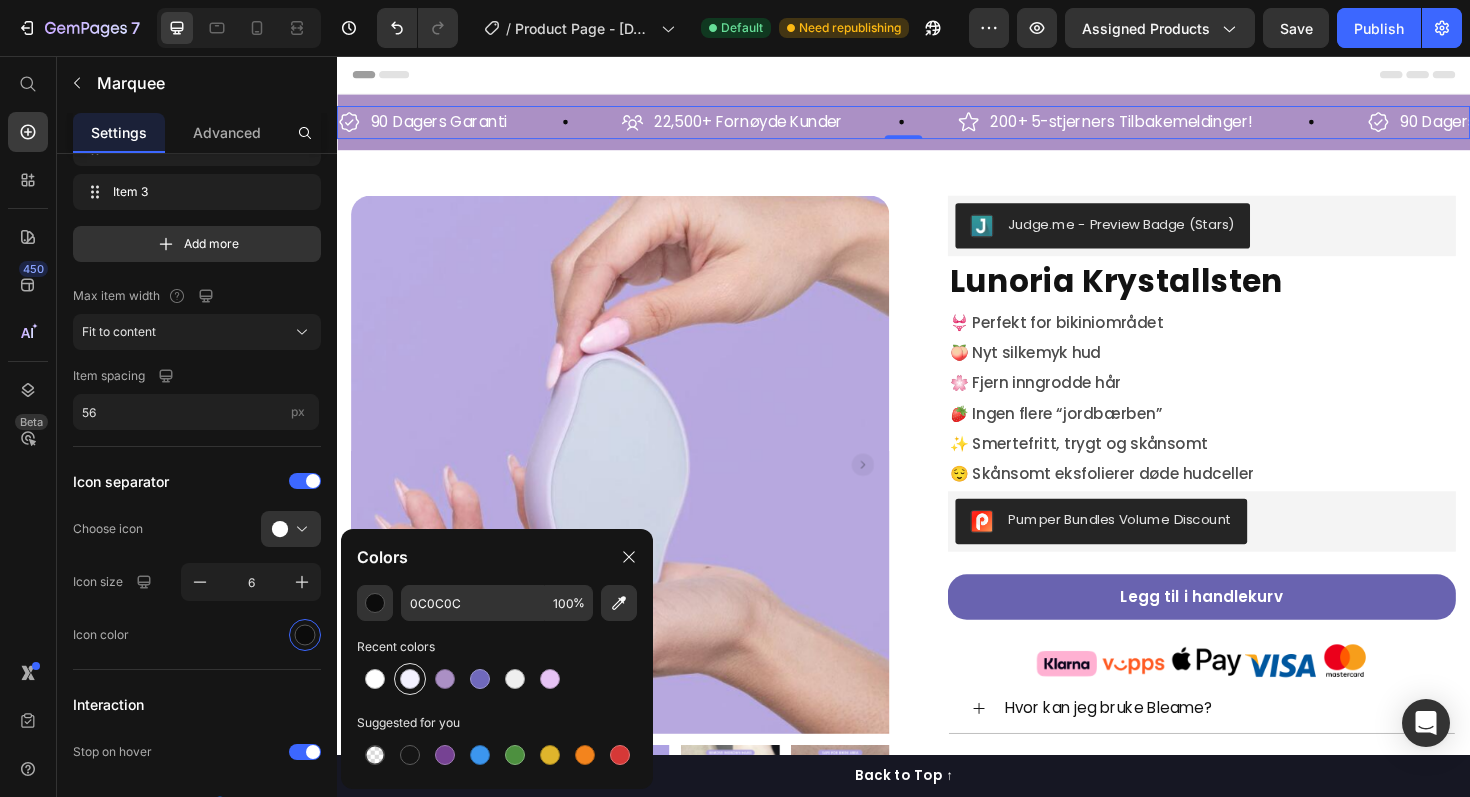 click at bounding box center [410, 679] 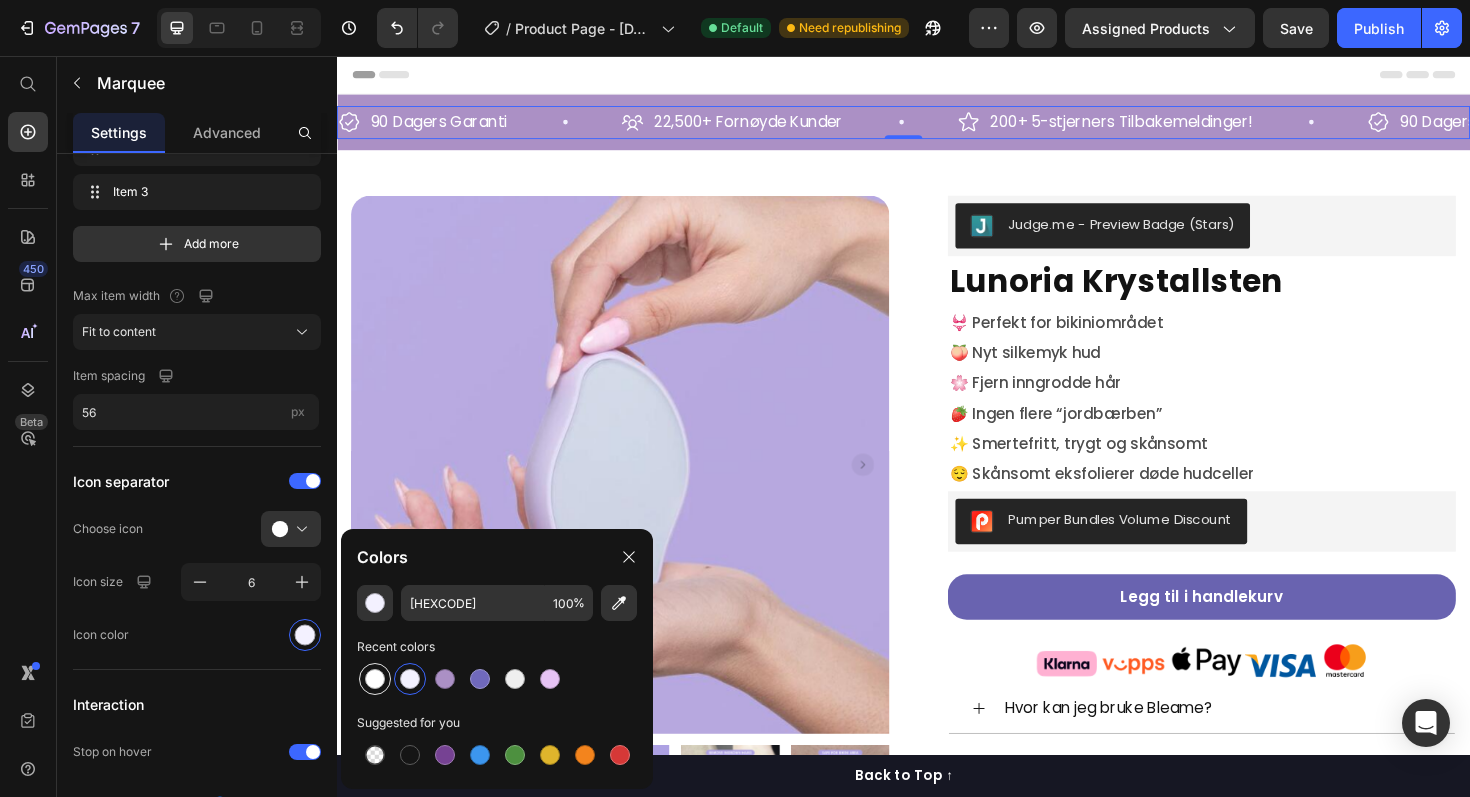 click at bounding box center (375, 679) 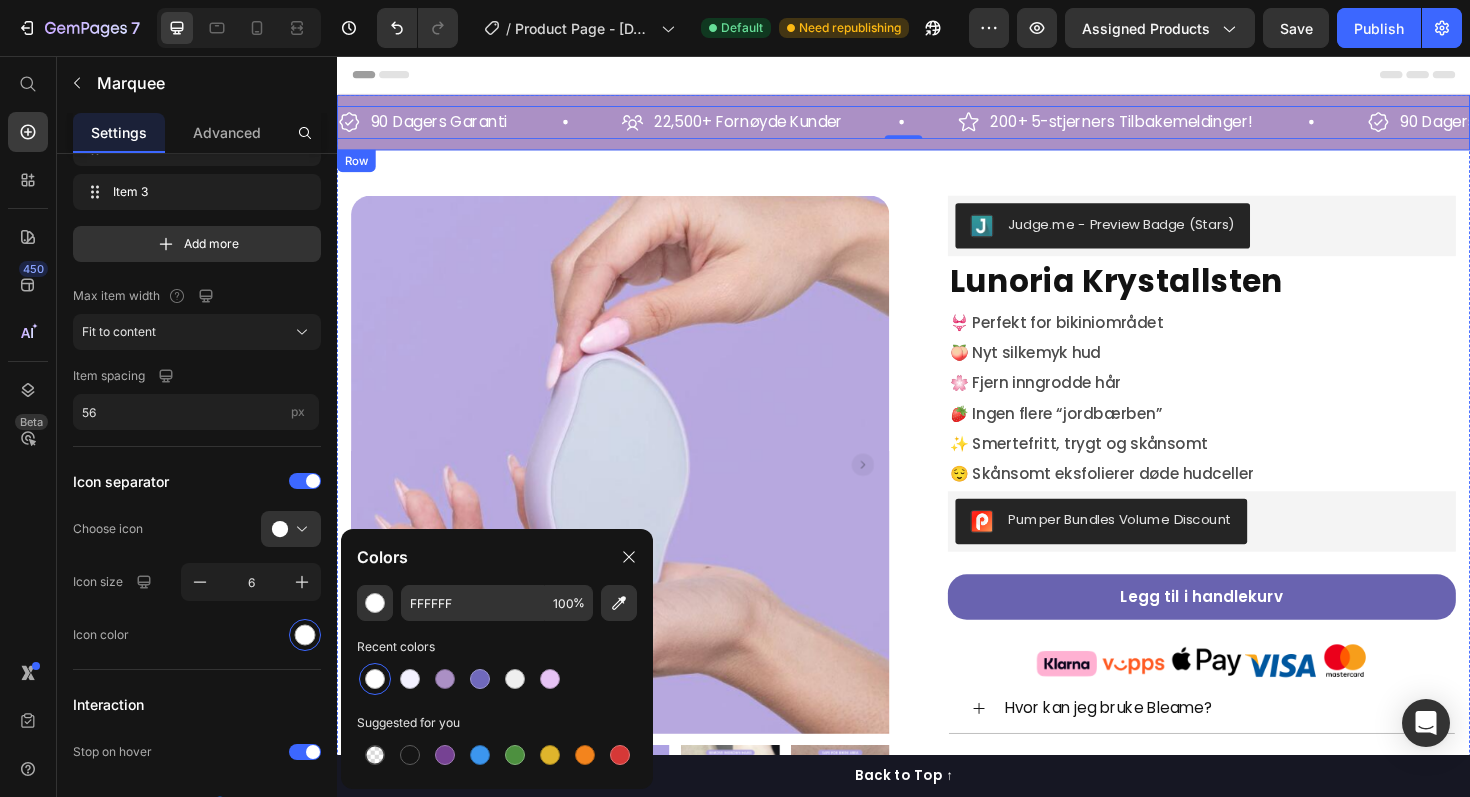 click on "Product Images Row Row Judge.me - Preview Badge (Stars) Judge.me Lunoria Krystallsten Product Title 👙 Perfekt for bikiniområdet 🍑 Nyt silkemyk hud 🌸 Fjern inngrodde hår 🍓 Ingen flere “jordbærben” ✨ Smertefritt, trygt og skånsomt 😌 Skånsomt eksfolierer døde hudceller Text Block Pumper Bundles Volume Discount Pumper Bundles Volume Discount Legg til i handlekurv Product Cart Button Image Row
Hvor kan jeg bruke Bleame?
Hvordan fungerer det?
Forårsaker friksjonen misfarging?
Hjelper det mot jordbærhud og knopper?
Frakt og levering
Retur- og refusjonspolitikk Accordion Row Product Row" at bounding box center (937, 674) 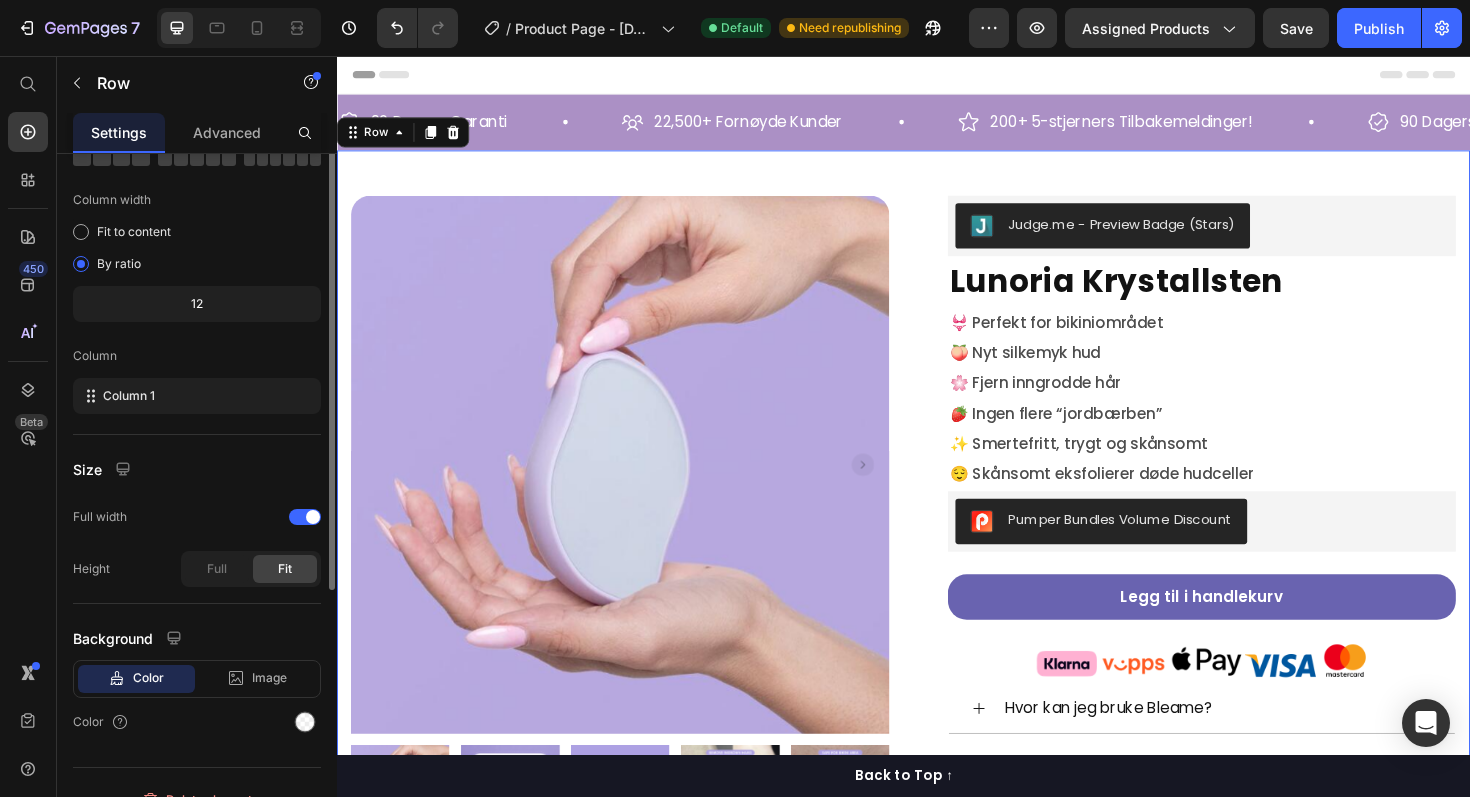 scroll, scrollTop: 0, scrollLeft: 0, axis: both 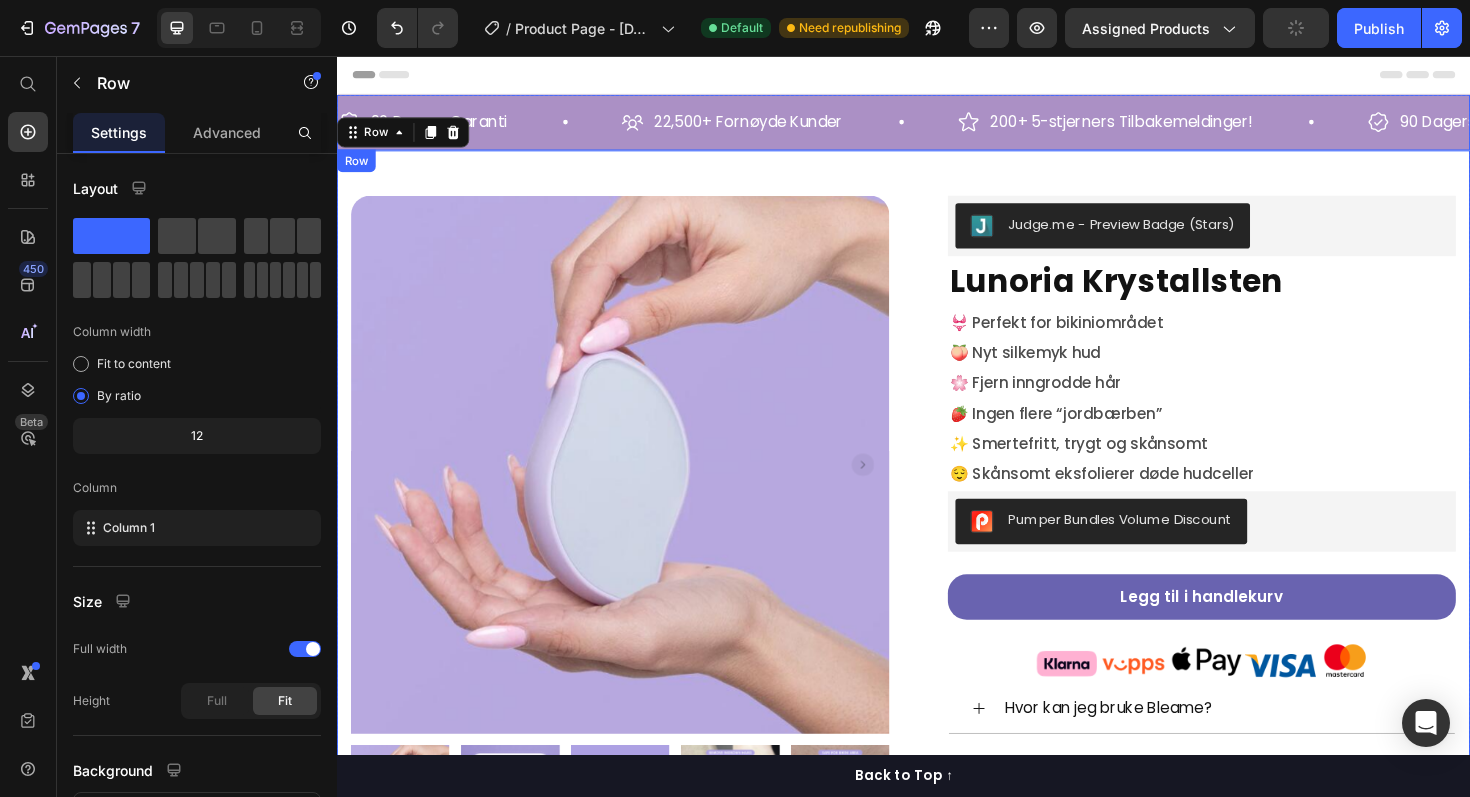 click on "90 Dagers Garanti Item List
22,500+ Fornøyde Kunder Item List
200+ 5-stjerners Tilbakemeldinger! Item List
90 Dagers Garanti Item List
22,500+ Fornøyde Kunder Item List
200+ 5-stjerners Tilbakemeldinger! Item List
90 Dagers Garanti Item List
22,500+ Fornøyde Kunder Item List
200+ 5-stjerners Tilbakemeldinger! Item List
90 Dagers Garanti Item List
22,500+ Fornøyde Kunder Item List
200+ 5-stjerners Tilbakemeldinger! Item List
90 Dagers Garanti Item List
22,500+ Fornøyde Kunder Item List
200+ 5-stjerners Tilbakemeldinger! Item List
Row" at bounding box center (937, 126) 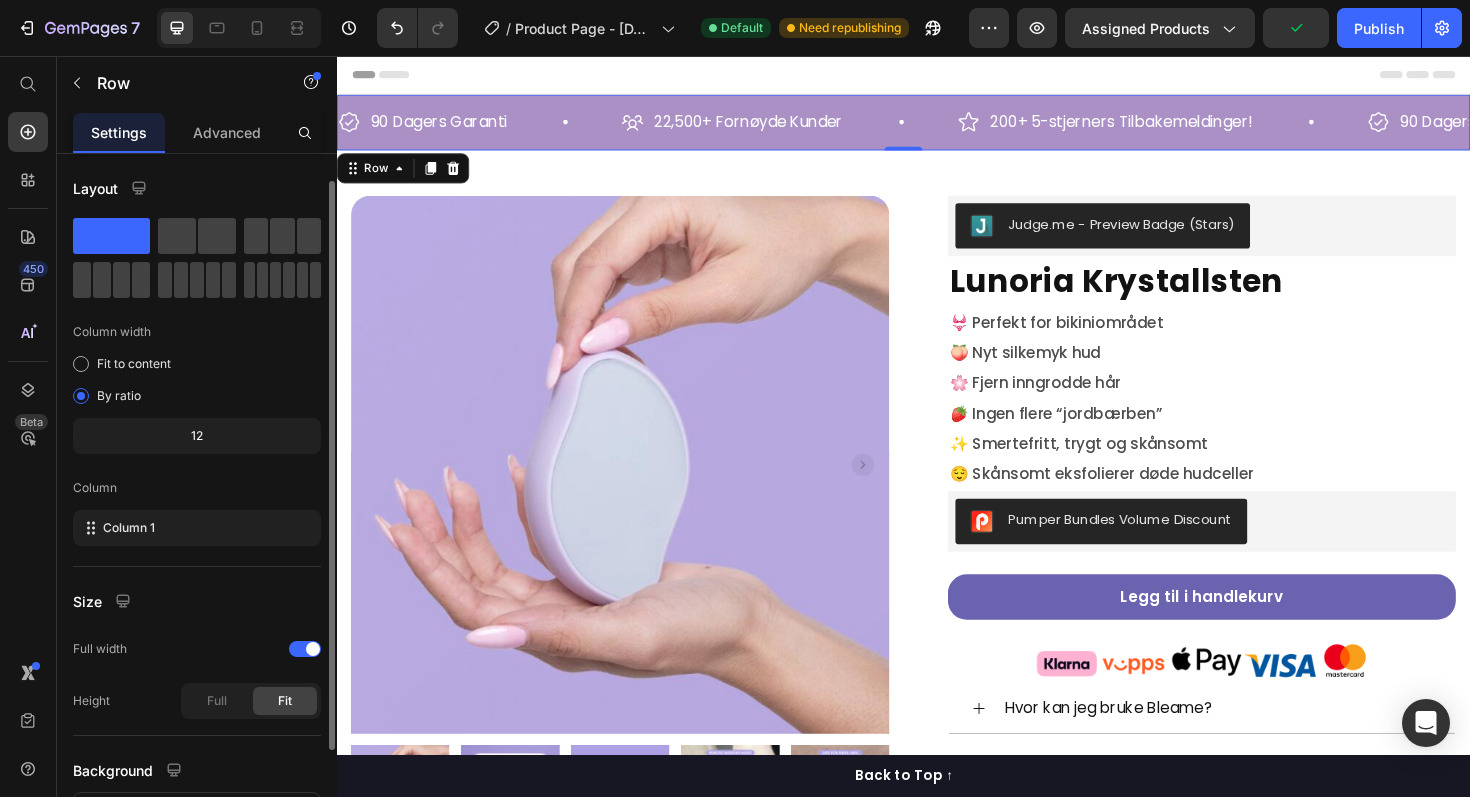 scroll, scrollTop: 160, scrollLeft: 0, axis: vertical 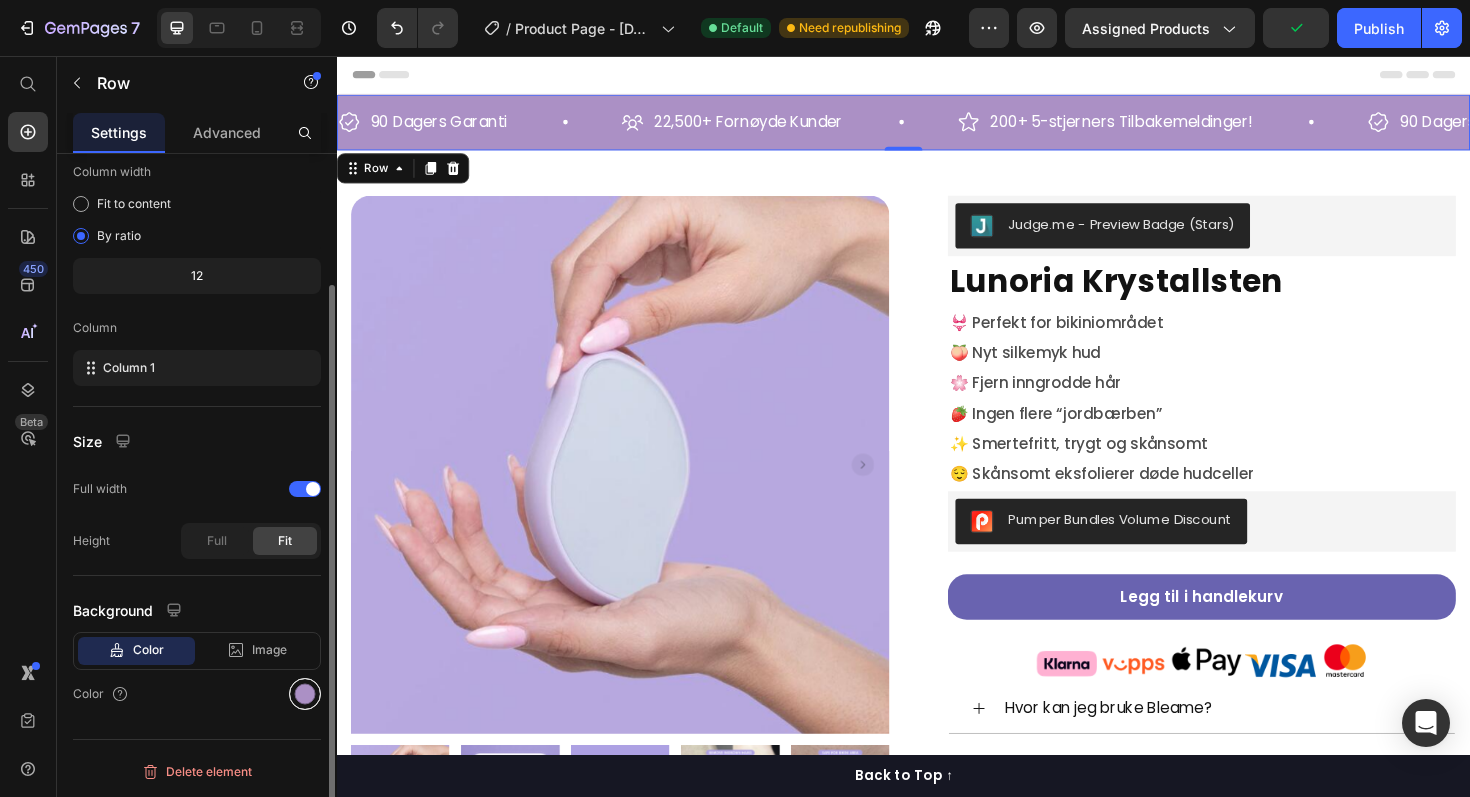 click at bounding box center (305, 694) 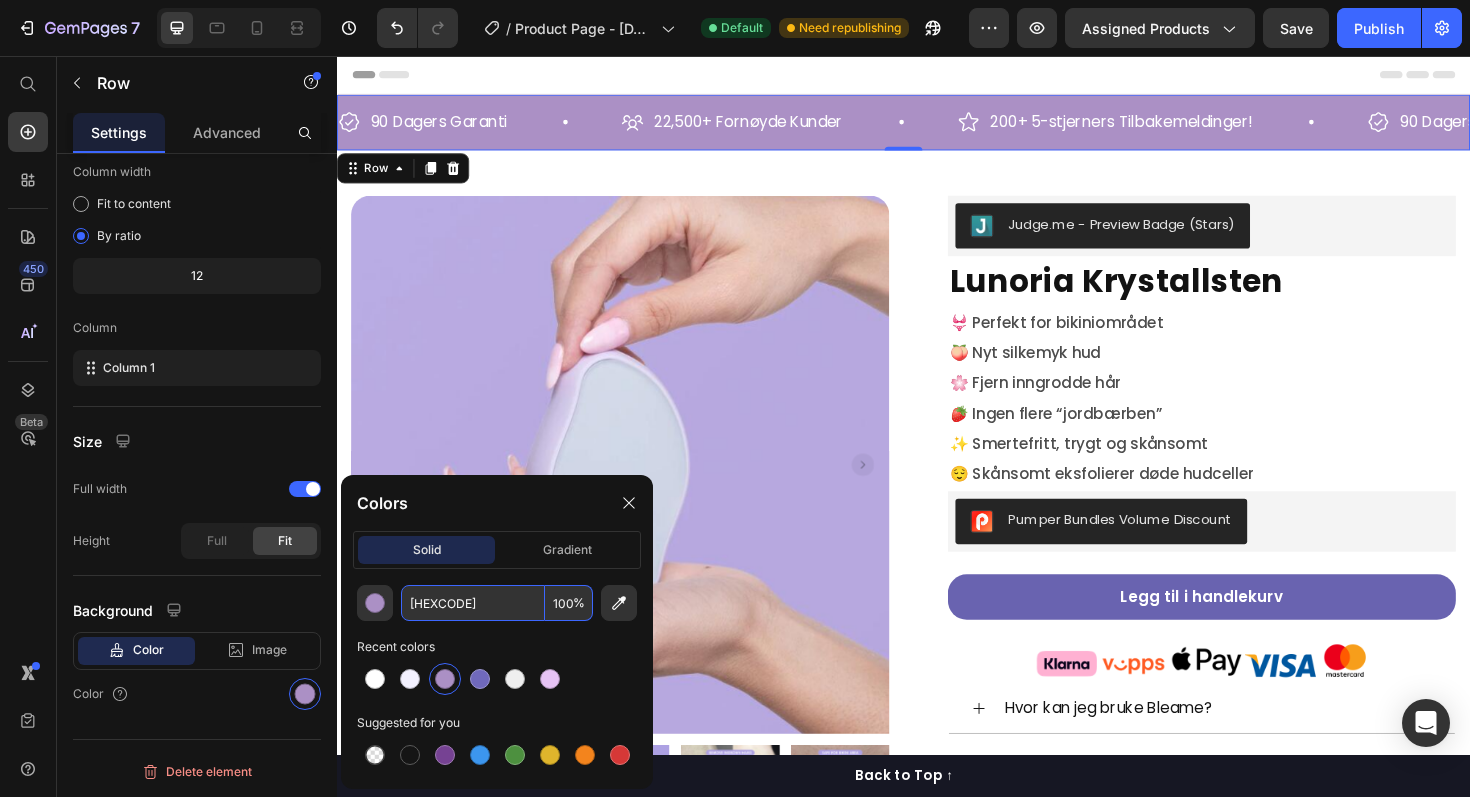 click on "AB90C5" at bounding box center [473, 603] 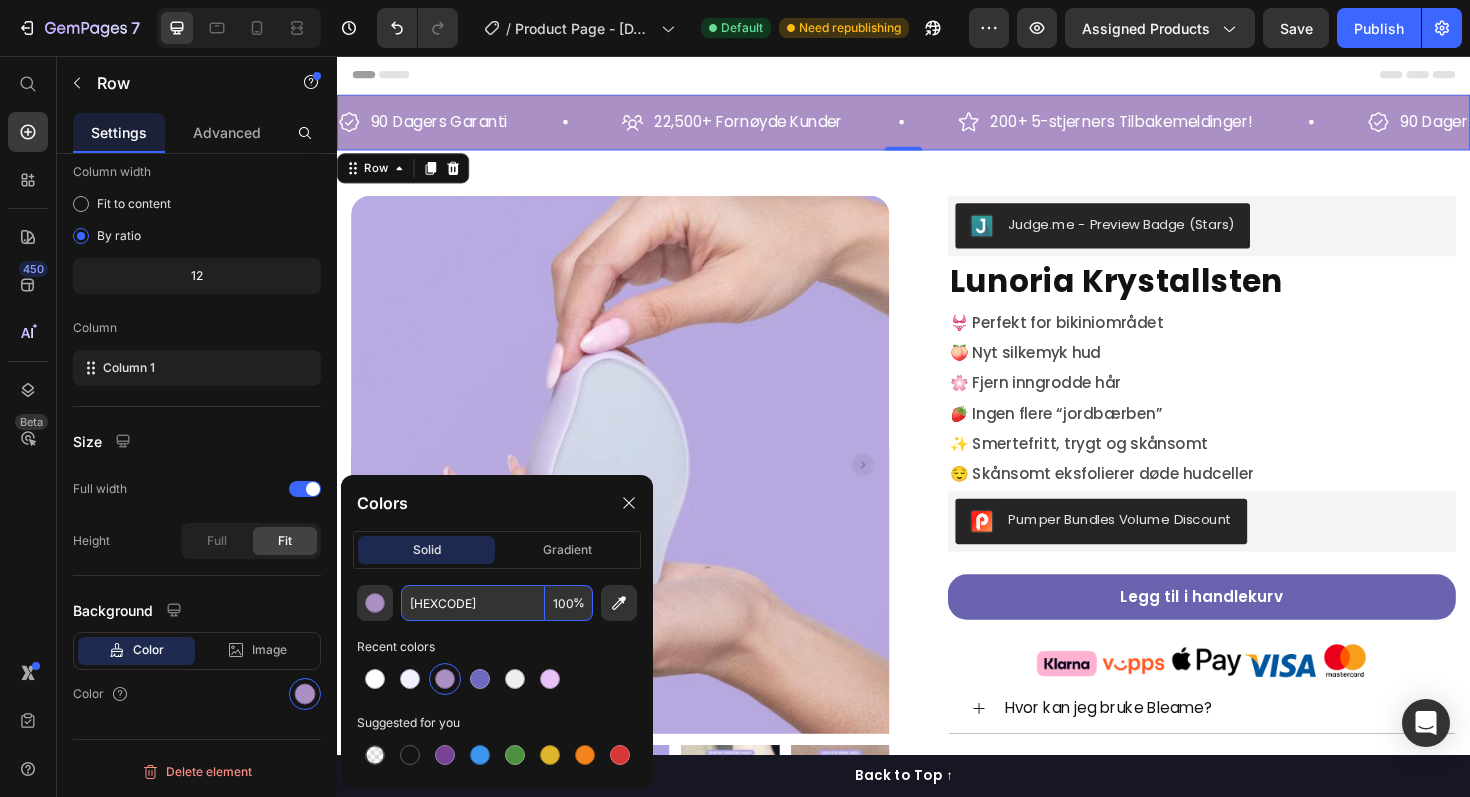 paste on "#7069bc" 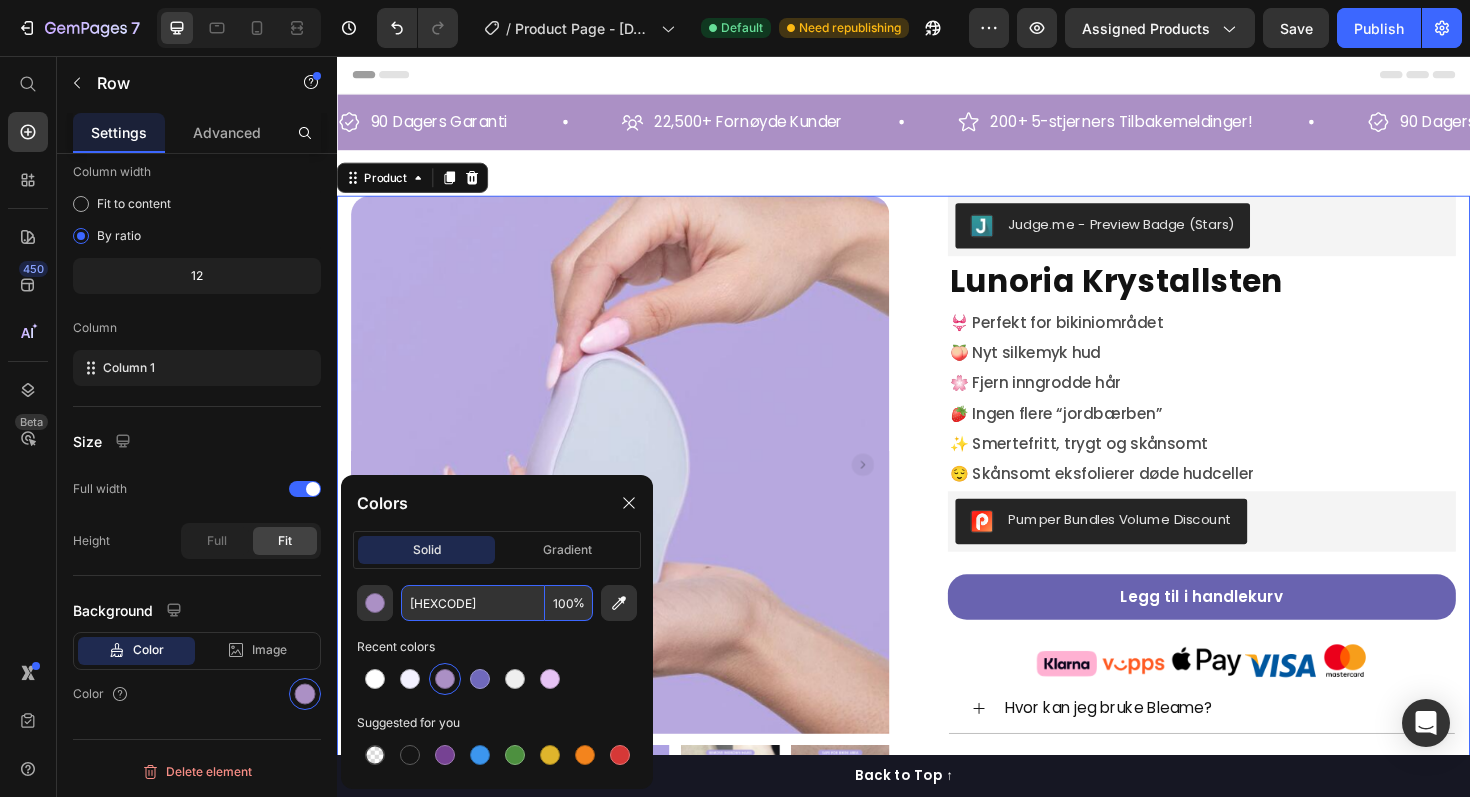click on "Product Images Row Row Judge.me - Preview Badge (Stars) Judge.me Lunoria Krystallsten Product Title 👙 Perfekt for bikiniområdet 🍑 Nyt silkemyk hud 🌸 Fjern inngrodde hår 🍓 Ingen flere “jordbærben” ✨ Smertefritt, trygt og skånsomt 😌 Skånsomt eksfolierer døde hudceller Text Block Pumper Bundles Volume Discount Pumper Bundles Volume Discount Legg til i handlekurv Product Cart Button Image Row
Hvor kan jeg bruke Bleame?
Hvordan fungerer det?
Forårsaker friksjonen misfarging?
Hjelper det mot jordbærhud og knopper?
Frakt og levering
Retur- og refusjonspolitikk Accordion Row Product   0" at bounding box center [937, 658] 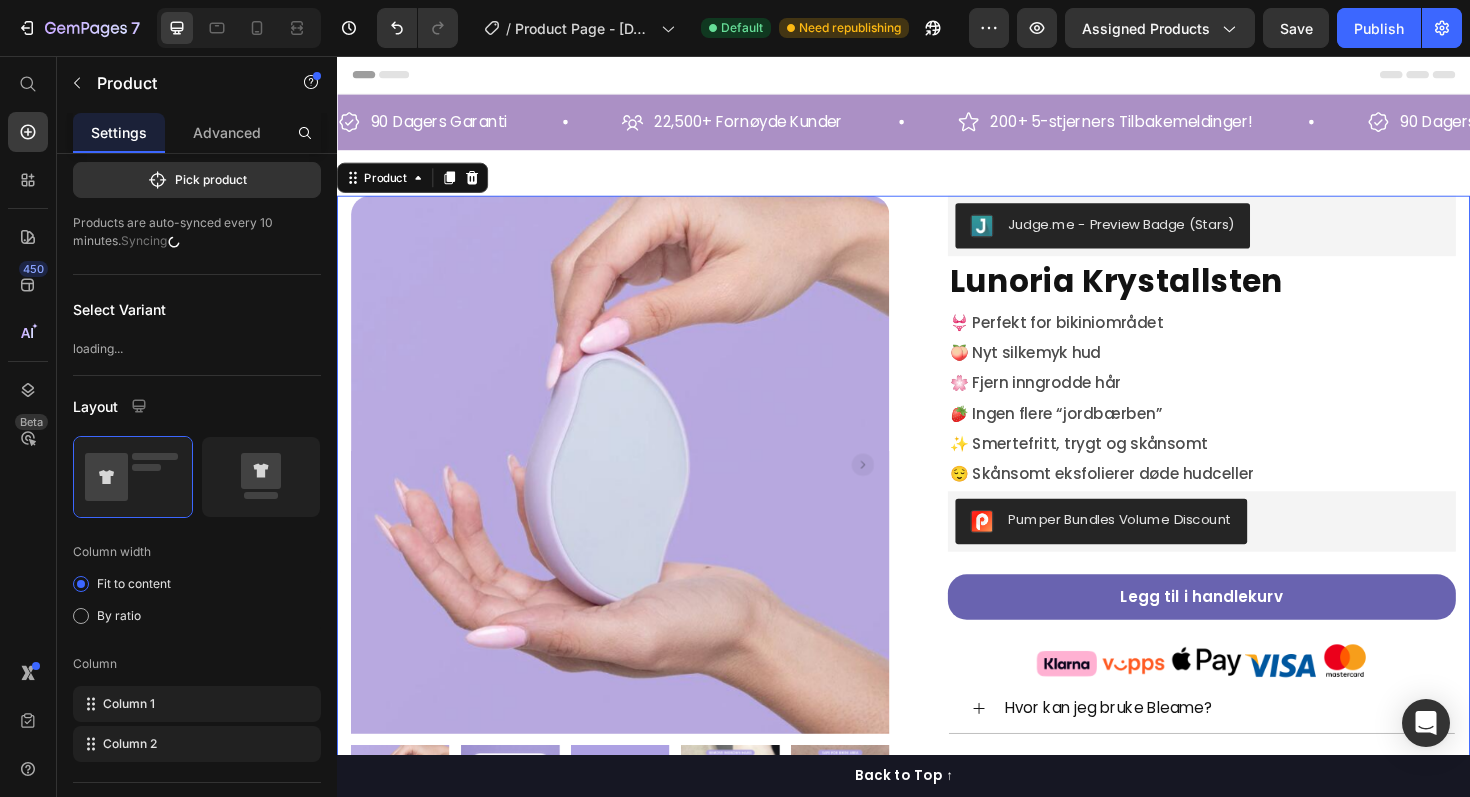 scroll, scrollTop: 0, scrollLeft: 0, axis: both 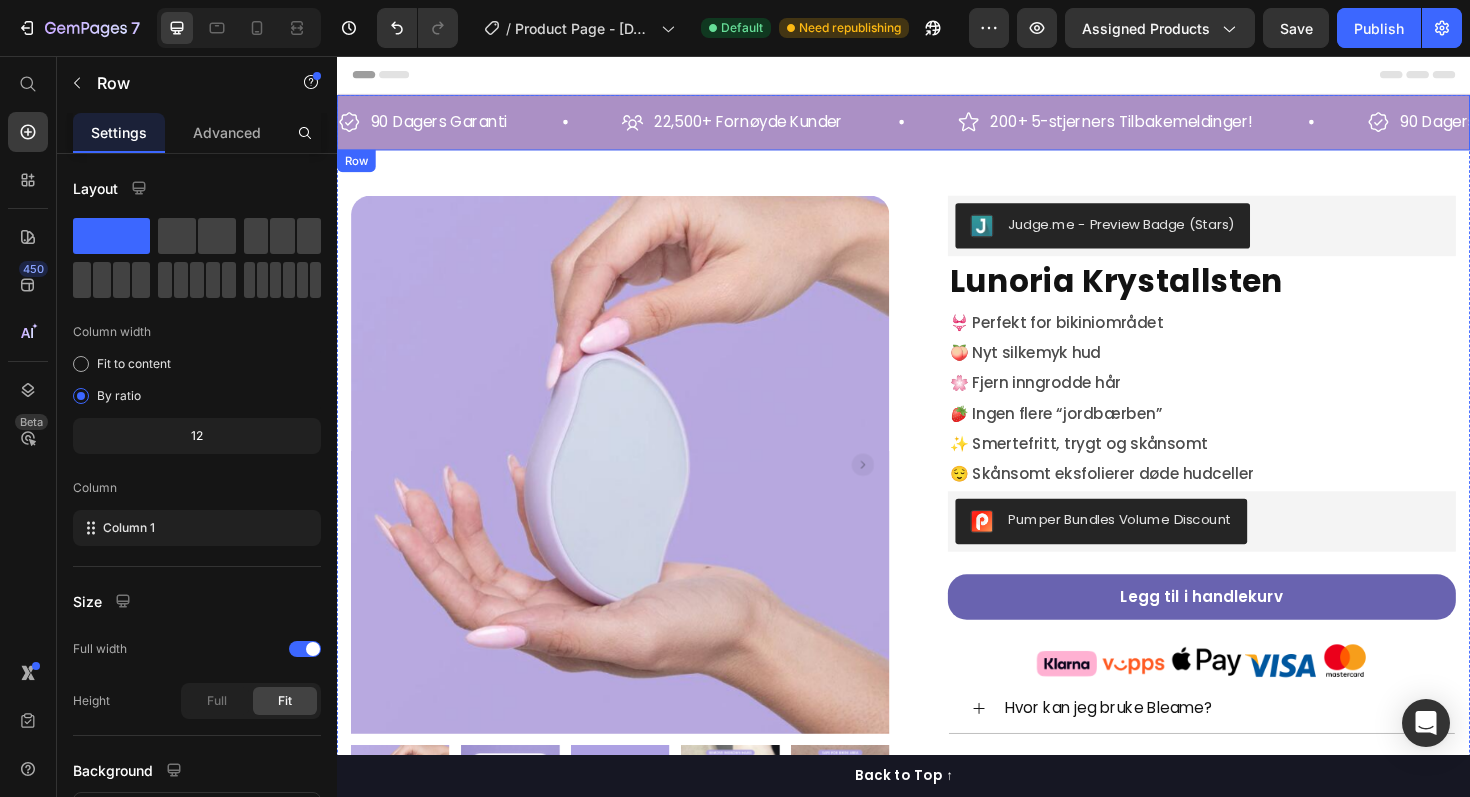 click on "90 Dagers Garanti Item List
22,500+ Fornøyde Kunder Item List
200+ 5-stjerners Tilbakemeldinger! Item List
90 Dagers Garanti Item List
22,500+ Fornøyde Kunder Item List
200+ 5-stjerners Tilbakemeldinger! Item List
90 Dagers Garanti Item List
22,500+ Fornøyde Kunder Item List
200+ 5-stjerners Tilbakemeldinger! Item List
90 Dagers Garanti Item List
22,500+ Fornøyde Kunder Item List
200+ 5-stjerners Tilbakemeldinger! Item List
90 Dagers Garanti Item List
22,500+ Fornøyde Kunder Item List
200+ 5-stjerners Tilbakemeldinger! Item List
Row" at bounding box center [937, 126] 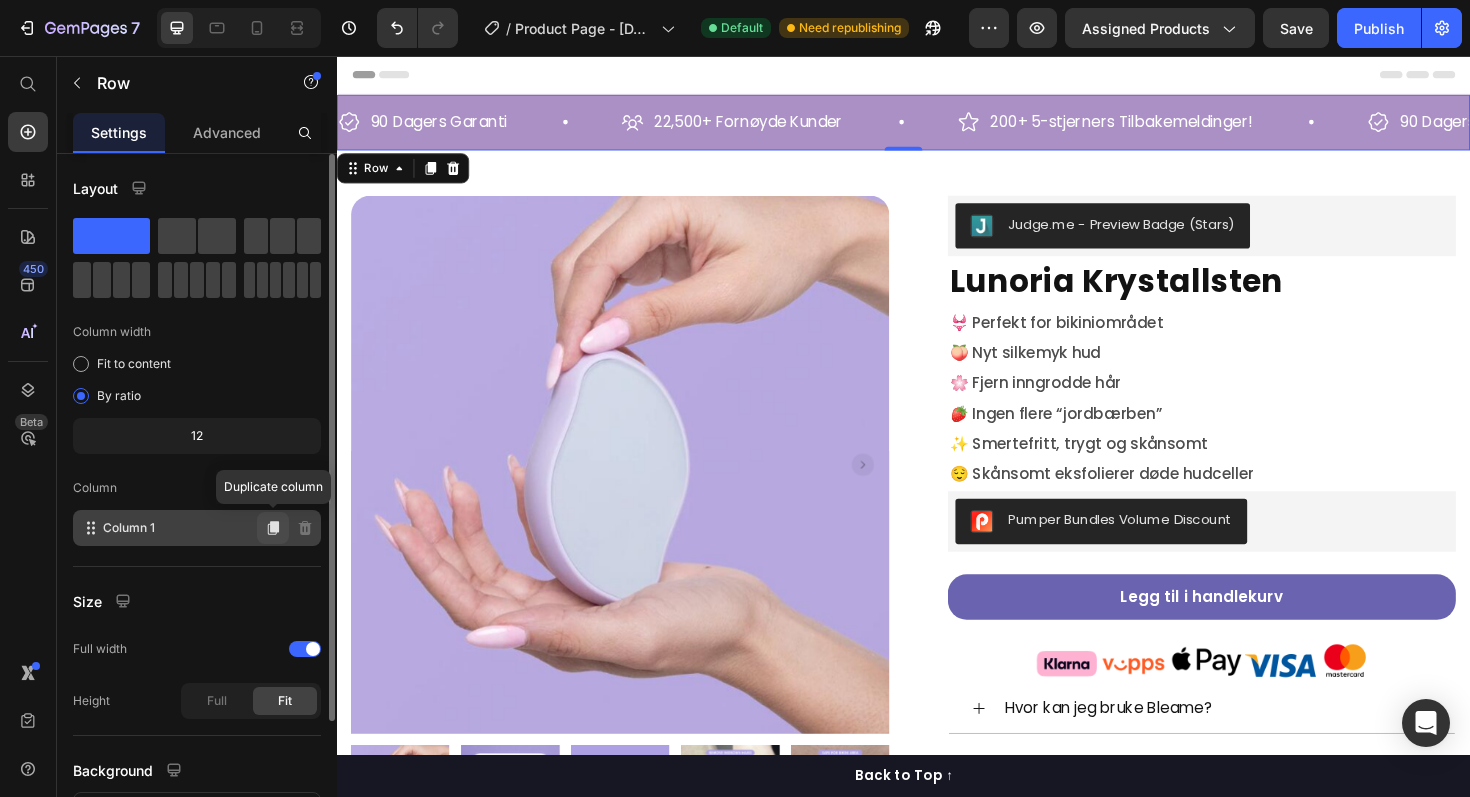 scroll, scrollTop: 160, scrollLeft: 0, axis: vertical 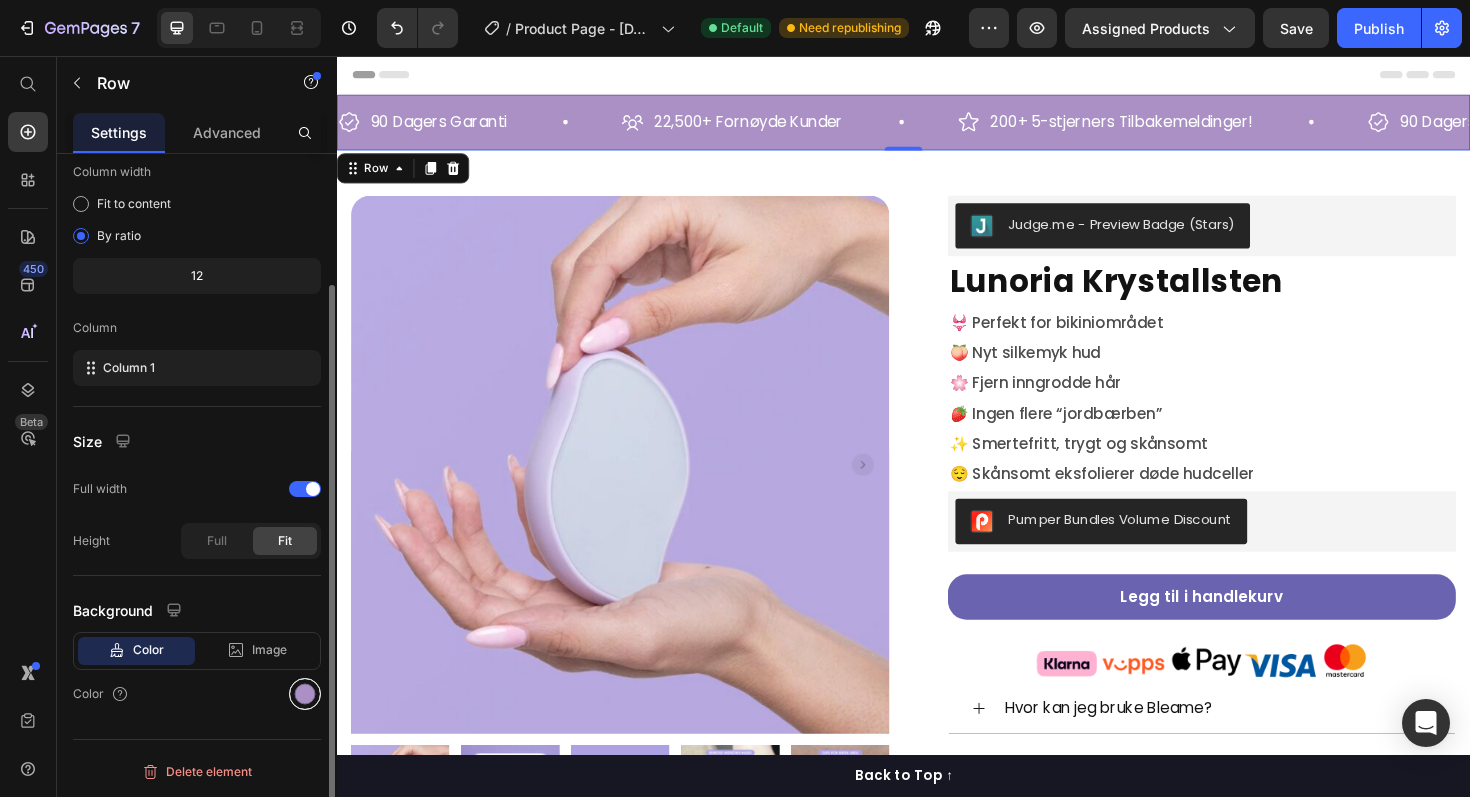 click at bounding box center [305, 694] 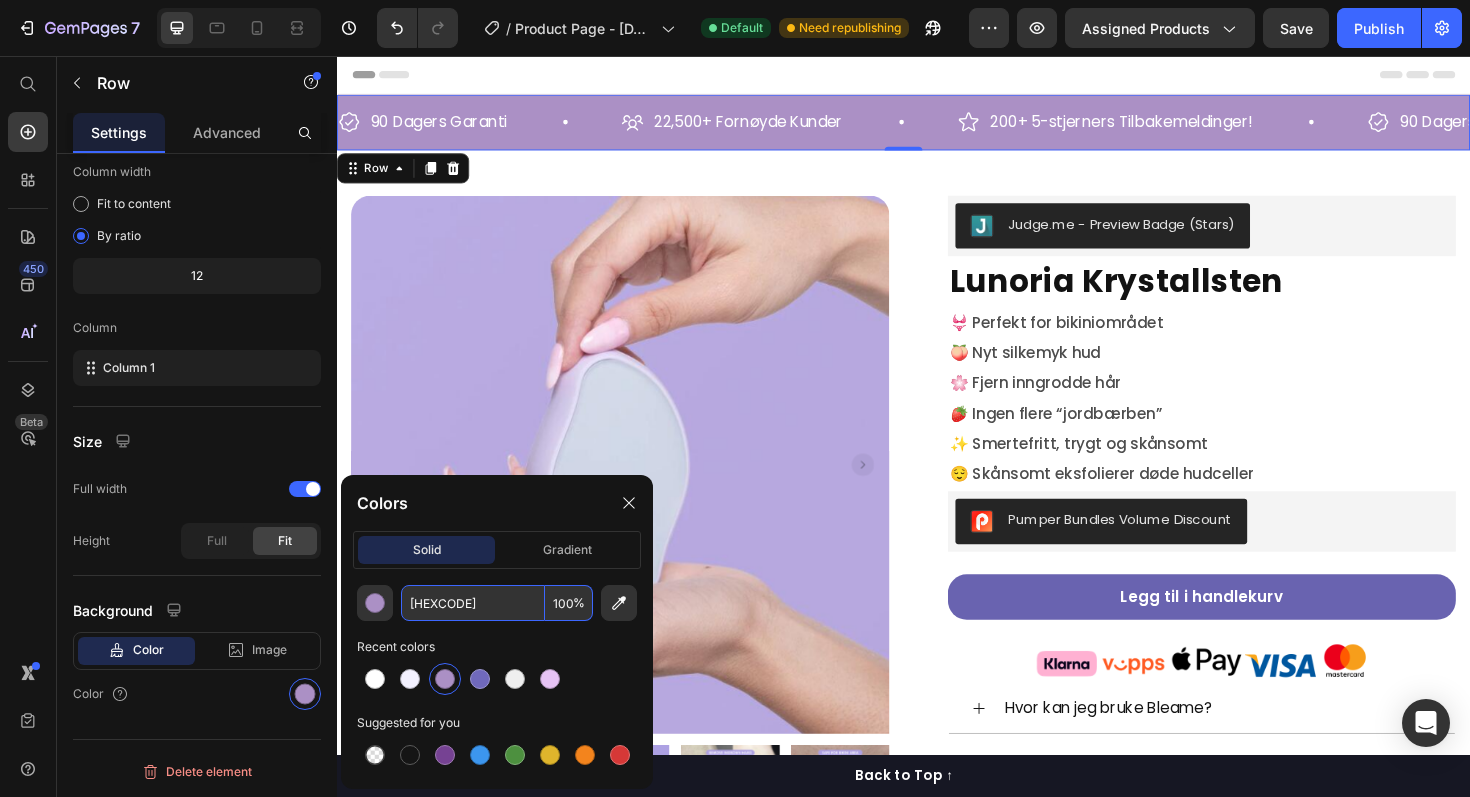 click on "AB90C5" at bounding box center (473, 603) 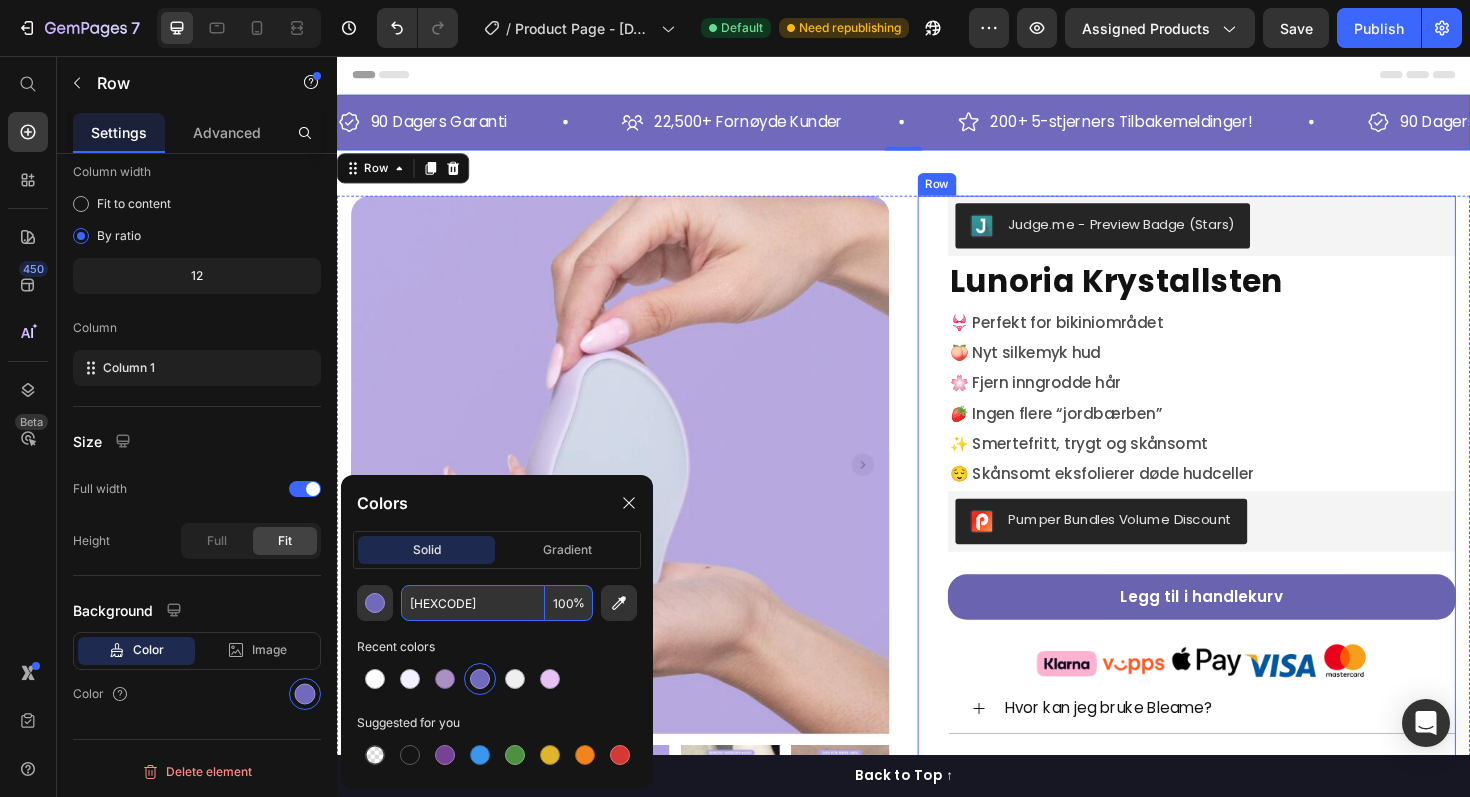 click on "Judge.me - Preview Badge (Stars) Judge.me Lunoria Krystallsten Product Title 👙 Perfekt for bikiniområdet 🍑 Nyt silkemyk hud 🌸 Fjern inngrodde hår 🍓 Ingen flere “jordbærben” ✨ Smertefritt, trygt og skånsomt 😌 Skånsomt eksfolierer døde hudceller Text Block Pumper Bundles Volume Discount Pumper Bundles Volume Discount Legg til i handlekurv Product Cart Button Image Row
Hvor kan jeg bruke Bleame?
Hvordan fungerer det?
Forårsaker friksjonen misfarging?
Hjelper det mot jordbærhud og knopper?
Frakt og levering
Retur- og refusjonspolitikk Accordion Row" at bounding box center (1237, 658) 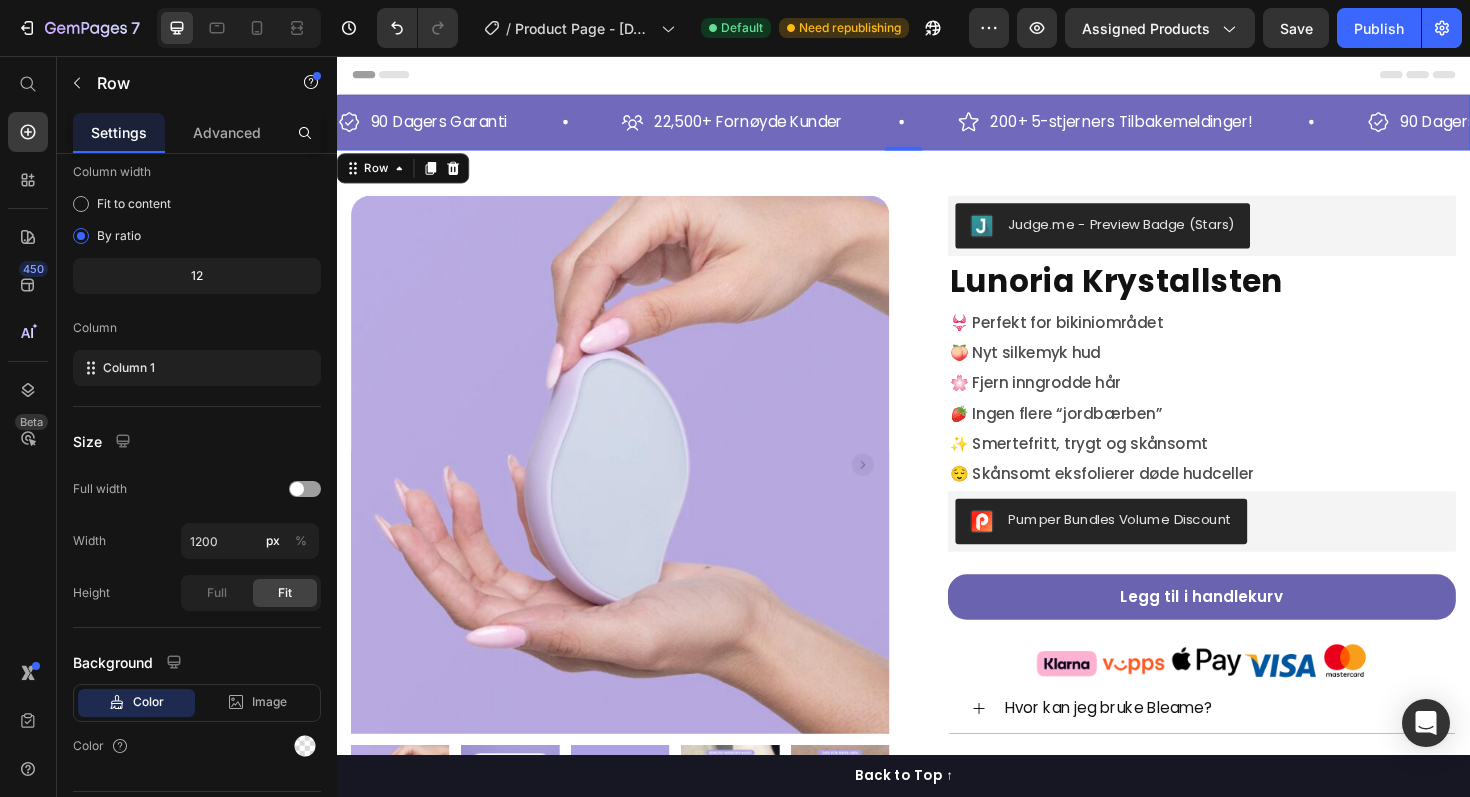 click on "90 Dagers Garanti Item List
22,500+ Fornøyde Kunder Item List
200+ 5-stjerners Tilbakemeldinger! Item List
90 Dagers Garanti Item List
22,500+ Fornøyde Kunder Item List
200+ 5-stjerners Tilbakemeldinger! Item List
90 Dagers Garanti Item List
22,500+ Fornøyde Kunder Item List
200+ 5-stjerners Tilbakemeldinger! Item List
90 Dagers Garanti Item List
22,500+ Fornøyde Kunder Item List
200+ 5-stjerners Tilbakemeldinger! Item List
90 Dagers Garanti Item List
22,500+ Fornøyde Kunder Item List
200+ 5-stjerners Tilbakemeldinger! Item List
Row" at bounding box center (937, 126) 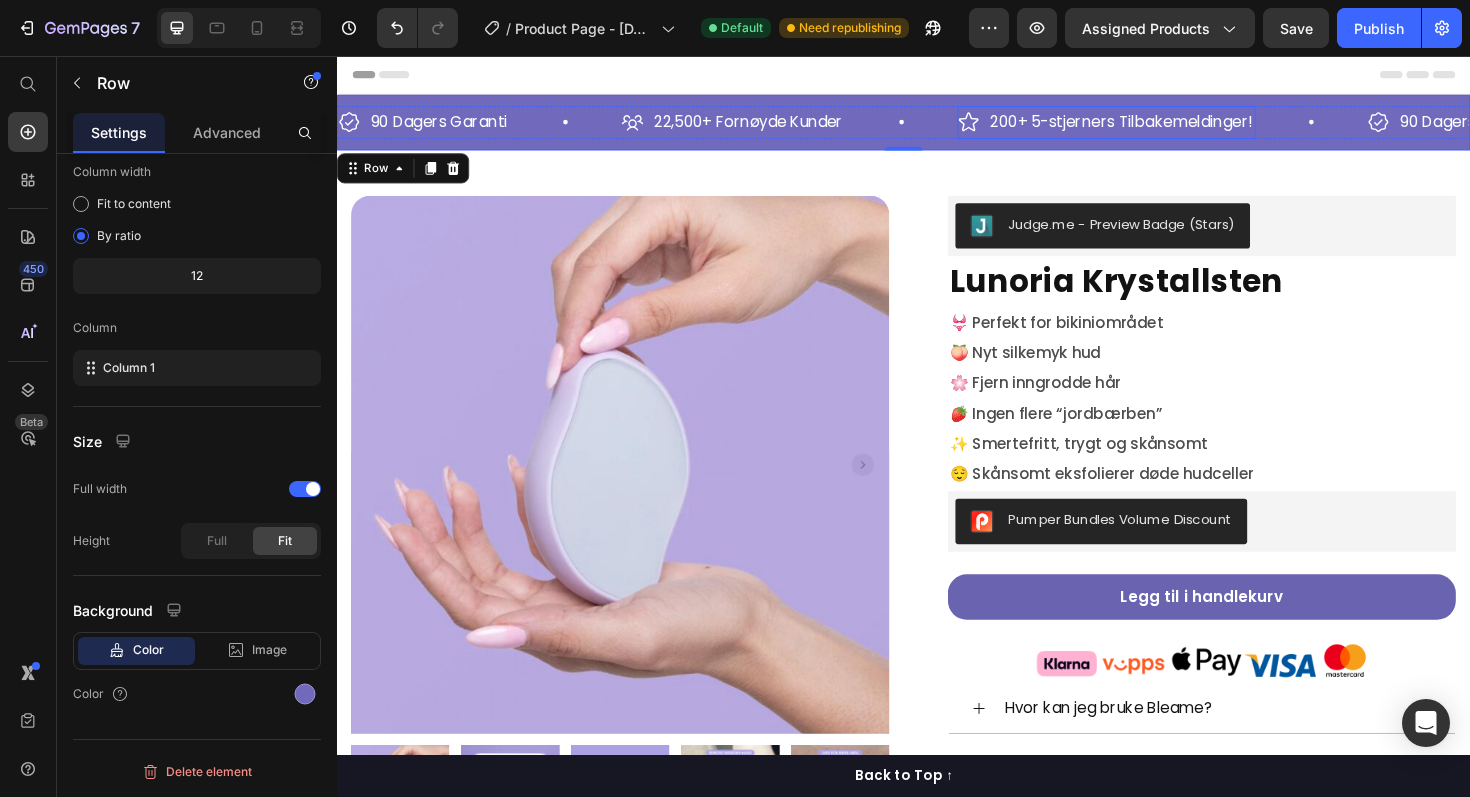 click on "200+ 5-stjerners Tilbakemeldinger!" at bounding box center (1168, 126) 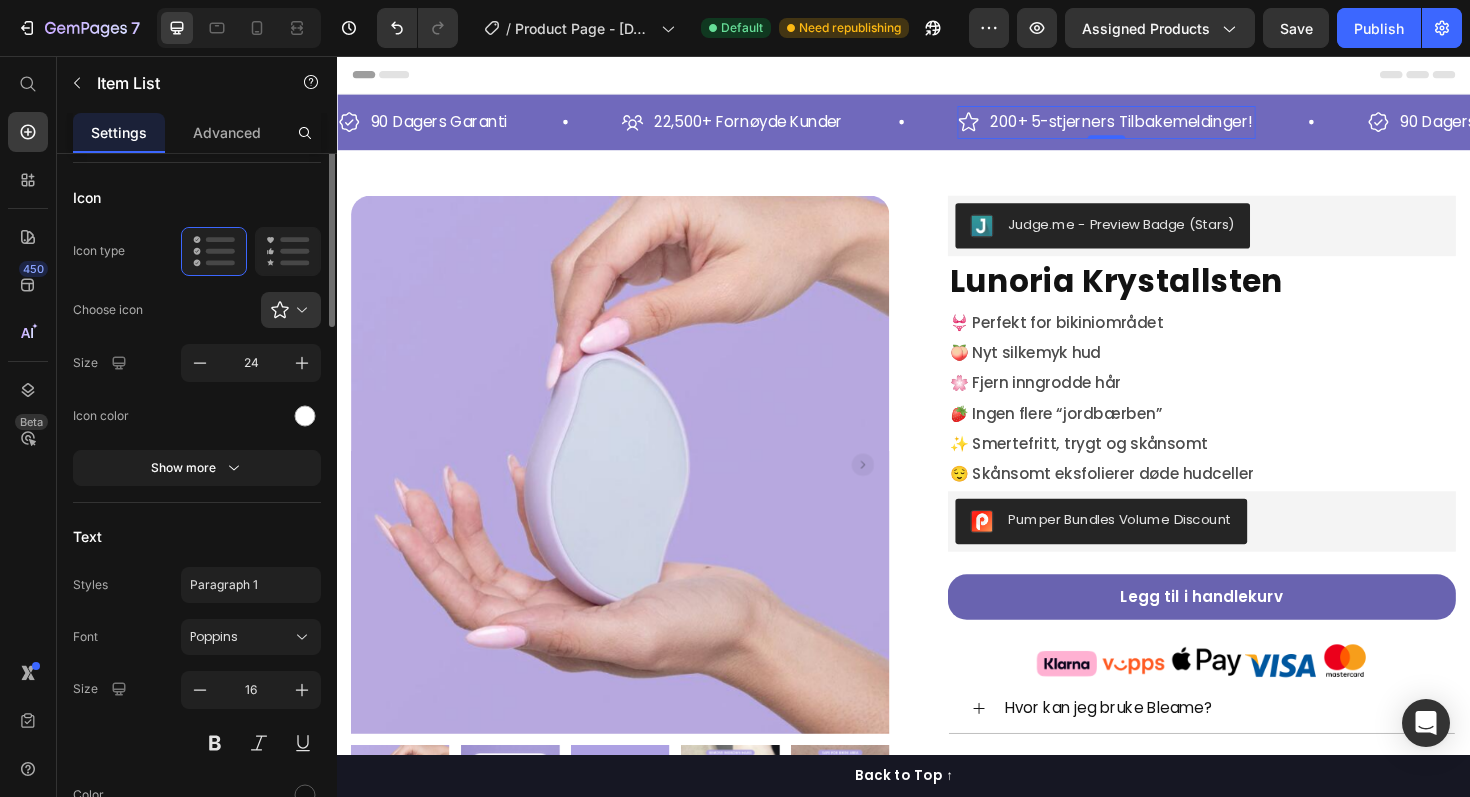 scroll, scrollTop: 0, scrollLeft: 0, axis: both 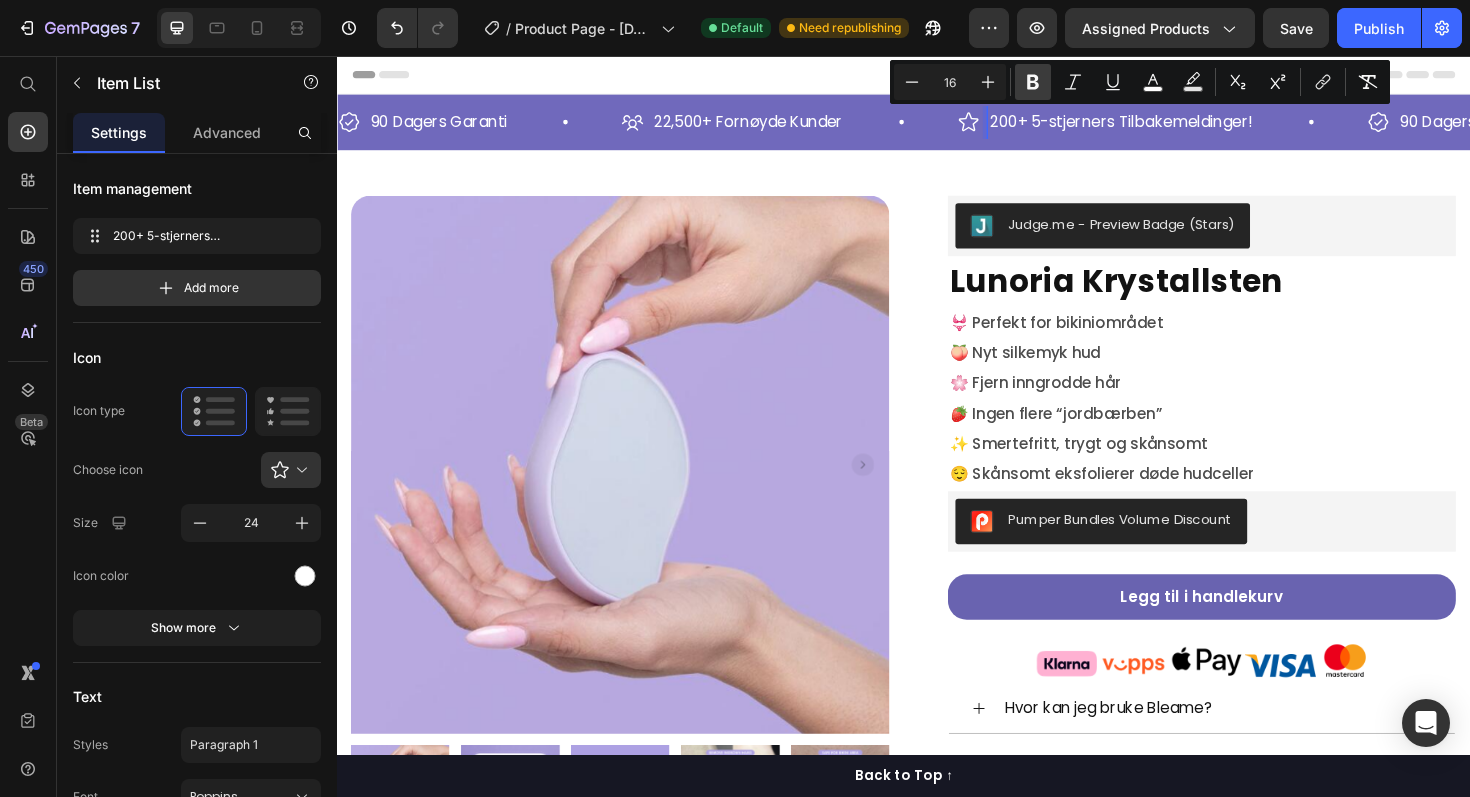 click 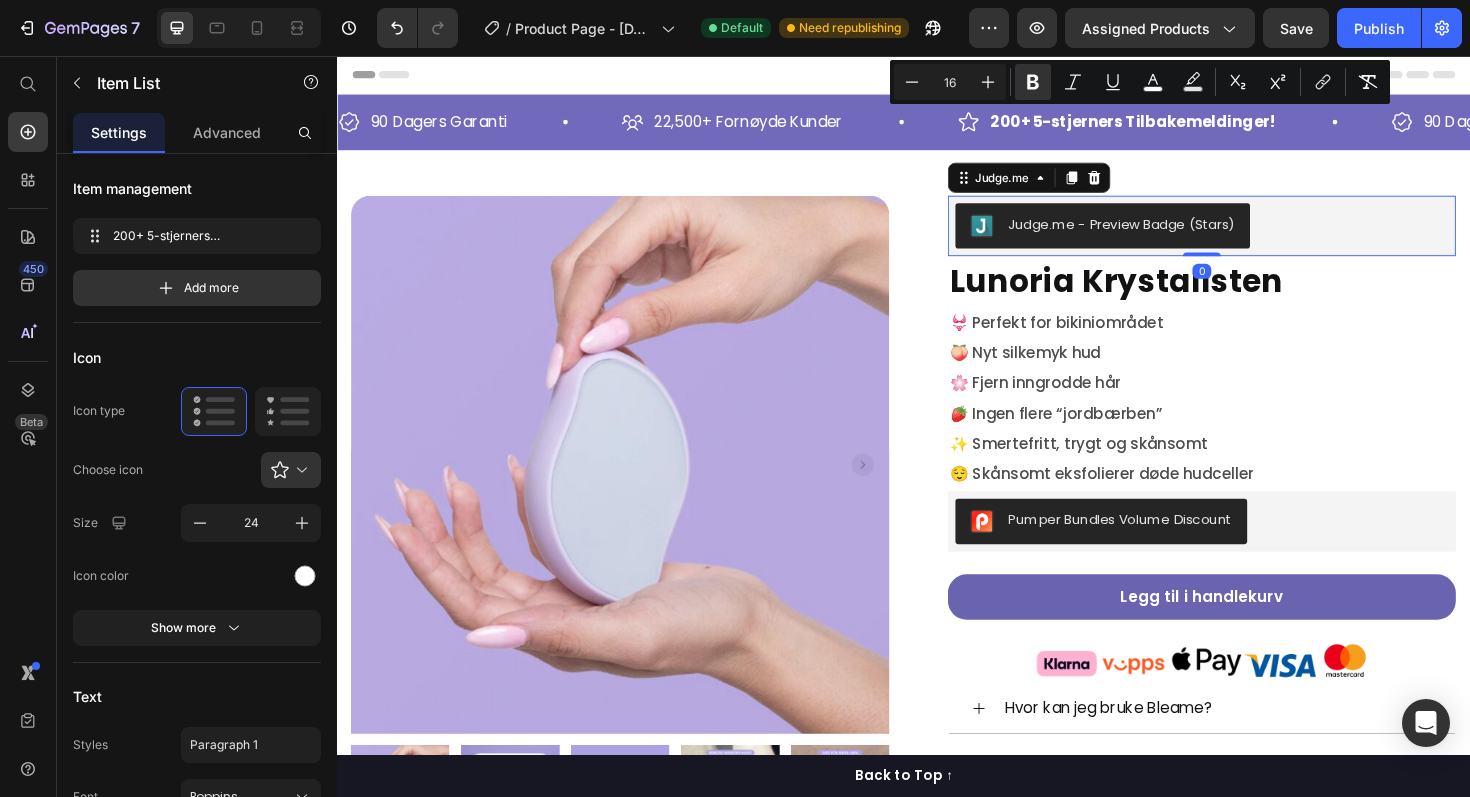 click on "Judge.me - Preview Badge (Stars)" at bounding box center [1148, 236] 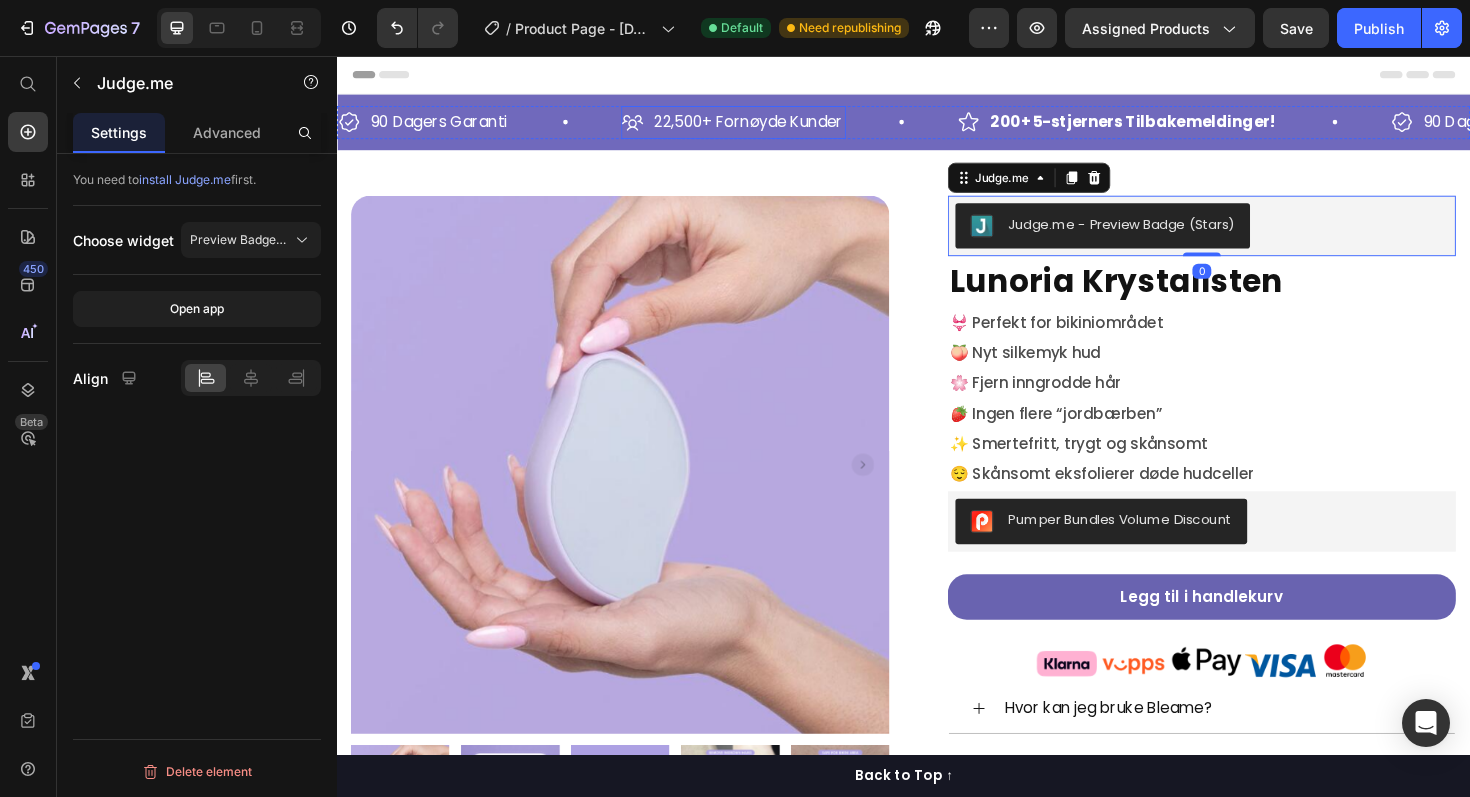 click on "22,500+ Fornøyde Kunder" at bounding box center (773, 126) 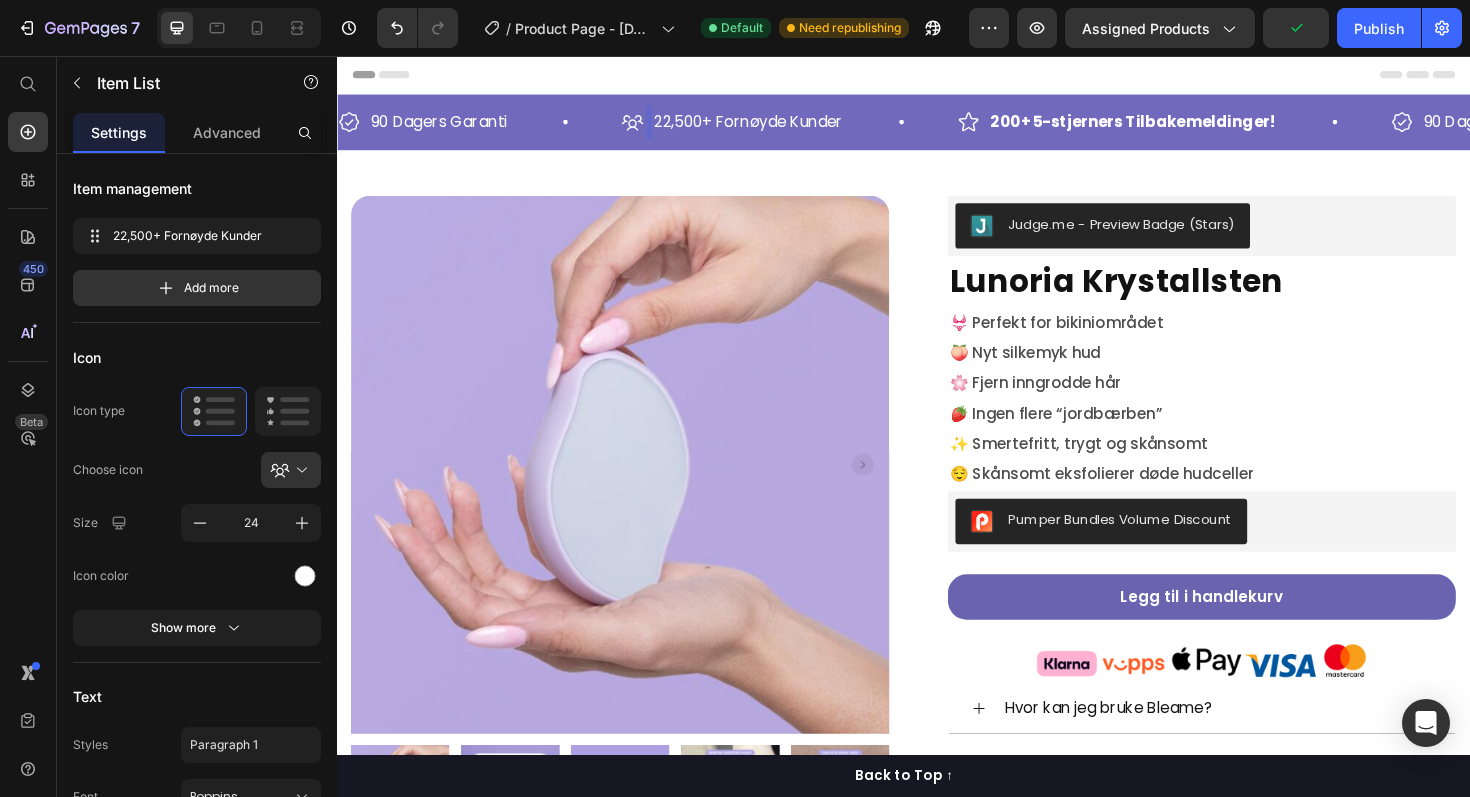 click on "22,500+ Fornøyde Kunder" at bounding box center (773, 126) 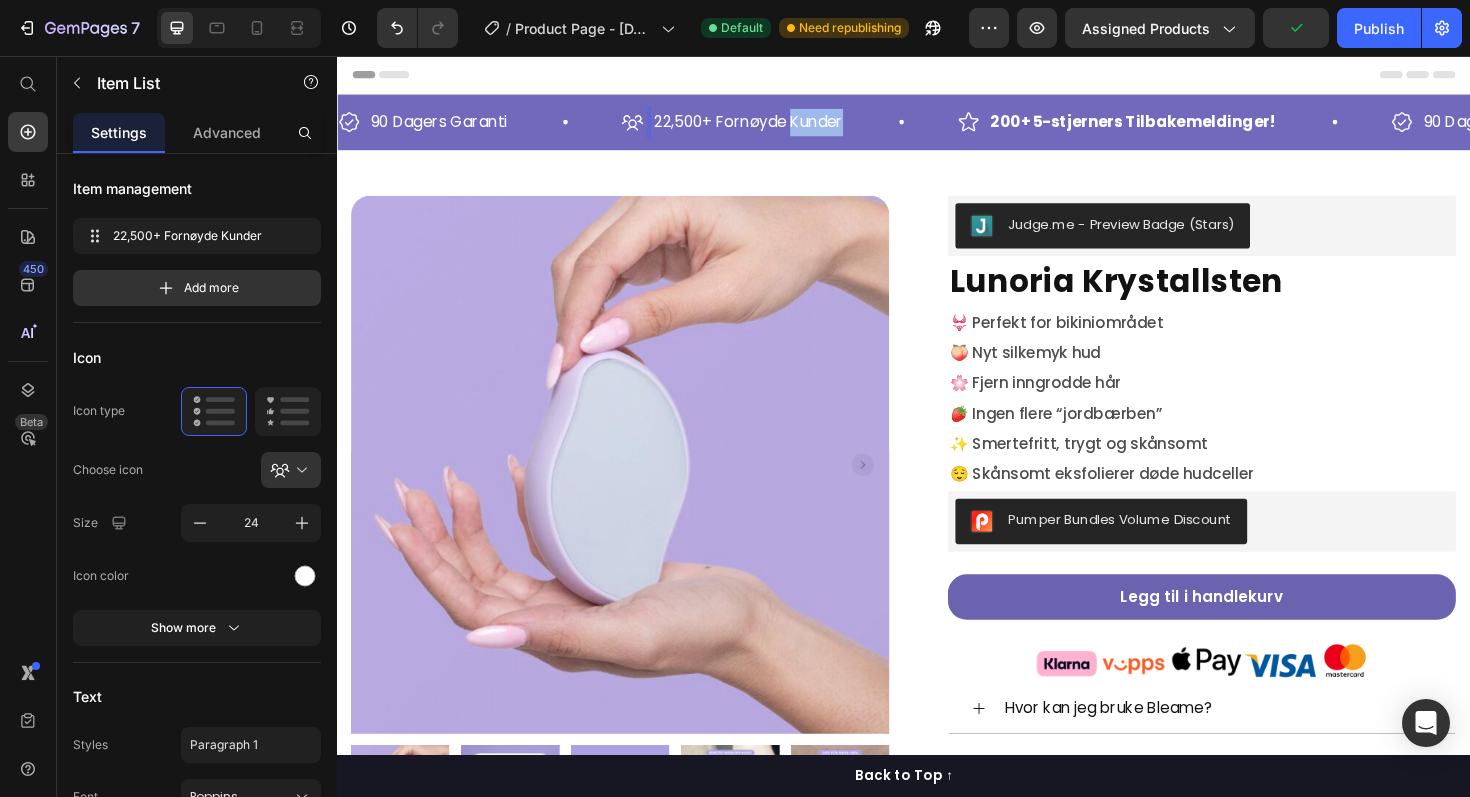 click on "22,500+ Fornøyde Kunder" at bounding box center [773, 126] 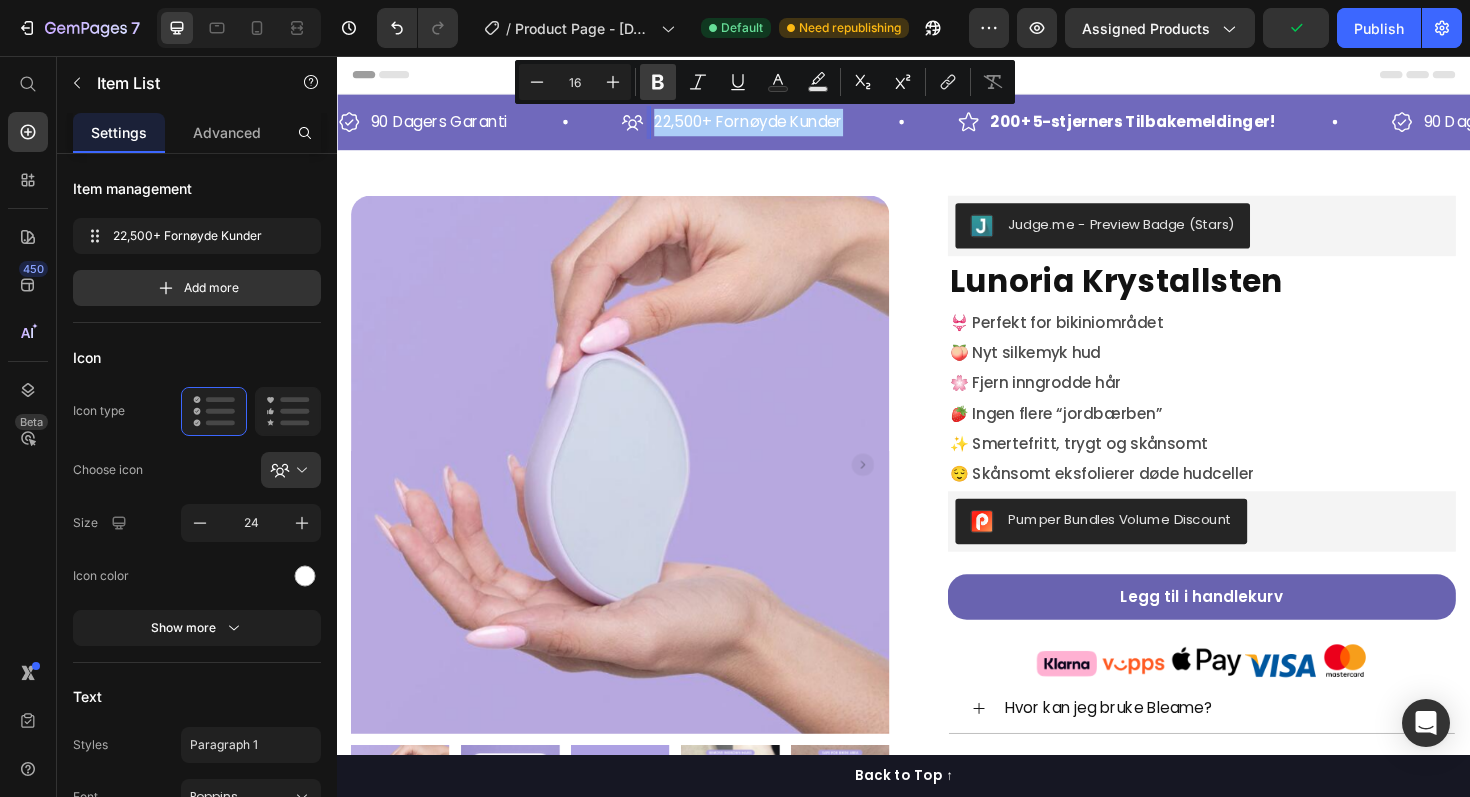 click 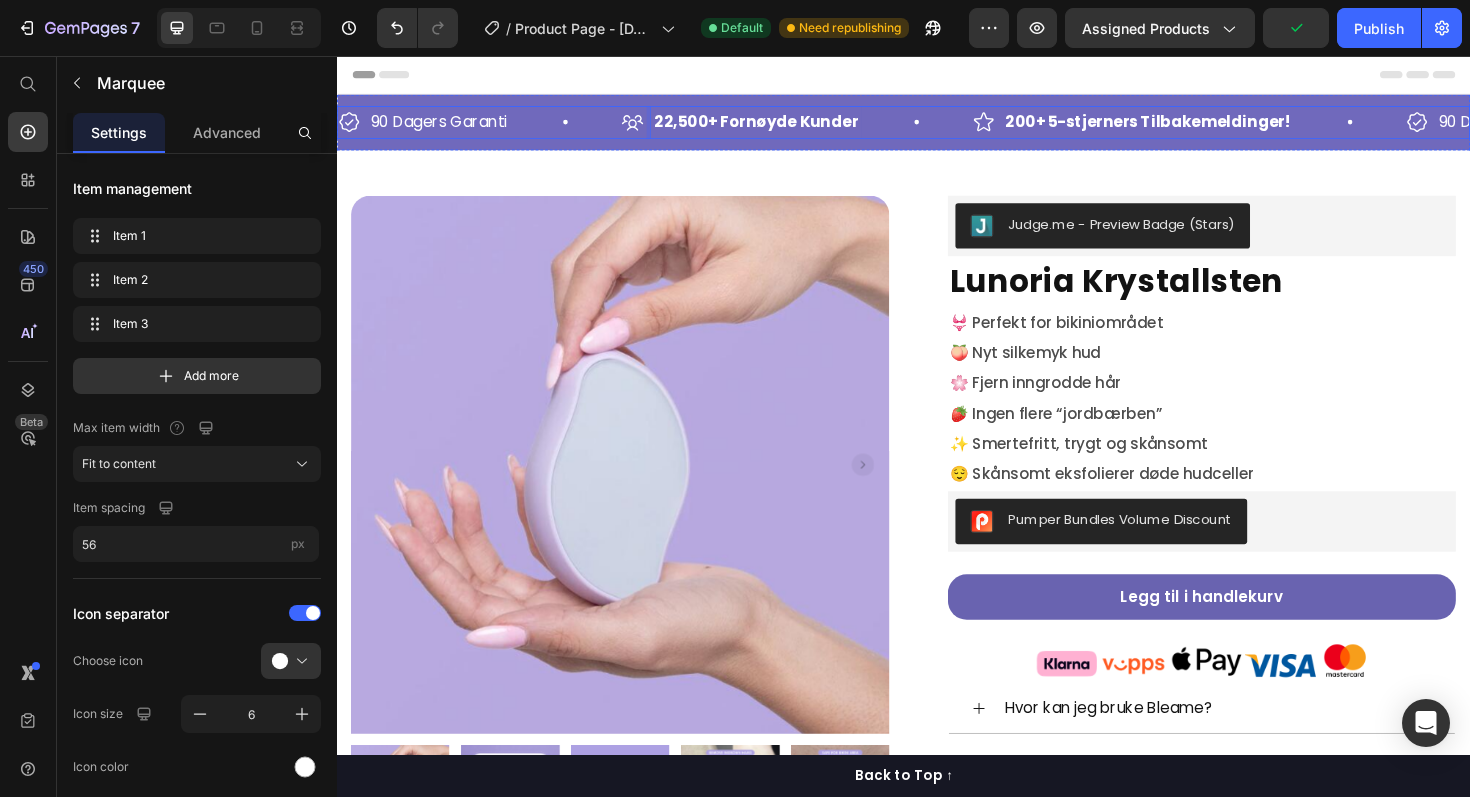 click on "90 Dagers Garanti Item List" at bounding box center [488, 126] 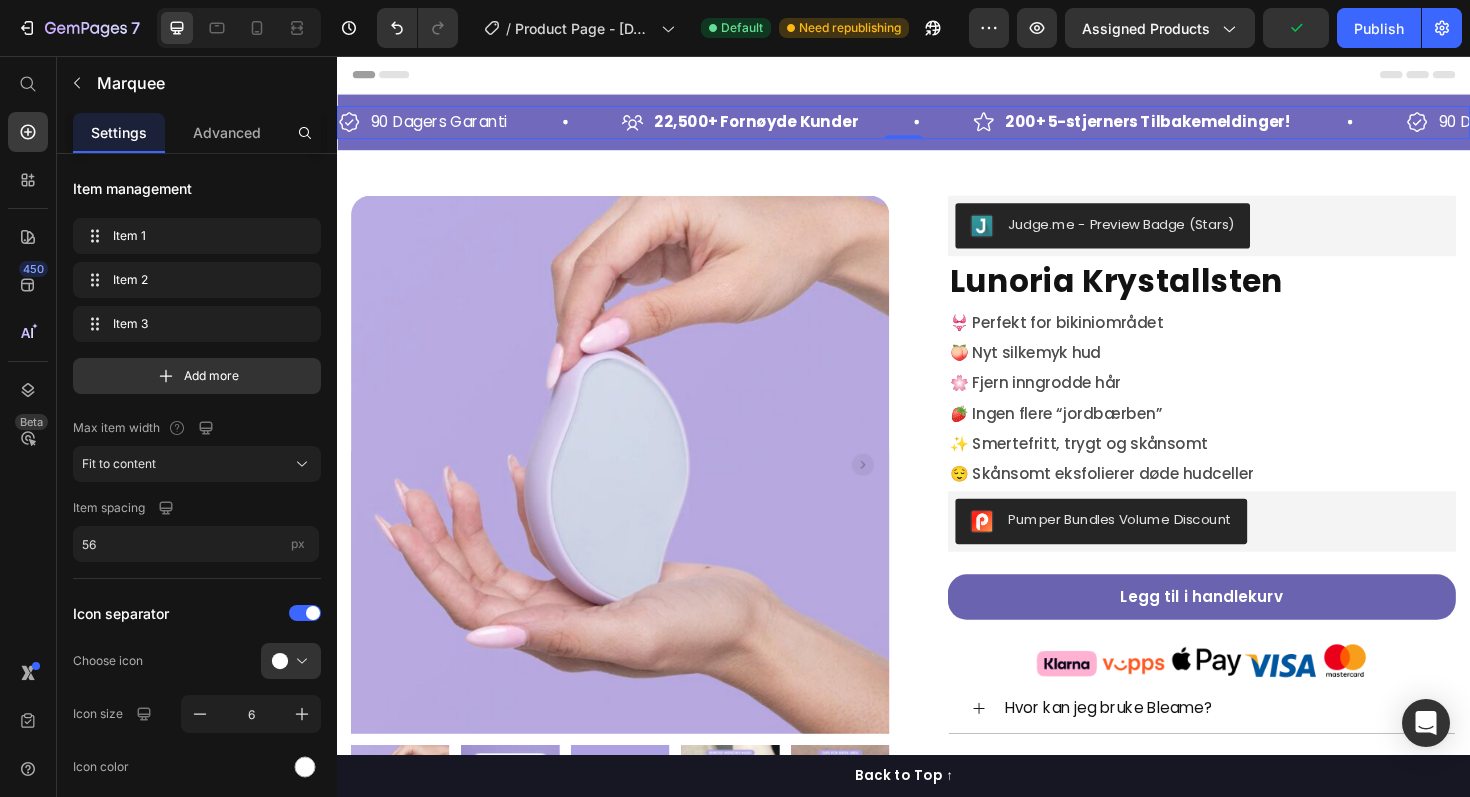 click on "90 Dagers Garanti" at bounding box center [445, 125] 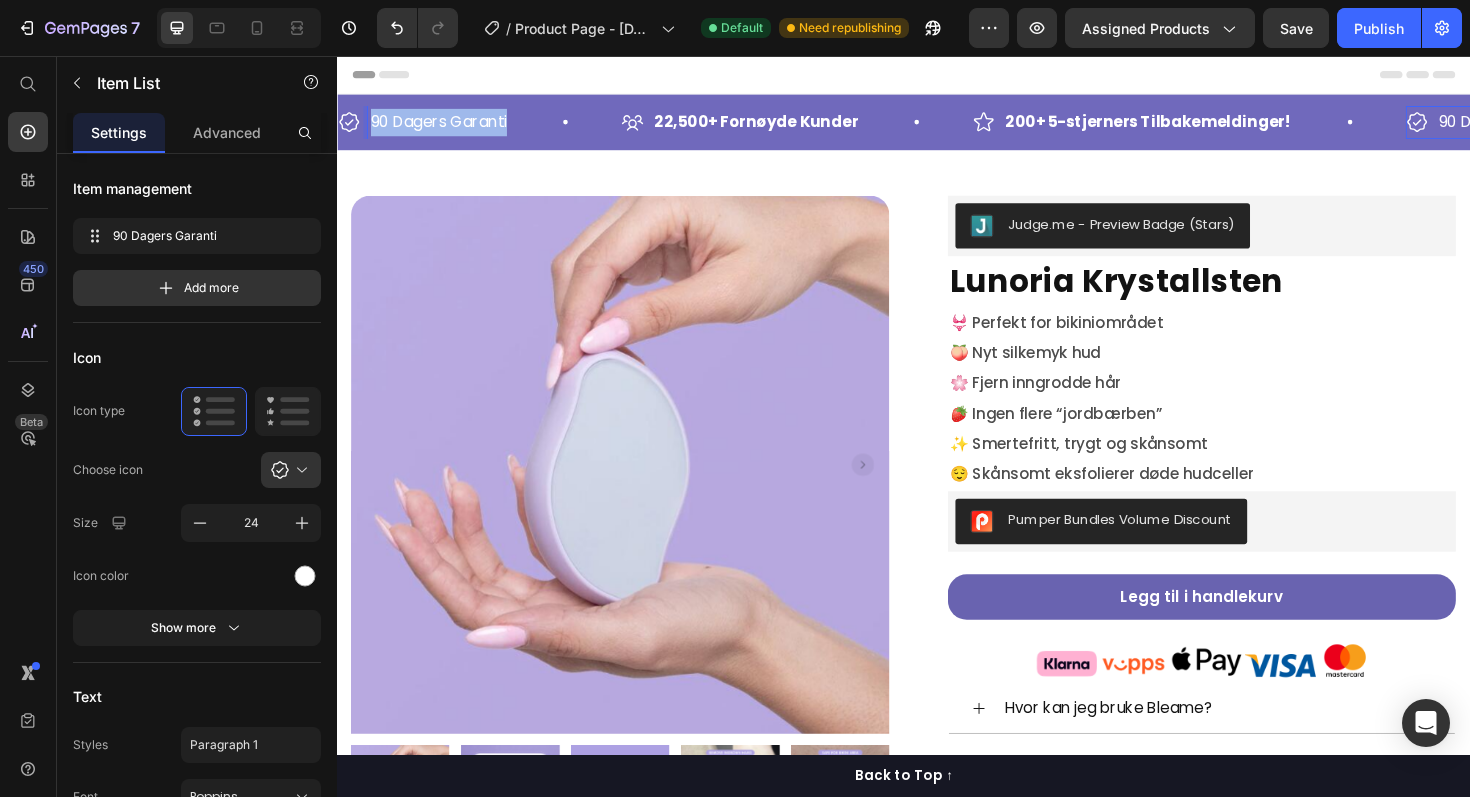 click on "90 Dagers Garanti" at bounding box center [445, 125] 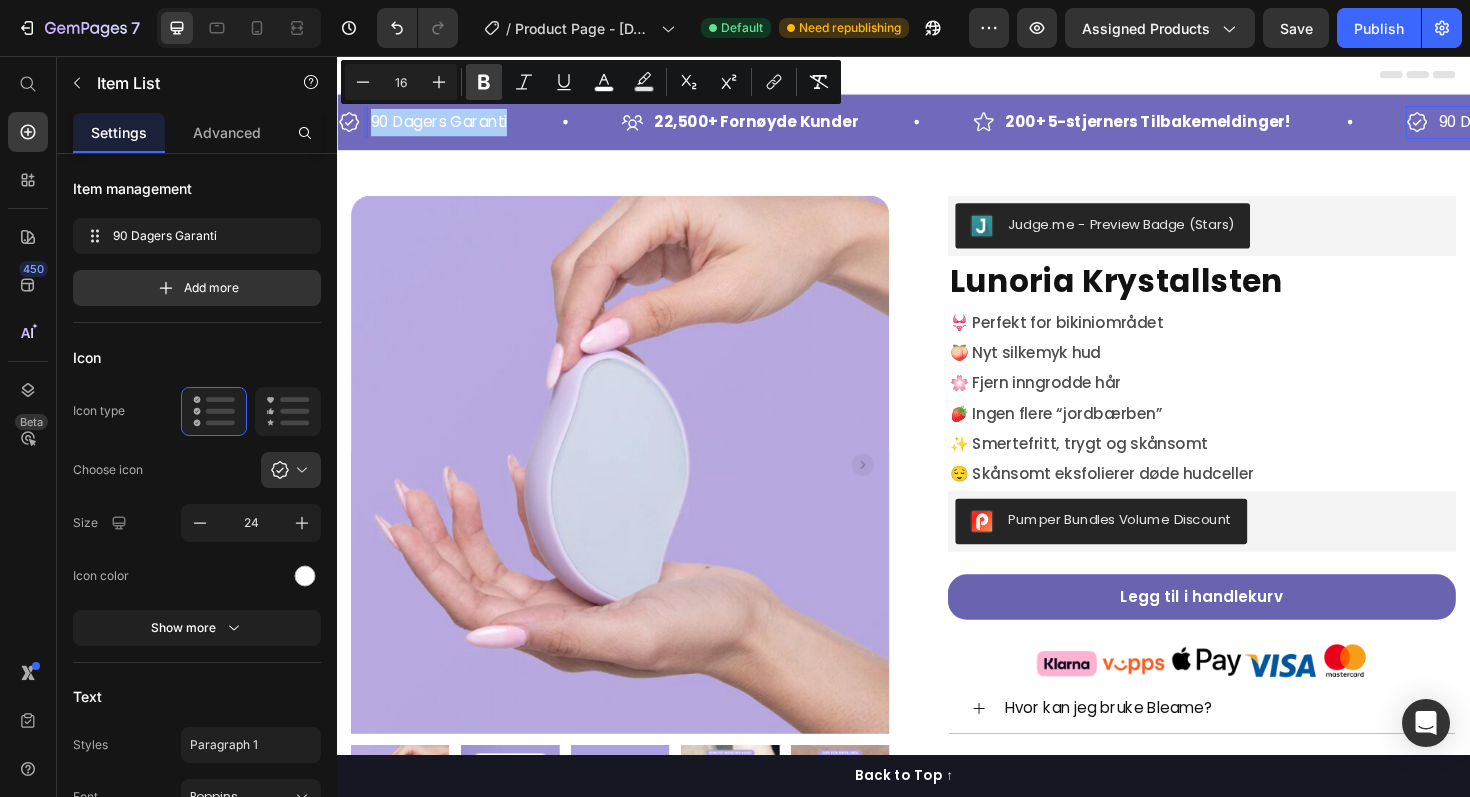click 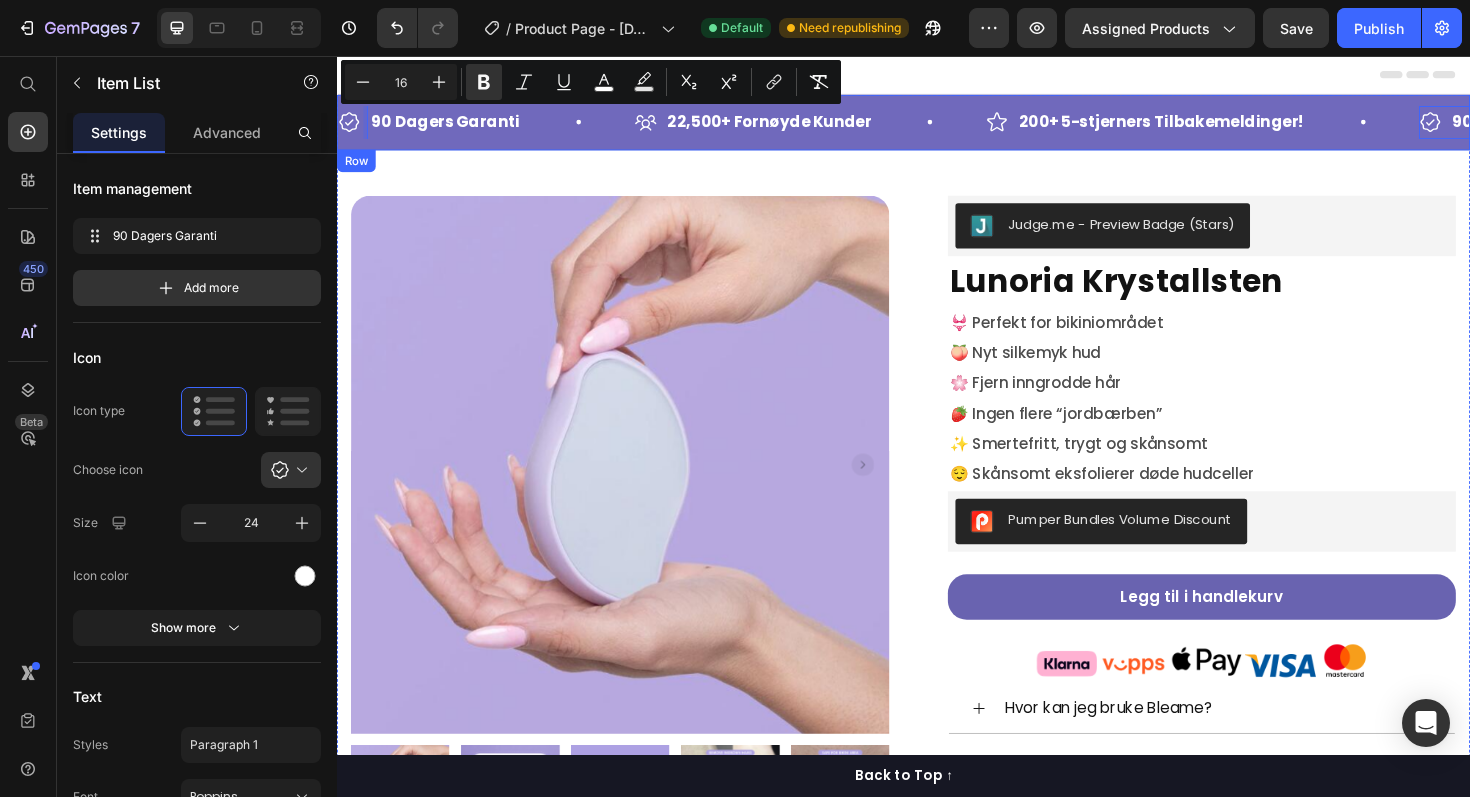 click on "Product Images Row Row Judge.me - Preview Badge (Stars) Judge.me Lunoria Krystallsten Product Title 👙 Perfekt for bikiniområdet 🍑 Nyt silkemyk hud 🌸 Fjern inngrodde hår 🍓 Ingen flere “jordbærben” ✨ Smertefritt, trygt og skånsomt 😌 Skånsomt eksfolierer døde hudceller Text Block Pumper Bundles Volume Discount Pumper Bundles Volume Discount Legg til i handlekurv Product Cart Button Image Row
Hvor kan jeg bruke Bleame?
Hvordan fungerer det?
Forårsaker friksjonen misfarging?
Hjelper det mot jordbærhud og knopper?
Frakt og levering
Retur- og refusjonspolitikk Accordion Row Product Row" at bounding box center (937, 674) 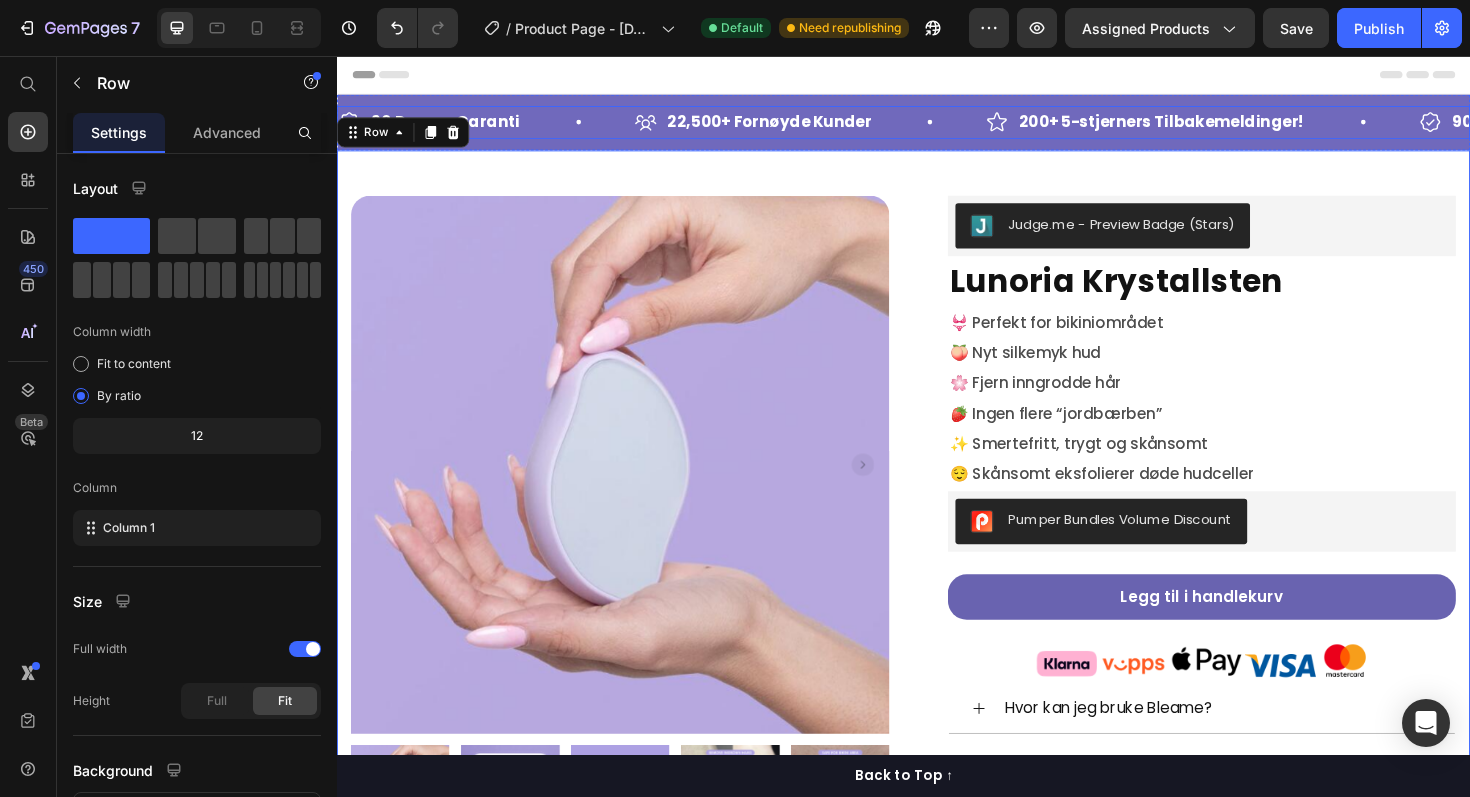 click on "90 Dagers Garanti Item List" at bounding box center [495, 126] 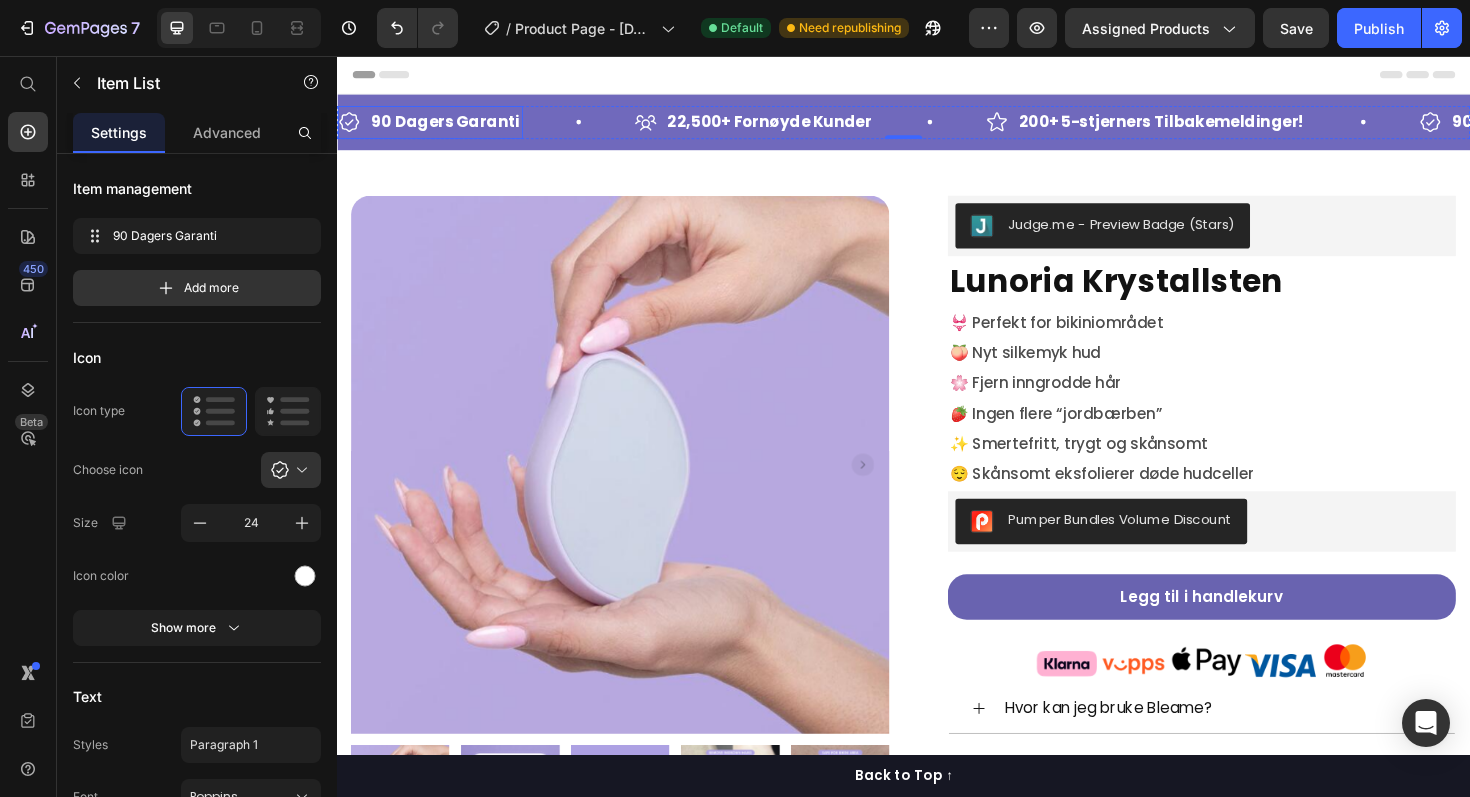 click on "90 Dagers Garanti" at bounding box center [452, 125] 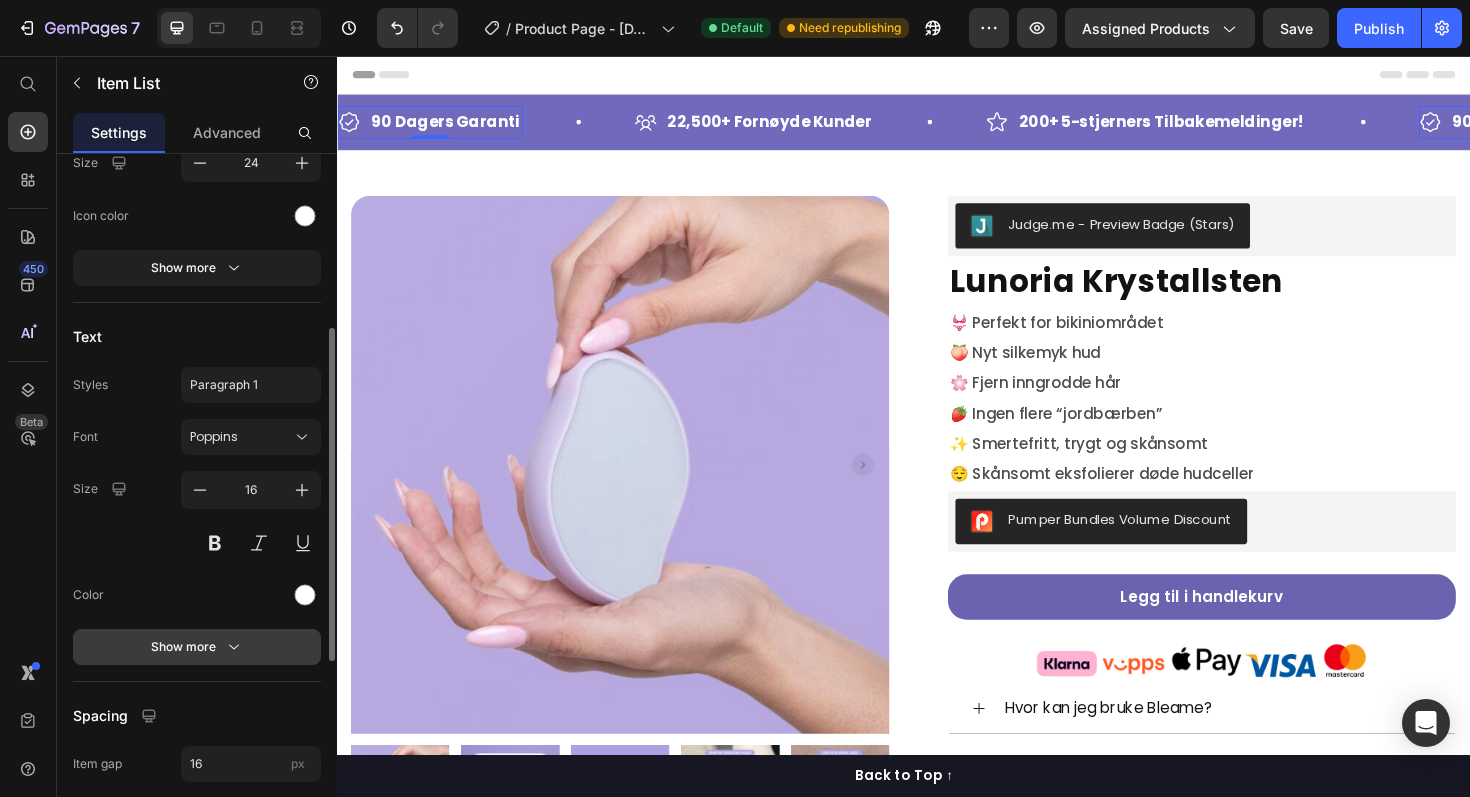 scroll, scrollTop: 363, scrollLeft: 0, axis: vertical 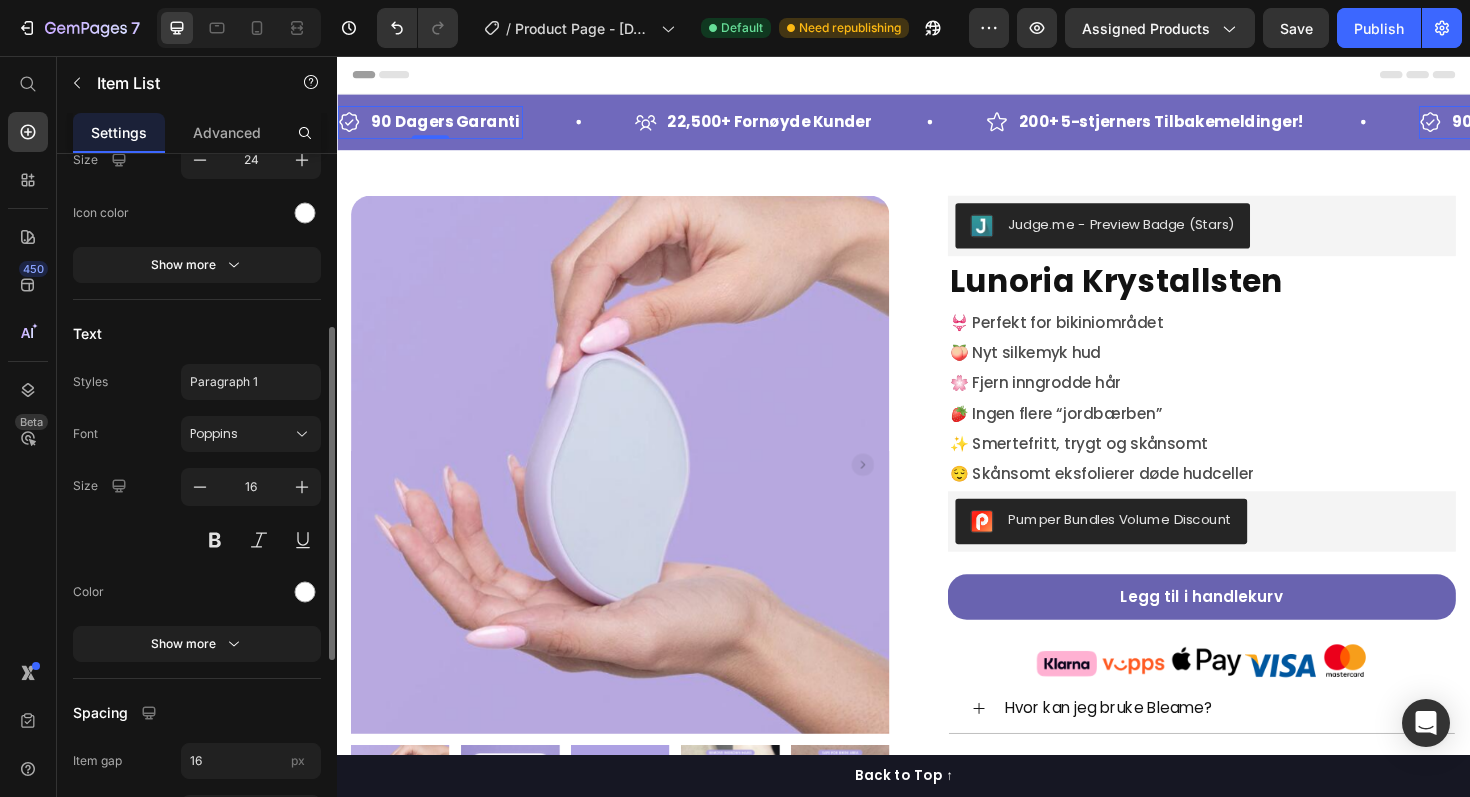 click on "Text Styles Paragraph 1 Font Poppins Size 16 Color Show more" 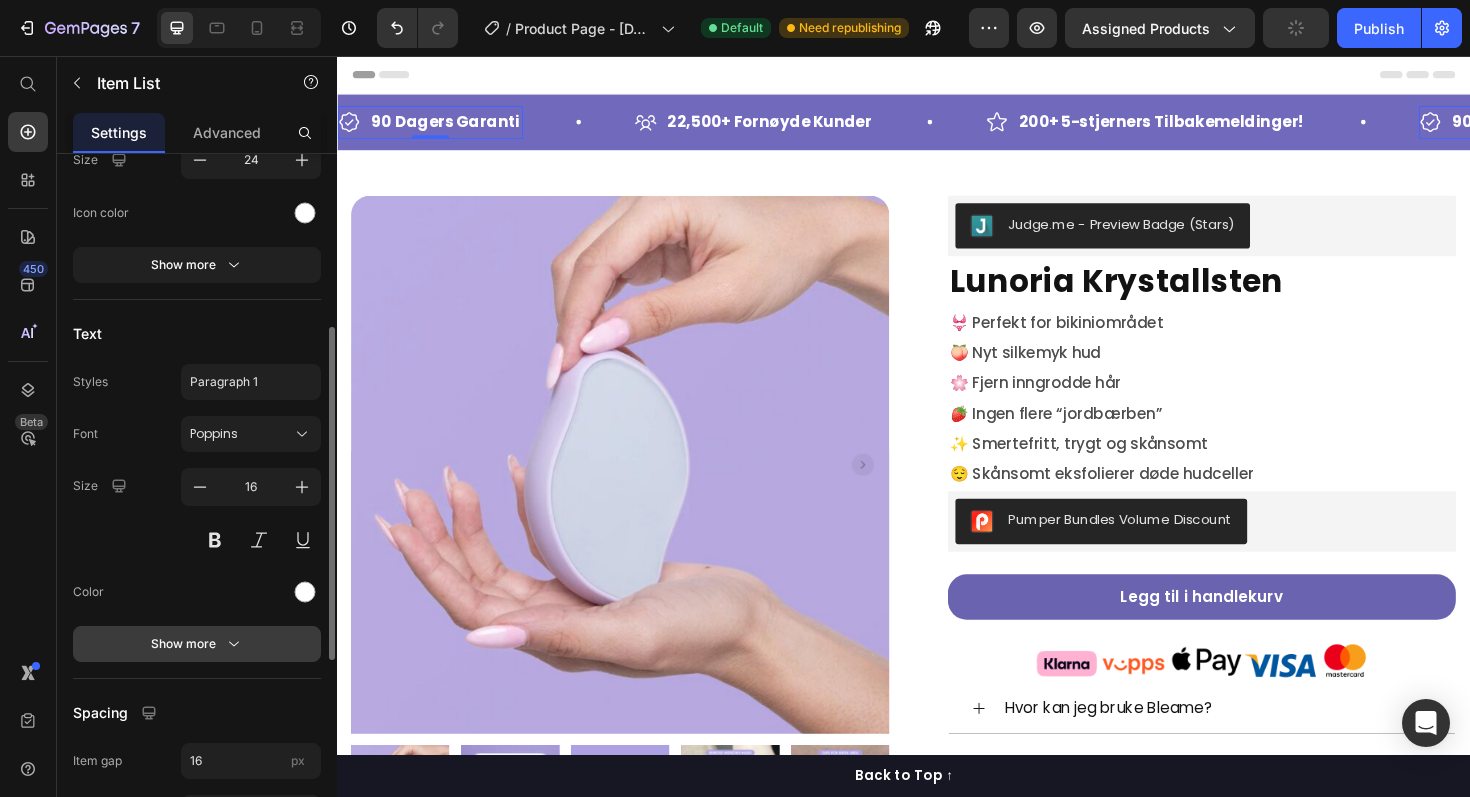 click on "Show more" at bounding box center (197, 644) 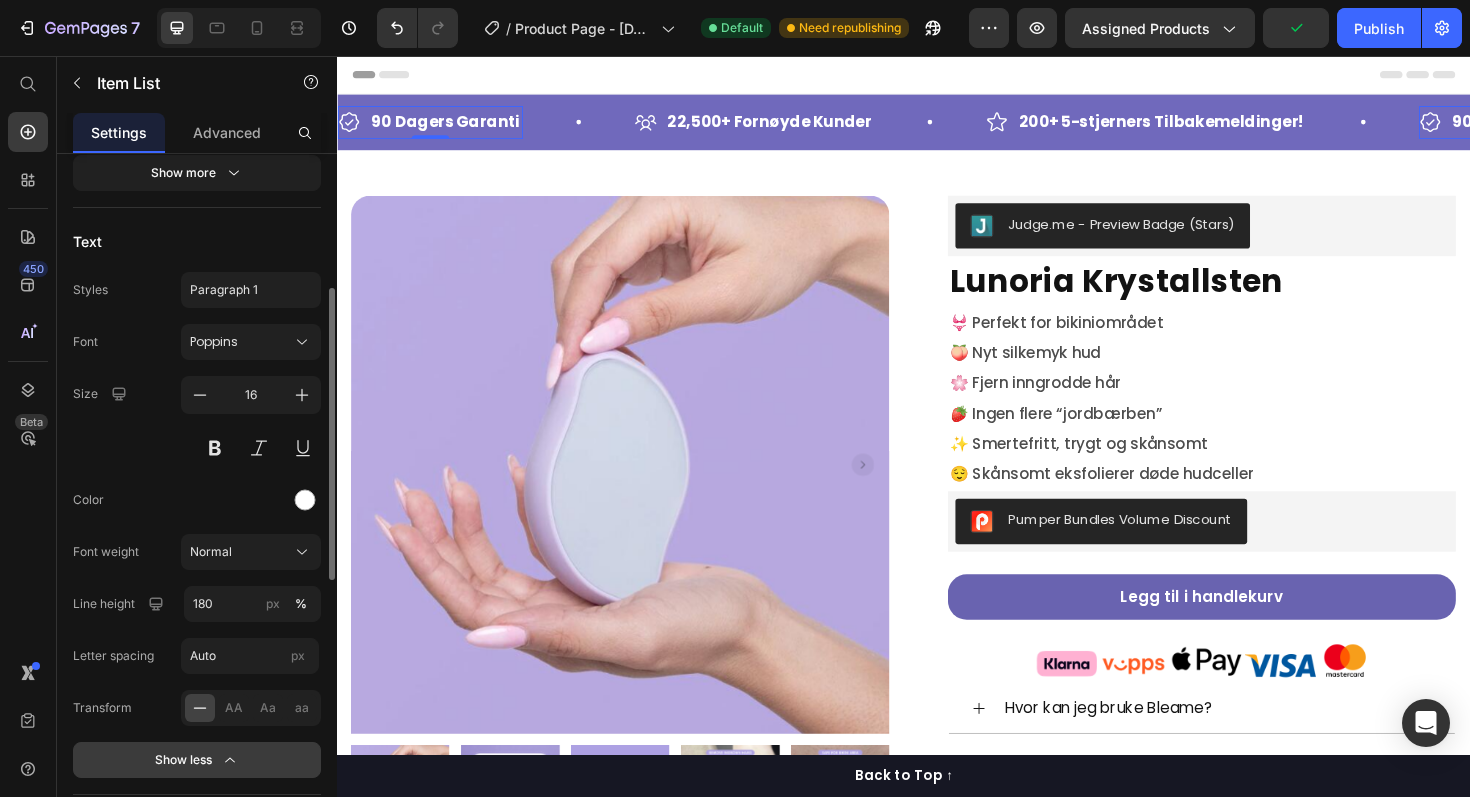 scroll, scrollTop: 459, scrollLeft: 0, axis: vertical 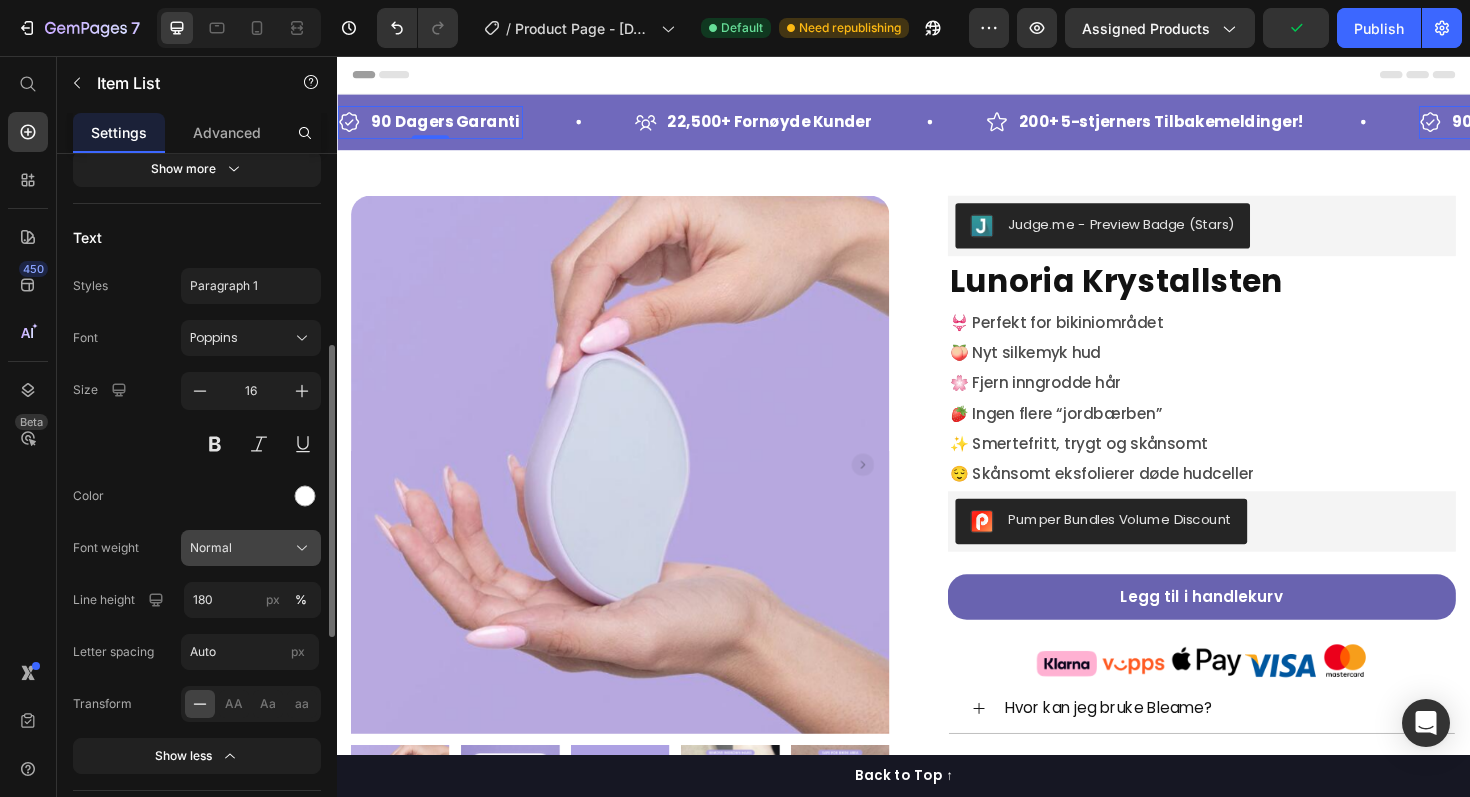 click on "Normal" 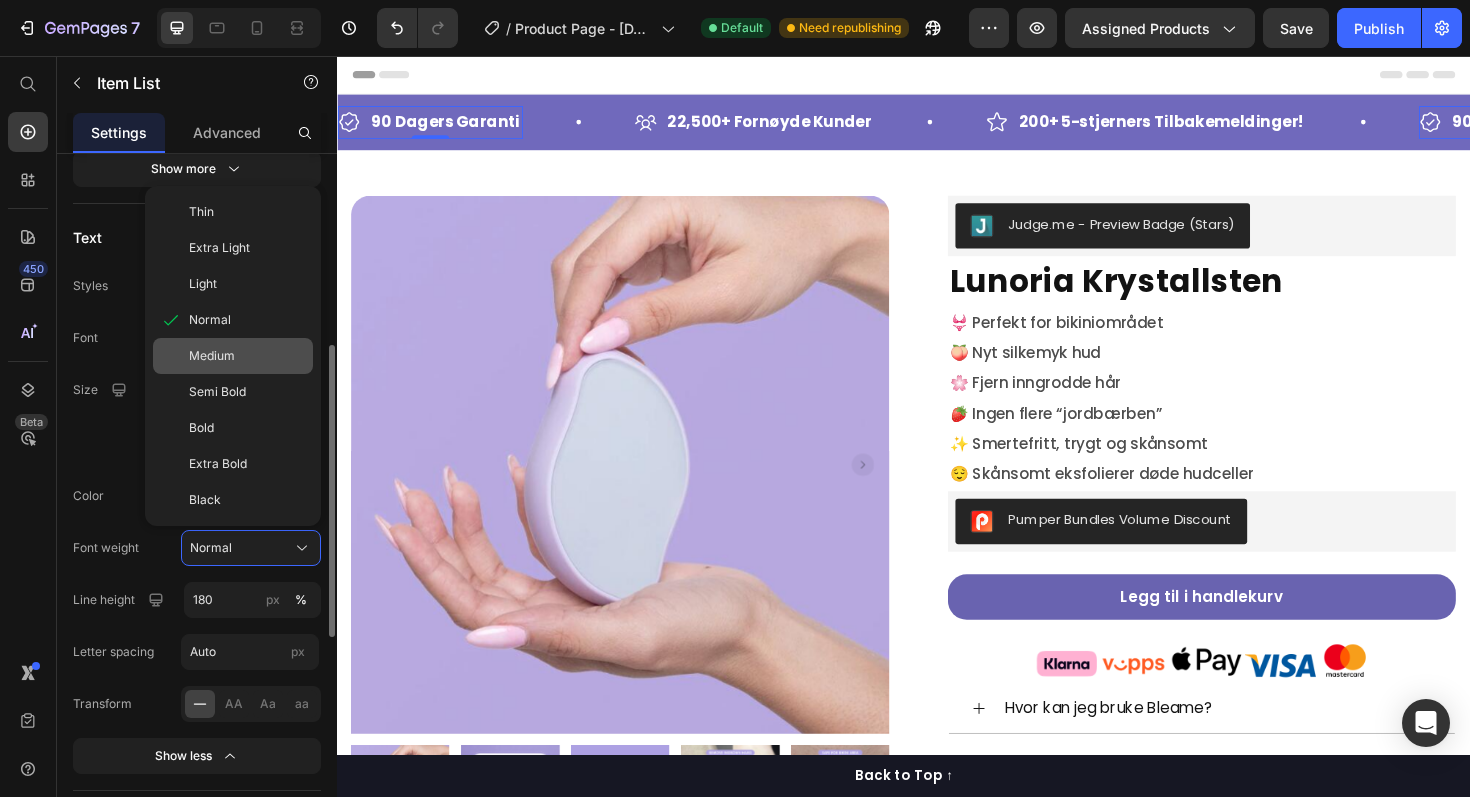 click on "Medium" at bounding box center (212, 356) 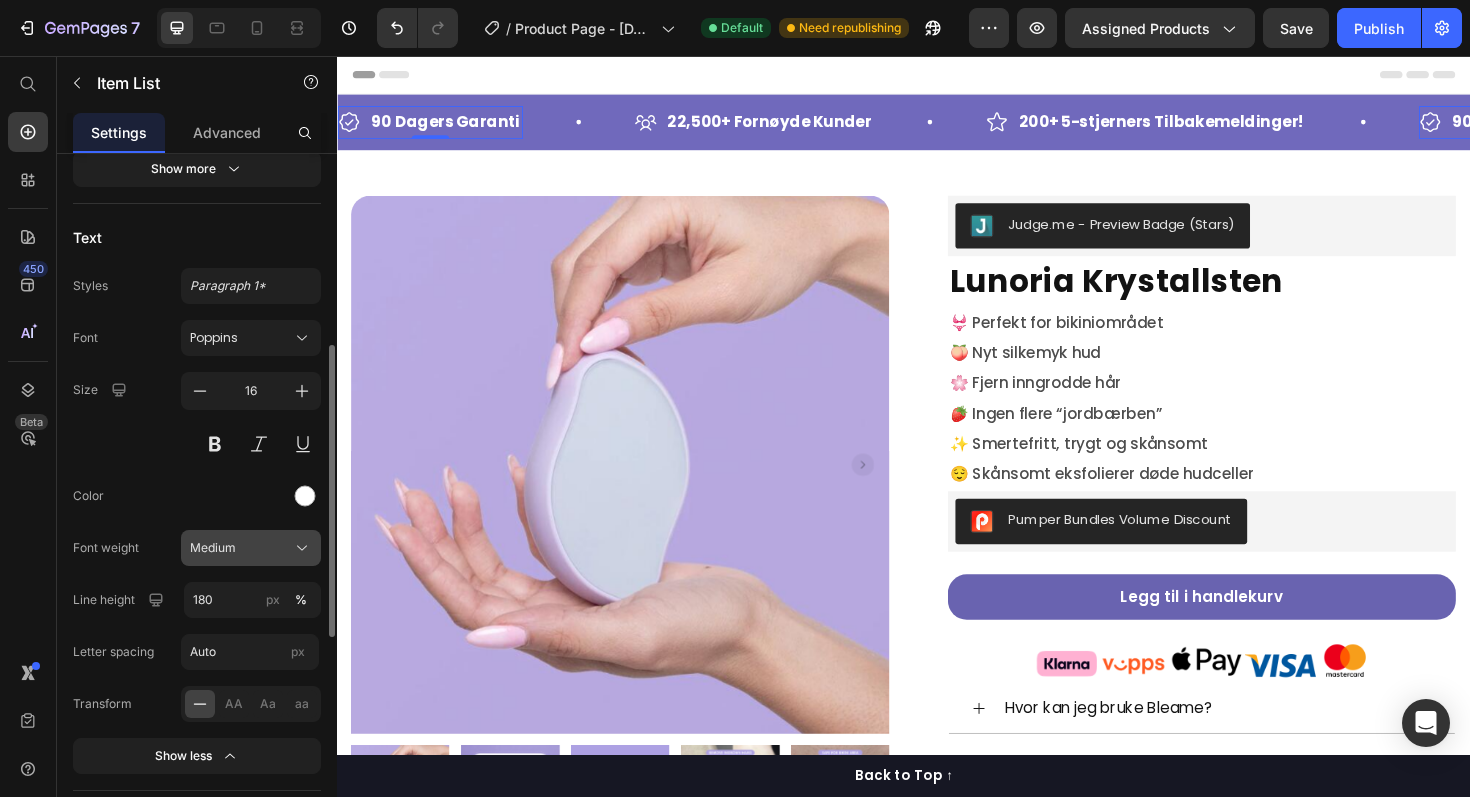 click on "Medium" 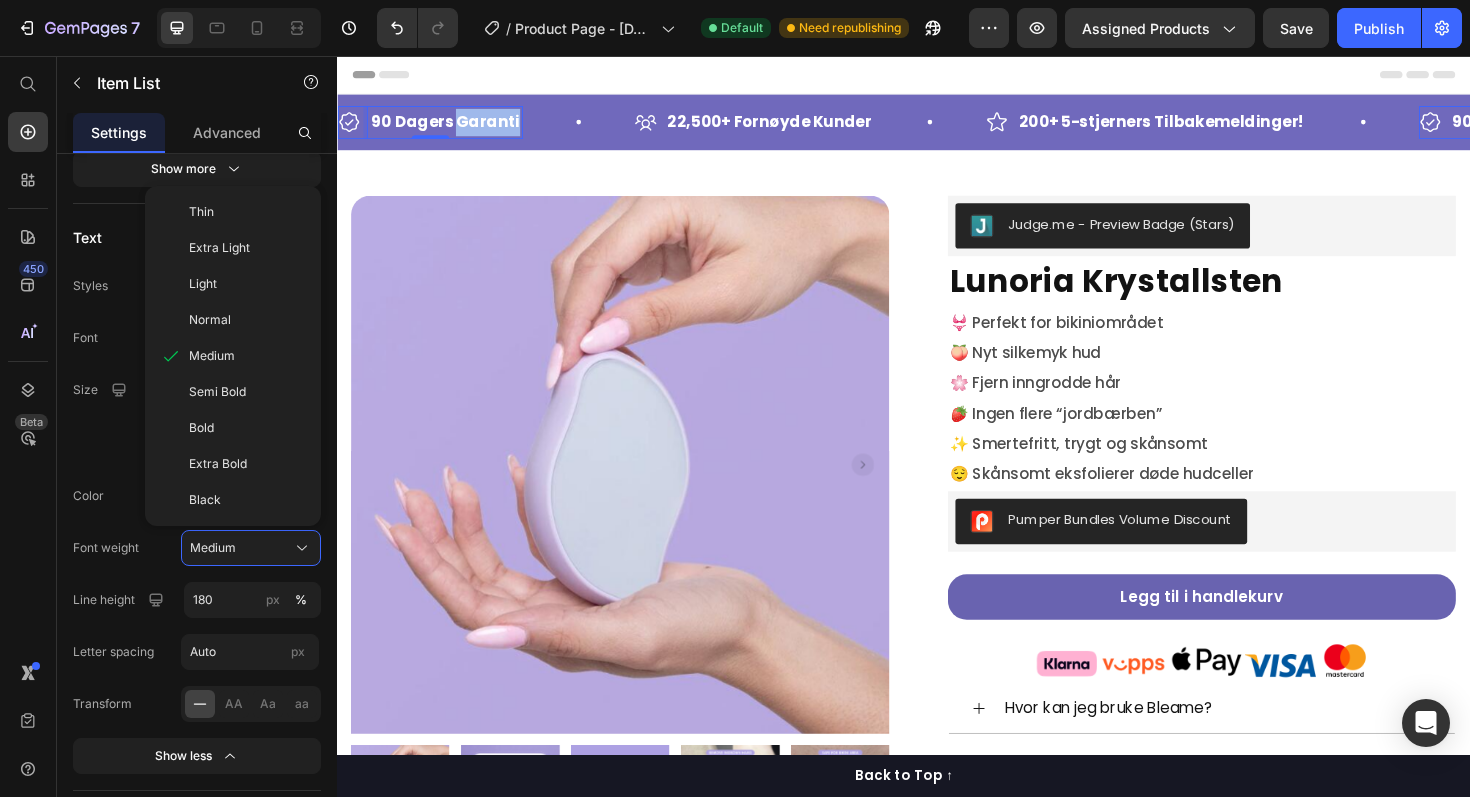 click on "90 Dagers Garanti" at bounding box center (452, 125) 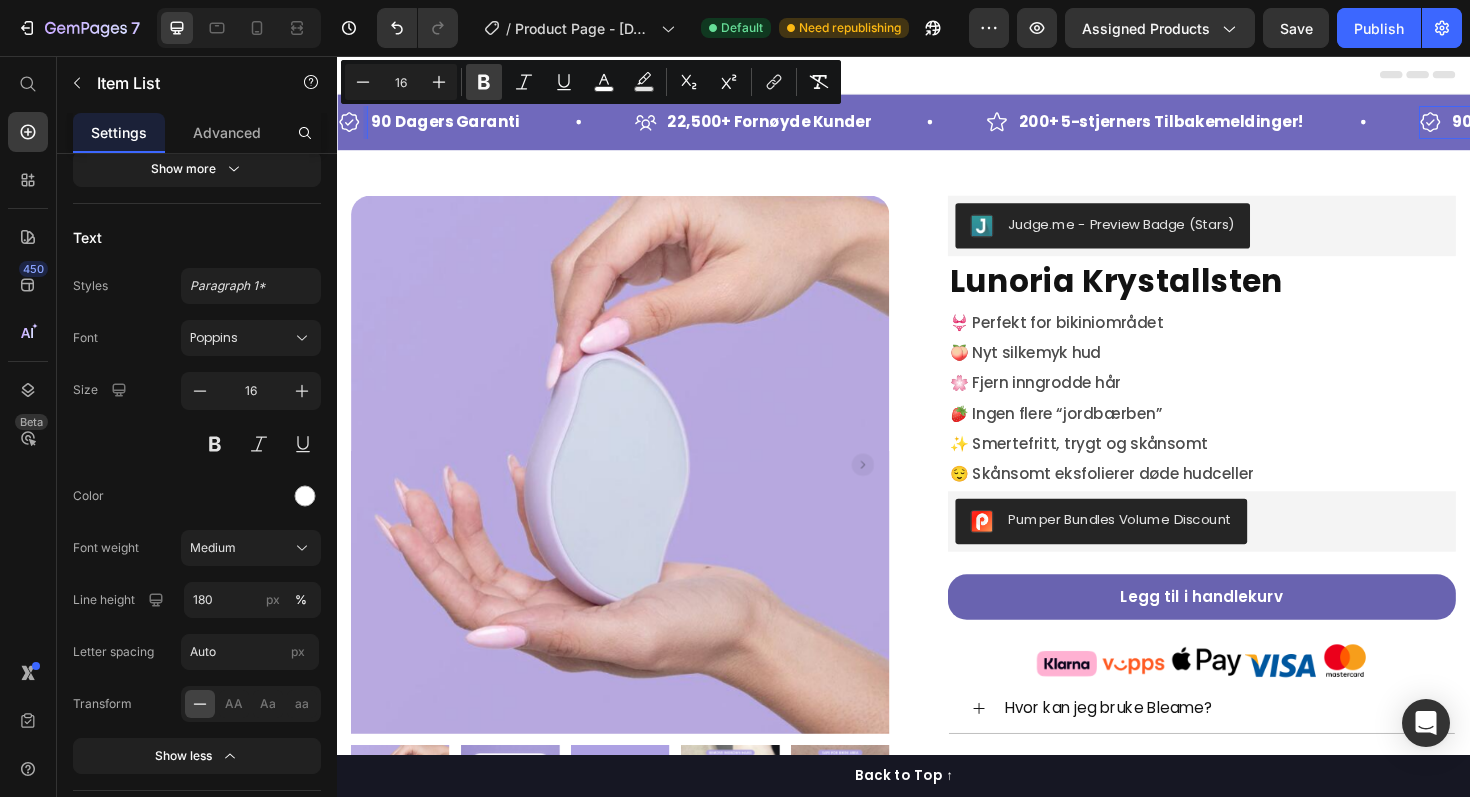click 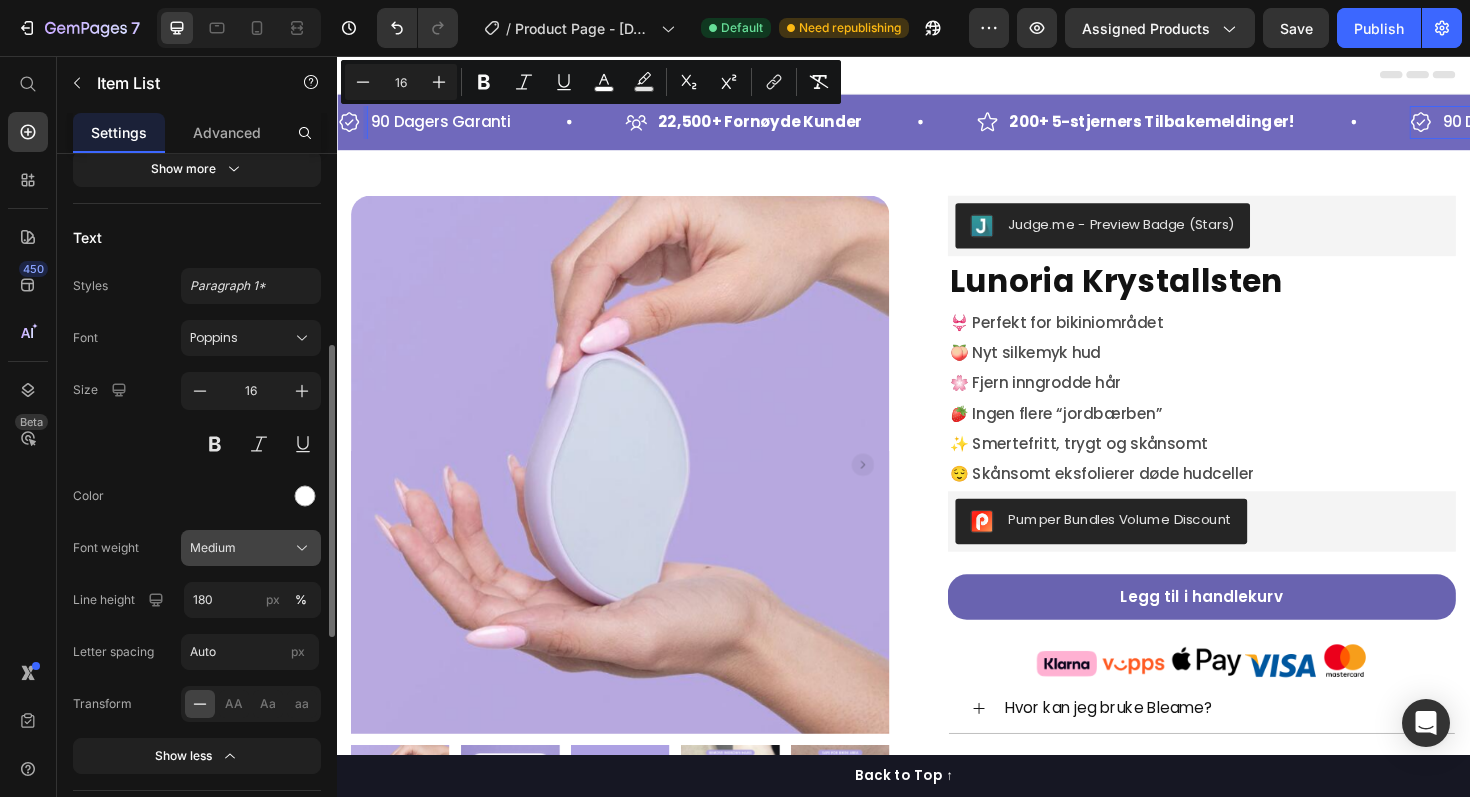 click on "Medium" 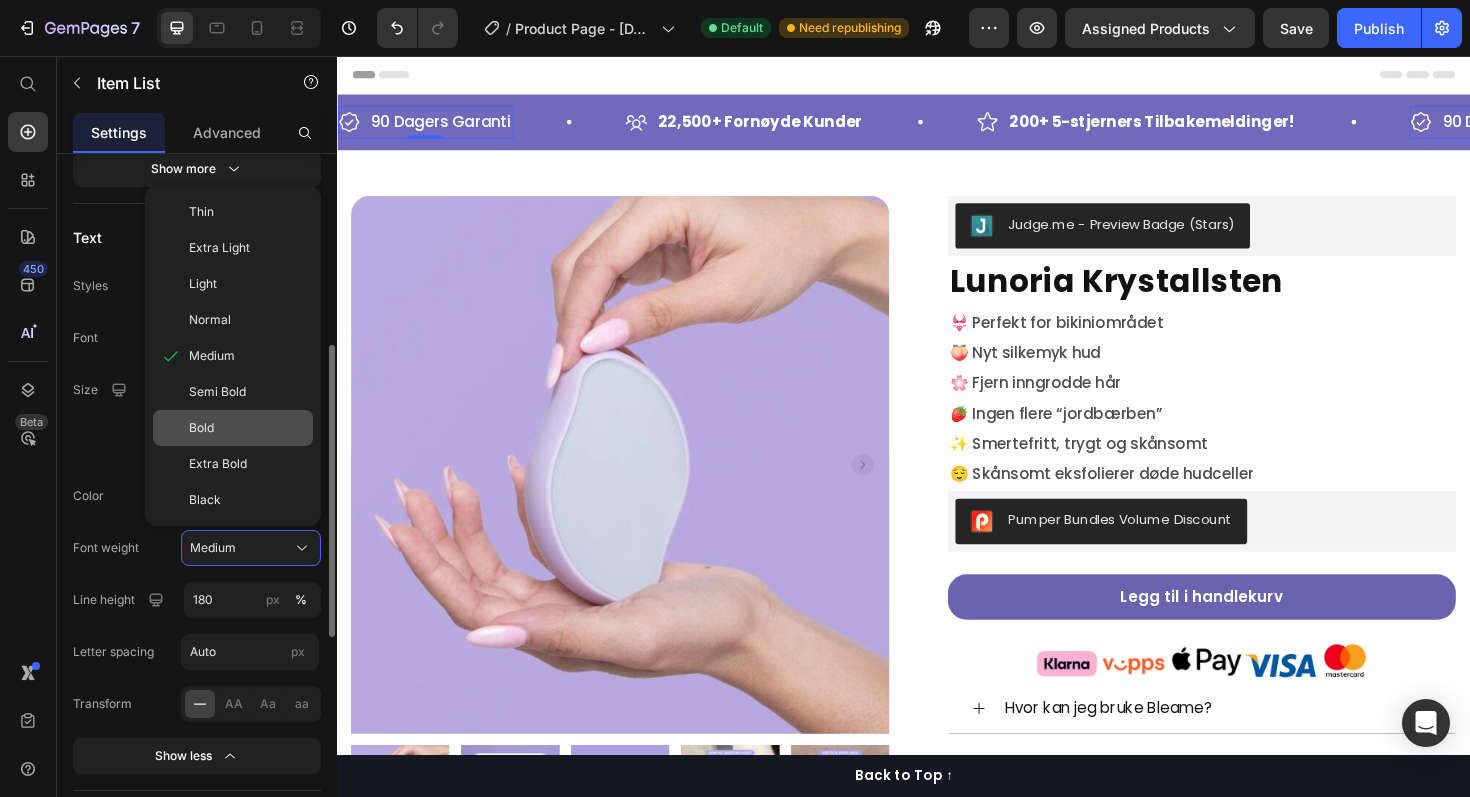 click on "Bold" at bounding box center [247, 428] 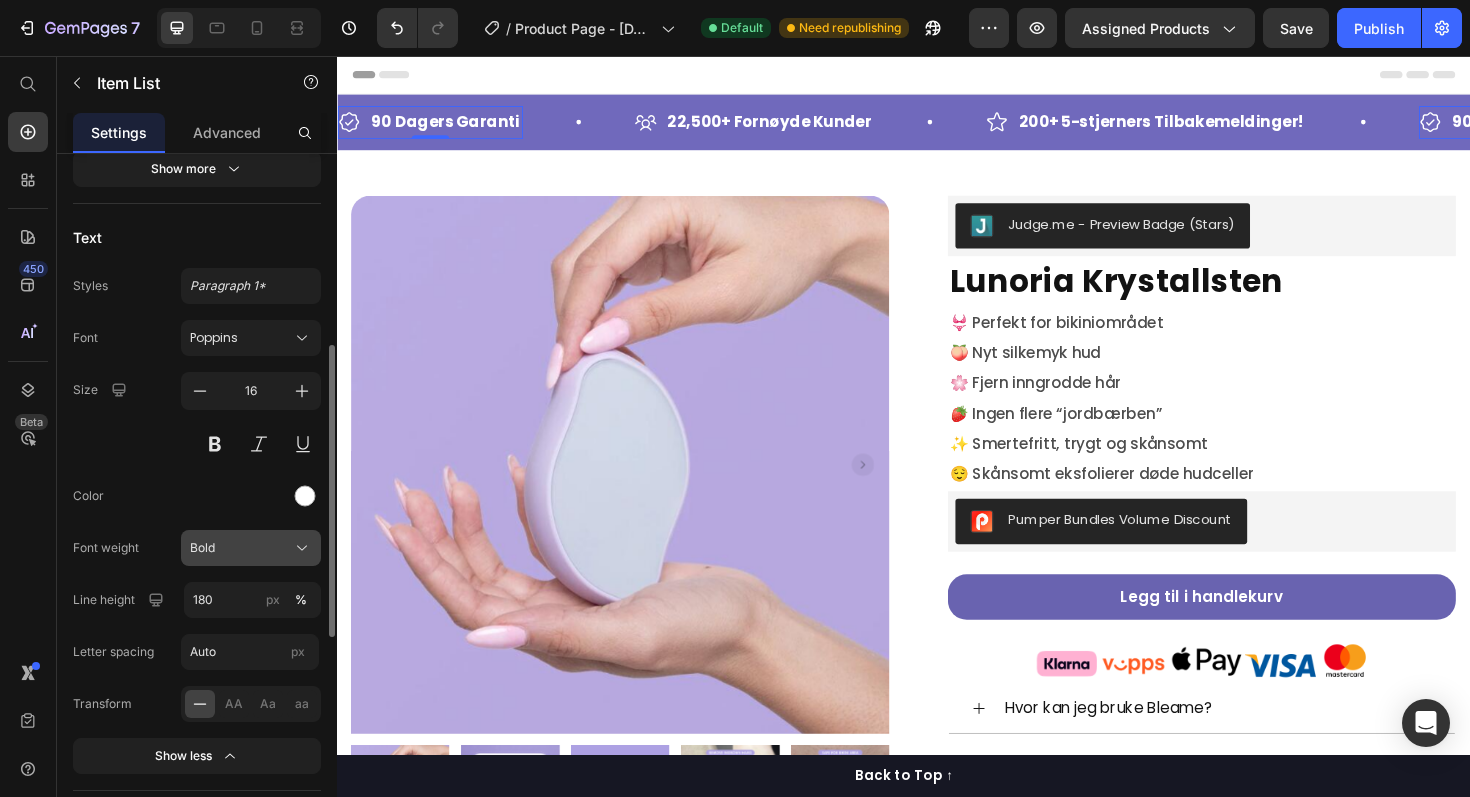 click on "Bold" 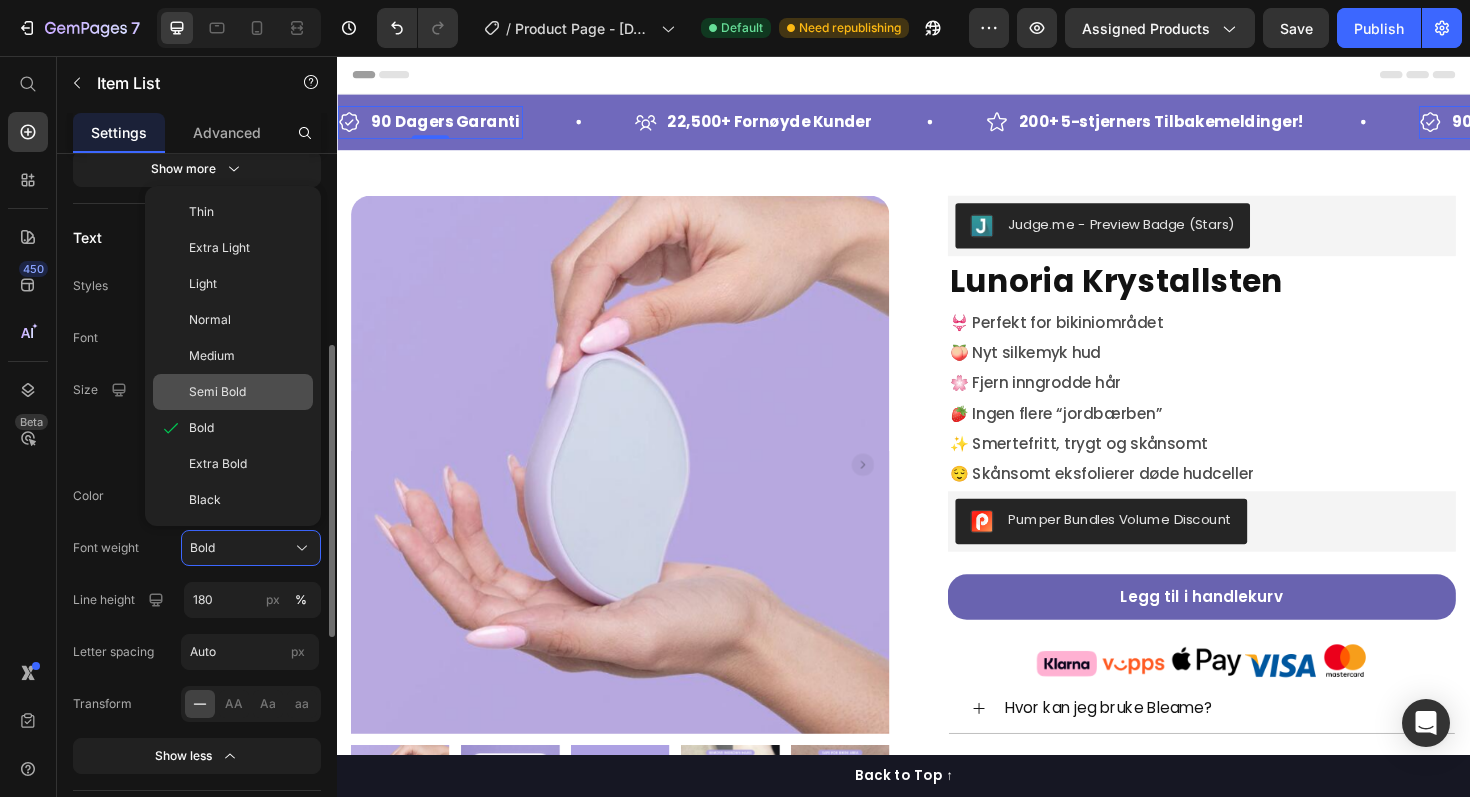 click on "Semi Bold" at bounding box center [247, 392] 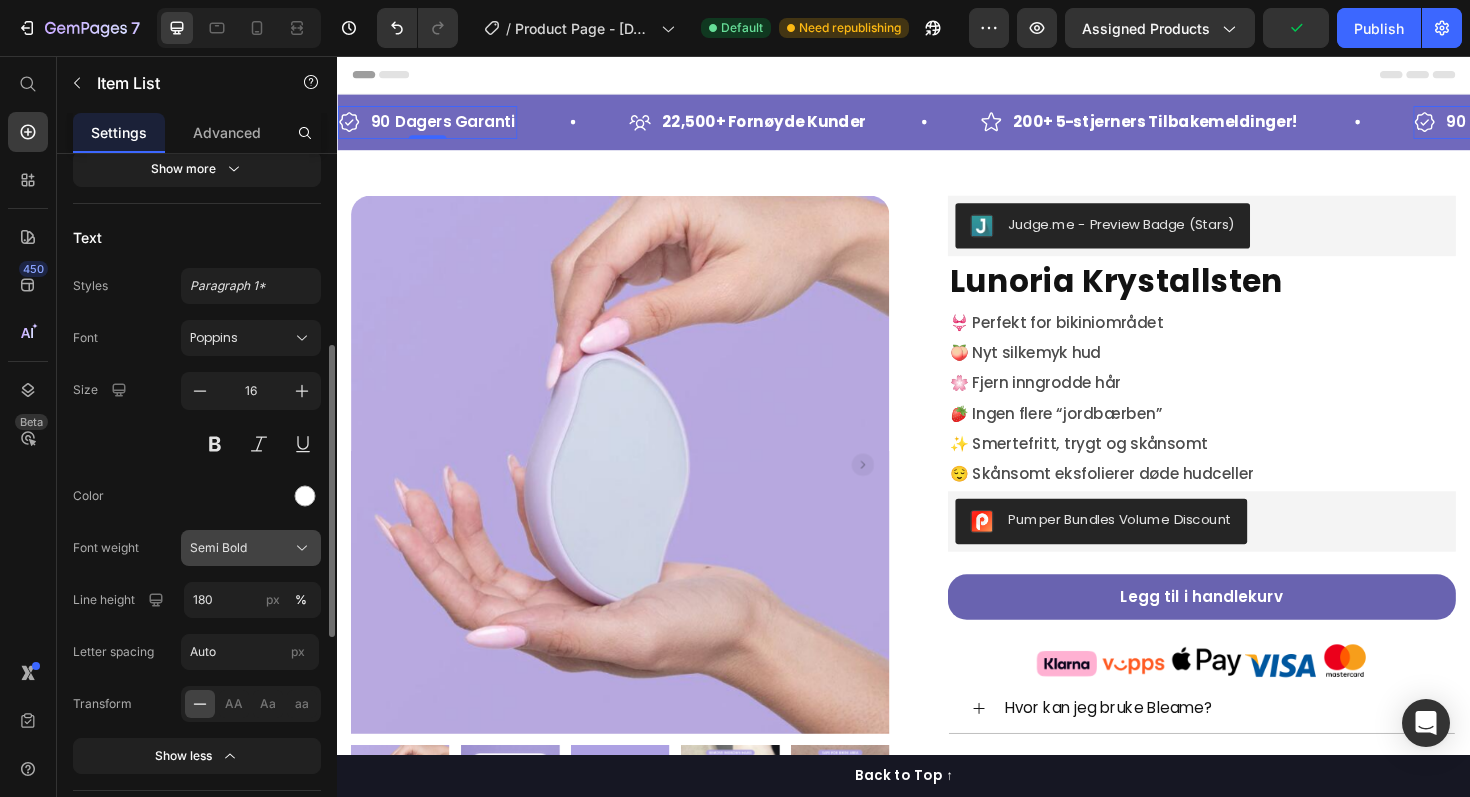 click on "Semi Bold" 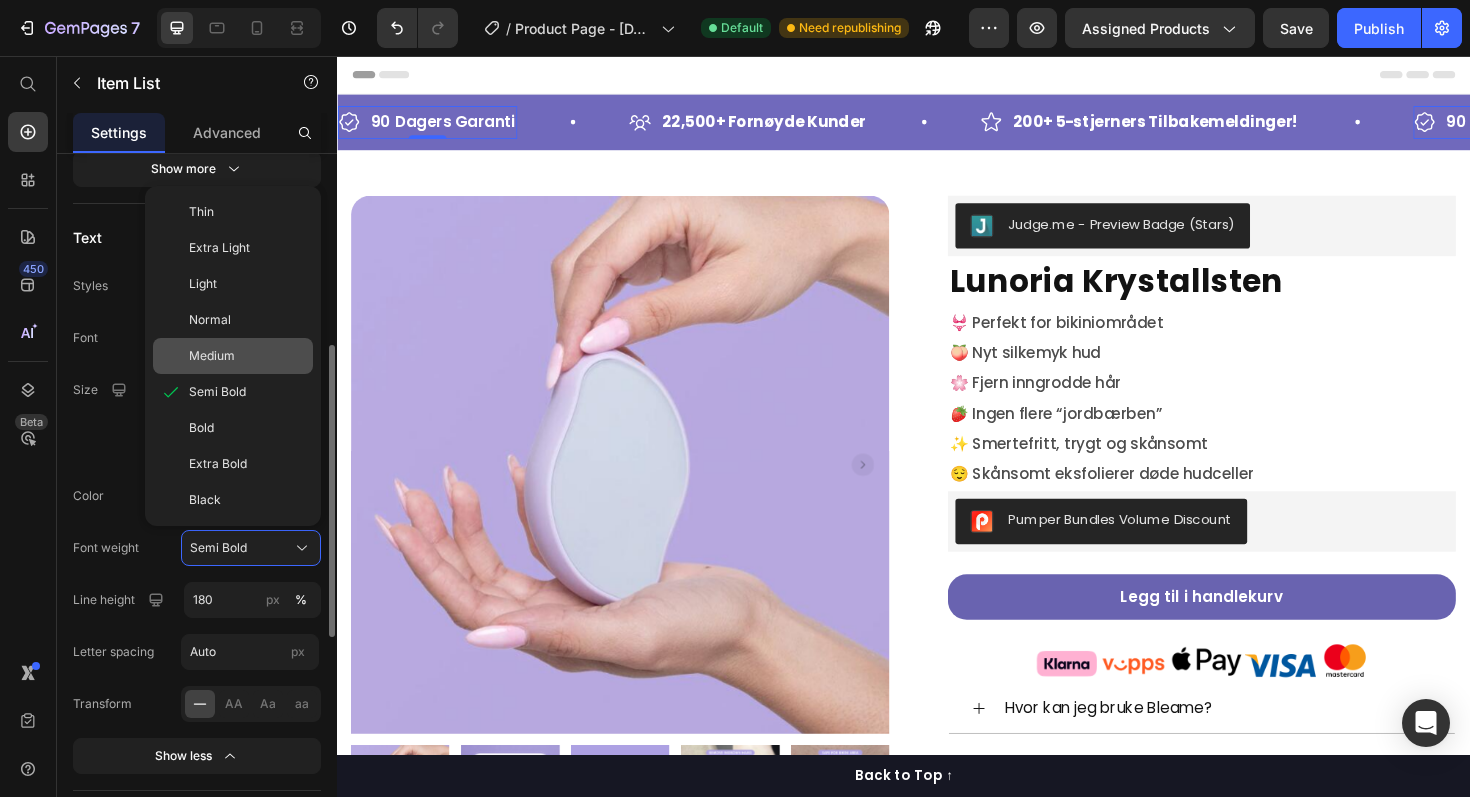 click on "Medium" at bounding box center [247, 356] 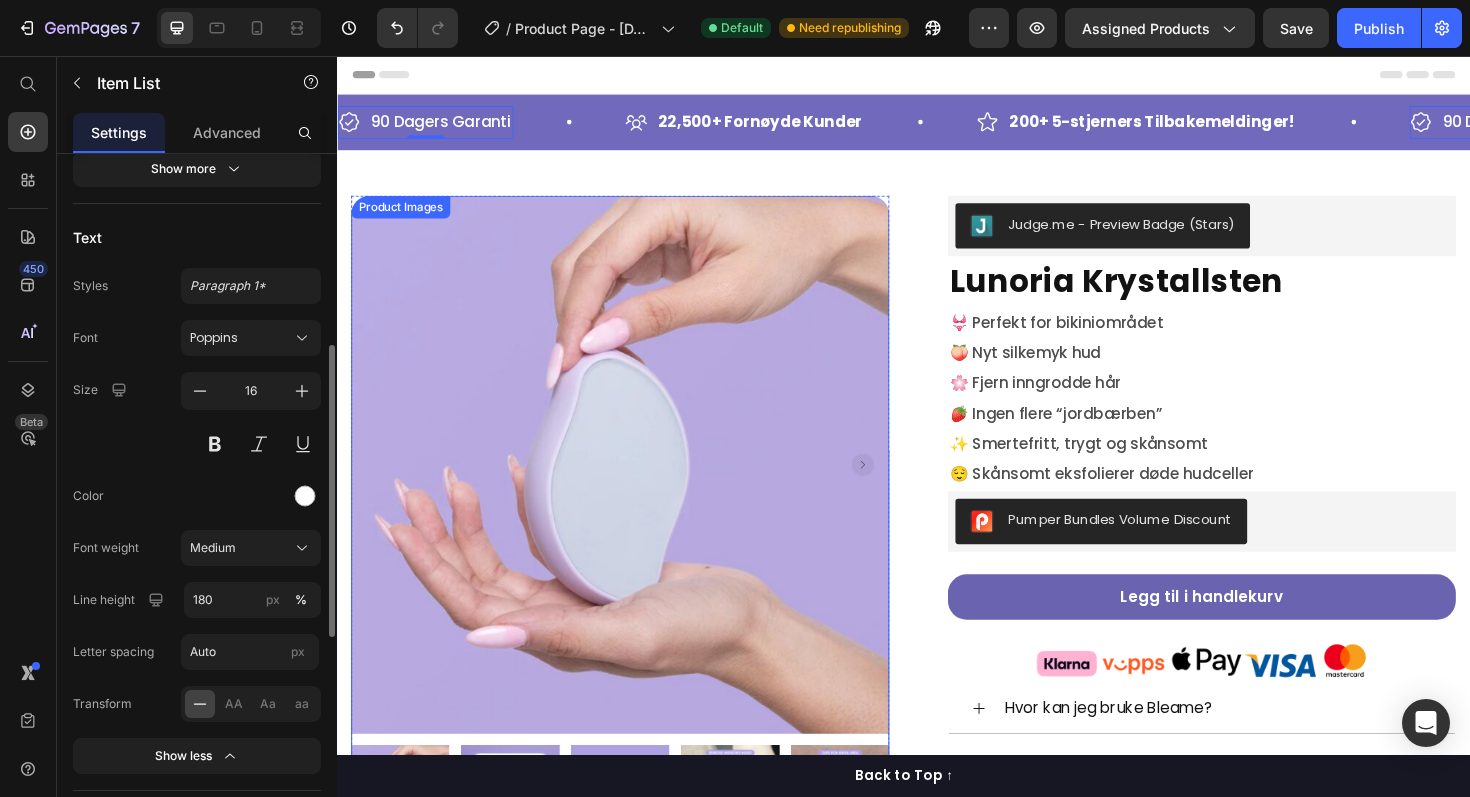 click at bounding box center (637, 489) 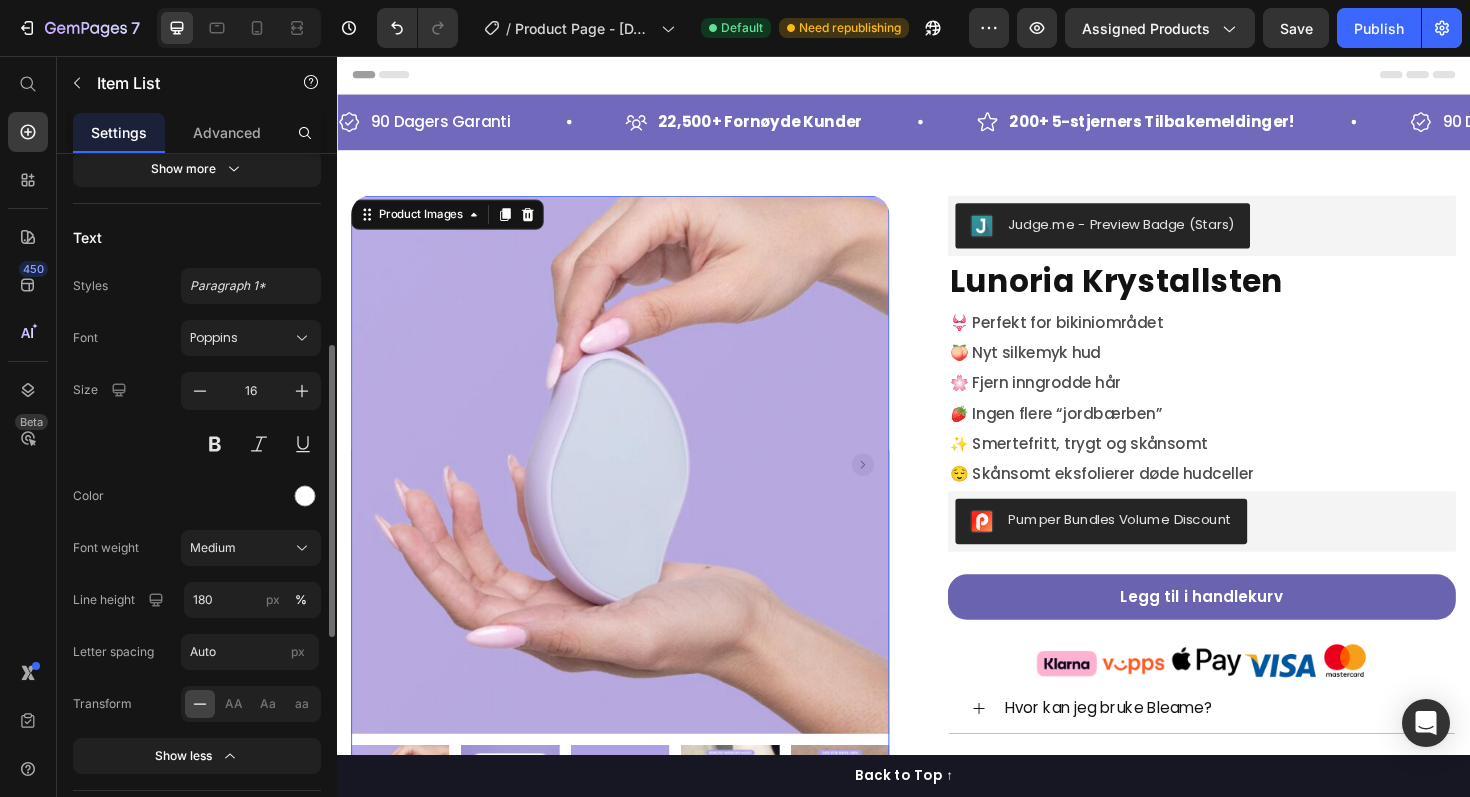 scroll, scrollTop: 0, scrollLeft: 0, axis: both 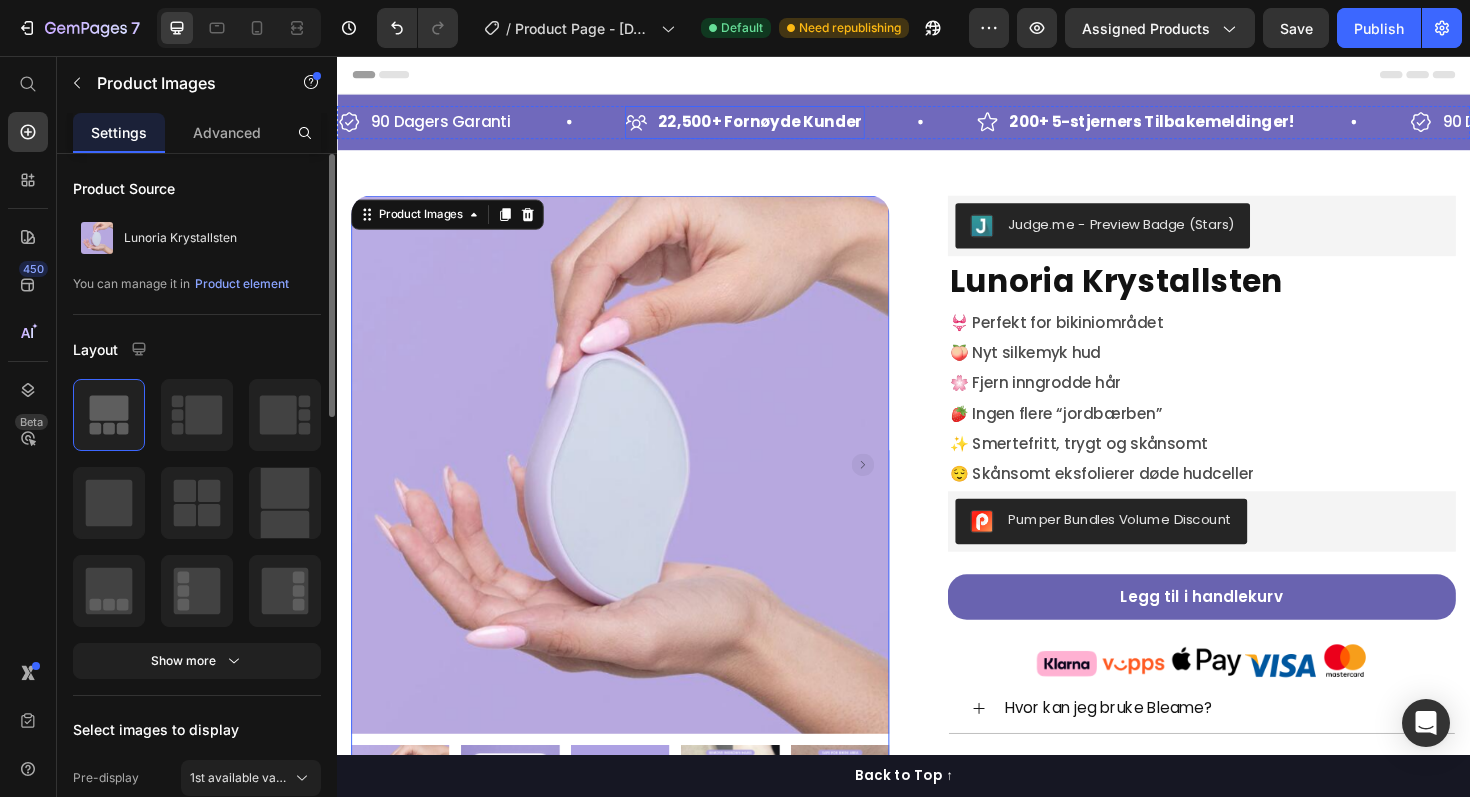 click on "22,500+ Fornøyde Kunder" at bounding box center (785, 126) 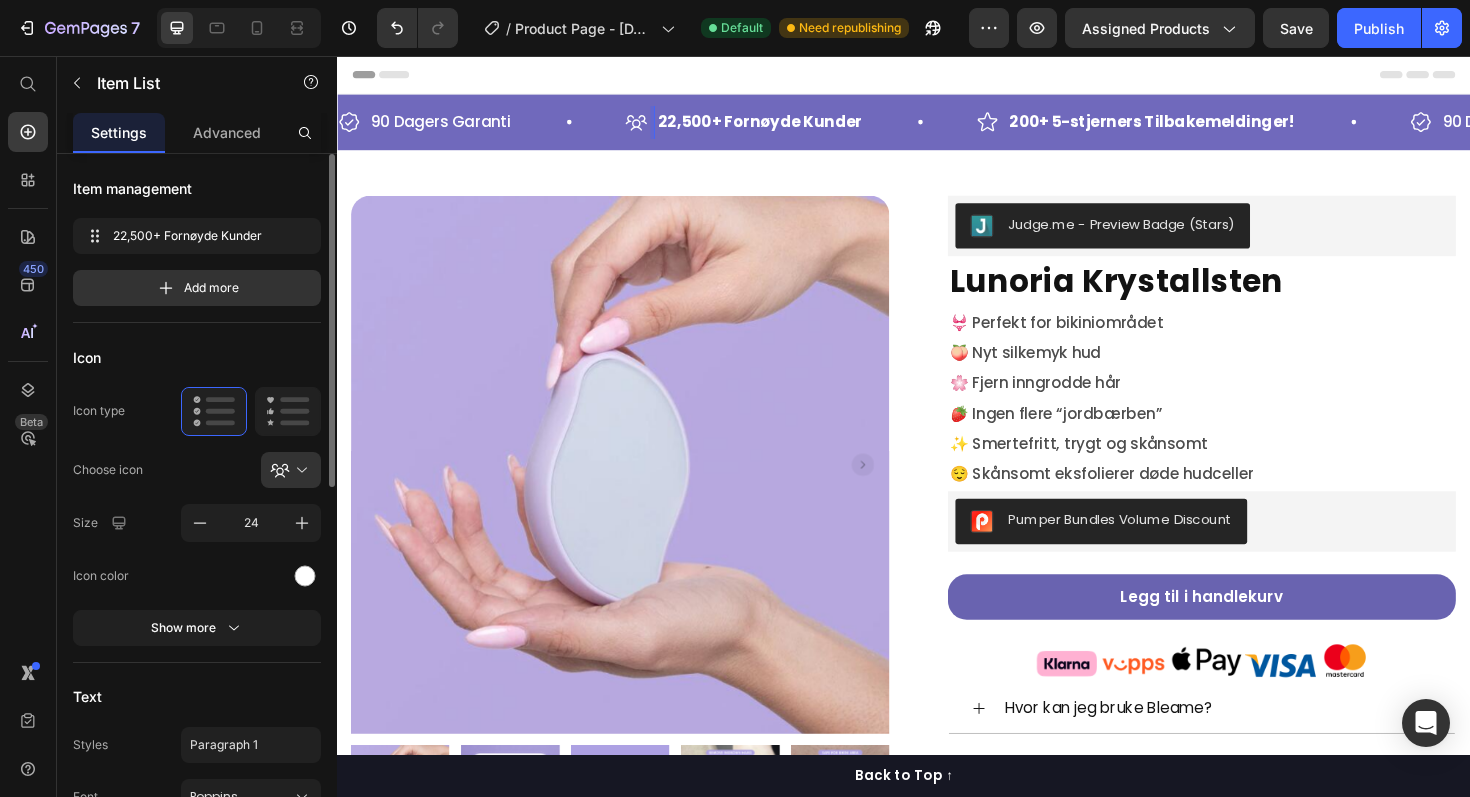 click on "22,500+ Fornøyde Kunder" at bounding box center (785, 125) 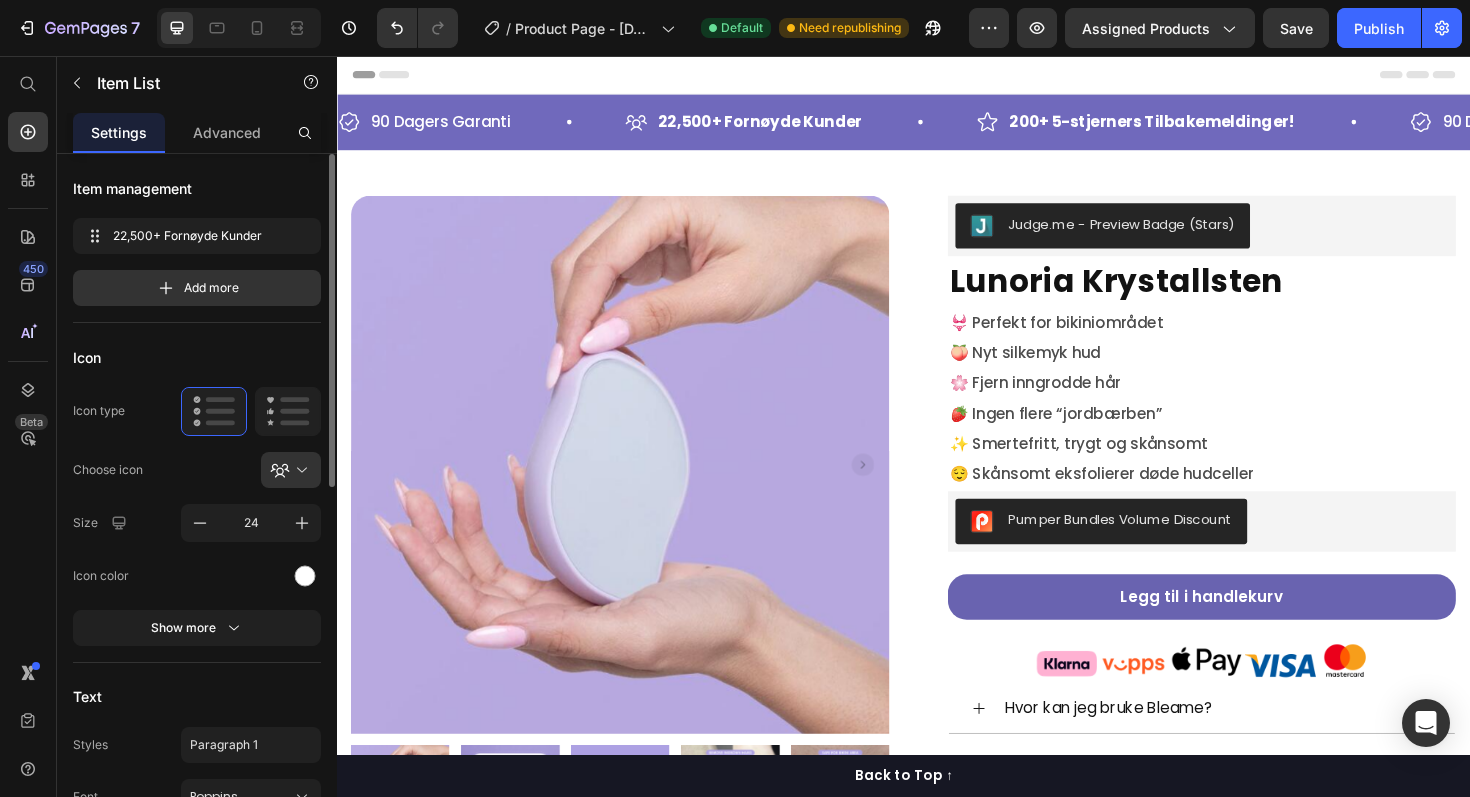 click on "Header" at bounding box center (937, 76) 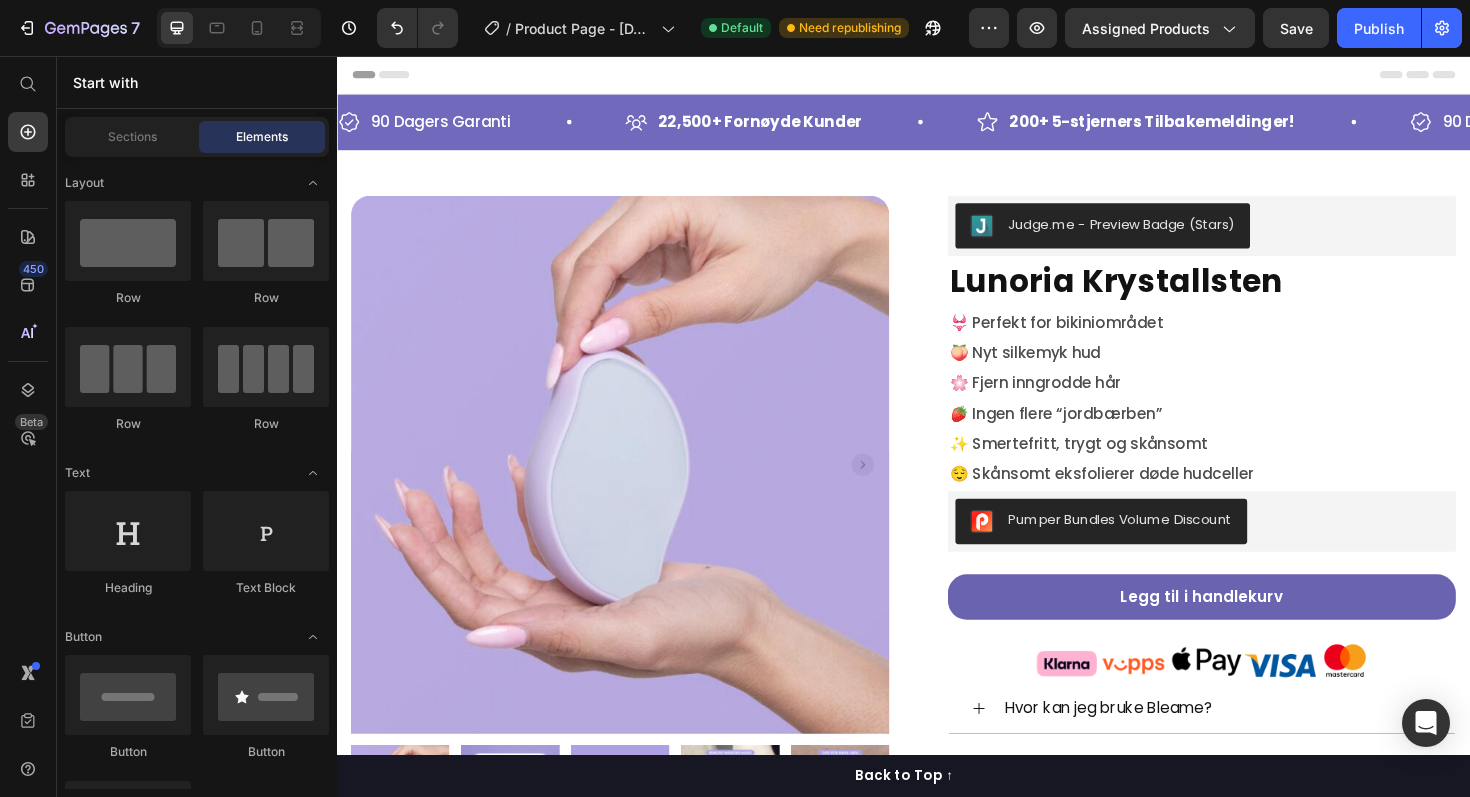 click on "22,500+ Fornøyde Kunder" at bounding box center [785, 126] 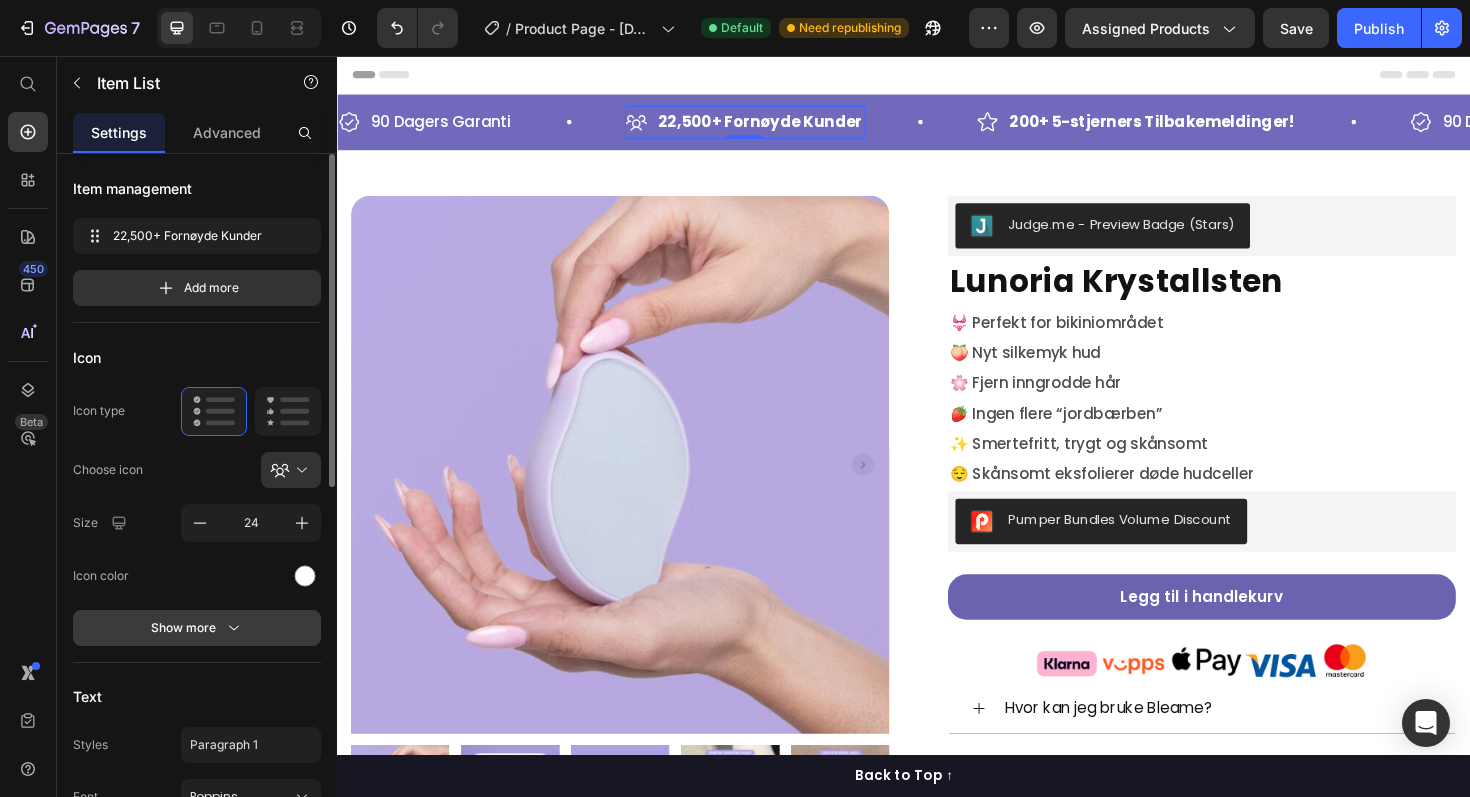 click on "Show more" at bounding box center (197, 628) 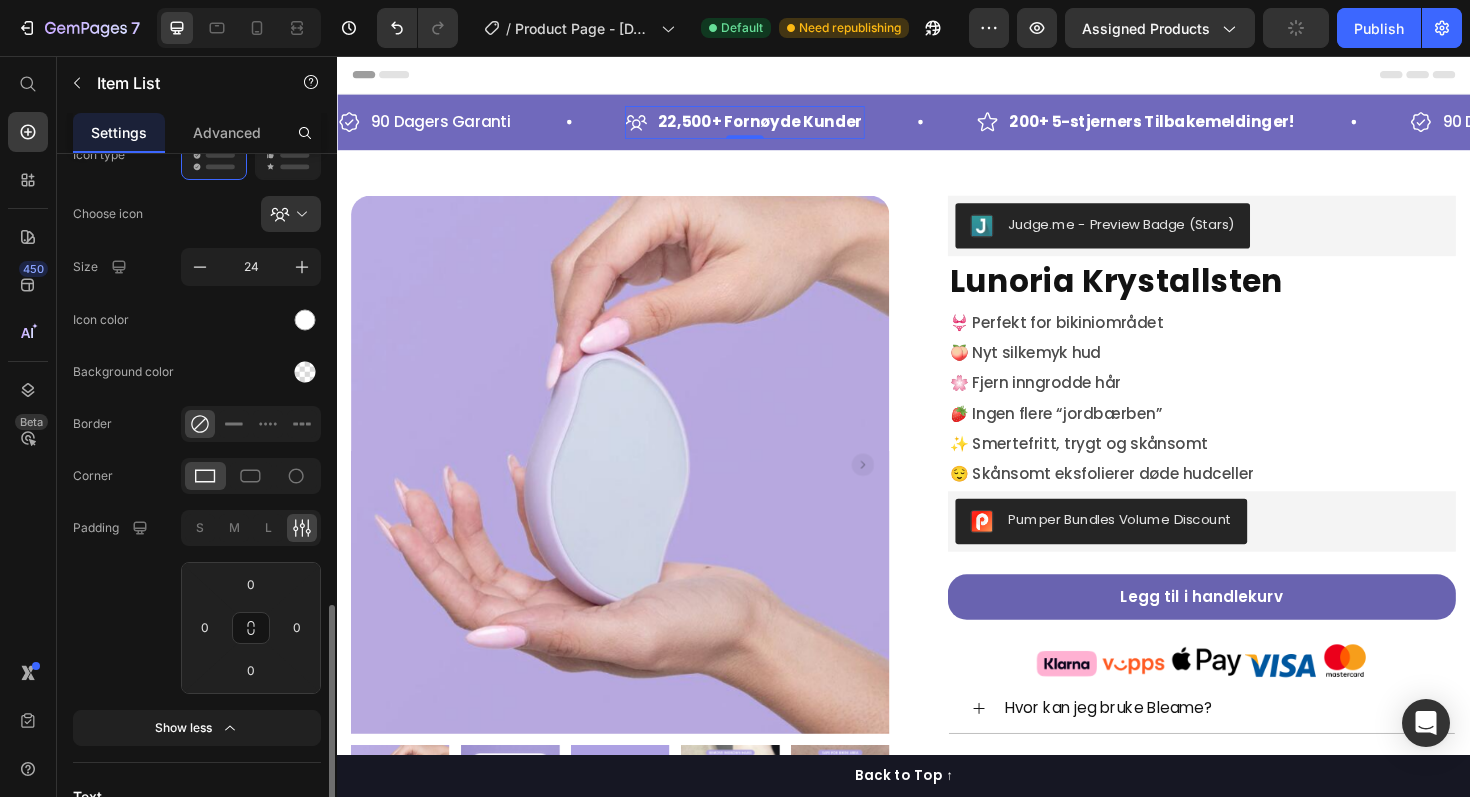 scroll, scrollTop: 747, scrollLeft: 0, axis: vertical 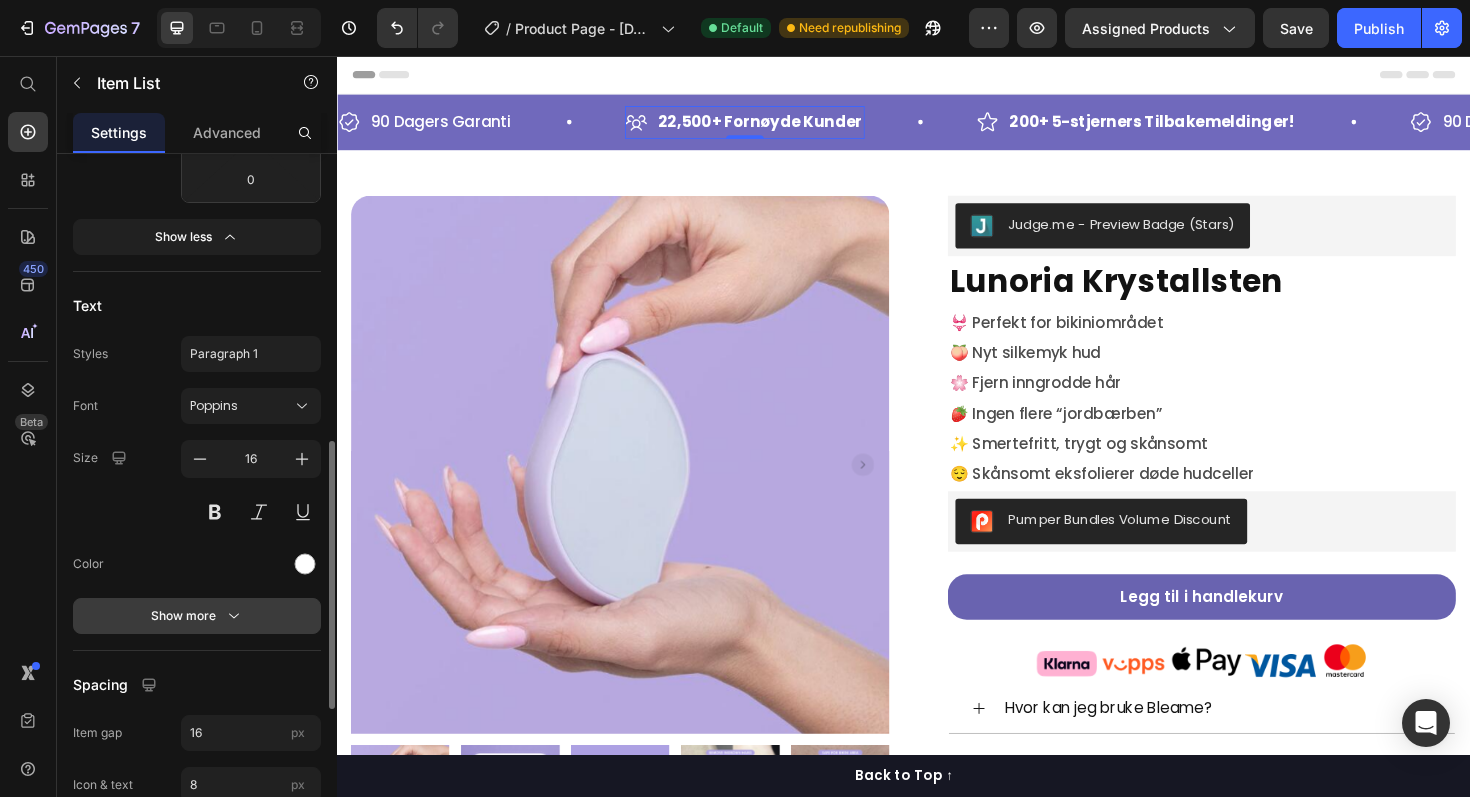 click on "Show more" at bounding box center [197, 616] 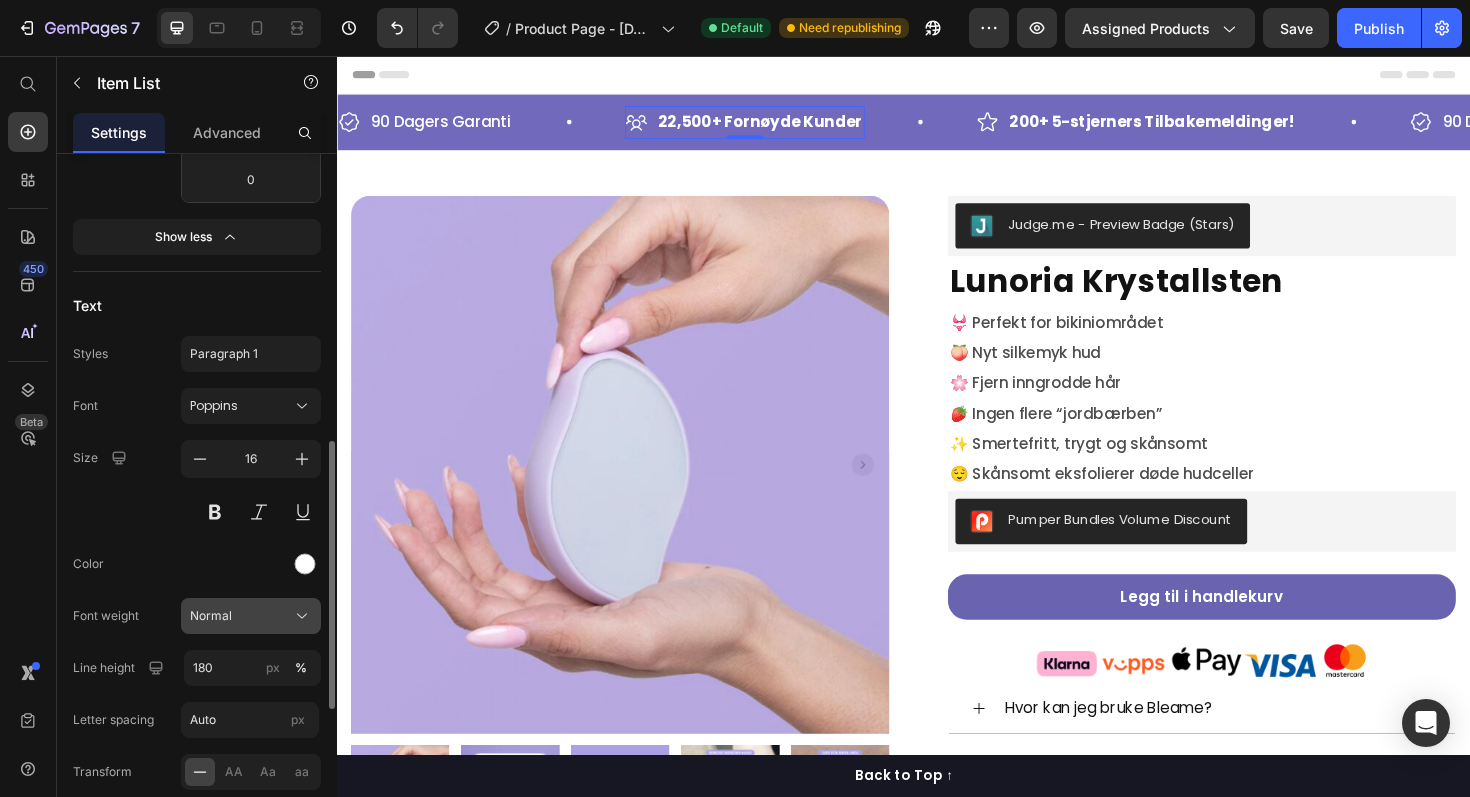 click on "Normal" at bounding box center (251, 616) 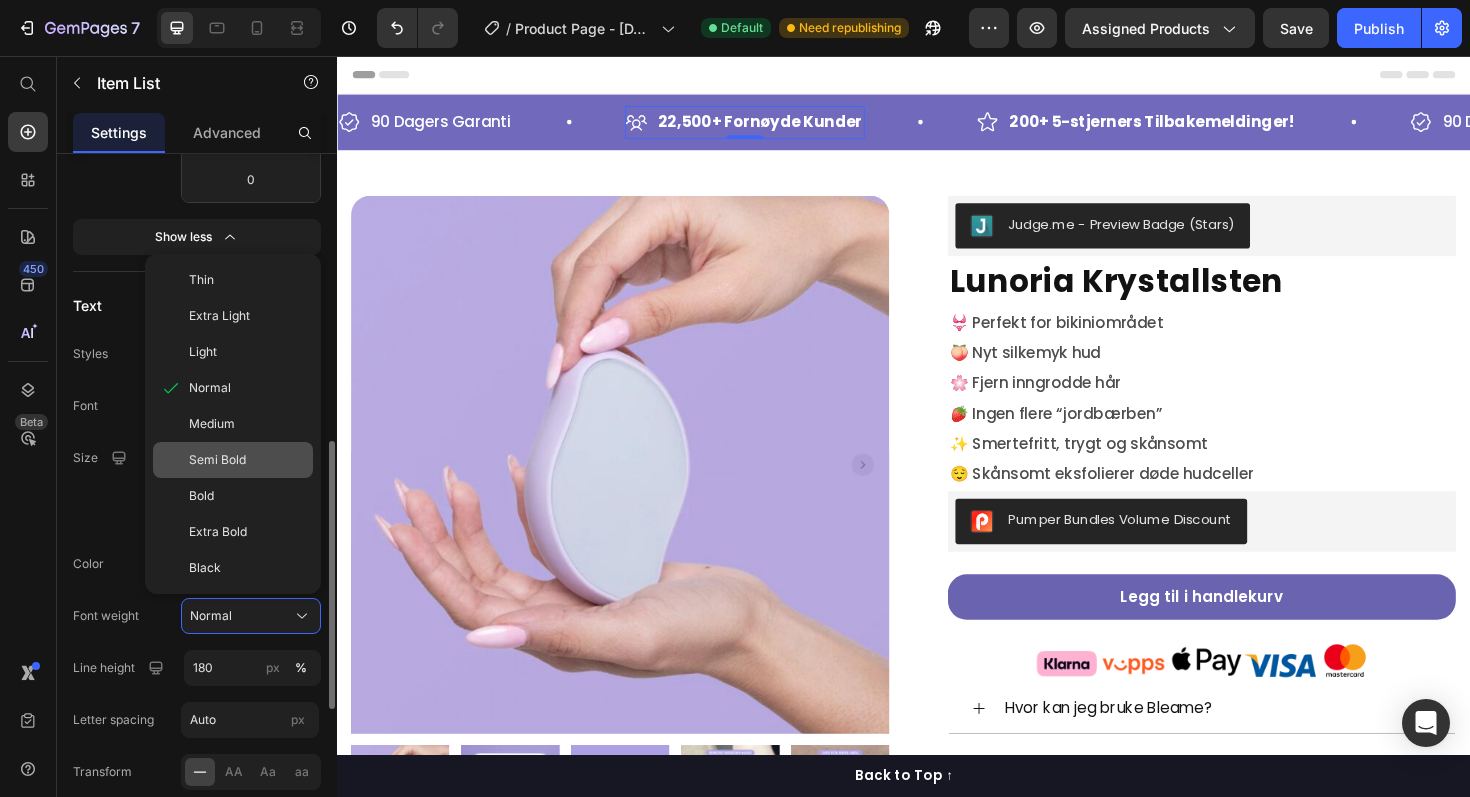 drag, startPoint x: 306, startPoint y: 481, endPoint x: 306, endPoint y: 452, distance: 29 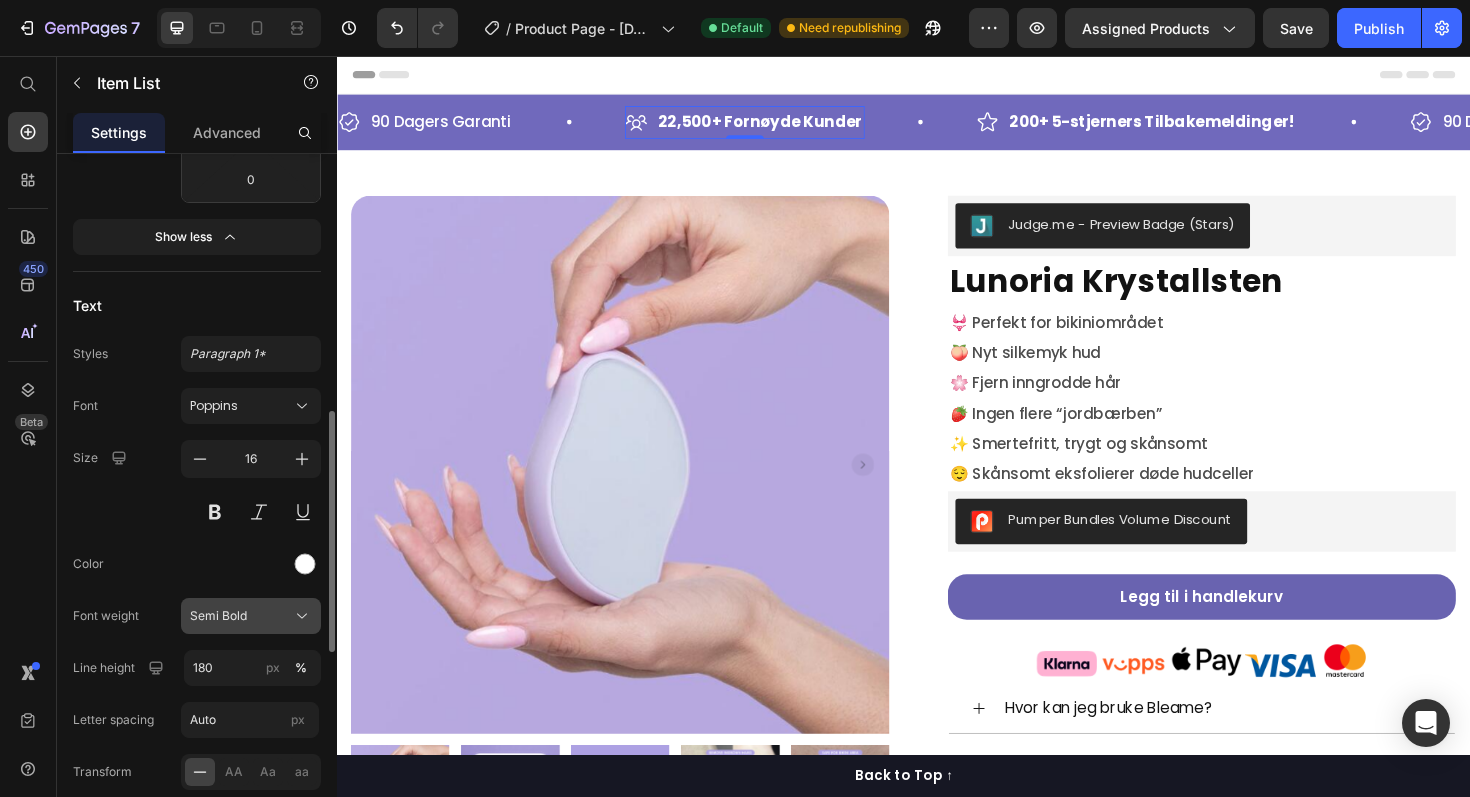 click on "Semi Bold" at bounding box center [218, 616] 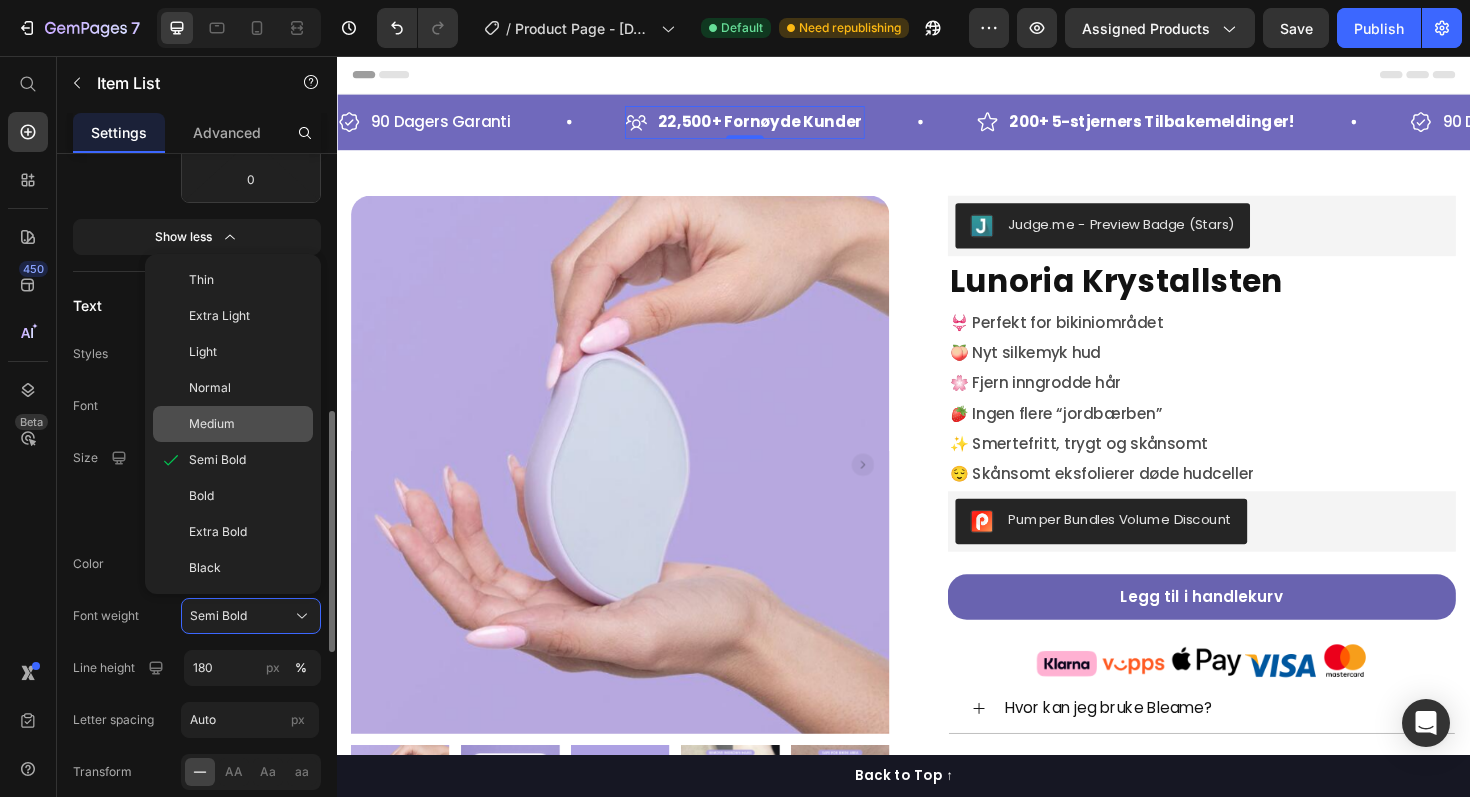 click on "Medium" 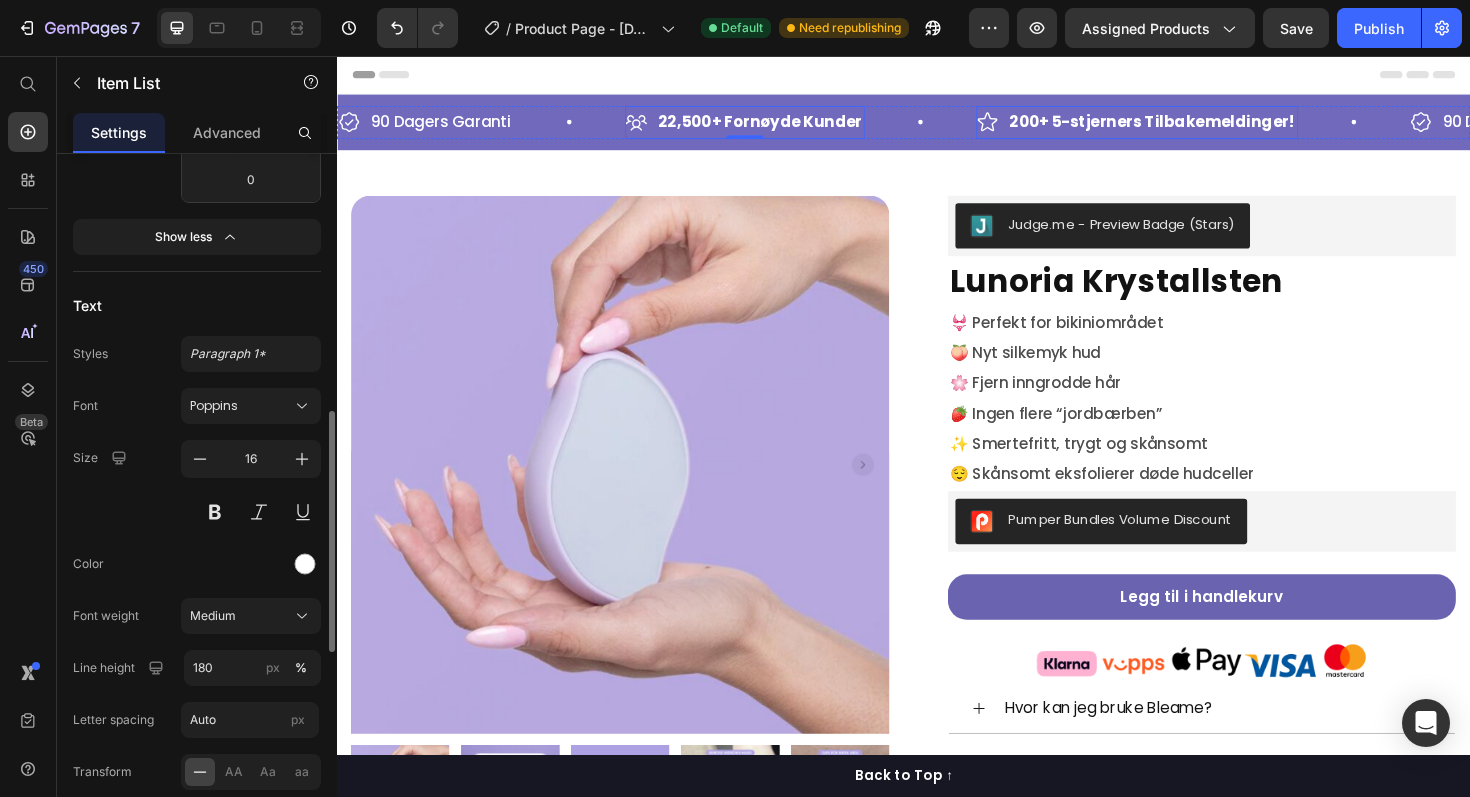 click on "200+ 5-stjerners Tilbakemeldinger!" at bounding box center [1200, 126] 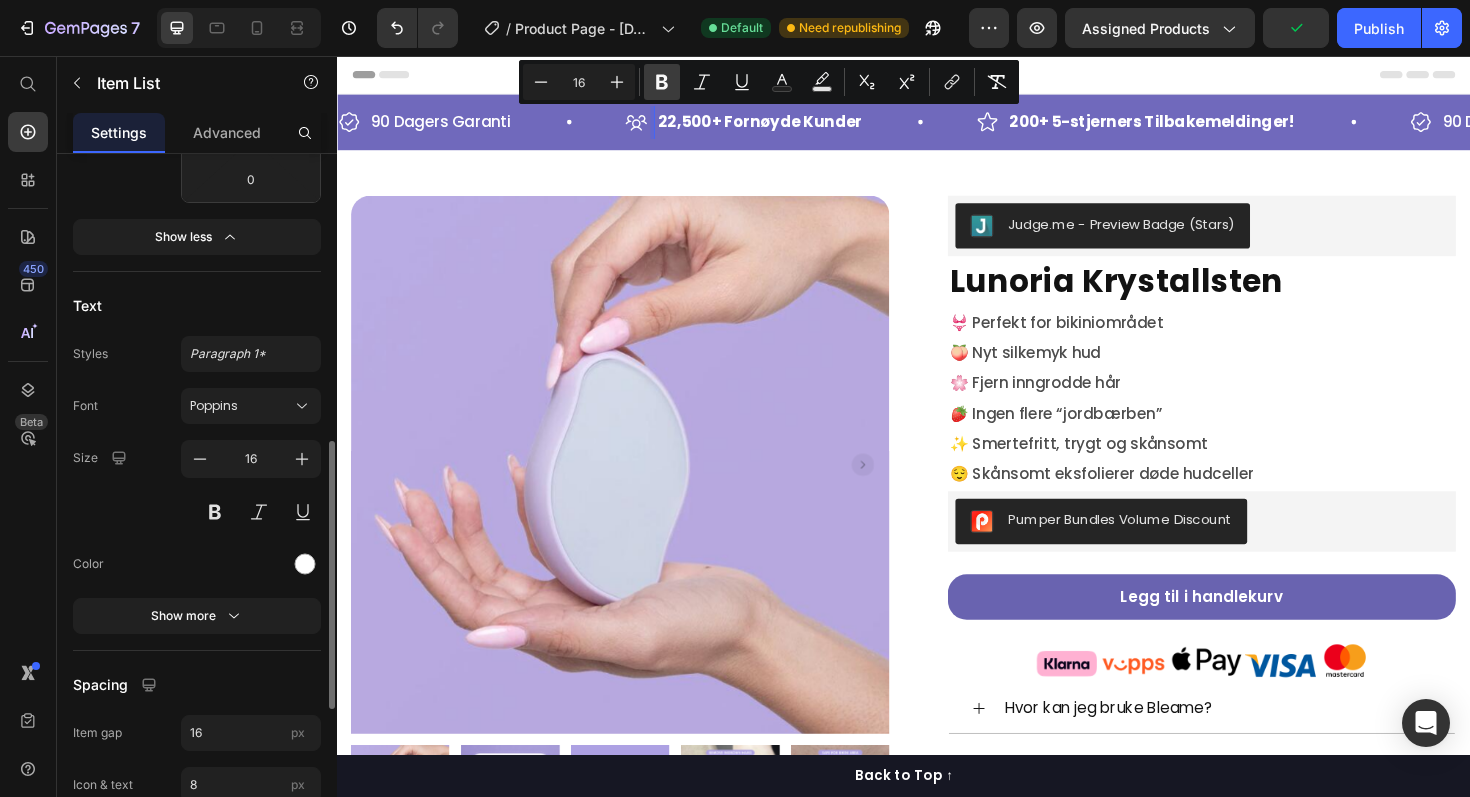 drag, startPoint x: 702, startPoint y: 85, endPoint x: 659, endPoint y: 89, distance: 43.185646 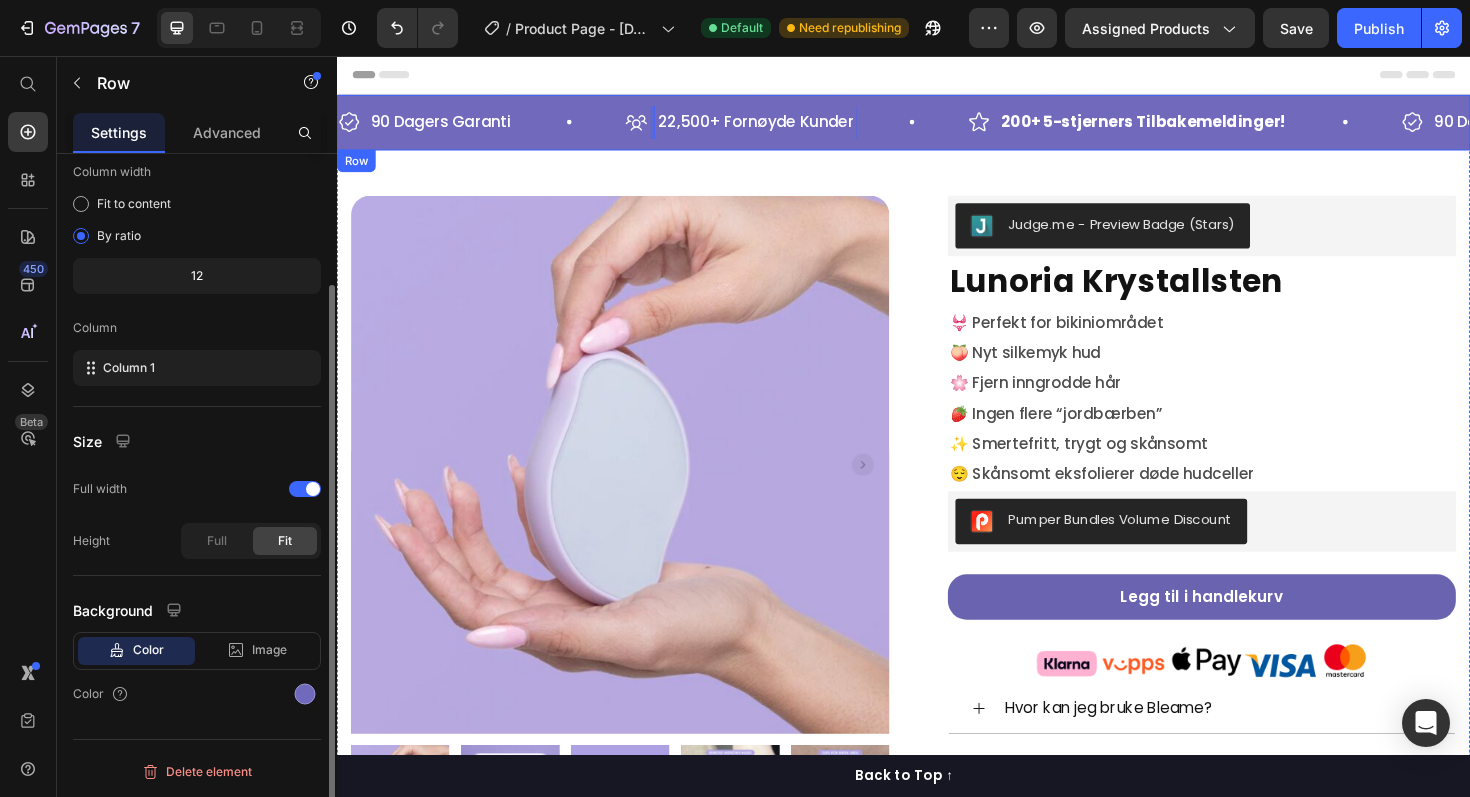 click on "90 Dagers Garanti Item List
22,500+ Fornøyde Kunder Item List   0
200+ 5-stjerners Tilbakemeldinger! Item List
90 Dagers Garanti Item List
22,500+ Fornøyde Kunder Item List   0
200+ 5-stjerners Tilbakemeldinger! Item List
90 Dagers Garanti Item List
22,500+ Fornøyde Kunder Item List   0
200+ 5-stjerners Tilbakemeldinger! Item List
90 Dagers Garanti Item List
22,500+ Fornøyde Kunder Item List   0
200+ 5-stjerners Tilbakemeldinger! Item List
90 Dagers Garanti Item List
22,500+ Fornøyde Kunder Item List   0
200+ 5-stjerners Tilbakemeldinger! Item List" at bounding box center (937, 126) 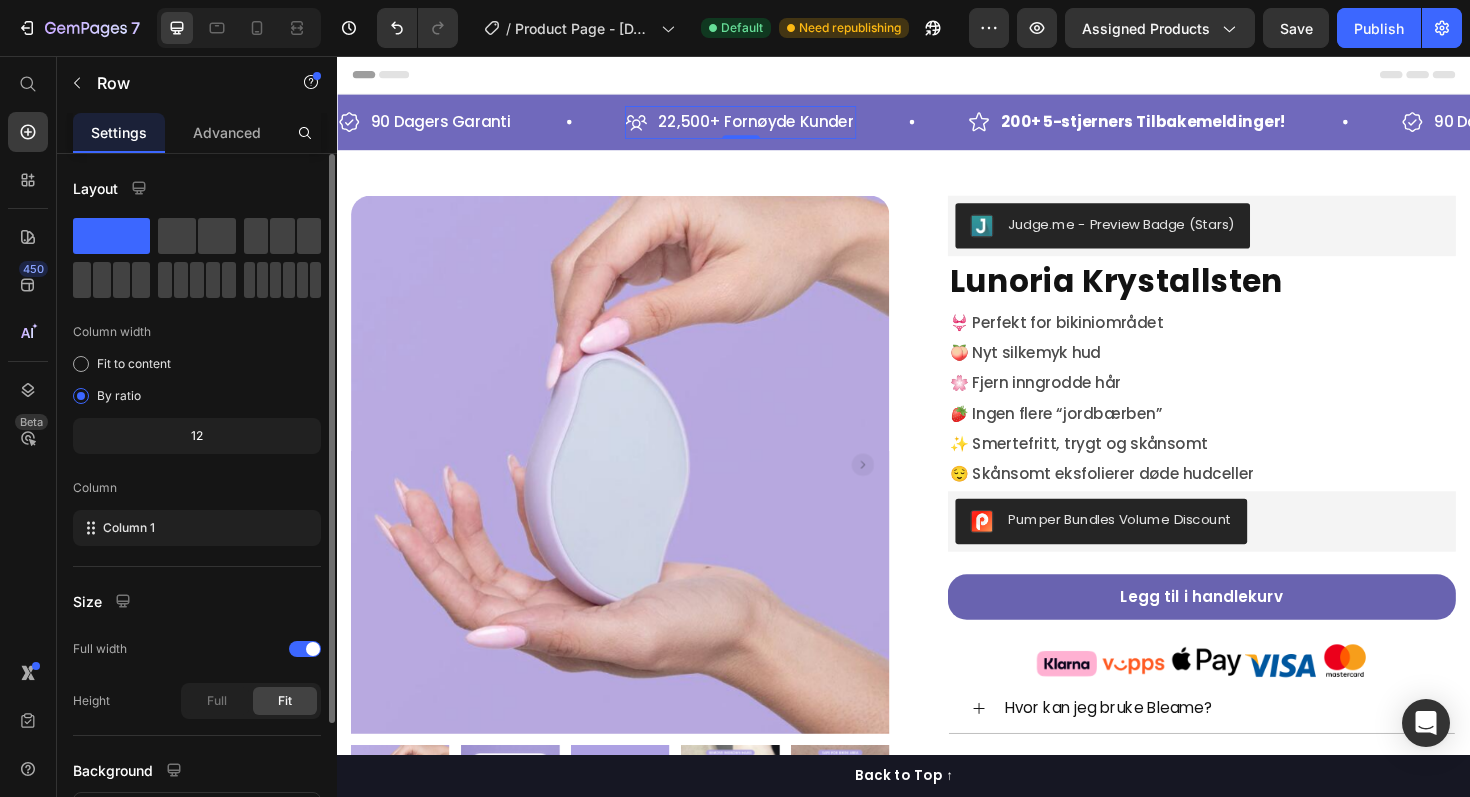 click on "22,500+ Fornøyde Kunder" at bounding box center (780, 126) 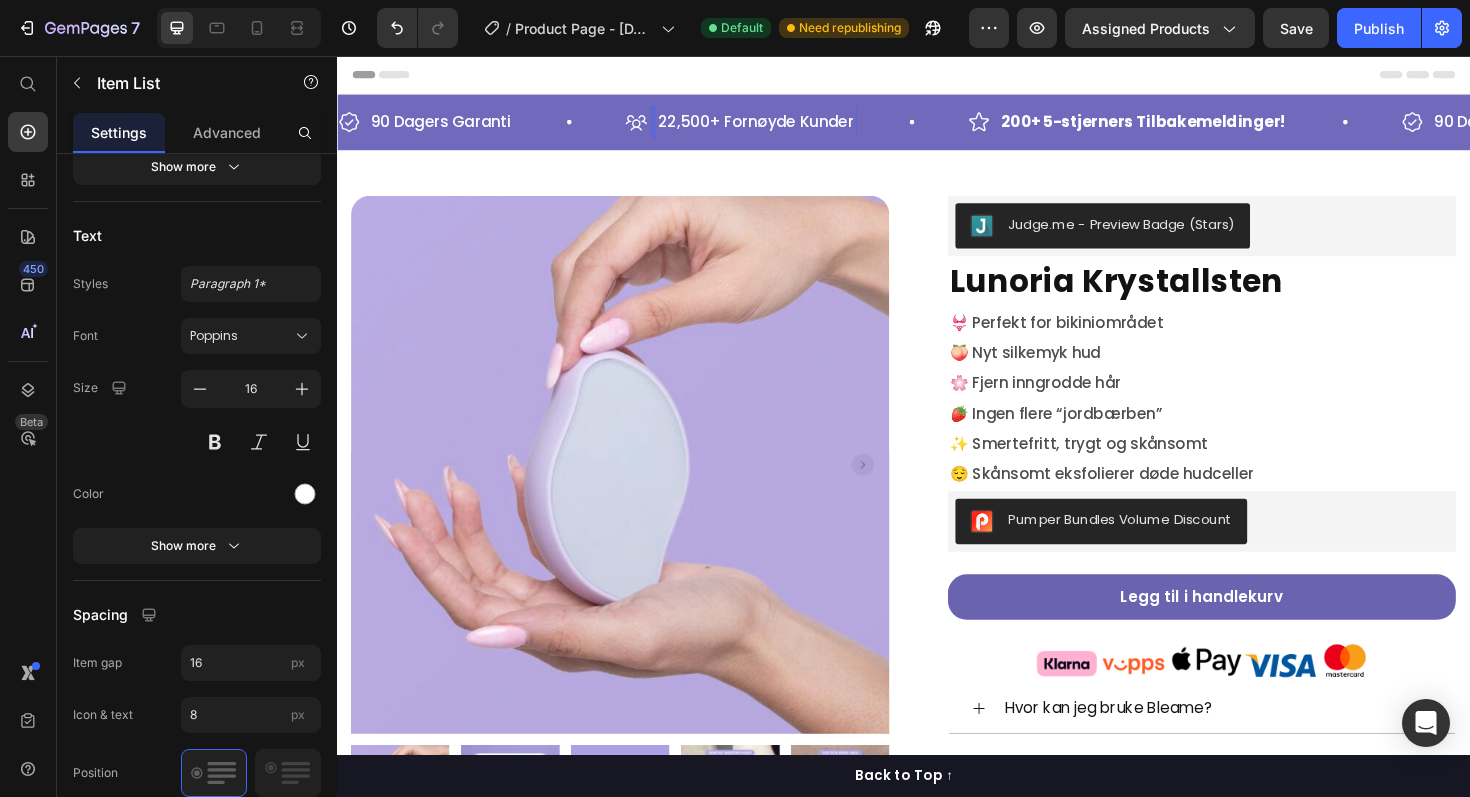 scroll, scrollTop: 385, scrollLeft: 0, axis: vertical 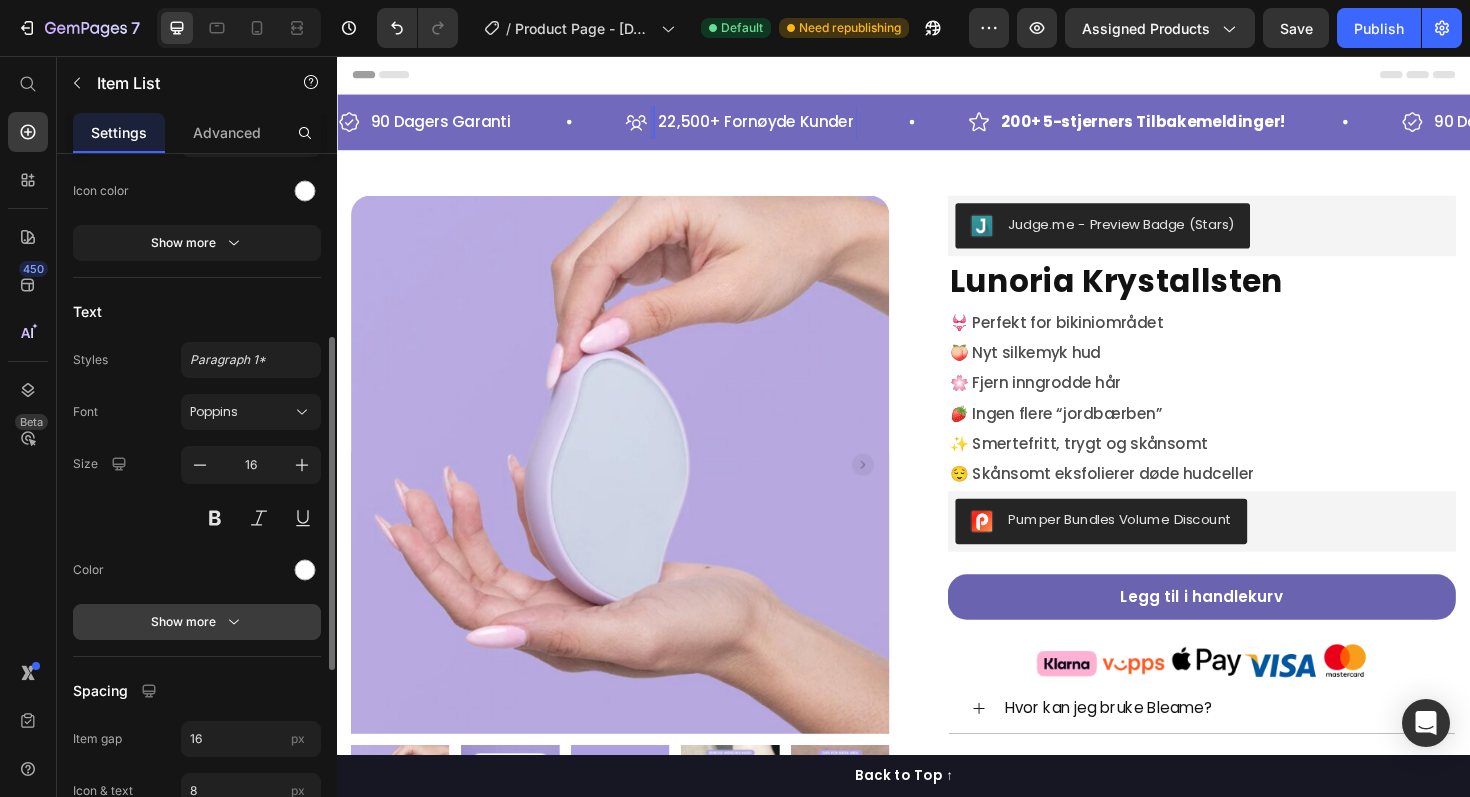 click on "Show more" at bounding box center (197, 622) 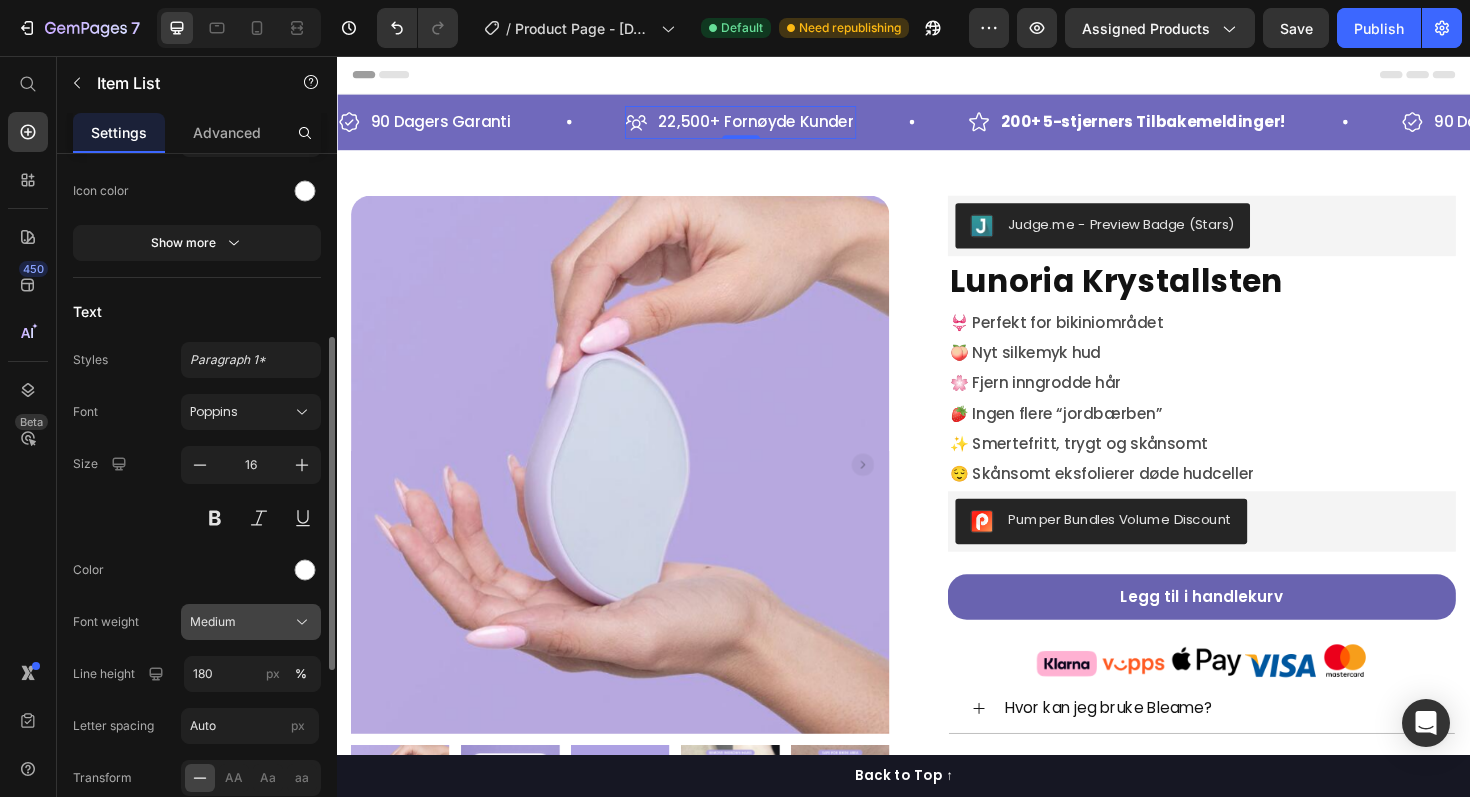 click on "Medium" at bounding box center (251, 622) 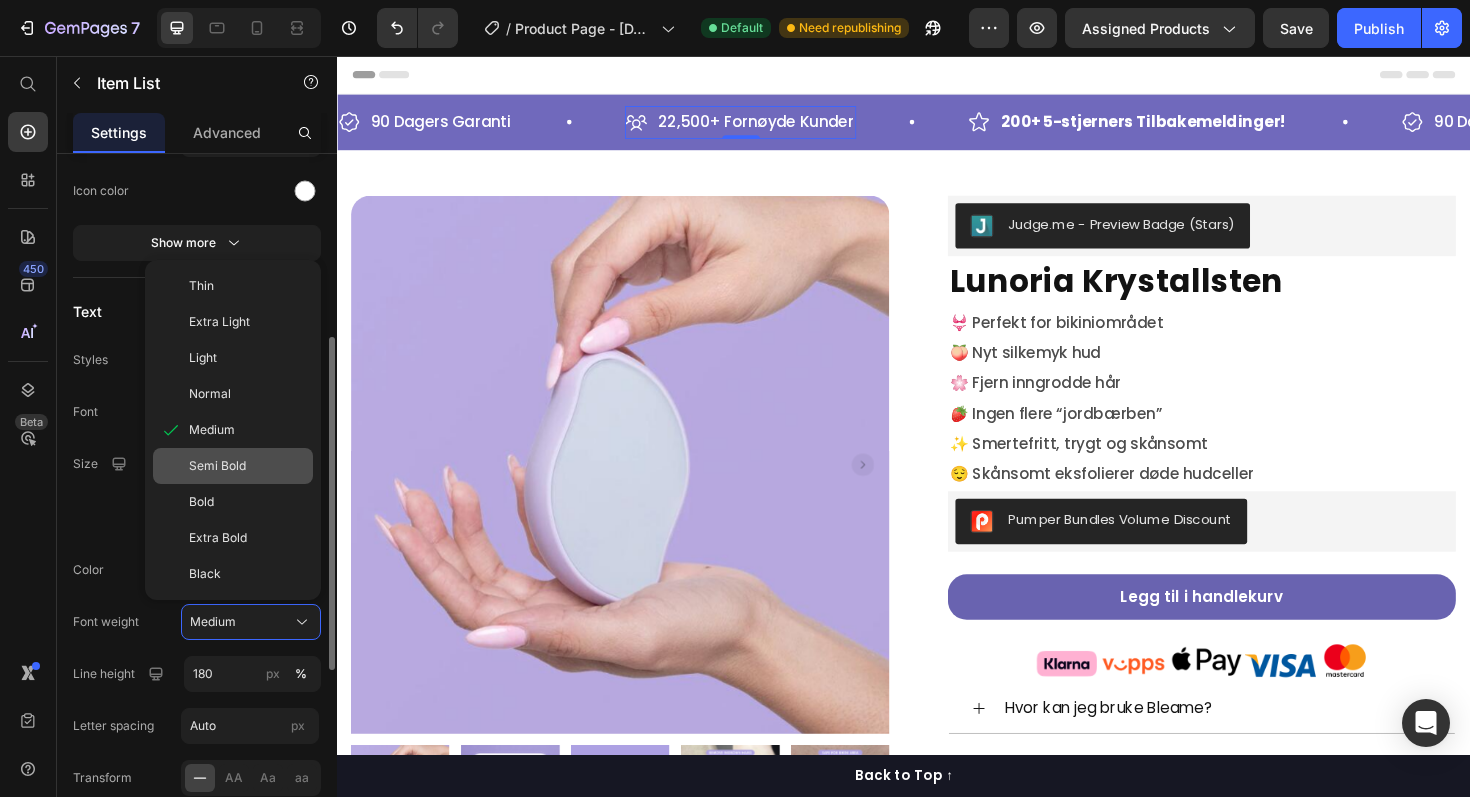 click on "Semi Bold" at bounding box center (247, 466) 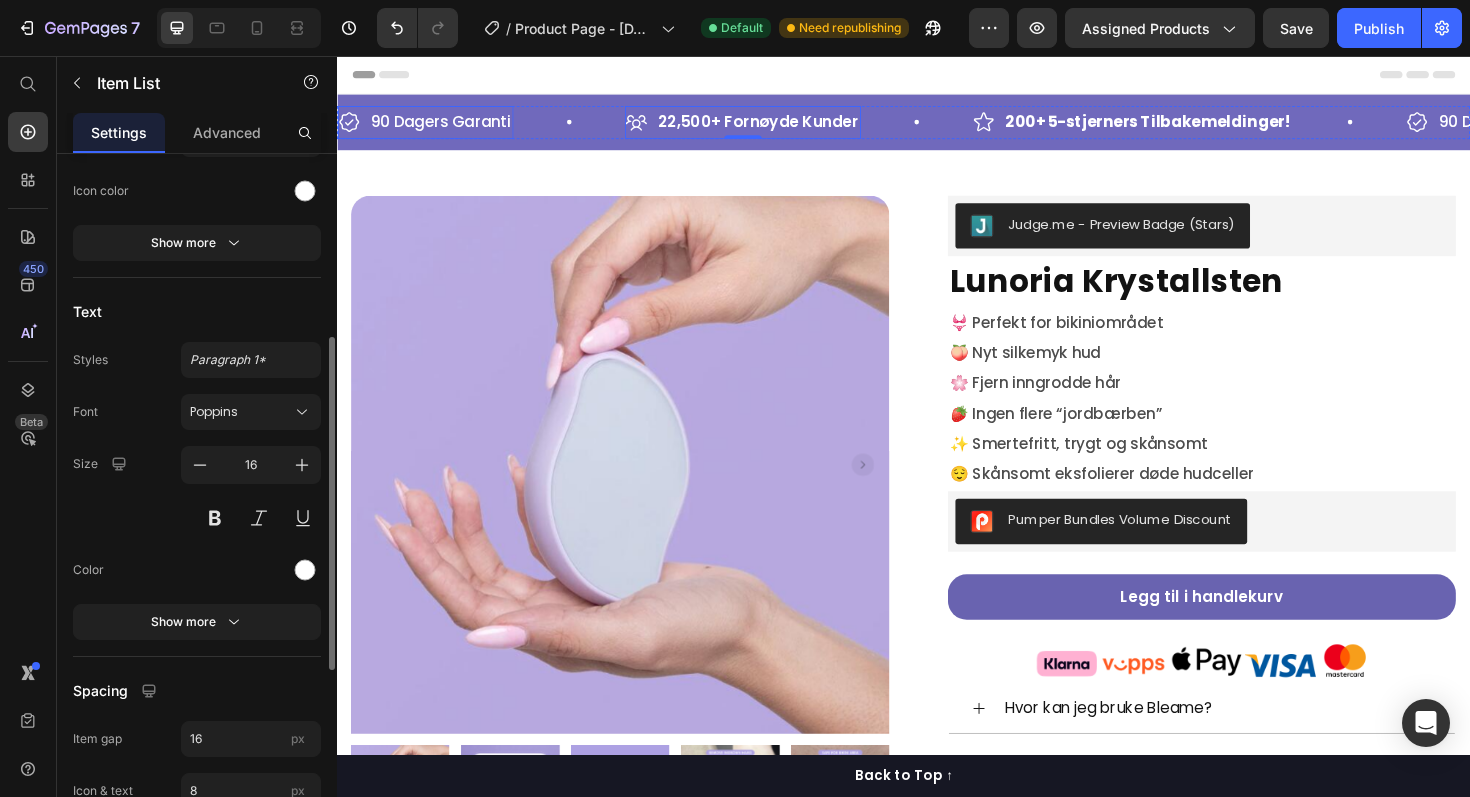 click on "90 Dagers Garanti" at bounding box center (447, 125) 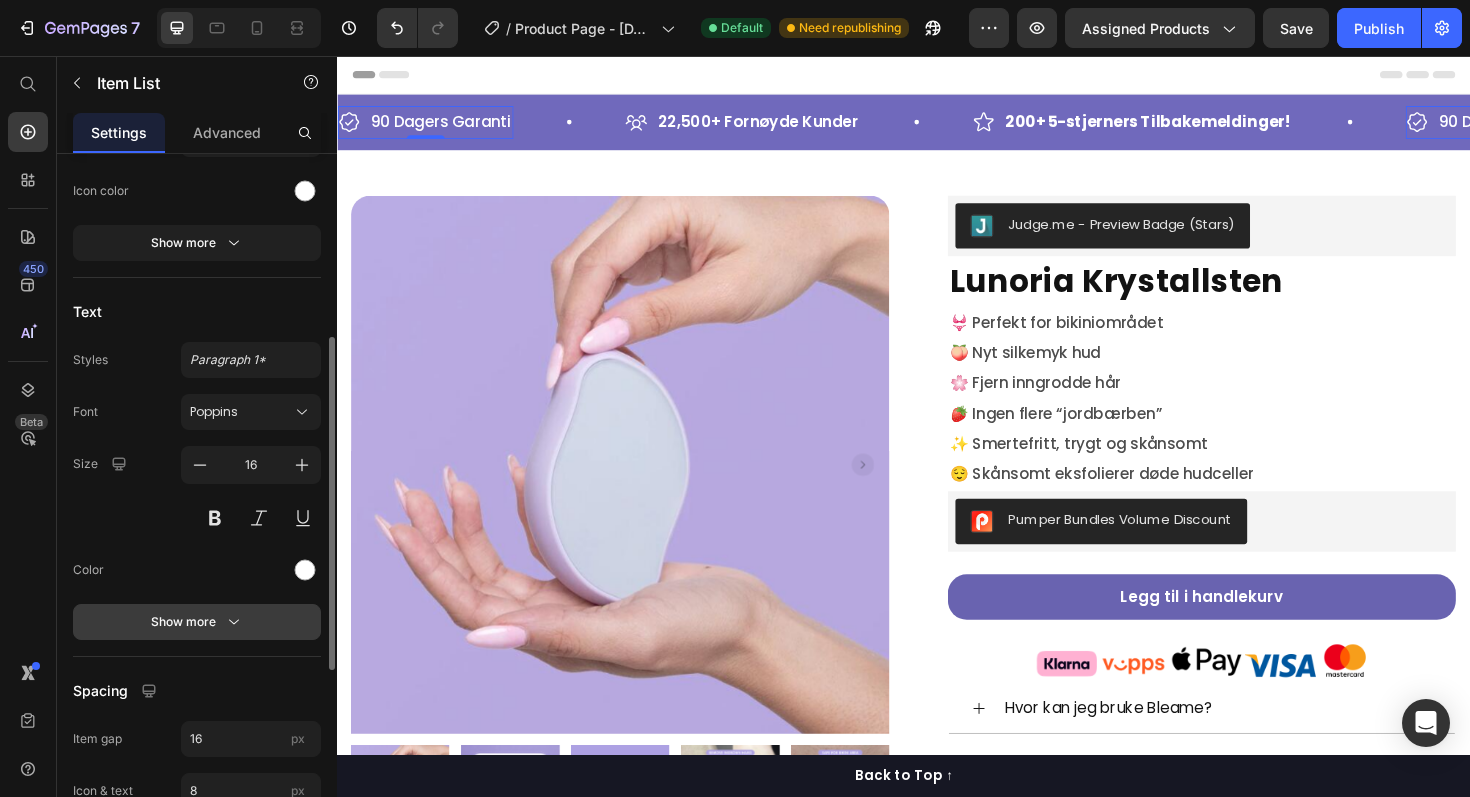 click on "Show more" at bounding box center [197, 622] 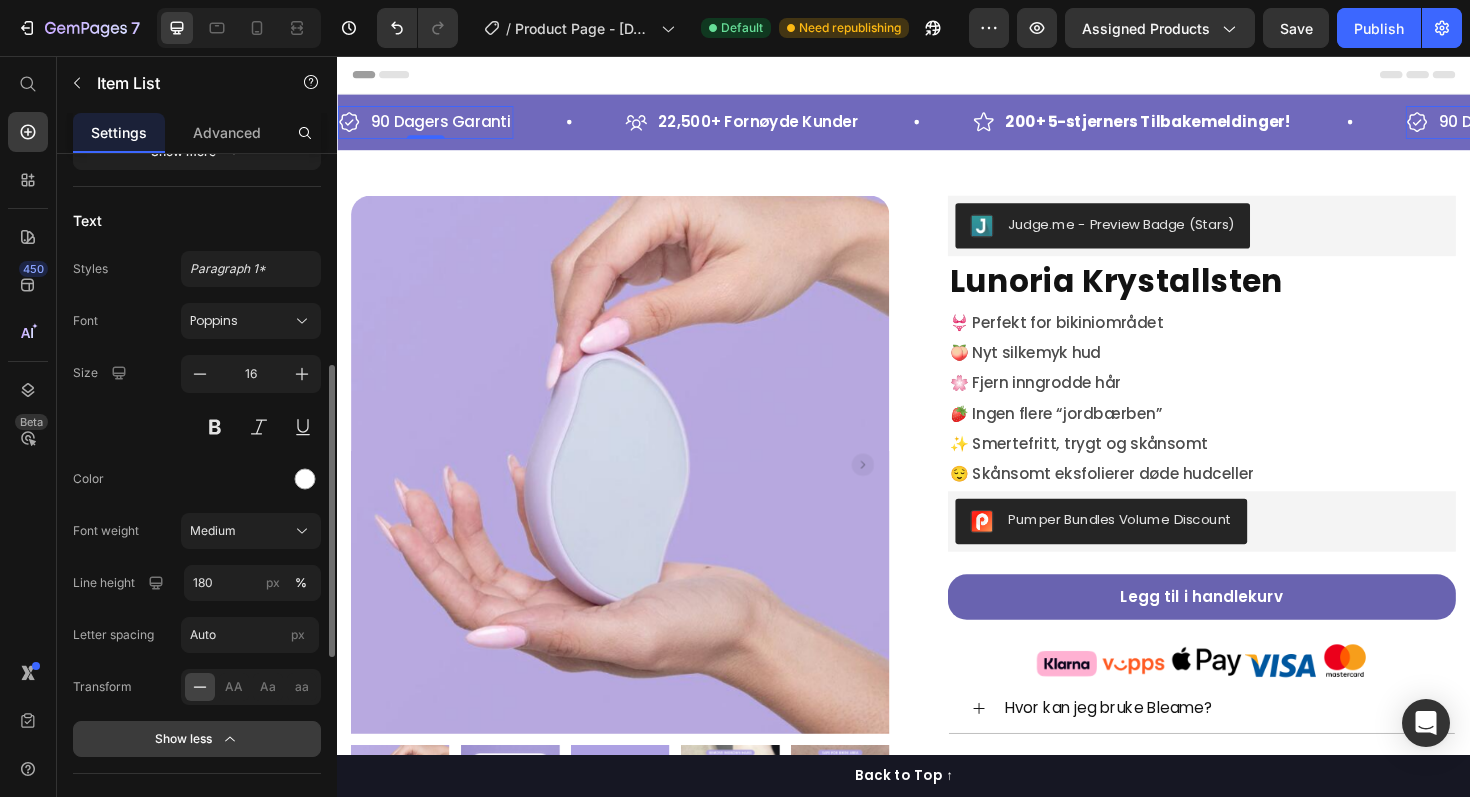 scroll, scrollTop: 492, scrollLeft: 0, axis: vertical 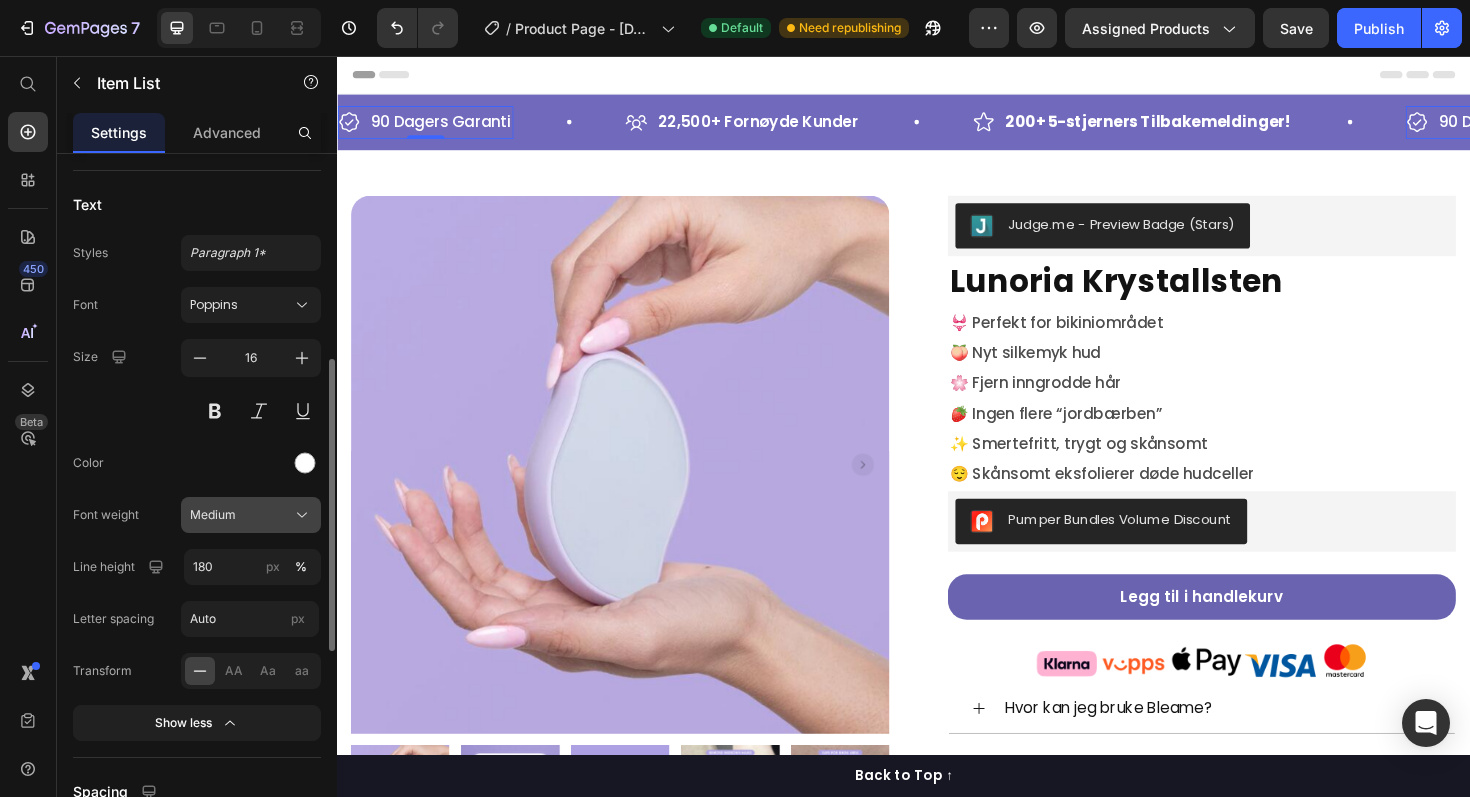 click on "Medium" at bounding box center (251, 515) 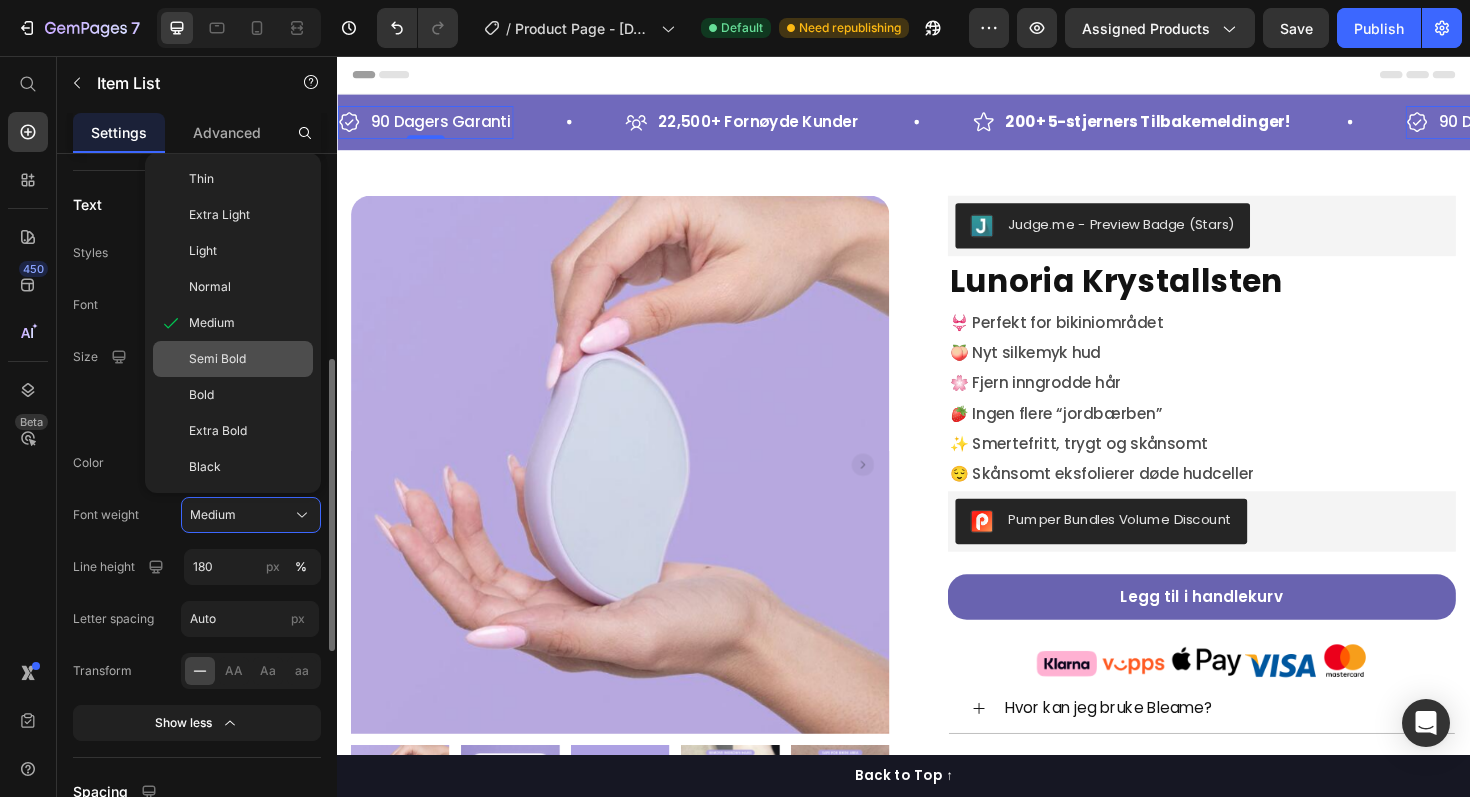 click on "Semi Bold" at bounding box center (247, 359) 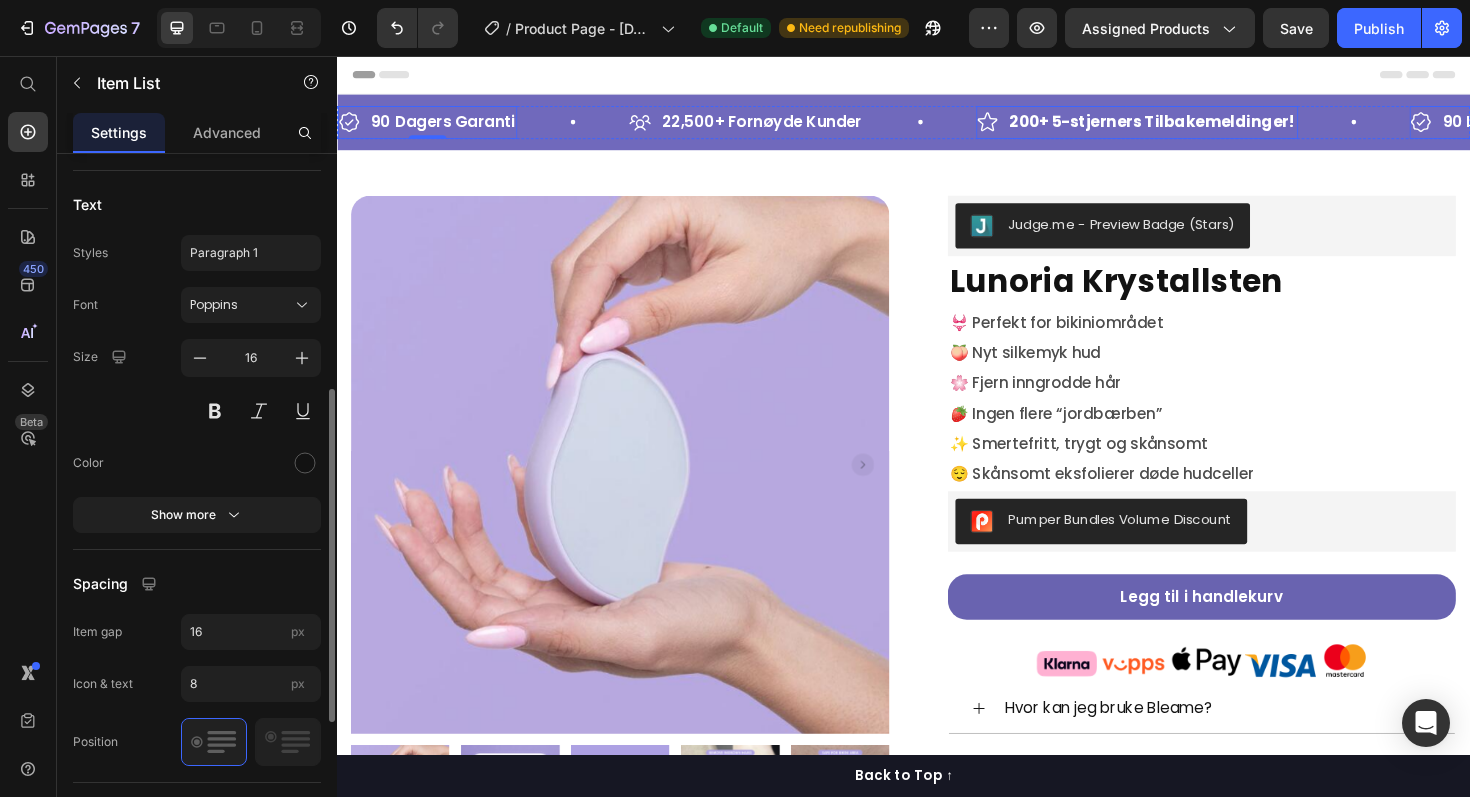 click on "200+ 5-stjerners Tilbakemeldinger!" at bounding box center [1200, 125] 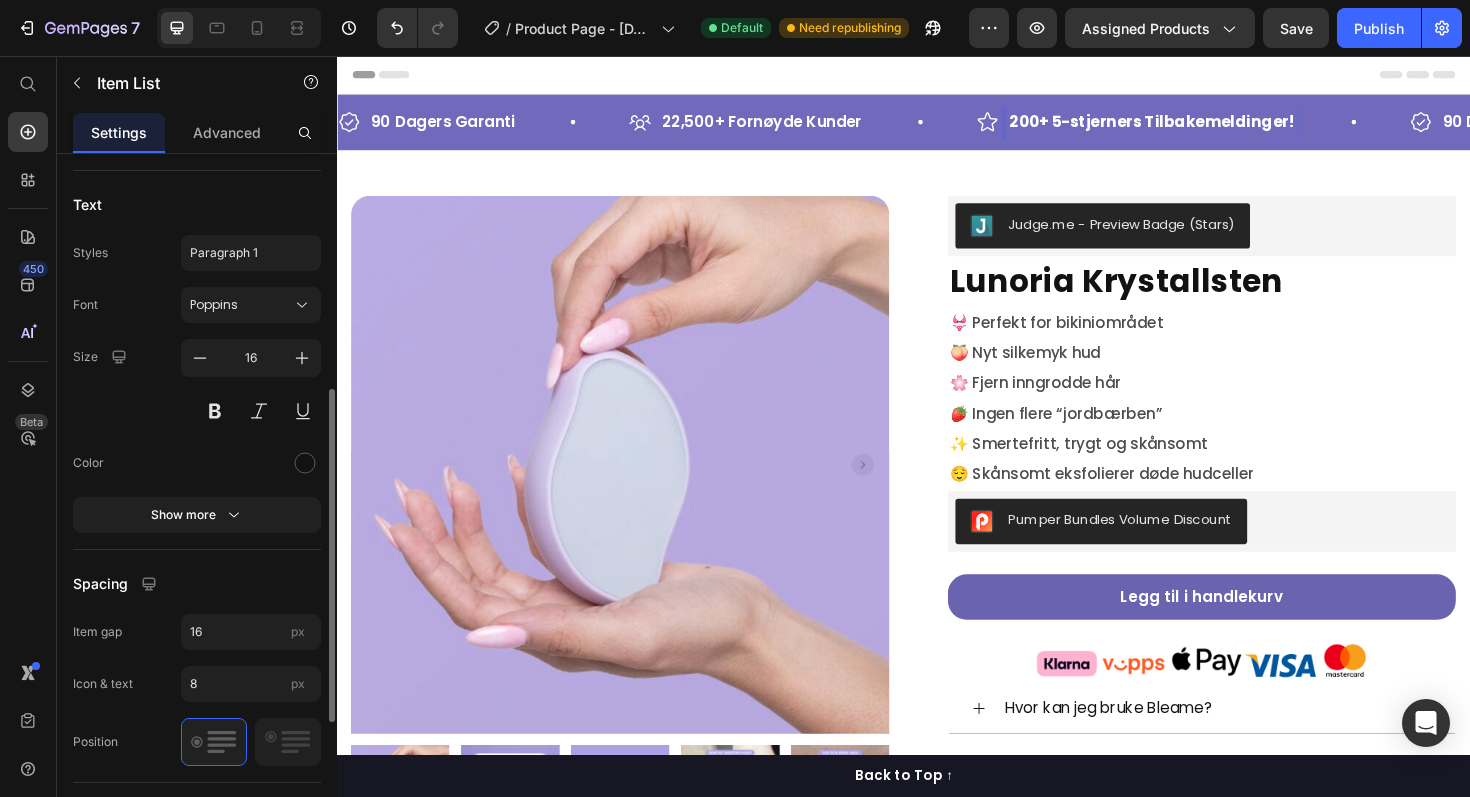 click on "200+ 5-stjerners Tilbakemeldinger!" at bounding box center [1200, 125] 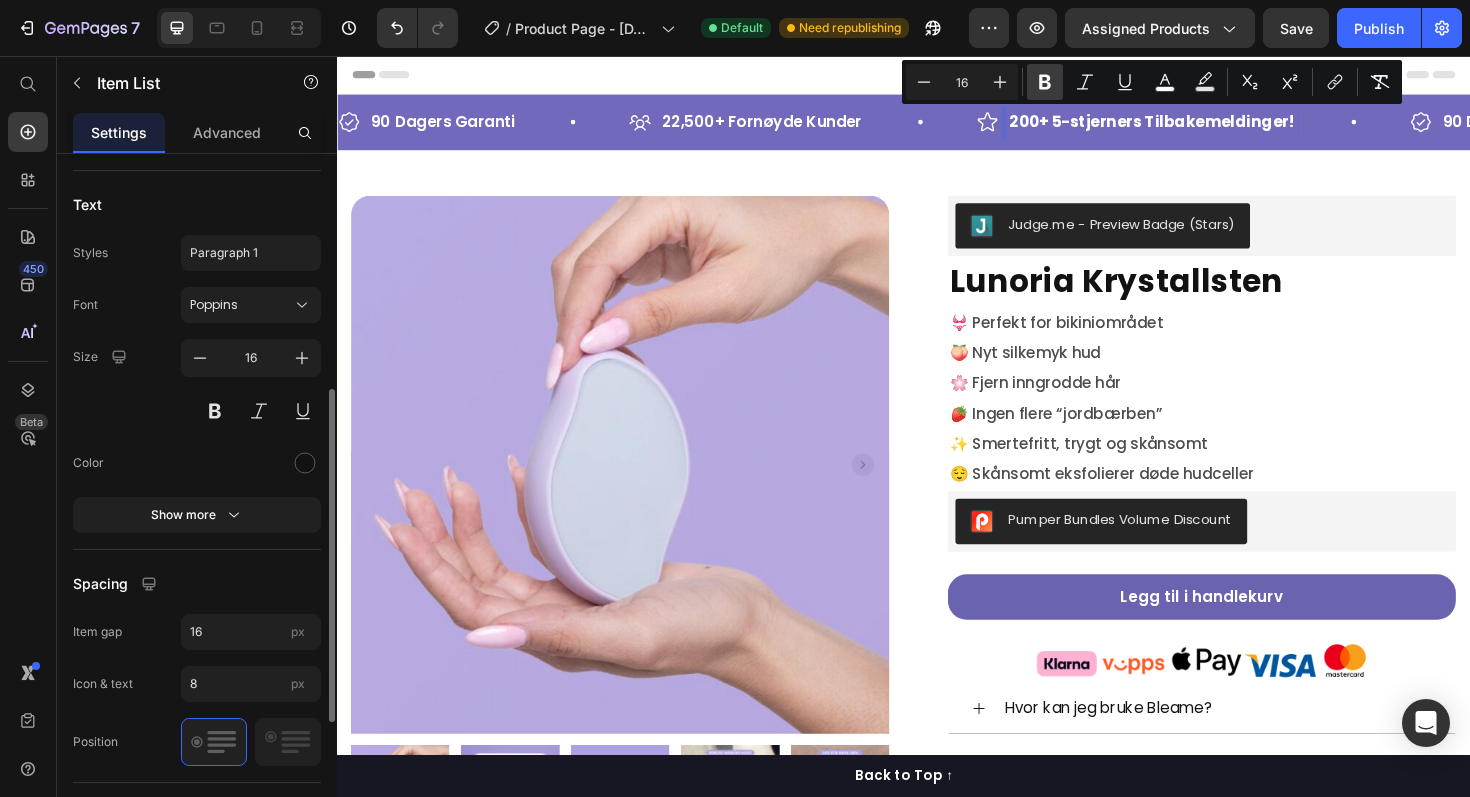 click 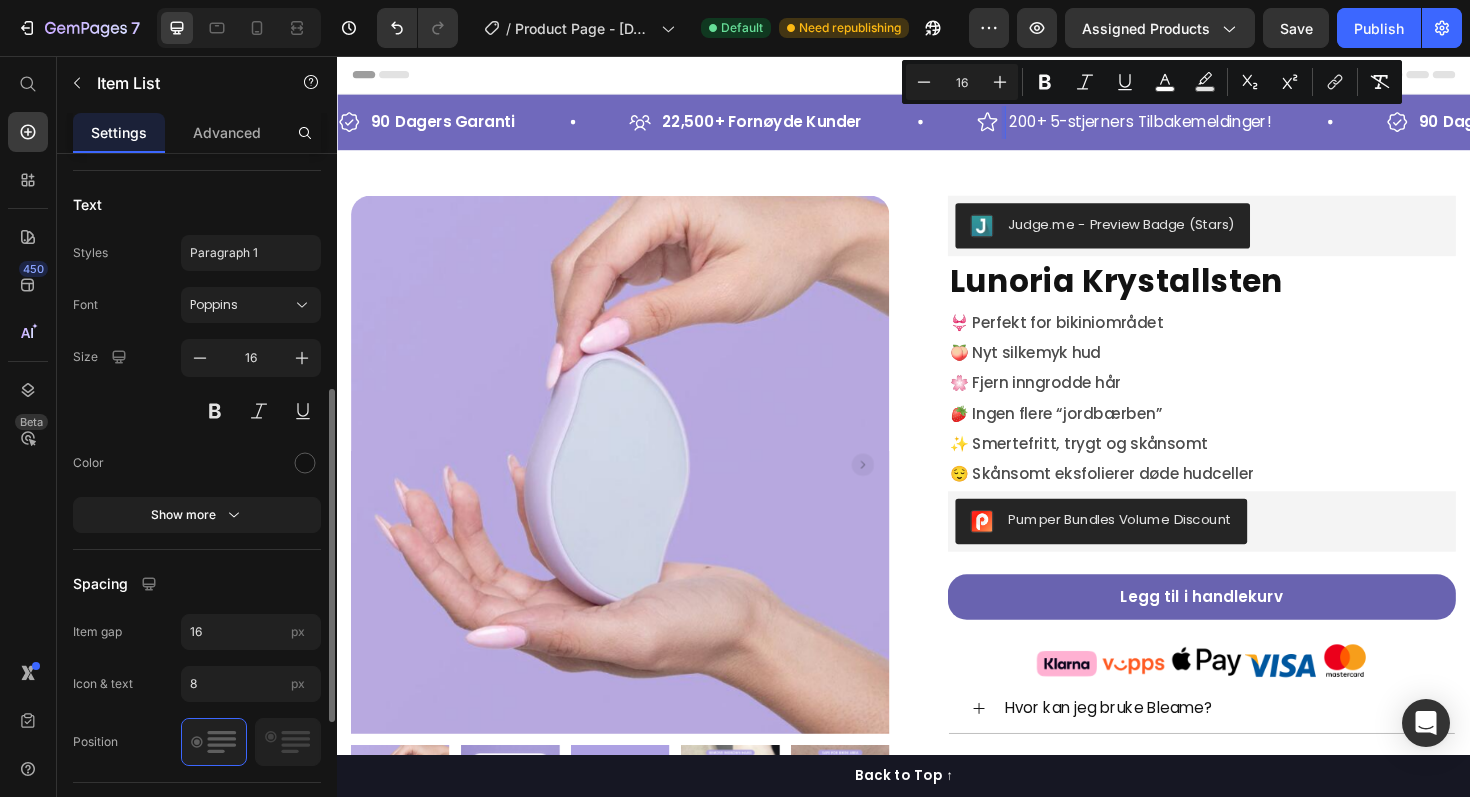 click on "200+ 5-stjerners Tilbakemeldinger!" at bounding box center (1188, 125) 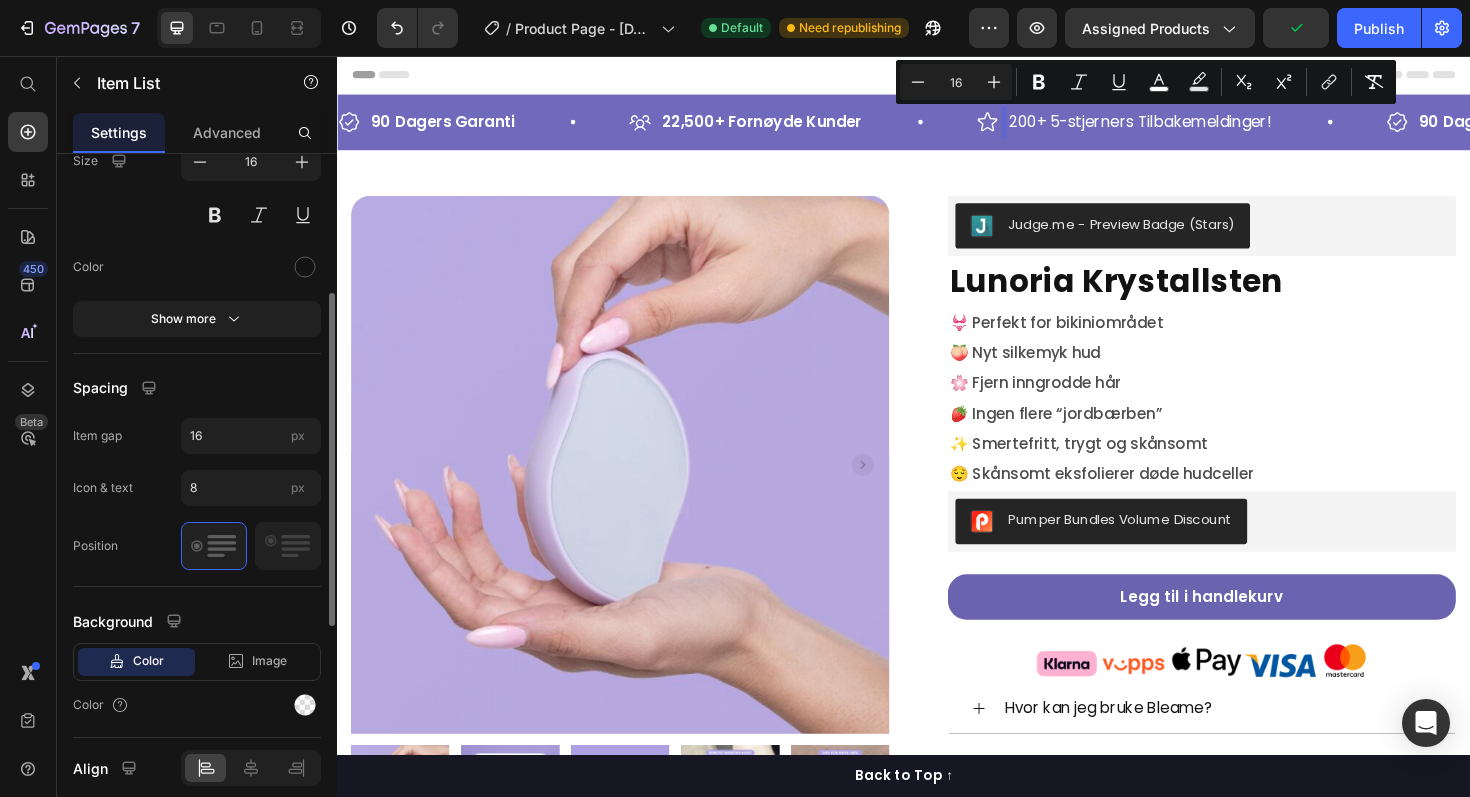 scroll, scrollTop: 535, scrollLeft: 0, axis: vertical 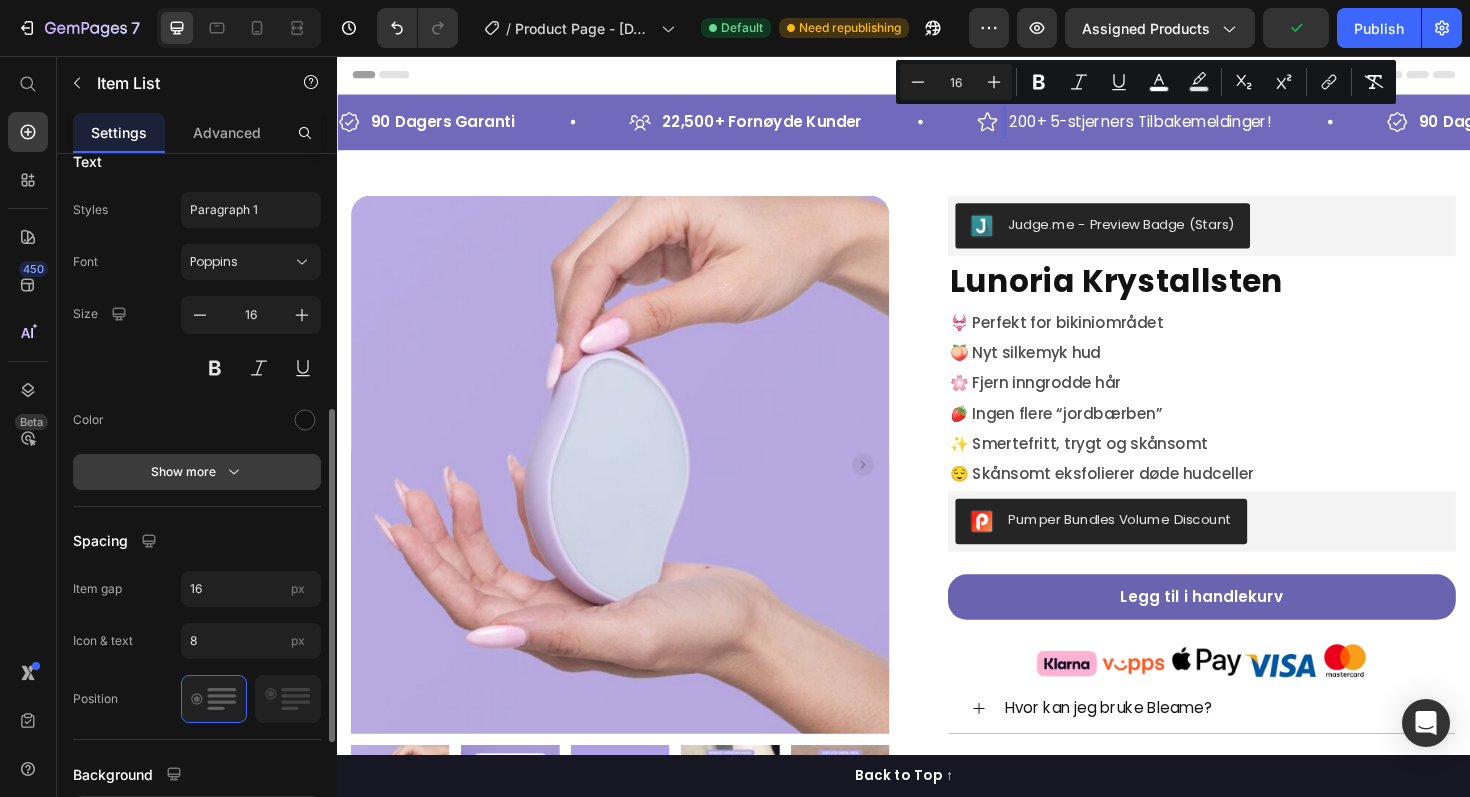 click on "Show more" at bounding box center (197, 472) 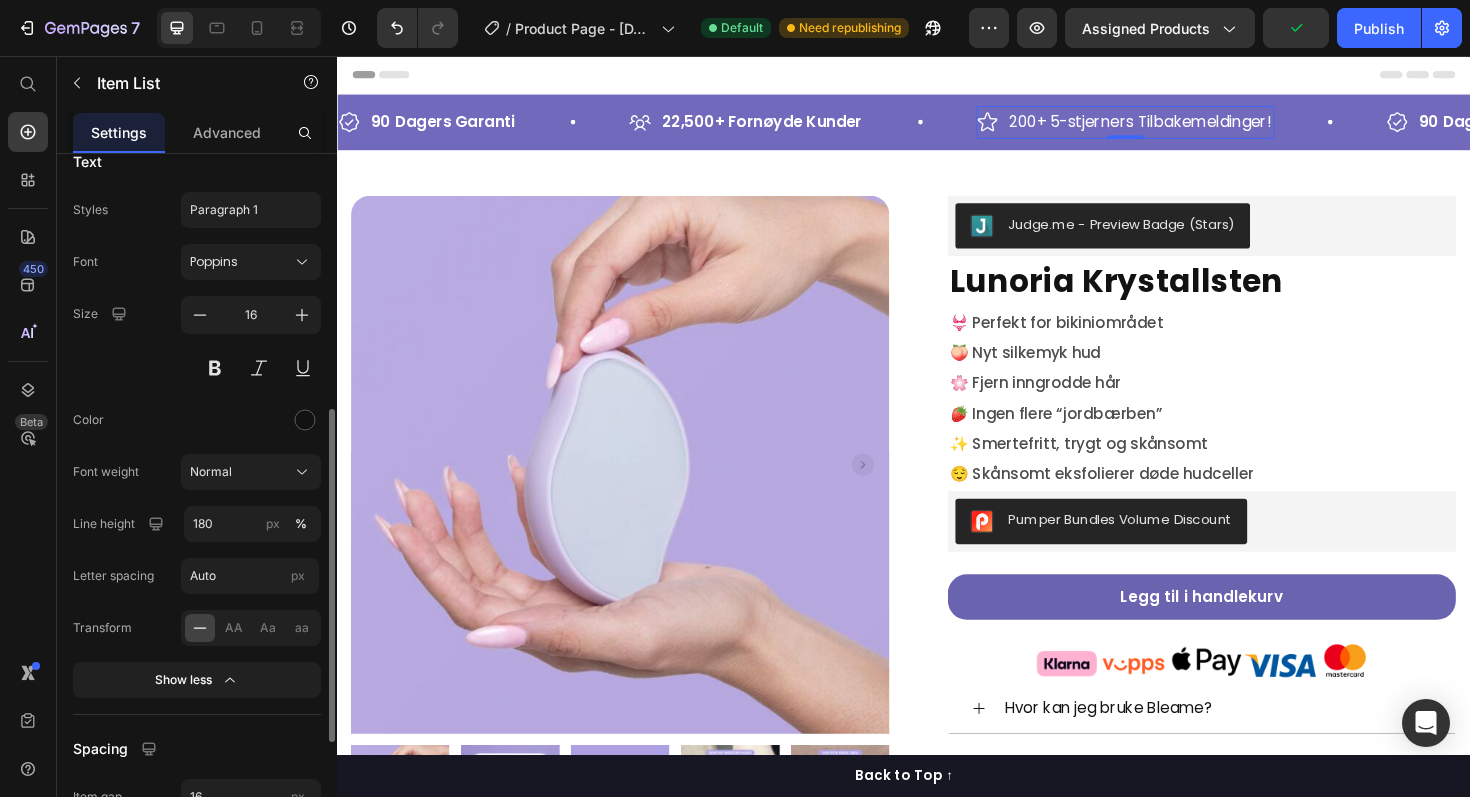 click on "Font Poppins Size 16 Color Font weight Normal Line height 180 px % Letter spacing Auto px Transform
AA Aa aa Show less" at bounding box center [197, 471] 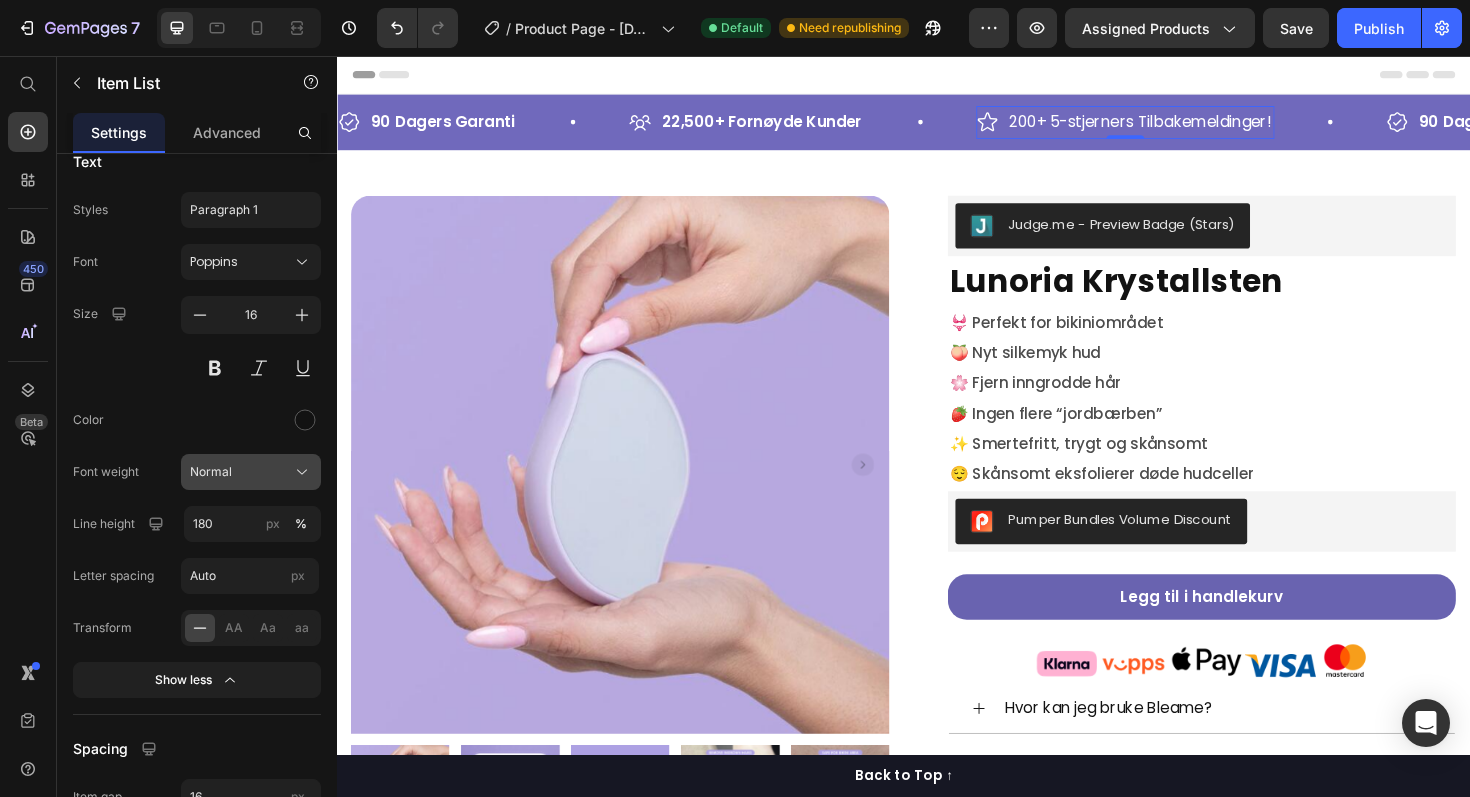 click on "Normal" at bounding box center (251, 472) 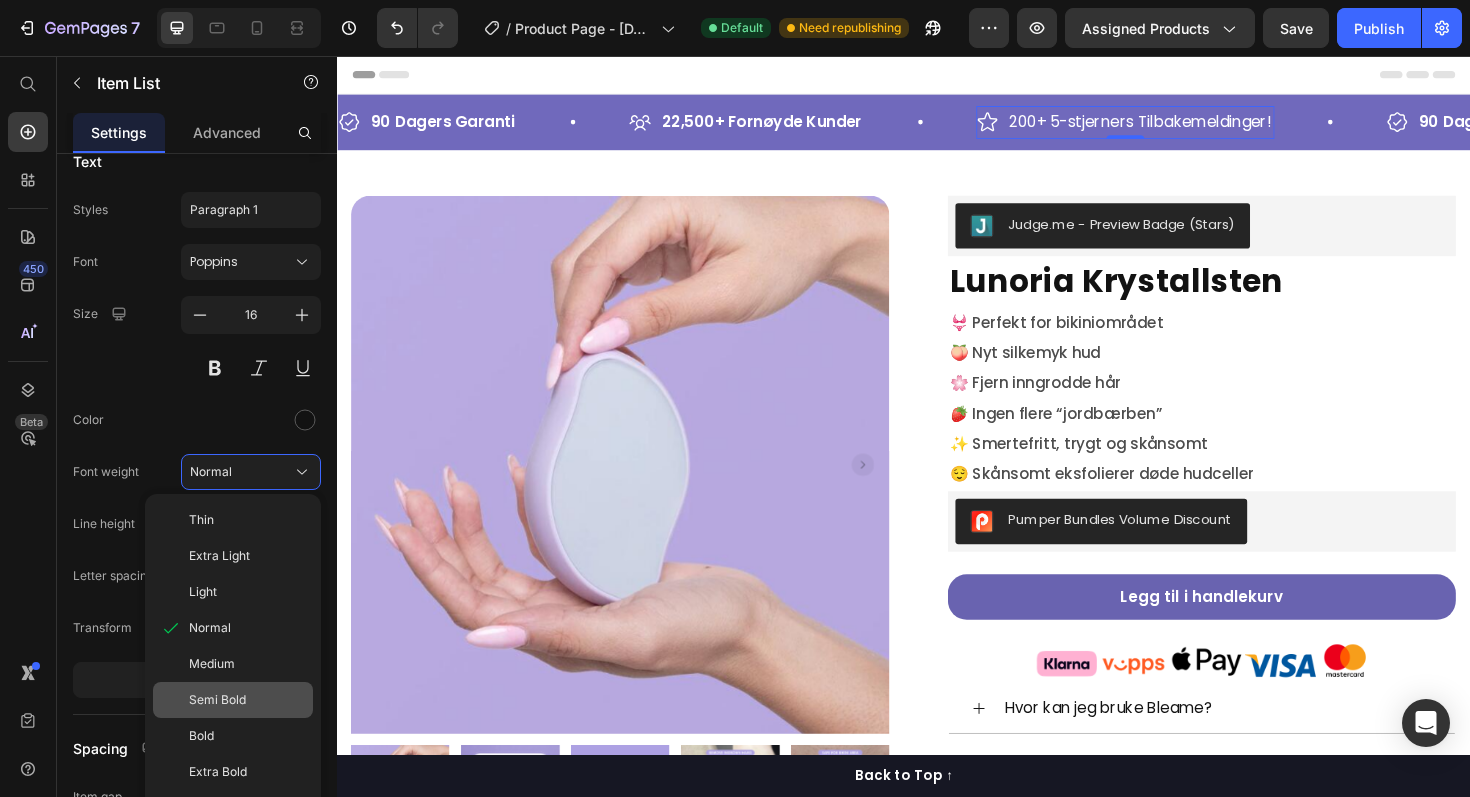 click on "Semi Bold" 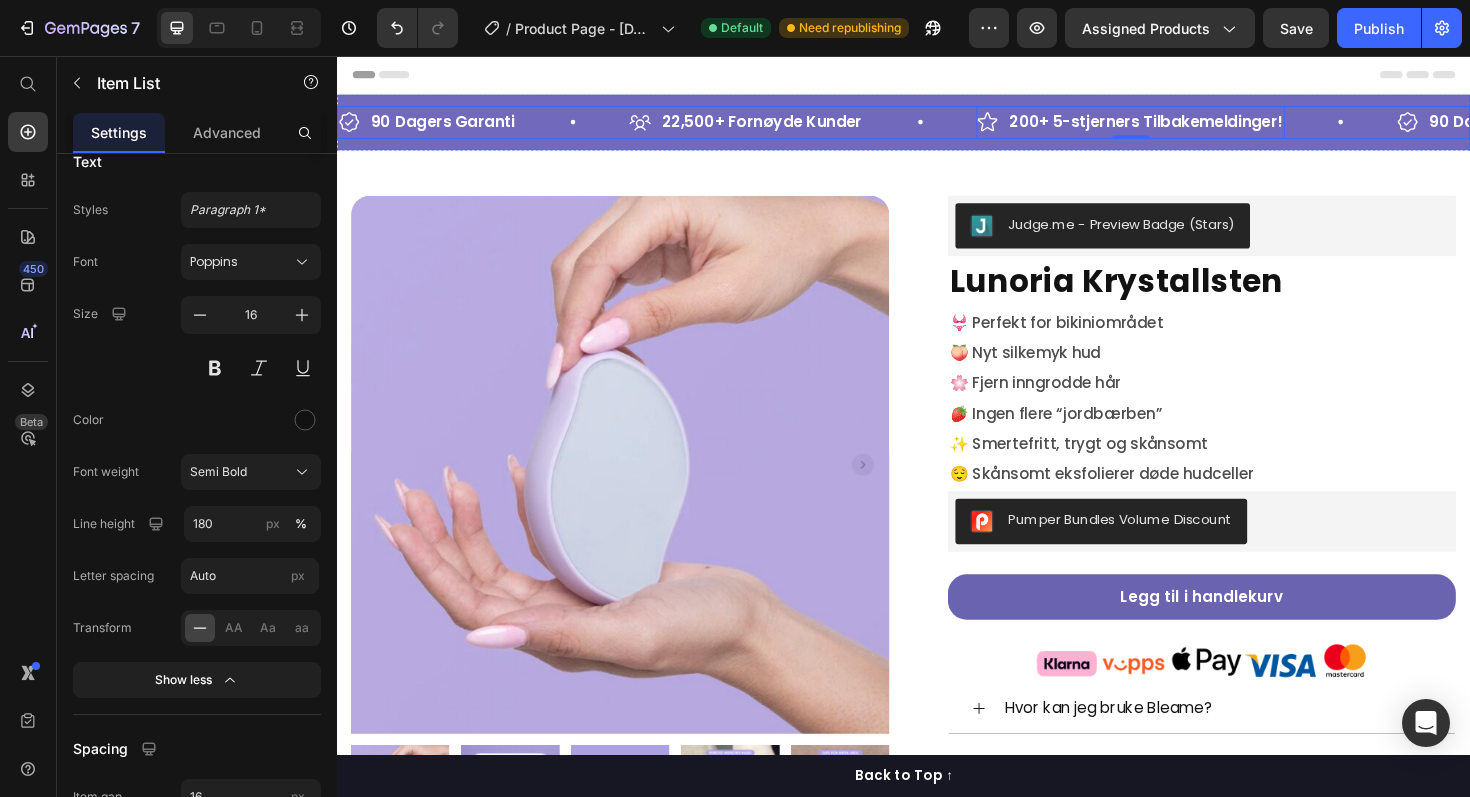 click on "200+ 5-stjerners Tilbakemeldinger! Item List   0" at bounding box center [1236, 126] 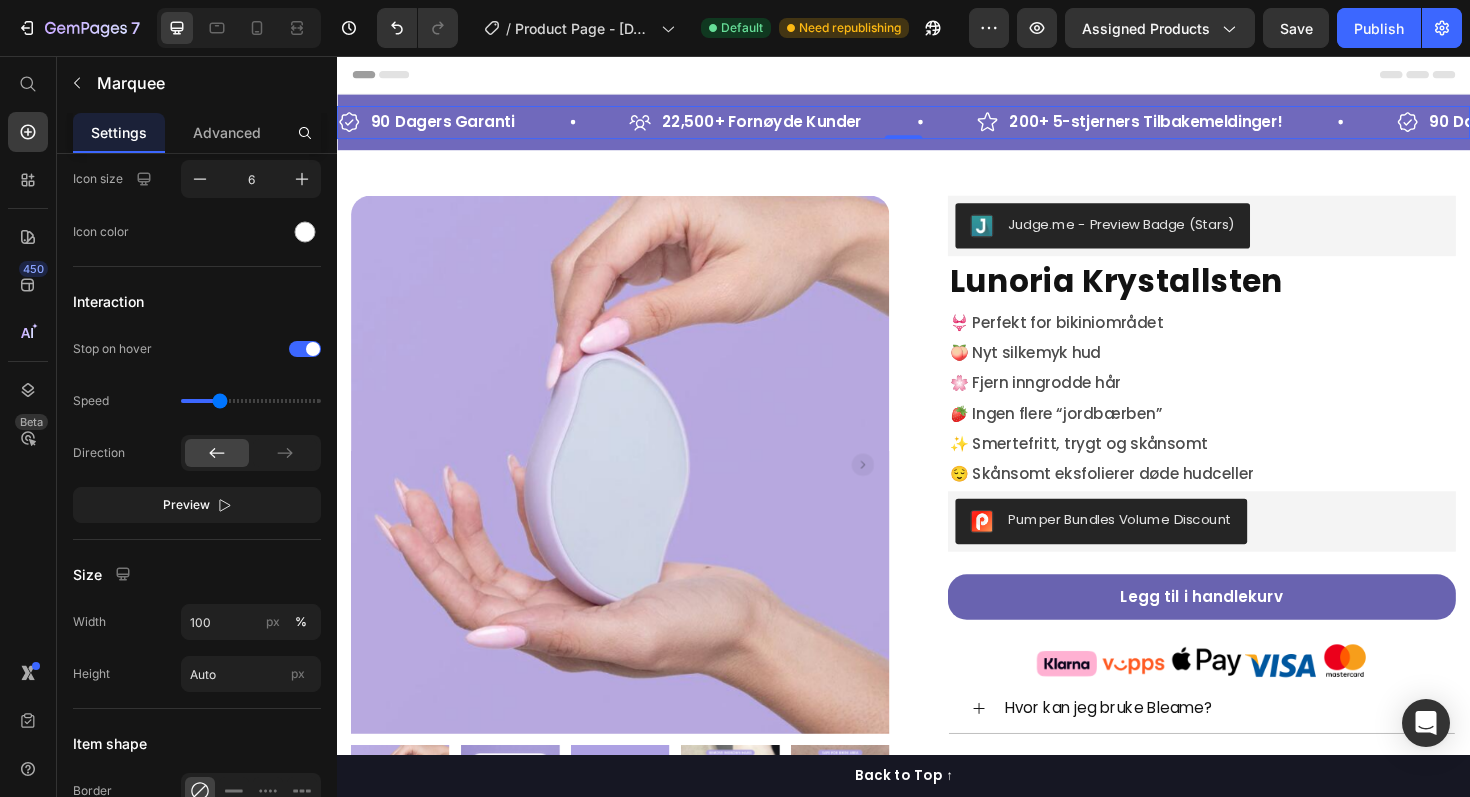 scroll, scrollTop: 0, scrollLeft: 0, axis: both 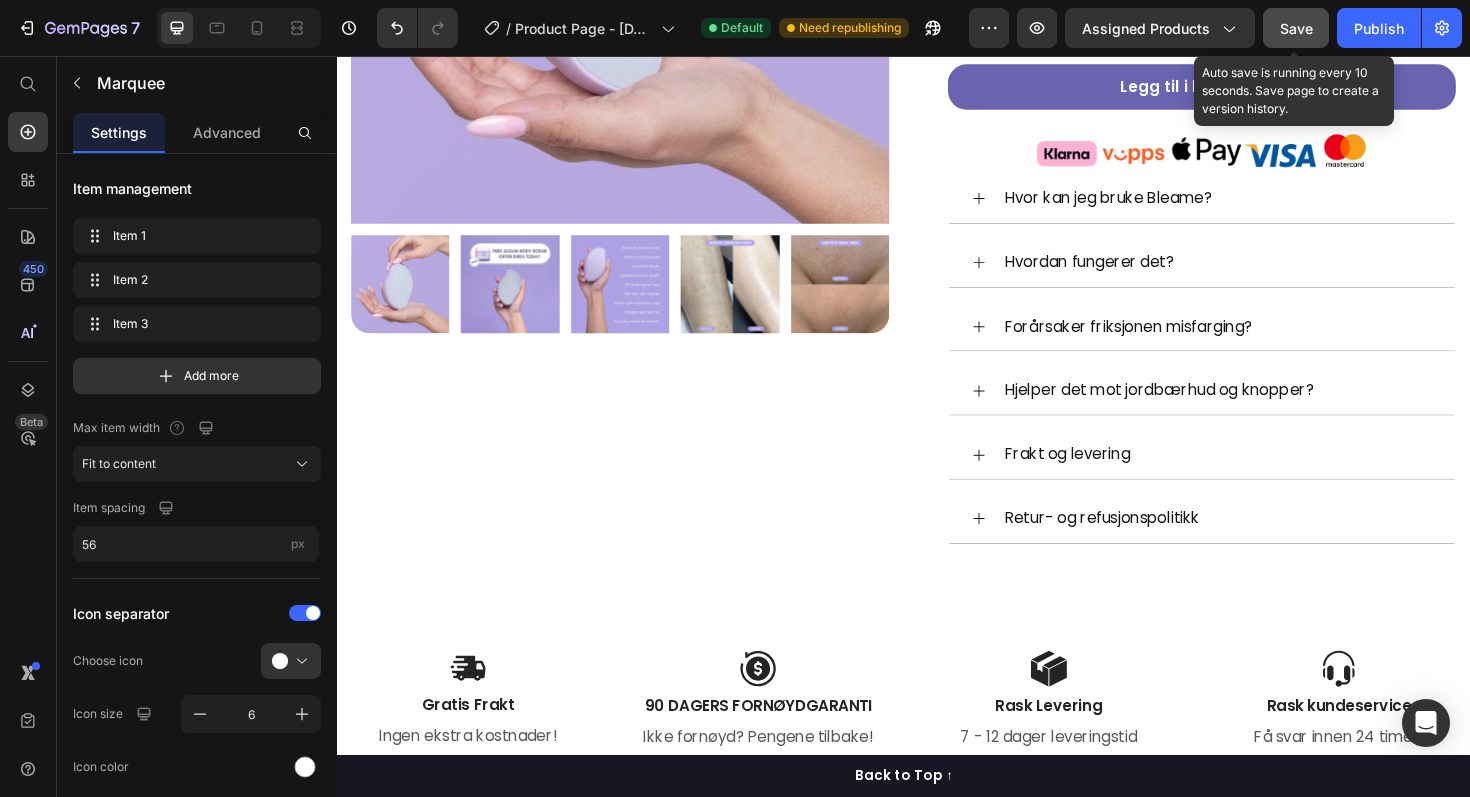 click on "Save" 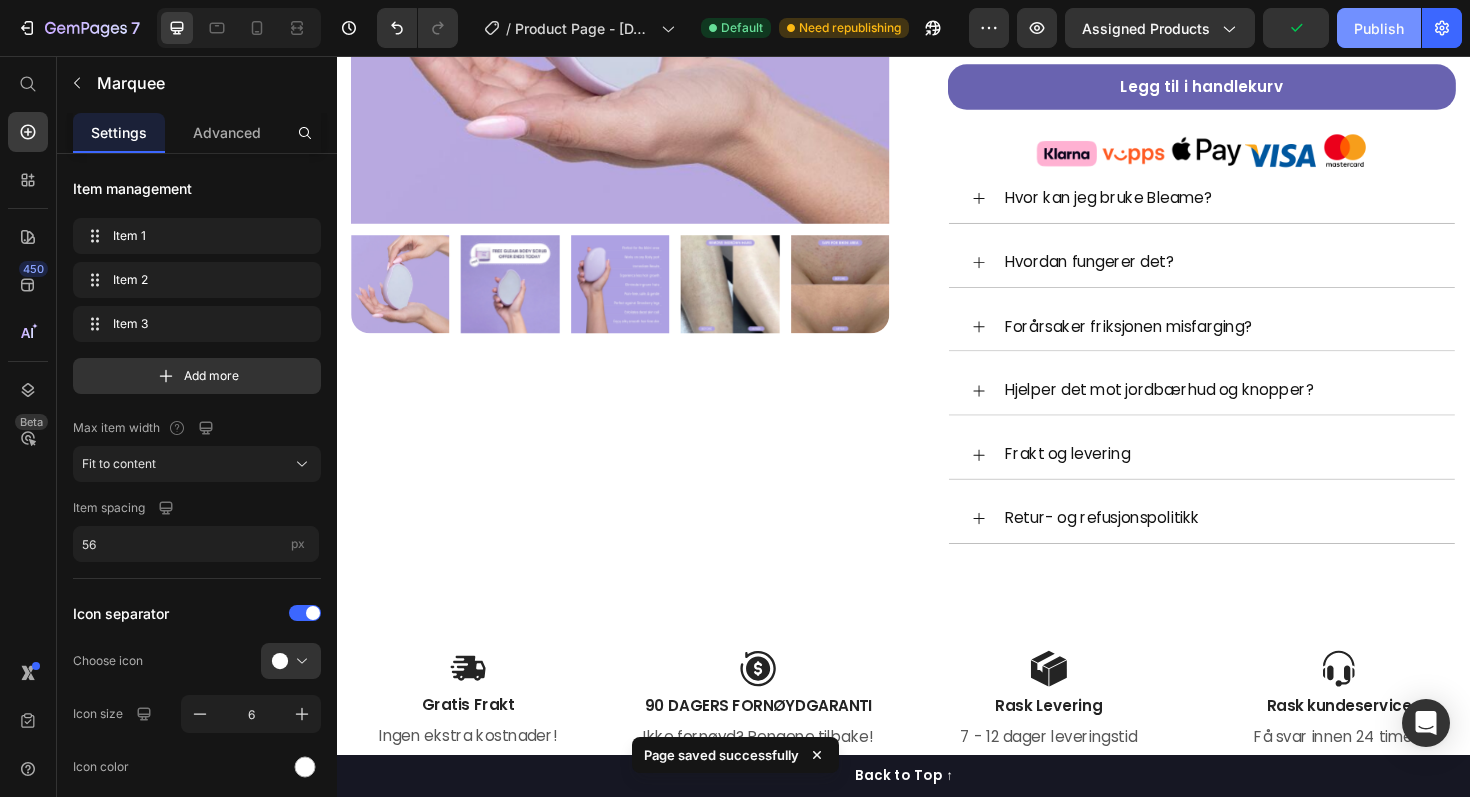 click on "Publish" at bounding box center [1379, 28] 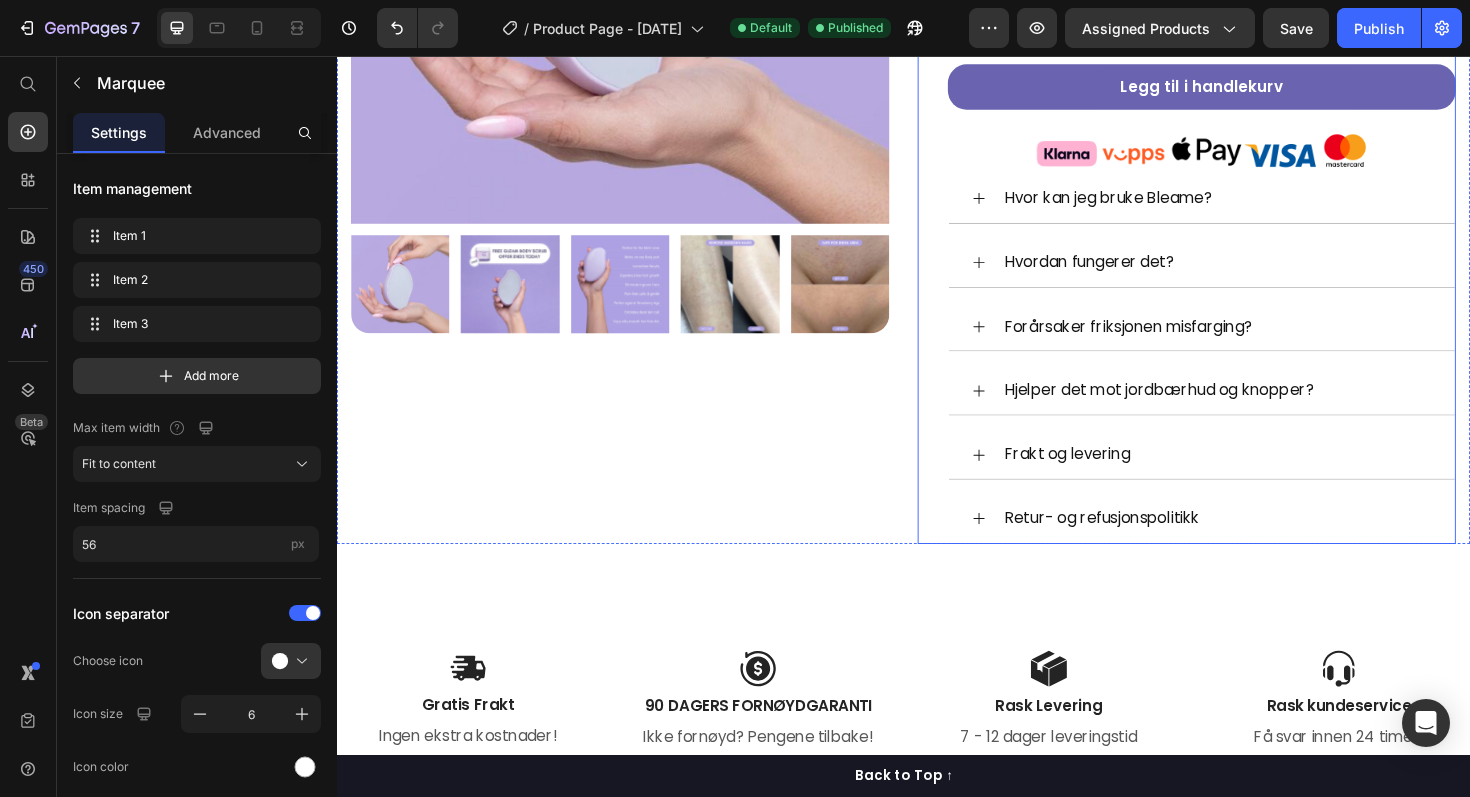 click on "Judge.me - Preview Badge (Stars) Judge.me Lunoria Krystallsten Product Title 👙 Perfekt for bikiniområdet 🍑 Nyt silkemyk hud 🌸 Fjern inngrodde hår 🍓 Ingen flere “jordbærben” ✨ Smertefritt, trygt og skånsomt 😌 Skånsomt eksfolierer døde hudceller Text Block Pumper Bundles Volume Discount Pumper Bundles Volume Discount Legg til i handlekurv Product Cart Button Image Row
Hvor kan jeg bruke Bleame?
Hvordan fungerer det?
Forårsaker friksjonen misfarging?
Hjelper det mot jordbærhud og knopper?
Frakt og levering
Retur- og refusjonspolitikk Accordion Row" at bounding box center (1237, 118) 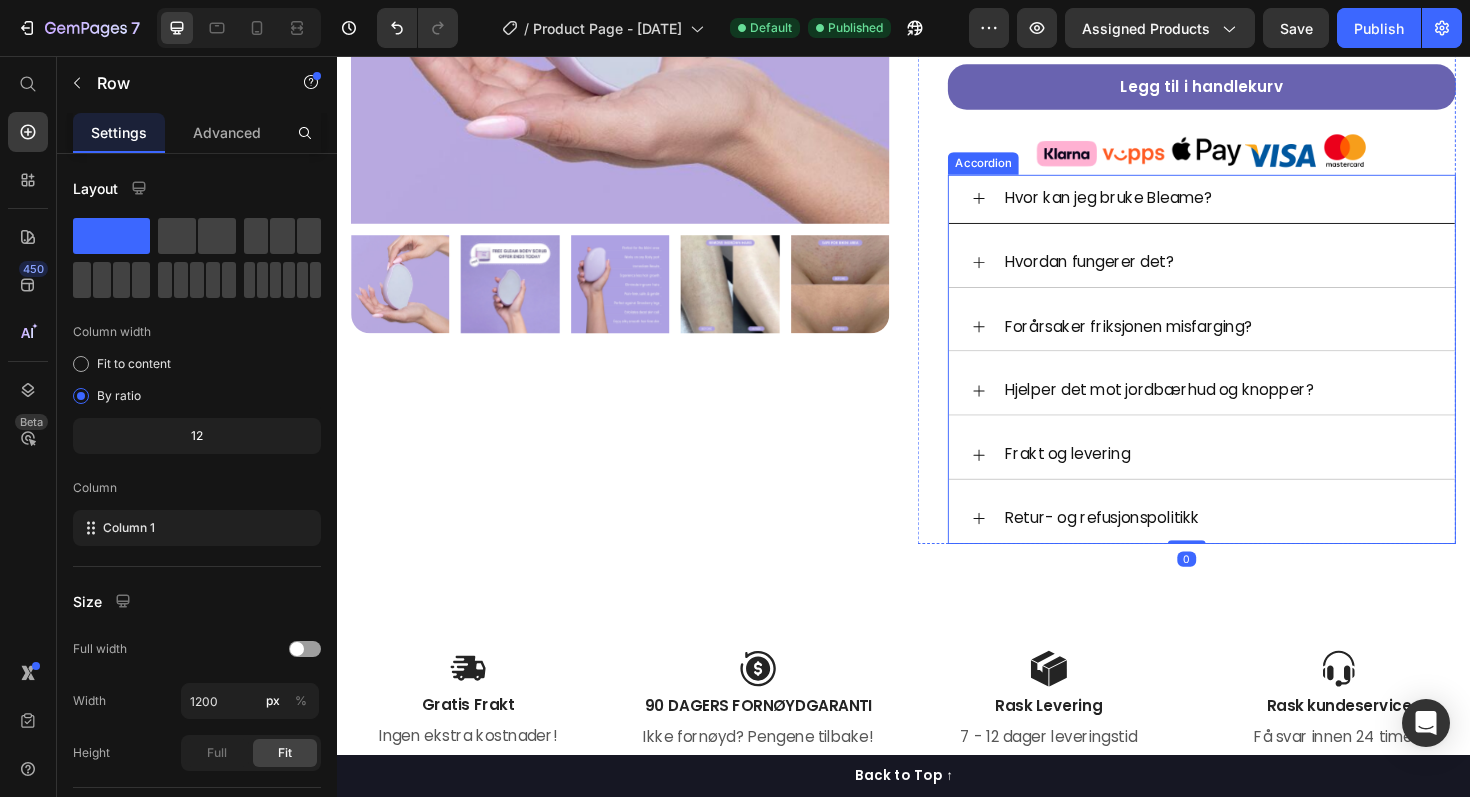 click on "Hvor kan jeg bruke Bleame?" at bounding box center (1253, 208) 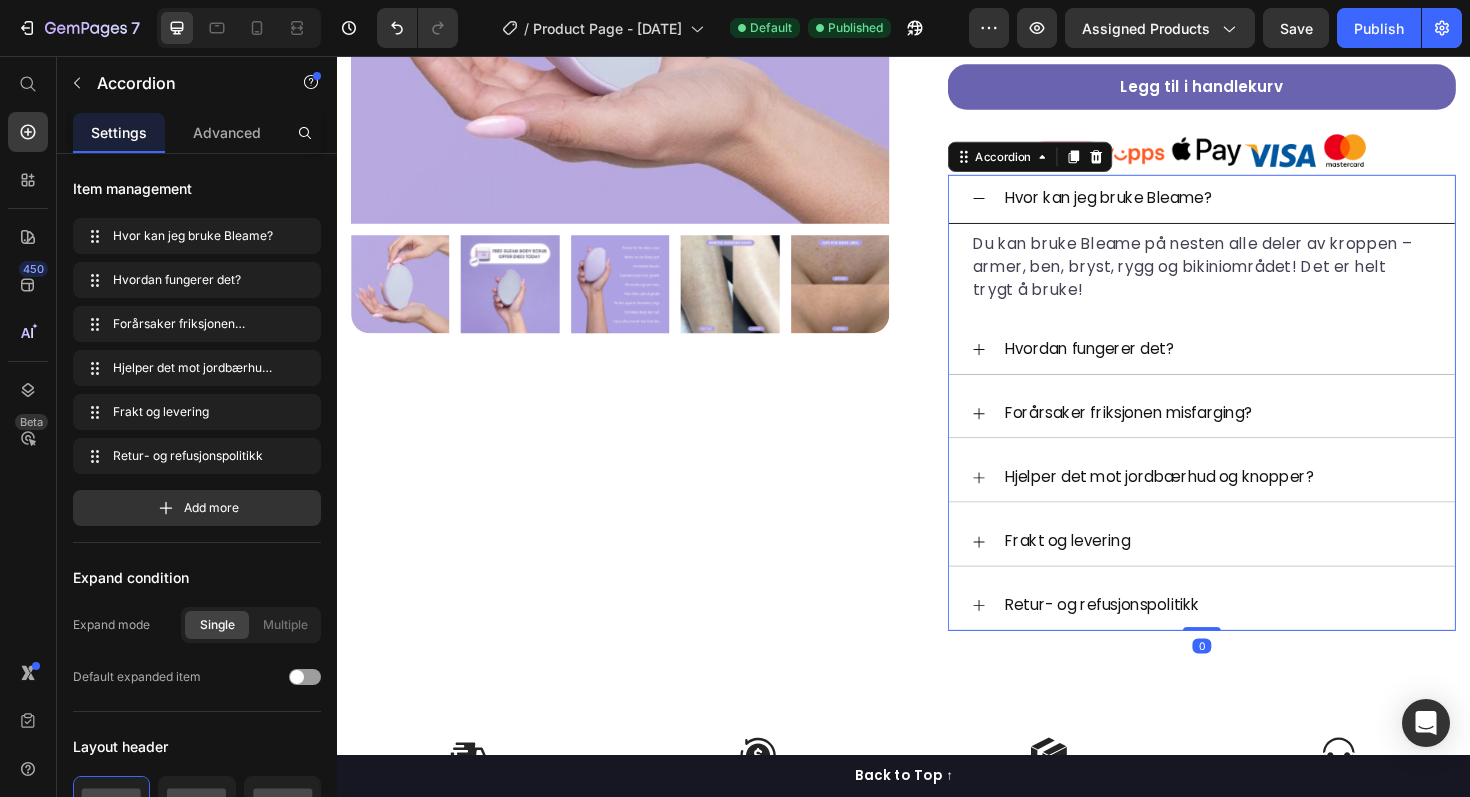 click on "Hvor kan jeg bruke Bleame?" at bounding box center (1253, 208) 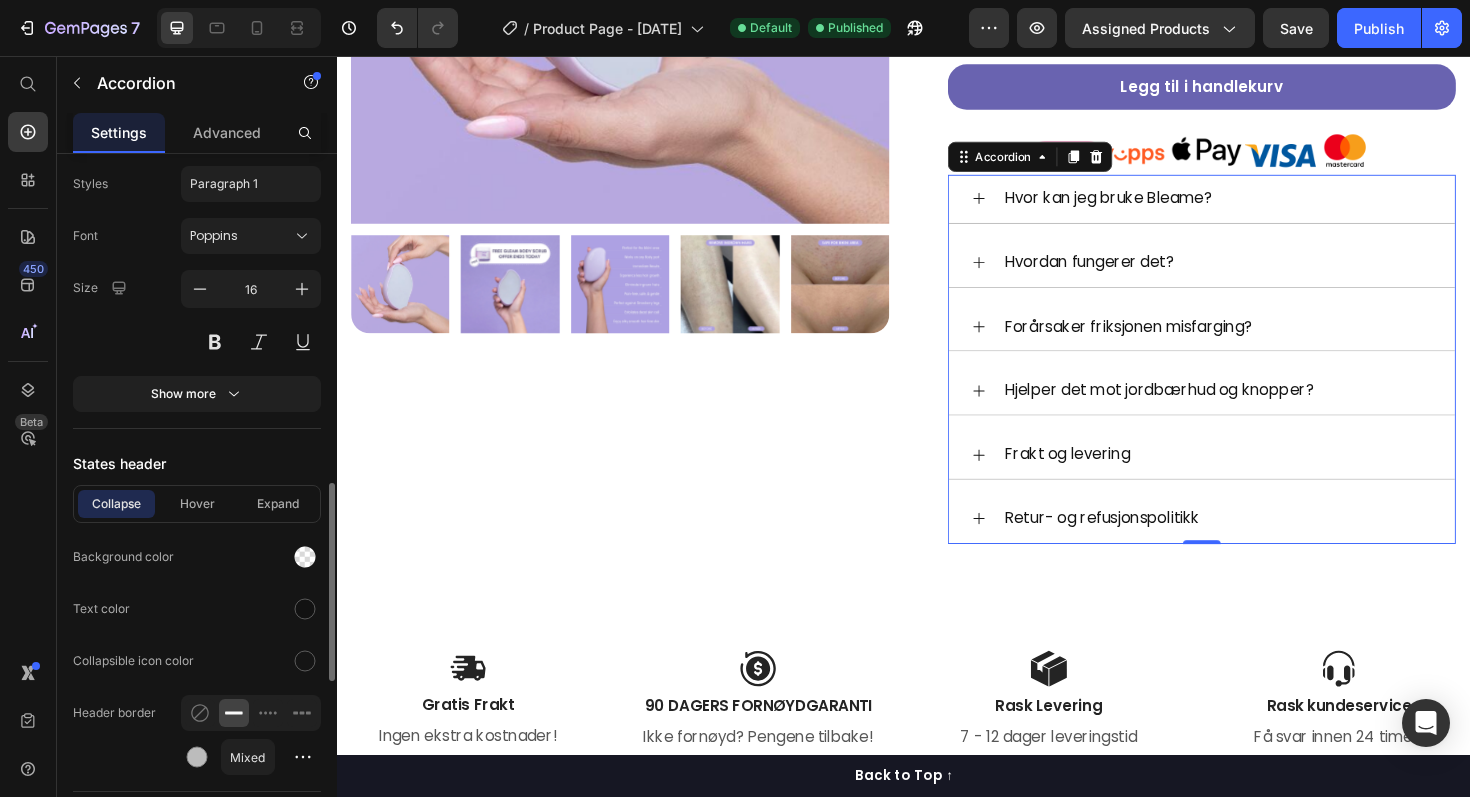 scroll, scrollTop: 1094, scrollLeft: 0, axis: vertical 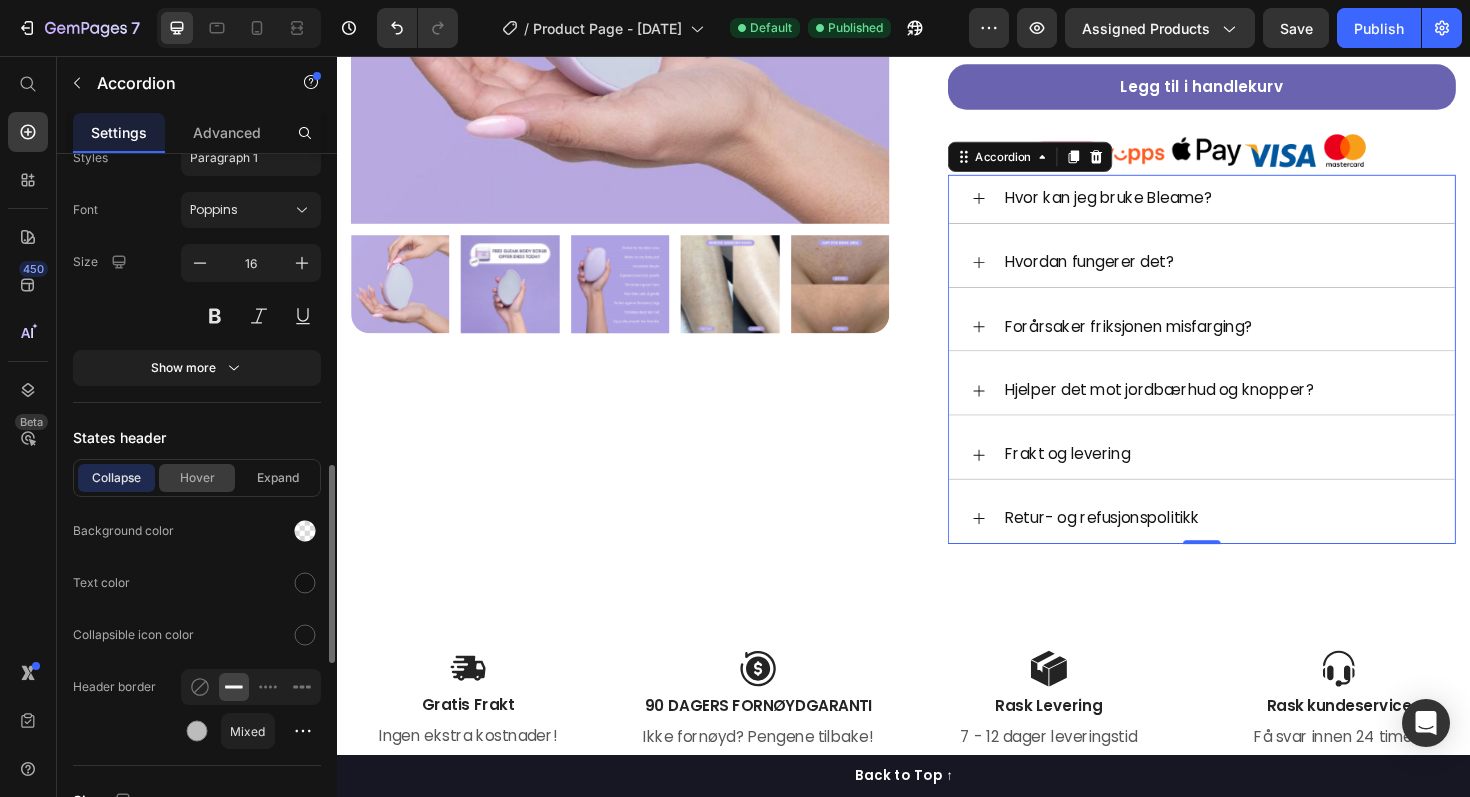 click on "Hover" at bounding box center [197, 478] 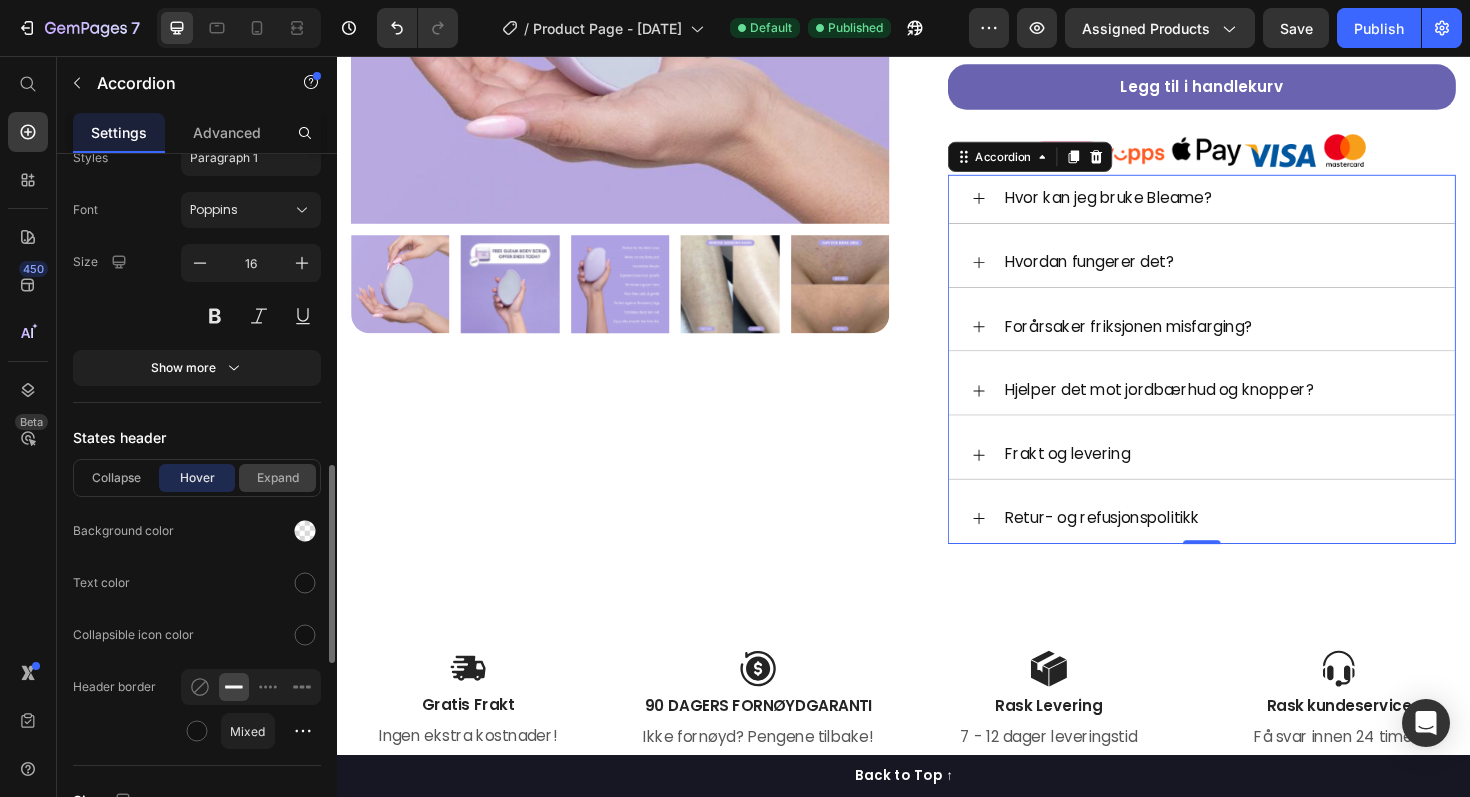 click on "Expand" at bounding box center [277, 478] 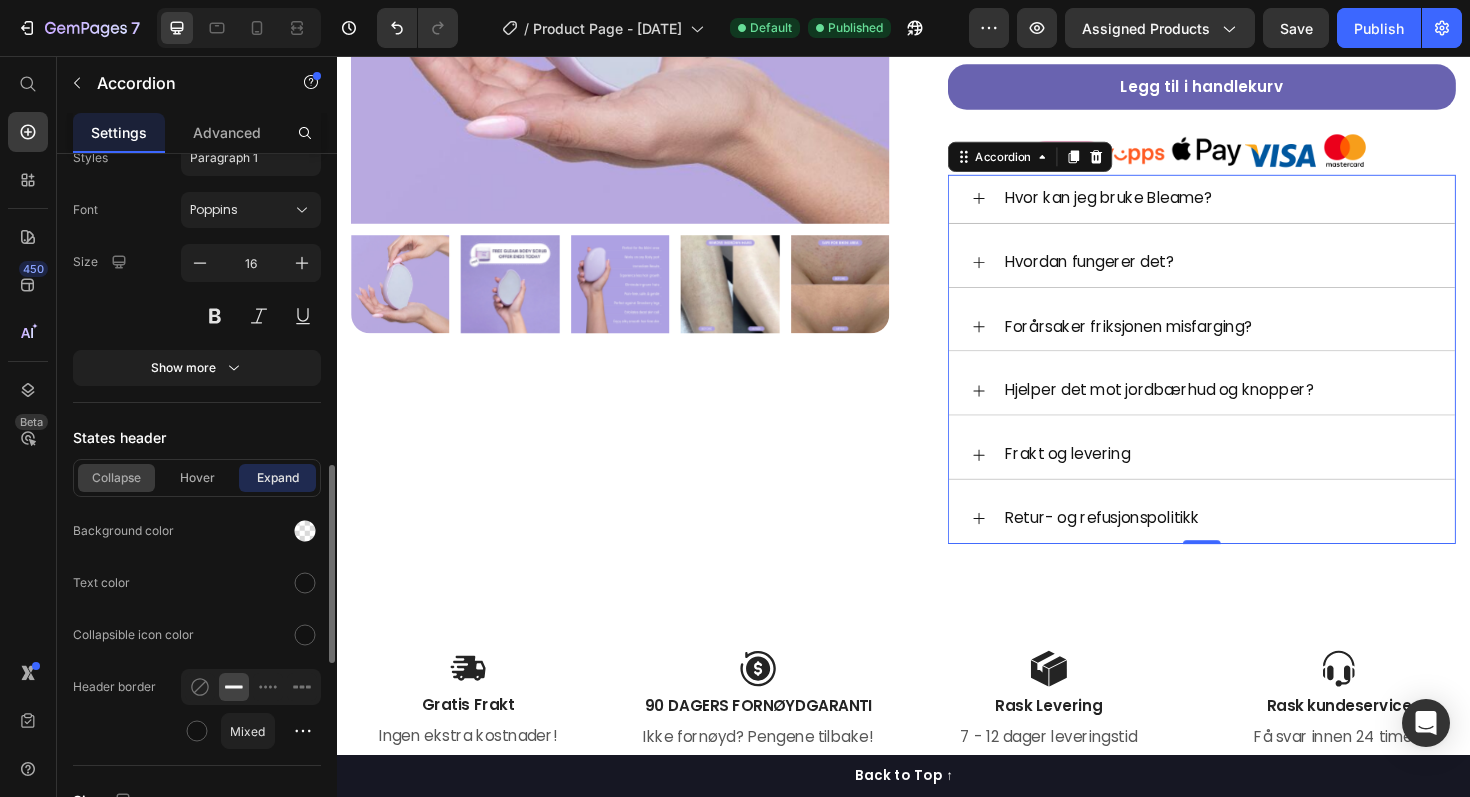 click on "Collapse" at bounding box center (116, 478) 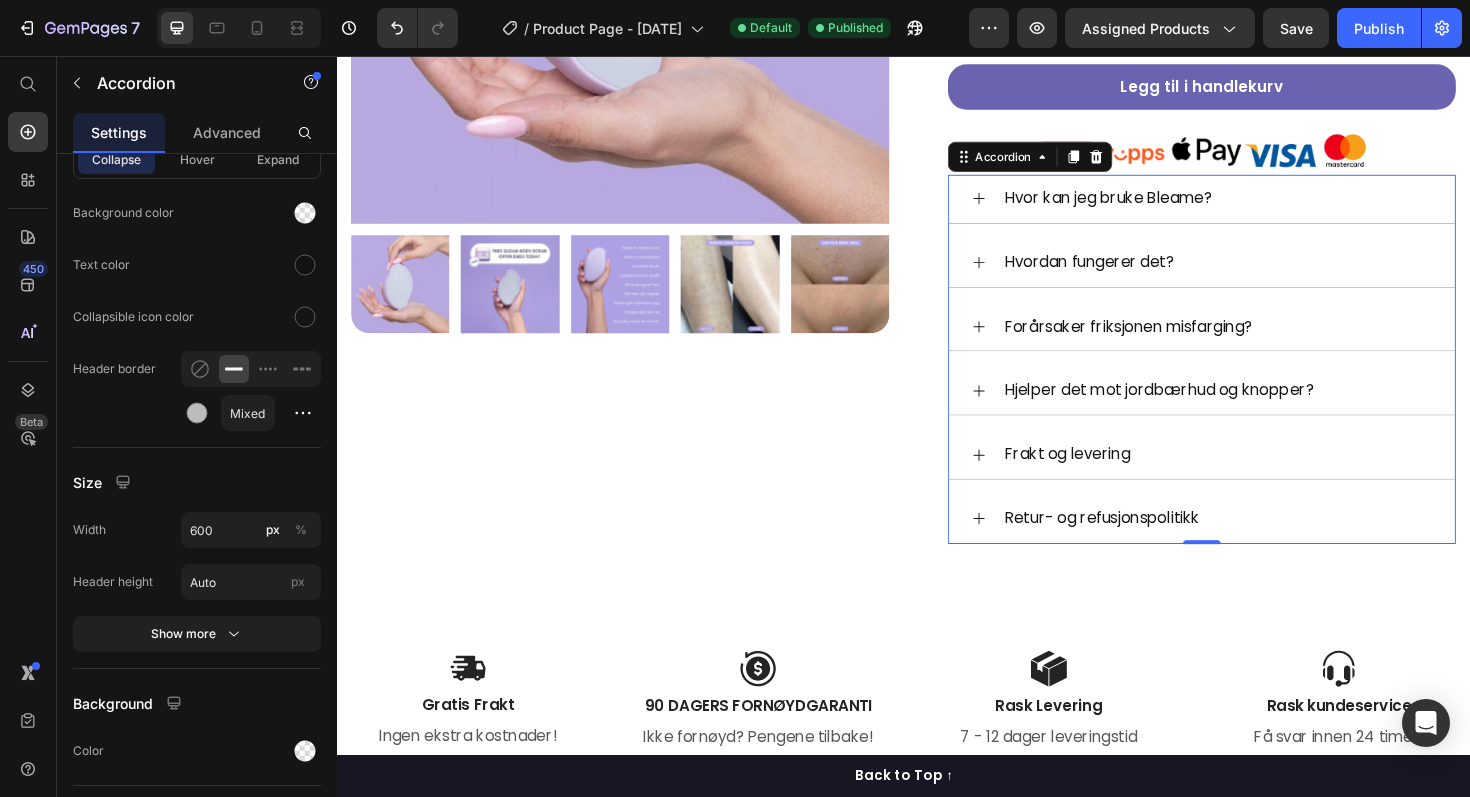 scroll, scrollTop: 607, scrollLeft: 0, axis: vertical 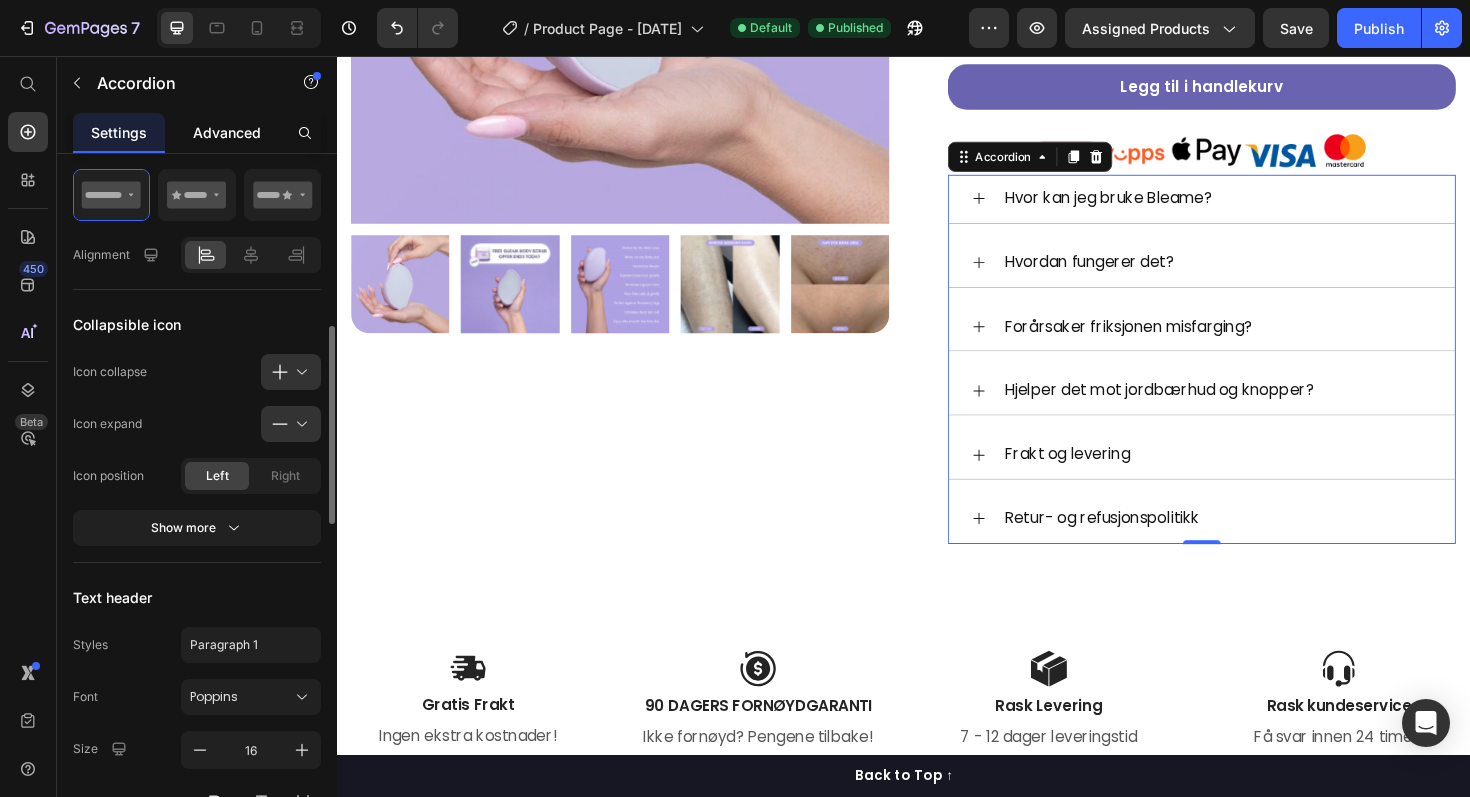 click on "Advanced" at bounding box center [227, 132] 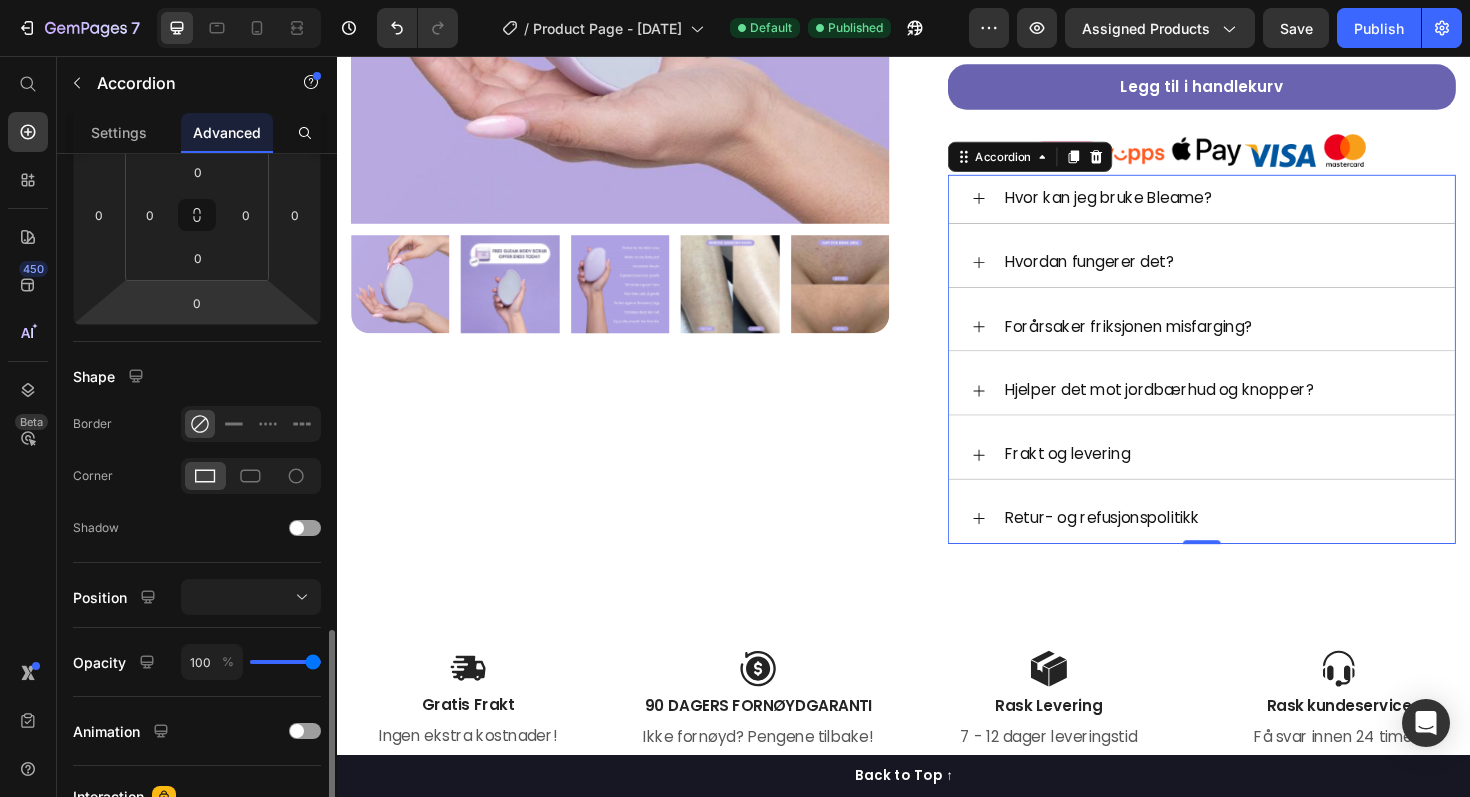 scroll, scrollTop: 569, scrollLeft: 0, axis: vertical 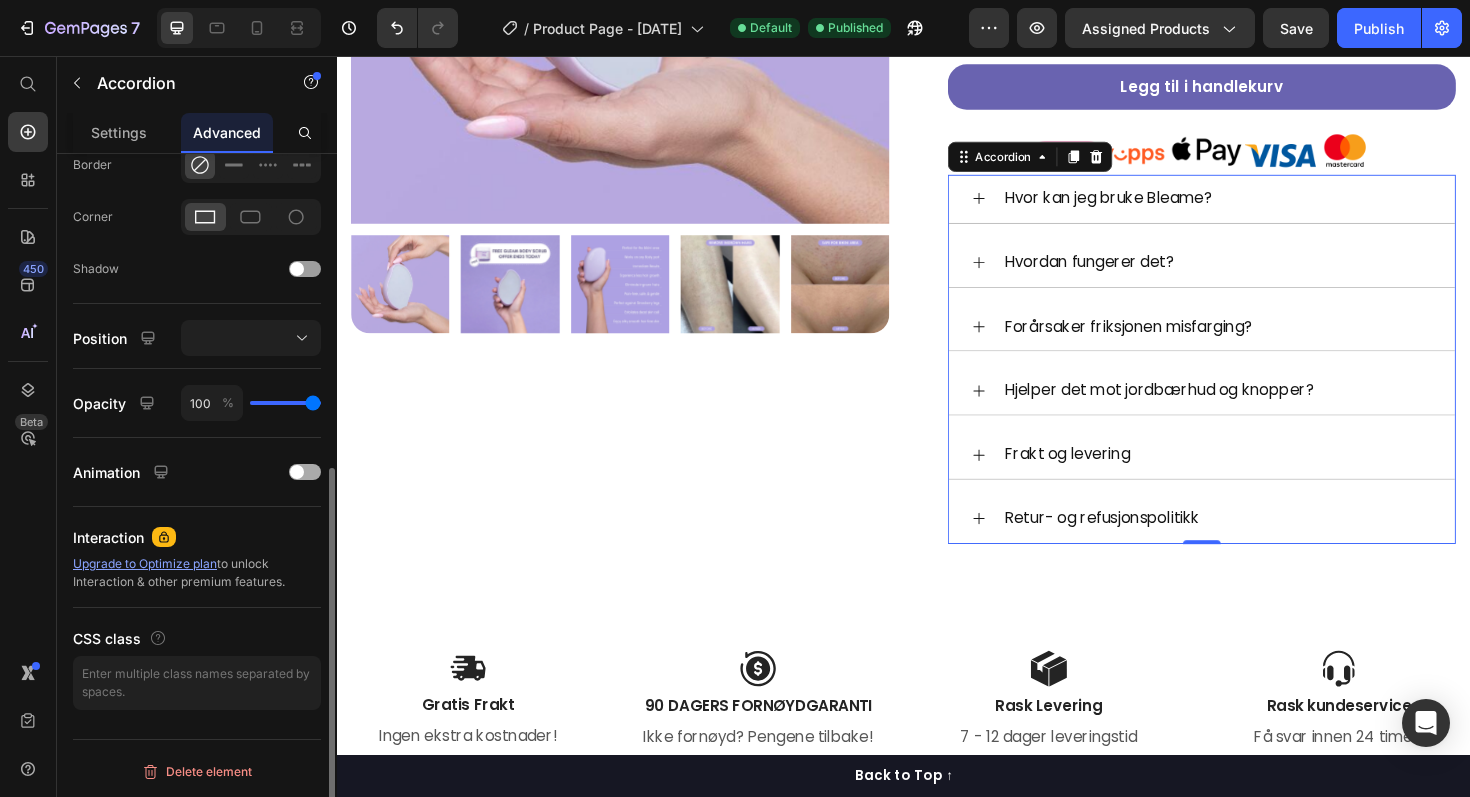 click at bounding box center [305, 472] 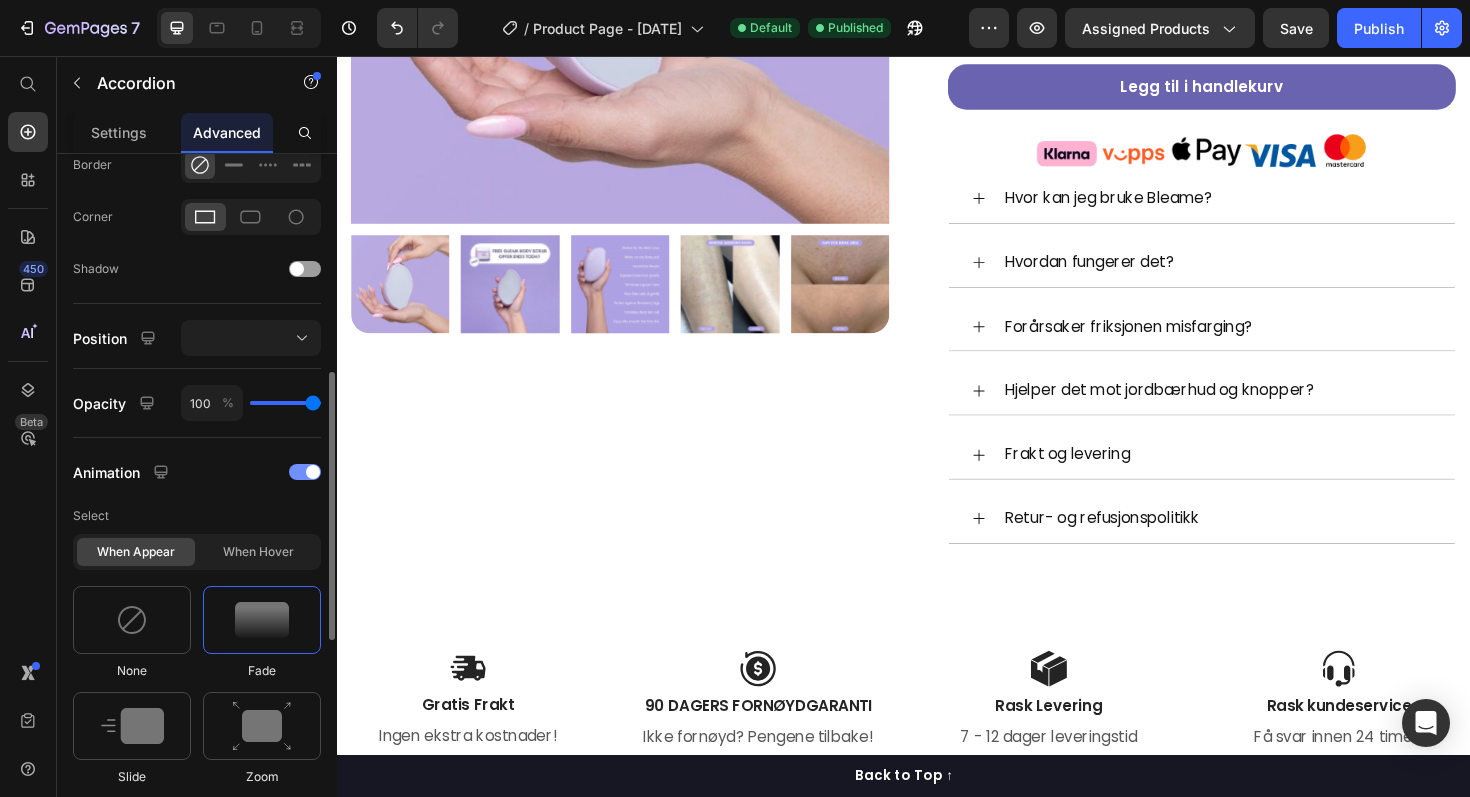 click at bounding box center [305, 472] 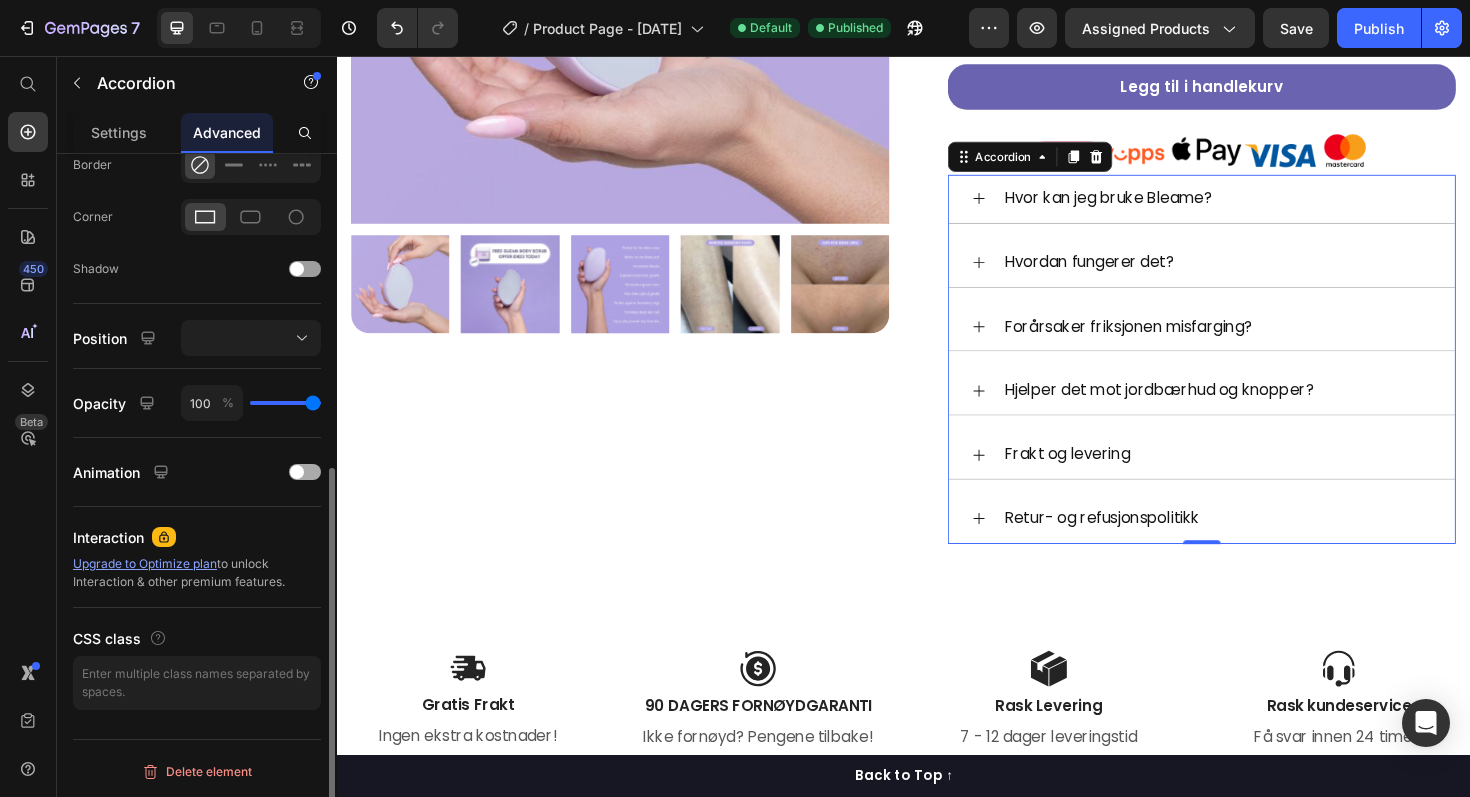 click at bounding box center [297, 472] 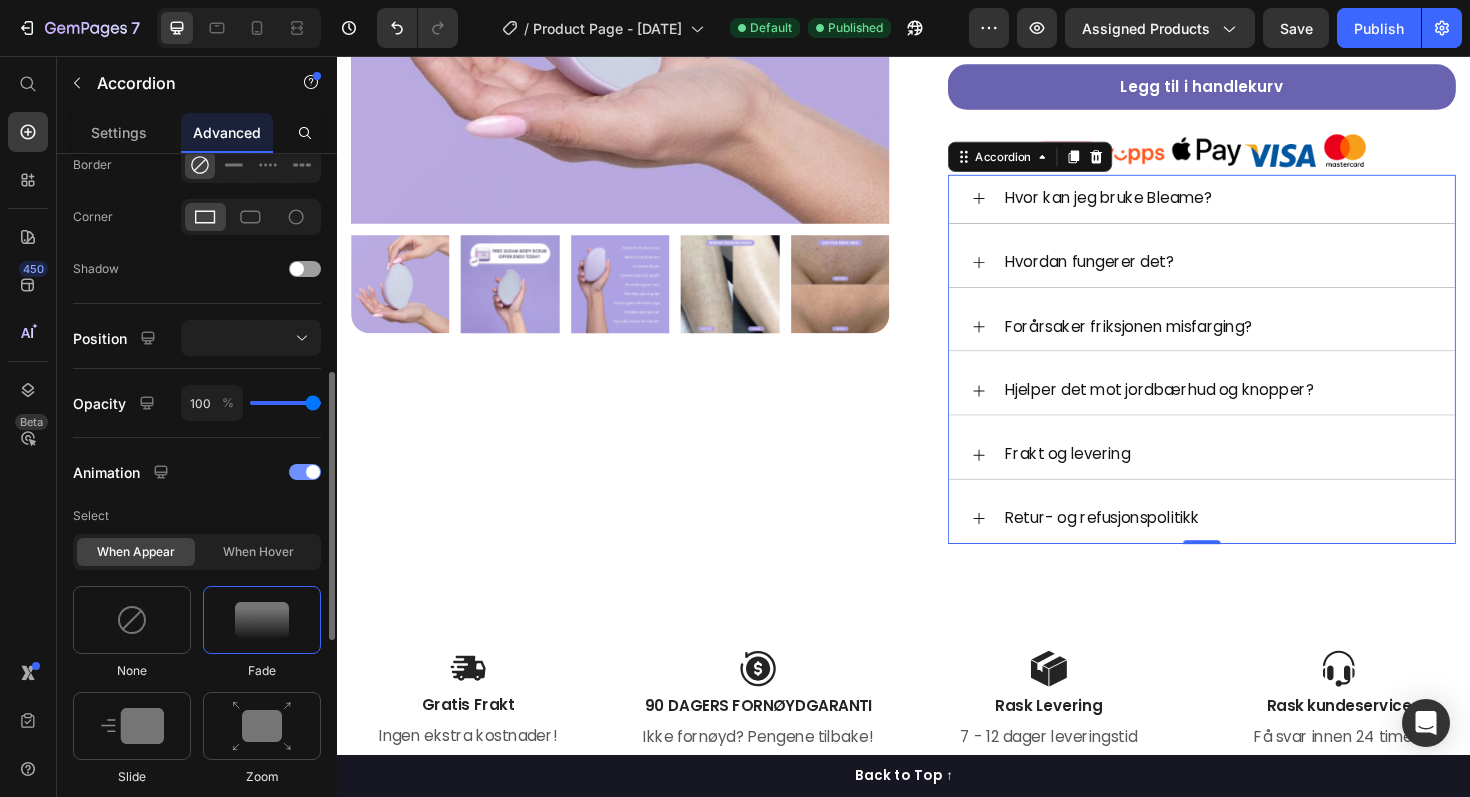 click at bounding box center [305, 472] 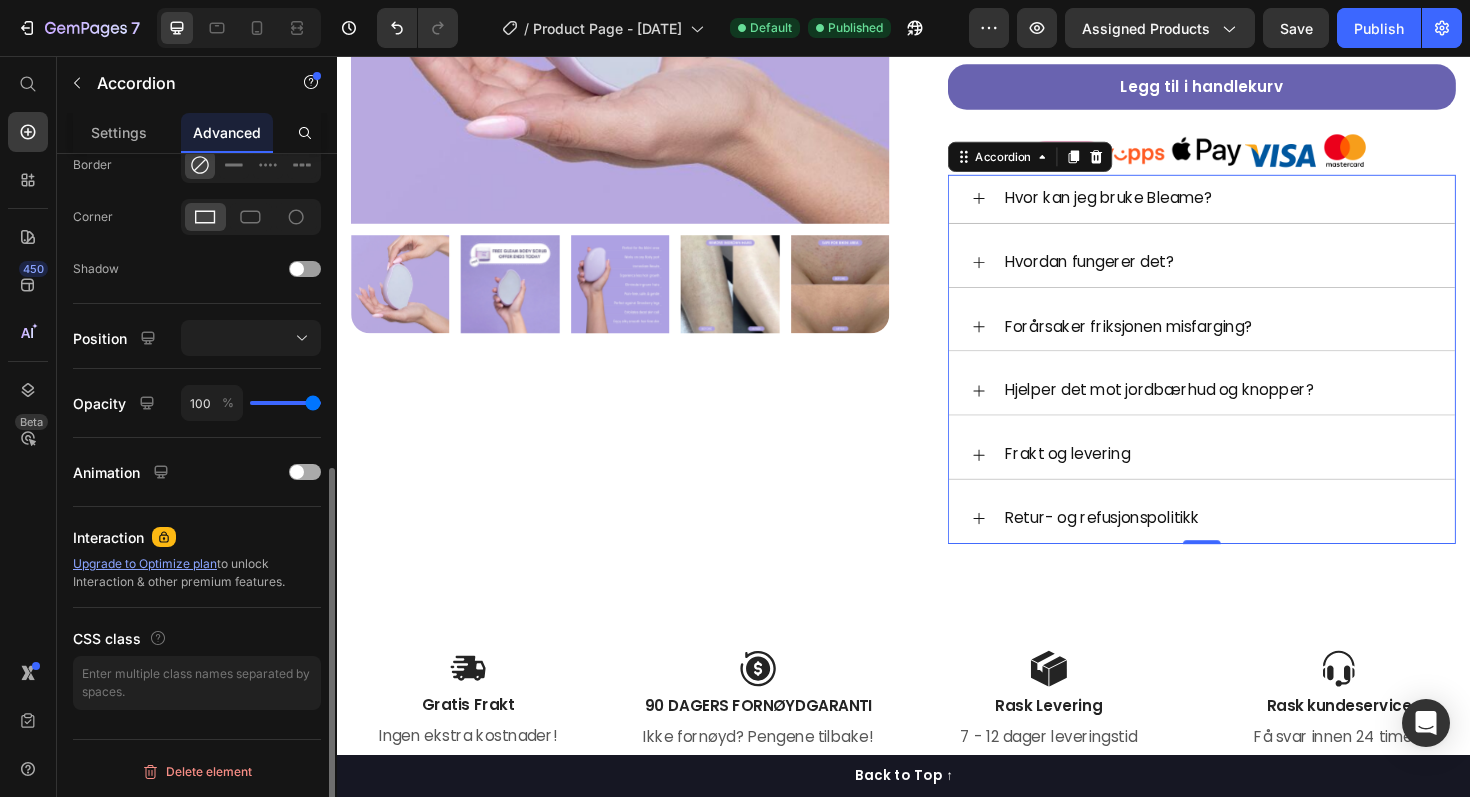 click at bounding box center (297, 472) 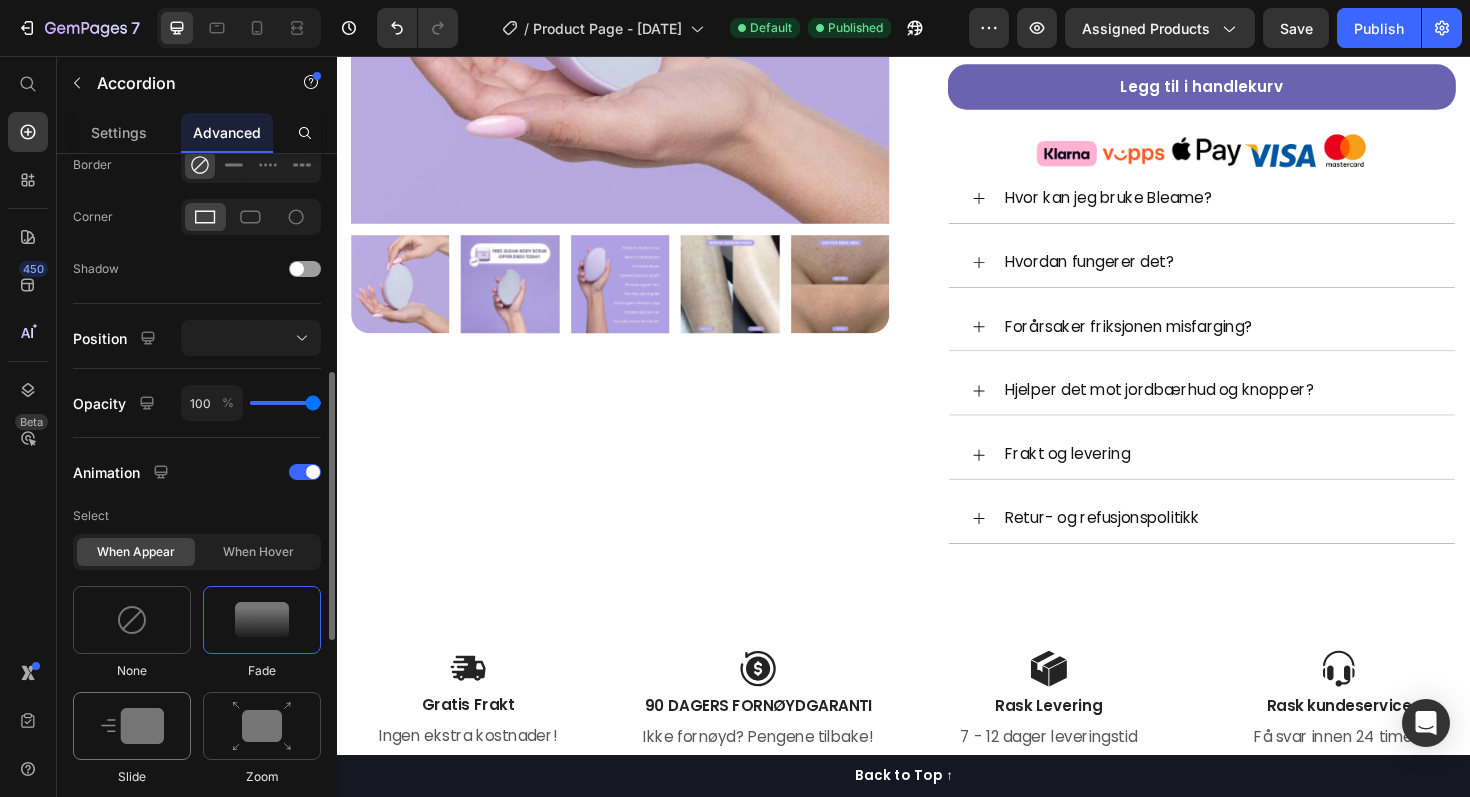 click at bounding box center (132, 726) 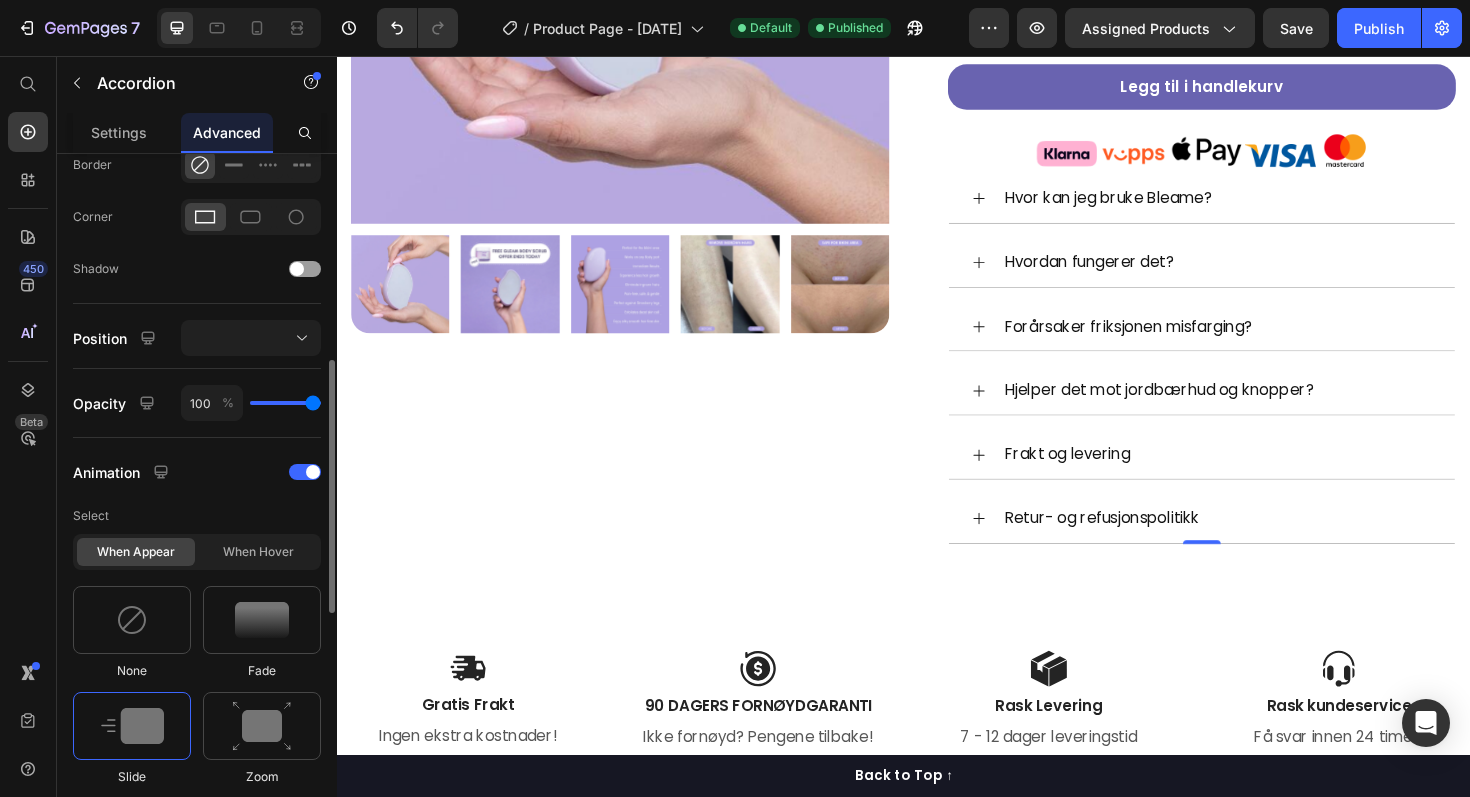 click at bounding box center (132, 726) 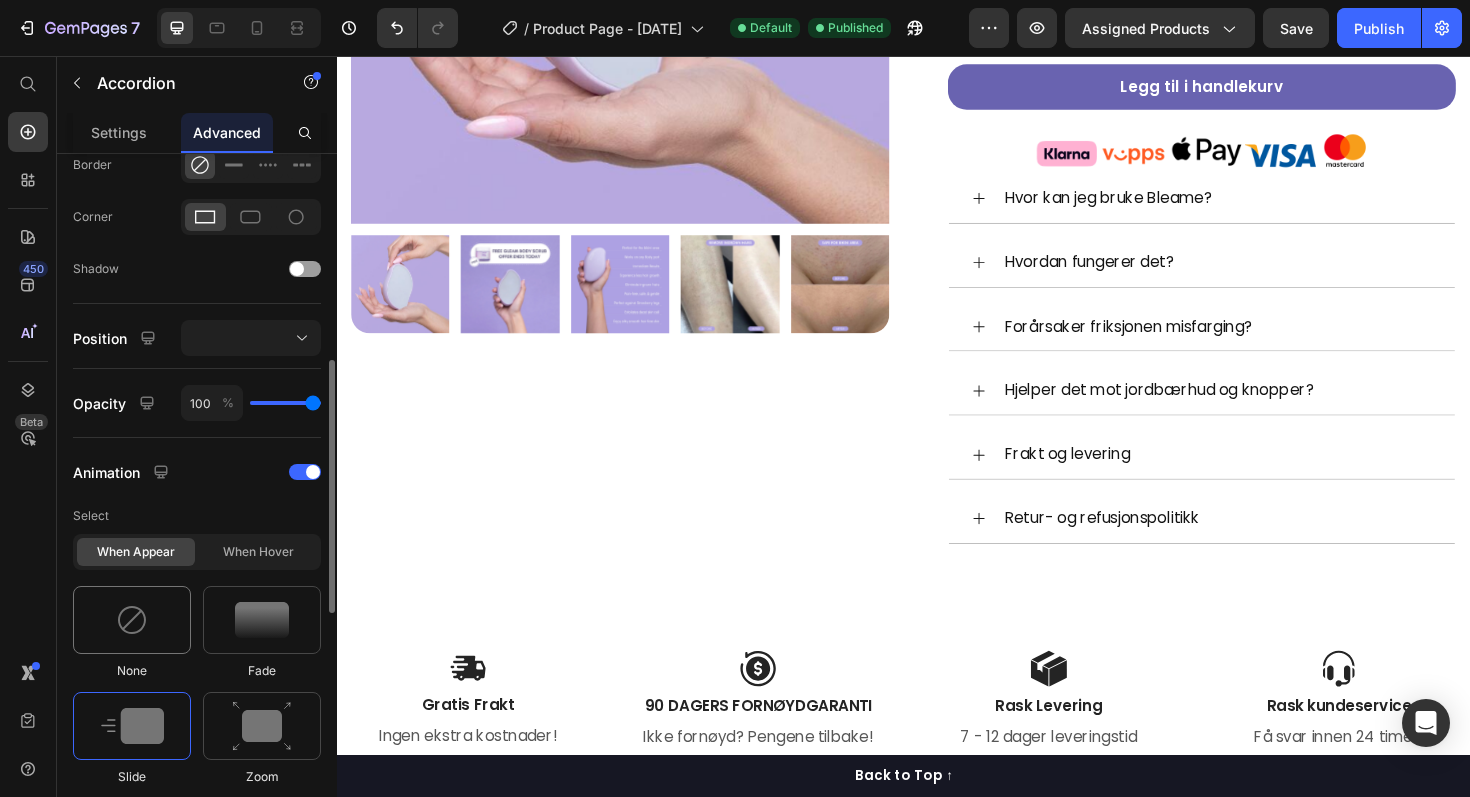 click at bounding box center [132, 620] 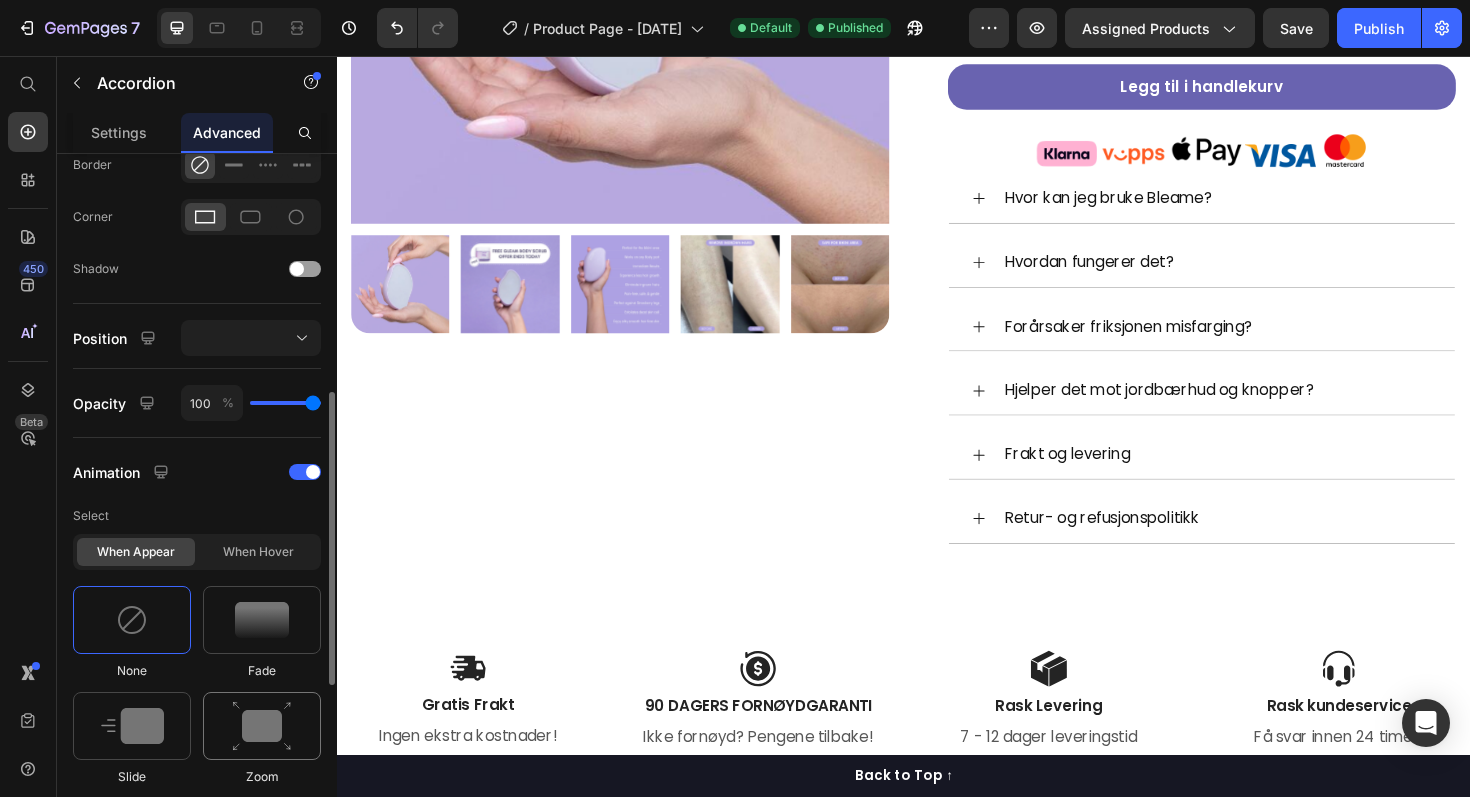 click at bounding box center (262, 726) 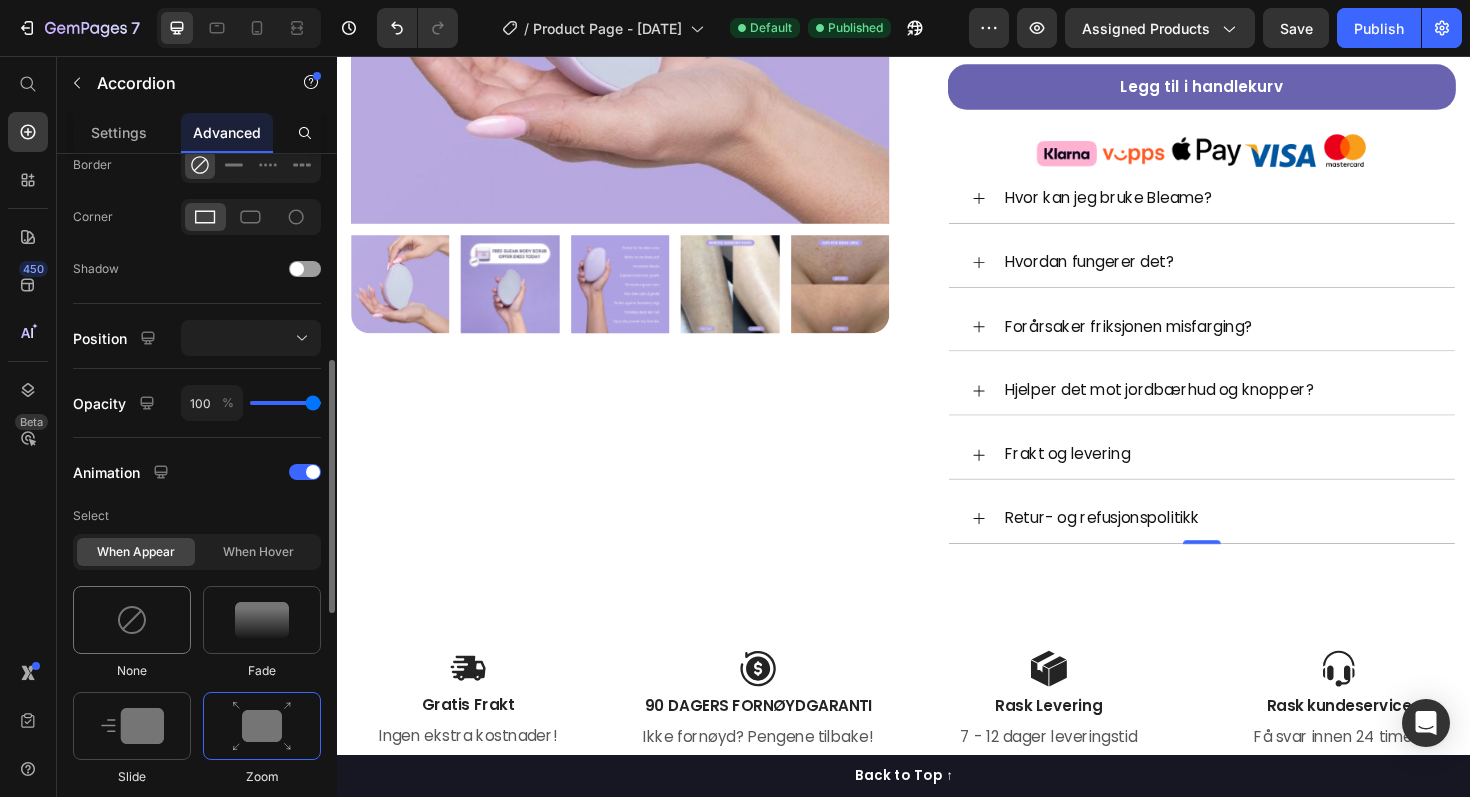 click at bounding box center (132, 620) 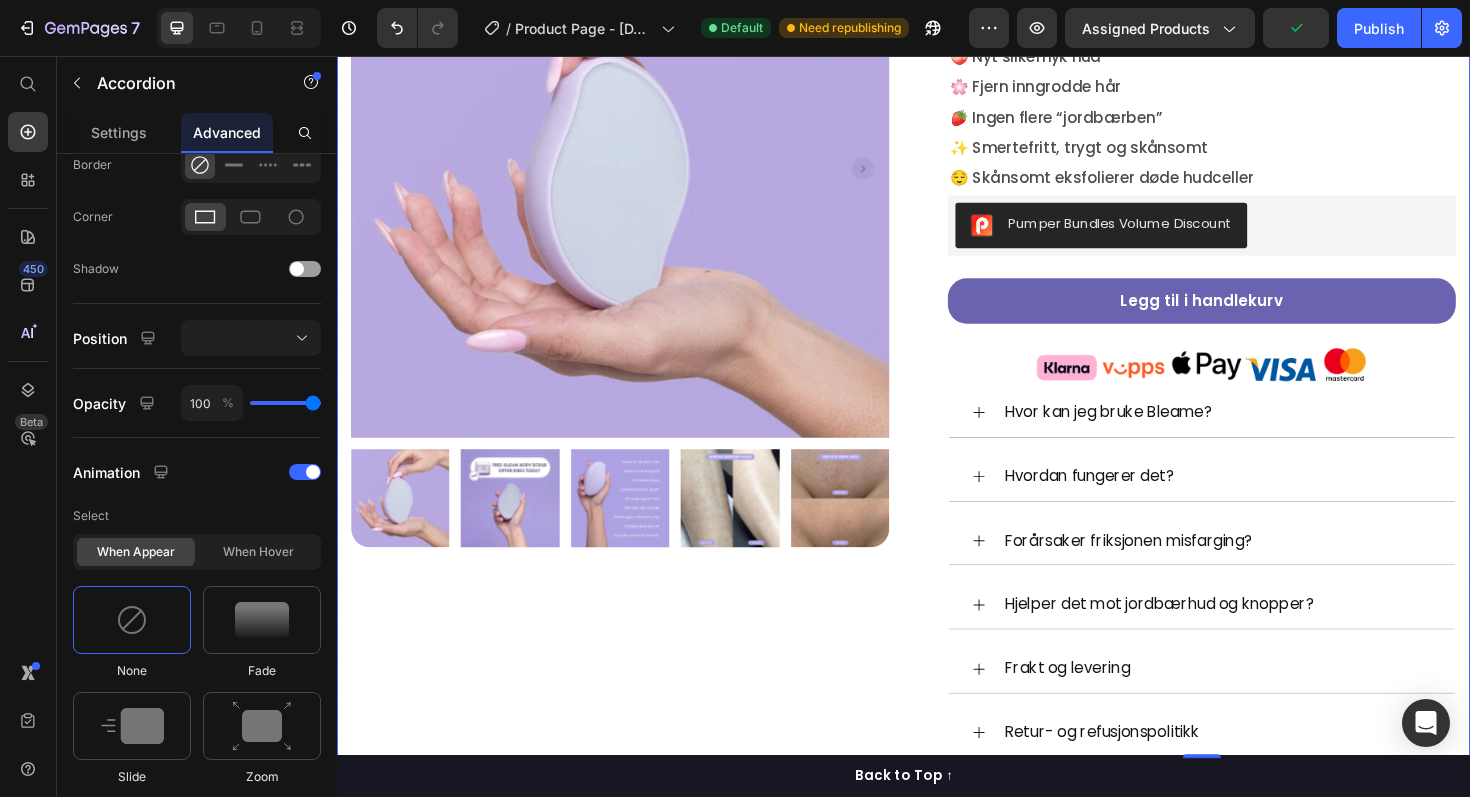 scroll, scrollTop: 359, scrollLeft: 0, axis: vertical 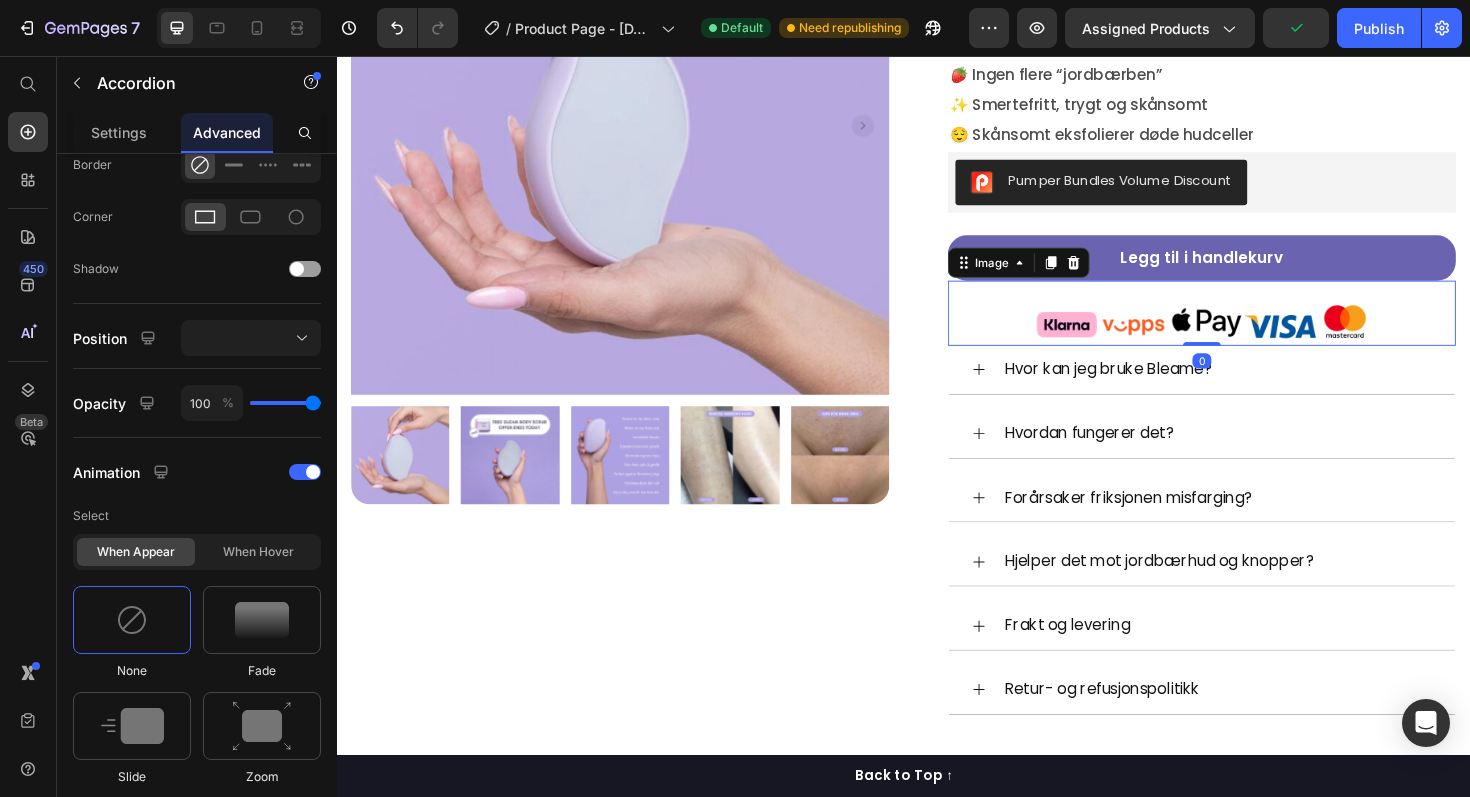 click at bounding box center [1253, 328] 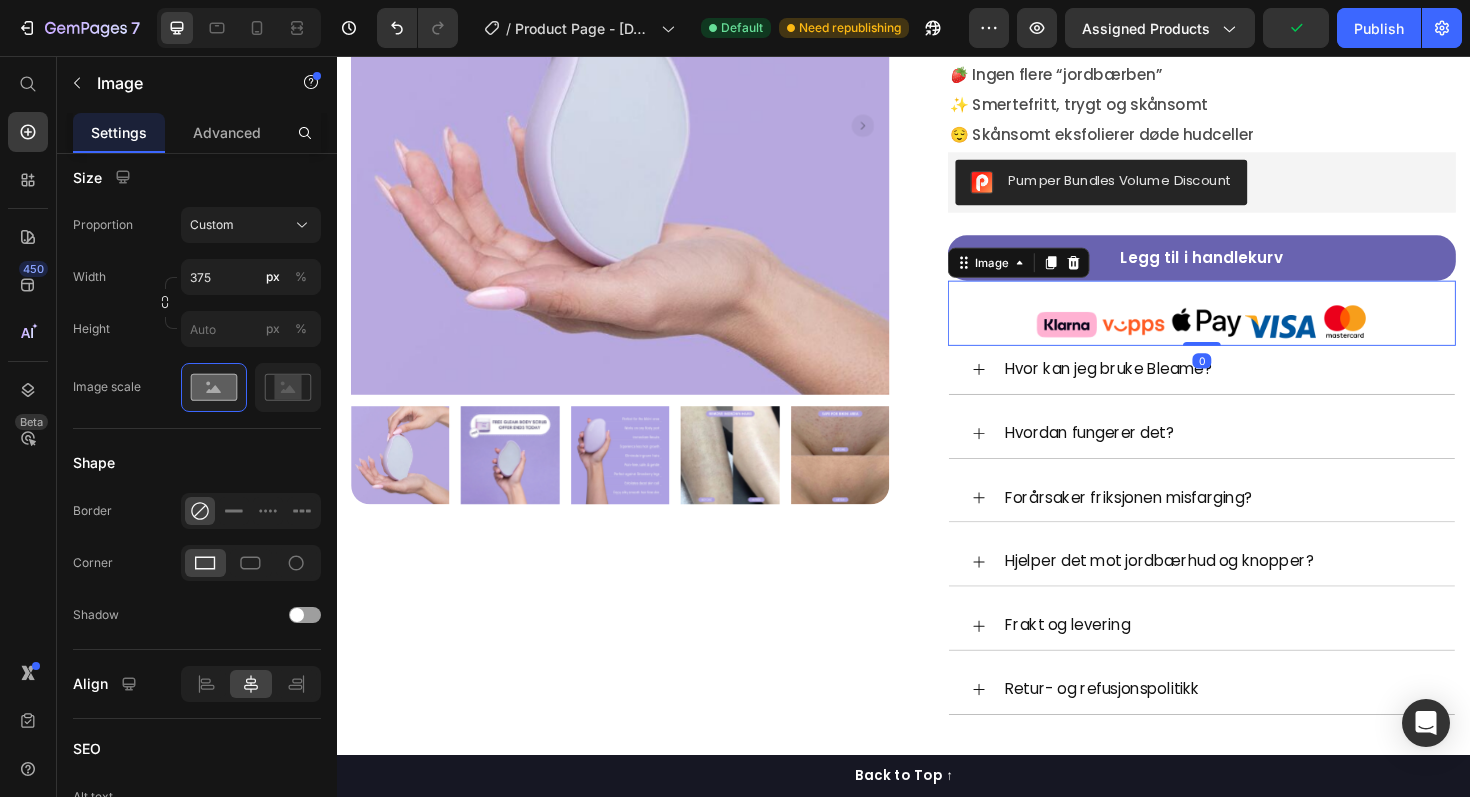 scroll, scrollTop: 0, scrollLeft: 0, axis: both 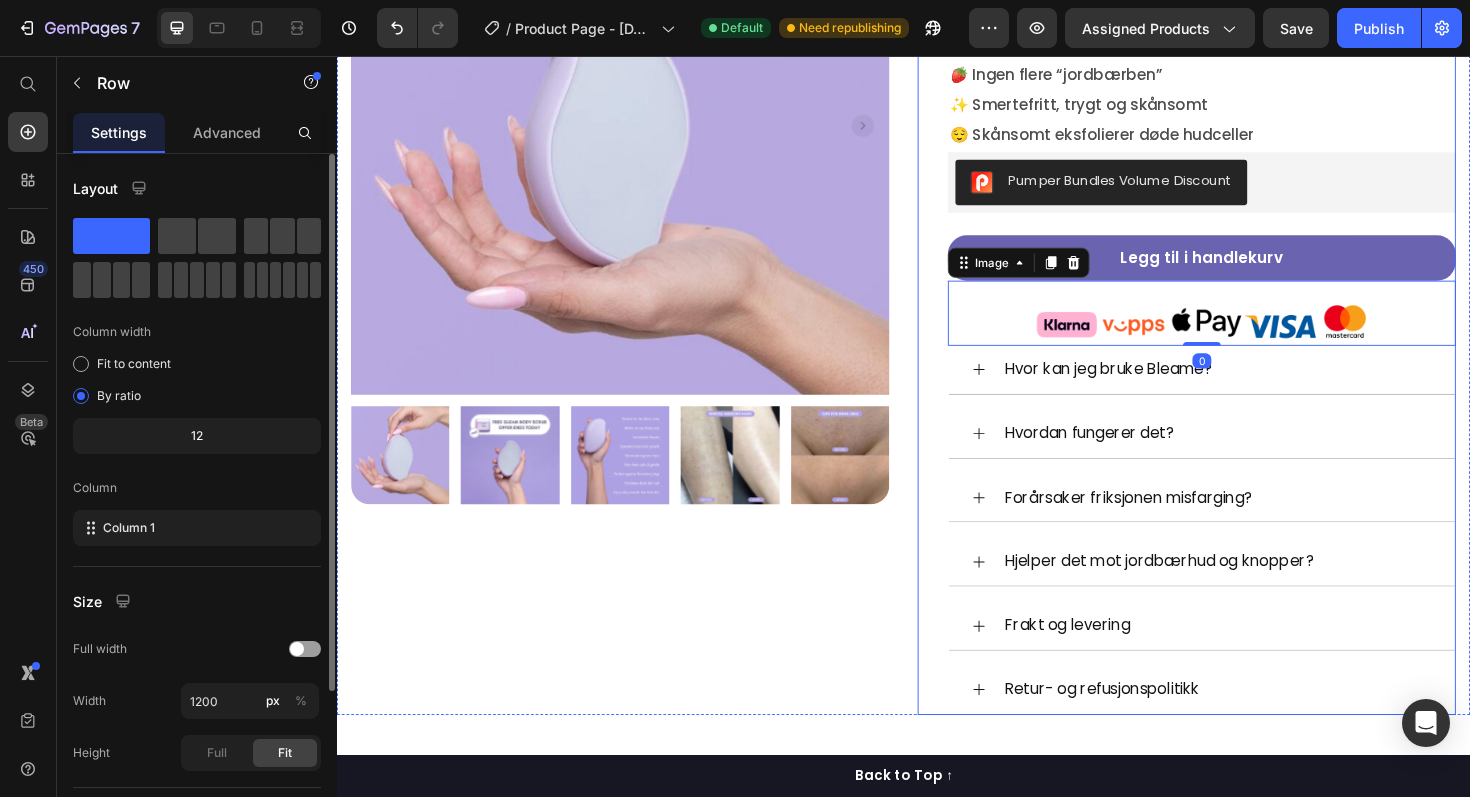 click on "Judge.me - Preview Badge (Stars) Judge.me Lunoria Krystallsten Product Title 👙 Perfekt for bikiniområdet 🍑 Nyt silkemyk hud 🌸 Fjern inngrodde hår 🍓 Ingen flere “jordbærben” ✨ Smertefritt, trygt og skånsomt 😌 Skånsomt eksfolierer døde hudceller Text Block Pumper Bundles Volume Discount Pumper Bundles Volume Discount Legg til i handlekurv Product Cart Button Image   0 Row
Hvor kan jeg bruke Bleame?
Hvordan fungerer det?
Forårsaker friksjonen misfarging?
Hjelper det mot jordbærhud og knopper?
Frakt og levering
Retur- og refusjonspolitikk Accordion Row" at bounding box center (1237, 299) 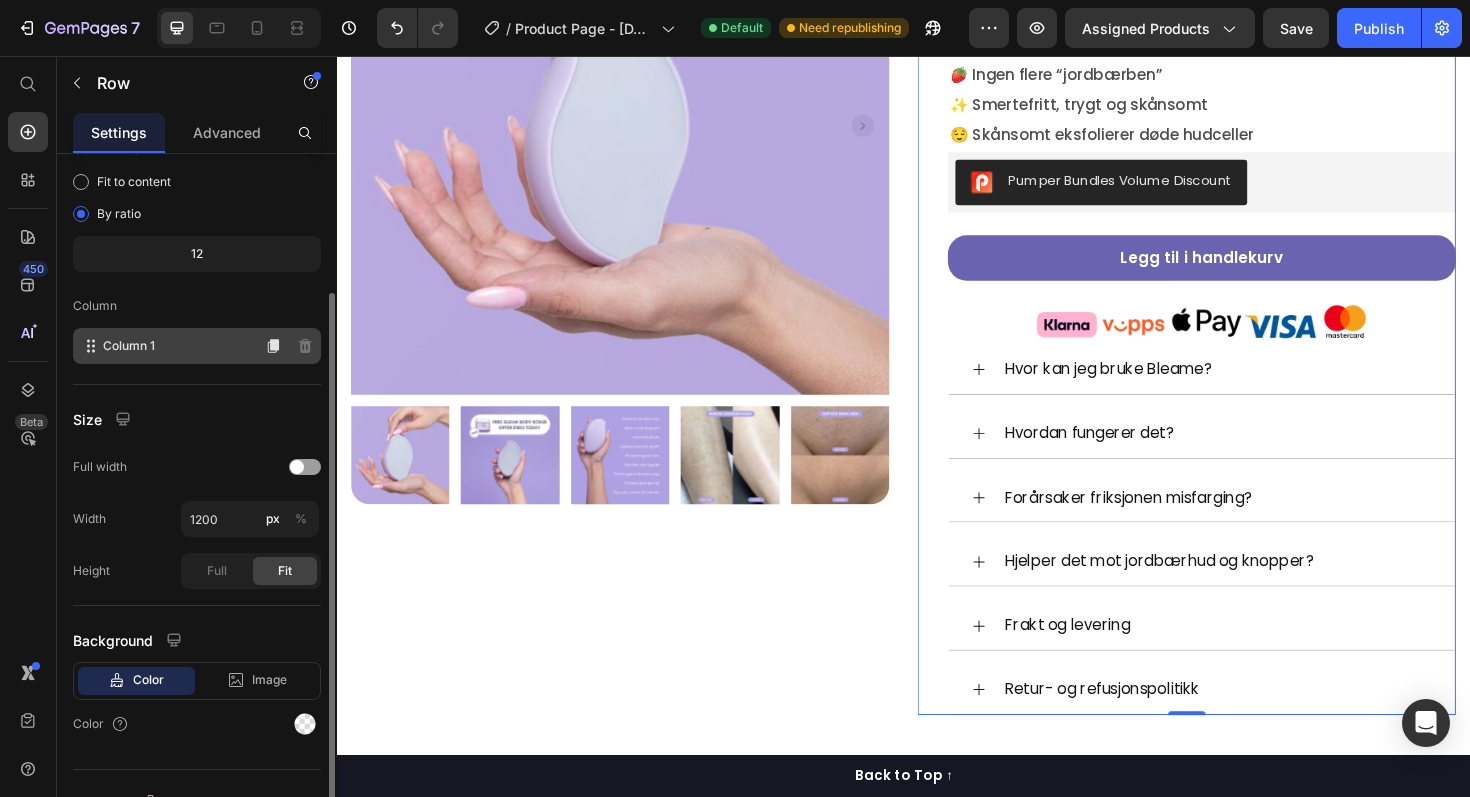 scroll, scrollTop: 212, scrollLeft: 0, axis: vertical 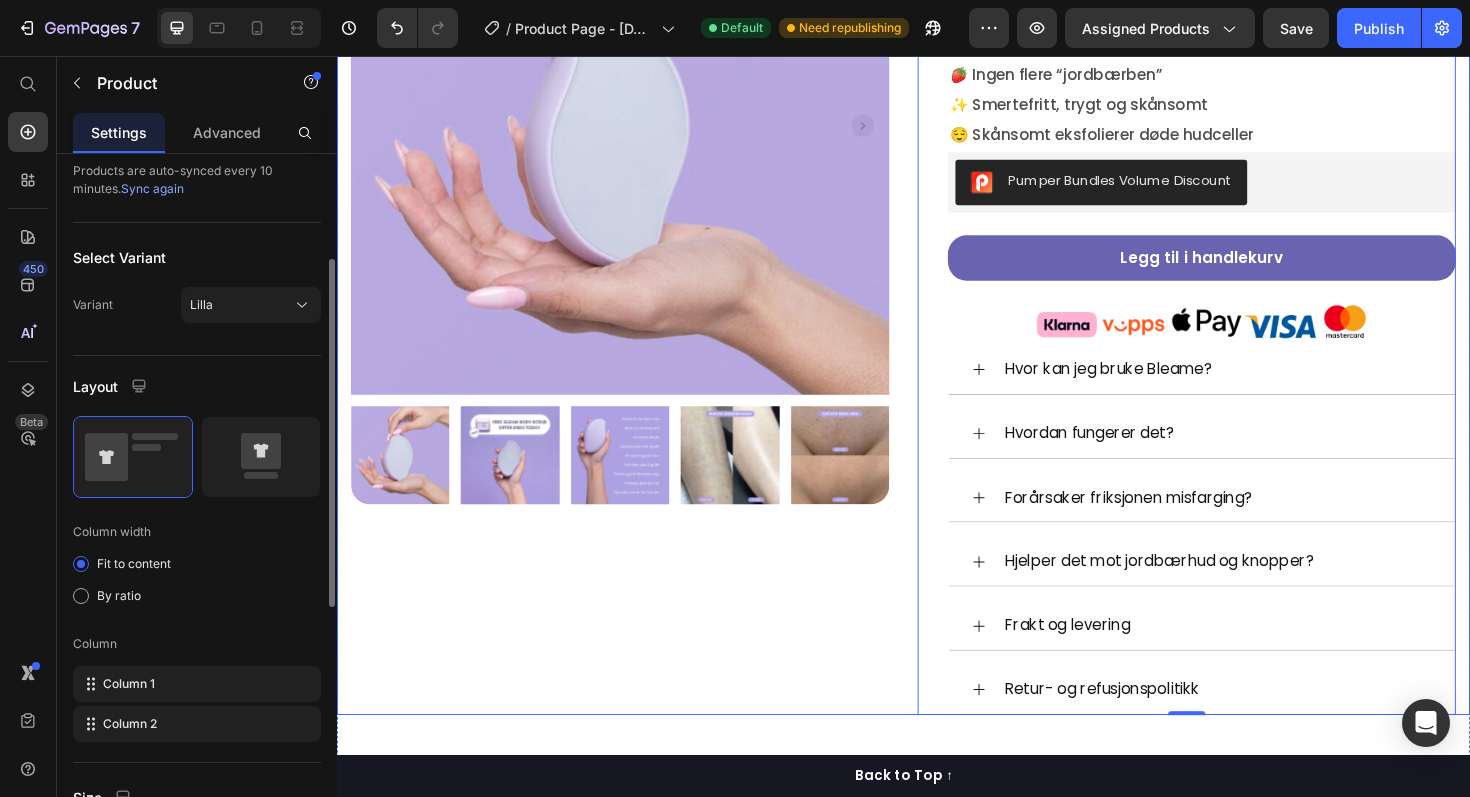 click on "Product Images Row Row" at bounding box center [637, 299] 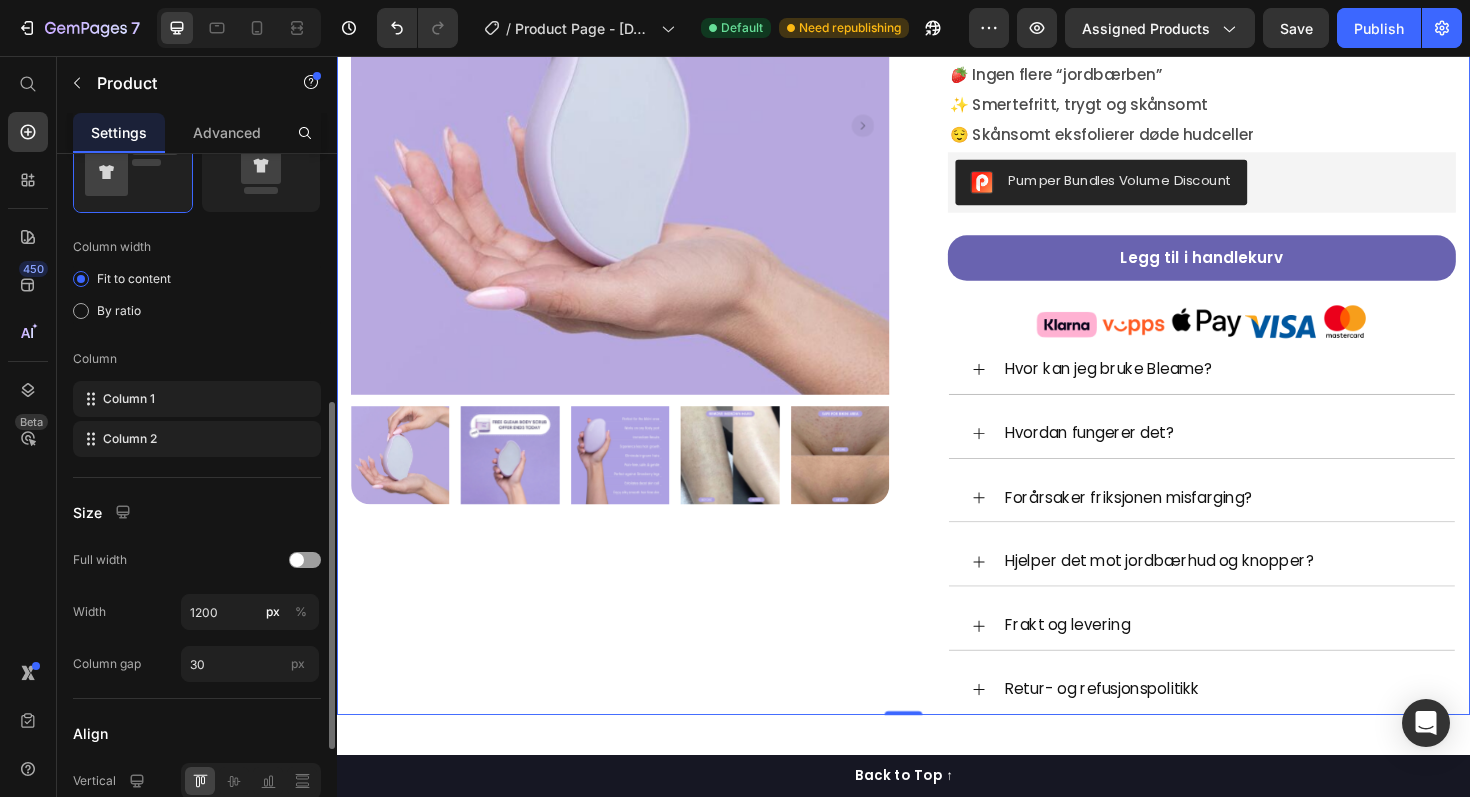 scroll, scrollTop: 498, scrollLeft: 0, axis: vertical 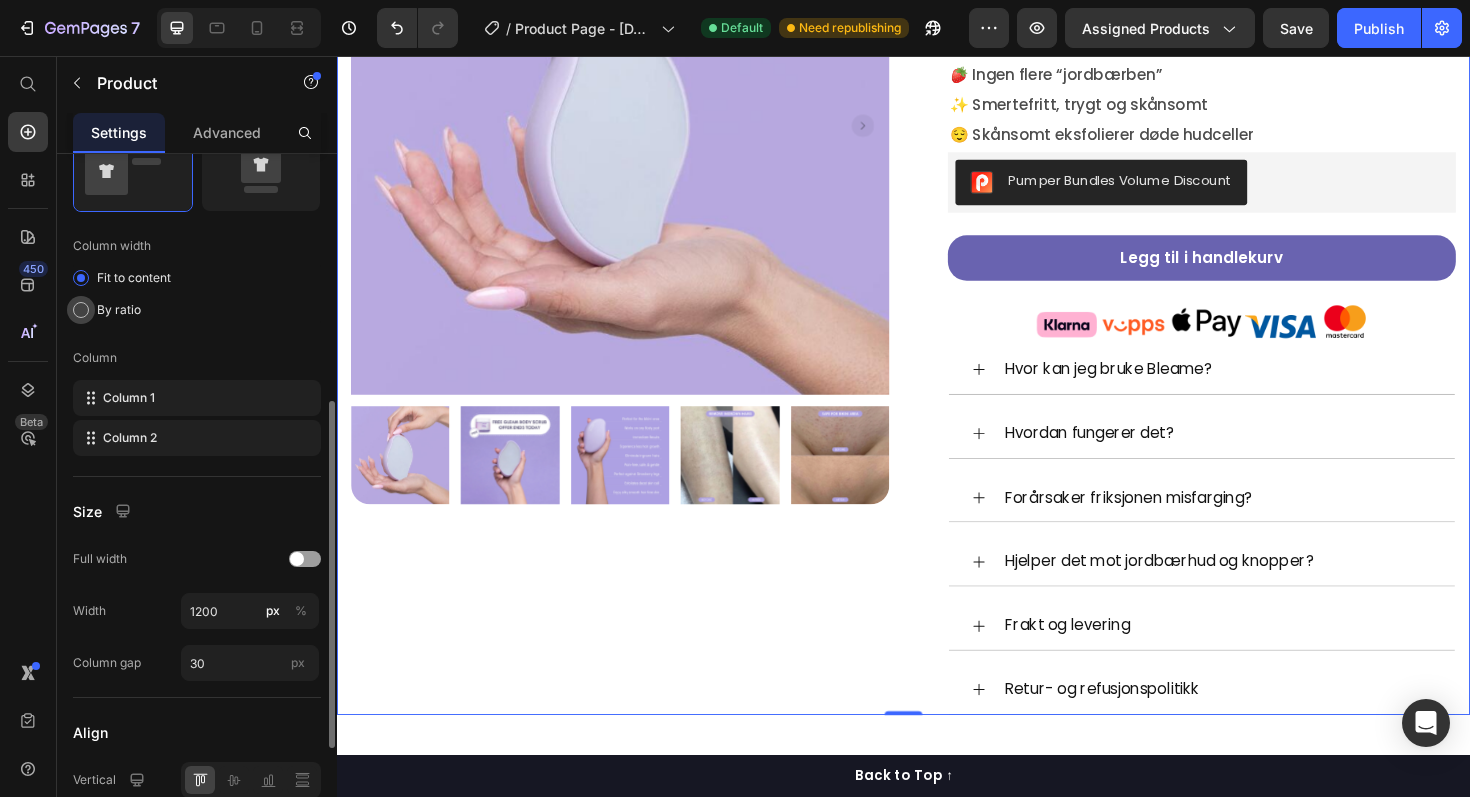 click on "By ratio" 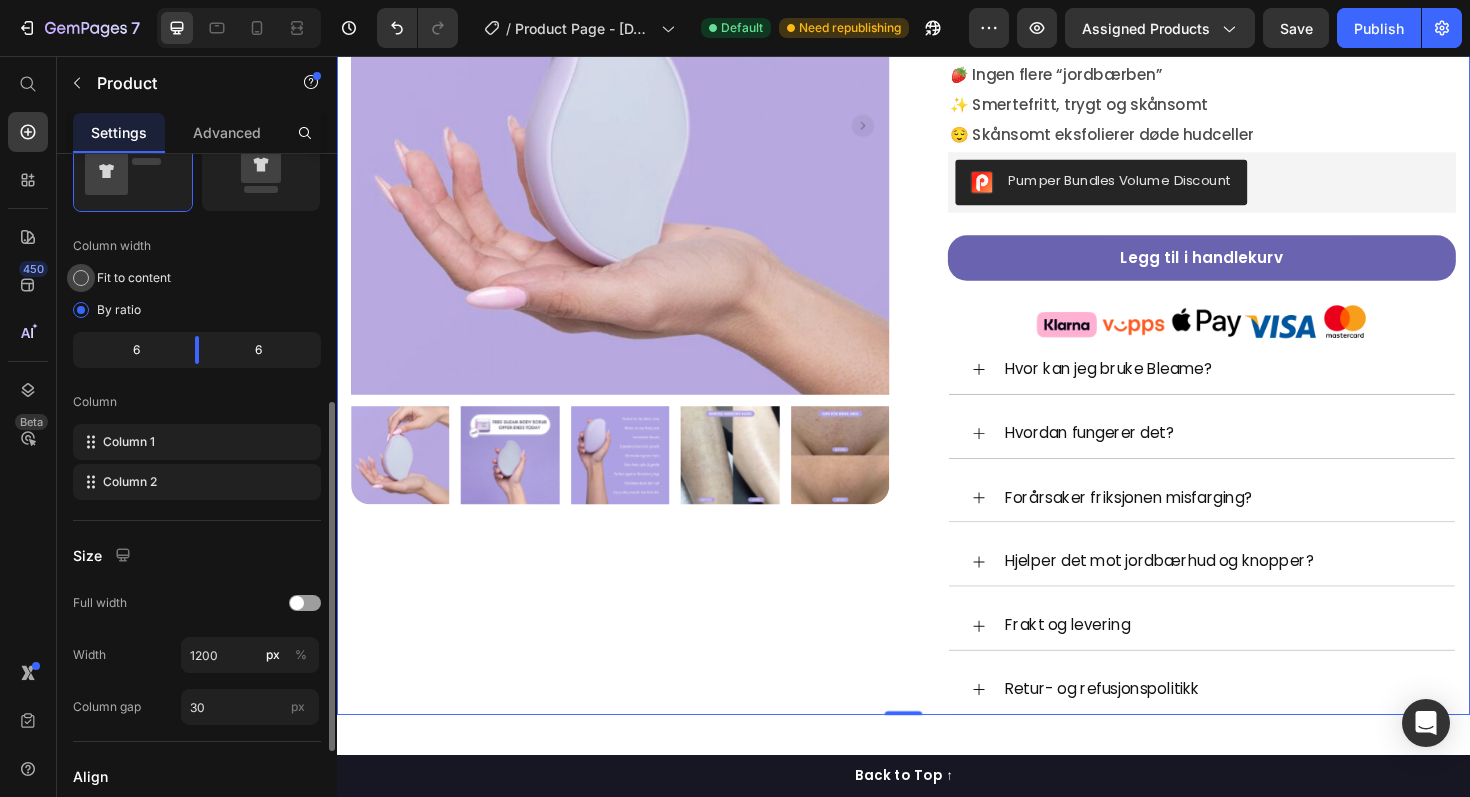 click on "Fit to content" at bounding box center [134, 278] 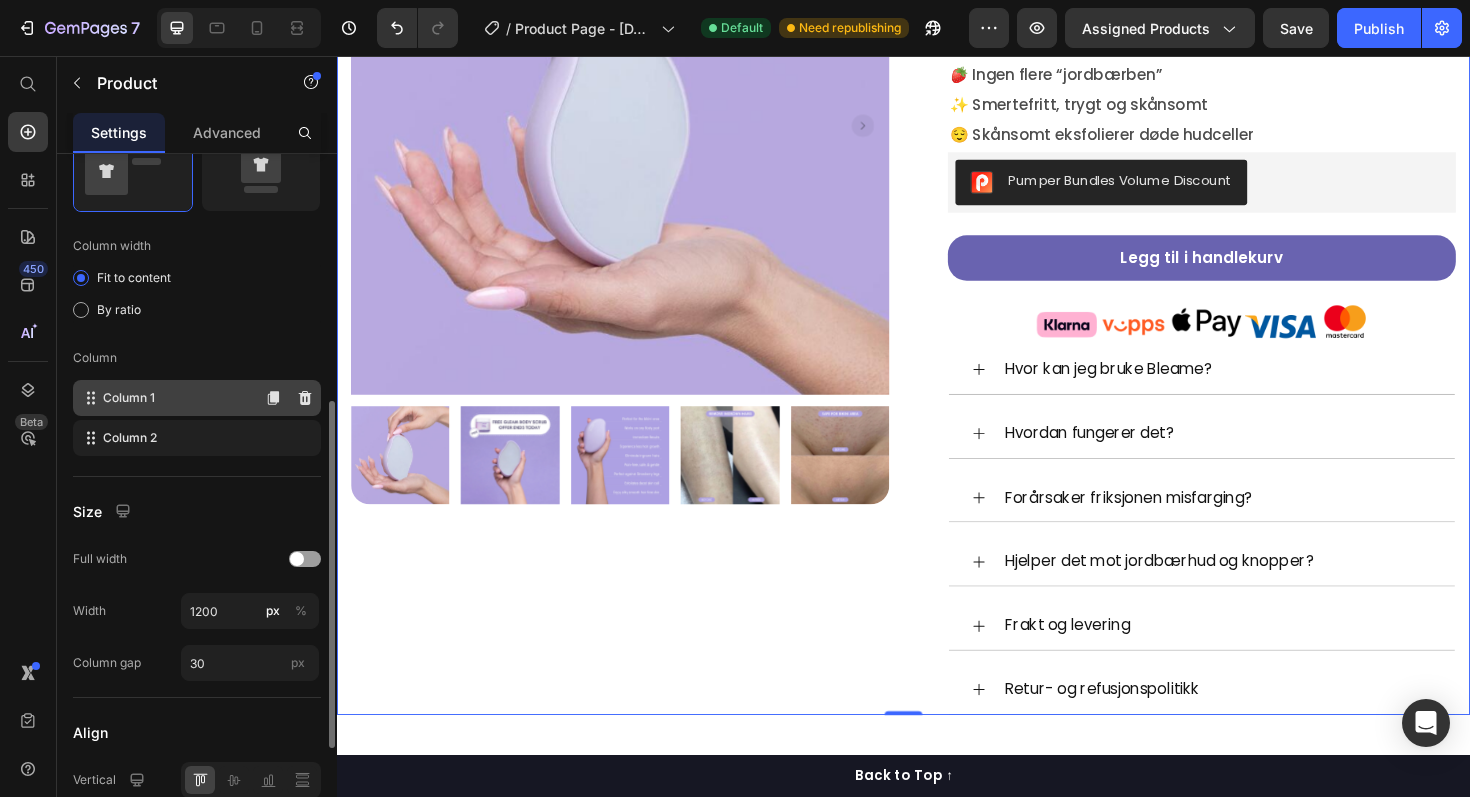 click on "Column 1" at bounding box center [129, 398] 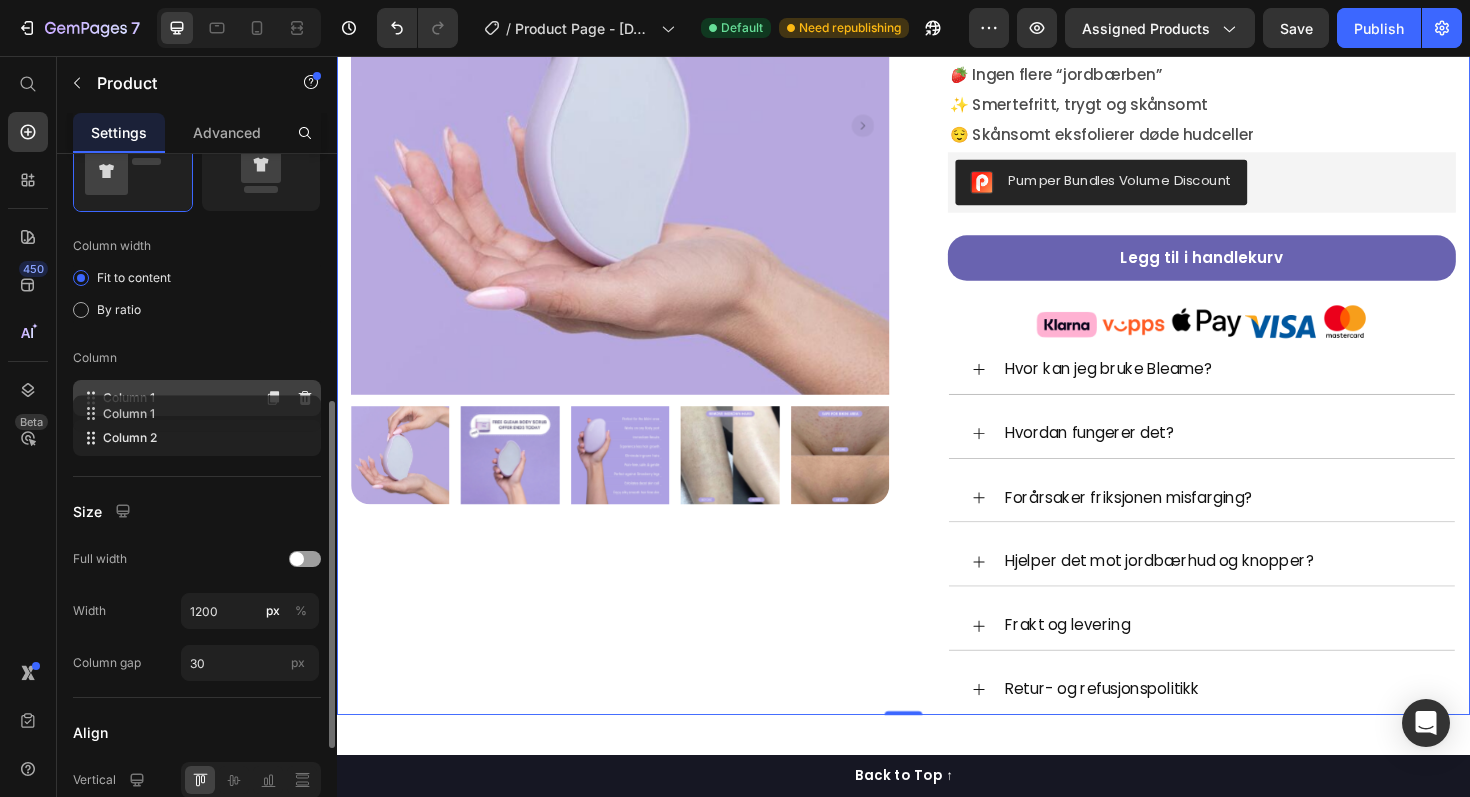 type 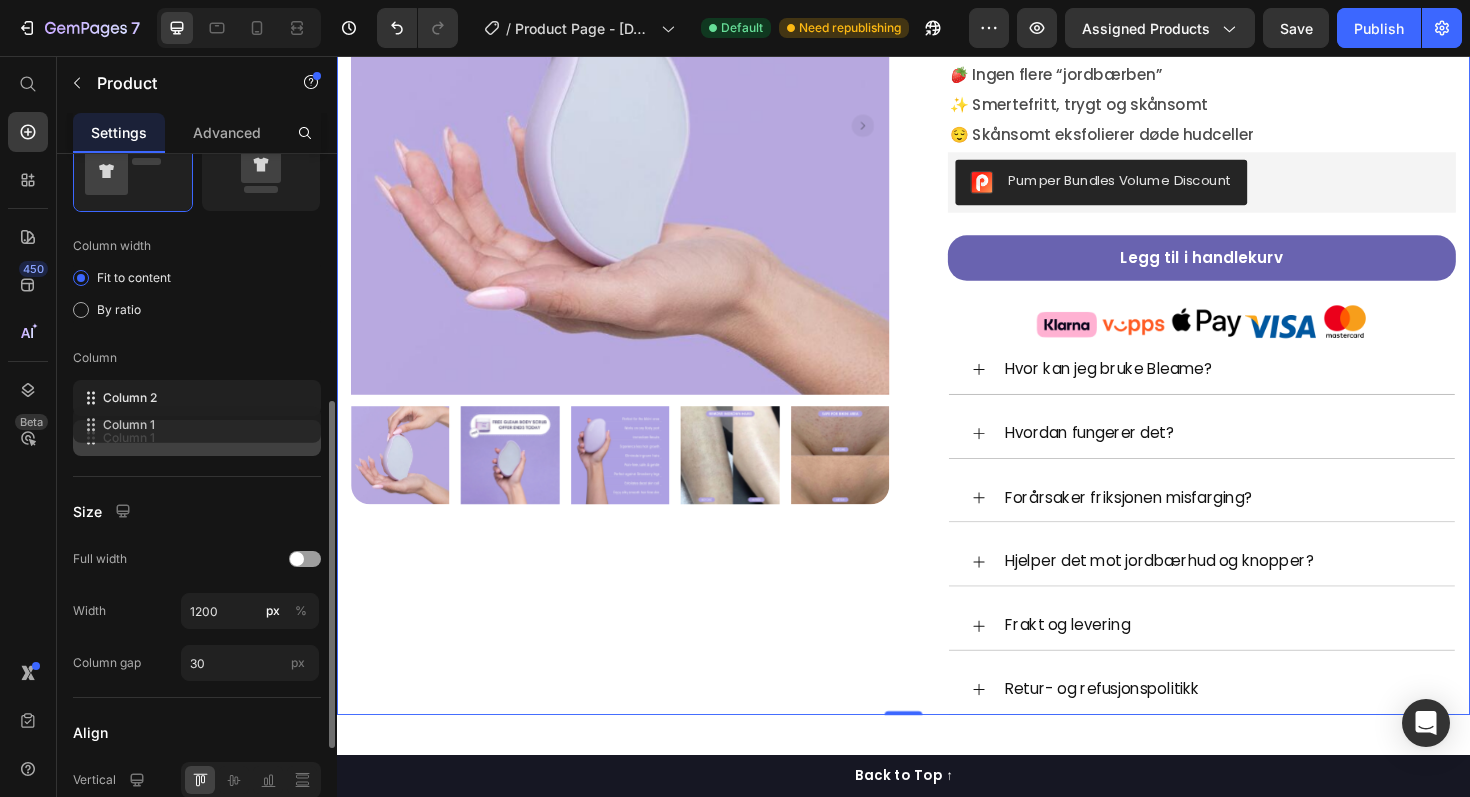 drag, startPoint x: 139, startPoint y: 402, endPoint x: 139, endPoint y: 425, distance: 23 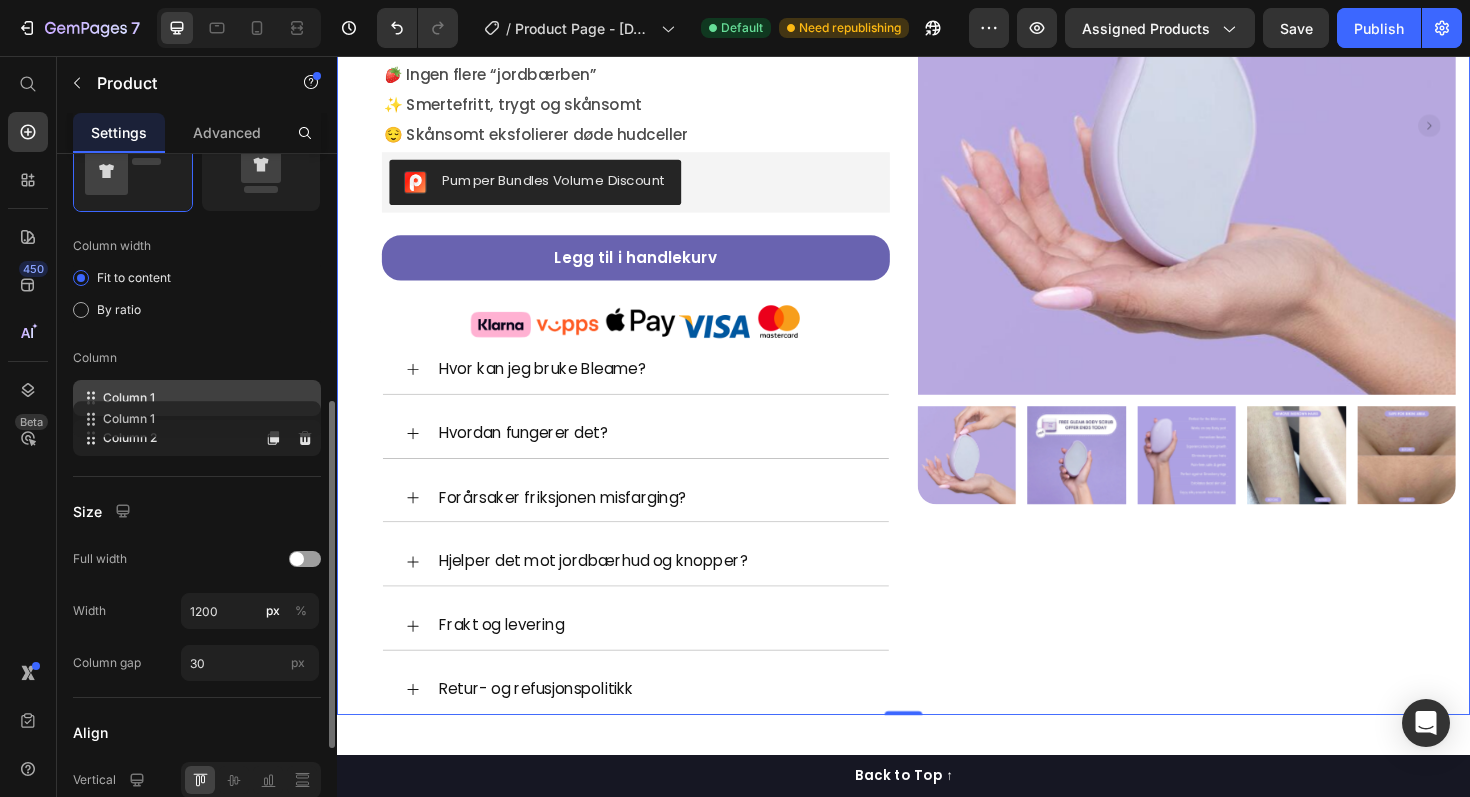 drag, startPoint x: 138, startPoint y: 433, endPoint x: 138, endPoint y: 411, distance: 22 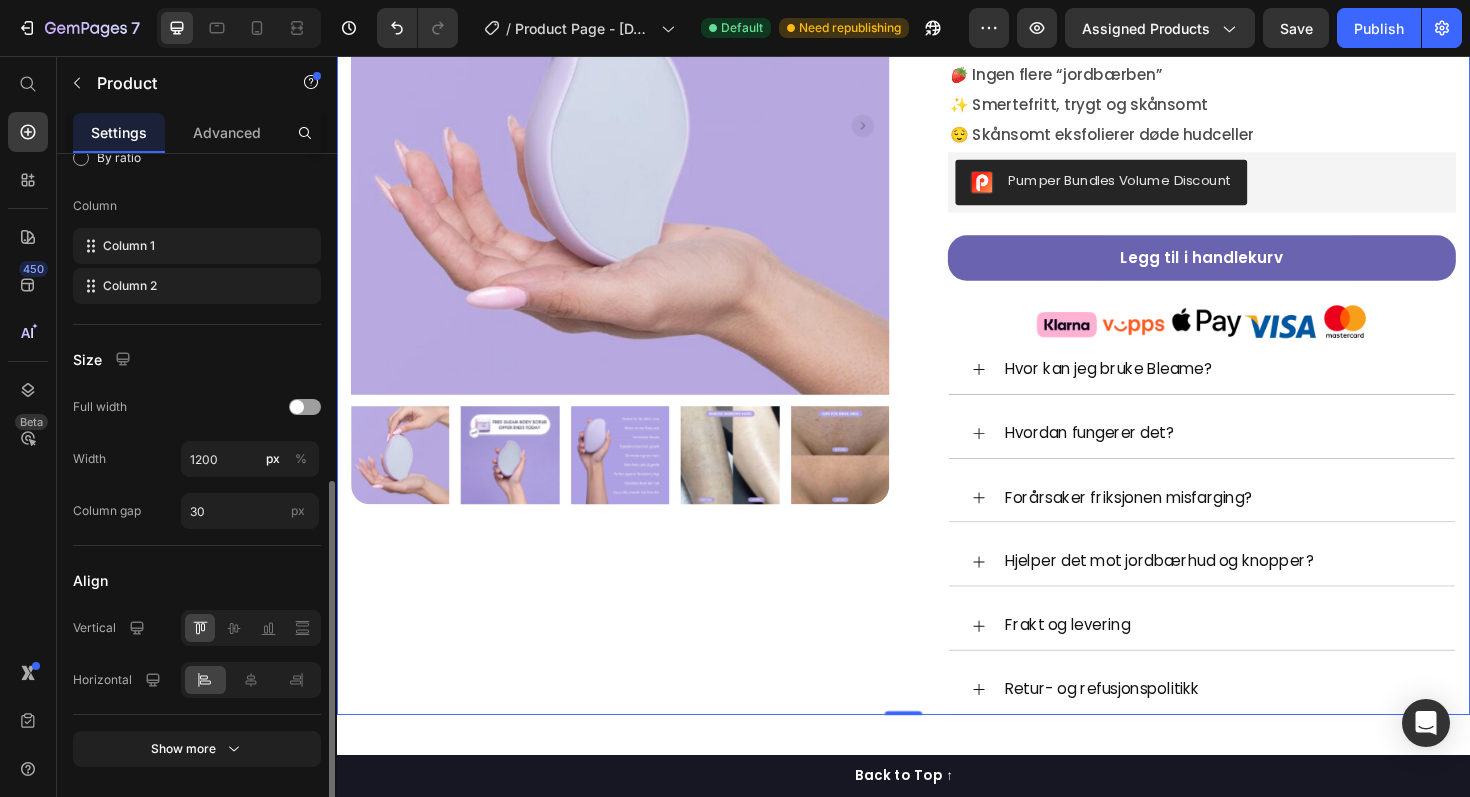scroll, scrollTop: 653, scrollLeft: 0, axis: vertical 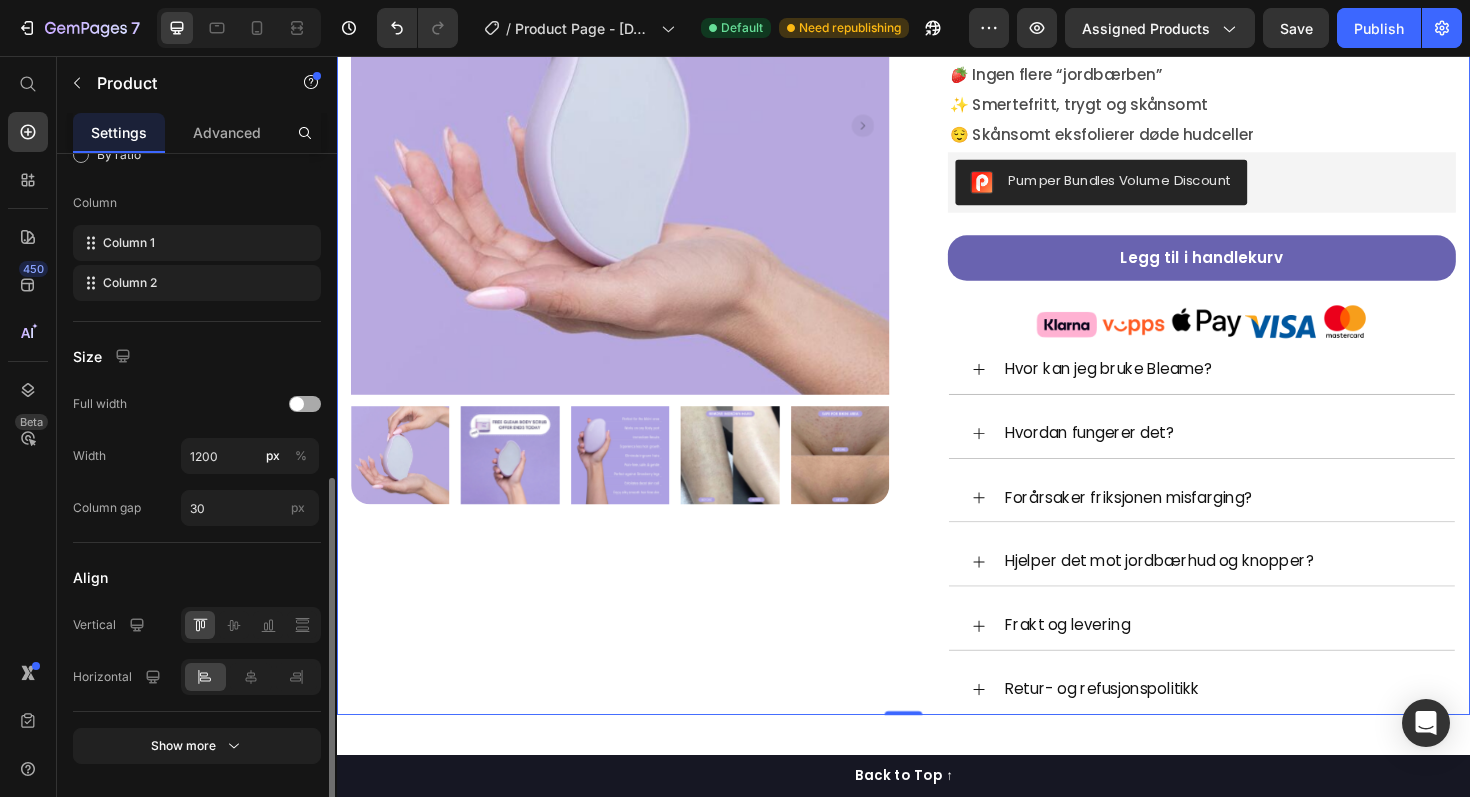 click on "Full width" 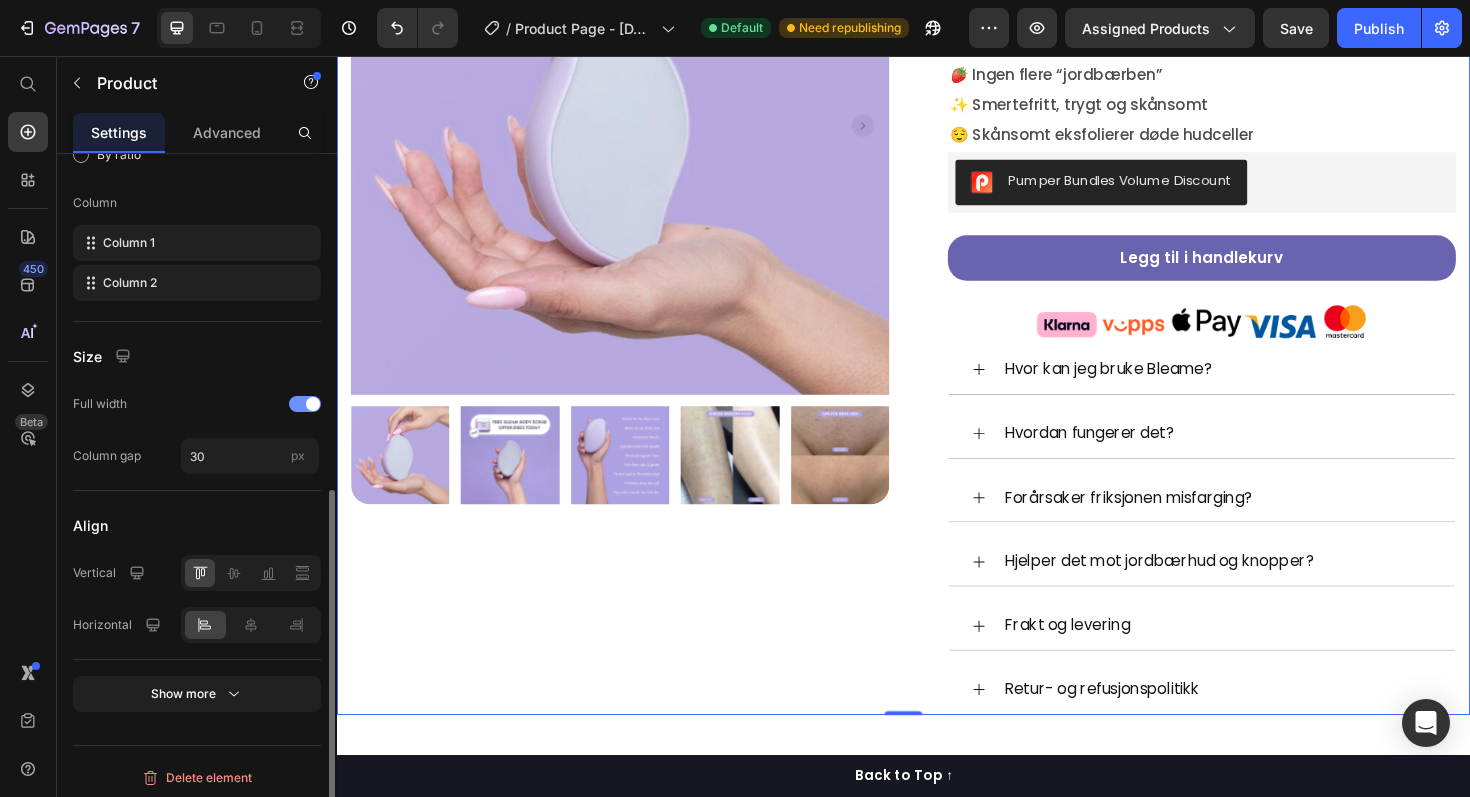 click at bounding box center [313, 404] 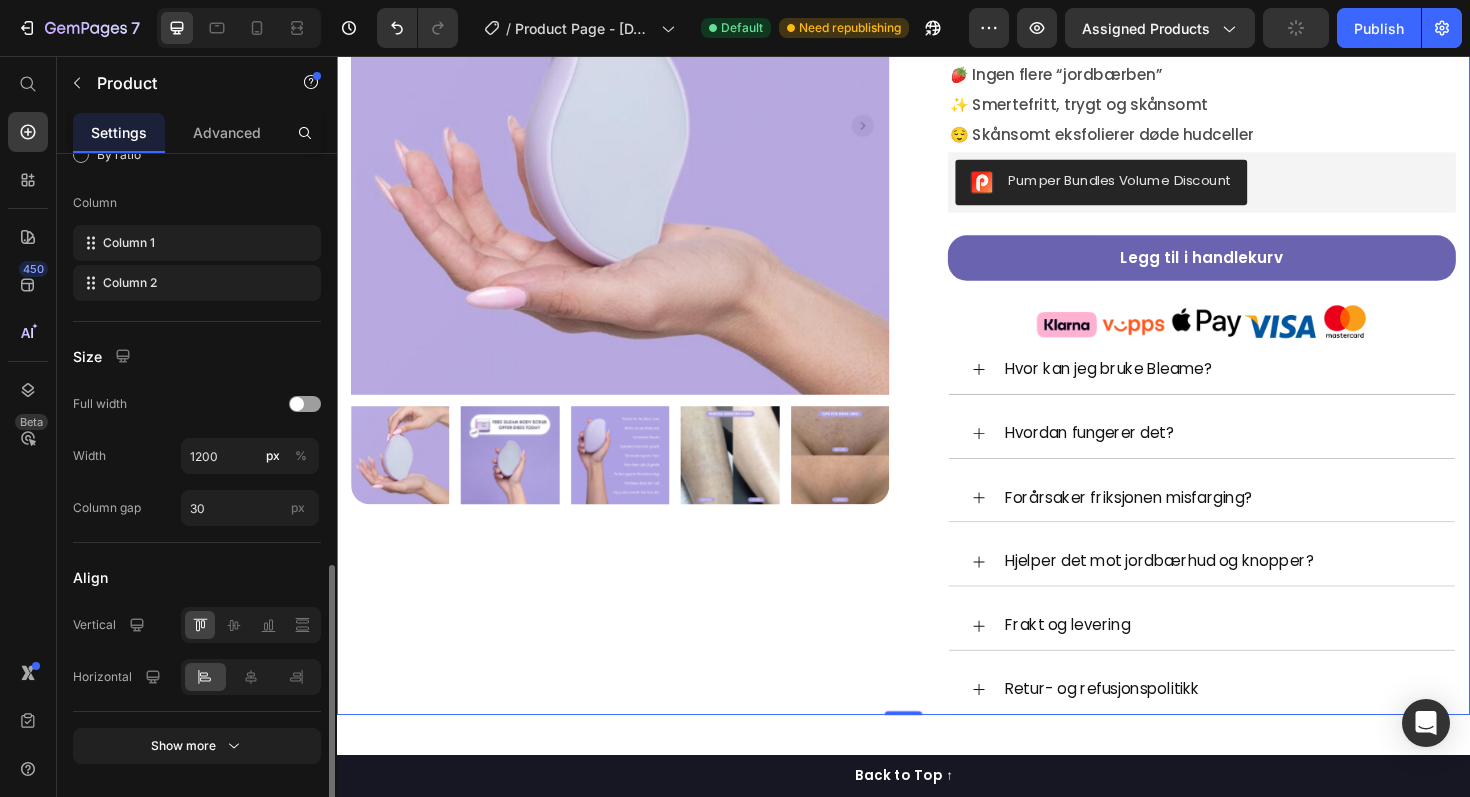 scroll, scrollTop: 711, scrollLeft: 0, axis: vertical 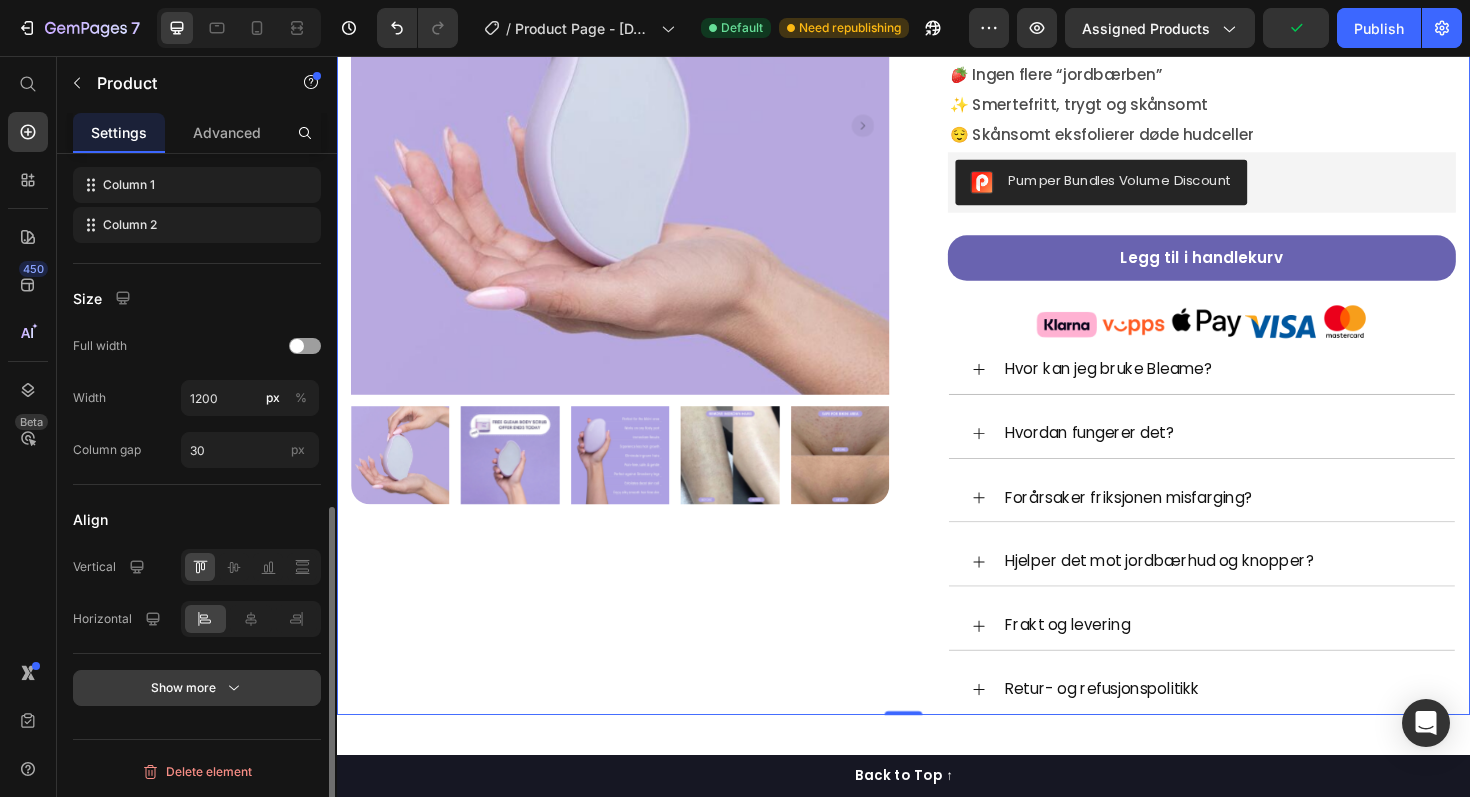 click on "Show more" at bounding box center (197, 688) 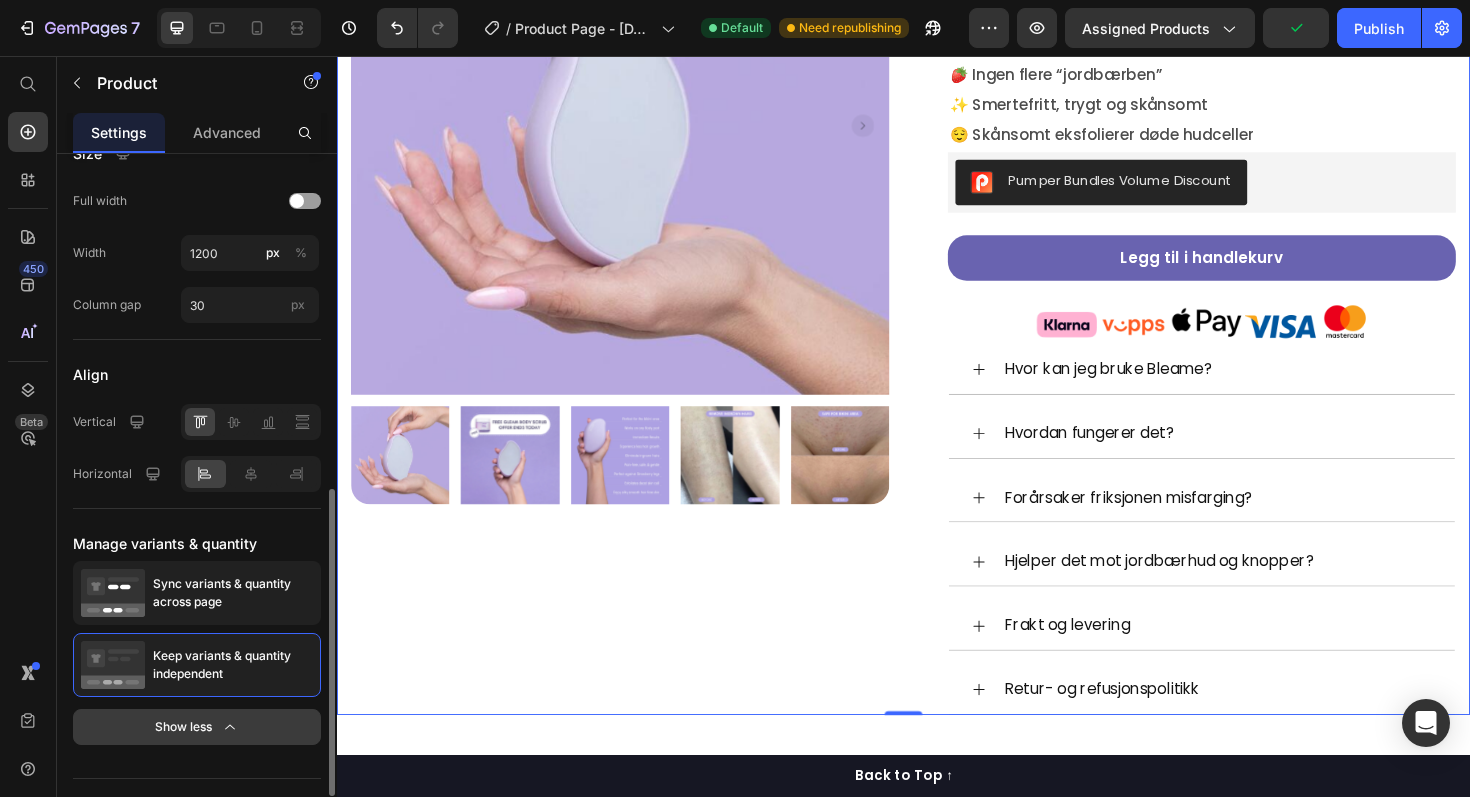 scroll, scrollTop: 876, scrollLeft: 0, axis: vertical 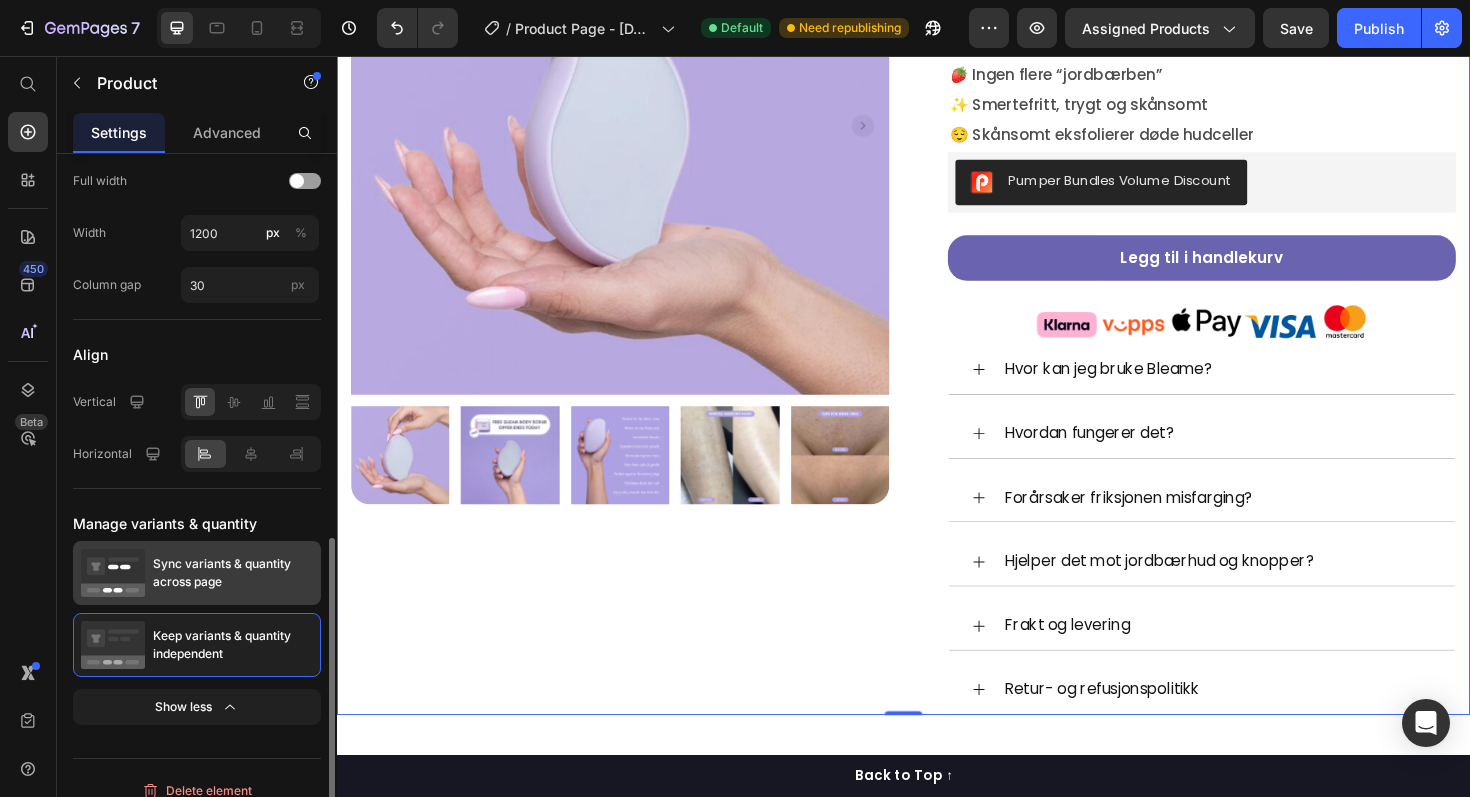 click on "Sync variants & quantity across page" at bounding box center (233, 573) 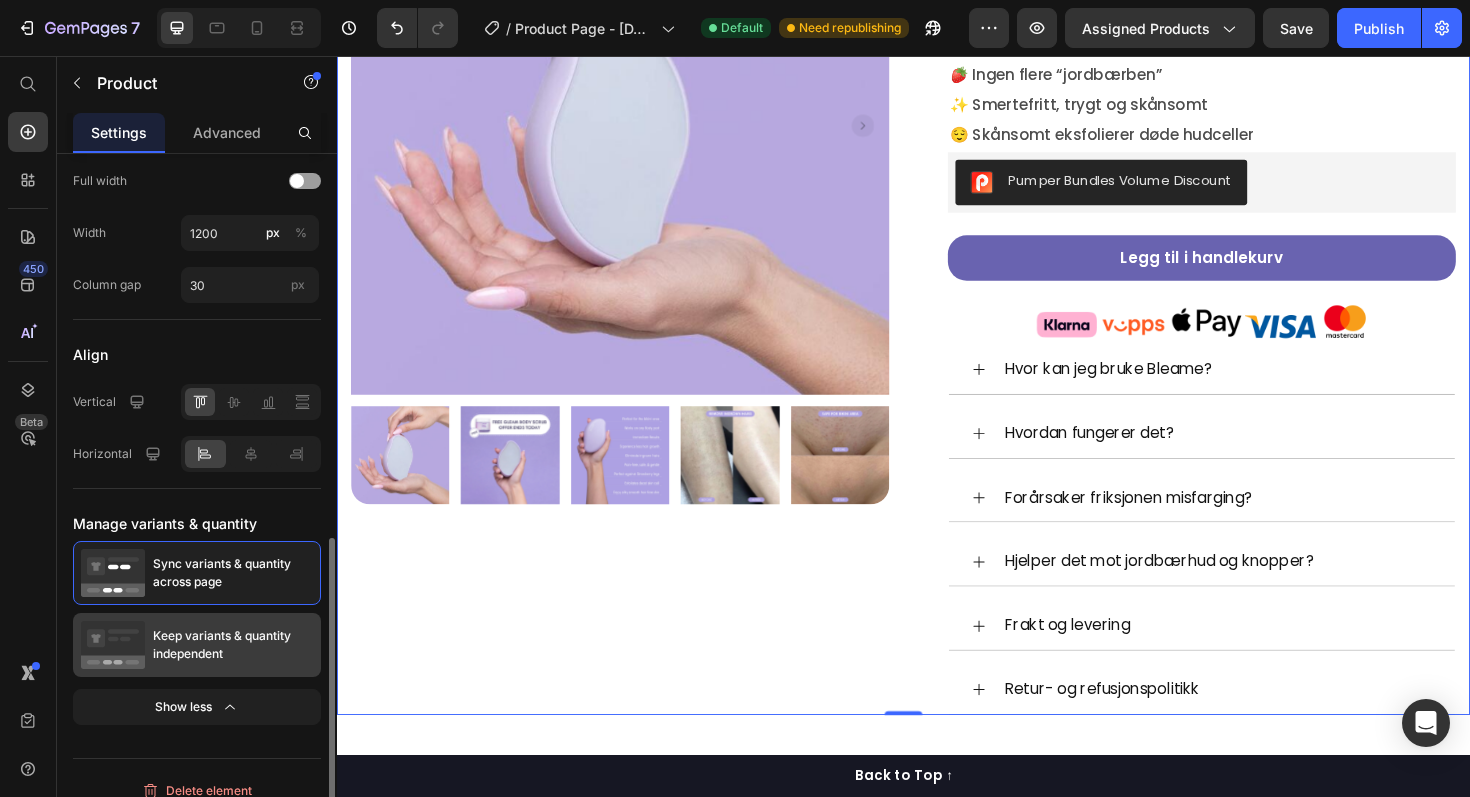 click on "Keep variants & quantity independent" at bounding box center (233, 645) 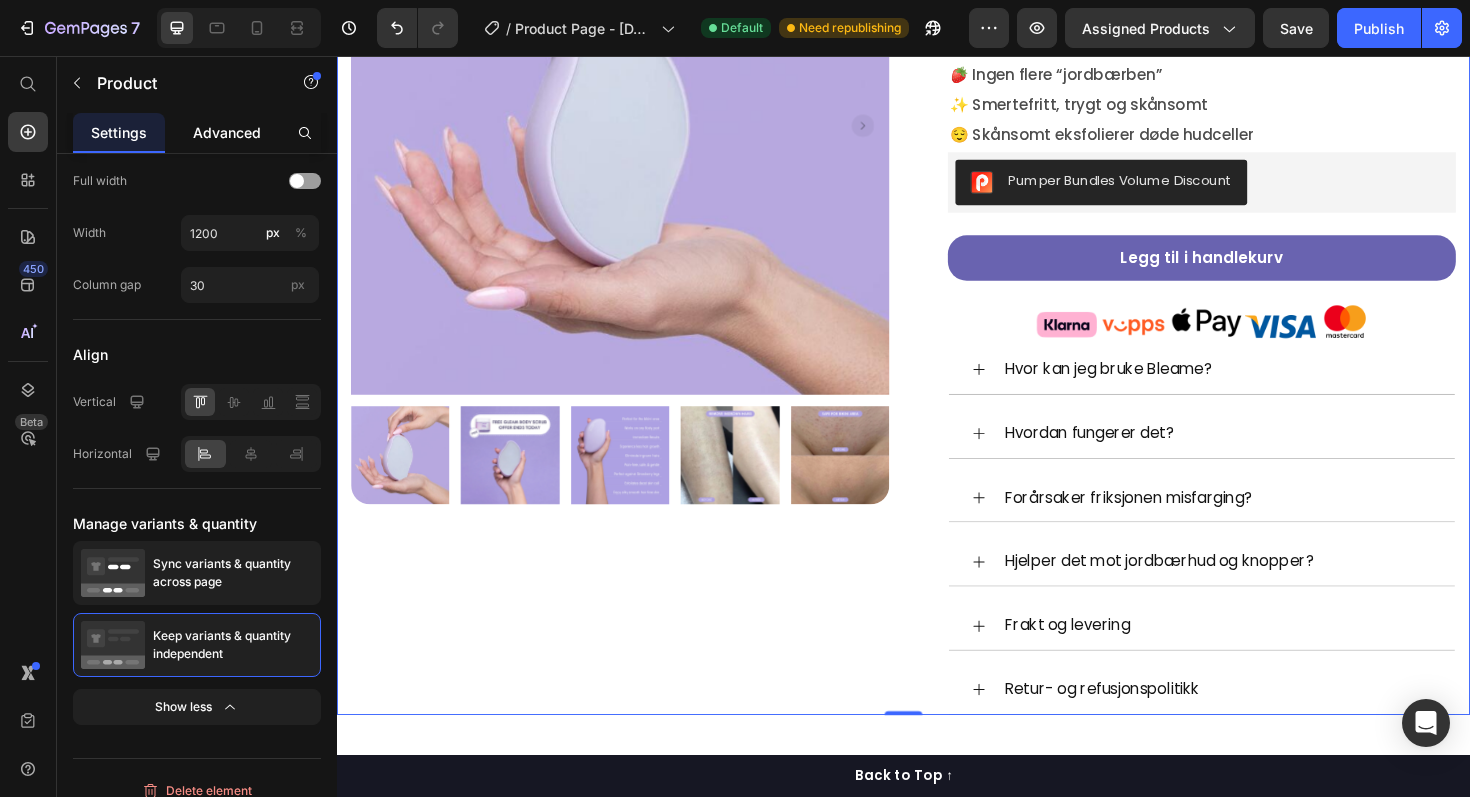 click on "Advanced" at bounding box center [227, 132] 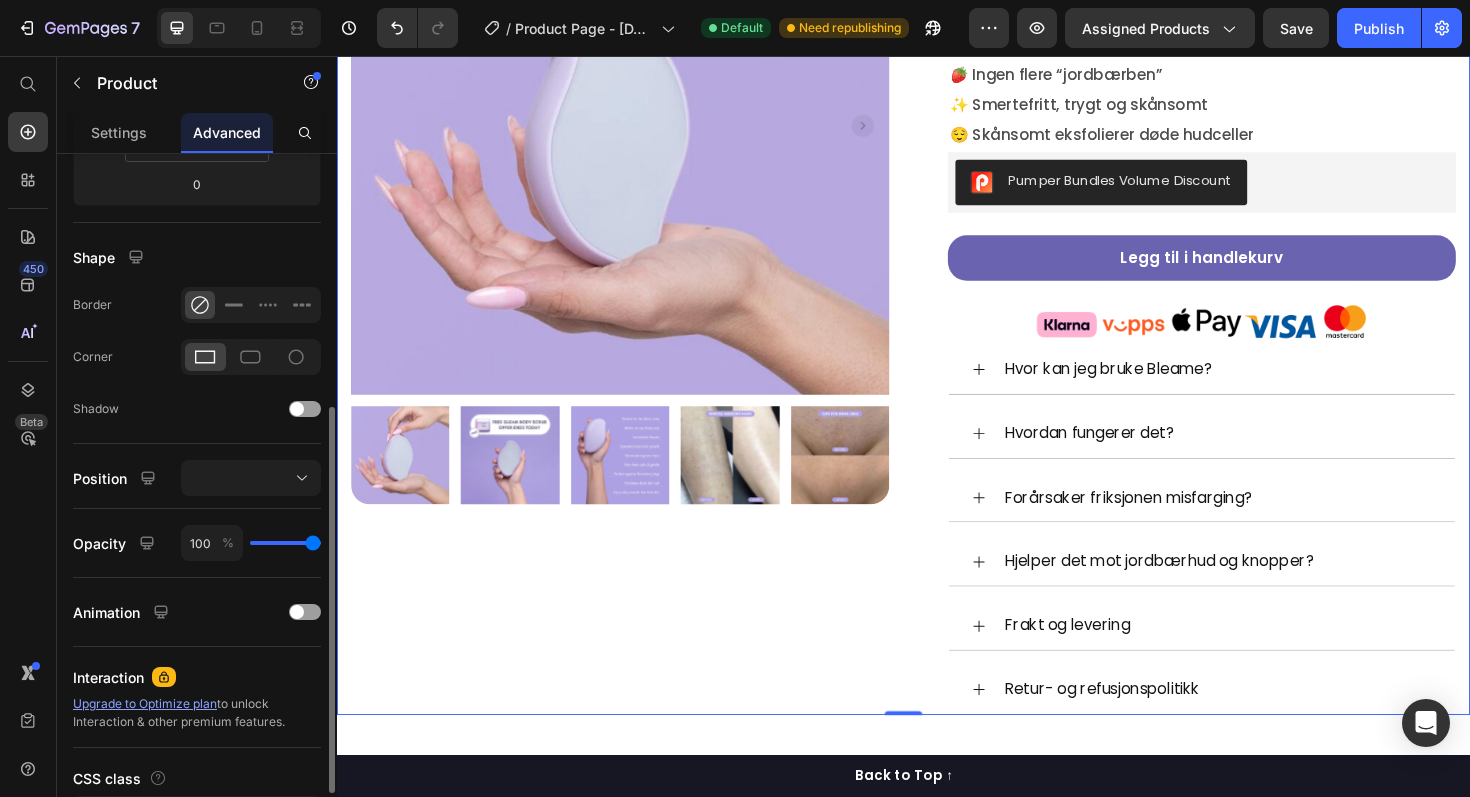scroll, scrollTop: 569, scrollLeft: 0, axis: vertical 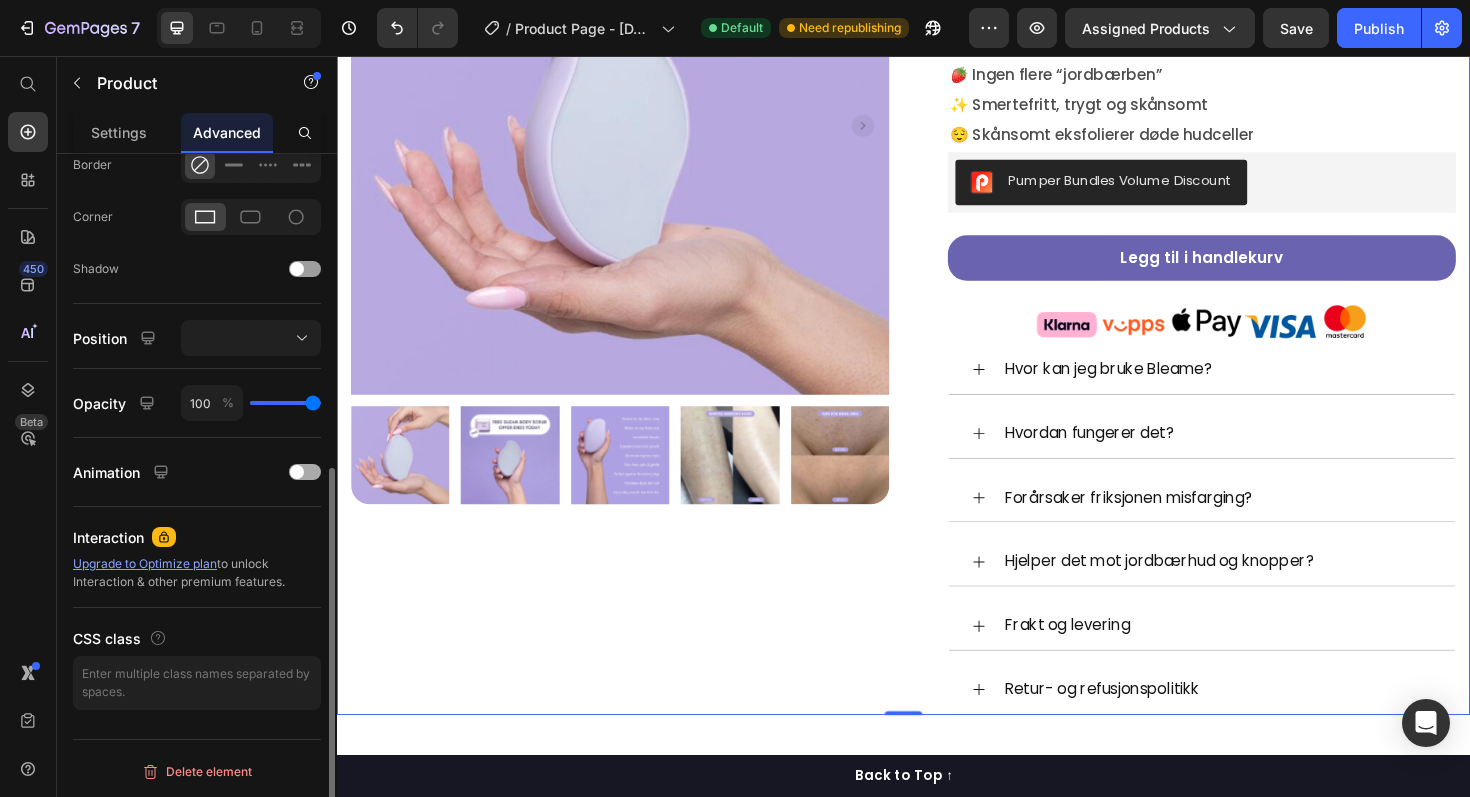 click at bounding box center [305, 472] 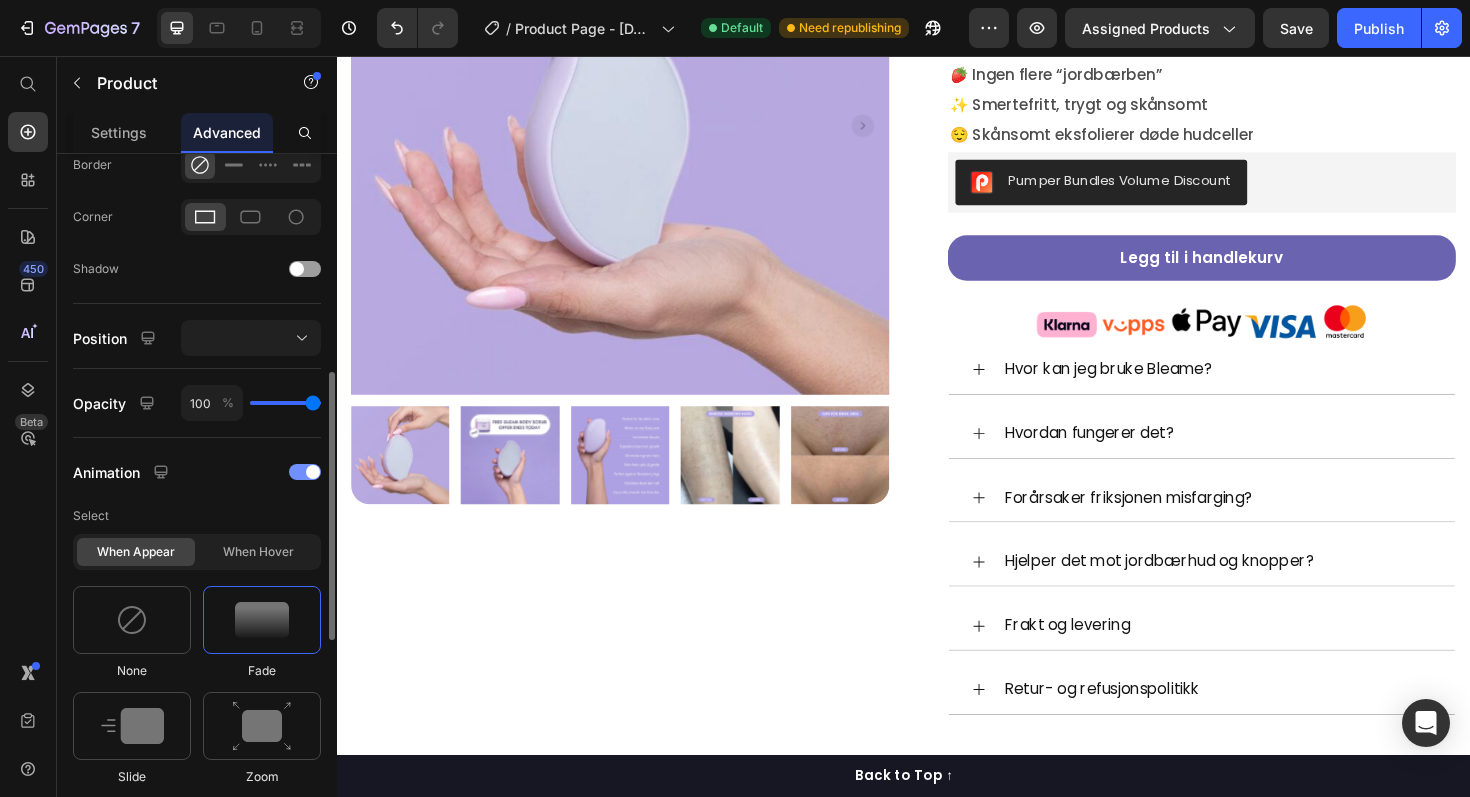 click at bounding box center (305, 472) 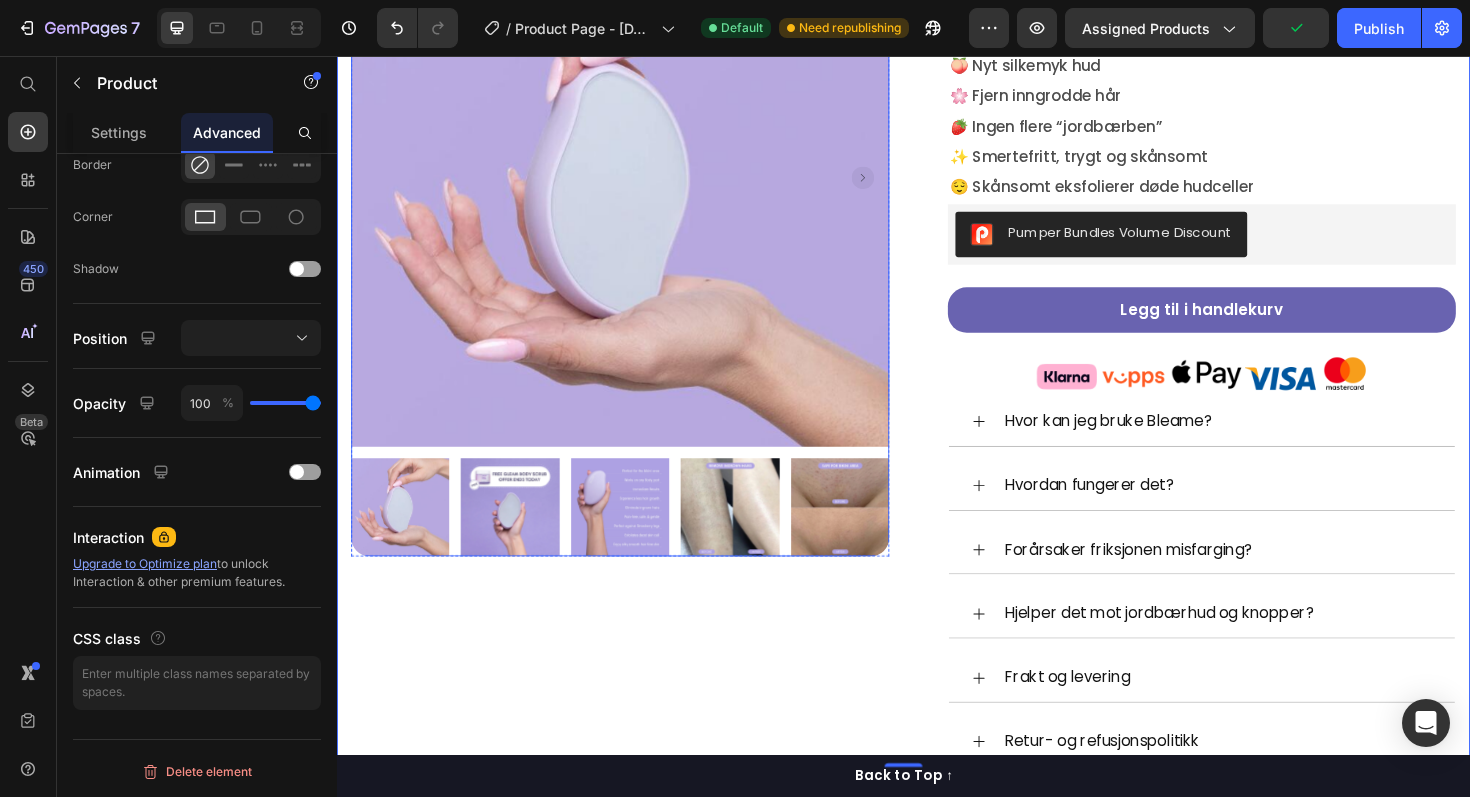 scroll, scrollTop: 300, scrollLeft: 0, axis: vertical 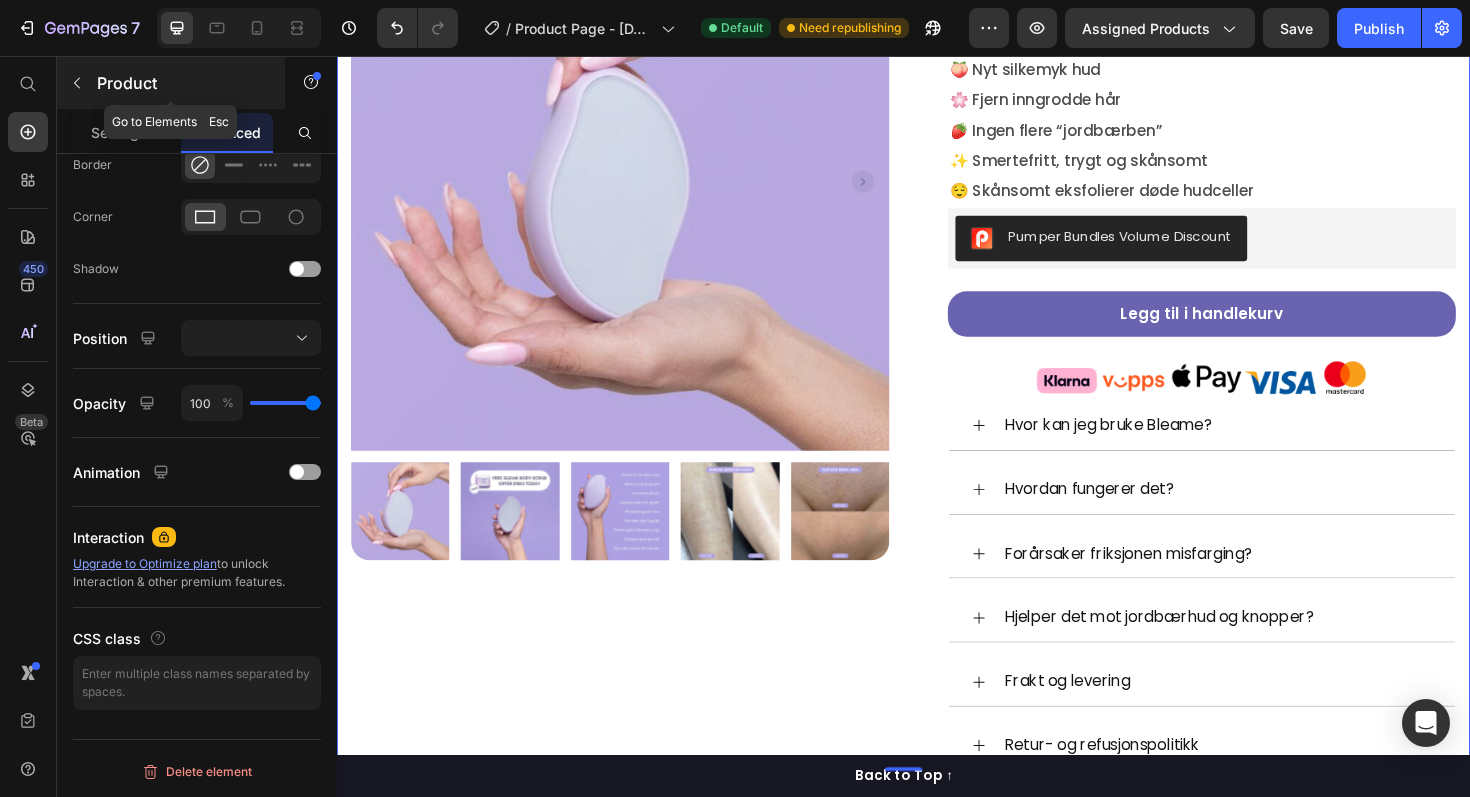 click at bounding box center [77, 83] 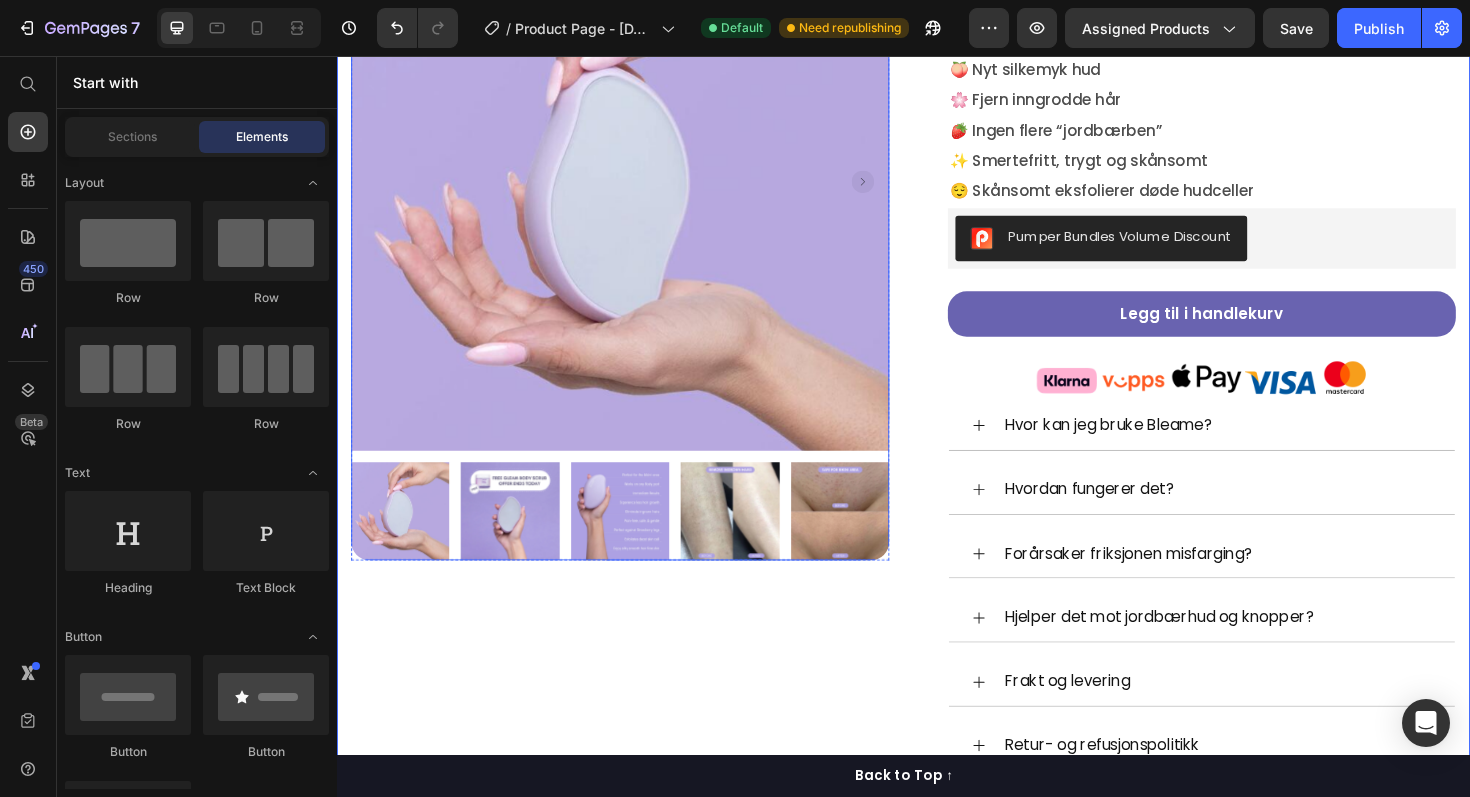 click at bounding box center (637, 189) 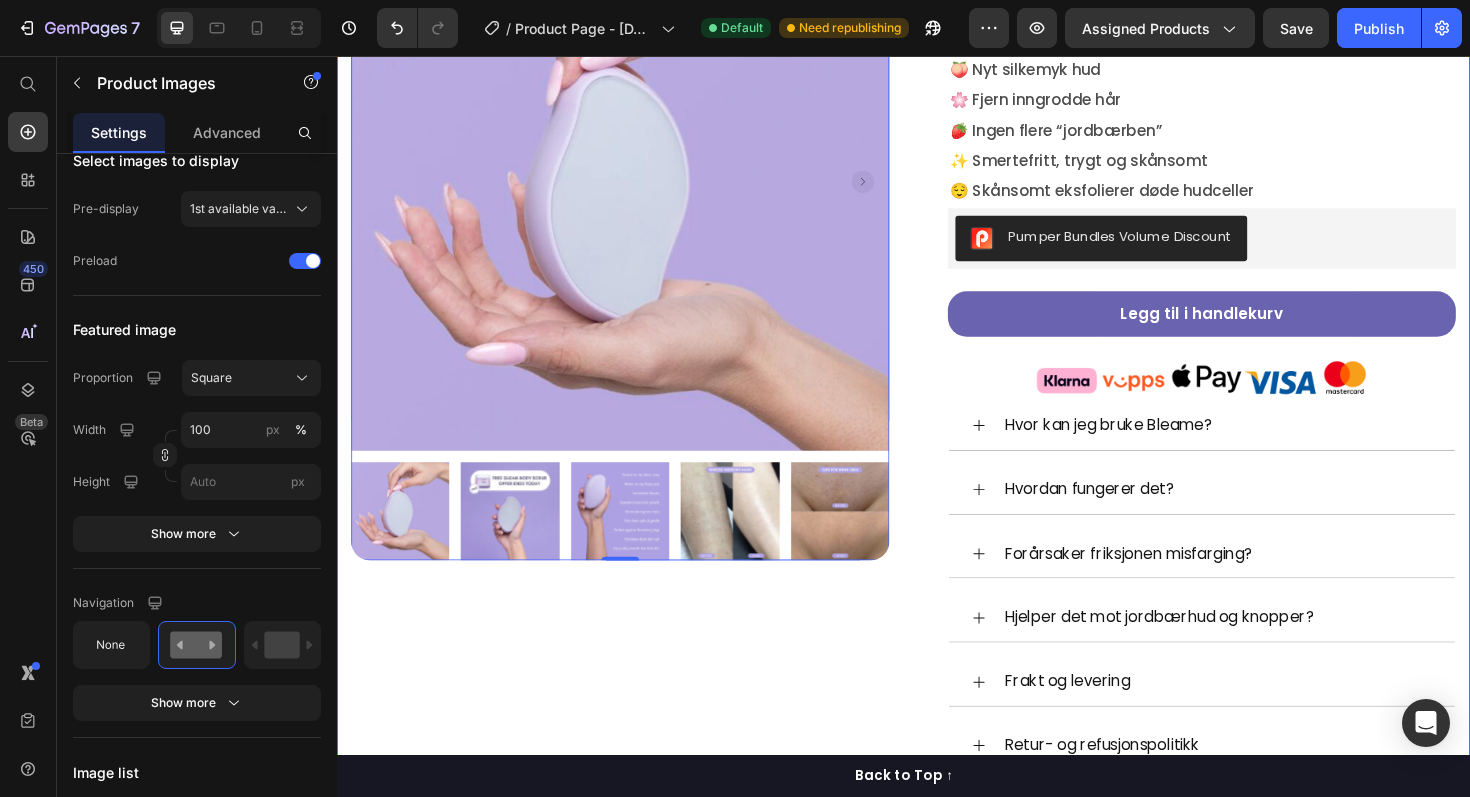 scroll, scrollTop: 0, scrollLeft: 0, axis: both 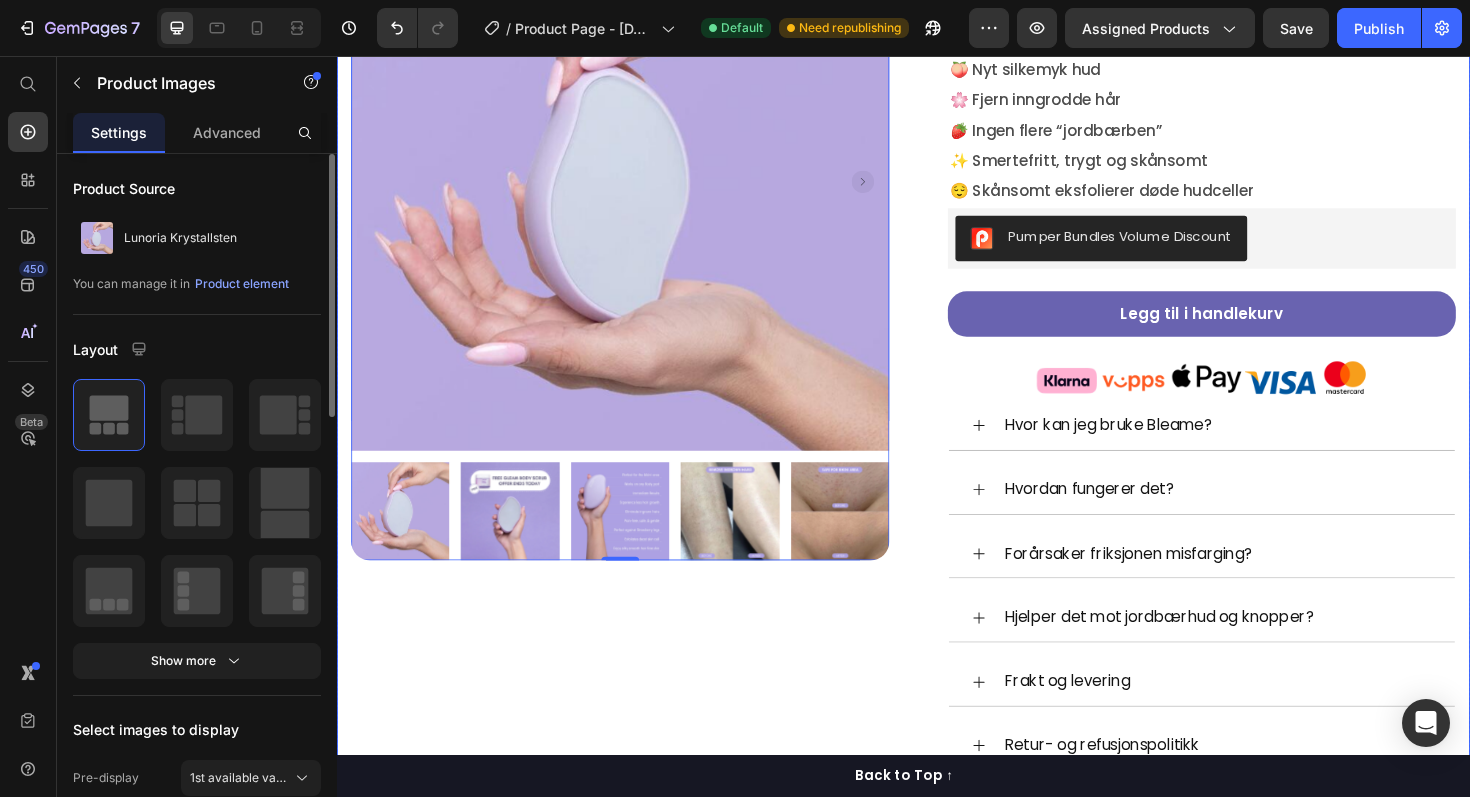 click on "Product Images   0 Row Row" at bounding box center [637, 358] 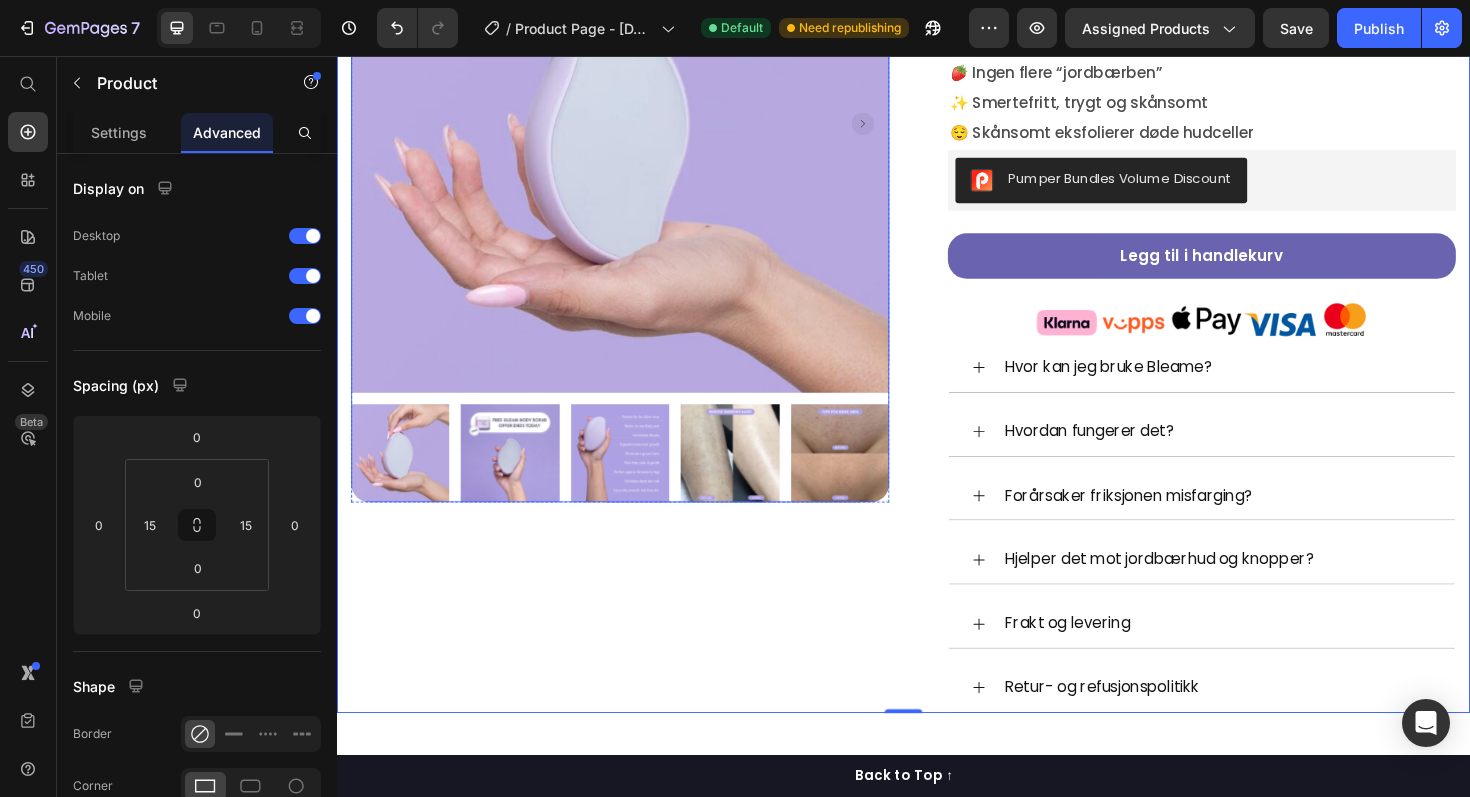 scroll, scrollTop: 365, scrollLeft: 0, axis: vertical 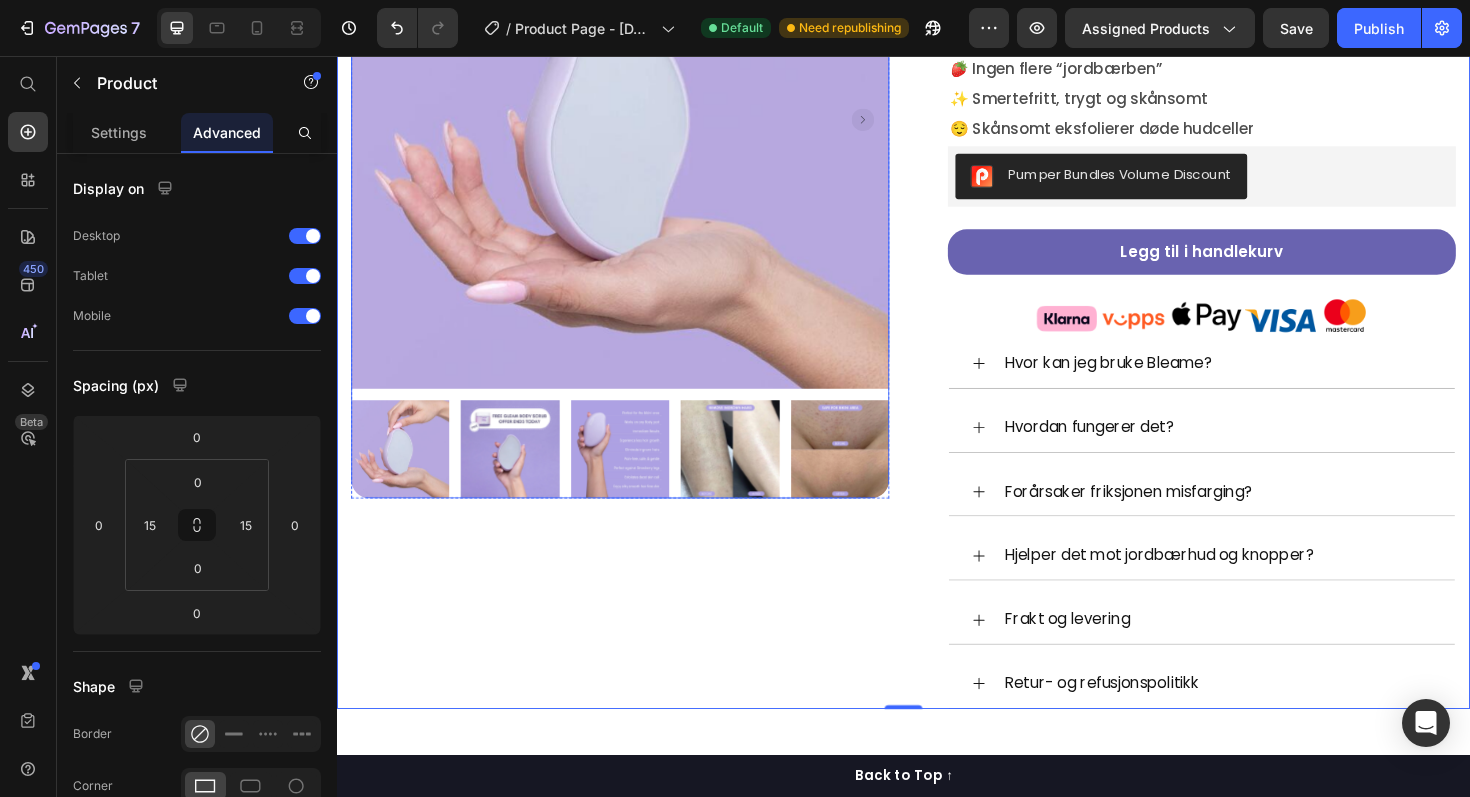 click at bounding box center (637, 473) 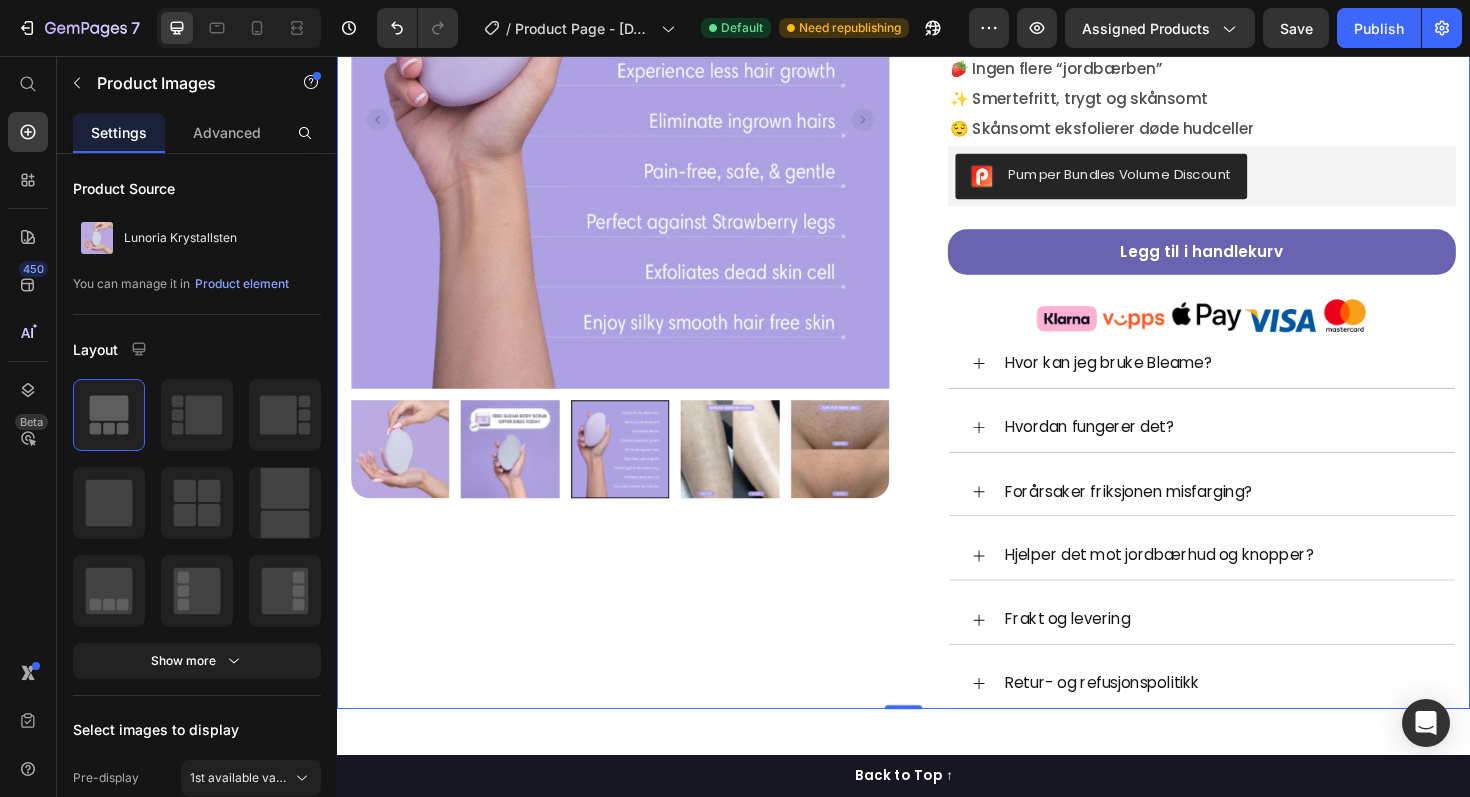 click on "Product Images Row Row" at bounding box center [637, 293] 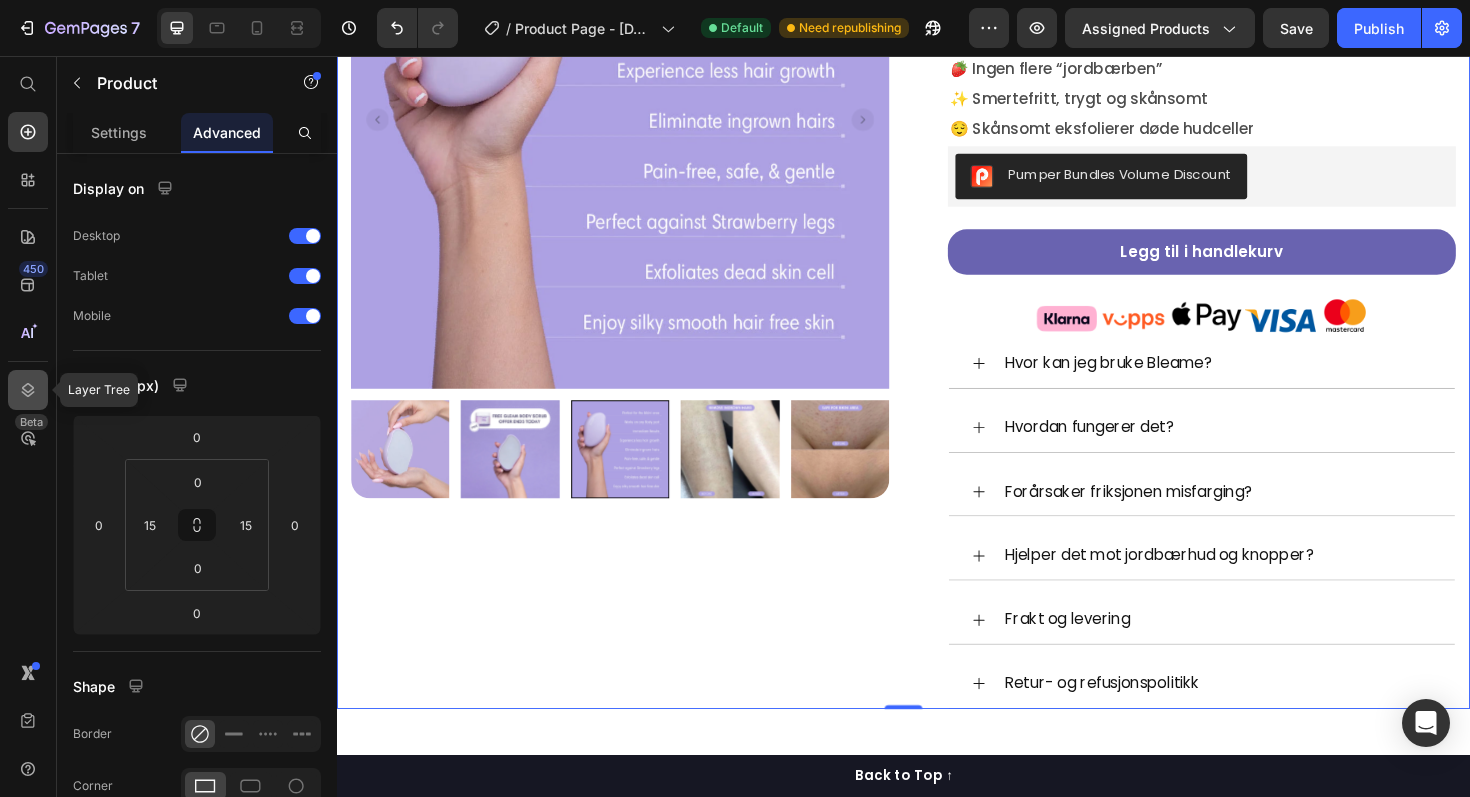 click 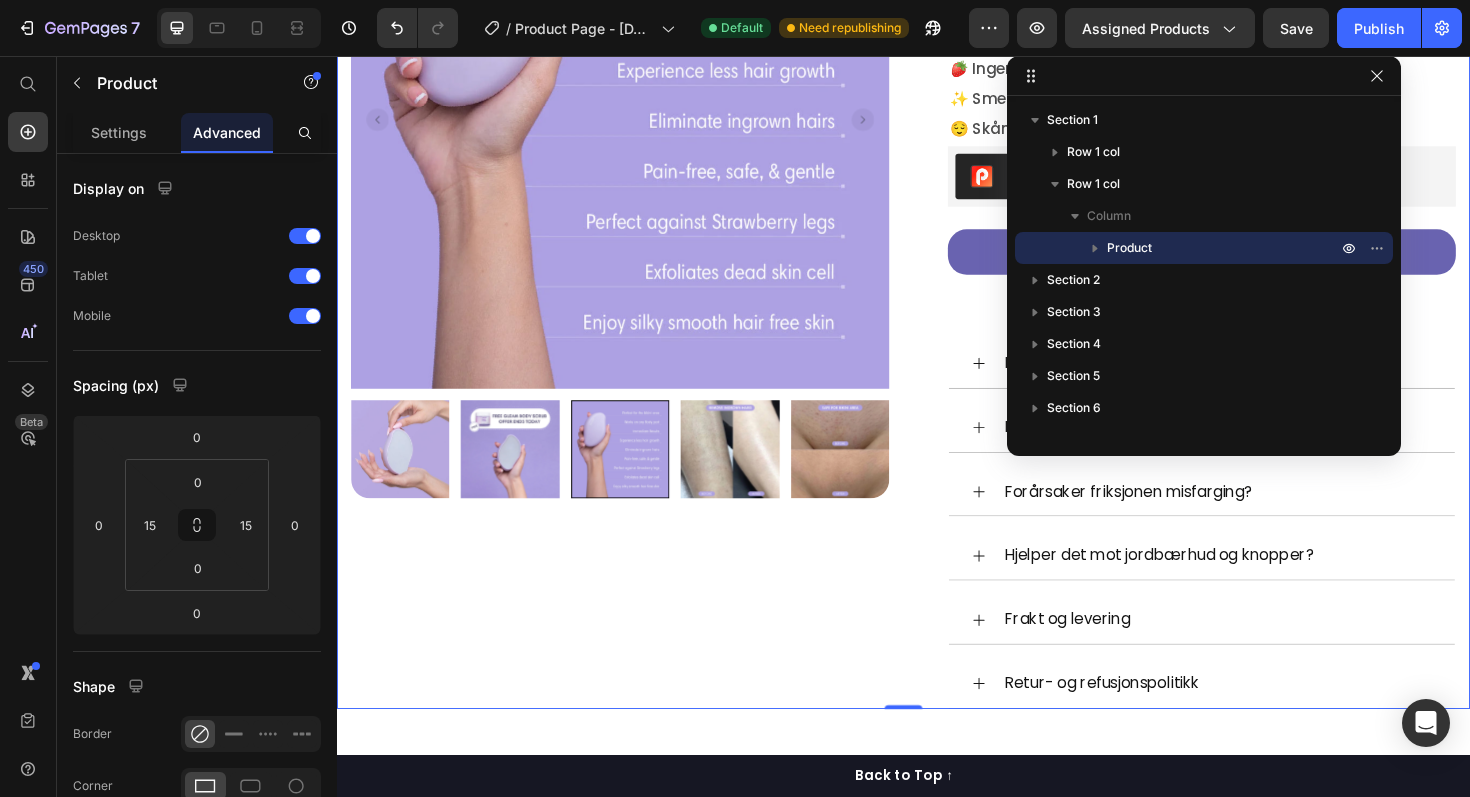 drag, startPoint x: 1443, startPoint y: 104, endPoint x: 1367, endPoint y: 60, distance: 87.81799 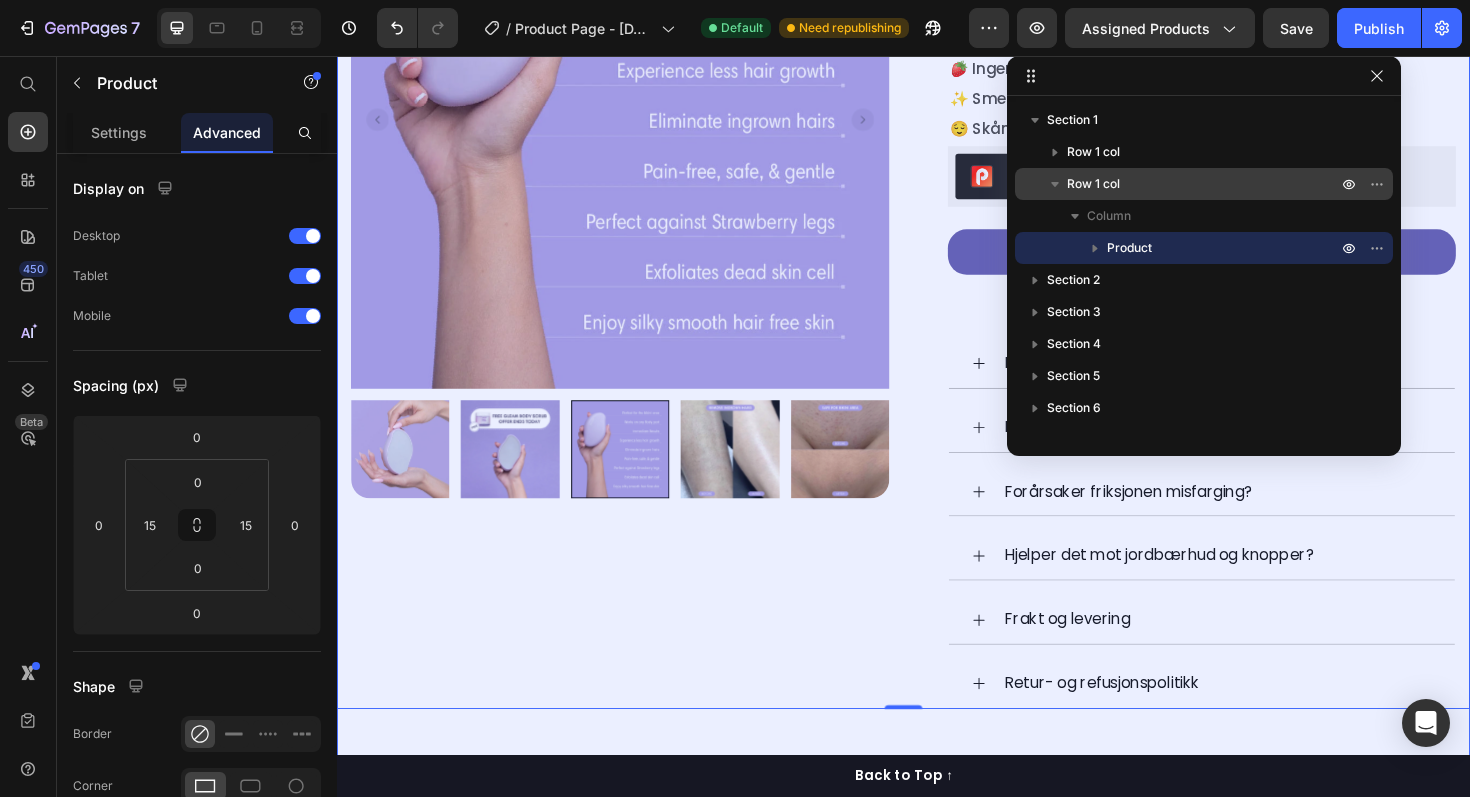 click on "Row 1 col" at bounding box center [1093, 184] 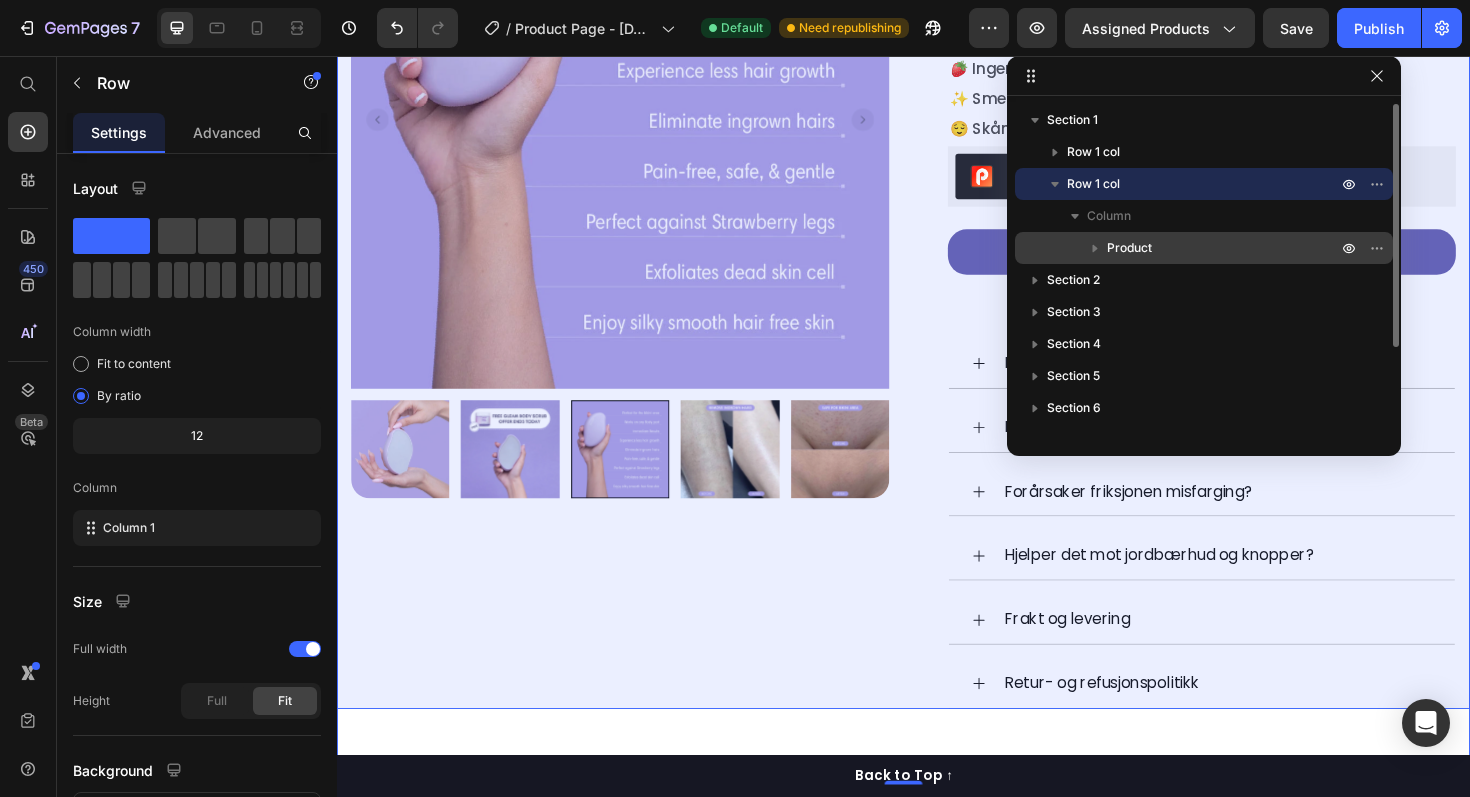 drag, startPoint x: 1096, startPoint y: 185, endPoint x: 1092, endPoint y: 245, distance: 60.133186 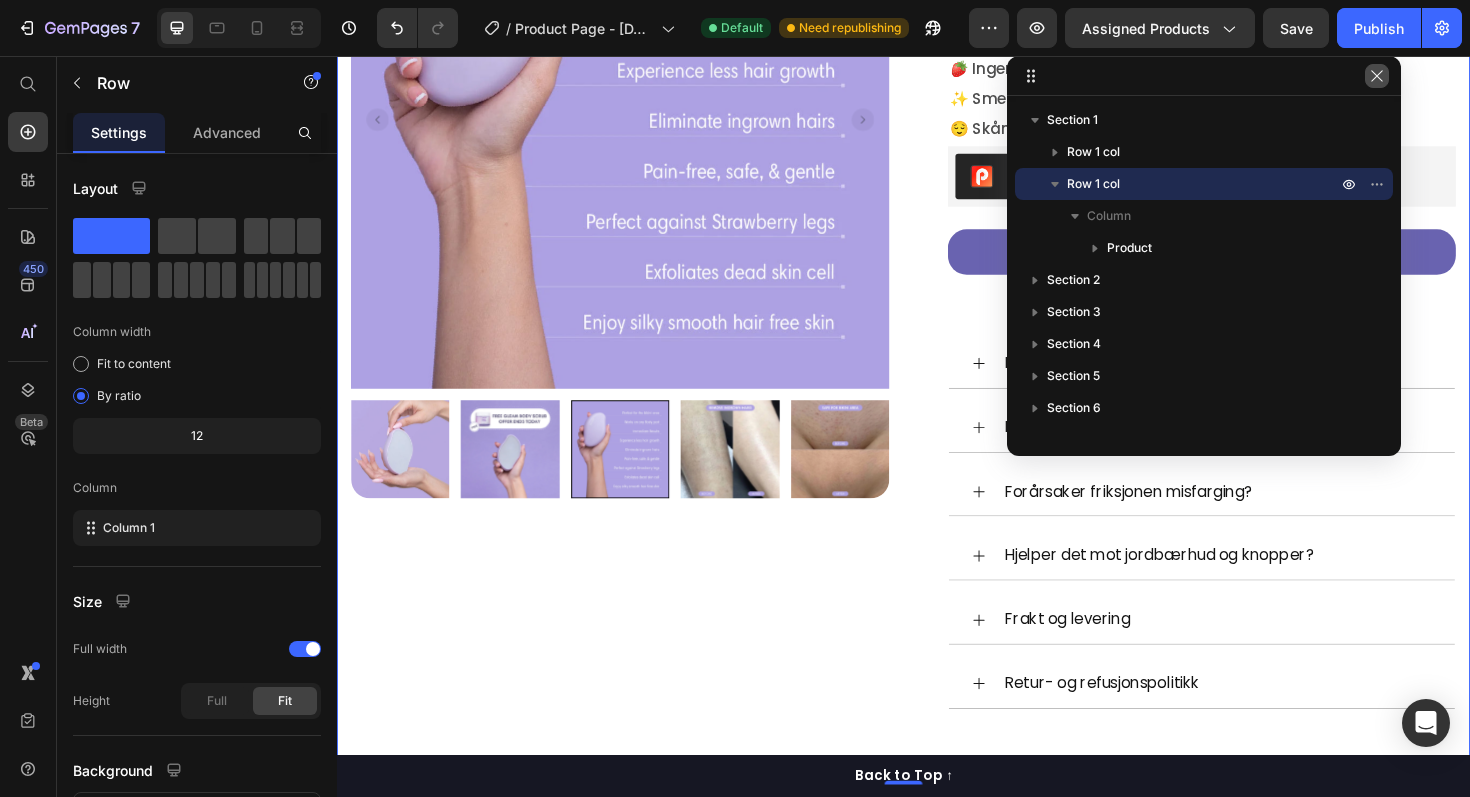 click 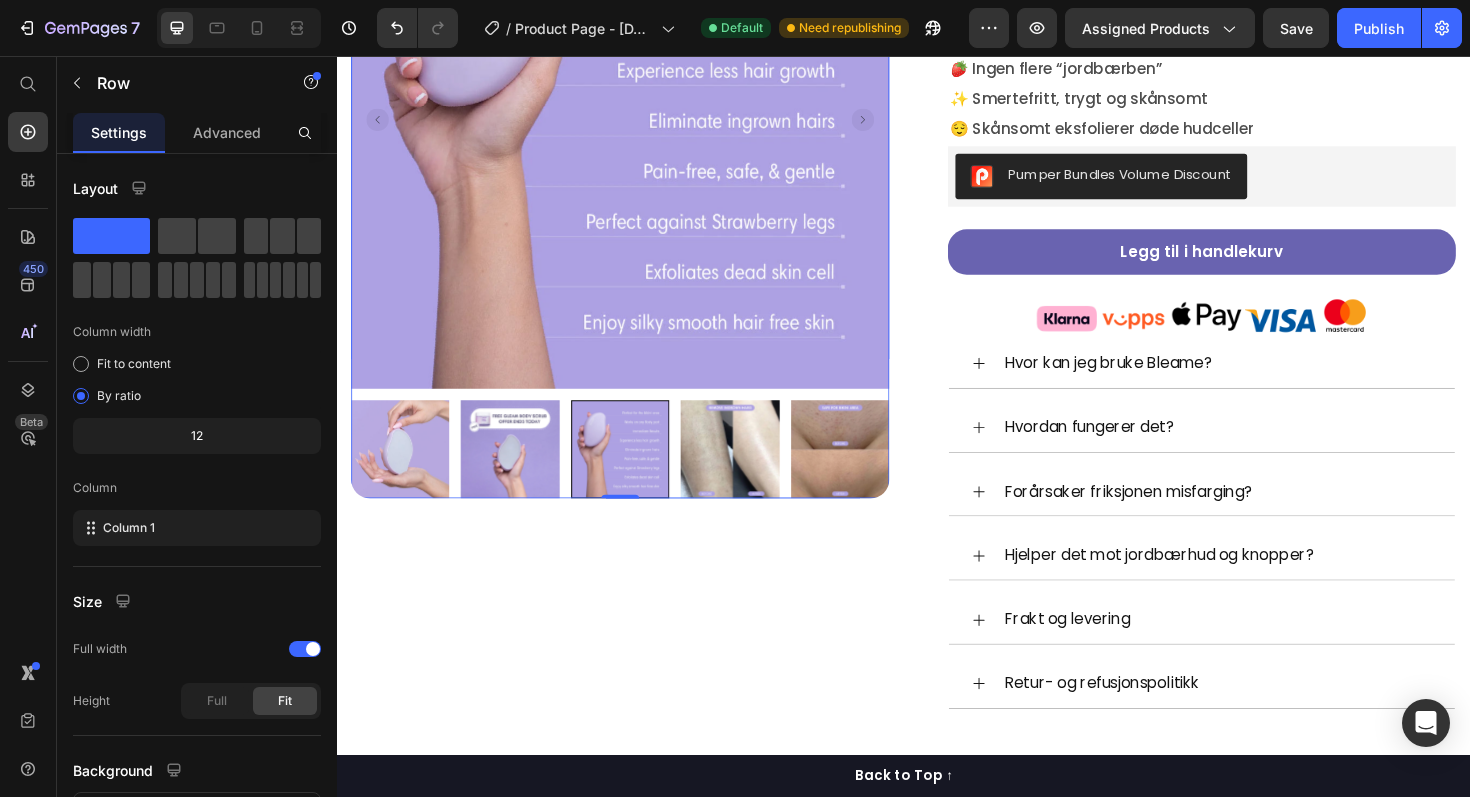 click at bounding box center [637, 124] 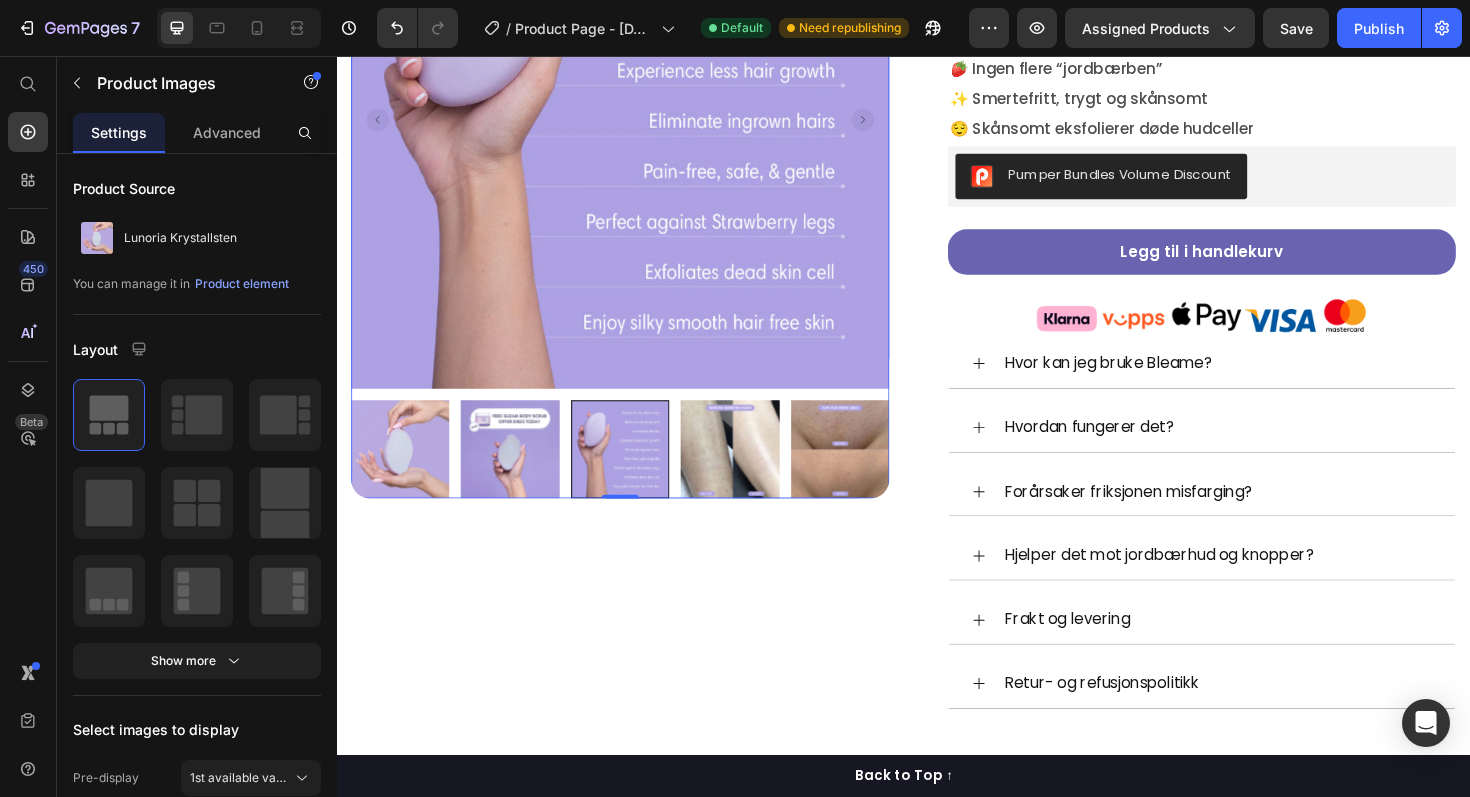 click at bounding box center [404, 473] 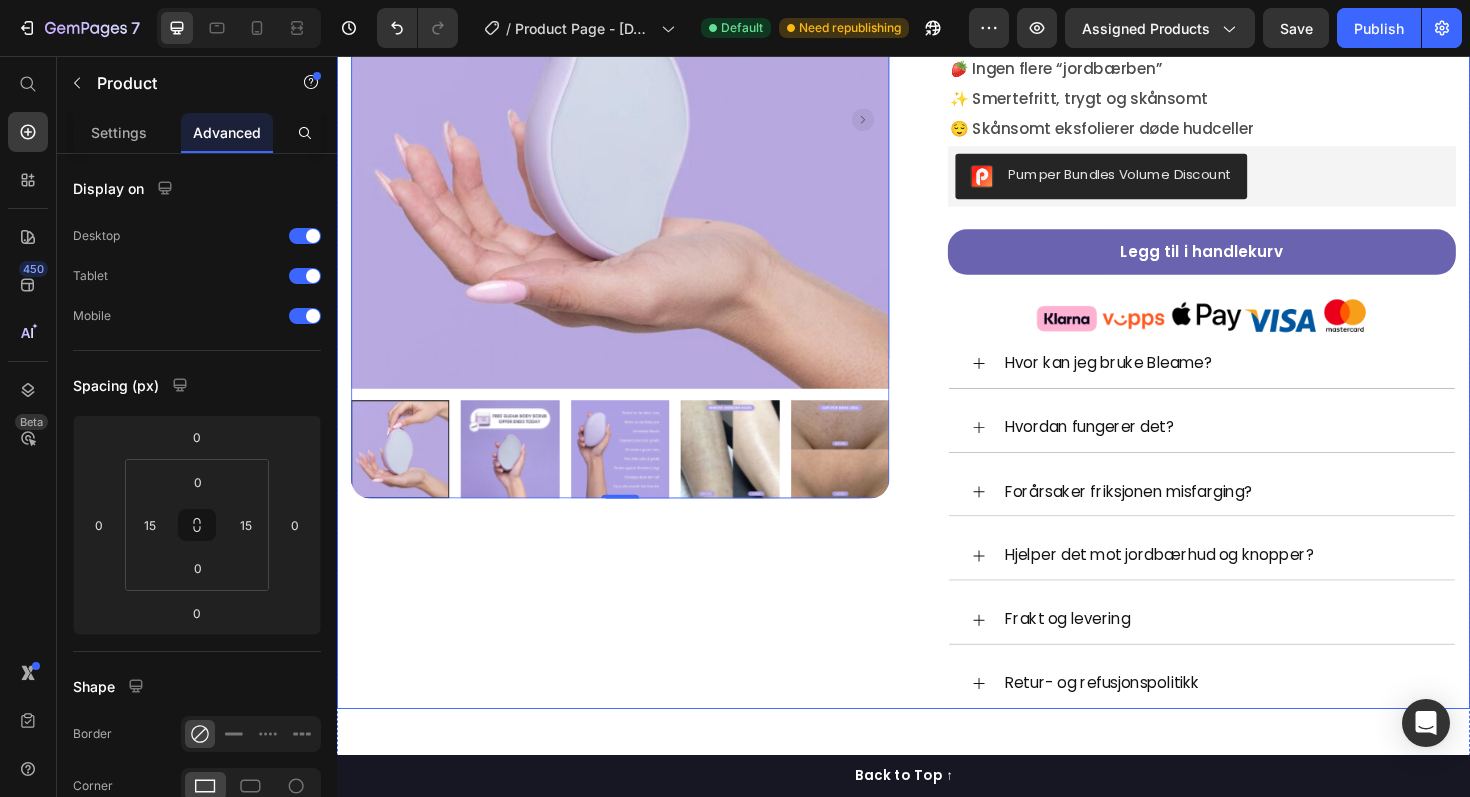 click on "Product Images   0 Row Row" at bounding box center (637, 293) 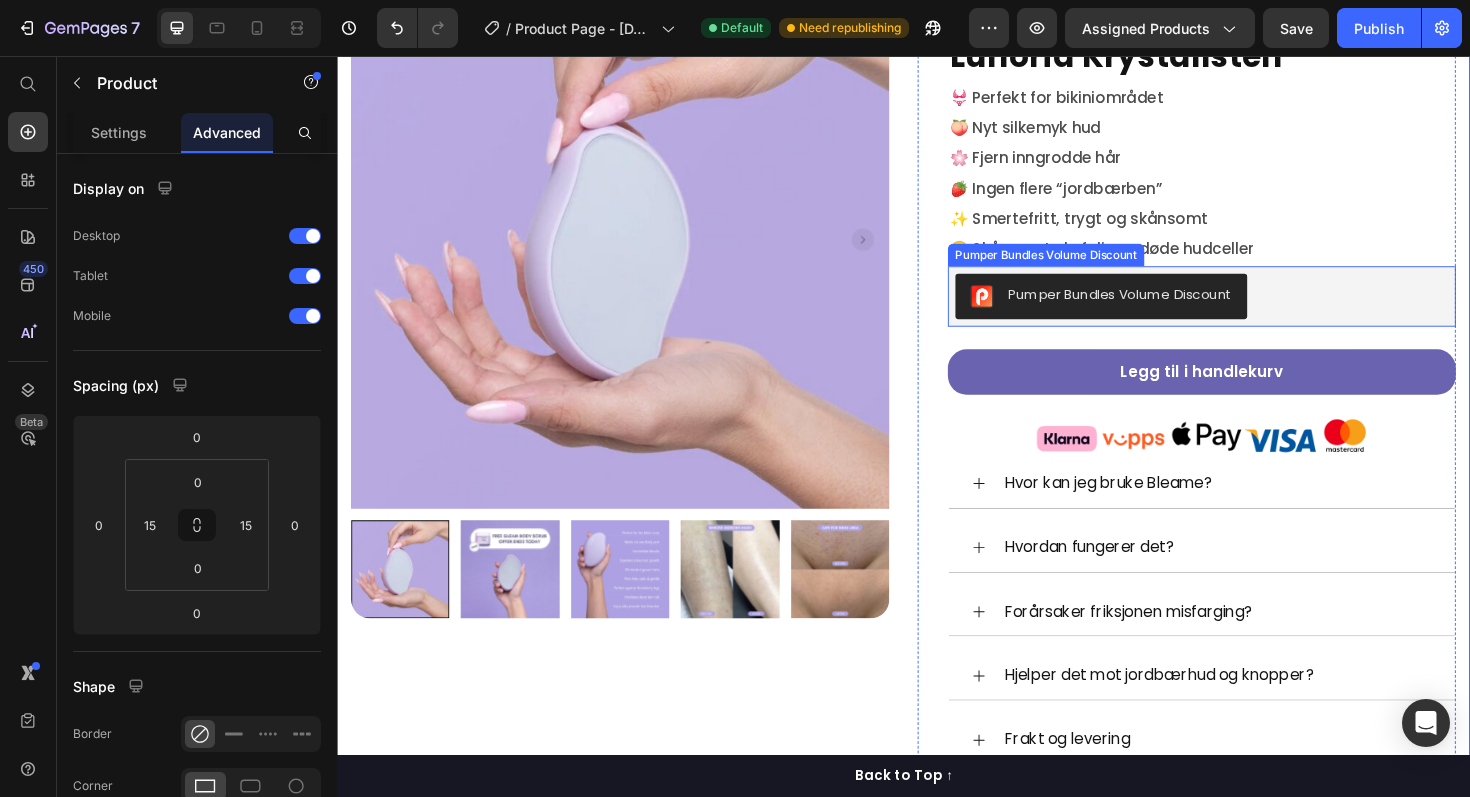 scroll, scrollTop: 241, scrollLeft: 0, axis: vertical 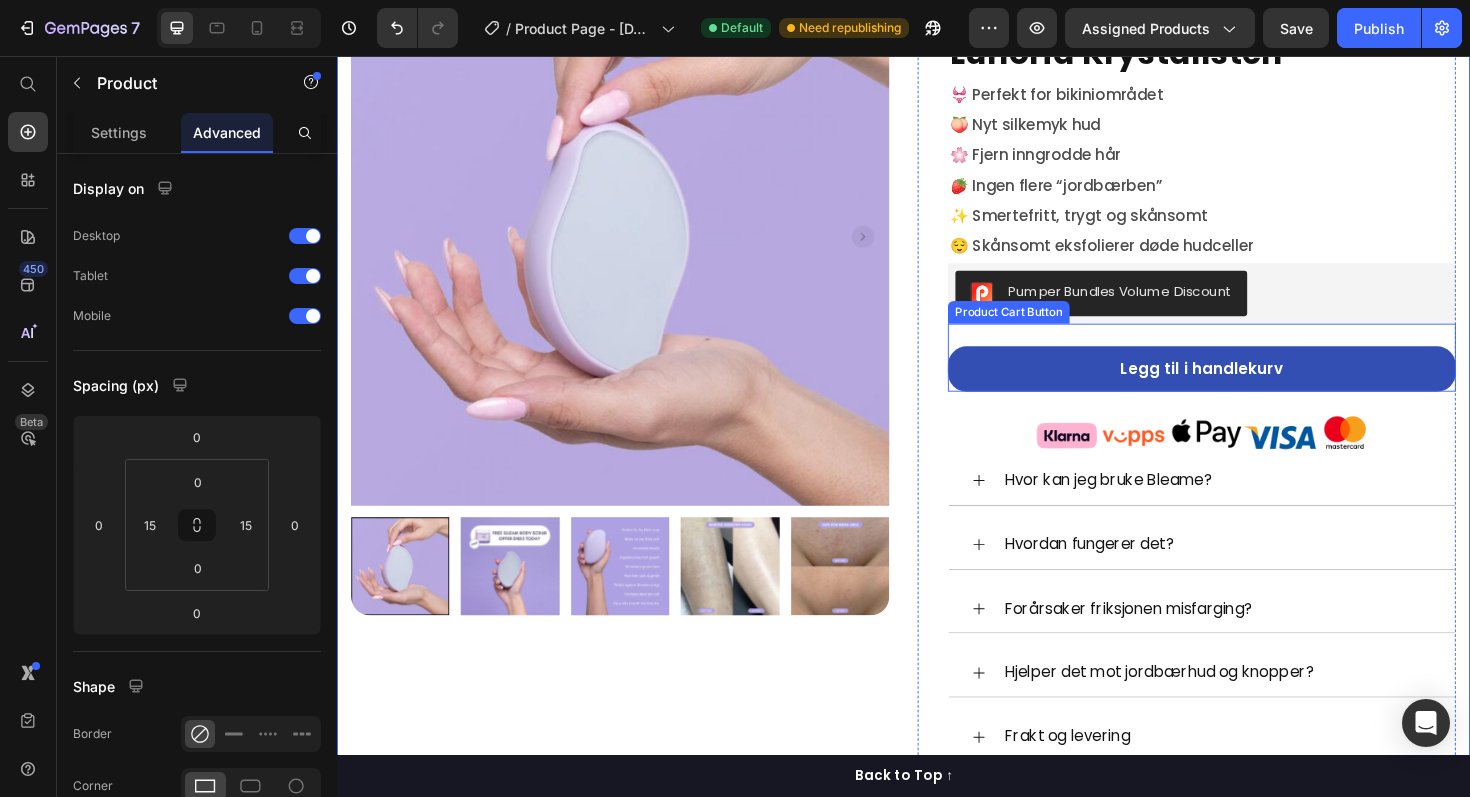 click on "Legg til i handlekurv" at bounding box center [1253, 388] 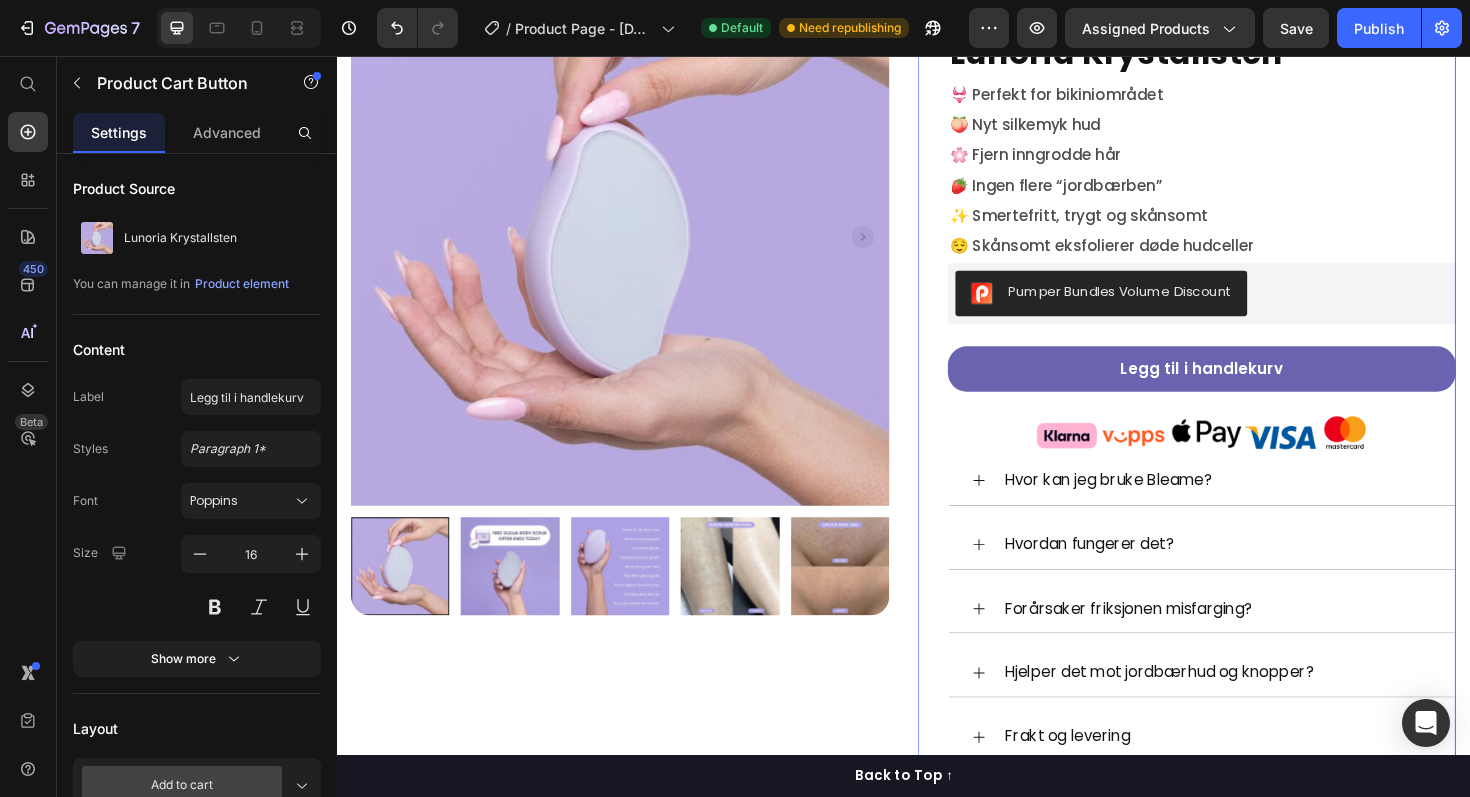 click on "Judge.me - Preview Badge (Stars) Judge.me Lunoria Krystallsten Product Title 👙 Perfekt for bikiniområdet 🍑 Nyt silkemyk hud 🌸 Fjern inngrodde hår 🍓 Ingen flere “jordbærben” ✨ Smertefritt, trygt og skånsomt 😌 Skånsomt eksfolierer døde hudceller Text Block Pumper Bundles Volume Discount Pumper Bundles Volume Discount Legg til i handlekurv Product Cart Button Image Row
Hvor kan jeg bruke Bleame?
Hvordan fungerer det?
Forårsaker friksjonen misfarging?
Hjelper det mot jordbærhud og knopper?
Frakt og levering
Retur- og refusjonspolitikk Accordion Row   0" at bounding box center (1237, 417) 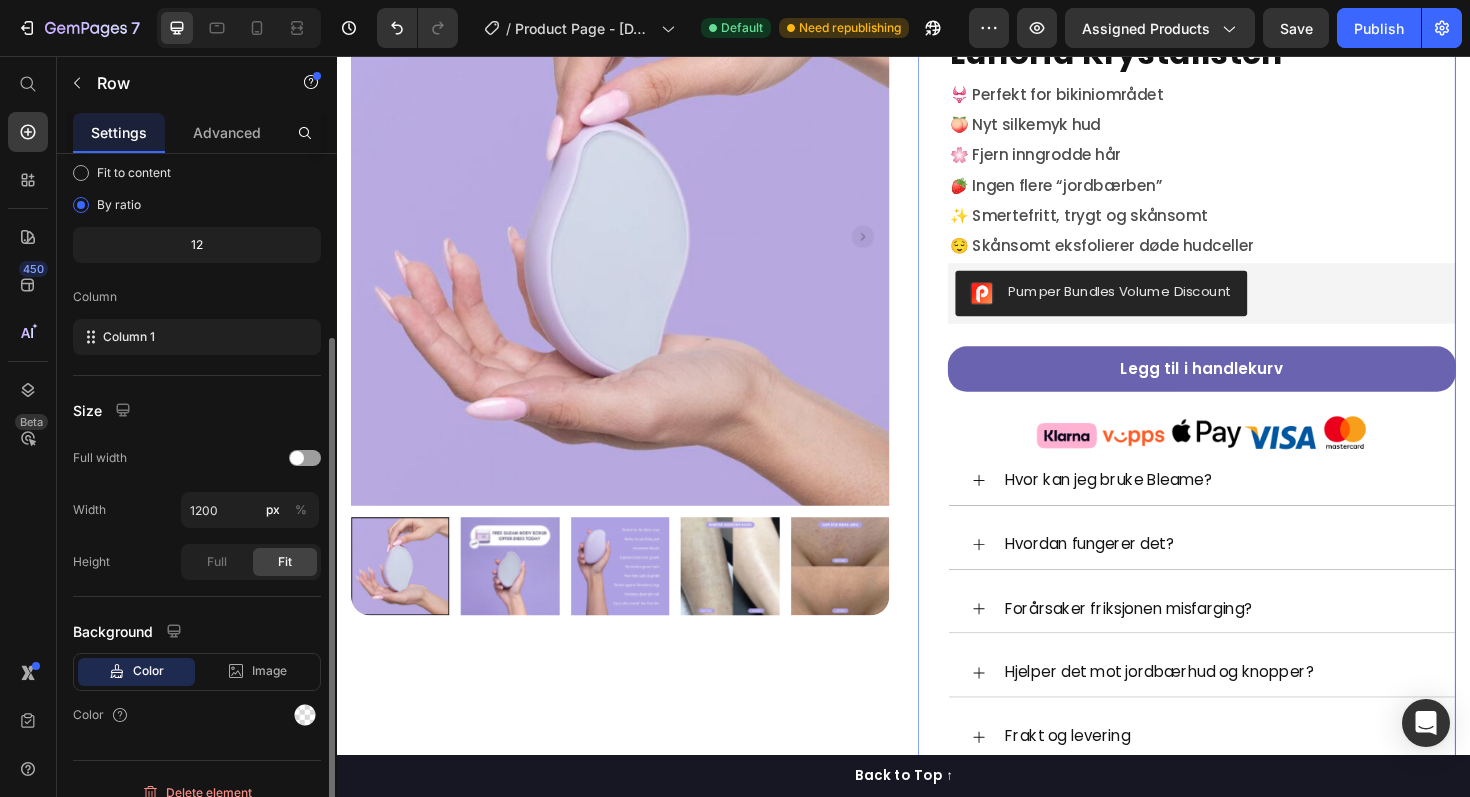 scroll, scrollTop: 212, scrollLeft: 0, axis: vertical 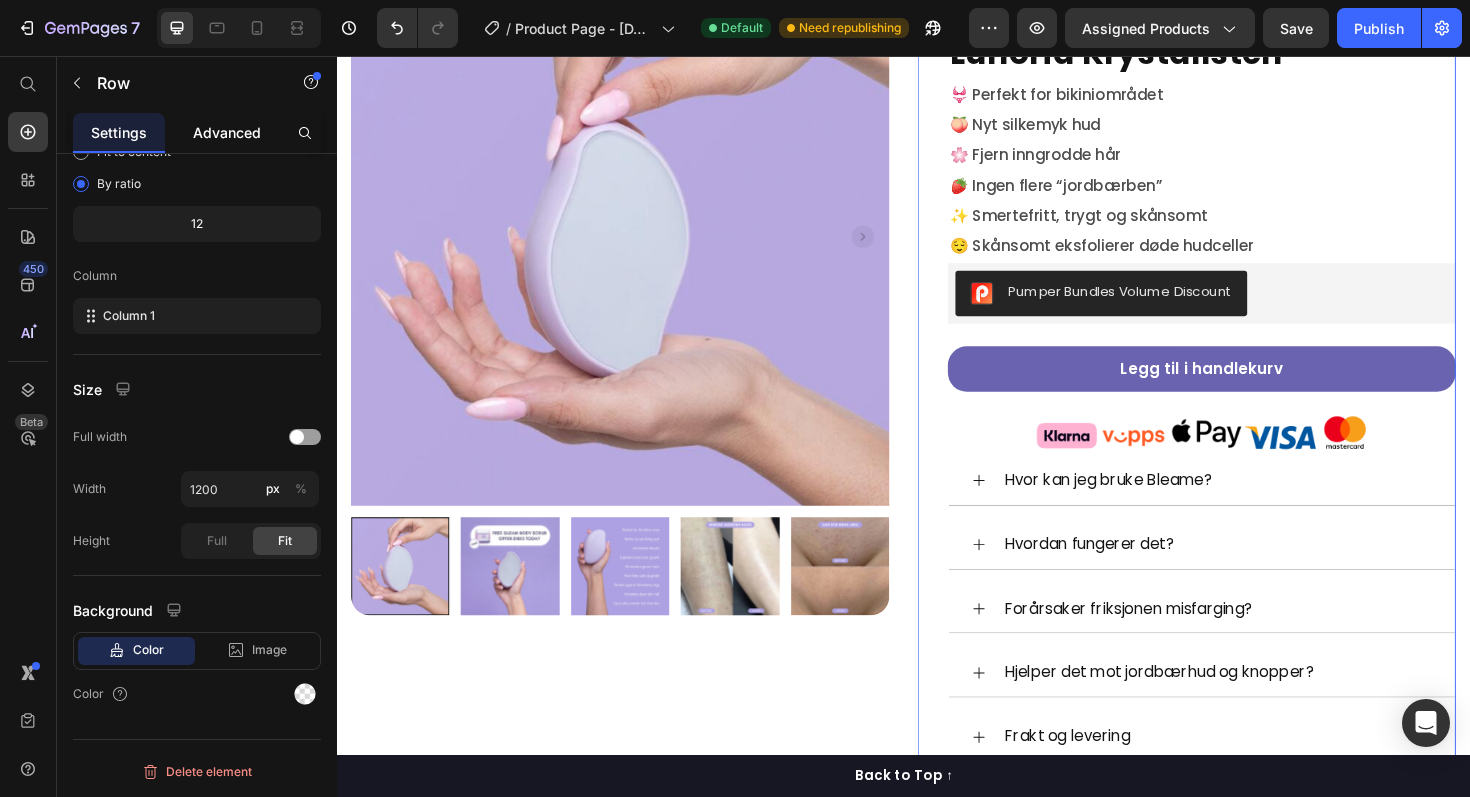 click on "Advanced" at bounding box center (227, 132) 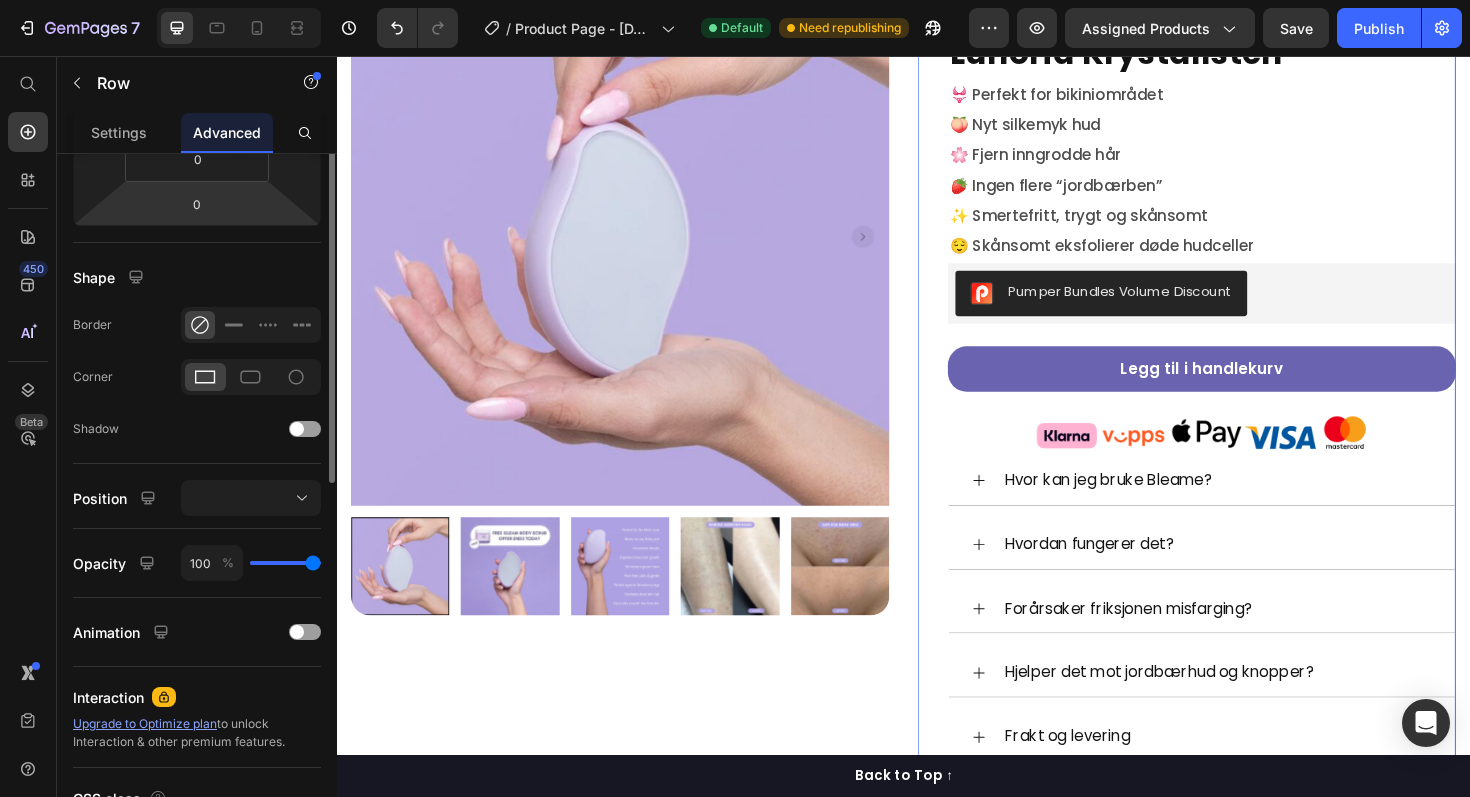 scroll, scrollTop: 569, scrollLeft: 0, axis: vertical 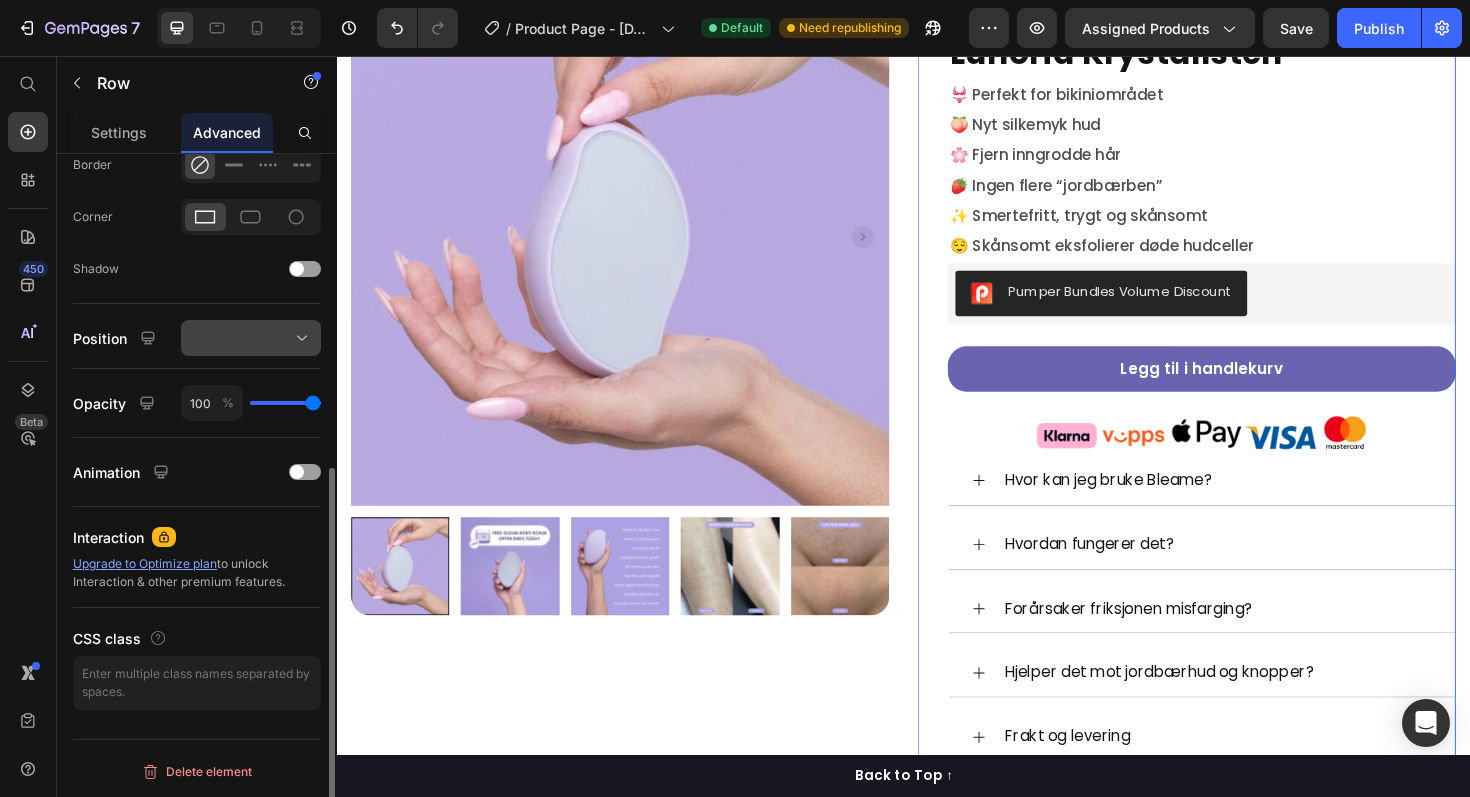 click at bounding box center (251, 338) 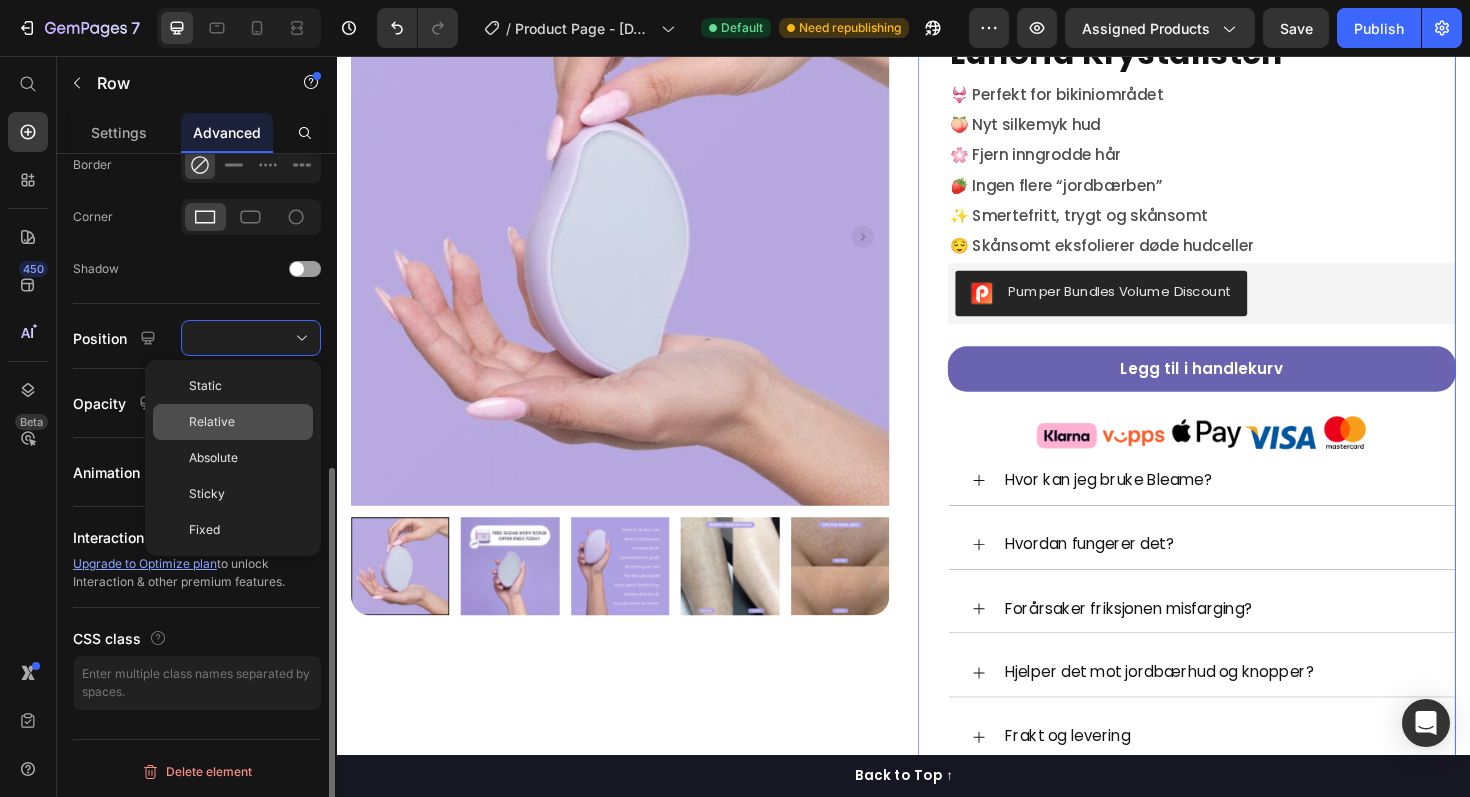 click on "Relative" at bounding box center (247, 422) 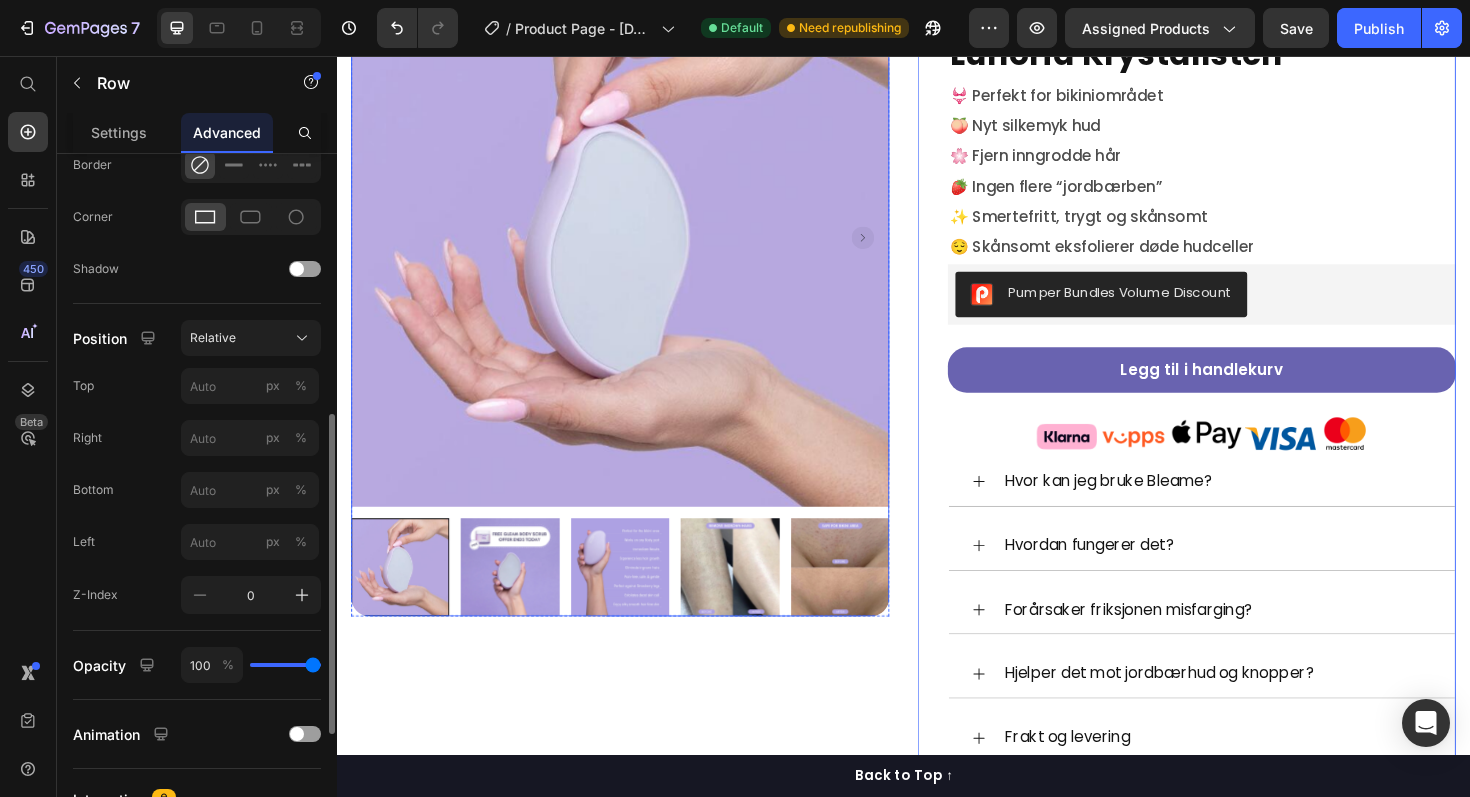 scroll, scrollTop: 0, scrollLeft: 0, axis: both 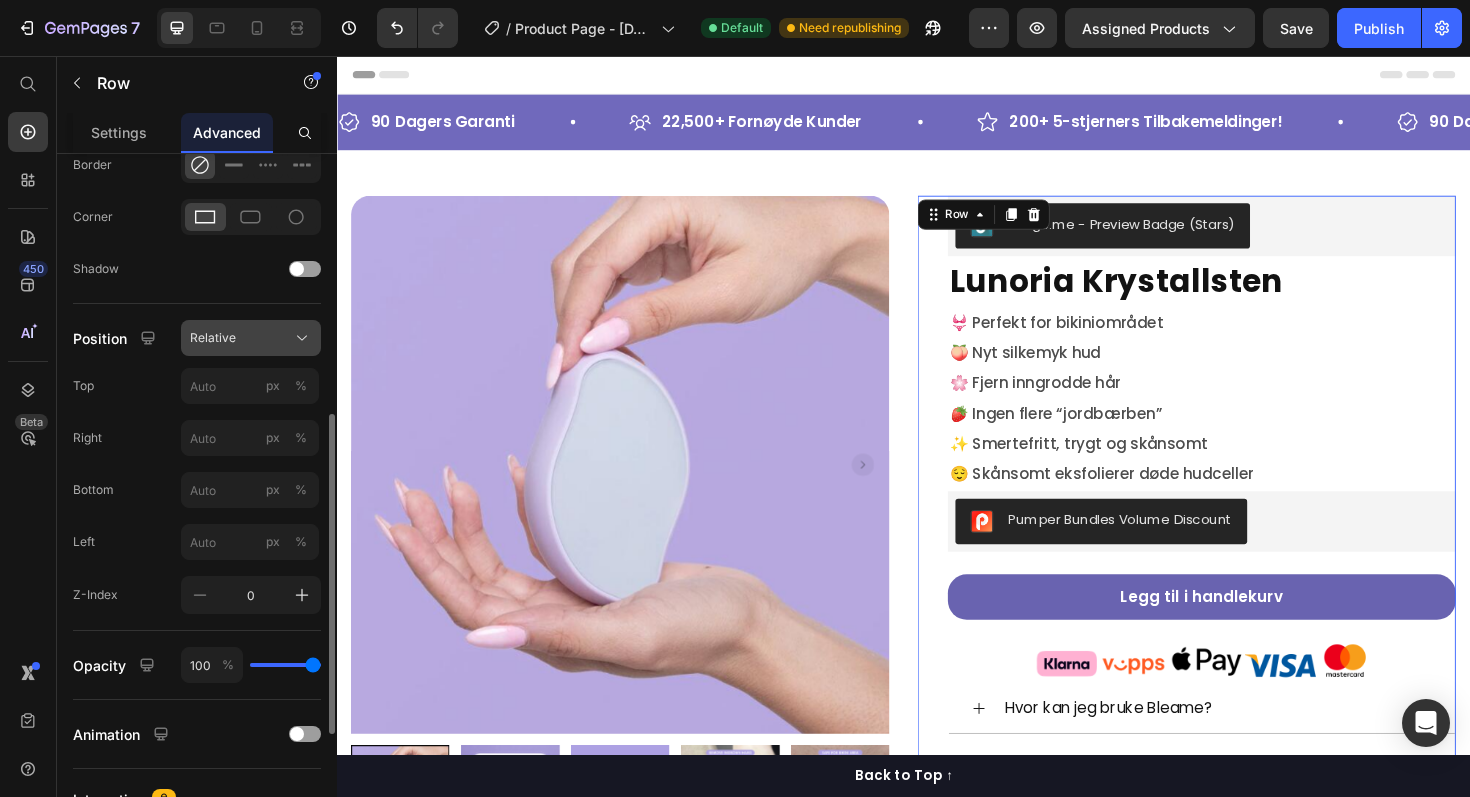 click on "Relative" at bounding box center [251, 338] 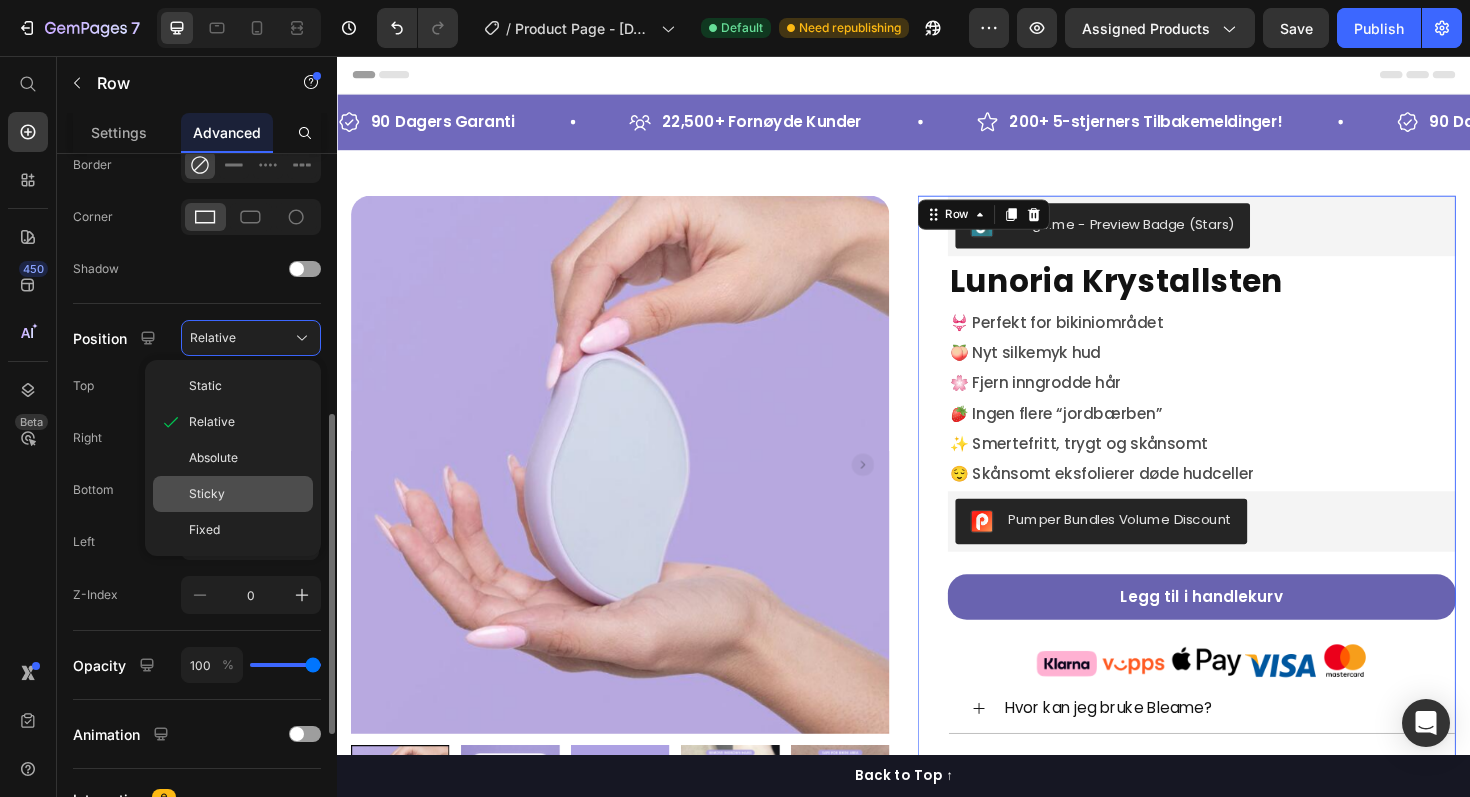 click on "Sticky" at bounding box center (207, 494) 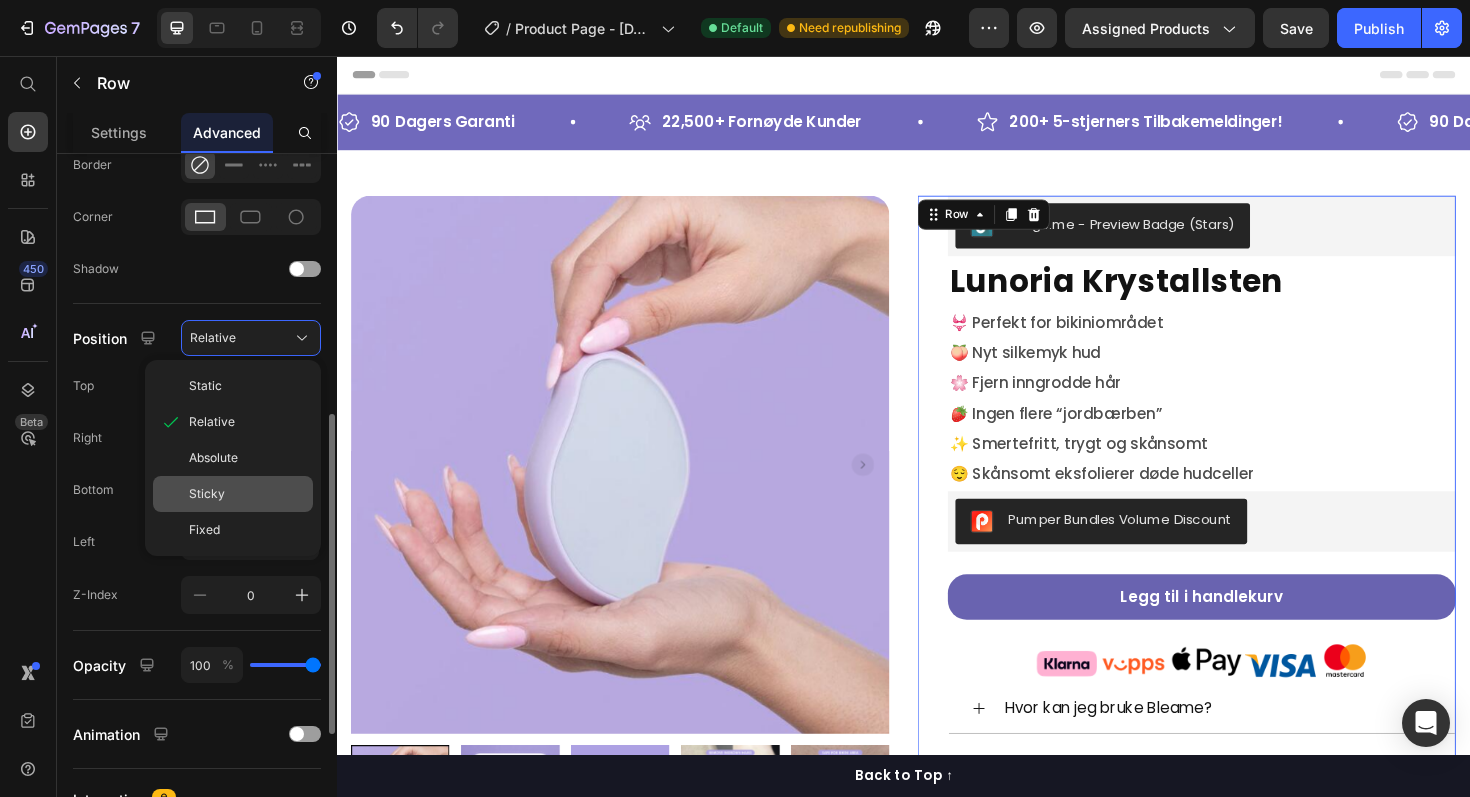 type on "0" 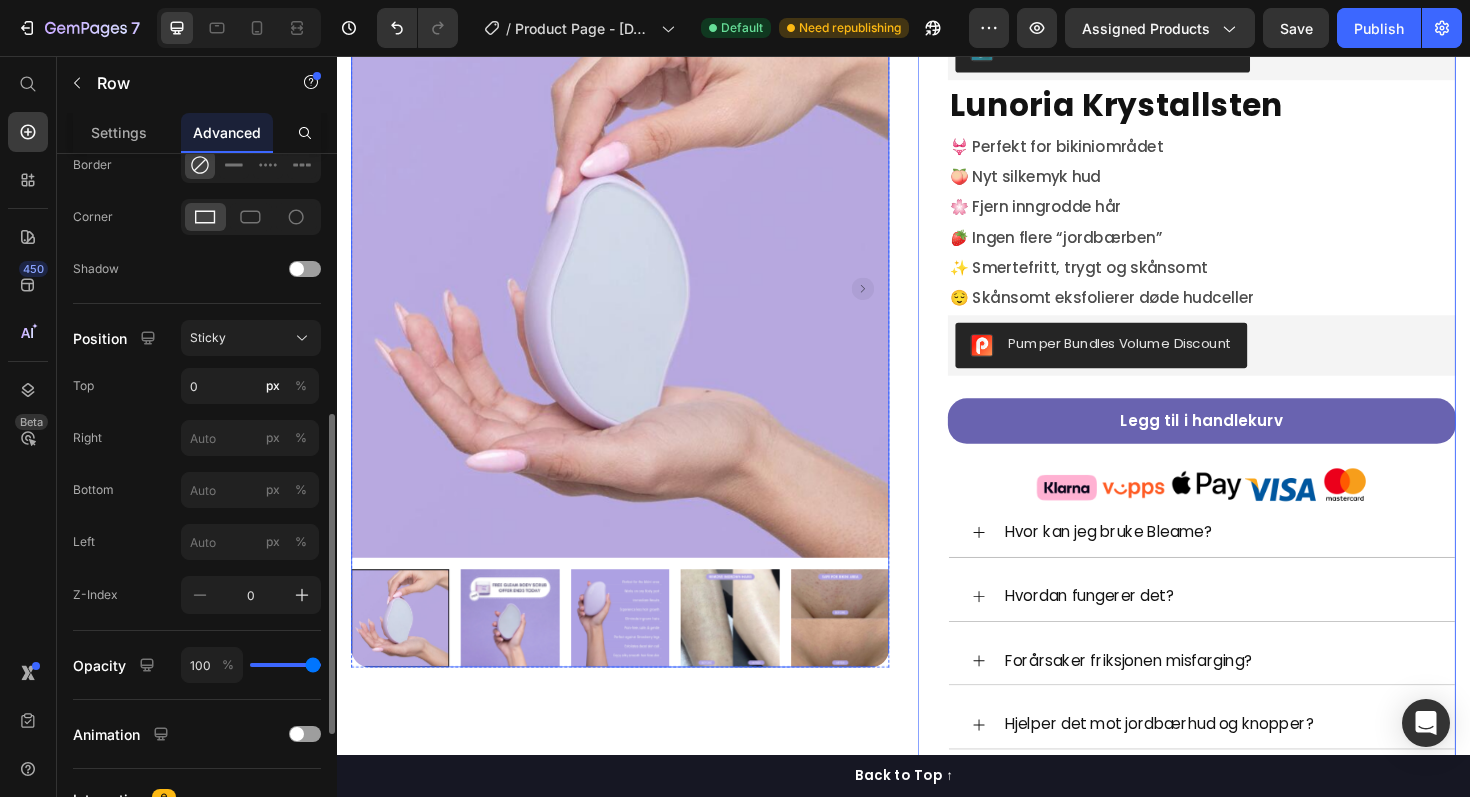 scroll, scrollTop: 17, scrollLeft: 0, axis: vertical 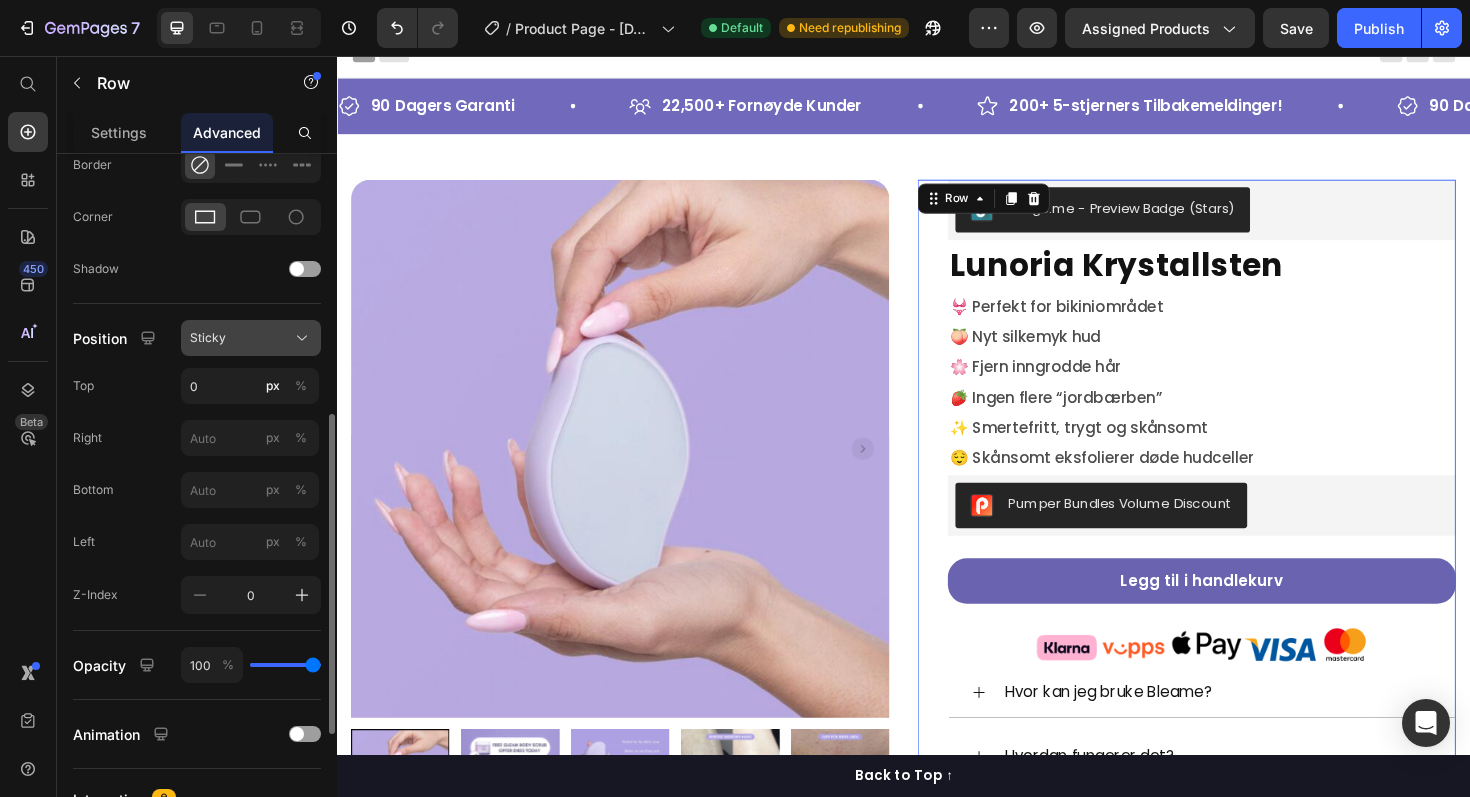 click on "Sticky" at bounding box center [251, 338] 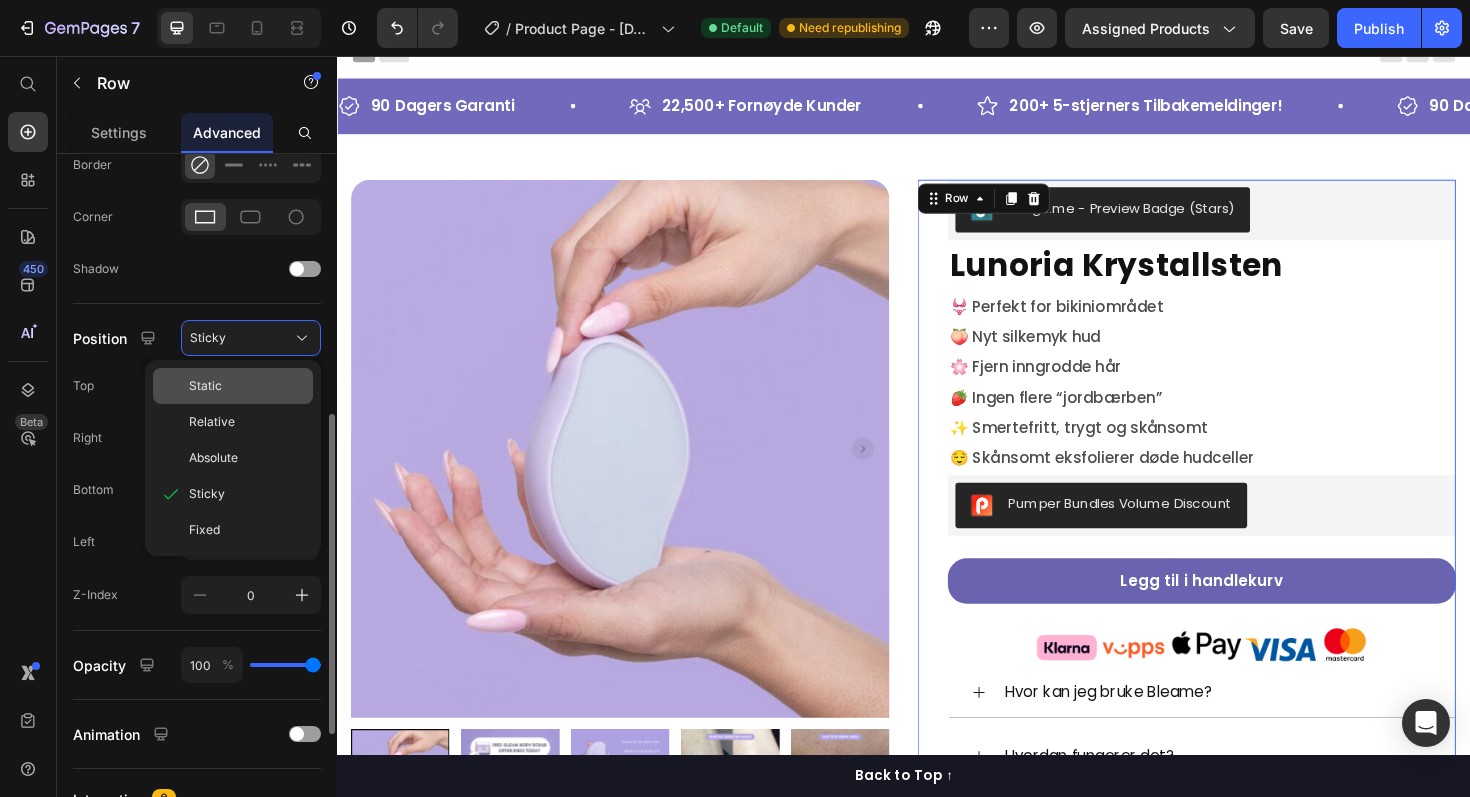 click on "Static" at bounding box center (247, 386) 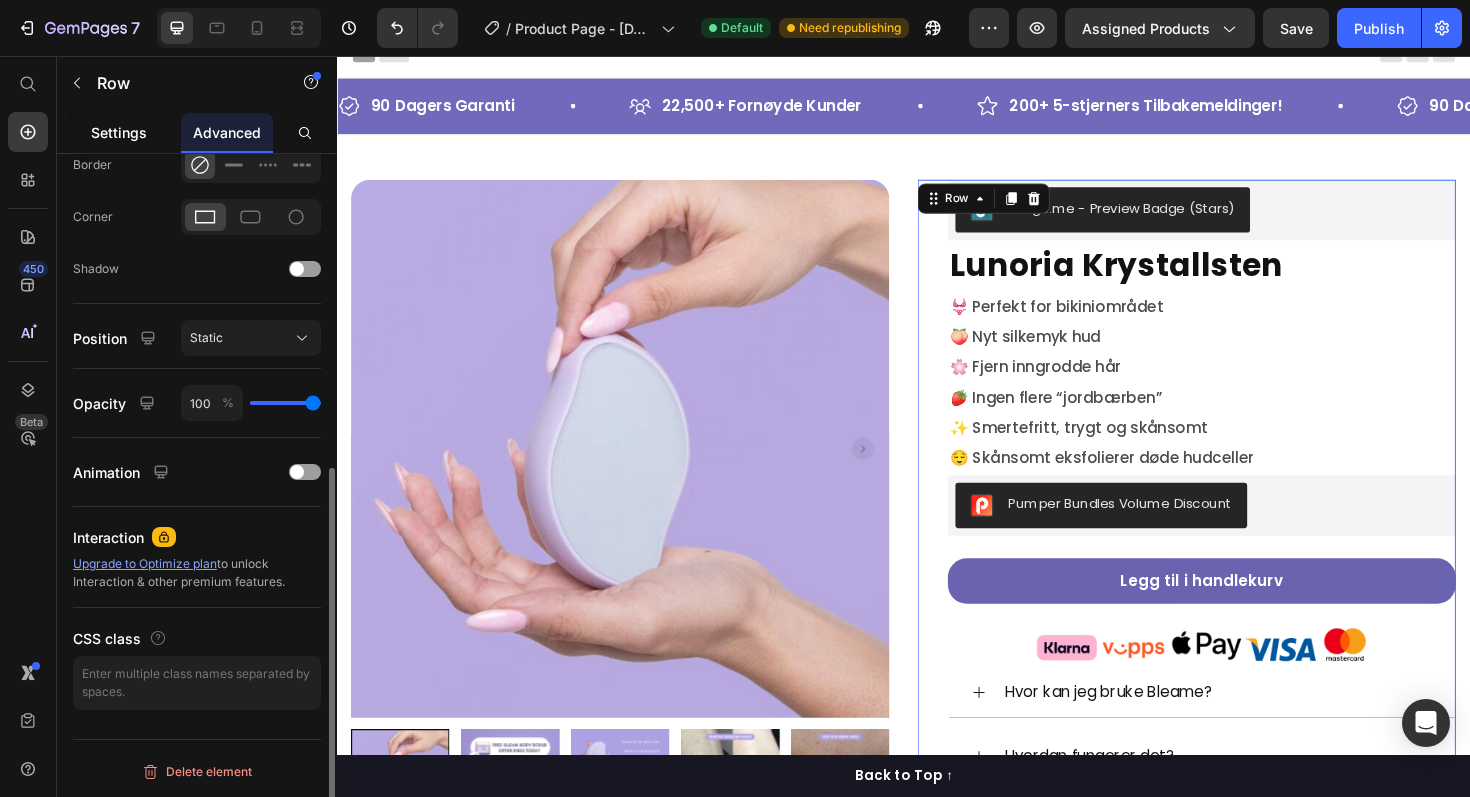 click on "Settings" 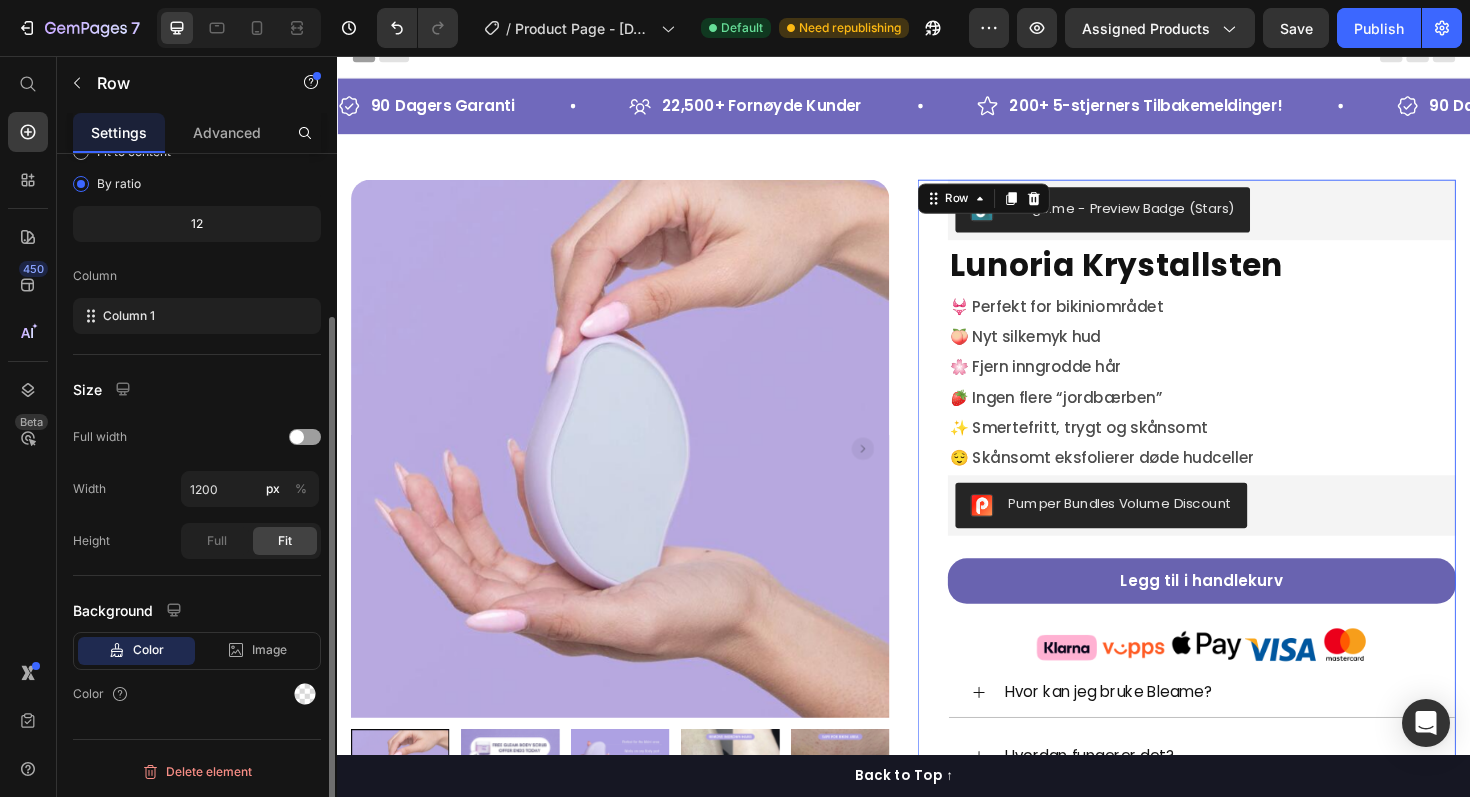 scroll, scrollTop: 0, scrollLeft: 0, axis: both 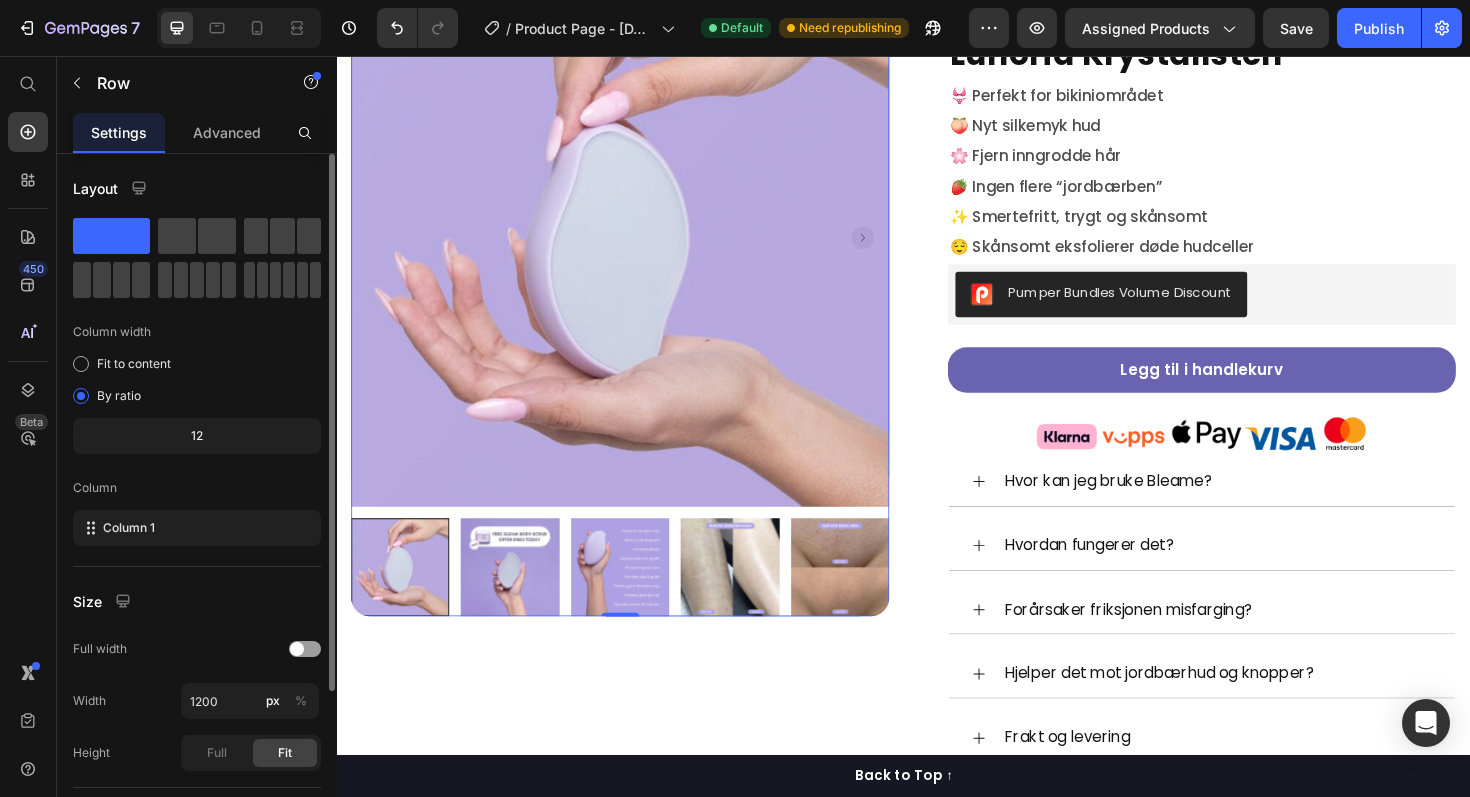 click at bounding box center (637, 249) 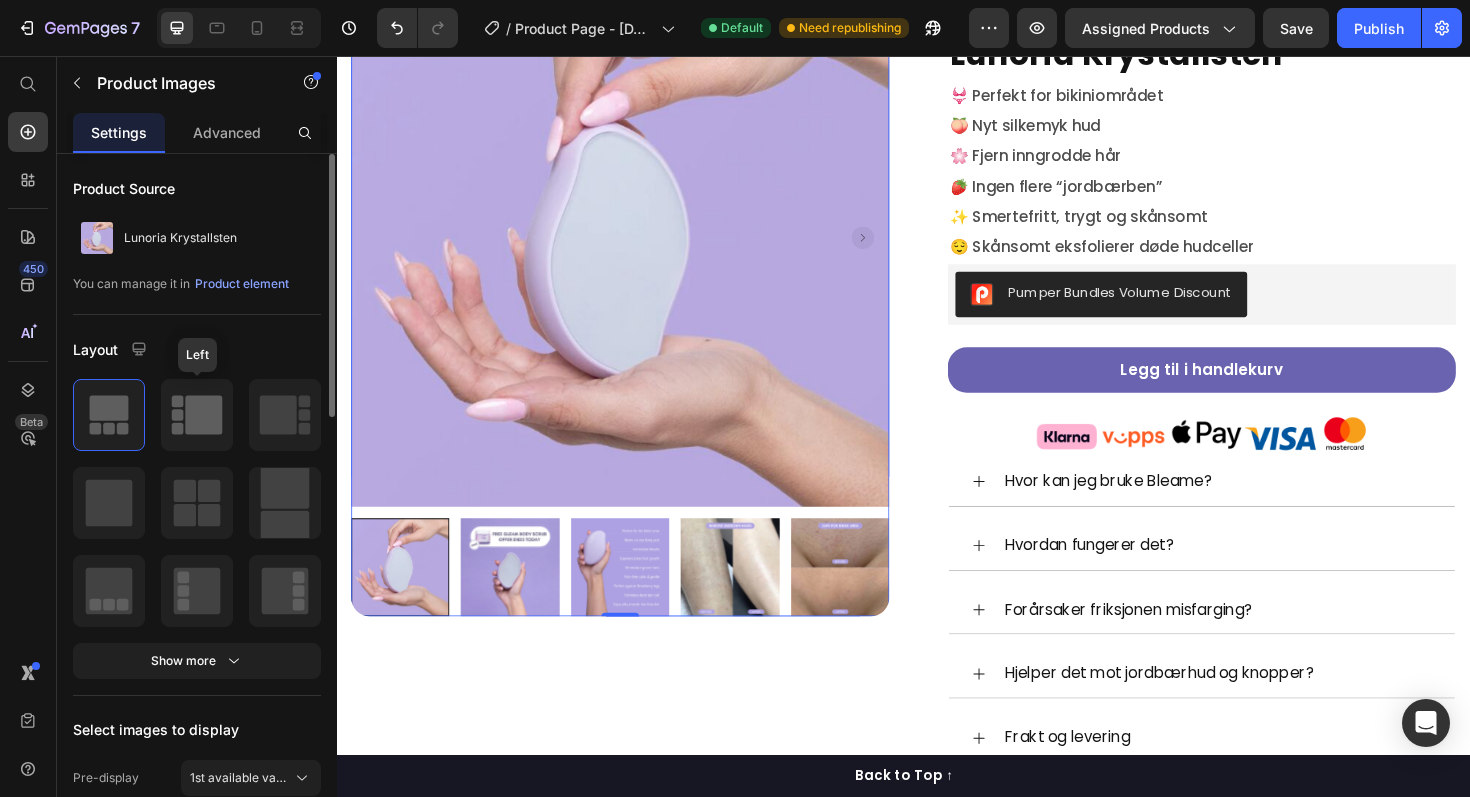 click 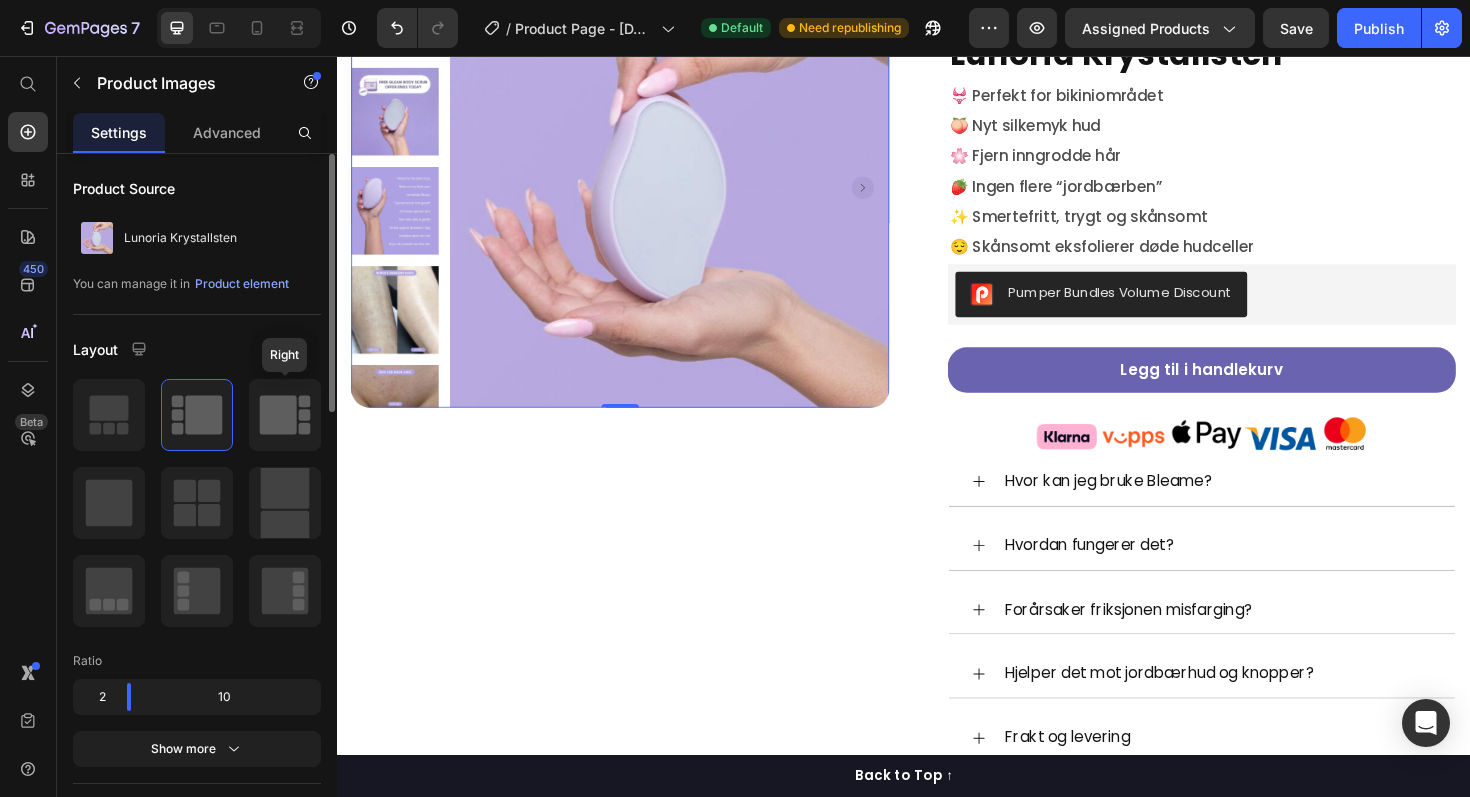 click 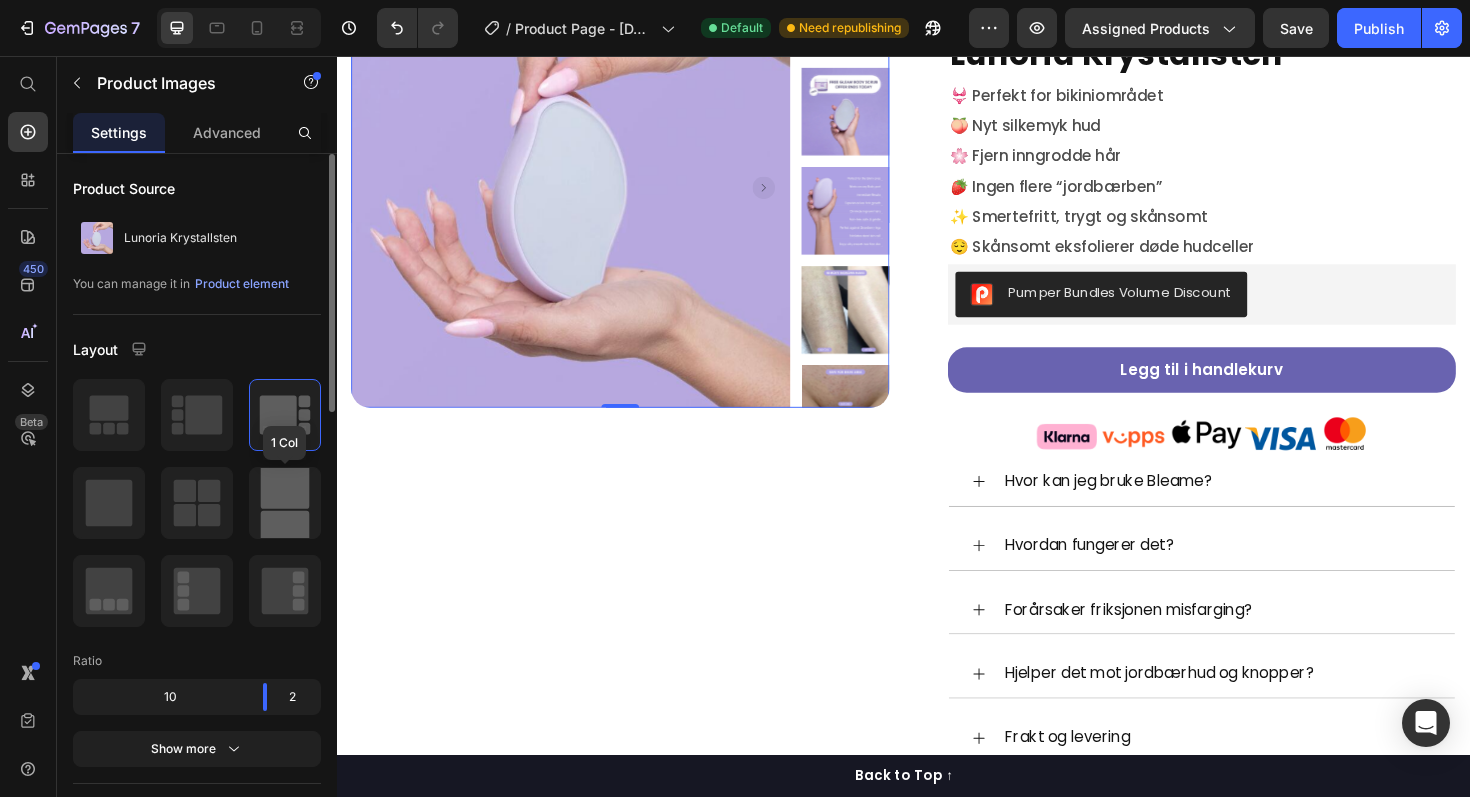 click 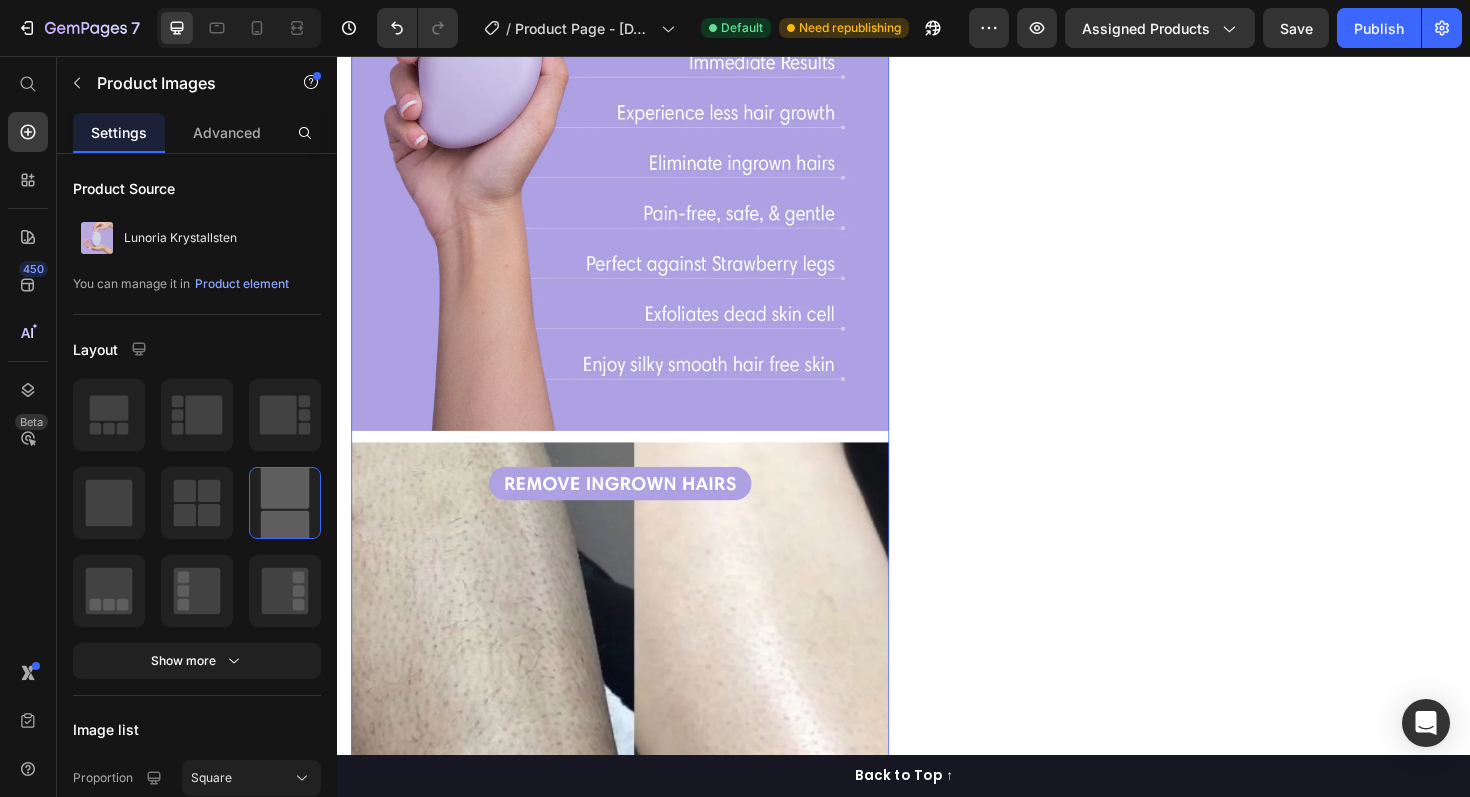 scroll, scrollTop: 1531, scrollLeft: 0, axis: vertical 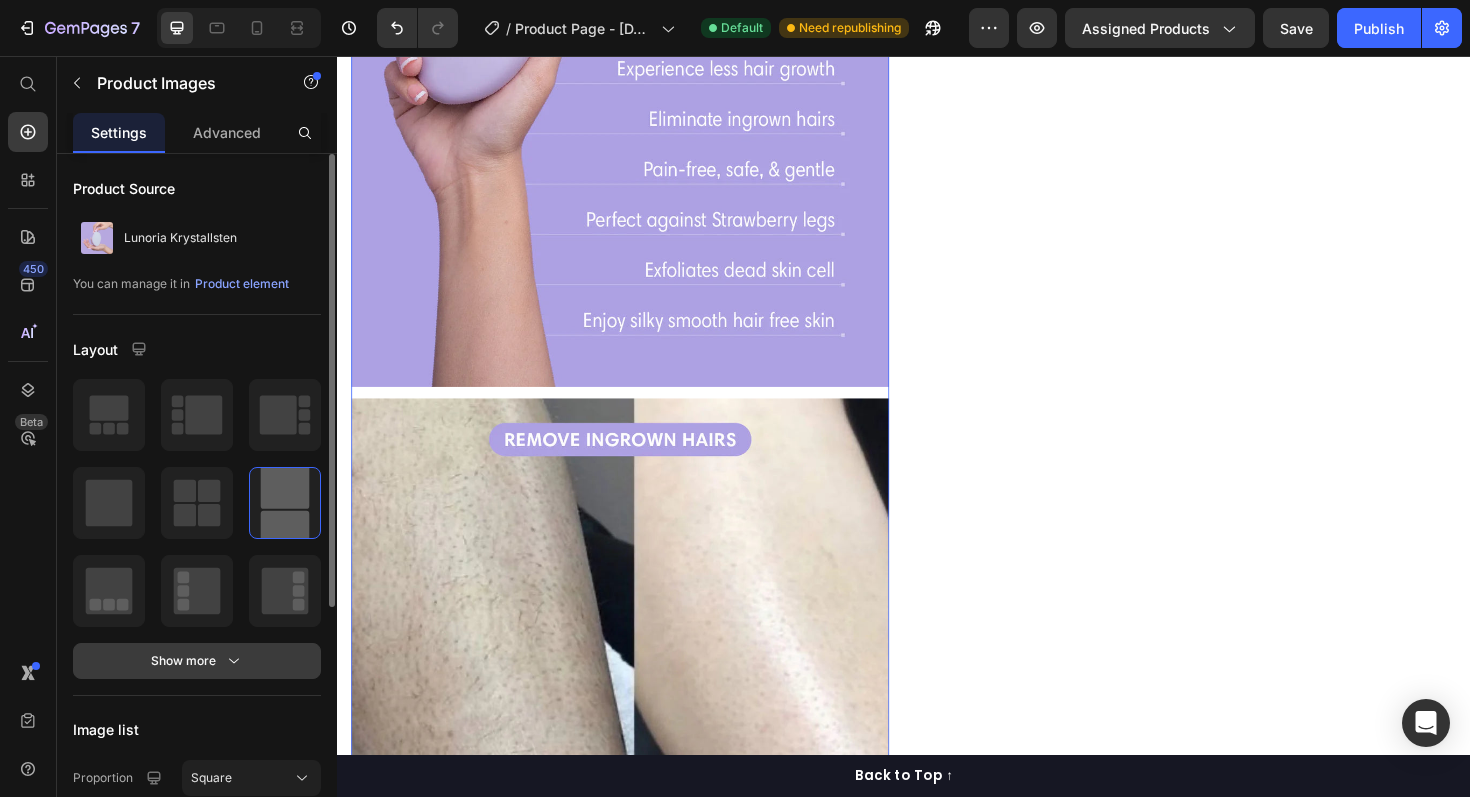 click on "Show more" at bounding box center [197, 661] 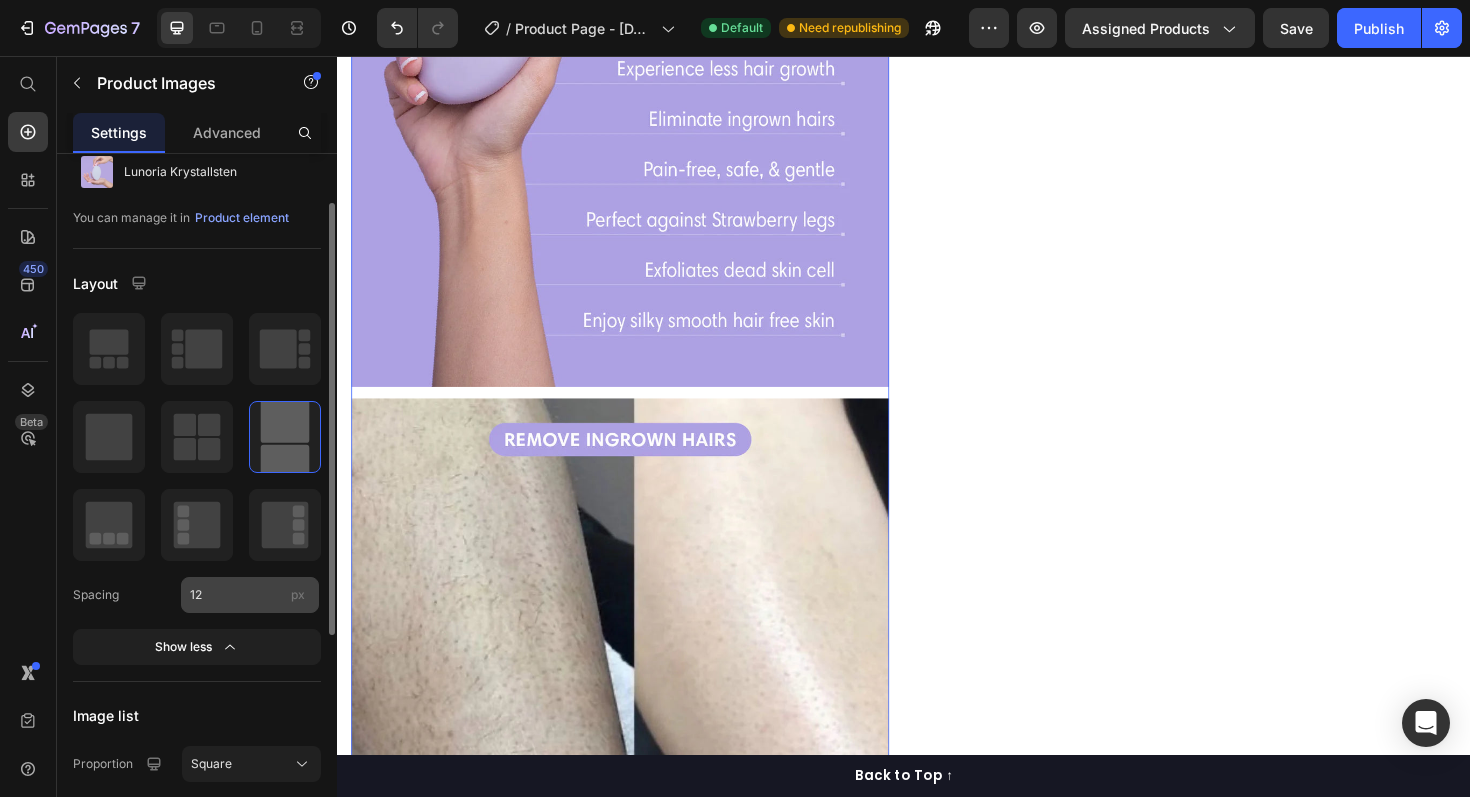 scroll, scrollTop: 74, scrollLeft: 0, axis: vertical 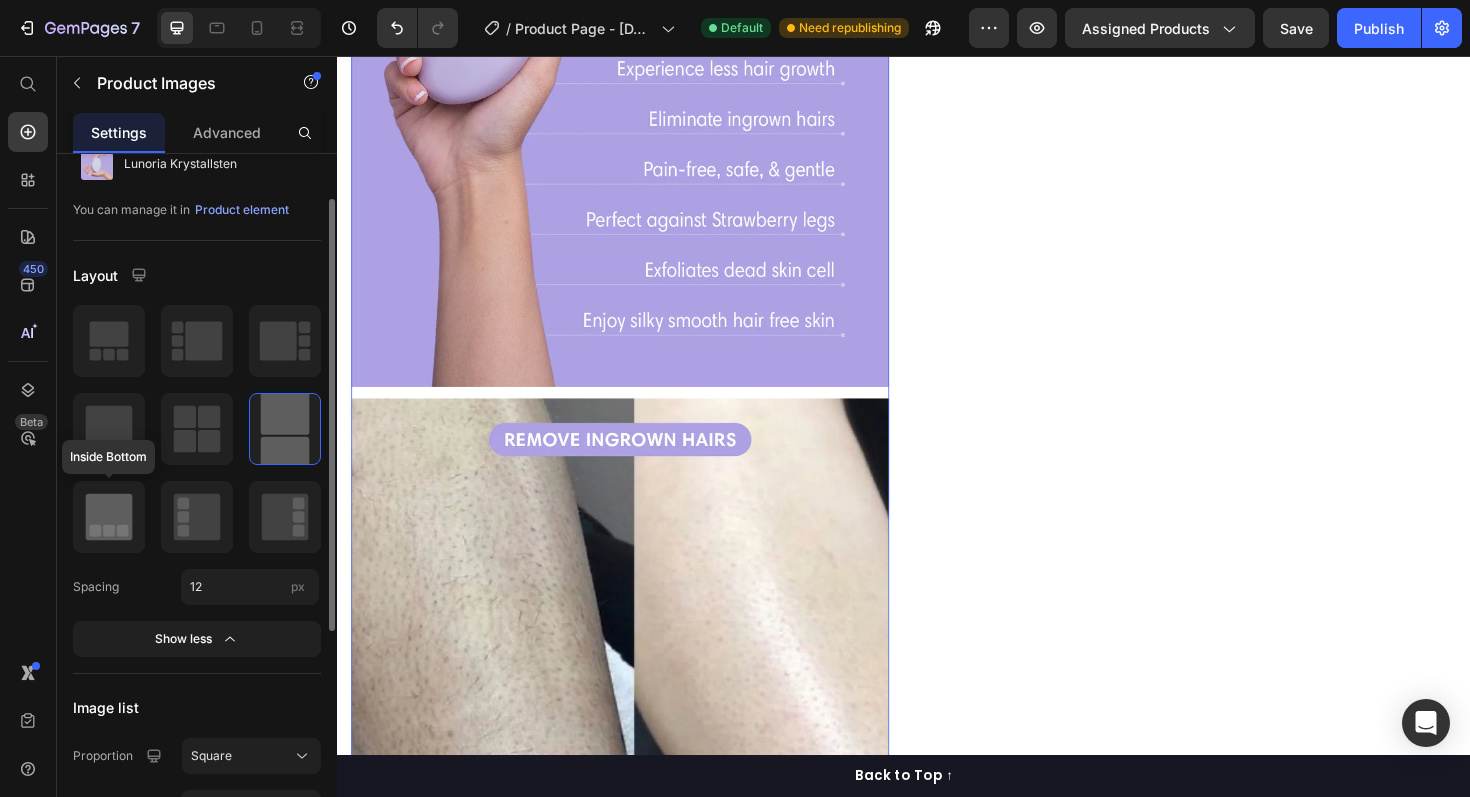 click 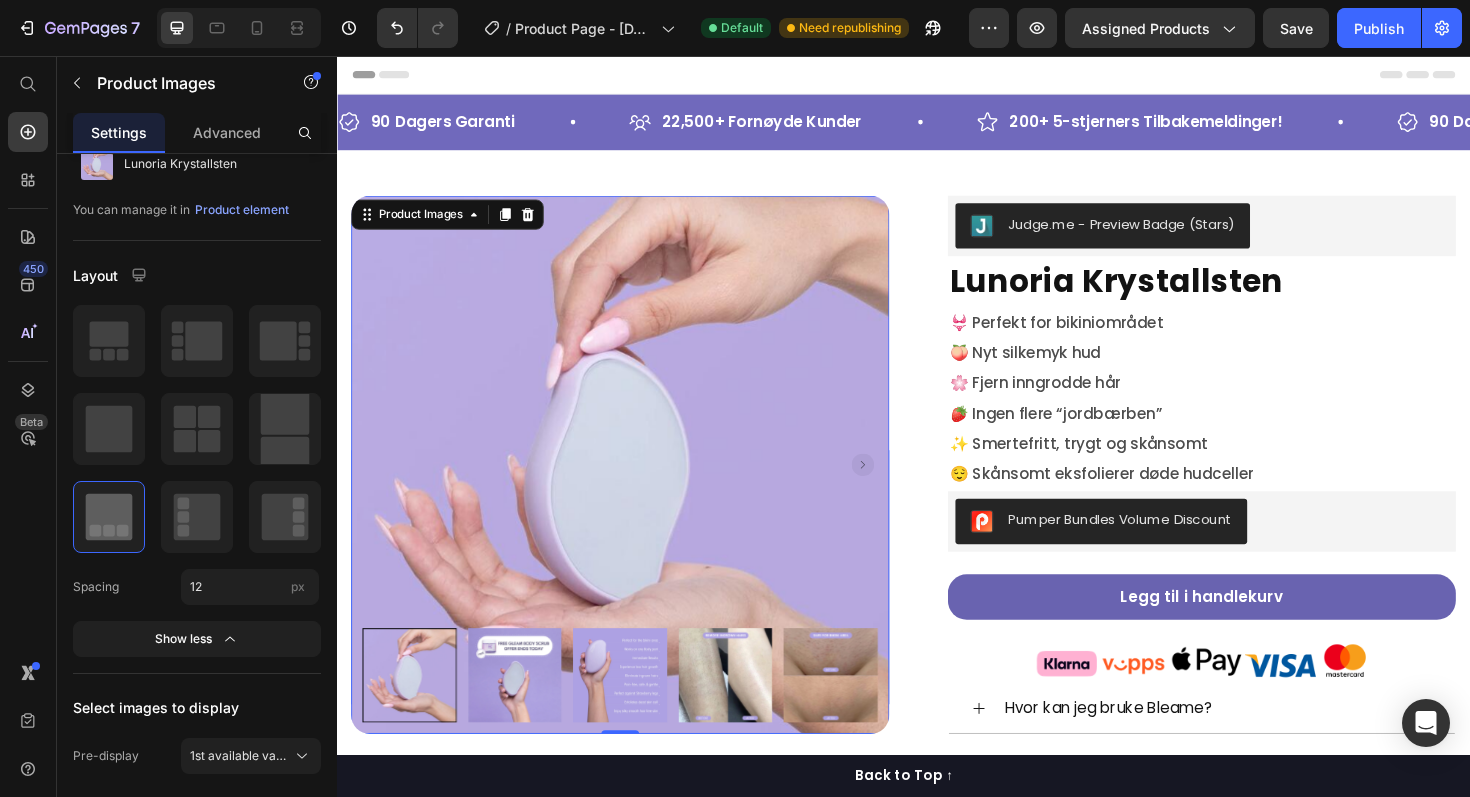 scroll, scrollTop: 96, scrollLeft: 0, axis: vertical 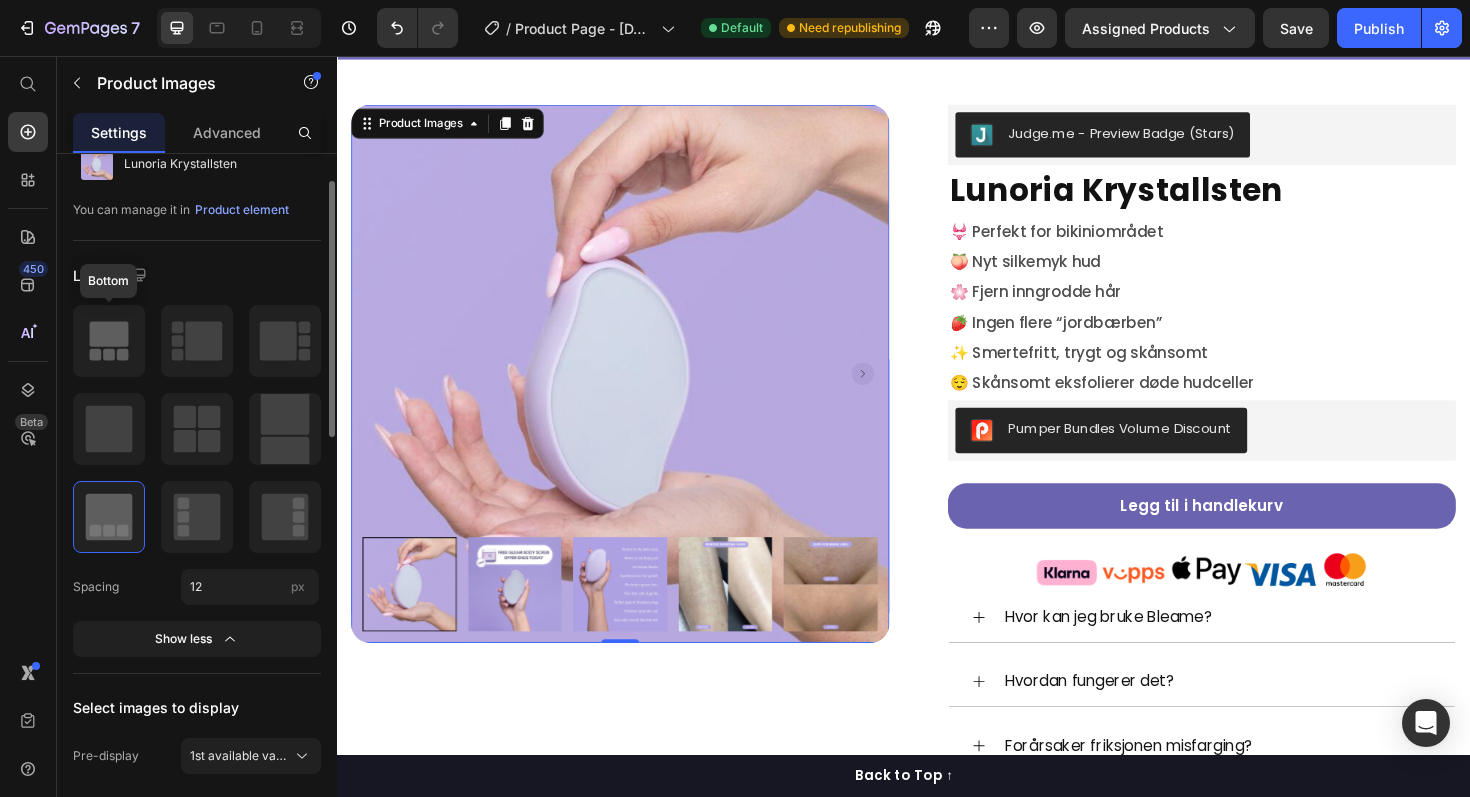 click 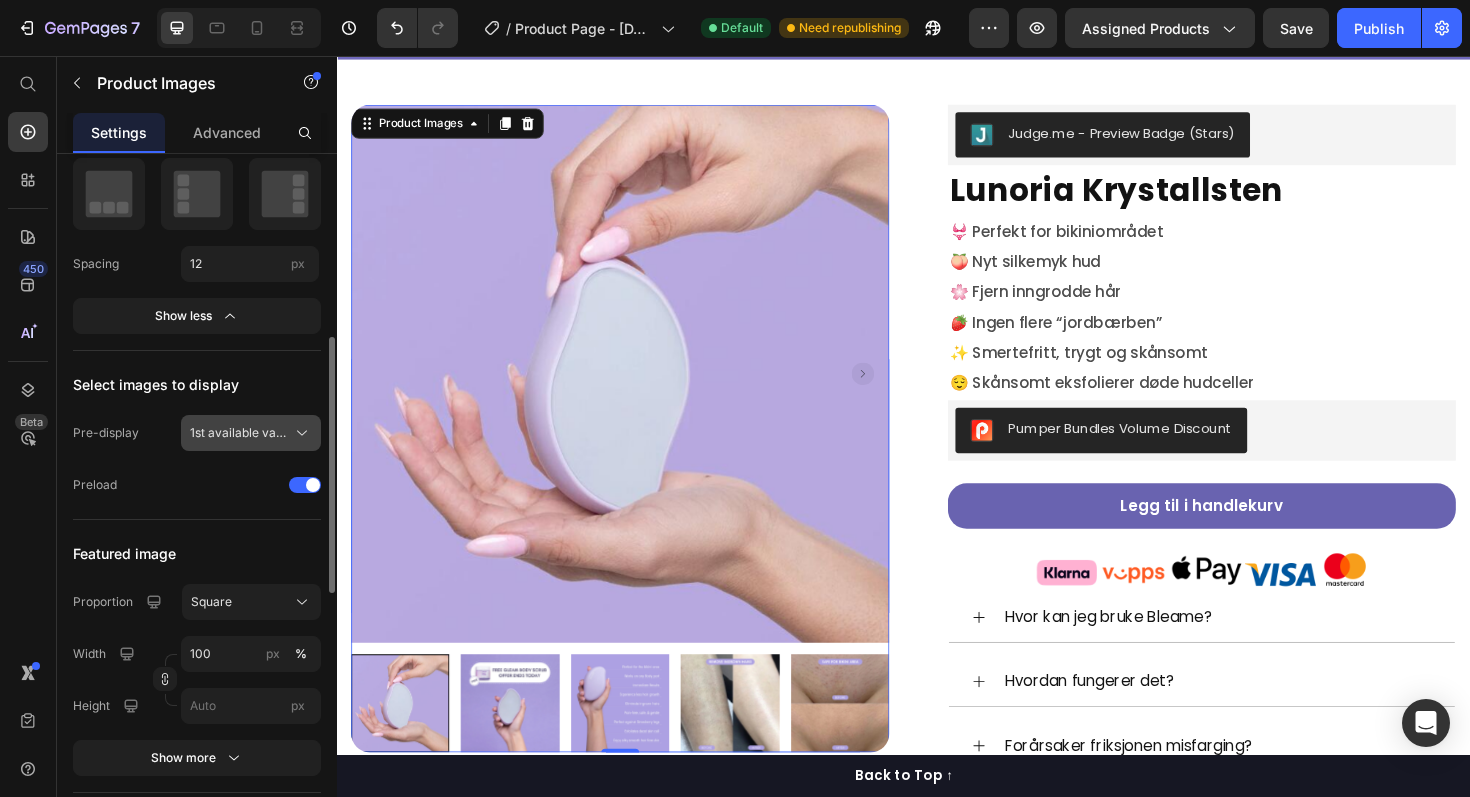 scroll, scrollTop: 426, scrollLeft: 0, axis: vertical 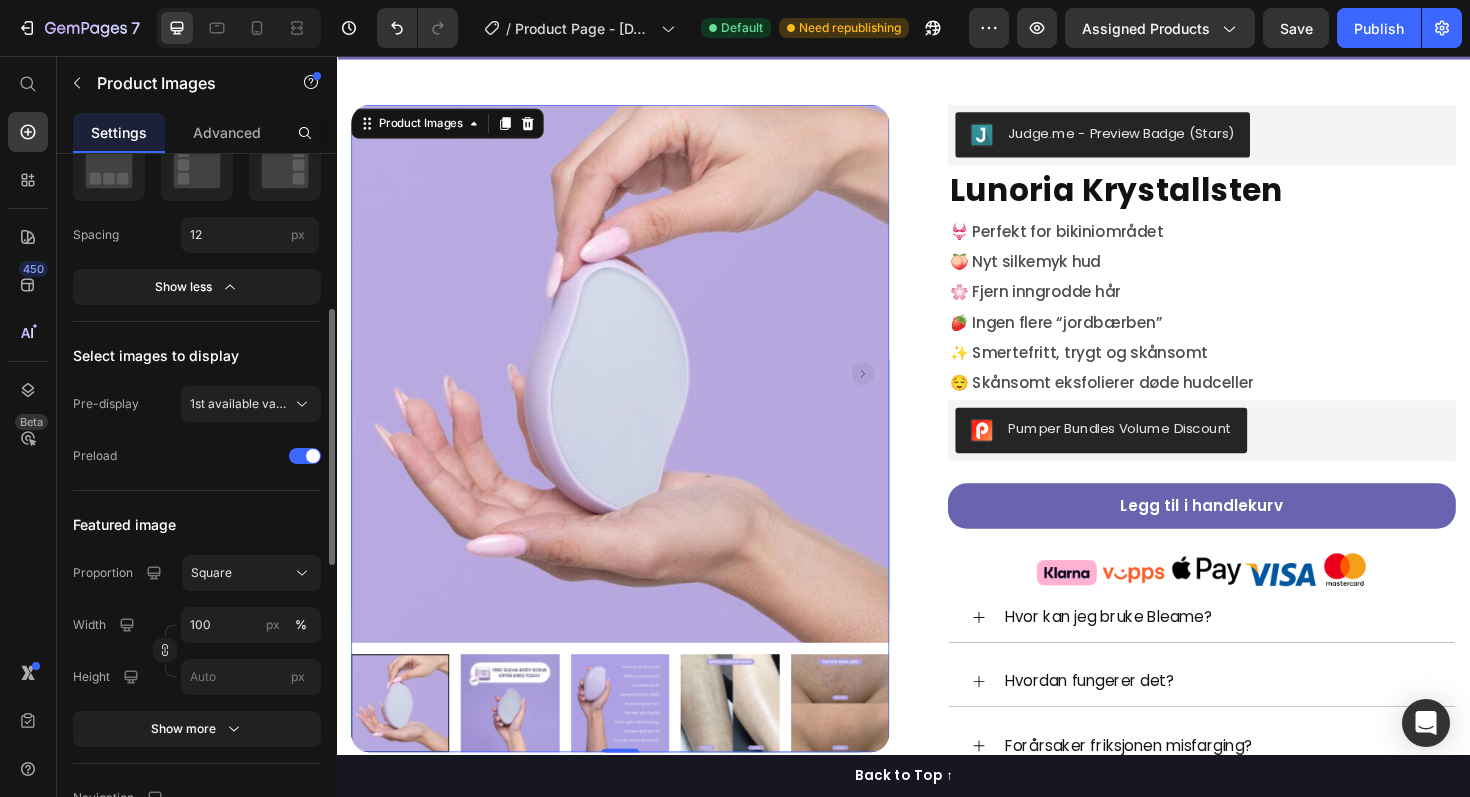 click on "Select images to display Pre-display 1st available variant Preload" 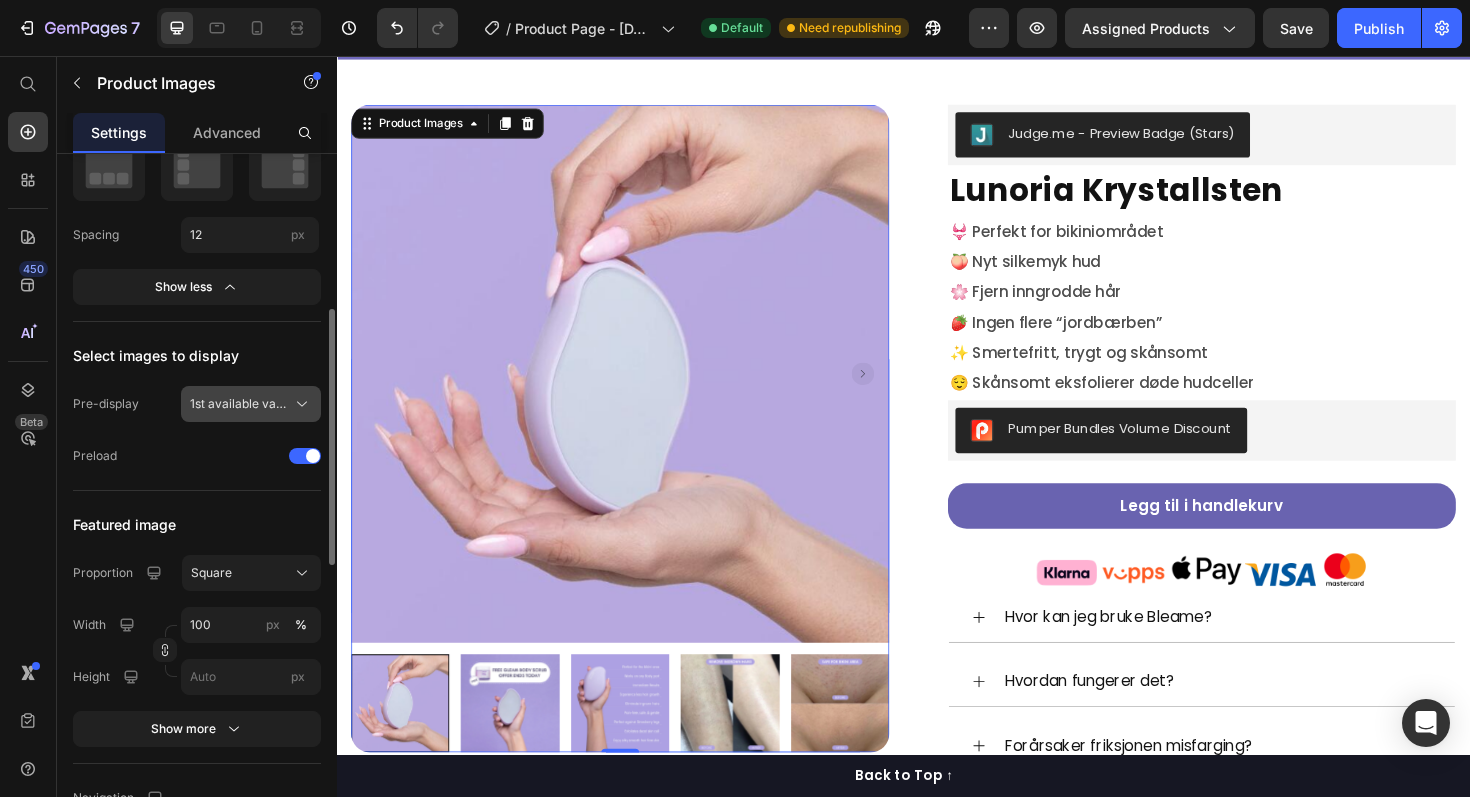 click on "1st available variant" at bounding box center (251, 404) 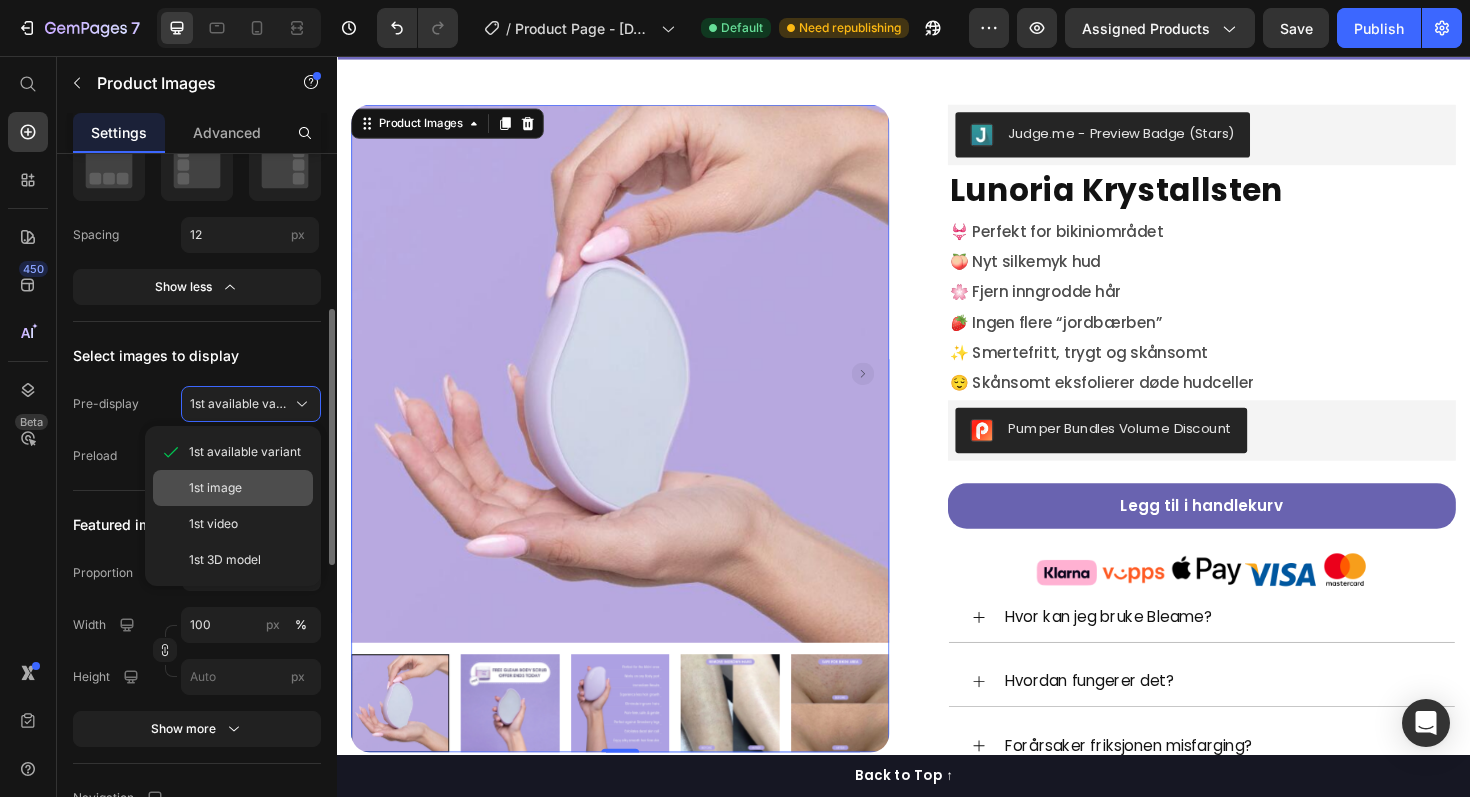 click on "1st image" at bounding box center (247, 488) 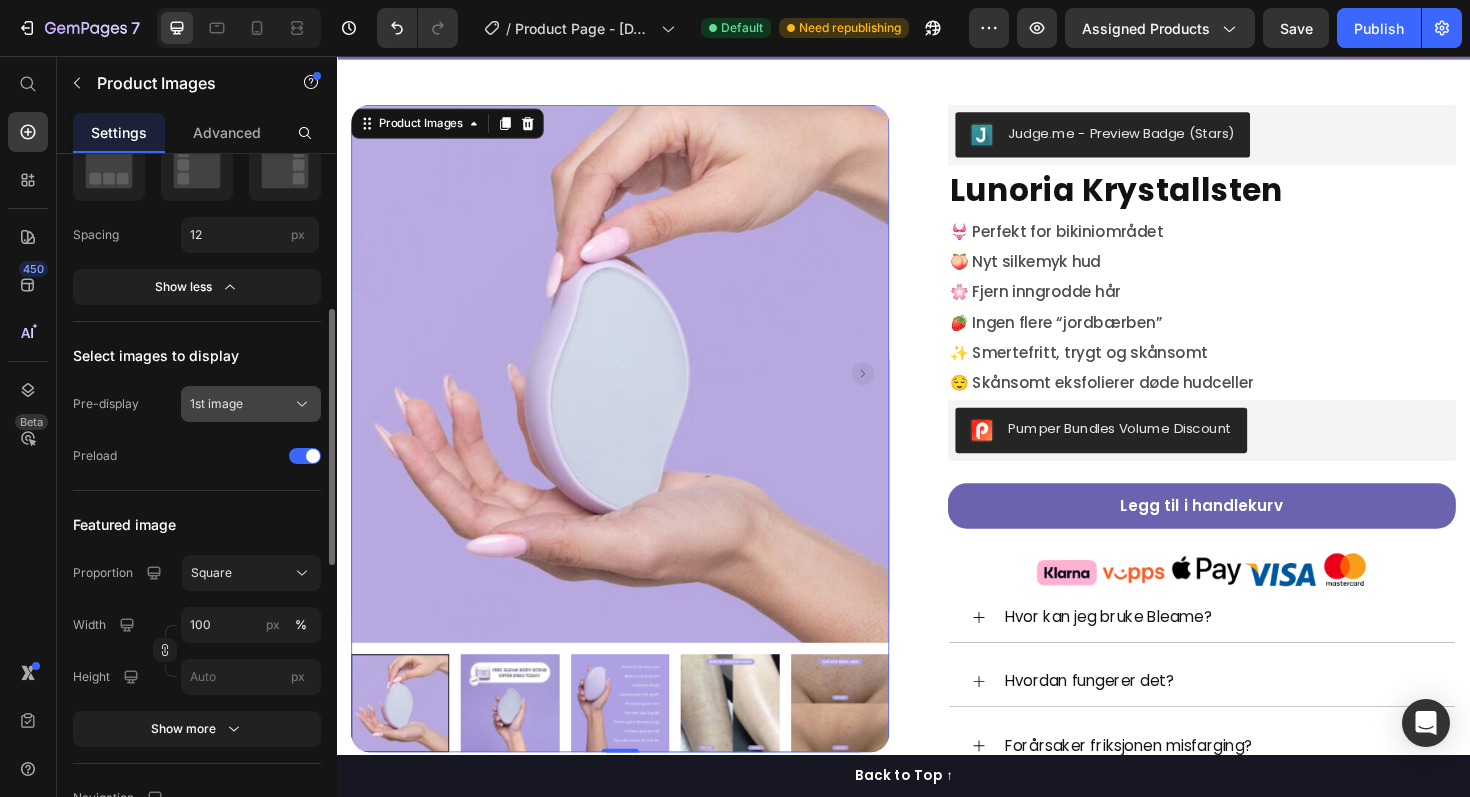 click on "1st image" at bounding box center (251, 404) 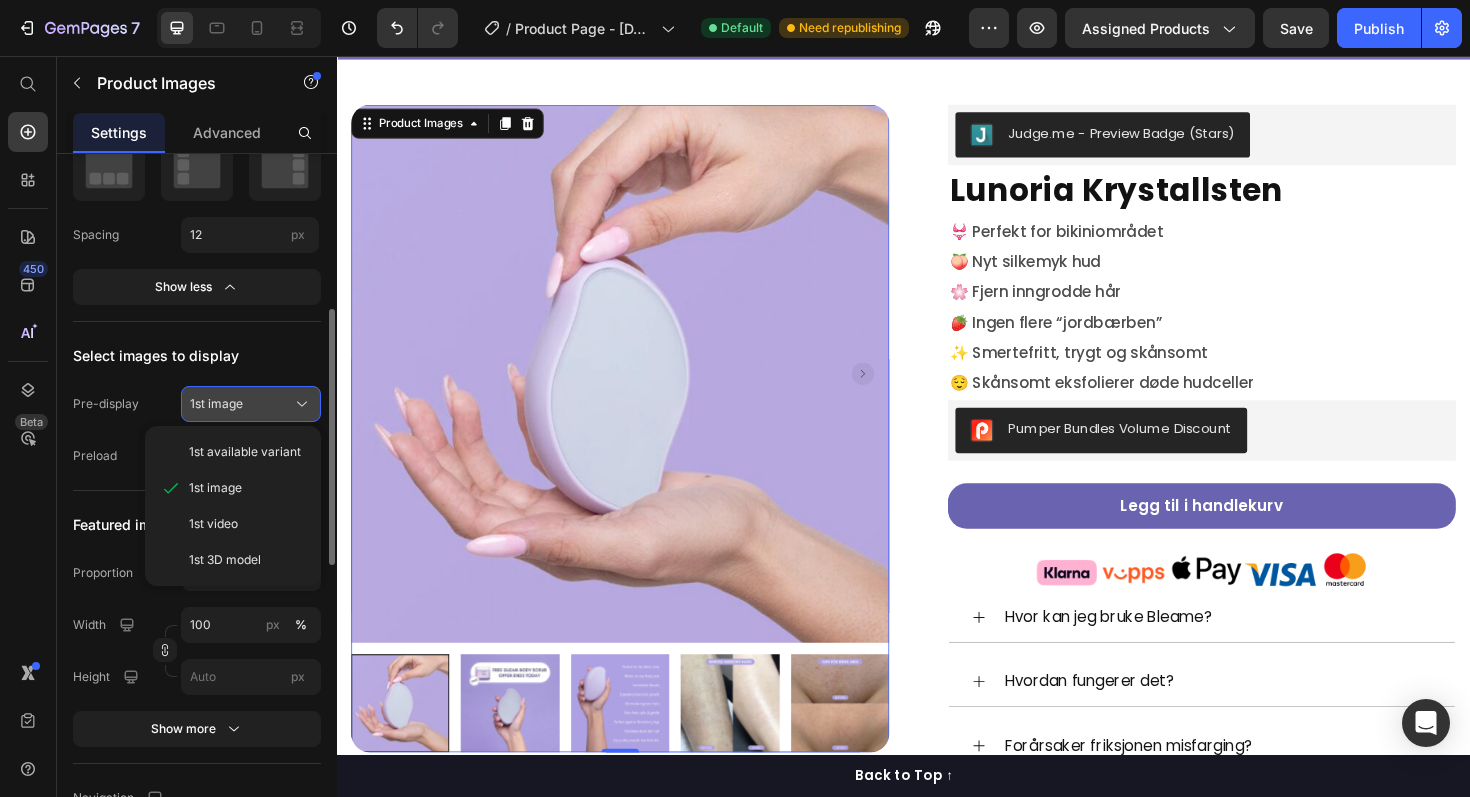 click on "1st image" at bounding box center (251, 404) 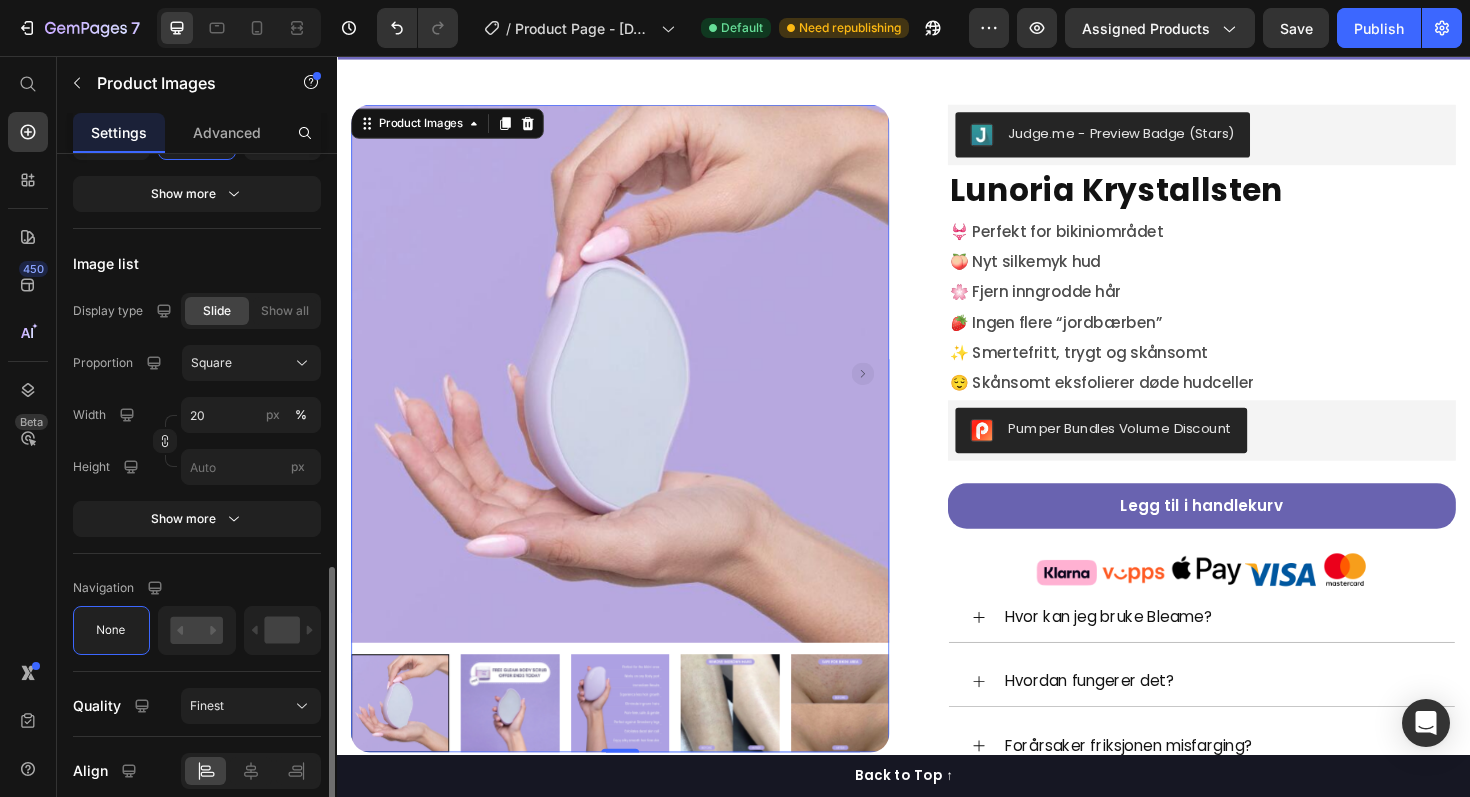 scroll, scrollTop: 1131, scrollLeft: 0, axis: vertical 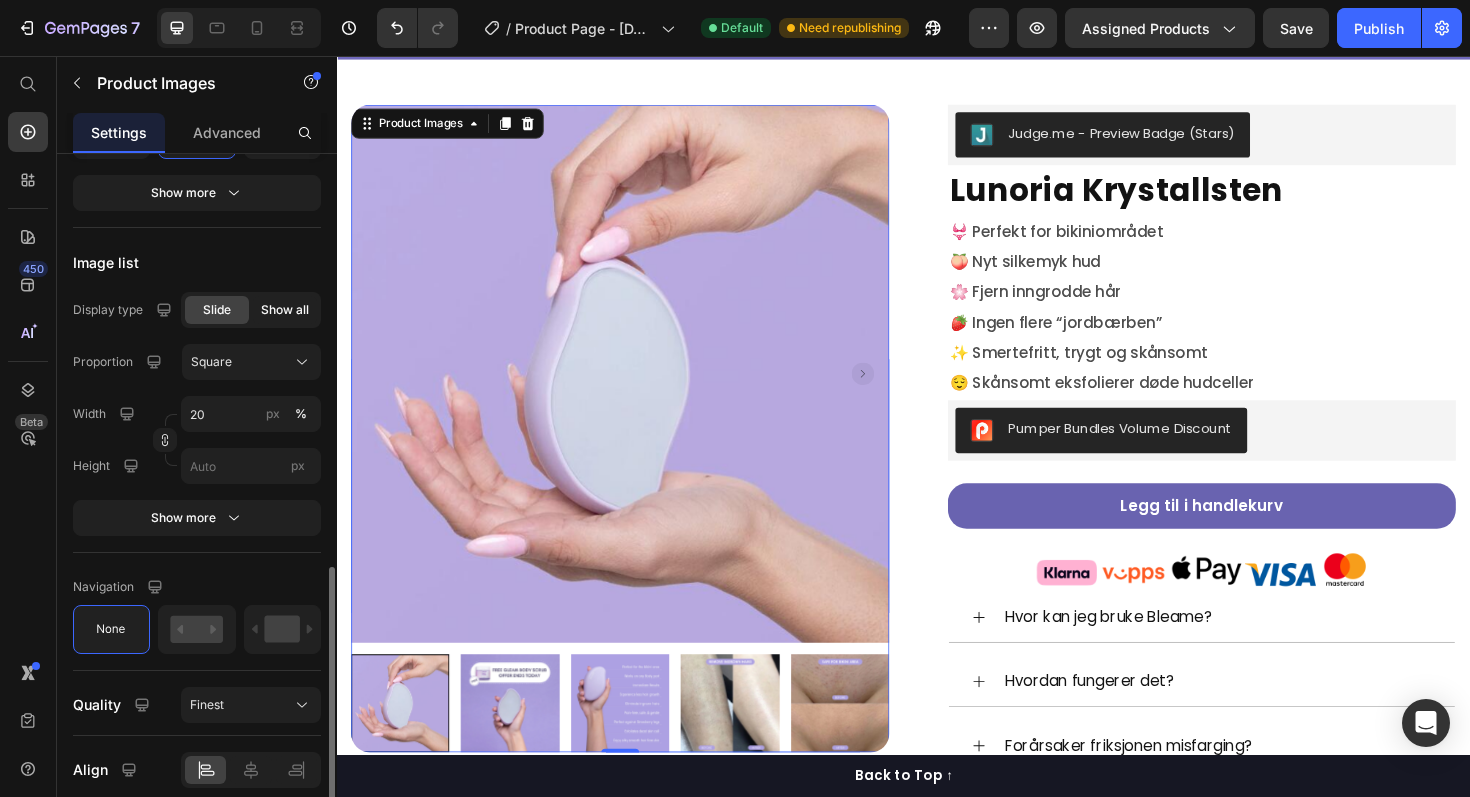 click on "Show all" 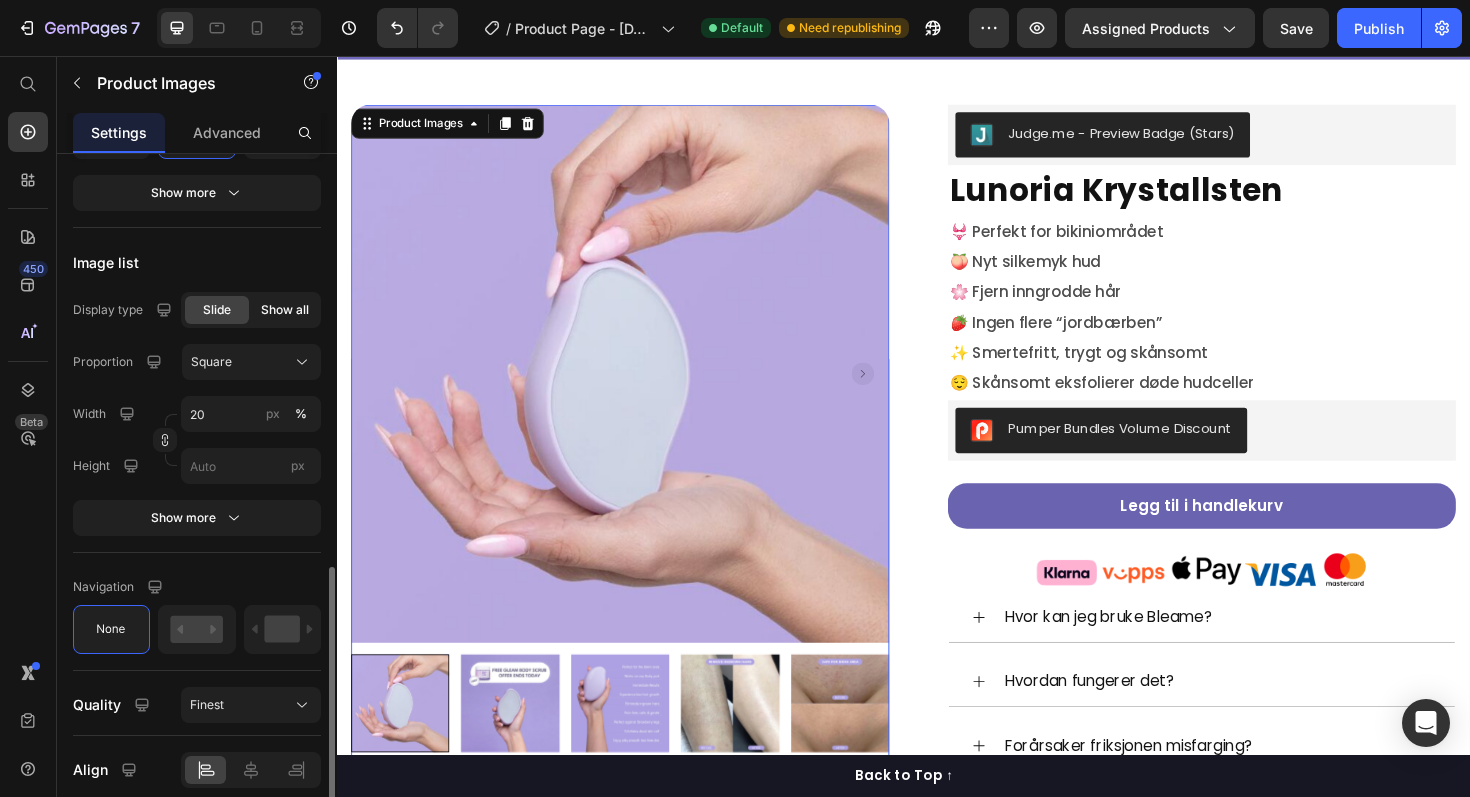 scroll, scrollTop: 1095, scrollLeft: 0, axis: vertical 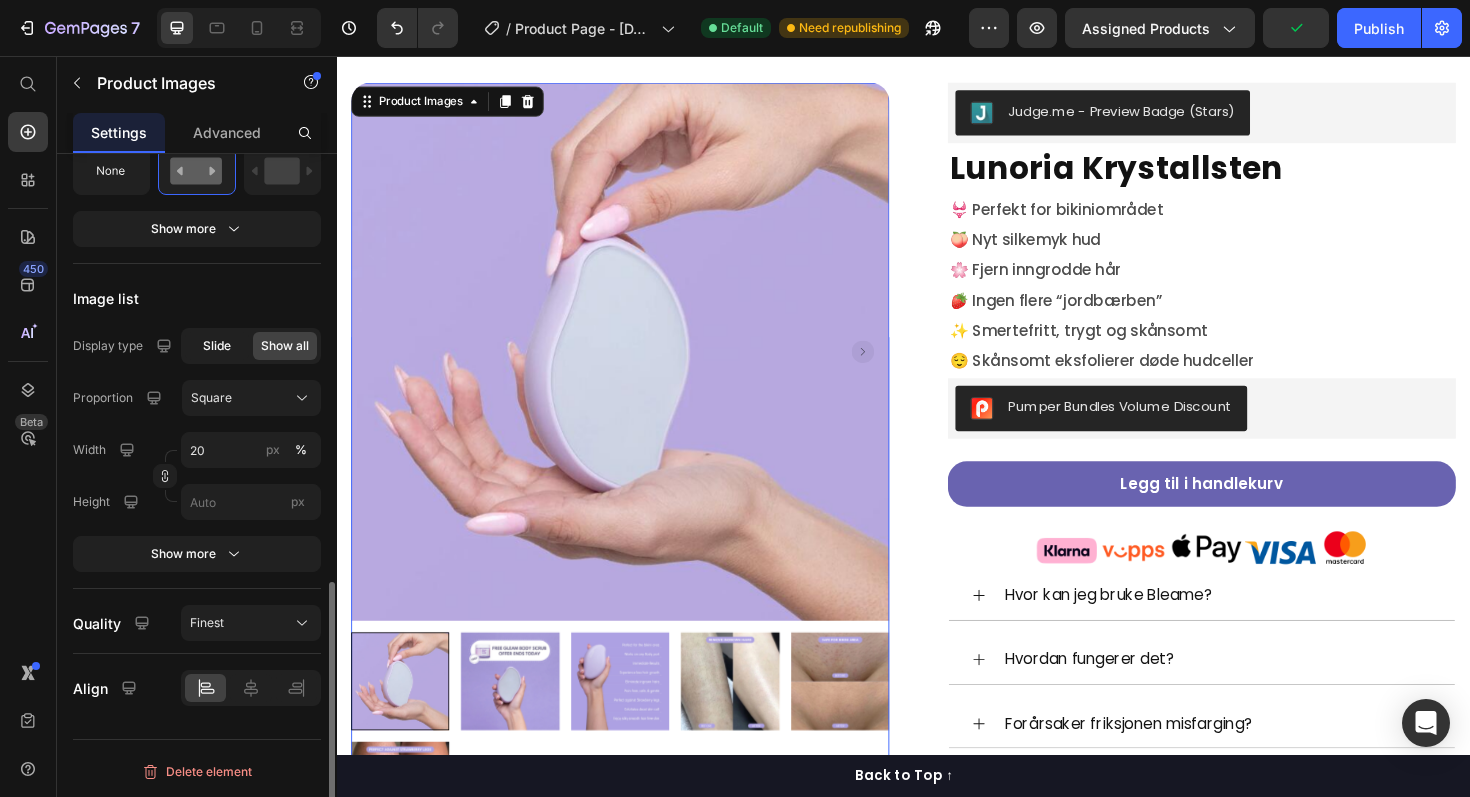 click on "Slide" 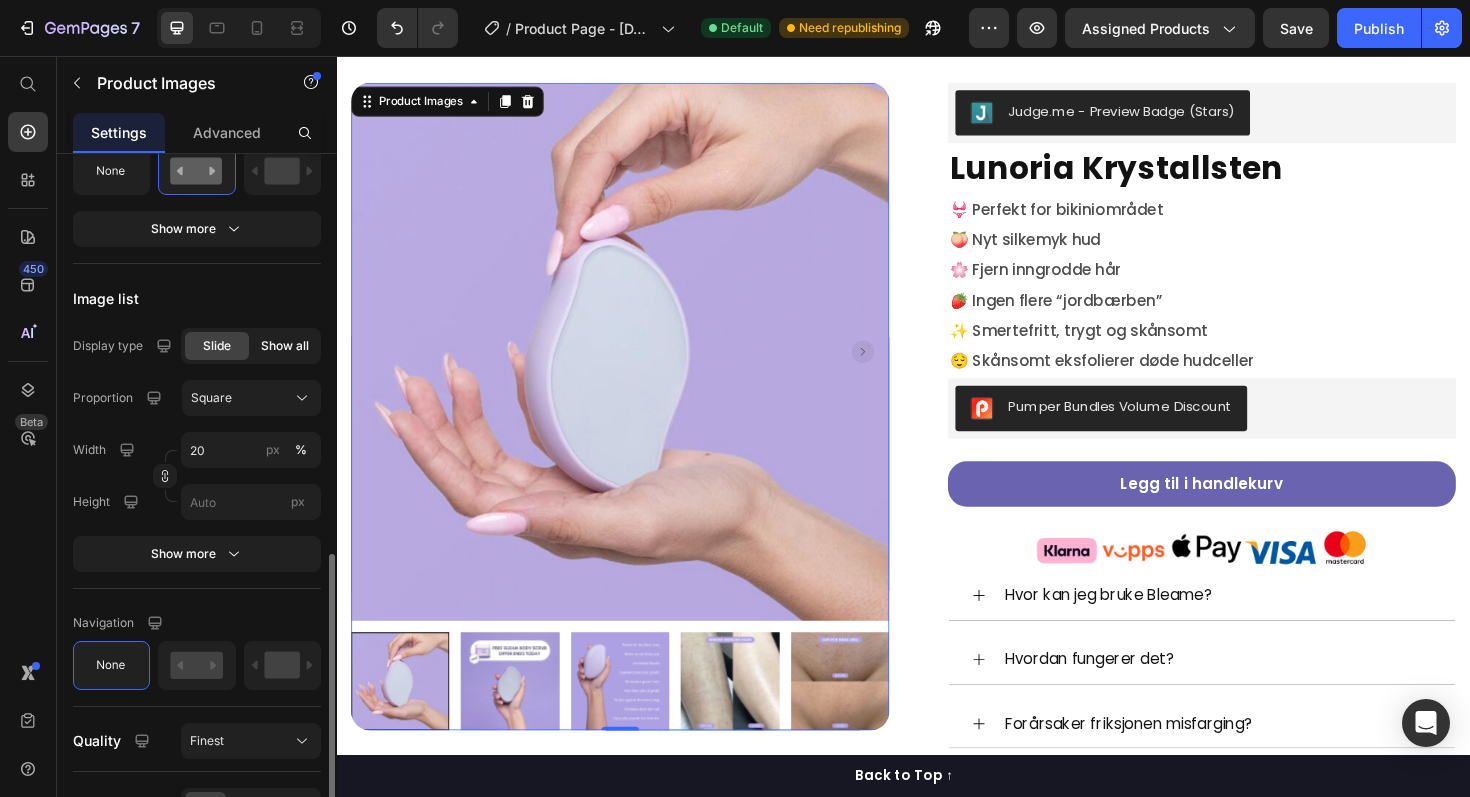 click on "Show all" 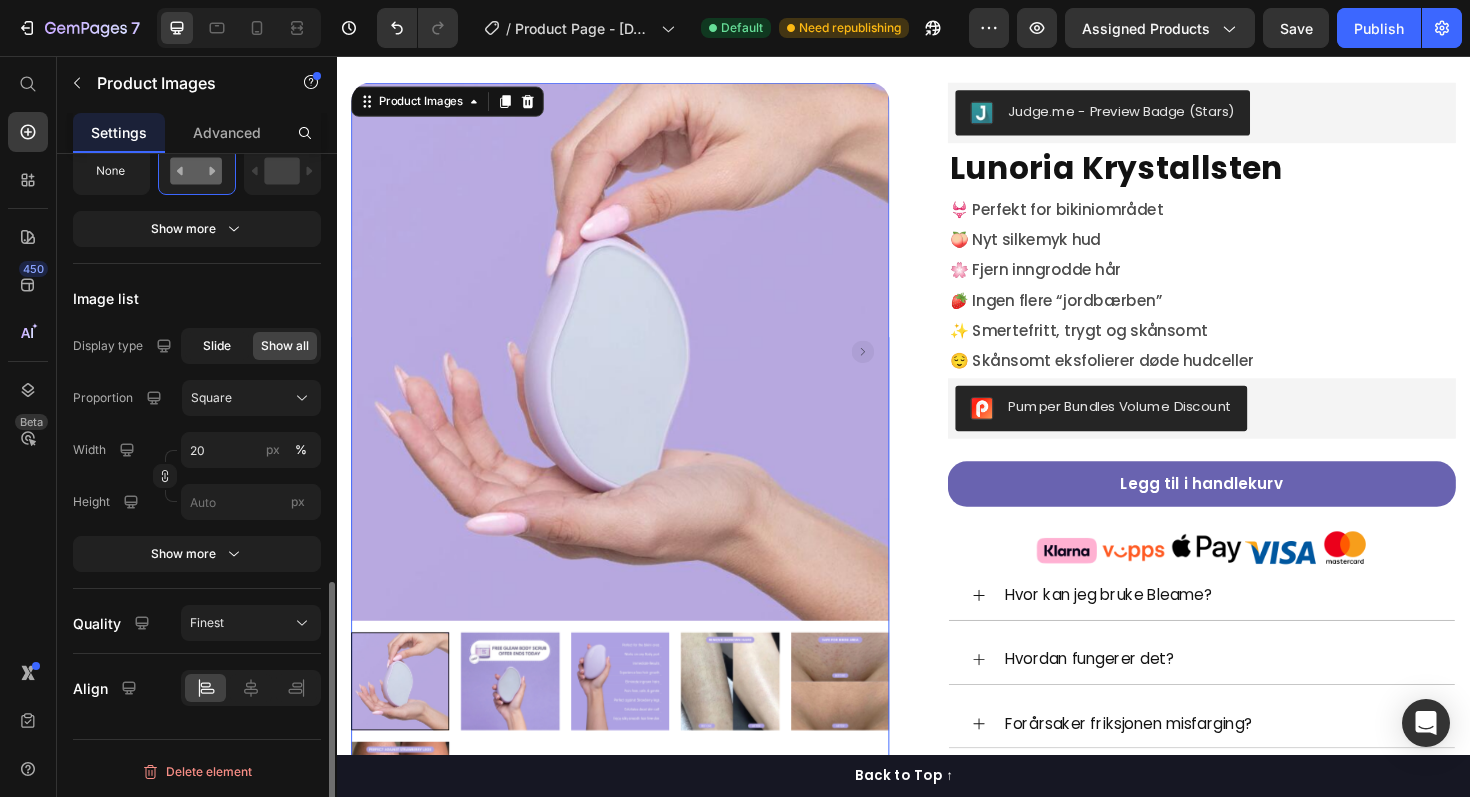 click on "Slide" 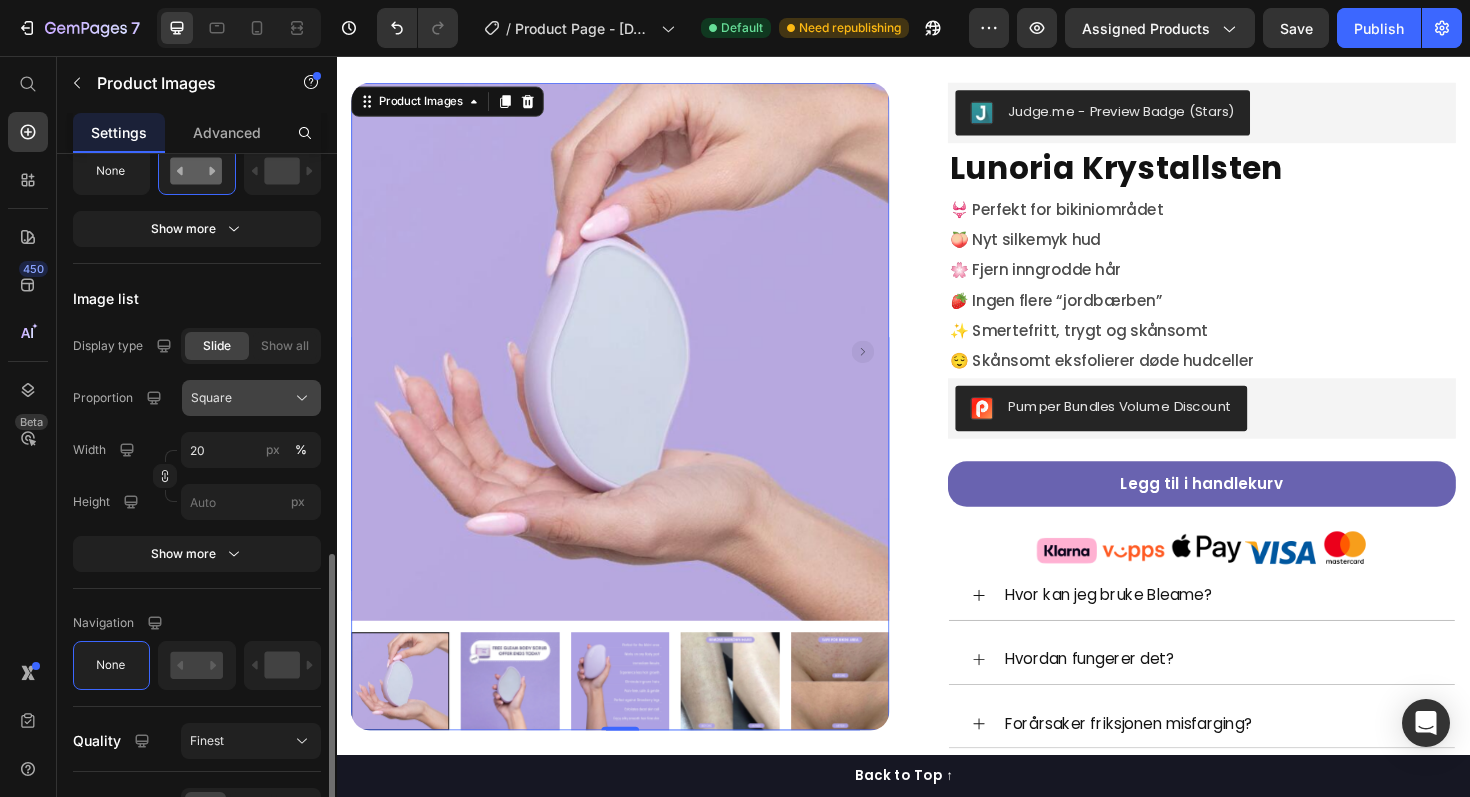 click on "Square" at bounding box center [251, 398] 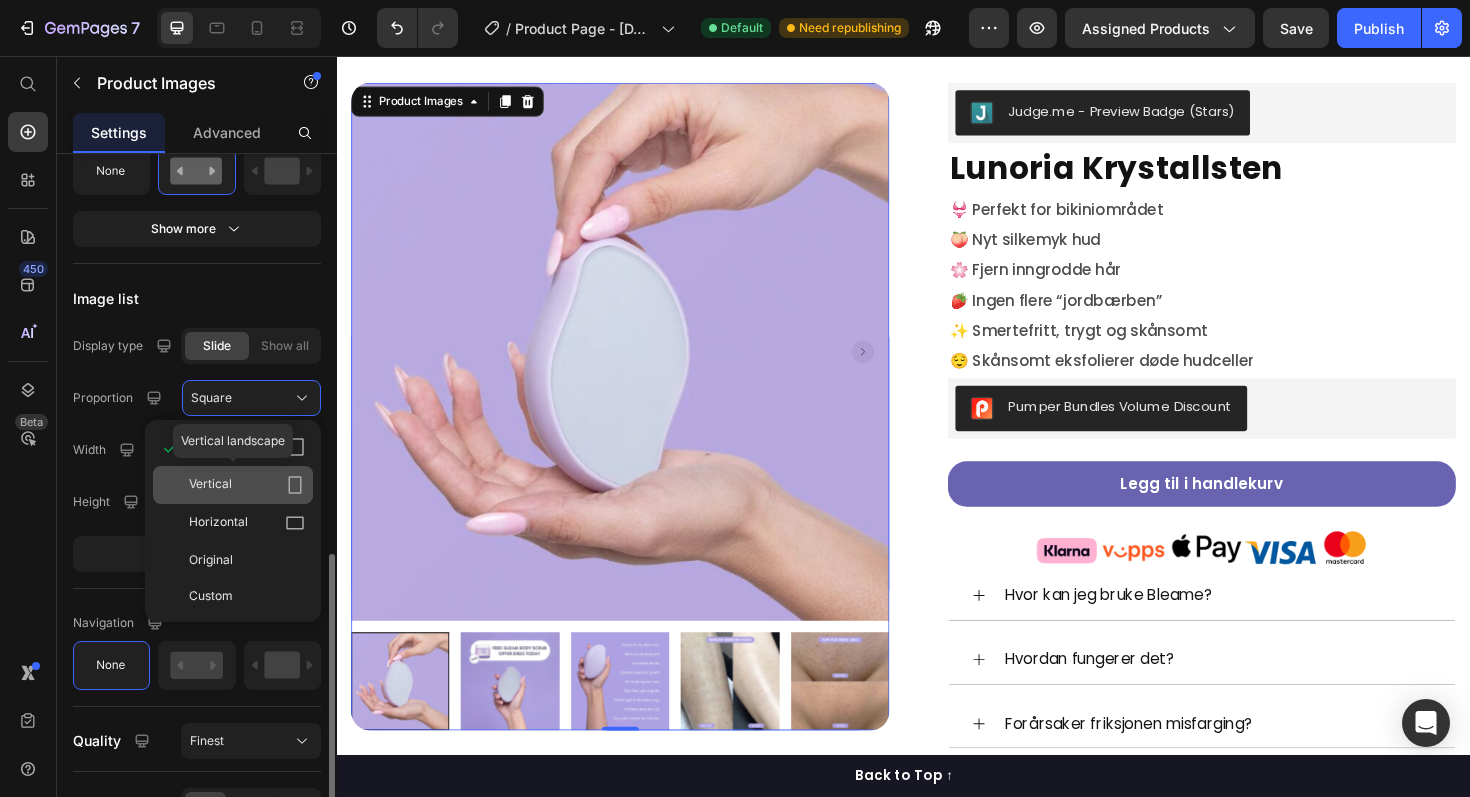 click on "Vertical" at bounding box center (247, 485) 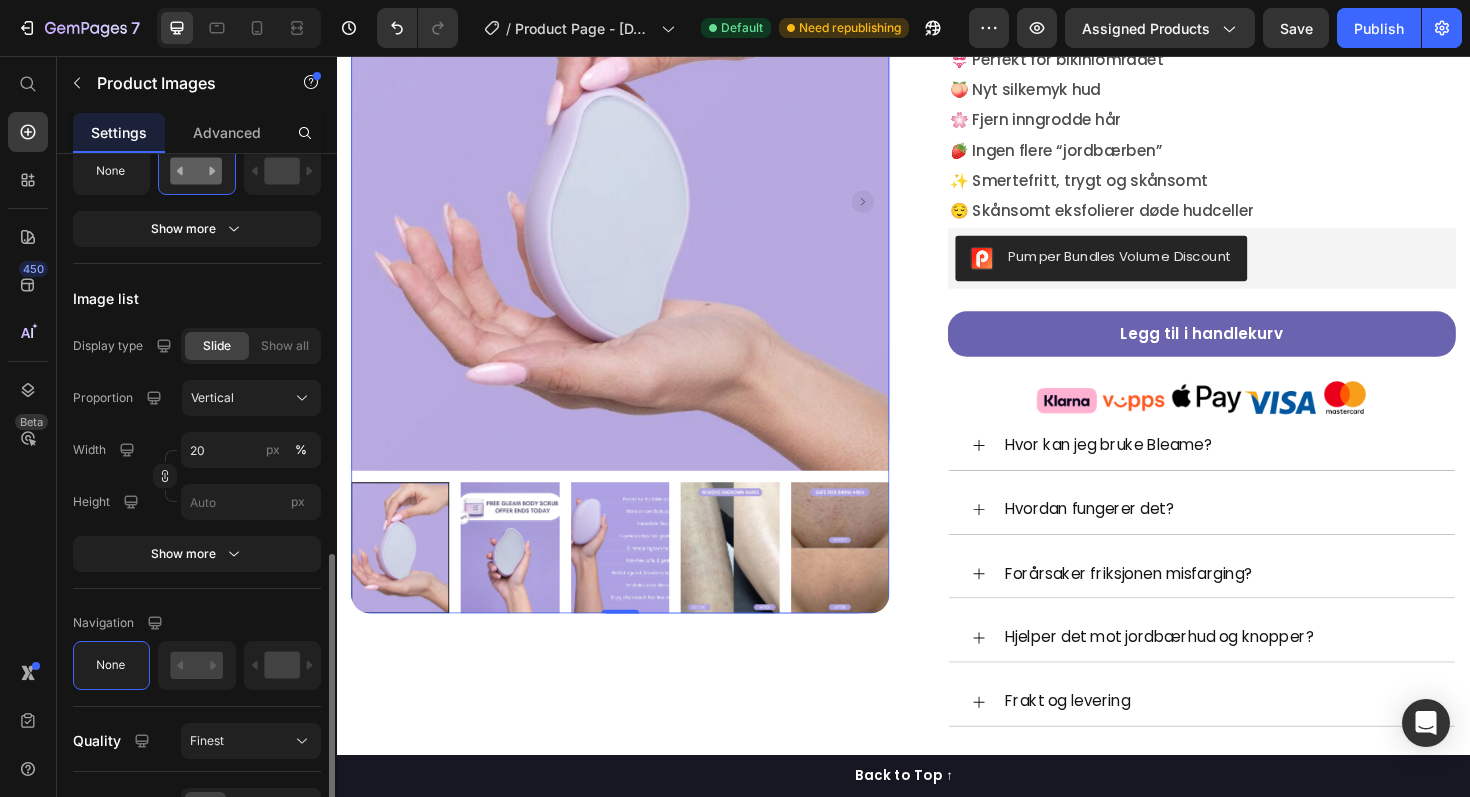 scroll, scrollTop: 273, scrollLeft: 0, axis: vertical 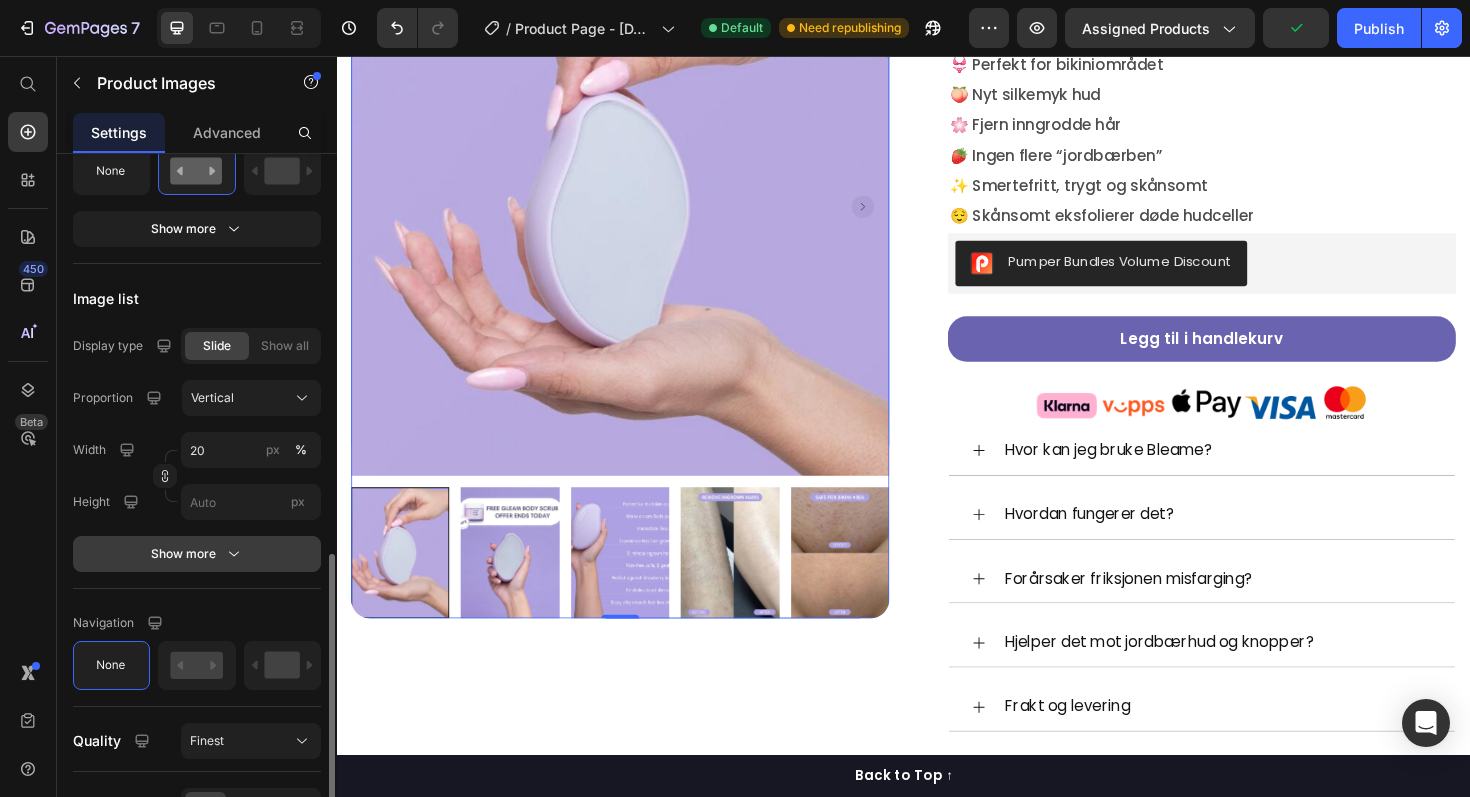 click 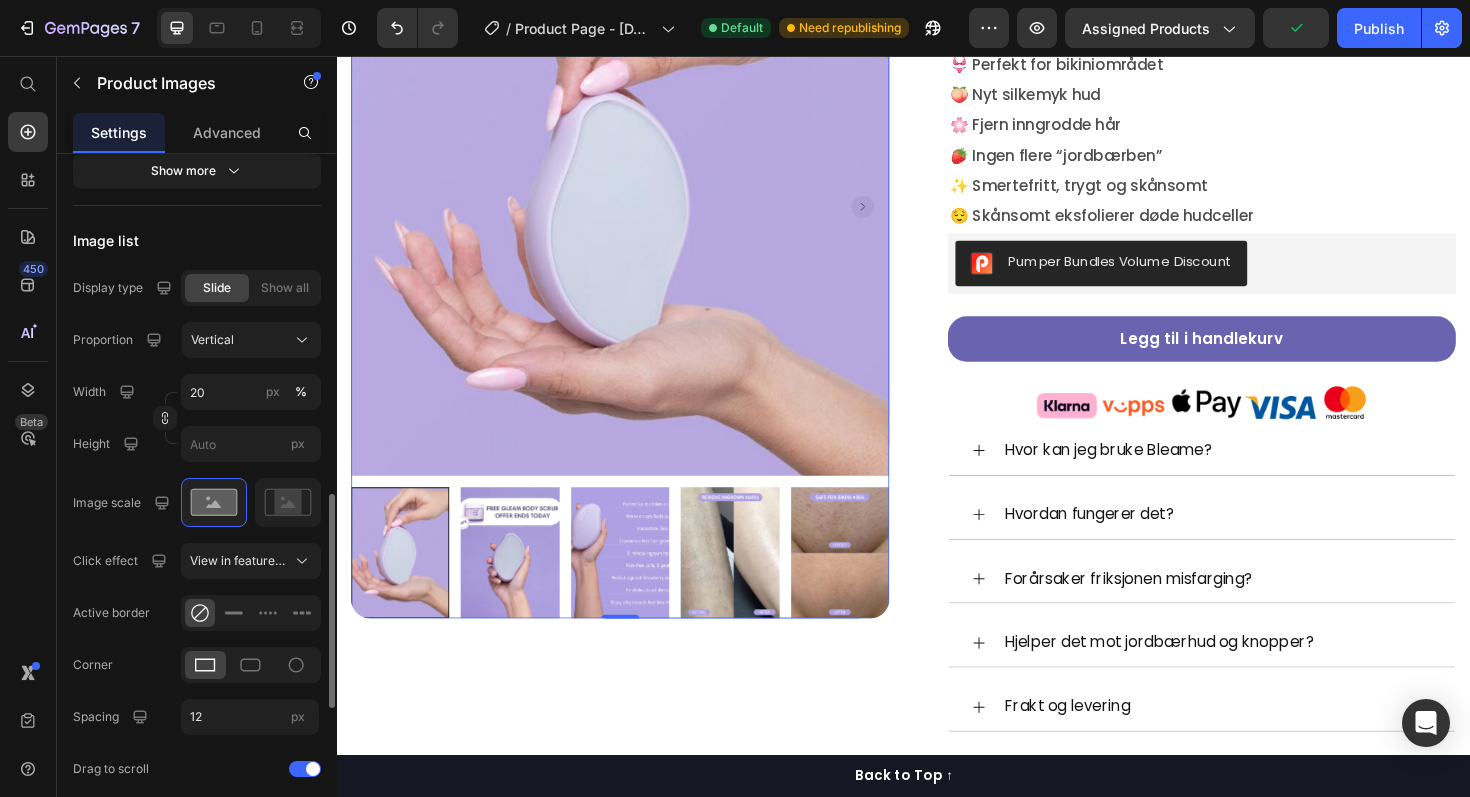 scroll, scrollTop: 1157, scrollLeft: 0, axis: vertical 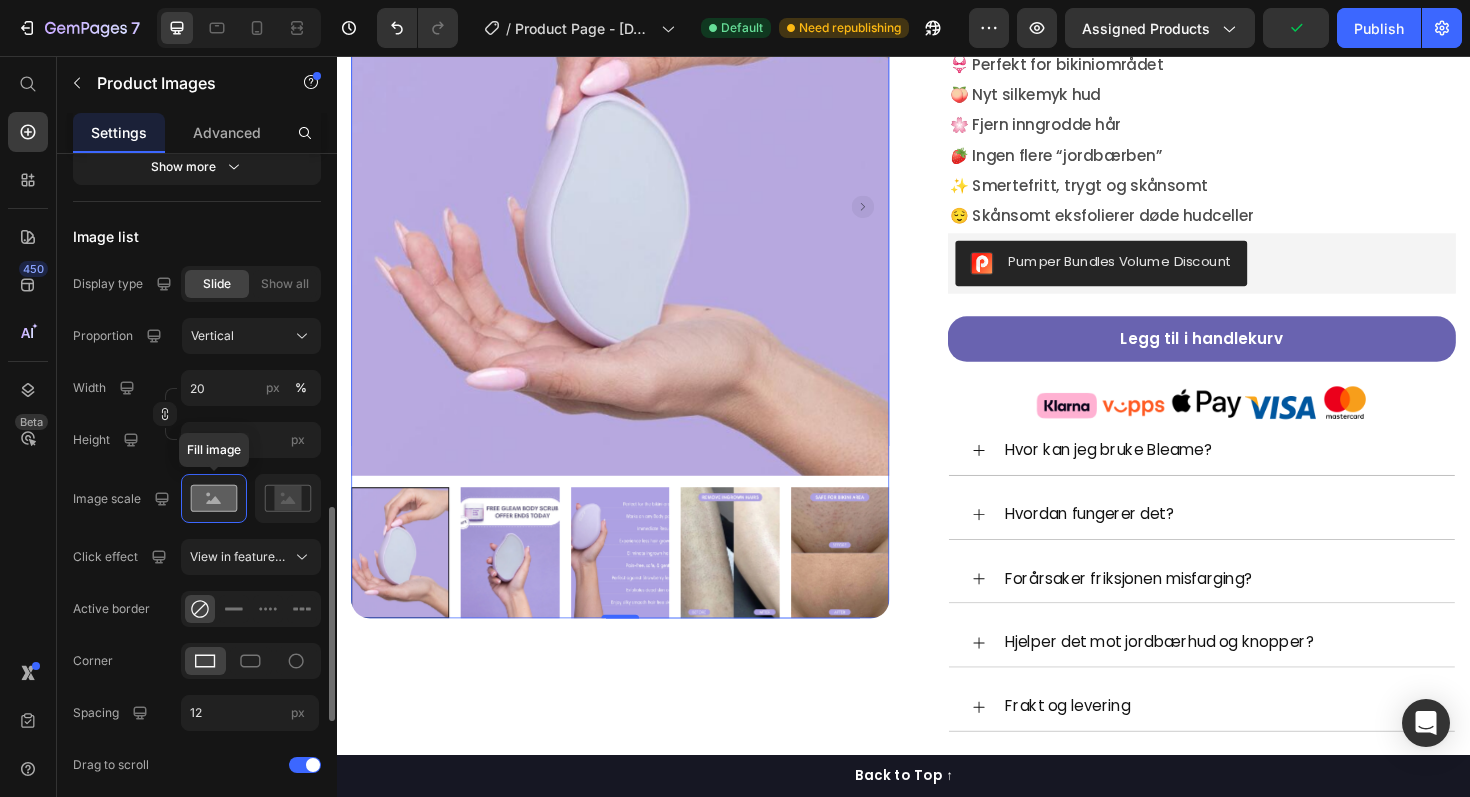 click 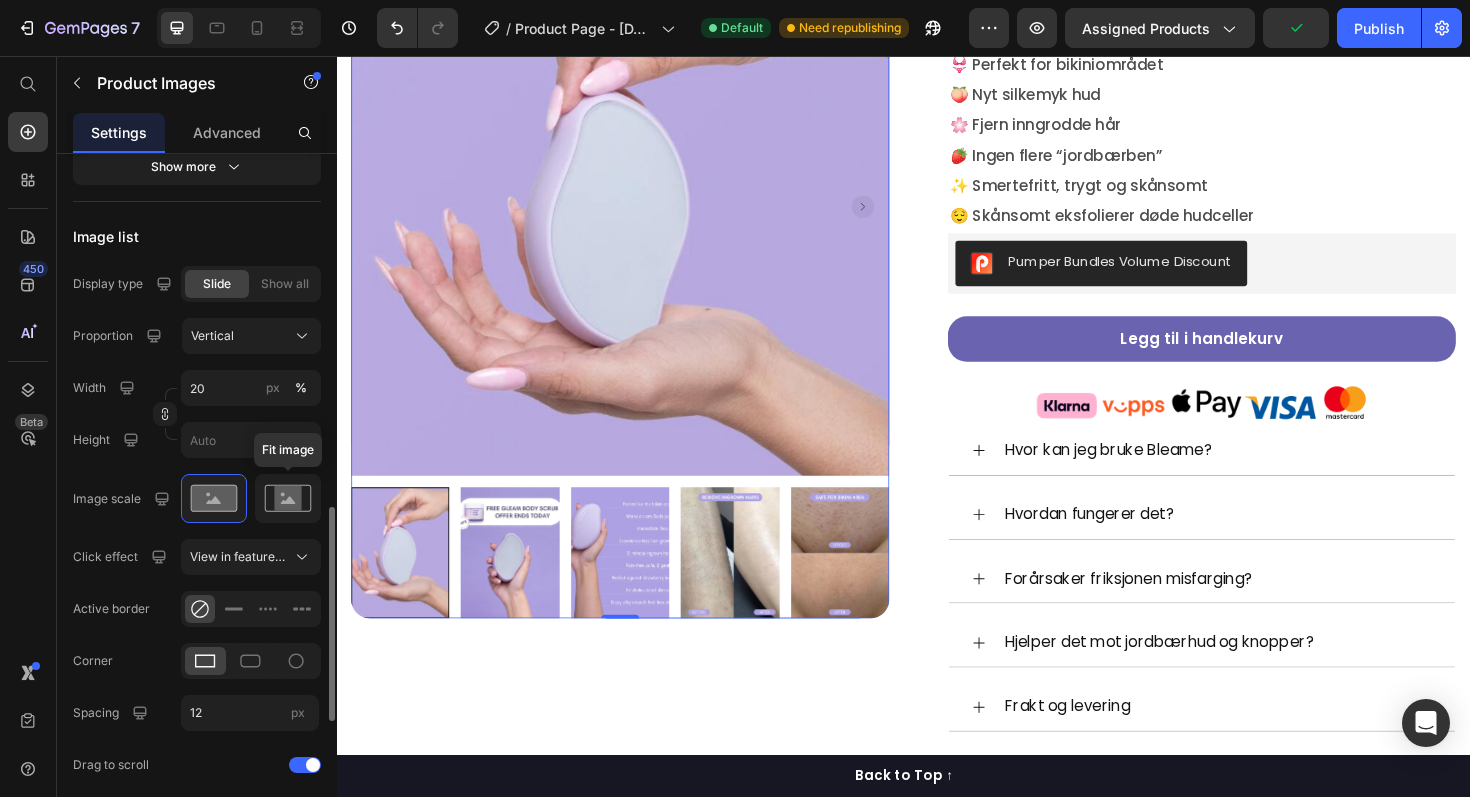 click 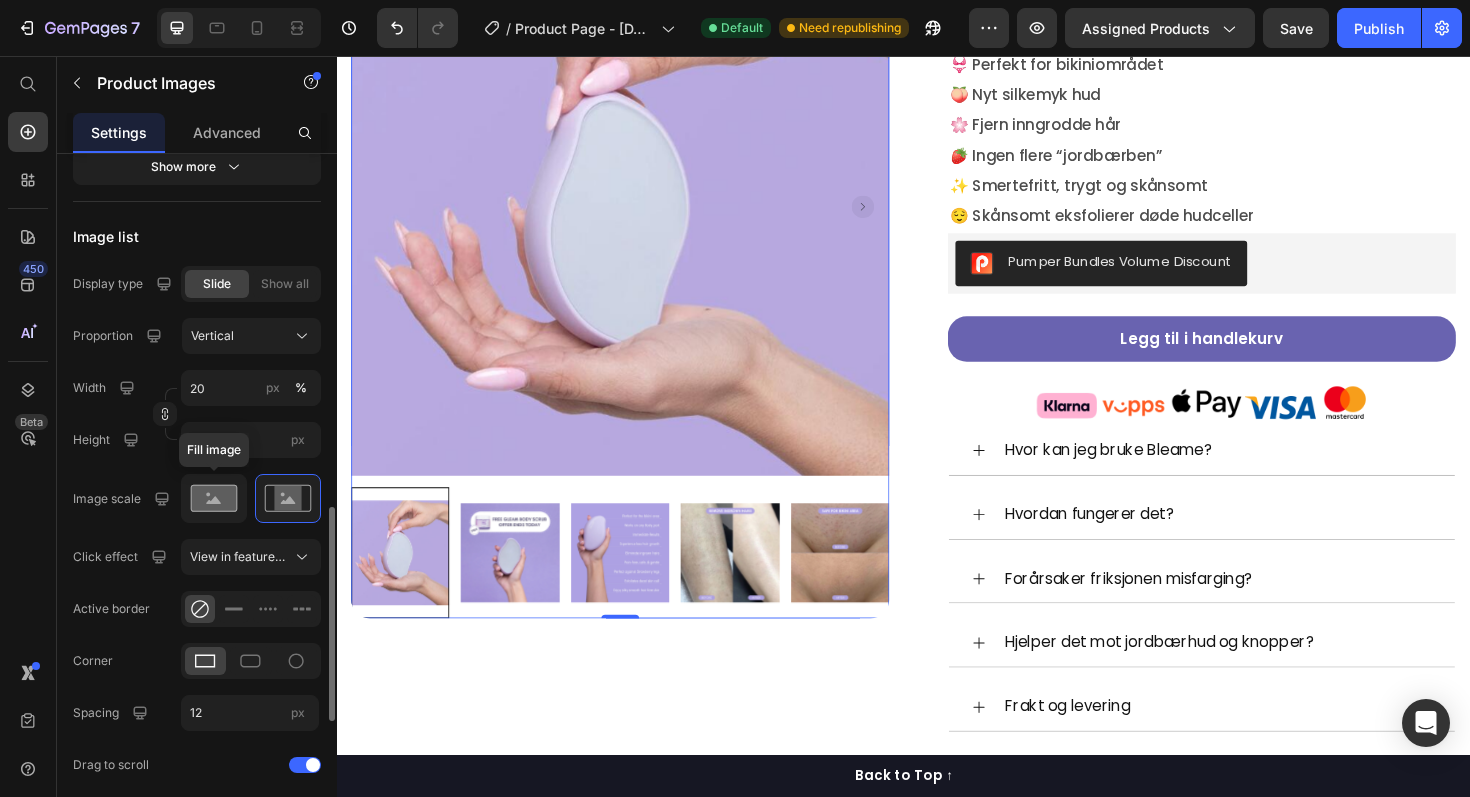 click 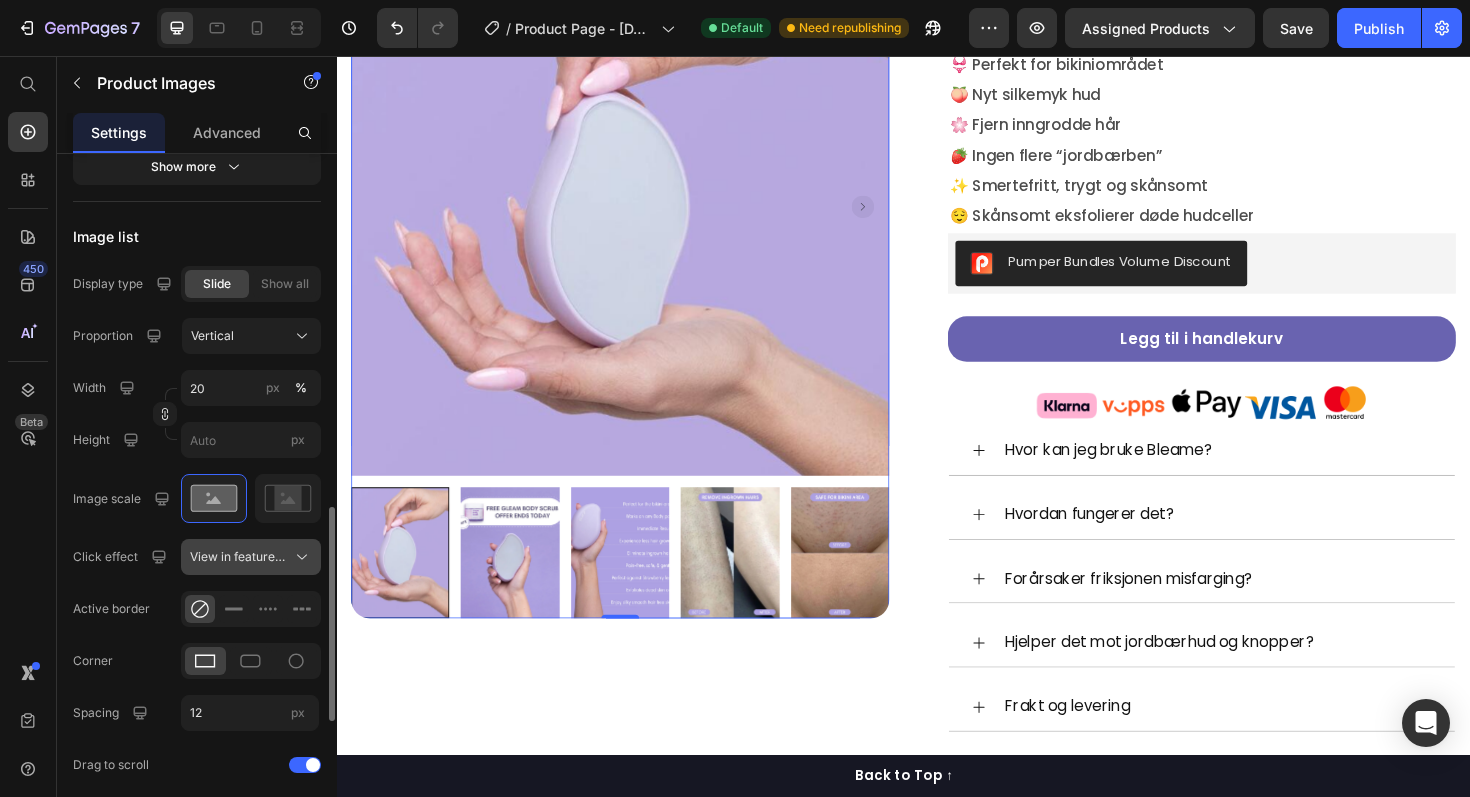 click on "View in featured image" at bounding box center [251, 557] 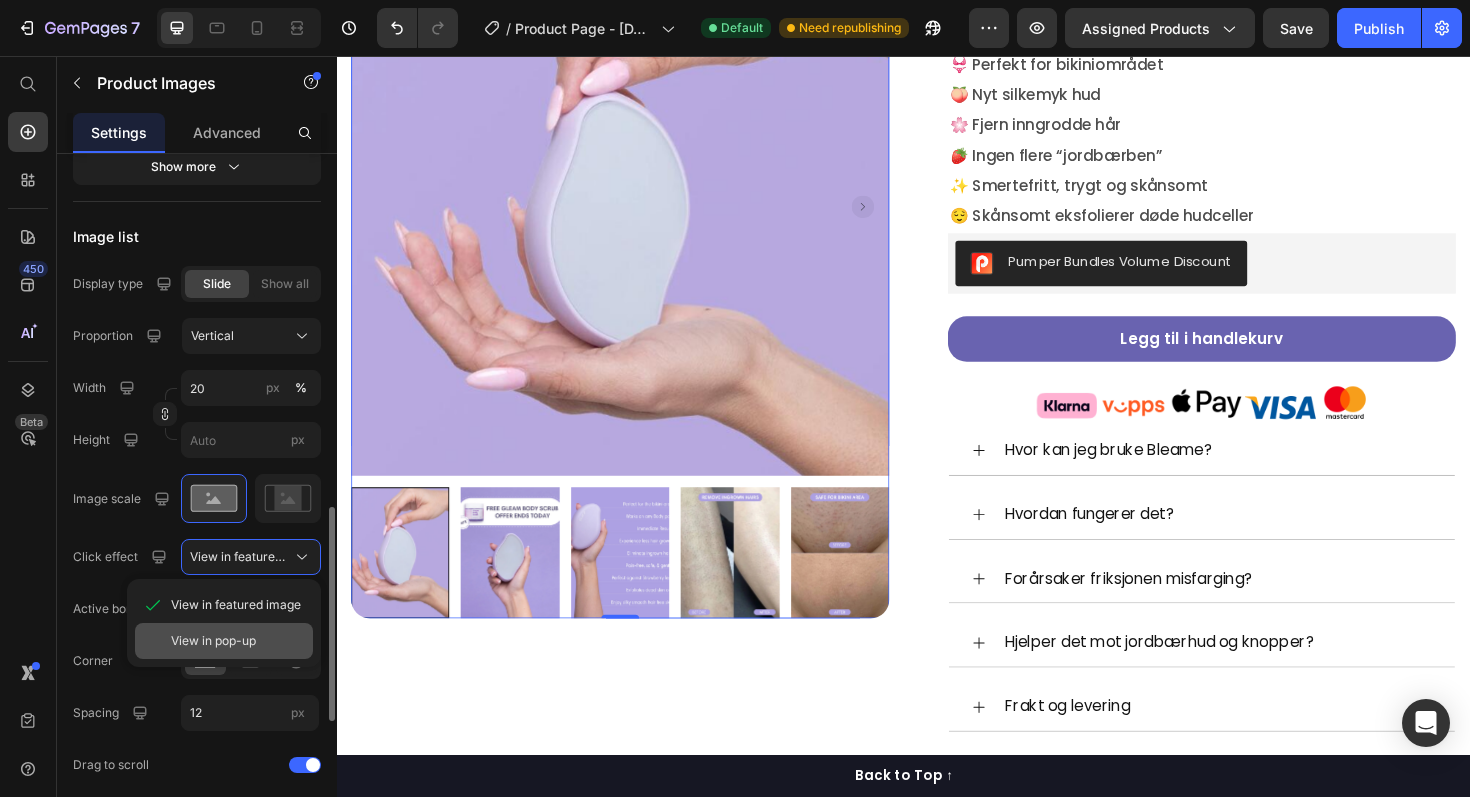 click on "View in pop-up" 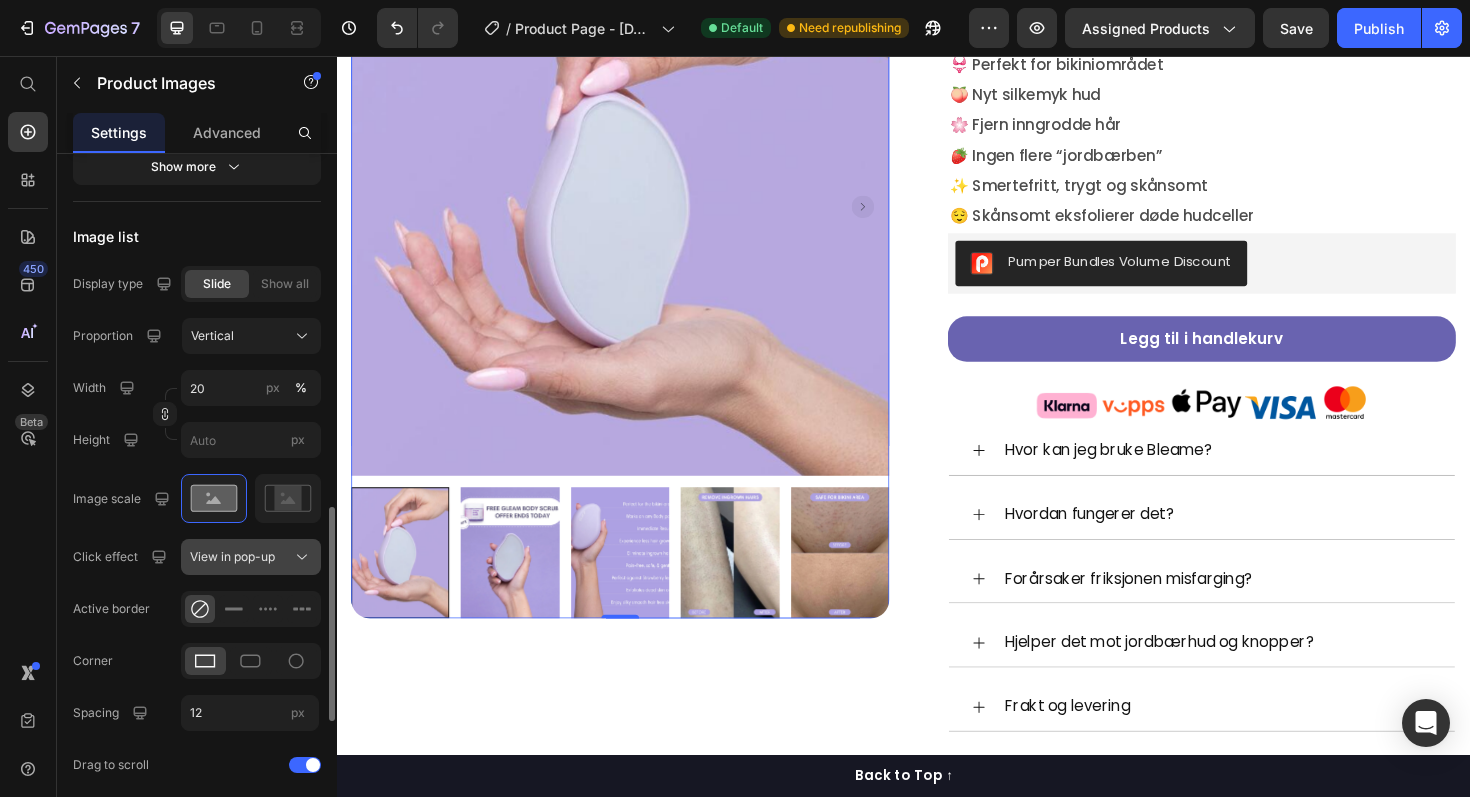 click on "View in pop-up" at bounding box center (251, 557) 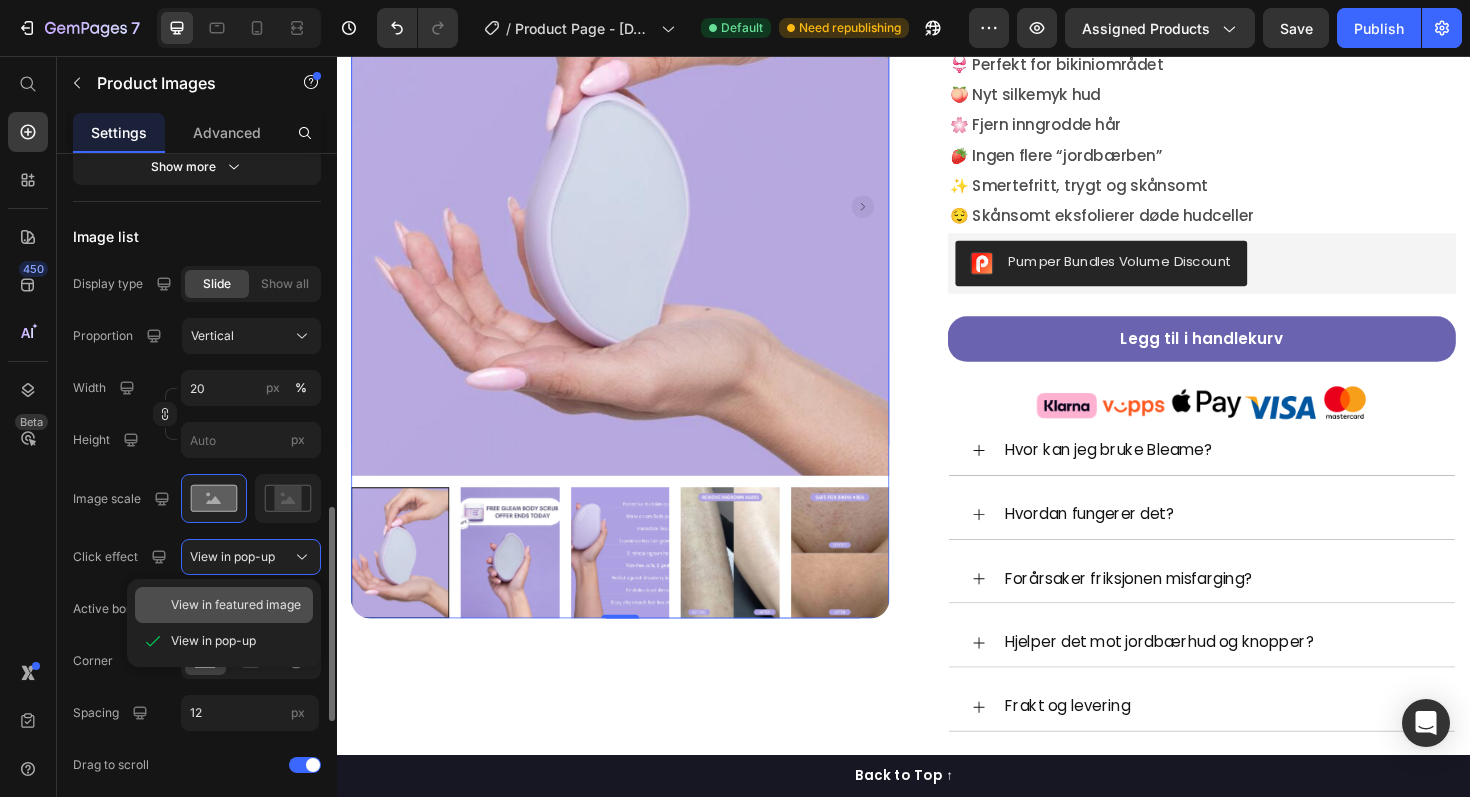 click on "View in featured image" at bounding box center [236, 605] 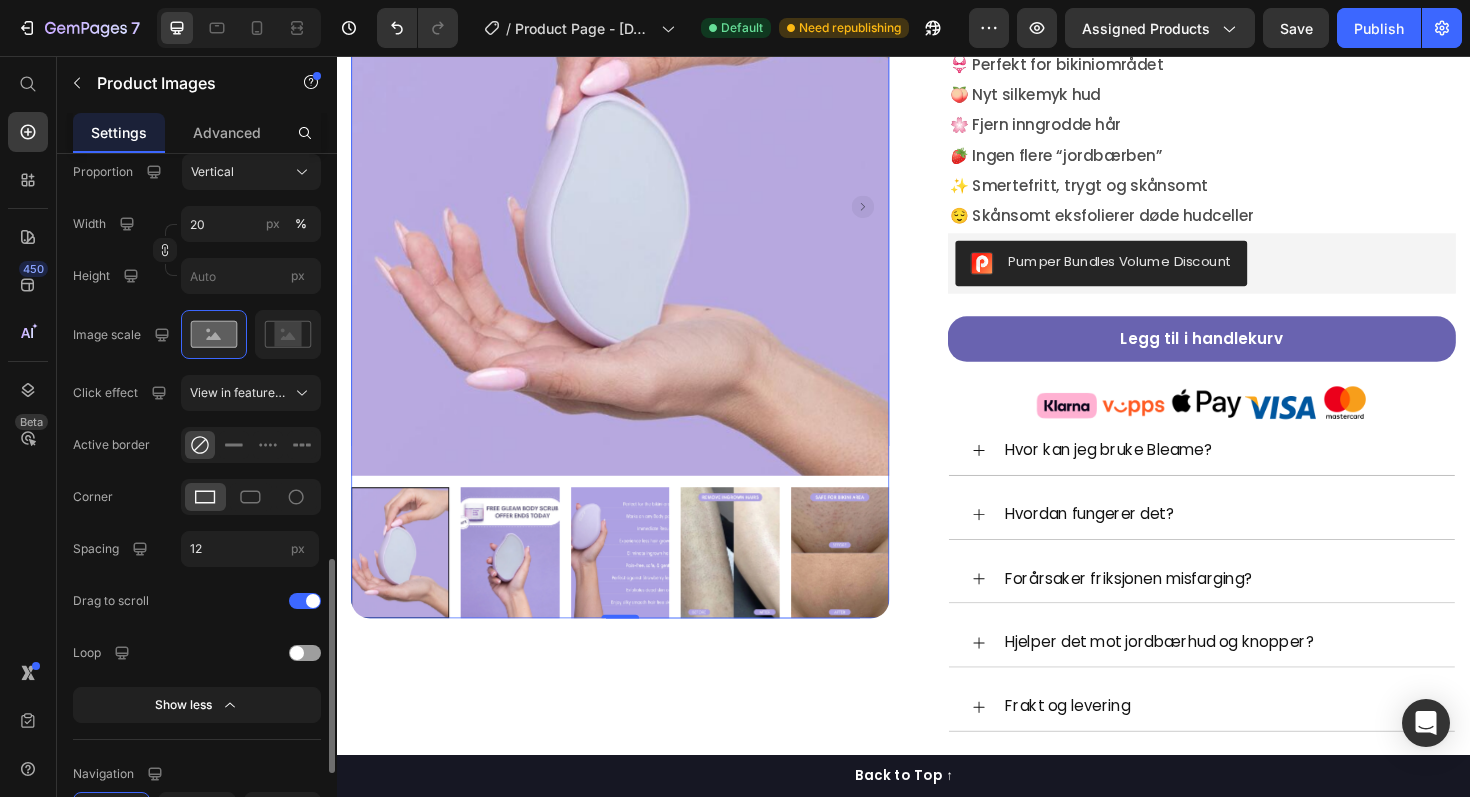 scroll, scrollTop: 1357, scrollLeft: 0, axis: vertical 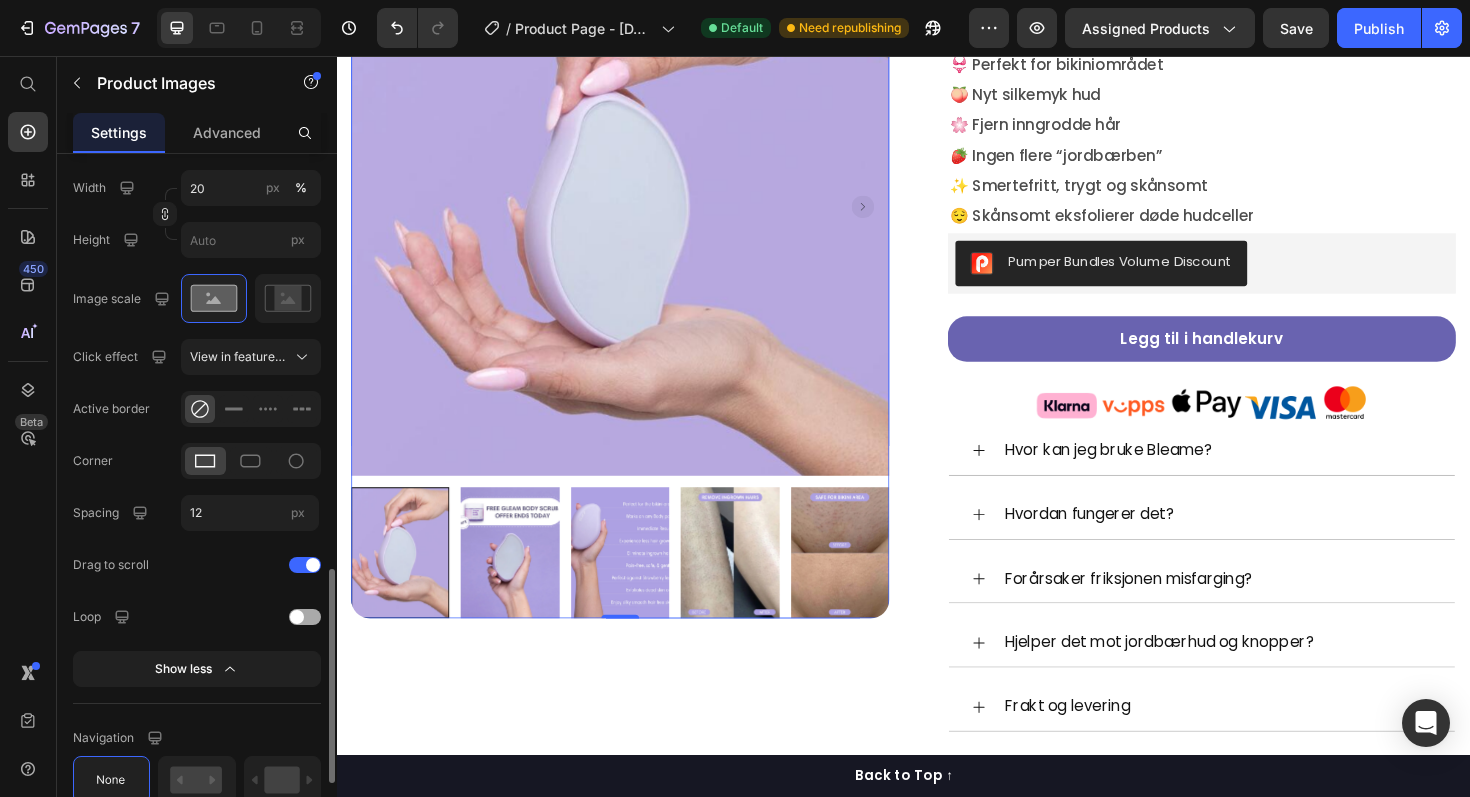 click on "Loop" 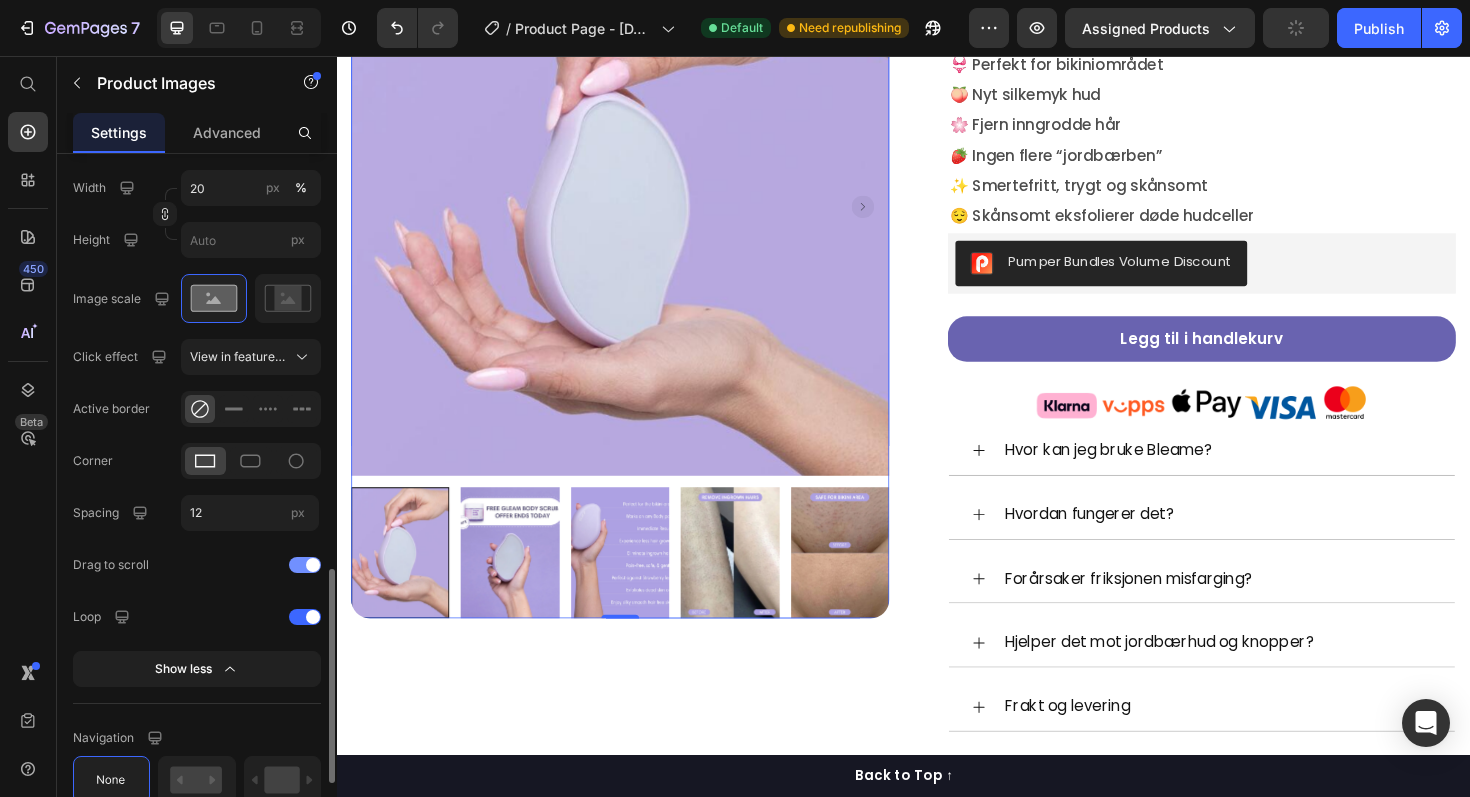 click at bounding box center [305, 565] 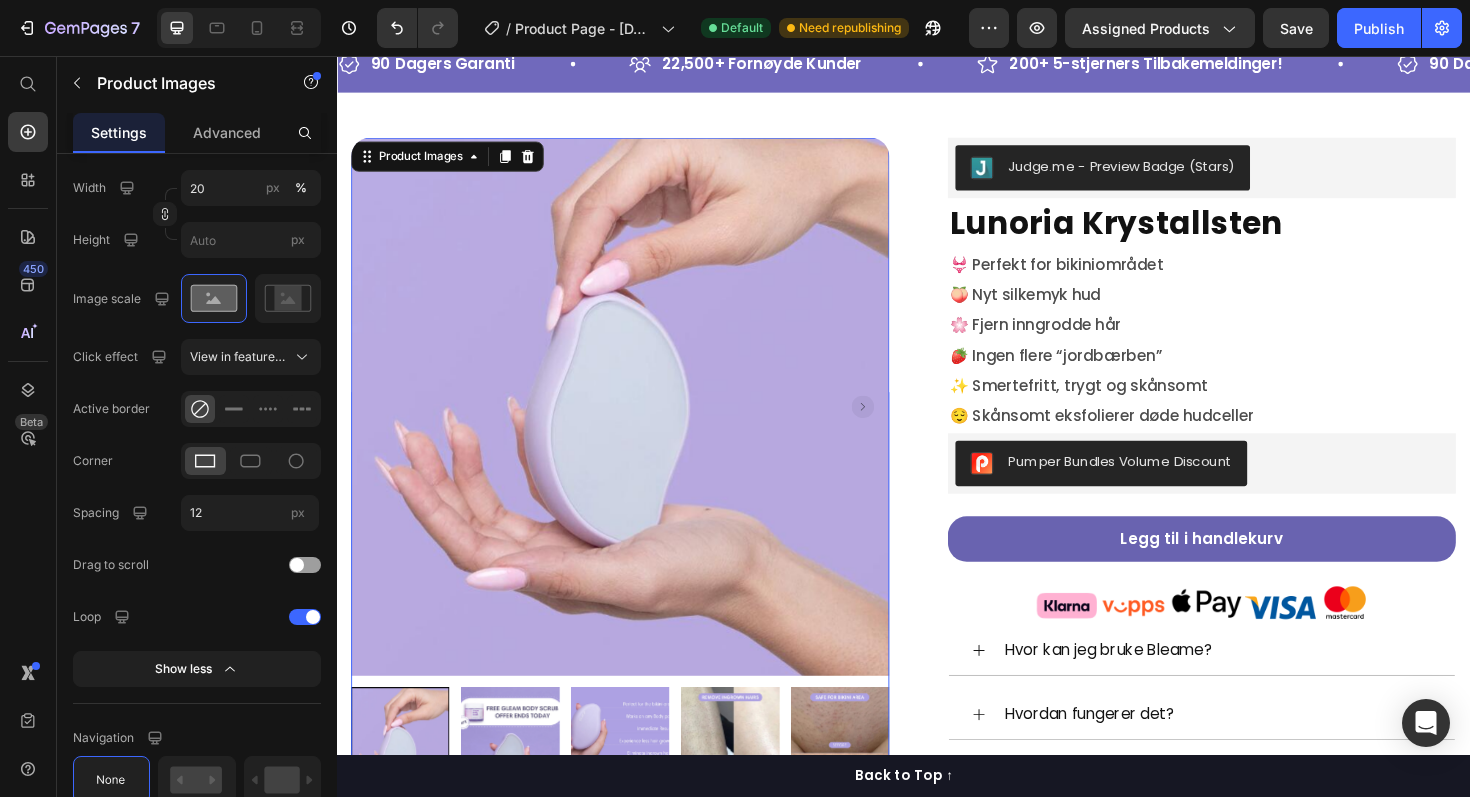 scroll, scrollTop: 62, scrollLeft: 0, axis: vertical 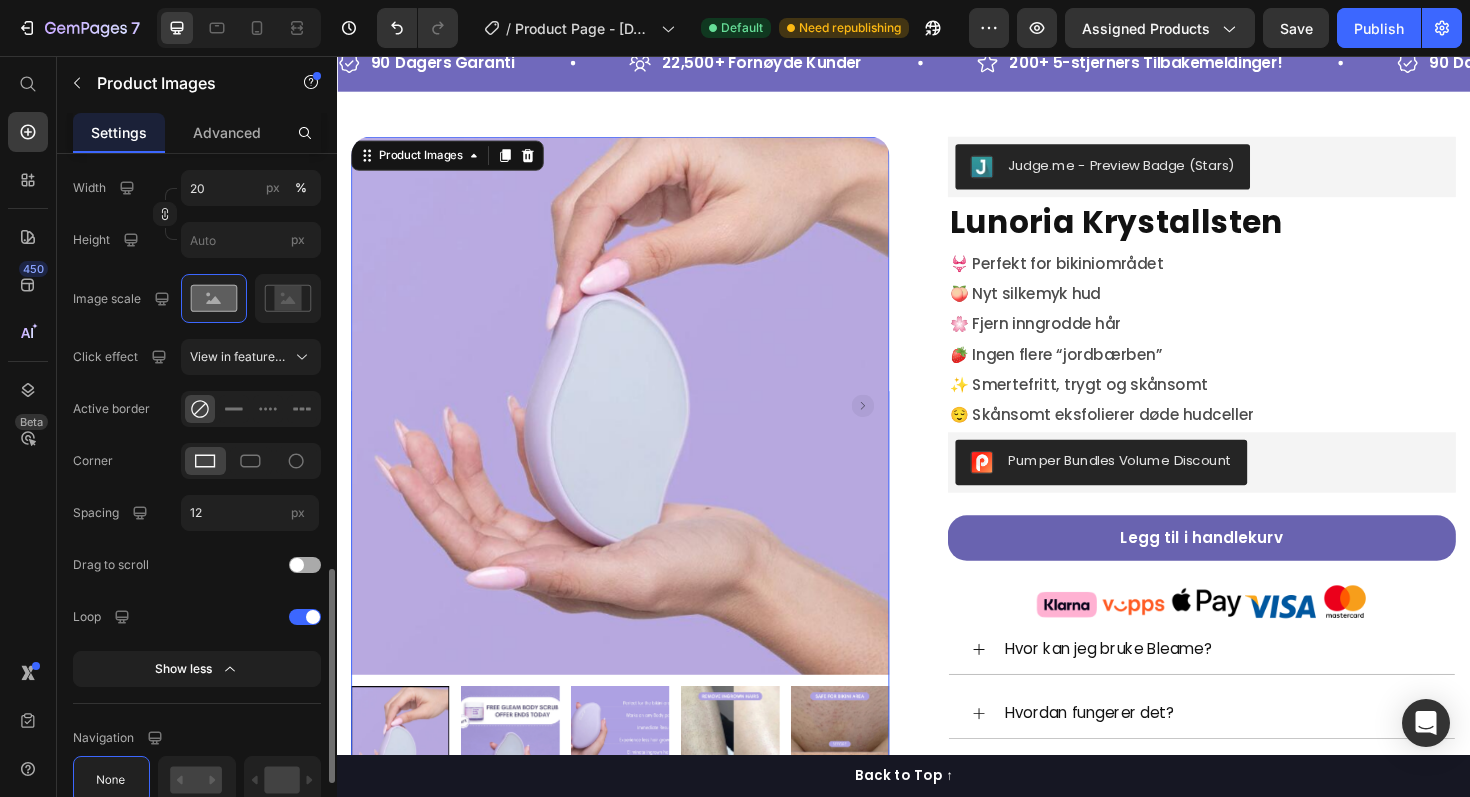 click on "Drag to scroll" 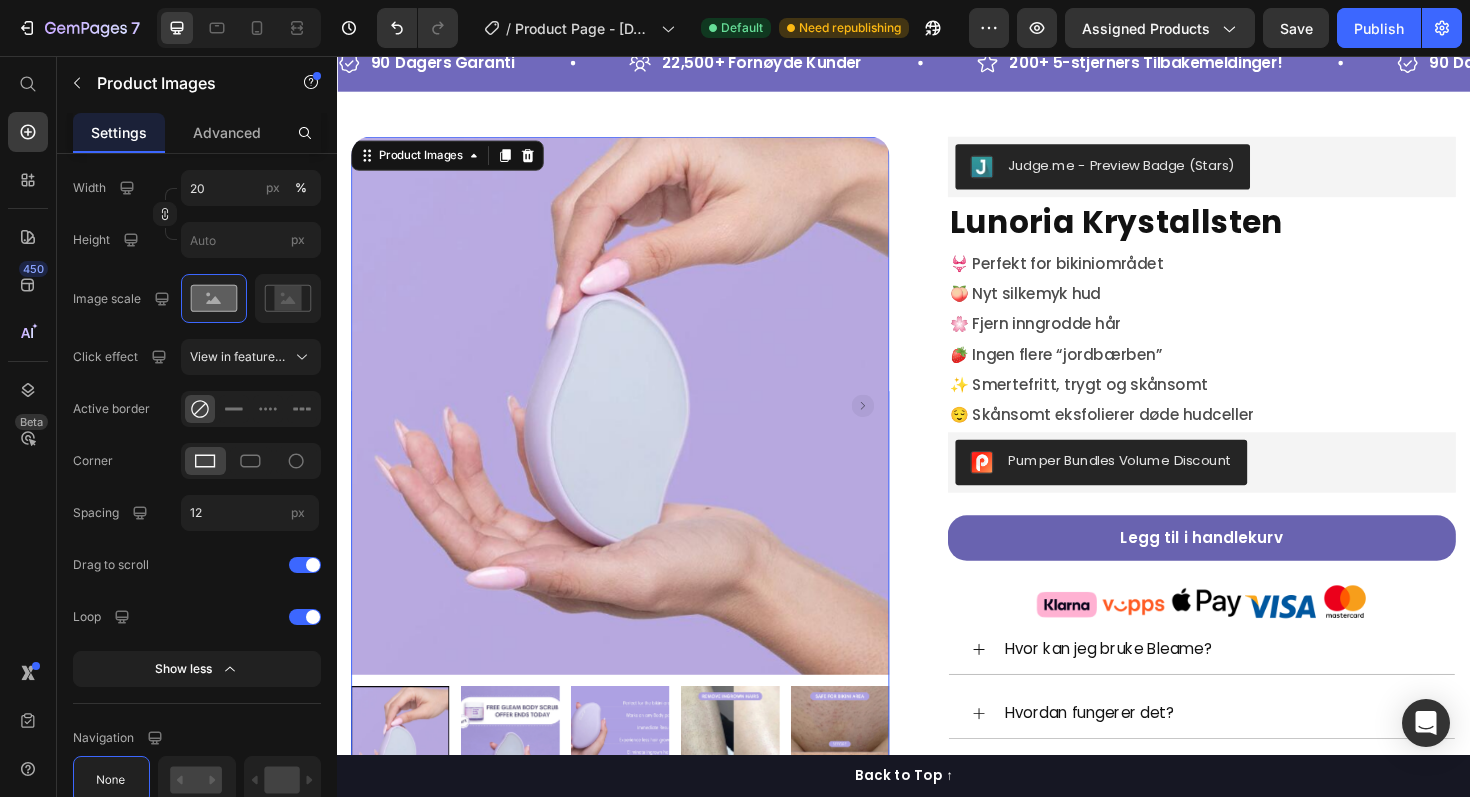 click 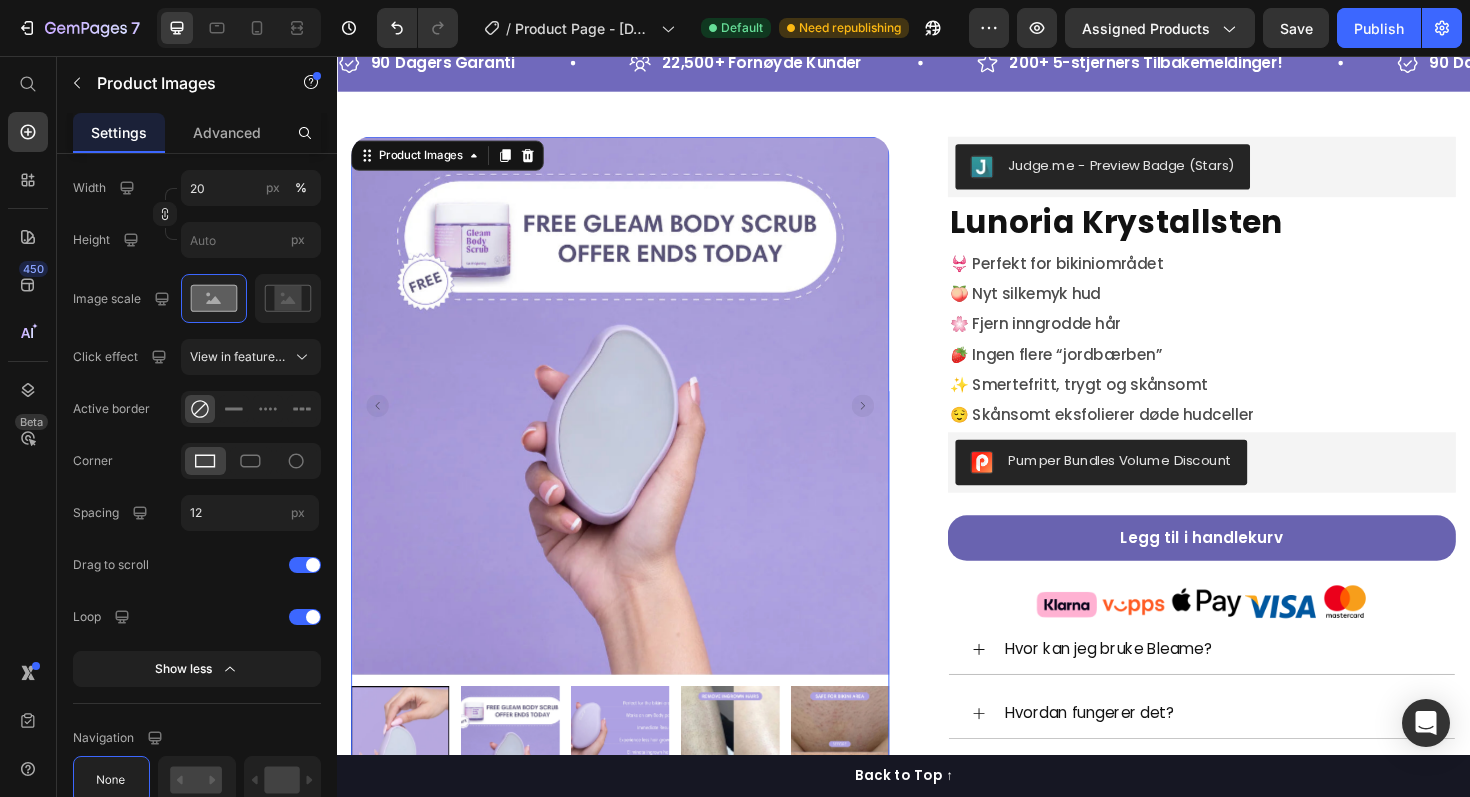 click 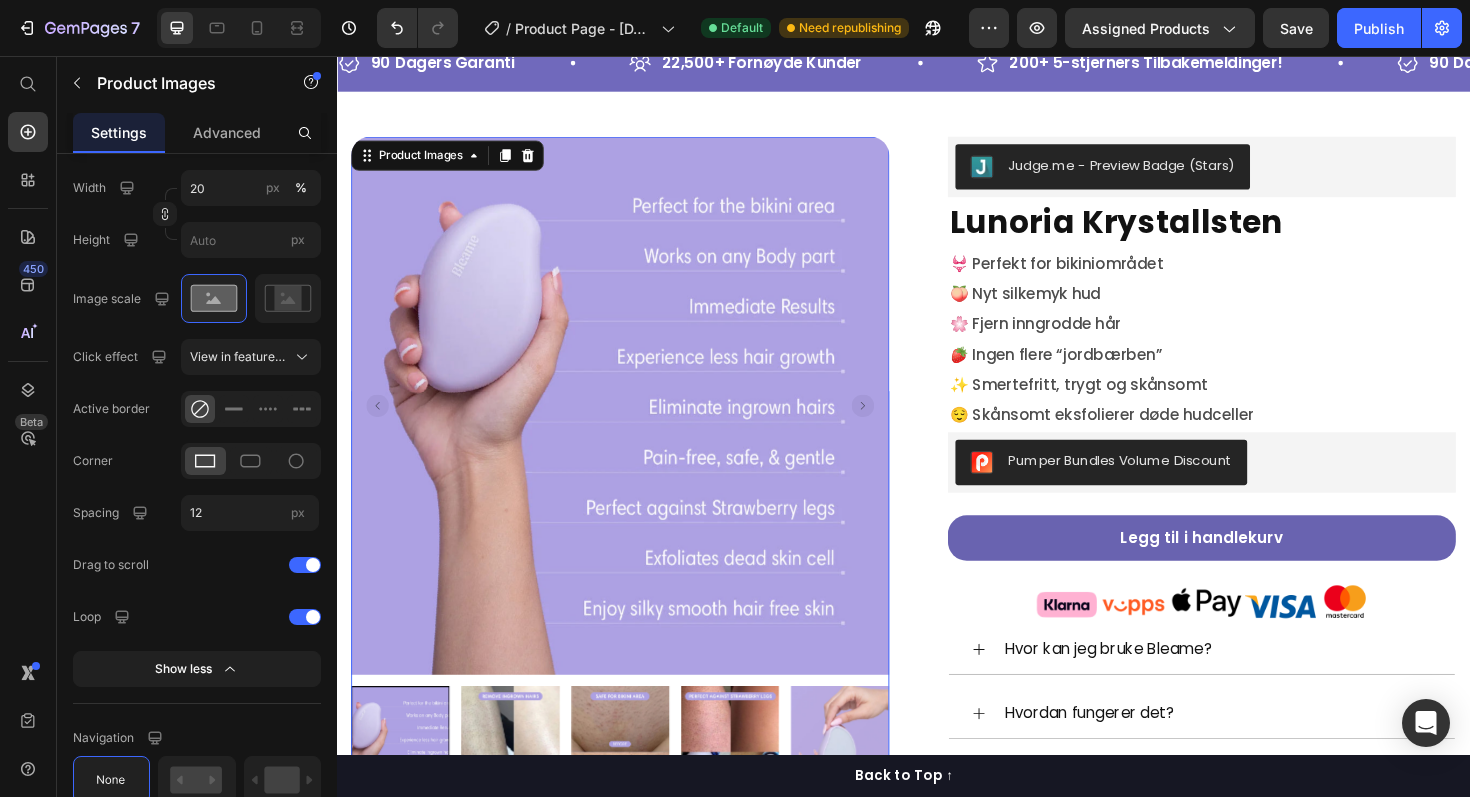 click 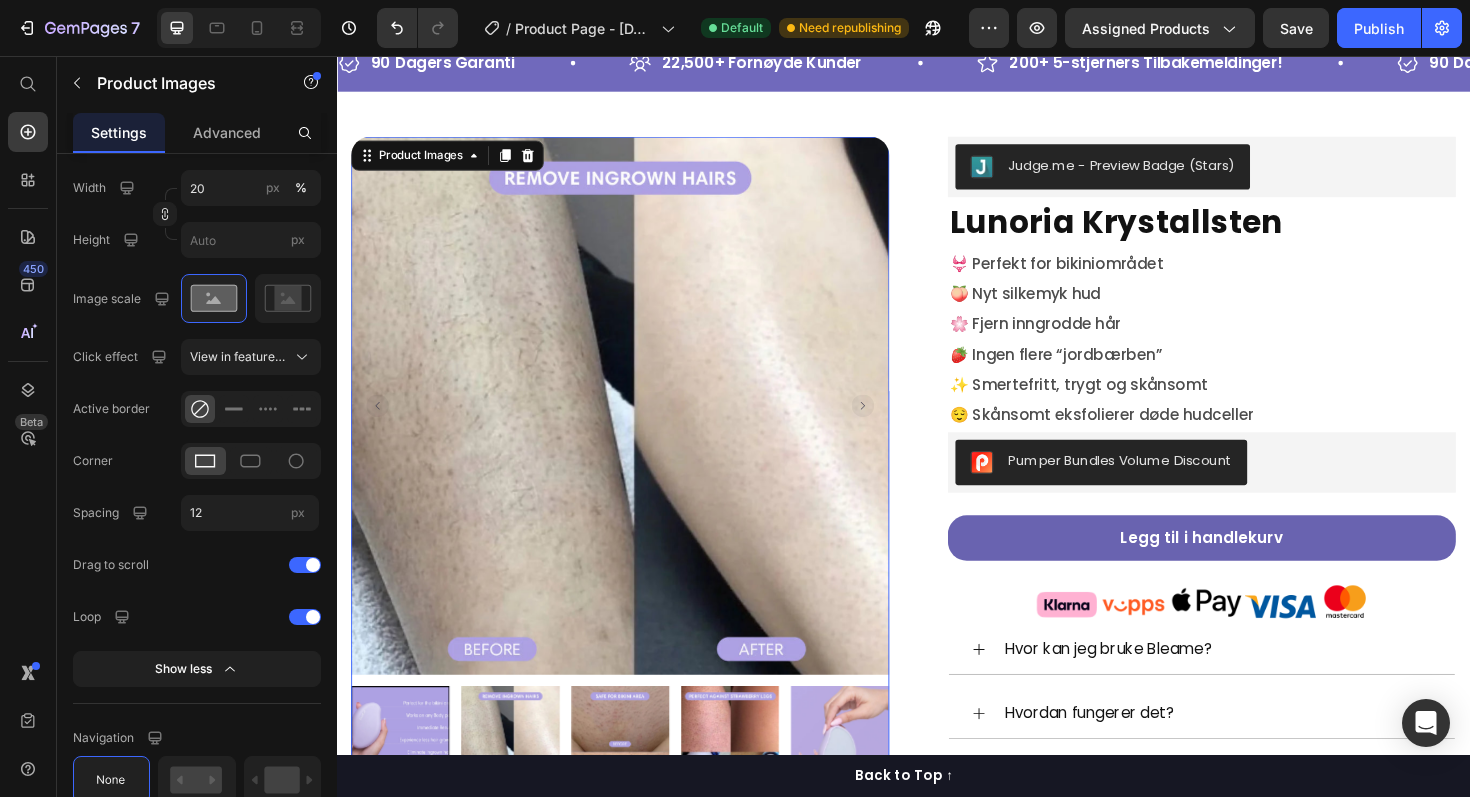 click 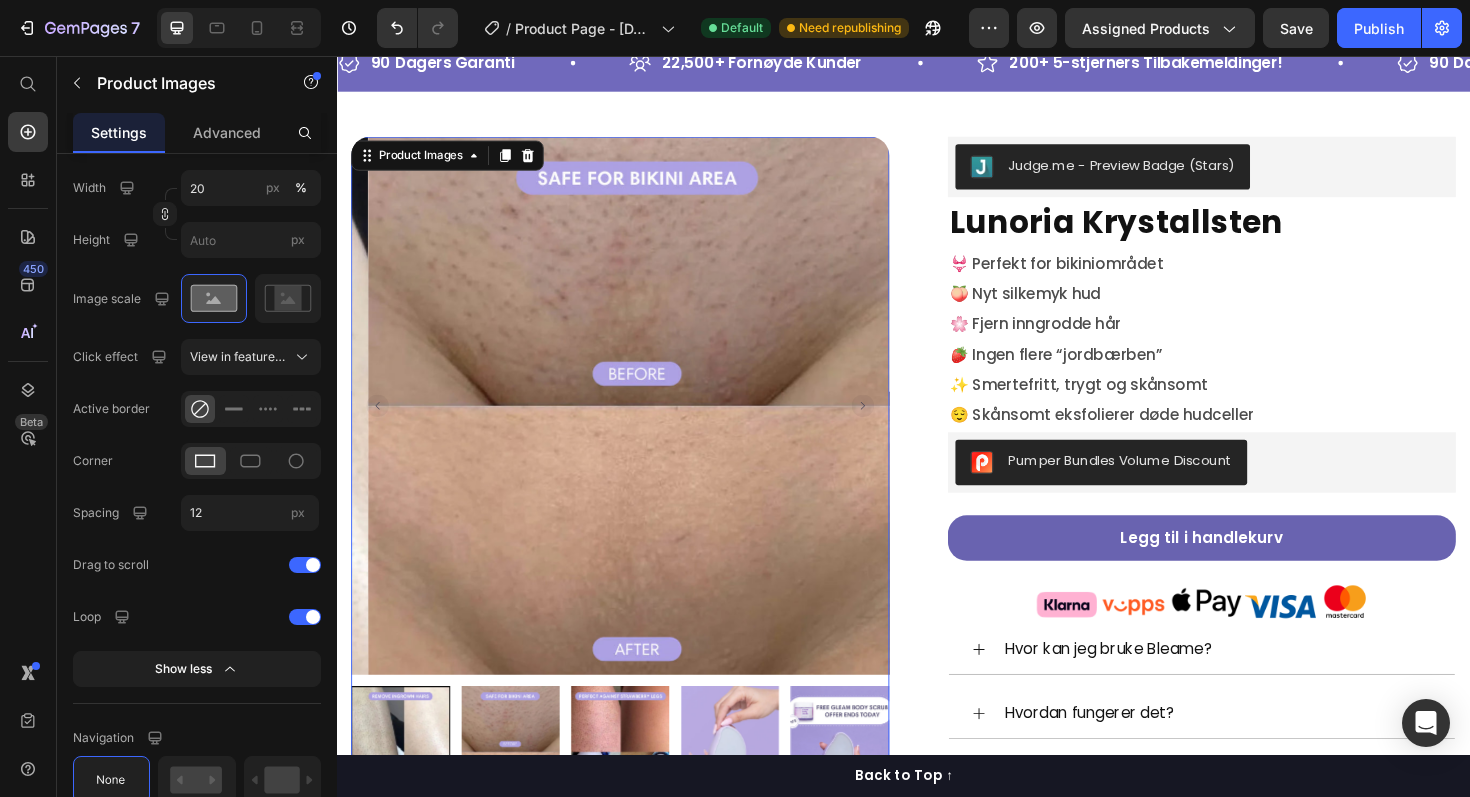 click 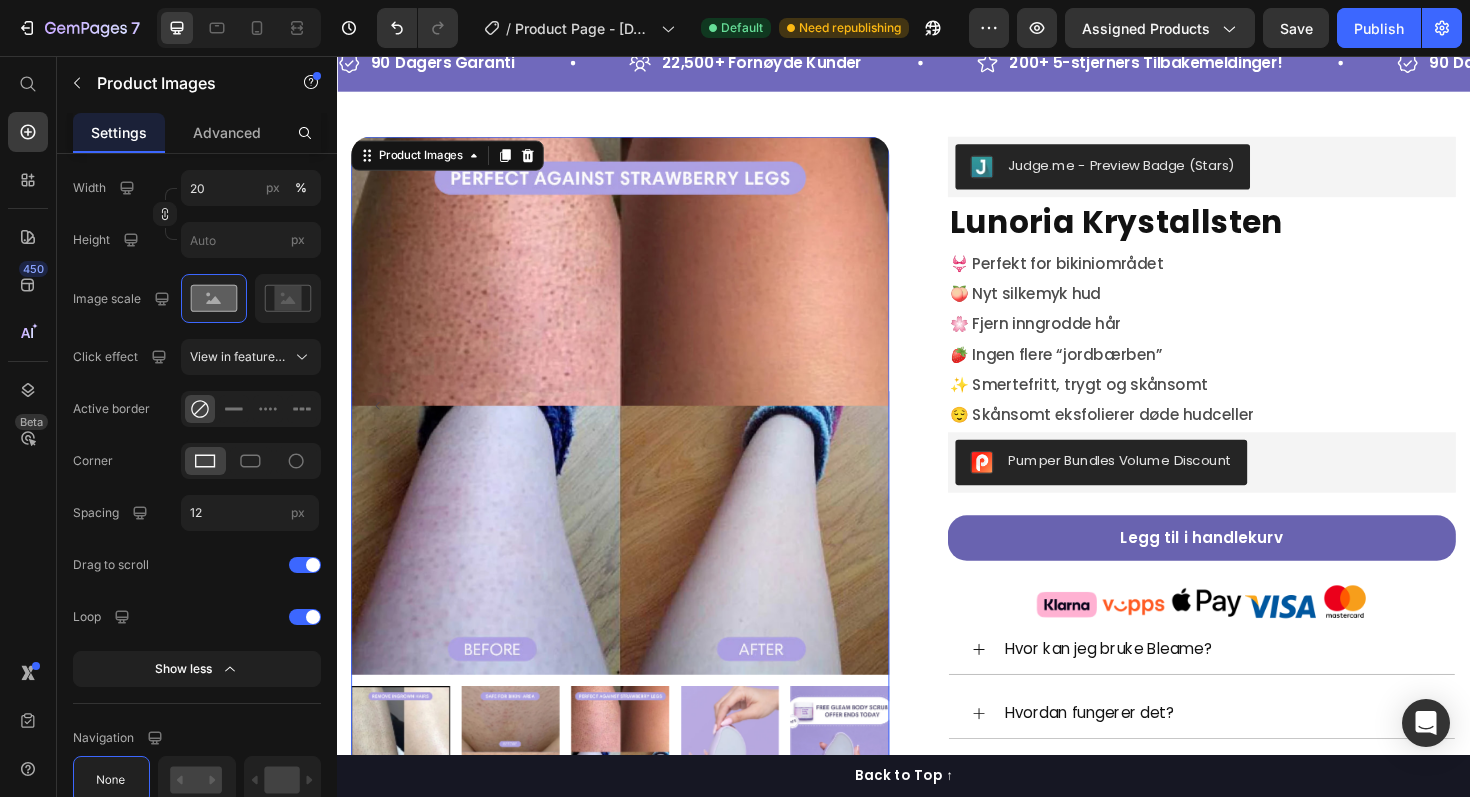 click at bounding box center (637, 427) 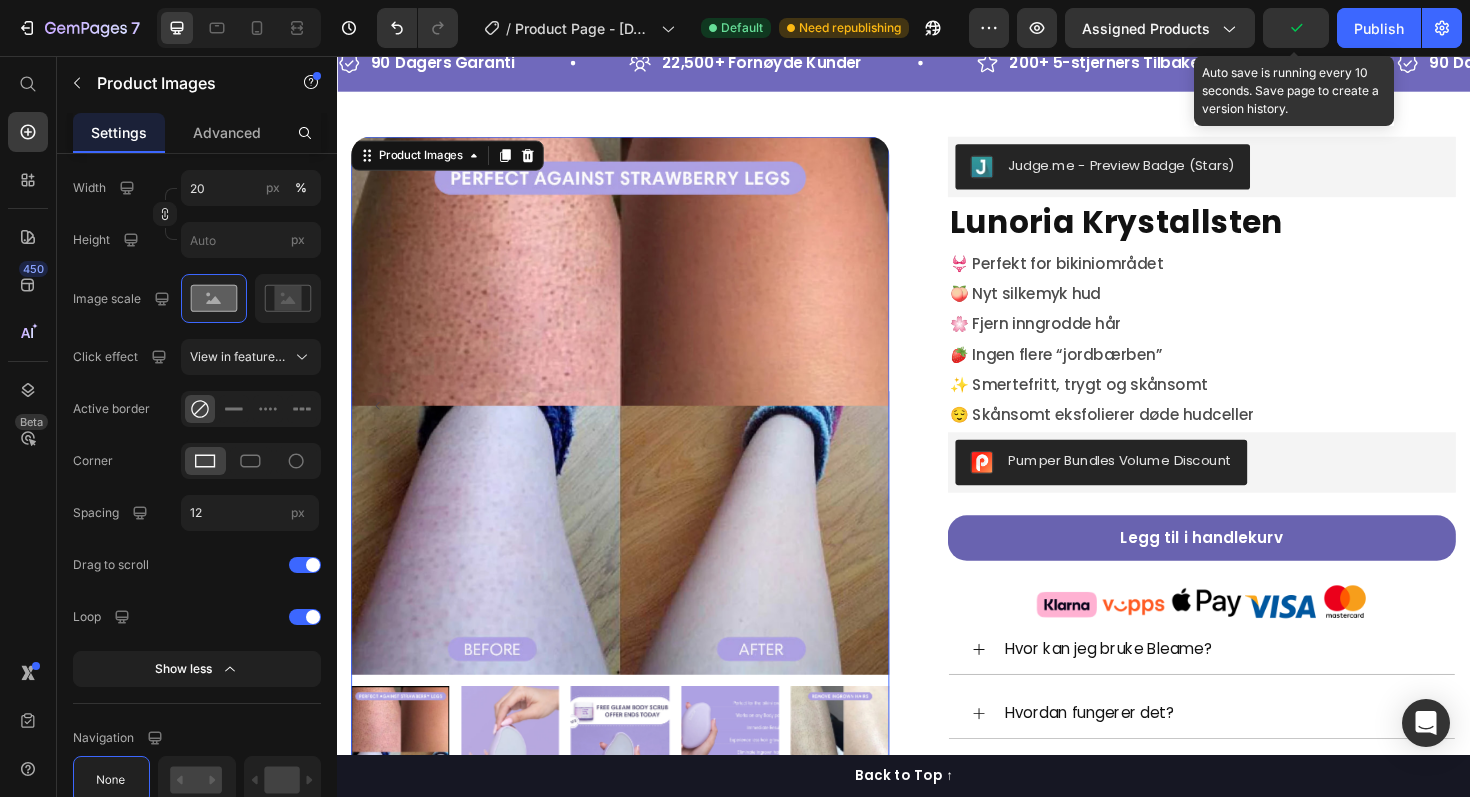 click 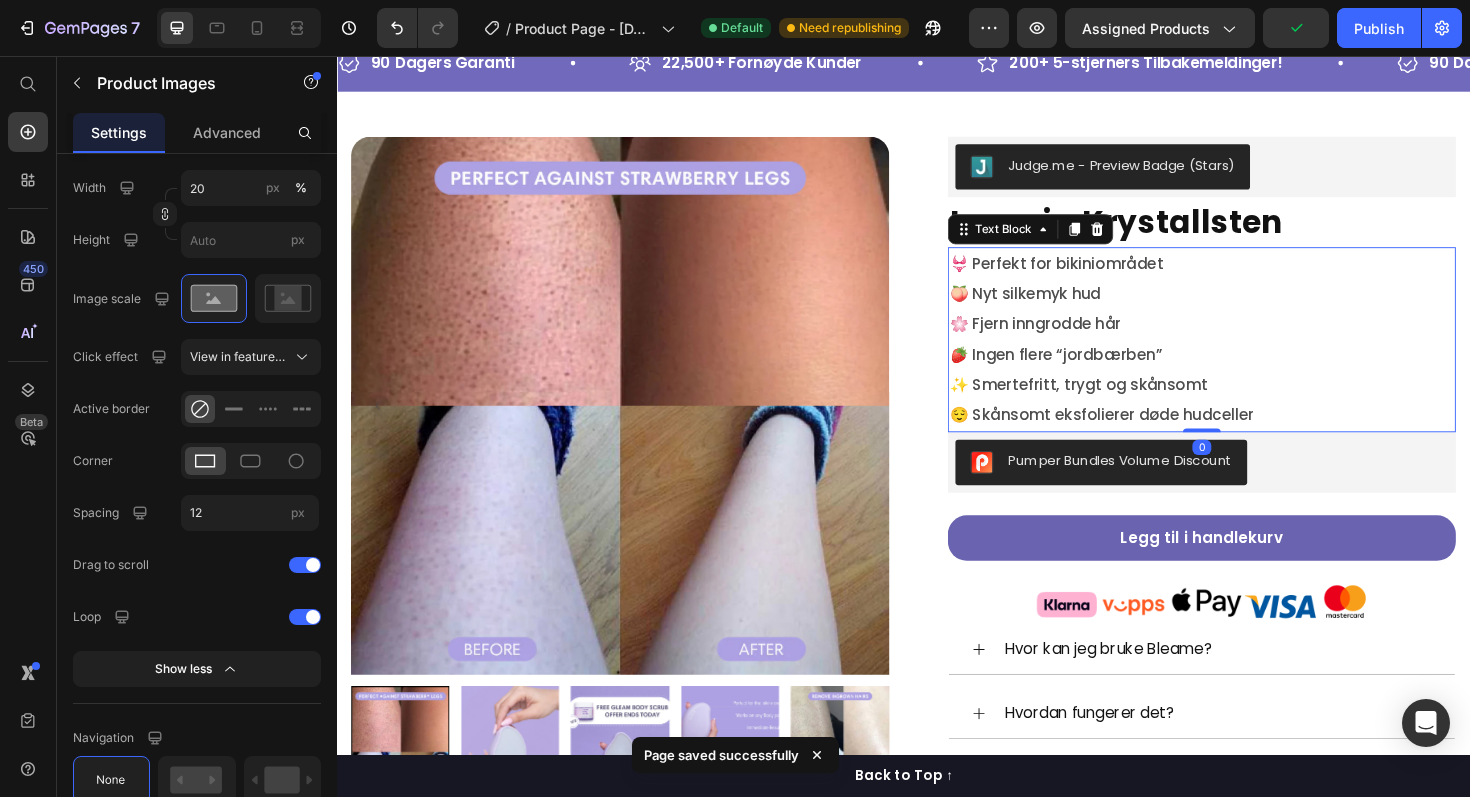 click on "👙 Perfekt for bikiniområdet 🍑 Nyt silkemyk hud 🌸 Fjern inngrodde hår 🍓 Ingen flere “jordbærben” ✨ Smertefritt, trygt og skånsomt 😌 Skånsomt eksfolierer døde hudceller" at bounding box center [1253, 357] 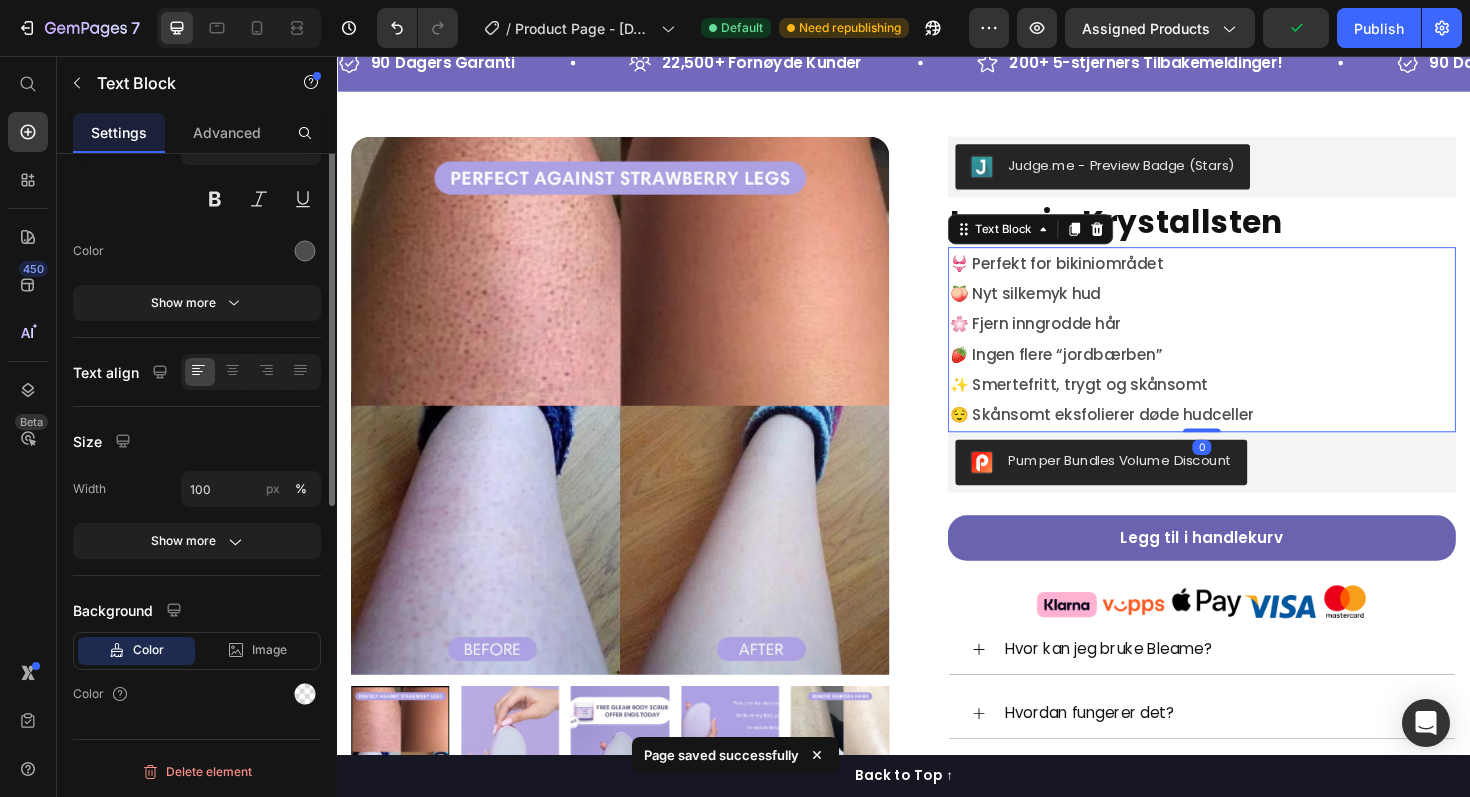 scroll, scrollTop: 0, scrollLeft: 0, axis: both 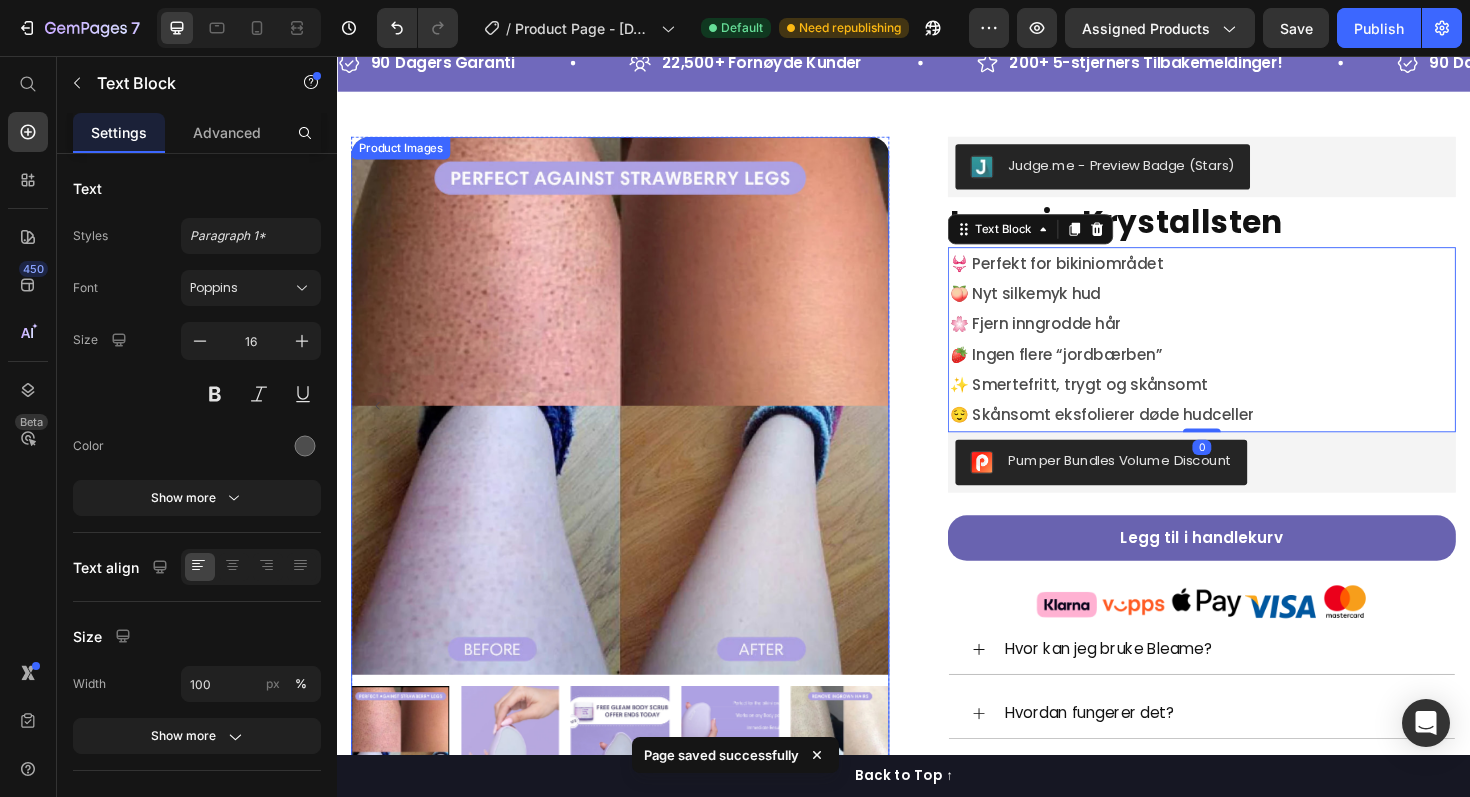 click at bounding box center (637, 427) 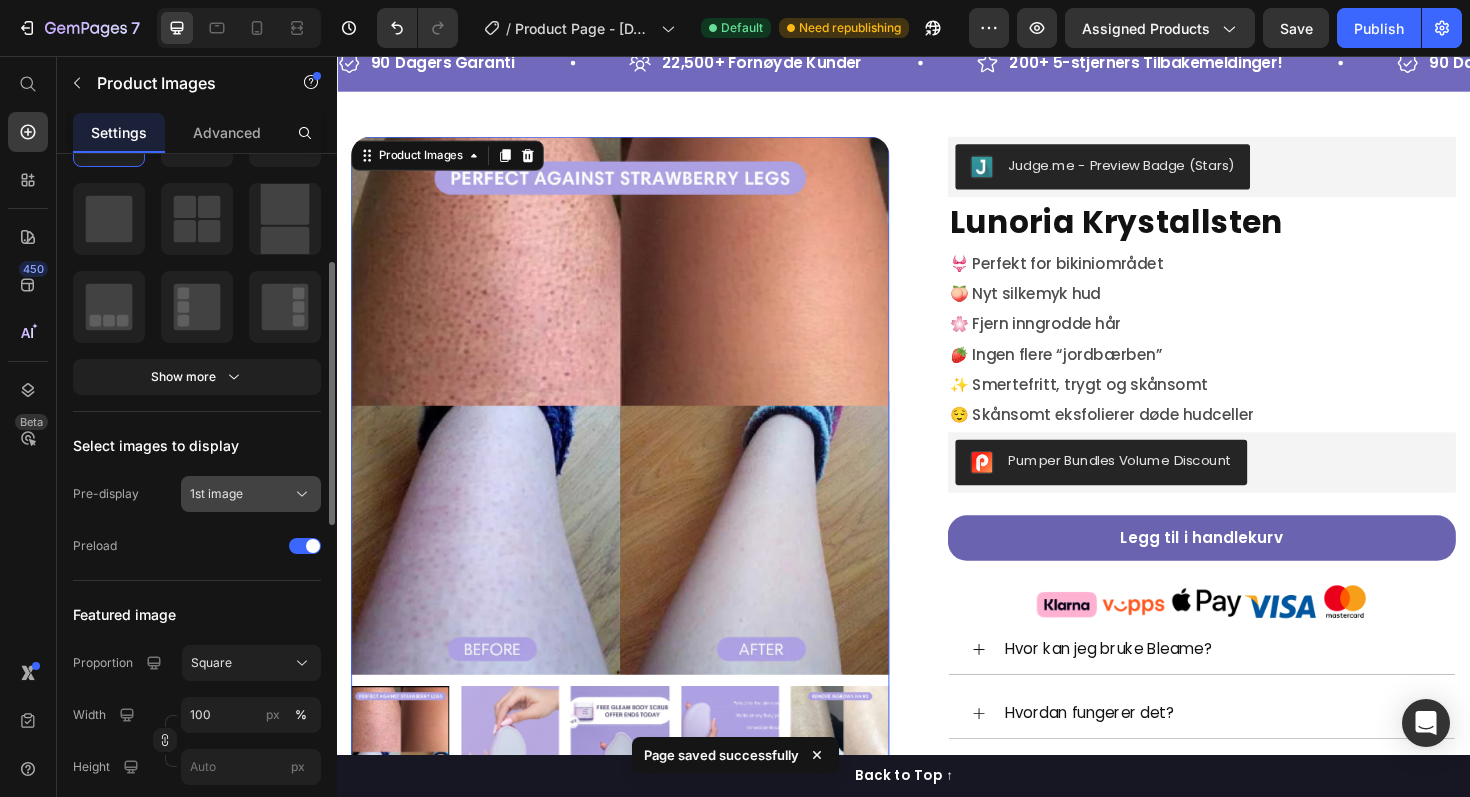 scroll, scrollTop: 331, scrollLeft: 0, axis: vertical 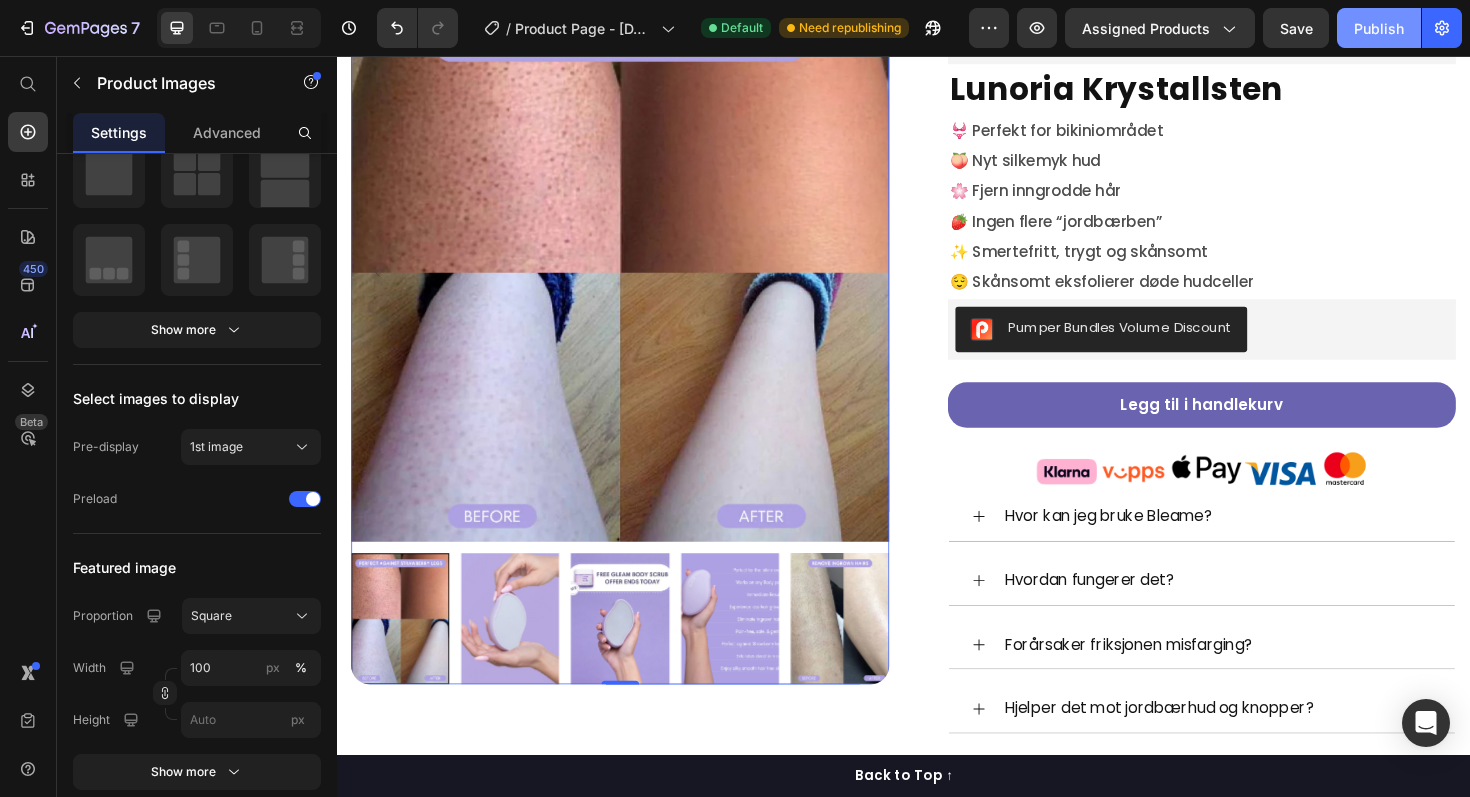 click on "Publish" 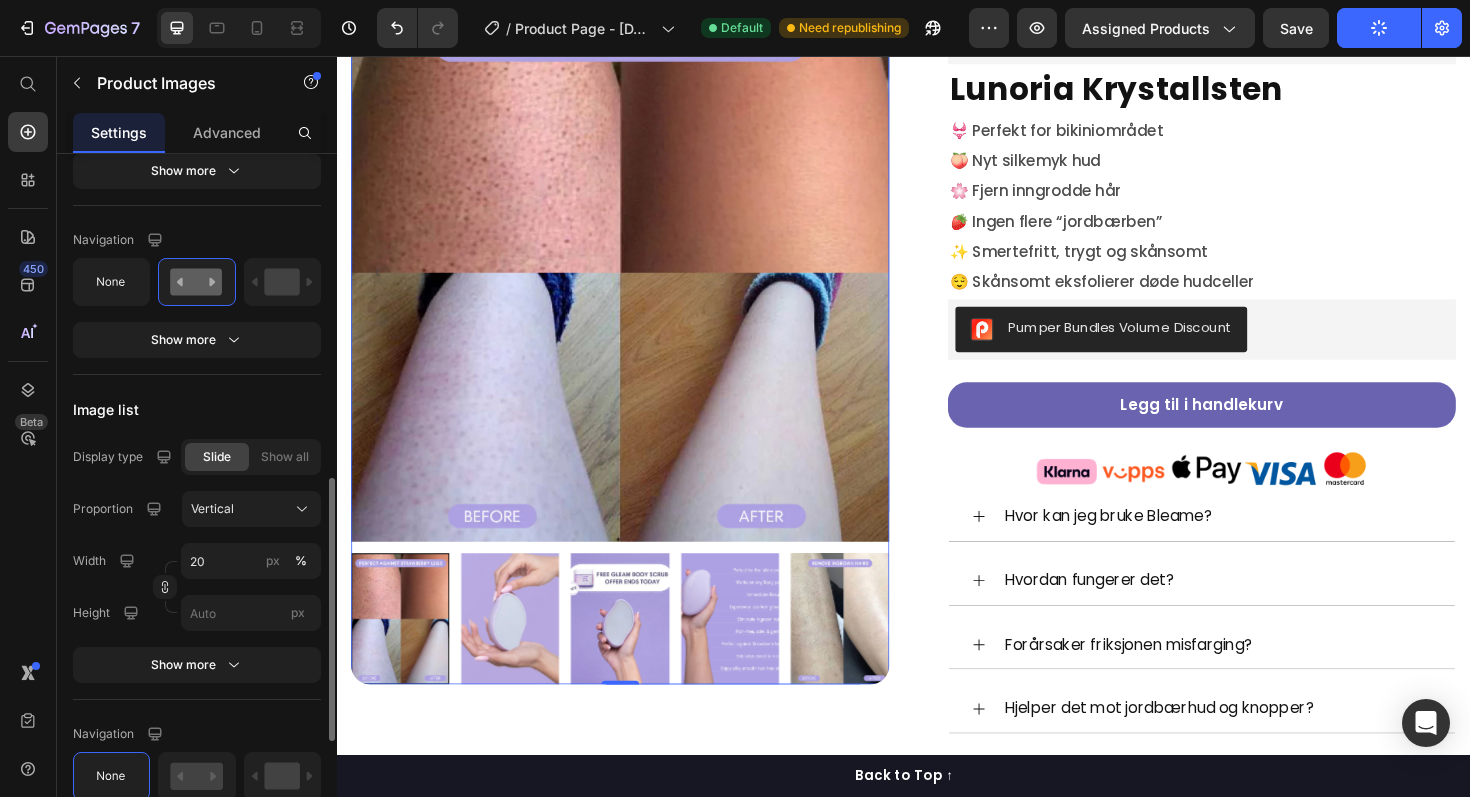 scroll, scrollTop: 936, scrollLeft: 0, axis: vertical 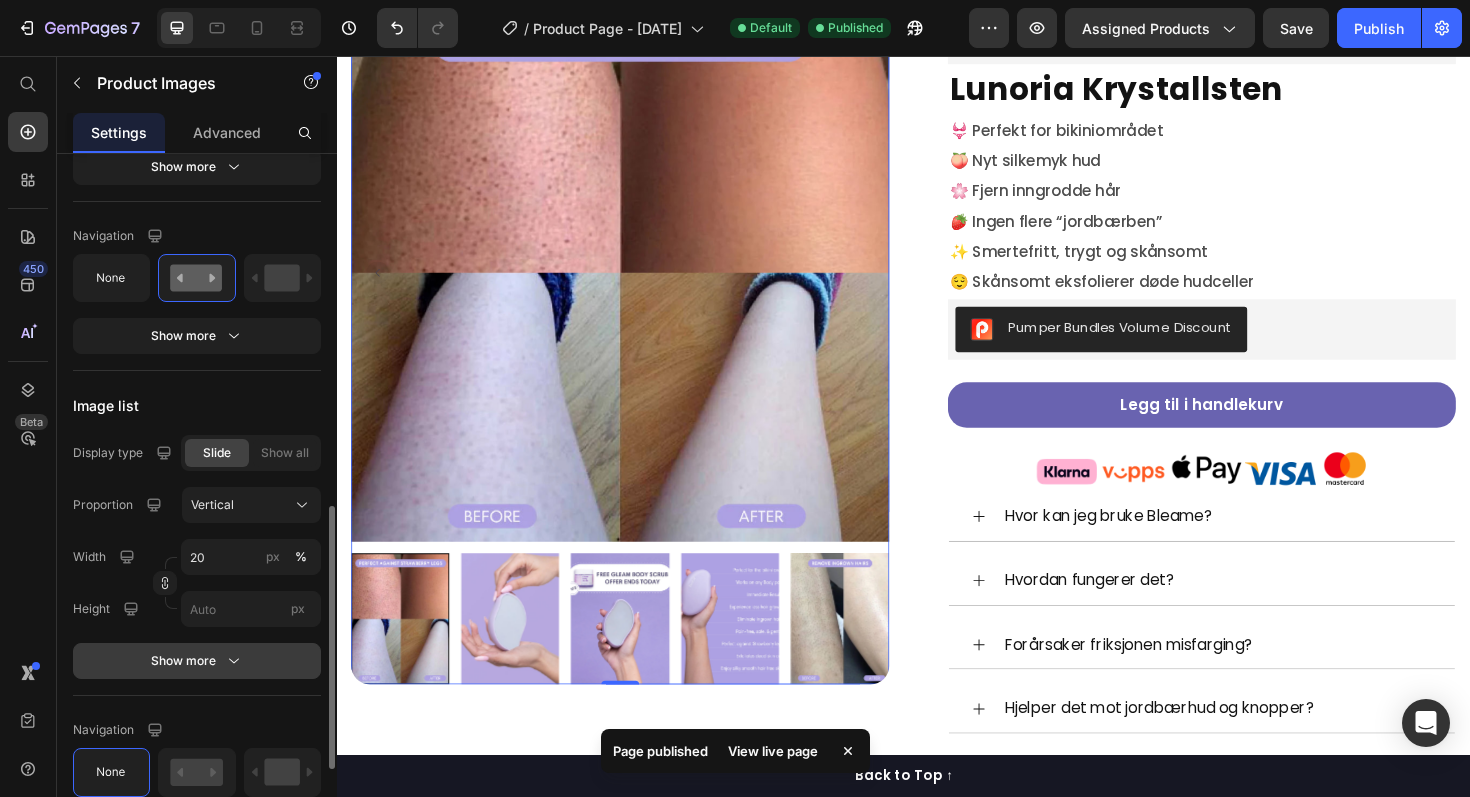 click 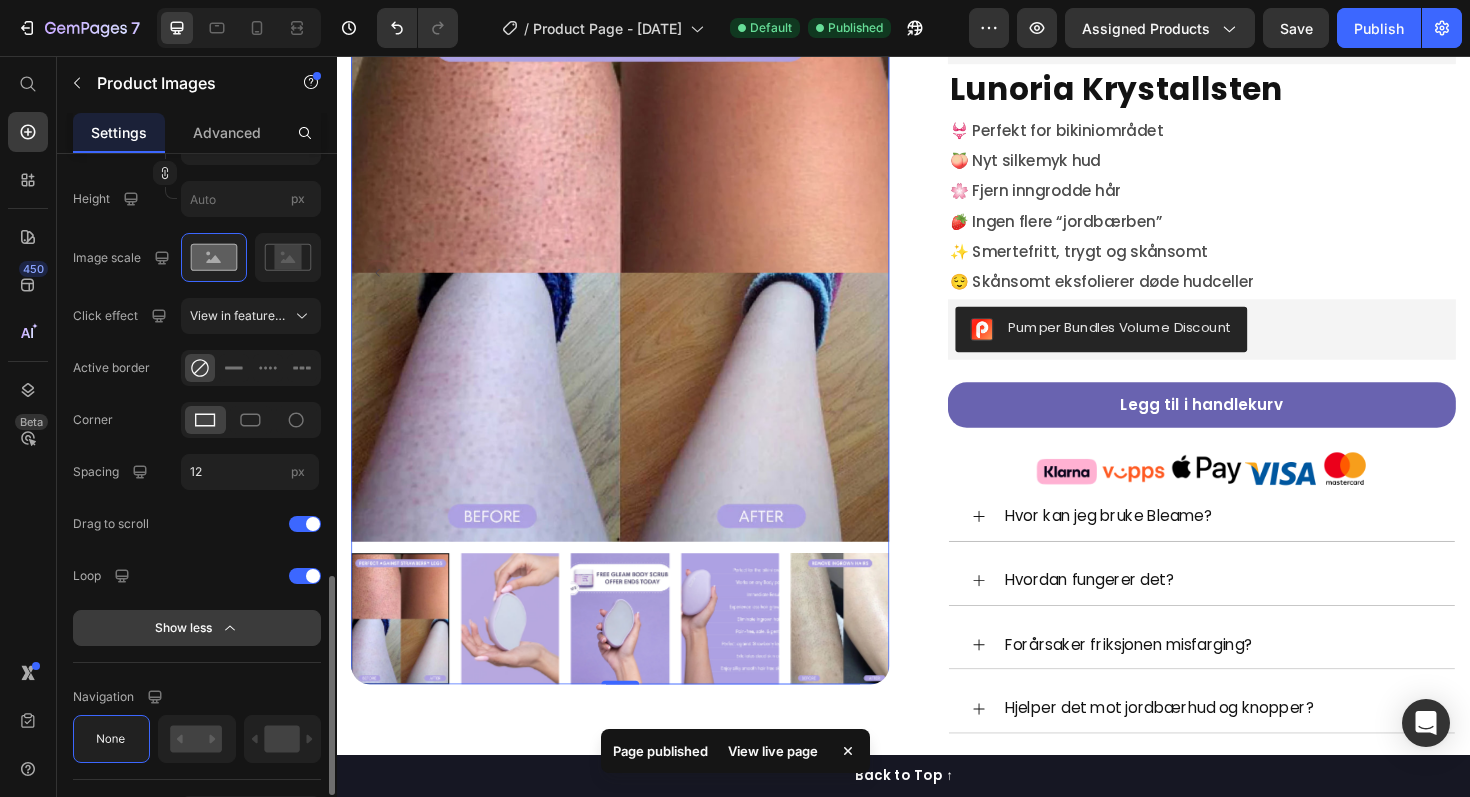 scroll, scrollTop: 1347, scrollLeft: 0, axis: vertical 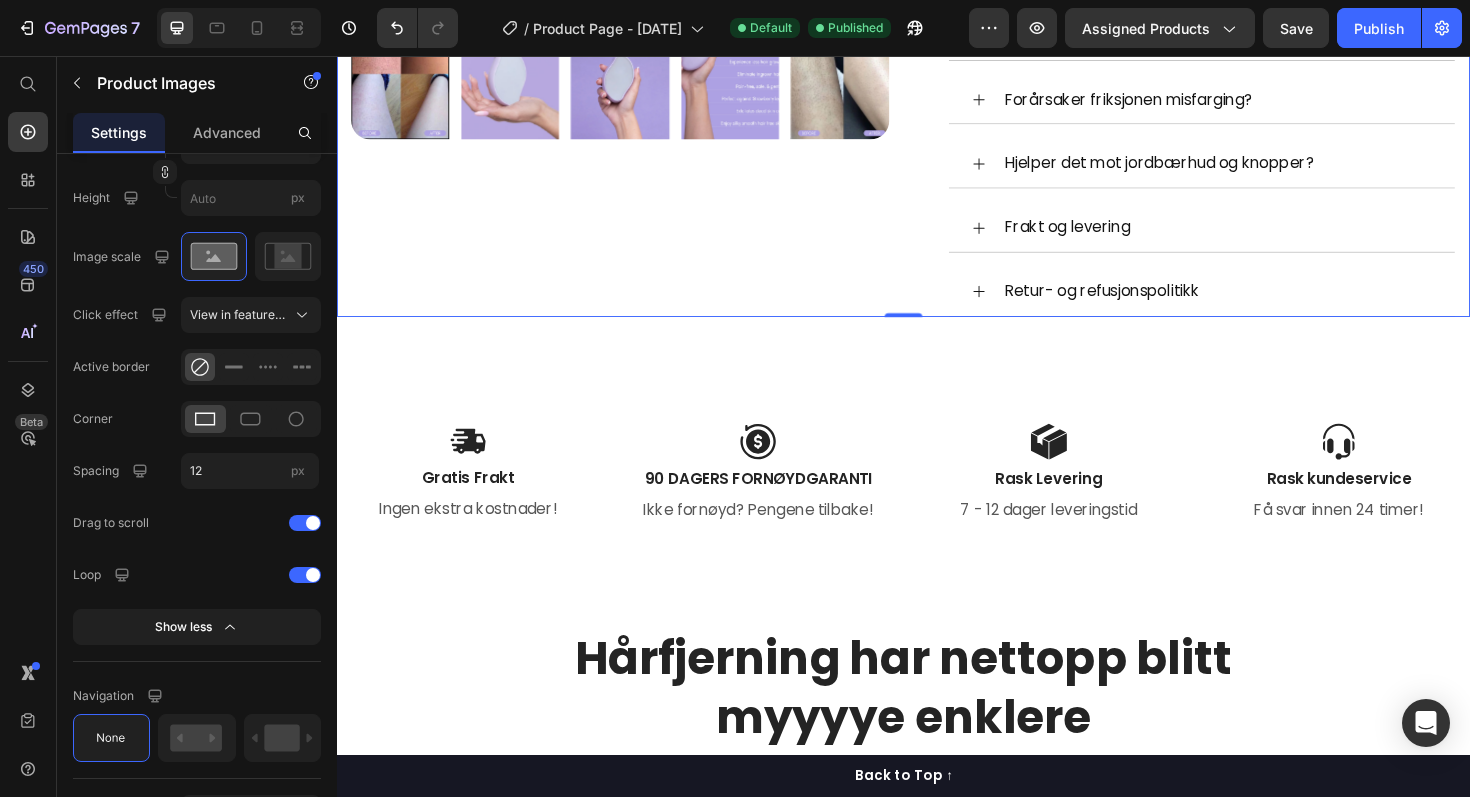 click on "Product Images Row Row" at bounding box center [637, -122] 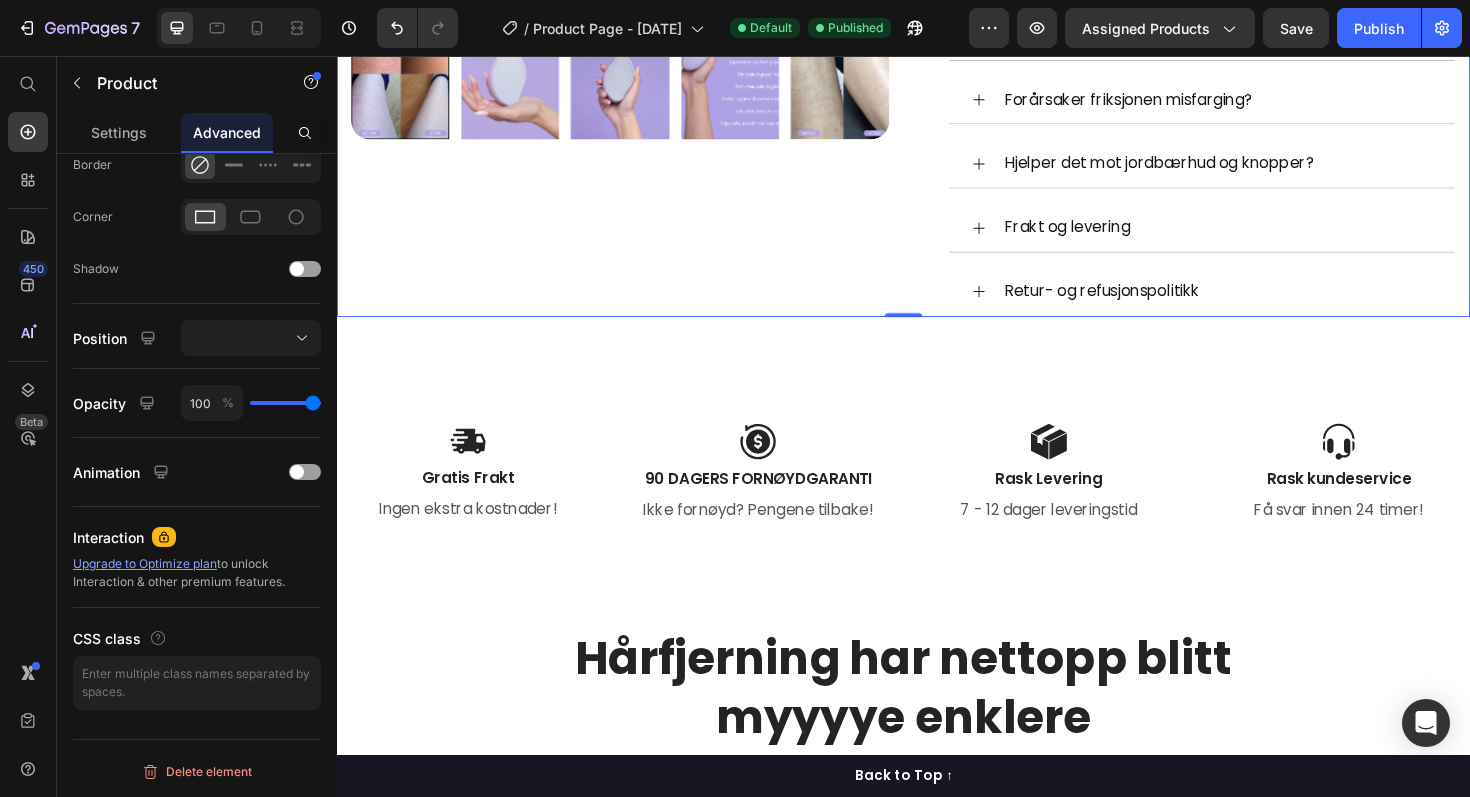 scroll, scrollTop: 0, scrollLeft: 0, axis: both 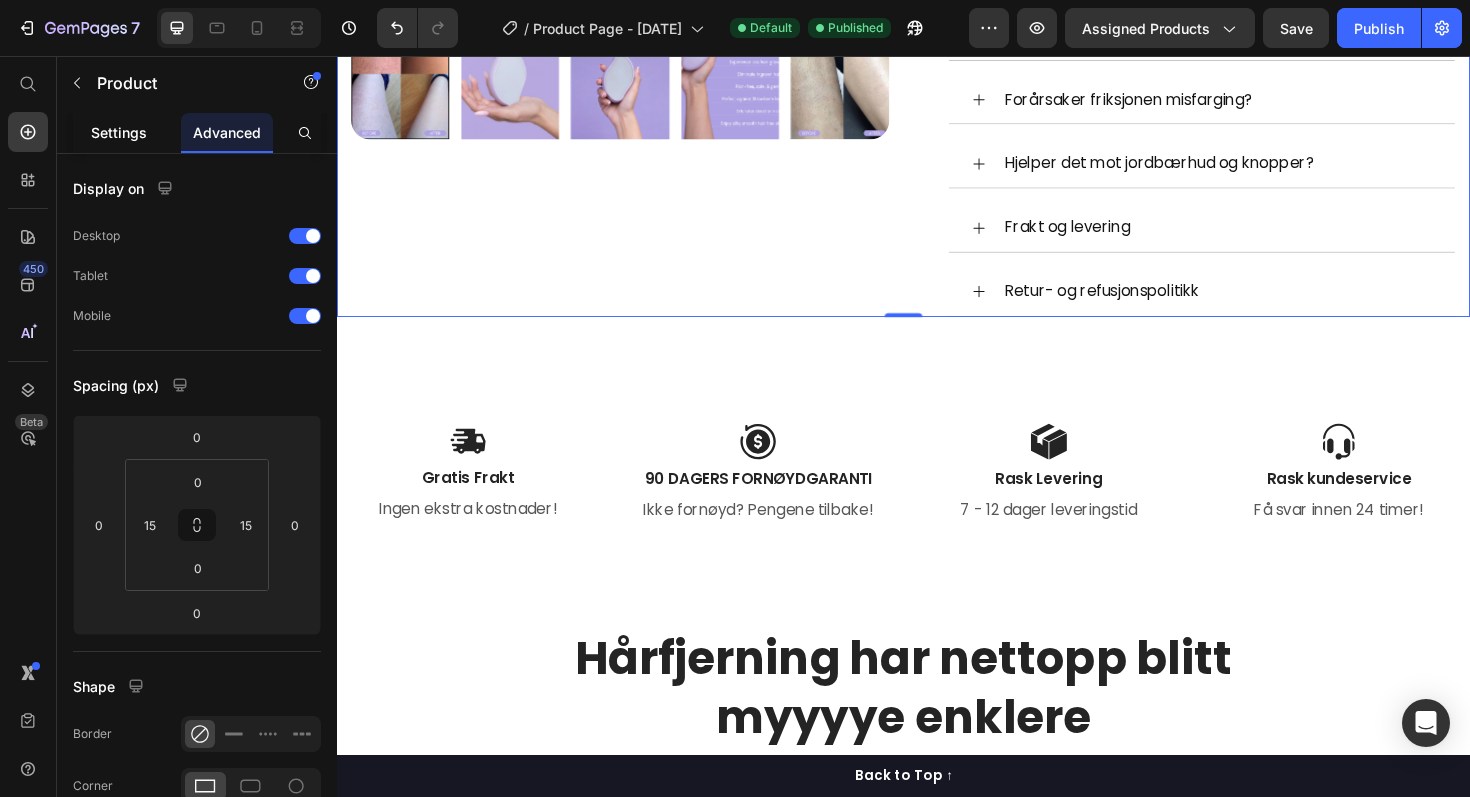 click on "Settings" 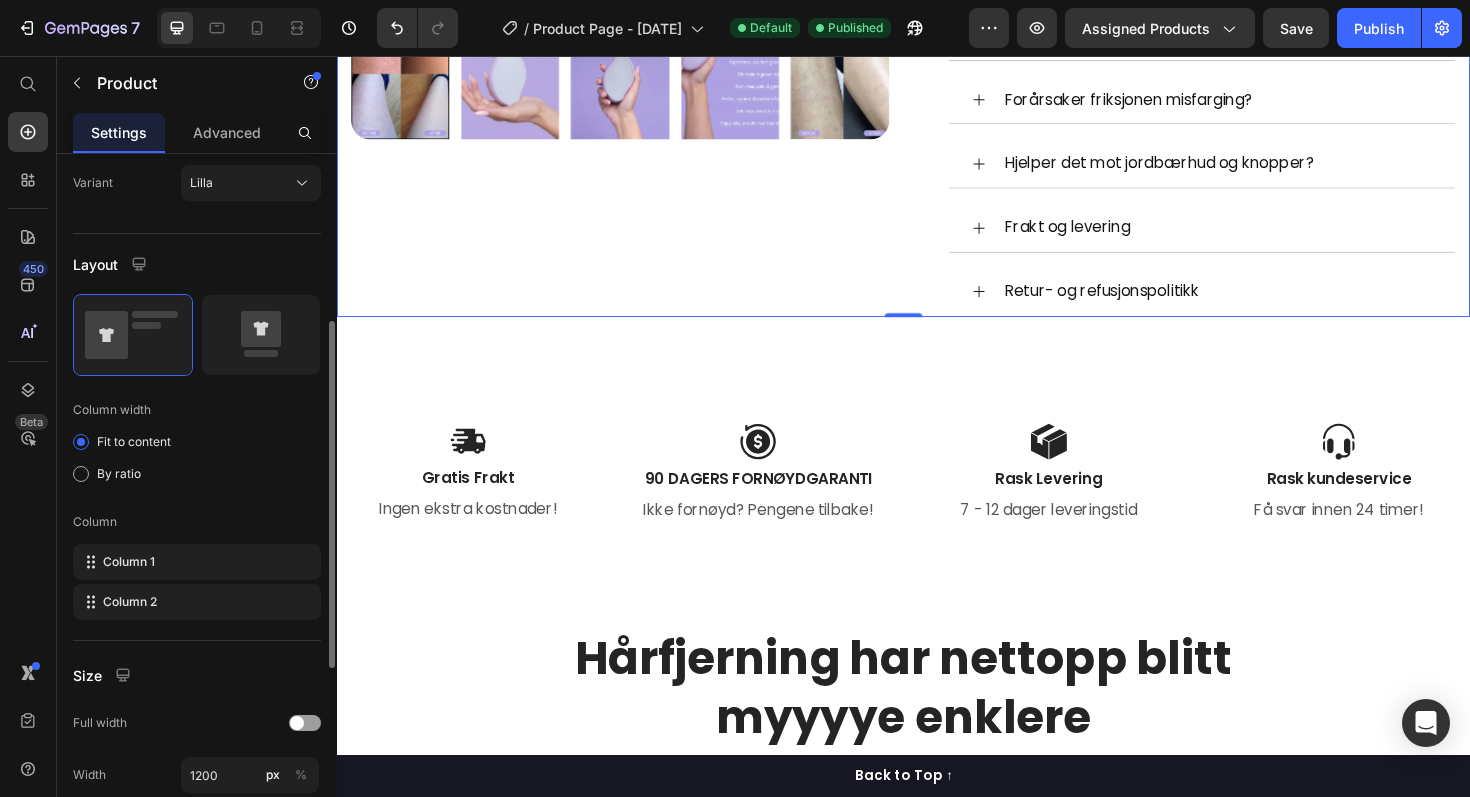 scroll, scrollTop: 335, scrollLeft: 0, axis: vertical 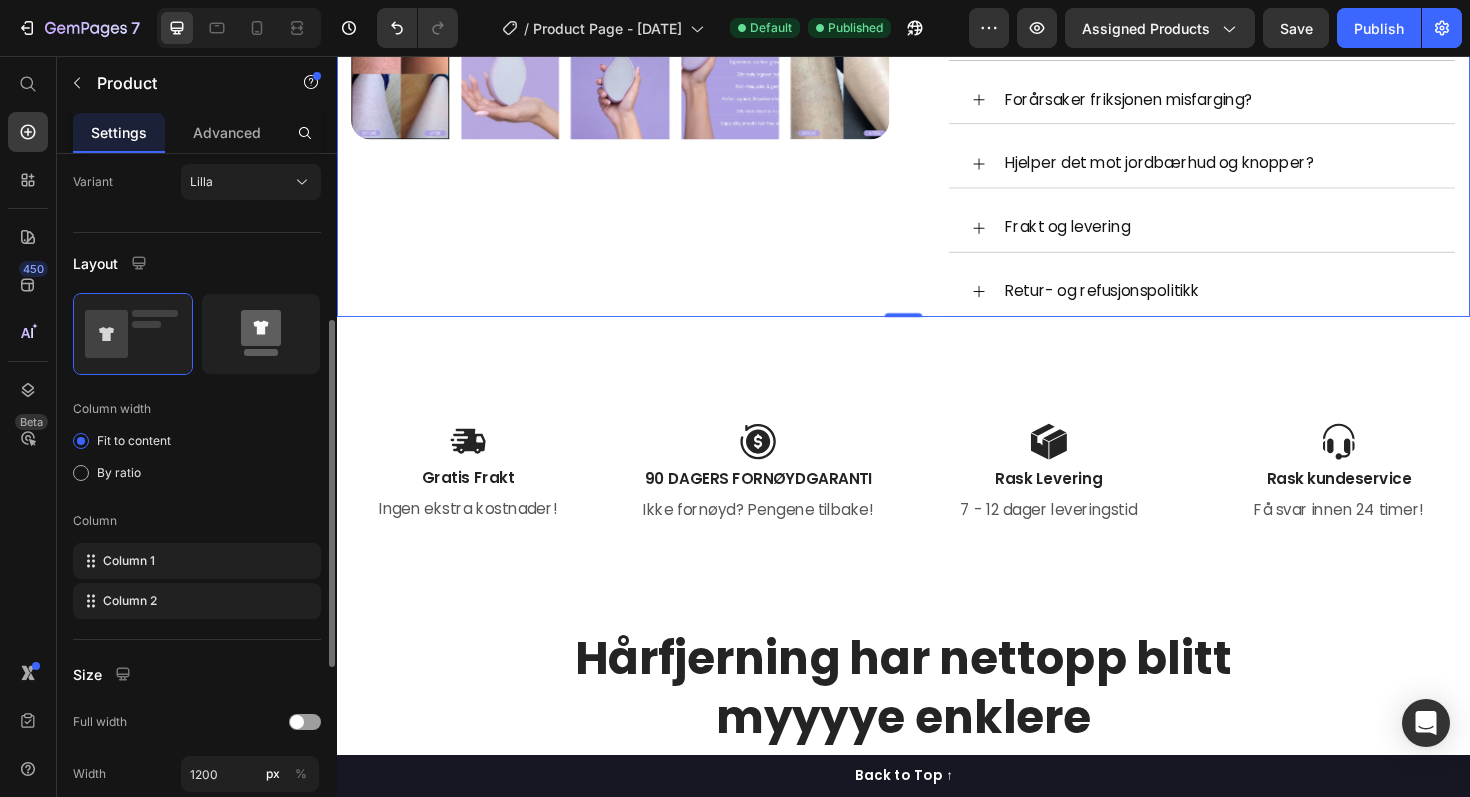 click 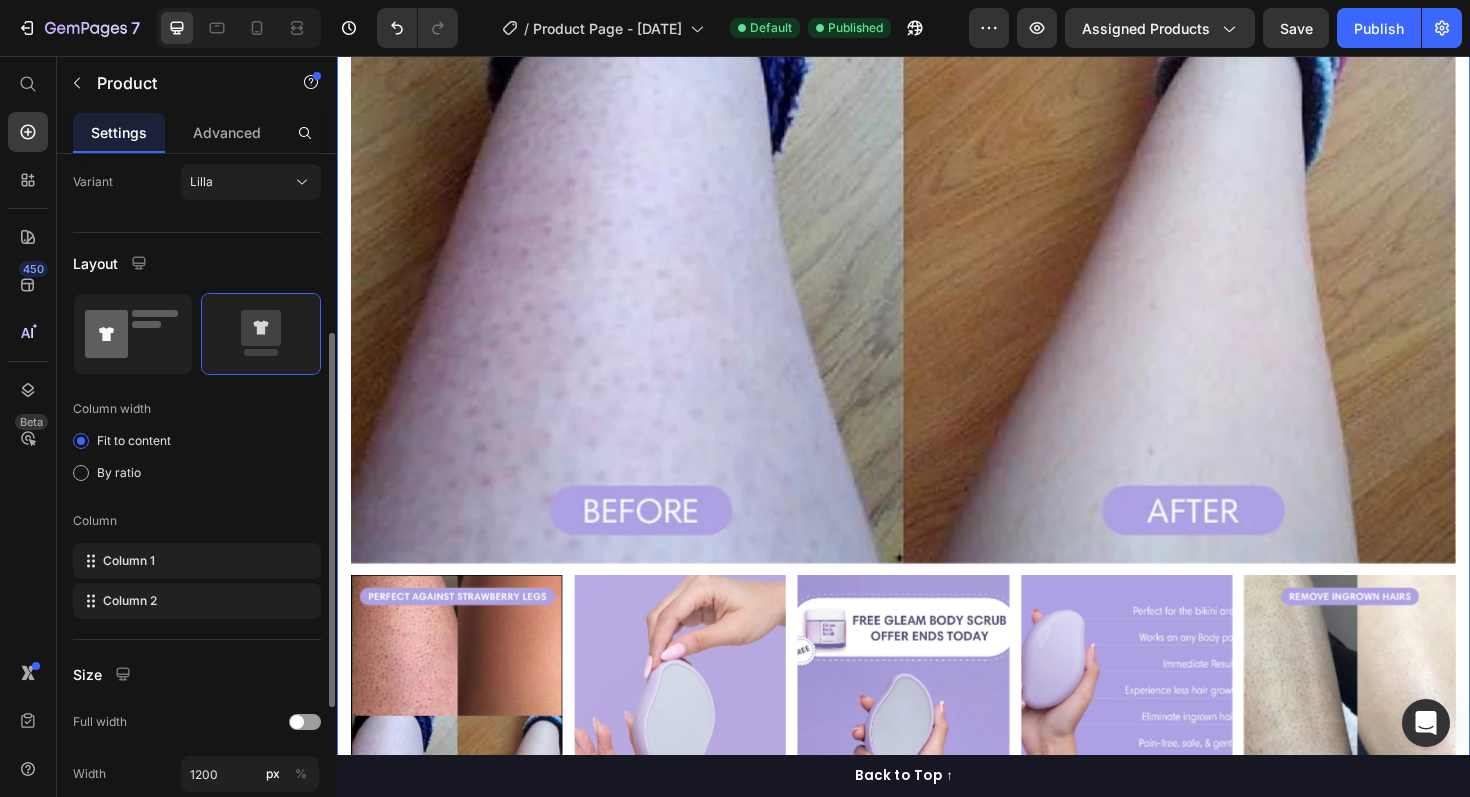 click at bounding box center (133, 334) 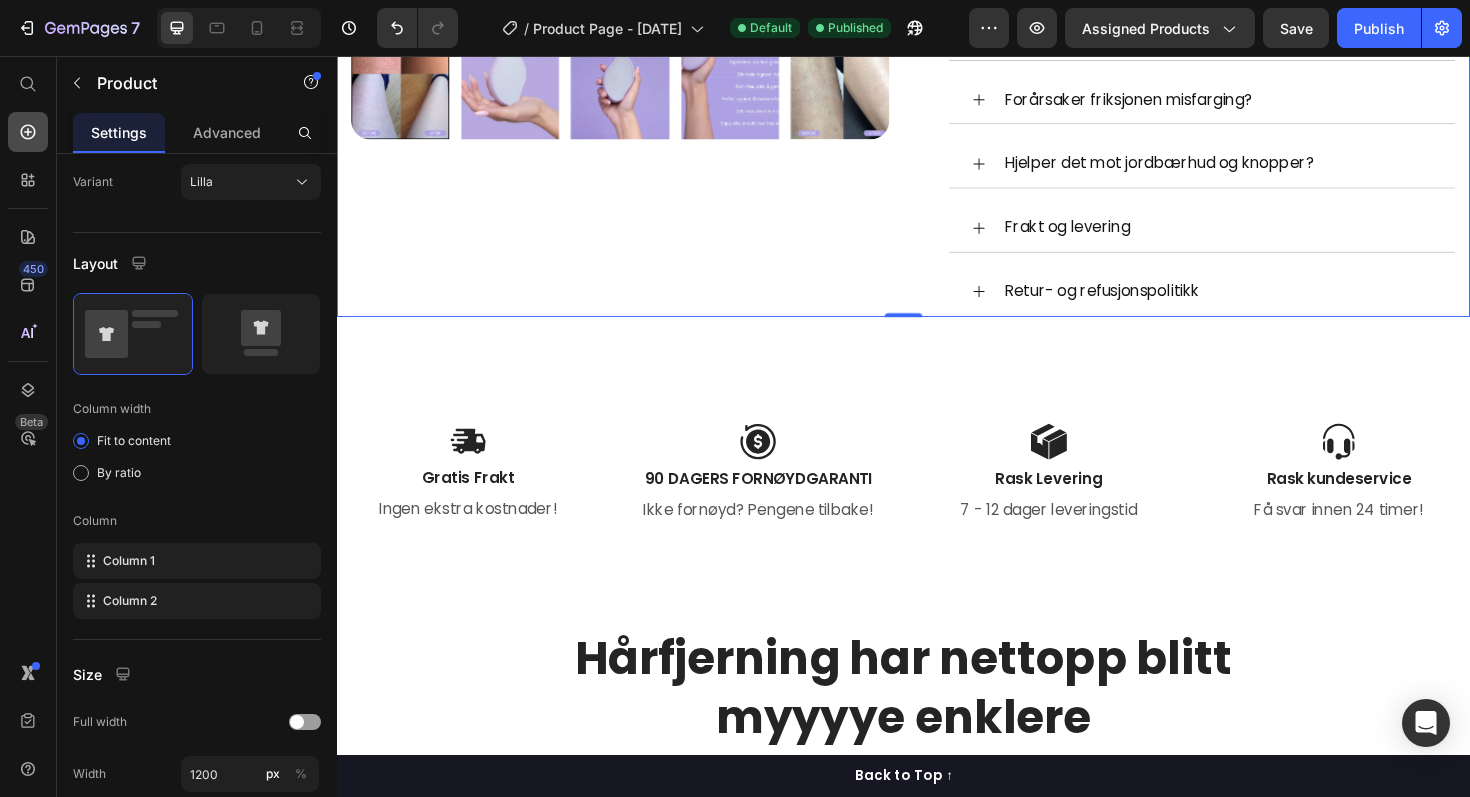 click 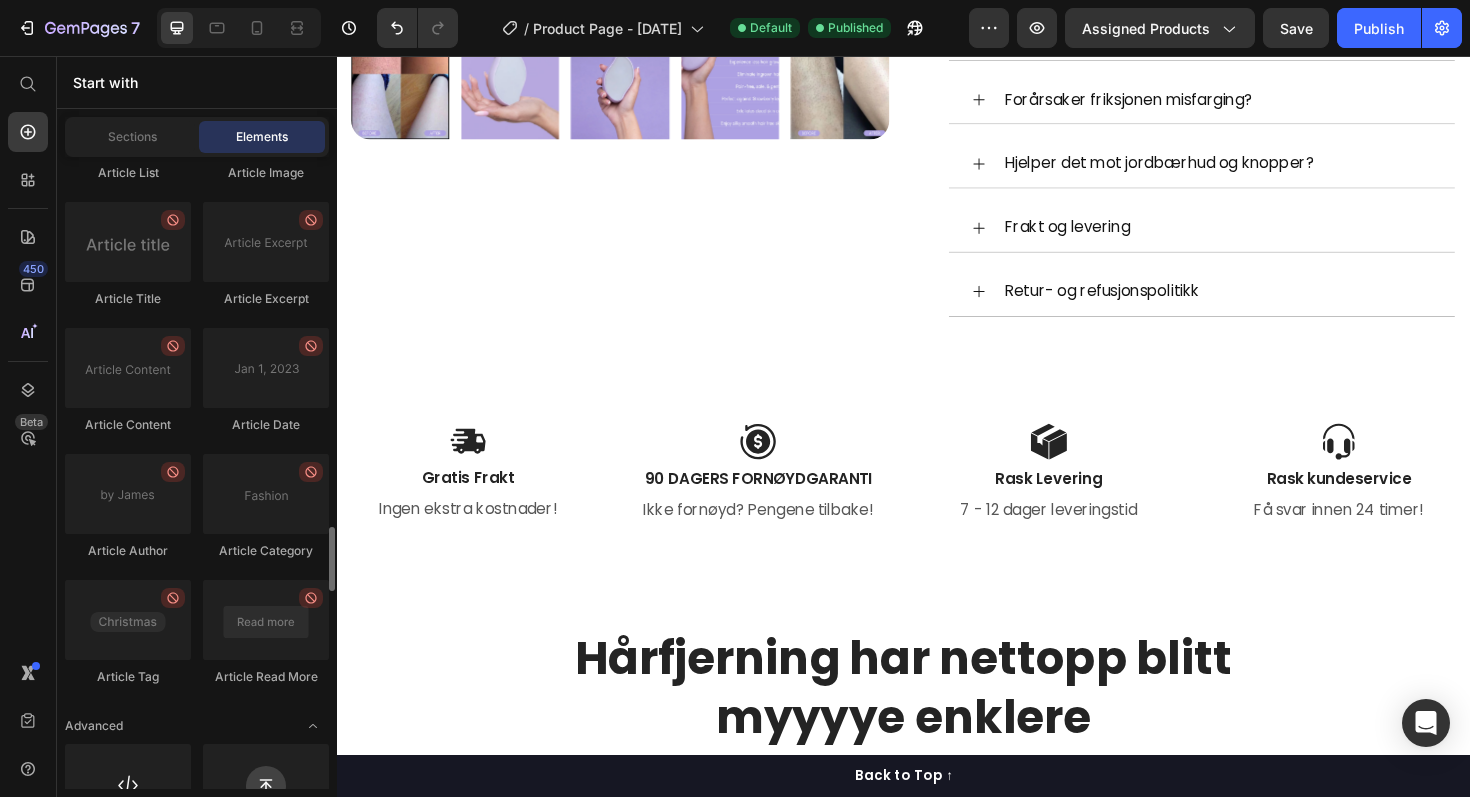 scroll, scrollTop: 5553, scrollLeft: 0, axis: vertical 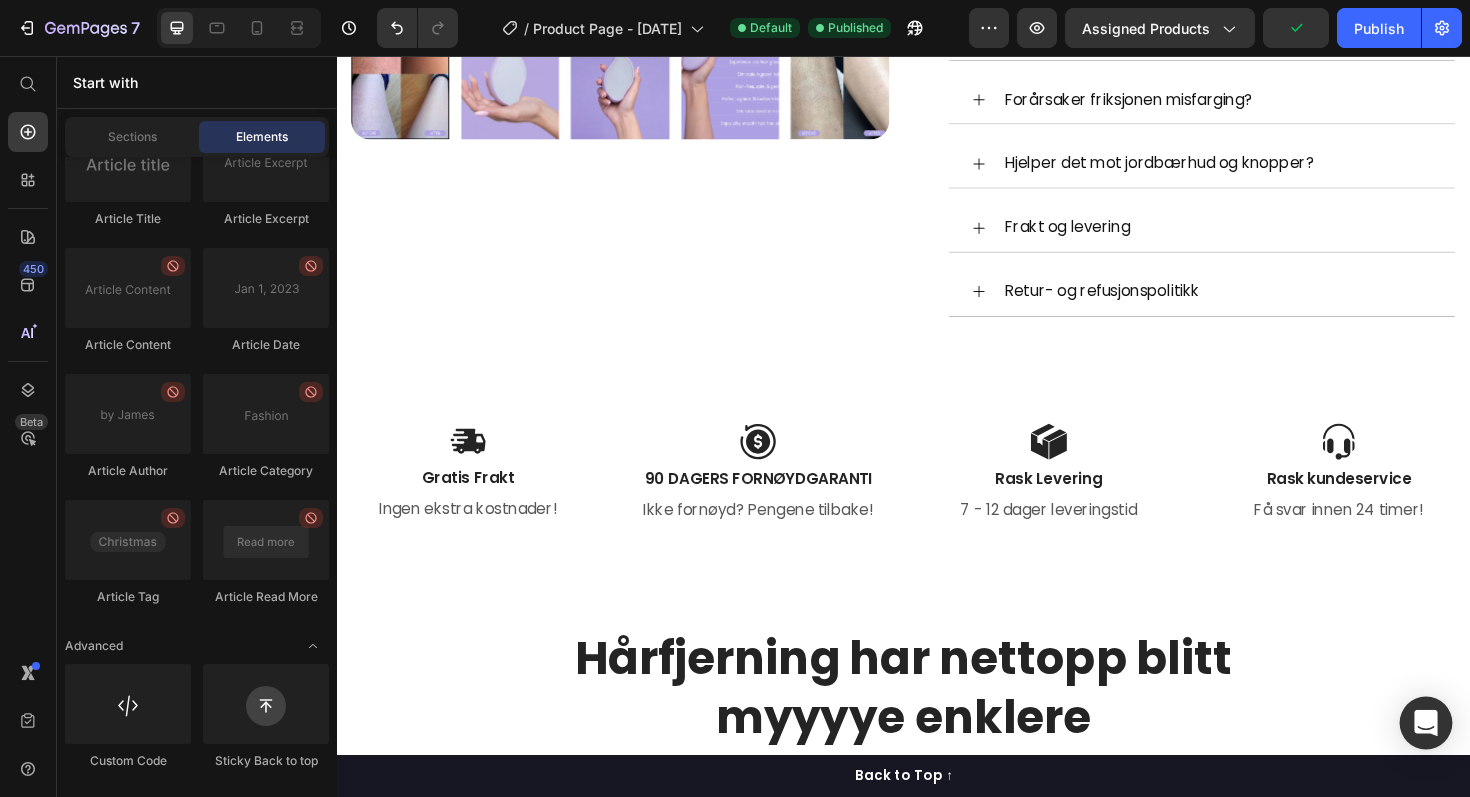 click 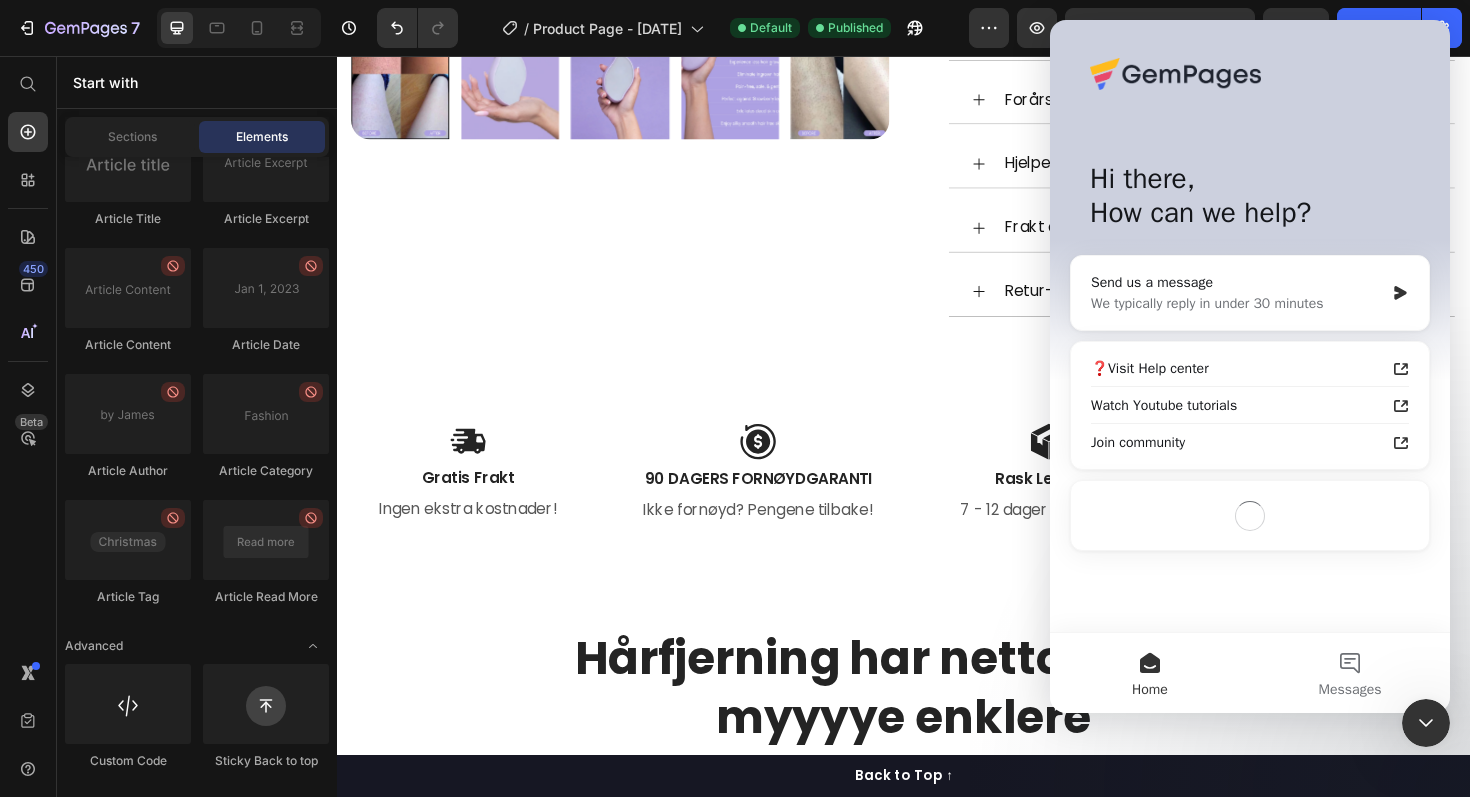 scroll, scrollTop: 0, scrollLeft: 0, axis: both 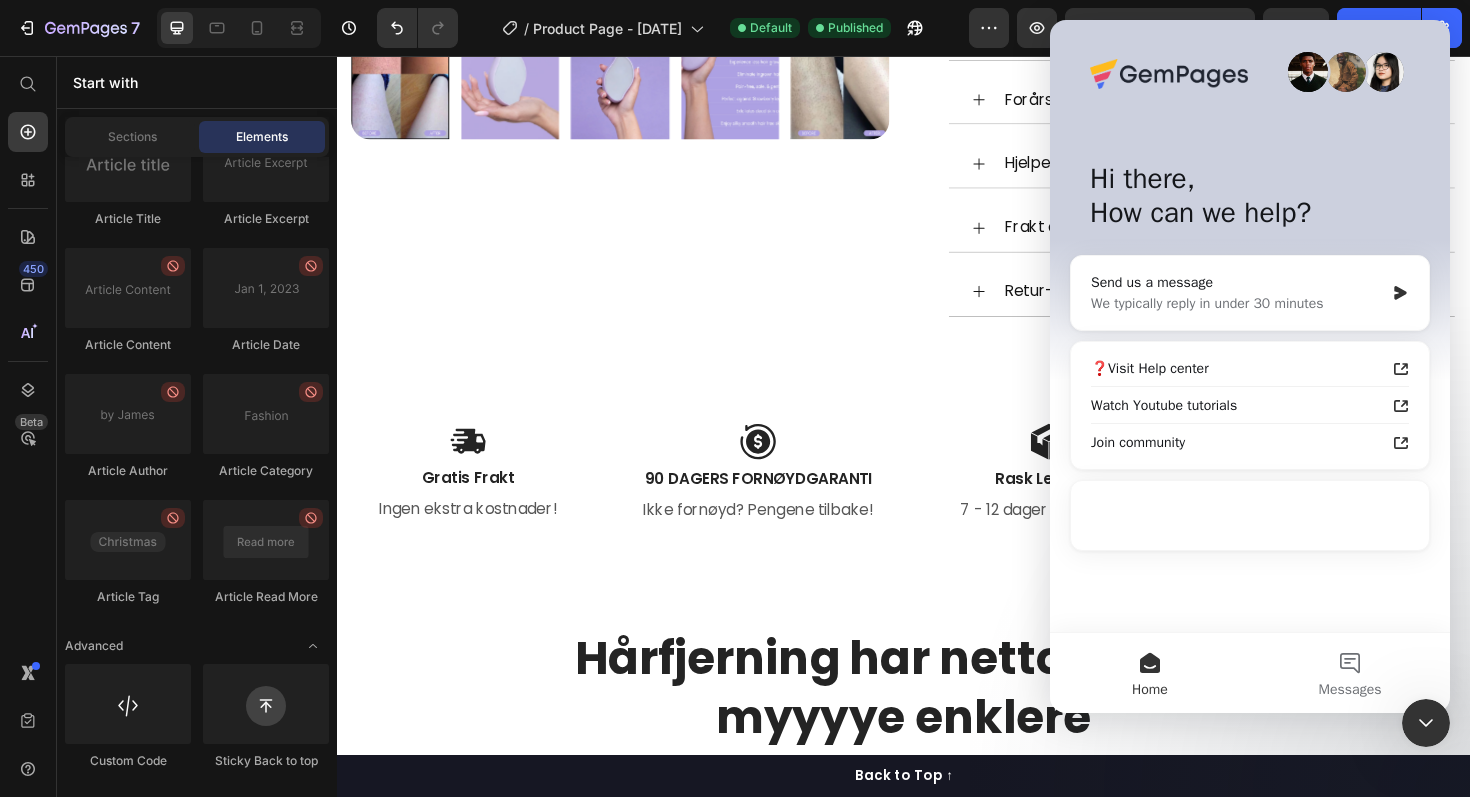 click 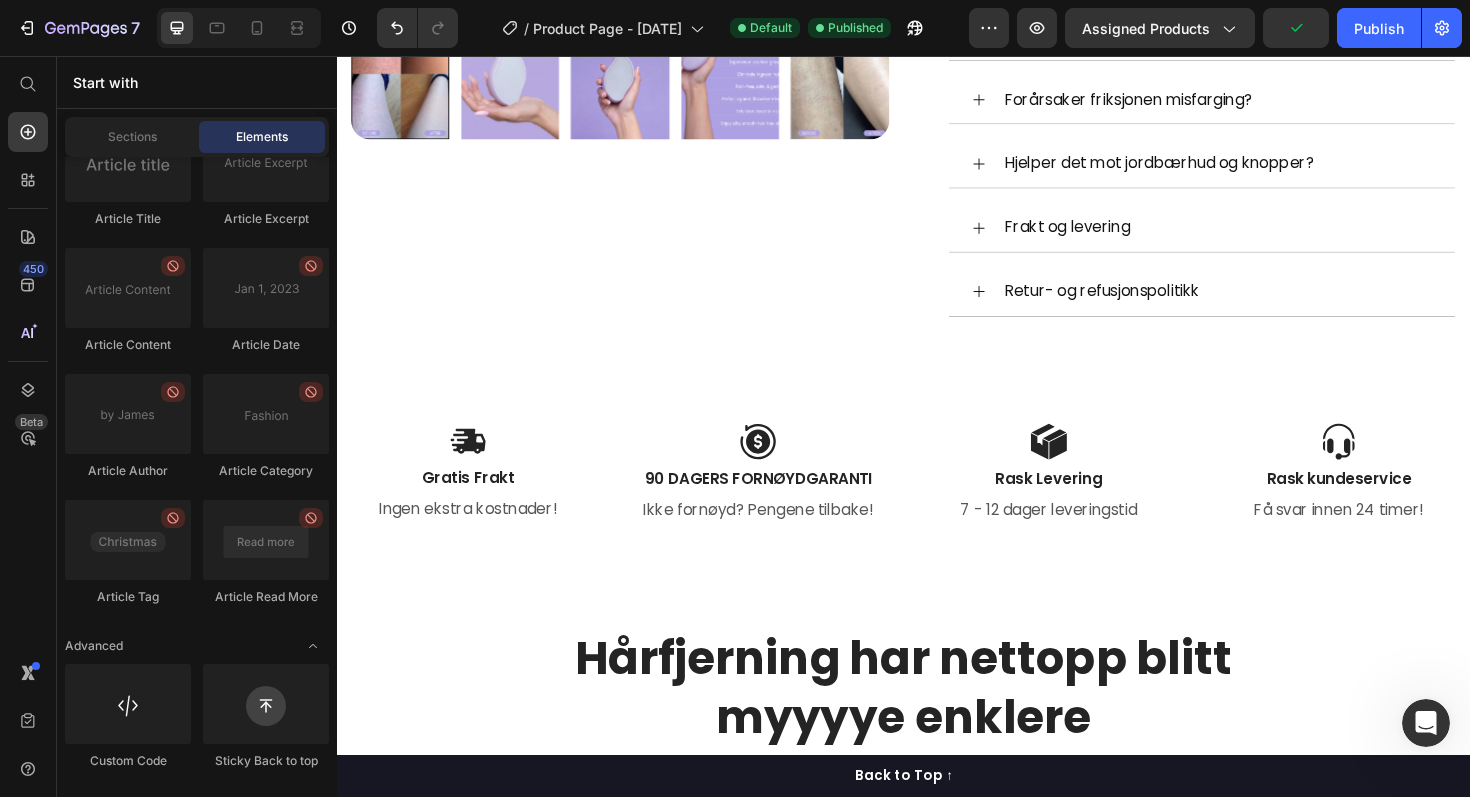 scroll, scrollTop: 0, scrollLeft: 0, axis: both 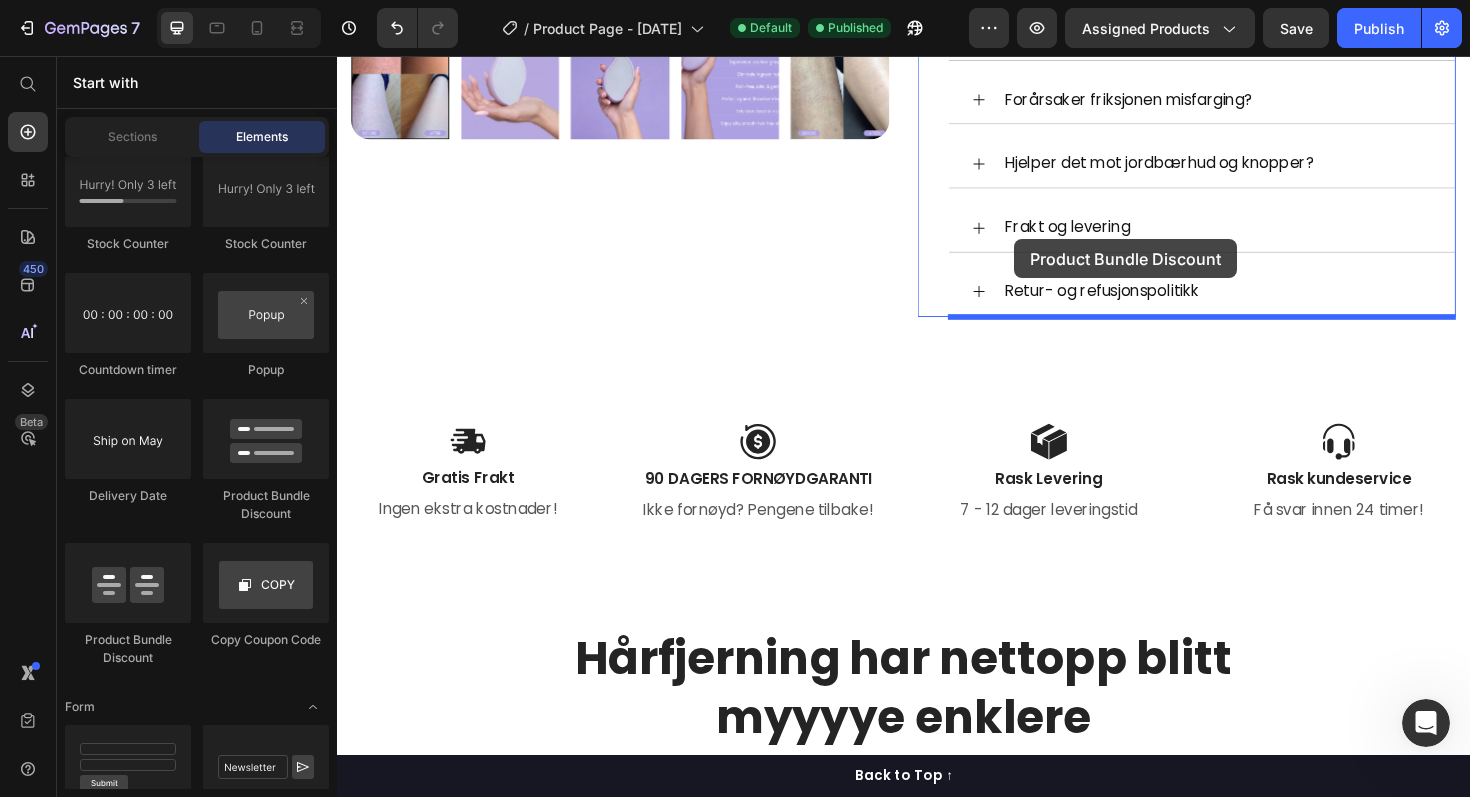 drag, startPoint x: 420, startPoint y: 662, endPoint x: 1054, endPoint y: 250, distance: 756.10846 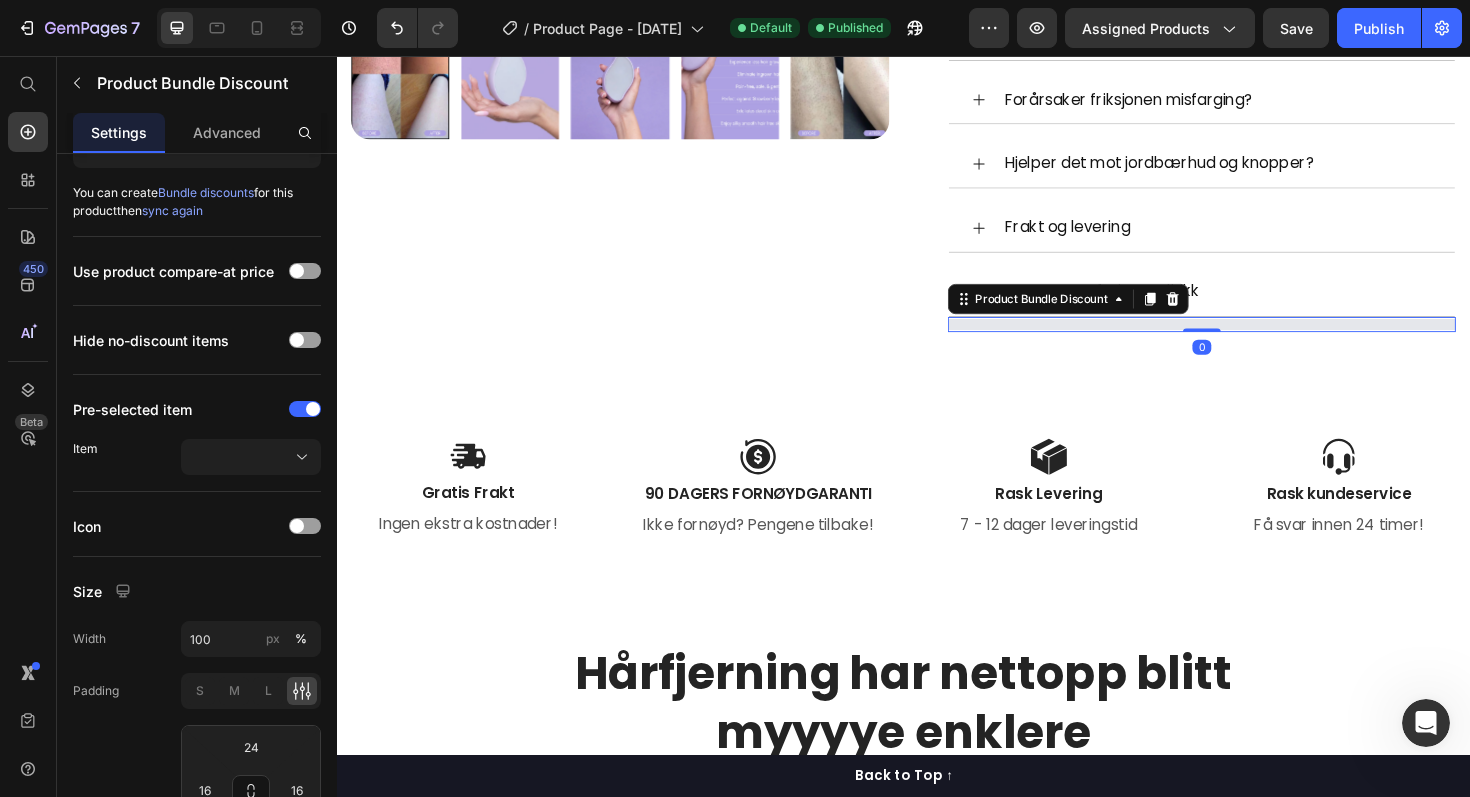 scroll, scrollTop: 0, scrollLeft: 0, axis: both 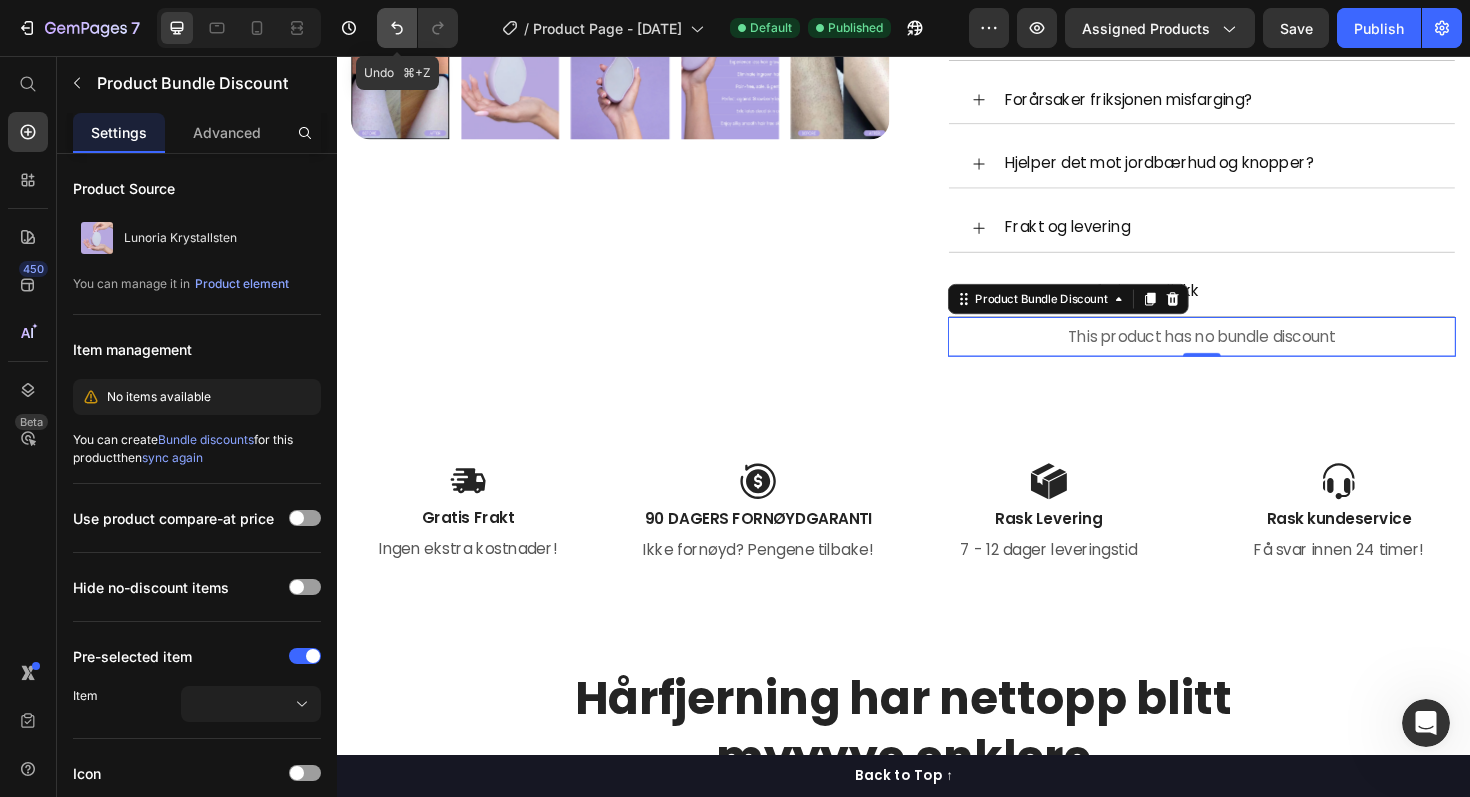 click 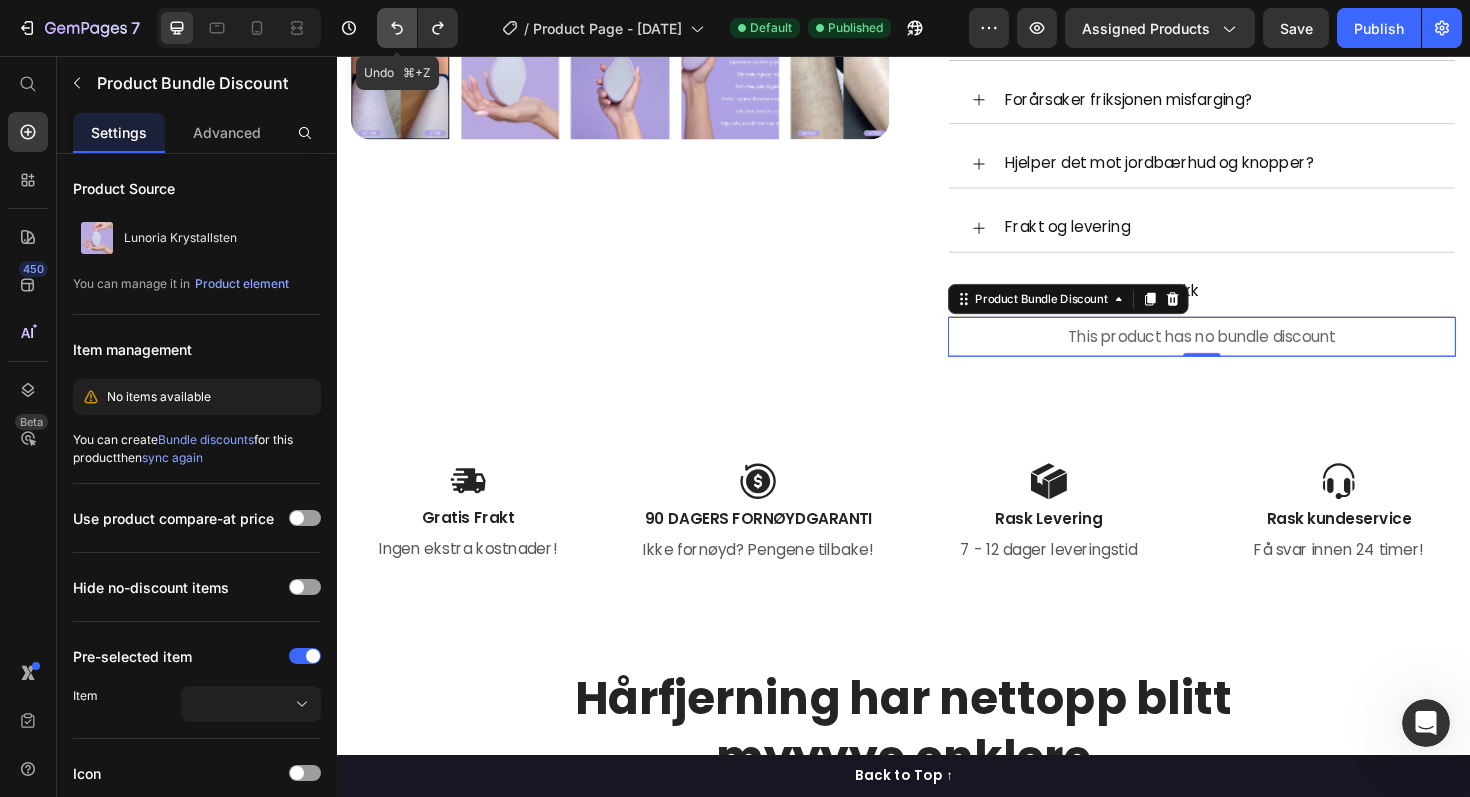 click 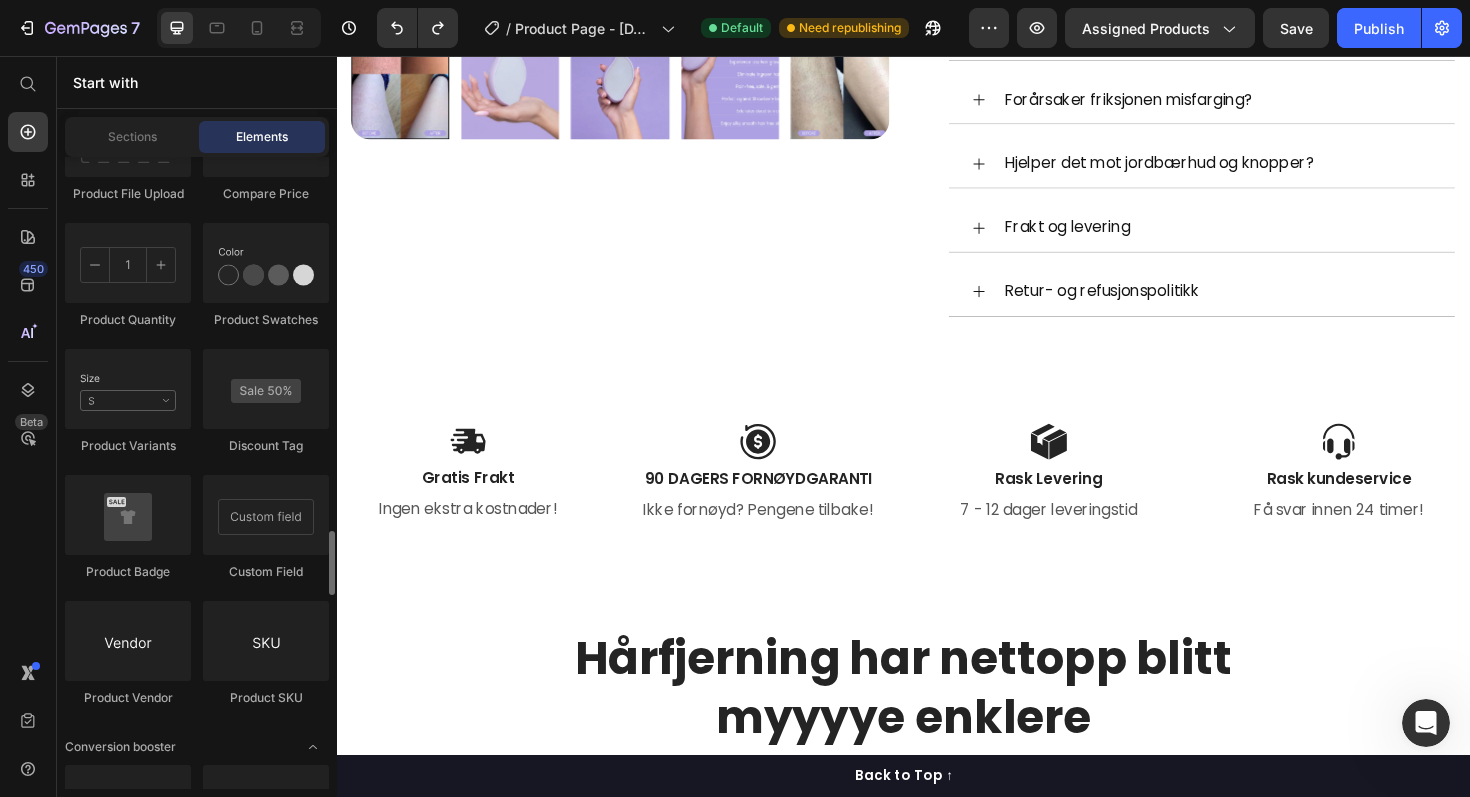 scroll, scrollTop: 3662, scrollLeft: 0, axis: vertical 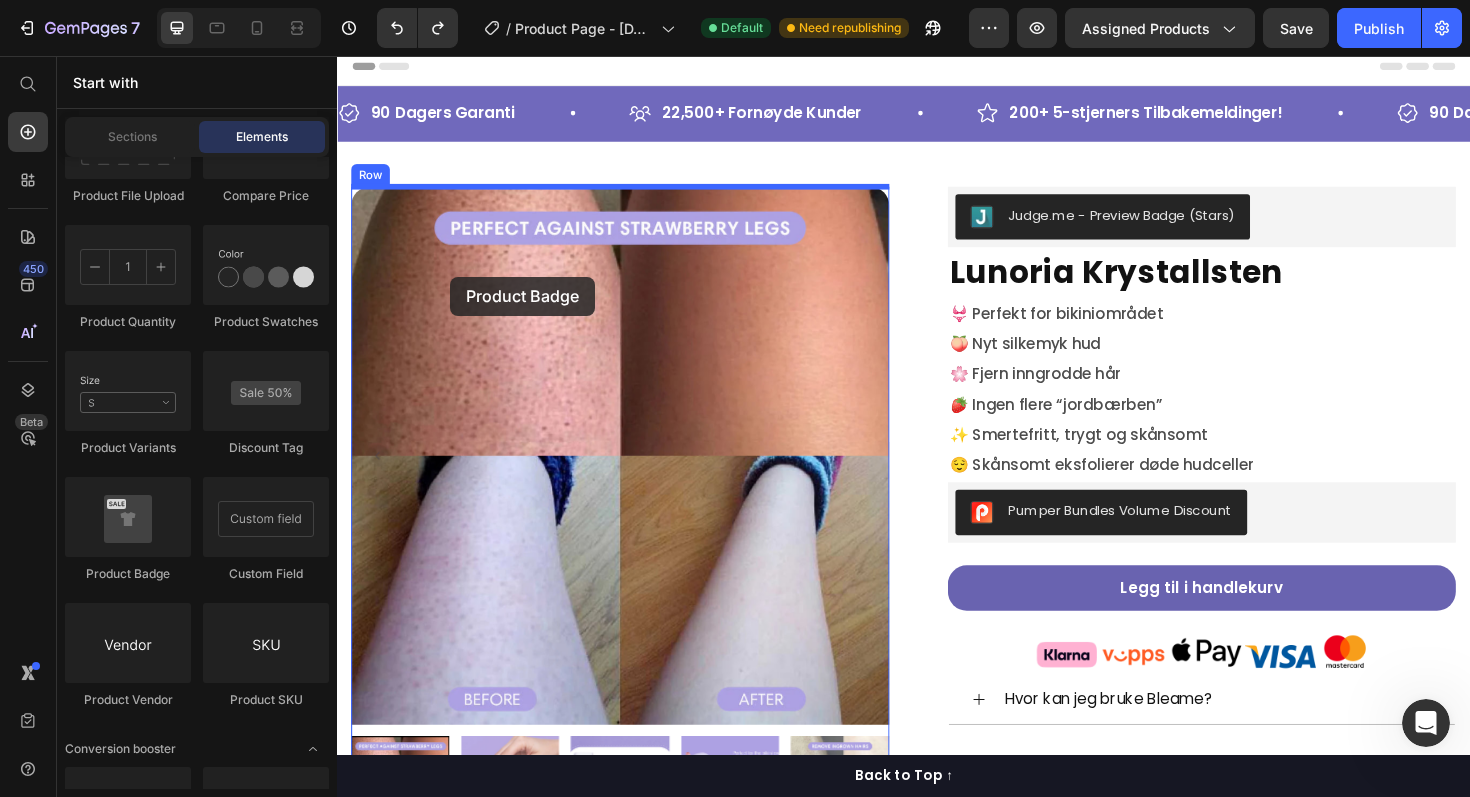 drag, startPoint x: 480, startPoint y: 584, endPoint x: 457, endPoint y: 290, distance: 294.8983 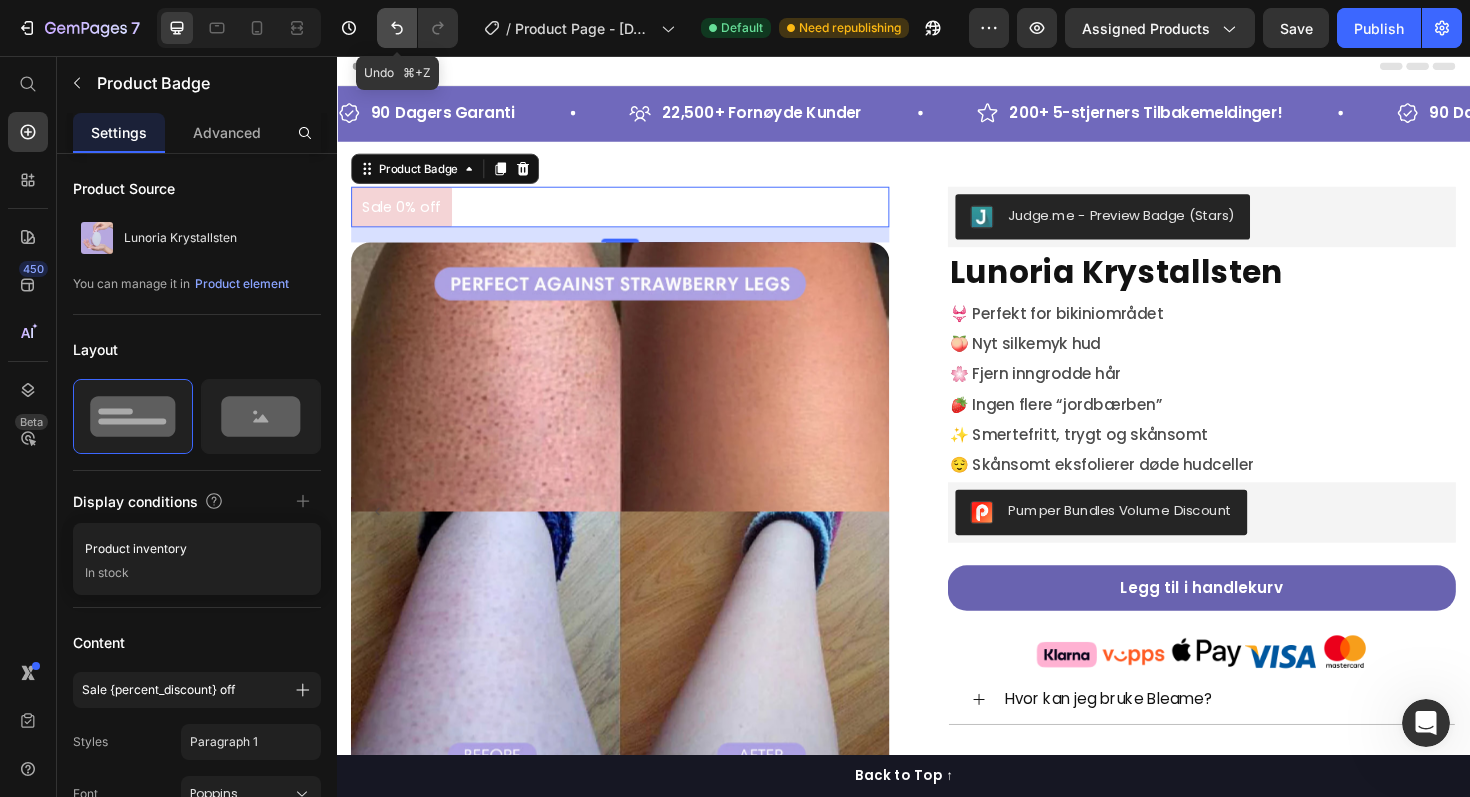 click 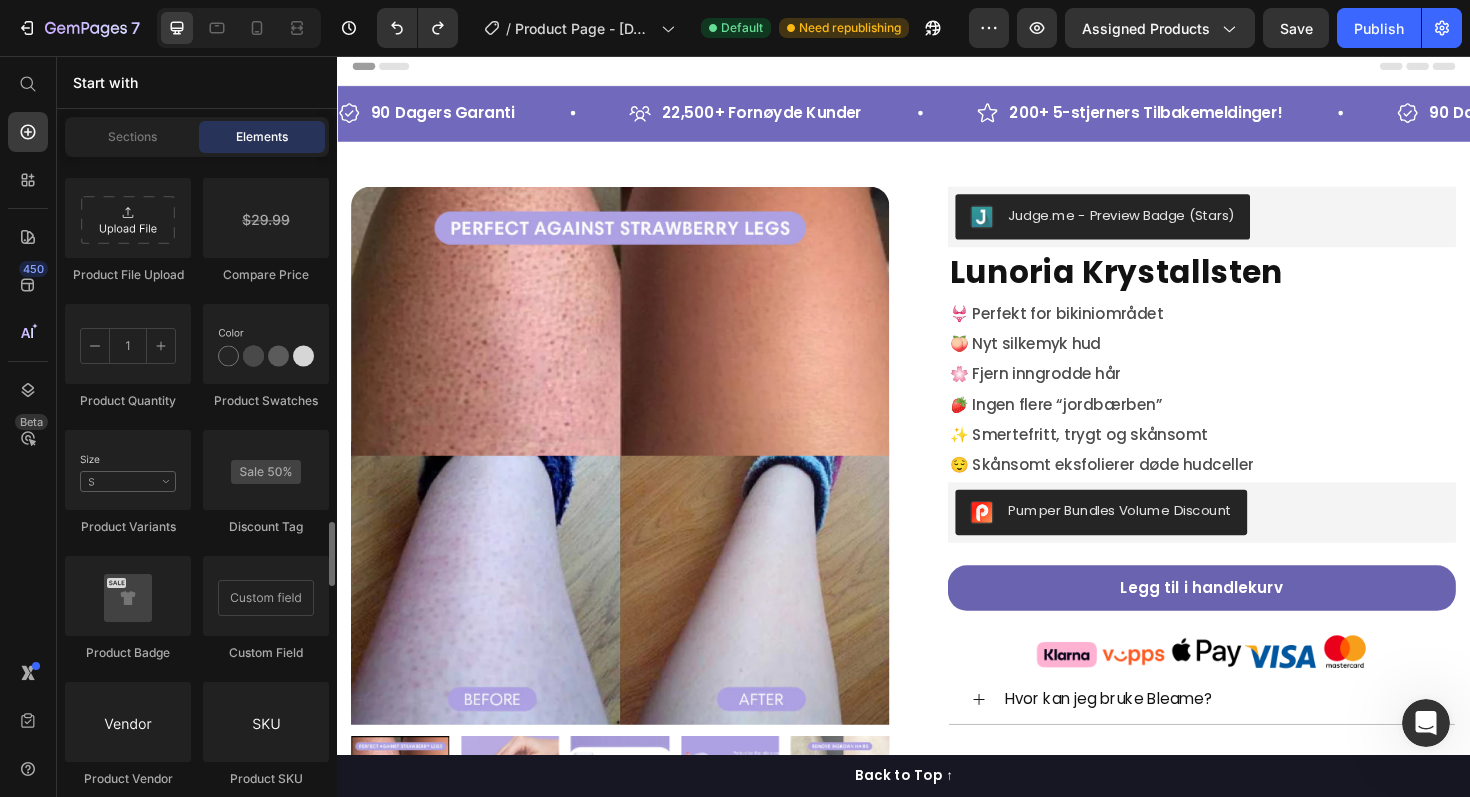 scroll, scrollTop: 3582, scrollLeft: 0, axis: vertical 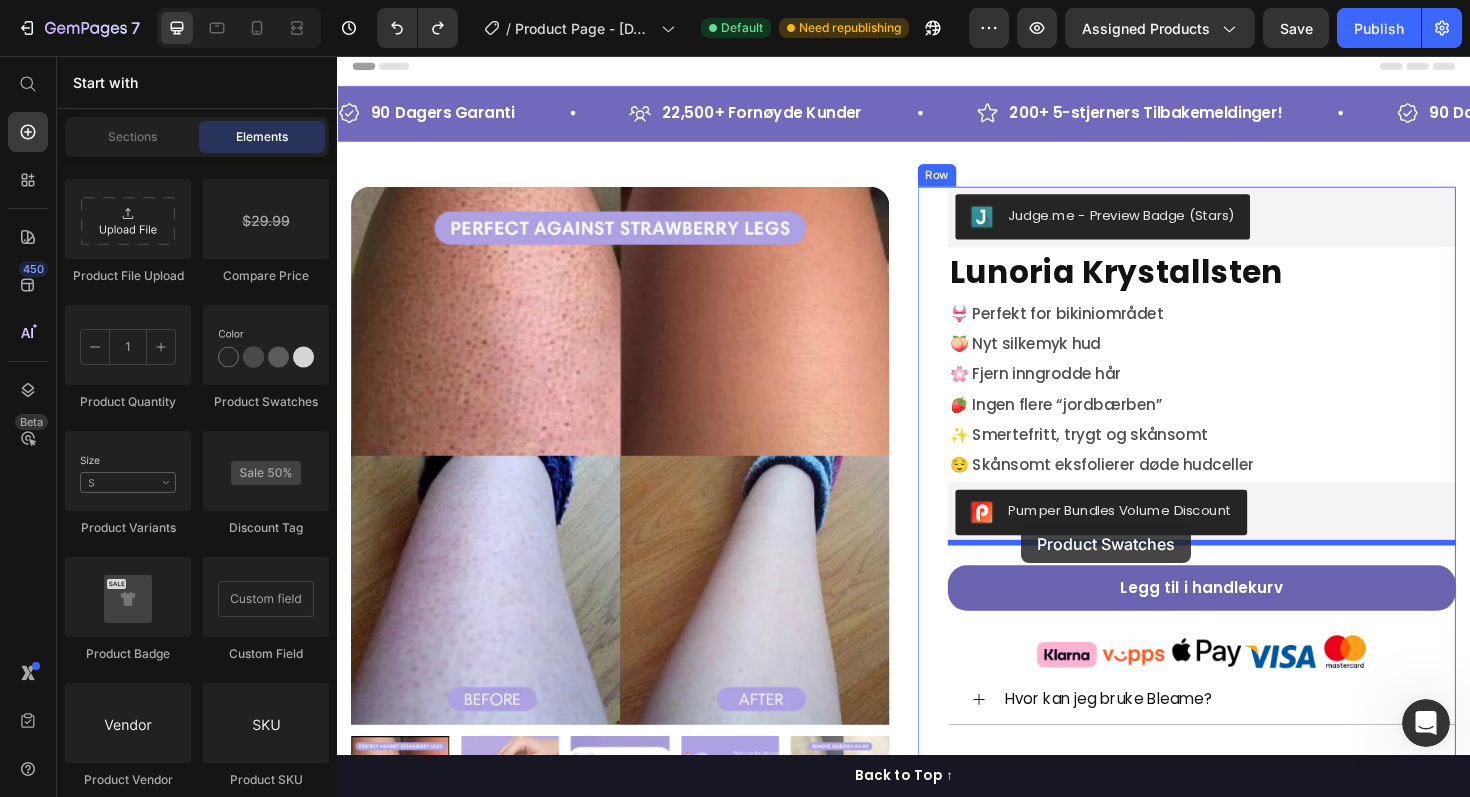 drag, startPoint x: 557, startPoint y: 387, endPoint x: 1061, endPoint y: 552, distance: 530.3216 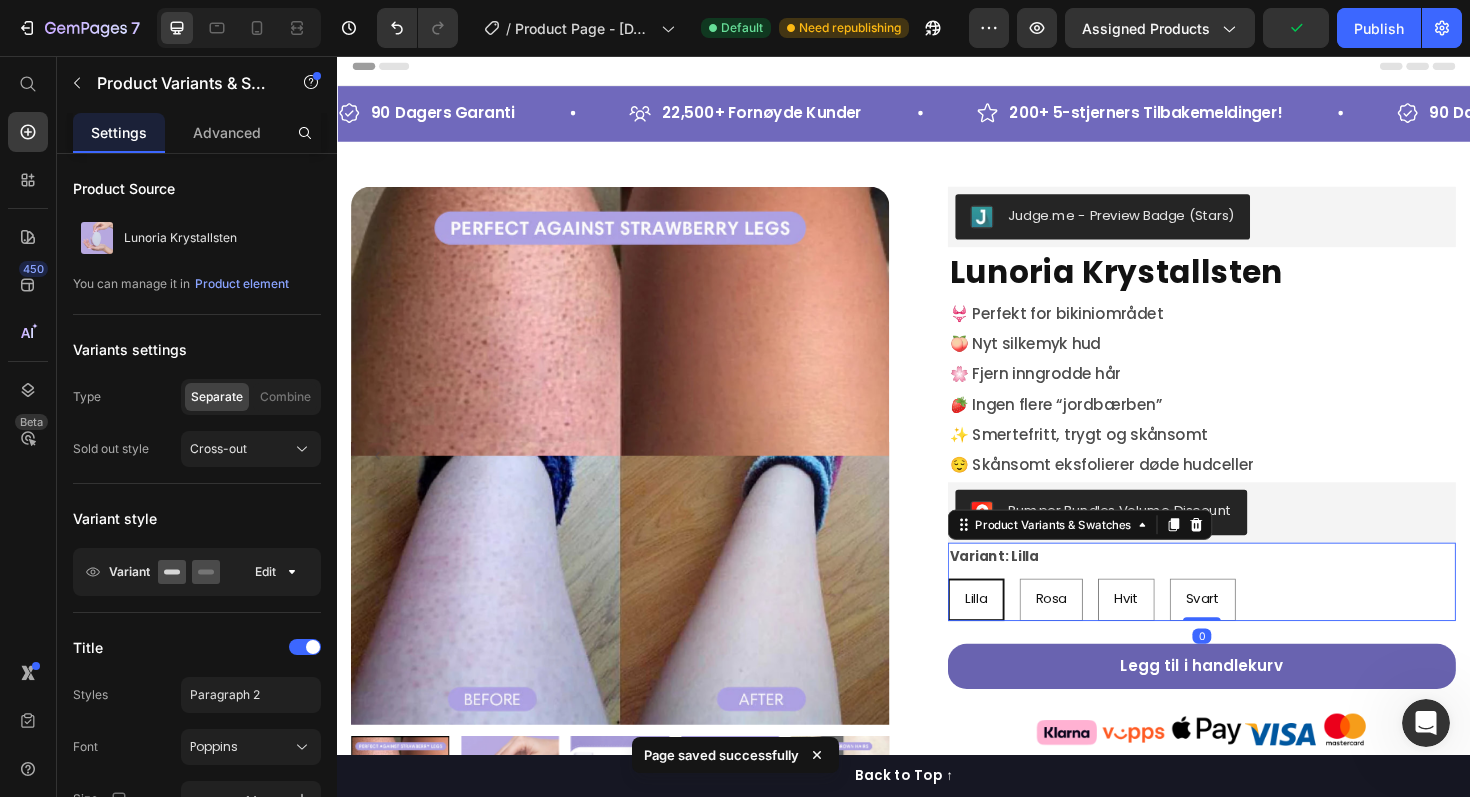 click on "Variant: Lilla Lilla Lilla Lilla Rosa Rosa Rosa Hvit Hvit Hvit Svart Svart Svart" at bounding box center [1253, 613] 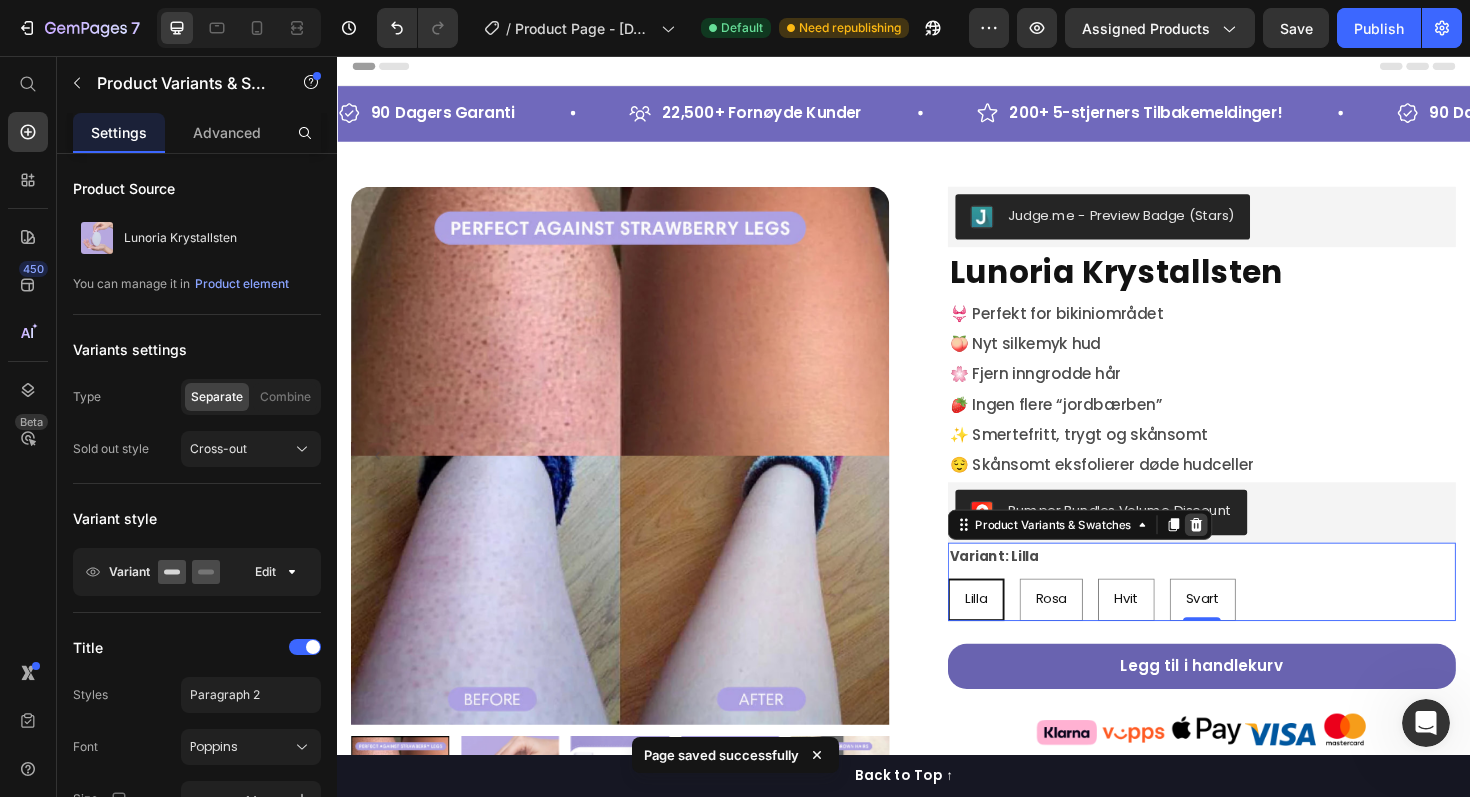 click 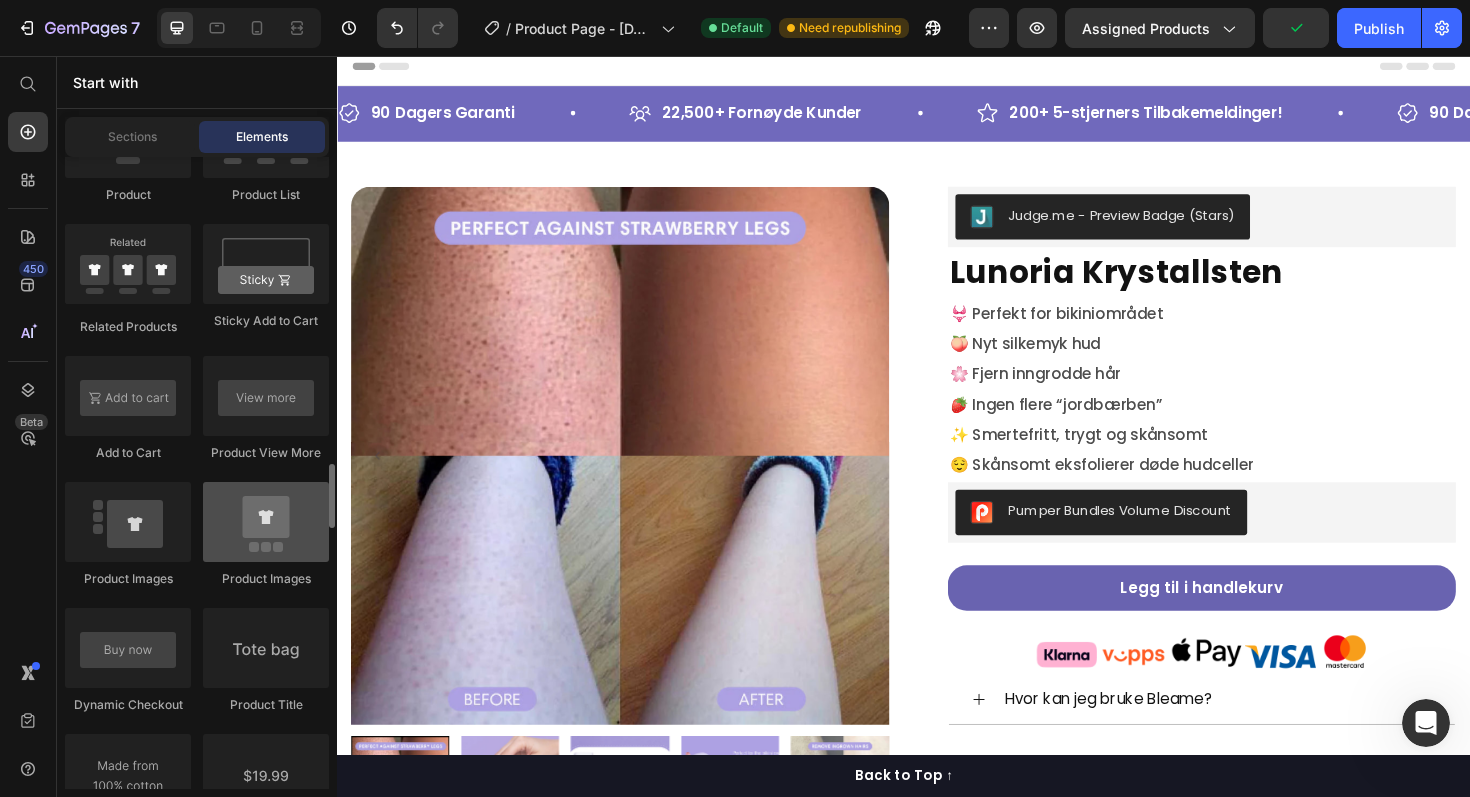 scroll, scrollTop: 2885, scrollLeft: 0, axis: vertical 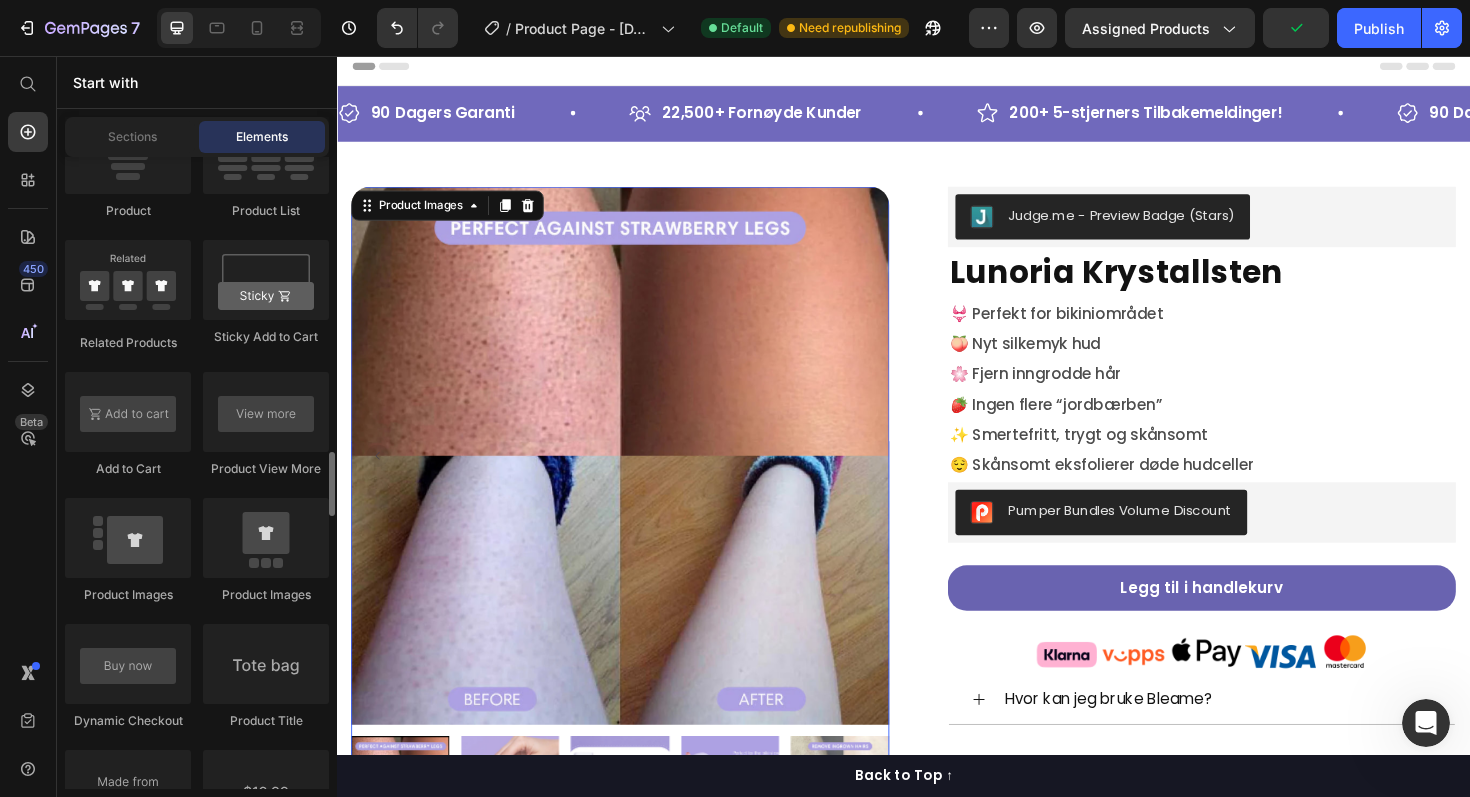 click at bounding box center (637, 480) 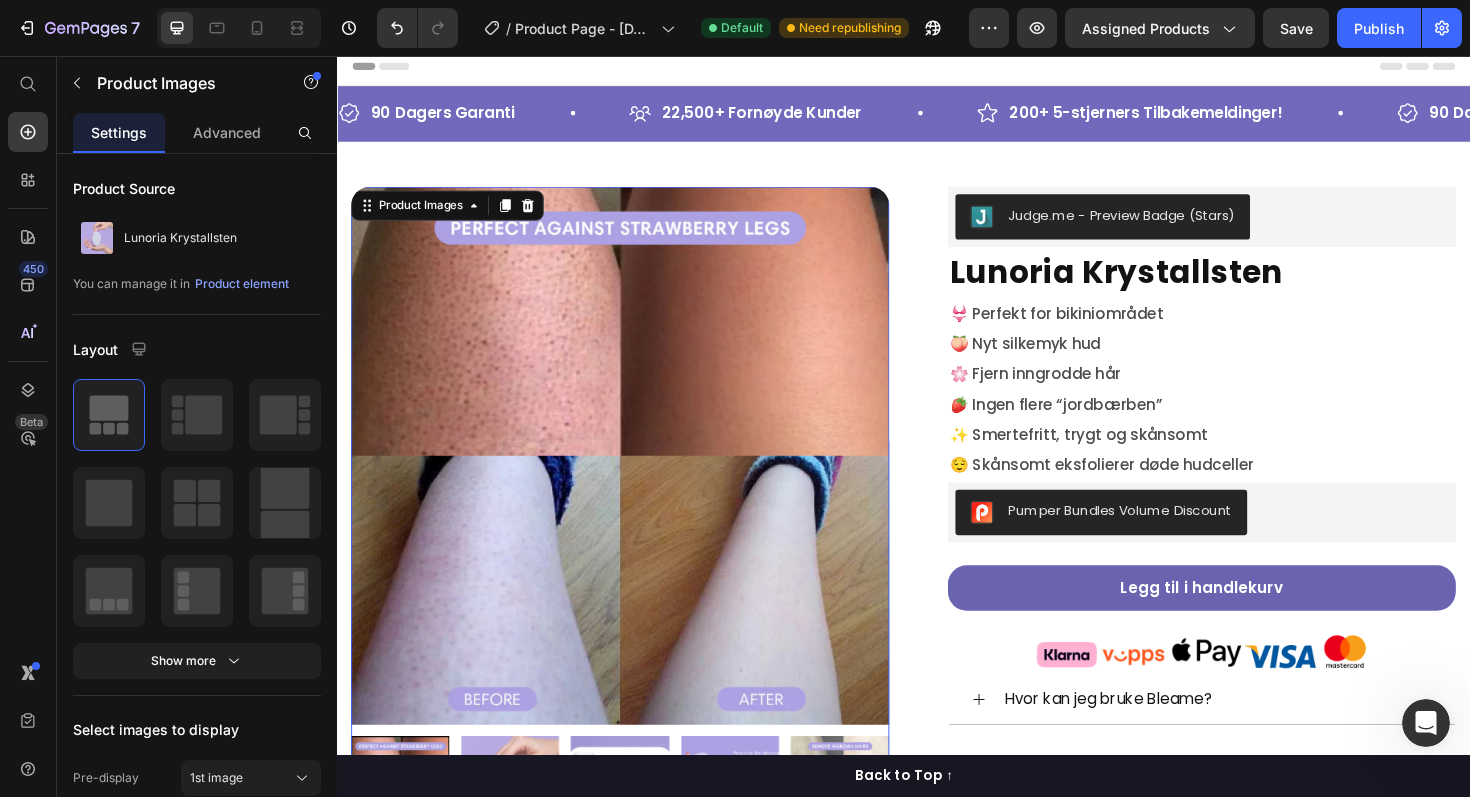 click at bounding box center [637, 480] 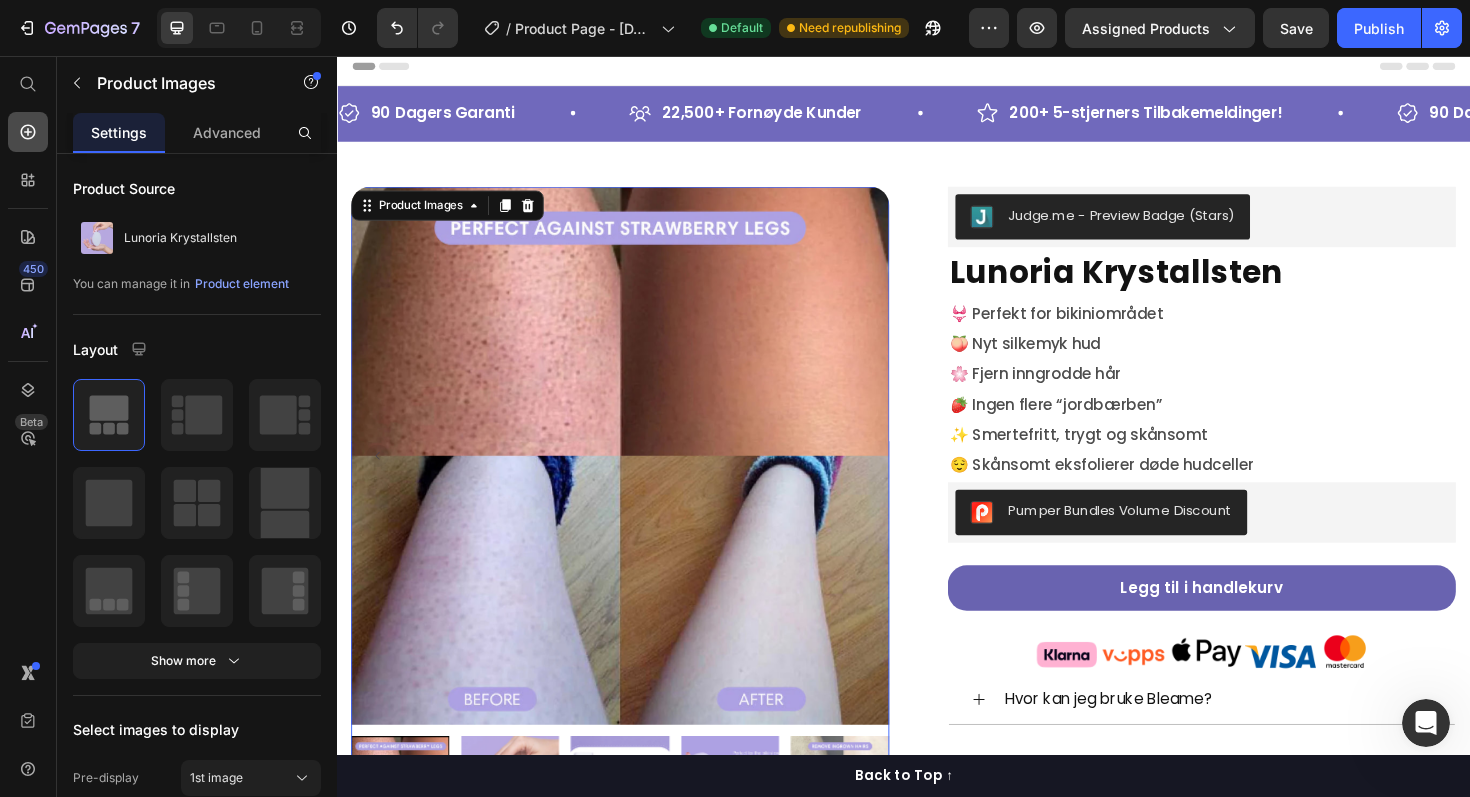 click 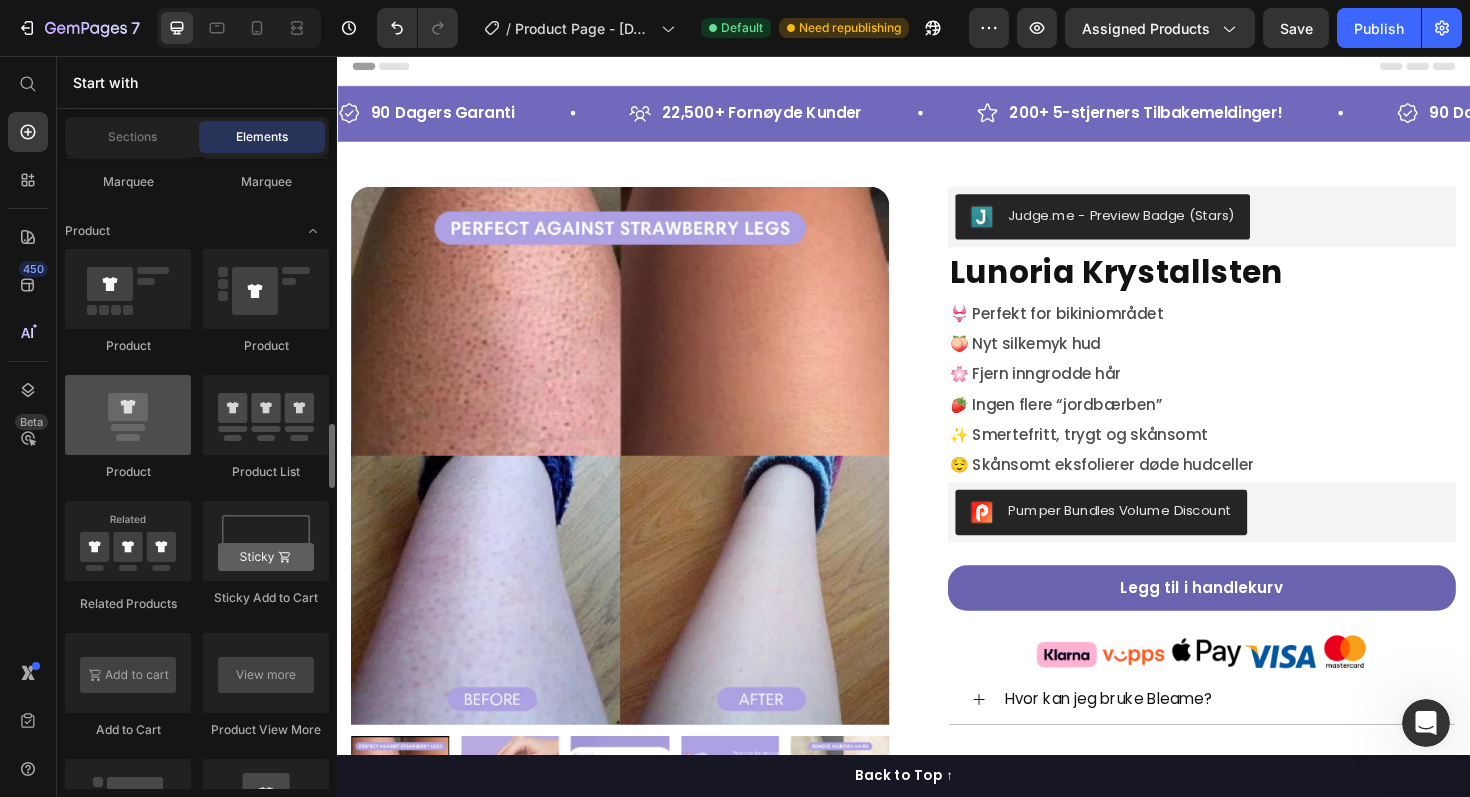 scroll, scrollTop: 2622, scrollLeft: 0, axis: vertical 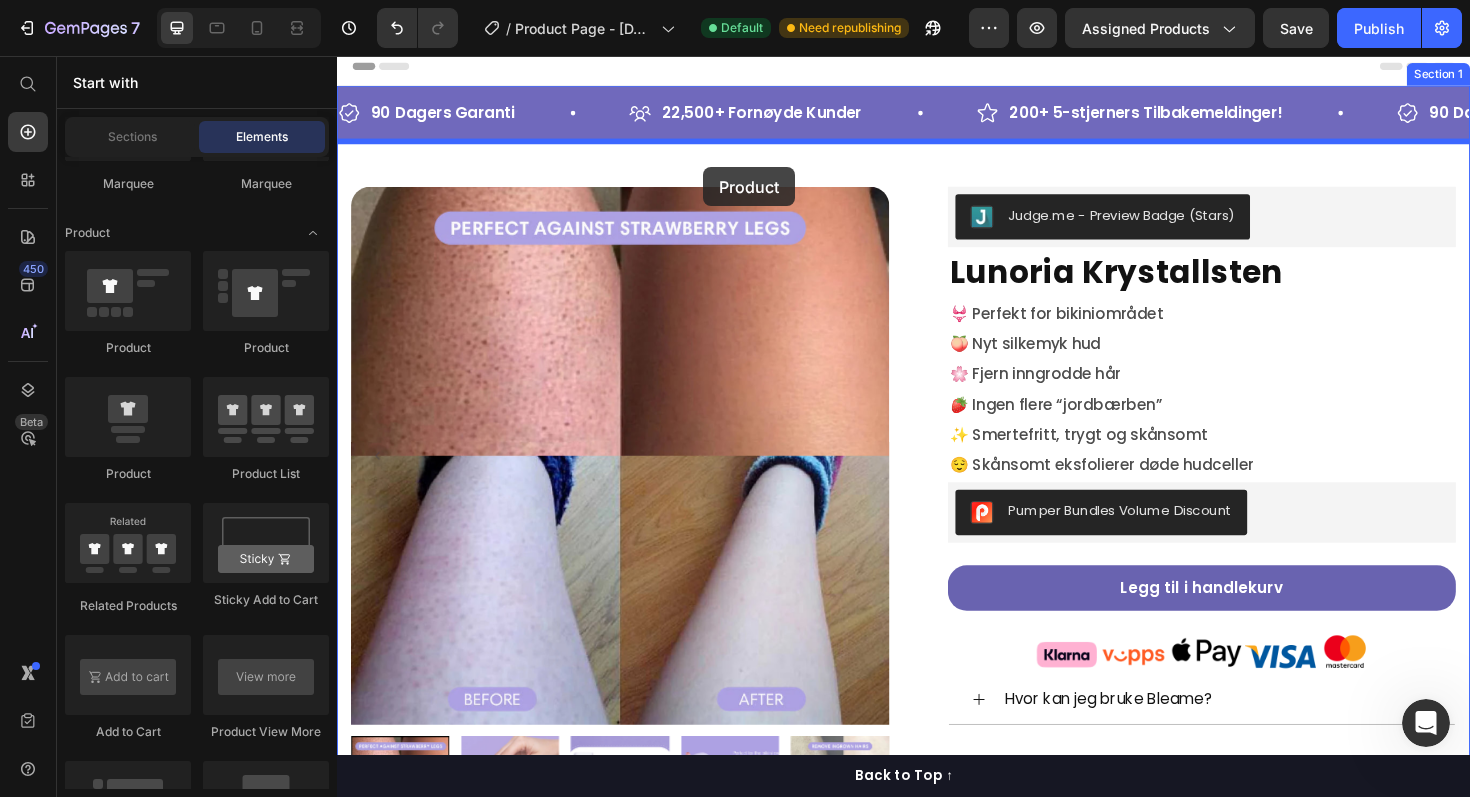 drag, startPoint x: 466, startPoint y: 386, endPoint x: 725, endPoint y: 175, distance: 334.06885 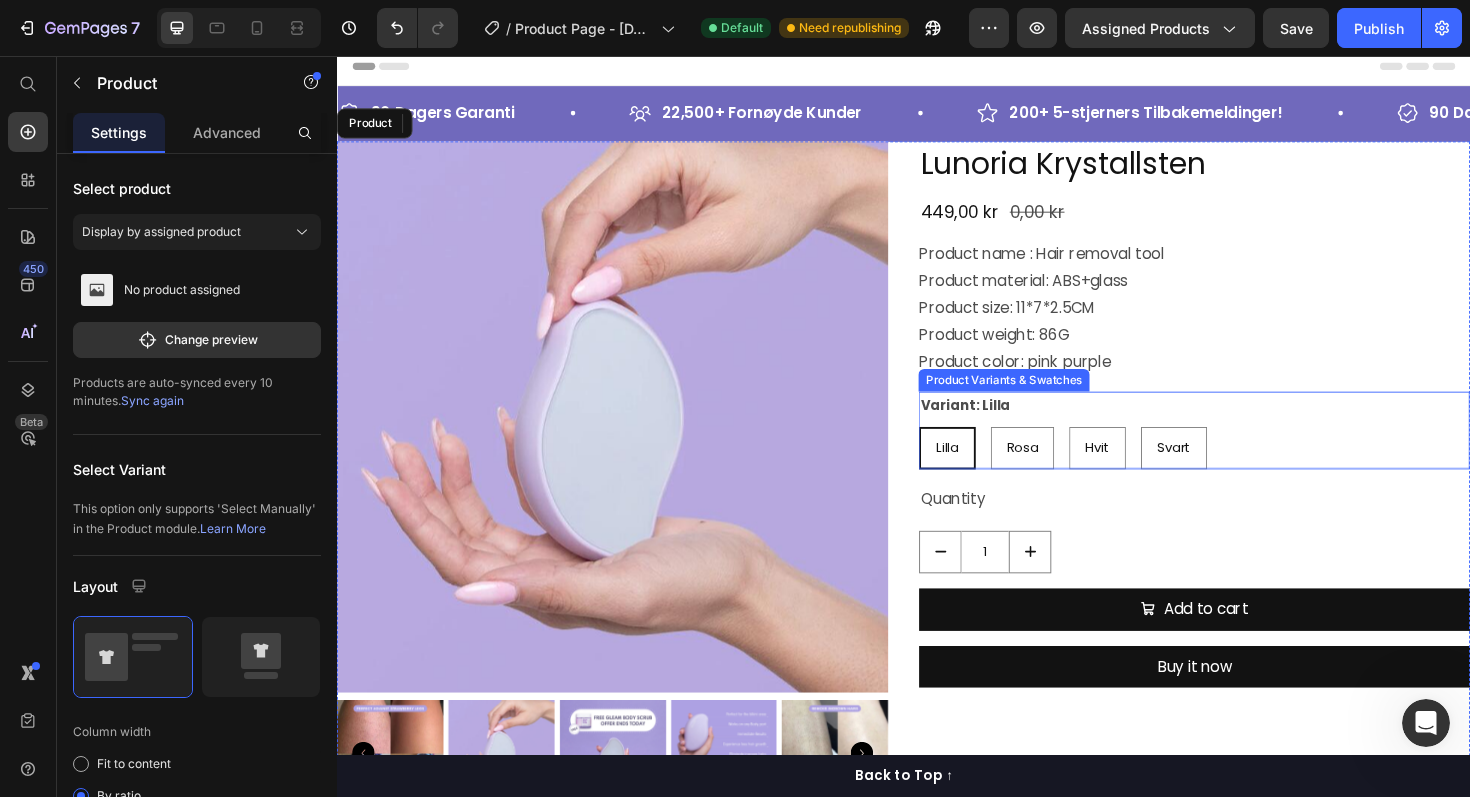 scroll, scrollTop: 0, scrollLeft: 0, axis: both 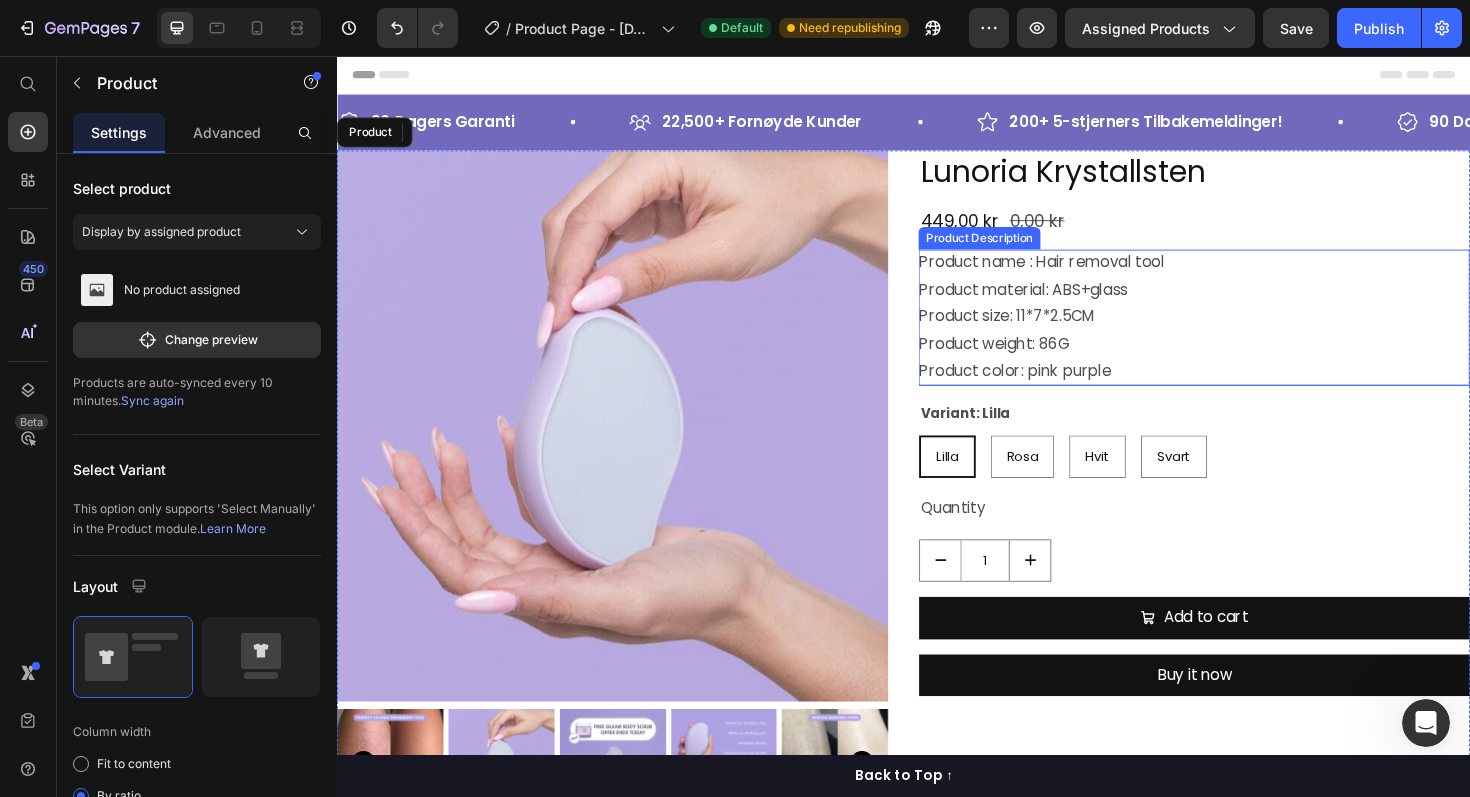 click on "Product name : Hair removal tool  Product material: ABS+glass  Product size: 11*7*2.5CM  Product weight: 86G  Product color: pink purple" at bounding box center (1245, 333) 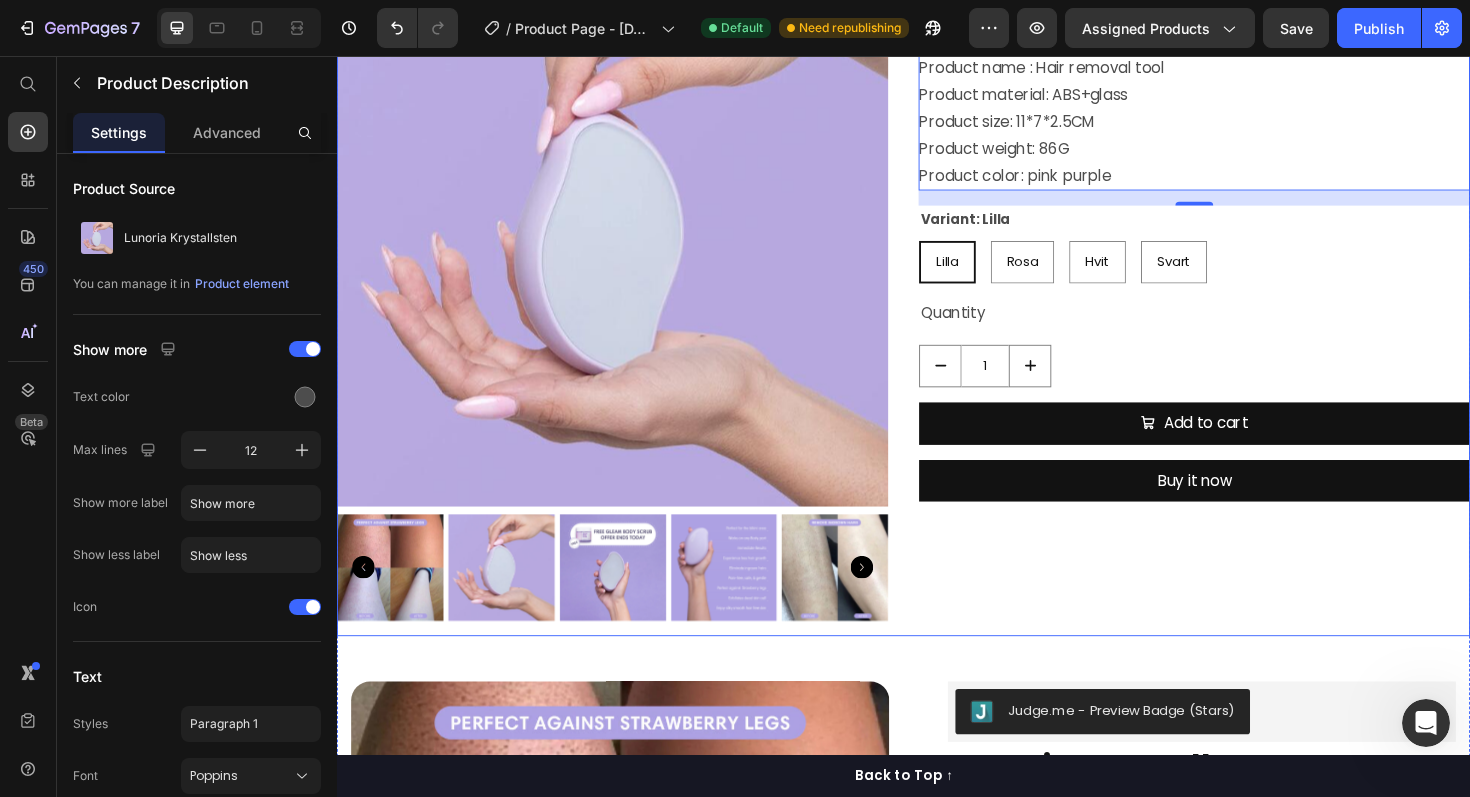 scroll, scrollTop: 204, scrollLeft: 0, axis: vertical 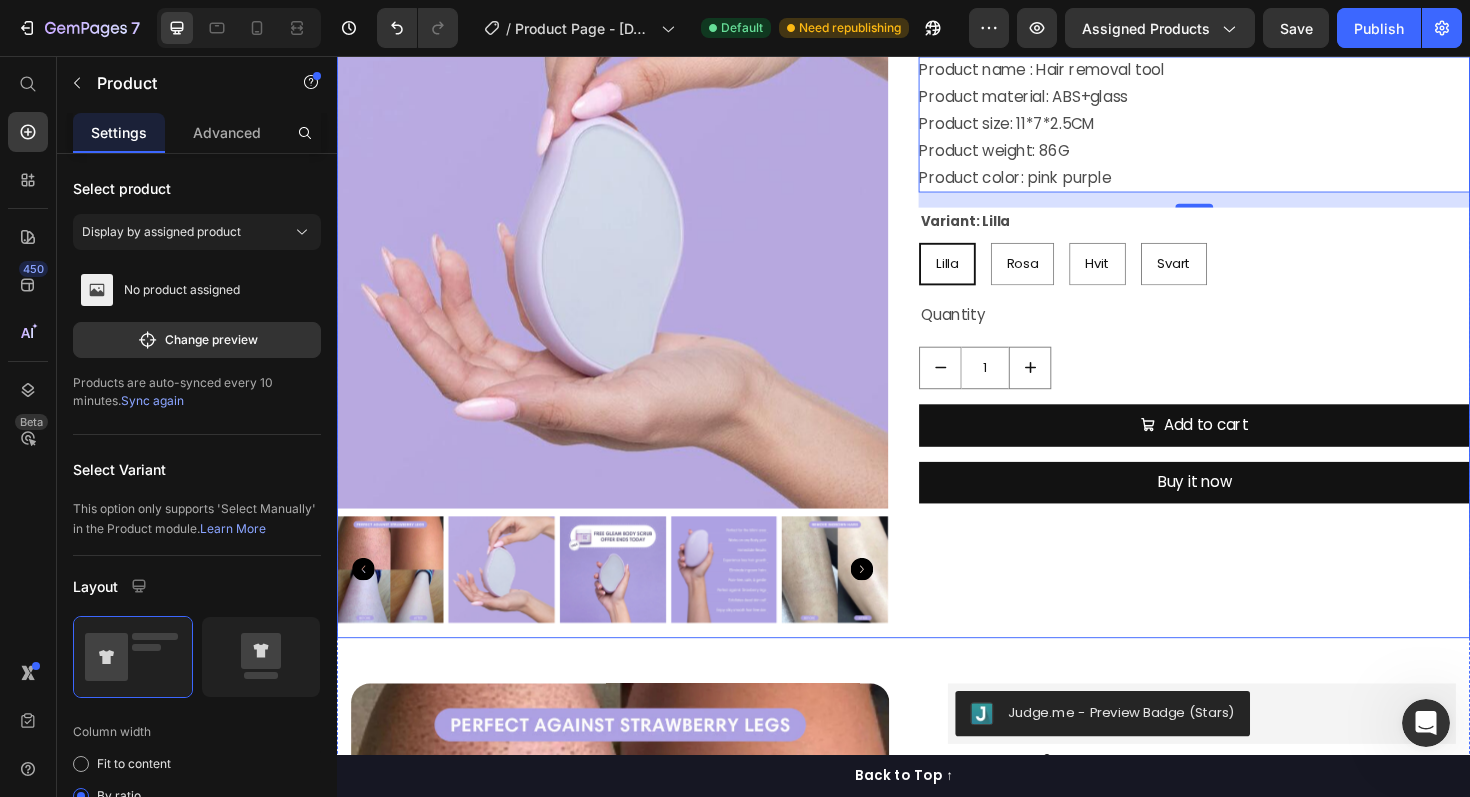 click on "Lunoria Krystallsten Product Title 449,00 kr Product Price 0,00 kr Product Price Row Product name : Hair removal tool  Product material: ABS+glass  Product size: 11*7*2.5CM  Product weight: 86G  Product color: pink purple Product Description   Edit content in Shopify 16 Variant: Lilla Lilla Lilla Lilla Rosa Rosa Rosa Hvit Hvit Hvit Svart Svart Svart Product Variants & Swatches Quantity Text Block 1 Product Quantity
Add to cart Add to Cart Buy it now Dynamic Checkout" at bounding box center (1245, 312) 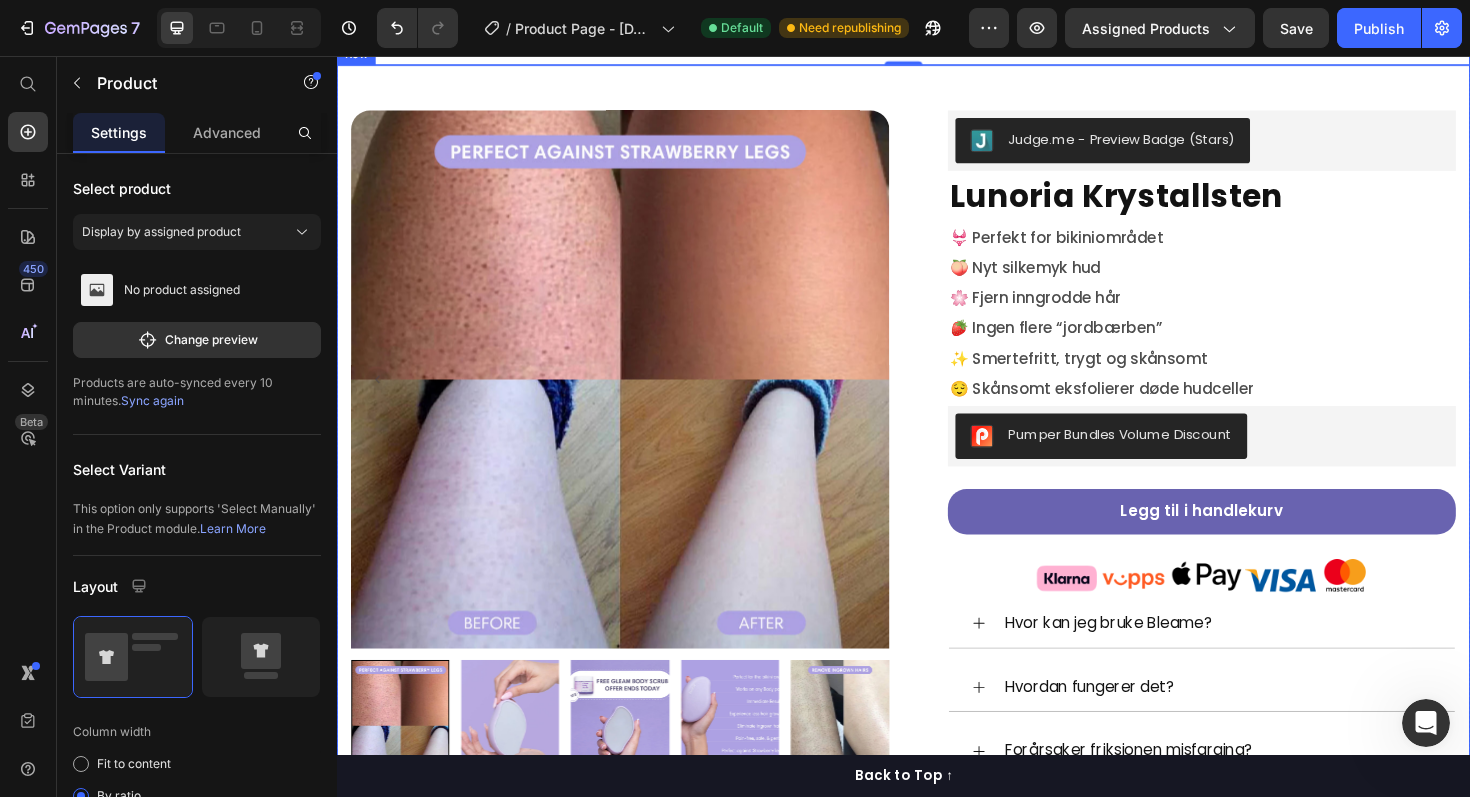 scroll, scrollTop: 1036, scrollLeft: 0, axis: vertical 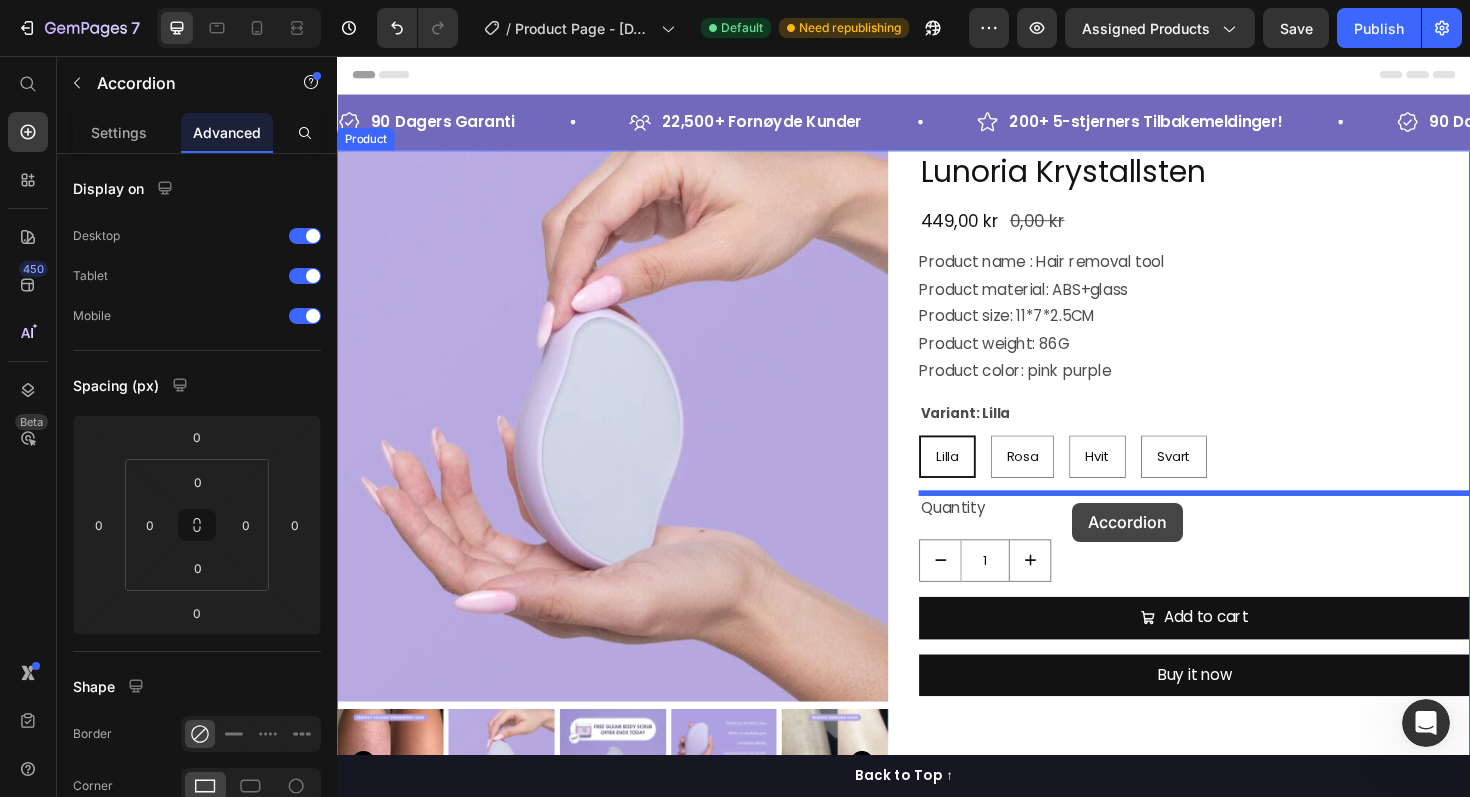 drag, startPoint x: 1032, startPoint y: 410, endPoint x: 1115, endPoint y: 529, distance: 145.08618 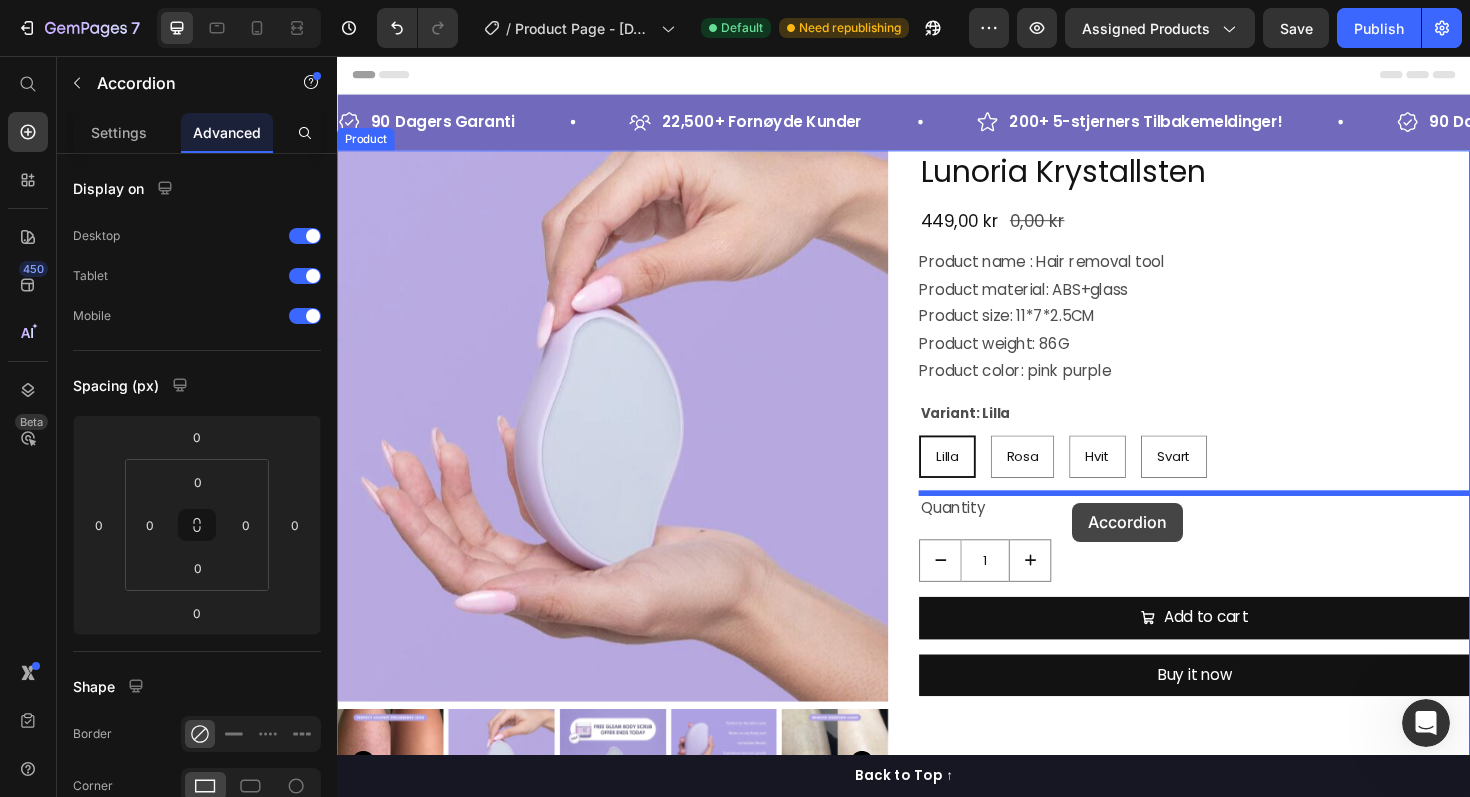 type on "16" 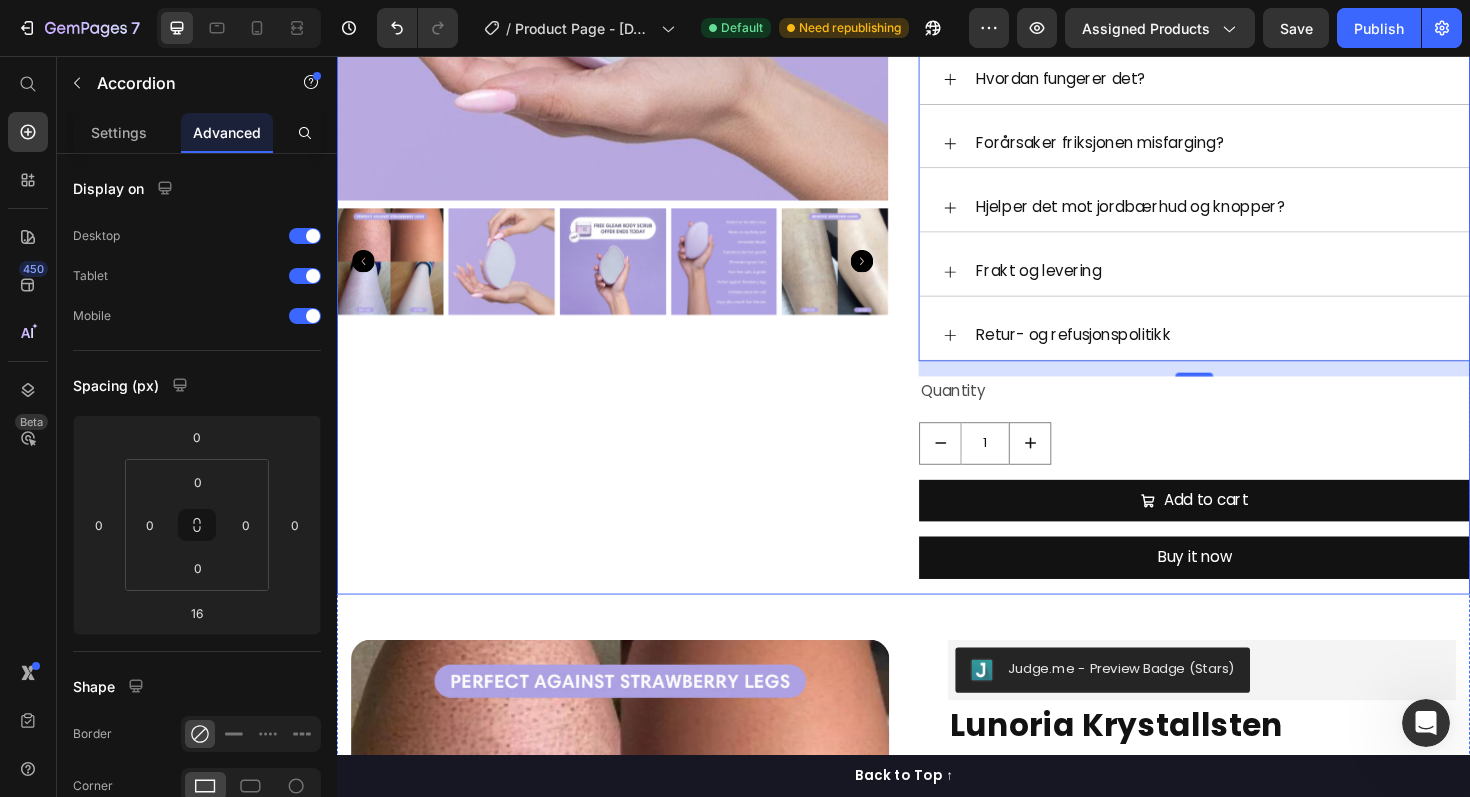scroll, scrollTop: 529, scrollLeft: 0, axis: vertical 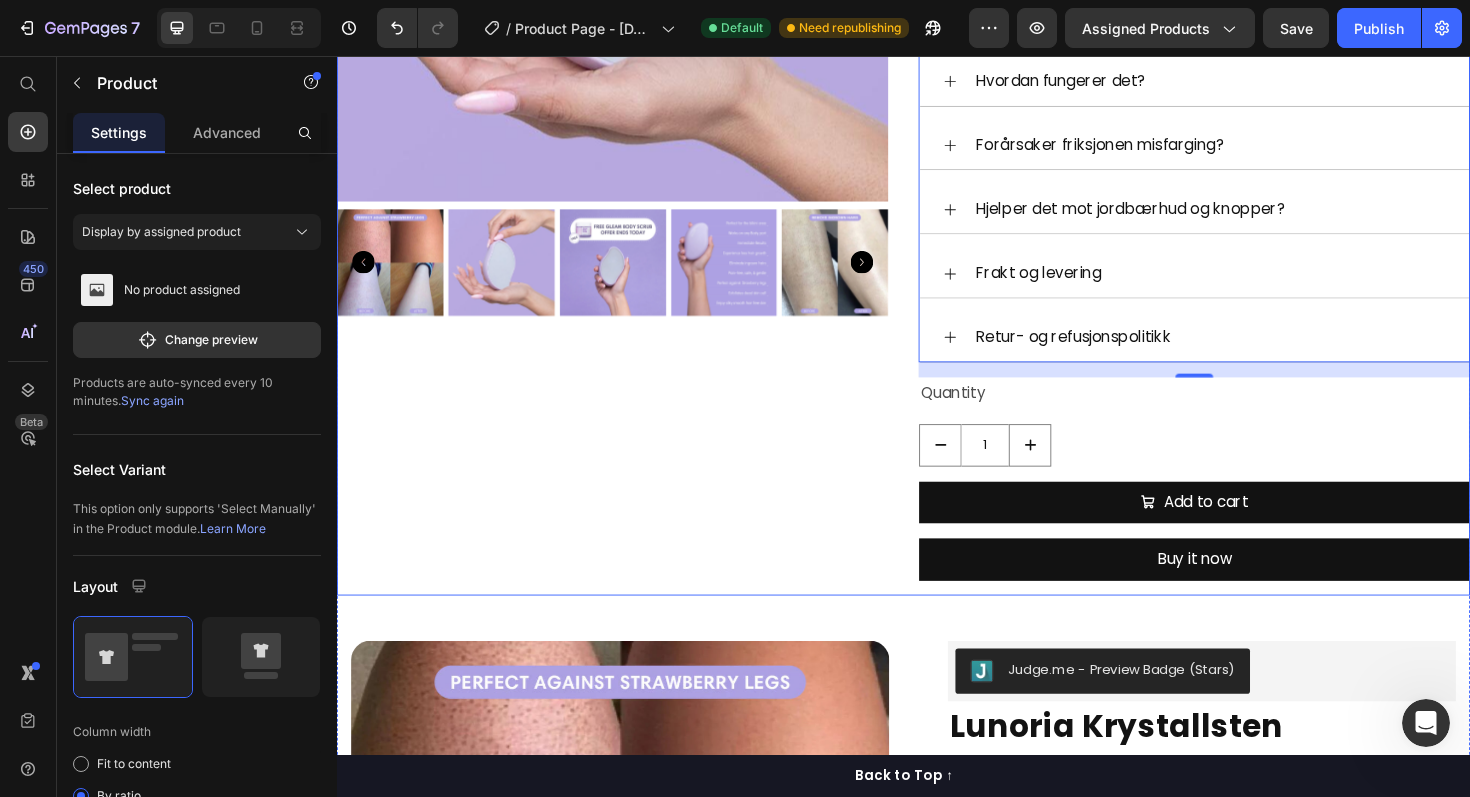 click on "Product Images" at bounding box center (629, 127) 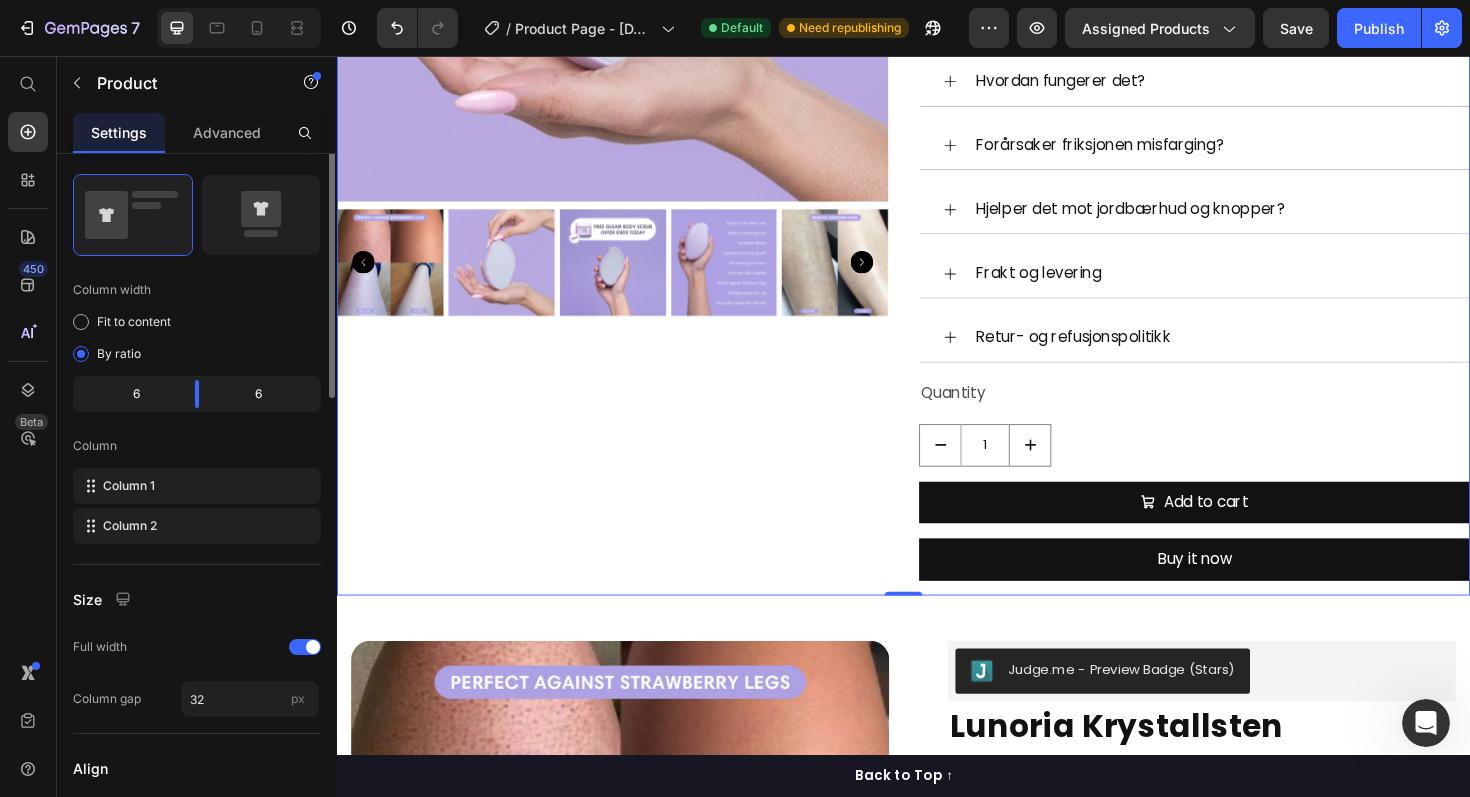 scroll, scrollTop: 69, scrollLeft: 0, axis: vertical 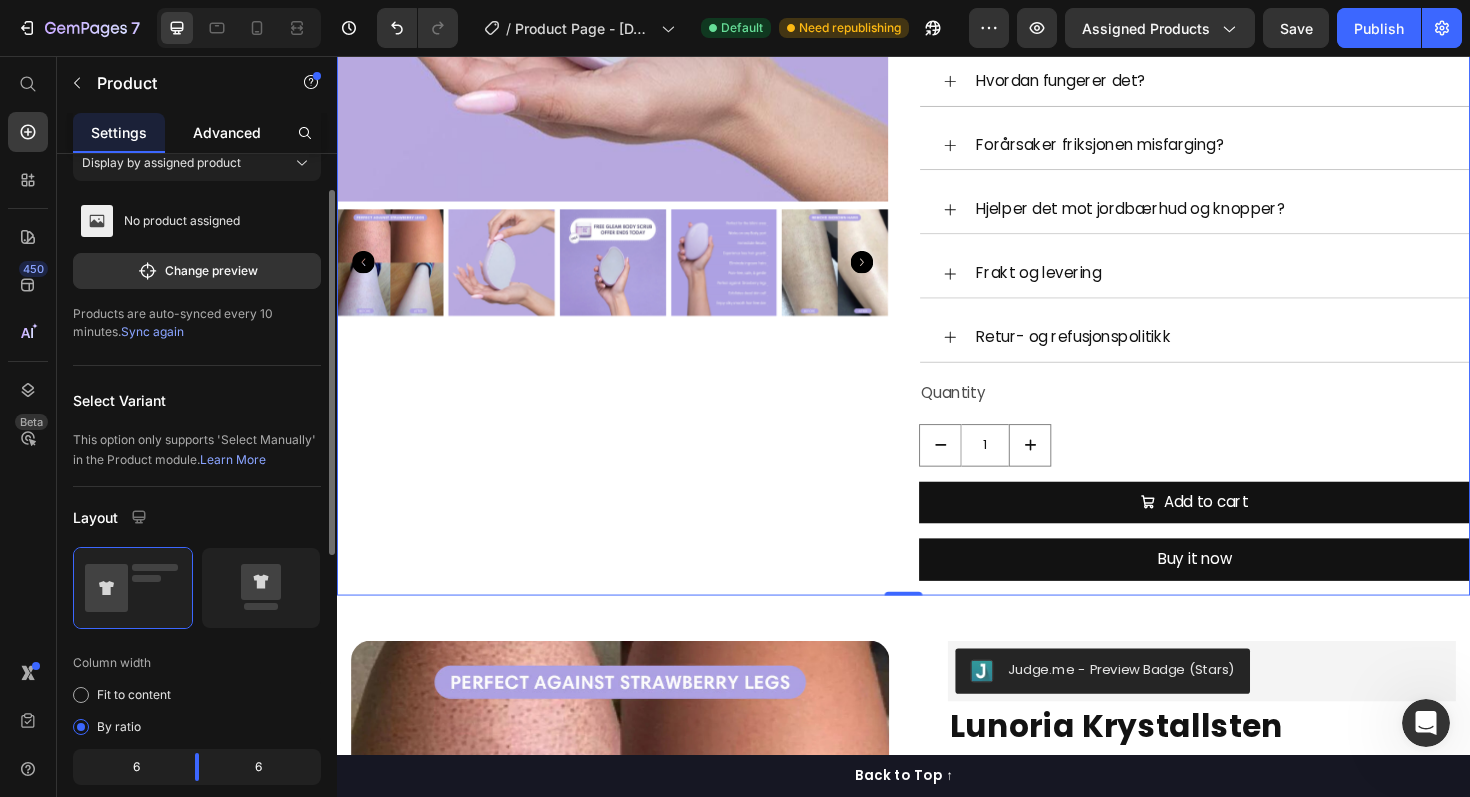 click on "Advanced" at bounding box center (227, 132) 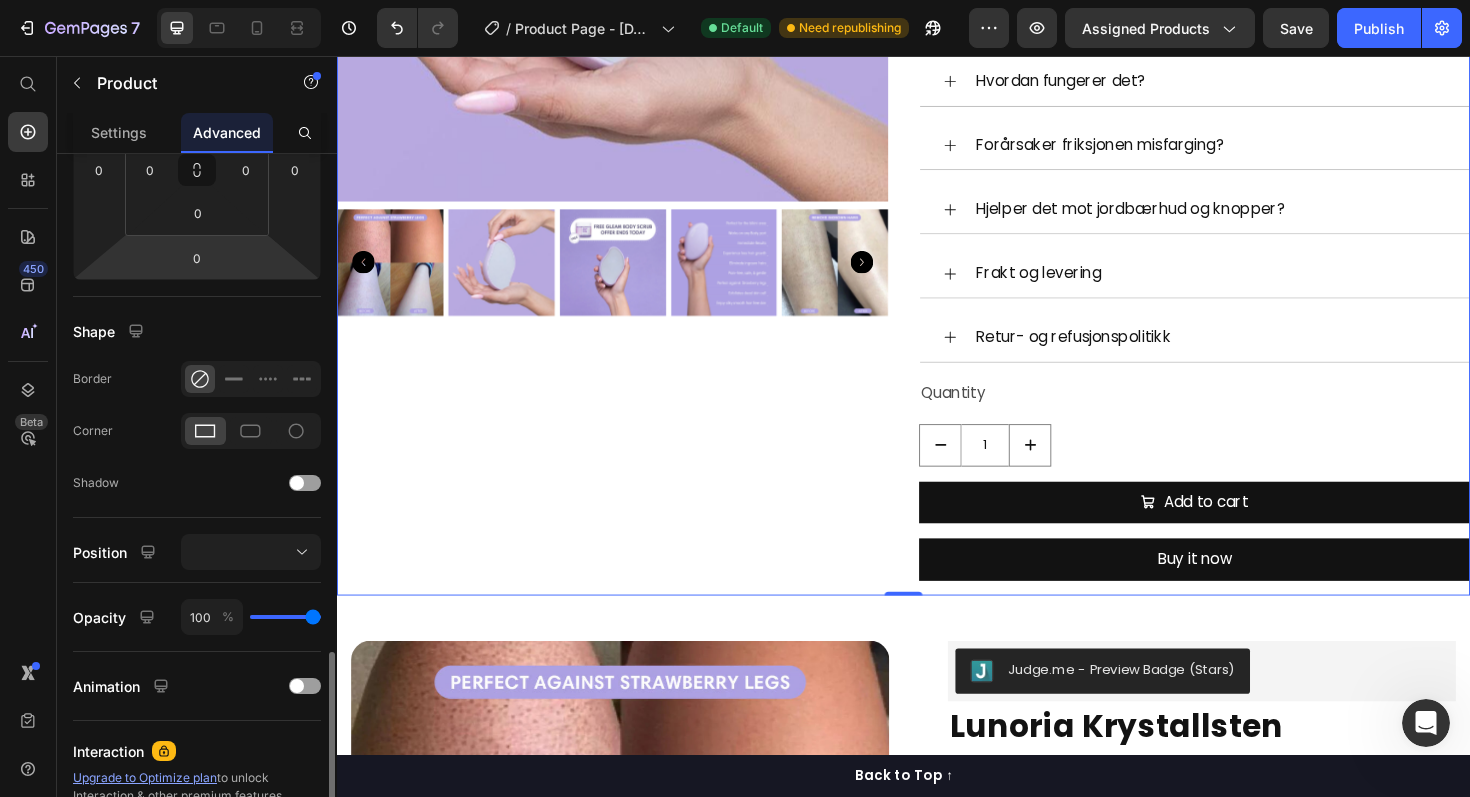 scroll, scrollTop: 569, scrollLeft: 0, axis: vertical 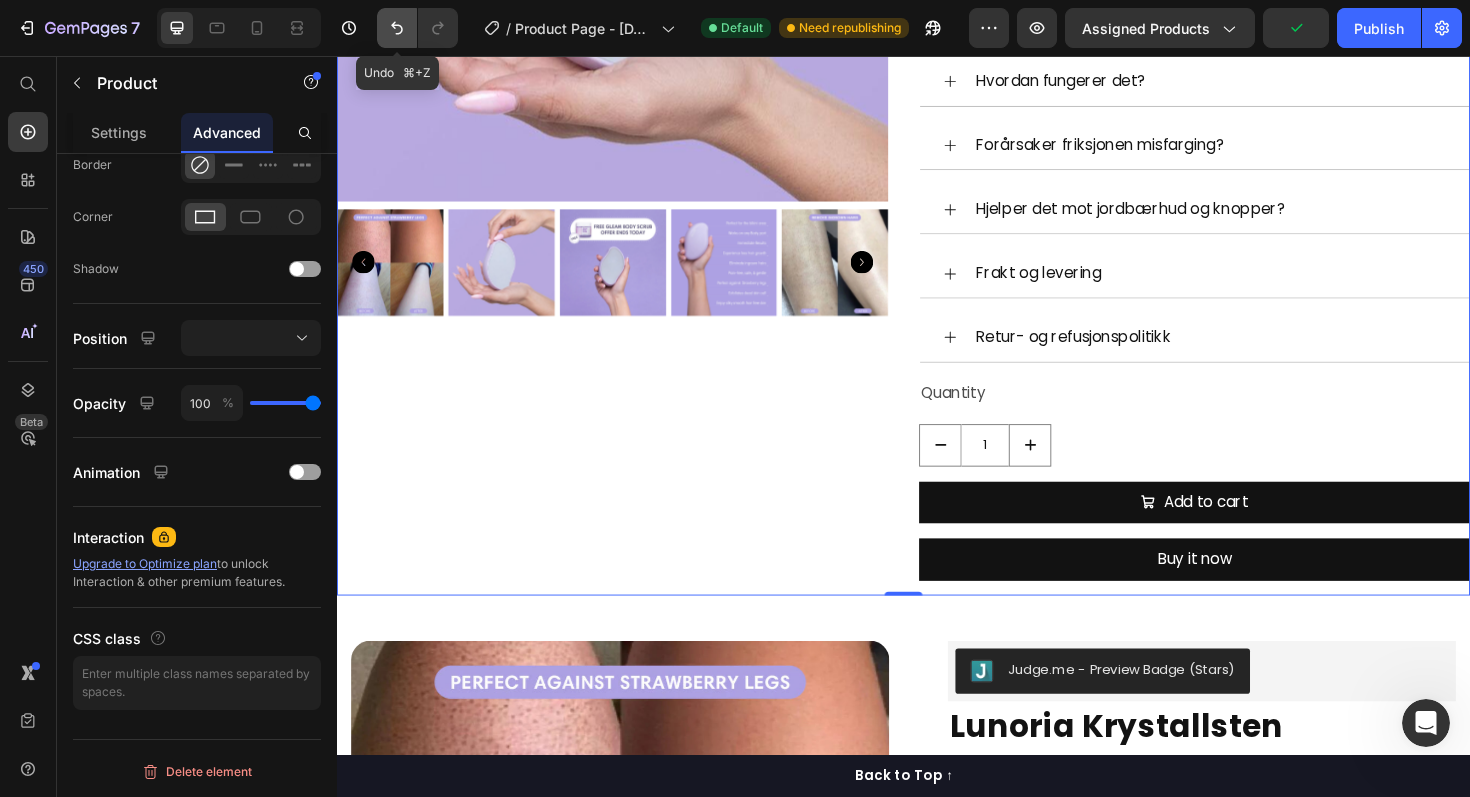 click 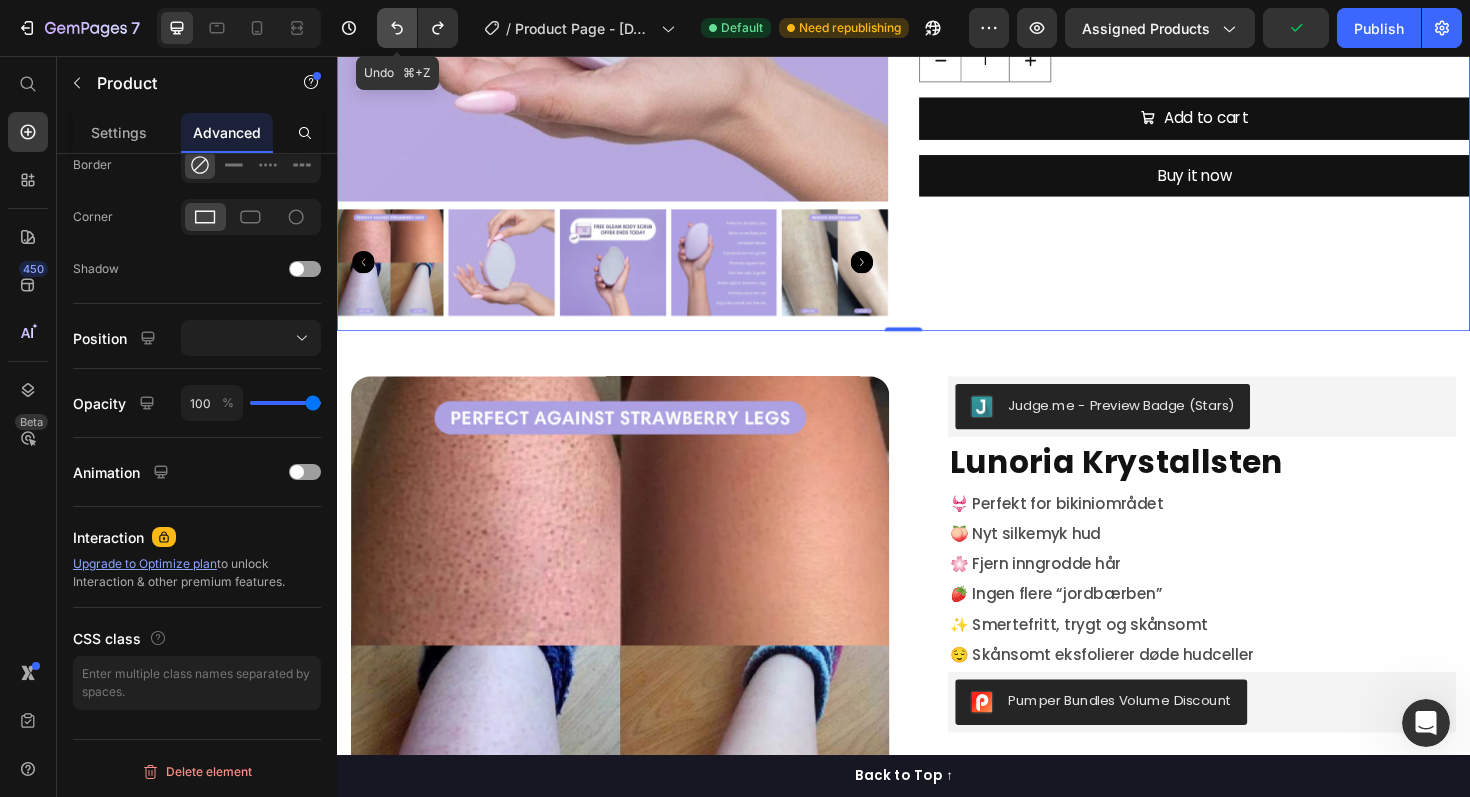 click 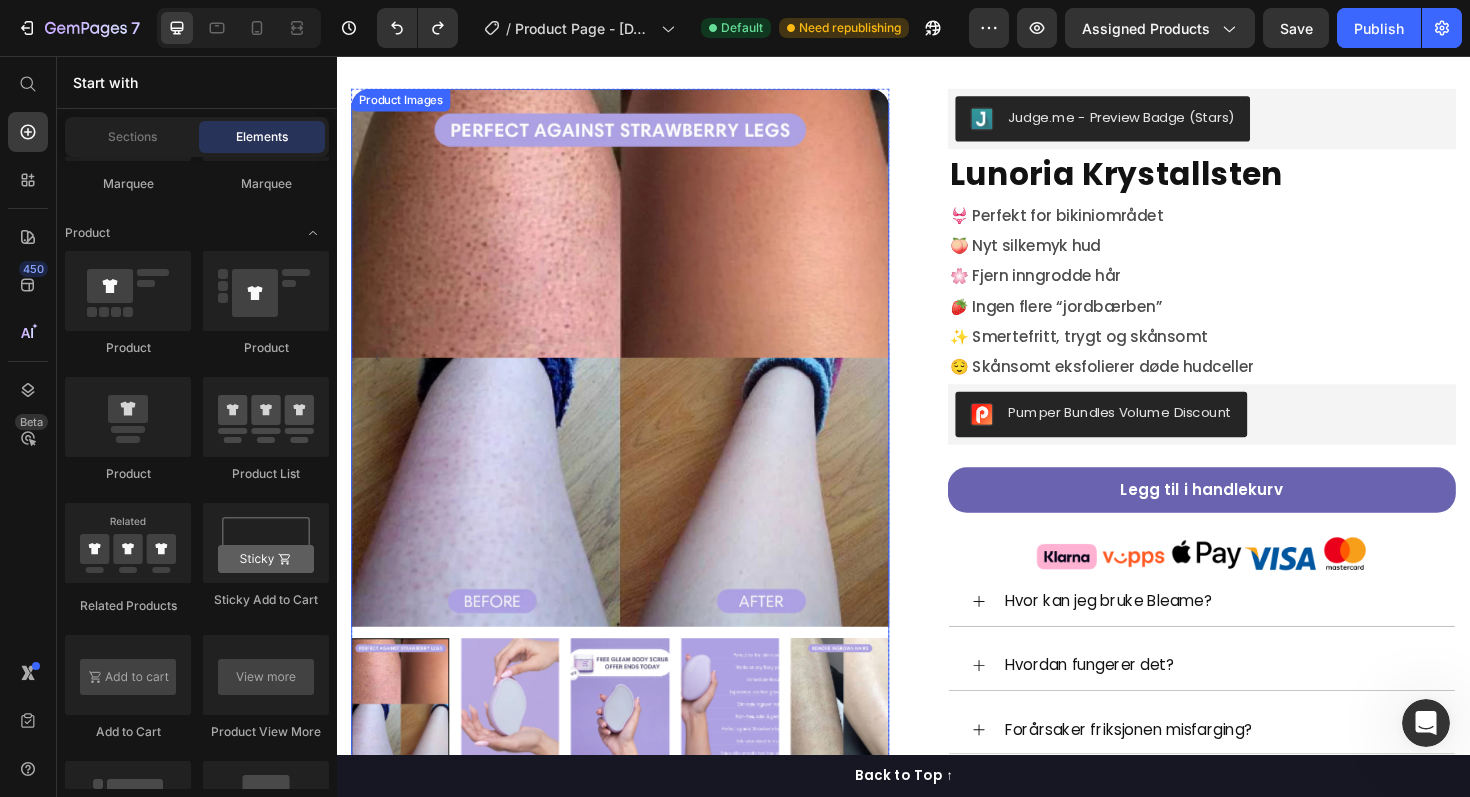 scroll, scrollTop: 118, scrollLeft: 0, axis: vertical 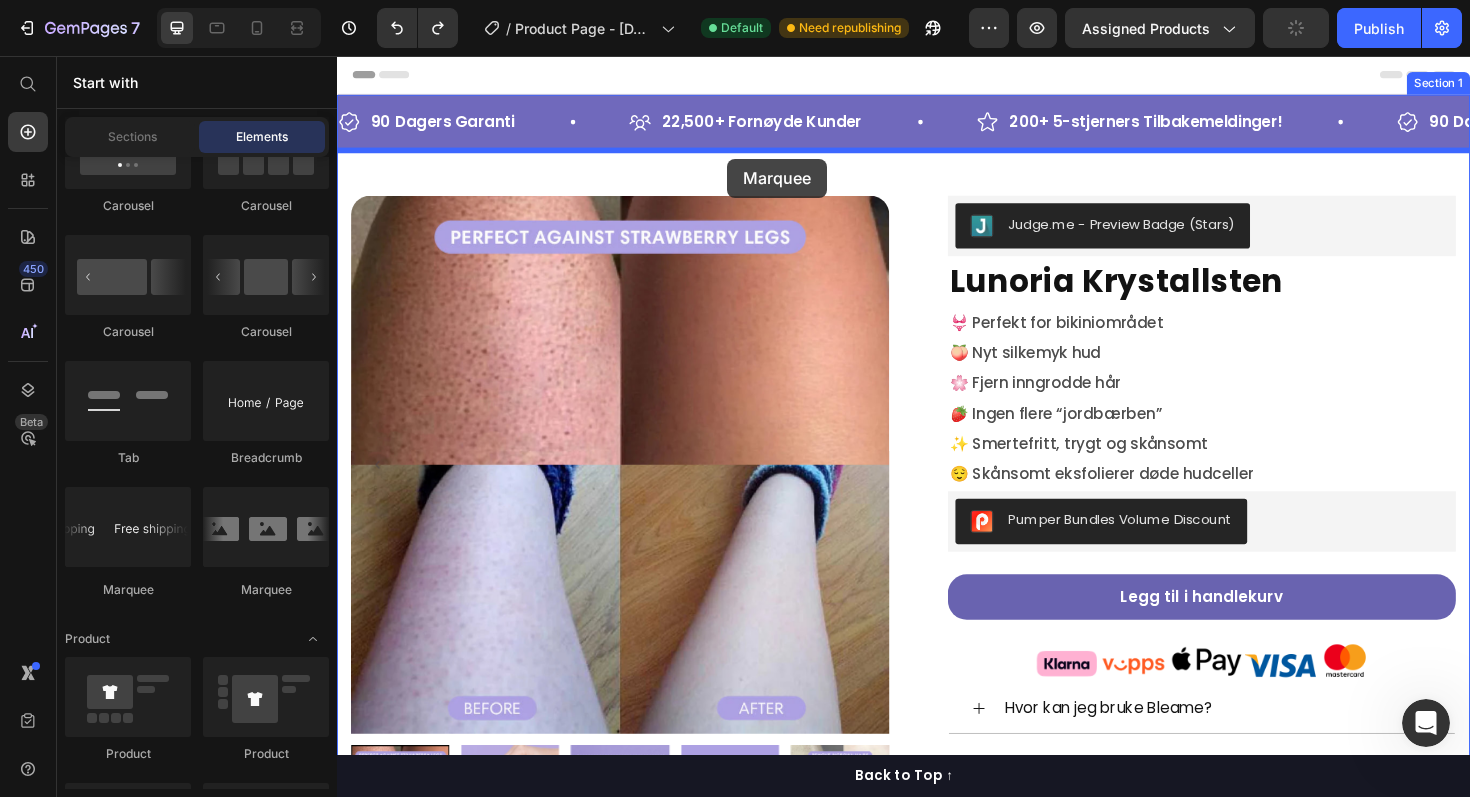 drag, startPoint x: 409, startPoint y: 607, endPoint x: 750, endPoint y: 165, distance: 558.2517 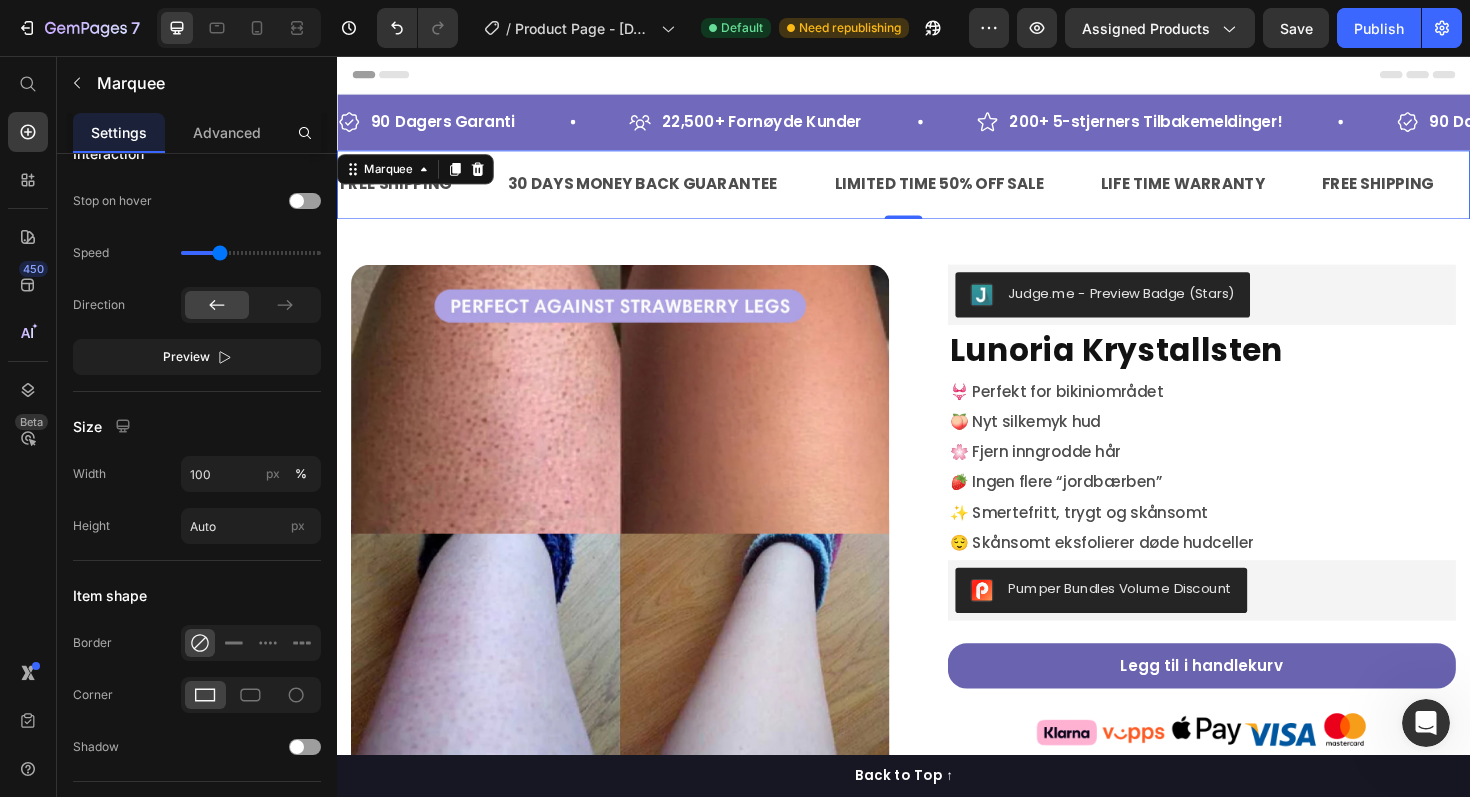 scroll, scrollTop: 0, scrollLeft: 0, axis: both 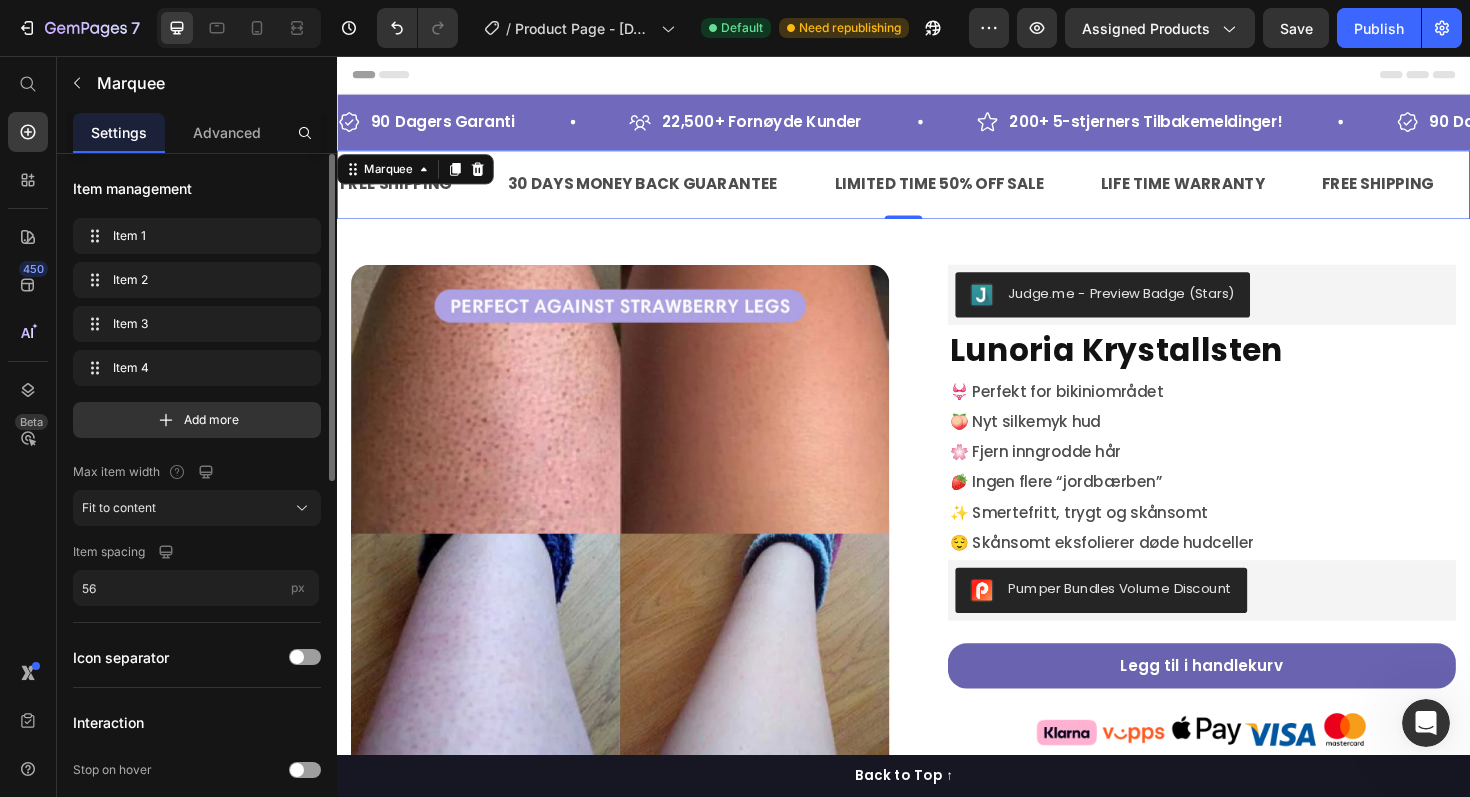 click on "FREE SHIPPING Text 30 DAYS MONEY BACK GUARANTEE Text LIMITED TIME 50% OFF SALE Text LIFE TIME WARRANTY Text FREE SHIPPING Text 30 DAYS MONEY BACK GUARANTEE Text LIMITED TIME 50% OFF SALE Text LIFE TIME WARRANTY Text FREE SHIPPING Text 30 DAYS MONEY BACK GUARANTEE Text LIMITED TIME 50% OFF SALE Text LIFE TIME WARRANTY Text FREE SHIPPING Text 30 DAYS MONEY BACK GUARANTEE Text LIMITED TIME 50% OFF SALE Text LIFE TIME WARRANTY Text FREE SHIPPING Text 30 DAYS MONEY BACK GUARANTEE Text LIMITED TIME 50% OFF SALE Text LIFE TIME WARRANTY Text FREE SHIPPING Text 30 DAYS MONEY BACK GUARANTEE Text LIMITED TIME 50% OFF SALE Text LIFE TIME WARRANTY Text Marquee   0" at bounding box center [937, 192] 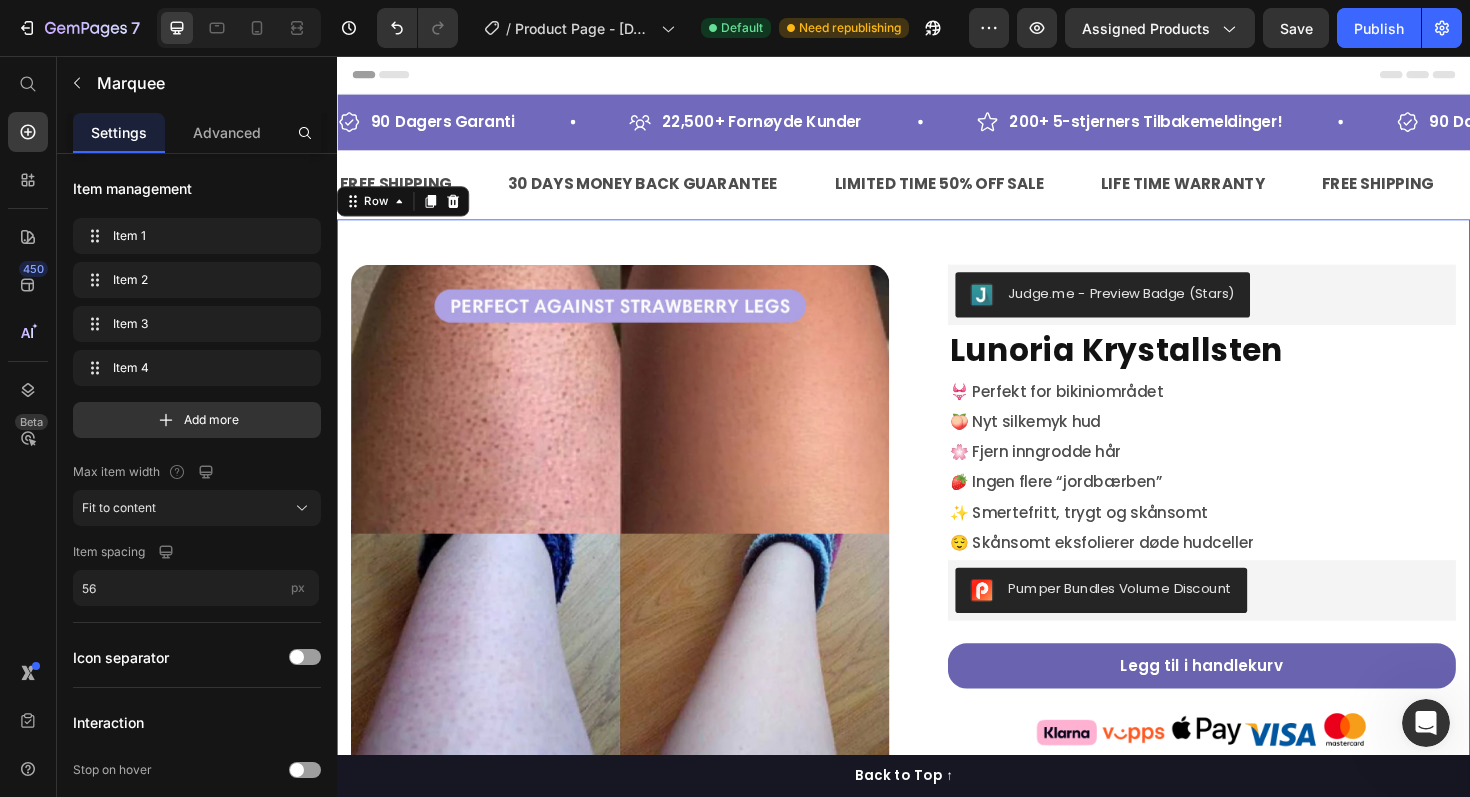 click on "Product Images Row Row Judge.me - Preview Badge (Stars) Judge.me Lunoria Krystallsten Product Title 👙 Perfekt for bikiniområdet 🍑 Nyt silkemyk hud 🌸 Fjern inngrodde hår 🍓 Ingen flere “jordbærben” ✨ Smertefritt, trygt og skånsomt 😌 Skånsomt eksfolierer døde hudceller Text Block Pumper Bundles Volume Discount Pumper Bundles Volume Discount Legg til i handlekurv Product Cart Button Image Row
Hvor kan jeg bruke Bleame?
Hvordan fungerer det?
Forårsaker friksjonen misfarging?
Hjelper det mot jordbærhud og knopper?
Frakt og levering
Retur- og refusjonspolitikk Accordion Row Product Row   0" at bounding box center [937, 747] 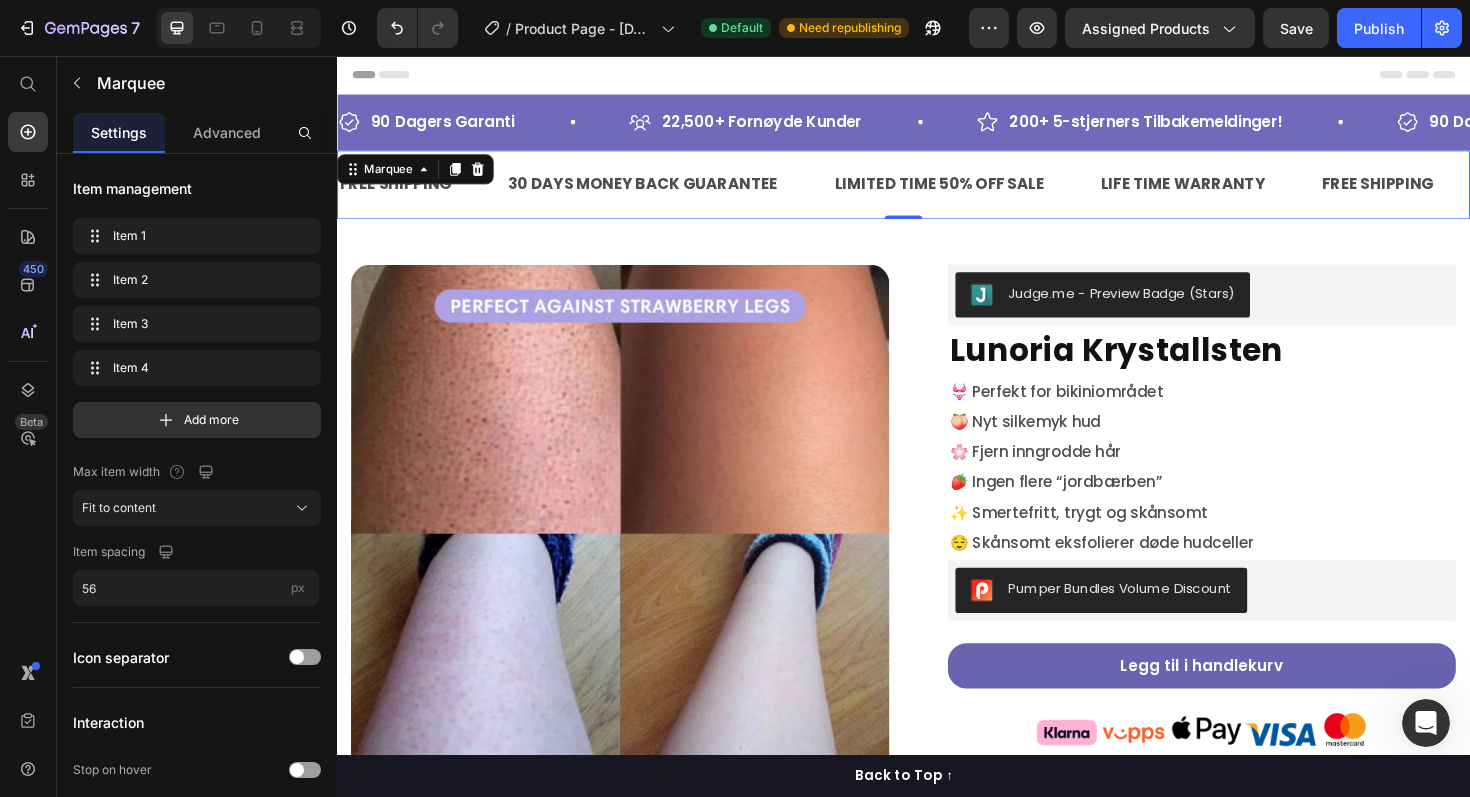 click on "FREE SHIPPING Text 30 DAYS MONEY BACK GUARANTEE Text LIMITED TIME 50% OFF SALE Text LIFE TIME WARRANTY Text FREE SHIPPING Text 30 DAYS MONEY BACK GUARANTEE Text LIMITED TIME 50% OFF SALE Text LIFE TIME WARRANTY Text FREE SHIPPING Text 30 DAYS MONEY BACK GUARANTEE Text LIMITED TIME 50% OFF SALE Text LIFE TIME WARRANTY Text FREE SHIPPING Text 30 DAYS MONEY BACK GUARANTEE Text LIMITED TIME 50% OFF SALE Text LIFE TIME WARRANTY Text FREE SHIPPING Text 30 DAYS MONEY BACK GUARANTEE Text LIMITED TIME 50% OFF SALE Text LIFE TIME WARRANTY Text FREE SHIPPING Text 30 DAYS MONEY BACK GUARANTEE Text LIMITED TIME 50% OFF SALE Text LIFE TIME WARRANTY Text Marquee   0" at bounding box center [937, 192] 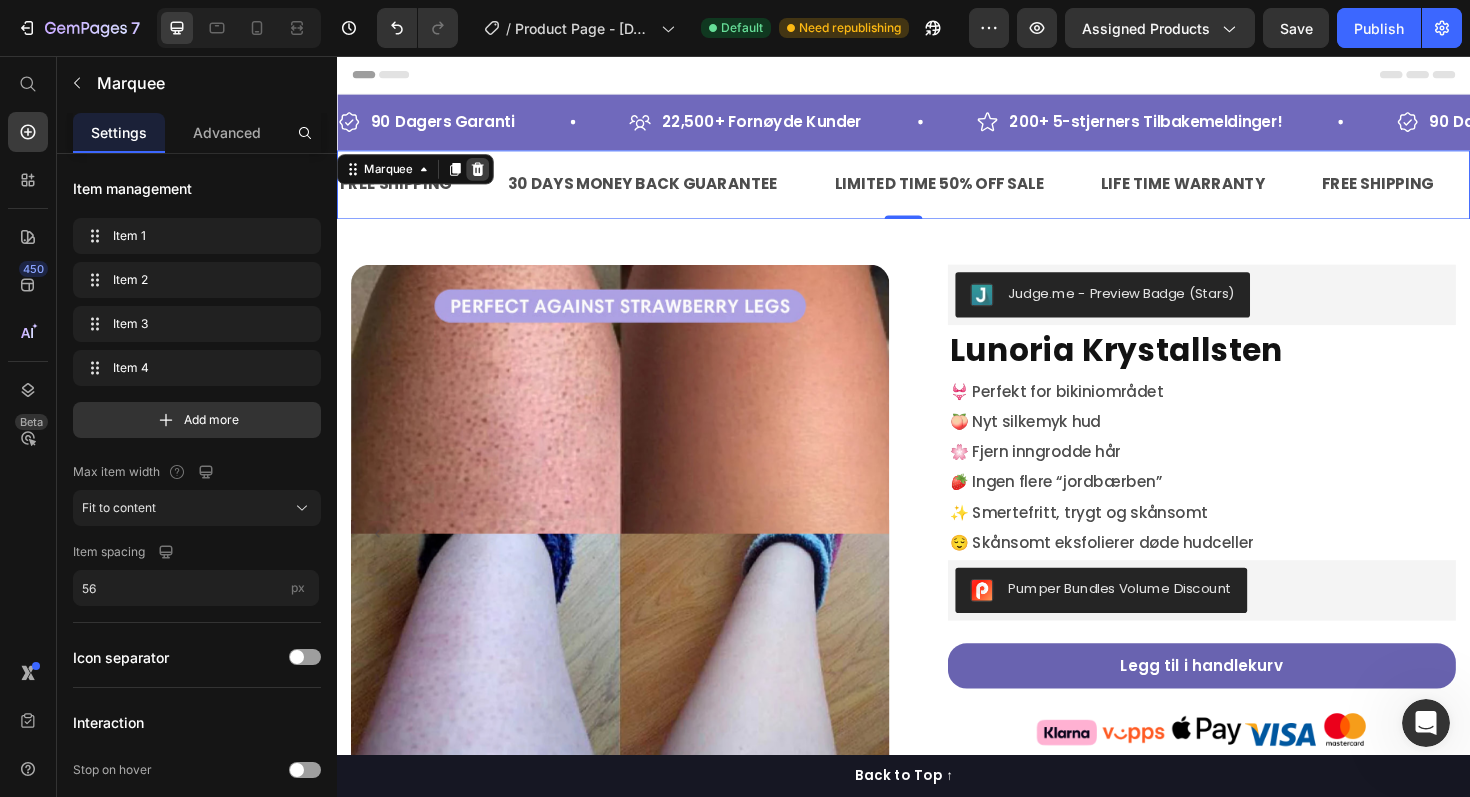 click 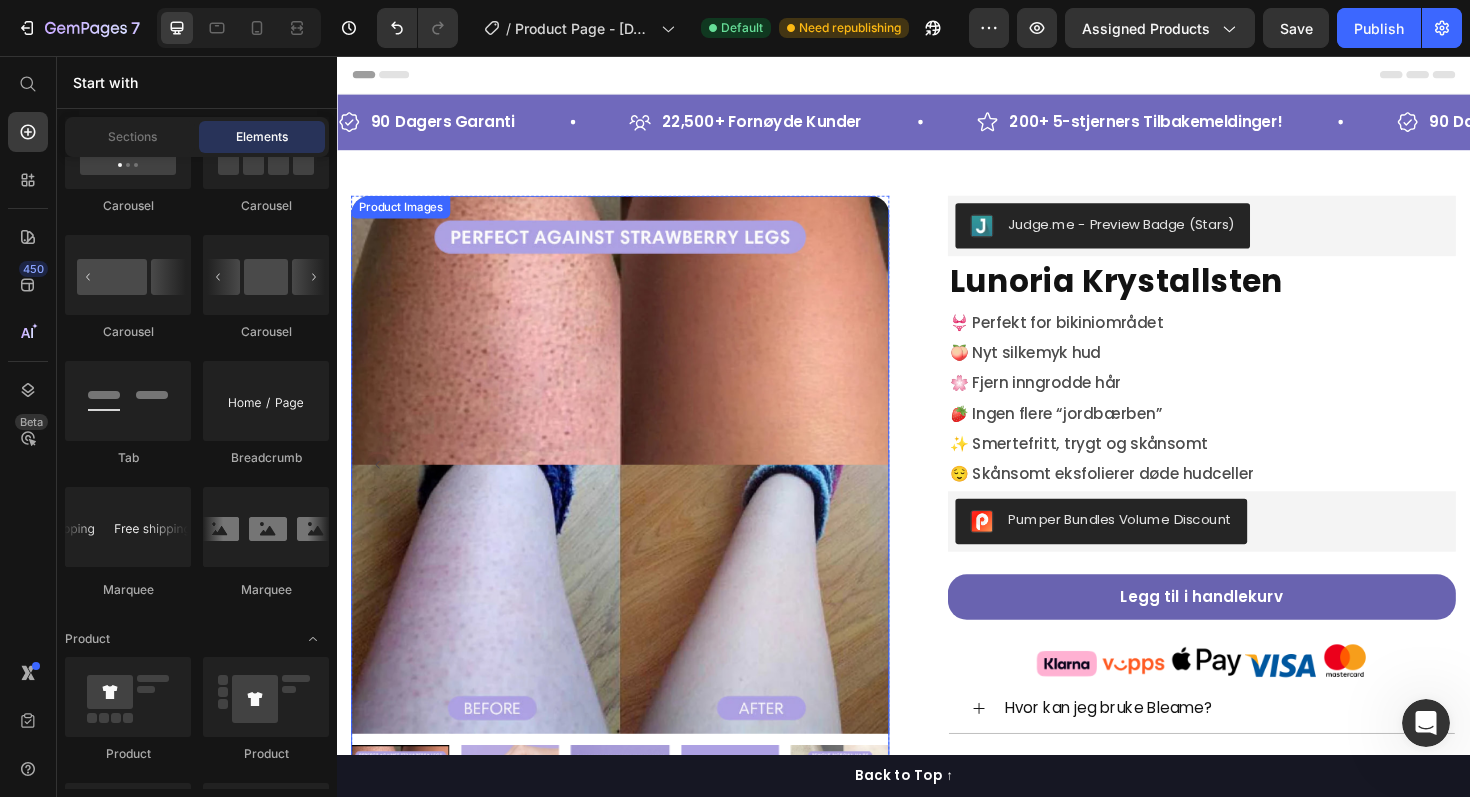 click at bounding box center (637, 489) 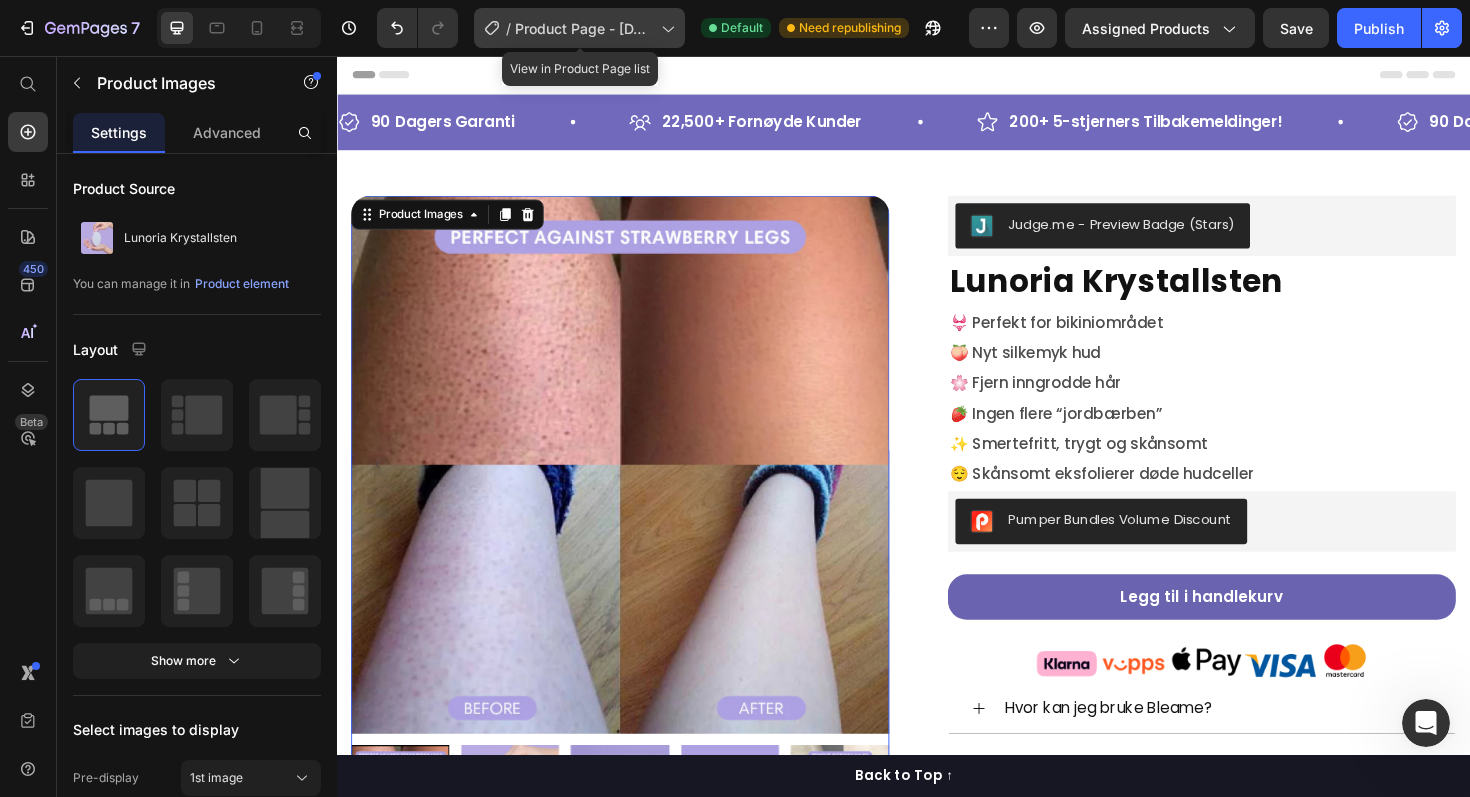 click on "/  Product Page - Jun 22, 13:20:19" 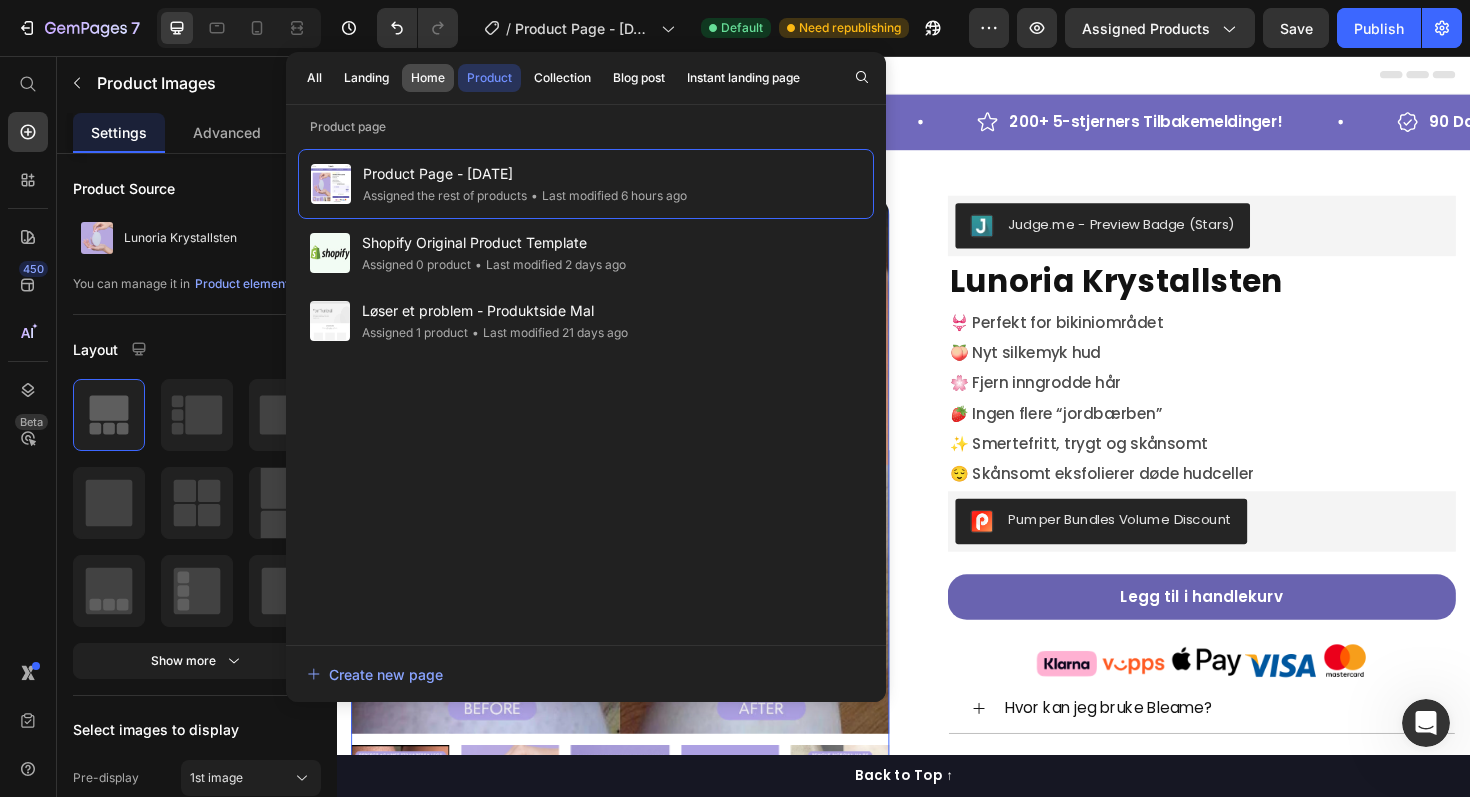click on "Home" at bounding box center [428, 78] 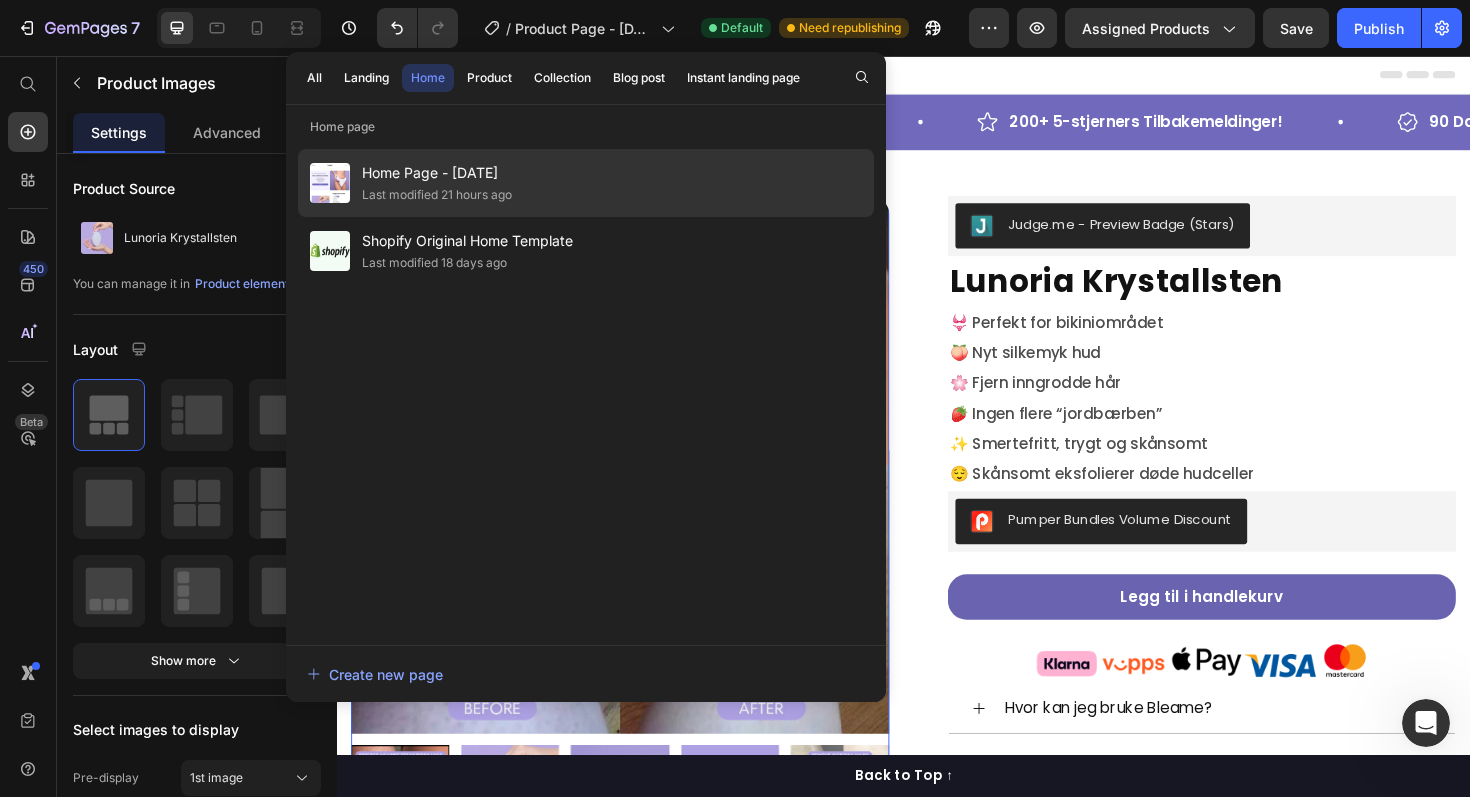 click on "Home Page - Jun 24, 19:03:49" at bounding box center (437, 173) 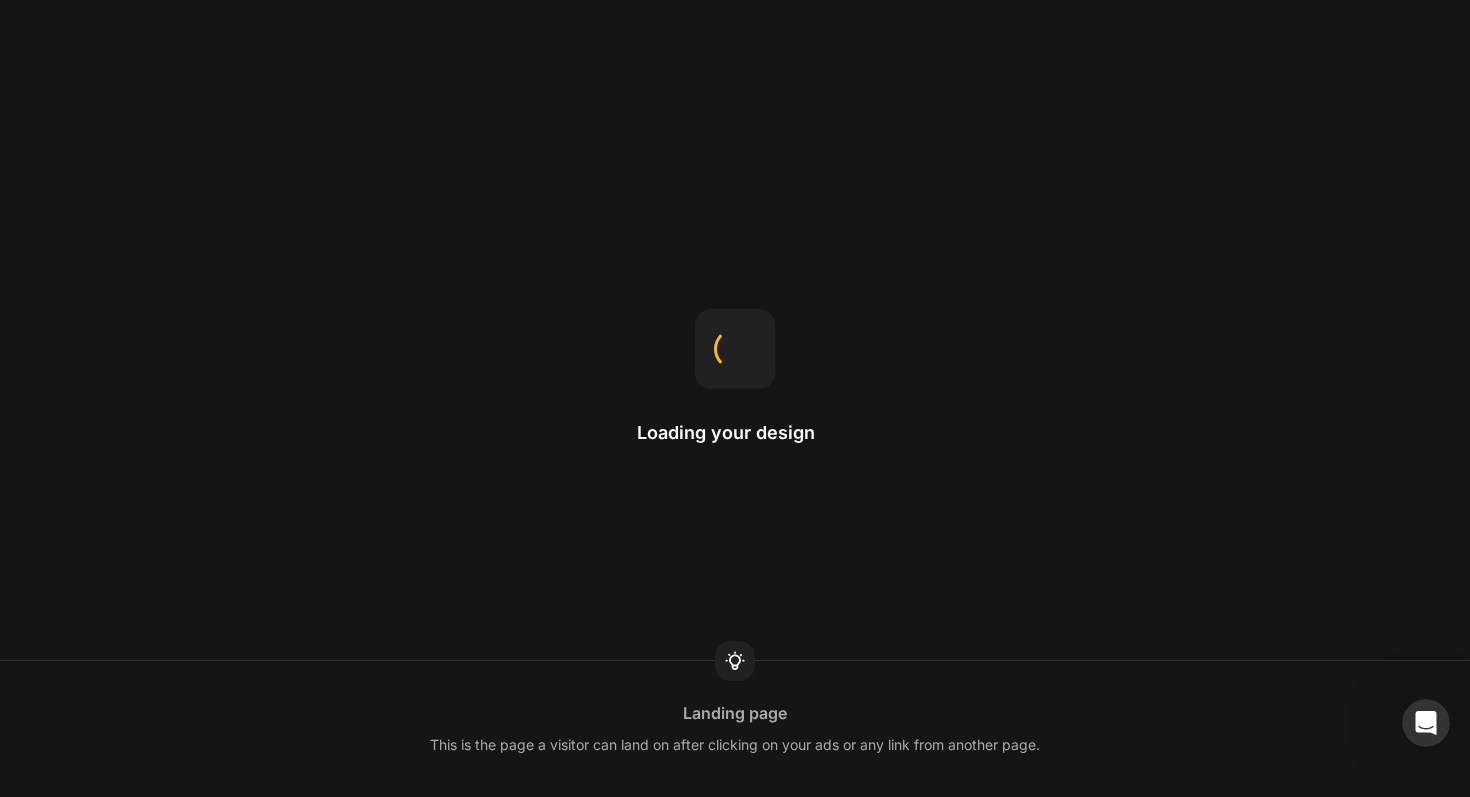 scroll, scrollTop: 0, scrollLeft: 0, axis: both 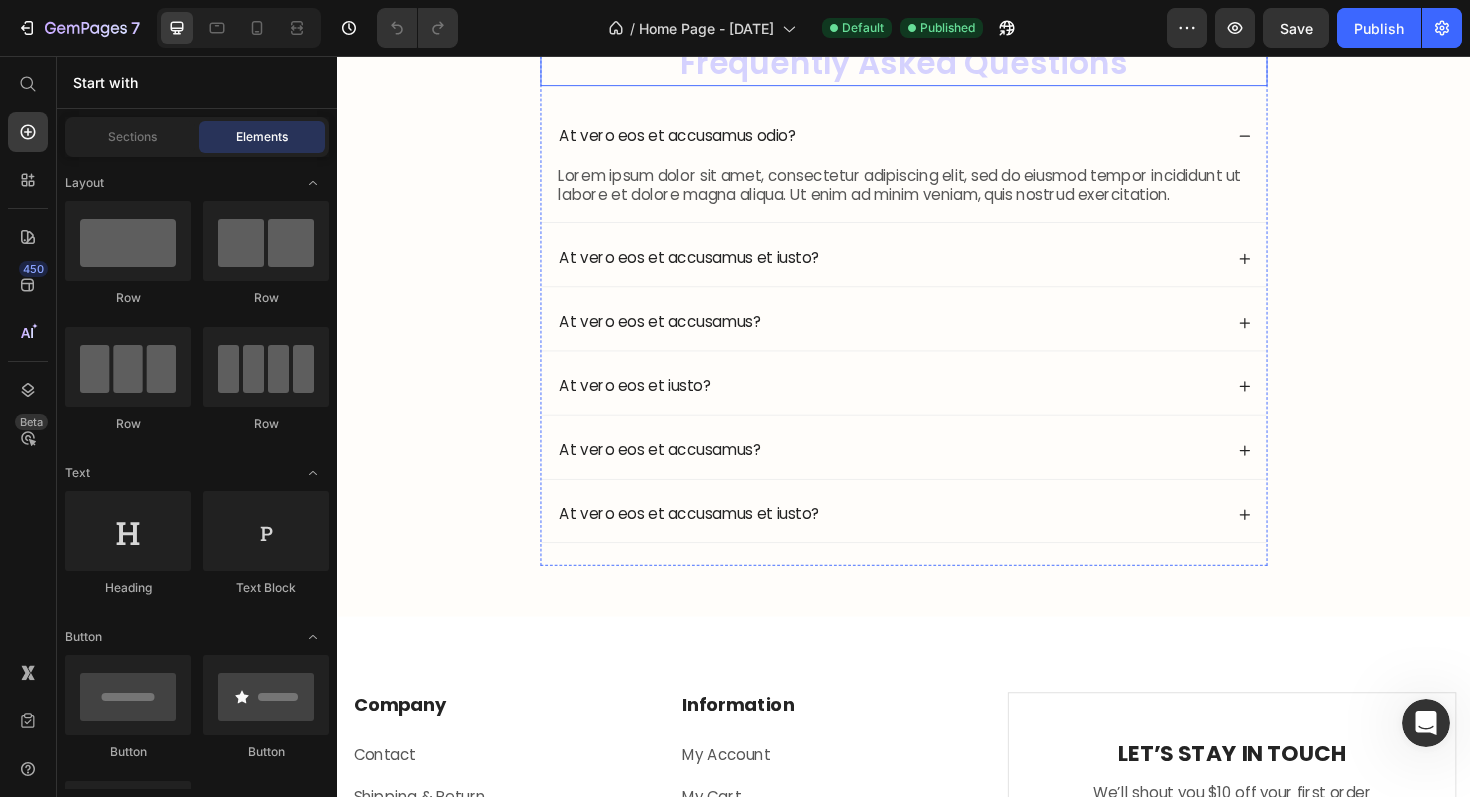 click on "Frequently Asked Questions" at bounding box center [937, 64] 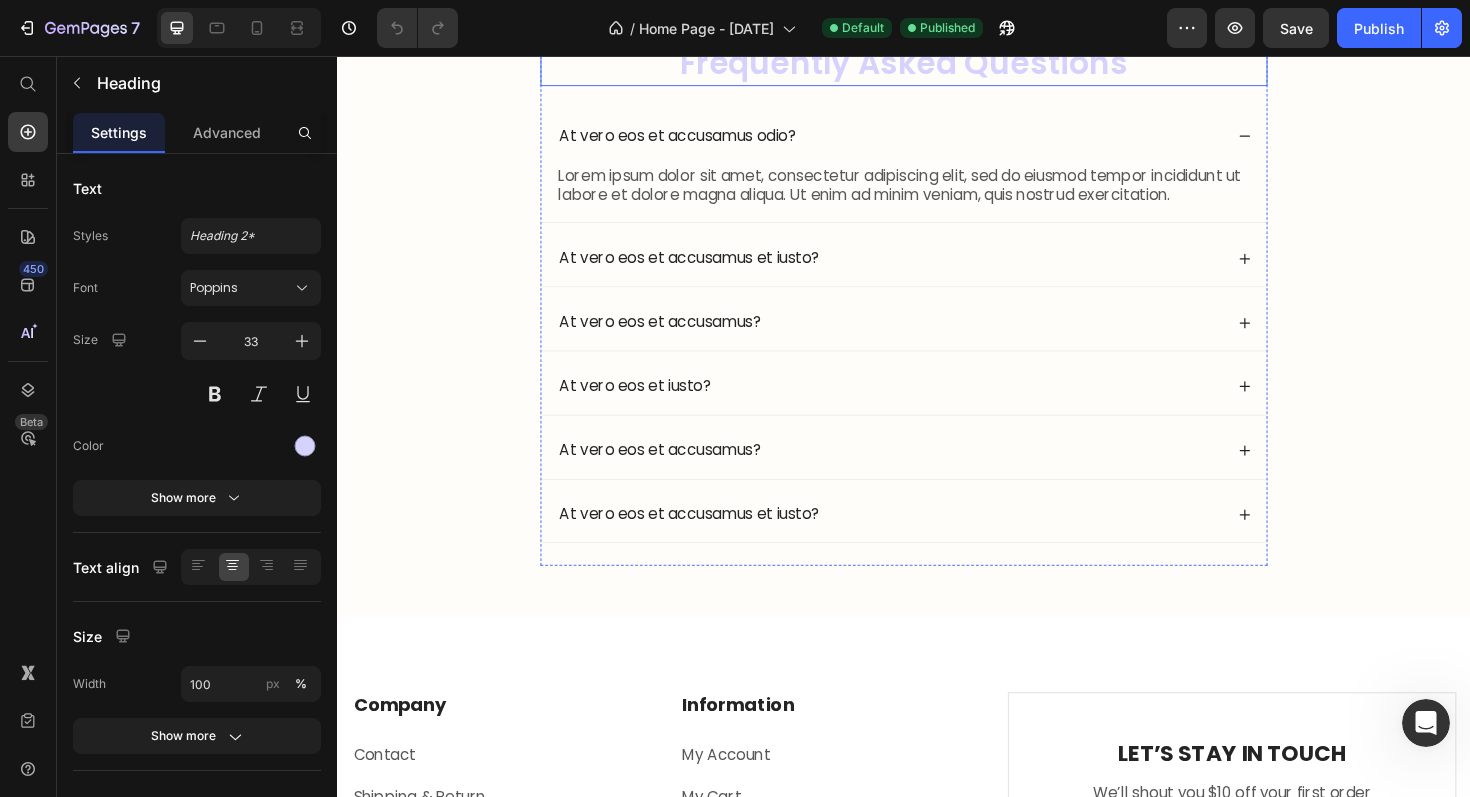 click on "Frequently Asked Questions" at bounding box center (937, 64) 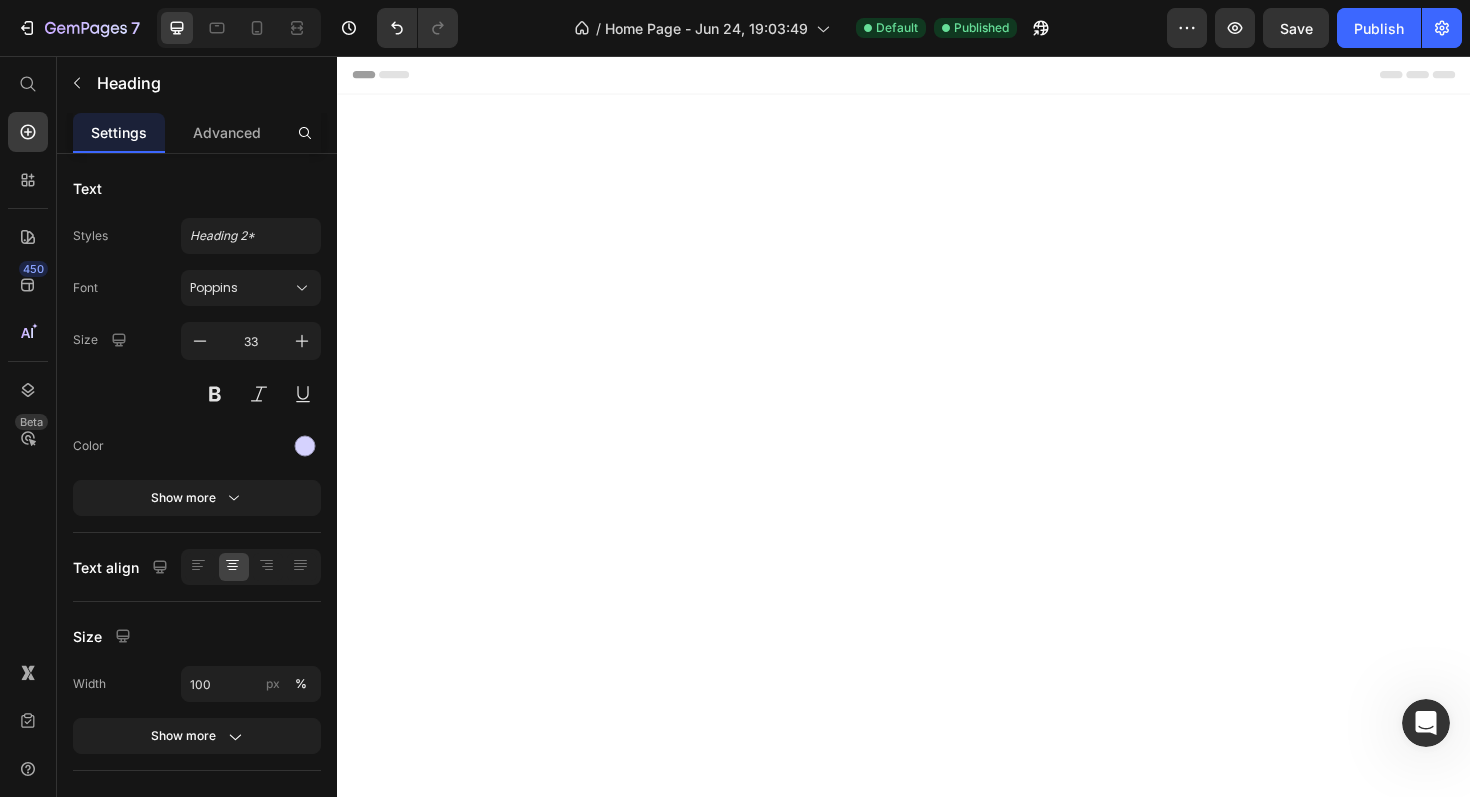 scroll, scrollTop: 2776, scrollLeft: 0, axis: vertical 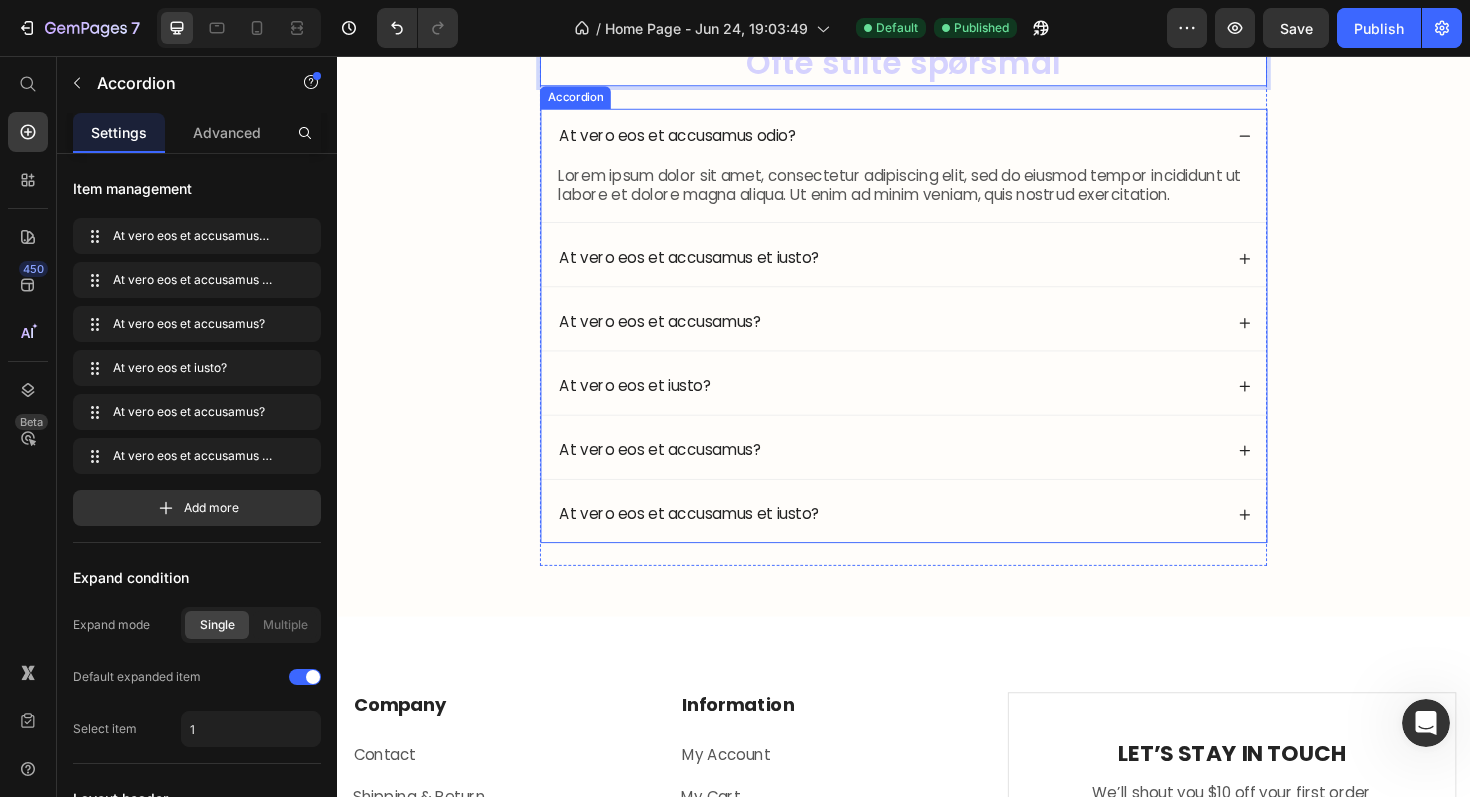 click on "At vero eos et accusamus odio?" at bounding box center [697, 141] 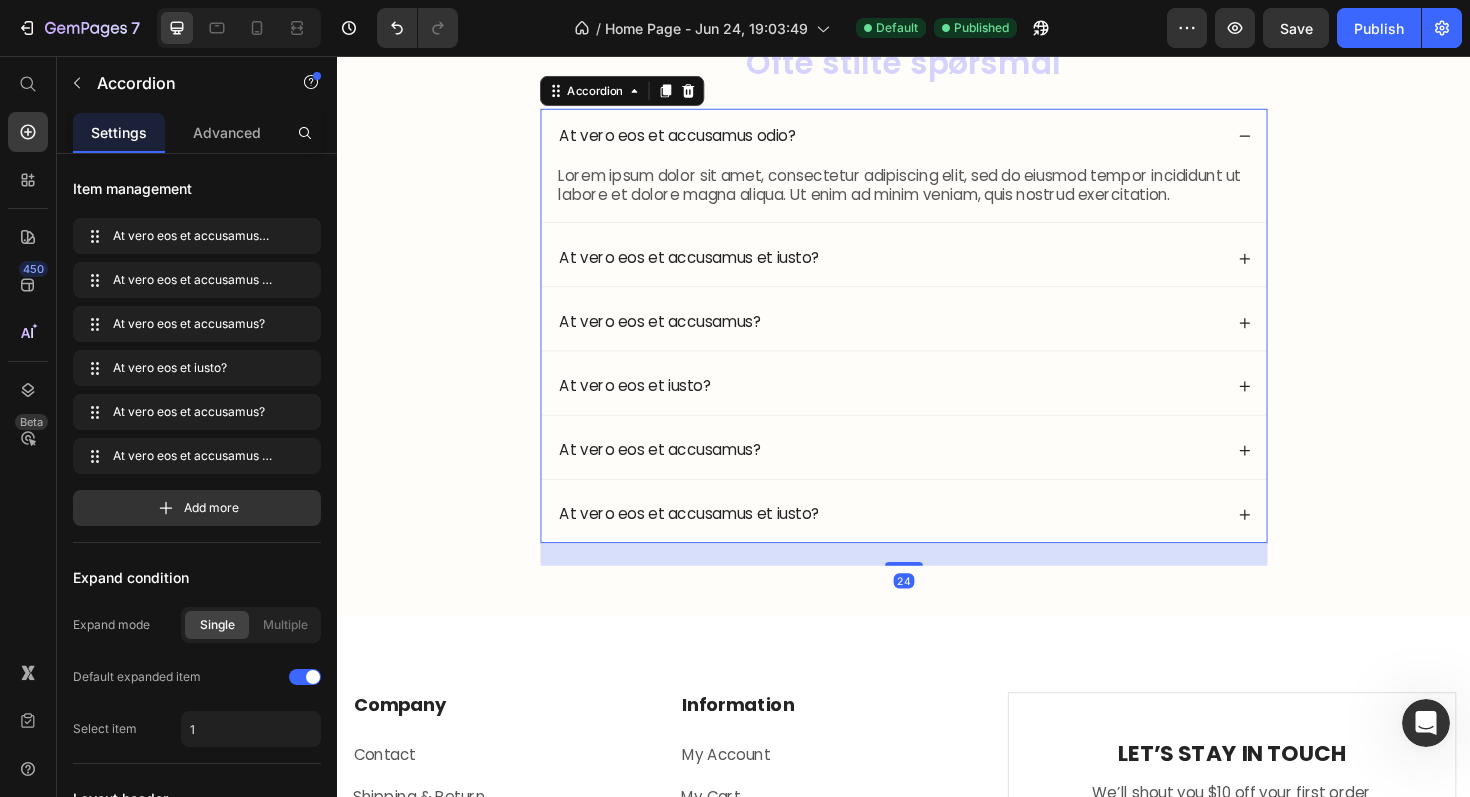 click on "At vero eos et accusamus odio?" at bounding box center [697, 141] 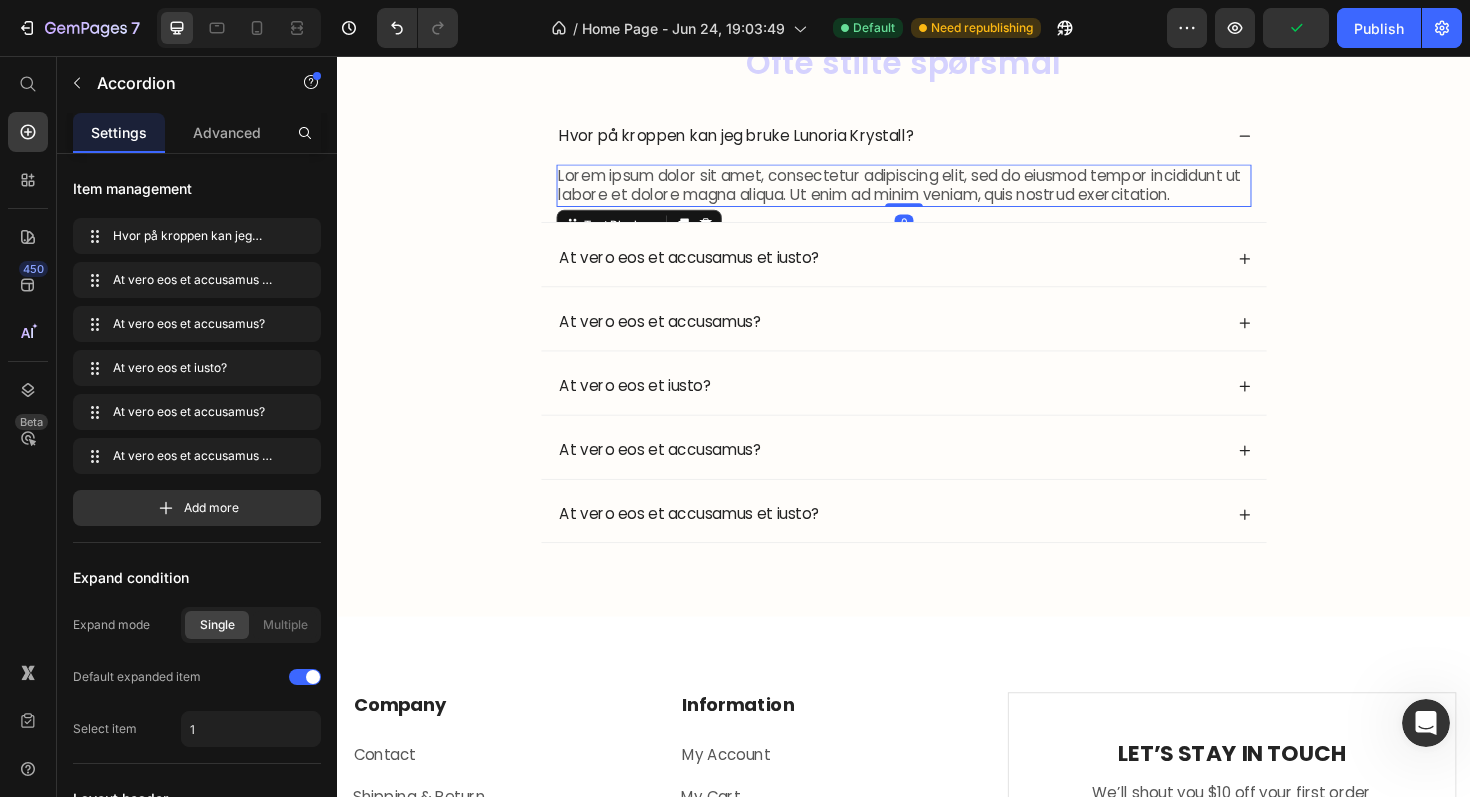 click on "Lorem ipsum dolor sit amet, consectetur adipiscing elit, sed do eiusmod tempor incididunt ut labore et dolore magna aliqua. Ut enim ad minim veniam, quis nostrud exercitation." at bounding box center (937, 194) 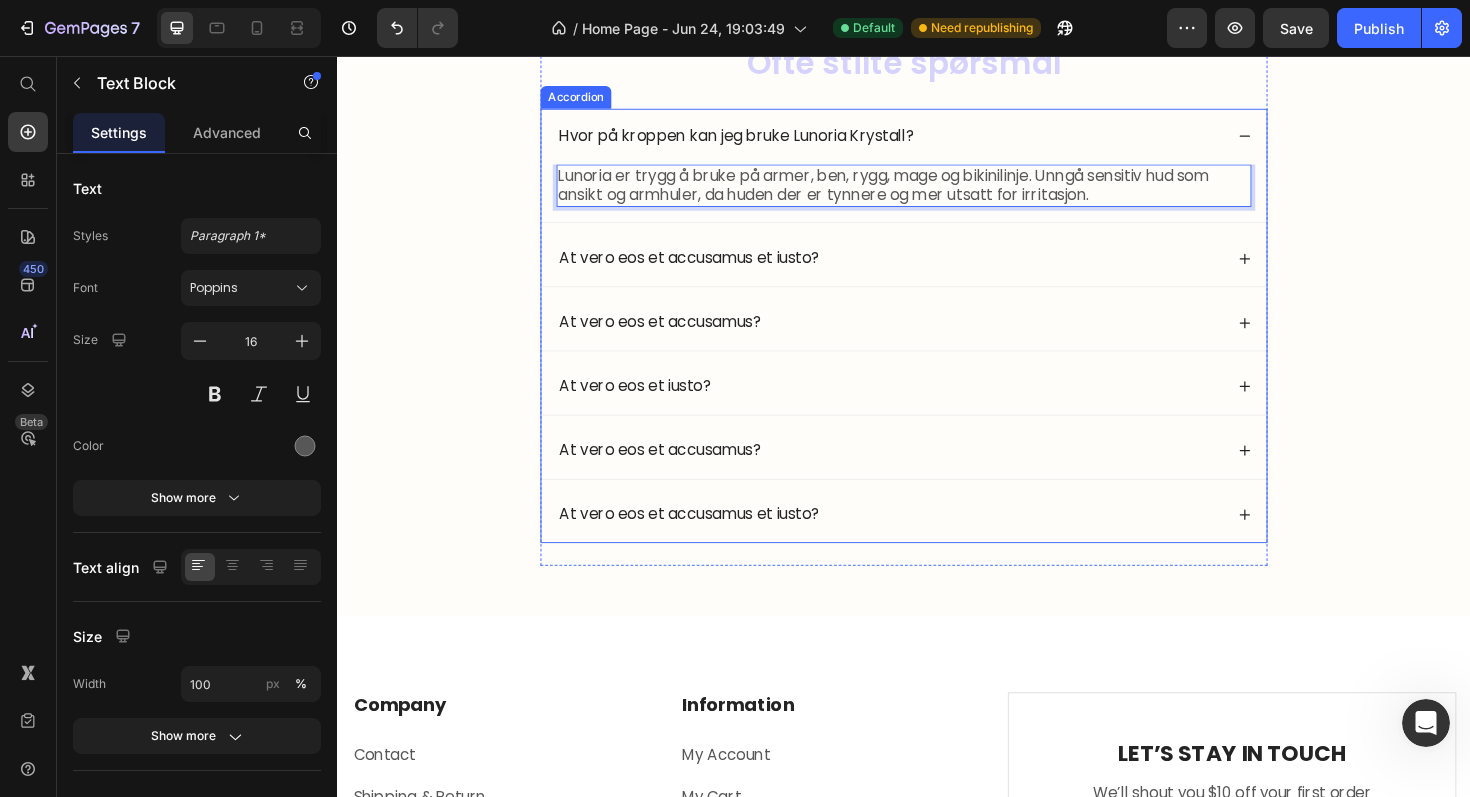 click on "At vero eos et accusamus et iusto?" at bounding box center [710, 270] 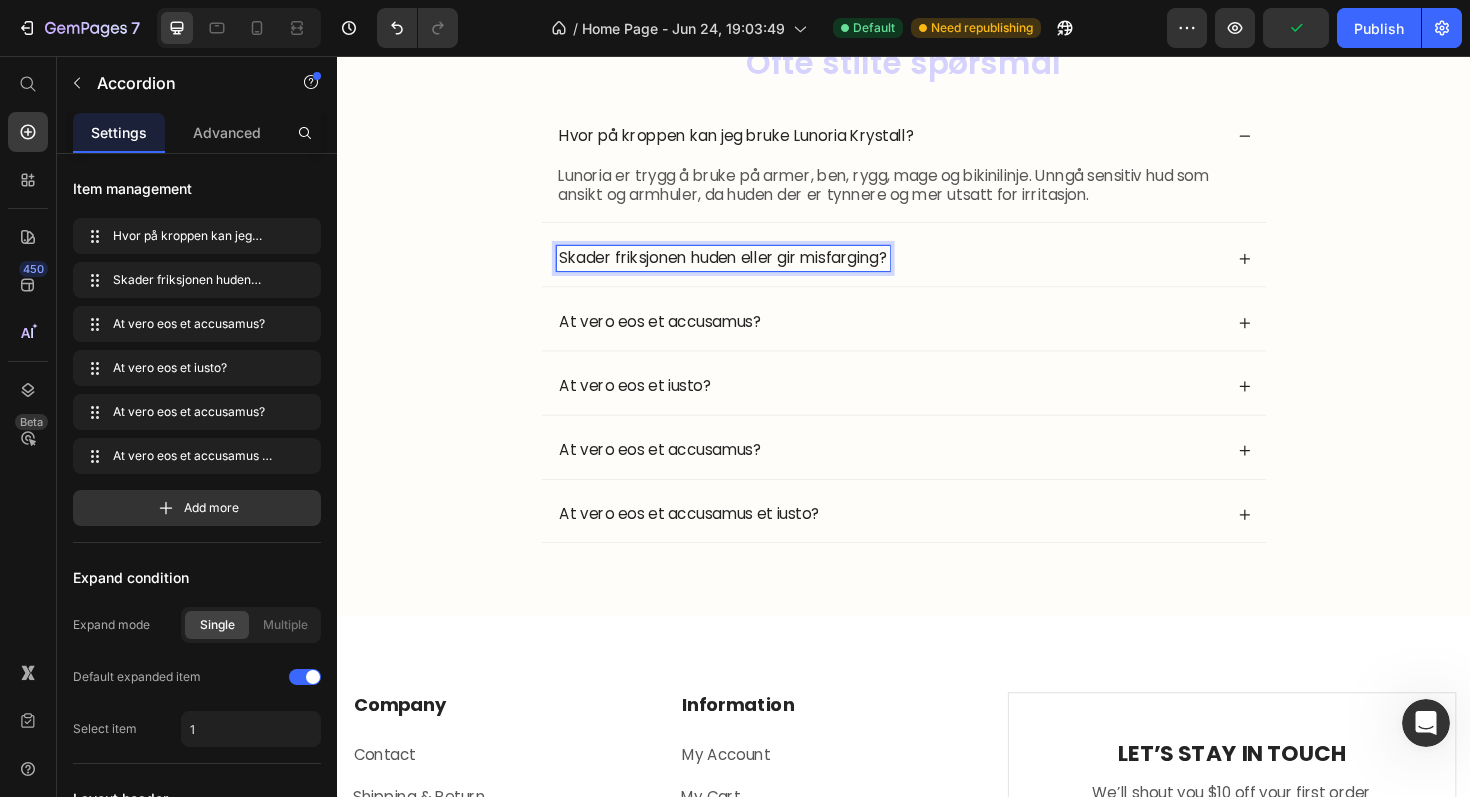 click on "Skader friksjonen huden eller gir misfarging?" at bounding box center (922, 270) 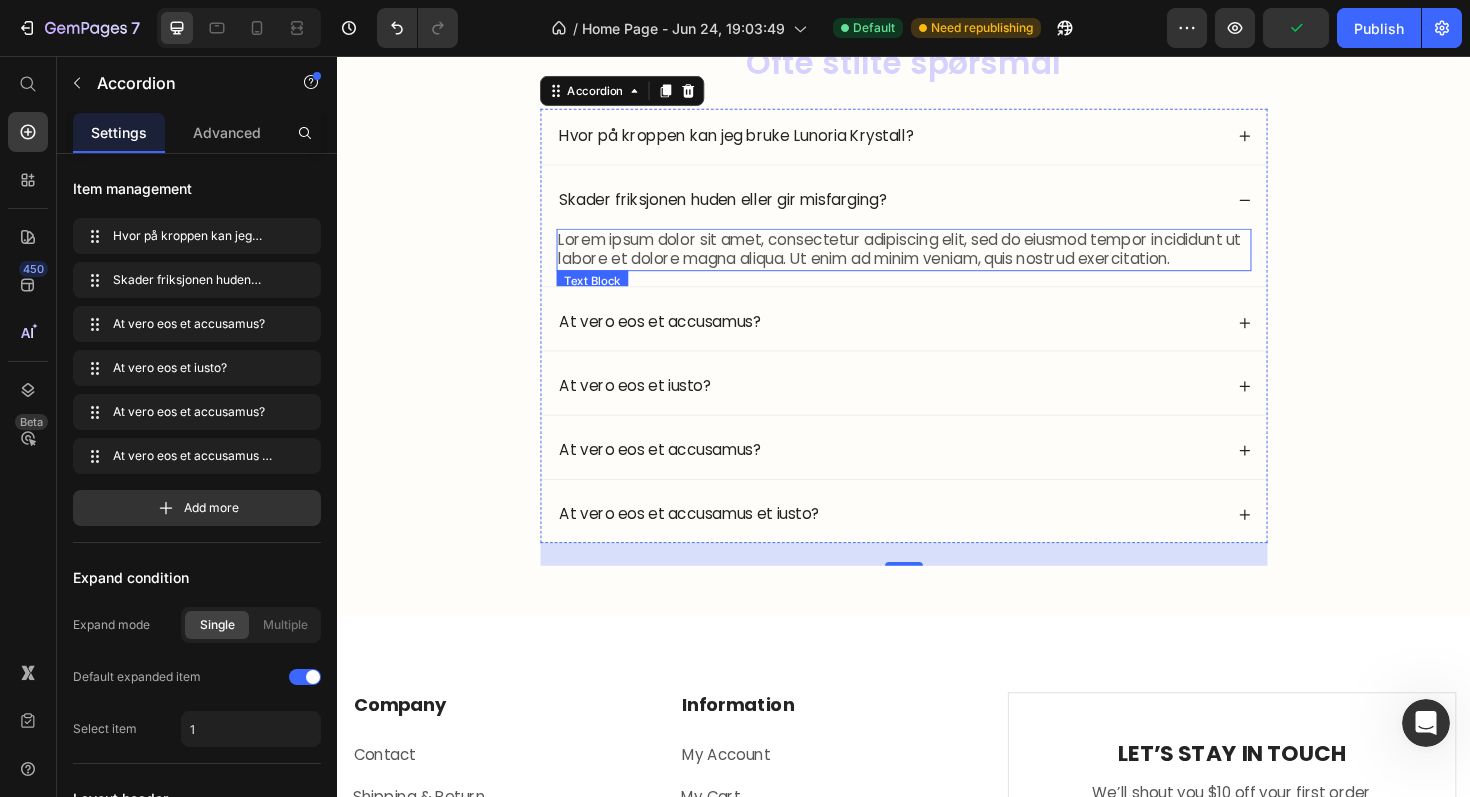 click on "Lorem ipsum dolor sit amet, consectetur adipiscing elit, sed do eiusmod tempor incididunt ut labore et dolore magna aliqua. Ut enim ad minim veniam, quis nostrud exercitation." at bounding box center (937, 262) 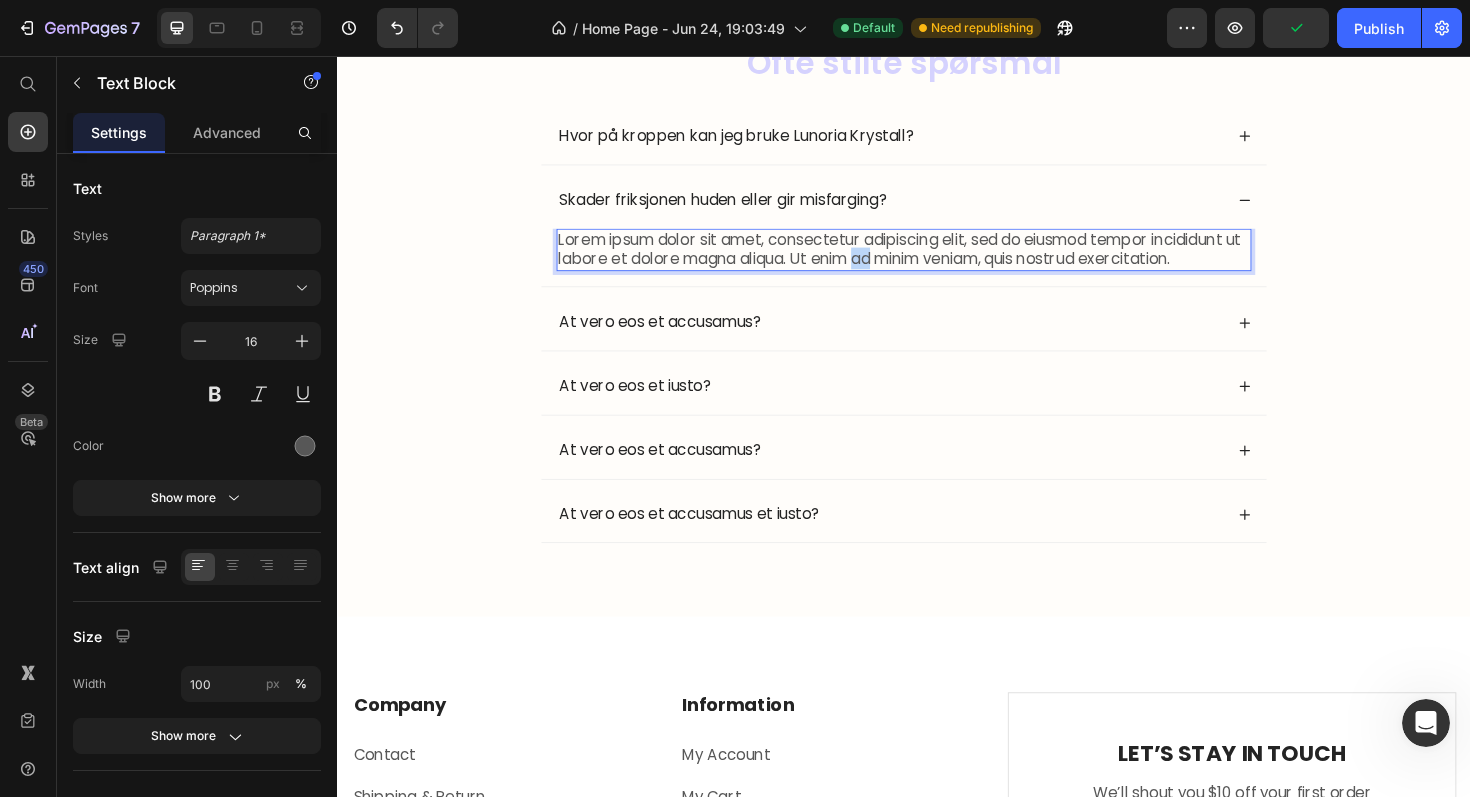 click on "Lorem ipsum dolor sit amet, consectetur adipiscing elit, sed do eiusmod tempor incididunt ut labore et dolore magna aliqua. Ut enim ad minim veniam, quis nostrud exercitation." at bounding box center (937, 262) 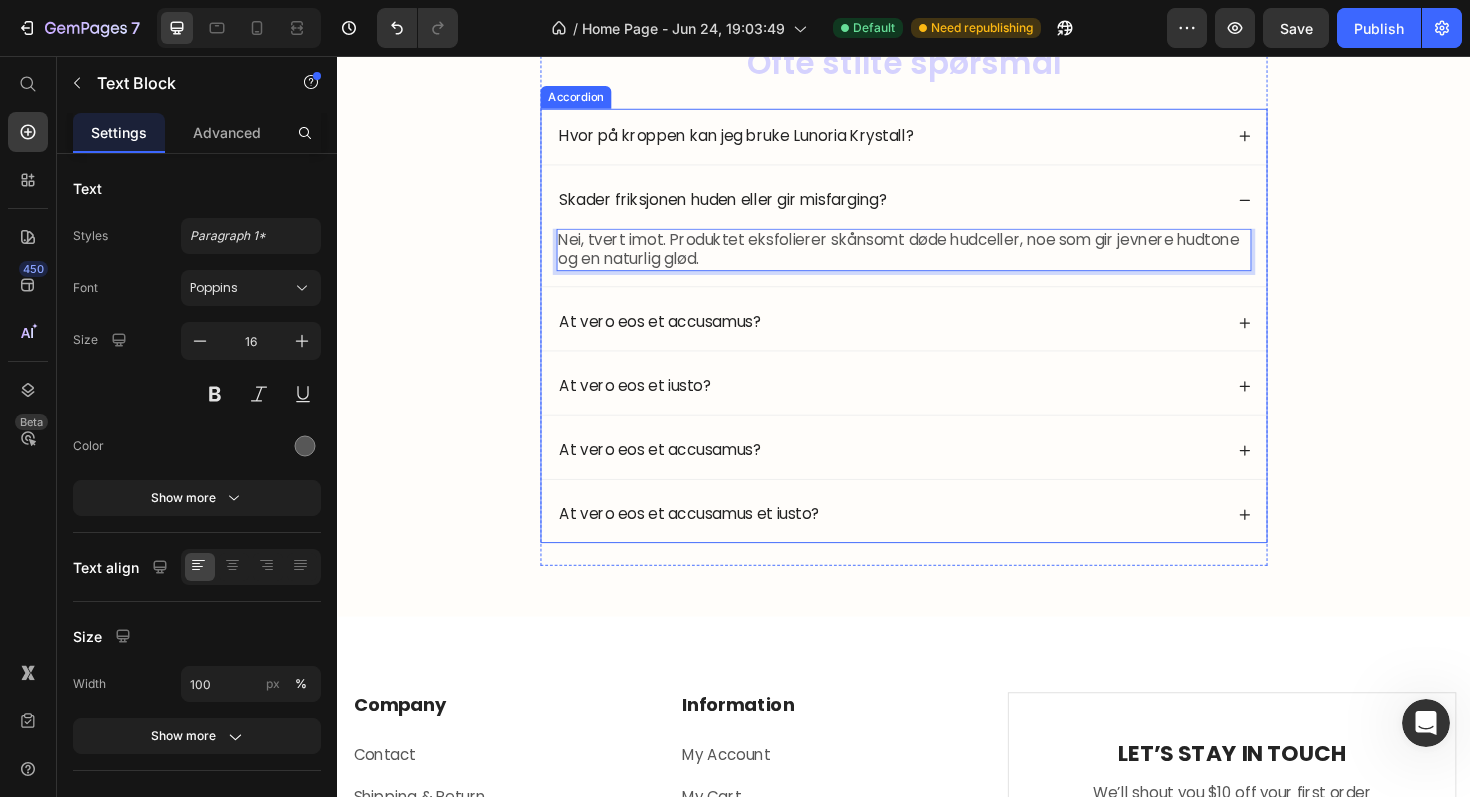 click on "At vero eos et accusamus?" at bounding box center [922, 338] 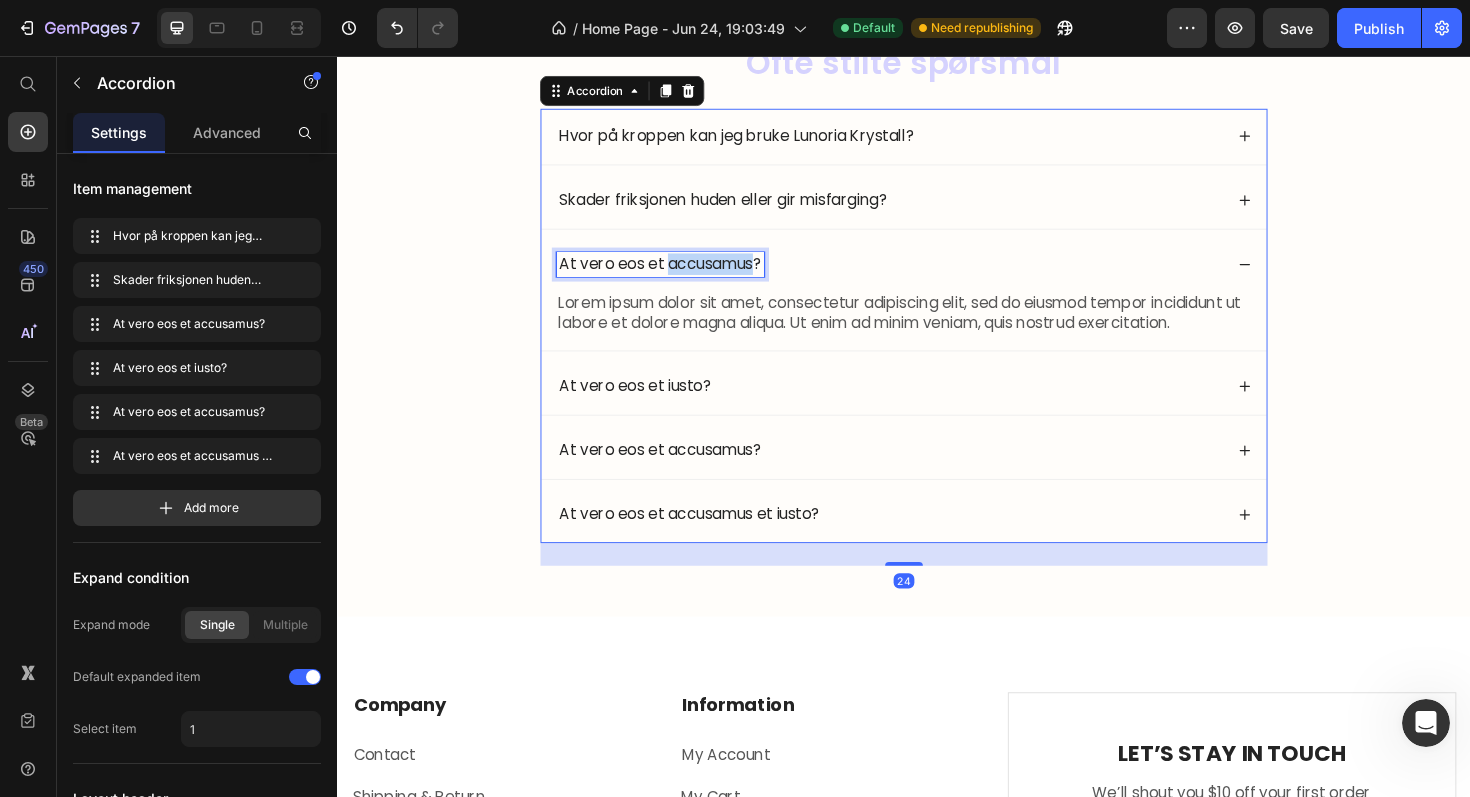 click on "At vero eos et accusamus?" at bounding box center [679, 277] 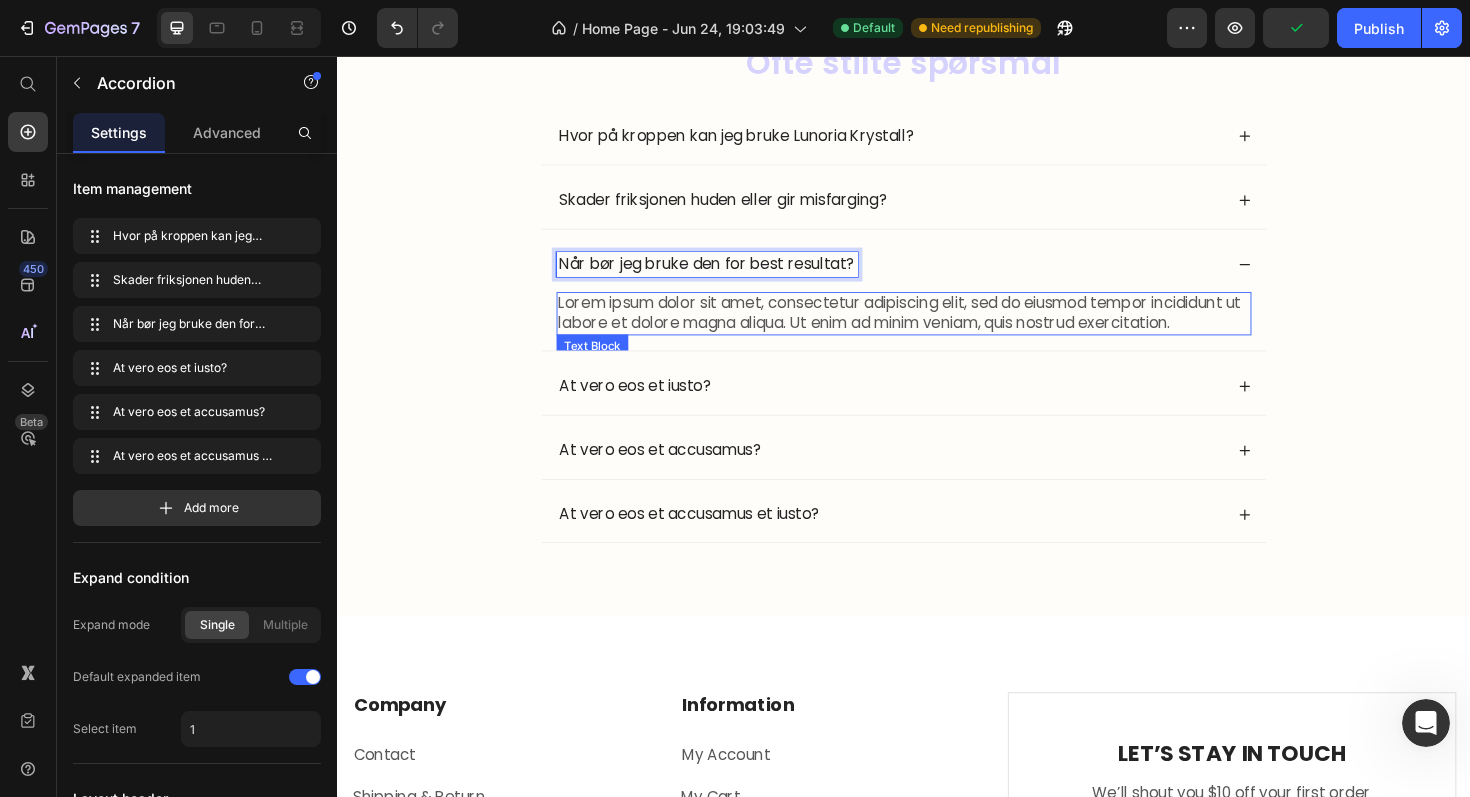 click on "Lorem ipsum dolor sit amet, consectetur adipiscing elit, sed do eiusmod tempor incididunt ut labore et dolore magna aliqua. Ut enim ad minim veniam, quis nostrud exercitation." at bounding box center (937, 329) 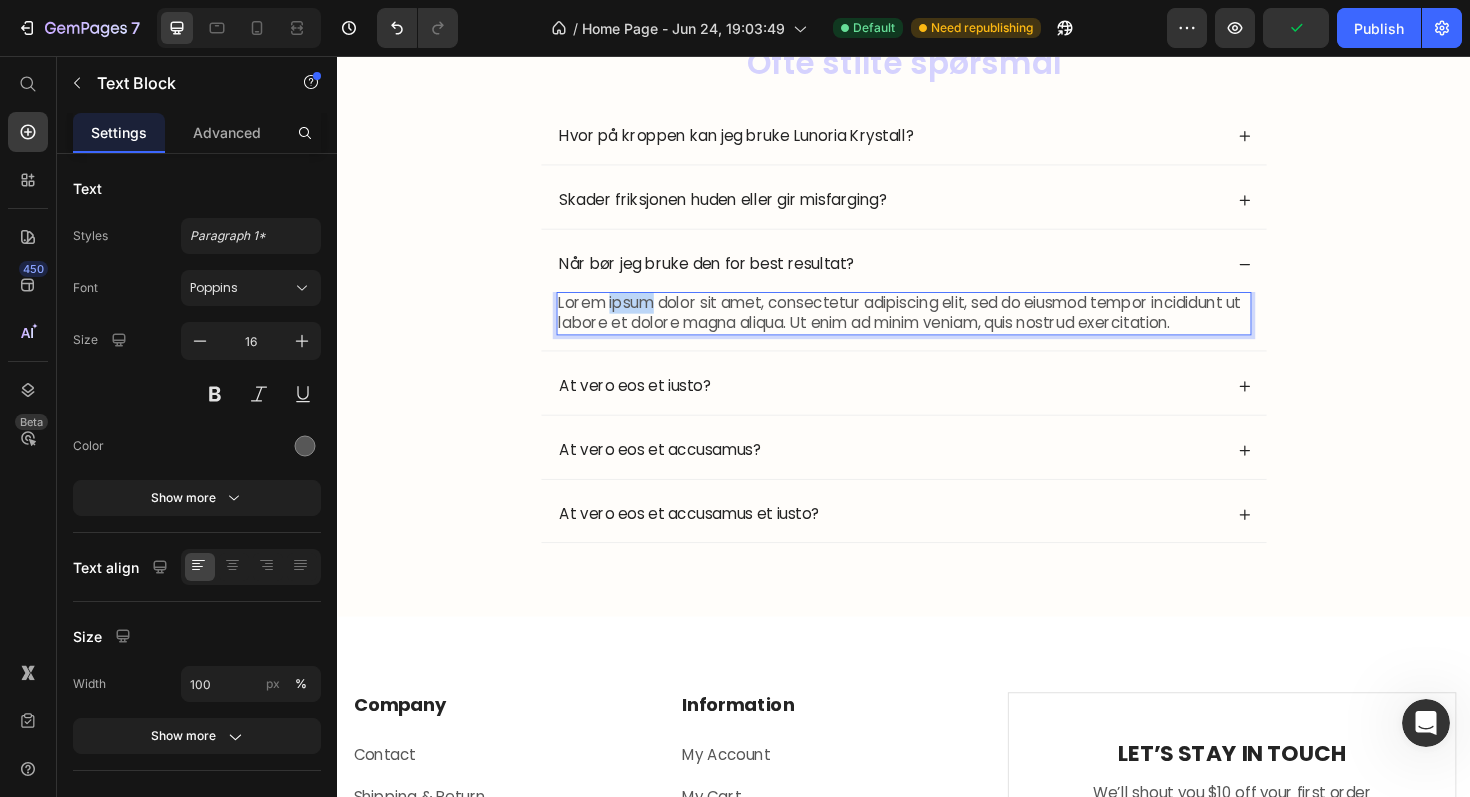 click on "Lorem ipsum dolor sit amet, consectetur adipiscing elit, sed do eiusmod tempor incididunt ut labore et dolore magna aliqua. Ut enim ad minim veniam, quis nostrud exercitation." at bounding box center [937, 329] 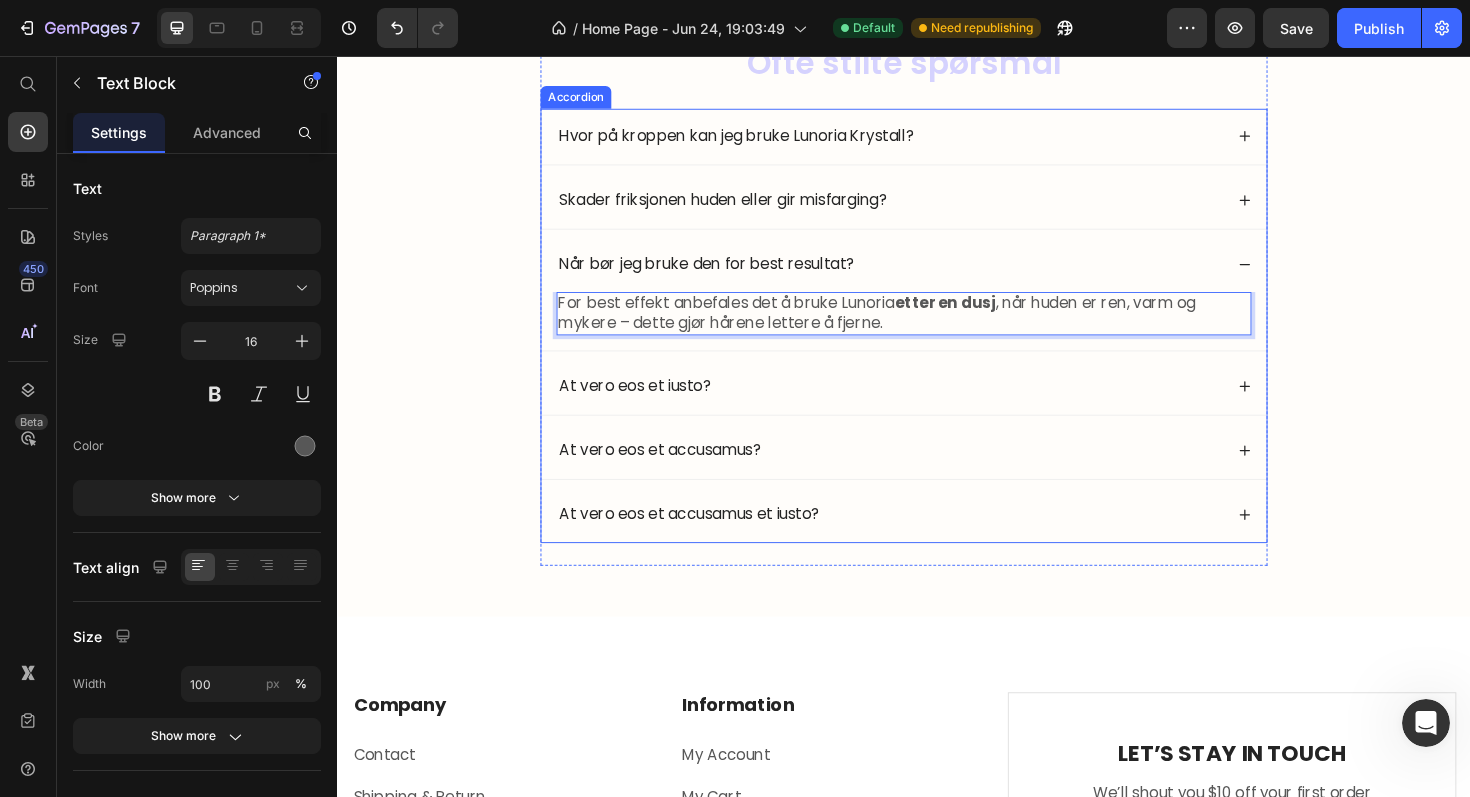 click on "At vero eos et iusto?" at bounding box center (652, 406) 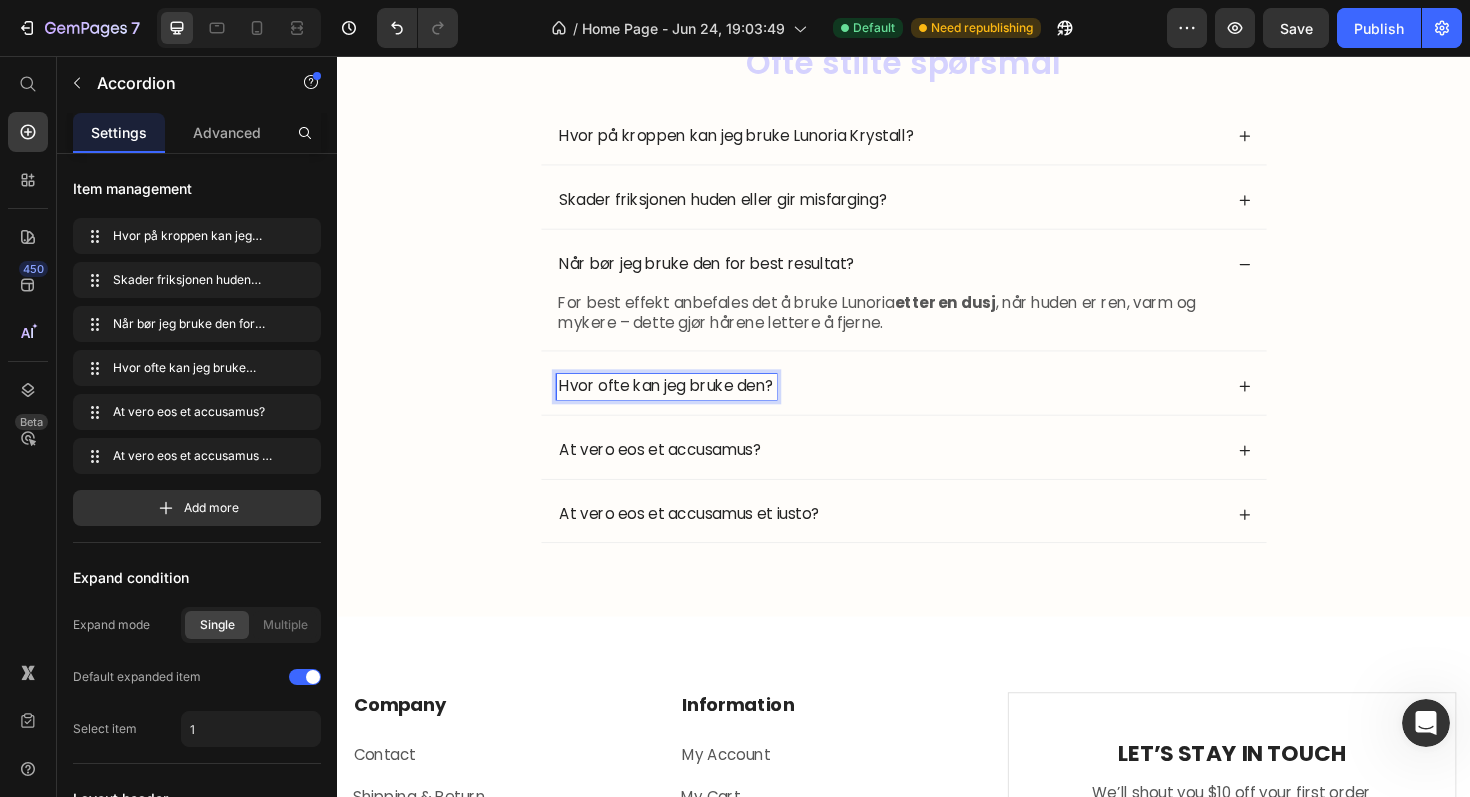 click on "Hvor ofte kan jeg bruke den?" at bounding box center (922, 406) 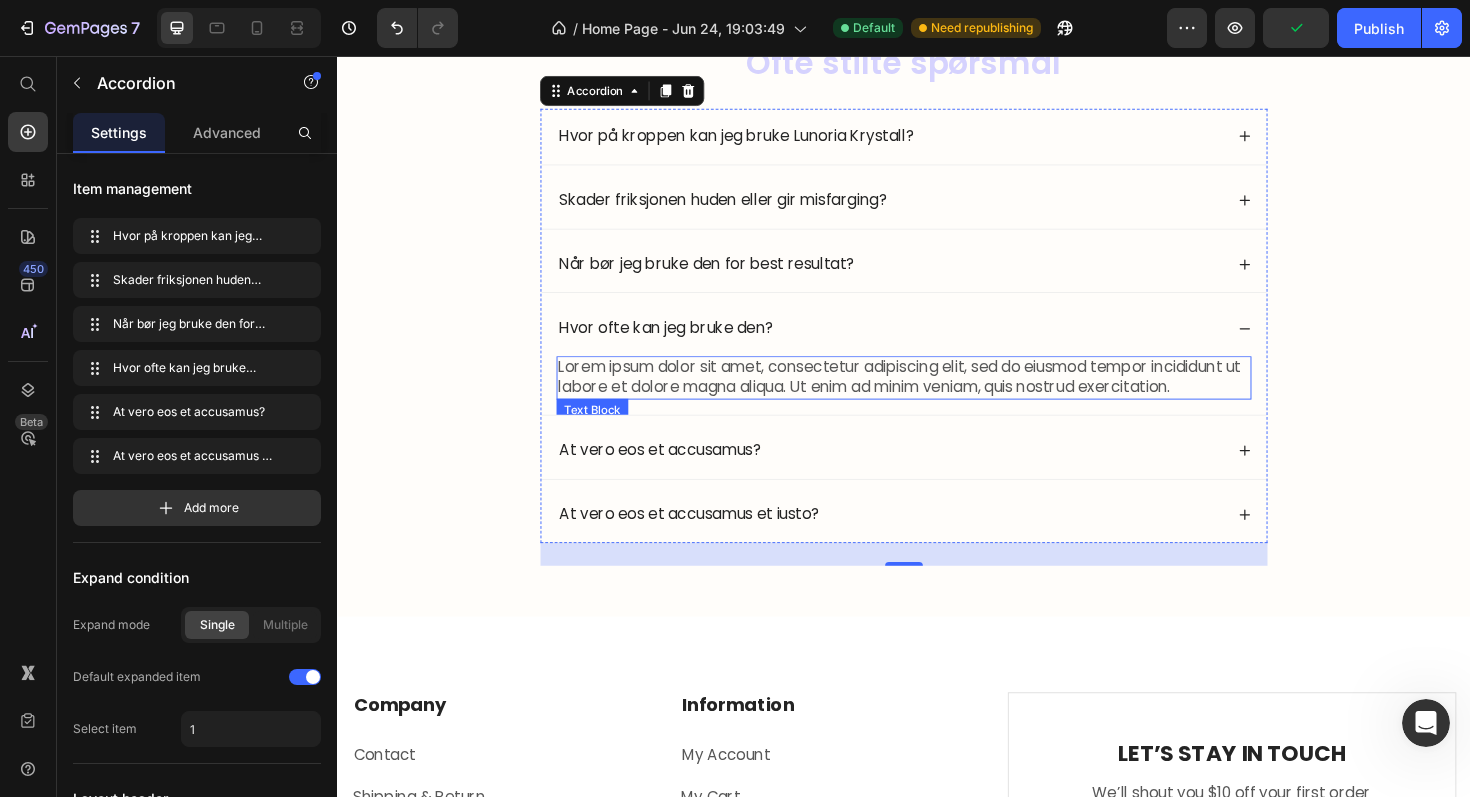 click on "Lorem ipsum dolor sit amet, consectetur adipiscing elit, sed do eiusmod tempor incididunt ut labore et dolore magna aliqua. Ut enim ad minim veniam, quis nostrud exercitation." at bounding box center (937, 397) 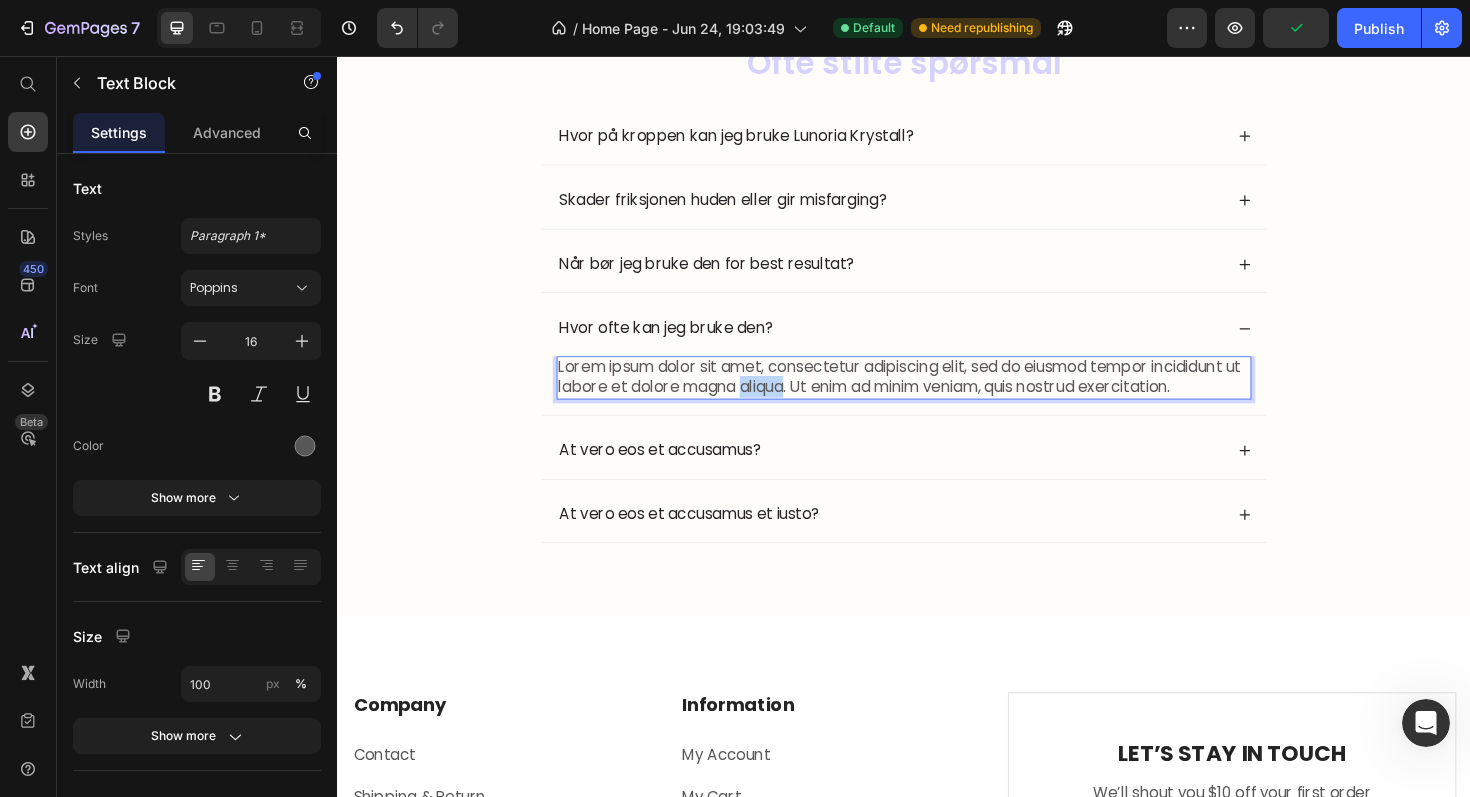 click on "Lorem ipsum dolor sit amet, consectetur adipiscing elit, sed do eiusmod tempor incididunt ut labore et dolore magna aliqua. Ut enim ad minim veniam, quis nostrud exercitation." at bounding box center [937, 397] 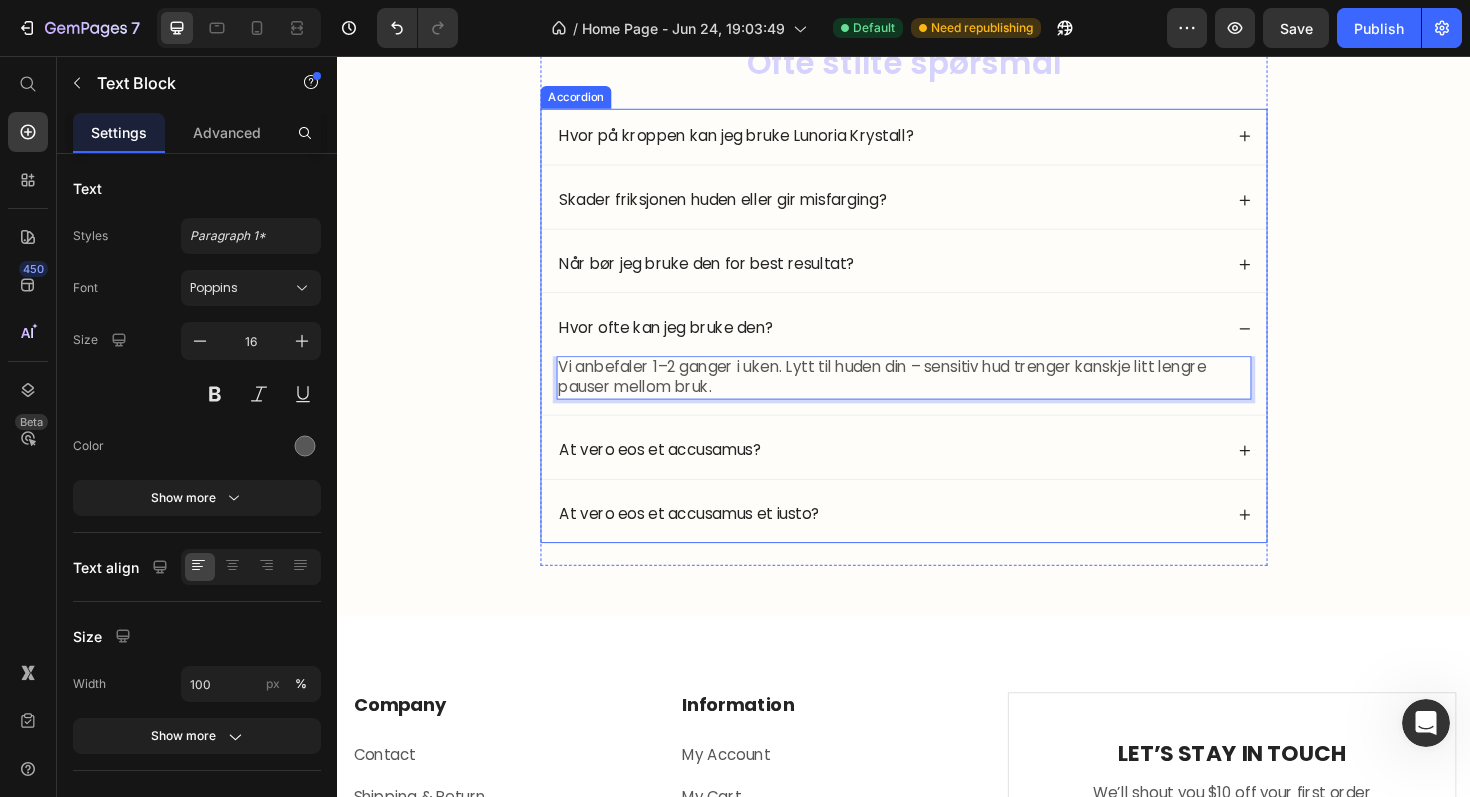 click on "At vero eos et accusamus?" at bounding box center (922, 474) 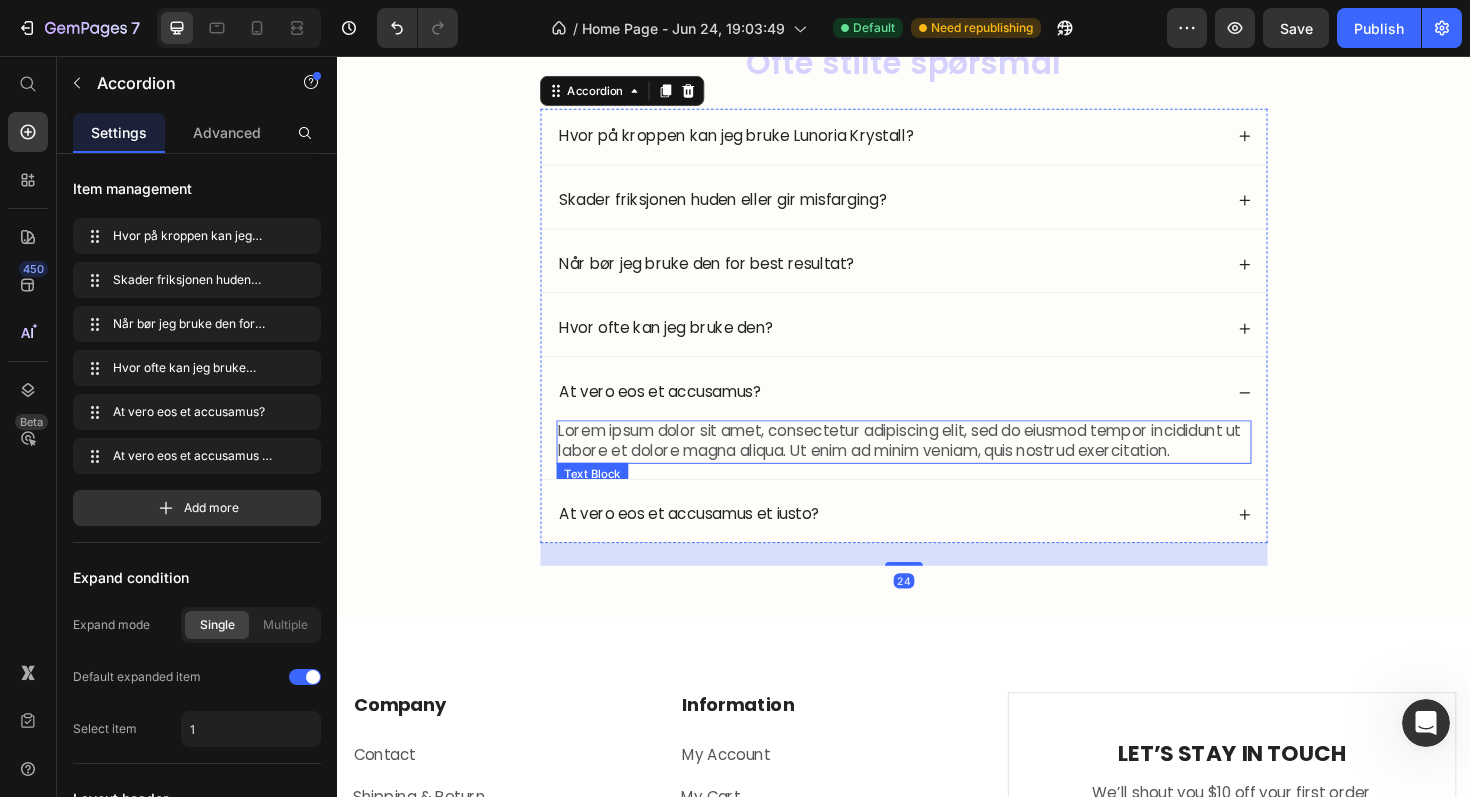 click on "Lorem ipsum dolor sit amet, consectetur adipiscing elit, sed do eiusmod tempor incididunt ut labore et dolore magna aliqua. Ut enim ad minim veniam, quis nostrud exercitation." at bounding box center (937, 465) 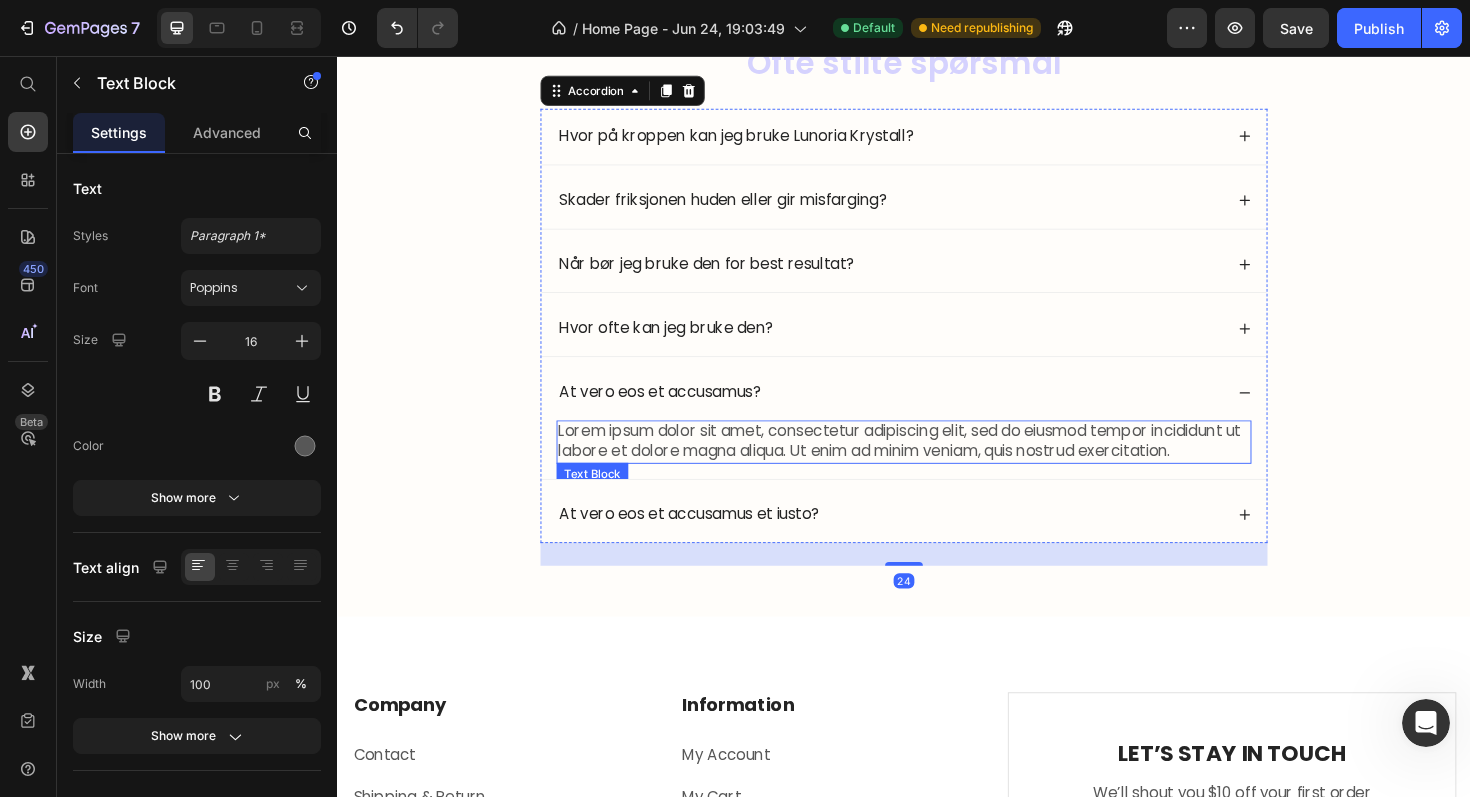 click on "Lorem ipsum dolor sit amet, consectetur adipiscing elit, sed do eiusmod tempor incididunt ut labore et dolore magna aliqua. Ut enim ad minim veniam, quis nostrud exercitation." at bounding box center (937, 465) 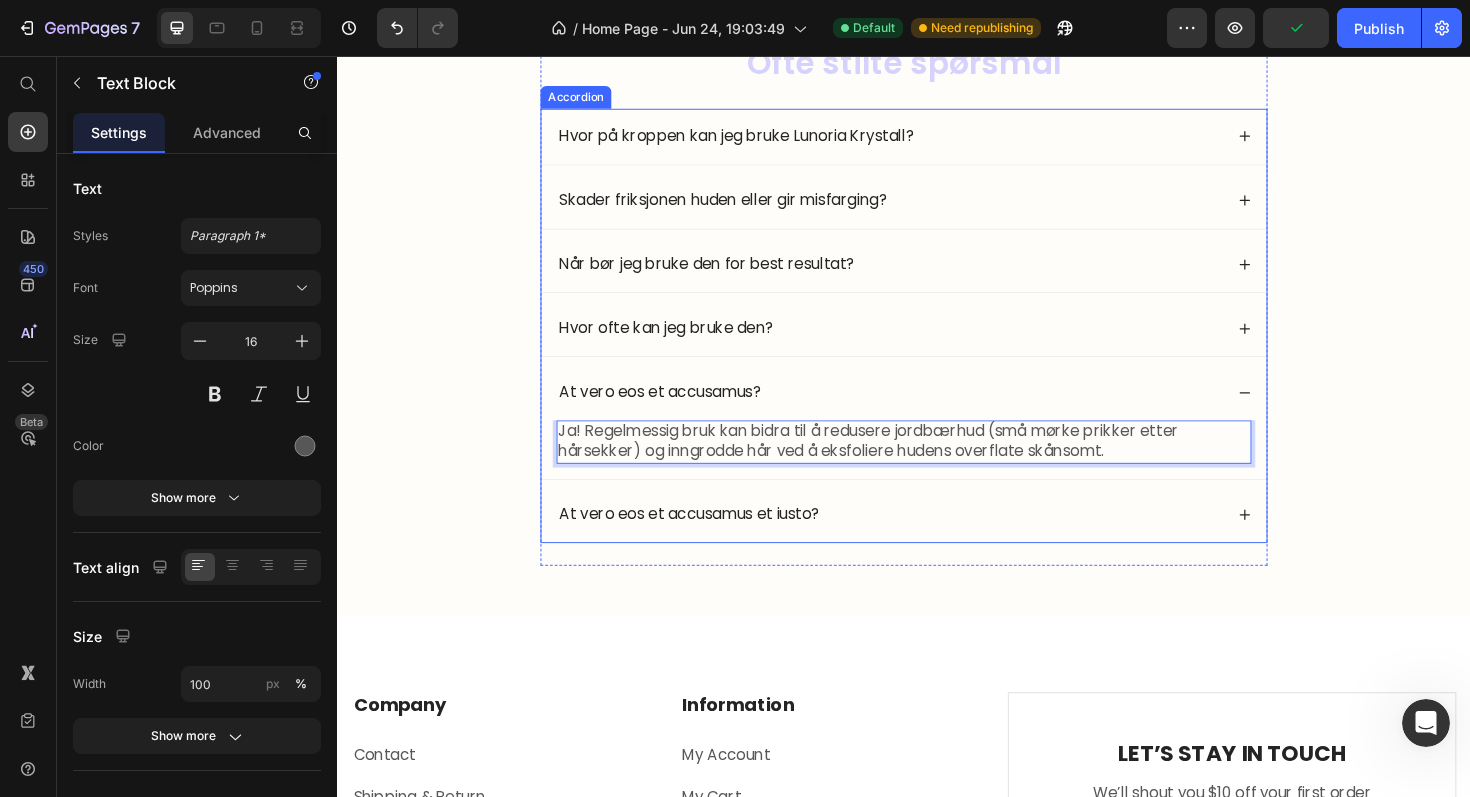 click on "At vero eos et accusamus?" at bounding box center (679, 412) 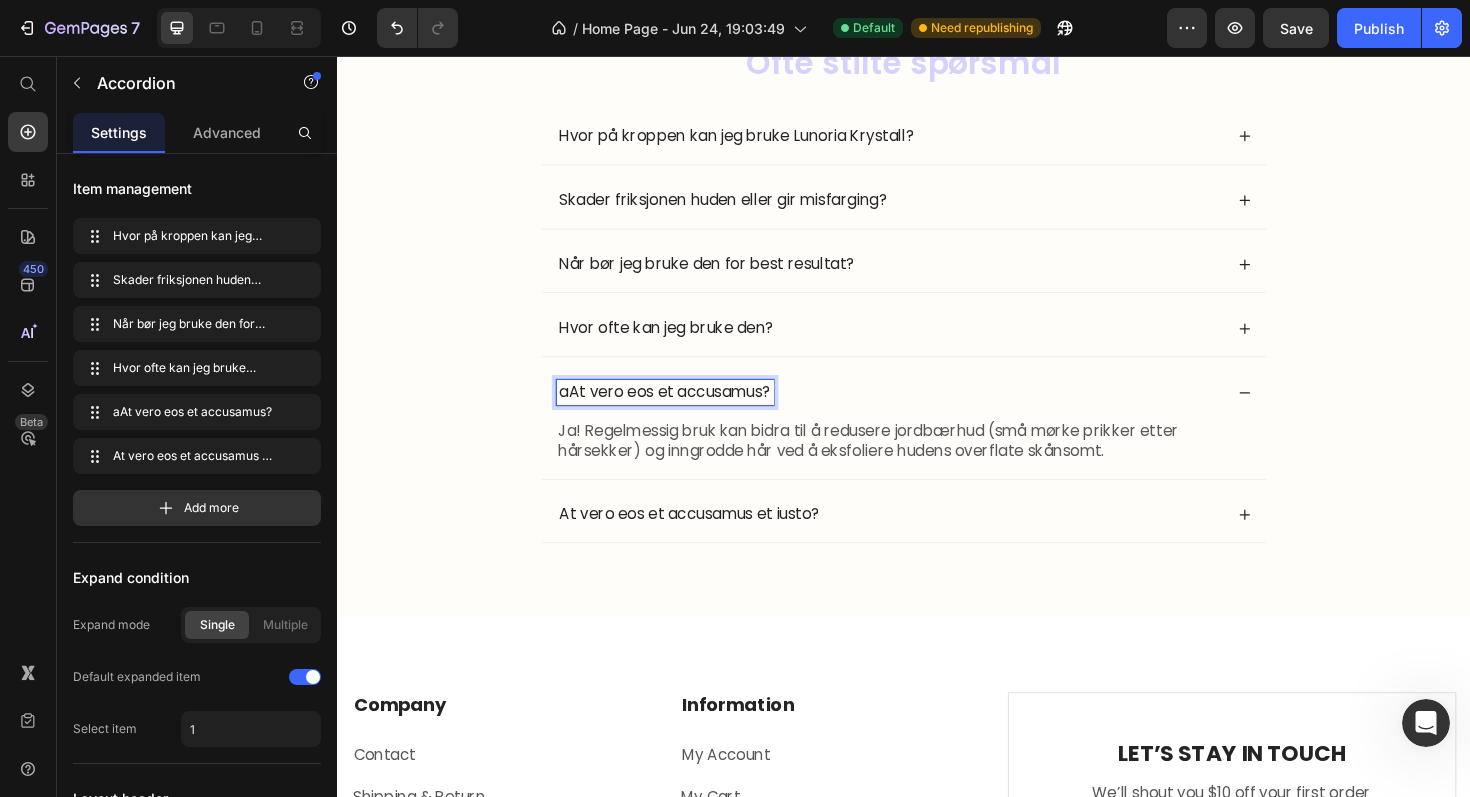 click on "aAt vero eos et accusamus?" at bounding box center (684, 412) 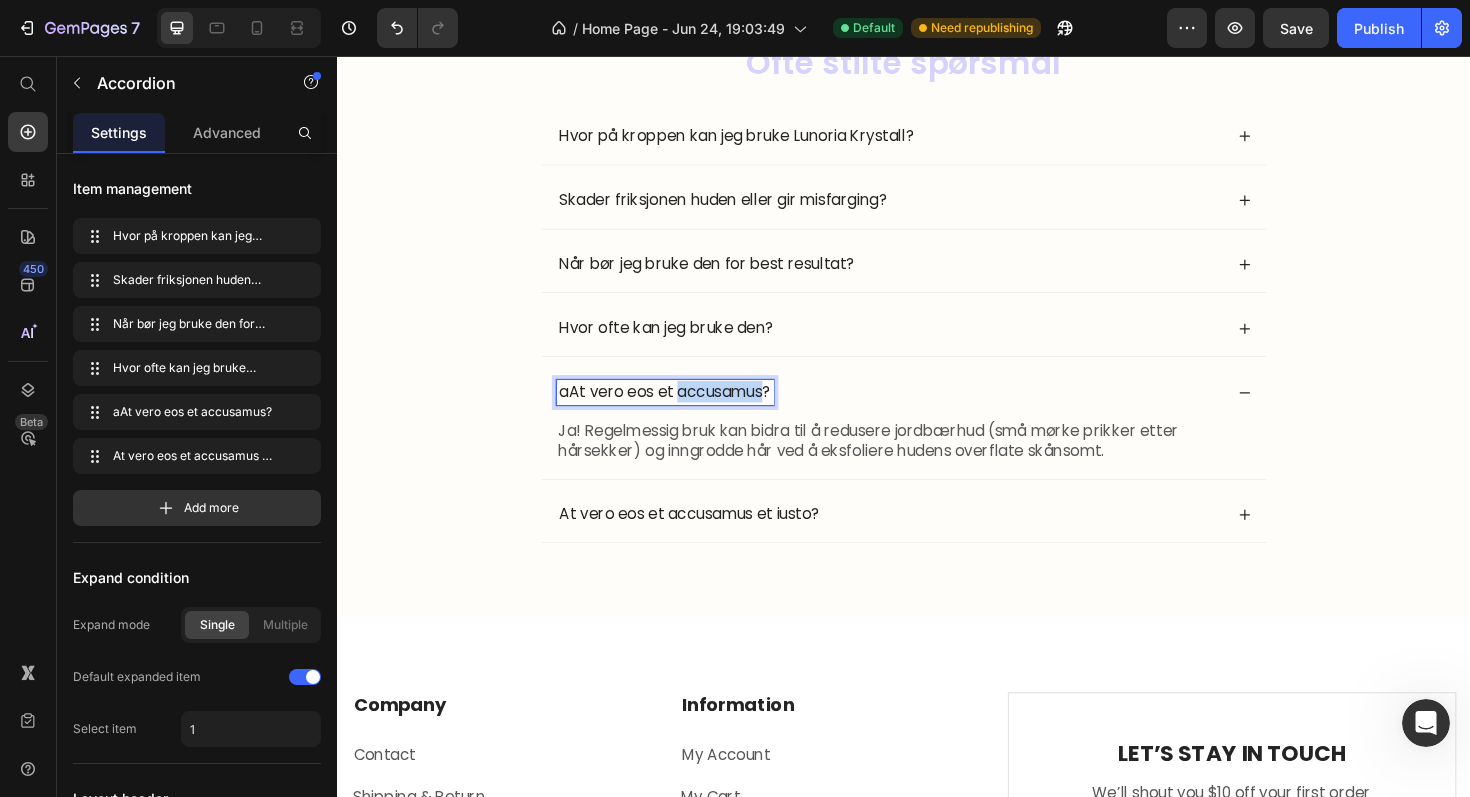 click on "aAt vero eos et accusamus?" at bounding box center (684, 412) 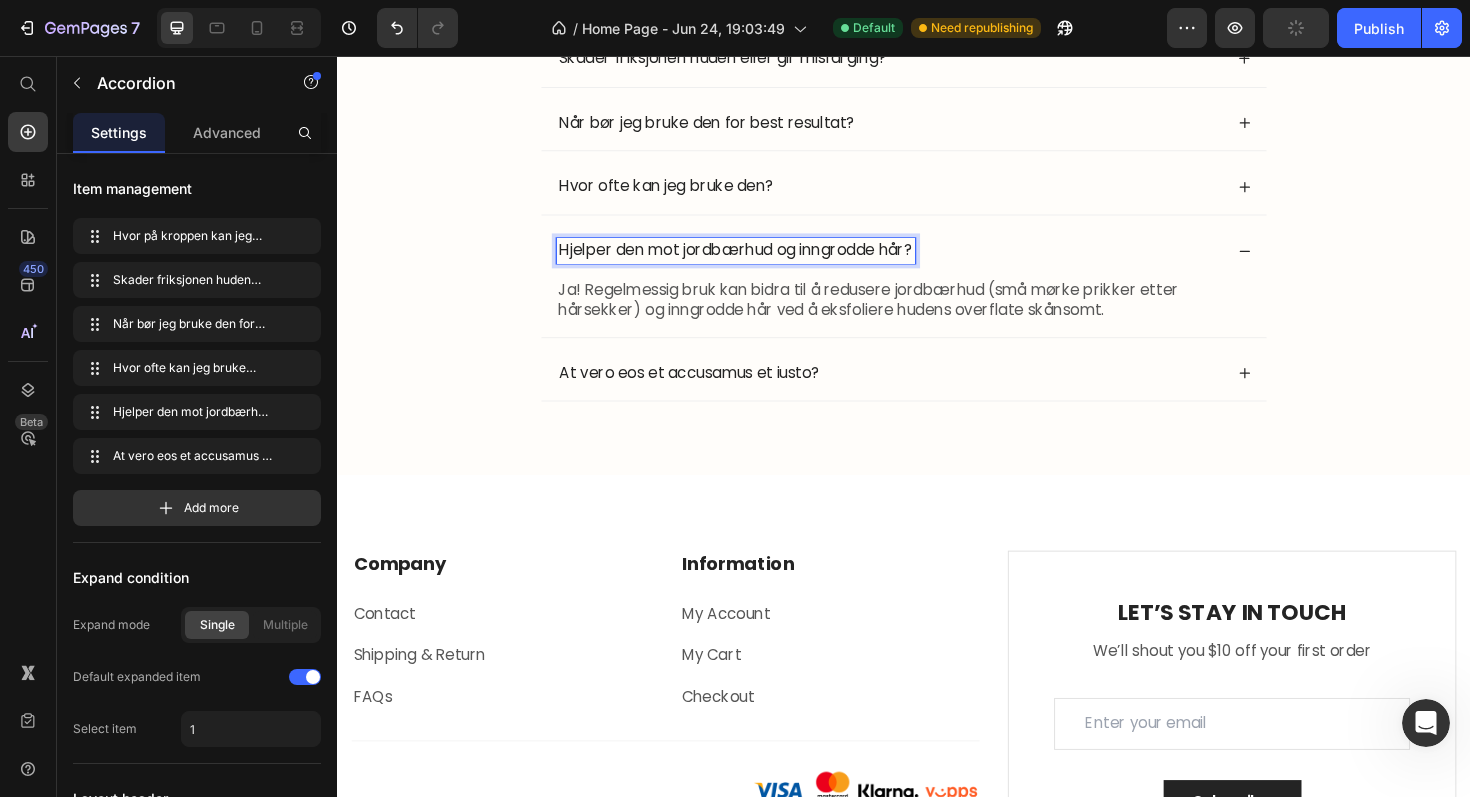 scroll, scrollTop: 2952, scrollLeft: 0, axis: vertical 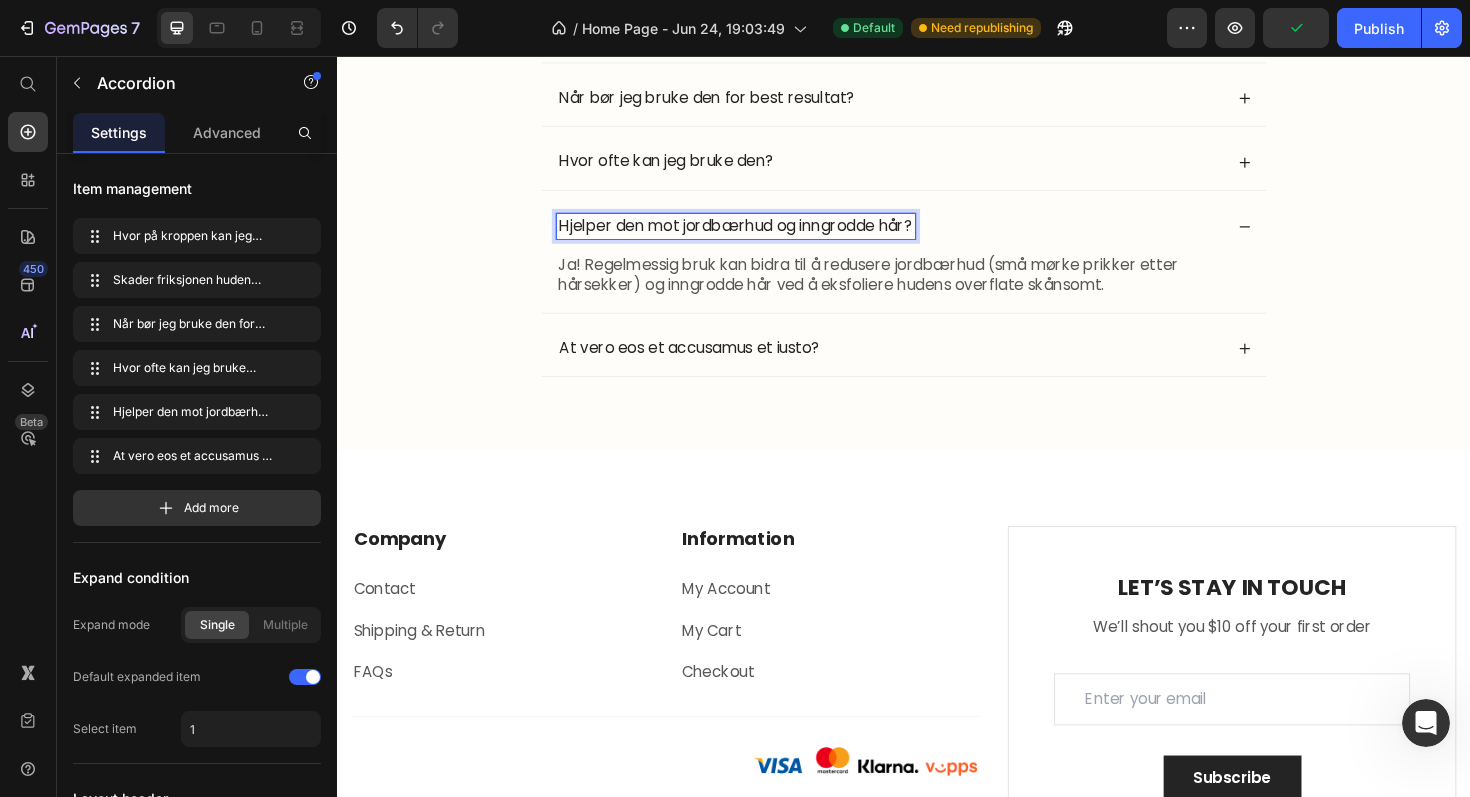 click on "At vero eos et accusamus et iusto?" at bounding box center (922, 366) 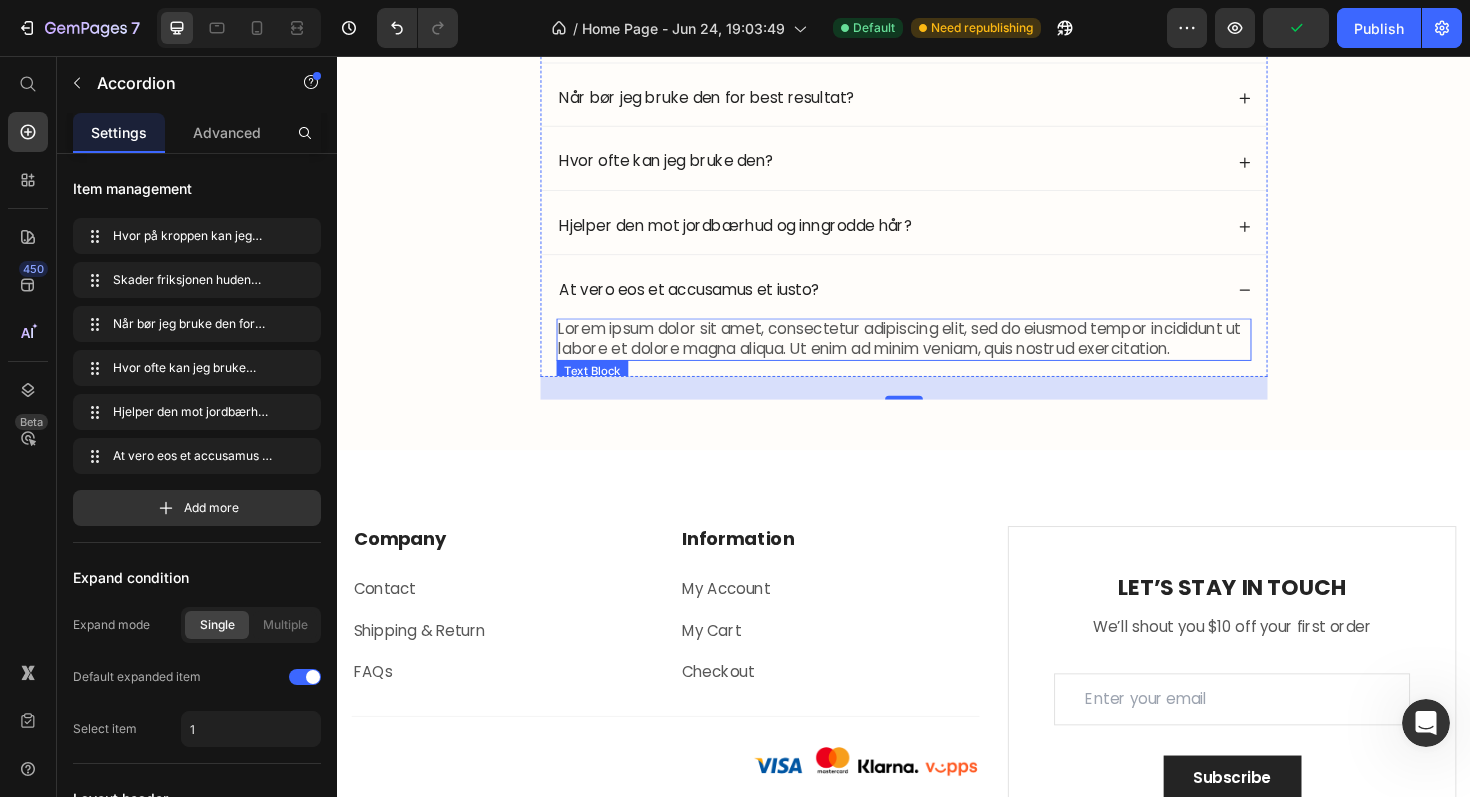 click on "At vero eos et accusamus et iusto?" at bounding box center [710, 304] 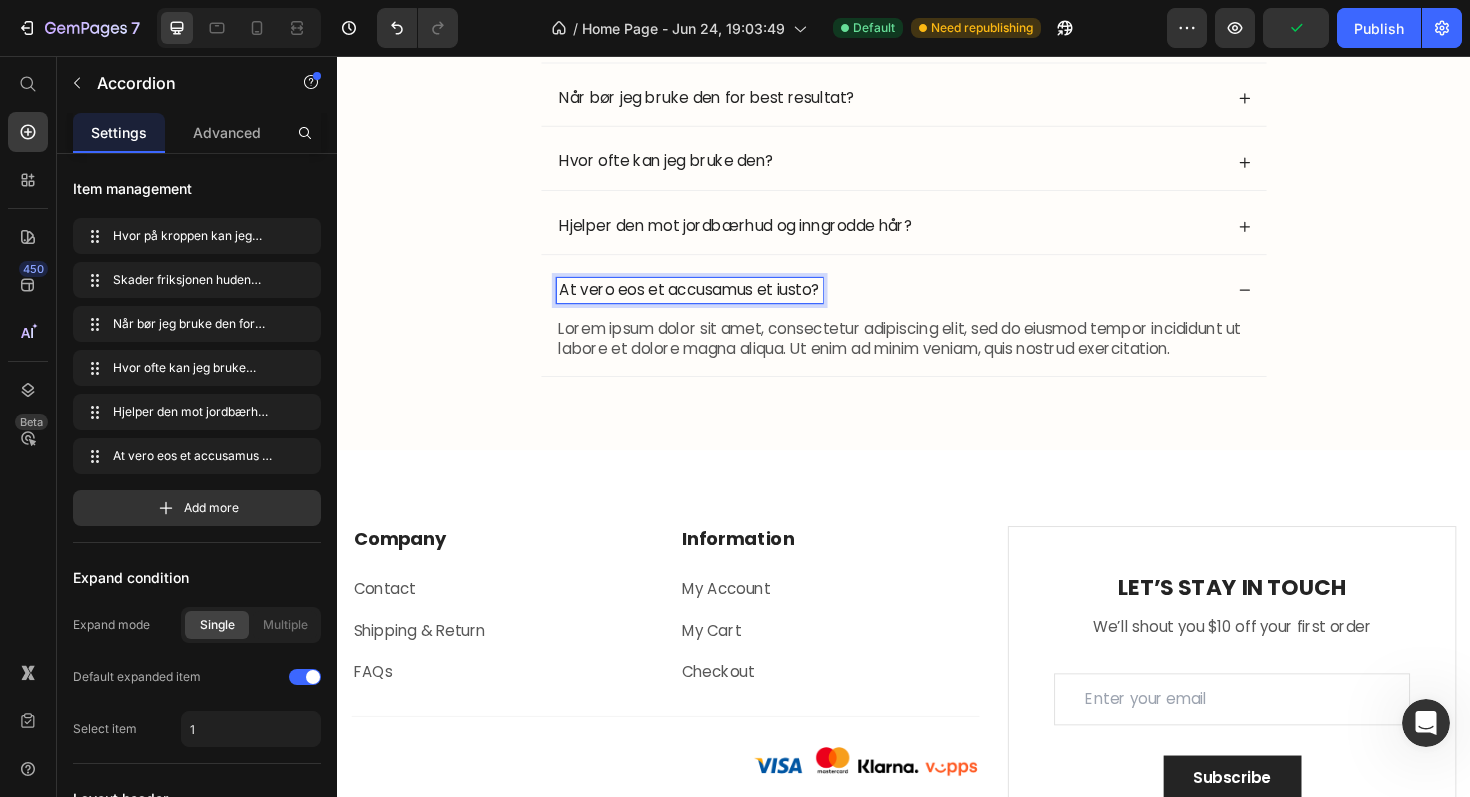 click on "At vero eos et accusamus et iusto?" at bounding box center [710, 304] 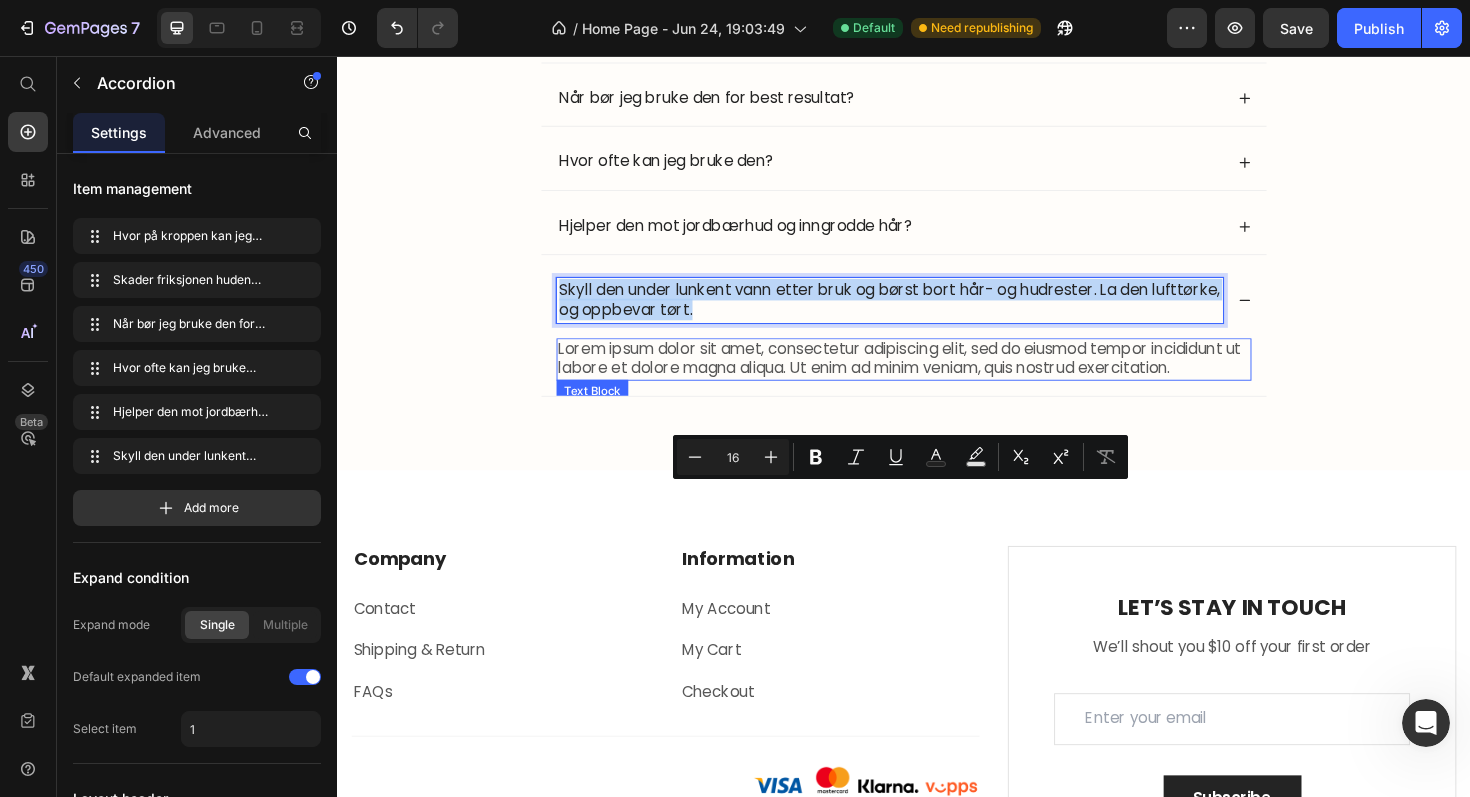 click on "Lorem ipsum dolor sit amet, consectetur adipiscing elit, sed do eiusmod tempor incididunt ut labore et dolore magna aliqua. Ut enim ad minim veniam, quis nostrud exercitation." at bounding box center [937, 378] 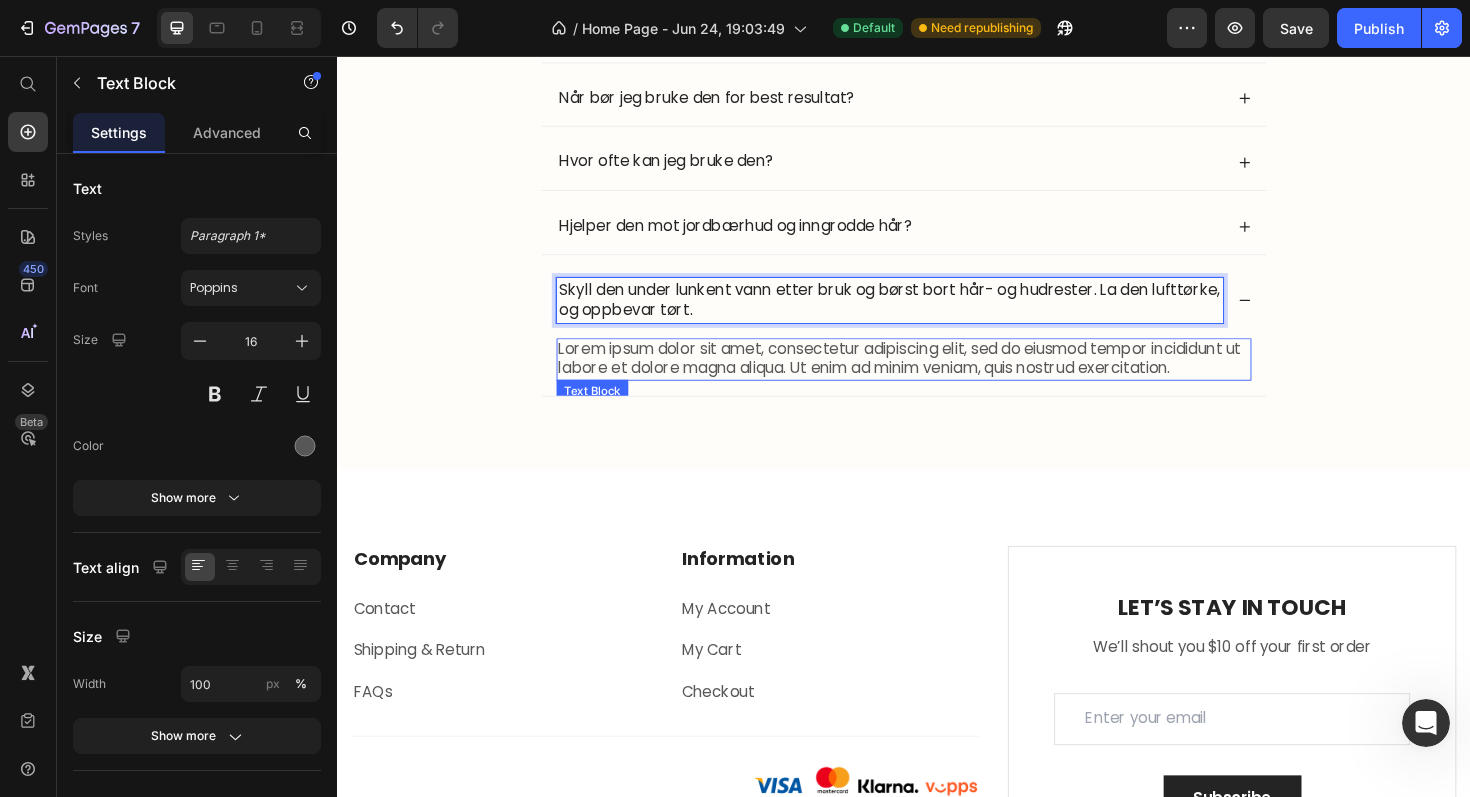 click on "Lorem ipsum dolor sit amet, consectetur adipiscing elit, sed do eiusmod tempor incididunt ut labore et dolore magna aliqua. Ut enim ad minim veniam, quis nostrud exercitation." at bounding box center [937, 378] 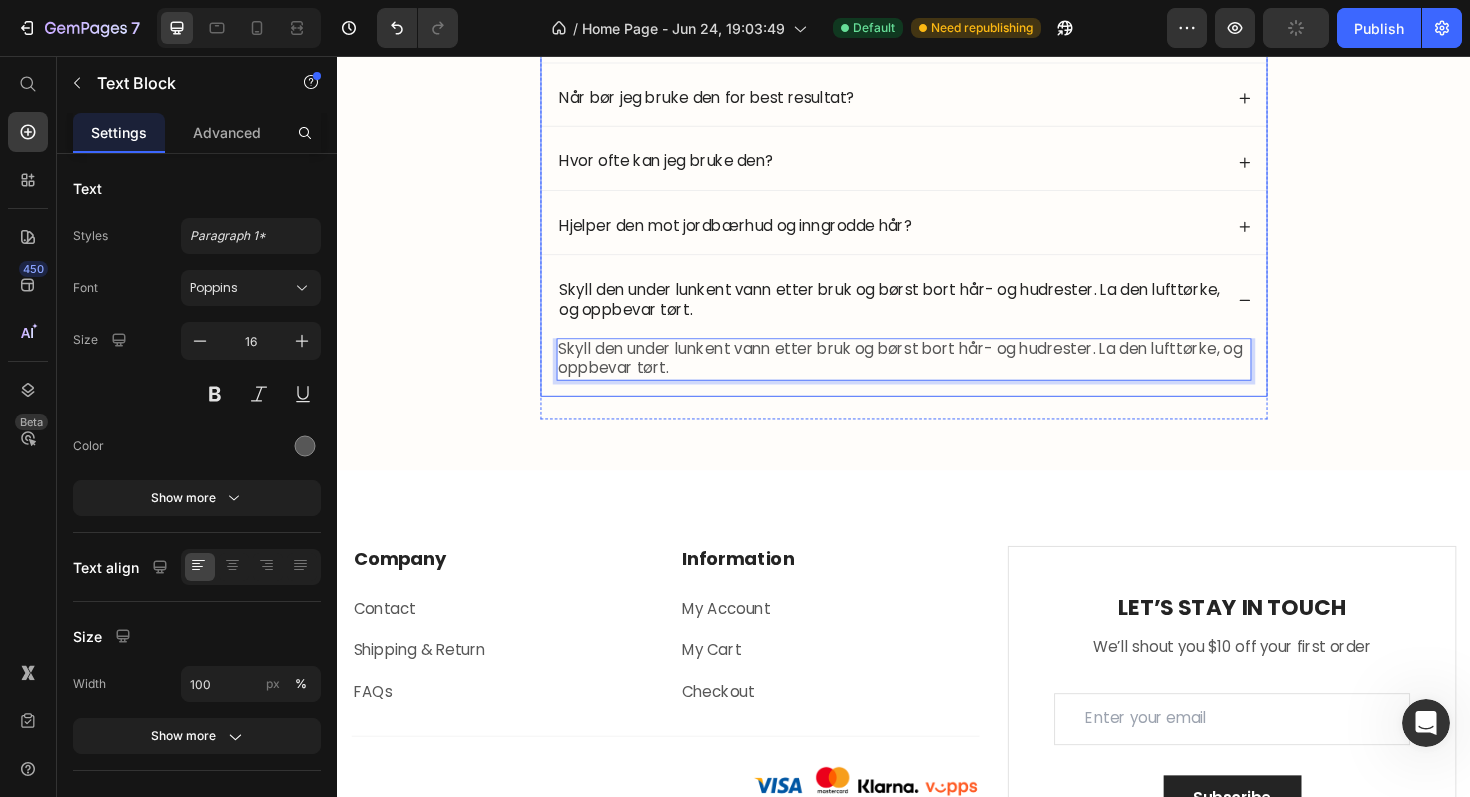 click on "Skyll den under lunkent vann etter bruk og børst bort hår- og hudrester. La den lufttørke, og oppbevar tørt." at bounding box center [922, 315] 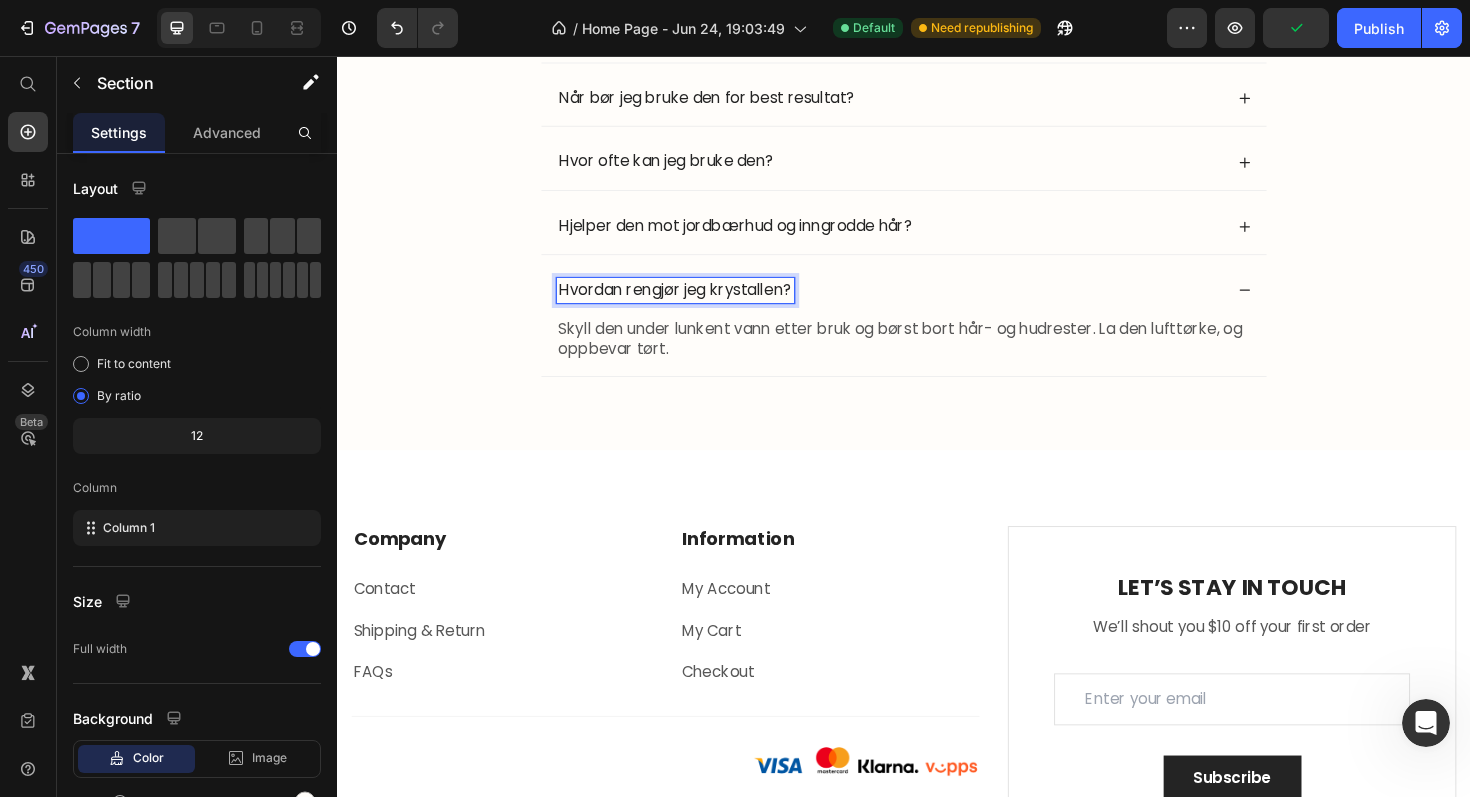 click on "Ofte stilte spørsmål Heading
Hvor på kroppen kan jeg bruke Lunoria Krystall?
Skader friksjonen huden eller gir misfarging?
Når bør jeg bruke den for best resultat?
Hvor ofte kan jeg bruke den?
Hjelper den mot jordbærhud og inngrodde hår?
Hvordan rengjør jeg krystallen? Skyll den under lunkent vann etter bruk og børst bort hår- og hudrester. La den lufttørke, og oppbevar tørt. Text Block Accordion   24 Row" at bounding box center [937, 150] 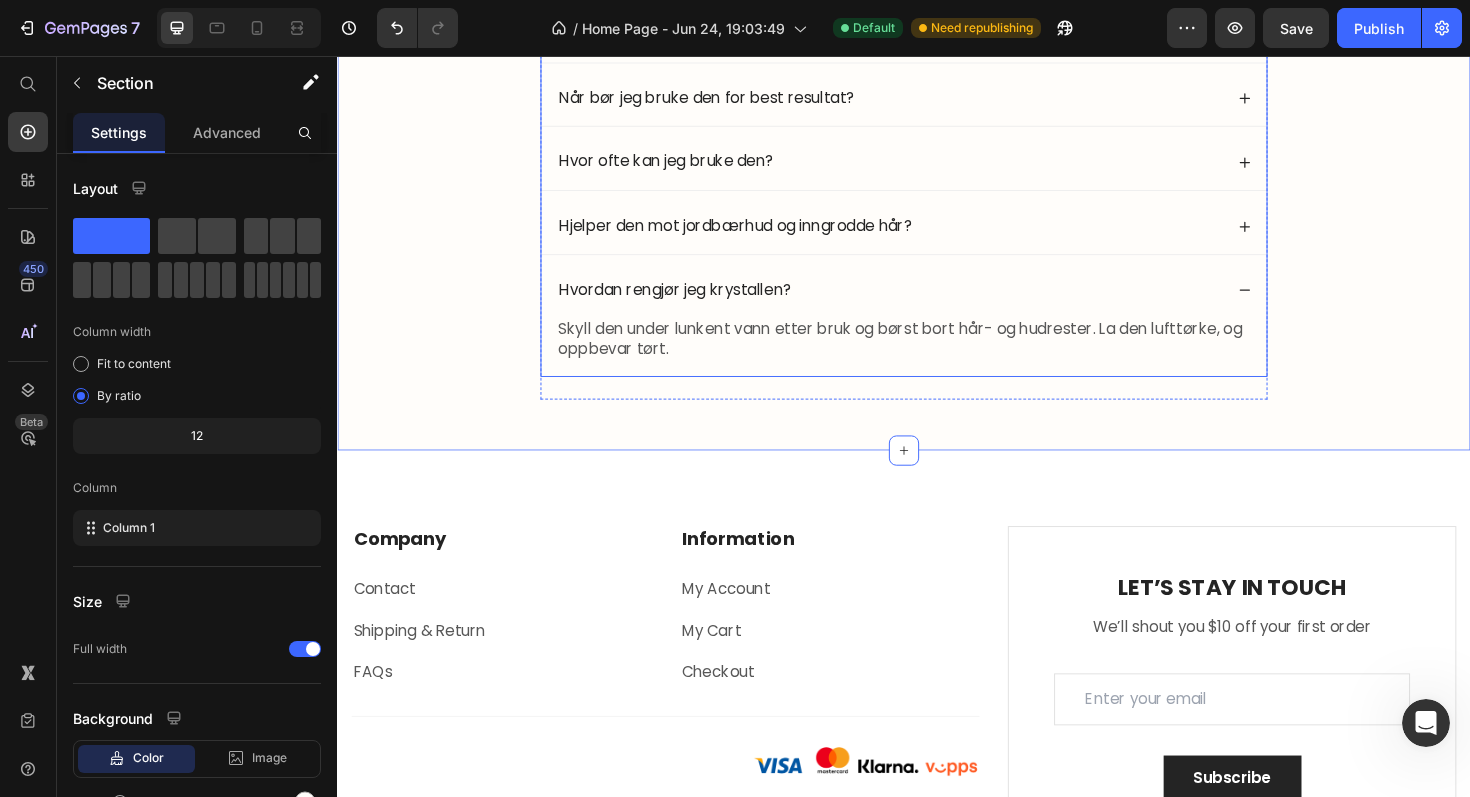 click on "Hvor ofte kan jeg bruke den?" at bounding box center (937, 168) 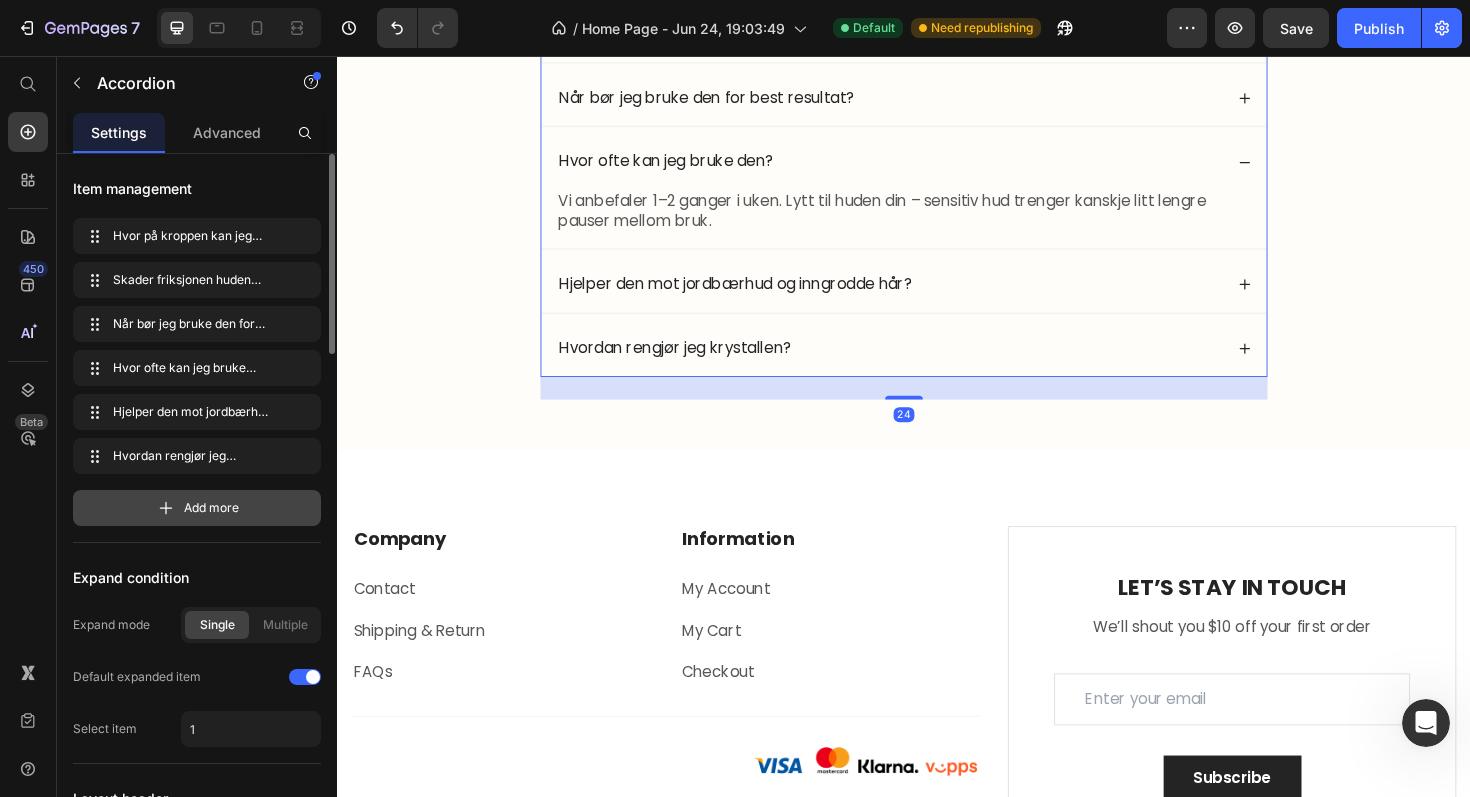click on "Add more" at bounding box center (211, 508) 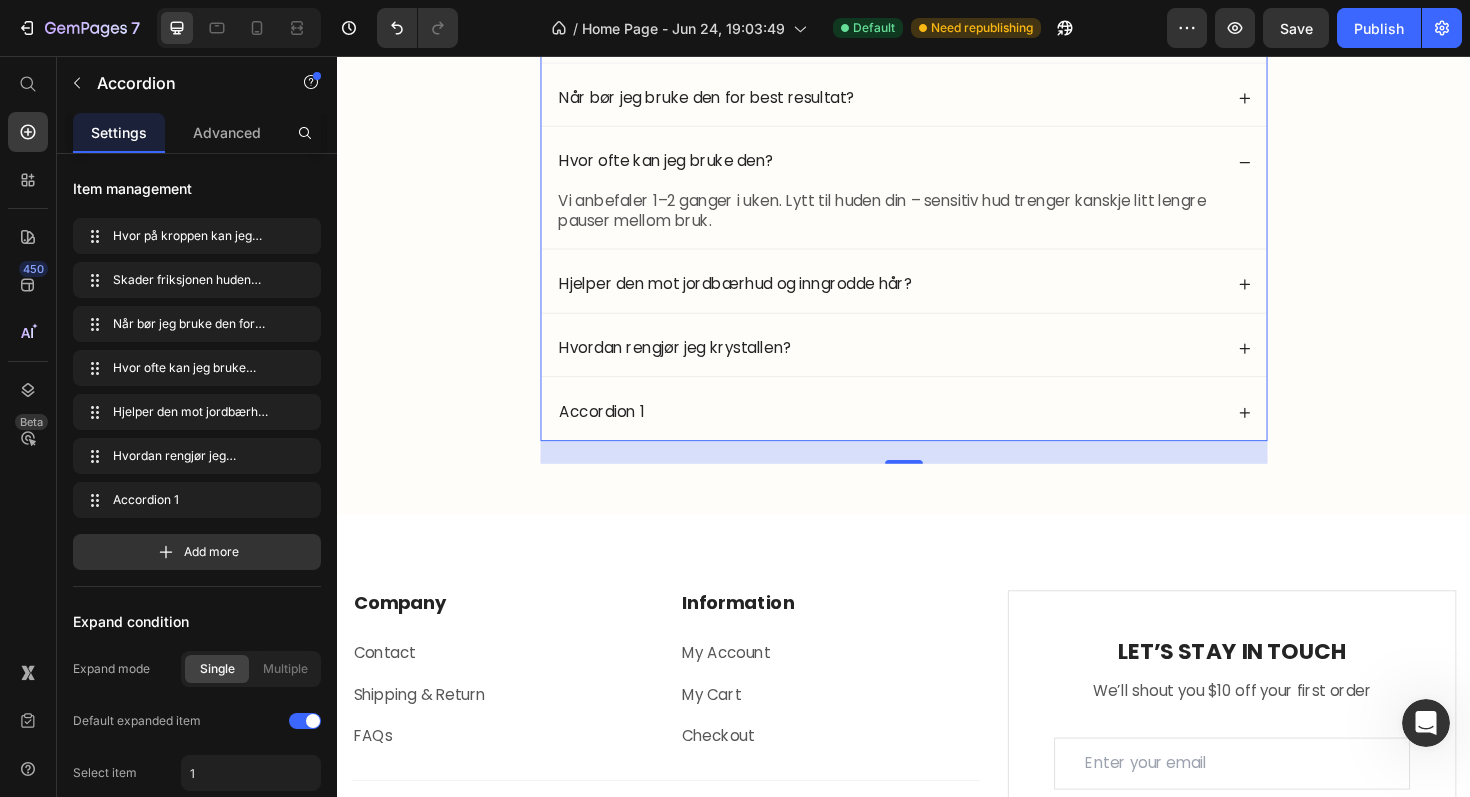 click on "Accordion 1" at bounding box center [617, 433] 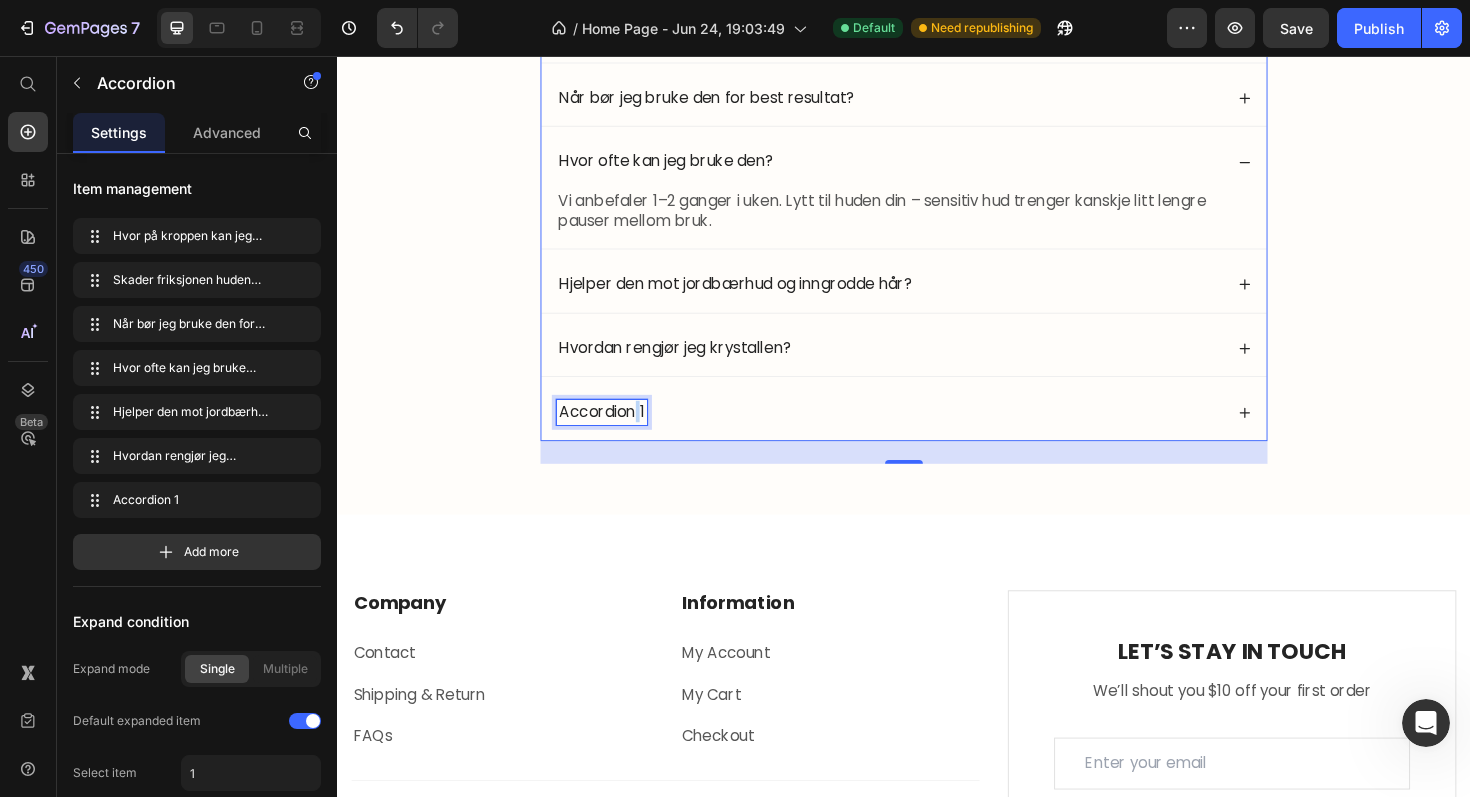 click on "Accordion 1" at bounding box center [617, 433] 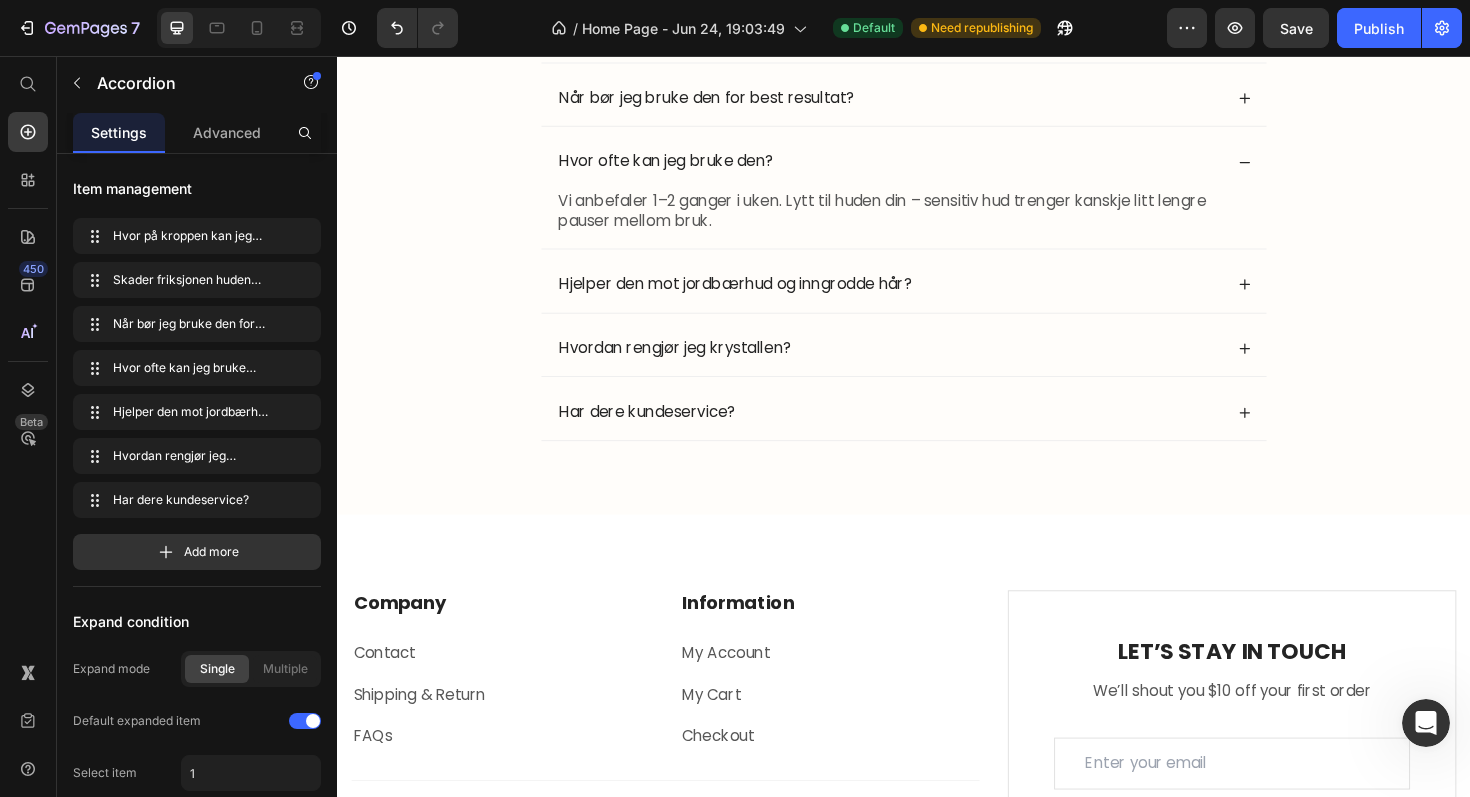 click on "Har dere kundeservice?" at bounding box center [922, 433] 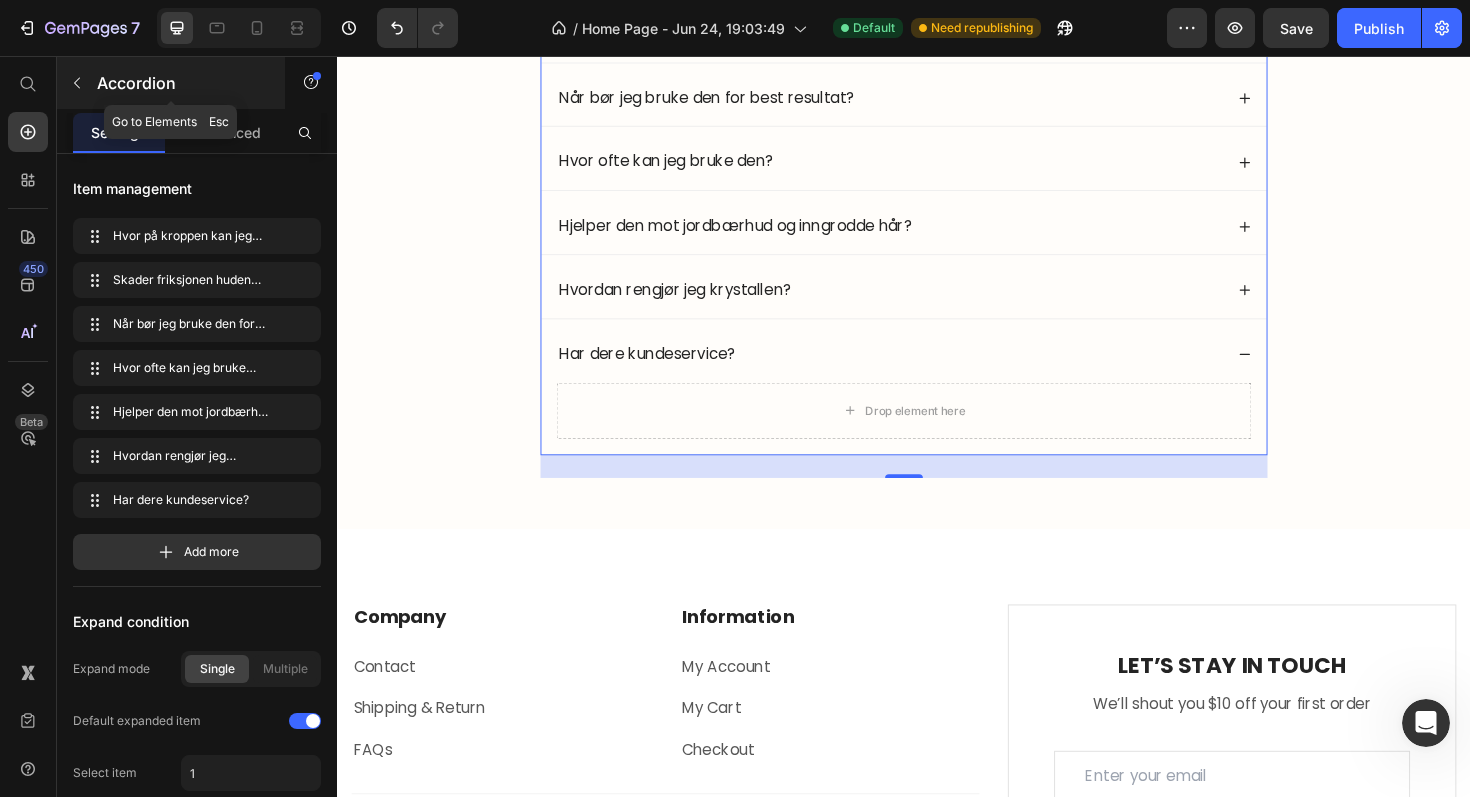 click on "Accordion" at bounding box center [171, 83] 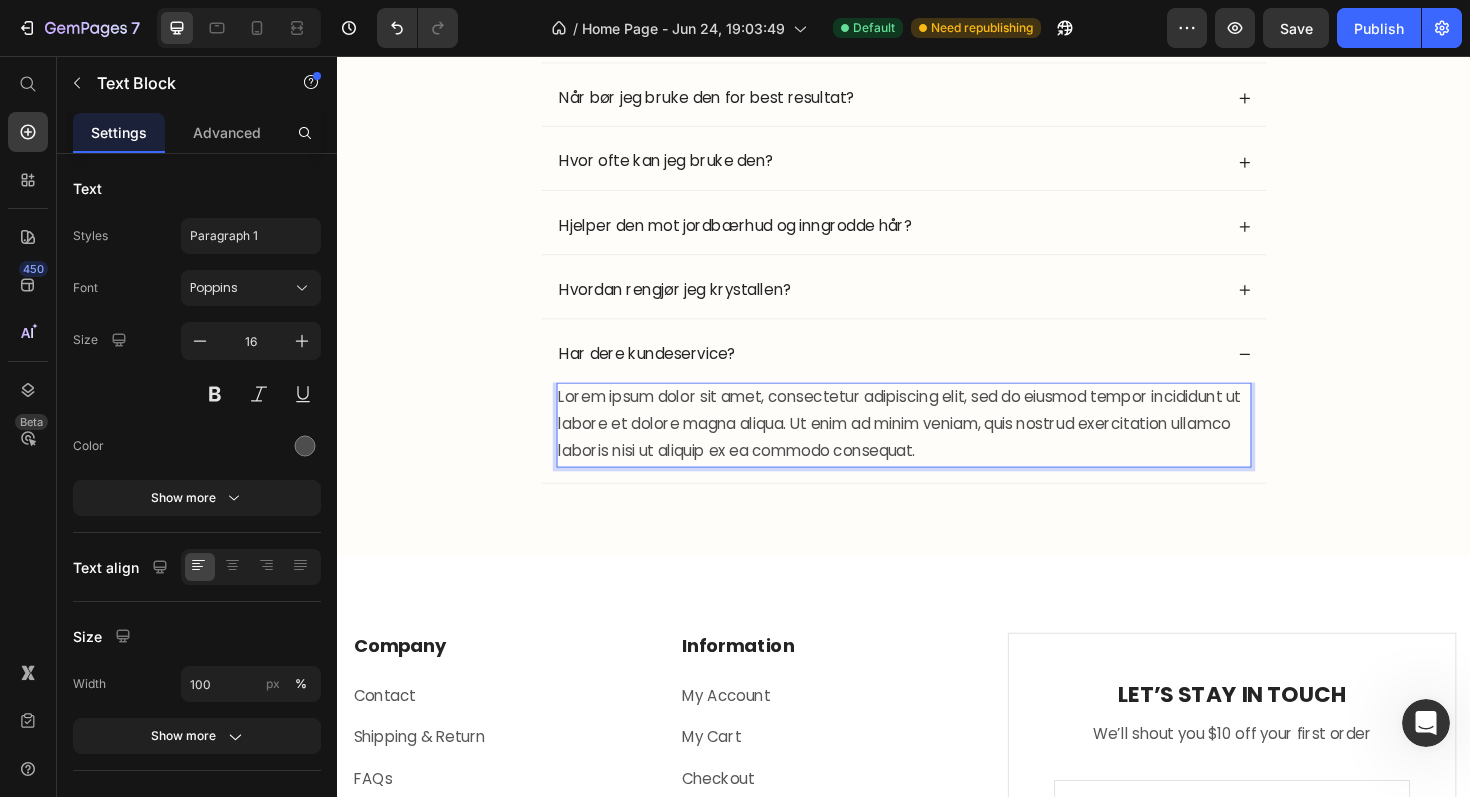 click on "Lorem ipsum dolor sit amet, consectetur adipiscing elit, sed do eiusmod tempor incididunt ut labore et dolore magna aliqua. Ut enim ad minim veniam, quis nostrud exercitation ullamco laboris nisi ut aliquip ex ea commodo consequat." at bounding box center (937, 447) 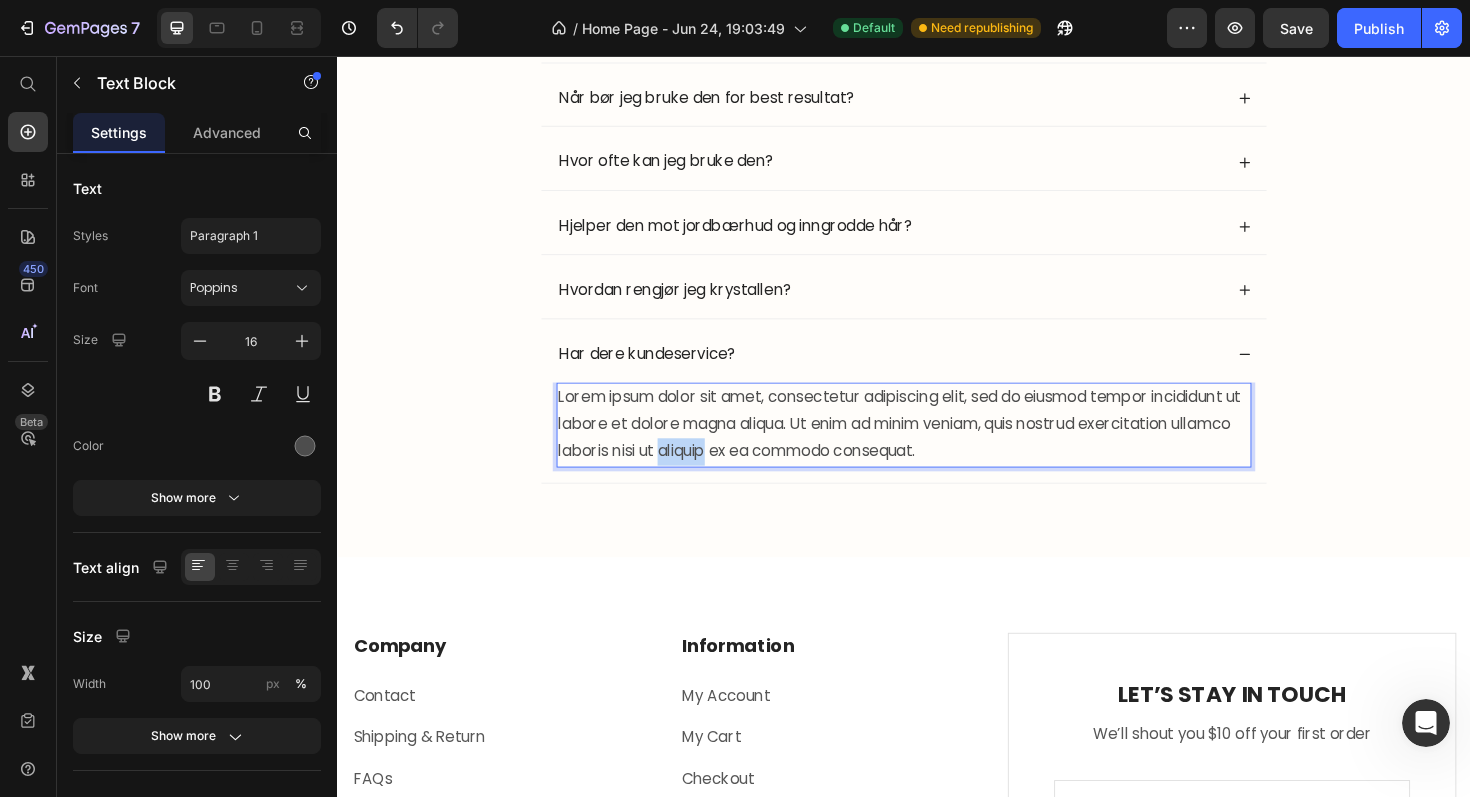 click on "Lorem ipsum dolor sit amet, consectetur adipiscing elit, sed do eiusmod tempor incididunt ut labore et dolore magna aliqua. Ut enim ad minim veniam, quis nostrud exercitation ullamco laboris nisi ut aliquip ex ea commodo consequat." at bounding box center (937, 447) 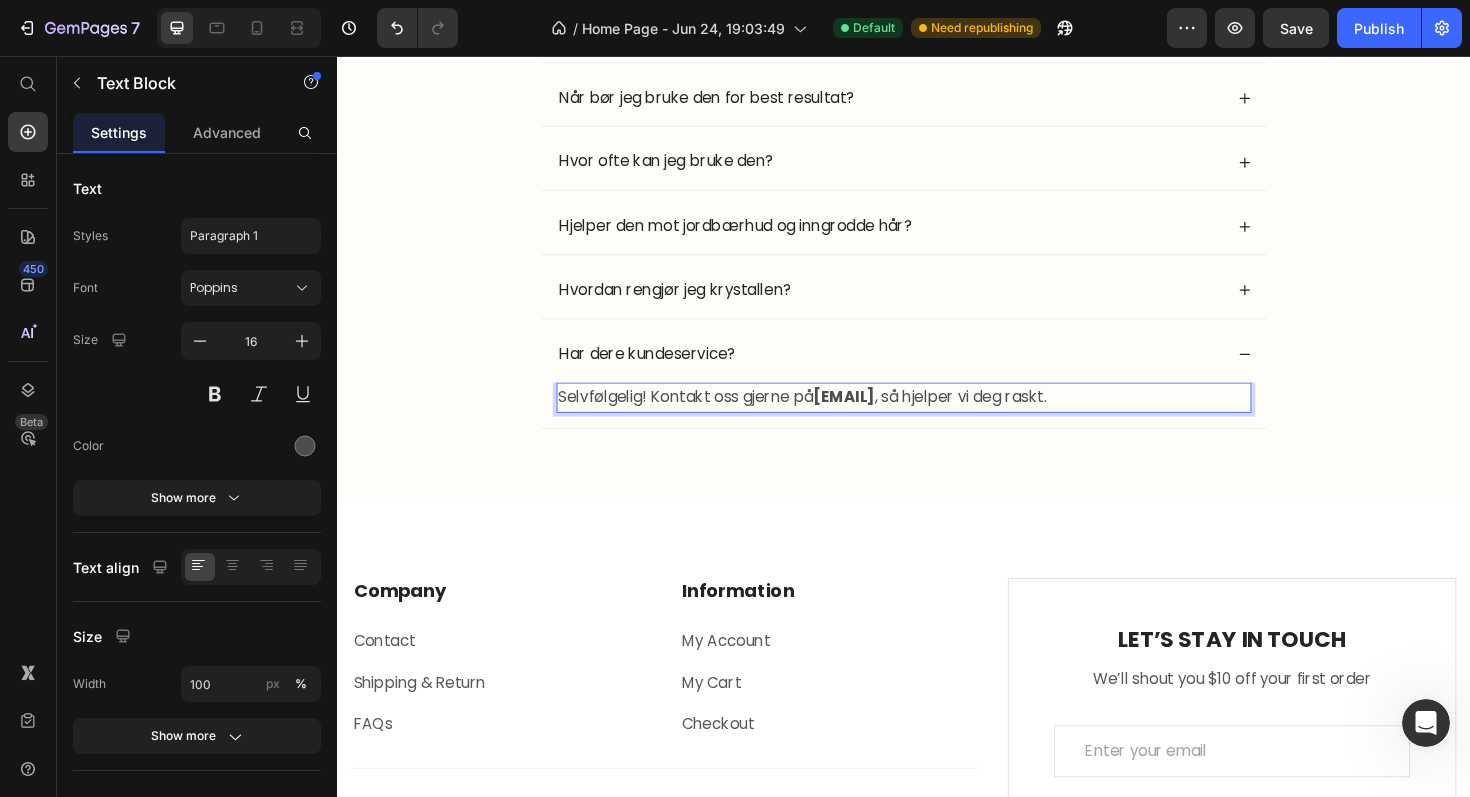 click on "kundeservice@lunoria.no" at bounding box center [873, 417] 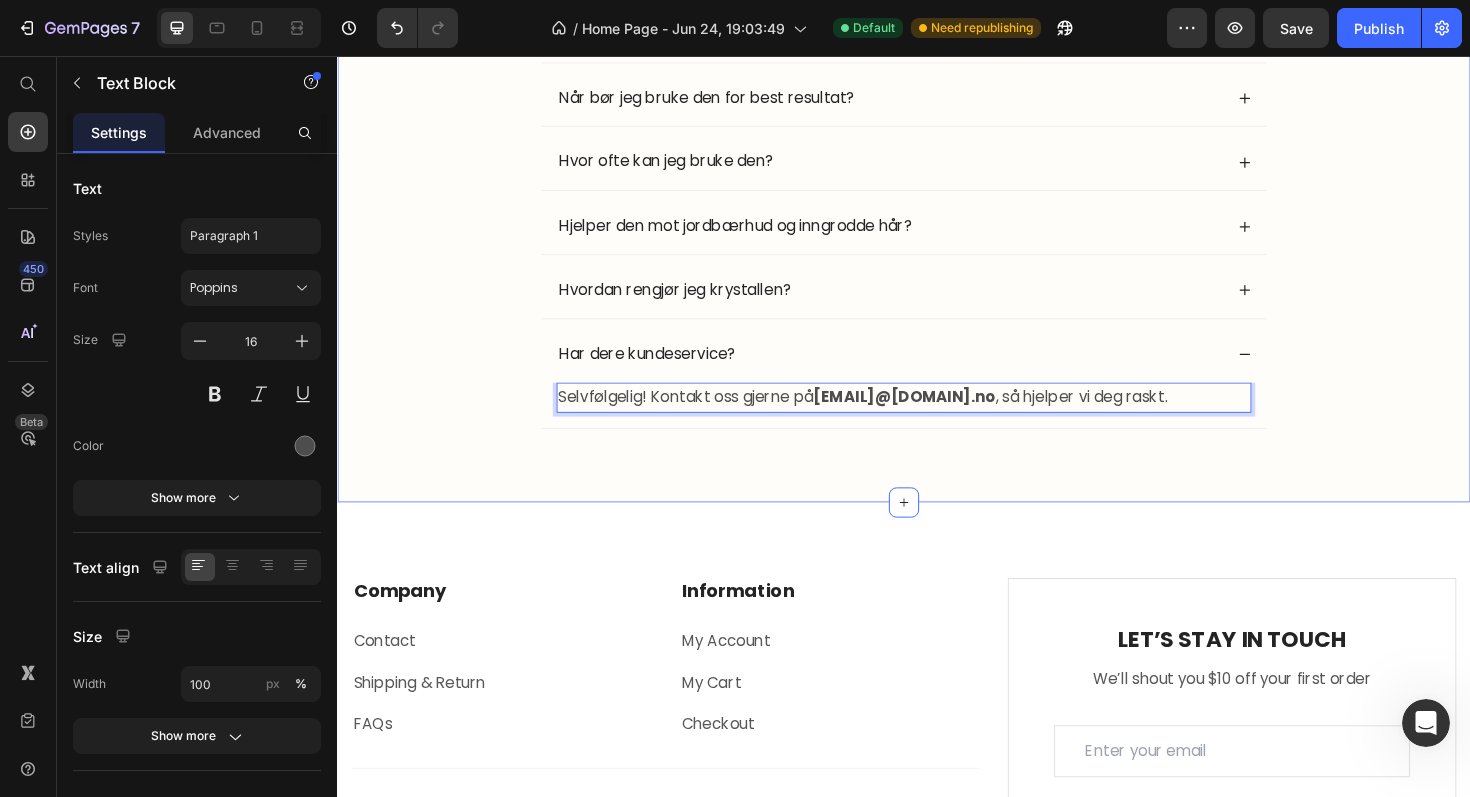 click on "Ofte stilte spørsmål Heading
Hvor på kroppen kan jeg bruke Lunoria Krystall?
Skader friksjonen huden eller gir misfarging?
Når bør jeg bruke den for best resultat?
Hvor ofte kan jeg bruke den?
Hjelper den mot jordbærhud og inngrodde hår?
Hvordan rengjør jeg krystallen?
Har dere kundeservice? Selvfølgelig! Kontakt oss gjerne på  kontakt@lunoria.no , så hjelper vi deg raskt. Text Block   0 Accordion Row" at bounding box center (937, 178) 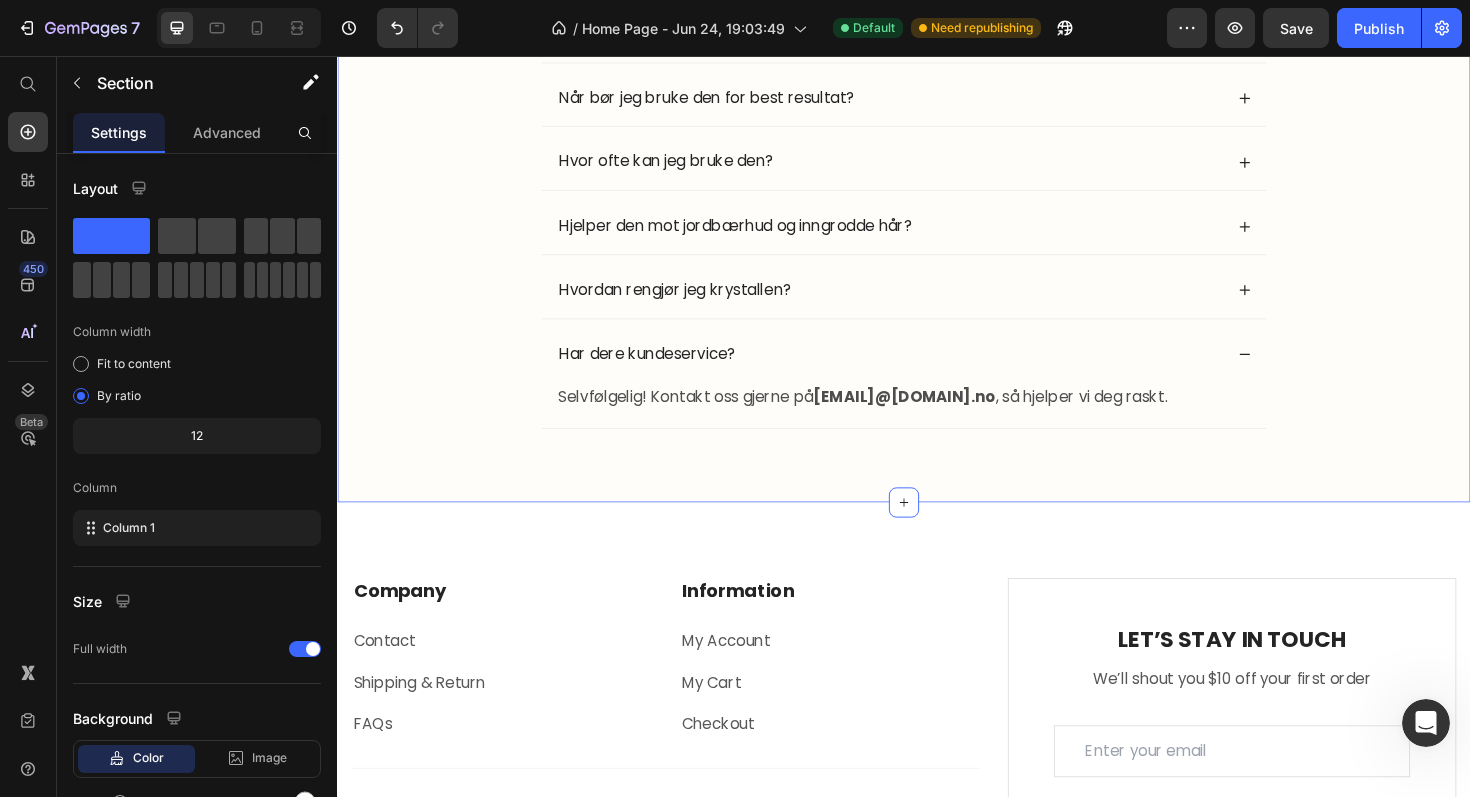 click on "Ofte stilte spørsmål Heading
Hvor på kroppen kan jeg bruke Lunoria Krystall?
Skader friksjonen huden eller gir misfarging?
Når bør jeg bruke den for best resultat?
Hvor ofte kan jeg bruke den?
Hjelper den mot jordbærhud og inngrodde hår?
Hvordan rengjør jeg krystallen?
Har dere kundeservice? Selvfølgelig! Kontakt oss gjerne på  kontakt@lunoria.no , så hjelper vi deg raskt. Text Block Accordion Row" at bounding box center [937, 178] 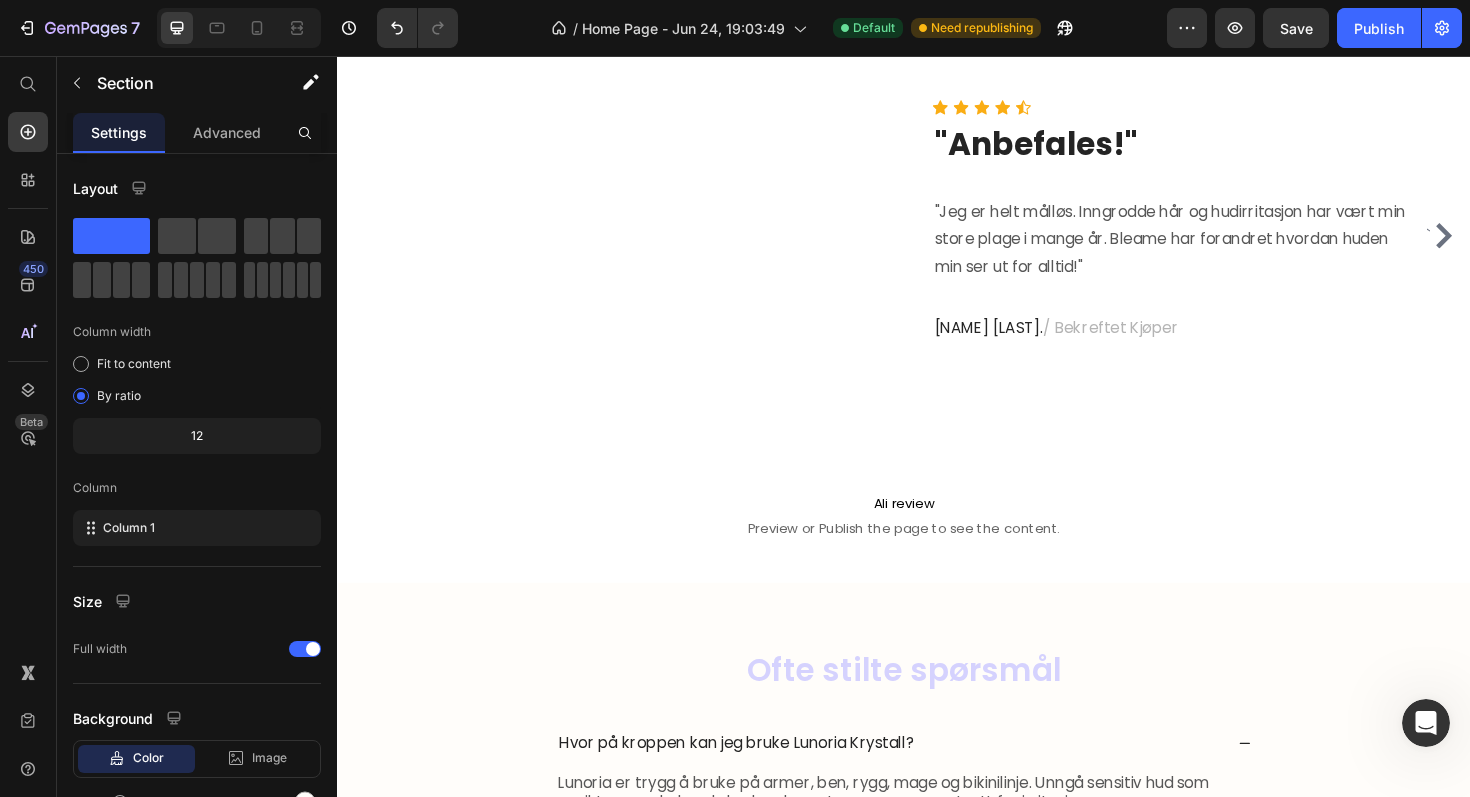 scroll, scrollTop: 2031, scrollLeft: 0, axis: vertical 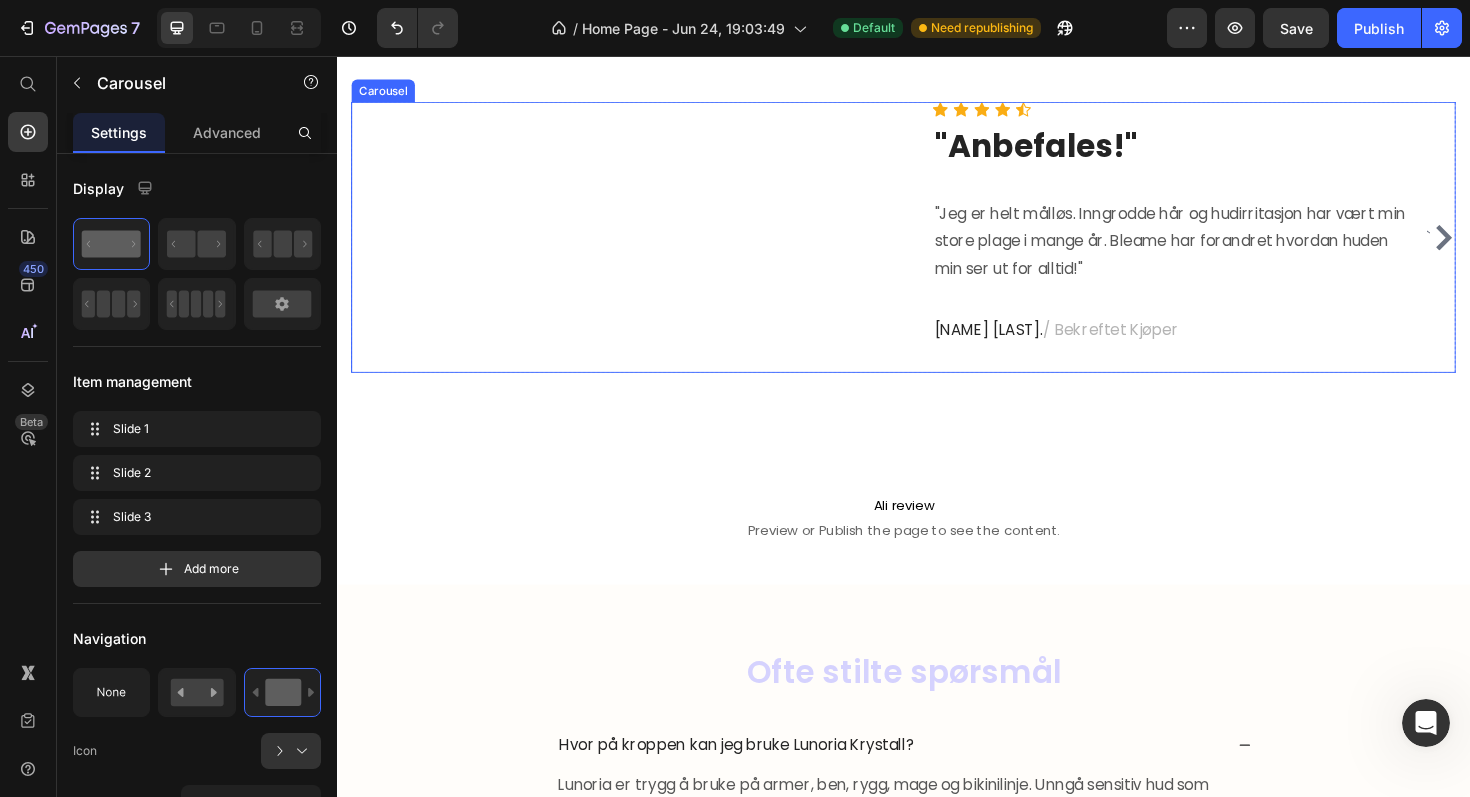 click 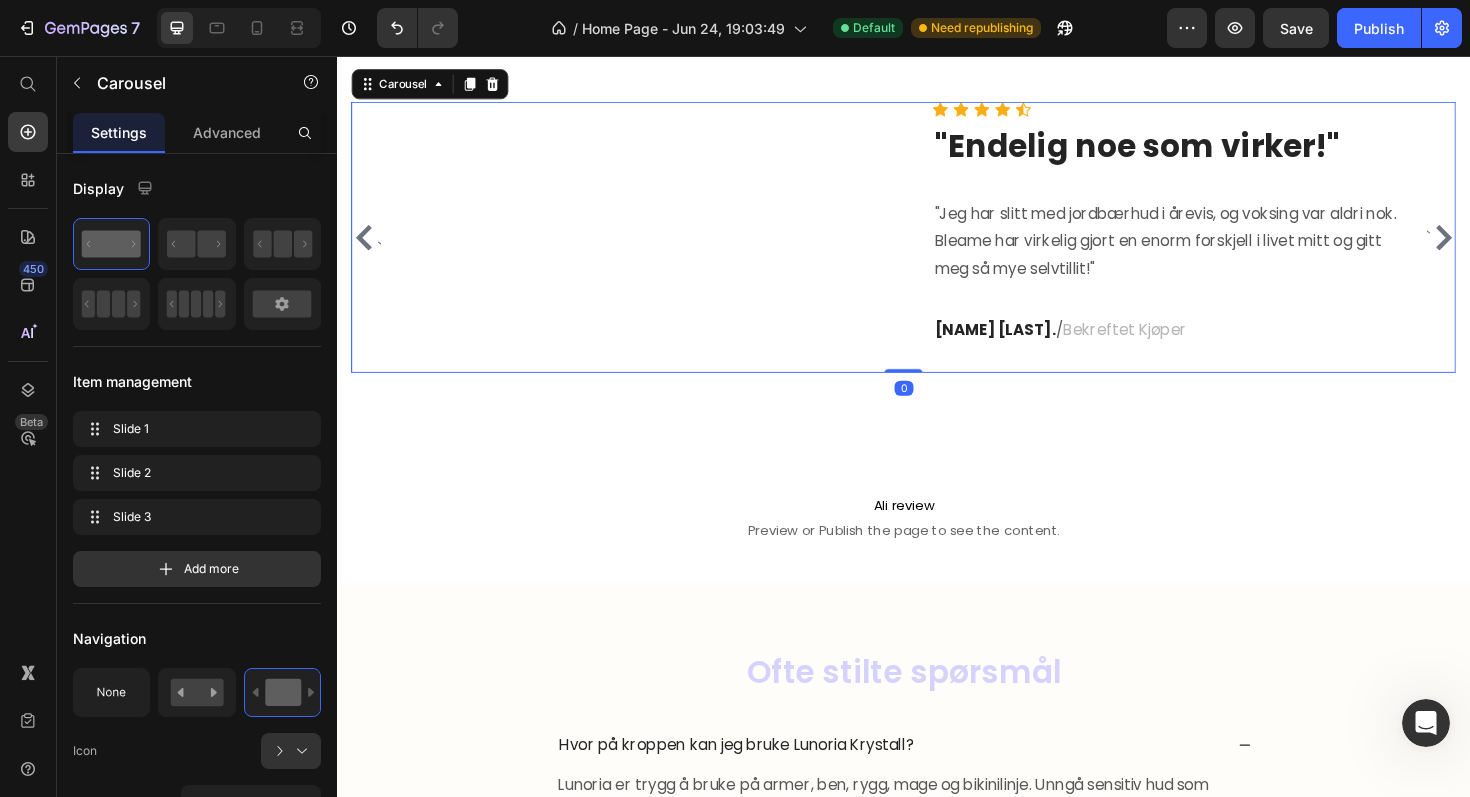 click 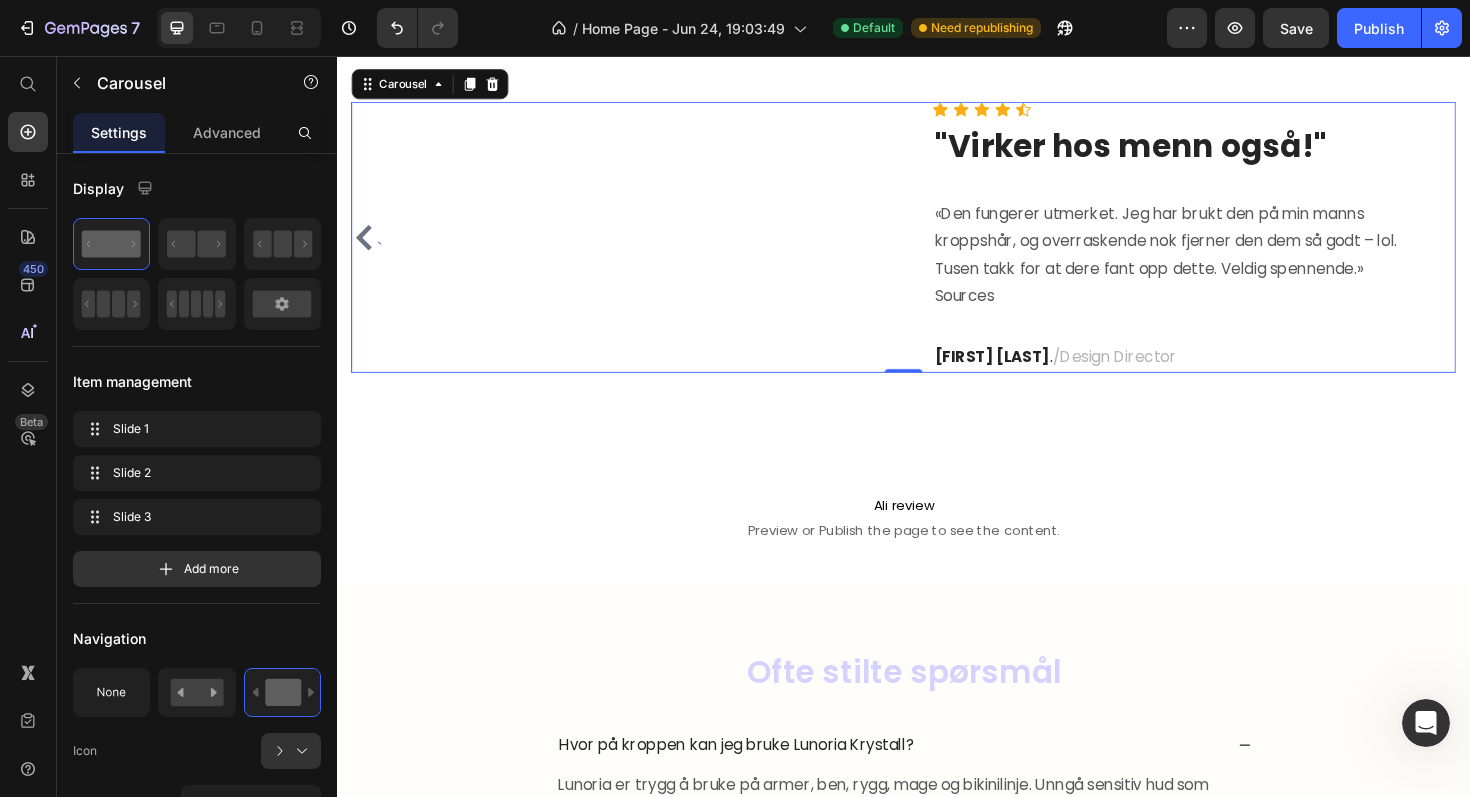 click 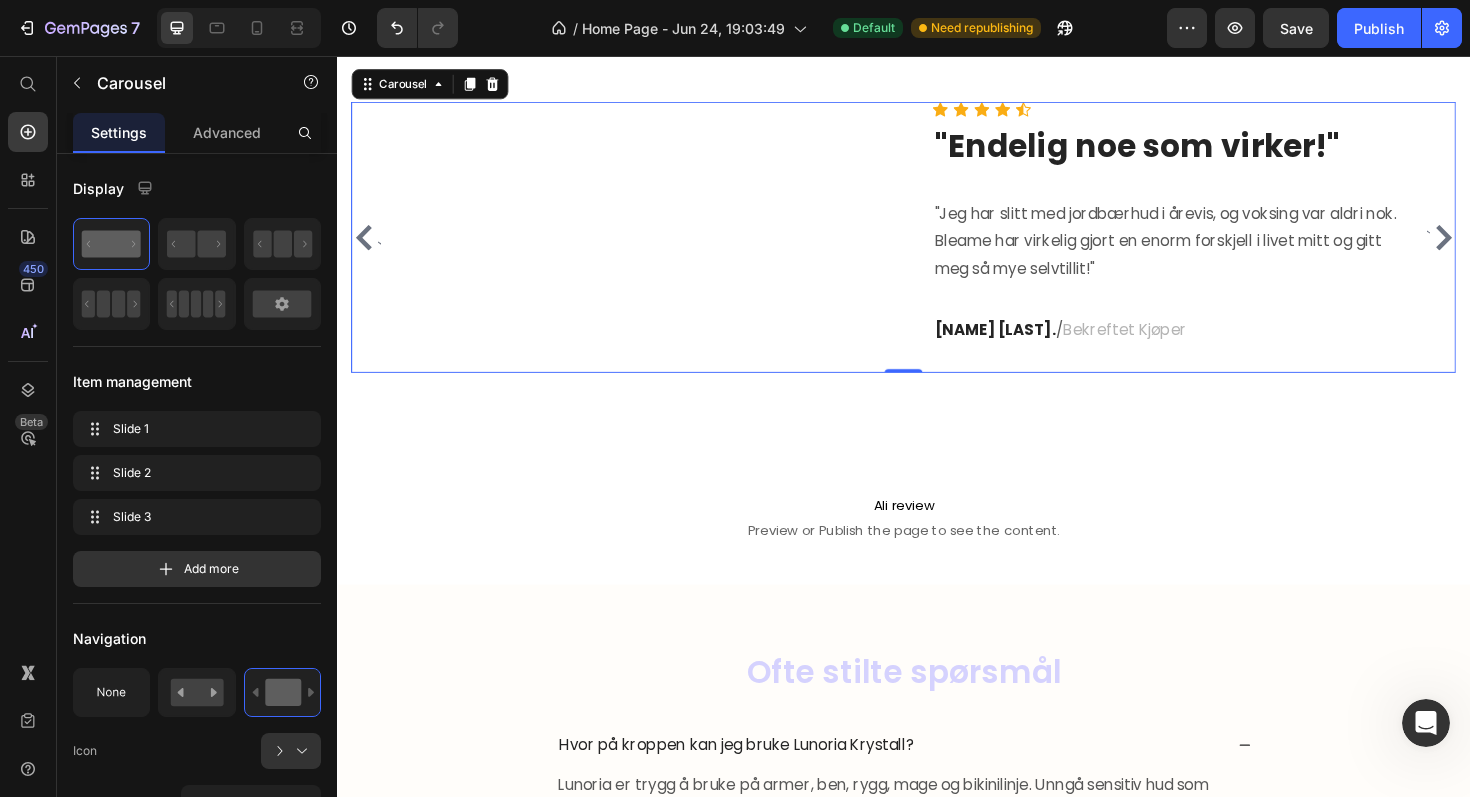 click 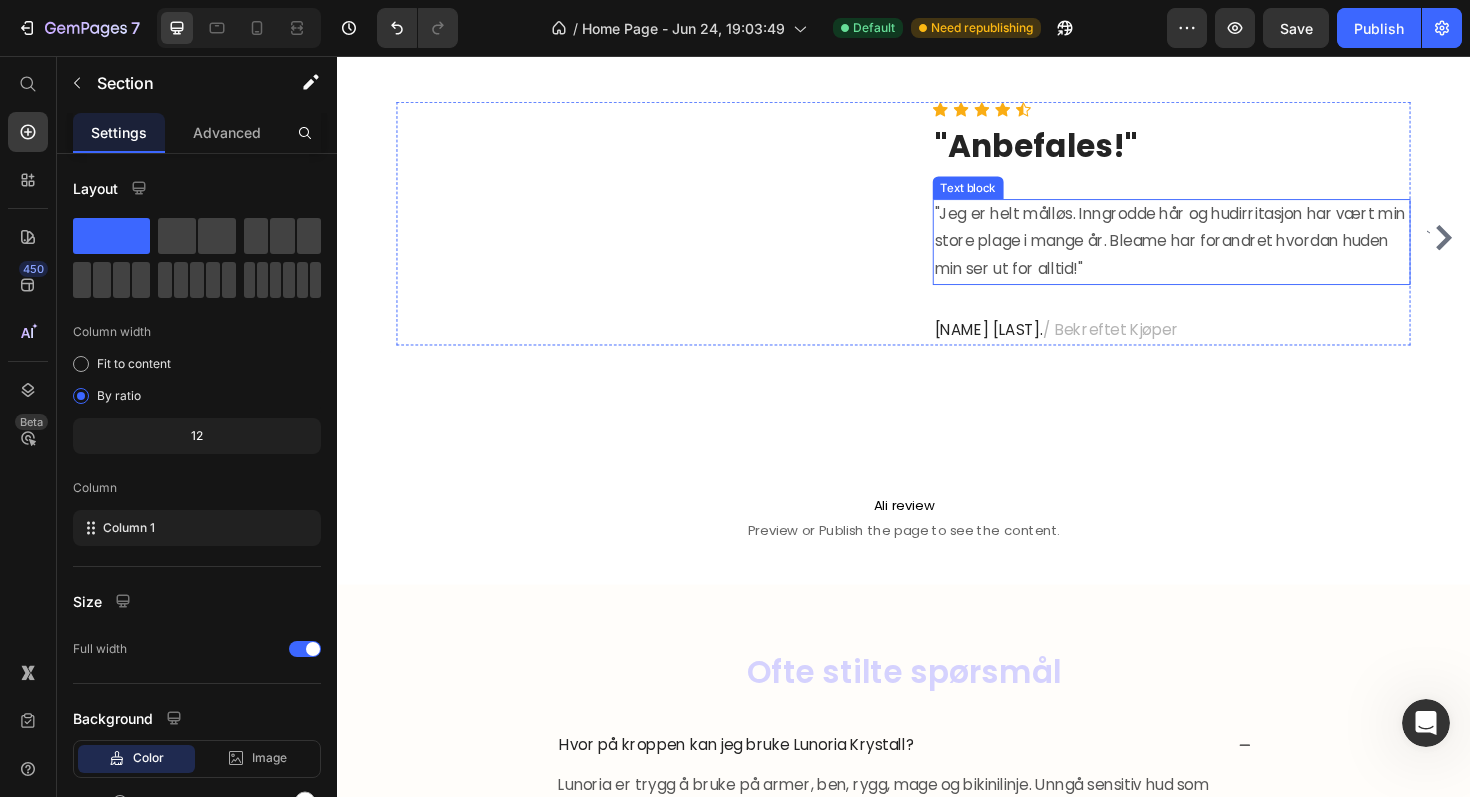 click on ""Jeg er helt målløs. Inngrodde hår og hudirritasjon har vært min store plage i mange år. Bleame har forandret hvordan huden min ser ut for alltid!"" at bounding box center (1221, 253) 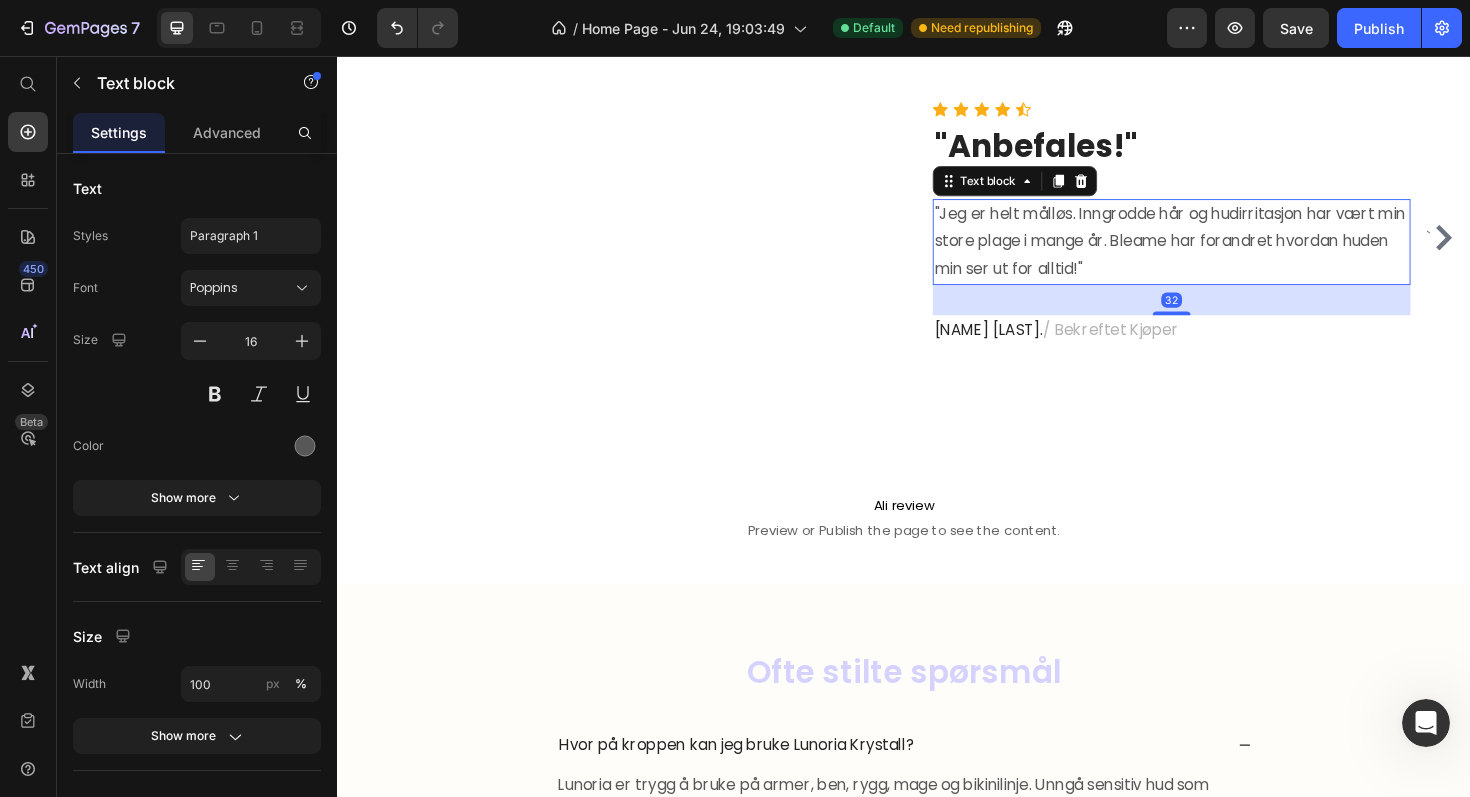 click on ""Jeg er helt målløs. Inngrodde hår og hudirritasjon har vært min store plage i mange år. Bleame har forandret hvordan huden min ser ut for alltid!"" at bounding box center [1221, 253] 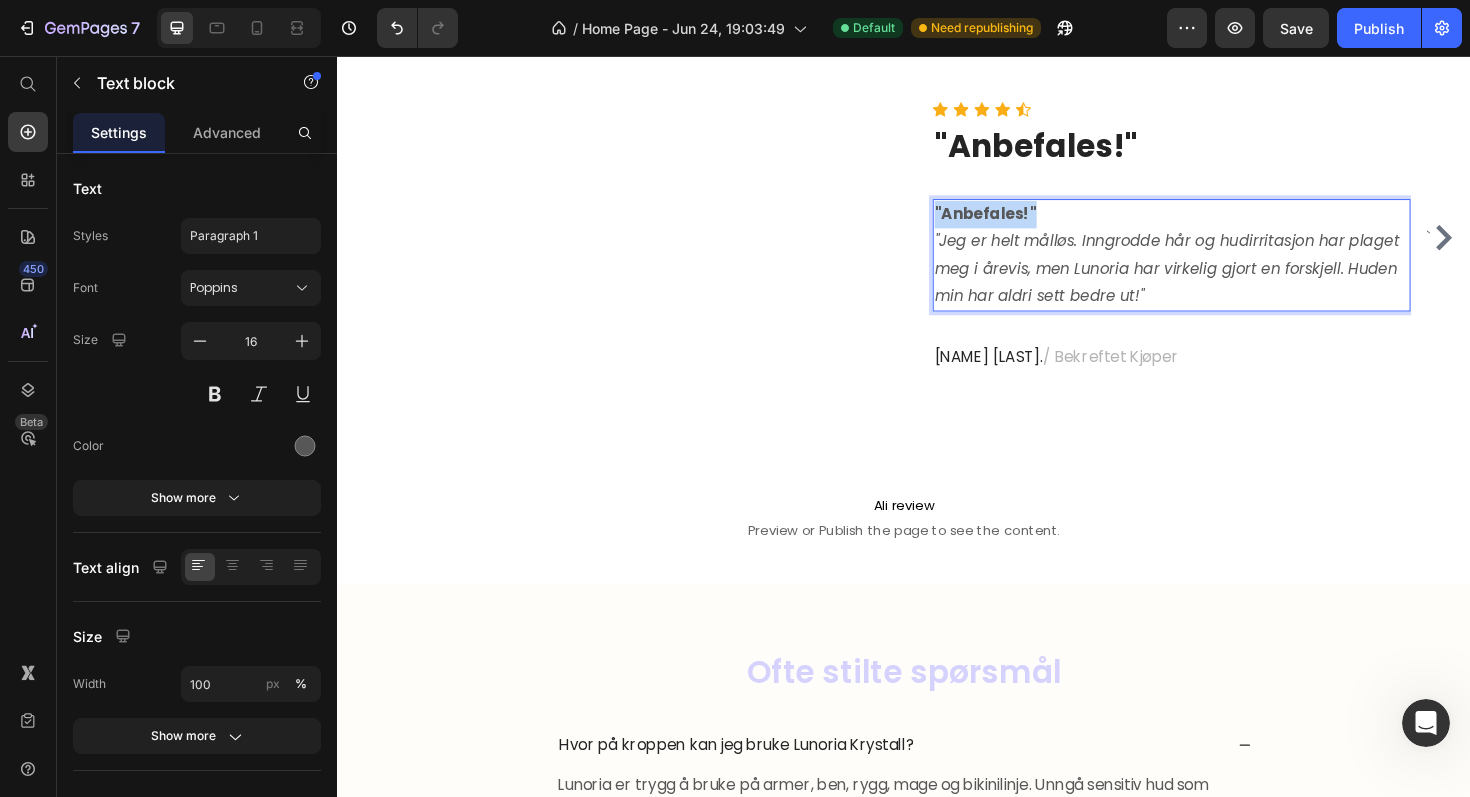 drag, startPoint x: 1099, startPoint y: 325, endPoint x: 958, endPoint y: 325, distance: 141 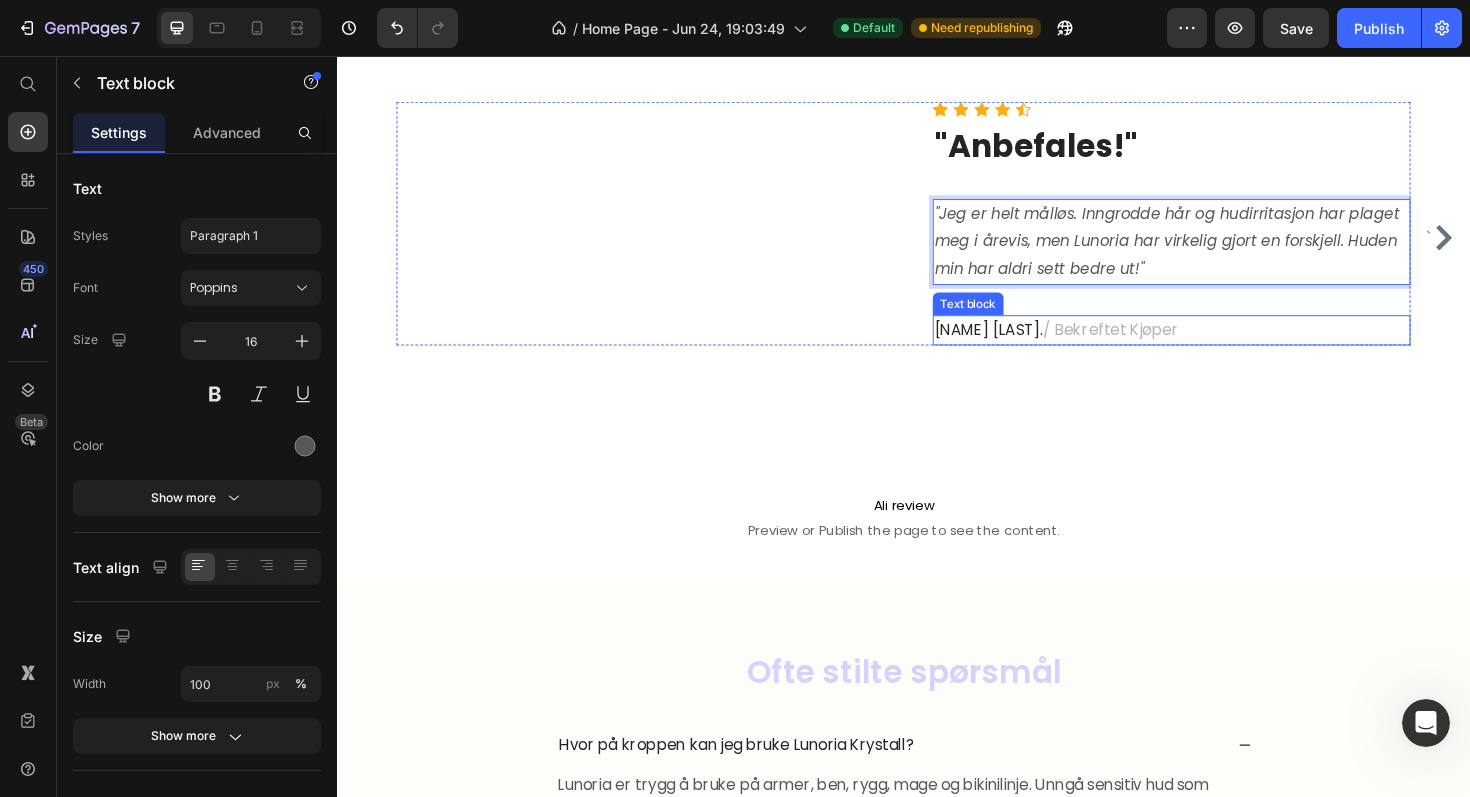 click on "Sara B.  / Bekreftet Kjøper" at bounding box center [1221, 347] 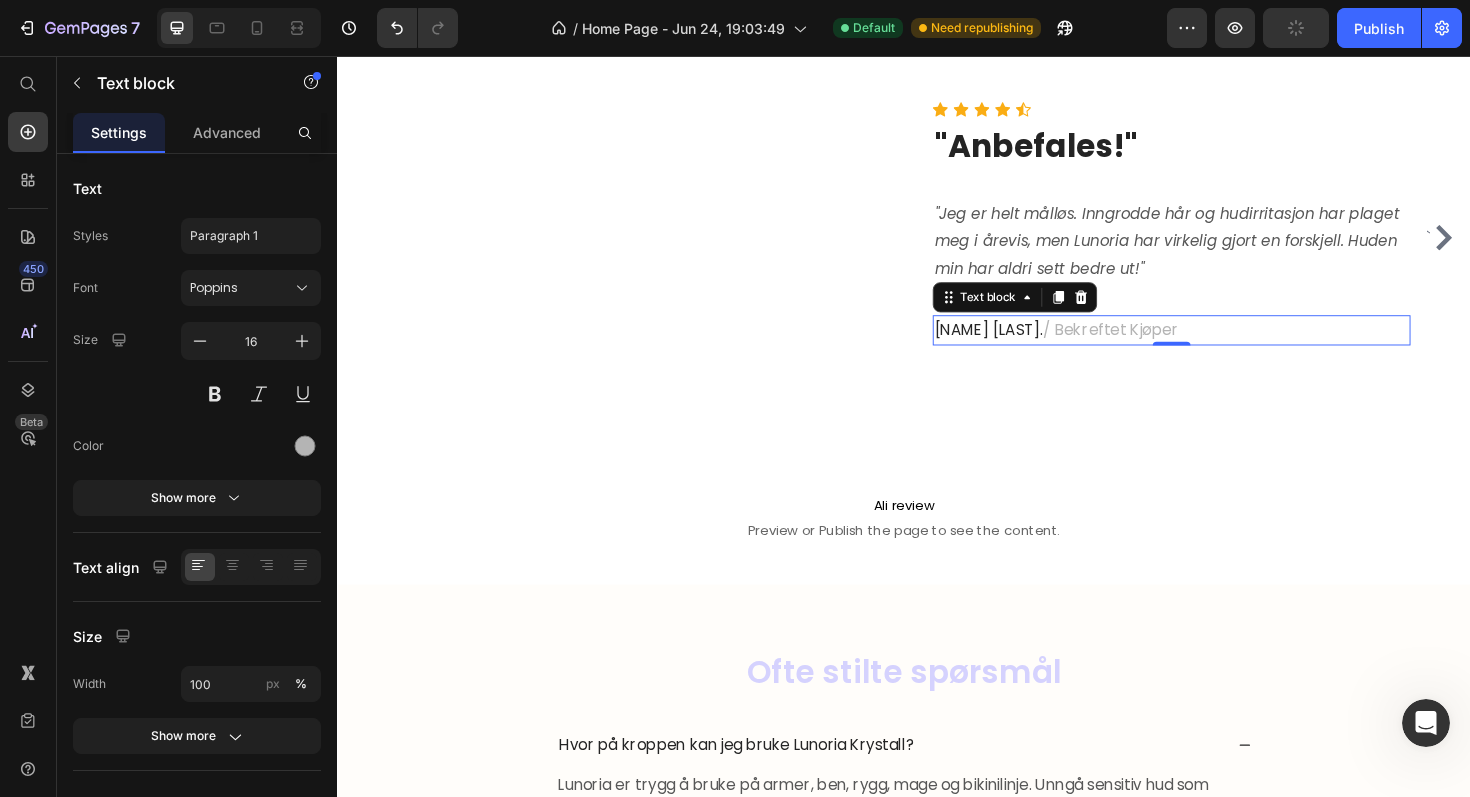 click on "Sara B.  / Bekreftet Kjøper" at bounding box center [1221, 347] 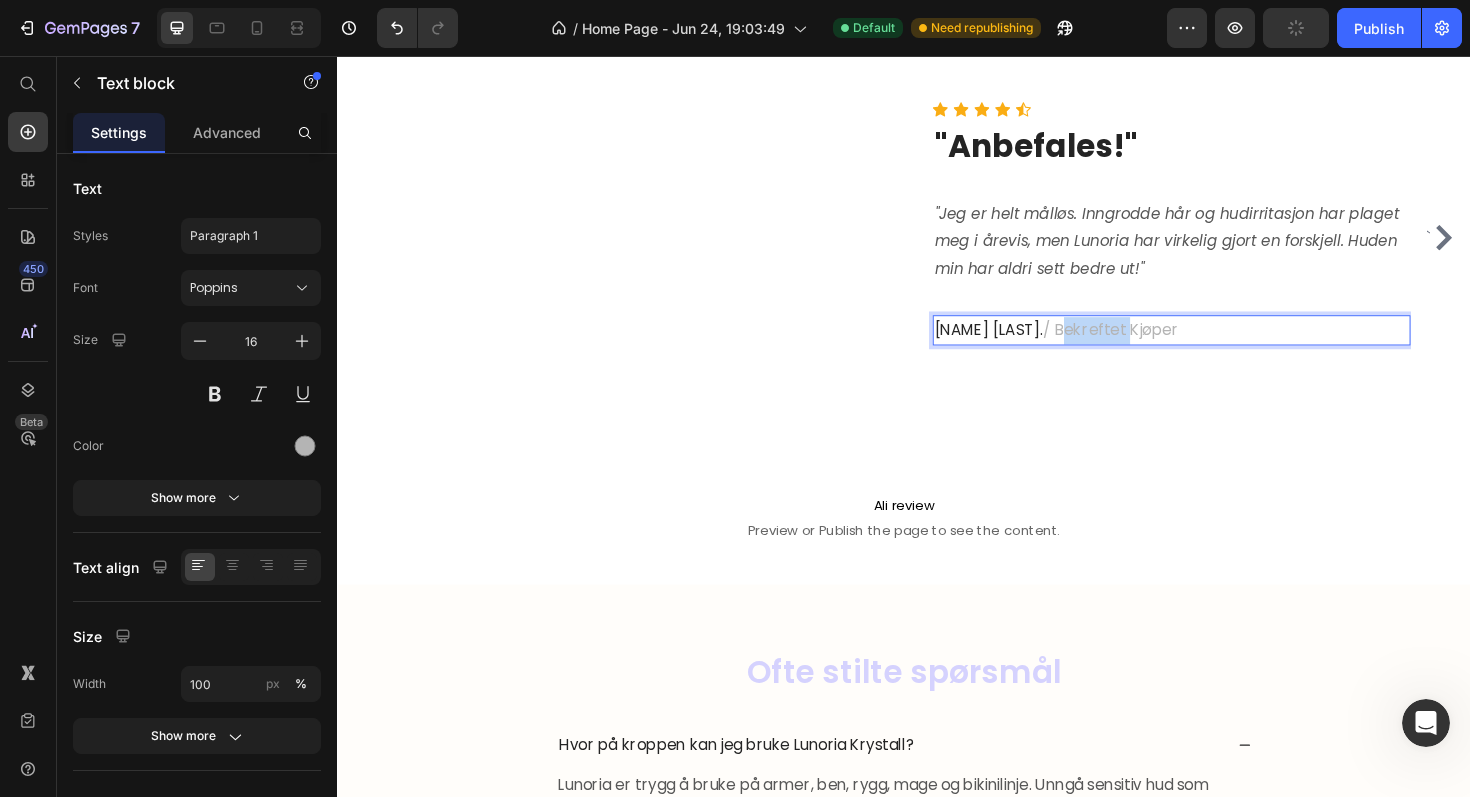 click on "Sara B.  / Bekreftet Kjøper" at bounding box center (1221, 347) 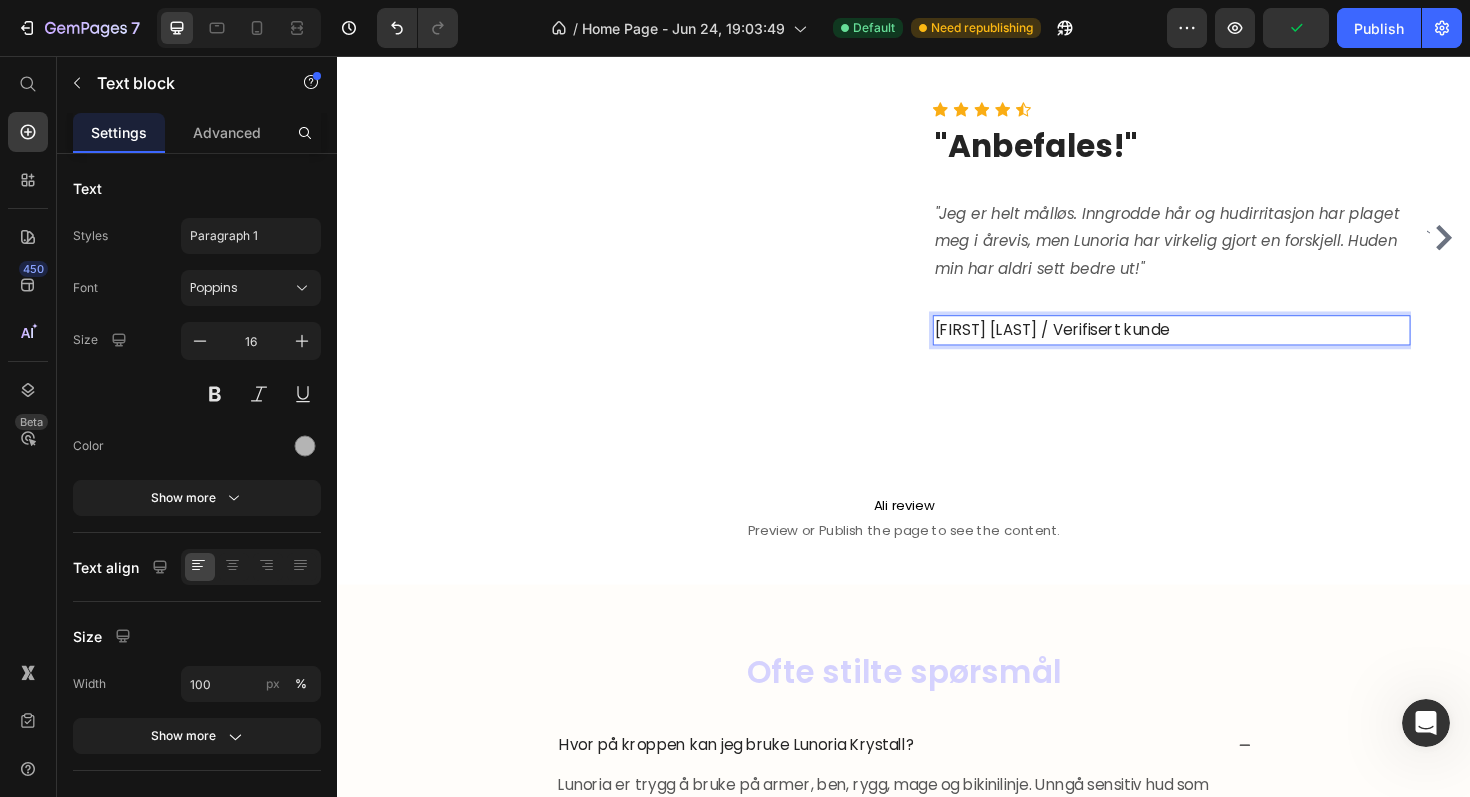 click on "Sara B. / Verifisert kunde" at bounding box center [1094, 346] 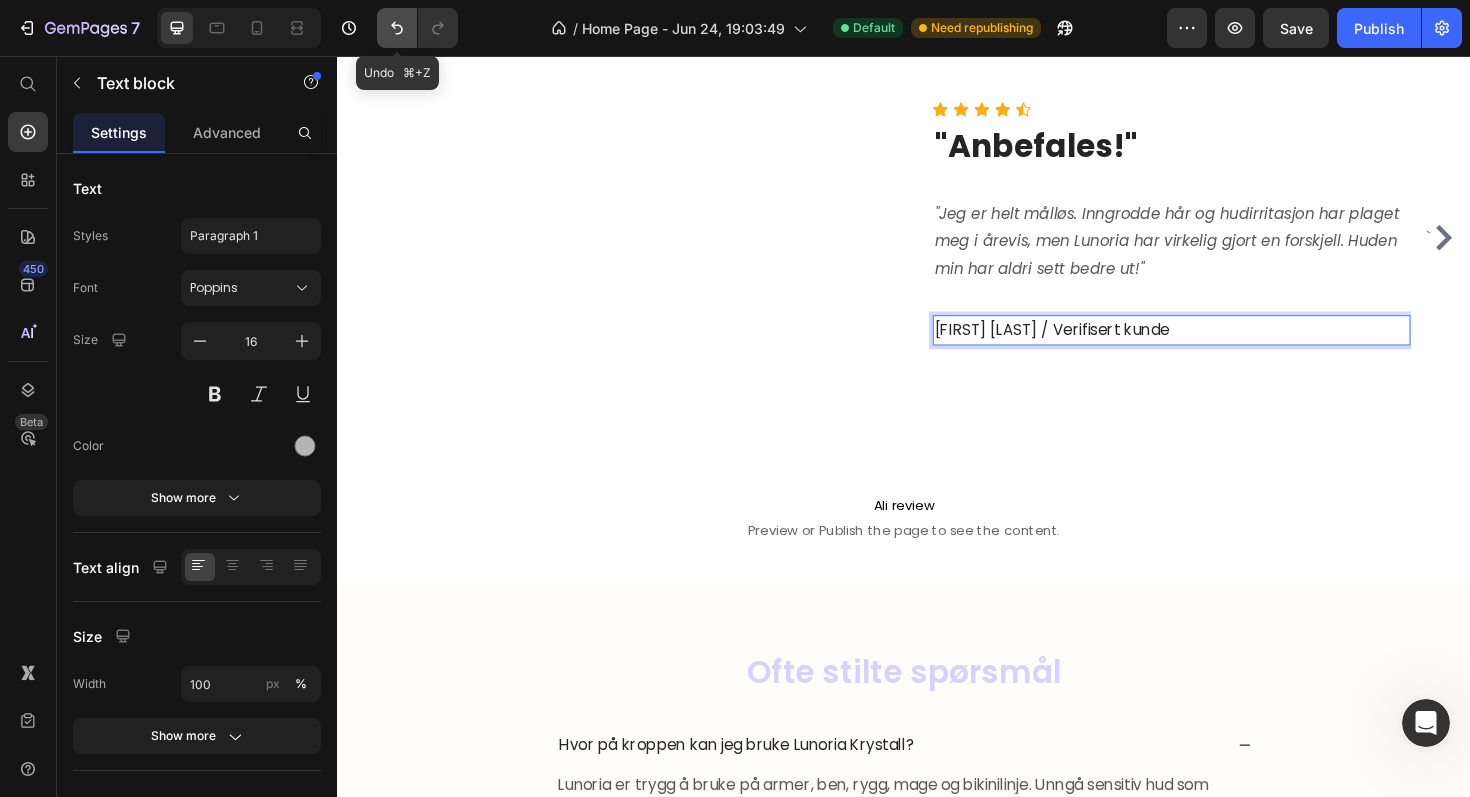 click 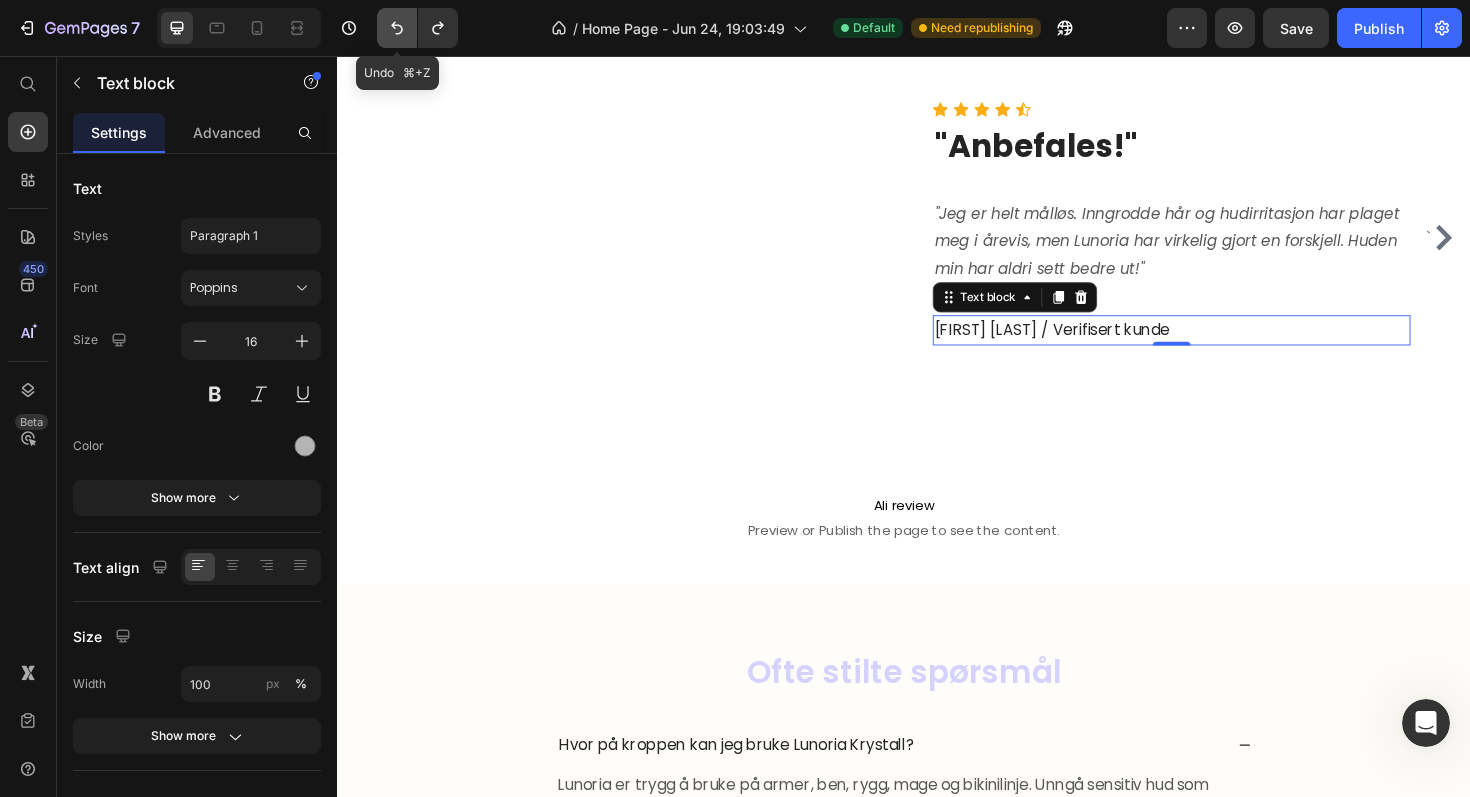 click 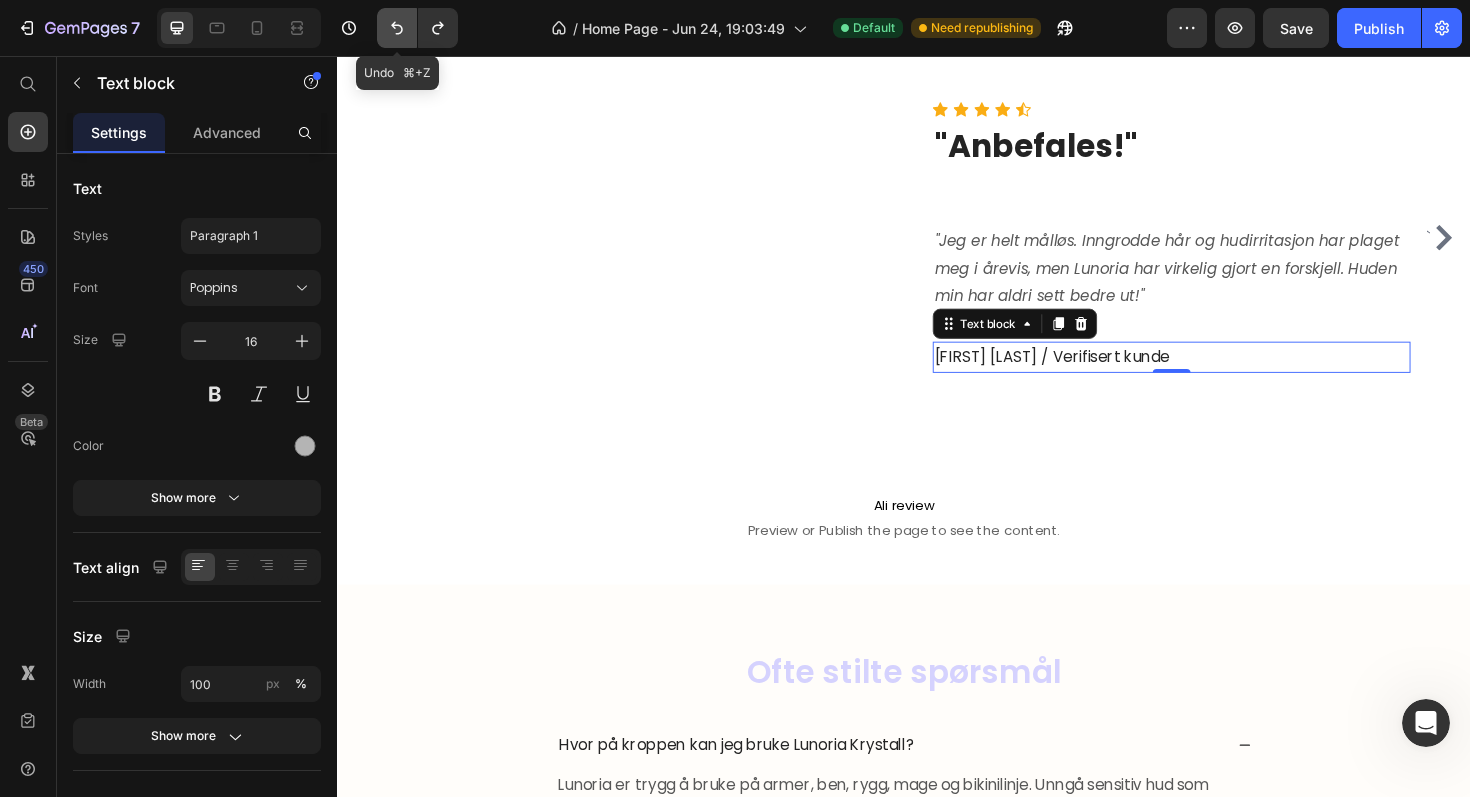 click 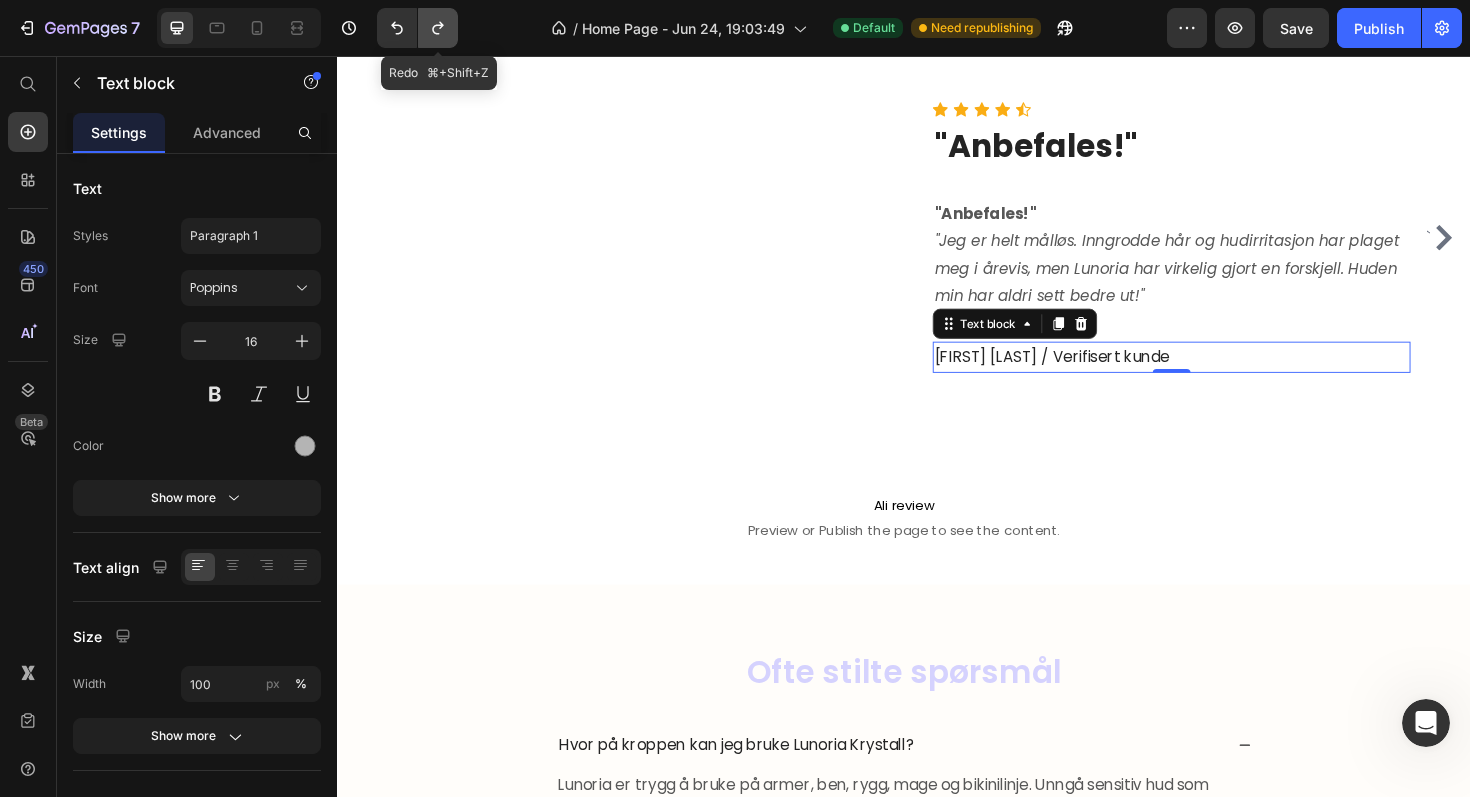 click 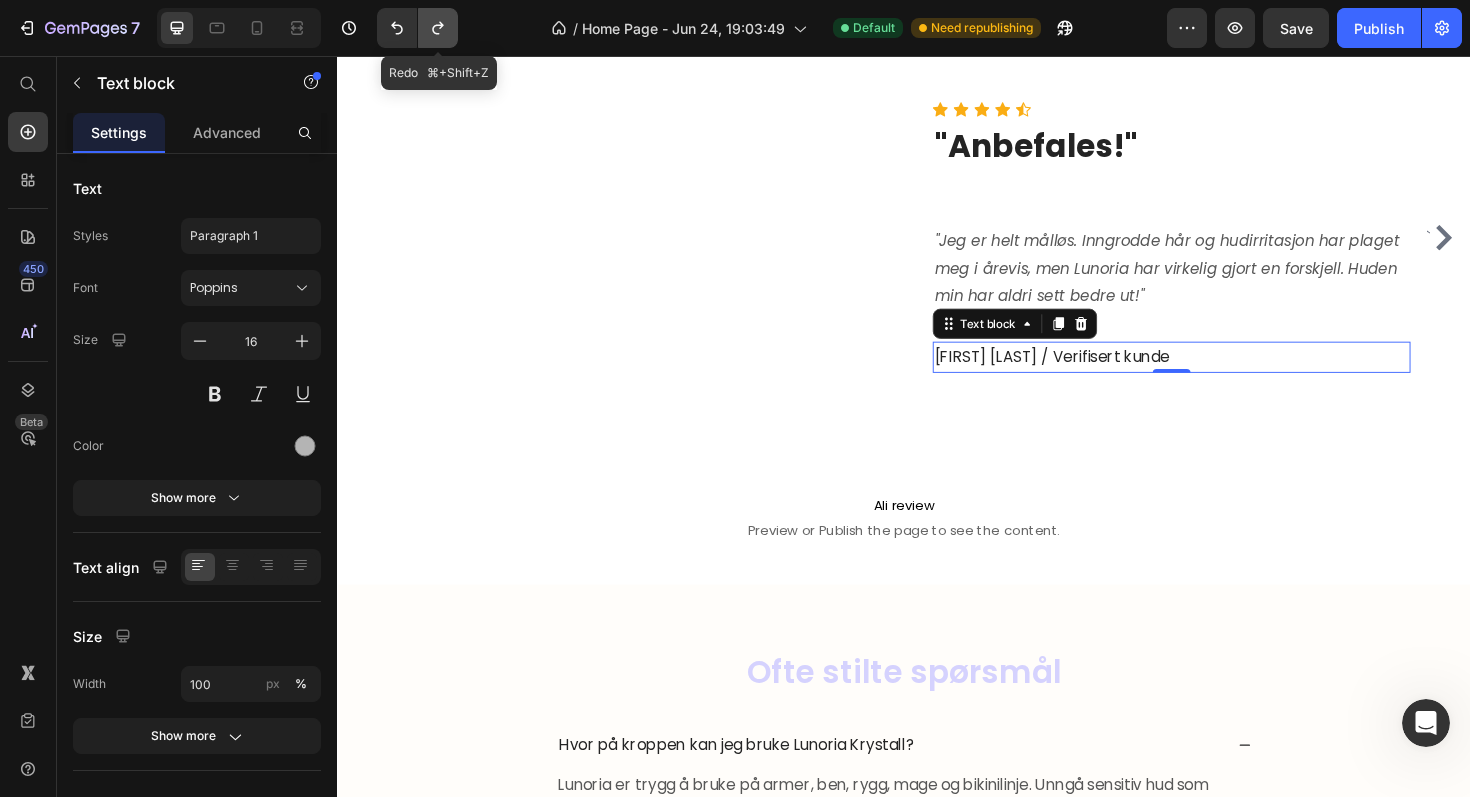 click 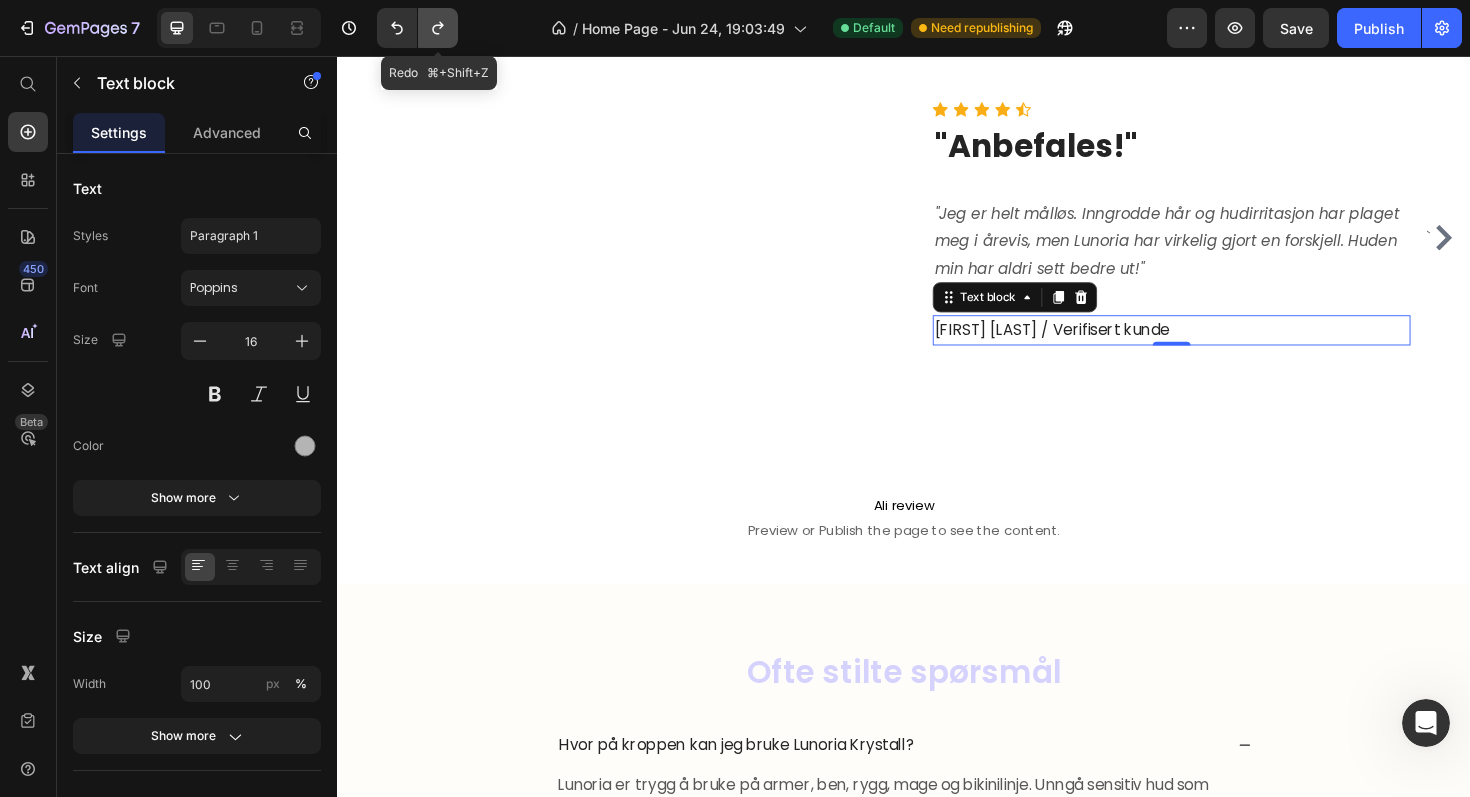 click 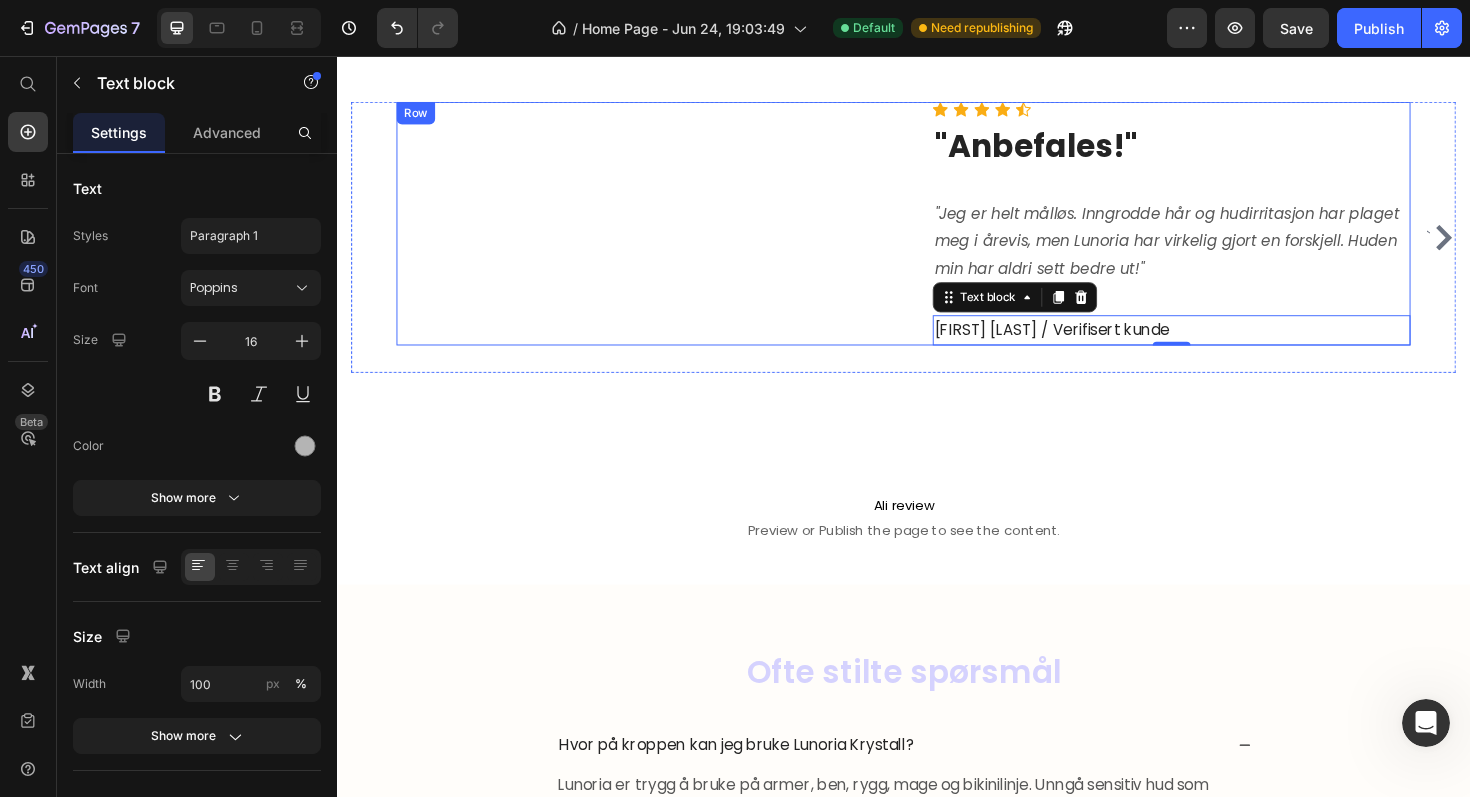 click on "Icon                Icon                Icon                Icon
Icon Icon List Hoz "Anbefales!" Heading "Jeg er helt målløs. Inngrodde hår og hudirritasjon har plaget meg i årevis, men Lunoria har virkelig gjort en forskjell. Huden min har aldri sett bedre ut!" Text block Sara B. / Verifisert kunde Text block   0" at bounding box center (1221, 234) 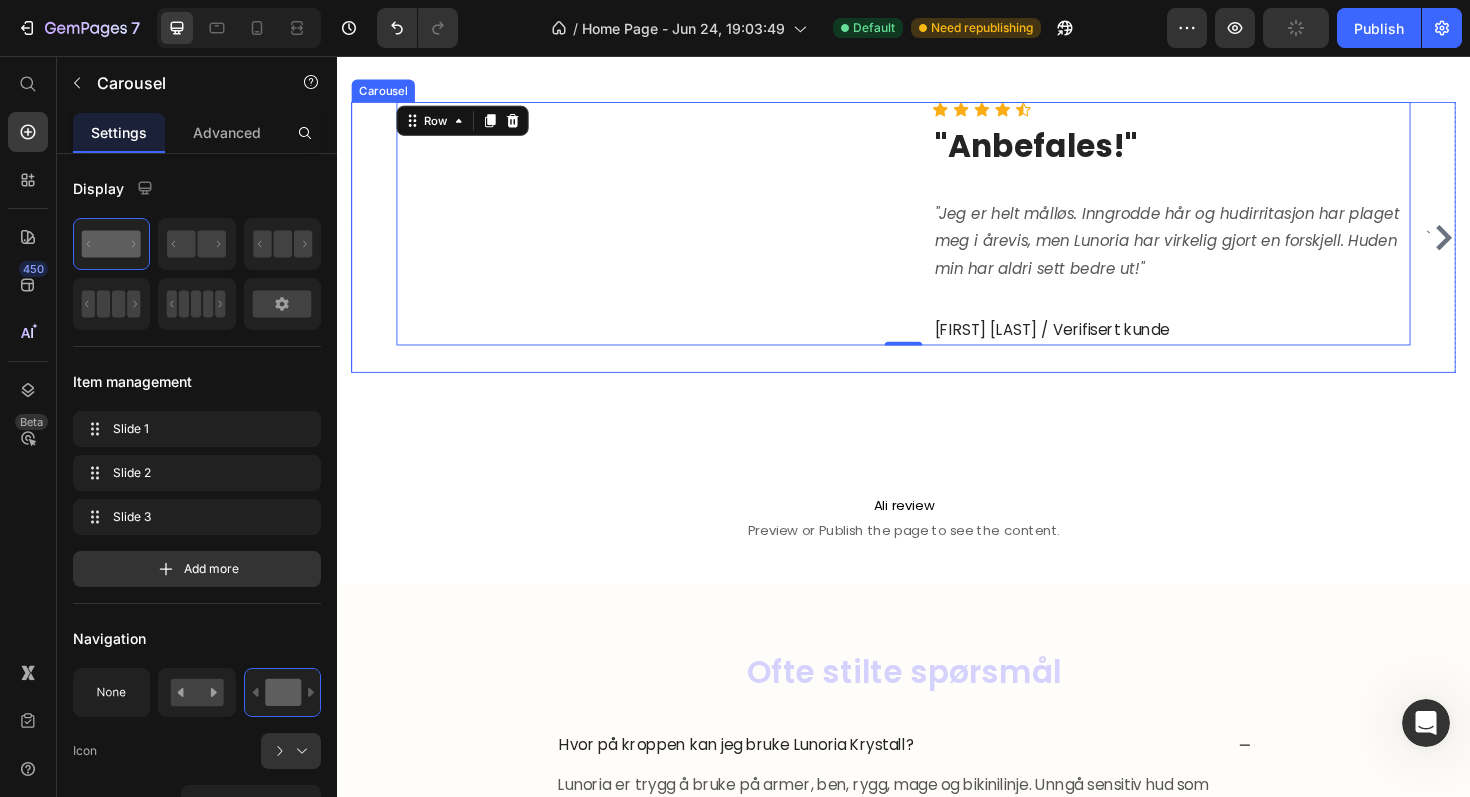 click 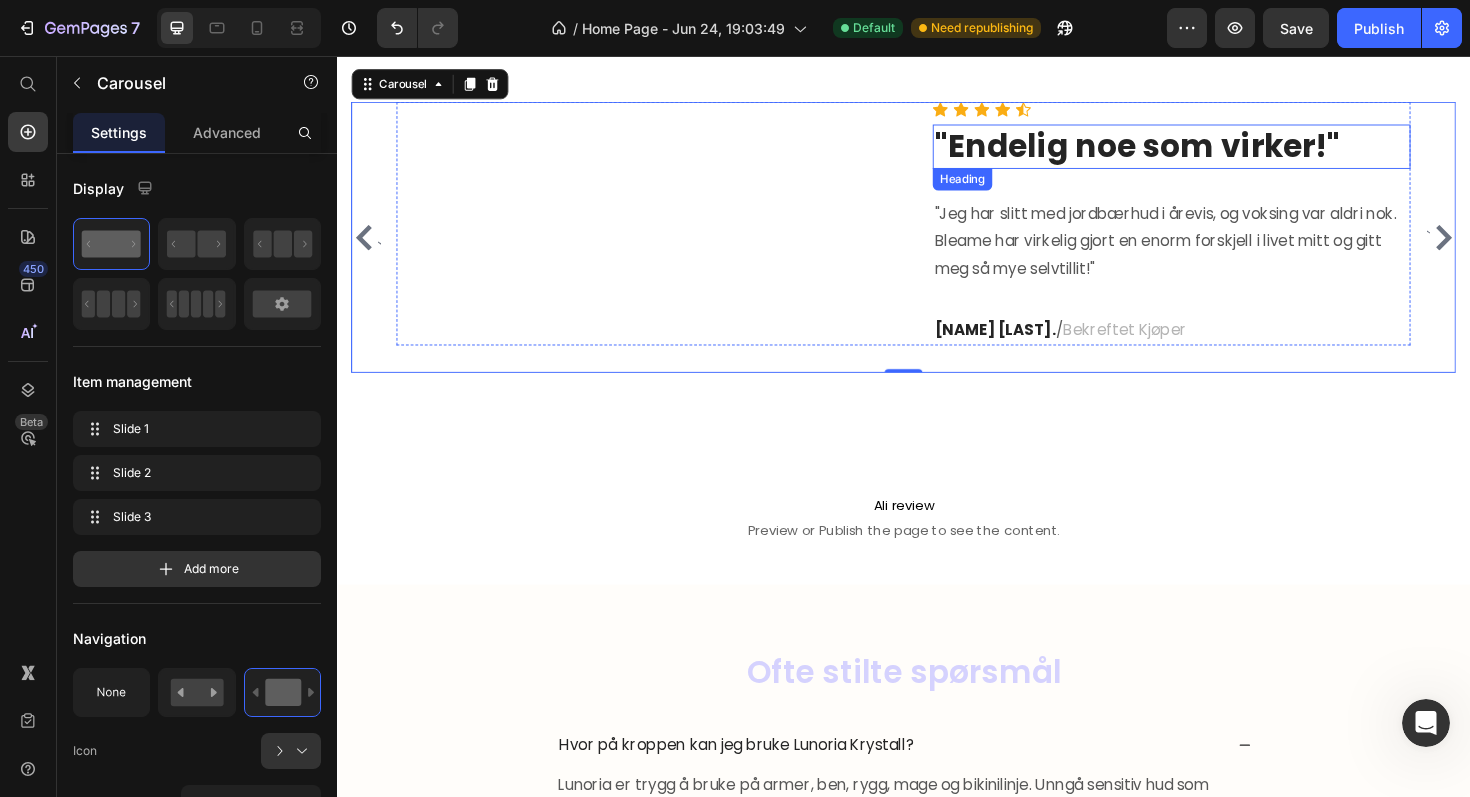 type 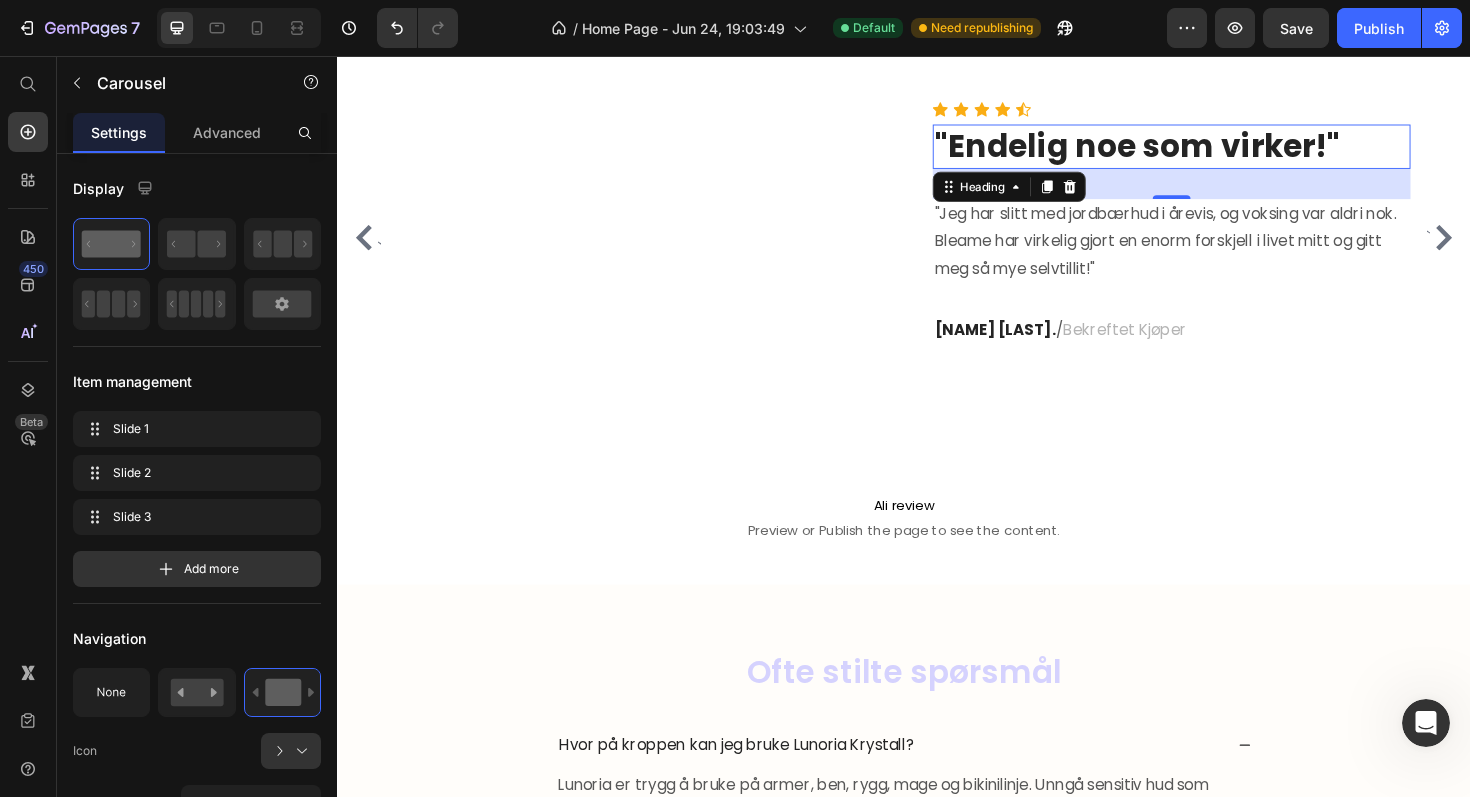 click on ""Endelig noe som virker!"" at bounding box center (1221, 152) 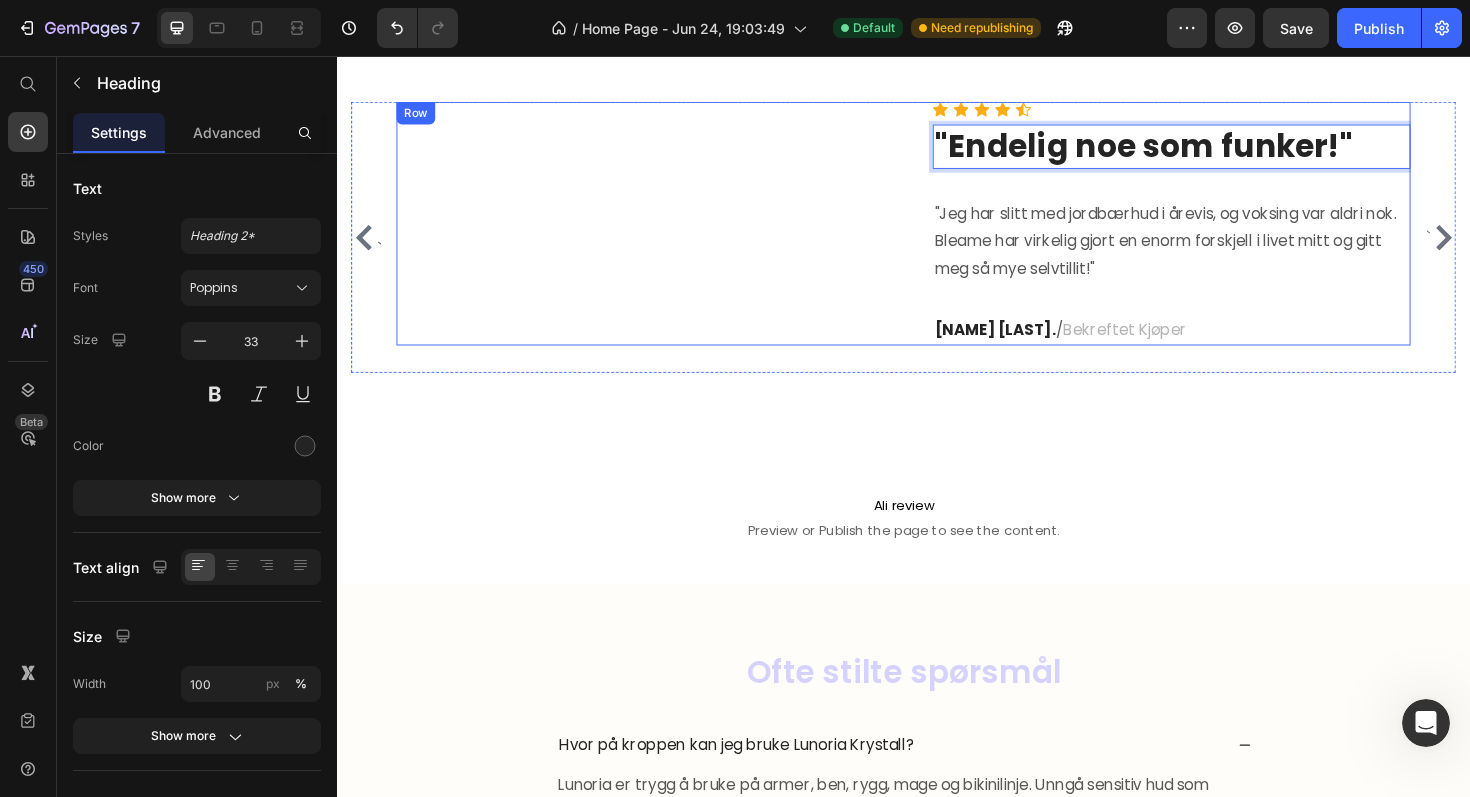 click on "Icon                Icon                Icon                Icon
Icon Icon List Hoz "Endelig noe som funker!" Heading   32 "Jeg har slitt med jordbærhud i årevis, og voksing var aldri nok. Bleame har virkelig gjort en enorm forskjell i livet mitt og gitt meg så mye selvtillit!" Text block Maria S.  /  Bekreftet Kjøper Text block" at bounding box center [1221, 234] 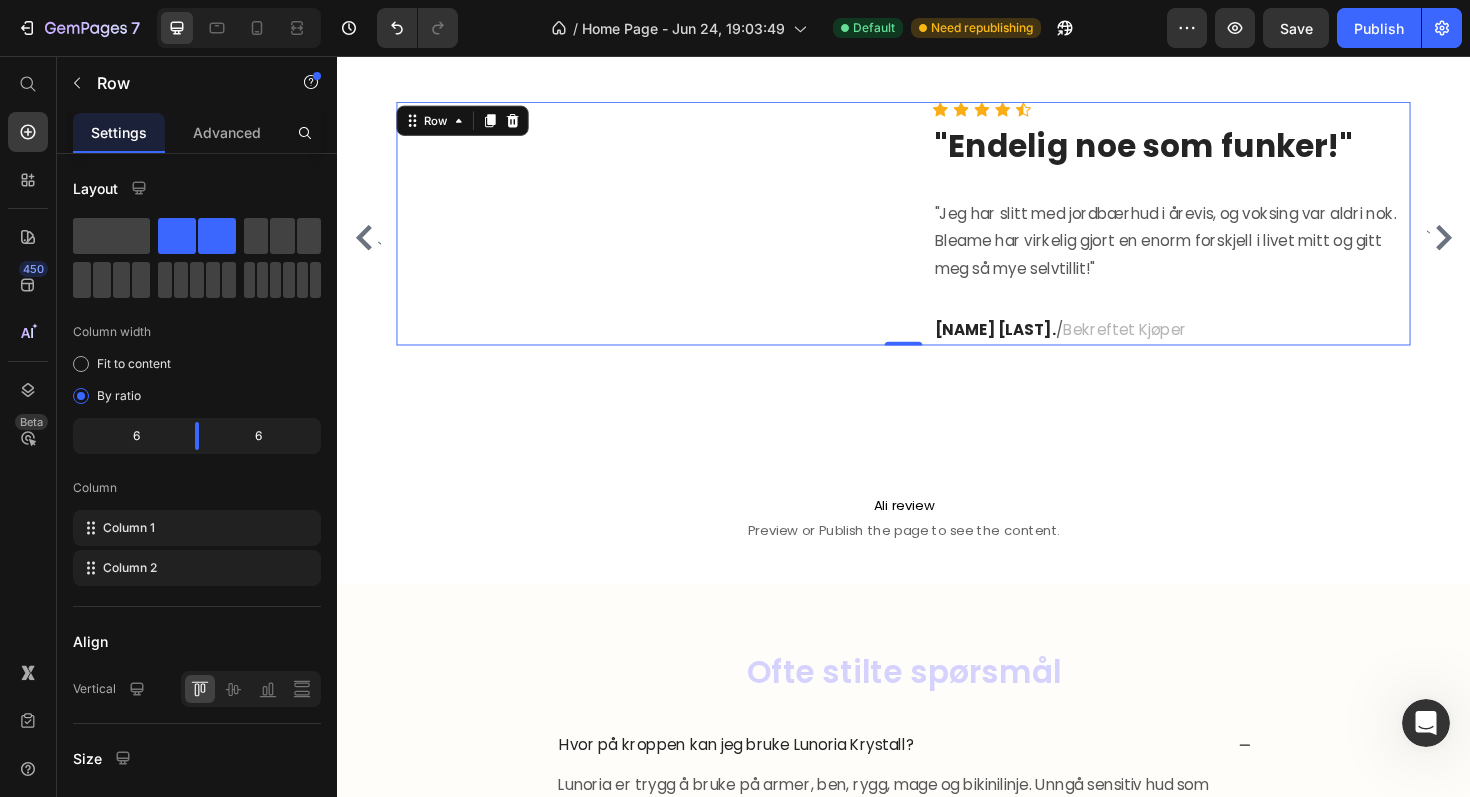 click on "Icon                Icon                Icon                Icon
Icon Icon List Hoz "Endelig noe som funker!" Heading "Jeg har slitt med jordbærhud i årevis, og voksing var aldri nok. Bleame har virkelig gjort en enorm forskjell i livet mitt og gitt meg så mye selvtillit!" Text block Maria S.  /  Bekreftet Kjøper Text block" at bounding box center (1221, 234) 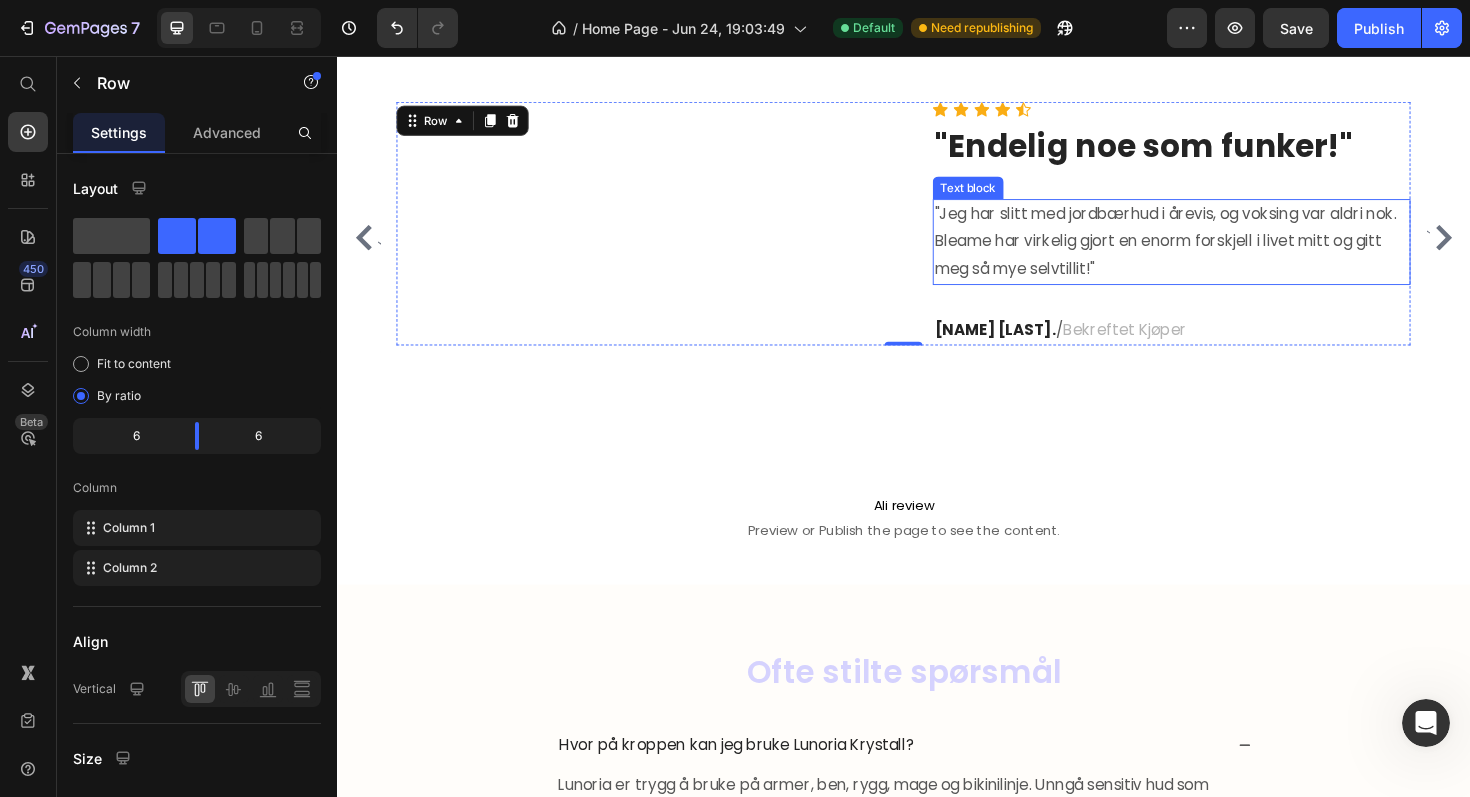 click on ""Jeg har slitt med jordbærhud i årevis, og voksing var aldri nok. Bleame har virkelig gjort en enorm forskjell i livet mitt og gitt meg så mye selvtillit!"" at bounding box center (1221, 253) 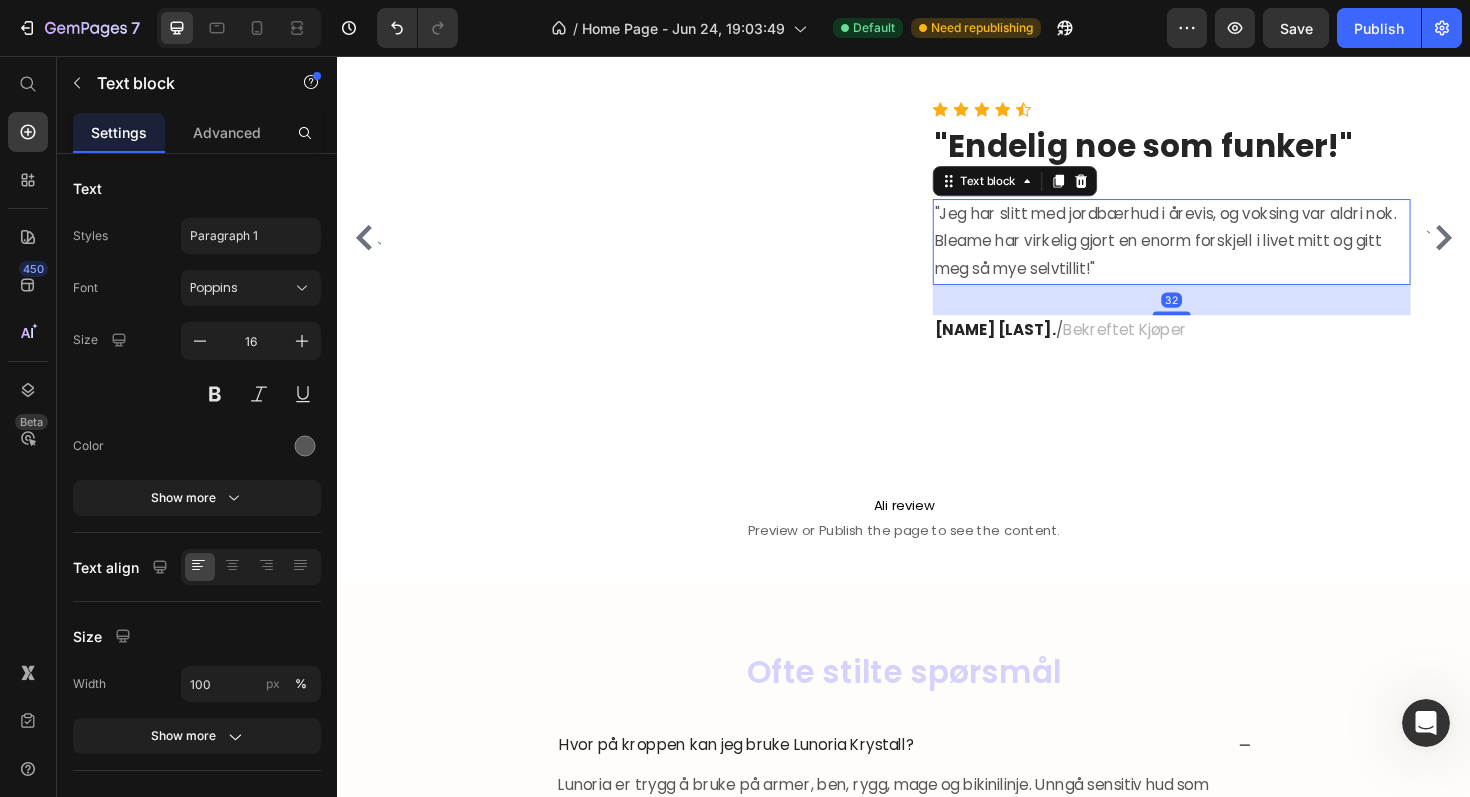 click on ""Jeg har slitt med jordbærhud i årevis, og voksing var aldri nok. Bleame har virkelig gjort en enorm forskjell i livet mitt og gitt meg så mye selvtillit!"" at bounding box center [1221, 253] 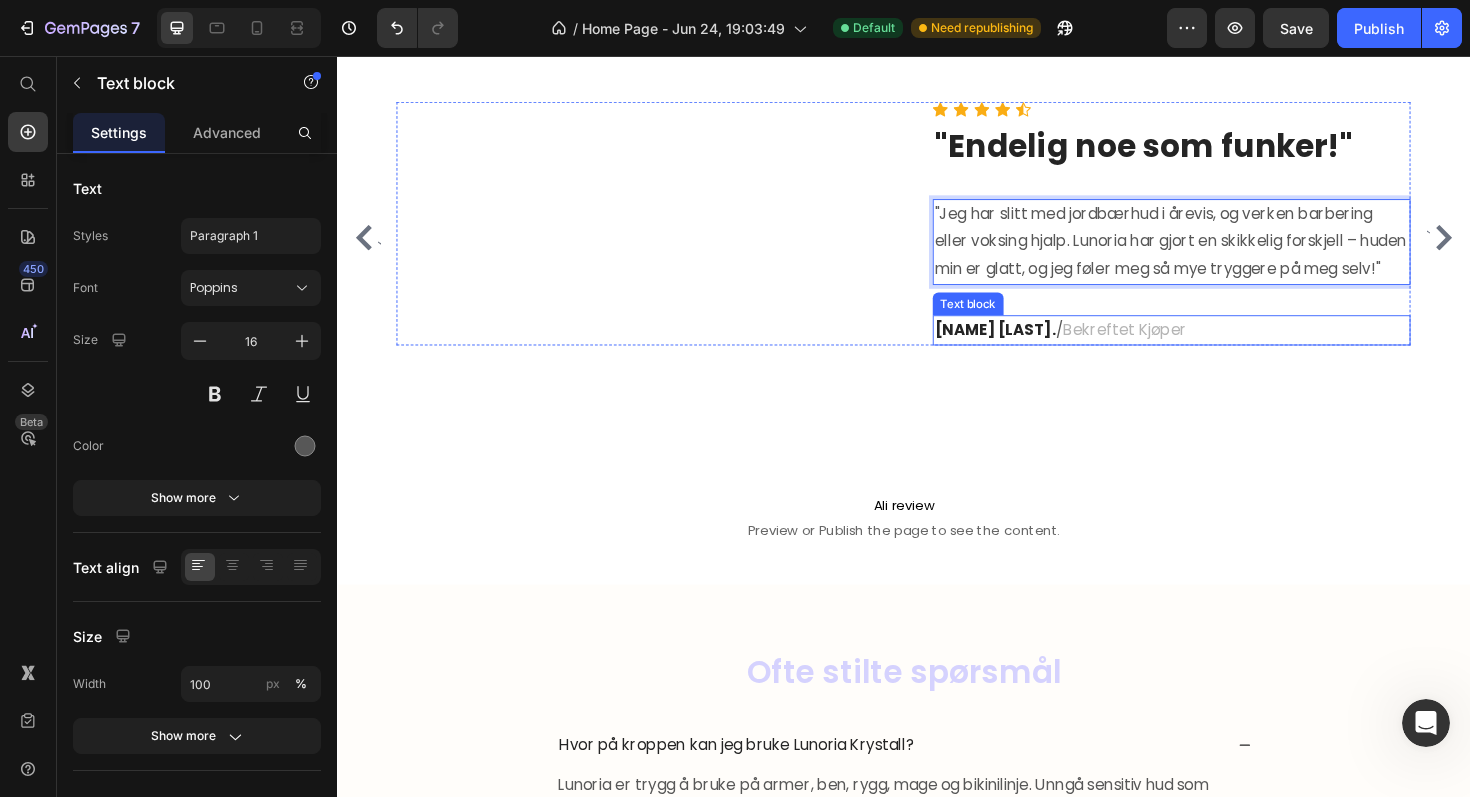 click on "[FIRST] [LAST]" at bounding box center (1034, 346) 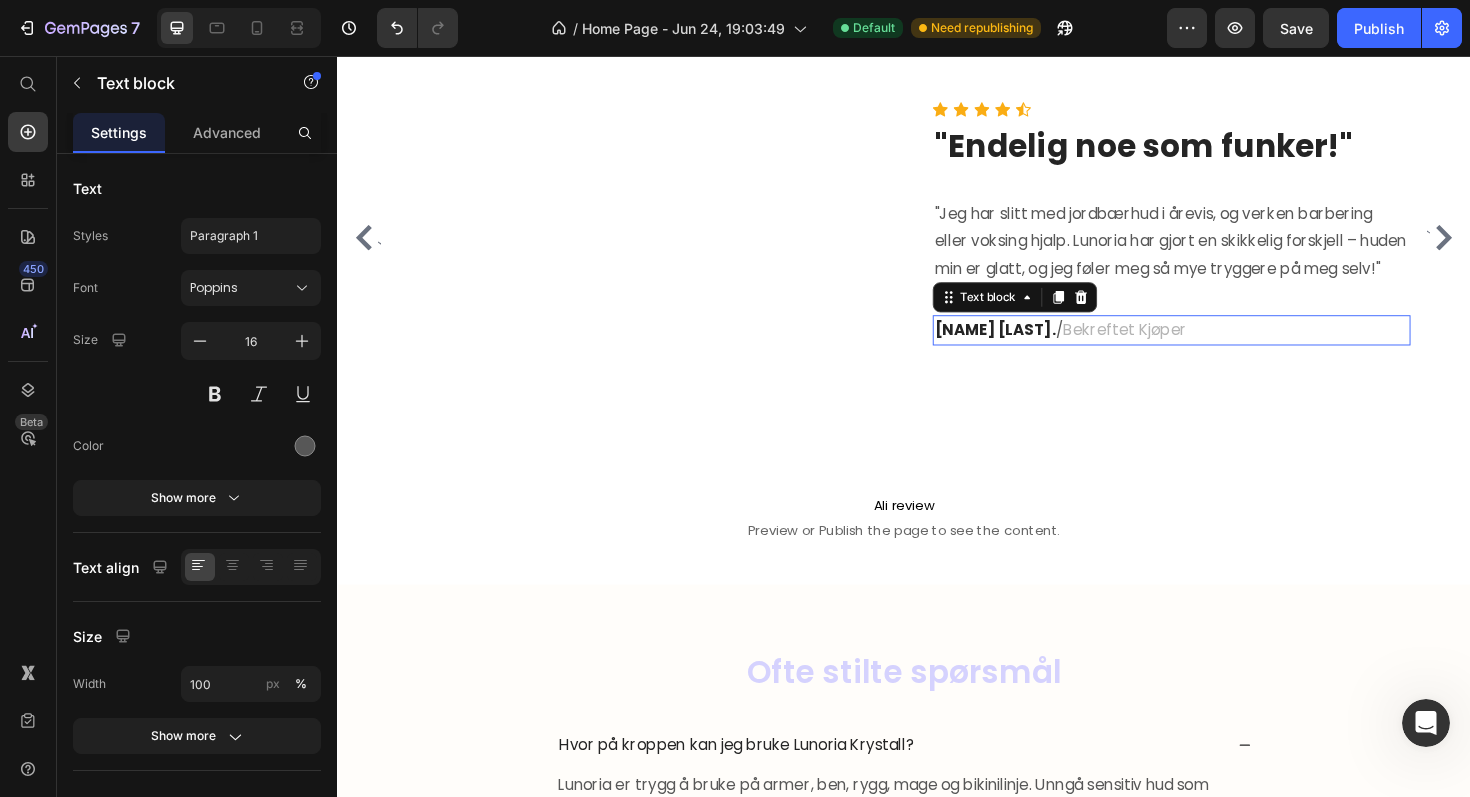 click on "[FIRST] [LAST]" at bounding box center (1034, 346) 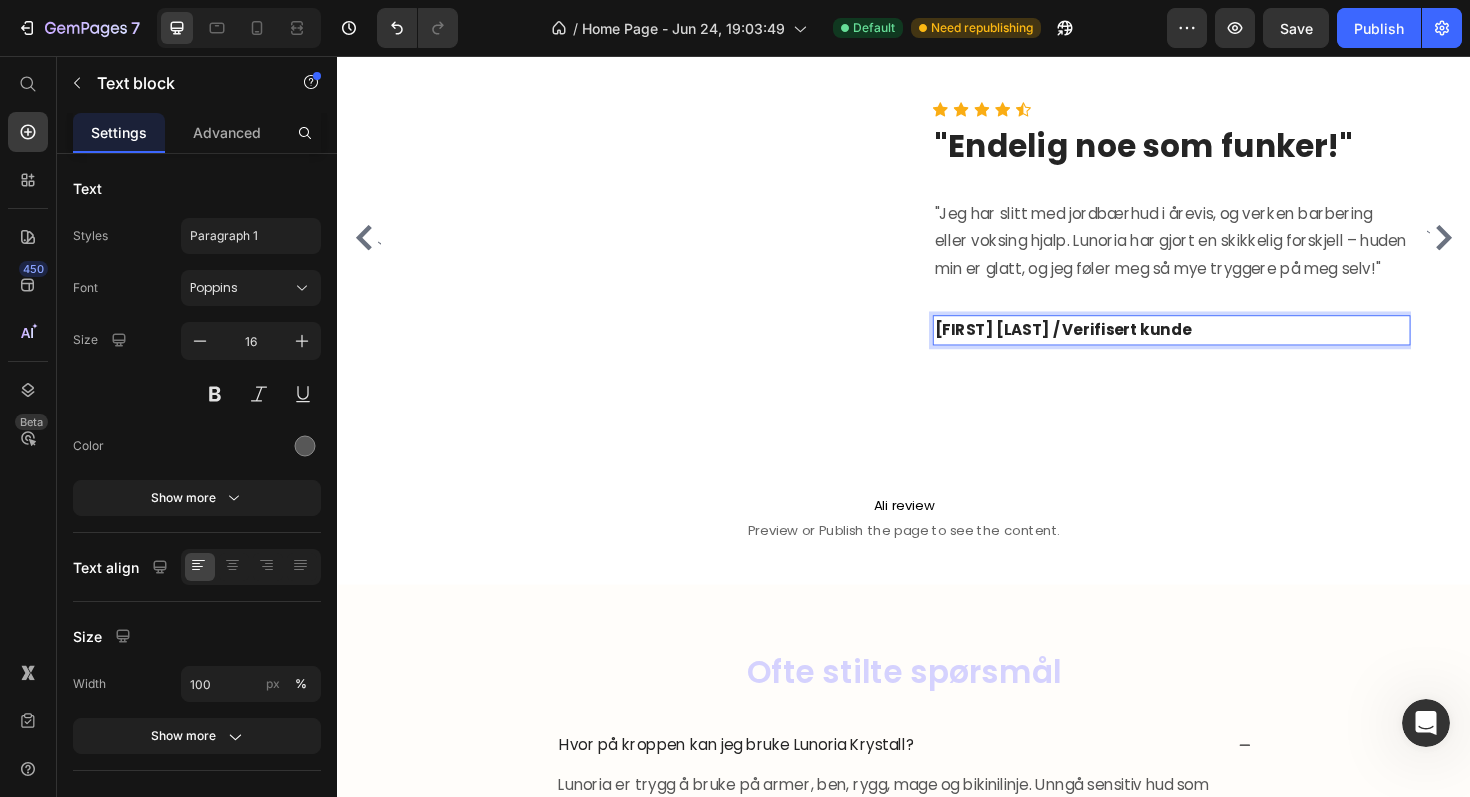 click on "Icon                Icon                Icon                Icon
Icon Icon List Hoz "Endelig noe som funker!" Heading "Jeg har slitt med jordbærhud i årevis, og verken barbering eller voksing hjalp. Lunoria har gjort en skikkelig forskjell – huden min er glatt, og jeg føler meg så mye tryggere på meg selv!" Text block Maria S. / Verifisert kunde Text block   0" at bounding box center (1221, 234) 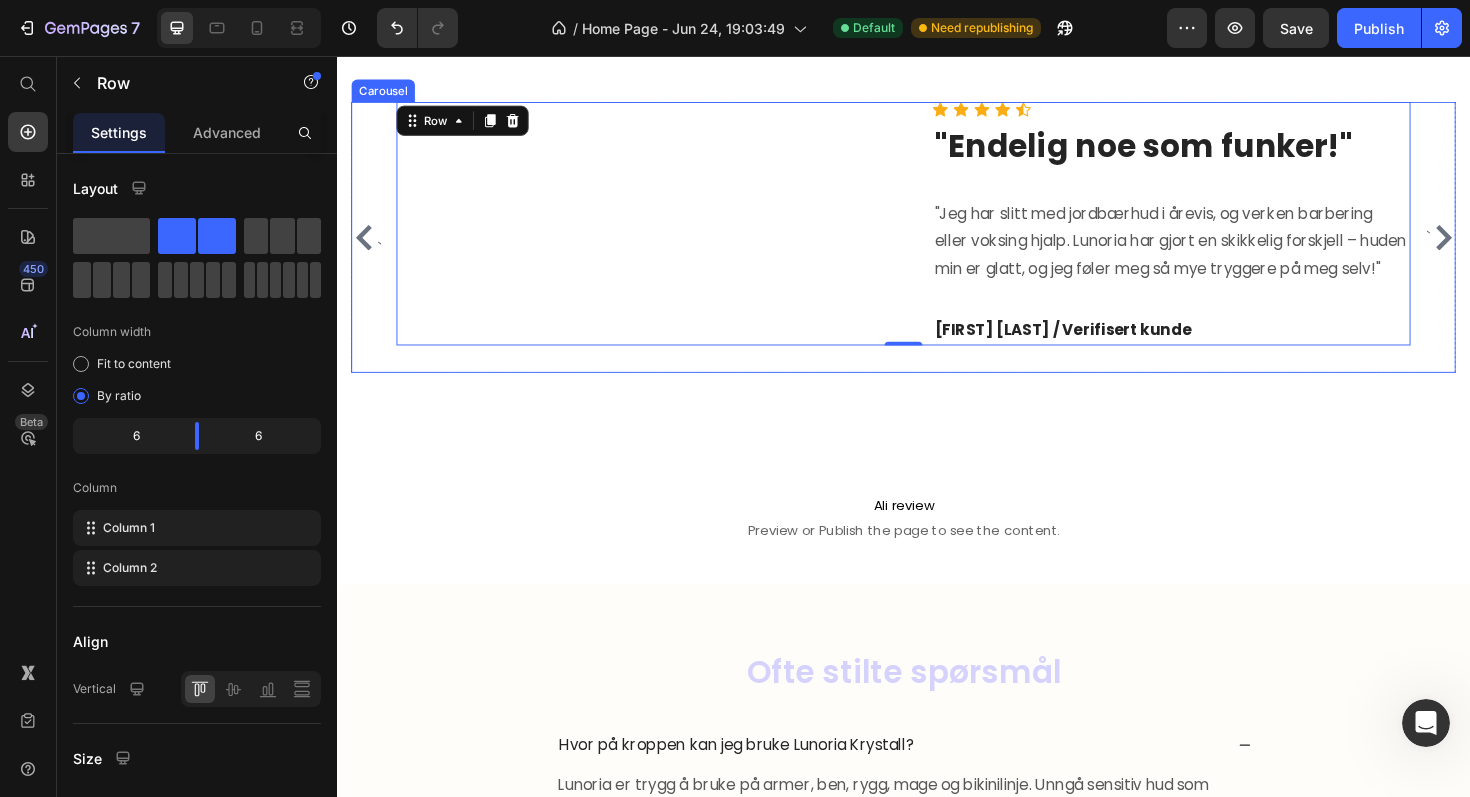 click 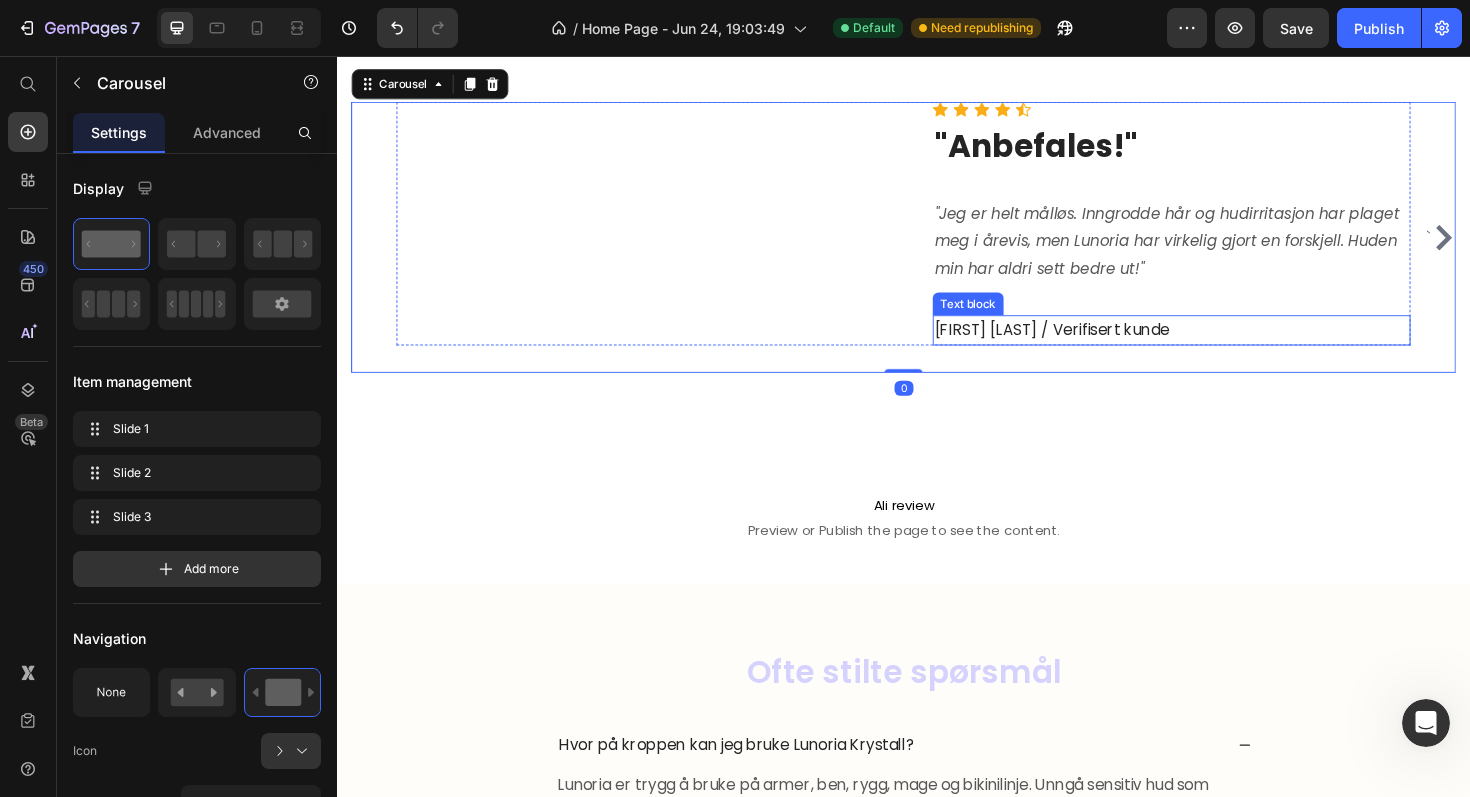 click on "Sara B. / Verifisert kunde" at bounding box center (1094, 346) 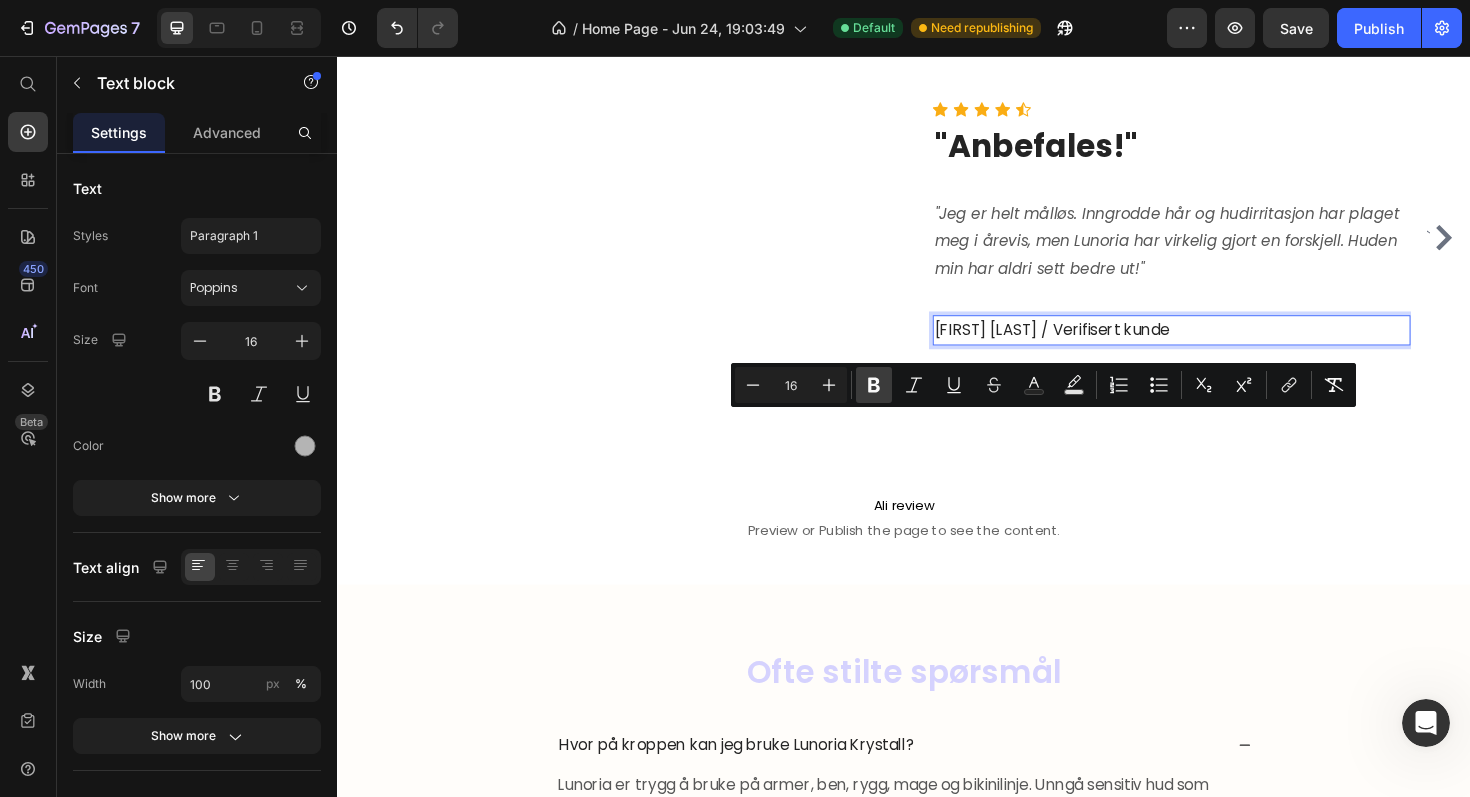 click 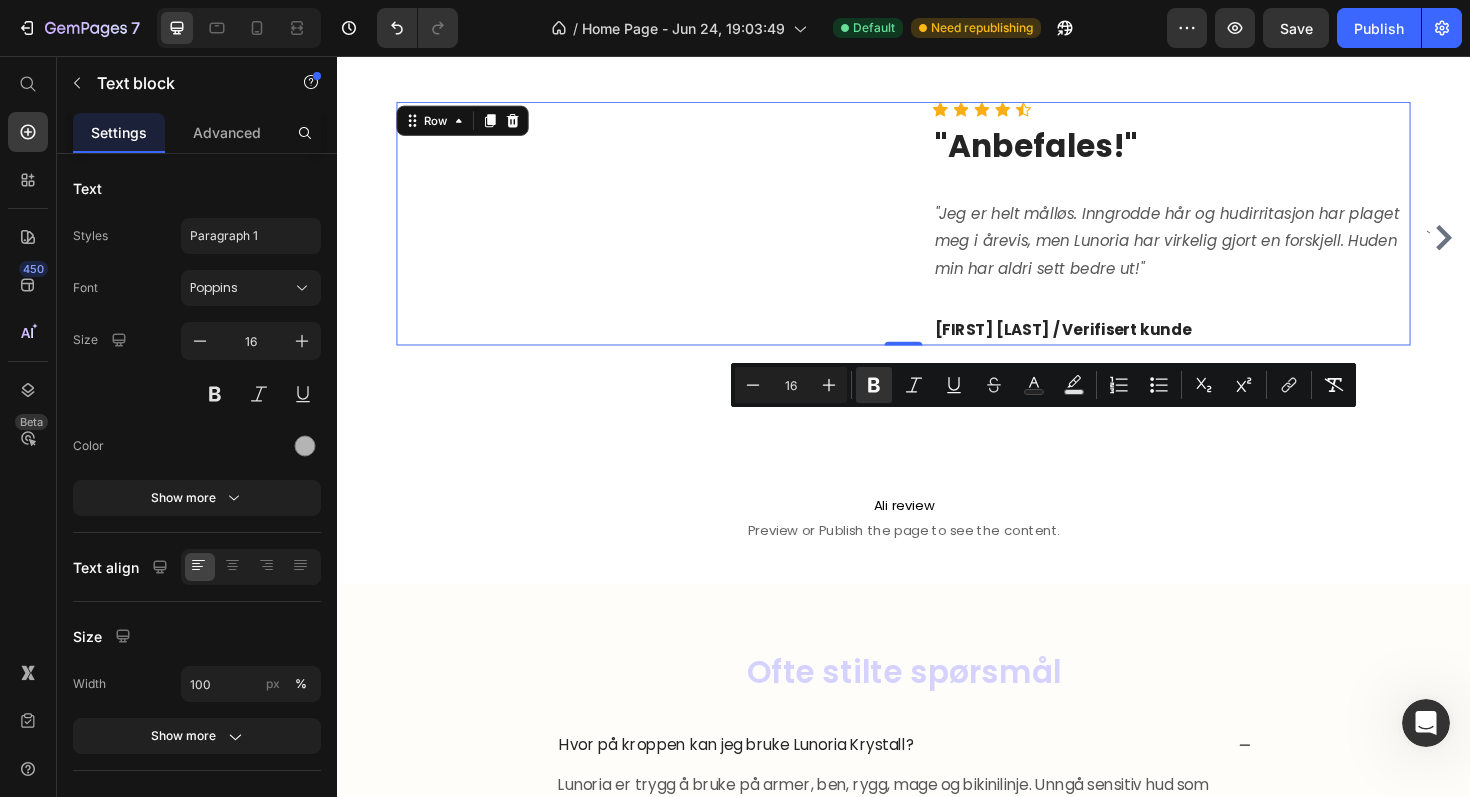click on "Icon                Icon                Icon                Icon
Icon Icon List Hoz "Anbefales!" Heading "Jeg er helt målløs. Inngrodde hår og hudirritasjon har plaget meg i årevis, men Lunoria har virkelig gjort en forskjell. Huden min har aldri sett bedre ut!" Text block Sara B. / Verifisert kunde Text block" at bounding box center [1221, 234] 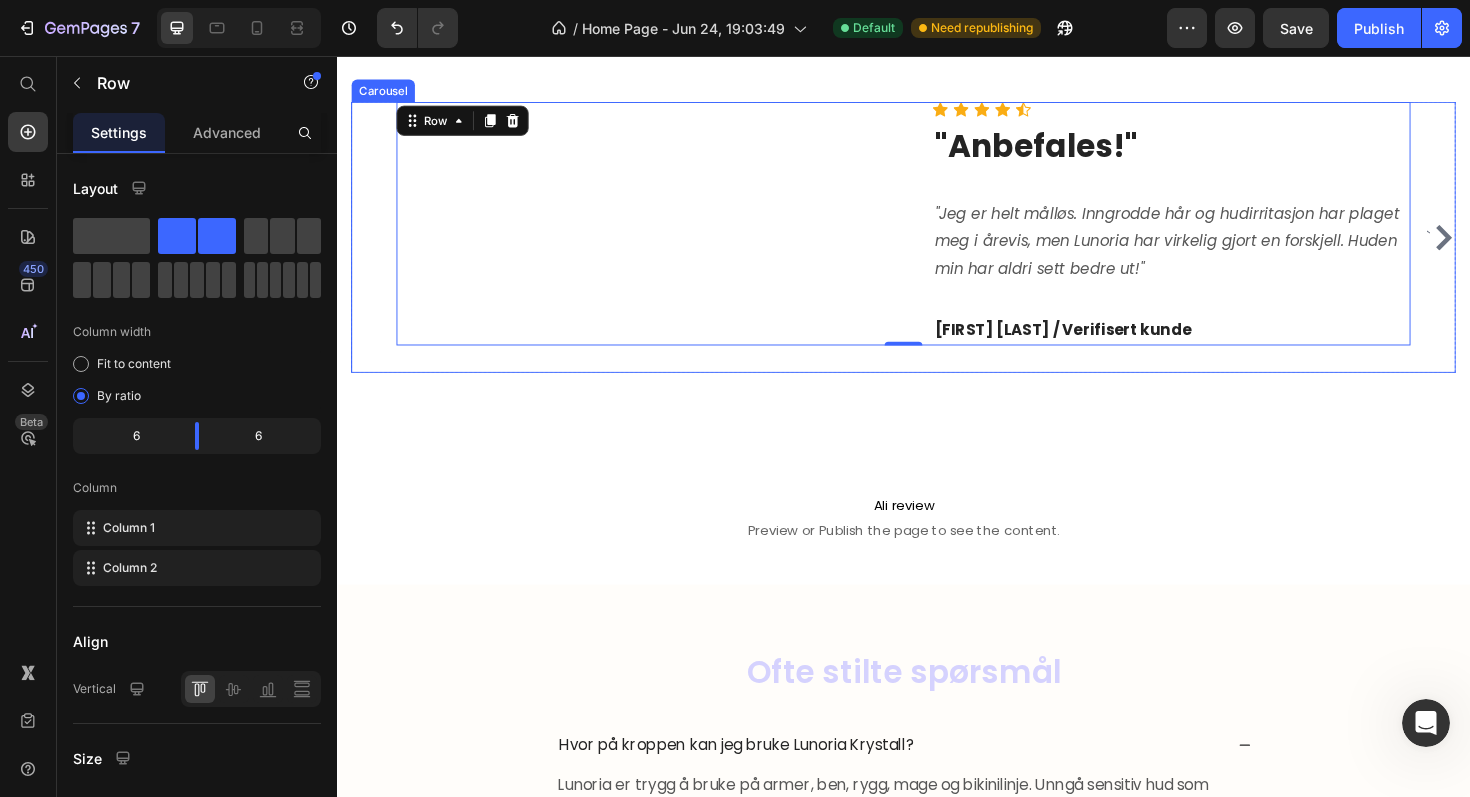 click 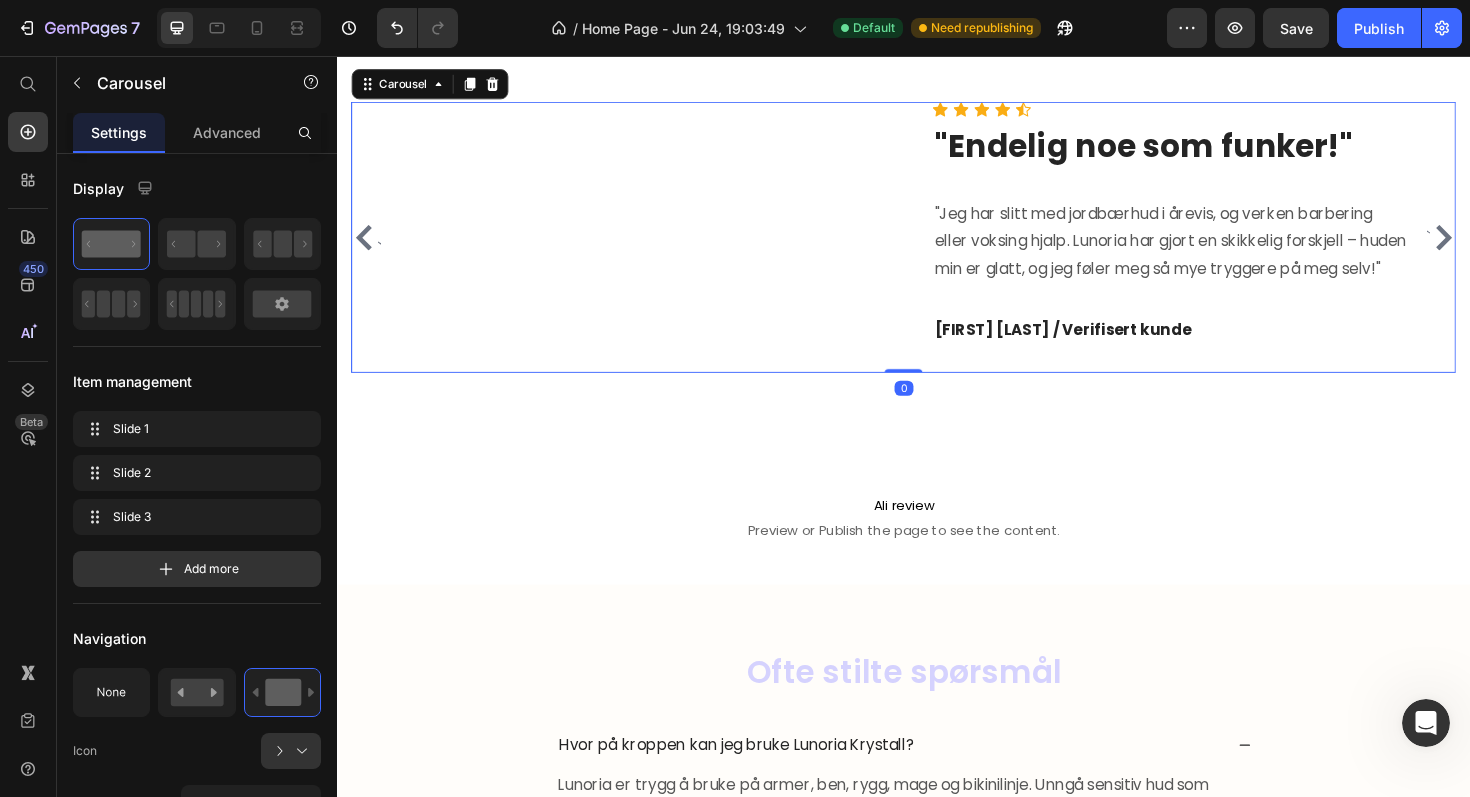 click 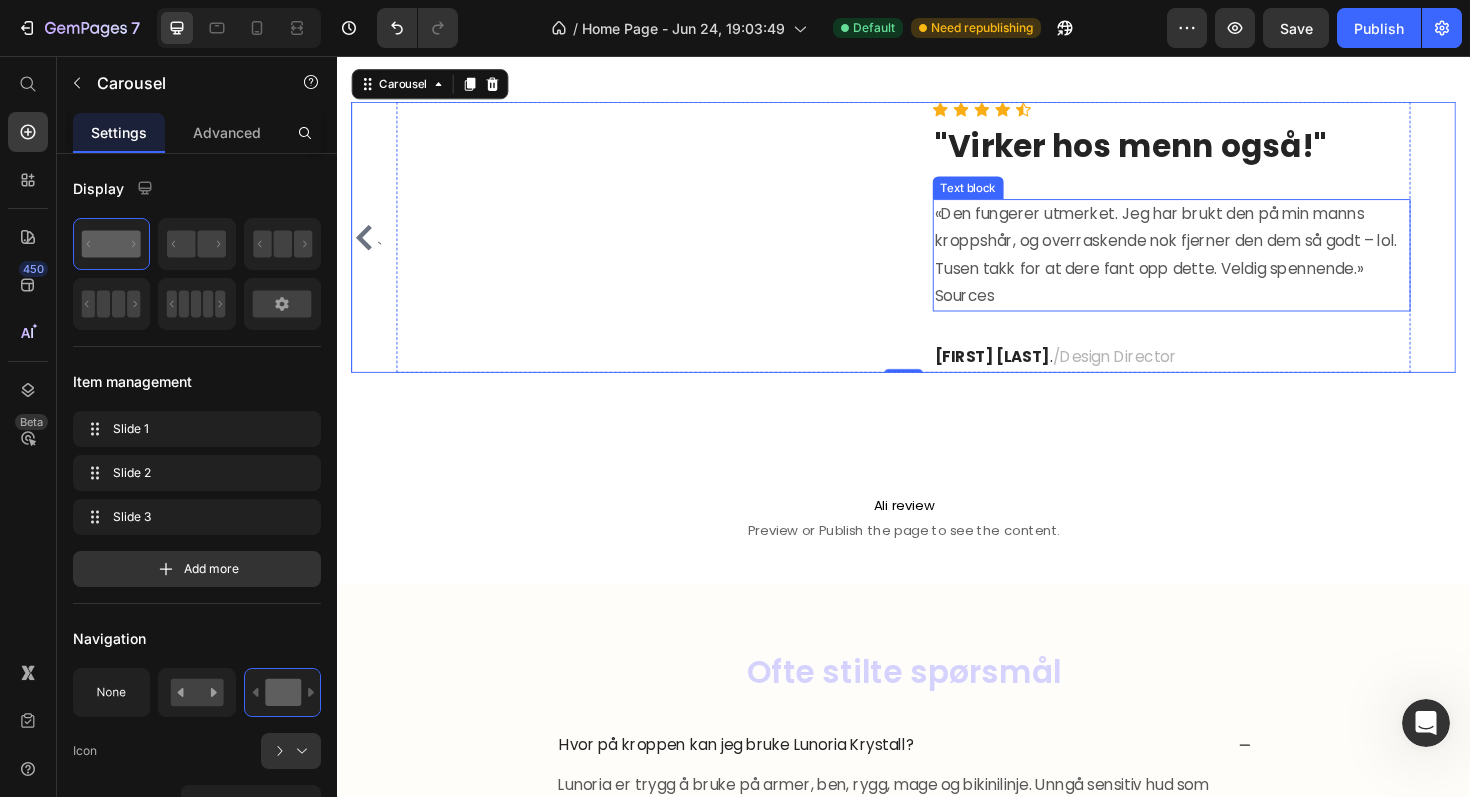 click on "«Den fungerer utmerket. Jeg har brukt den på min manns kroppshår, og overraskende nok fjerner den dem så godt – lol. Tusen takk for at dere fant opp dette. Veldig spennende.»" at bounding box center (1221, 253) 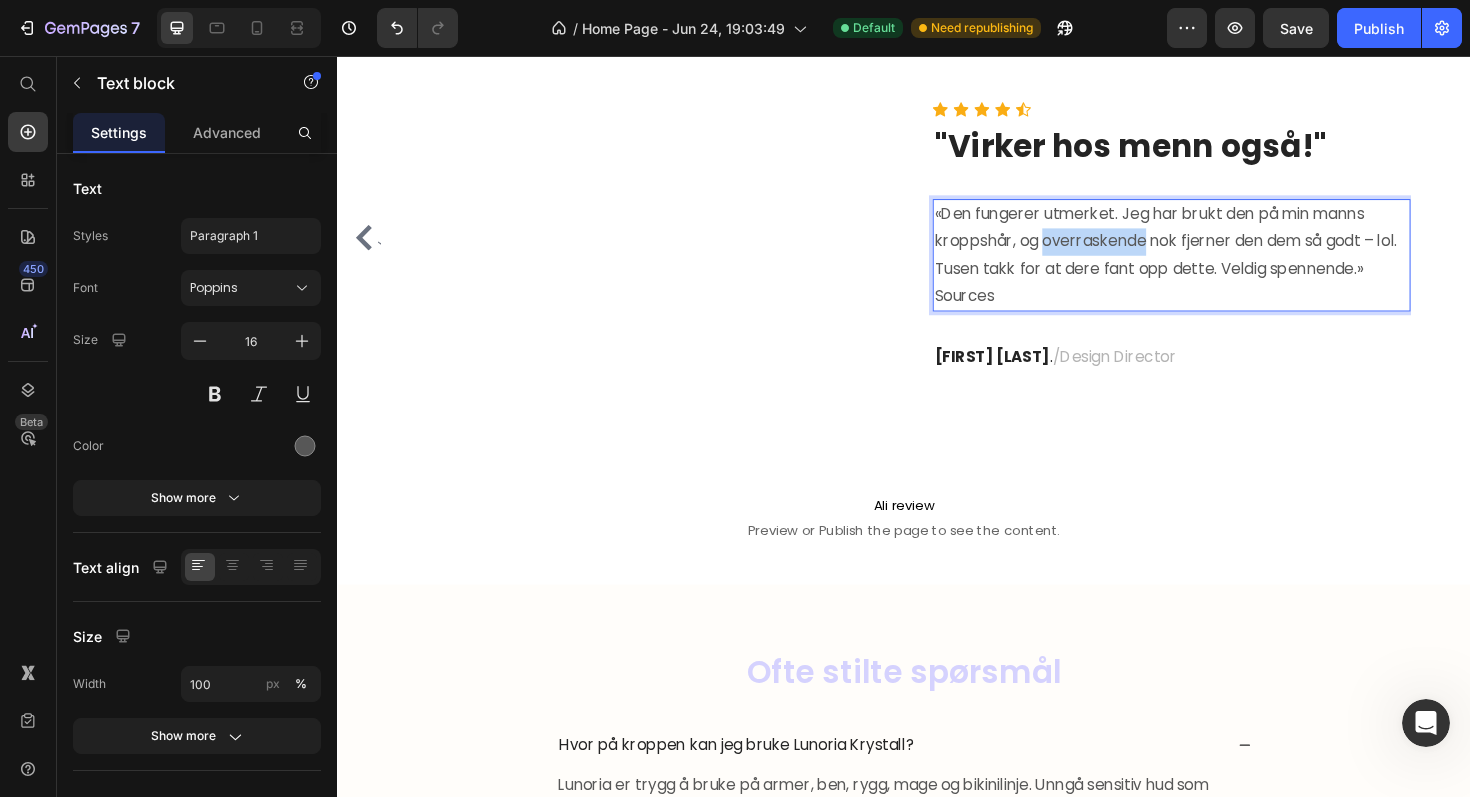 click on "«Den fungerer utmerket. Jeg har brukt den på min manns kroppshår, og overraskende nok fjerner den dem så godt – lol. Tusen takk for at dere fant opp dette. Veldig spennende.»" at bounding box center [1221, 253] 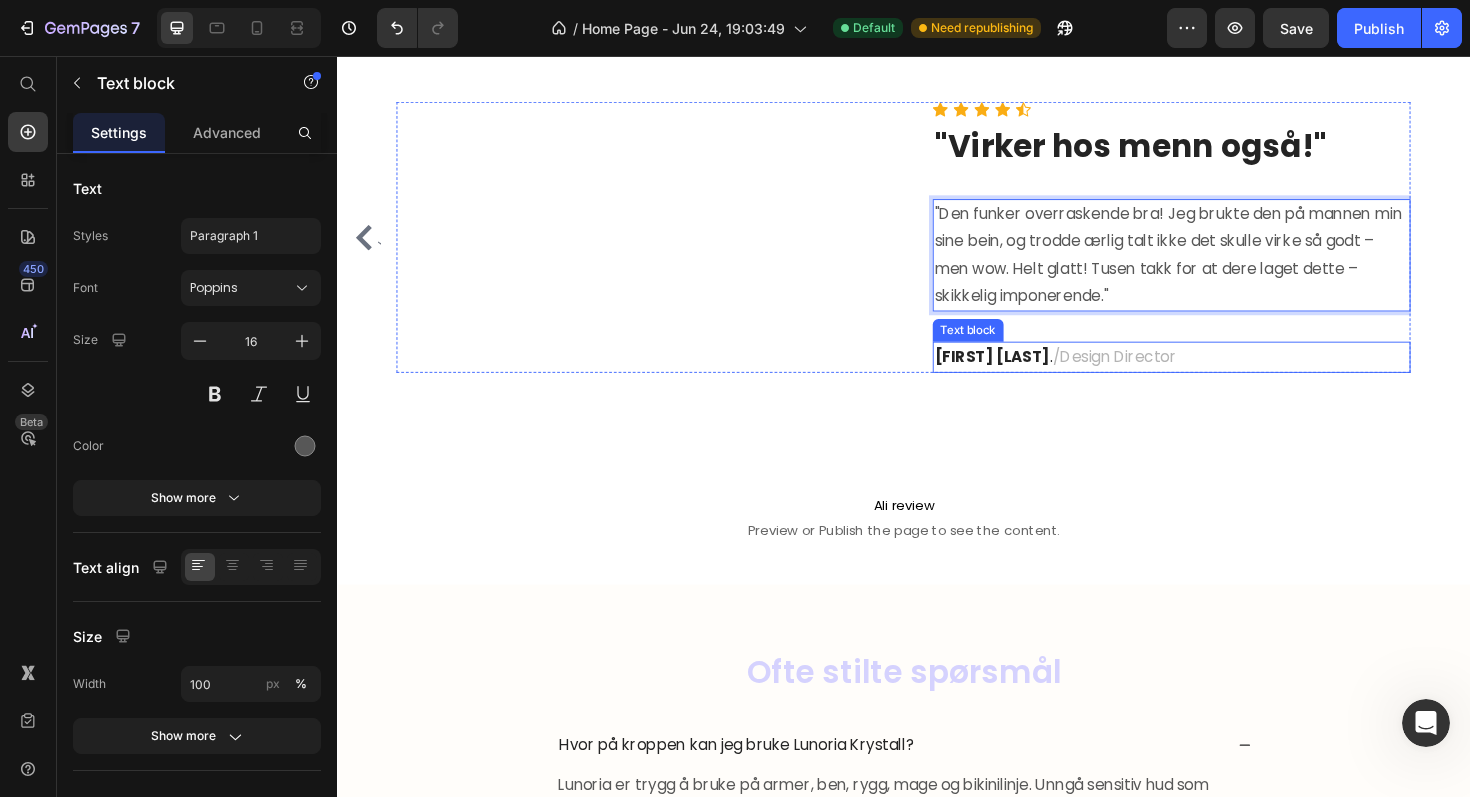 click on "Ryan S" at bounding box center (1031, 374) 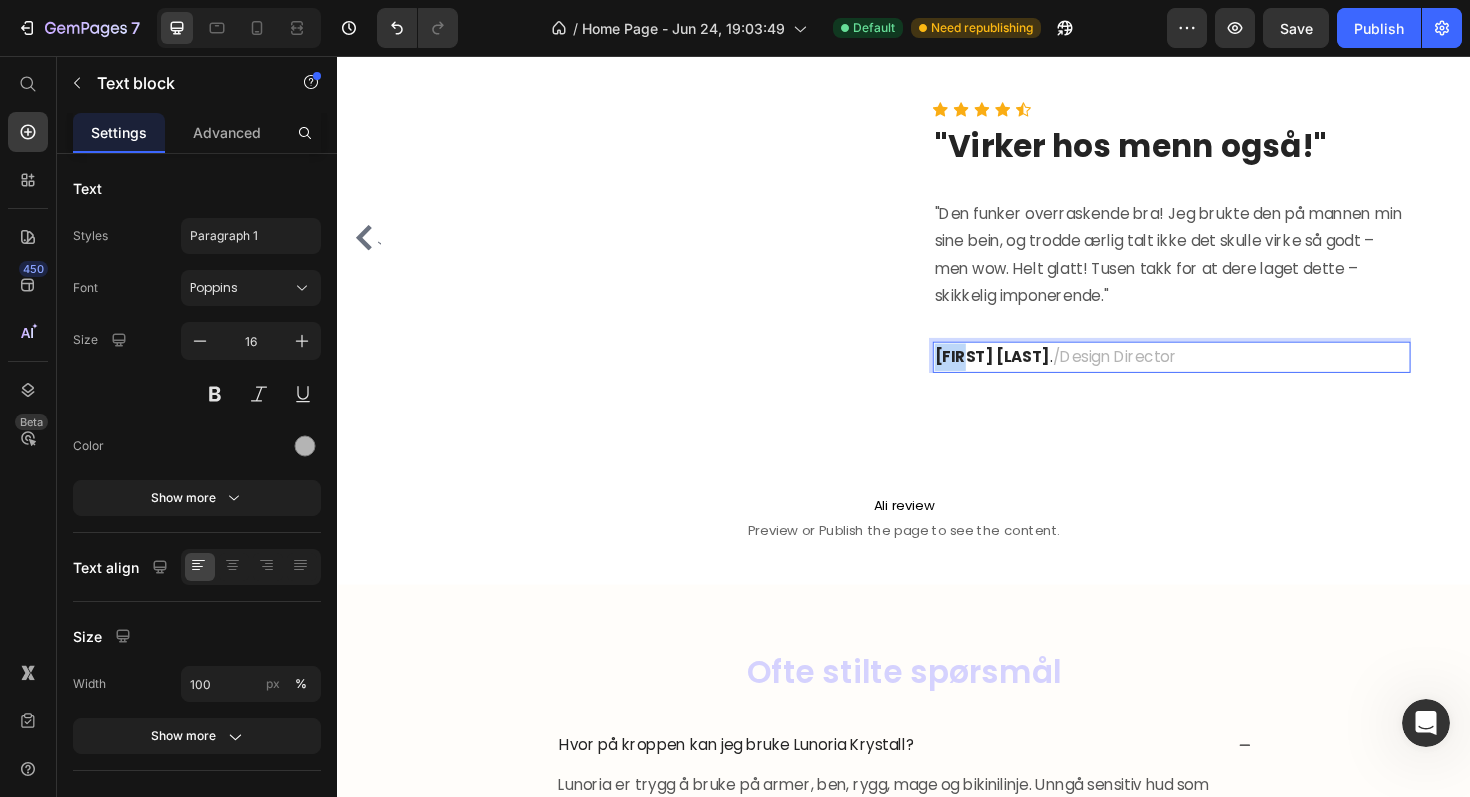 click on "[FIRST] [LAST]" at bounding box center (1031, 374) 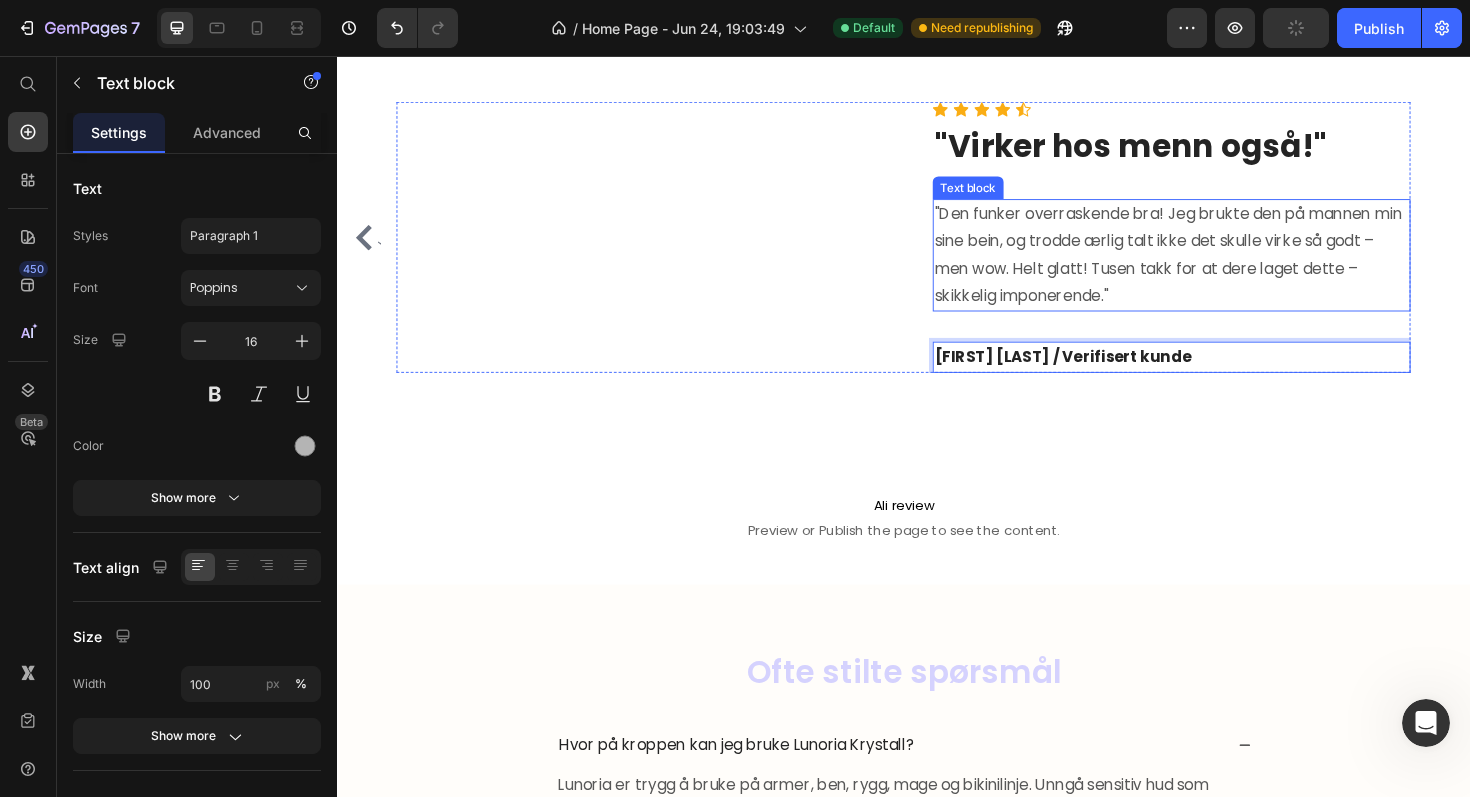 click on ""Den funker overraskende bra! Jeg brukte den på mannen min sine bein, og trodde ærlig talt ikke det skulle virke så godt – men wow. Helt glatt! Tusen takk for at dere laget dette – skikkelig imponerende."" at bounding box center [1221, 267] 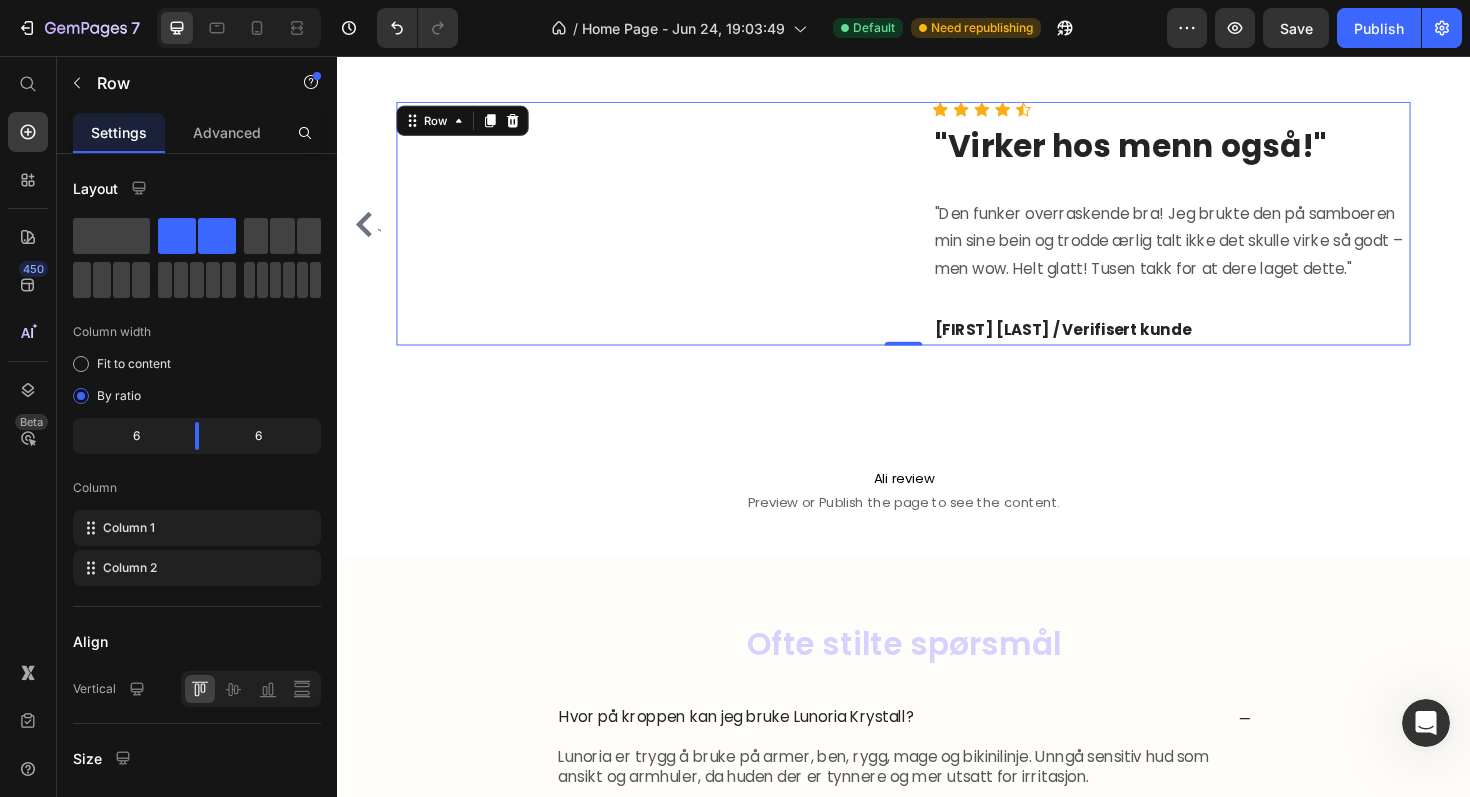 click on "Before Text block Row Row Image Row Row                Icon                Icon                Icon                Icon
Icon Icon List Hoz "Virker hos menn også!" Heading "Den funker overraskende bra! Jeg brukte den på samboeren min sine bein og trodde ærlig talt ikke det skulle virke så godt – men wow. Helt glatt! Tusen takk for at dere laget dette." Text block Sofie R. / Verifisert kunde Text block Row   0" at bounding box center [937, 234] 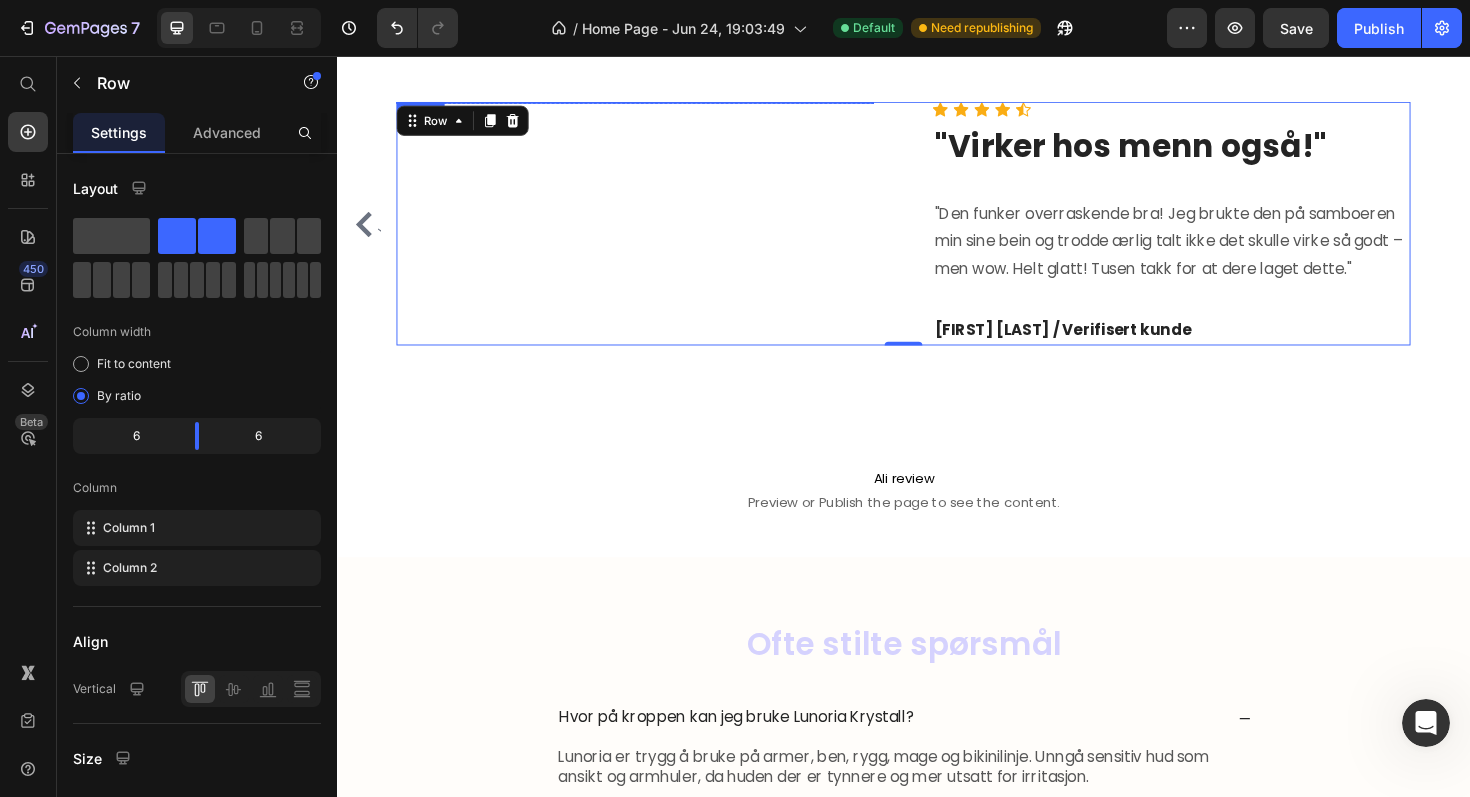 click at bounding box center (653, 105) 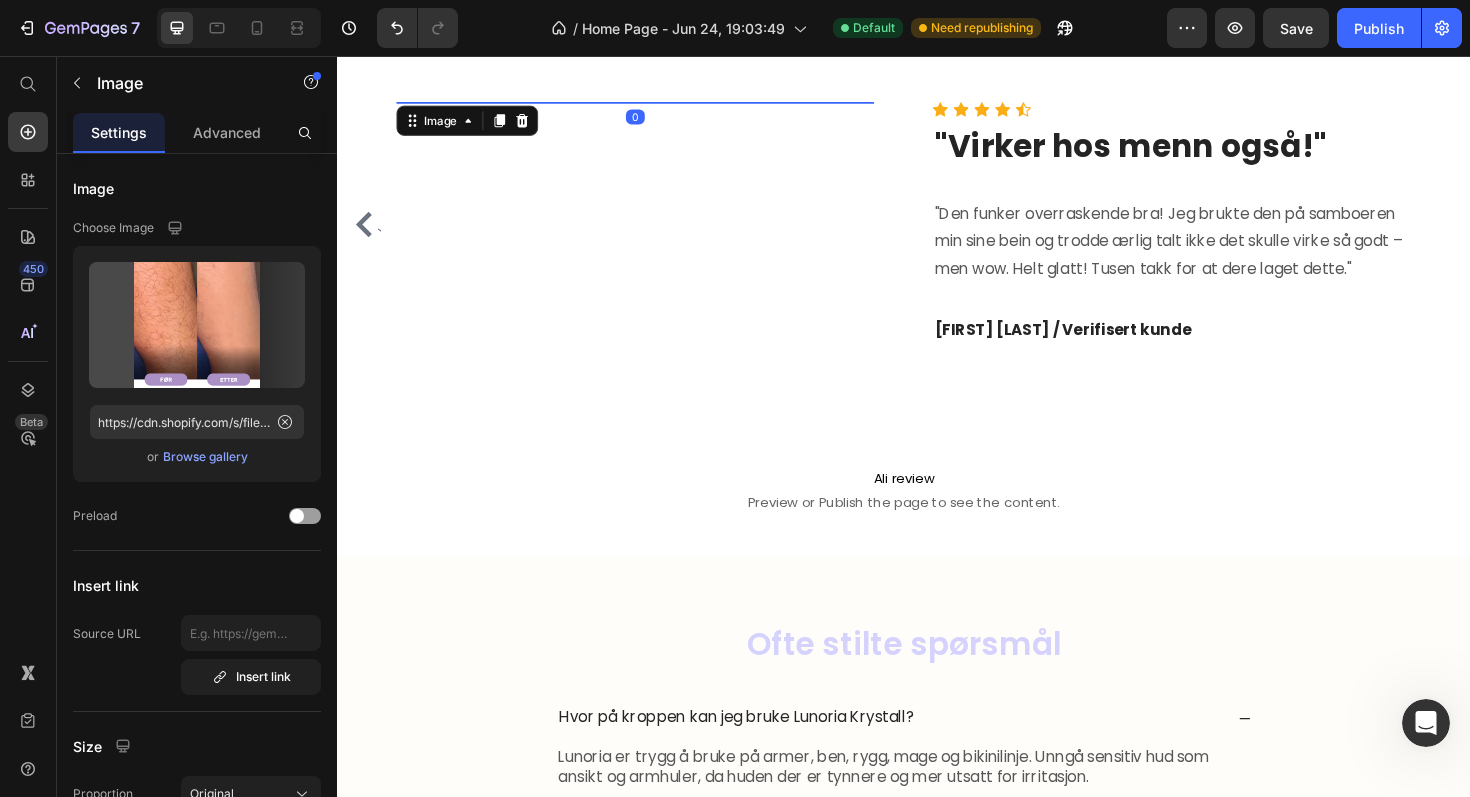 scroll, scrollTop: 1740, scrollLeft: 0, axis: vertical 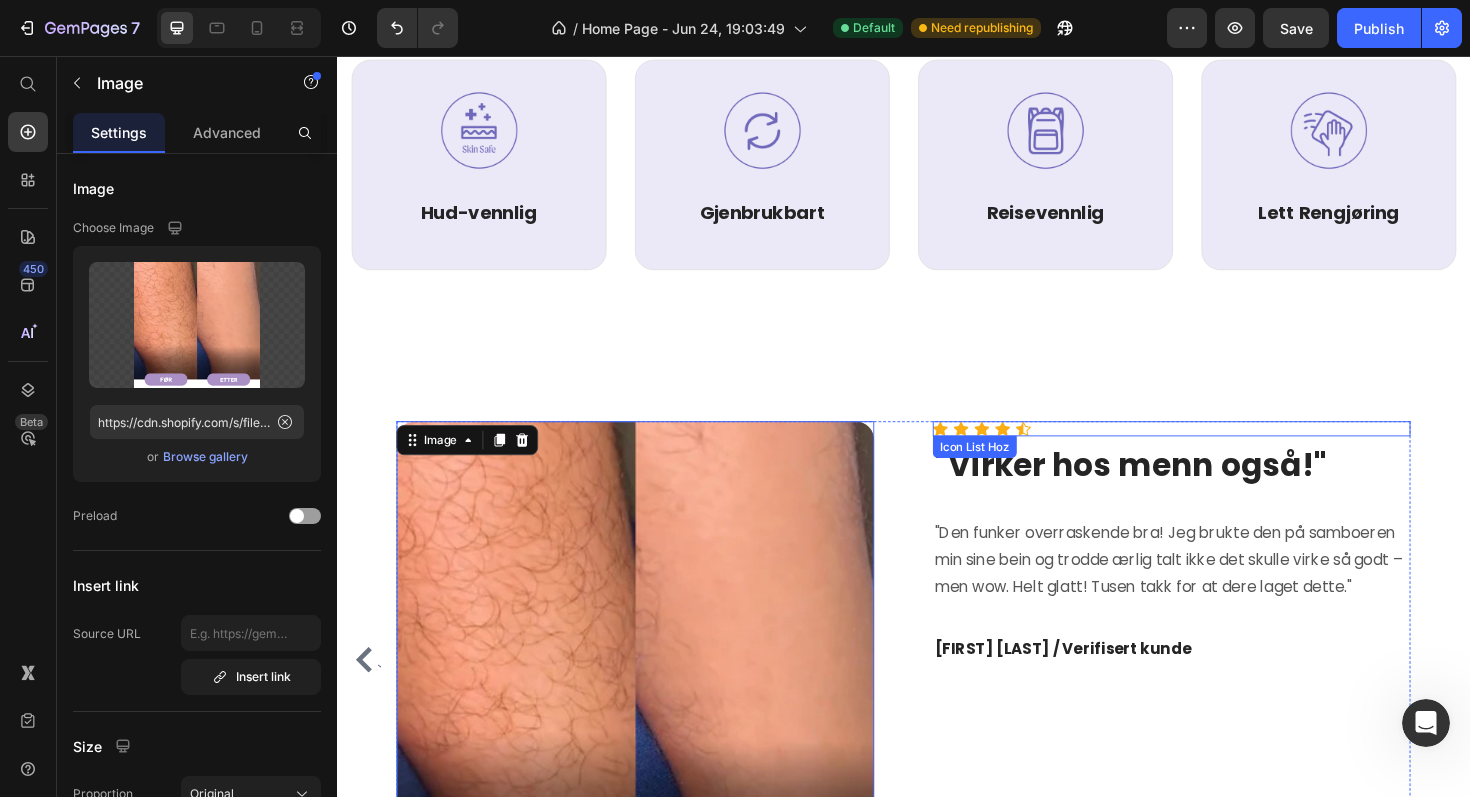 click on "Icon                Icon                Icon                Icon
Icon" at bounding box center [1221, 451] 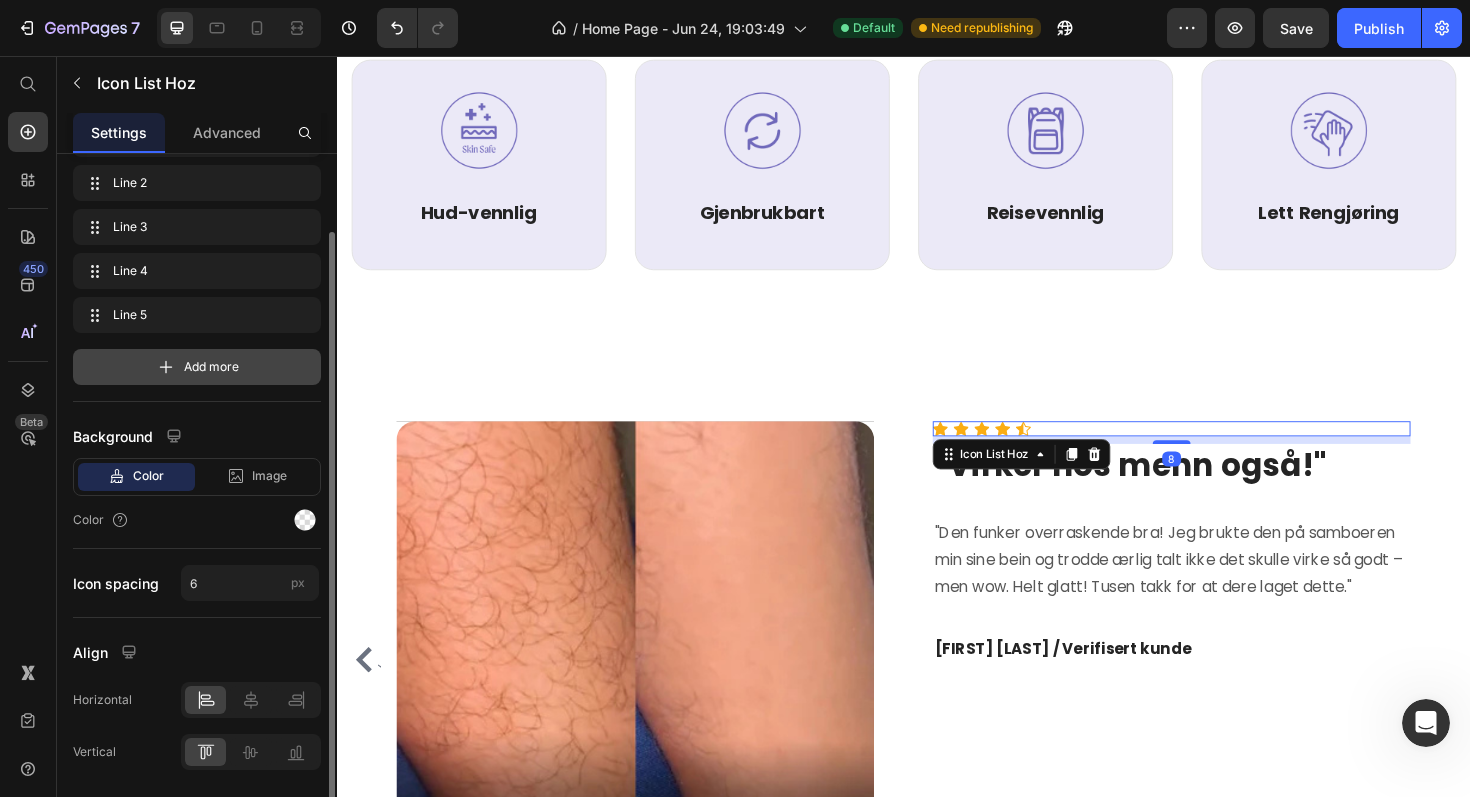 scroll, scrollTop: 161, scrollLeft: 0, axis: vertical 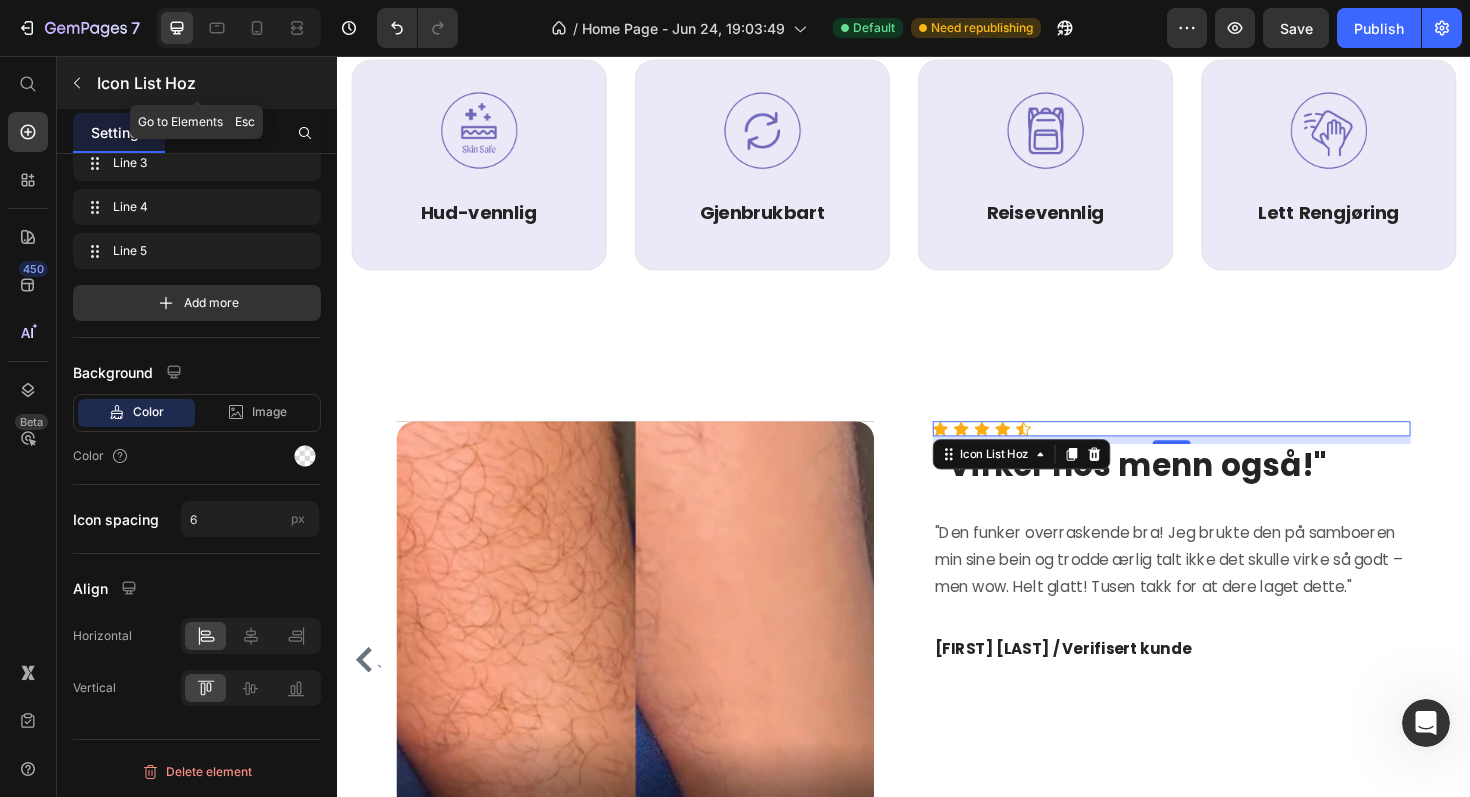 click on "Icon List Hoz" at bounding box center [215, 83] 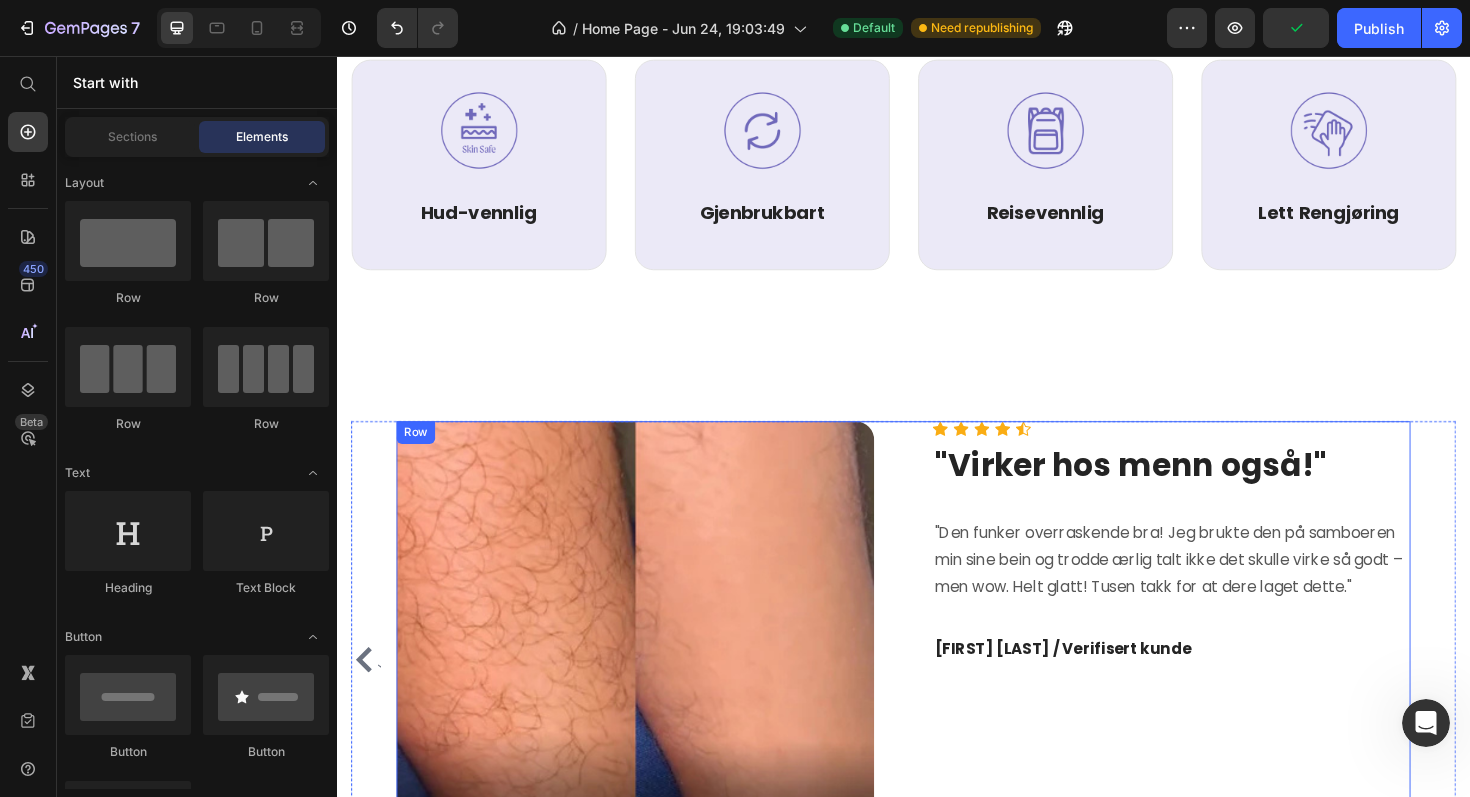 click on "Icon                Icon                Icon                Icon
Icon Icon List Hoz "Virker hos menn også!" Heading "Den funker overraskende bra! Jeg brukte den på samboeren min sine bein og trodde ærlig talt ikke det skulle virke så godt – men wow. Helt glatt! Tusen takk for at dere laget dette." Text block Sofie R. / Verifisert kunde Text block" at bounding box center [1221, 696] 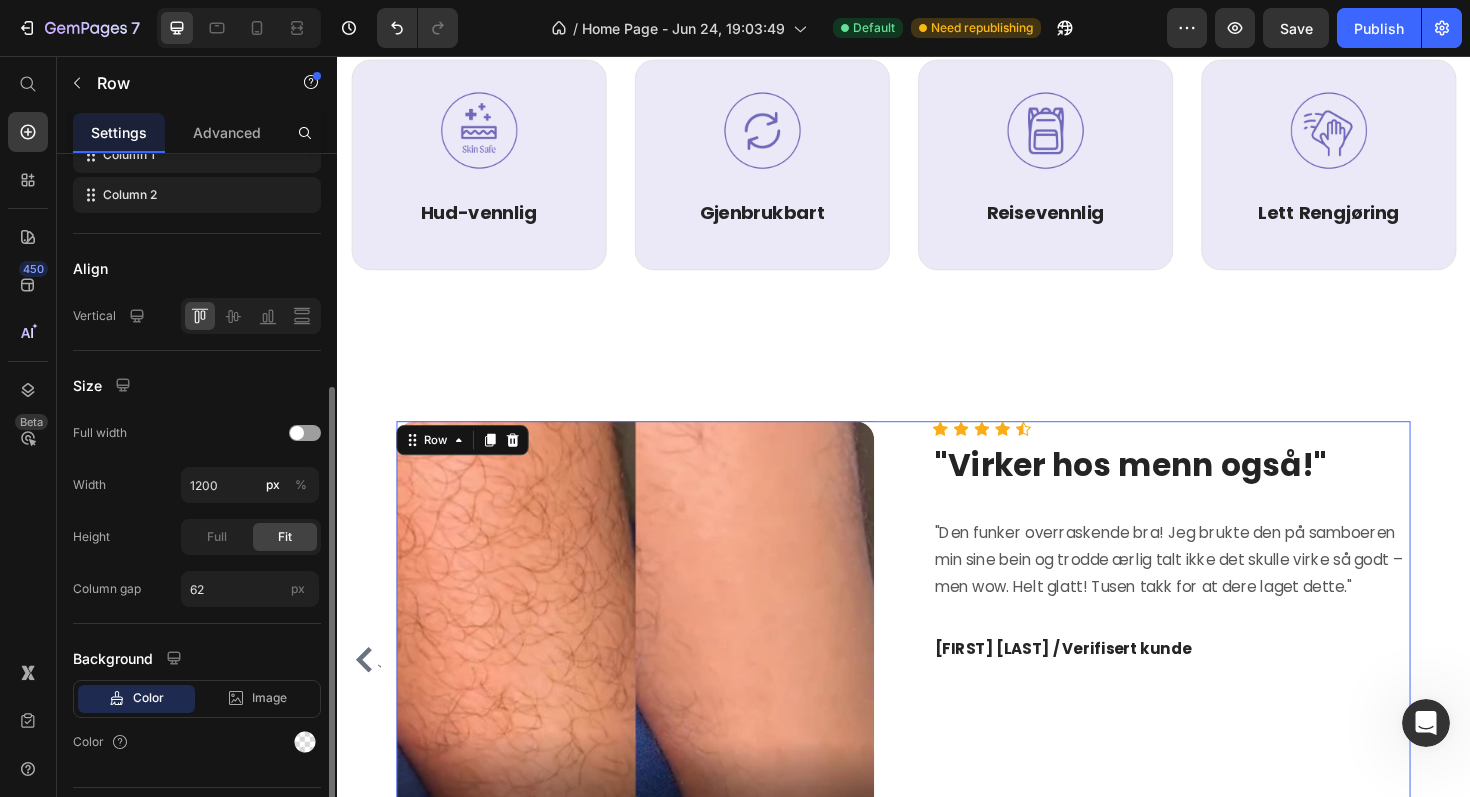 scroll, scrollTop: 412, scrollLeft: 0, axis: vertical 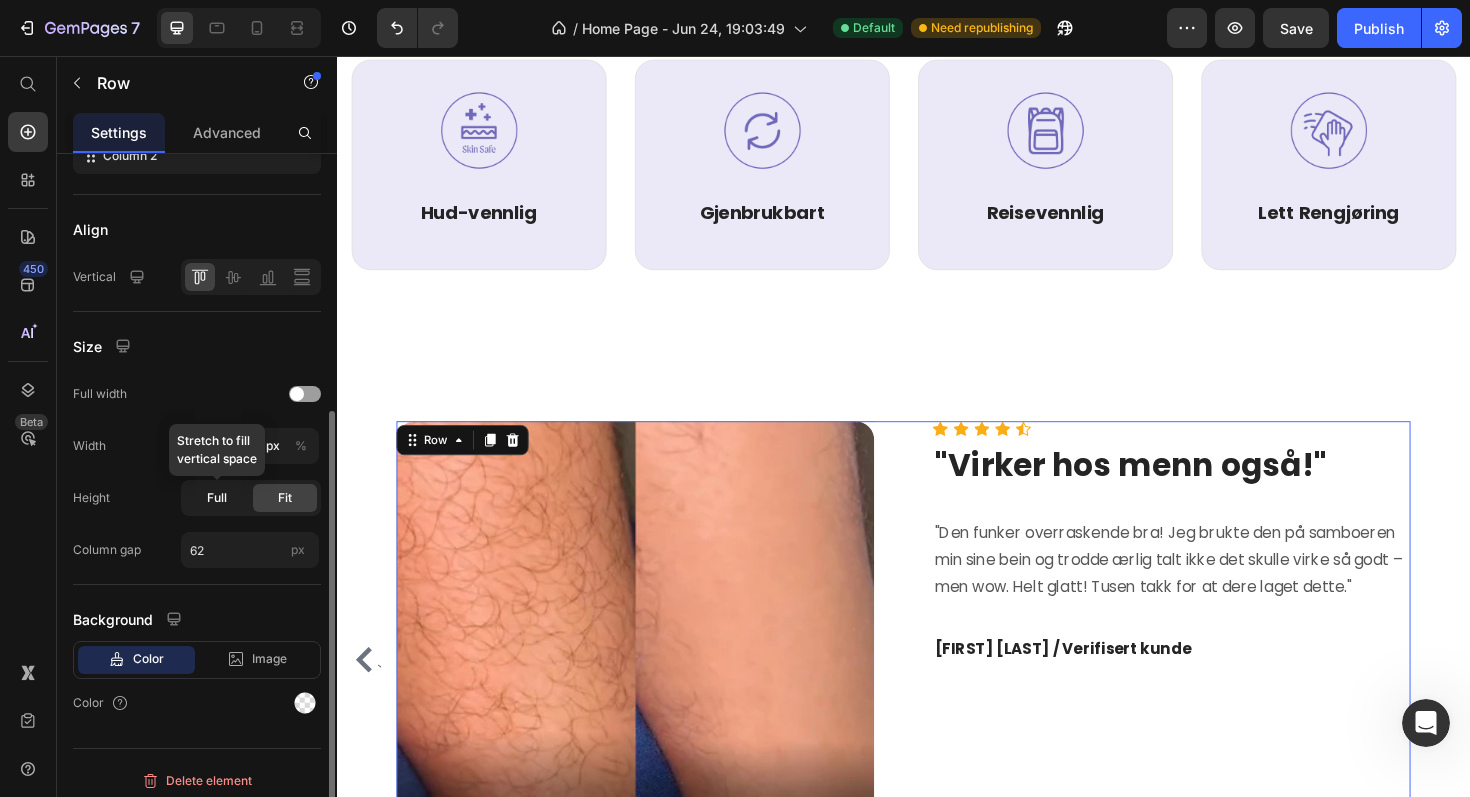 click on "Full" 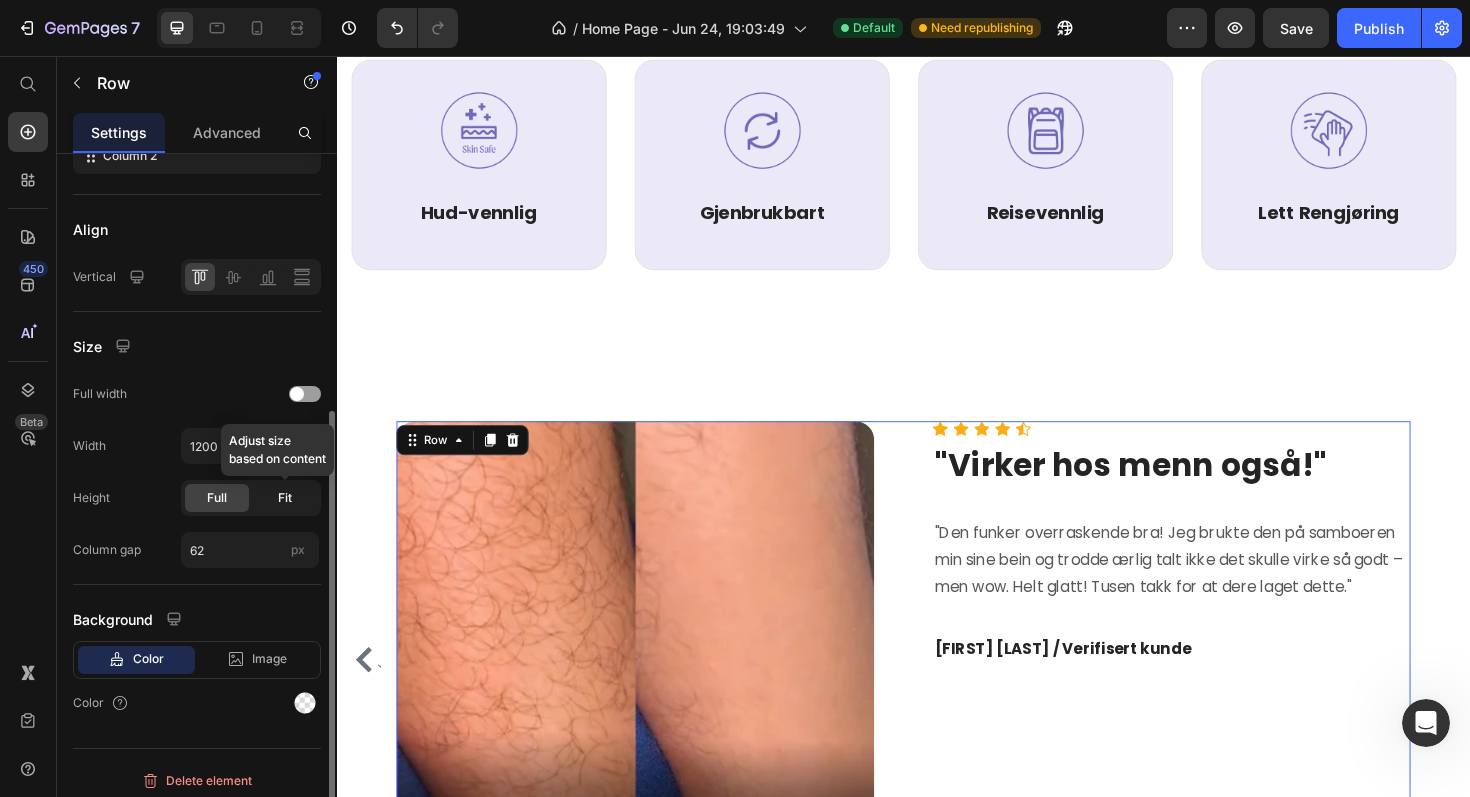 click on "Fit" 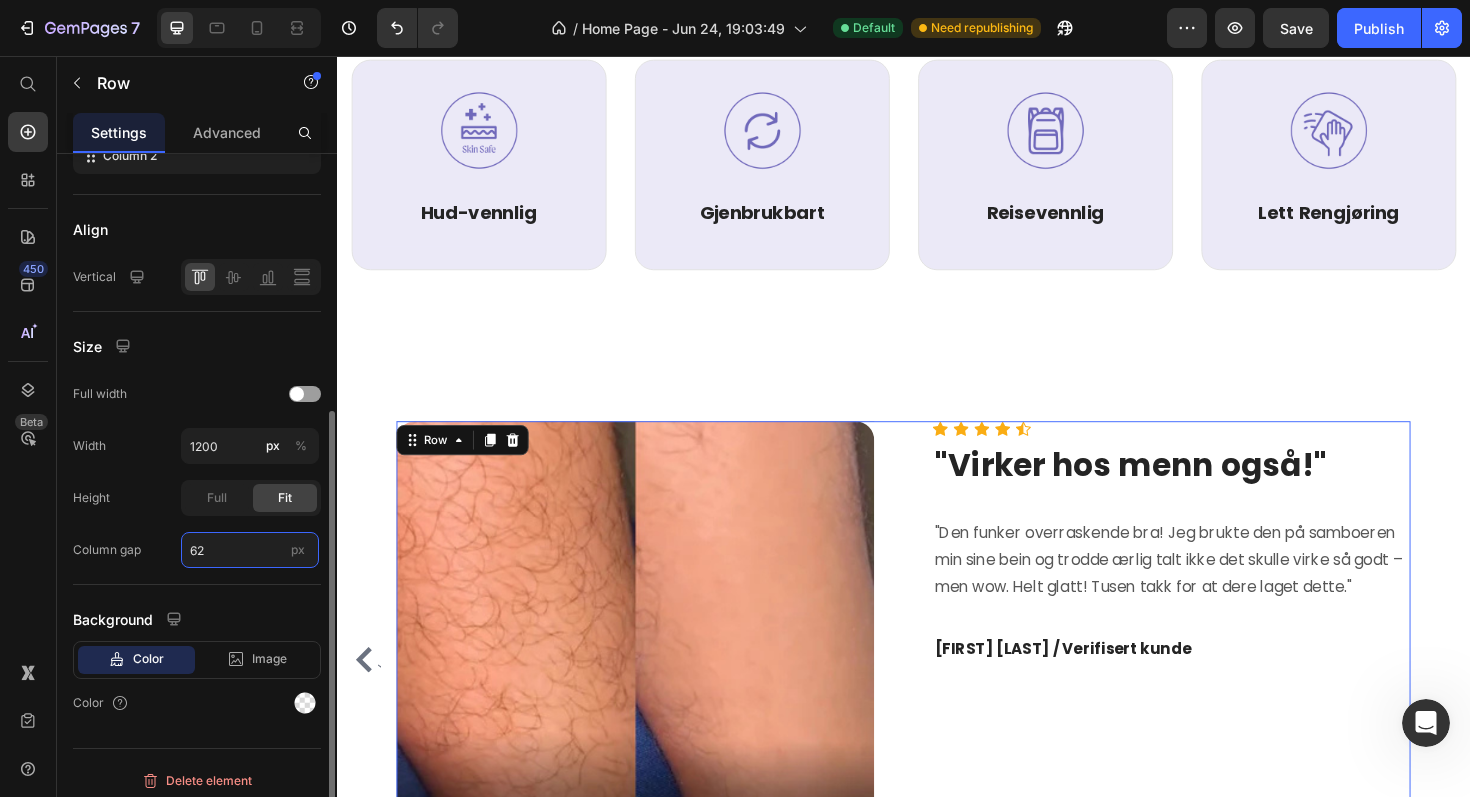 click on "62" at bounding box center [250, 550] 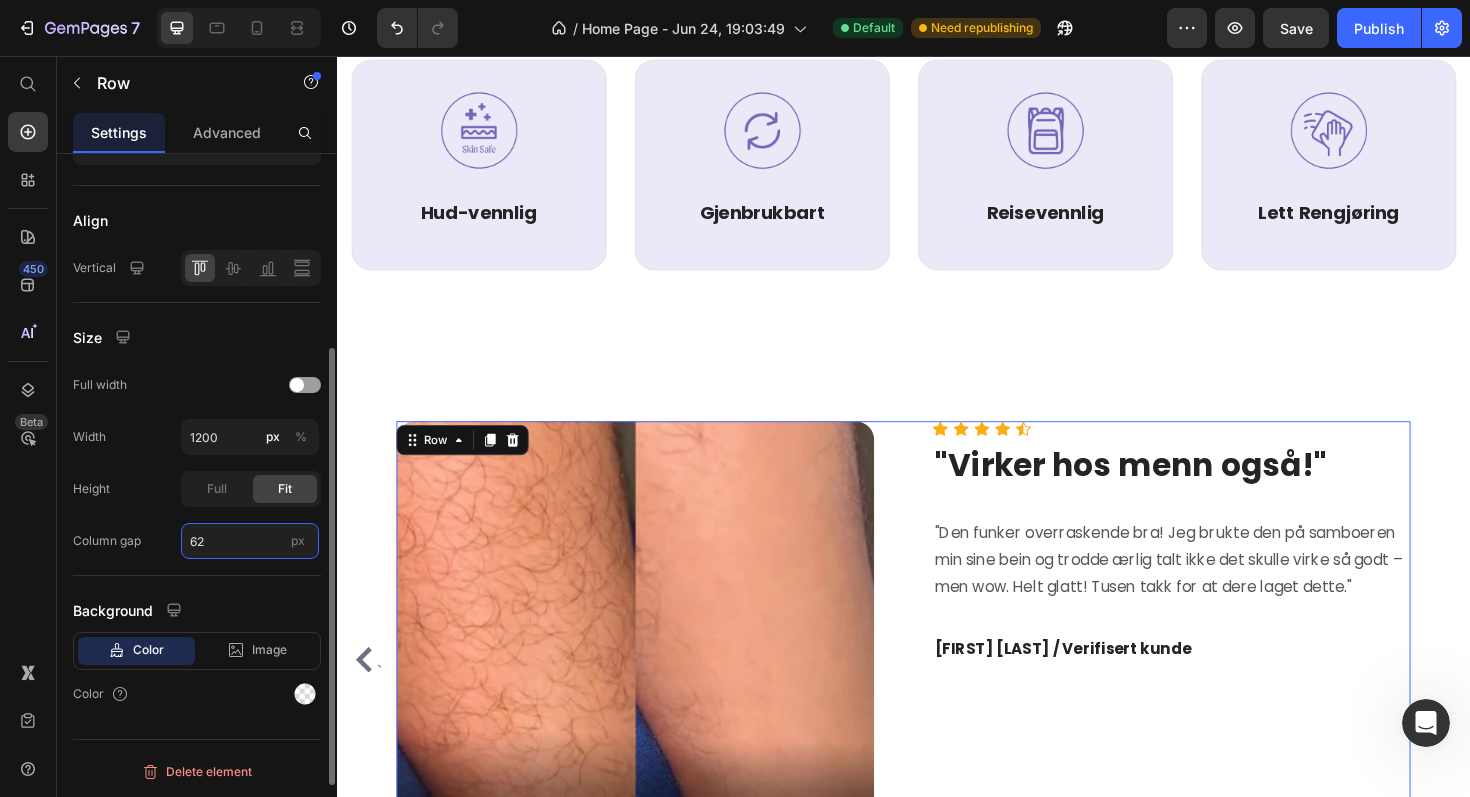 scroll, scrollTop: 124, scrollLeft: 0, axis: vertical 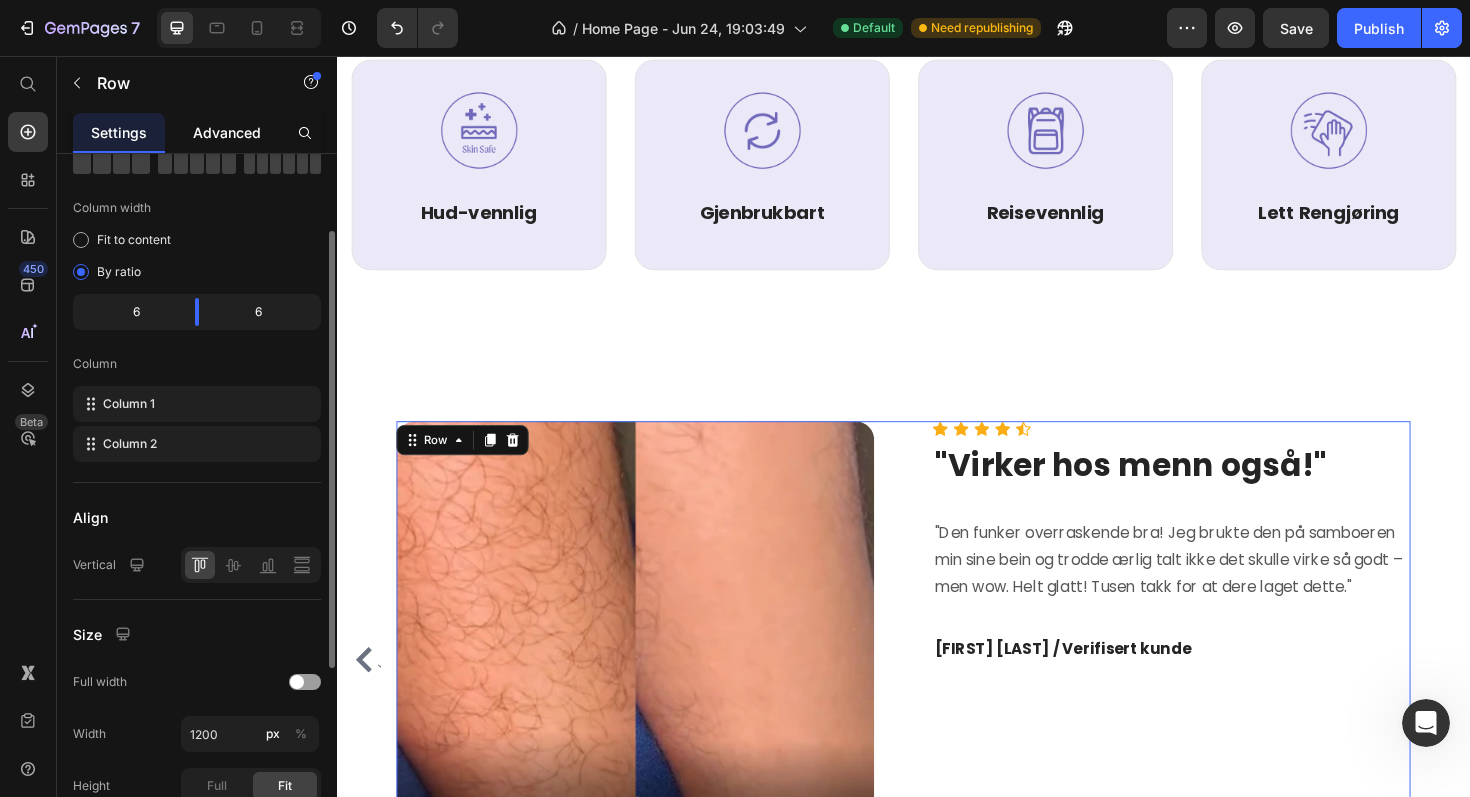click on "Advanced" at bounding box center [227, 132] 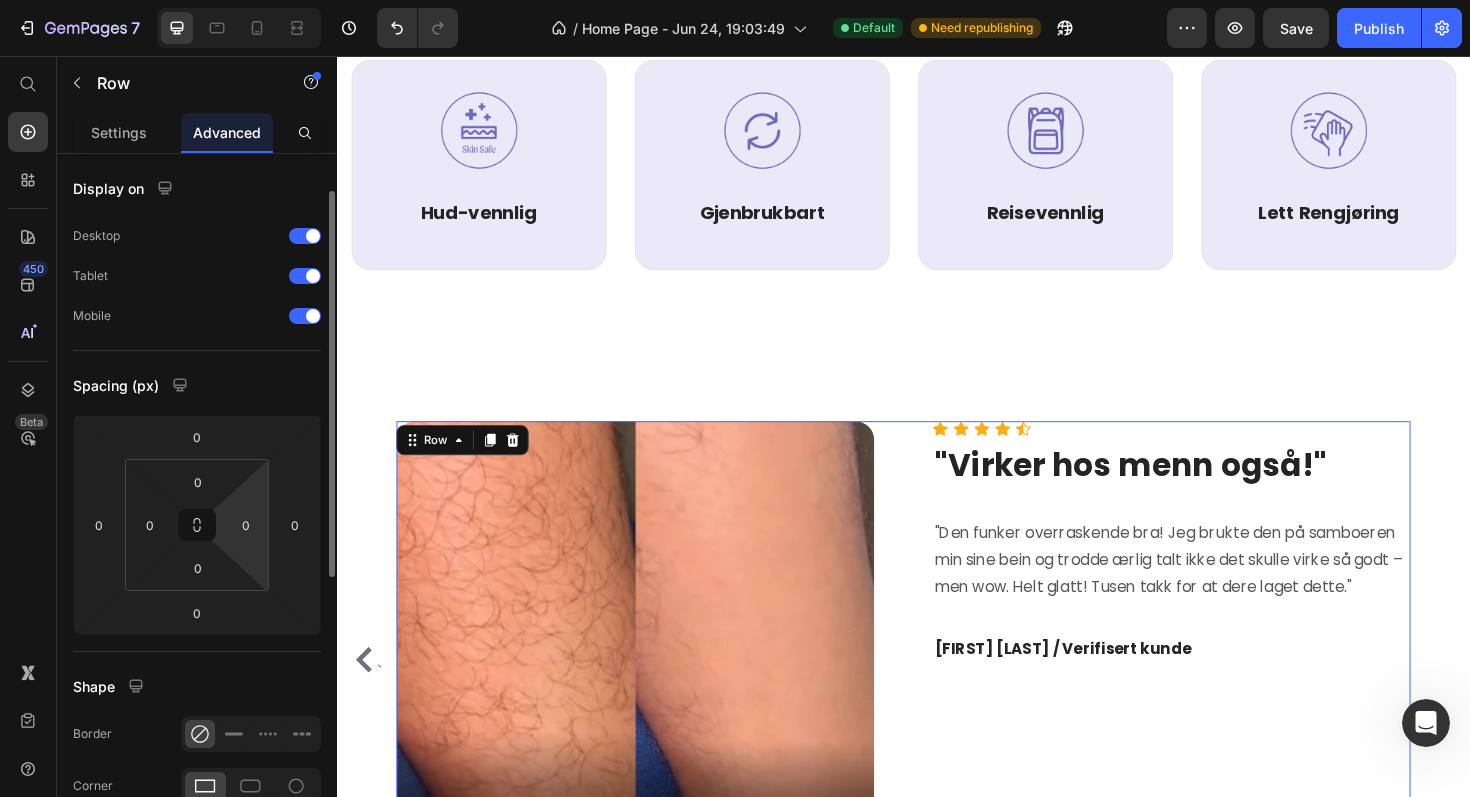 scroll, scrollTop: 81, scrollLeft: 0, axis: vertical 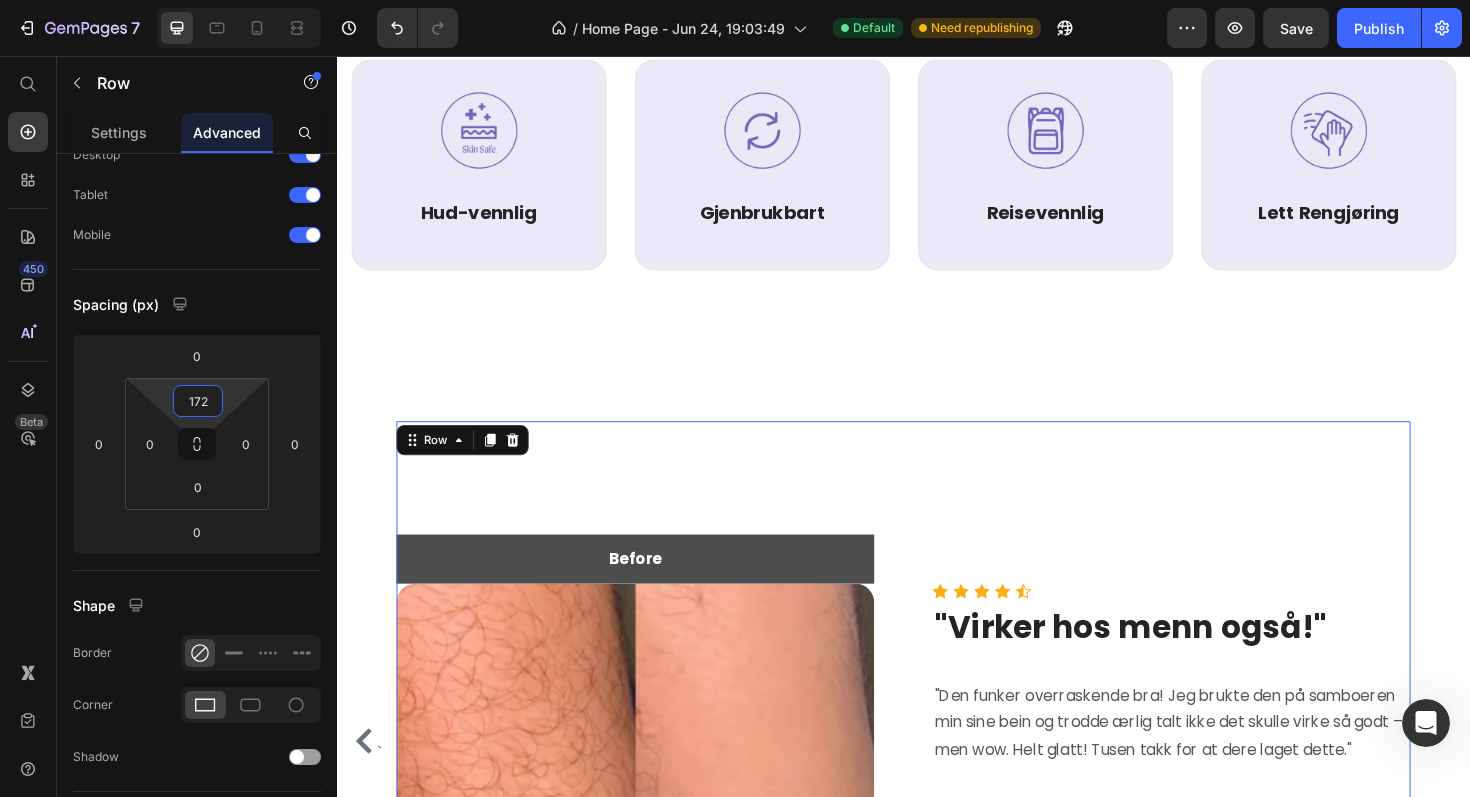 drag, startPoint x: 231, startPoint y: 398, endPoint x: 232, endPoint y: 312, distance: 86.00581 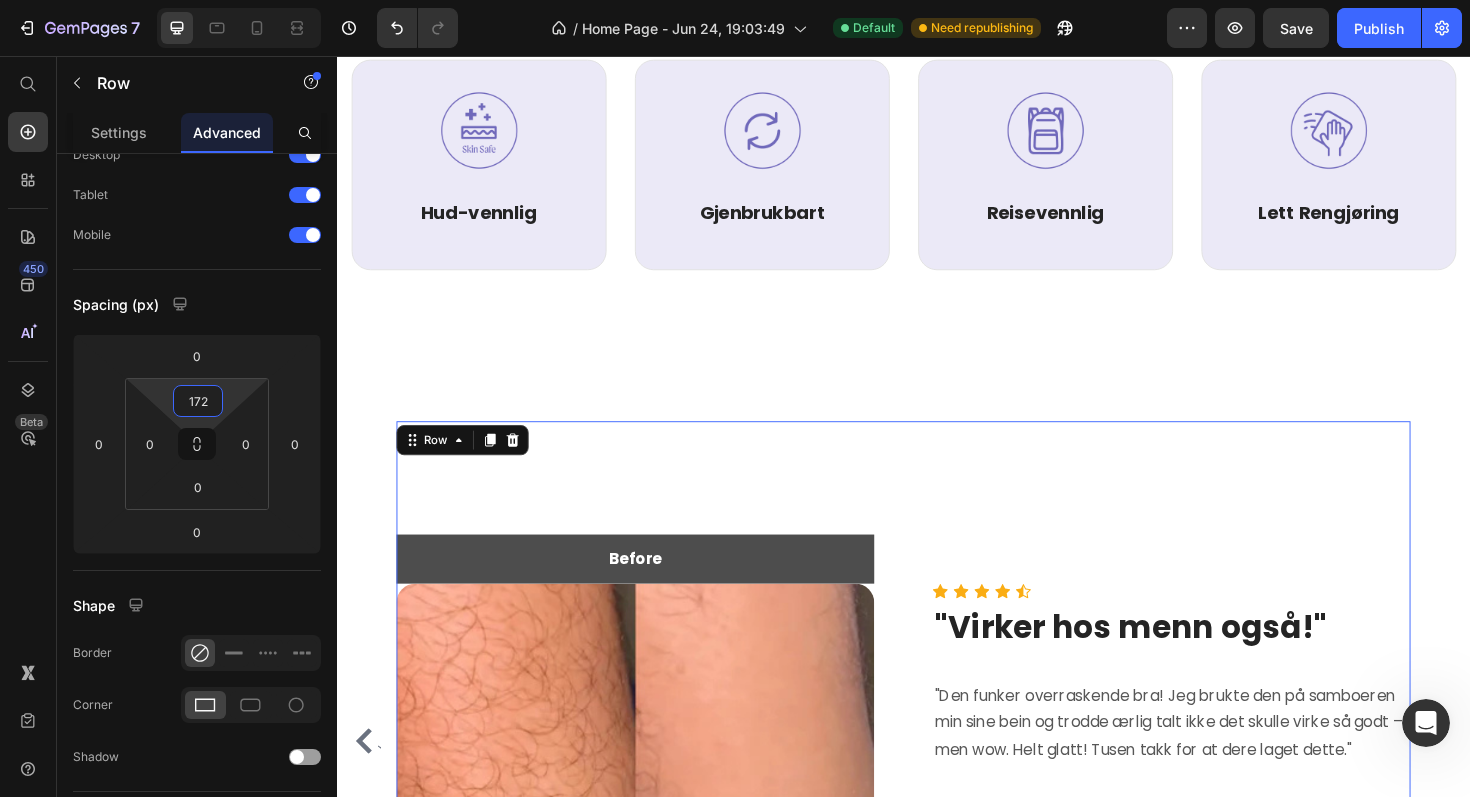 click on "7  Version history  /  Home Page - Jun 24, 19:03:49 Default Need republishing Preview  Save   Publish  450 Beta Start with Sections Elements Hero Section Product Detail Brands Trusted Badges Guarantee Product Breakdown How to use Testimonials Compare Bundle FAQs Social Proof Brand Story Product List Collection Blog List Contact Sticky Add to Cart Custom Footer Browse Library 450 Layout
Row
Row
Row
Row Text
Heading
Text Block Button
Button
Button
Sticky Back to top Media" at bounding box center [735, 0] 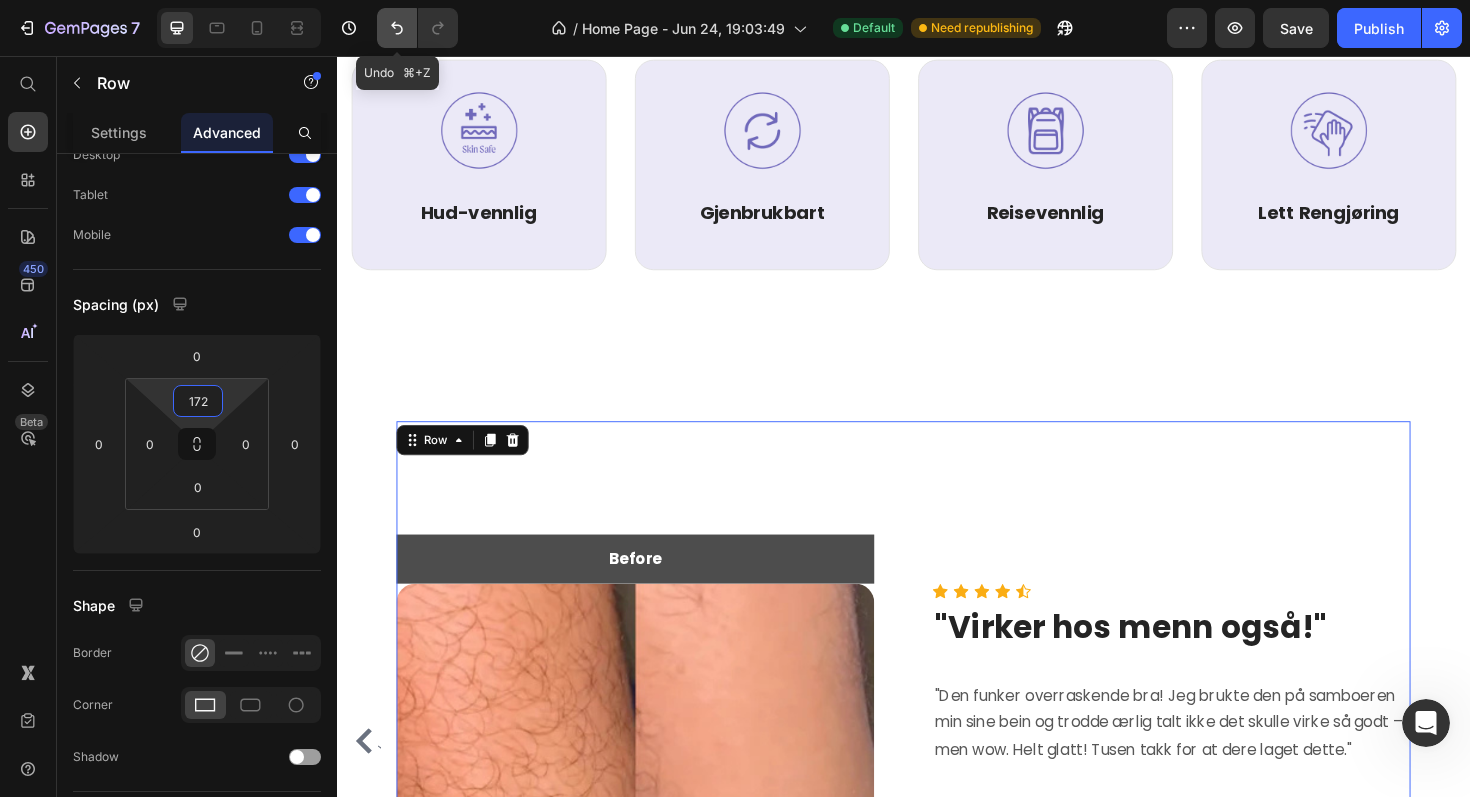 click 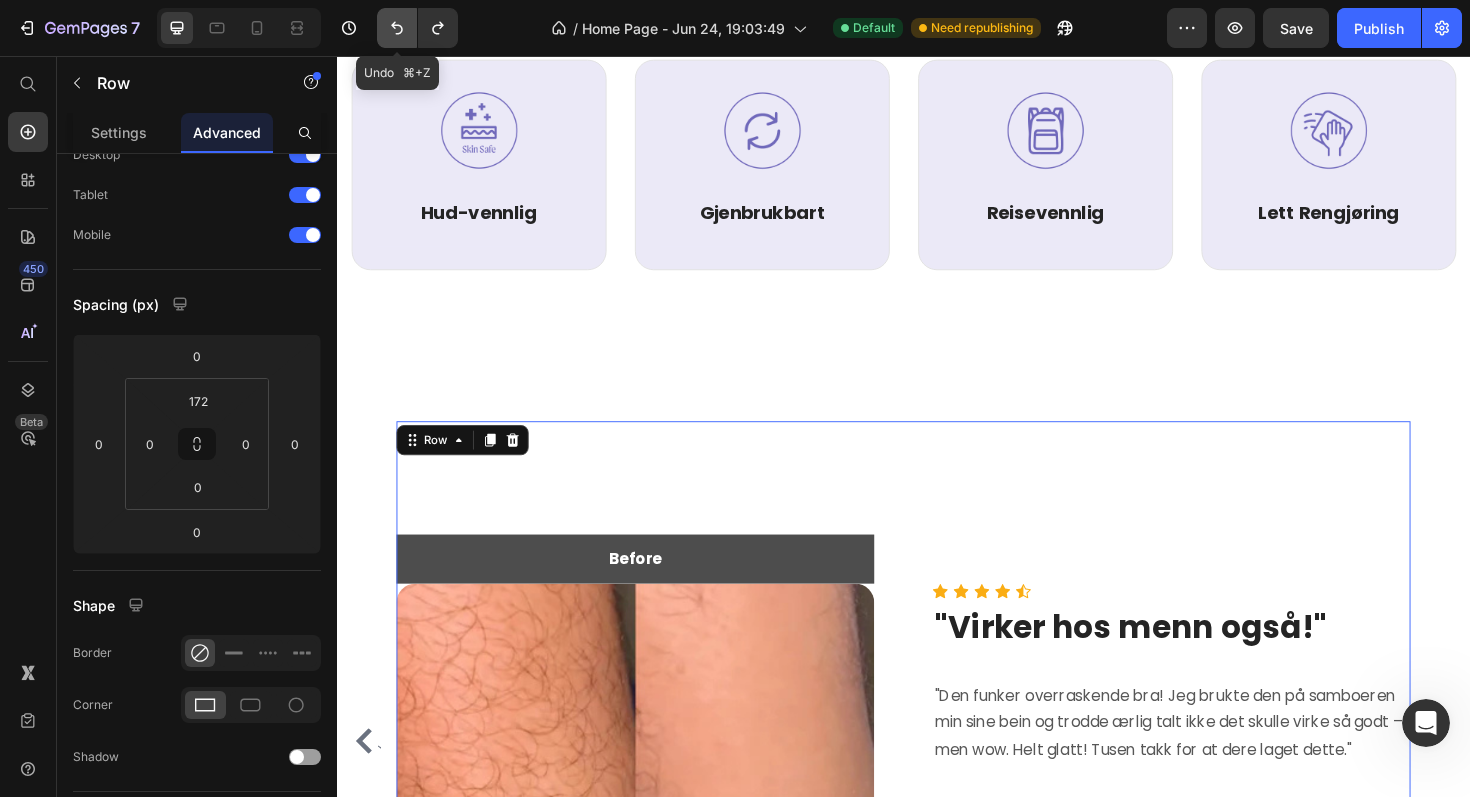 click 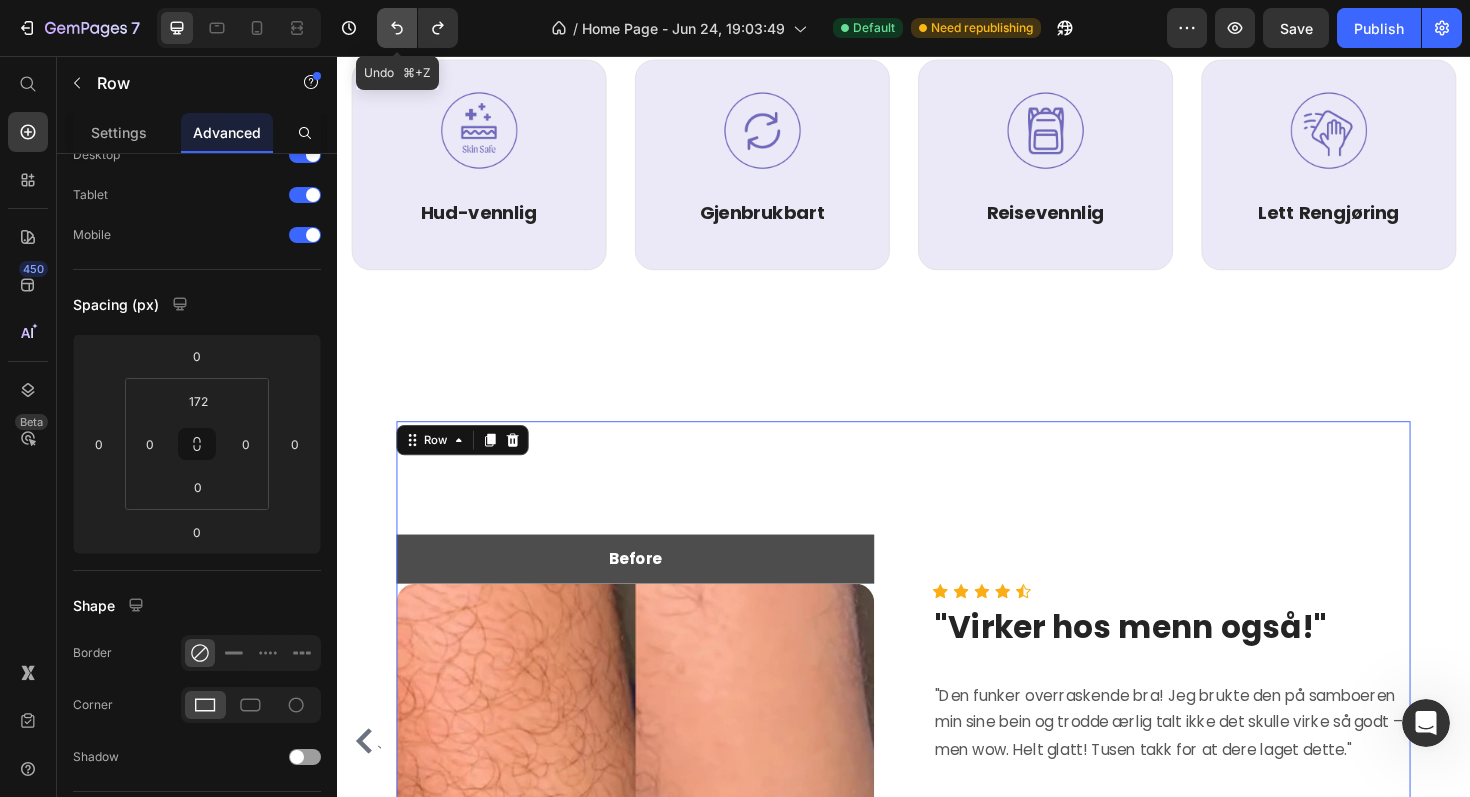 type on "0" 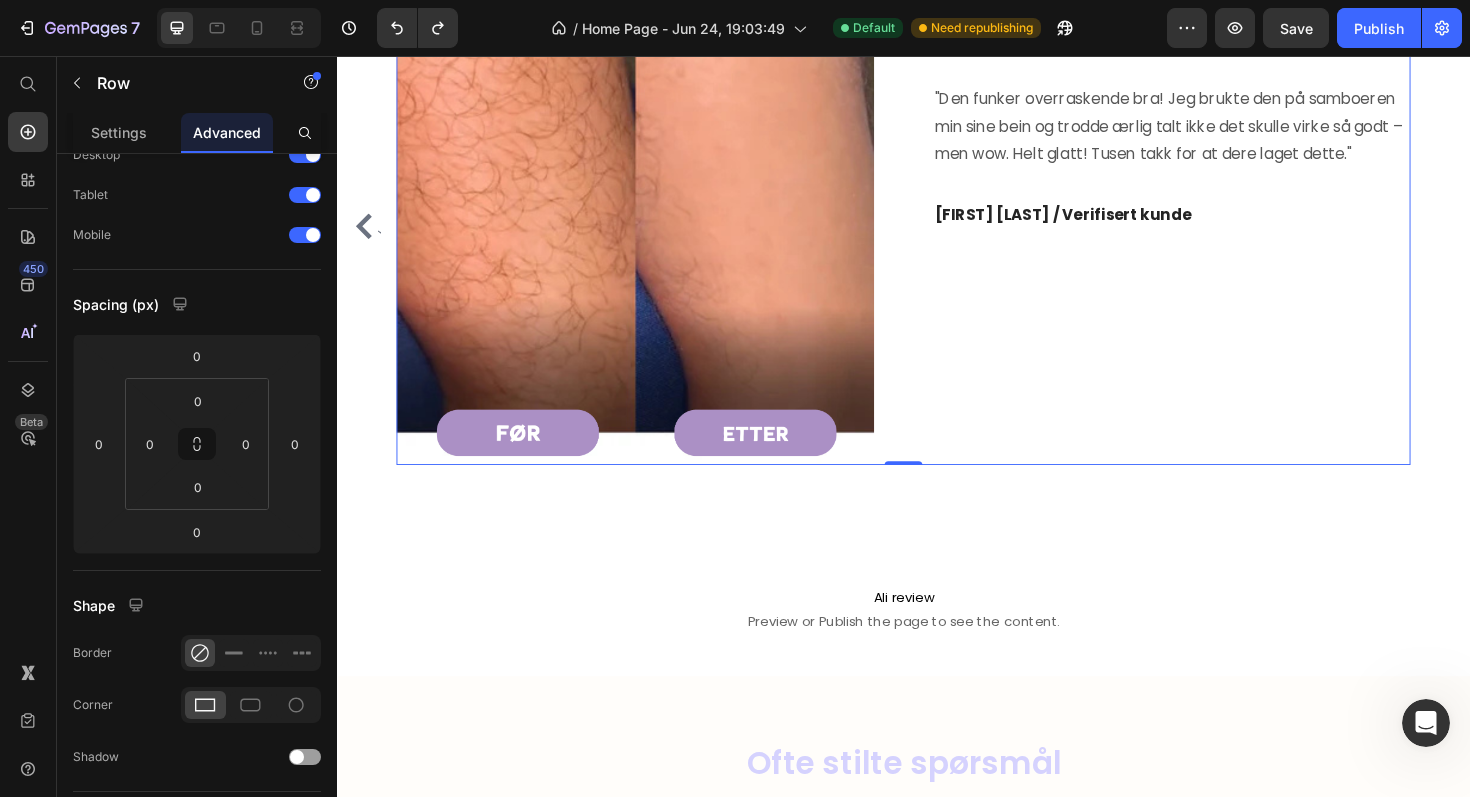 scroll, scrollTop: 2258, scrollLeft: 0, axis: vertical 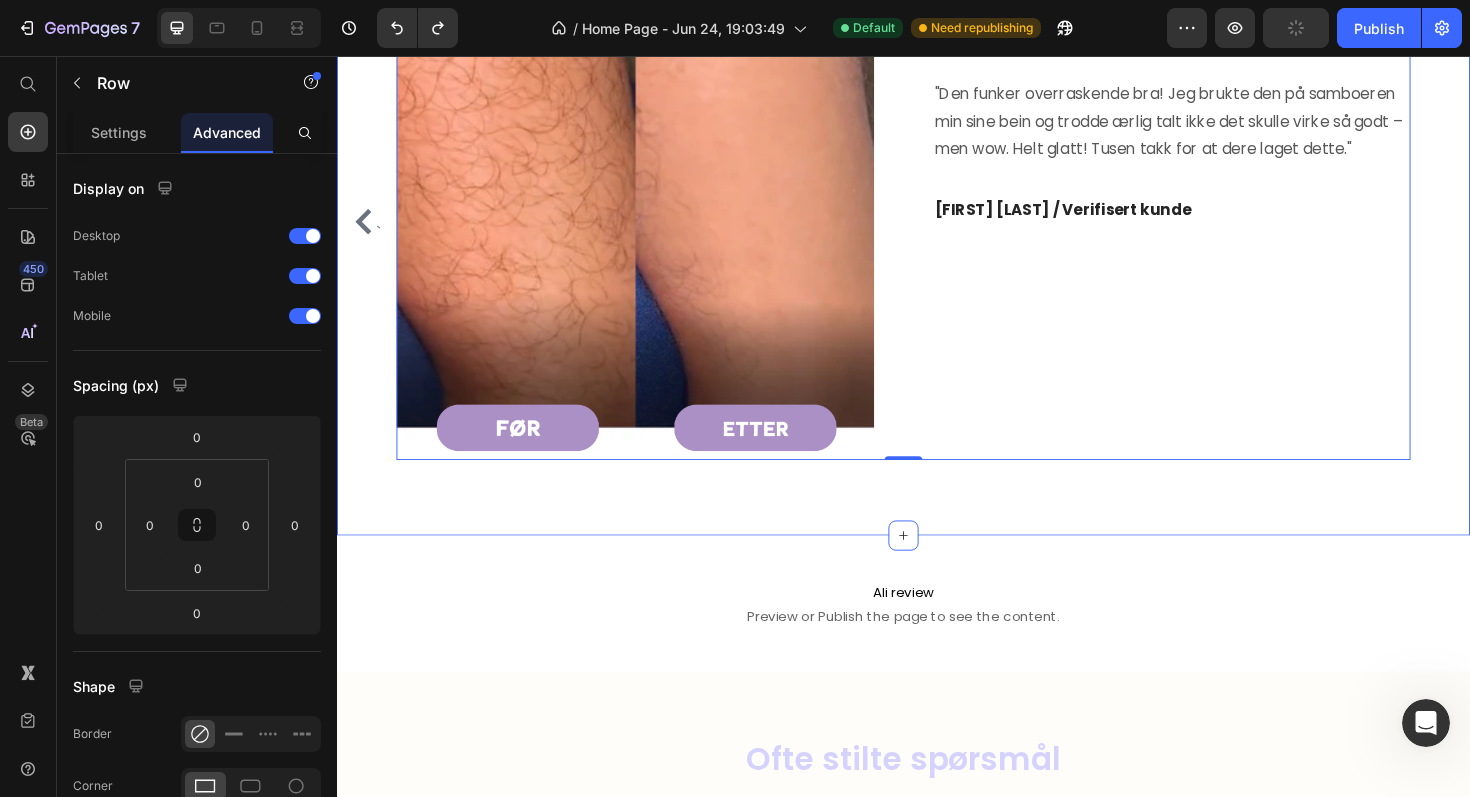 click on "Ali review" at bounding box center (937, 624) 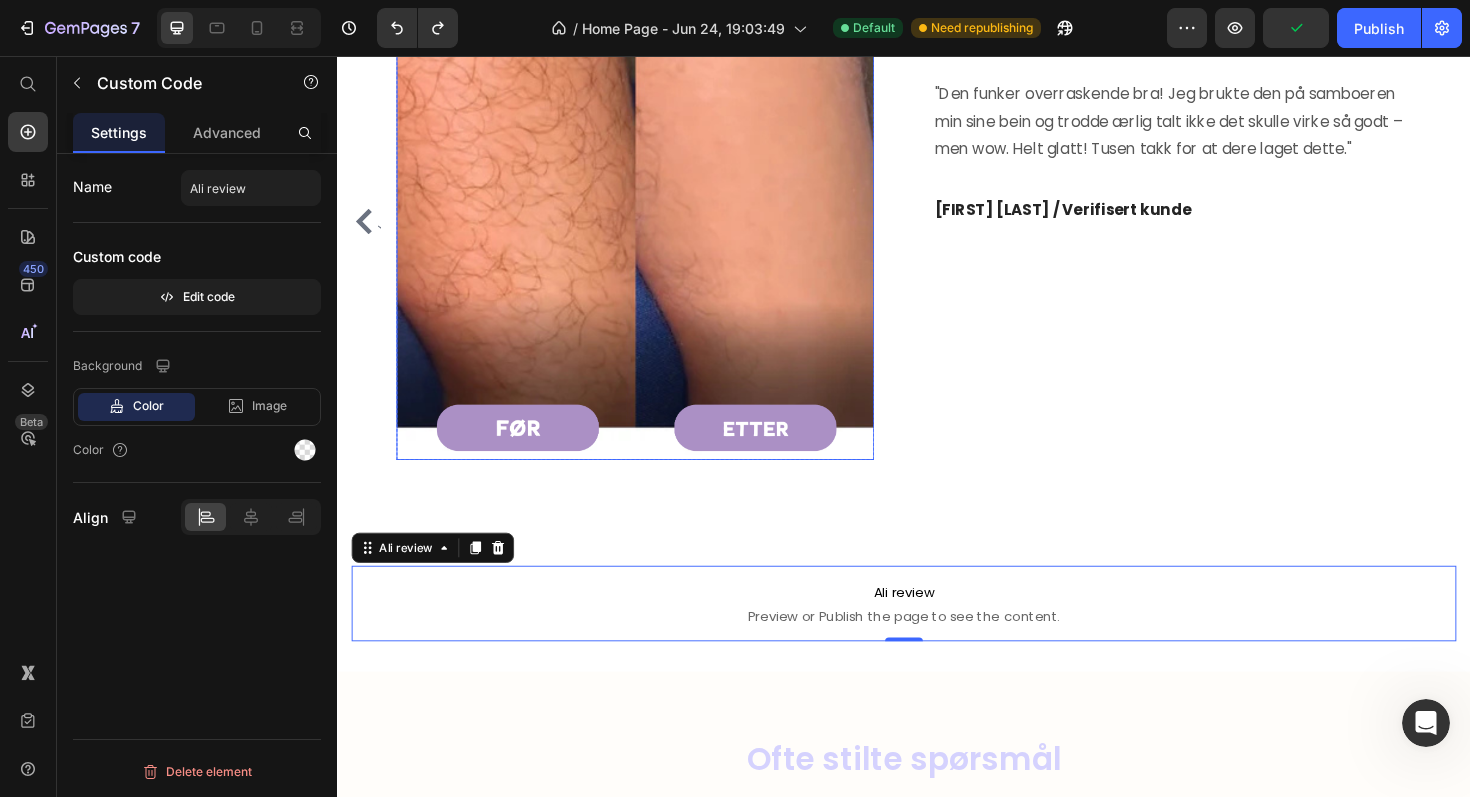click at bounding box center (653, 231) 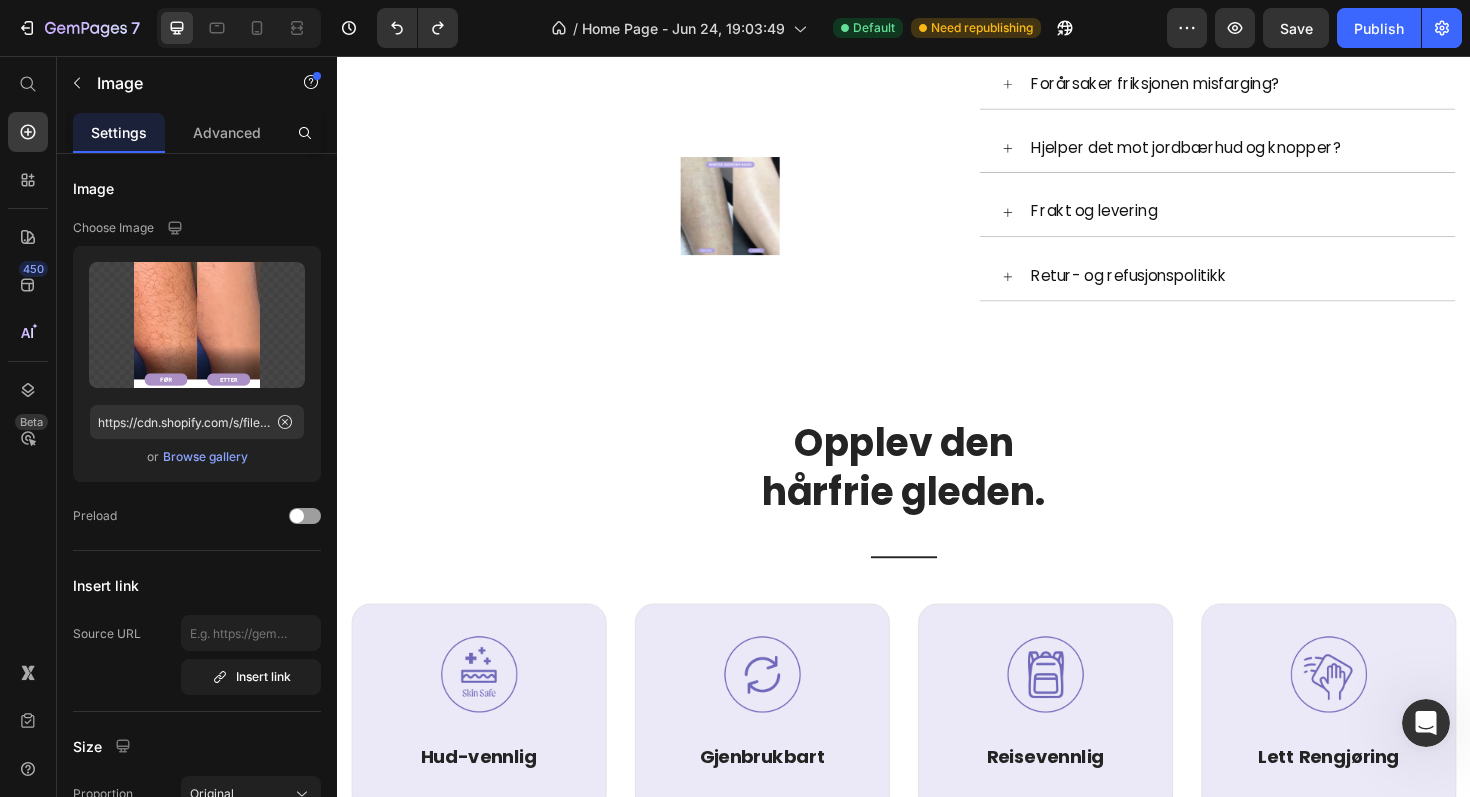 scroll, scrollTop: 1255, scrollLeft: 0, axis: vertical 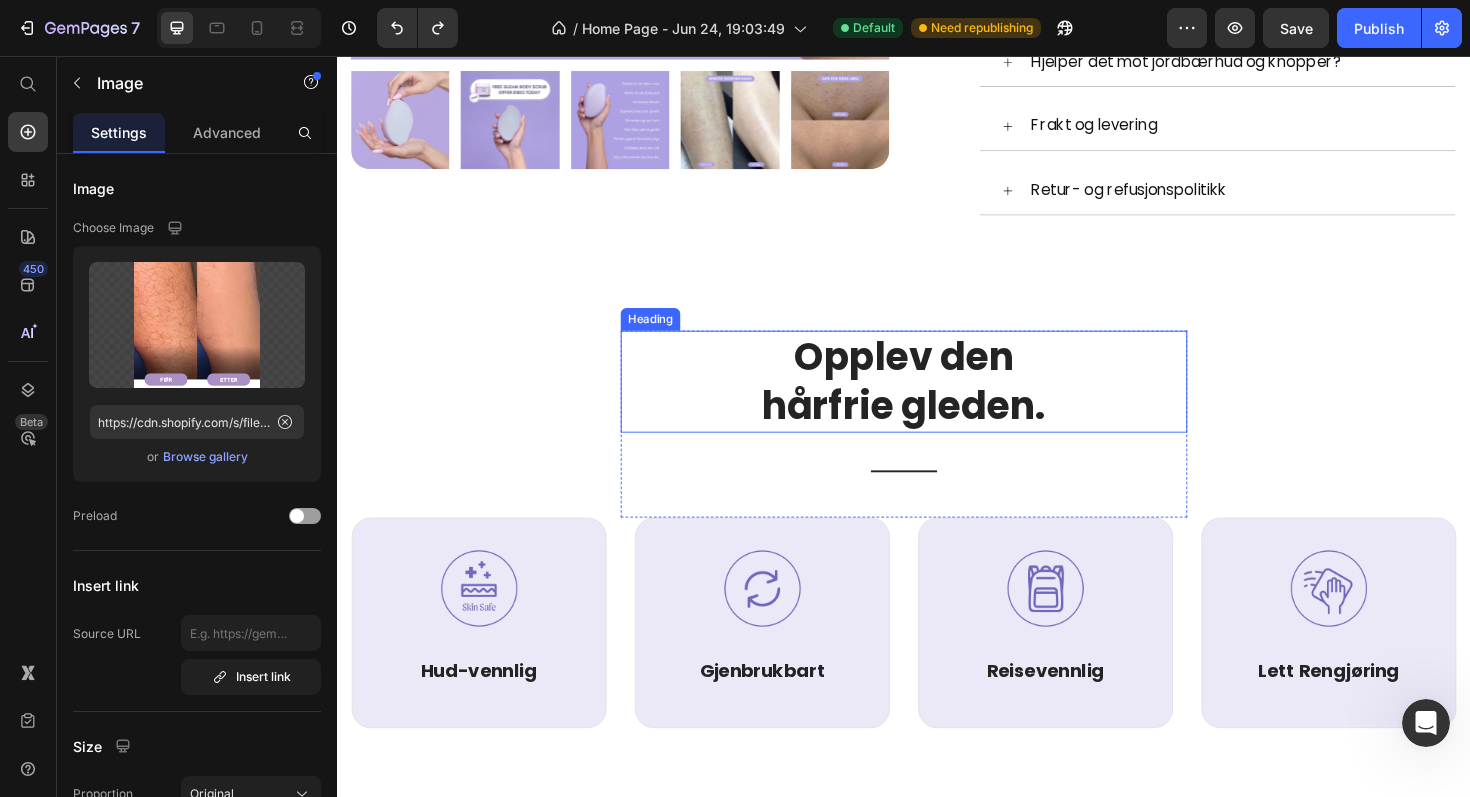 click on "Opplev den  hårfrie gleden." at bounding box center [937, 401] 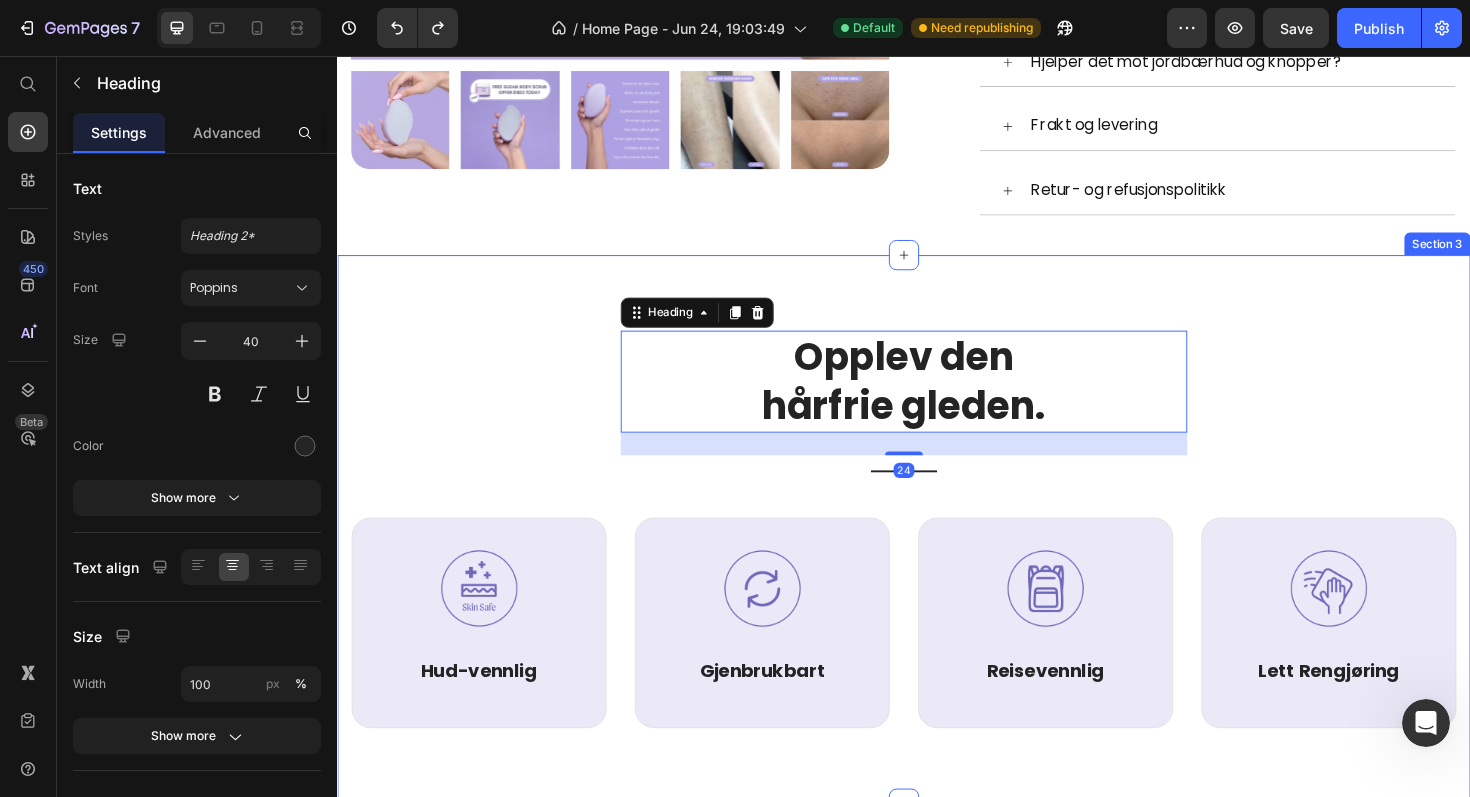 click on "Opplev den  hårfrie gleden. Heading   24                Title Line Row Image Hud-vennlig Heading Text block Row Image Gjenbrukbart Heading Text block Row Image Reisevennlig Heading Text block Row Image Lett Rengjøring Heading Text block Row Row" at bounding box center [937, 557] 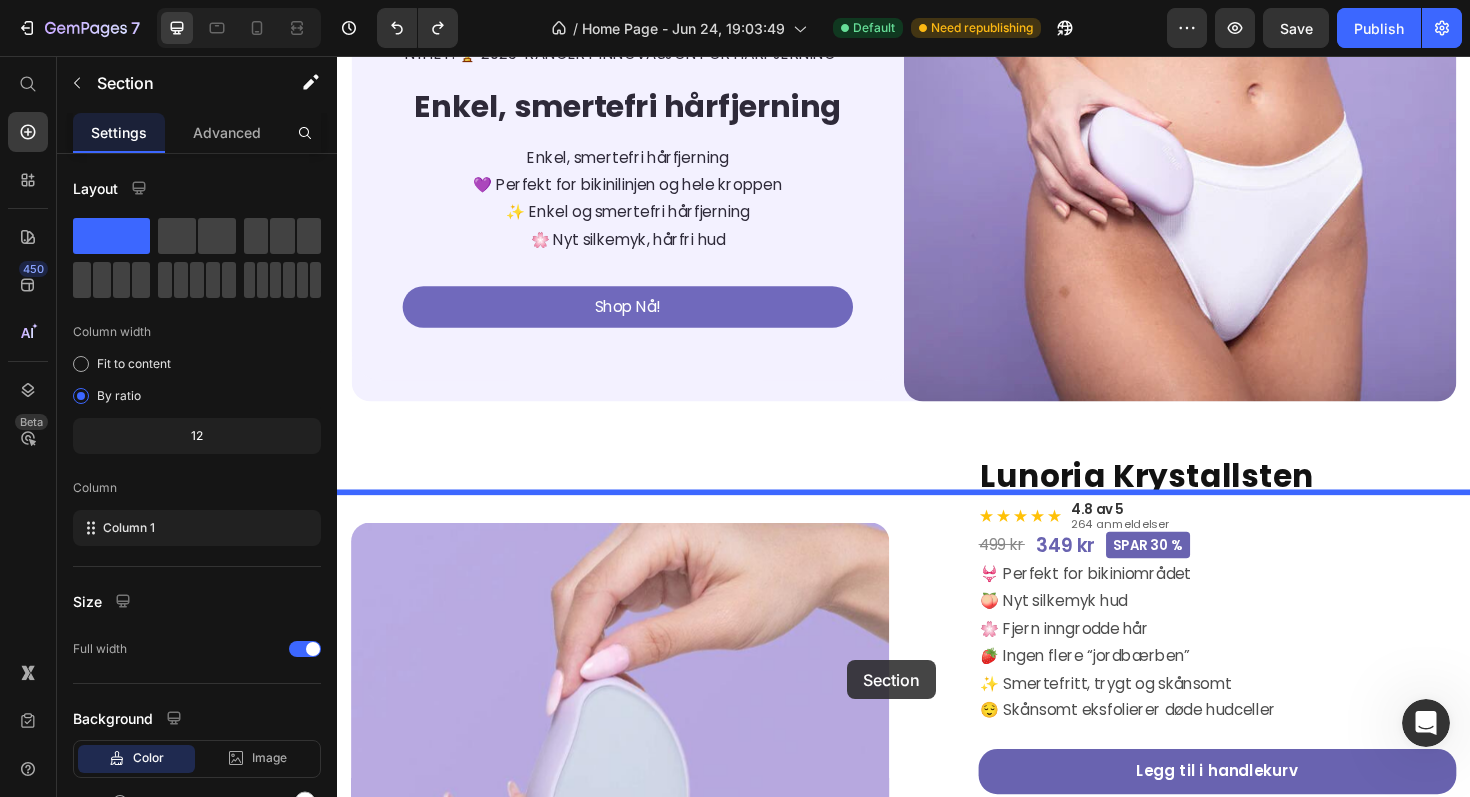 scroll, scrollTop: 214, scrollLeft: 0, axis: vertical 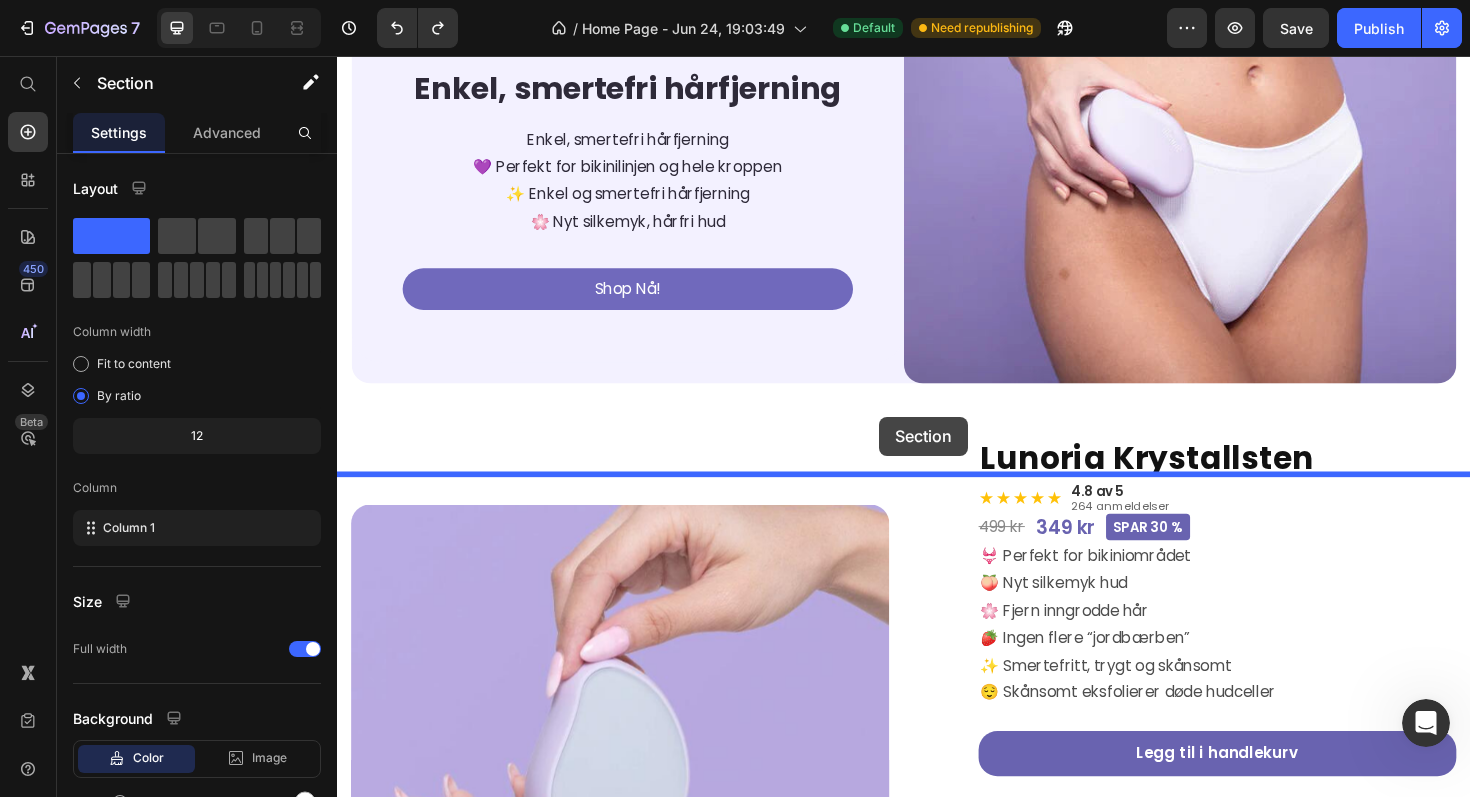drag, startPoint x: 1186, startPoint y: 565, endPoint x: 911, endPoint y: 438, distance: 302.90924 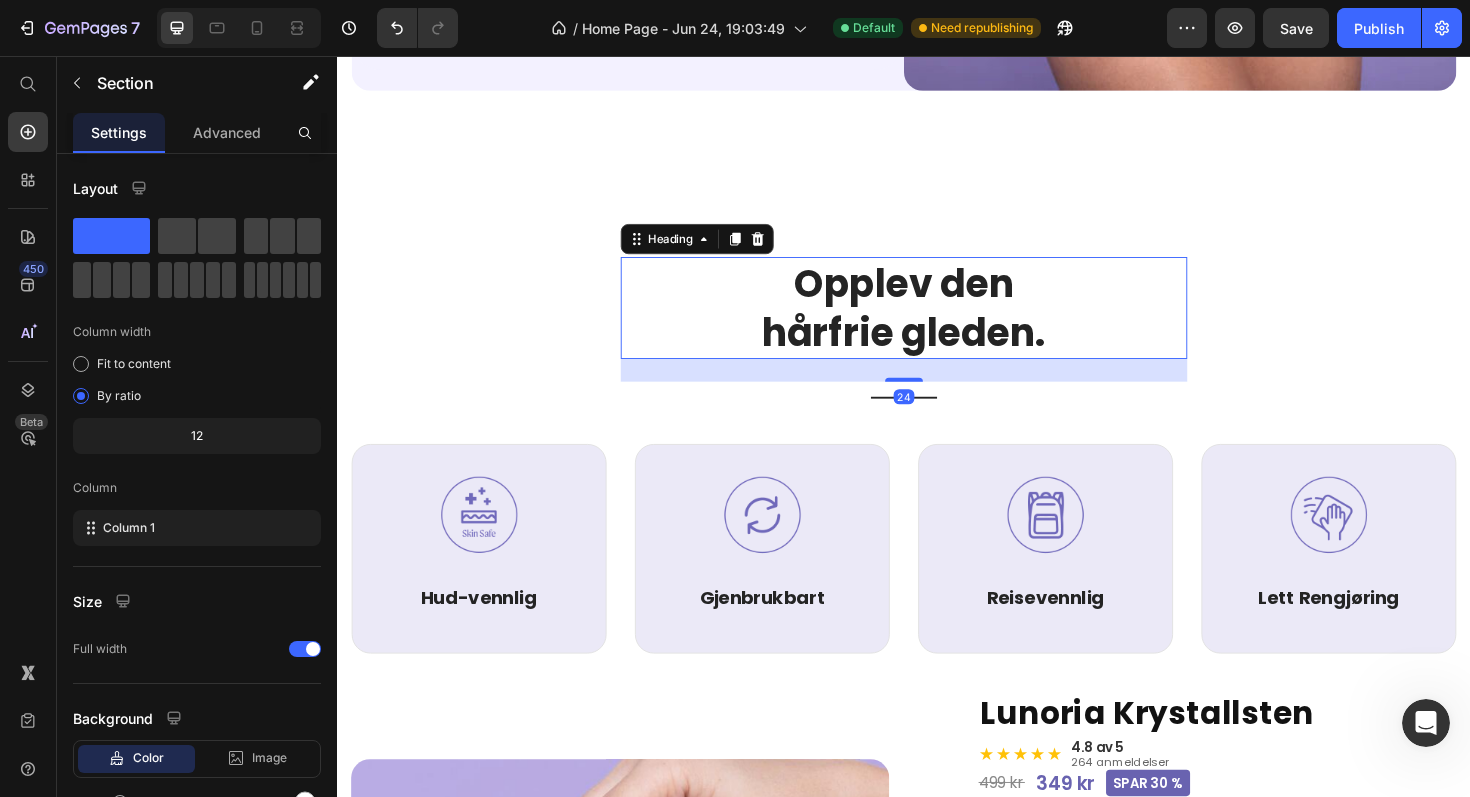 click on "Opplev den  hårfrie gleden." at bounding box center [937, 323] 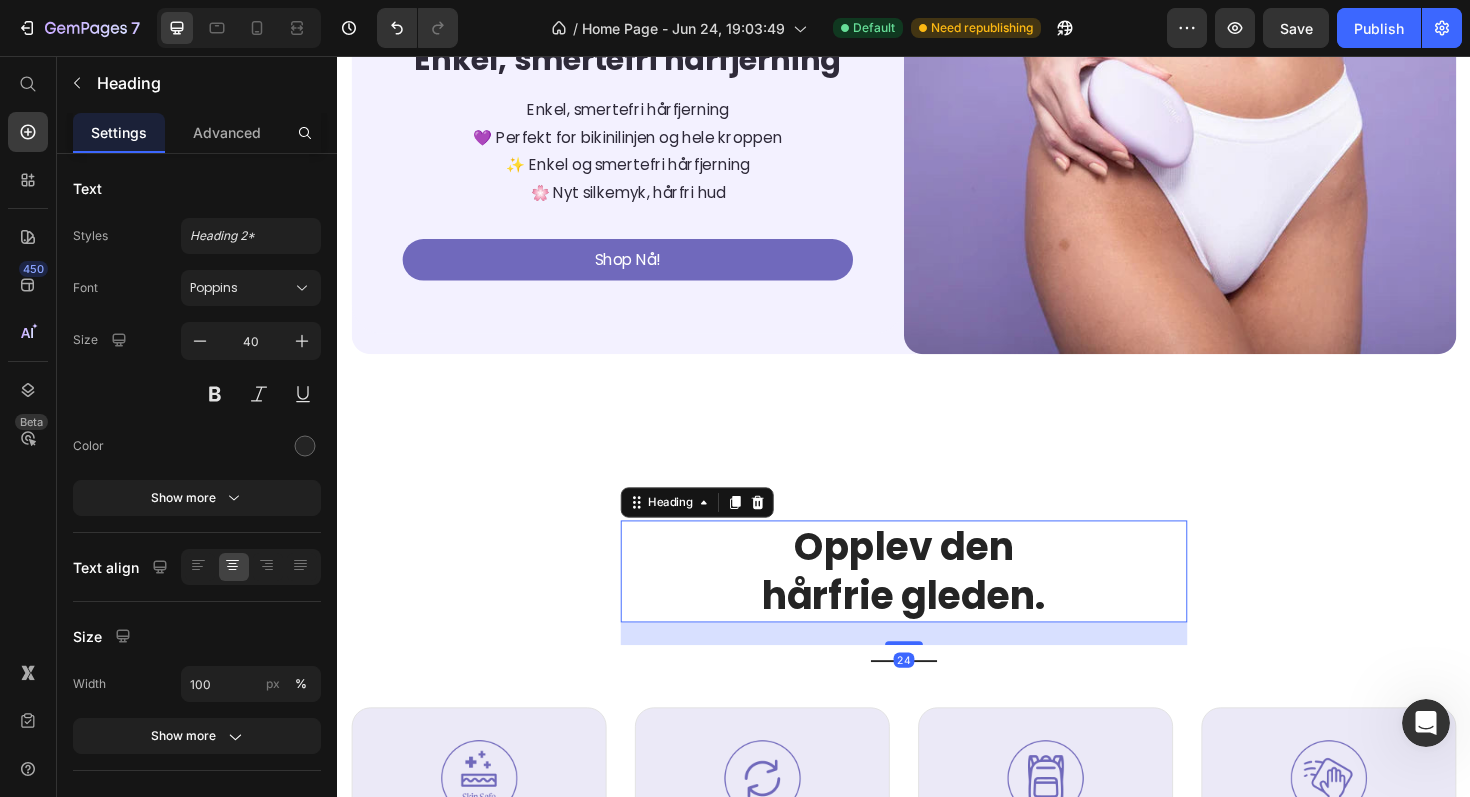 click on "NYHET: 🏆 2025-RANGERT INNOVASJON FOR HÅRFJERNING Text Block Enkel, smertefri hårfjerning Heading Enkel, smertefri hårfjerning 💜 Perfekt for bikinilinjen og hele kroppen ✨ Enkel og smertefri hårfjerning 🌸 Nyt silkemyk, hårfri hud Text block Shop Nå! Button Row" at bounding box center (644, 141) 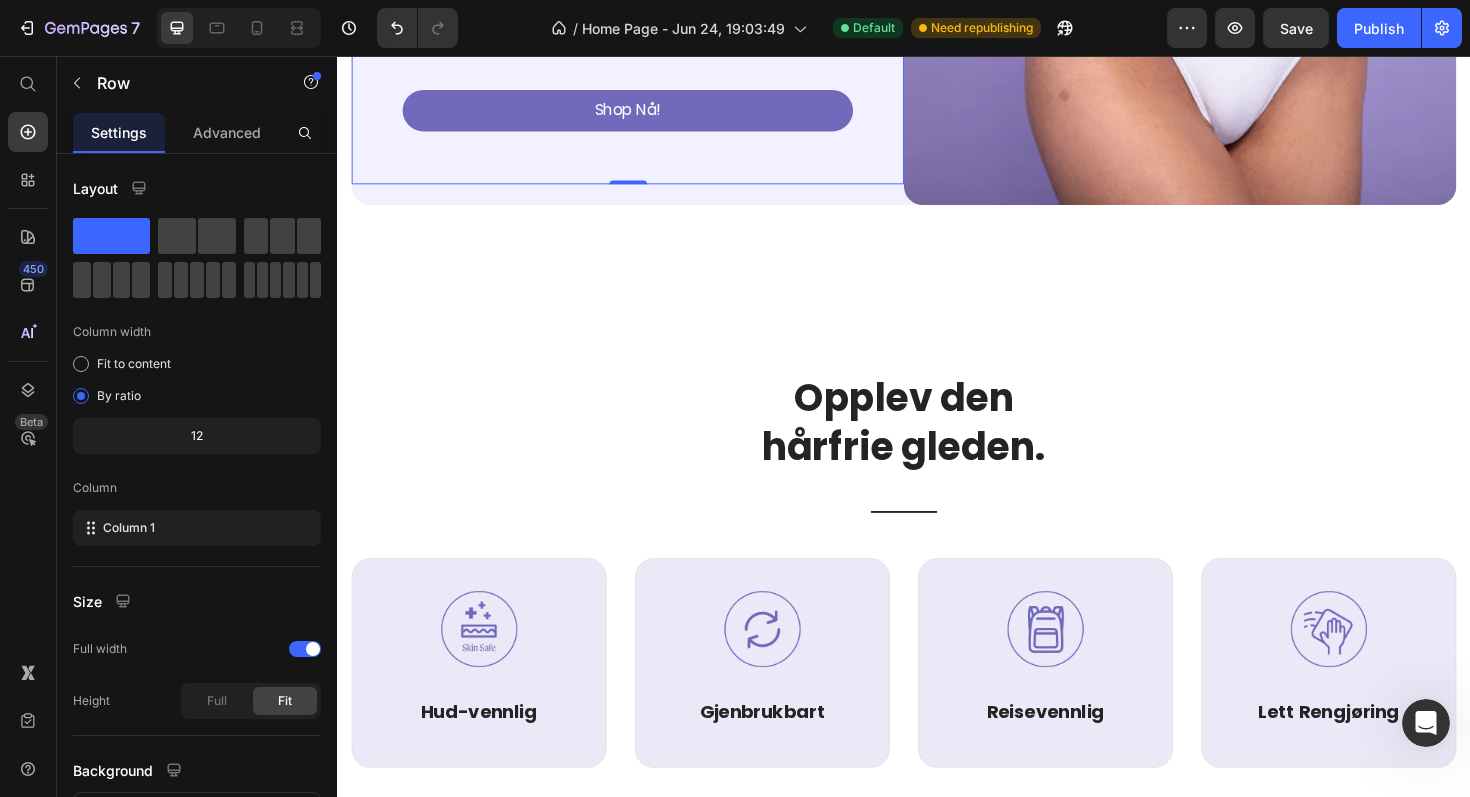 scroll, scrollTop: 976, scrollLeft: 0, axis: vertical 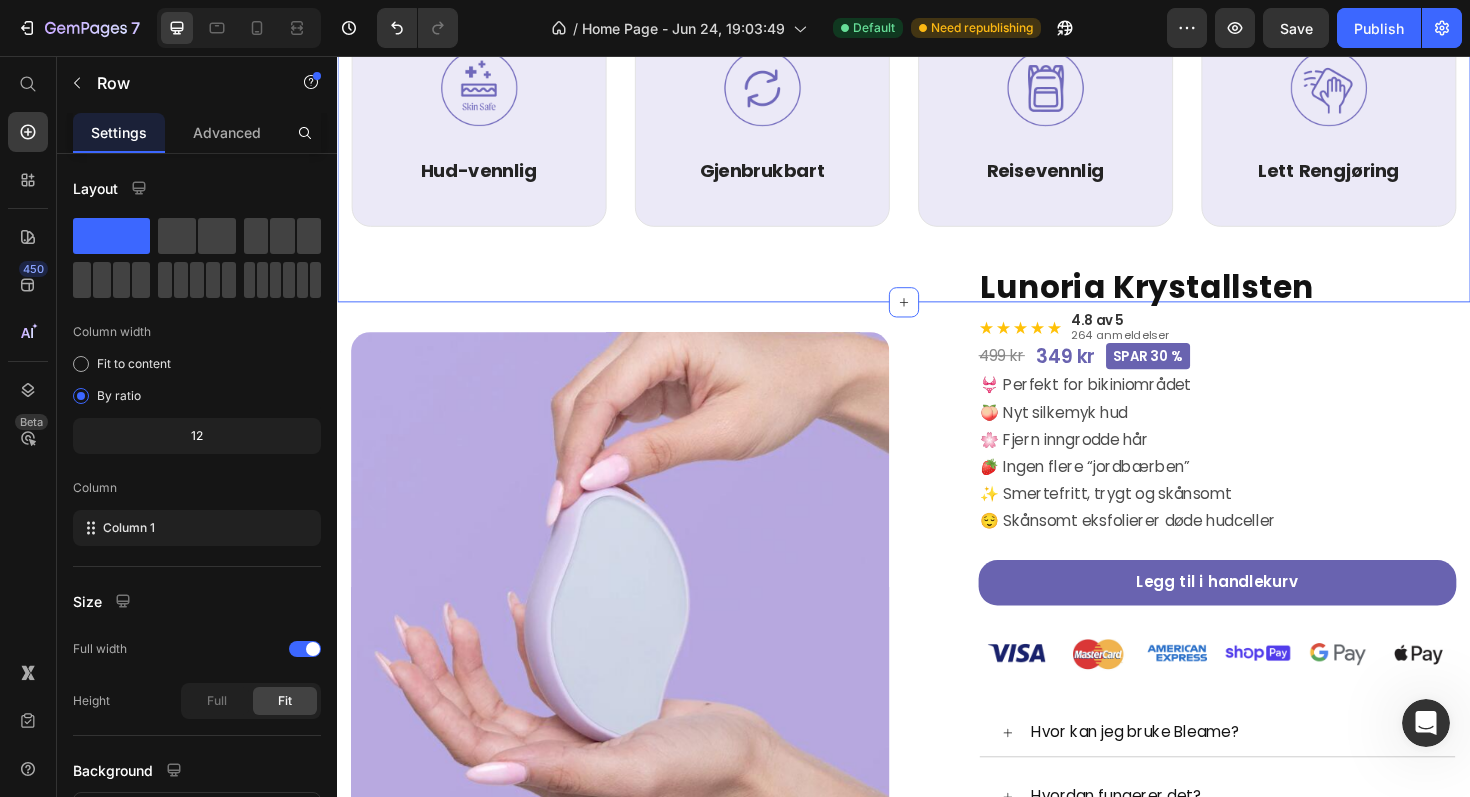 click on "Opplev den  hårfrie gleden. Heading                Title Line Row Image Hud-vennlig Heading Text block Row Image Gjenbrukbart Heading Text block Row Image Reisevennlig Heading Text block Row Image Lett Rengjøring Heading Text block Row Row Section 2" at bounding box center [937, 27] 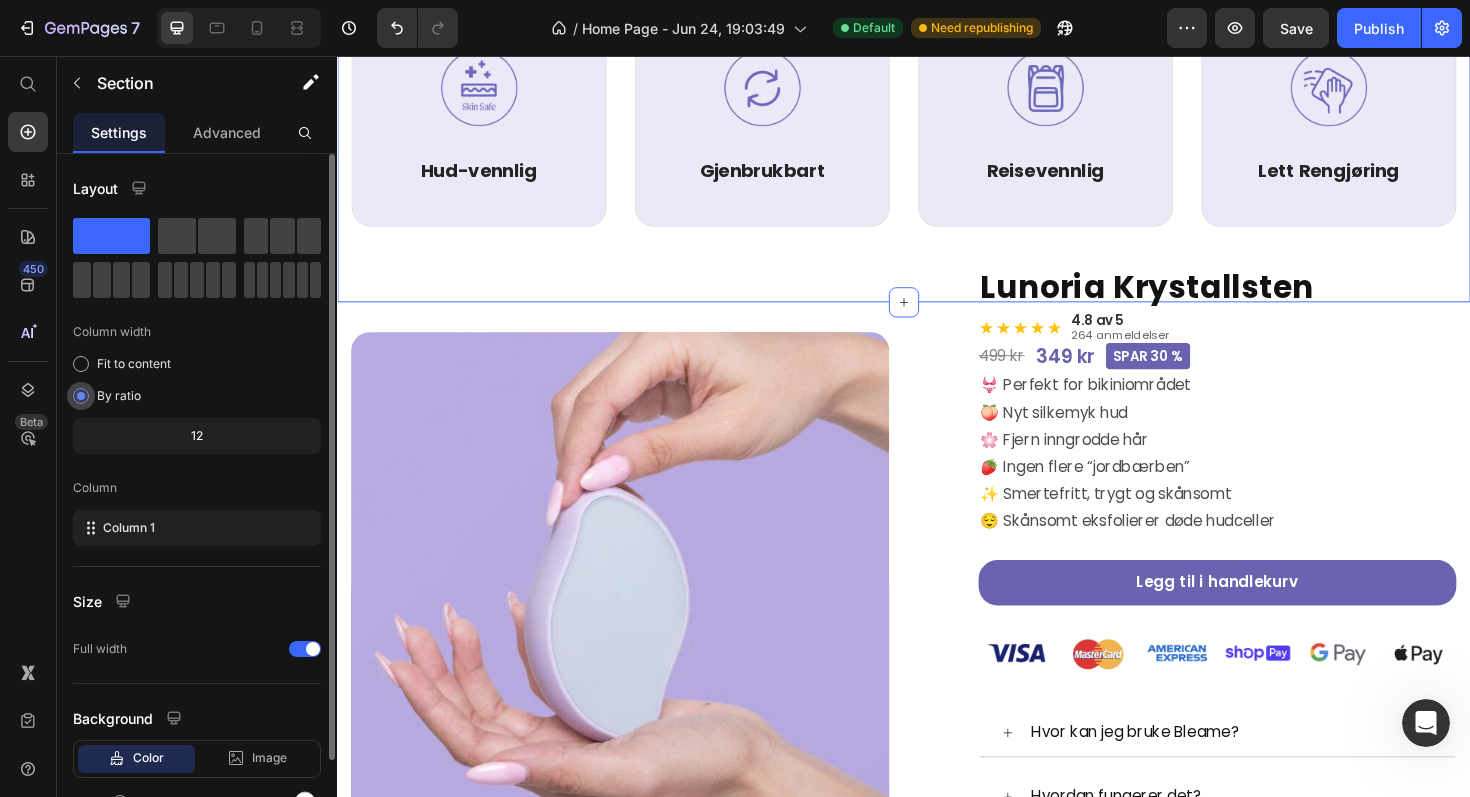 scroll, scrollTop: 108, scrollLeft: 0, axis: vertical 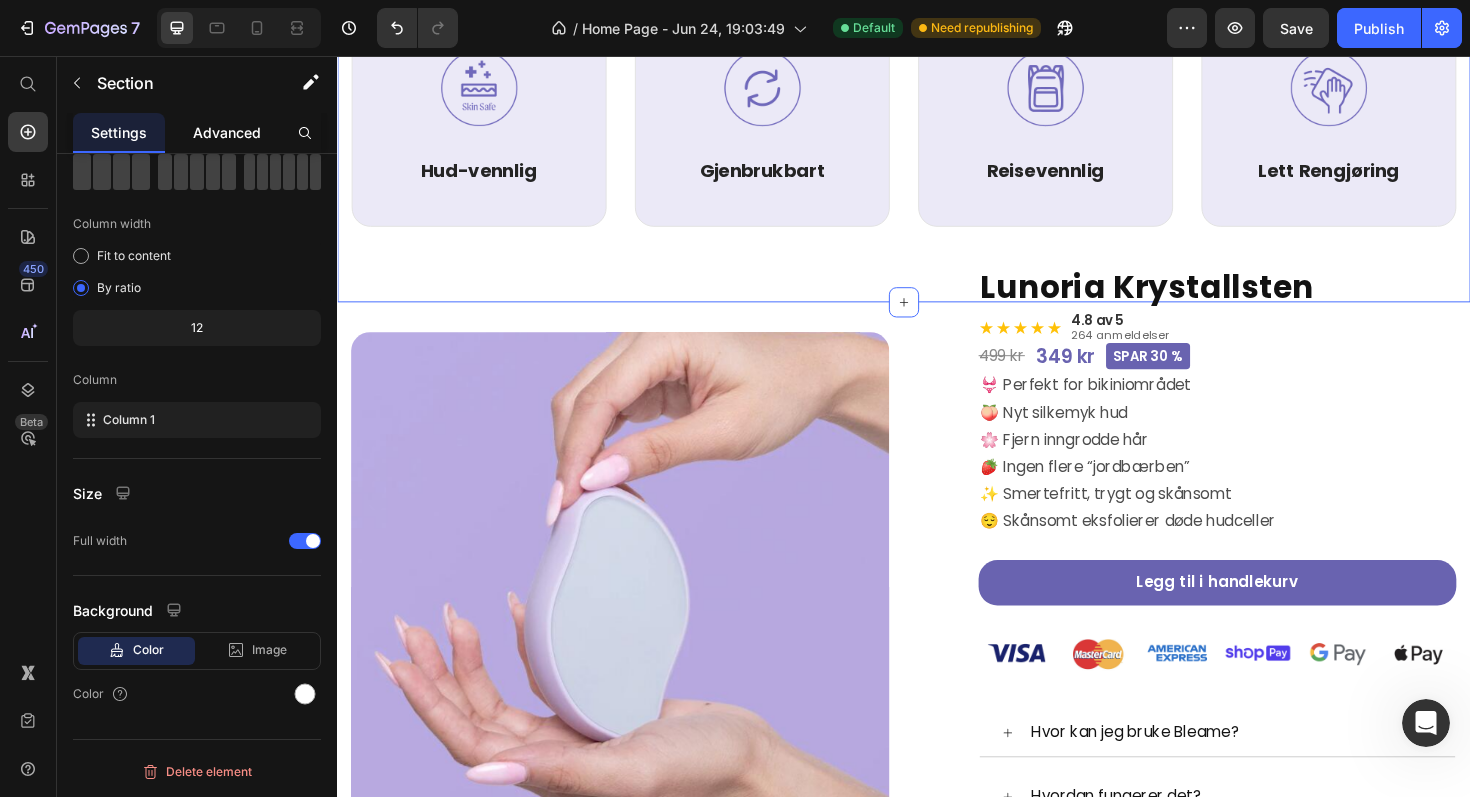 click on "Advanced" at bounding box center (227, 132) 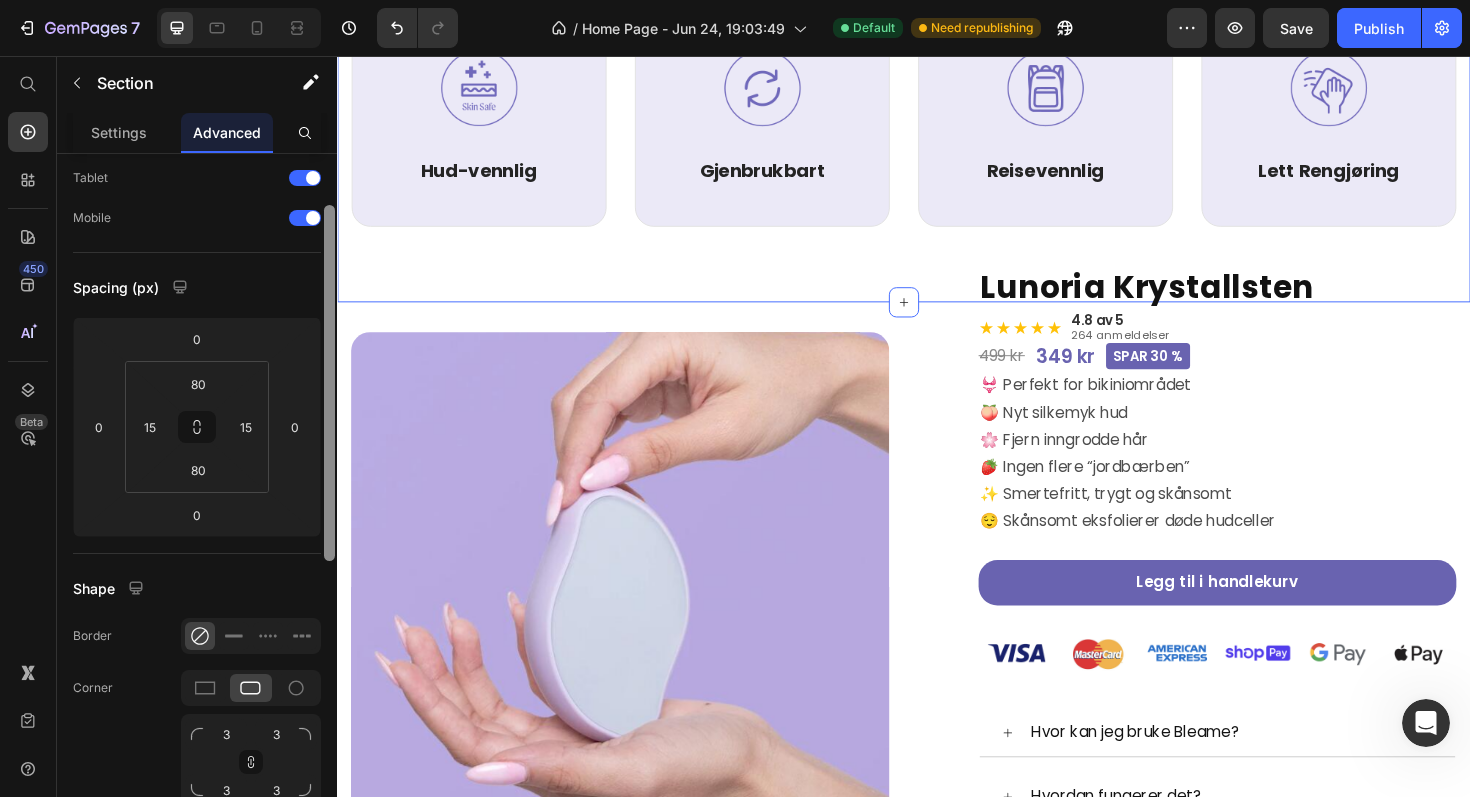 scroll, scrollTop: 99, scrollLeft: 0, axis: vertical 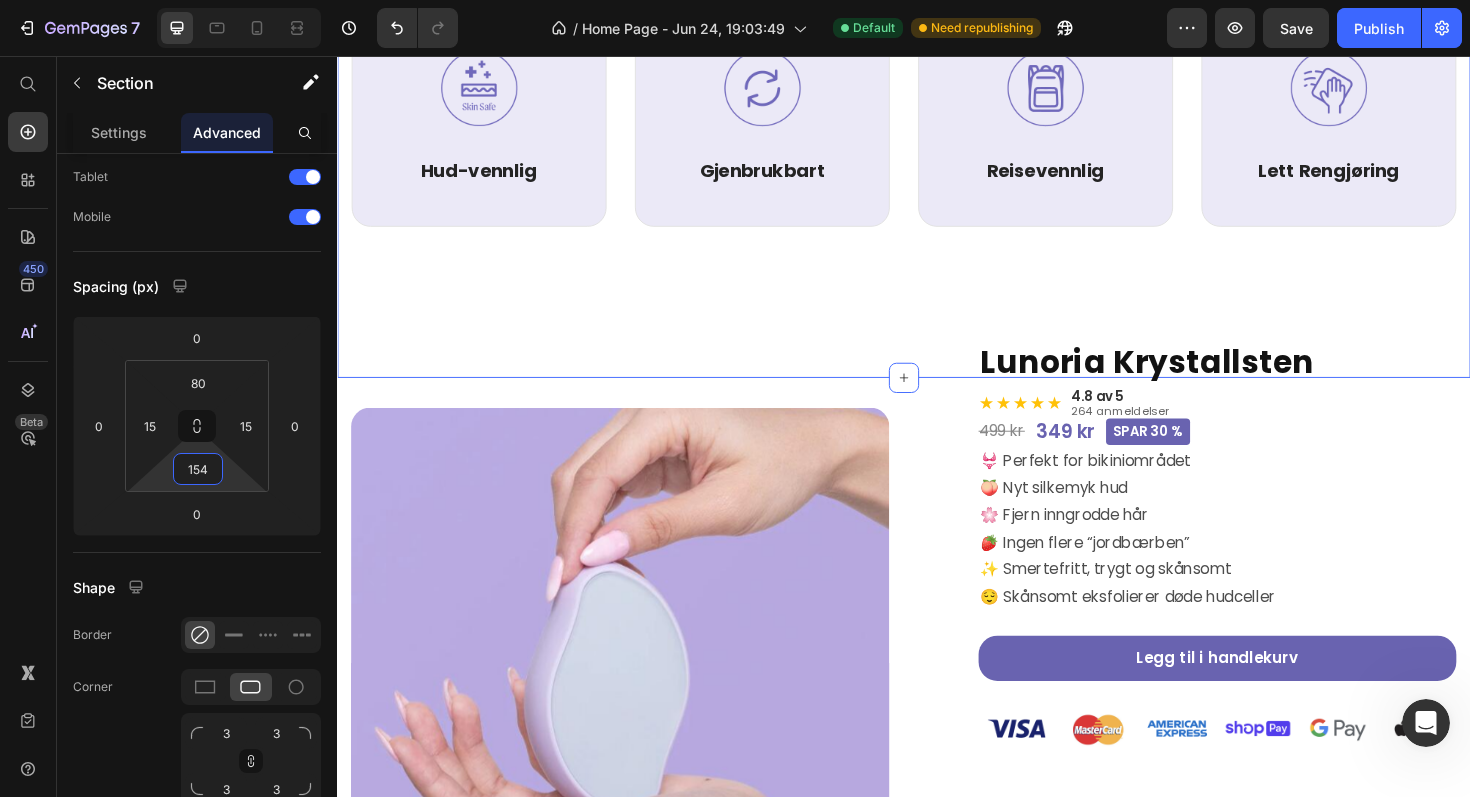 type on "152" 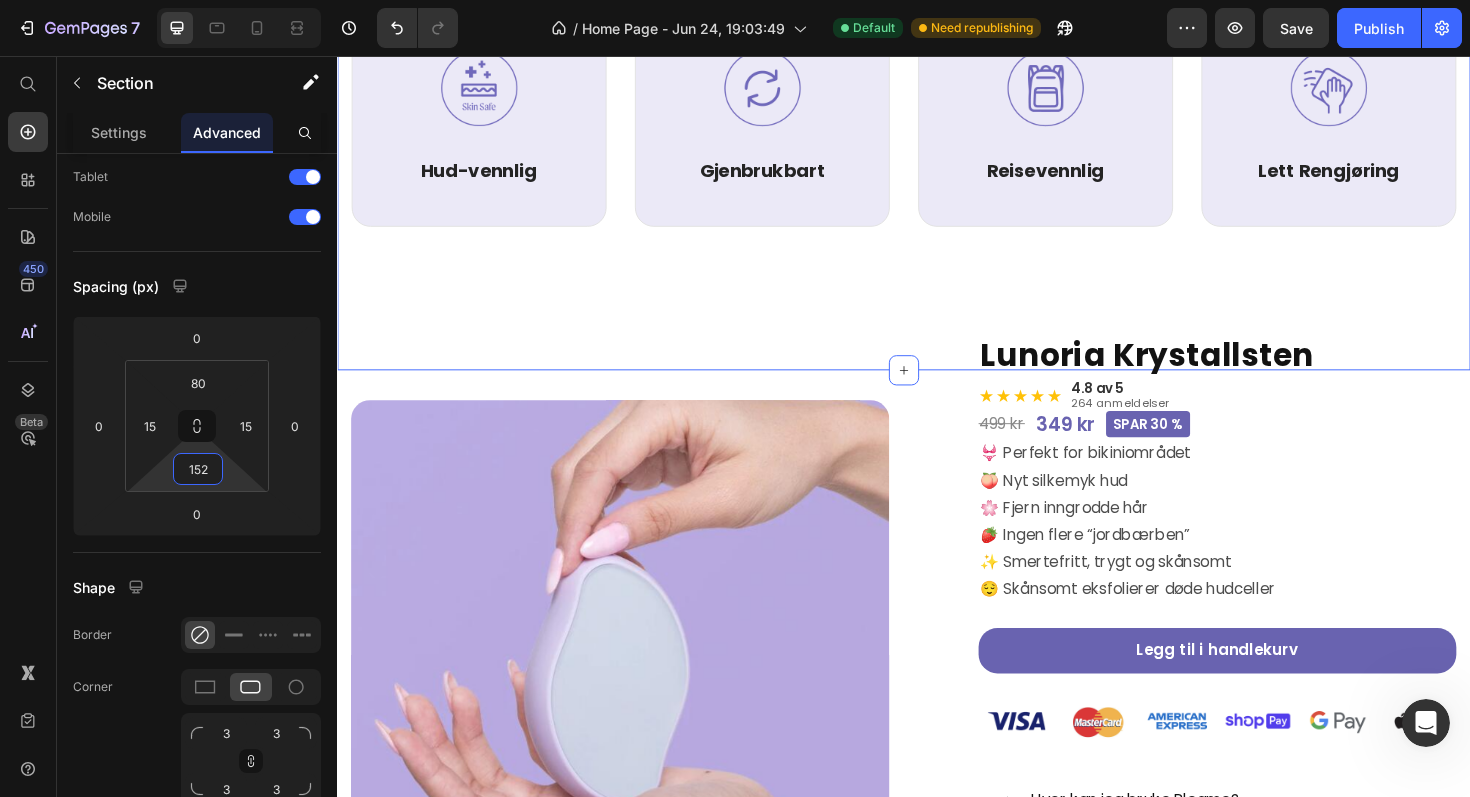 drag, startPoint x: 228, startPoint y: 472, endPoint x: 232, endPoint y: 398, distance: 74.10803 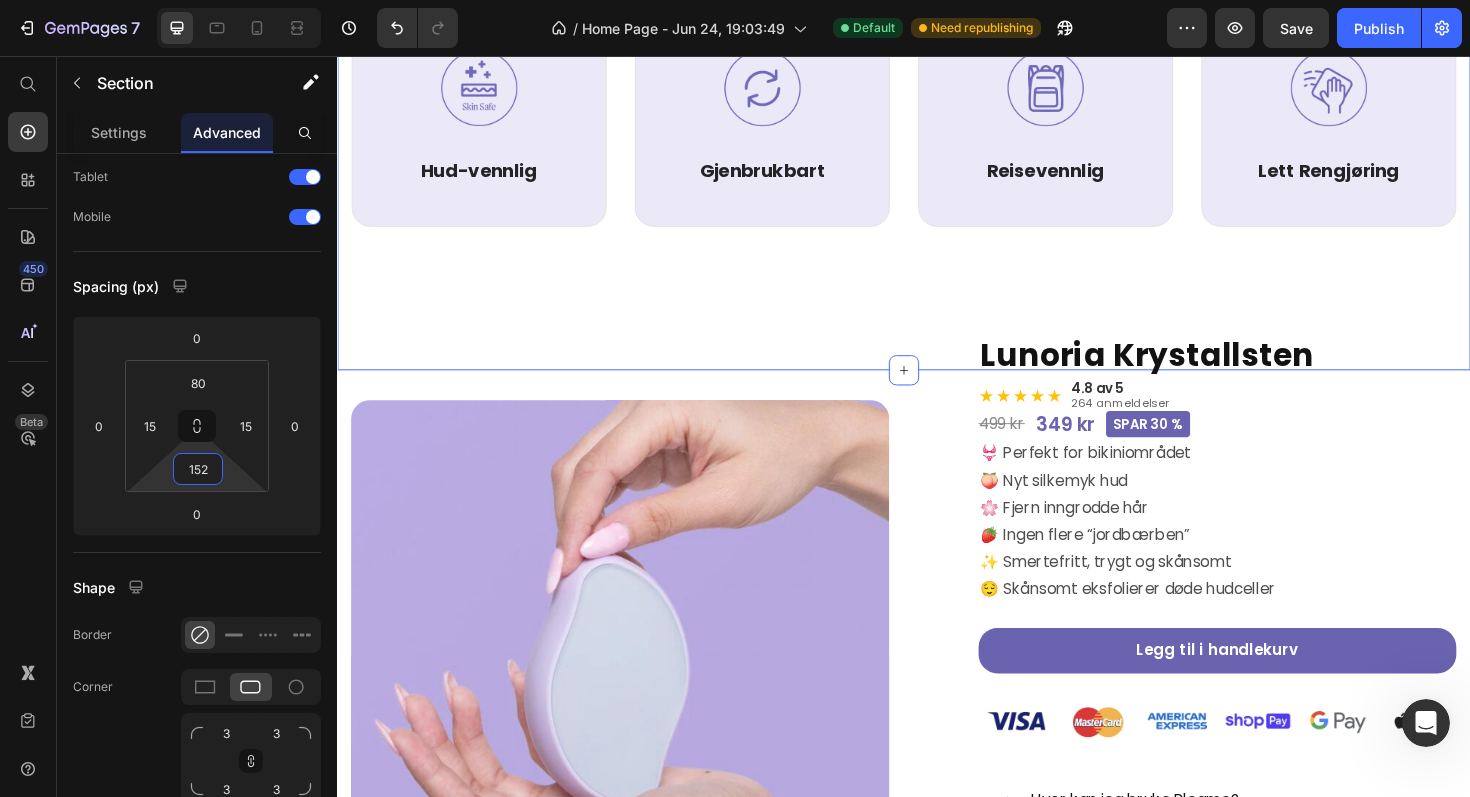 click on "7  Version history  /  Home Page - Jun 24, 19:03:49 Default Need republishing Preview  Save   Publish  450 Beta Start with Sections Elements Hero Section Product Detail Brands Trusted Badges Guarantee Product Breakdown How to use Testimonials Compare Bundle FAQs Social Proof Brand Story Product List Collection Blog List Contact Sticky Add to Cart Custom Footer Browse Library 450 Layout
Row
Row
Row
Row Text
Heading
Text Block Button
Button
Button
Sticky Back to top Media" at bounding box center [735, 0] 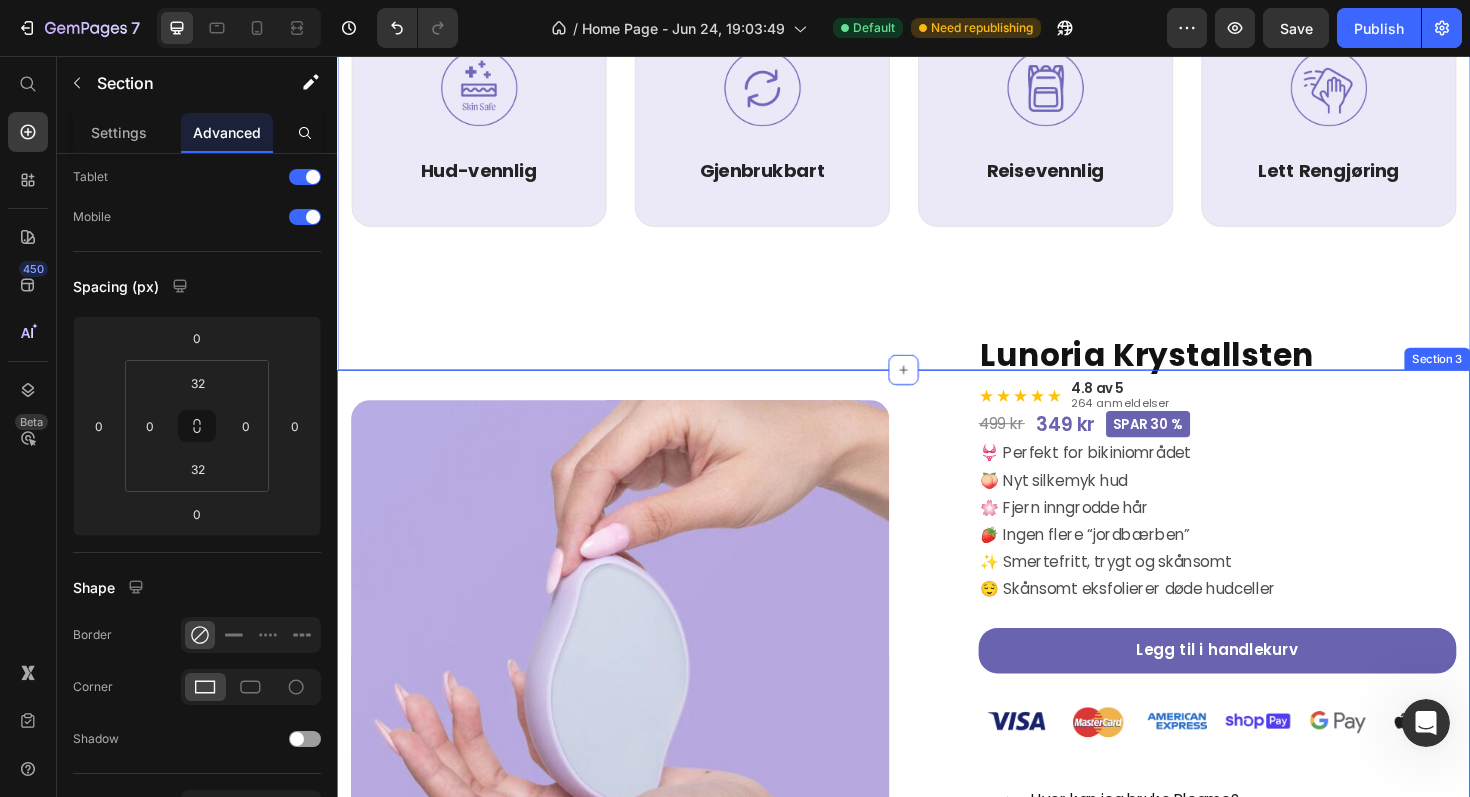 click on "Product Images Row Lunoria Krystallsten Product Title
★ ★
★ ★
★
4.8 av 5
264 anmeldelser
Custom Code
499 kr
349 kr
Spar 30 %
Custom Code 👙 Perfekt for bikiniområdet 🍑 Nyt silkemyk hud 🌸 Fjern inngrodde hår 🍓 Ingen flere “jordbærben” ✨ Smertefritt, trygt og skånsomt 😌 Skånsomt eksfolierer døde hudceller Text Block Legg til i handlekurv Product Cart Button Image
Hvor kan jeg bruke Bleame?
Hvordan fungerer det?
Forårsaker friksjonen misfarging?
Hjelper det mot jordbærhud og knopper?
Frakt og levering
Retur- og refusjonspolitikk Accordion Row Row Product Row Section 3" at bounding box center (937, 820) 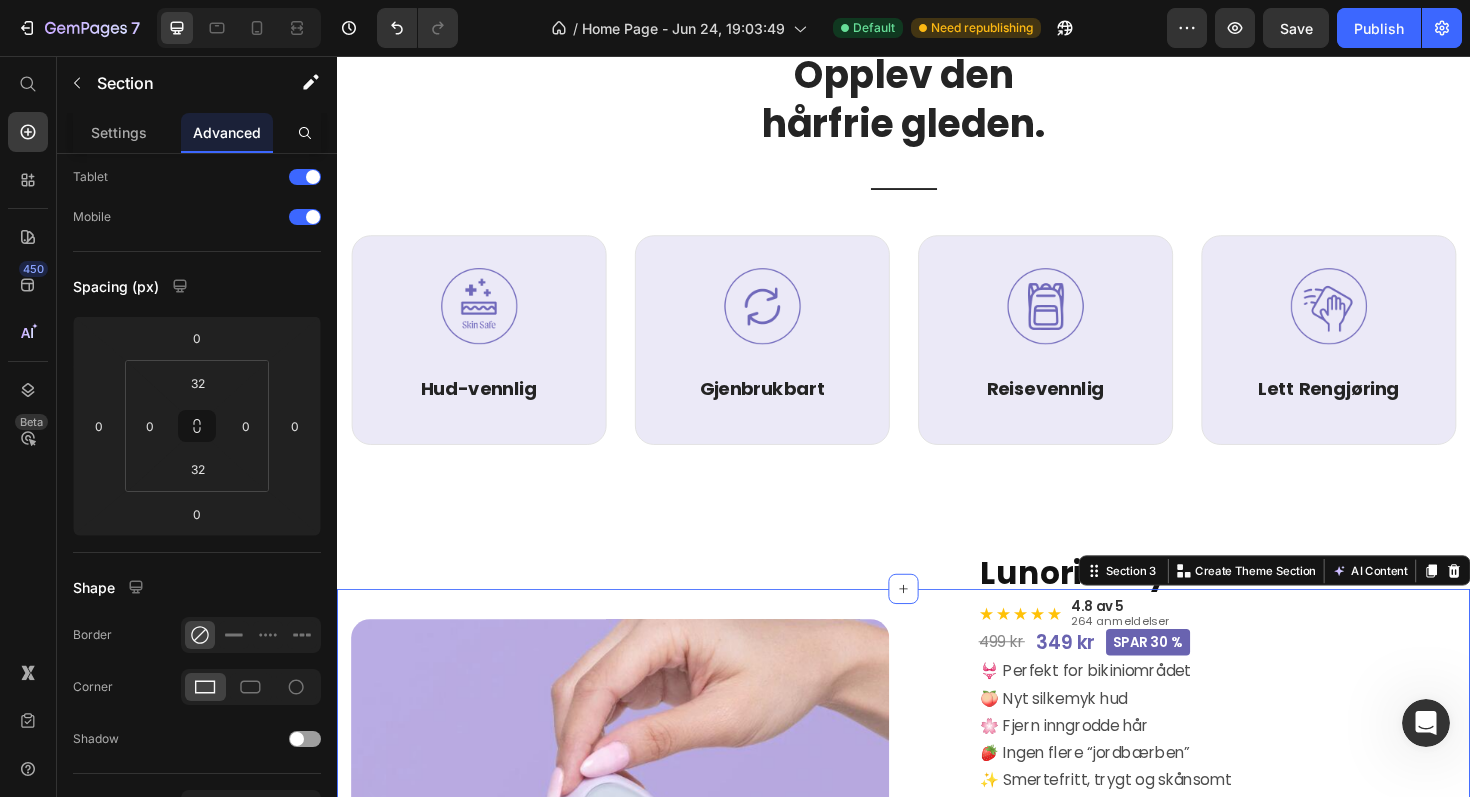 scroll, scrollTop: 666, scrollLeft: 0, axis: vertical 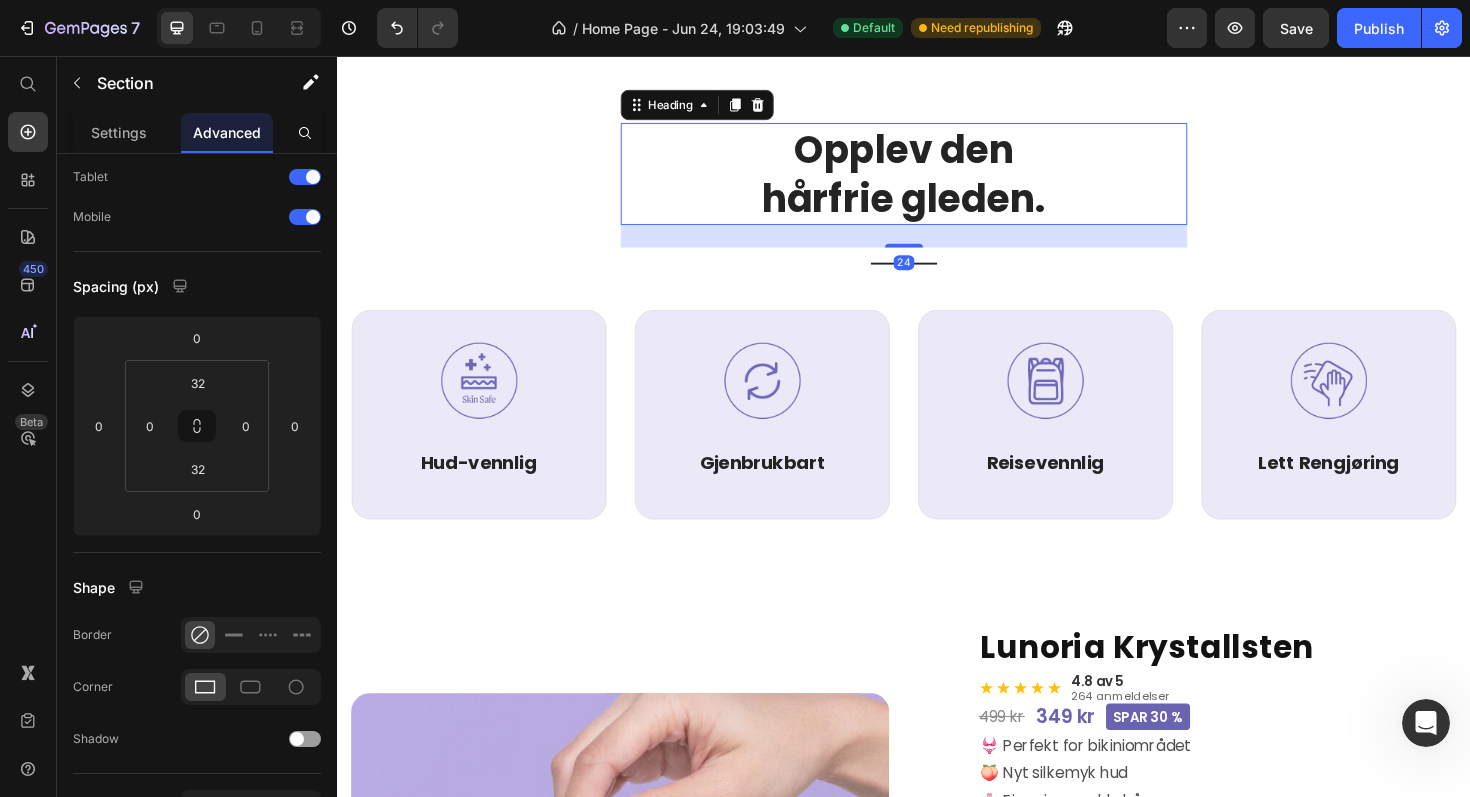 click on "Opplev den  hårfrie gleden." at bounding box center (937, 181) 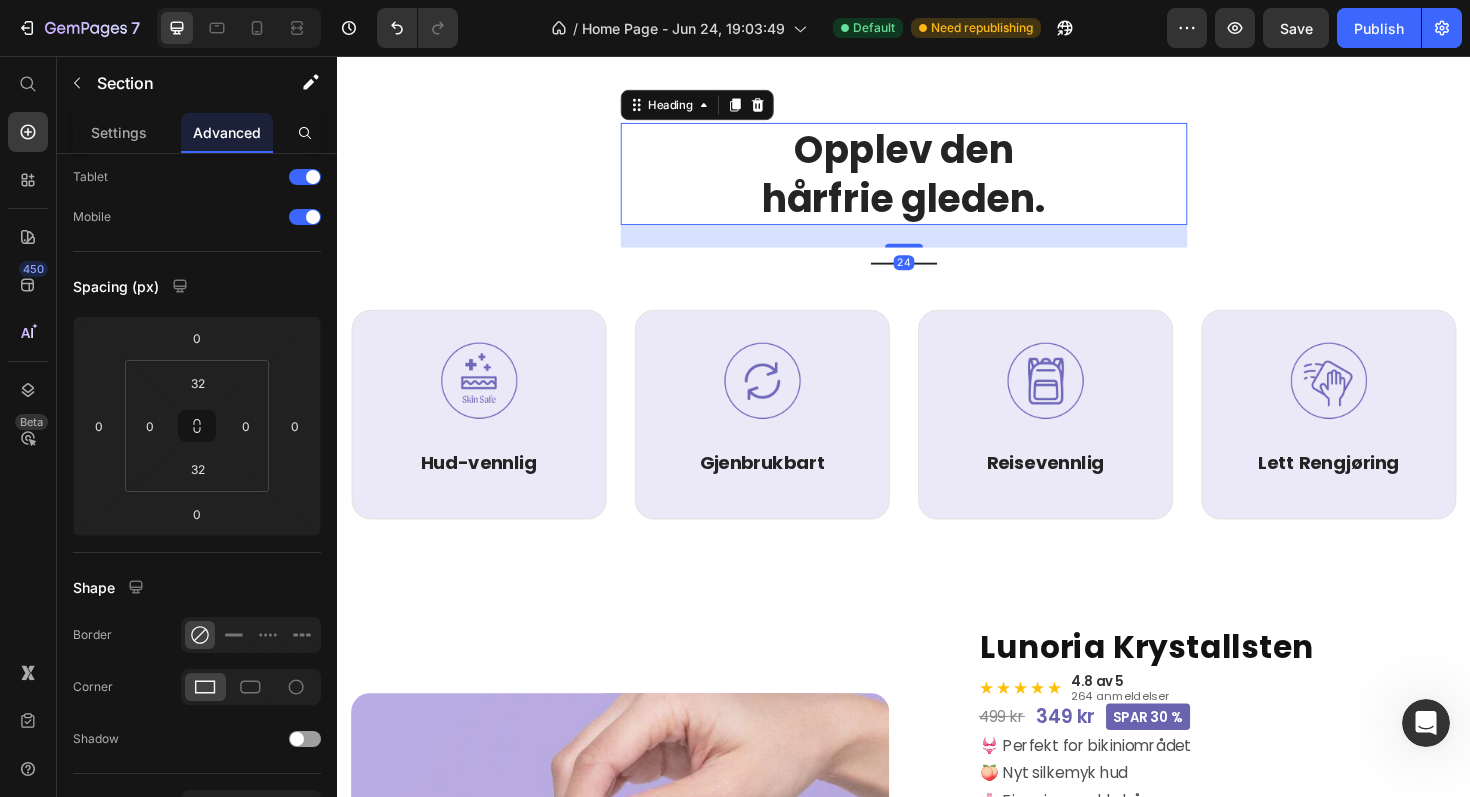 scroll, scrollTop: 0, scrollLeft: 0, axis: both 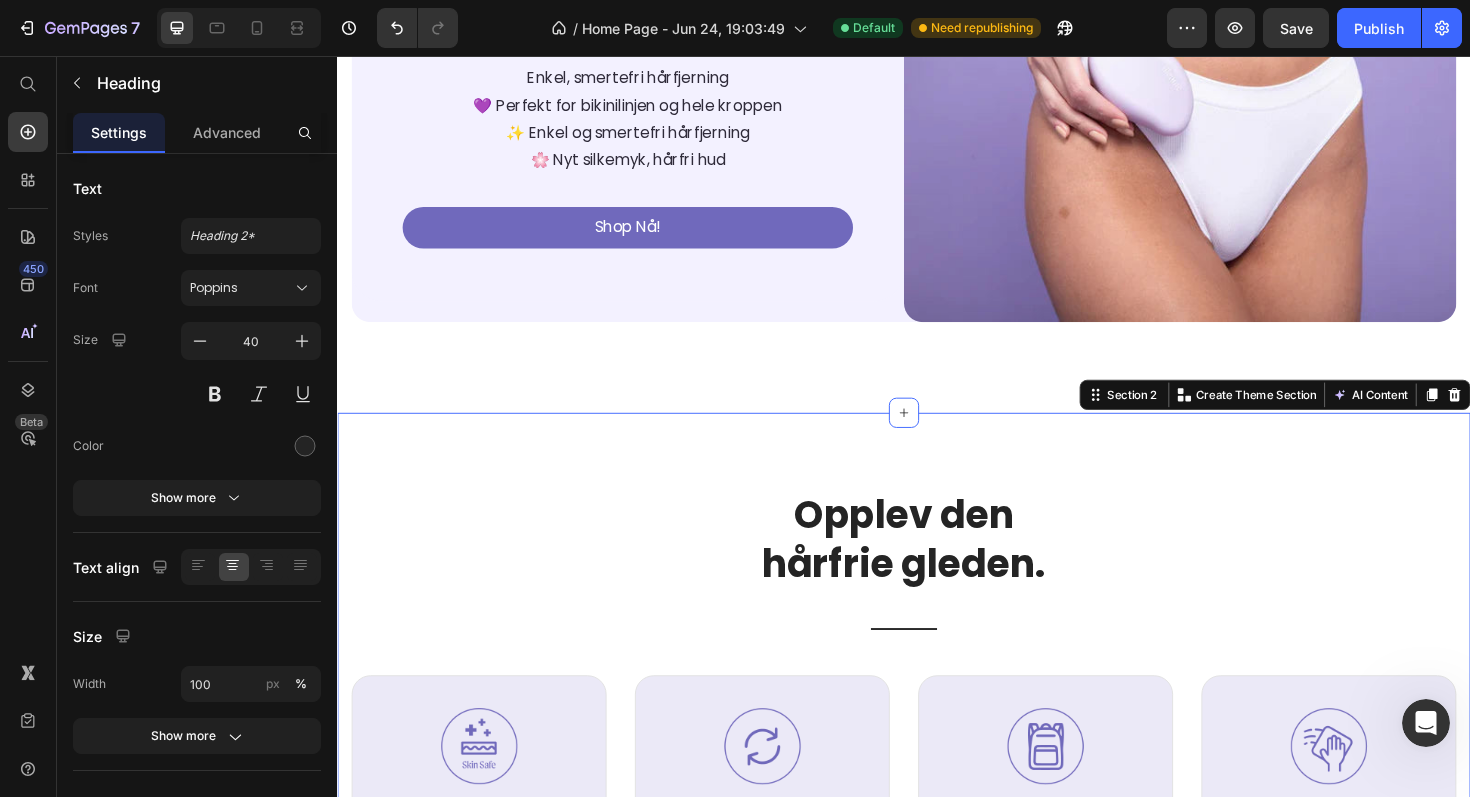 click on "Opplev den  hårfrie gleden. Heading                Title Line Row Image Hud-vennlig Heading Text block Row Image Gjenbrukbart Heading Text block Row Image Reisevennlig Heading Text block Row Image Lett Rengjøring Heading Text block Row Row Section 2   You can create reusable sections Create Theme Section AI Content Write with GemAI What would you like to describe here? Tone and Voice Persuasive Product Lunoria Krystallsten Show more Generate" at bounding box center [937, 760] 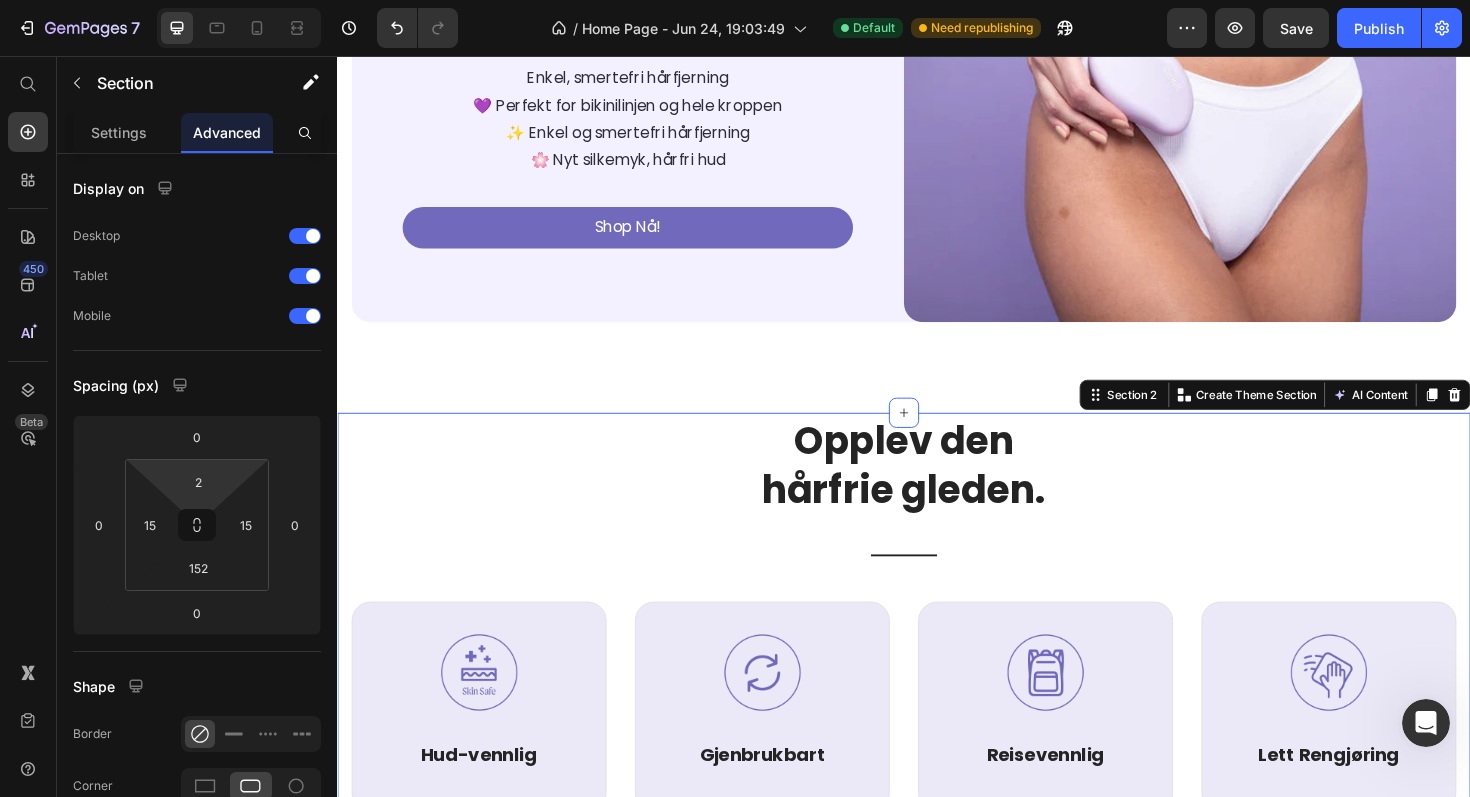 type on "0" 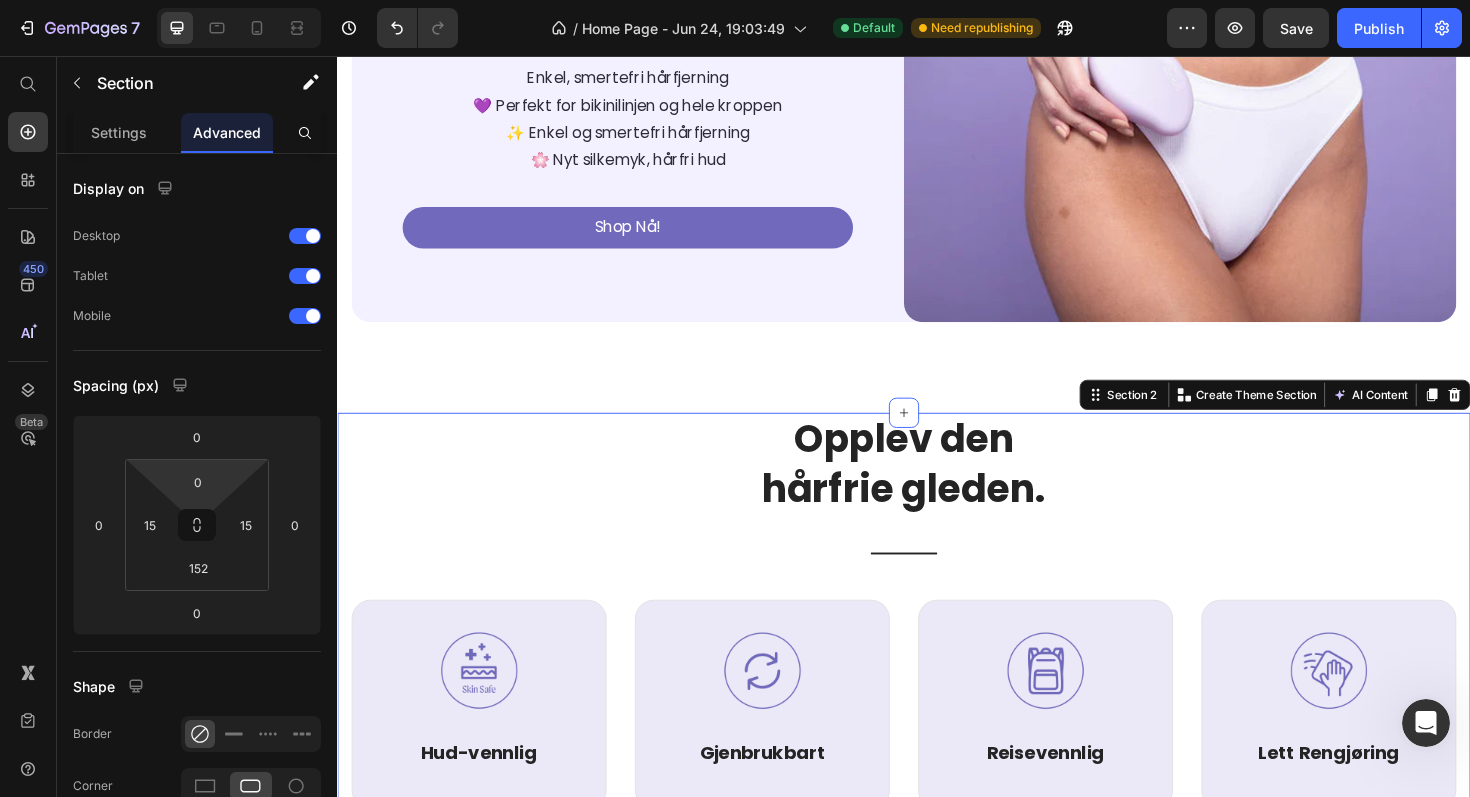 drag, startPoint x: 242, startPoint y: 462, endPoint x: 245, endPoint y: 503, distance: 41.109608 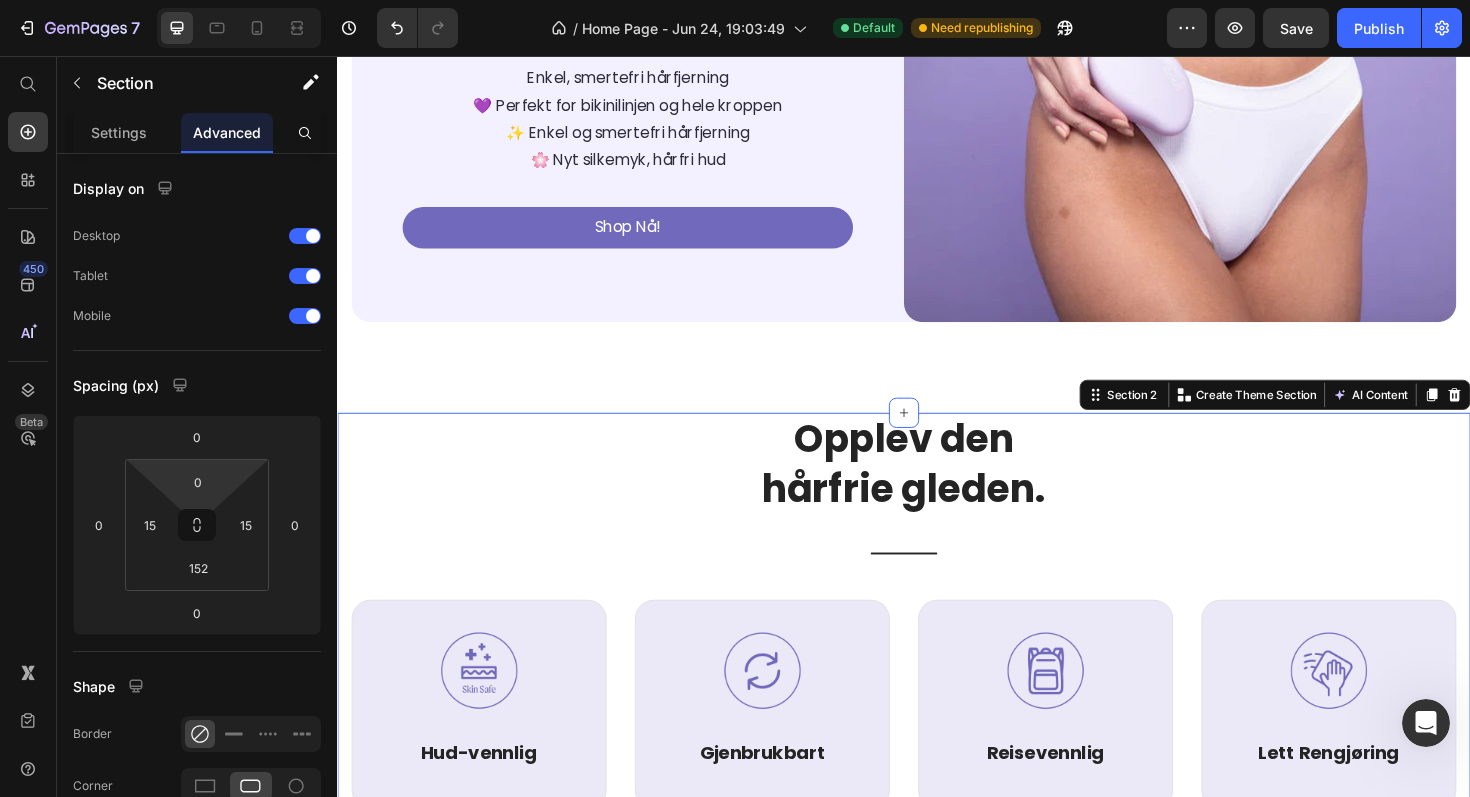click on "7  Version history  /  Home Page - Jun 24, 19:03:49 Default Need republishing Preview  Save   Publish  450 Beta Start with Sections Elements Hero Section Product Detail Brands Trusted Badges Guarantee Product Breakdown How to use Testimonials Compare Bundle FAQs Social Proof Brand Story Product List Collection Blog List Contact Sticky Add to Cart Custom Footer Browse Library 450 Layout
Row
Row
Row
Row Text
Heading
Text Block Button
Button
Button
Sticky Back to top Media" at bounding box center [735, 0] 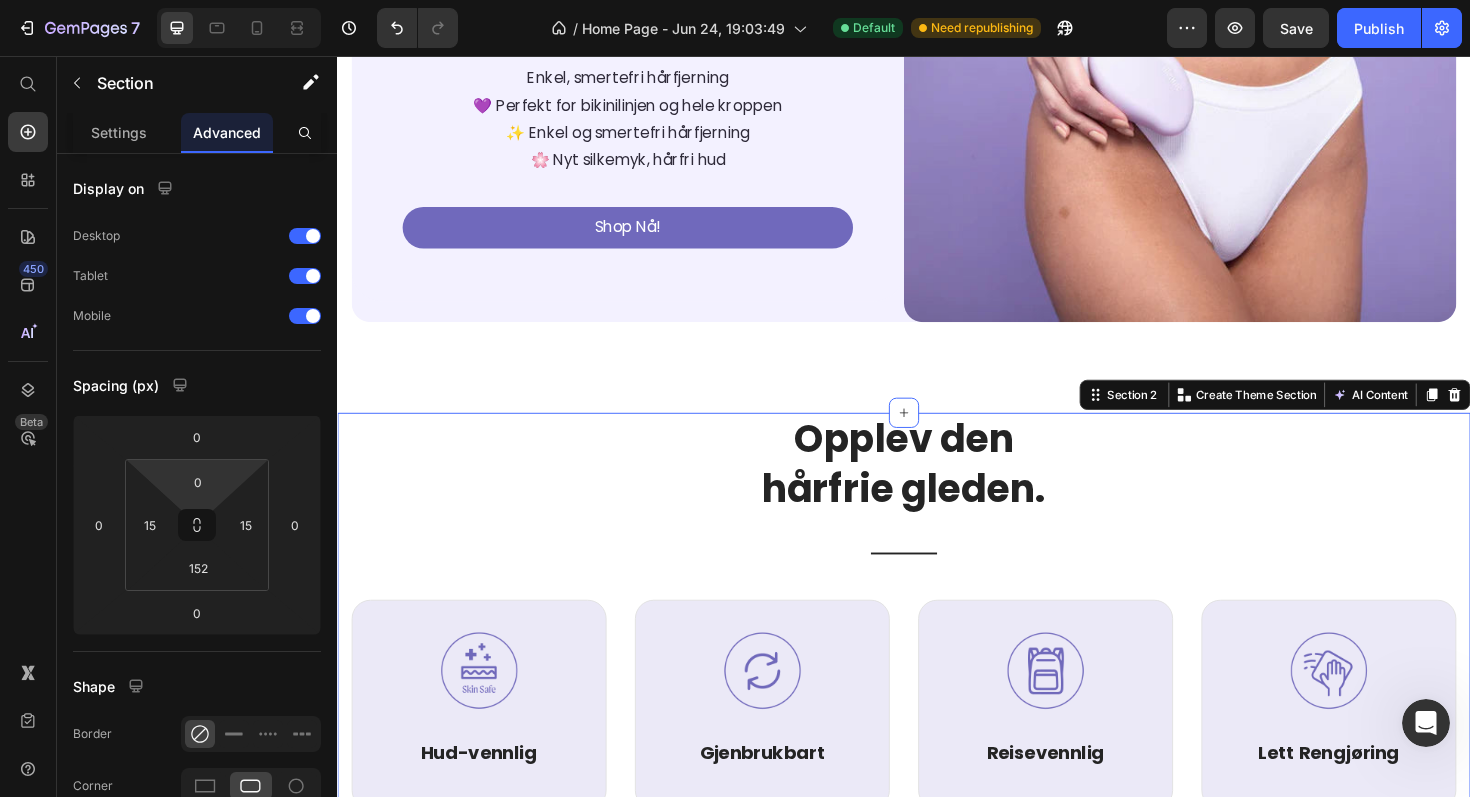 click on "Opplev den  hårfrie gleden. Heading                Title Line Row Image Hud-vennlig Heading Text block Row Image Gjenbrukbart Heading Text block Row Image Reisevennlig Heading Text block Row Image Lett Rengjøring Heading Text block Row Row" at bounding box center (937, 644) 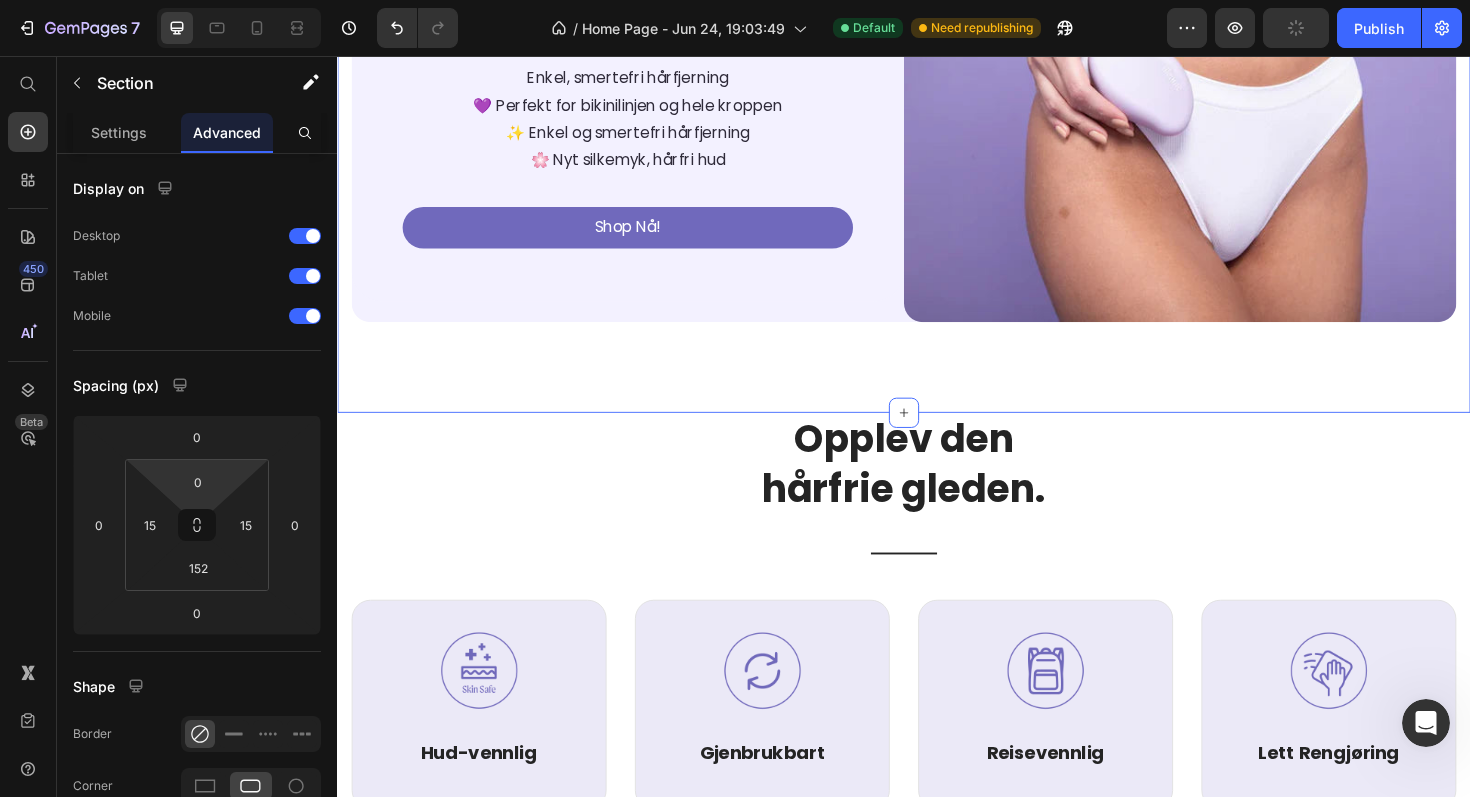 click on "NYHET: 🏆 2025-RANGERT INNOVASJON FOR HÅRFJERNING Text Block Enkel, smertefri hårfjerning Heading Enkel, smertefri hårfjerning 💜 Perfekt for bikinilinjen og hele kroppen ✨ Enkel og smertefri hårfjerning 🌸 Nyt silkemyk, hårfri hud Text block Shop Nå! Button Row Image Row Section 1   You can create reusable sections Create Theme Section AI Content Write with GemAI What would you like to describe here? Tone and Voice Persuasive Product Lunoria Krystallsten Show more Generate" at bounding box center [937, 126] 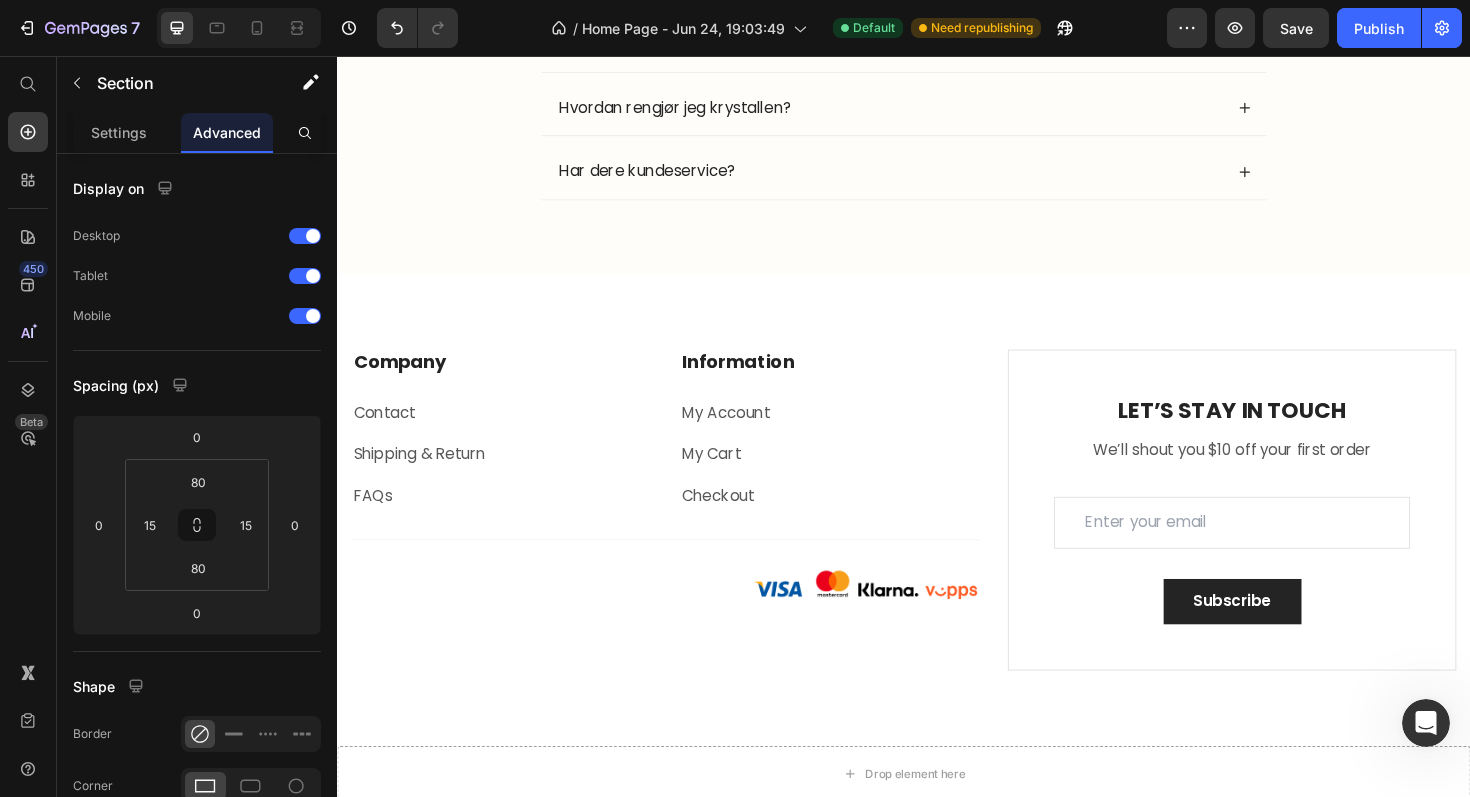 scroll, scrollTop: 3419, scrollLeft: 0, axis: vertical 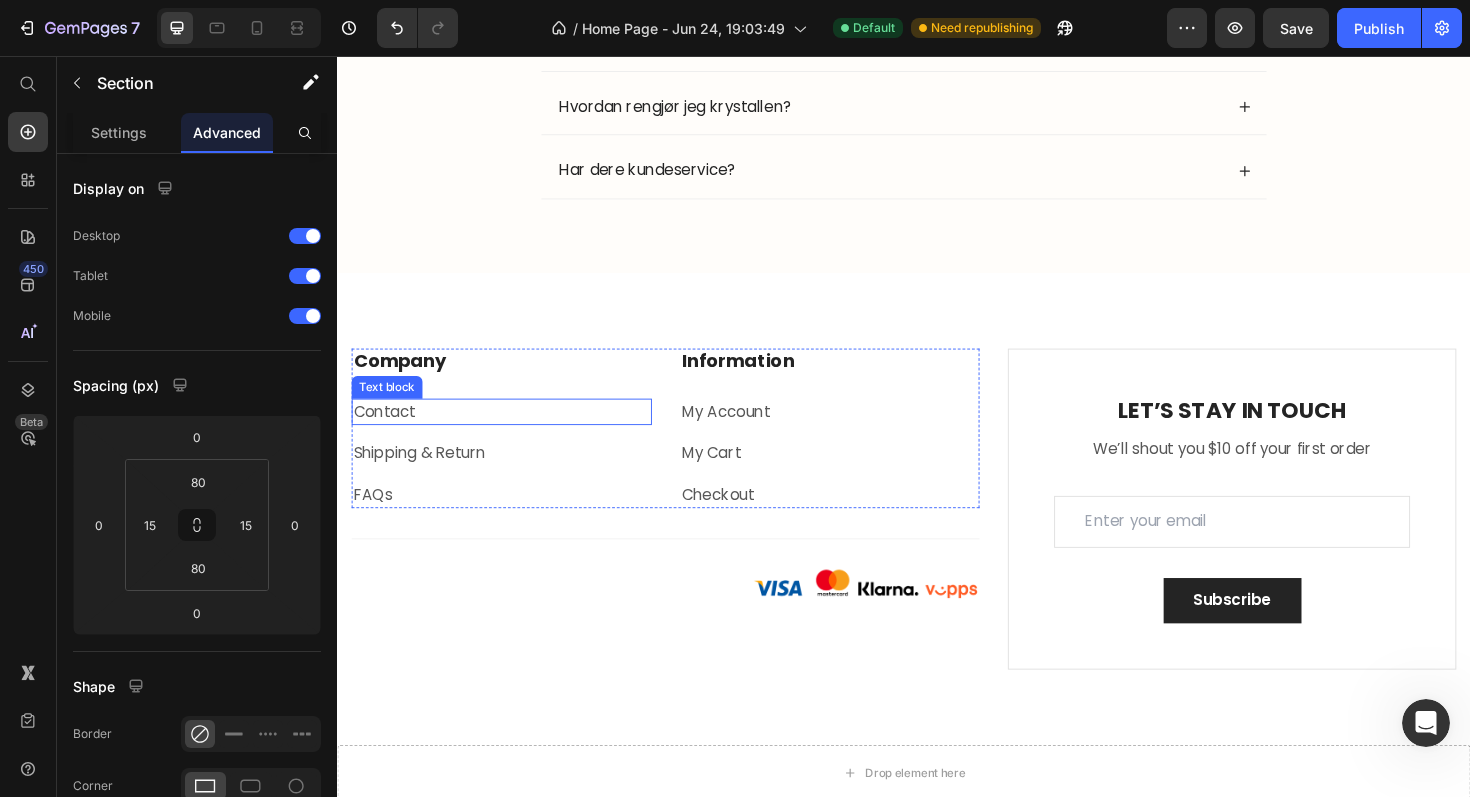 click on "Contact" at bounding box center [387, 432] 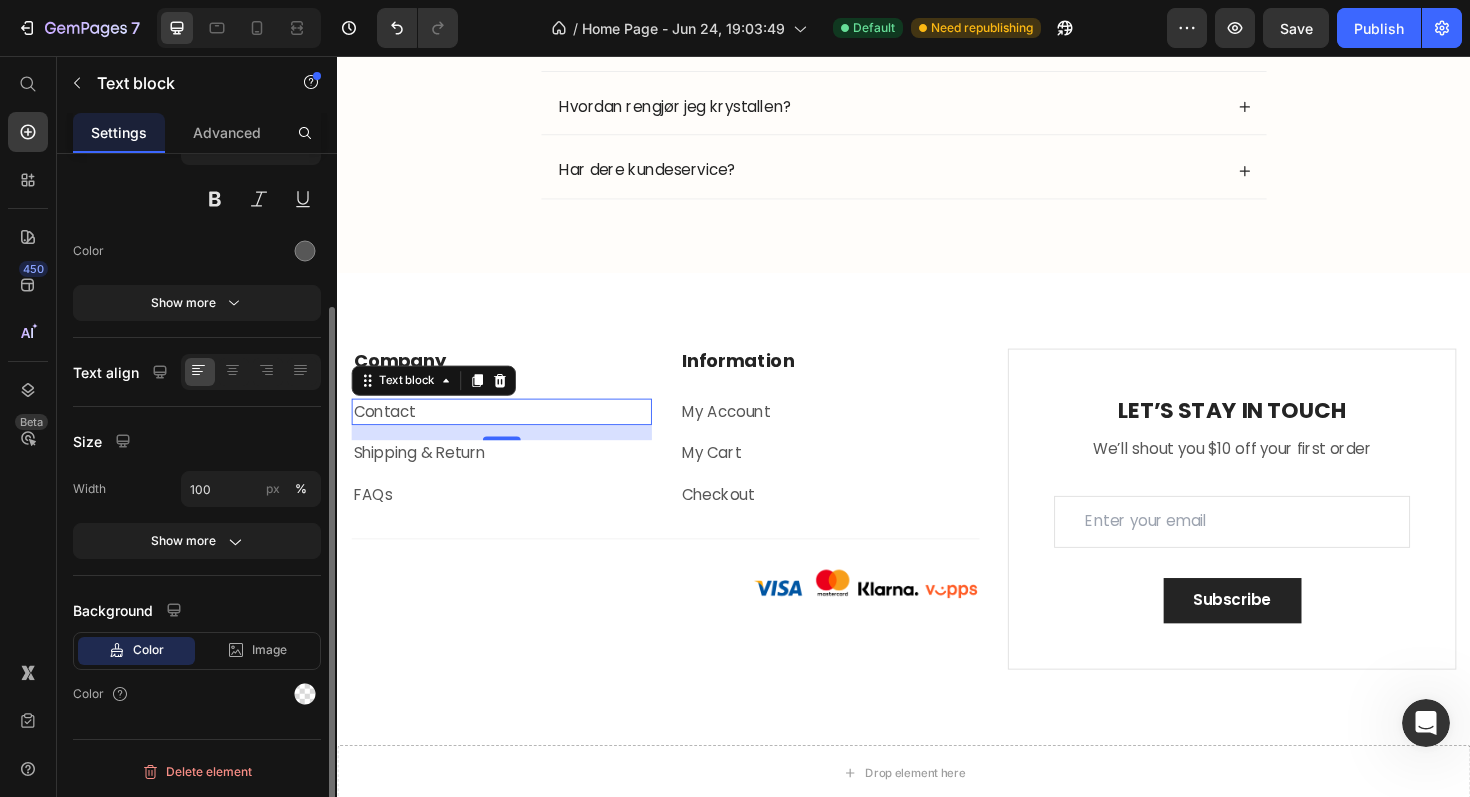 scroll, scrollTop: 0, scrollLeft: 0, axis: both 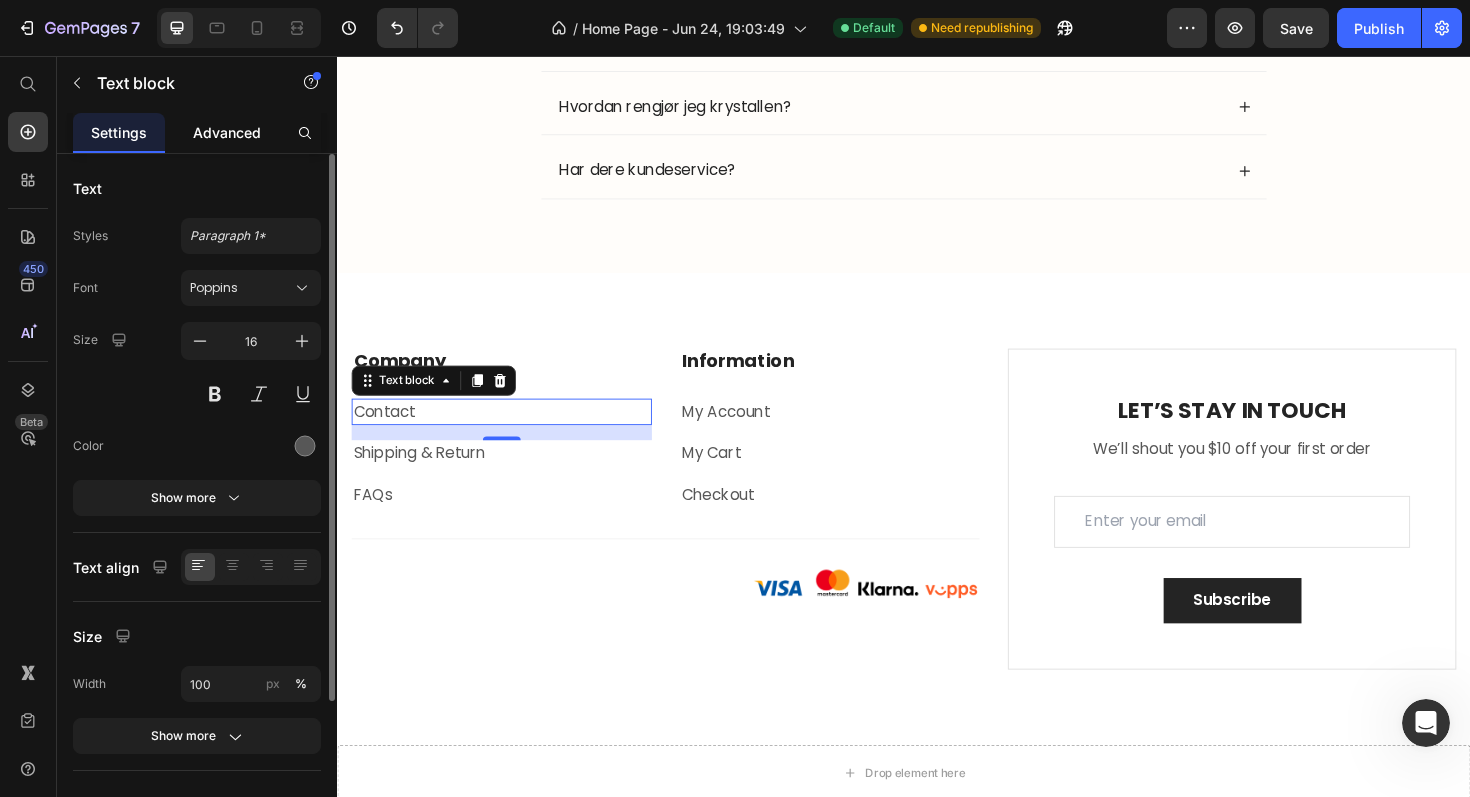 click on "Advanced" 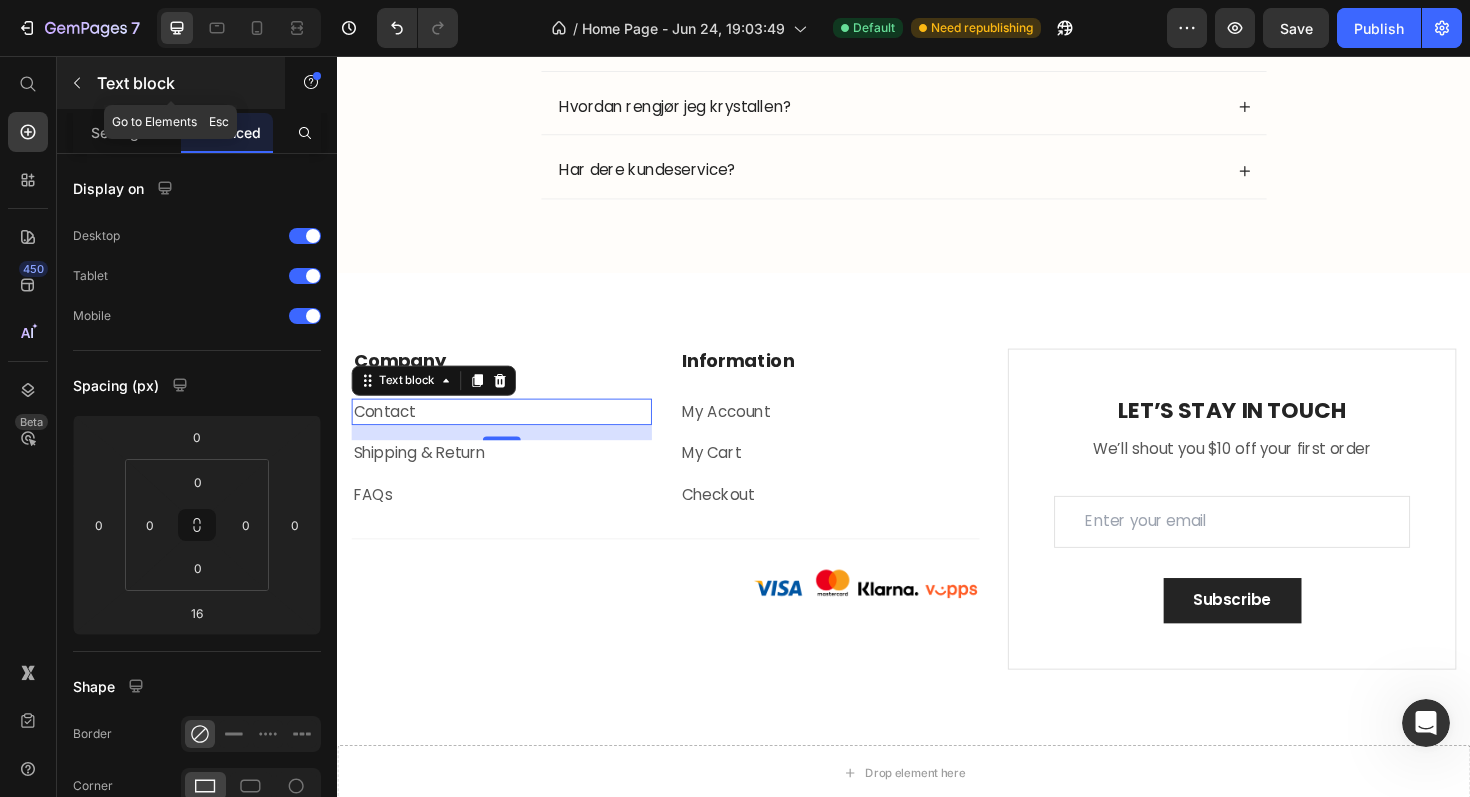 click 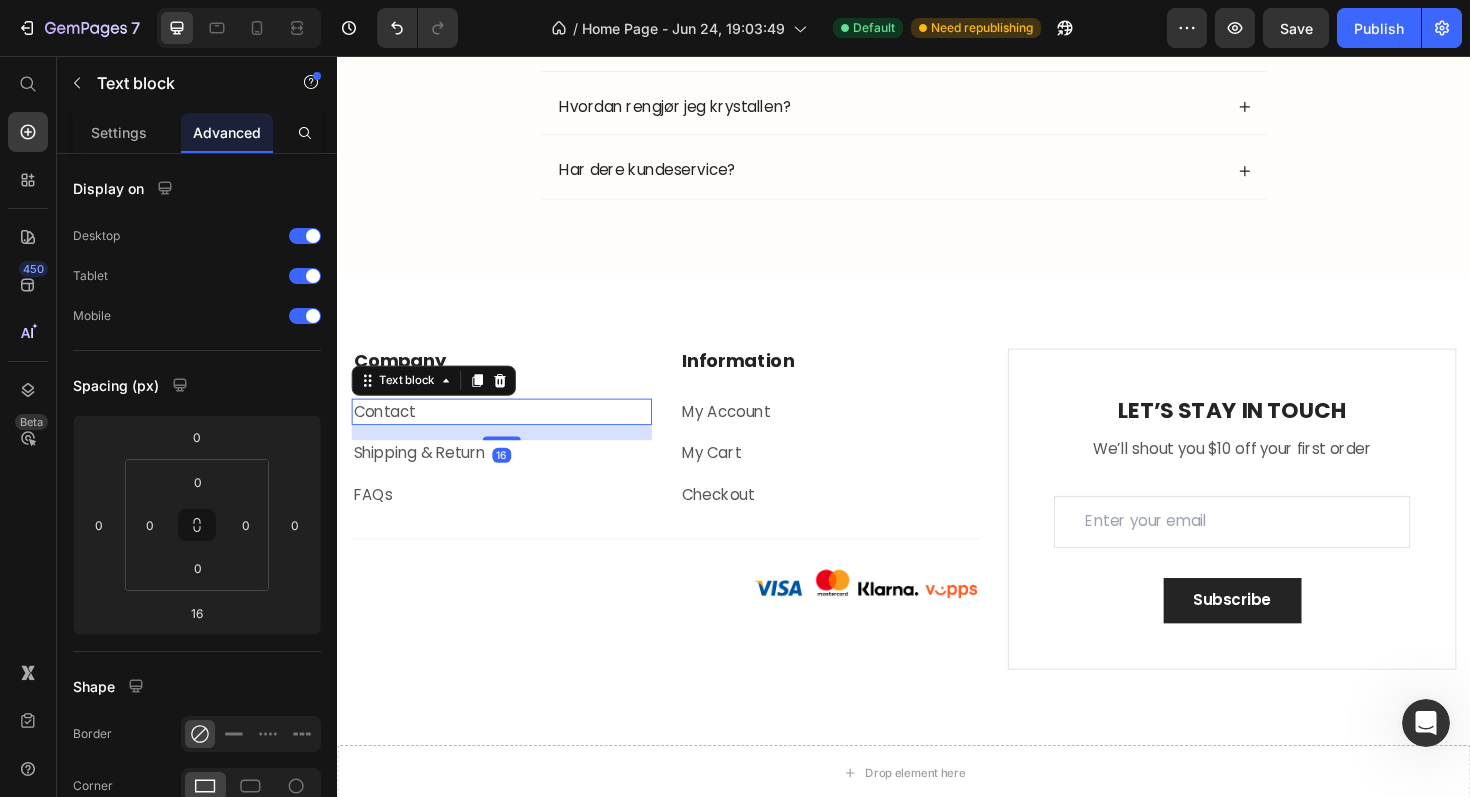 click on "Contact" at bounding box center [387, 432] 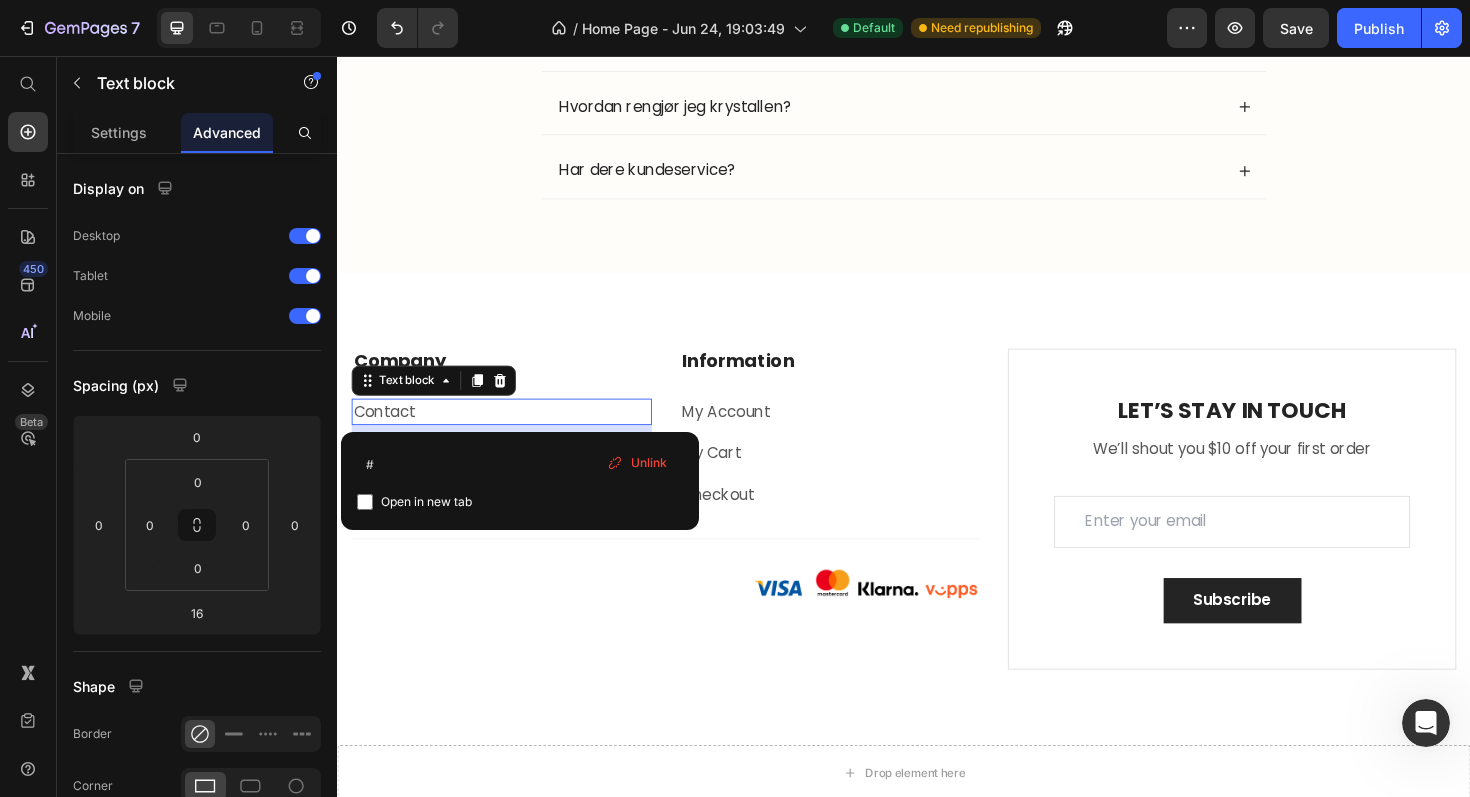 click on "Contact" at bounding box center (387, 432) 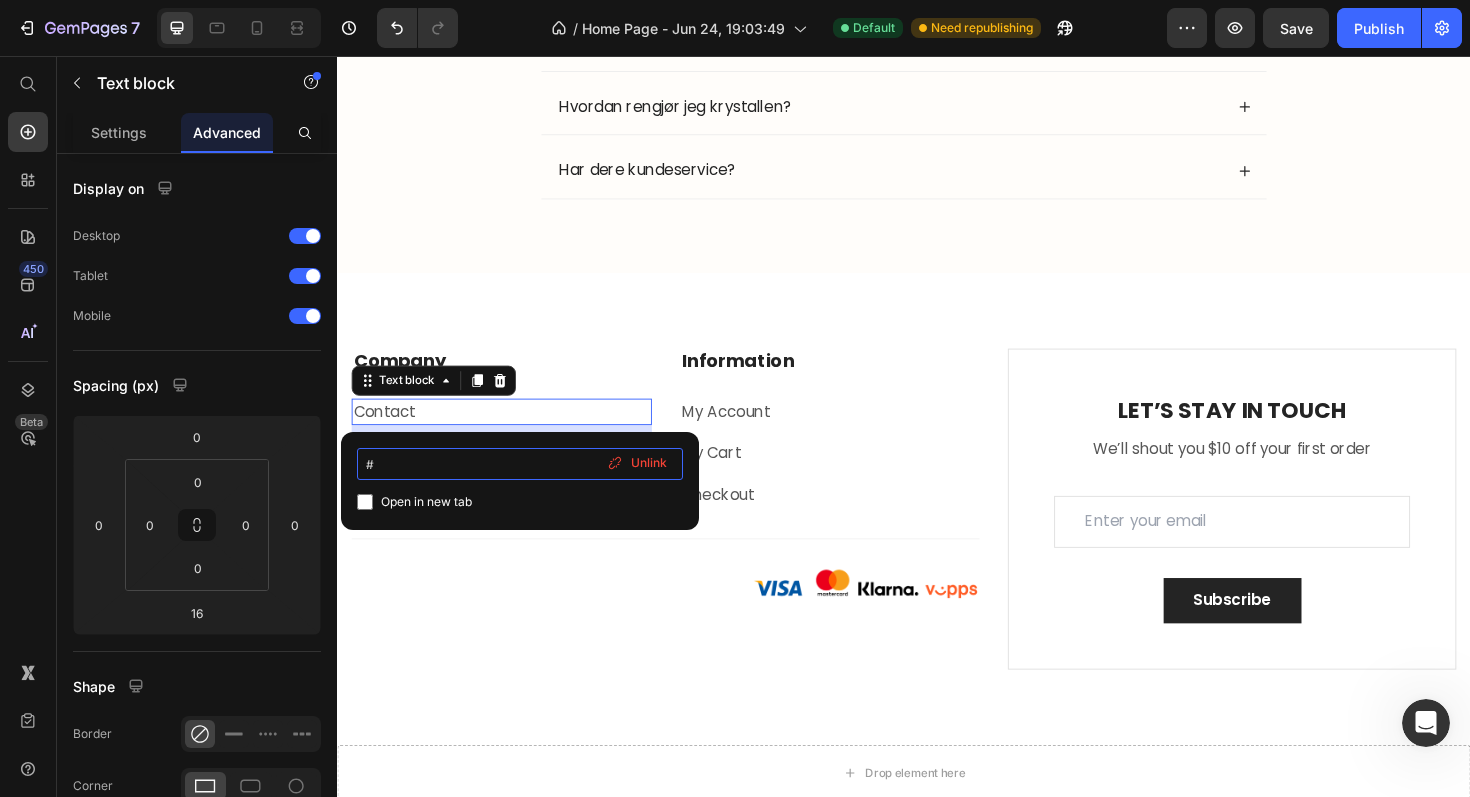click on "#" at bounding box center [520, 464] 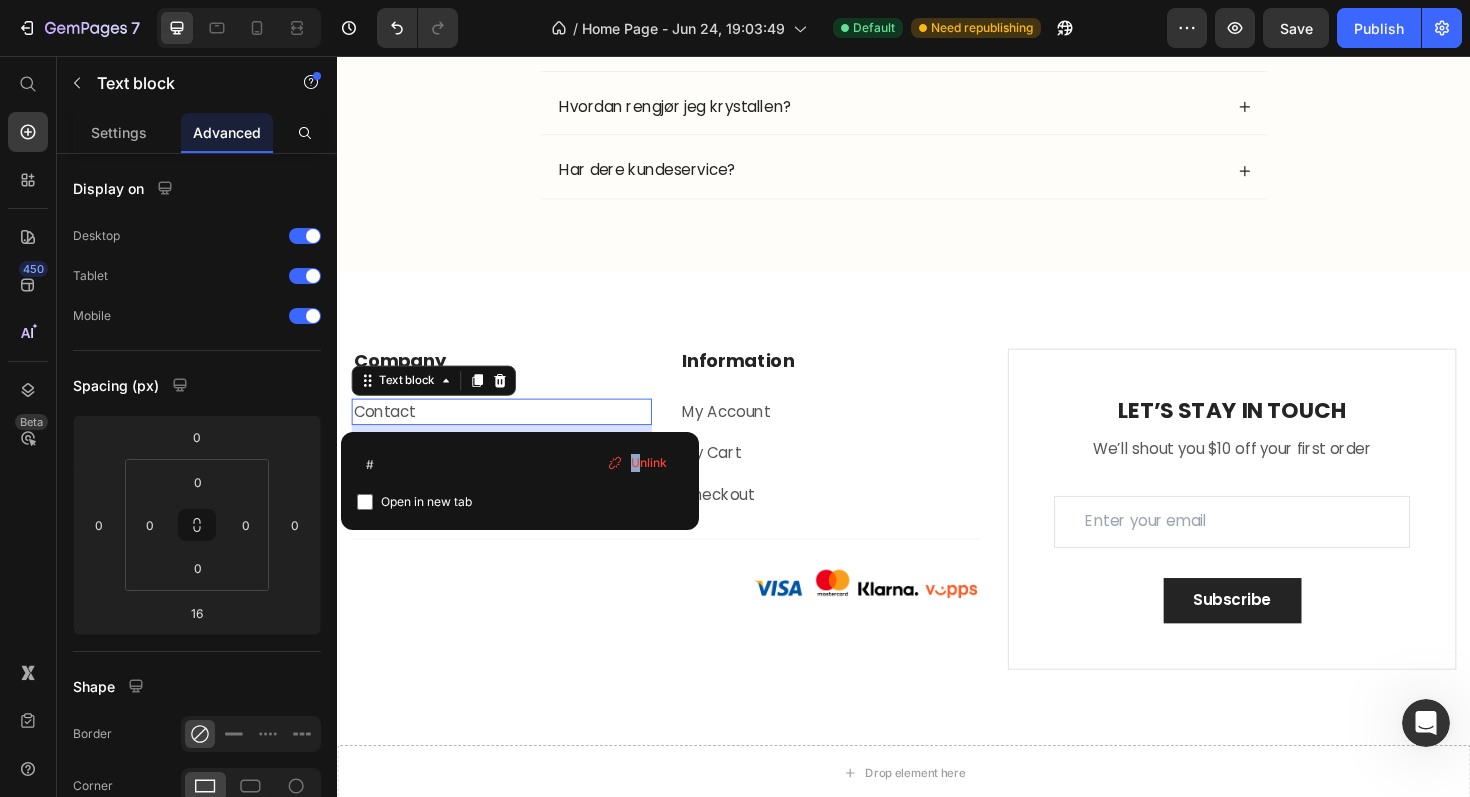 drag, startPoint x: 641, startPoint y: 467, endPoint x: 620, endPoint y: 495, distance: 35 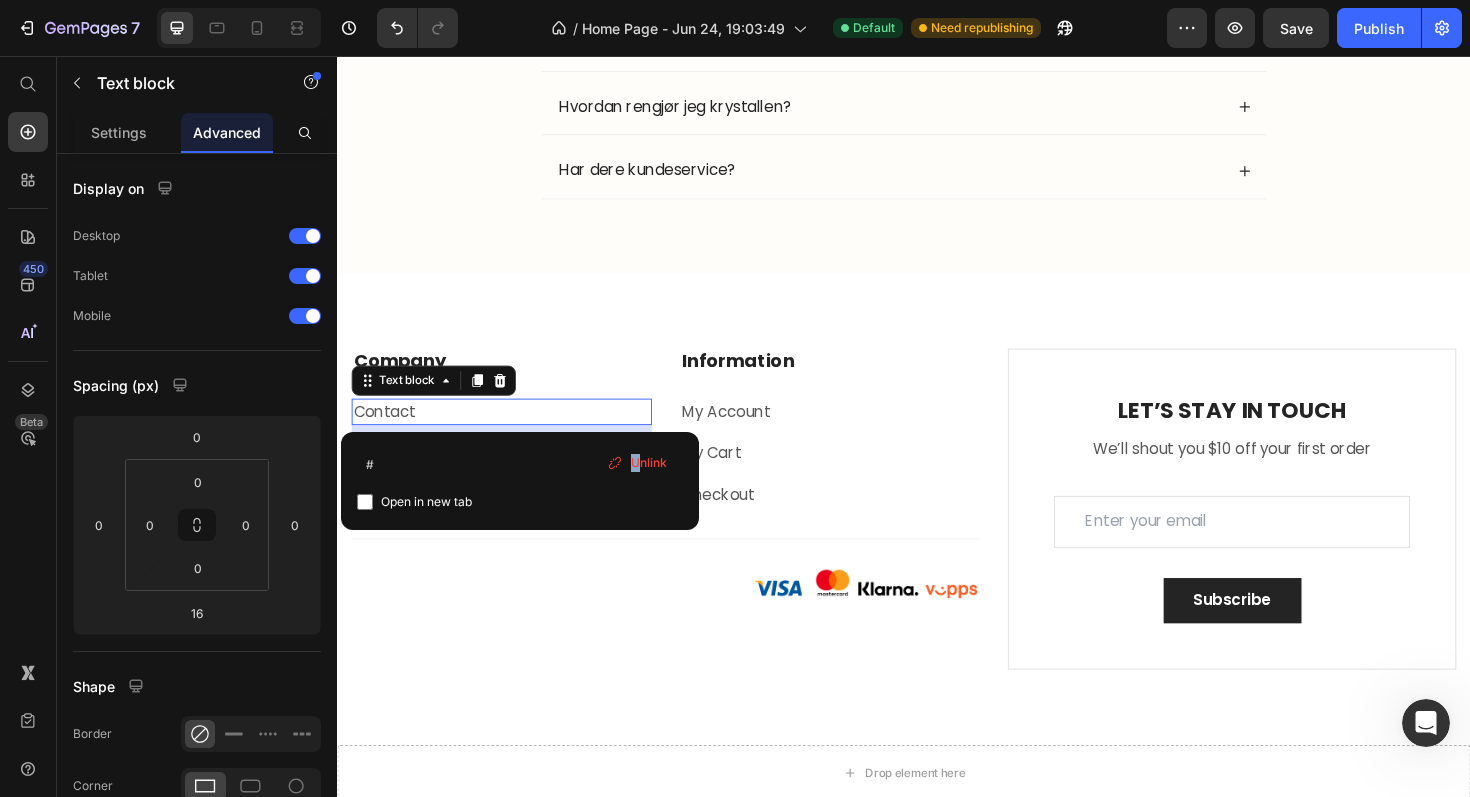 click on "# Open in new tab Unlink" at bounding box center [520, 481] 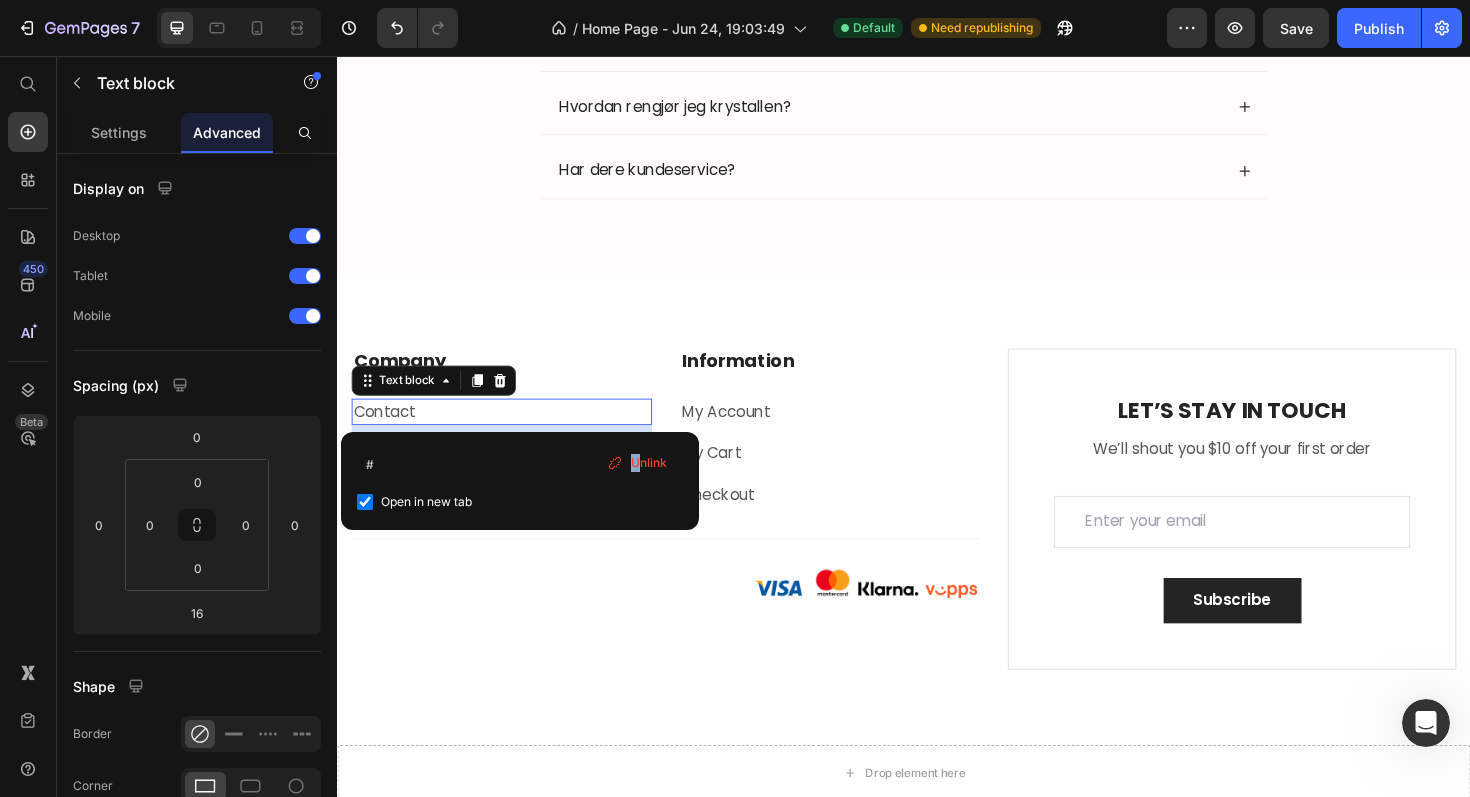 click on "Open in new tab" at bounding box center [426, 502] 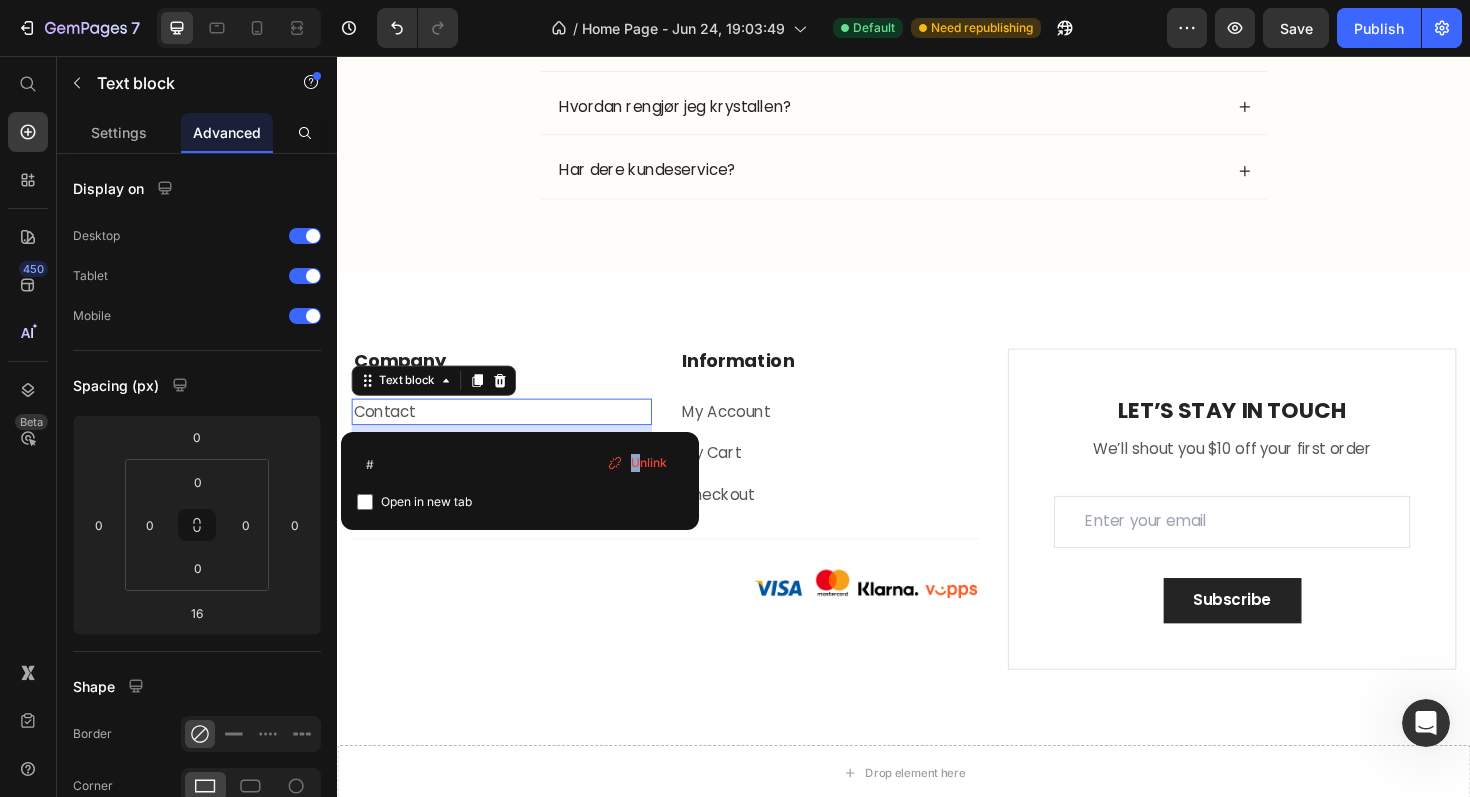 checkbox on "false" 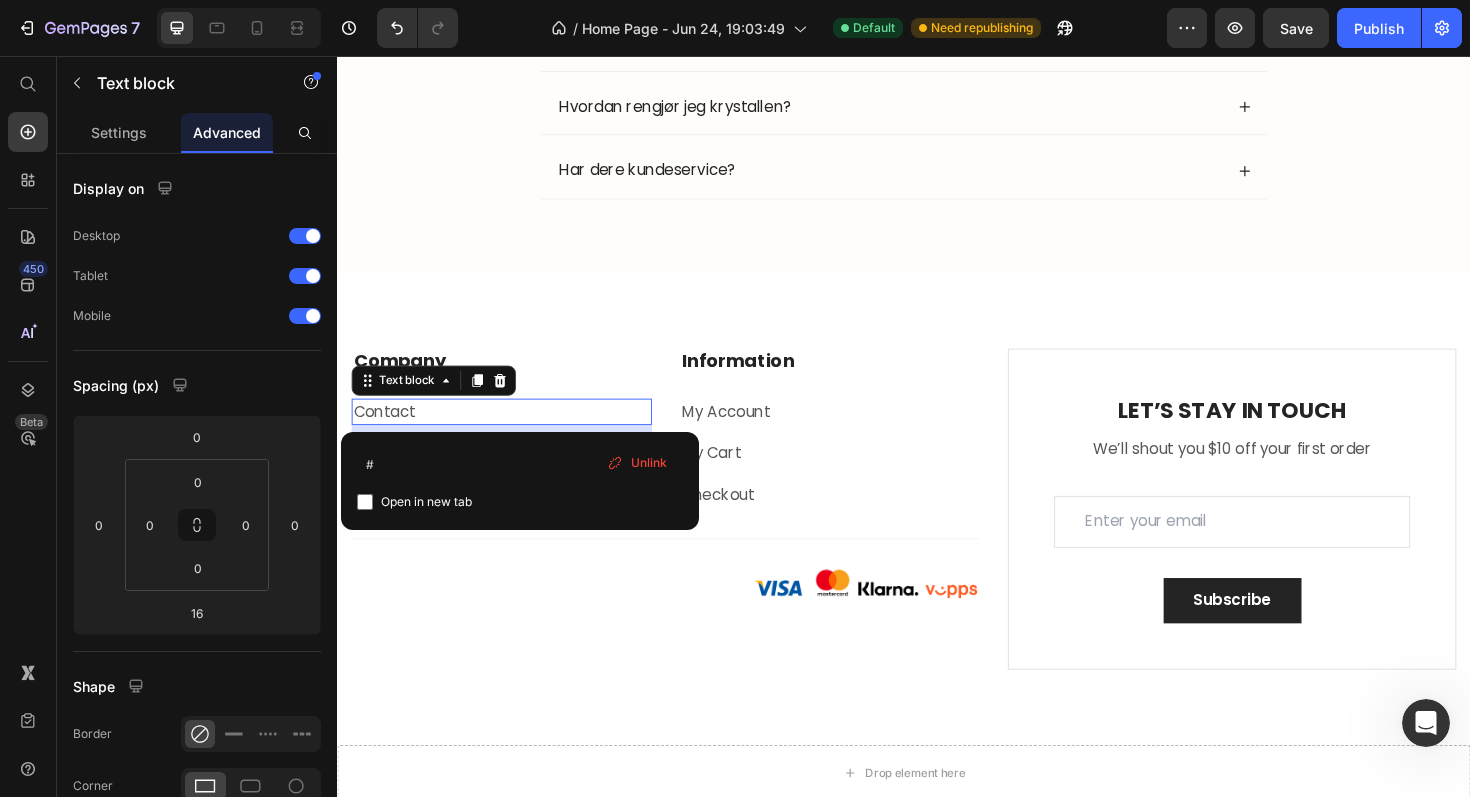 click on "Contact" at bounding box center [387, 432] 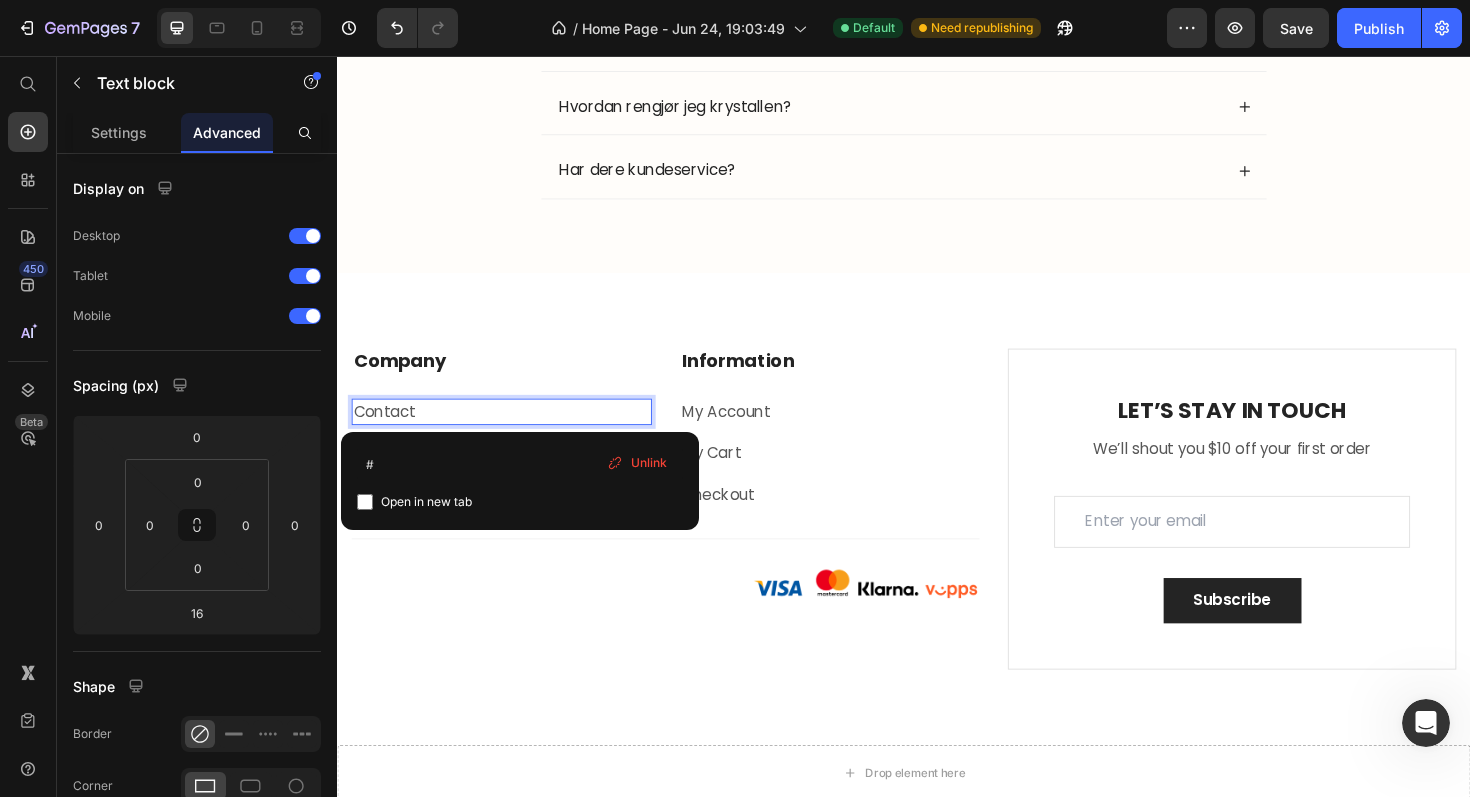 click on "Contact" at bounding box center [387, 432] 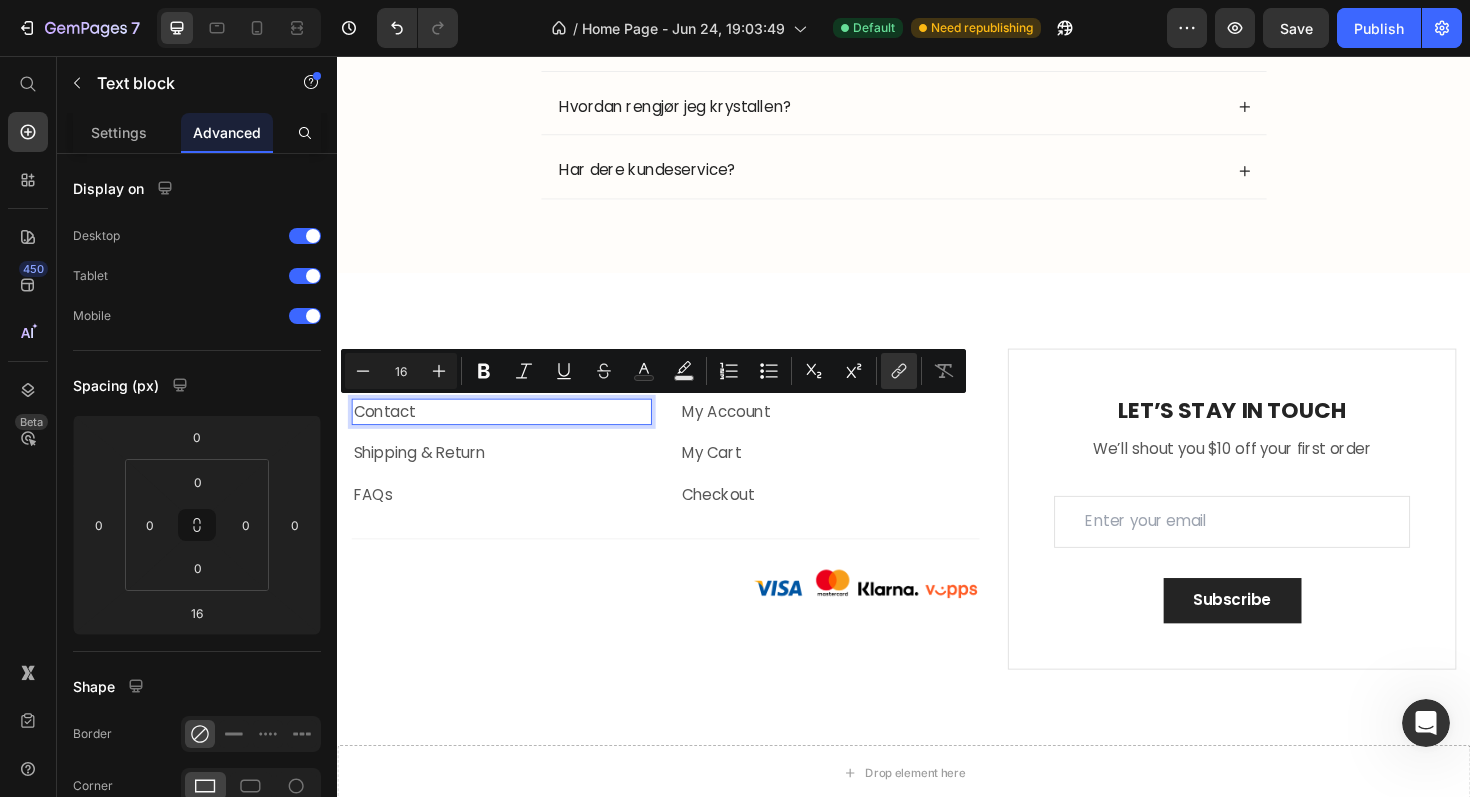 click on "Contact" at bounding box center (511, 433) 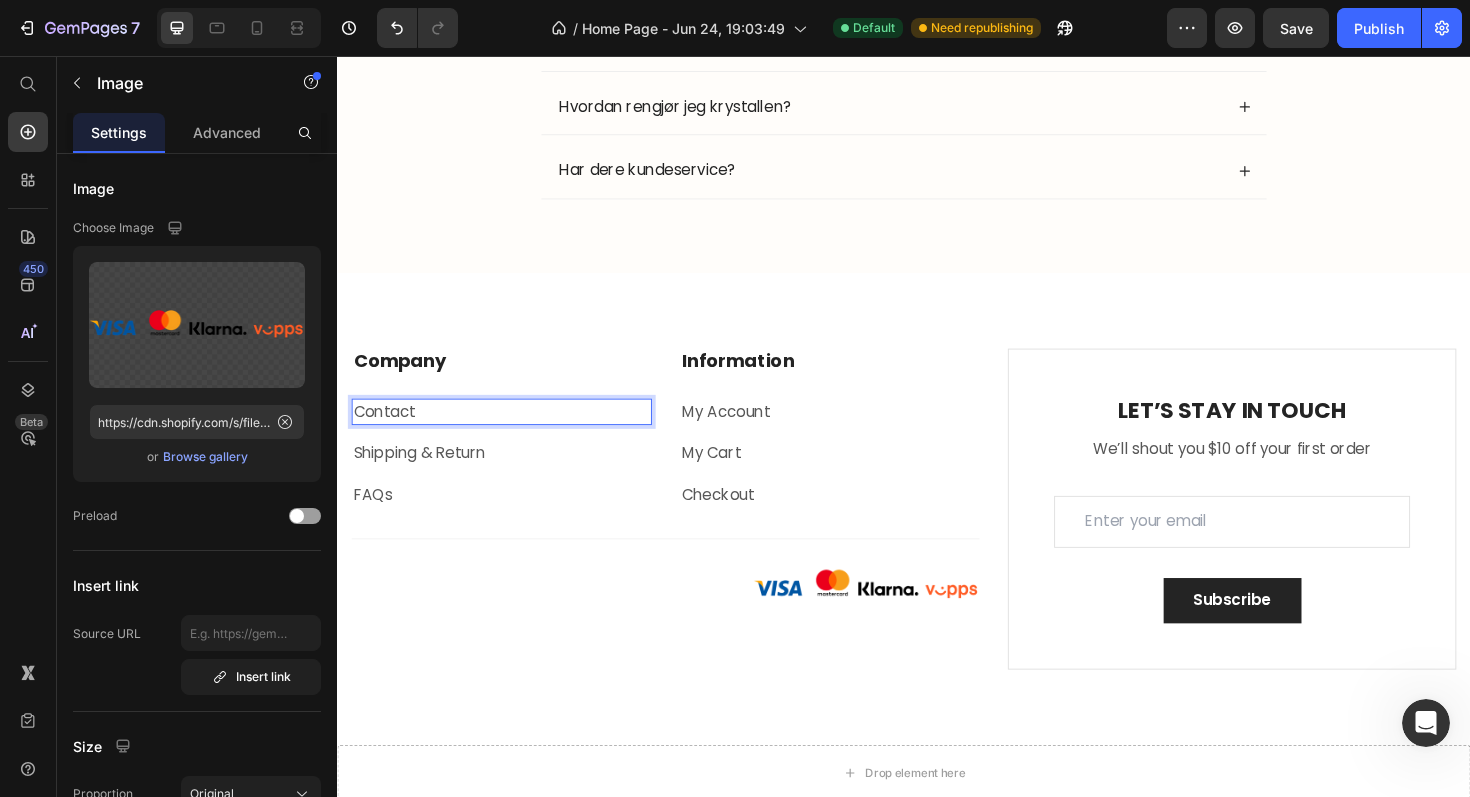 click at bounding box center [684, 616] 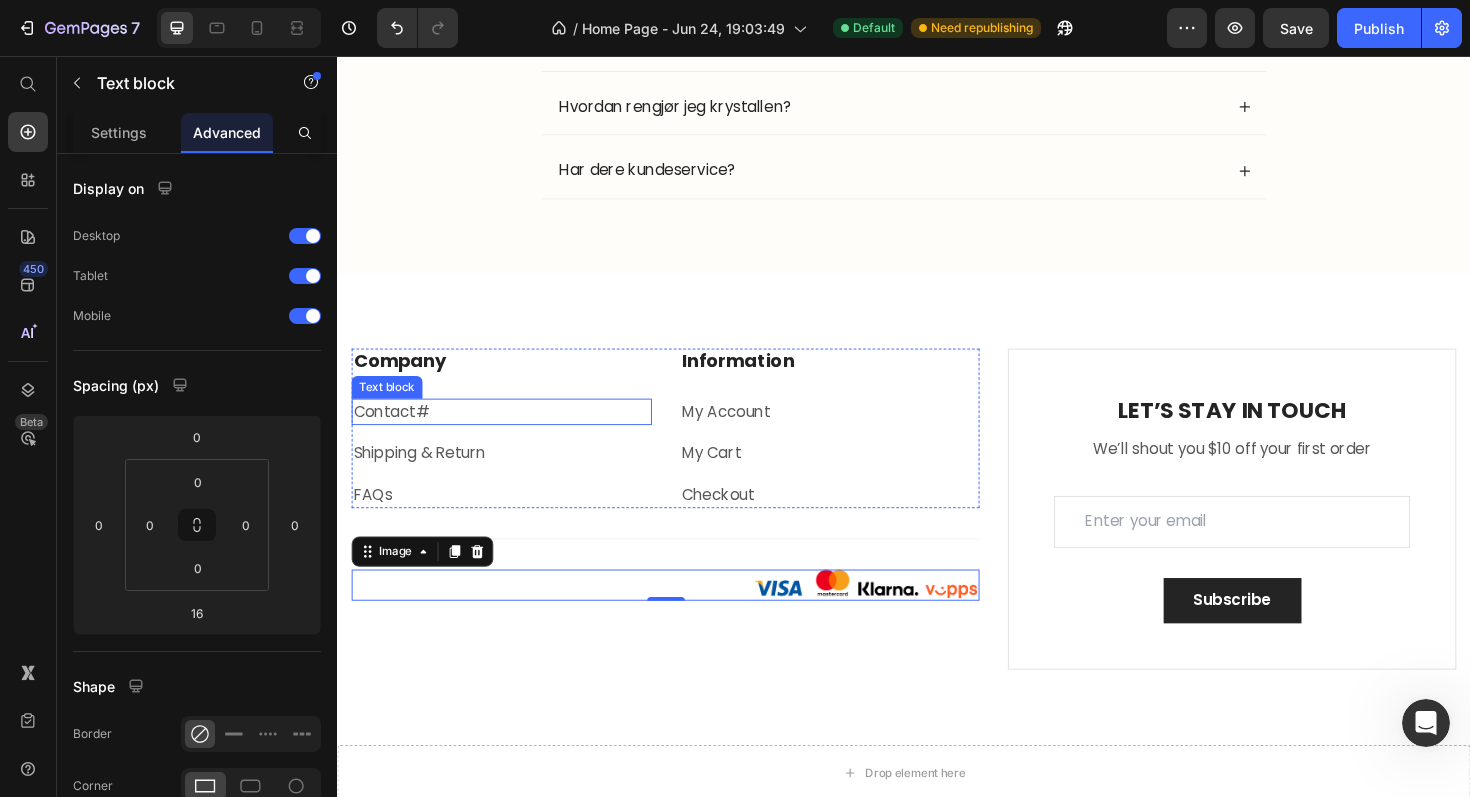 click on "Contact#" at bounding box center (511, 433) 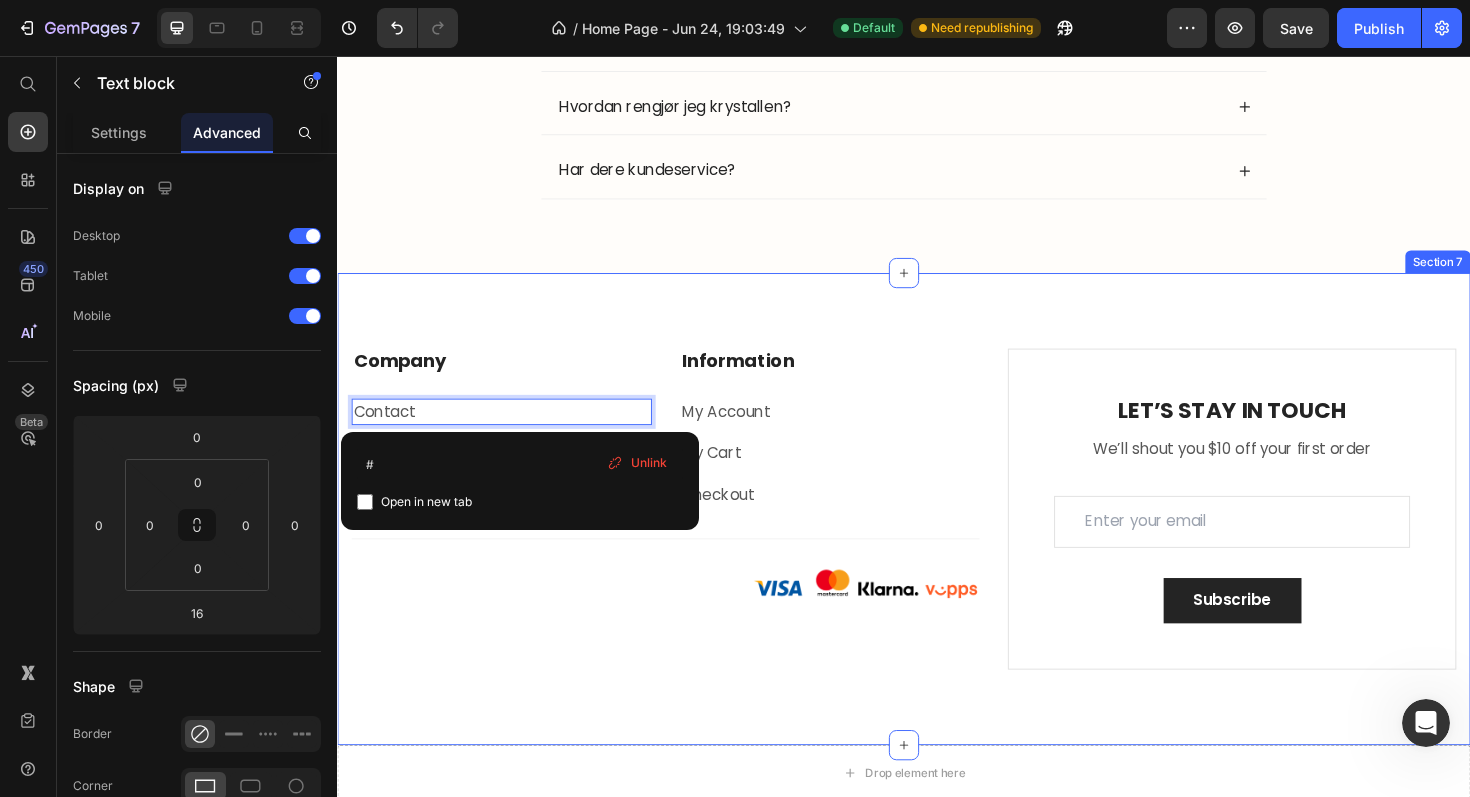 click on "Company Heading Contact Text block   16 Shipping & Return Text block FAQs Text block Information Heading My Account Text block My Cart Text block Checkout Text block Row Row                Title Line Image Row LET’S STAY IN TOUCH Heading We’ll shout you $10 off your first order Text block Email Field Row Subscribe Submit Button Contact Form Row Copyright © 2022  Text block Image Row Row Section 7" at bounding box center [937, 536] 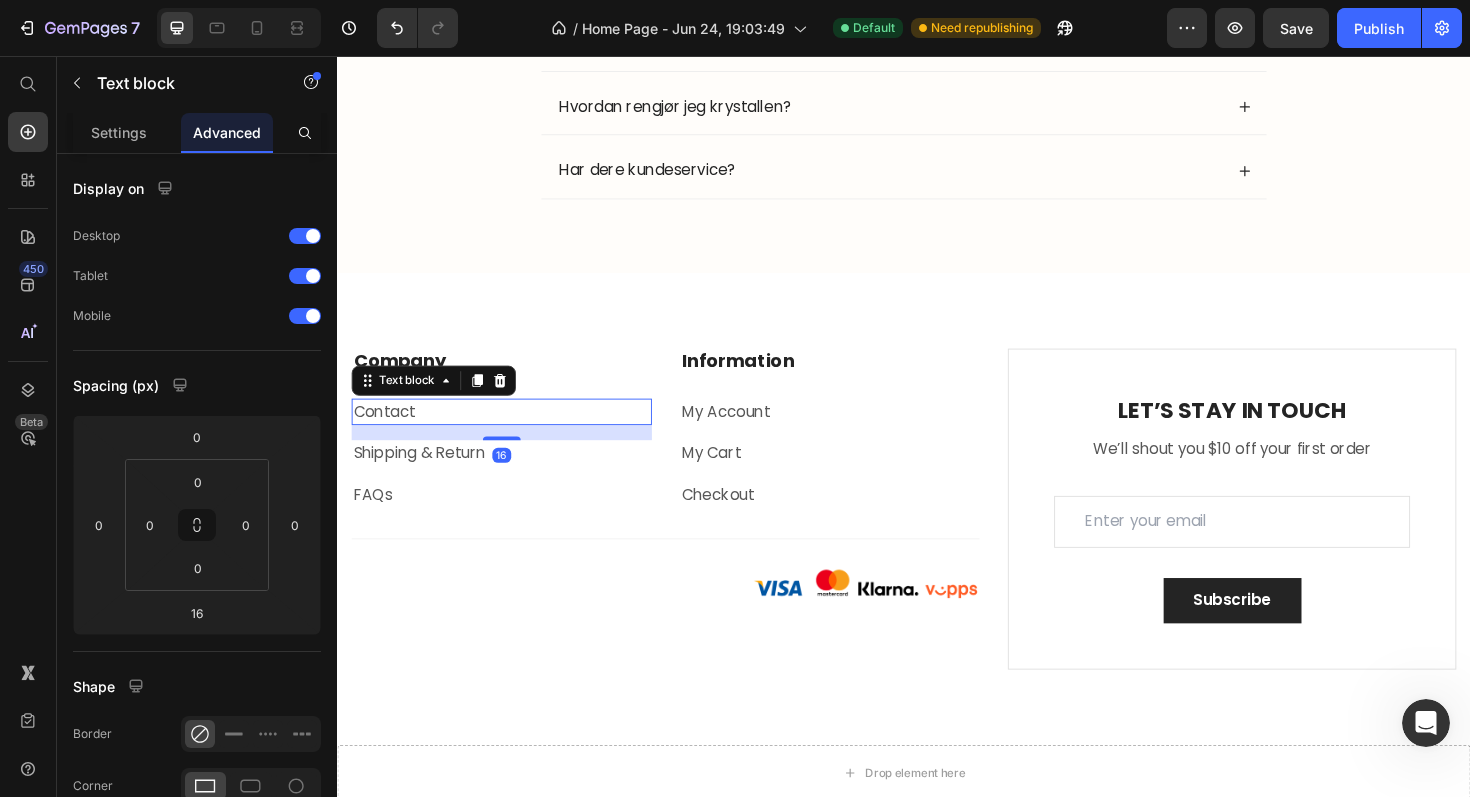 click on "Contact" at bounding box center (511, 433) 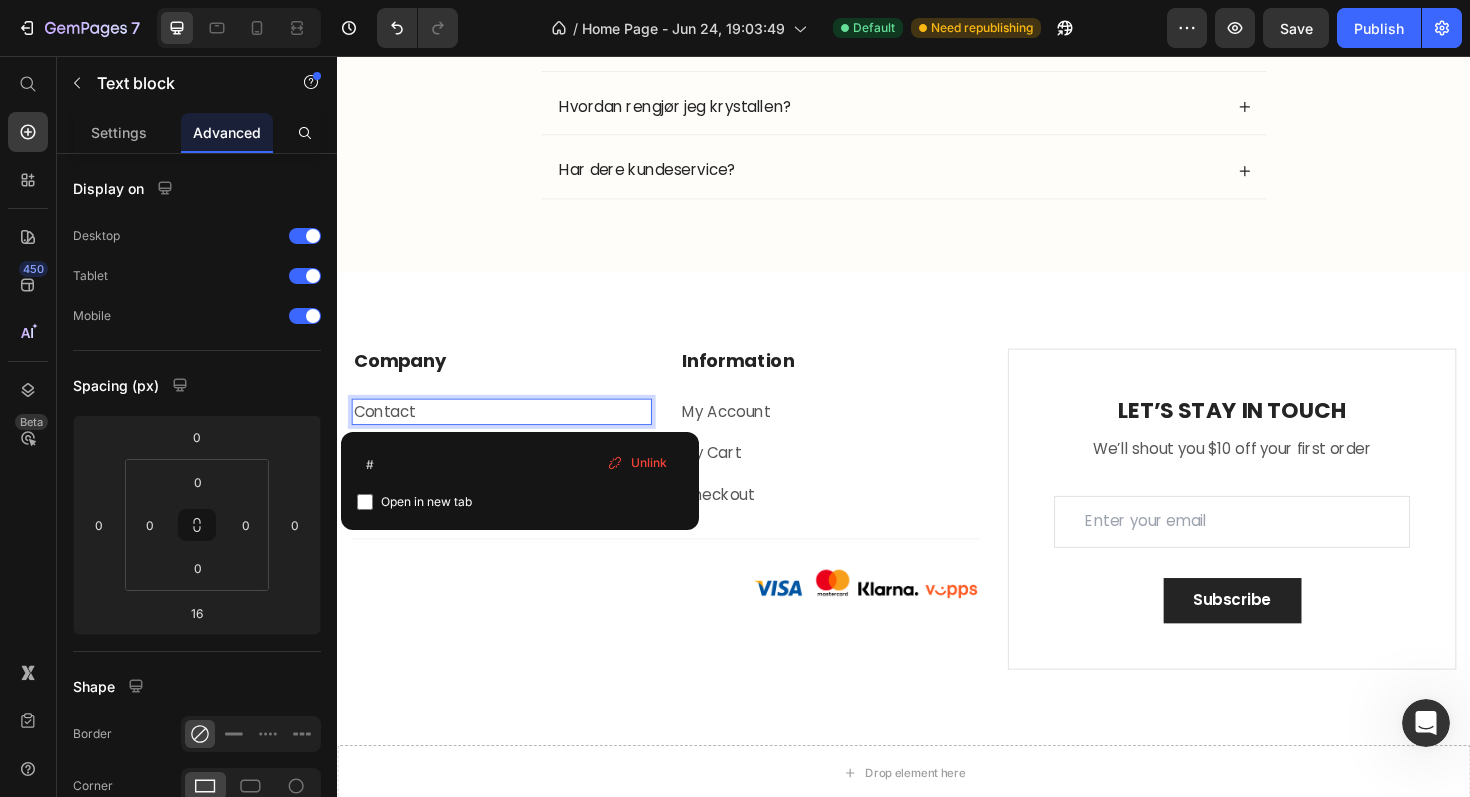 click on "Contact" at bounding box center (511, 433) 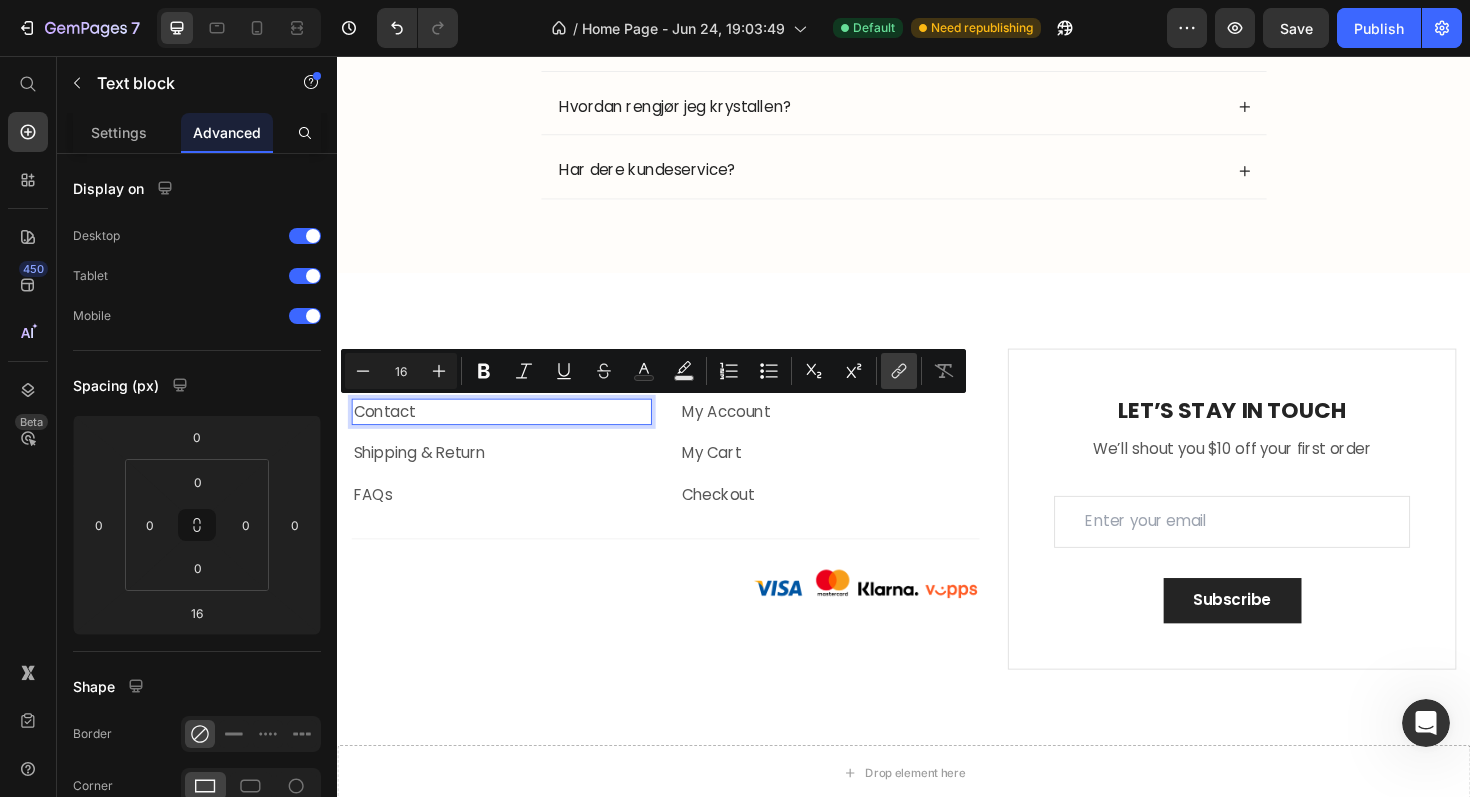 click 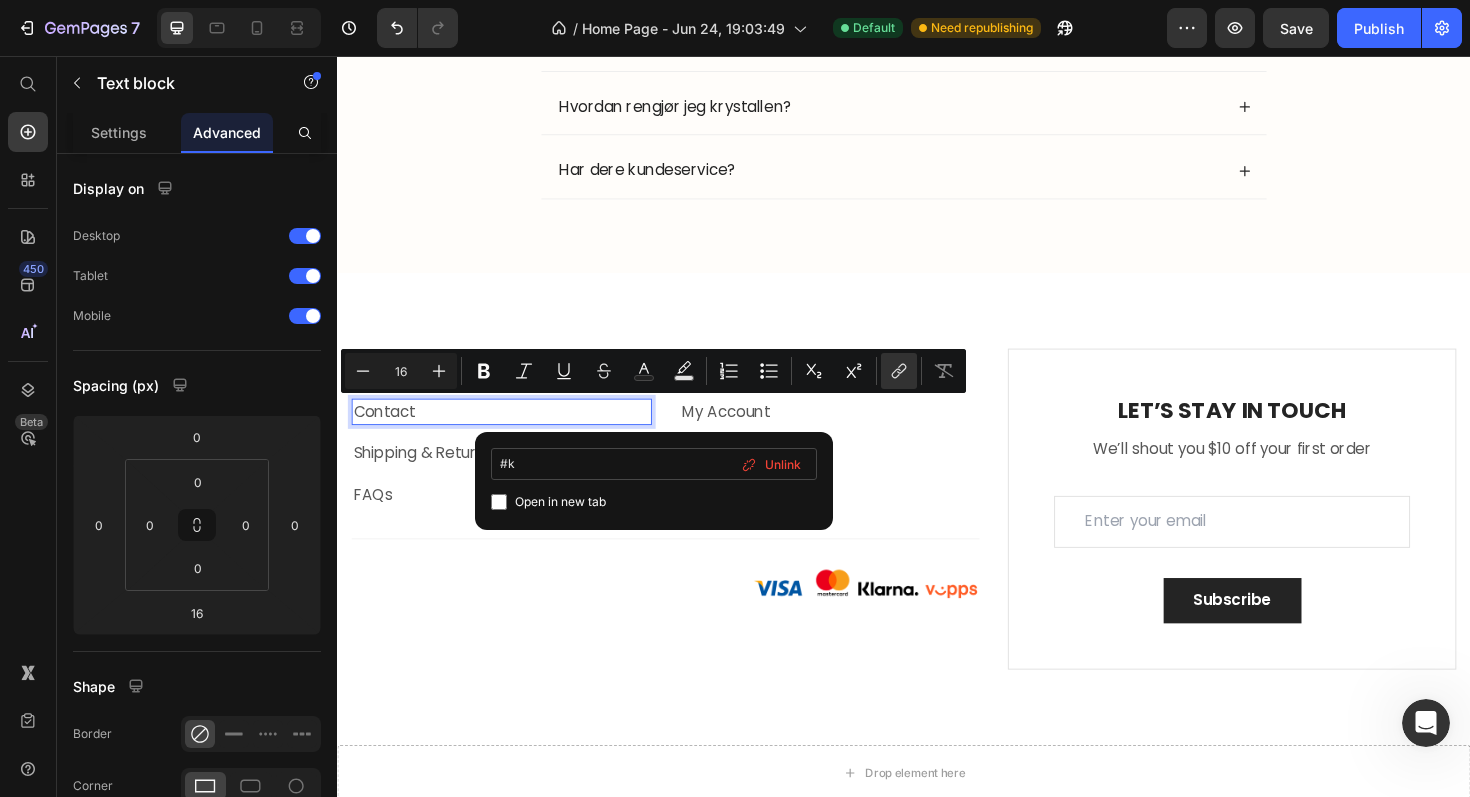 type on "#ko" 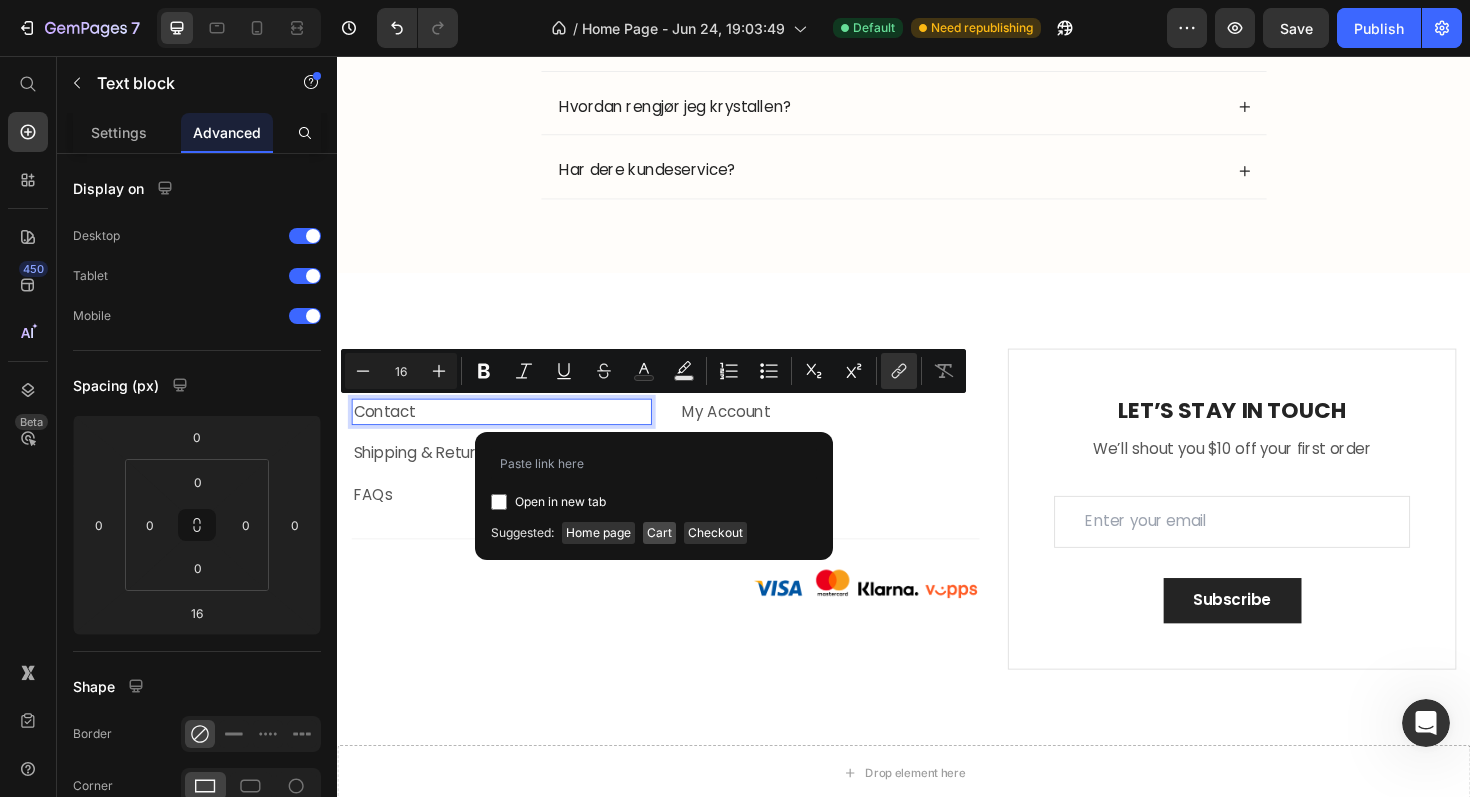 type 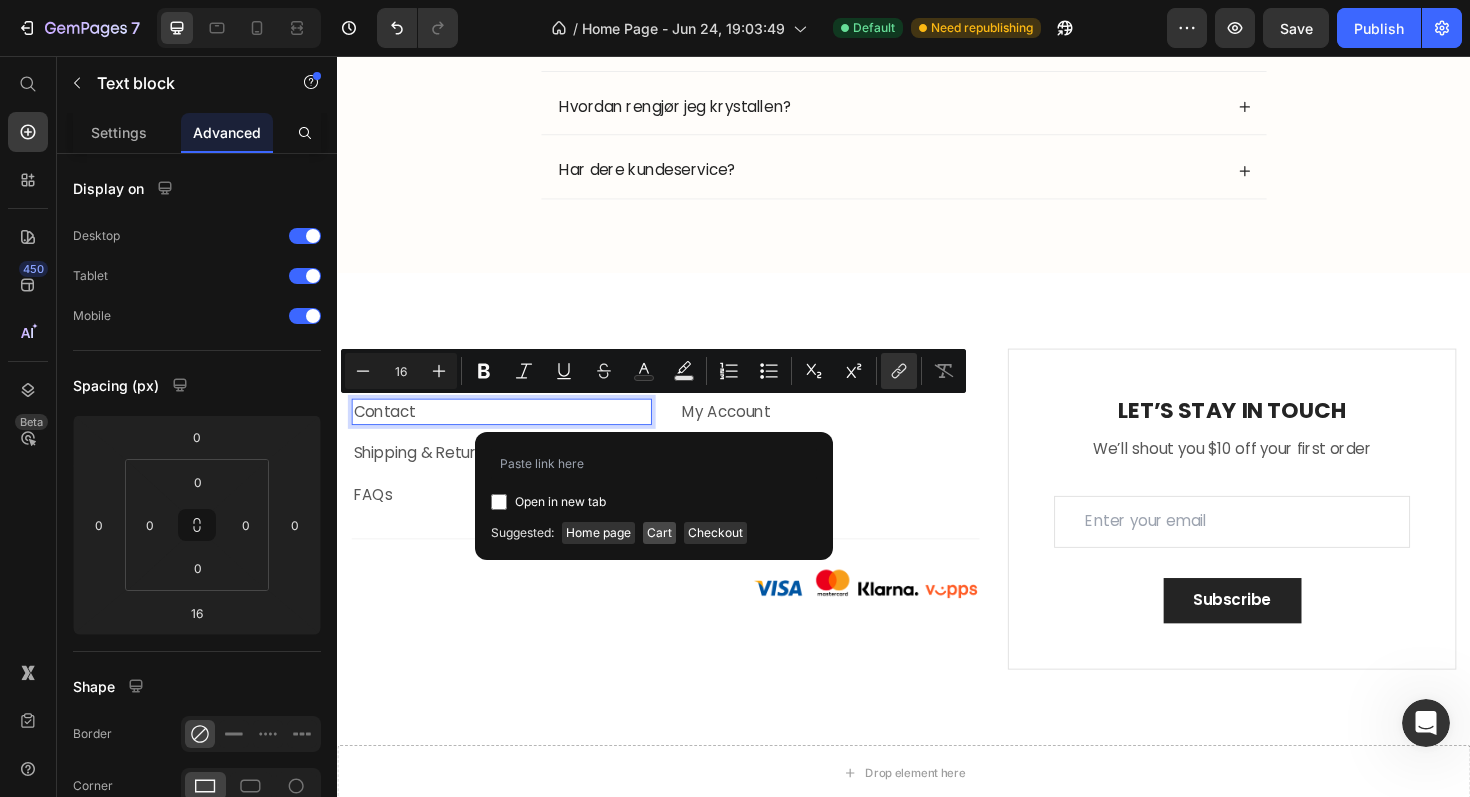 click on "Cart" at bounding box center [659, 533] 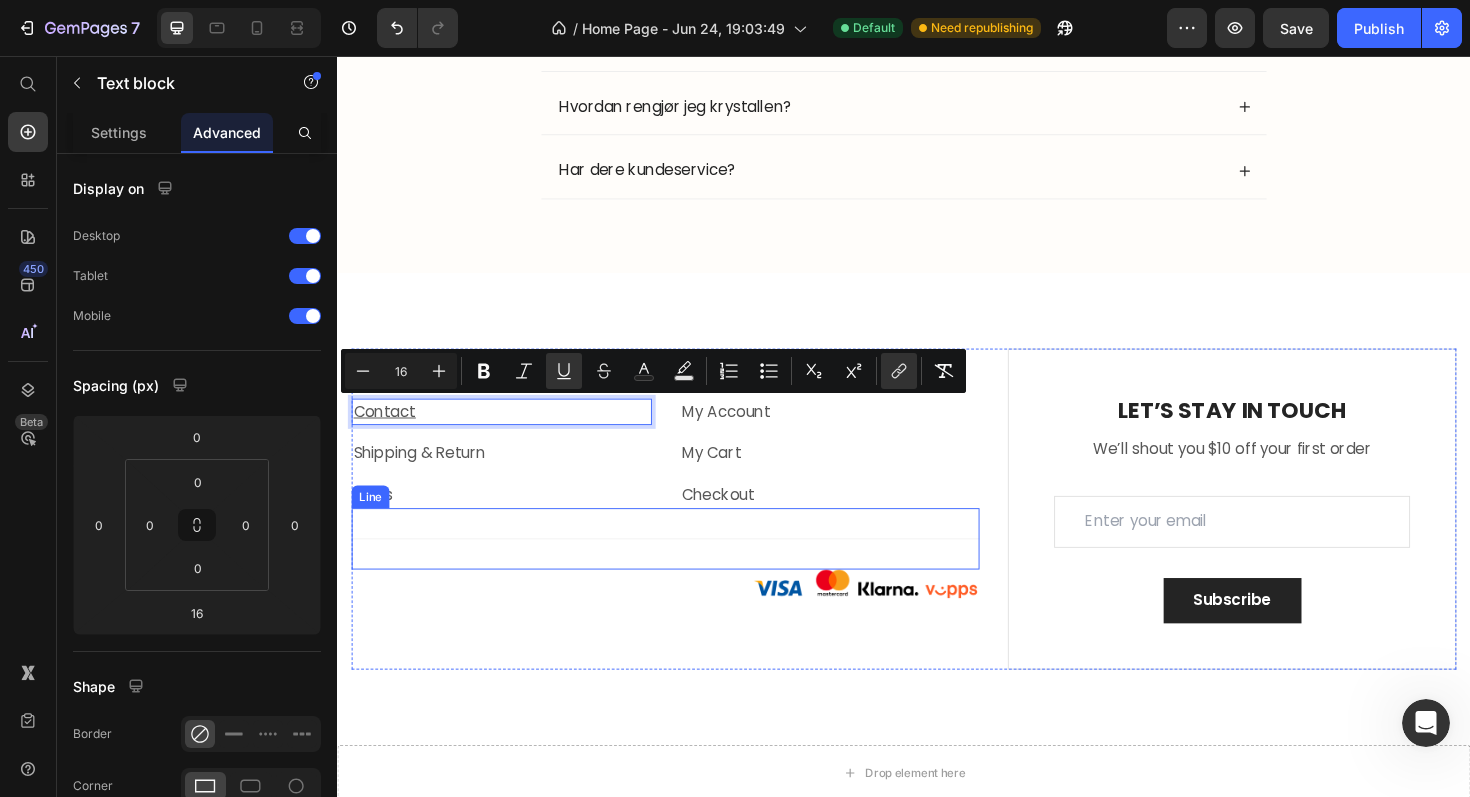 click on "Title Line" at bounding box center (684, 567) 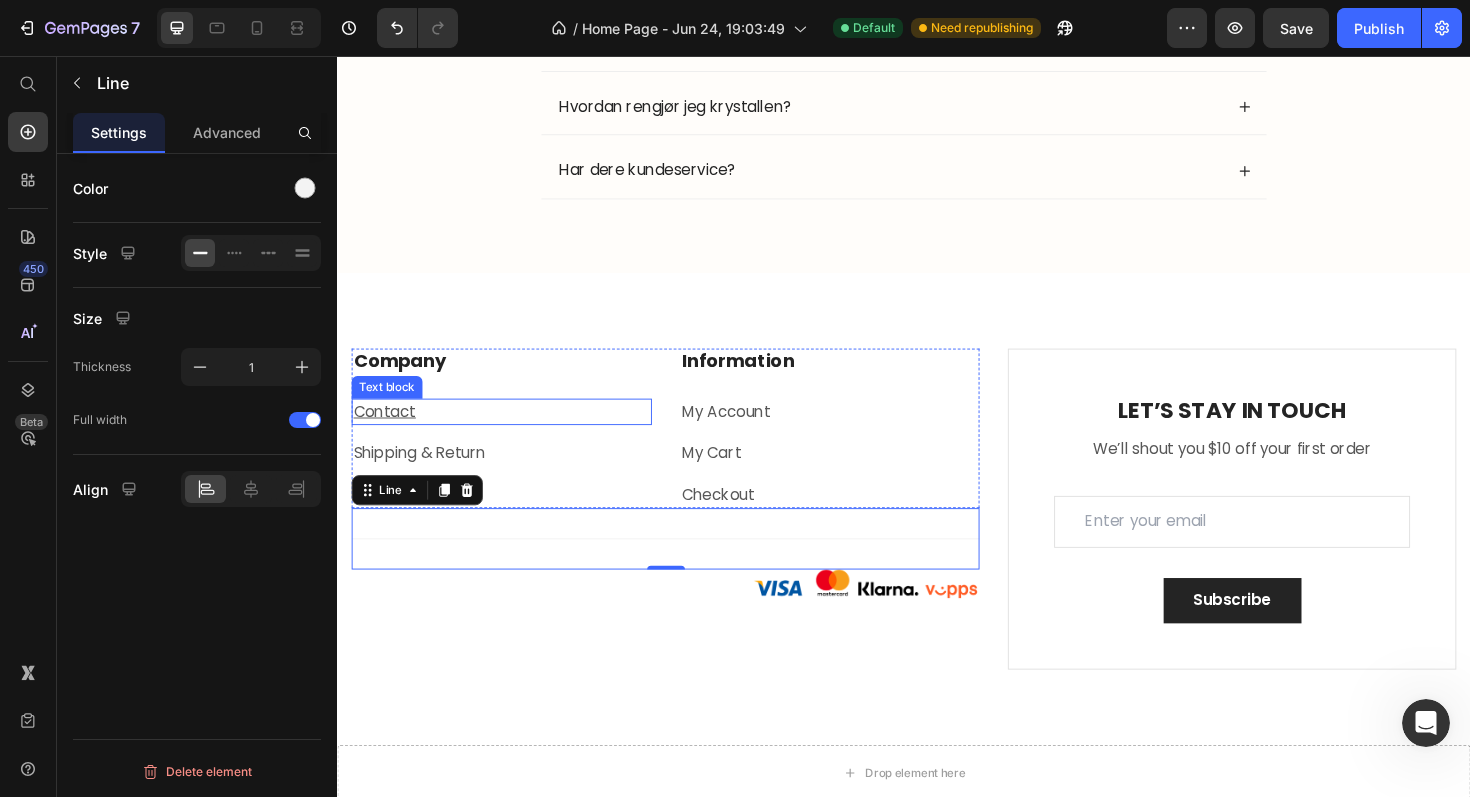 click on "Contact" at bounding box center (387, 432) 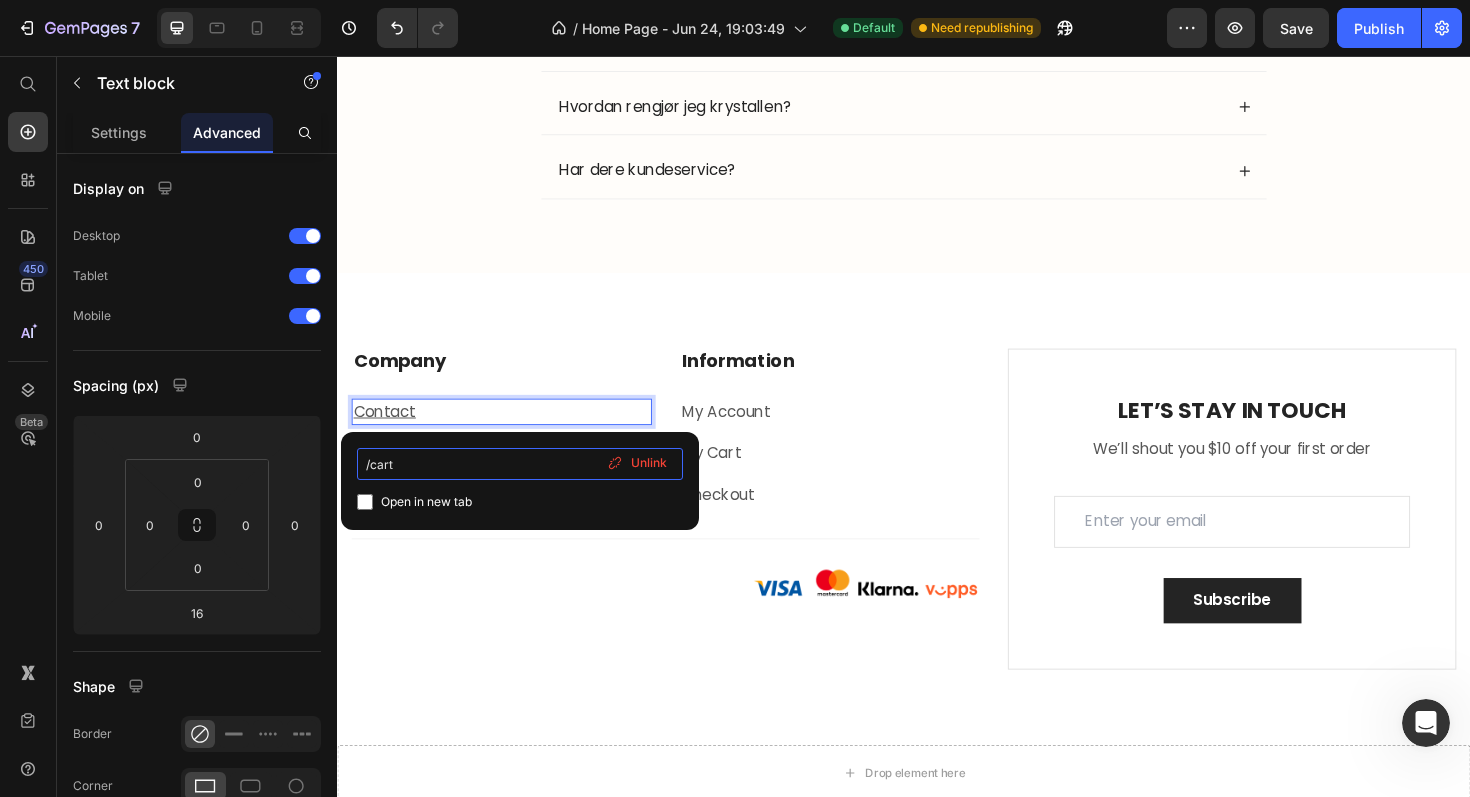 click on "/cart" at bounding box center (520, 464) 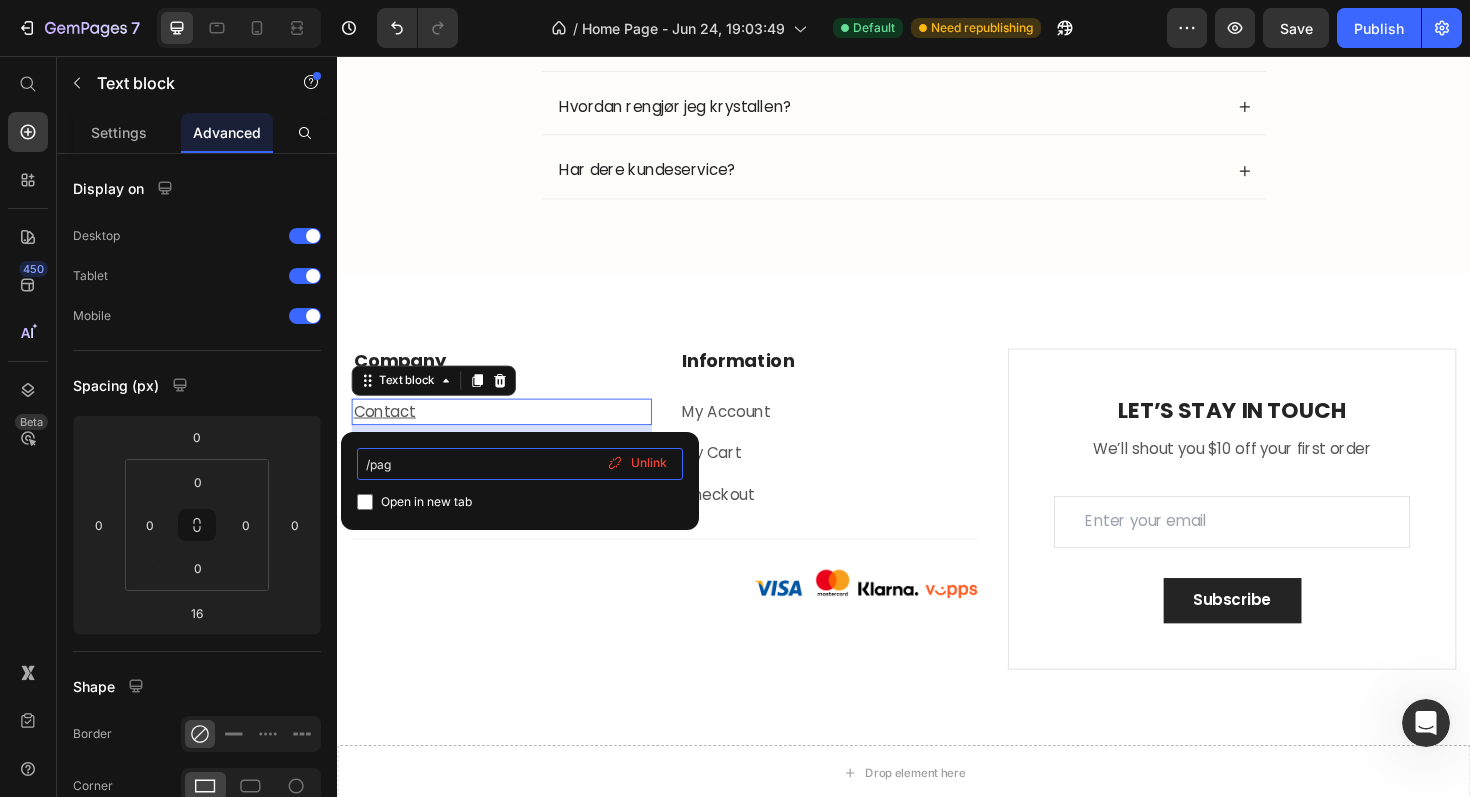 type on "/page" 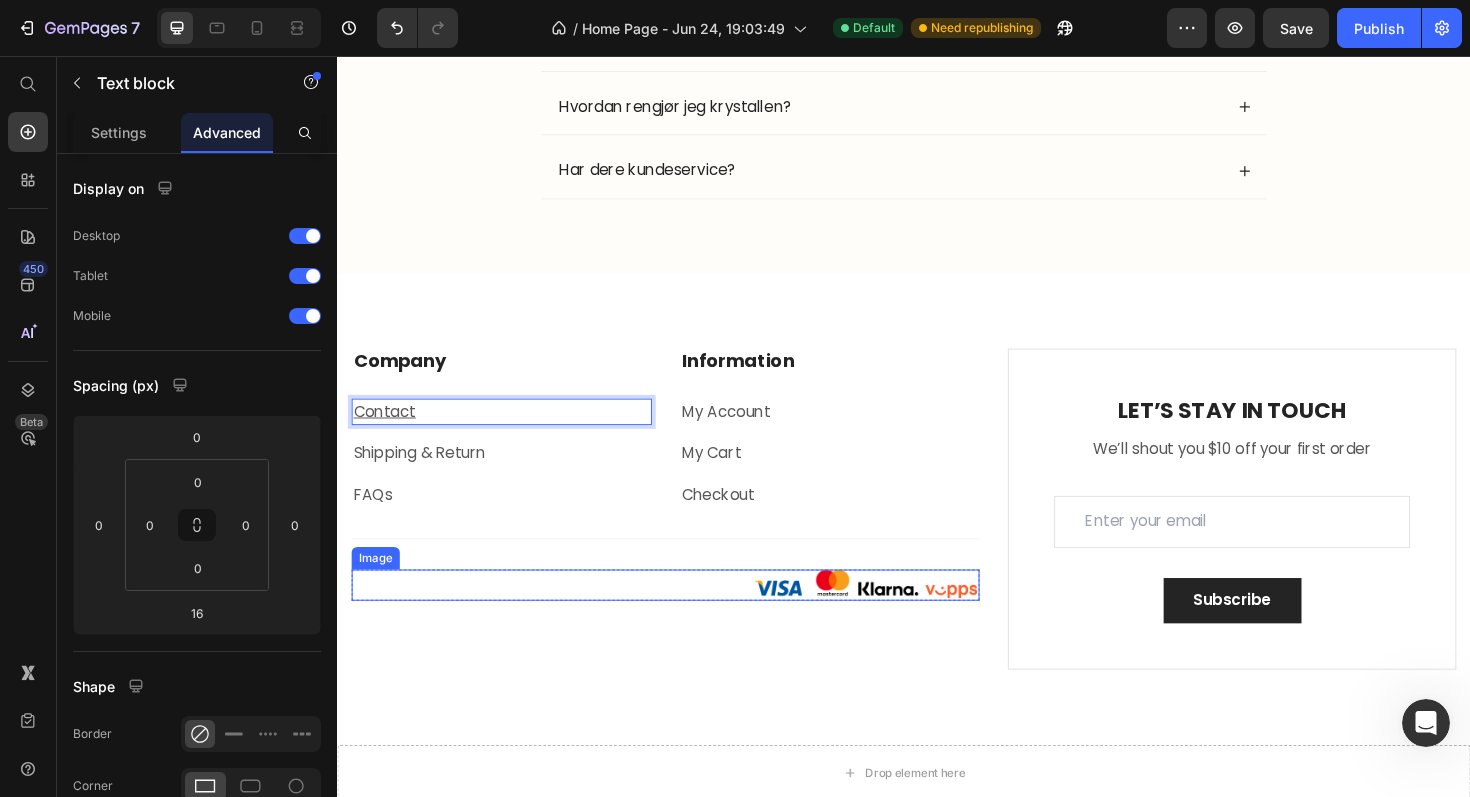click at bounding box center [684, 616] 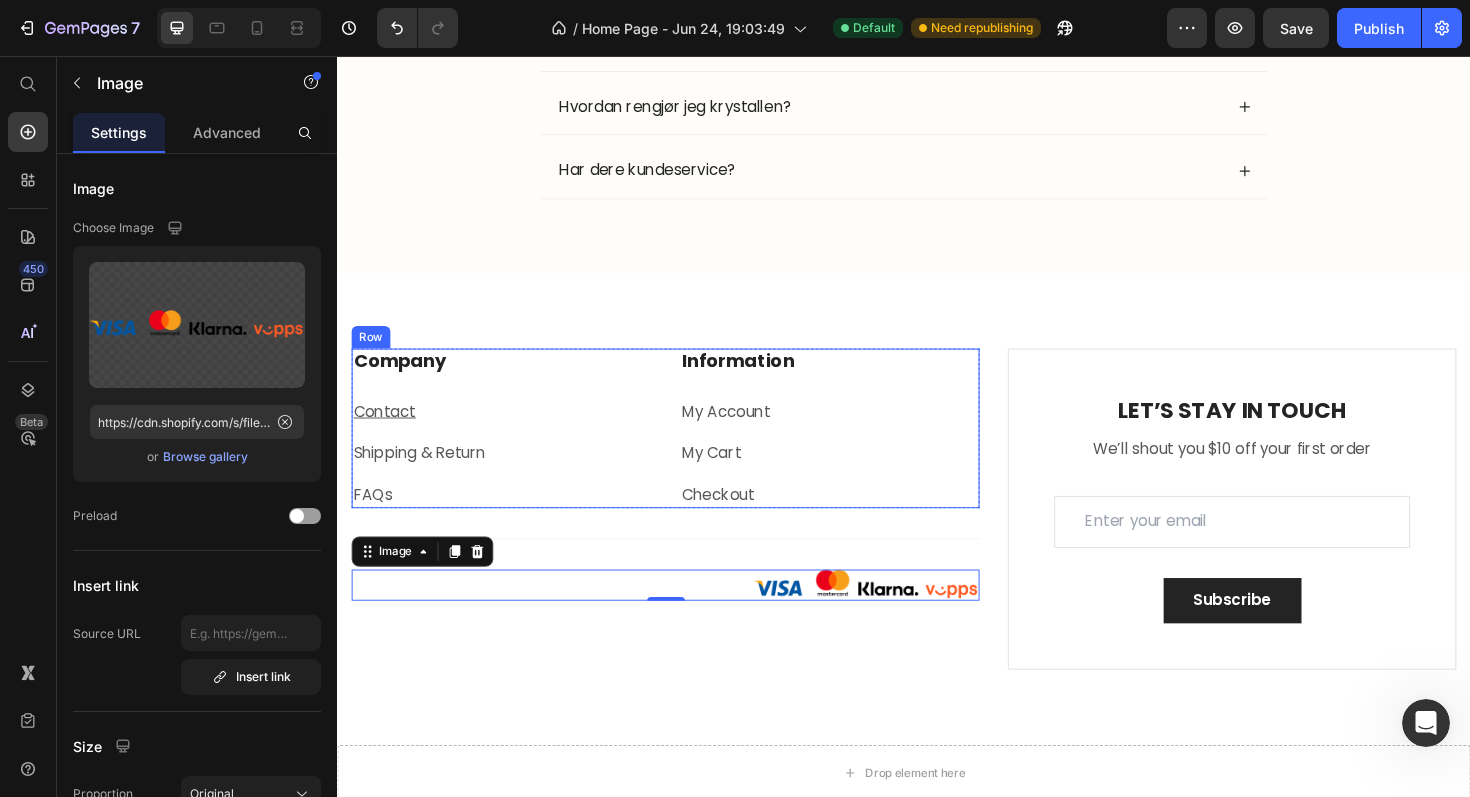 click on "Company Heading Contact ⁠⁠⁠⁠⁠⁠⁠ Text block Shipping & Return Text block FAQs Text block" at bounding box center (511, 450) 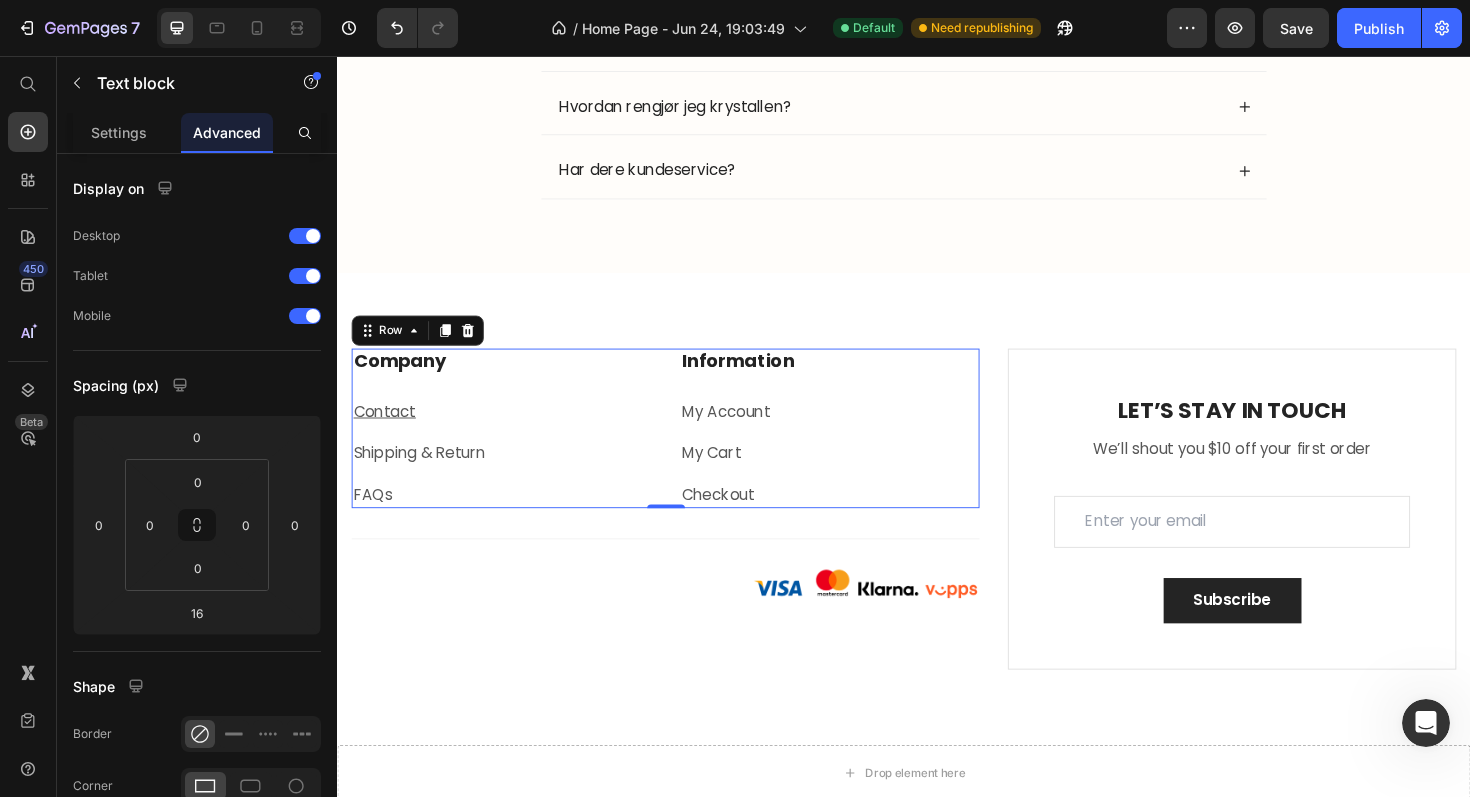 click on "Contact ⁠⁠⁠⁠⁠⁠⁠" at bounding box center [511, 433] 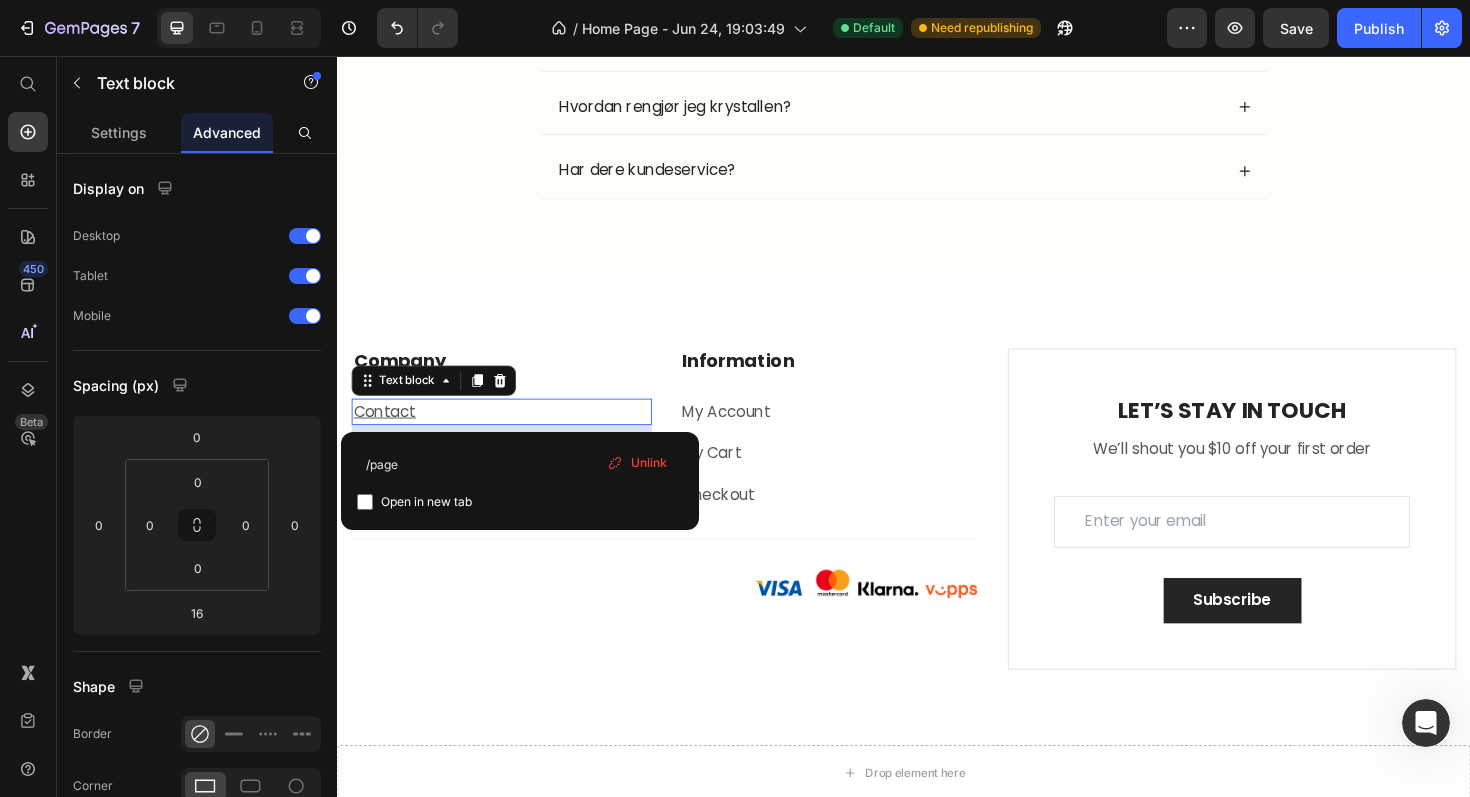 click 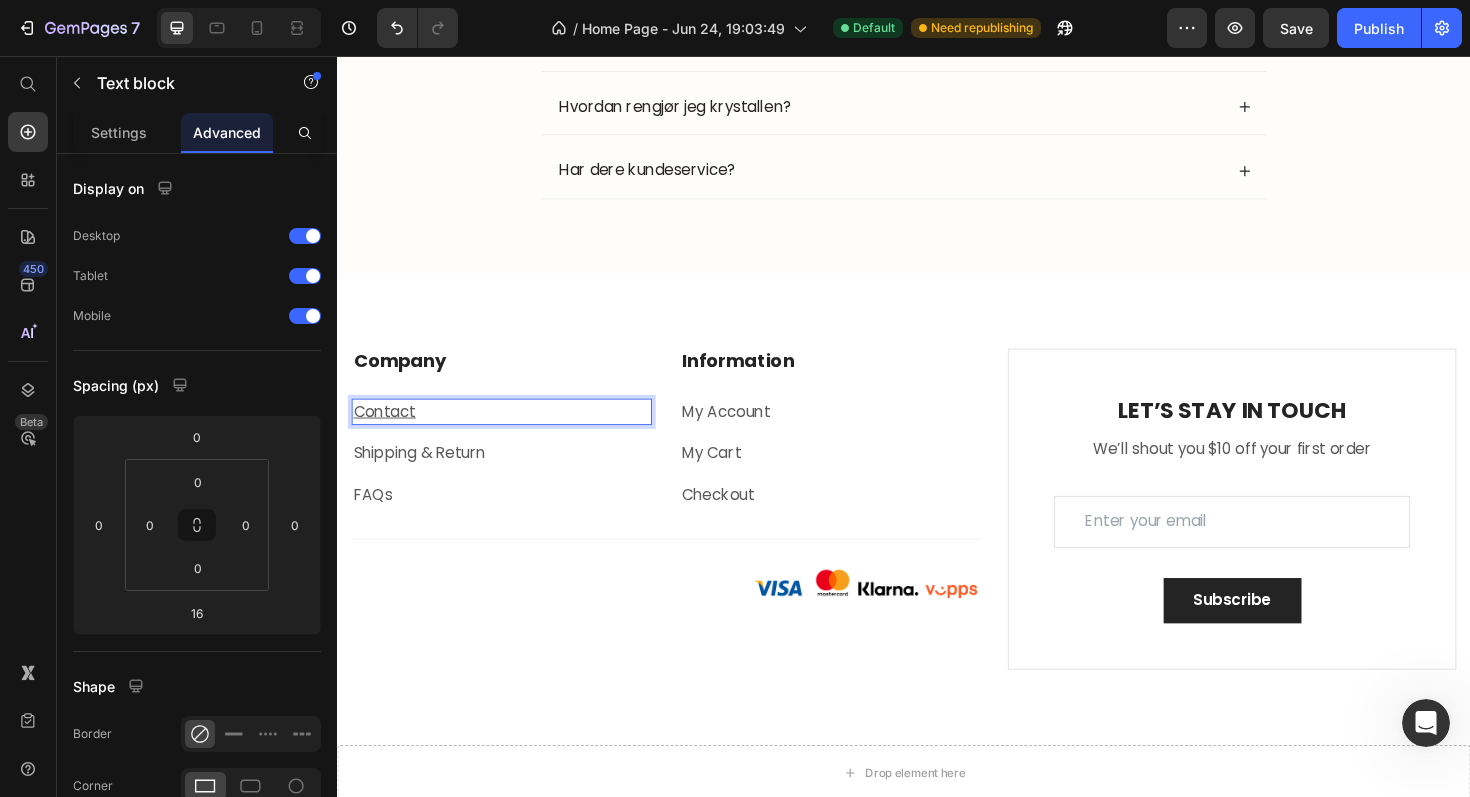 click on "Contact ⁠⁠⁠⁠⁠⁠⁠" at bounding box center (511, 433) 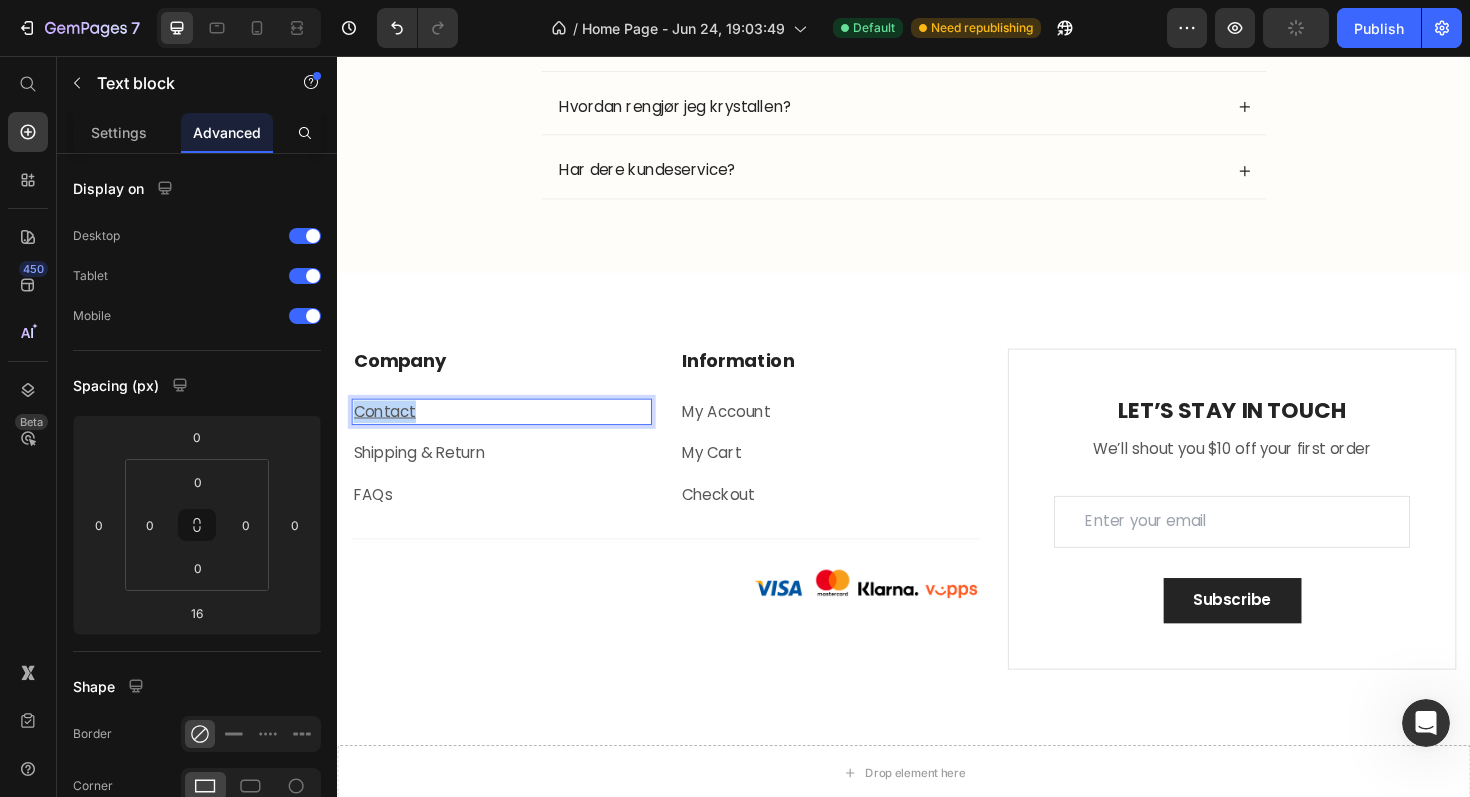 click on "Contact ⁠⁠⁠⁠⁠⁠⁠" at bounding box center (511, 433) 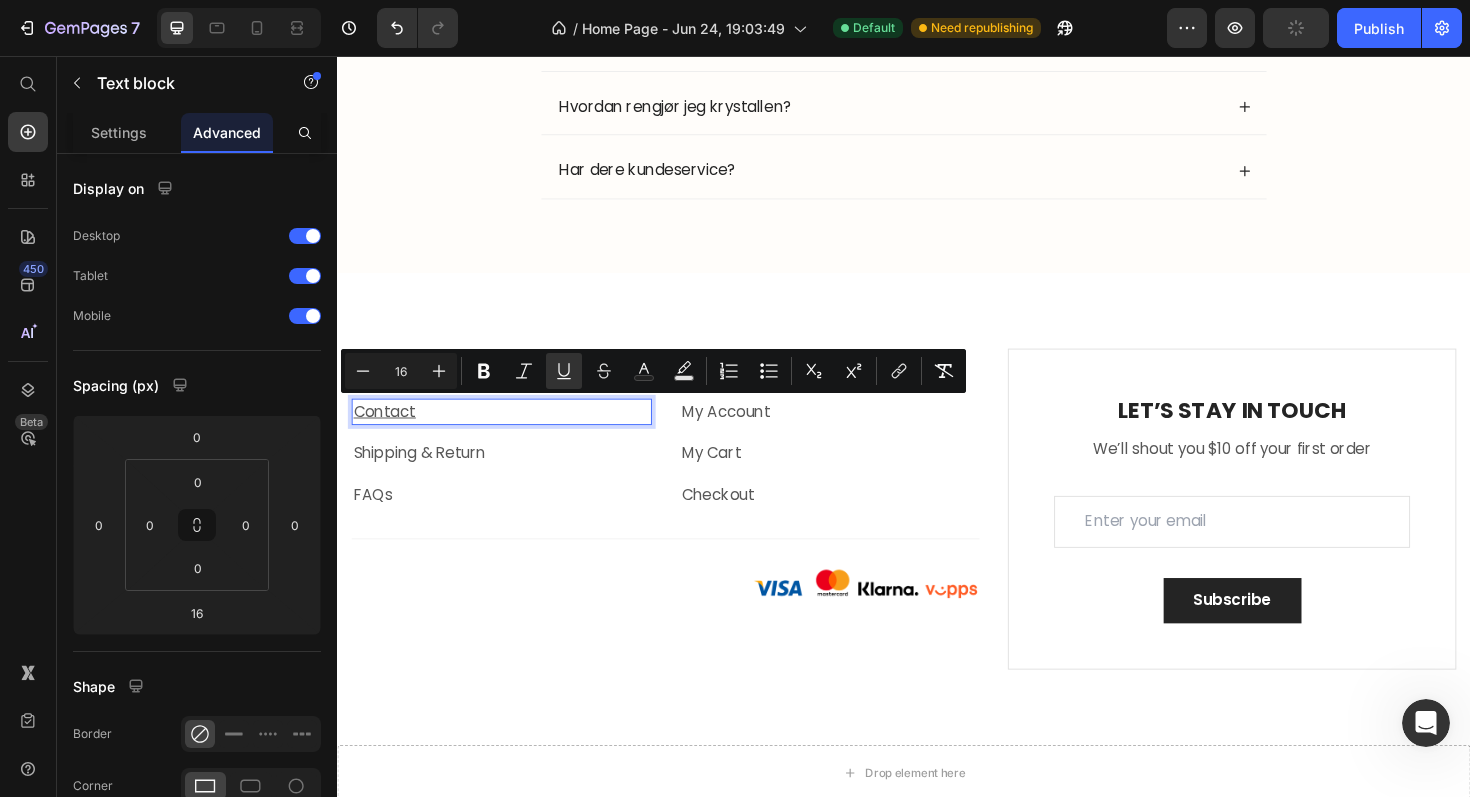 click on "Contact" at bounding box center [511, 433] 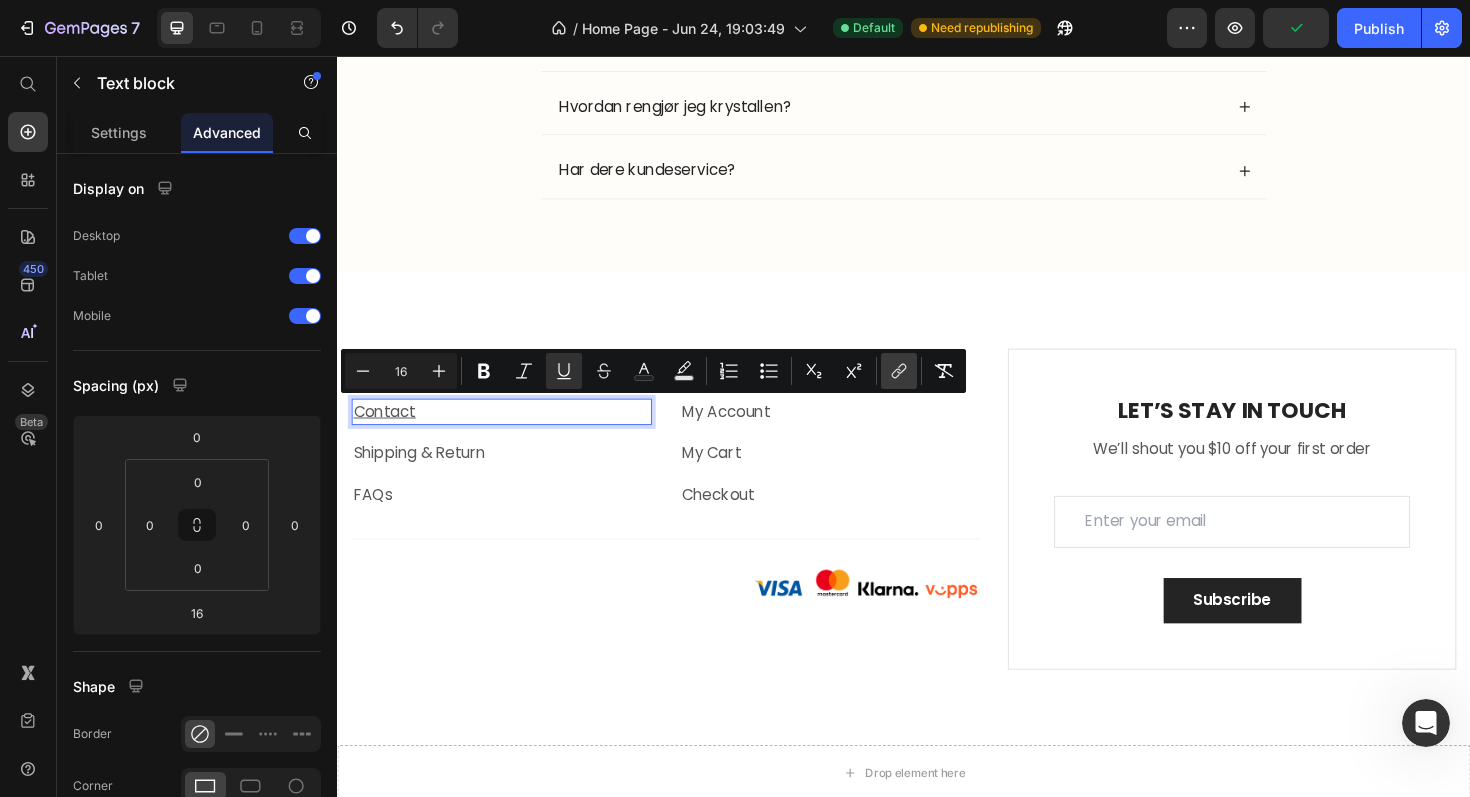 click 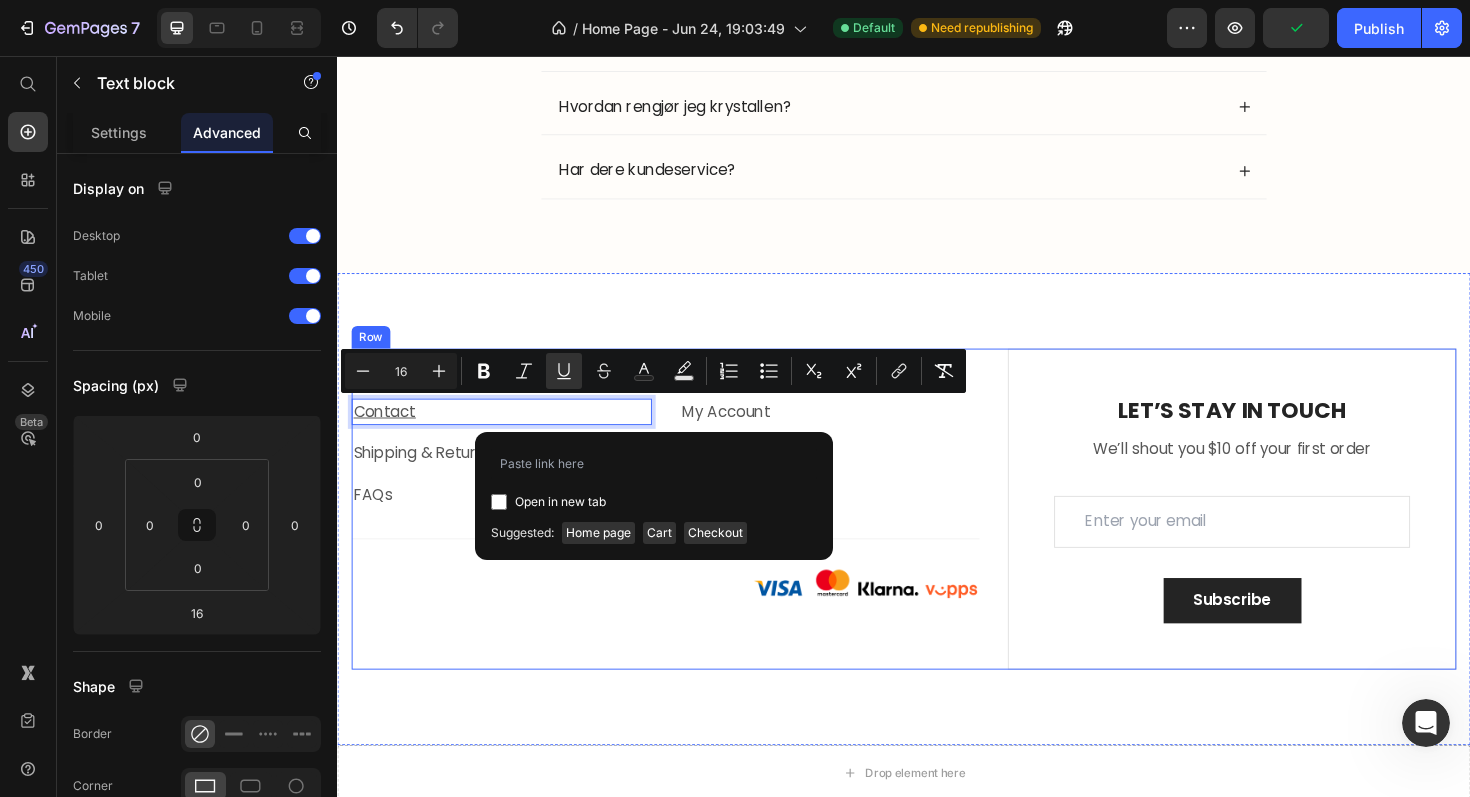 click on "Company Heading Contact Text block   16 Shipping & Return Text block FAQs Text block Information Heading My Account Text block My Cart Text block Checkout Text block Row Row                Title Line Image Row" at bounding box center (684, 536) 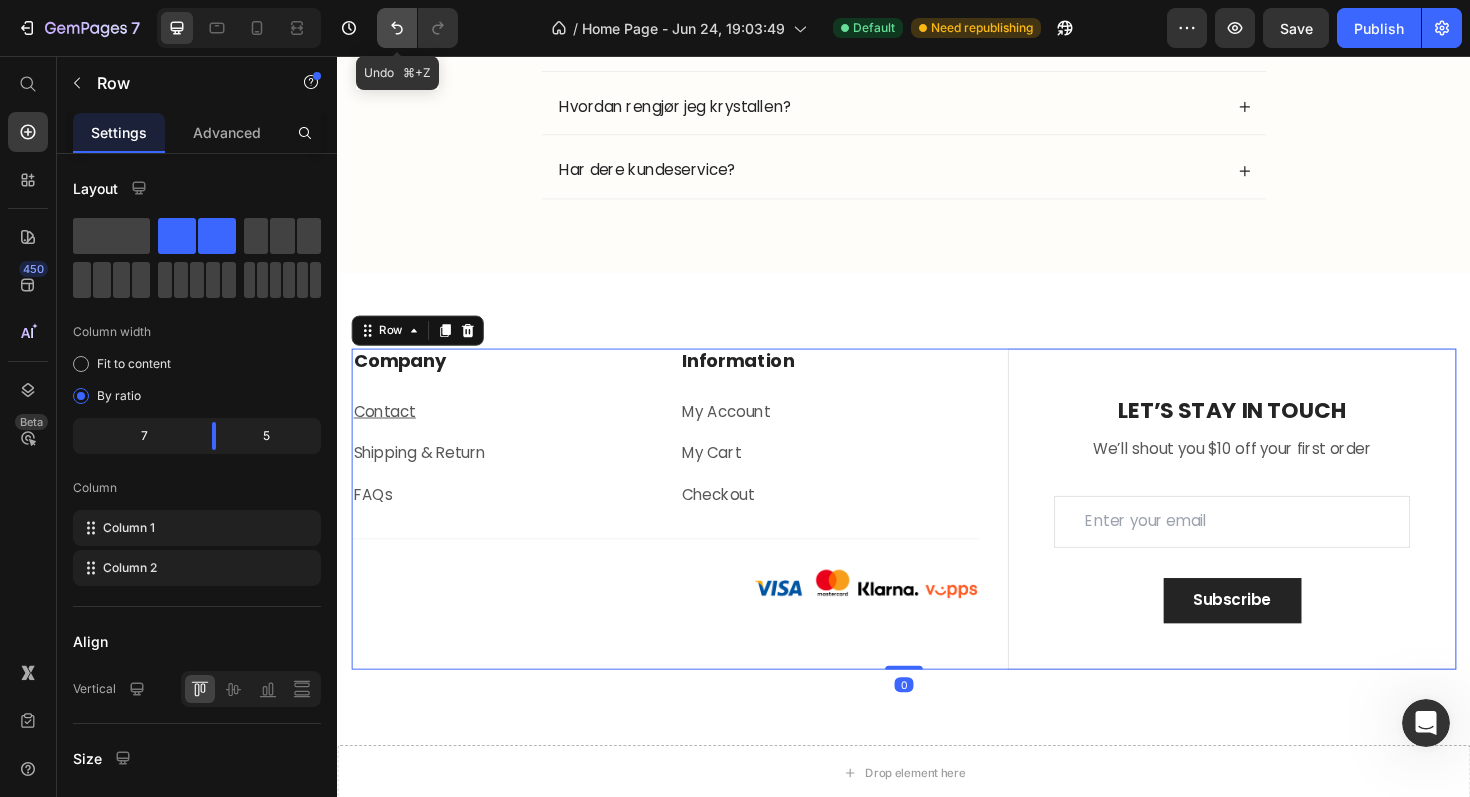 click 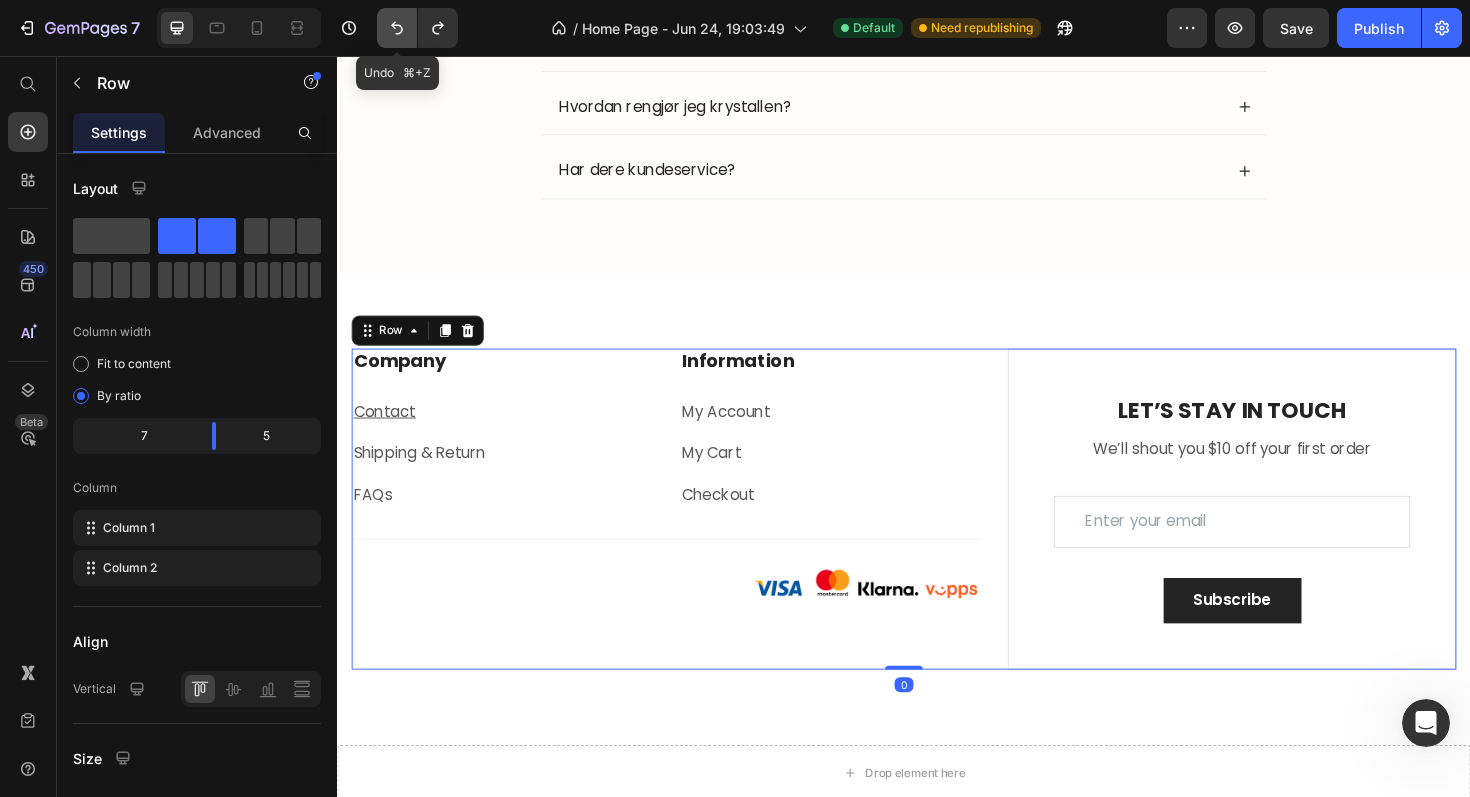 click 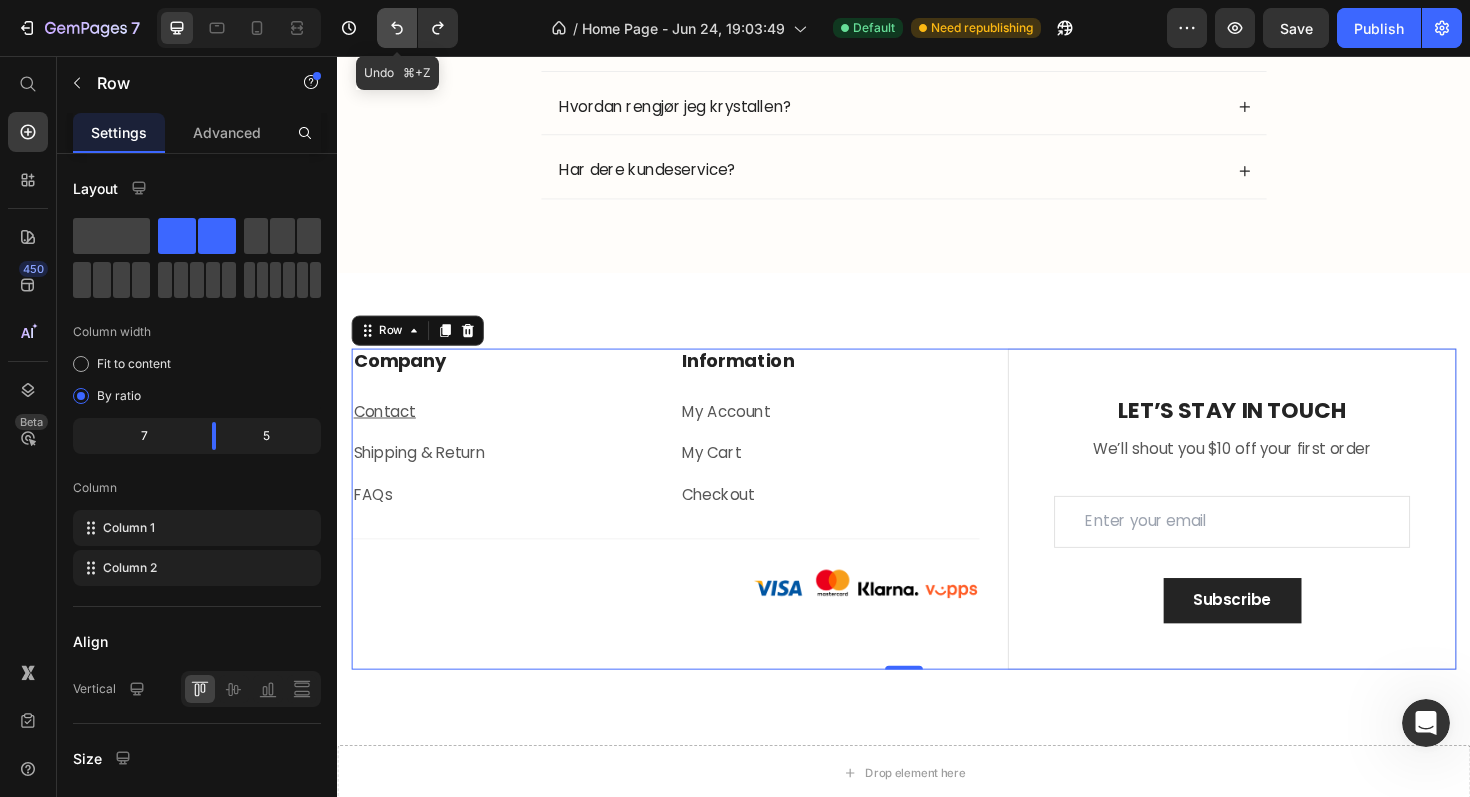 click 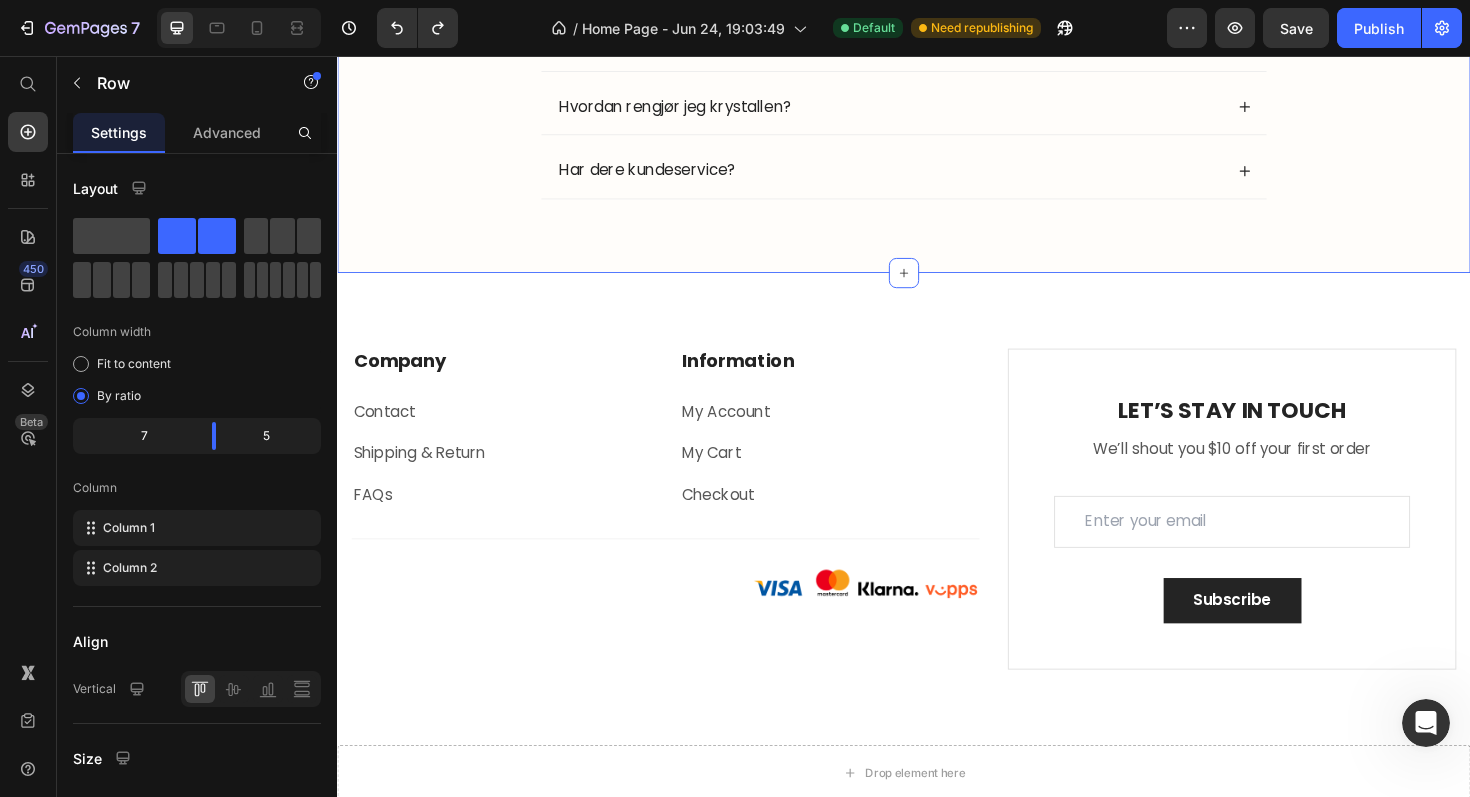 click on "Ofte stilte spørsmål Heading
Hvor på kroppen kan jeg bruke Lunoria Krystall? Lunoria er trygg å bruke på armer, ben, rygg, mage og bikinilinje. Unngå sensitiv hud som ansikt og armhuler, da huden der er tynnere og mer utsatt for irritasjon. Text Block
Skader friksjonen huden eller gir misfarging?
Når bør jeg bruke den for best resultat?
Hvor ofte kan jeg bruke den?
Hjelper den mot jordbærhud og inngrodde hår?
Hvordan rengjør jeg krystallen?
Har dere kundeservice? Accordion Row Section 6   You can create reusable sections Create Theme Section AI Content Write with GemAI What would you like to describe here? Tone and Voice Persuasive Product Lunoria Krystallsten Show more Generate" at bounding box center (937, -88) 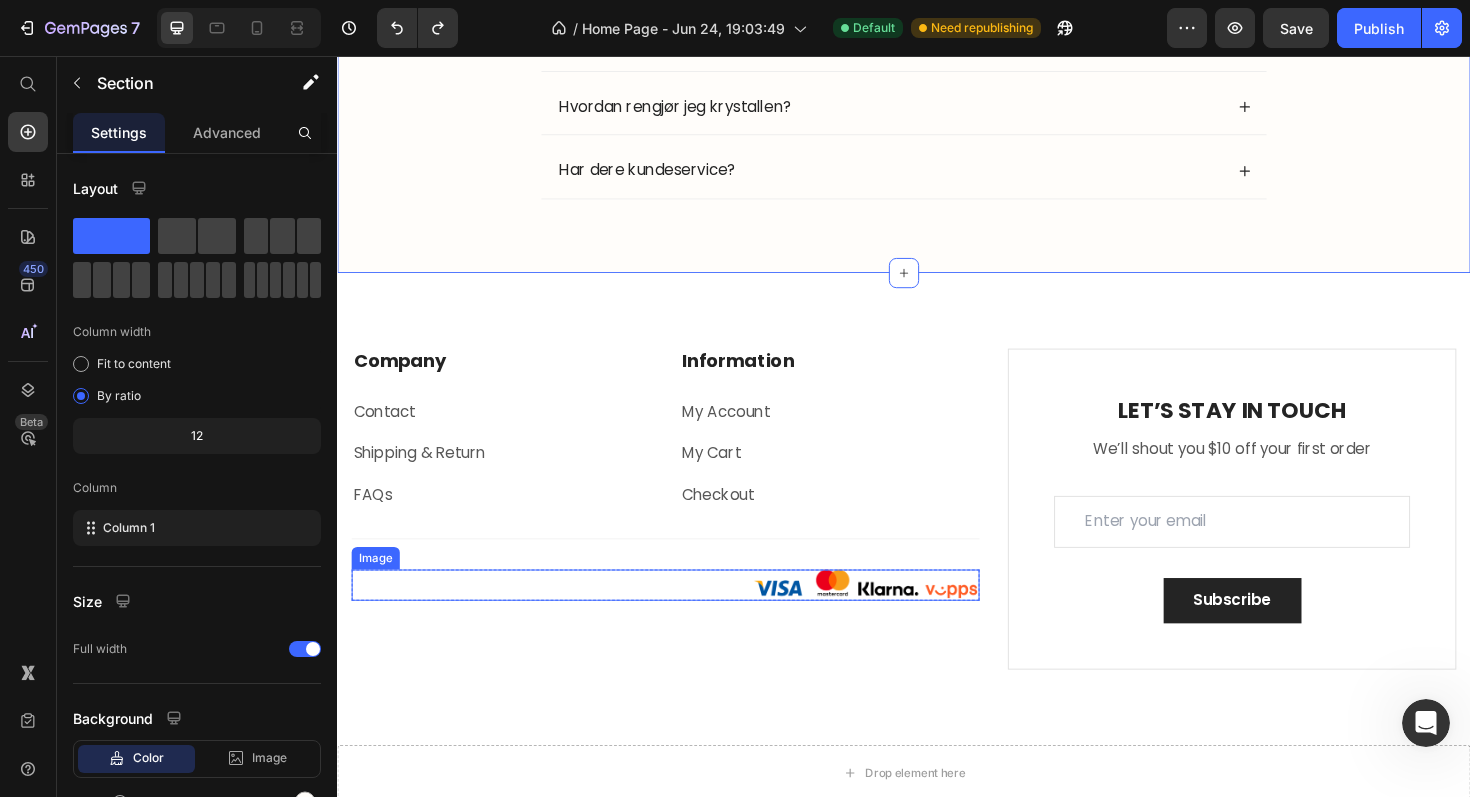 click at bounding box center (684, 616) 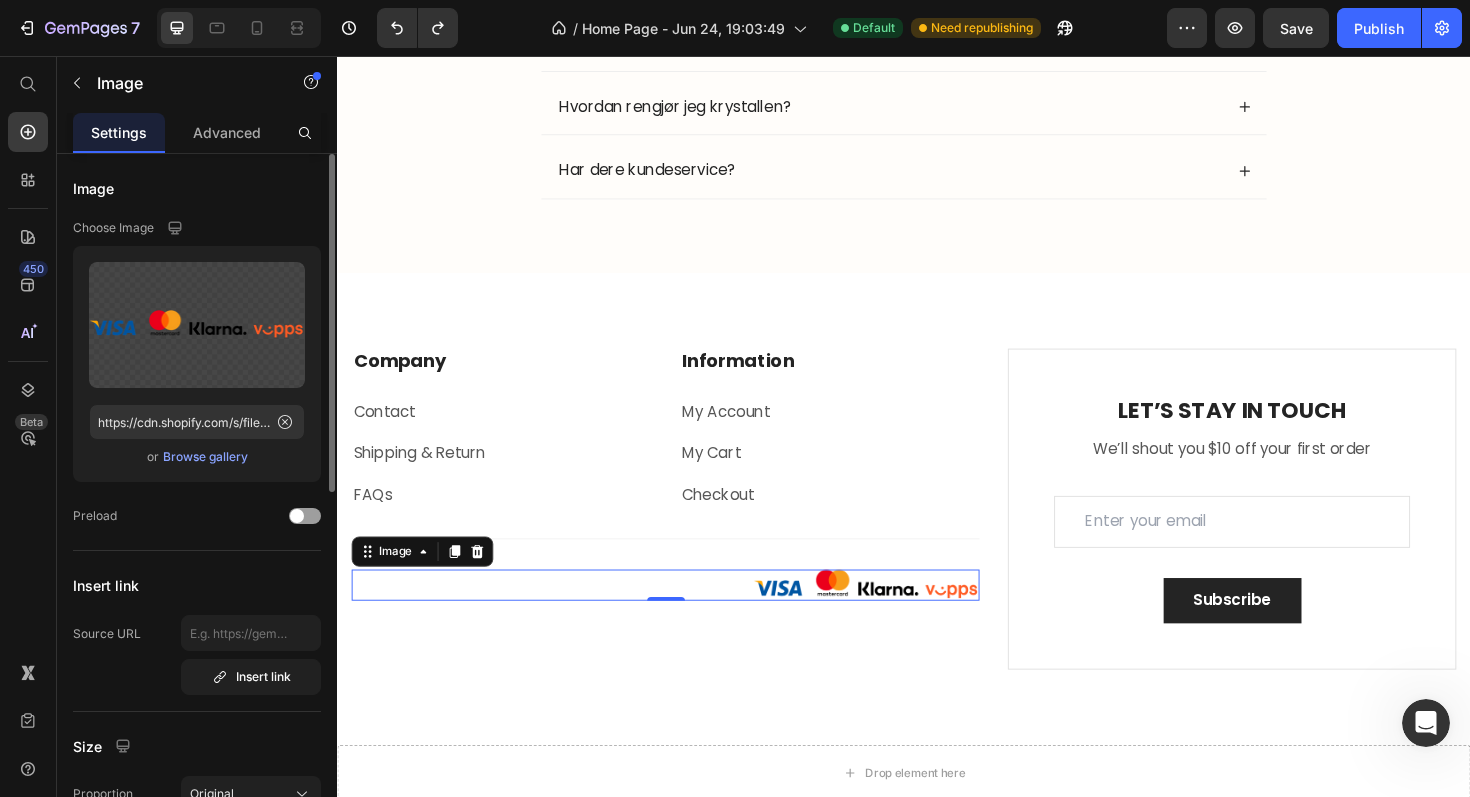 click on "Browse gallery" at bounding box center [205, 457] 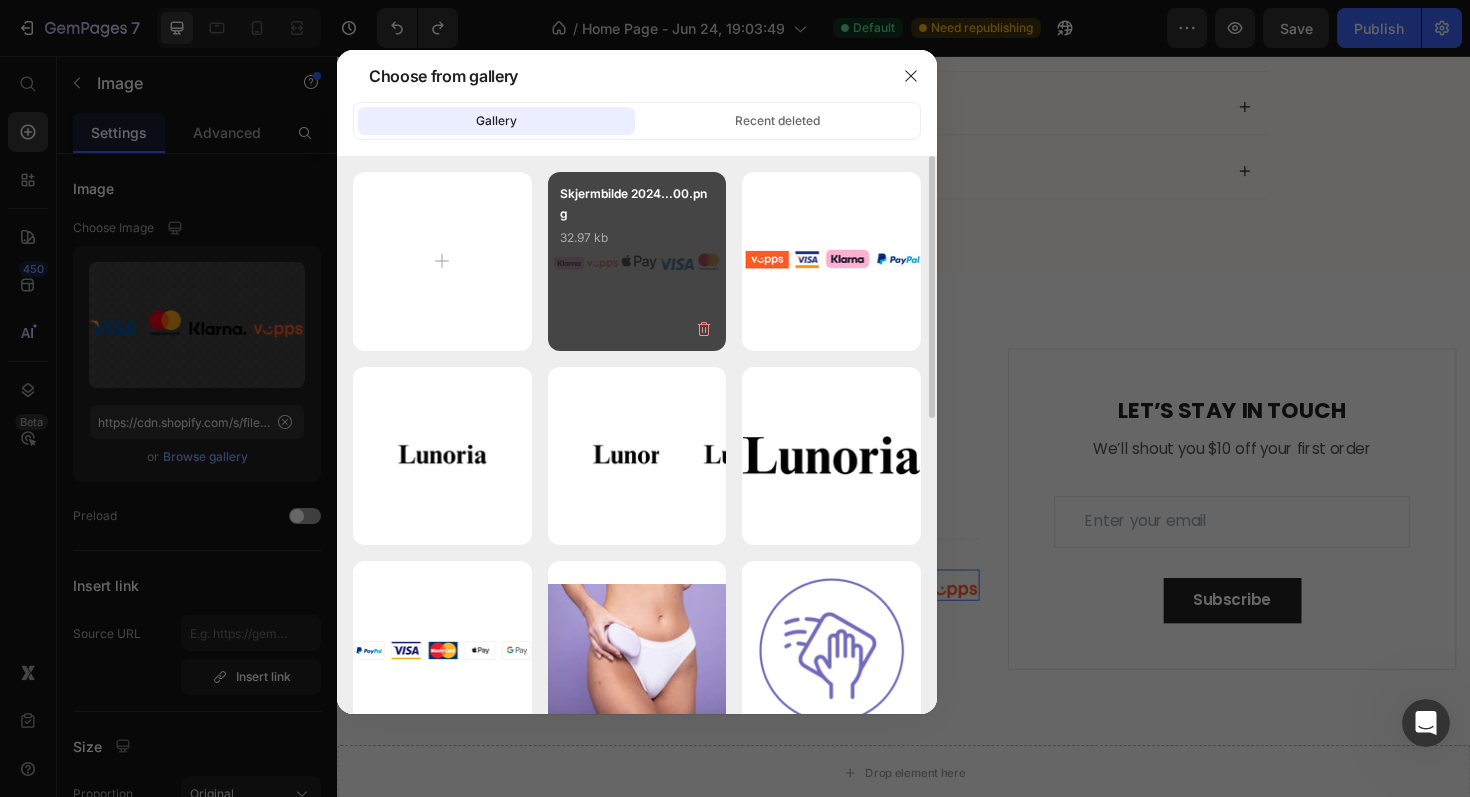 click on "Skjermbilde 2024...00.png 32.97 kb" at bounding box center (637, 261) 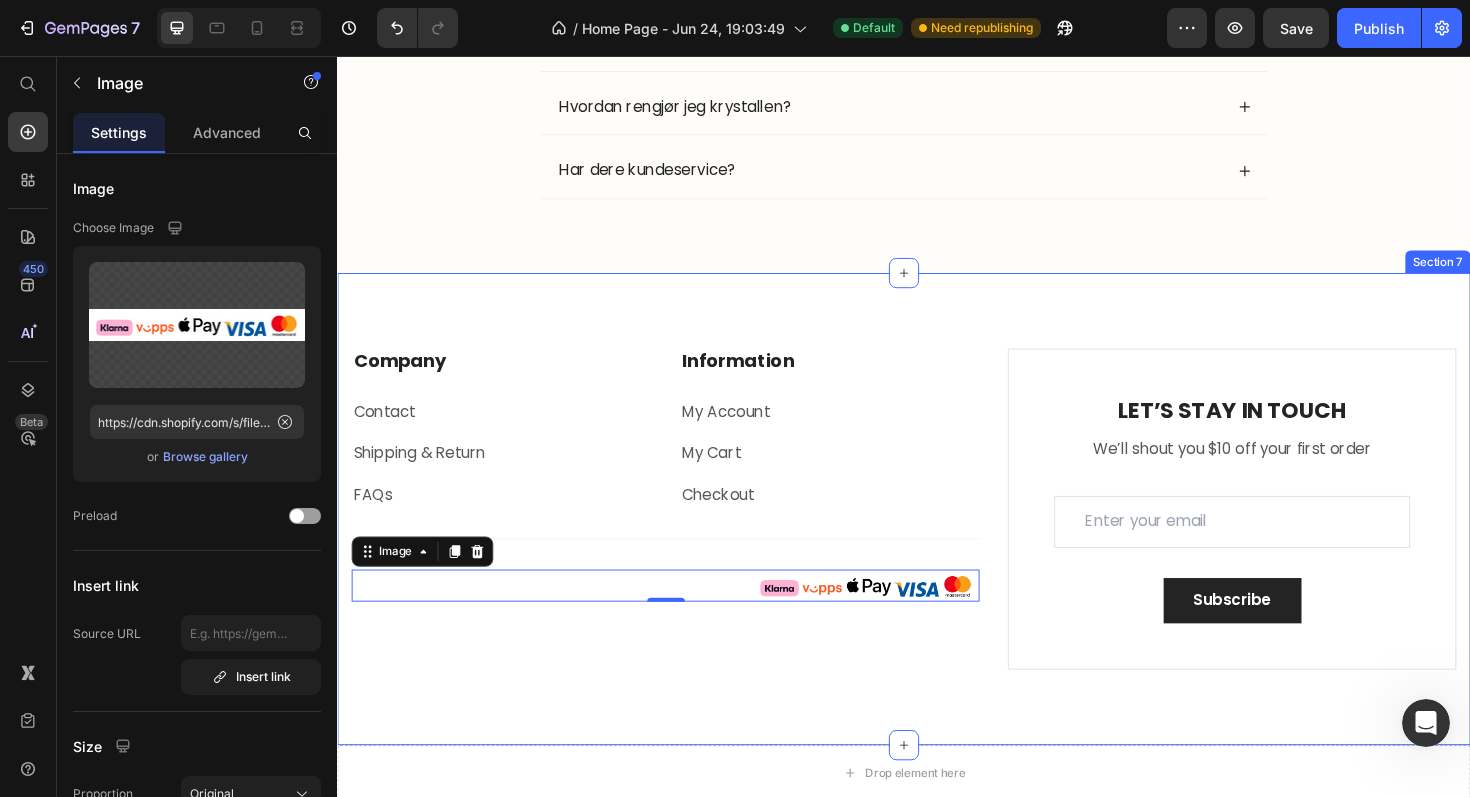click on "Company Heading Contact Text block Shipping & Return Text block FAQs Text block Information Heading My Account Text block My Cart Text block Checkout Text block Row Row                Title Line Image   0 Row LET’S STAY IN TOUCH Heading We’ll shout you $10 off your first order Text block Email Field Row Subscribe Submit Button Contact Form Row Copyright © 2022  Text block Image Row Row Section 7" at bounding box center [937, 536] 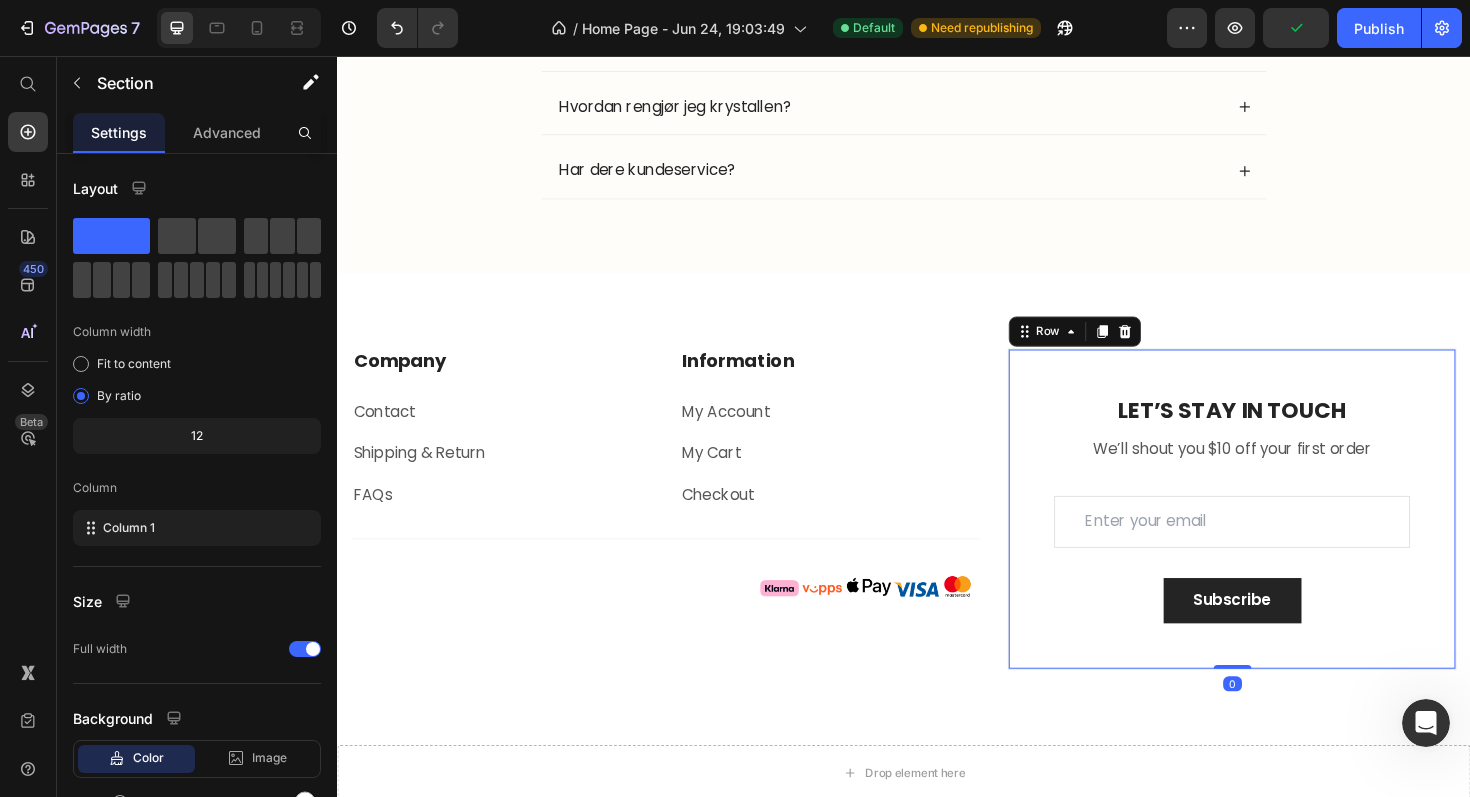 click on "LET’S STAY IN TOUCH Heading We’ll shout you $10 off your first order Text block Email Field Row Subscribe Submit Button Contact Form Row   0" at bounding box center (1284, 536) 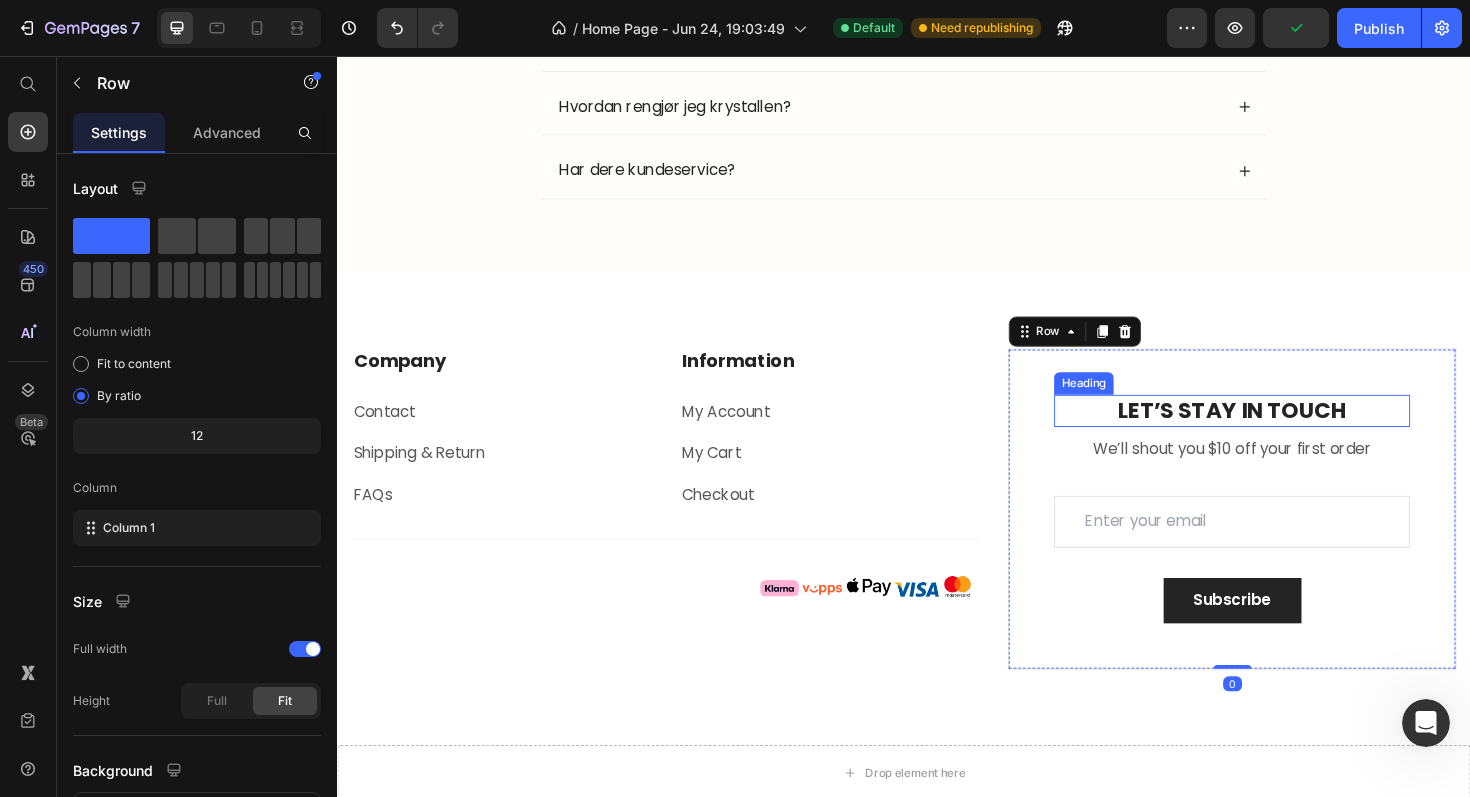 click on "LET’S STAY IN TOUCH" at bounding box center (1284, 432) 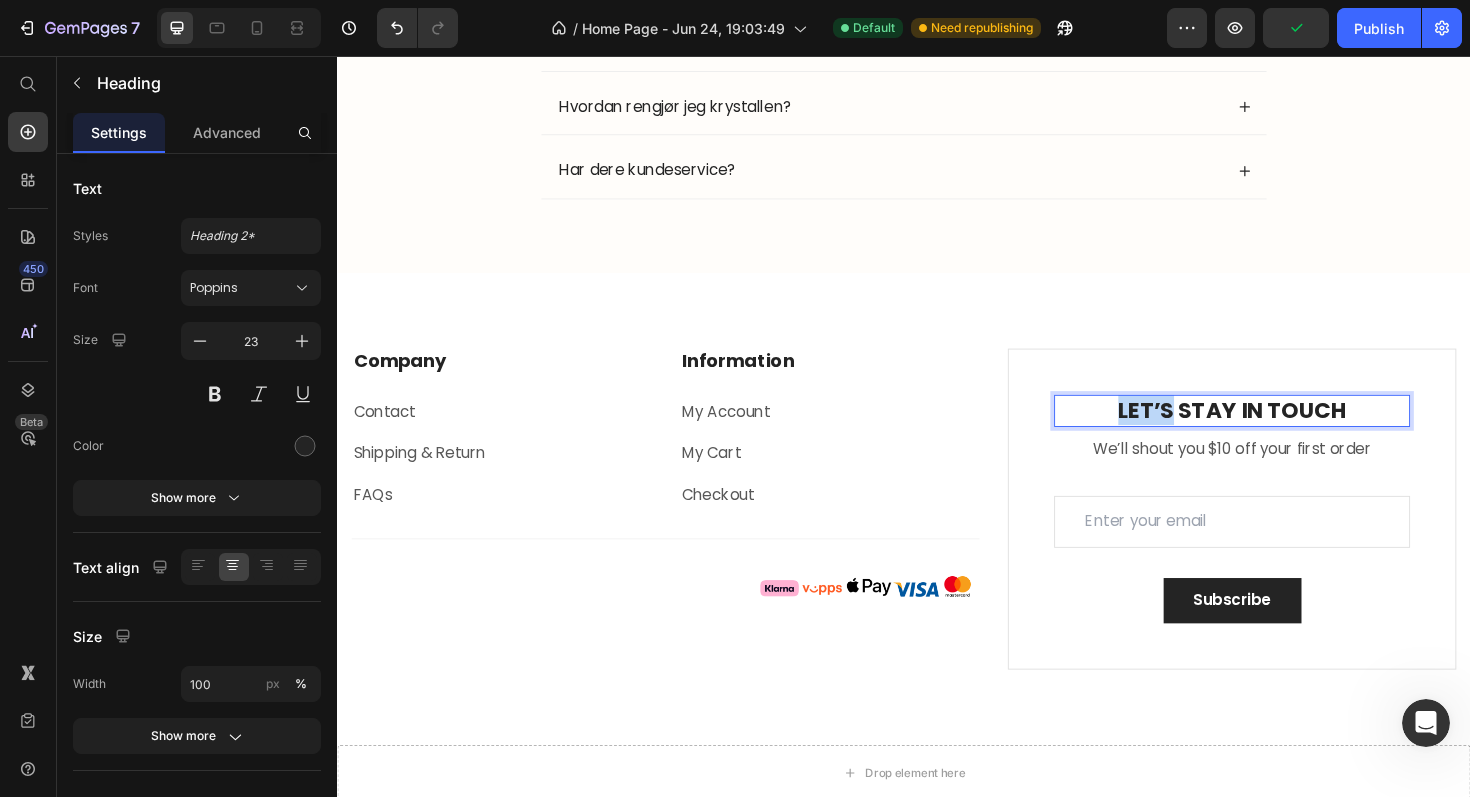 click on "LET’S STAY IN TOUCH" at bounding box center (1284, 432) 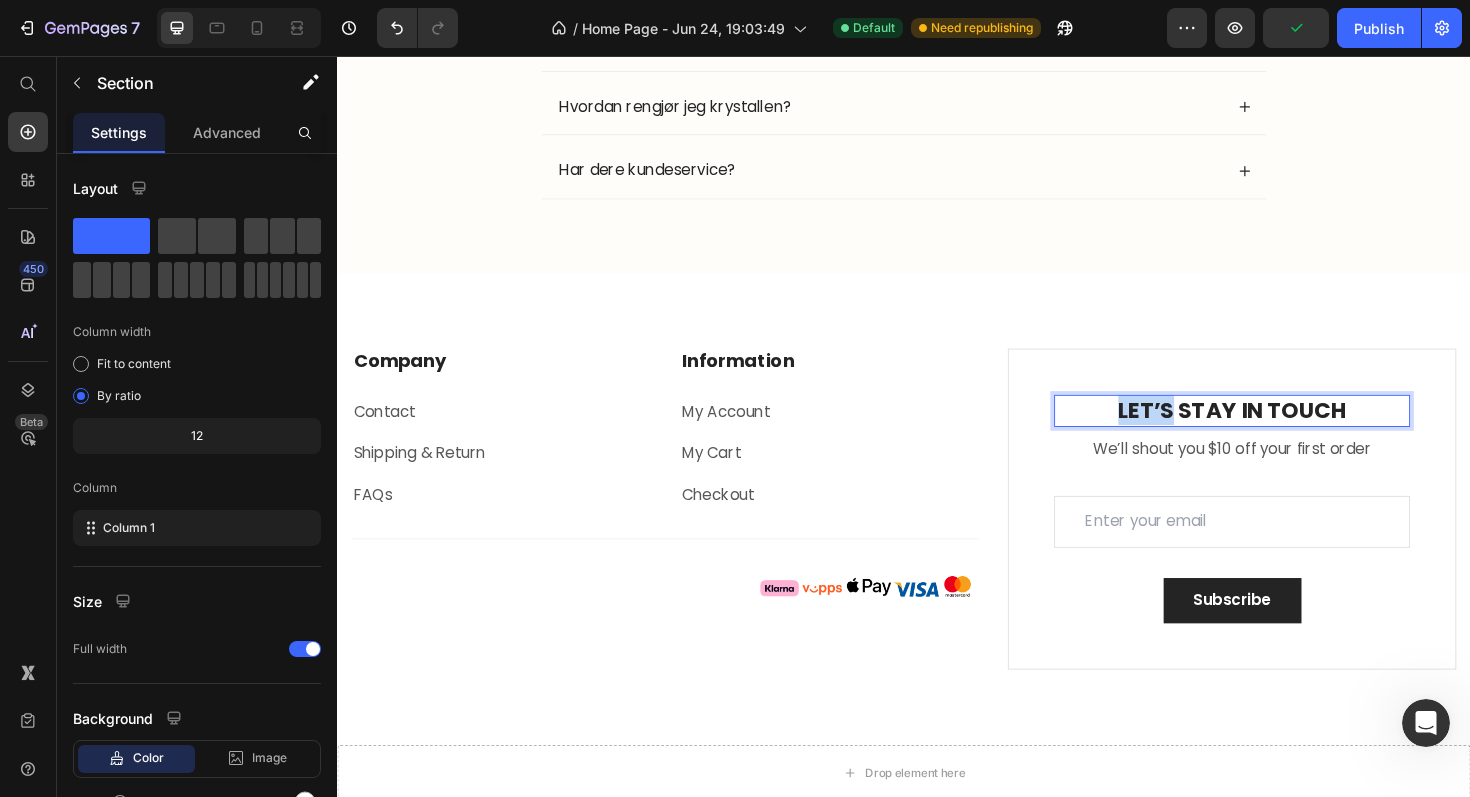 click on "Company Heading Contact Text block Shipping & Return Text block FAQs Text block Information Heading My Account Text block My Cart Text block Checkout Text block Row Row                Title Line Image Row LET’S STAY IN TOUCH Heading   8 We’ll shout you $10 off your first order Text block Email Field Row Subscribe Submit Button Contact Form Row Copyright © 2022  Text block Image Row Row Section 7" at bounding box center (937, 536) 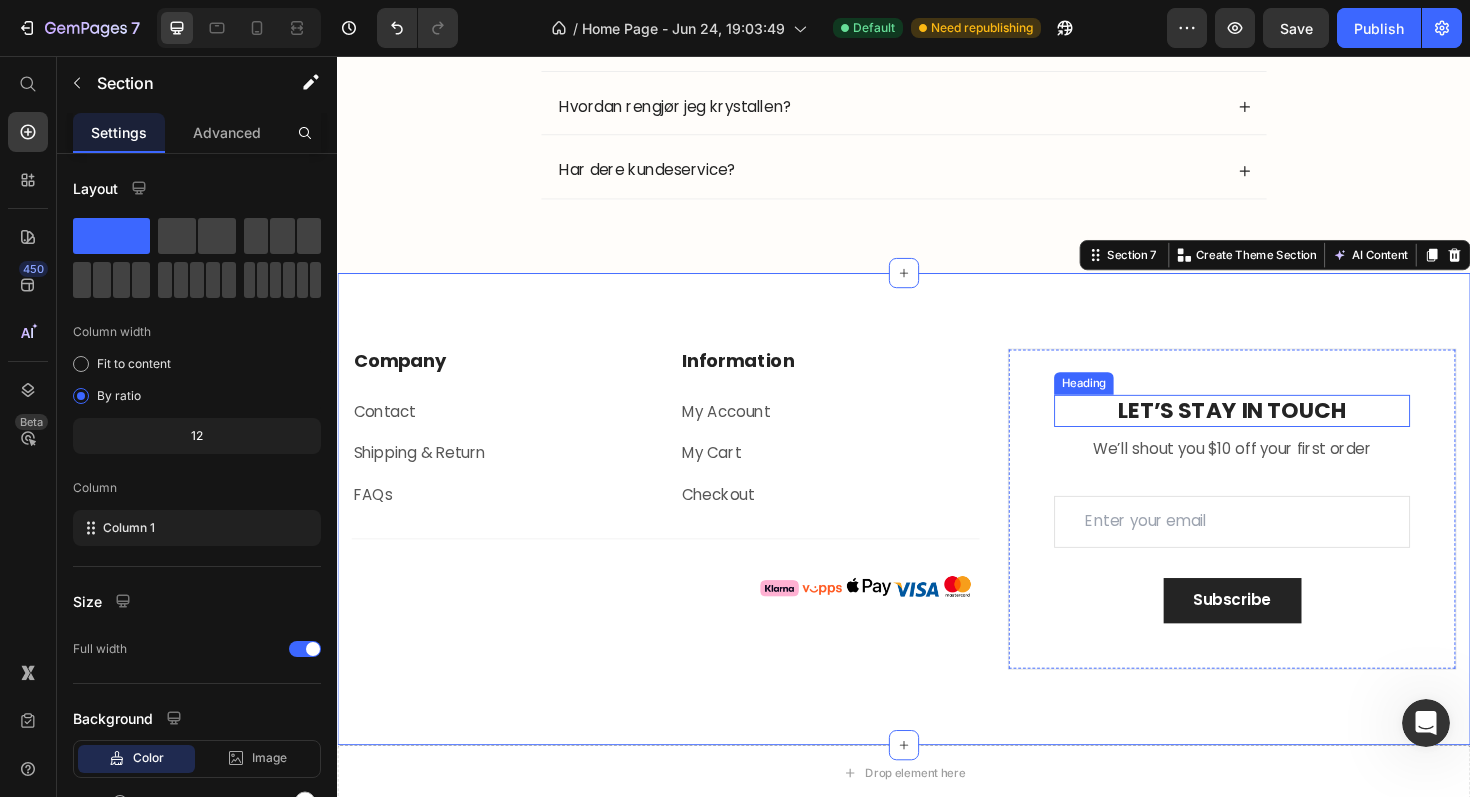 click on "LET’S STAY IN TOUCH" at bounding box center (1284, 432) 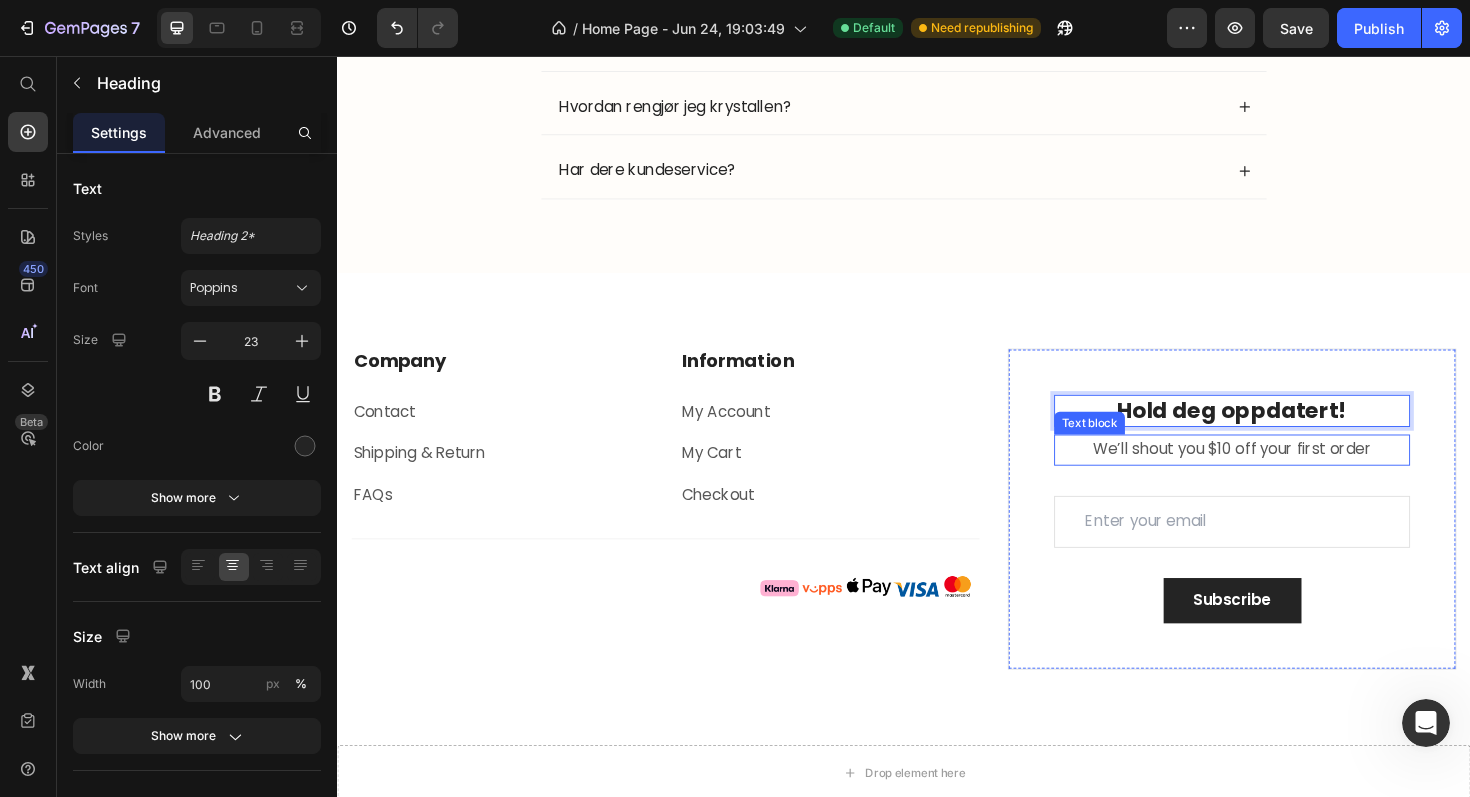 click on "We’ll shout you $10 off your first order" at bounding box center [1284, 473] 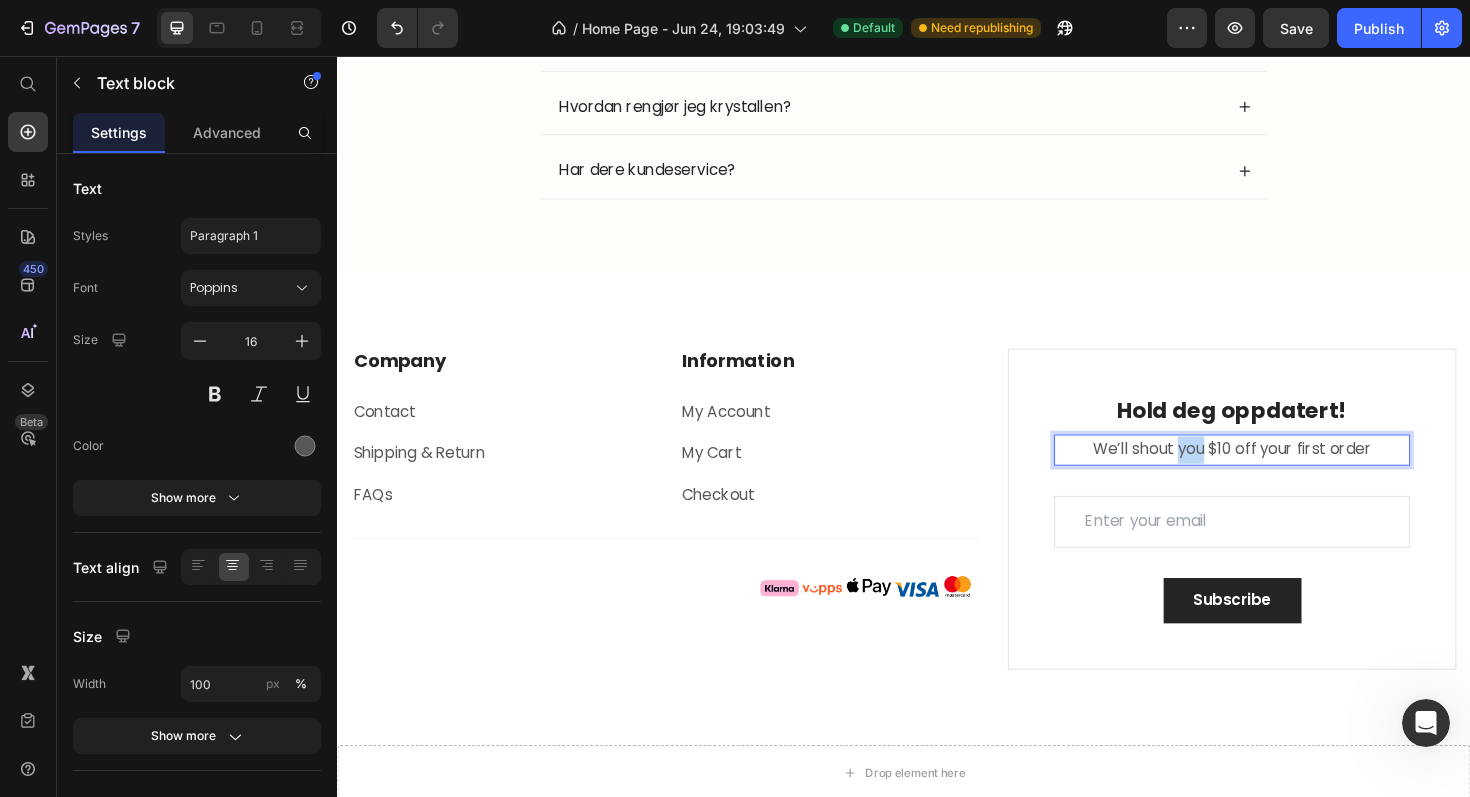 click on "We’ll shout you $10 off your first order" at bounding box center (1284, 473) 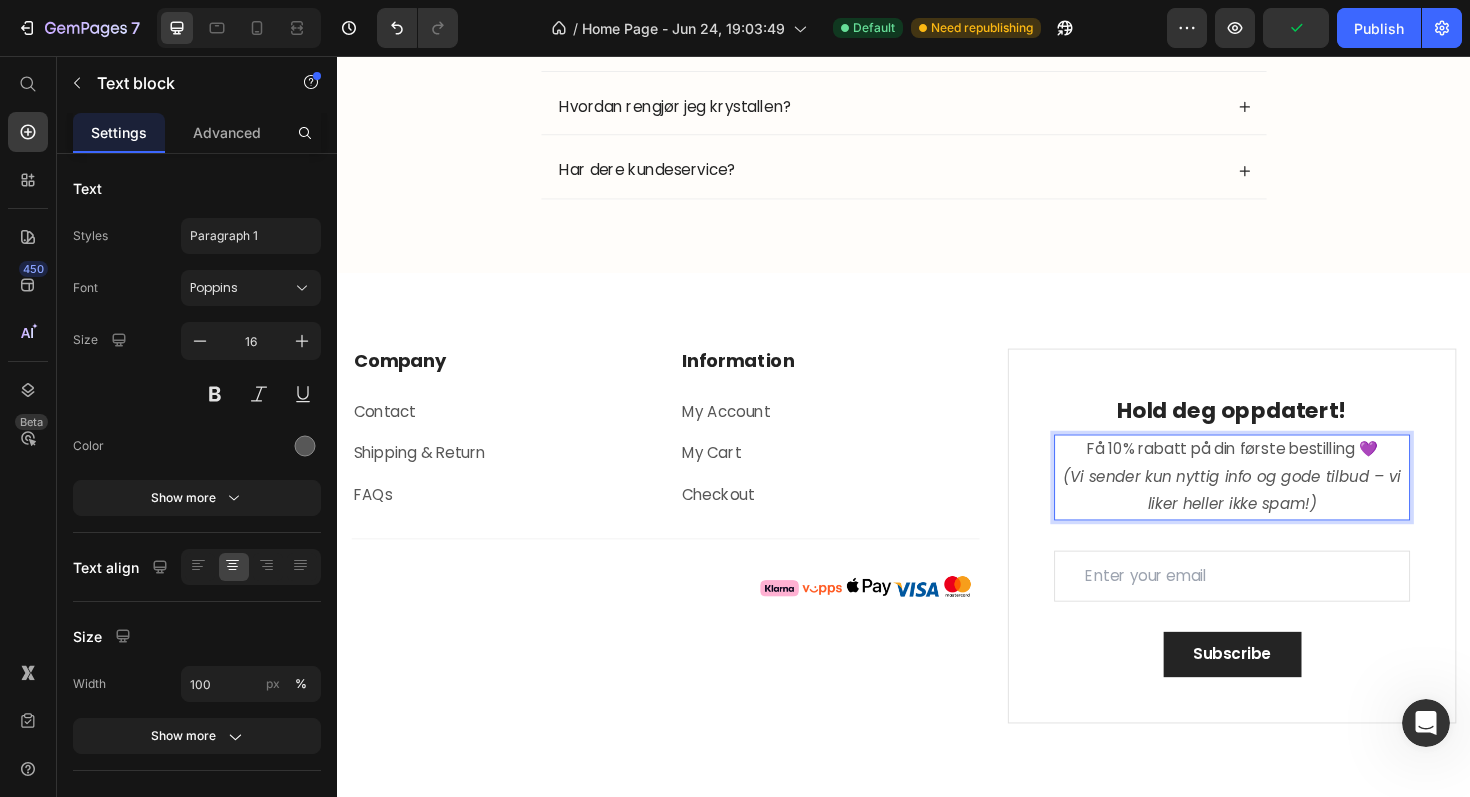 click on "Få 10% rabatt på din første bestilling 💜 (Vi sender kun nyttig info og gode tilbud – vi liker heller ikke spam!)" at bounding box center [1284, 502] 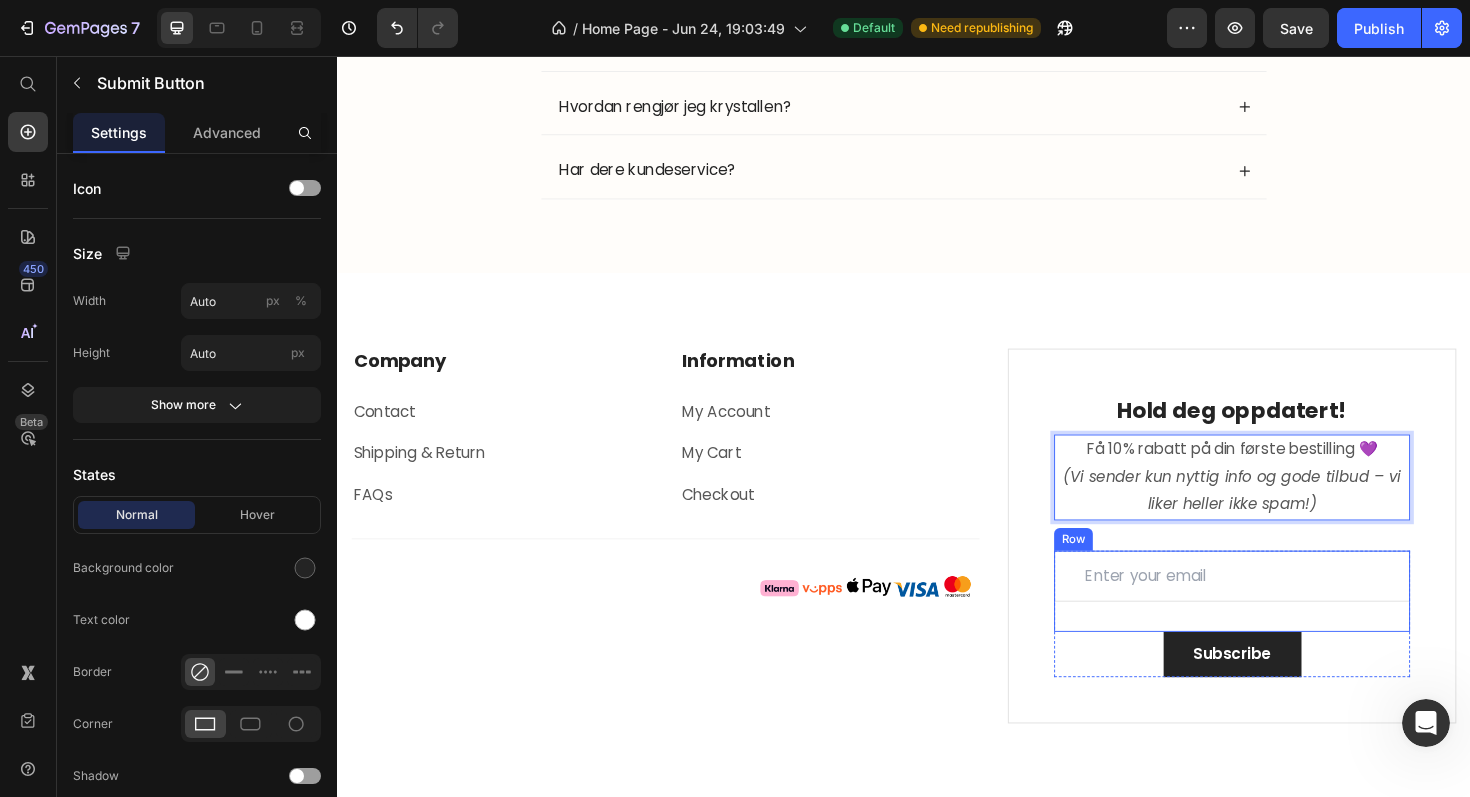 click on "Subscribe Submit Button" at bounding box center [1284, 690] 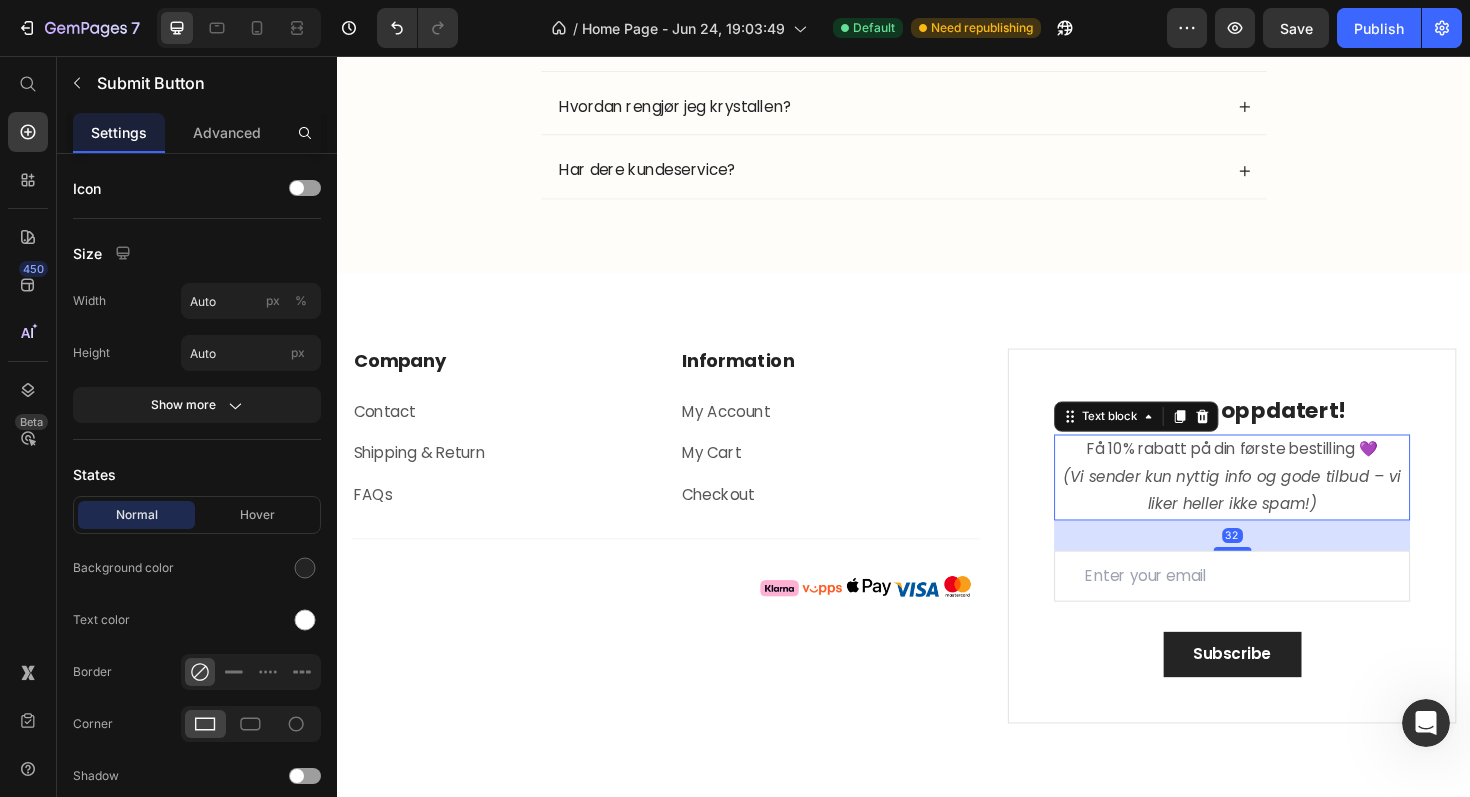 click on "Få 10% rabatt på din første bestilling 💜 (Vi sender kun nyttig info og gode tilbud – vi liker heller ikke spam!)" at bounding box center (1284, 502) 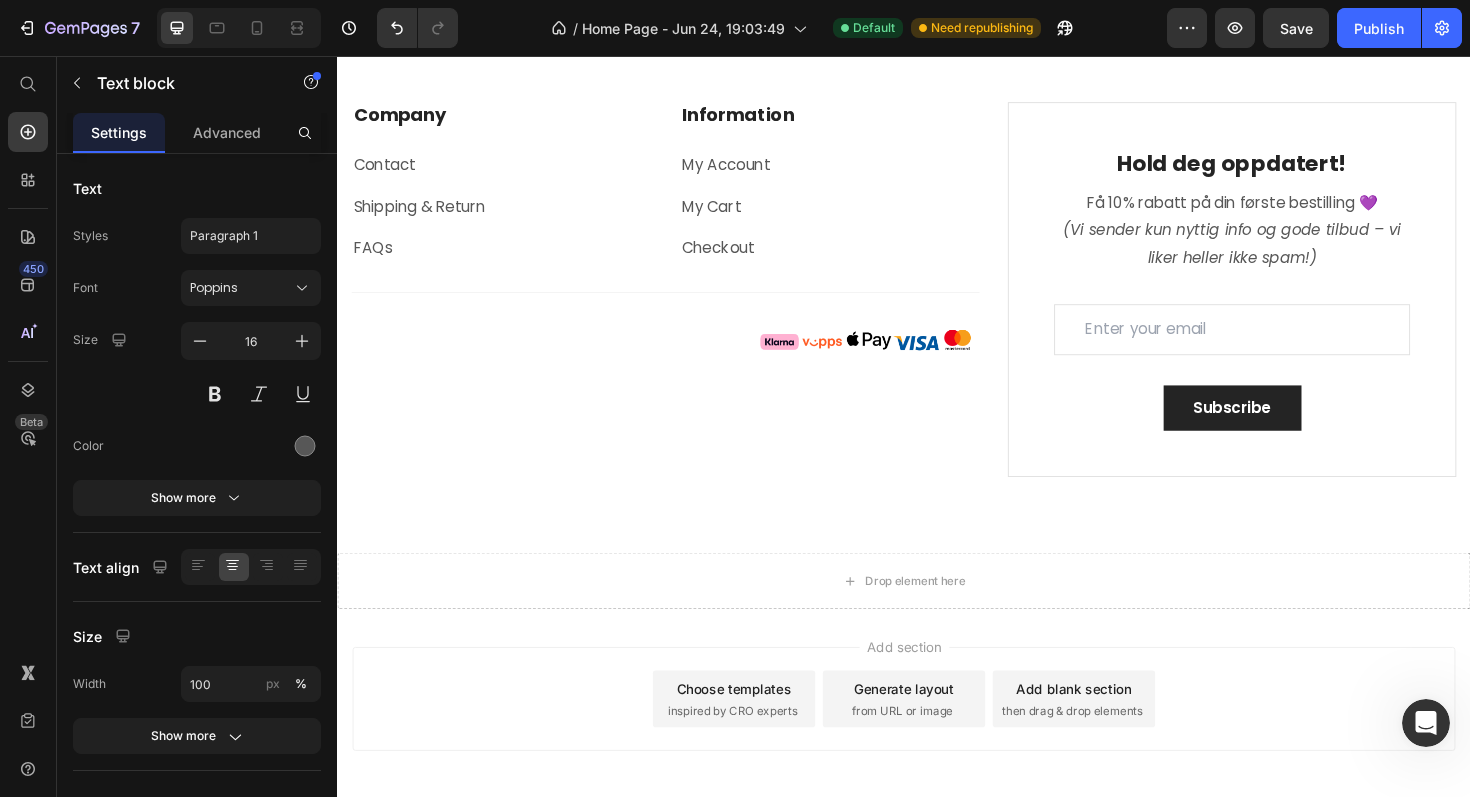 scroll, scrollTop: 3566, scrollLeft: 0, axis: vertical 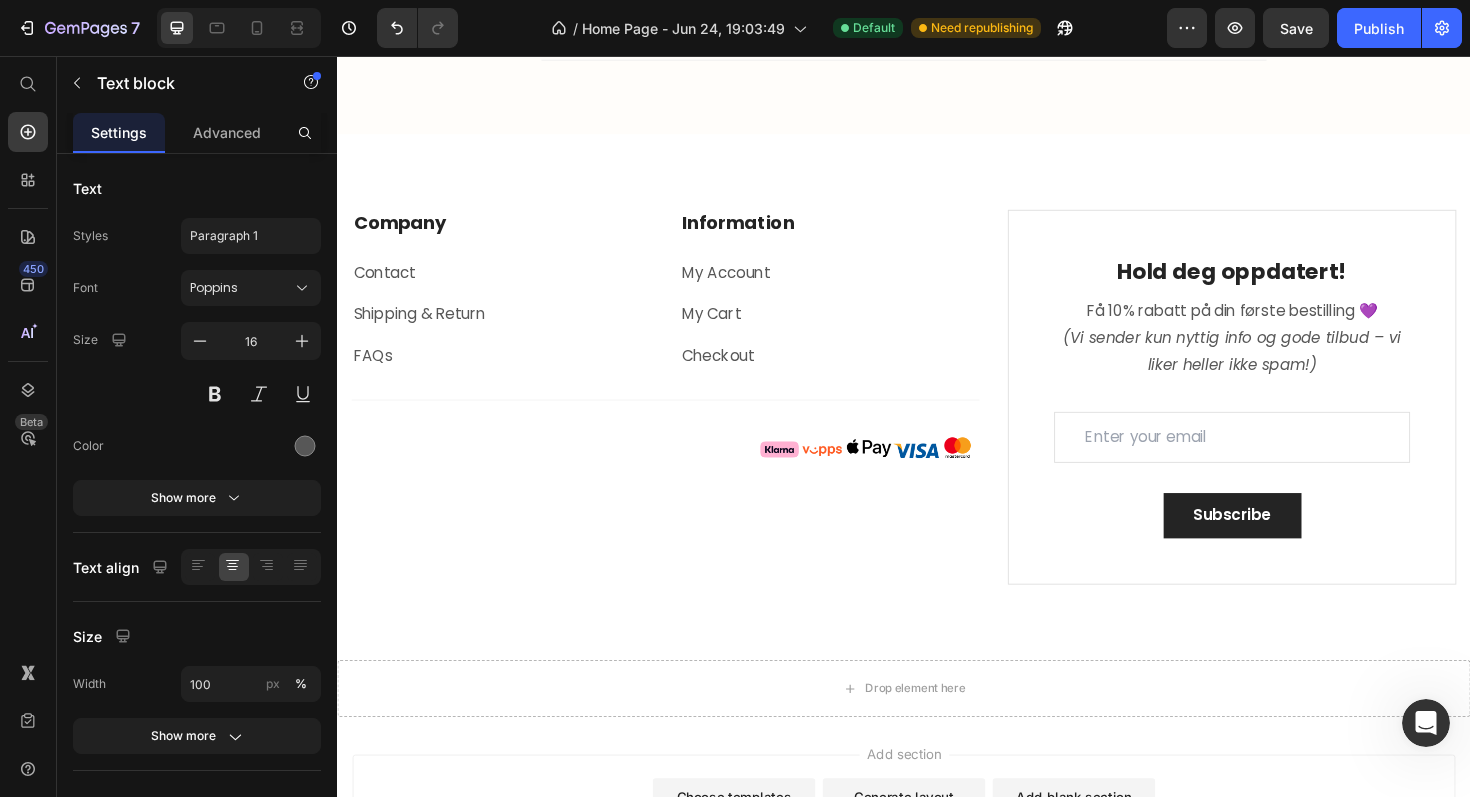 click on "Få 10% rabatt på din første bestilling 💜 (Vi sender kun nyttig info og gode tilbud – vi liker heller ikke spam!)" at bounding box center (1284, 355) 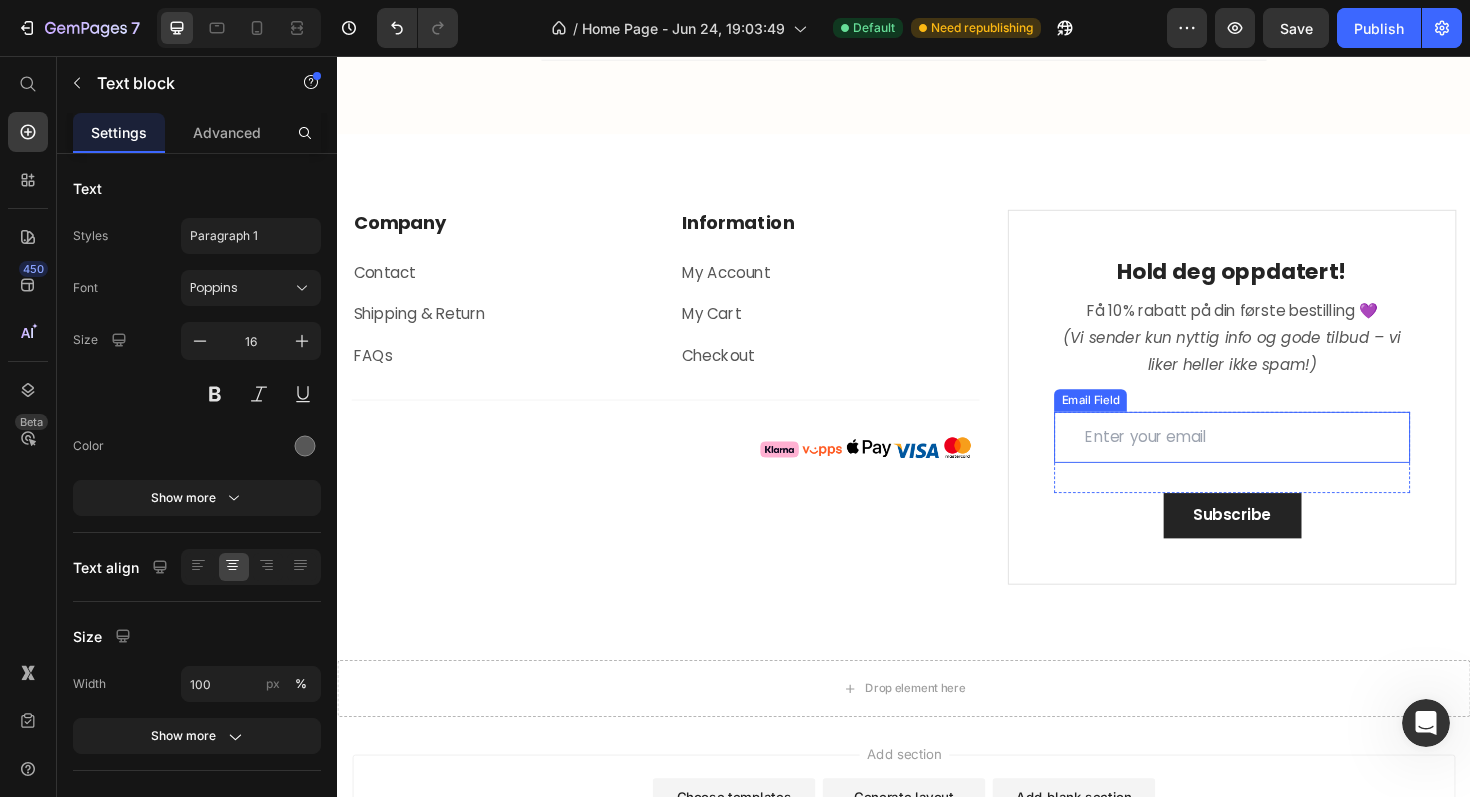 click at bounding box center [1284, 460] 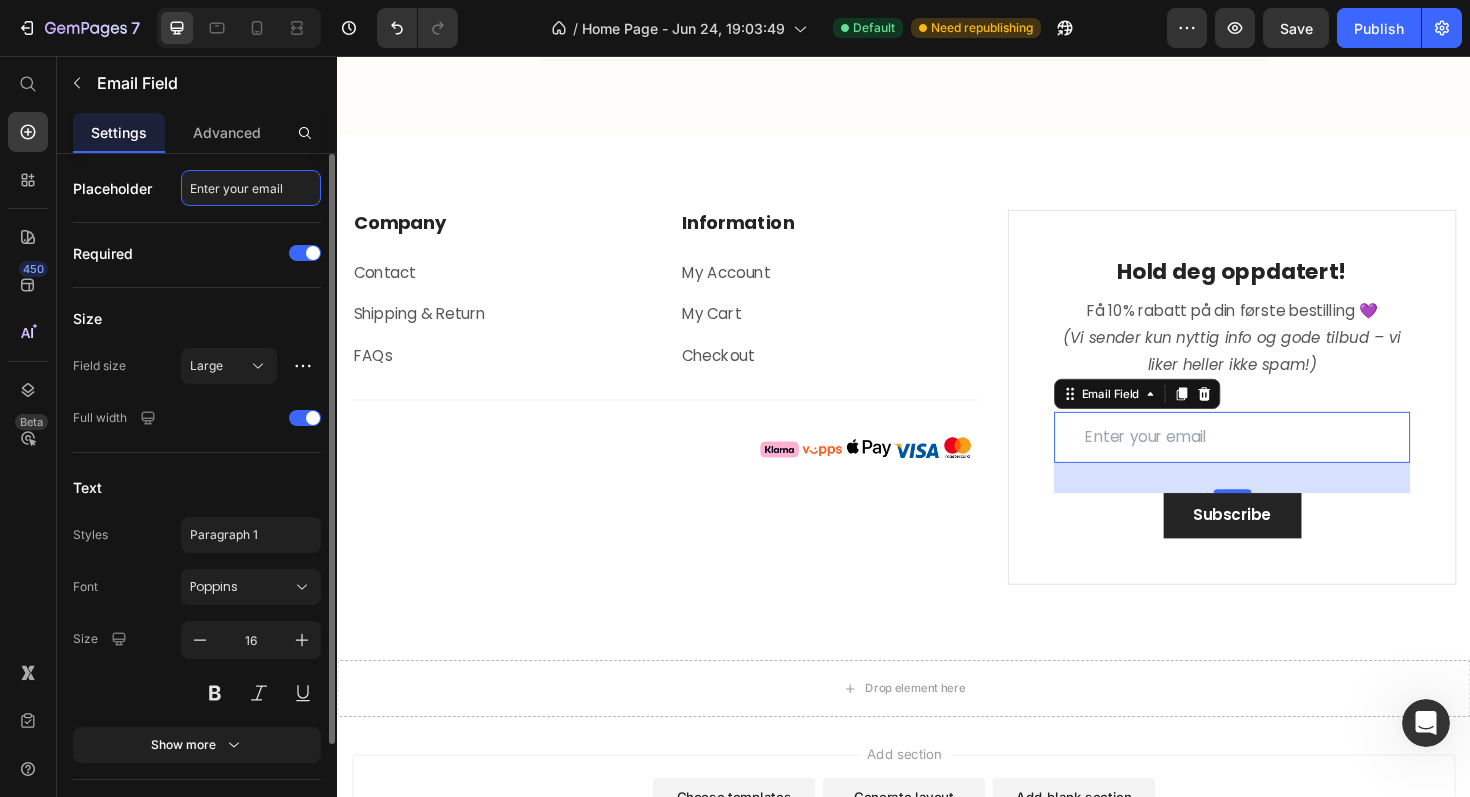 click on "Enter your email" 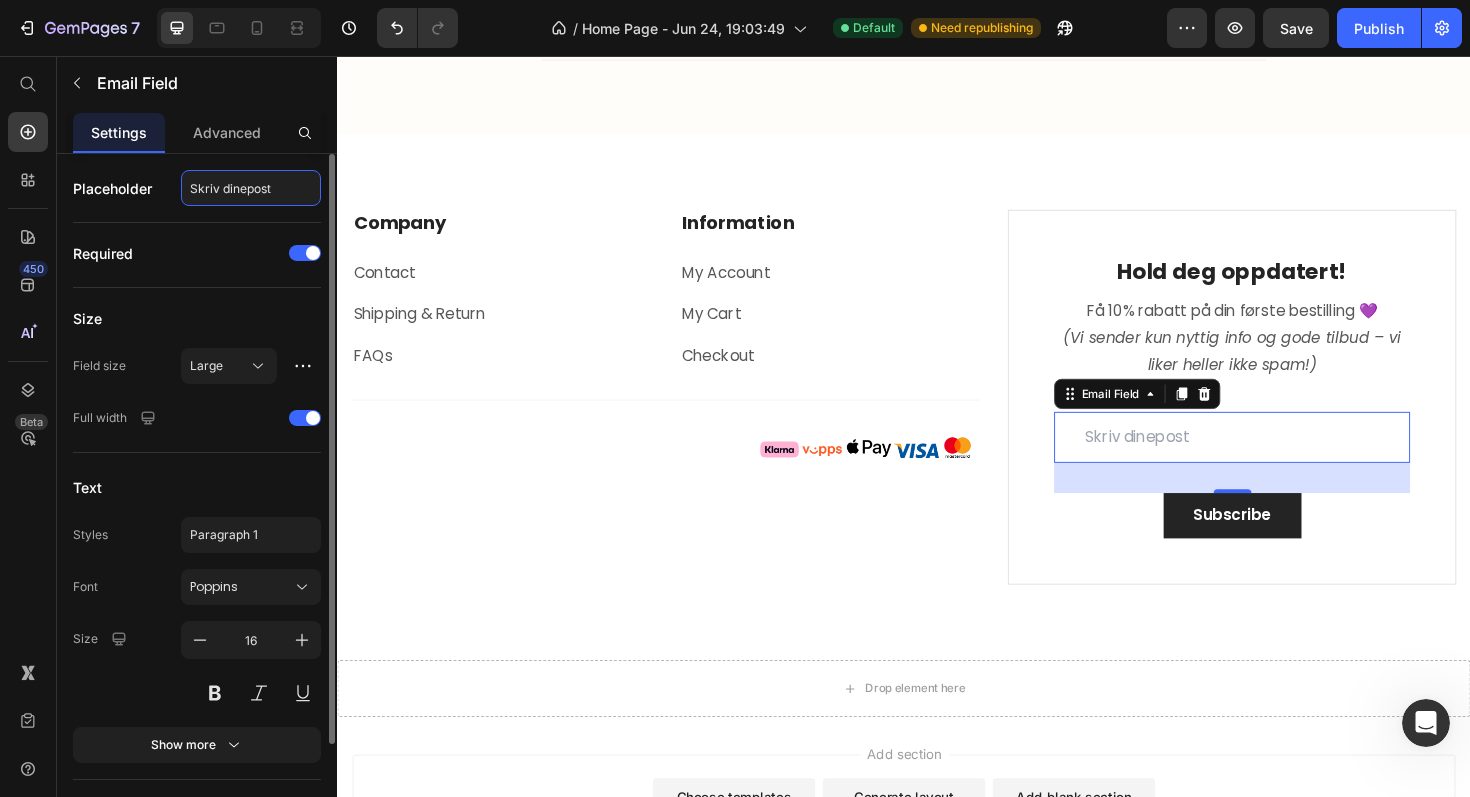 click on "Skriv dinepost" 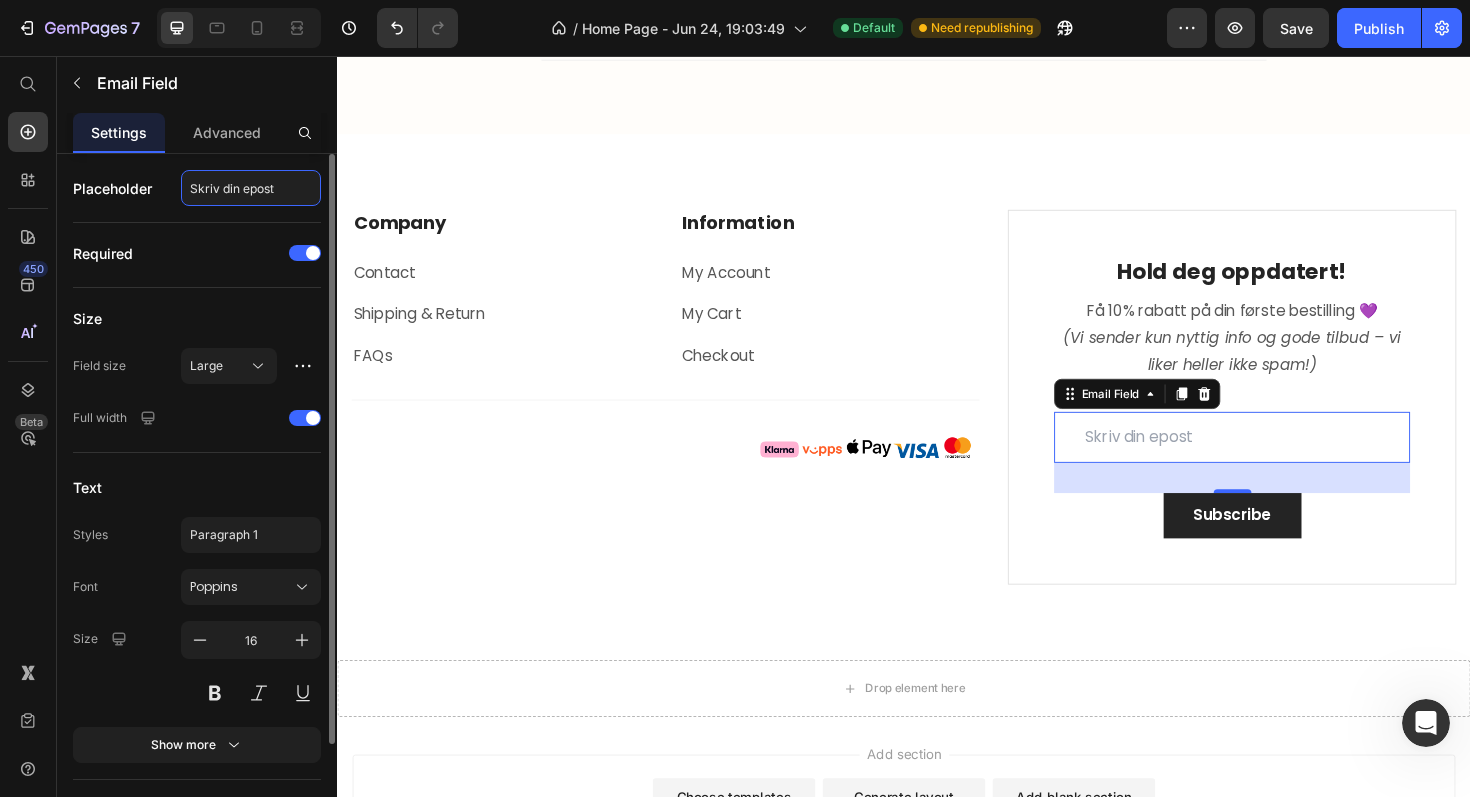 click on "Skriv din epost" 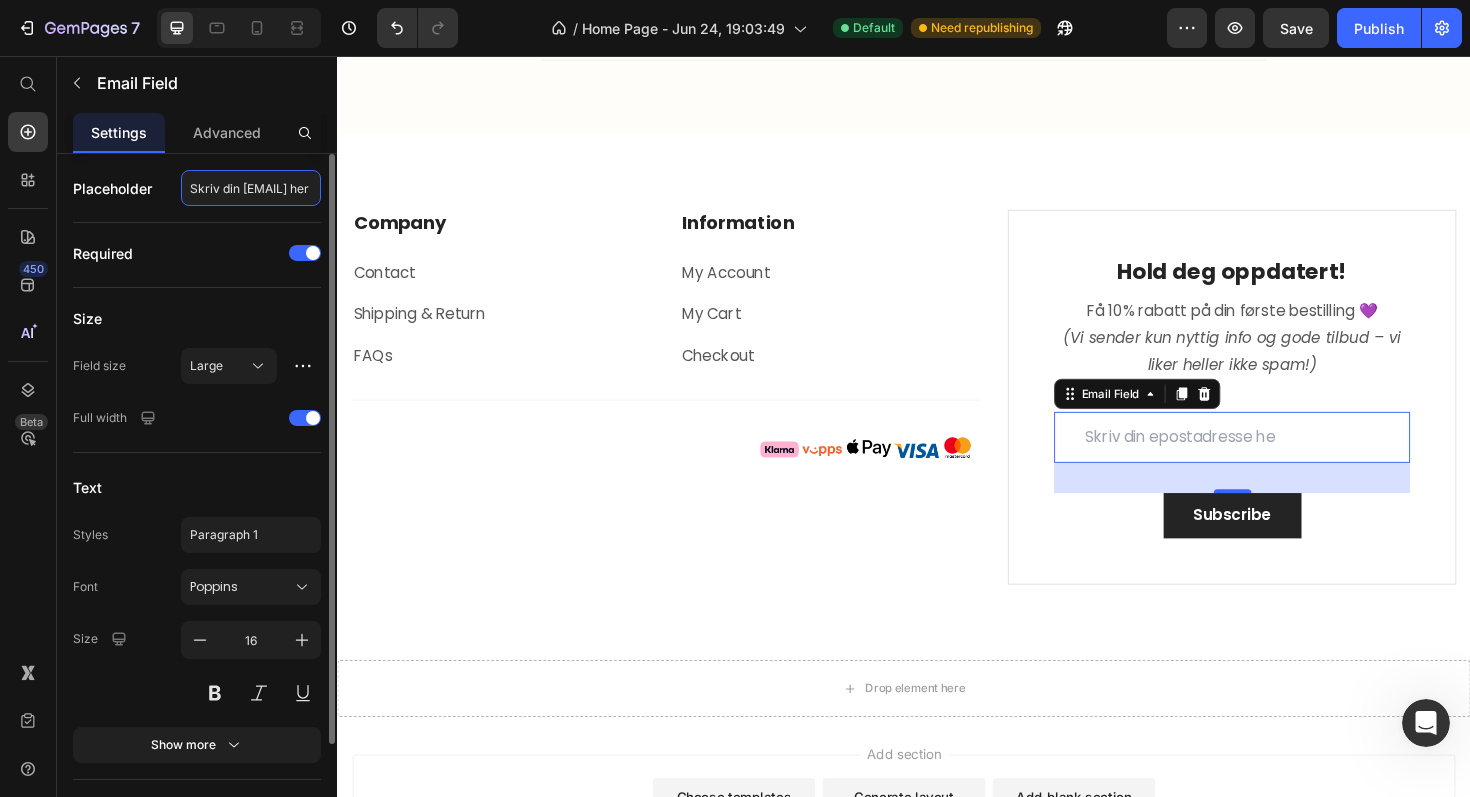 scroll, scrollTop: 0, scrollLeft: 29, axis: horizontal 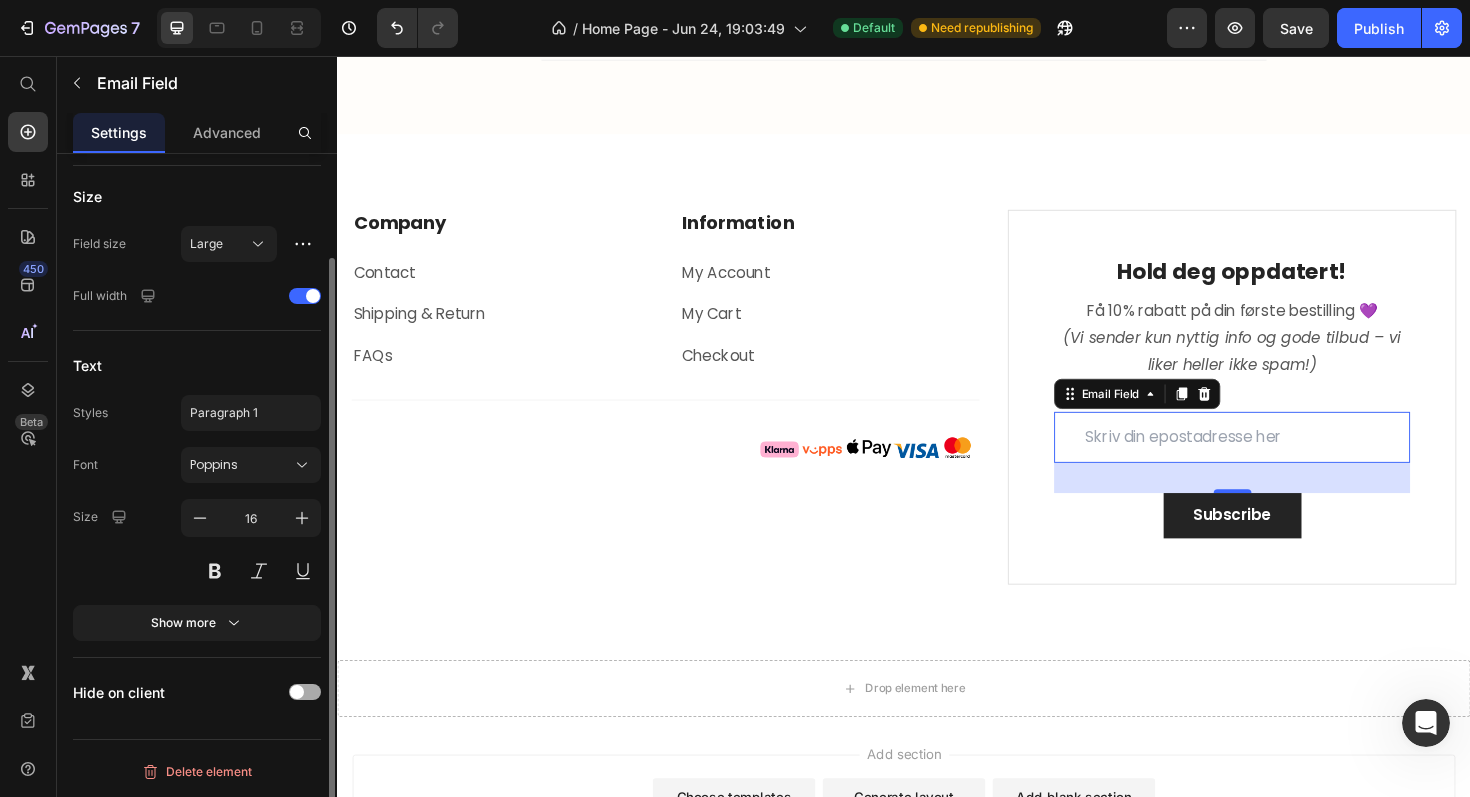 type on "Skriv din epostadresse her" 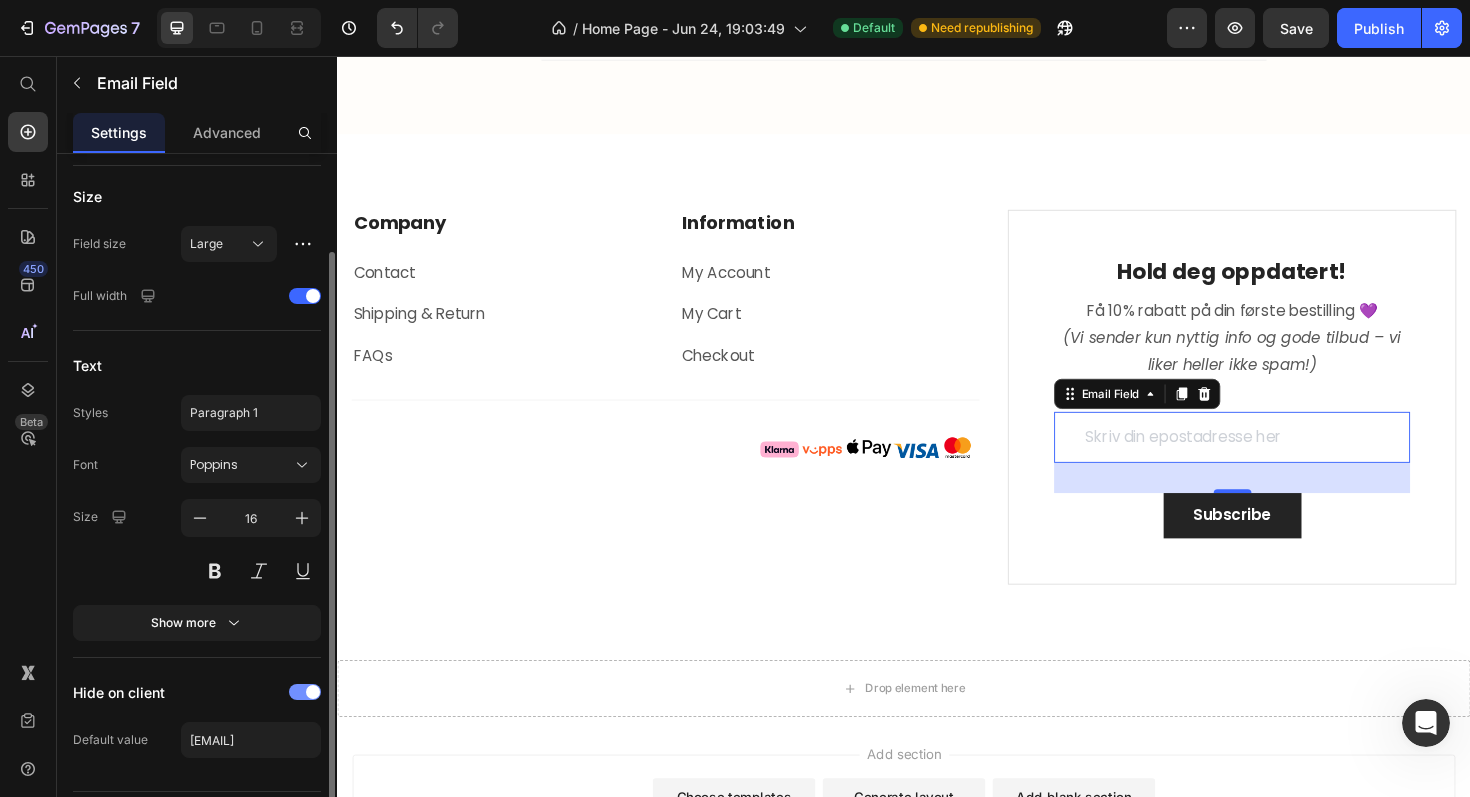 click at bounding box center [313, 692] 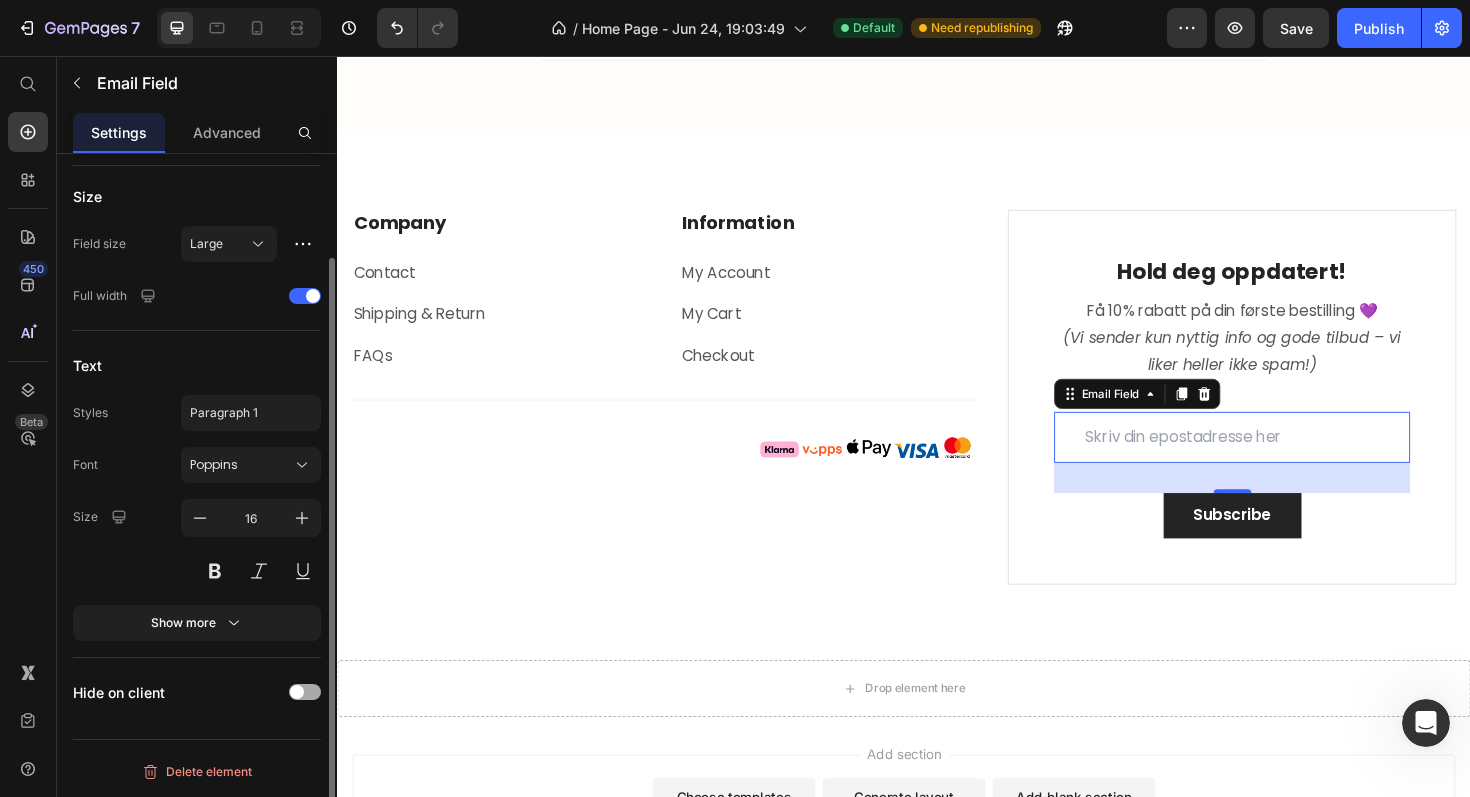 click at bounding box center (305, 692) 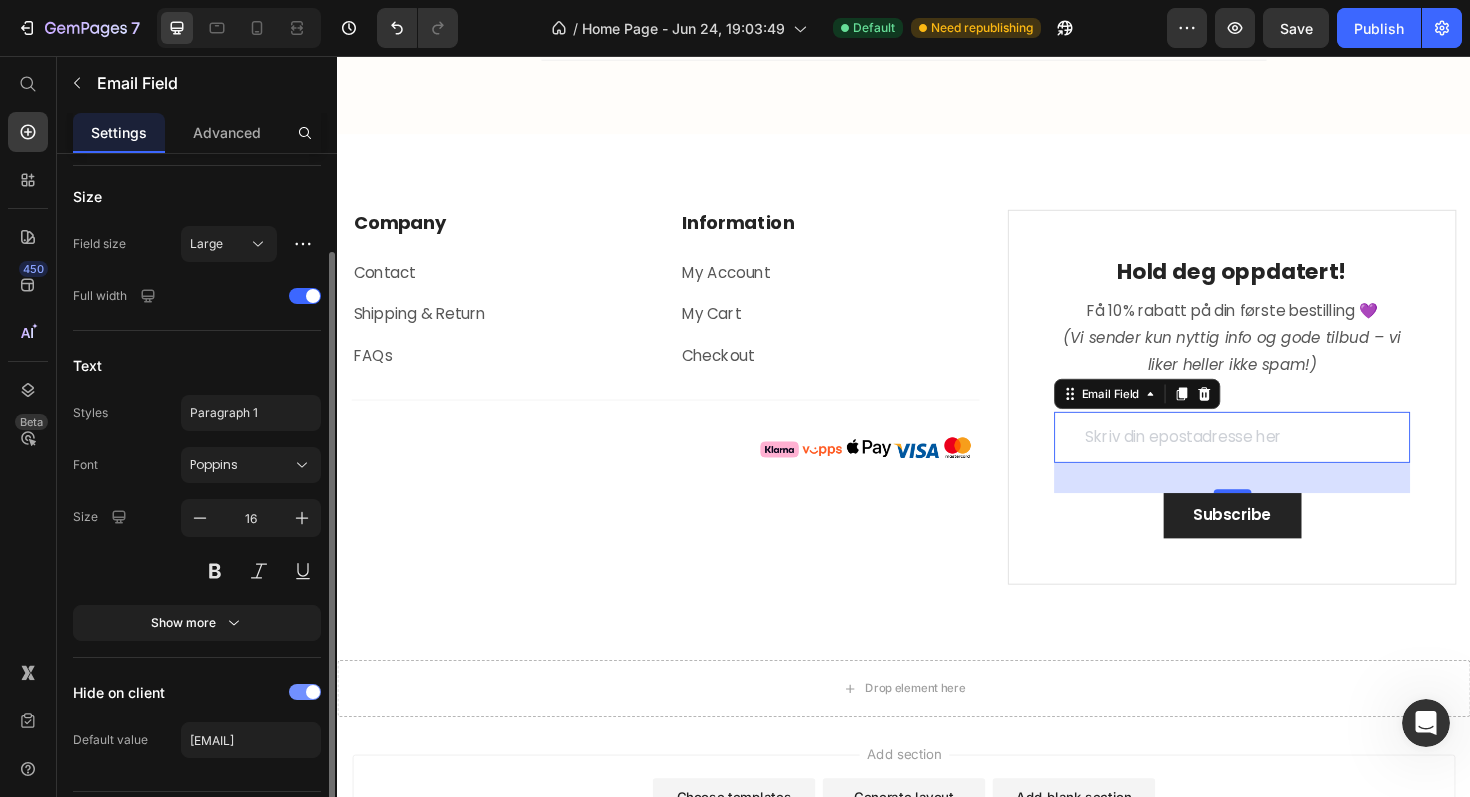 click at bounding box center (313, 692) 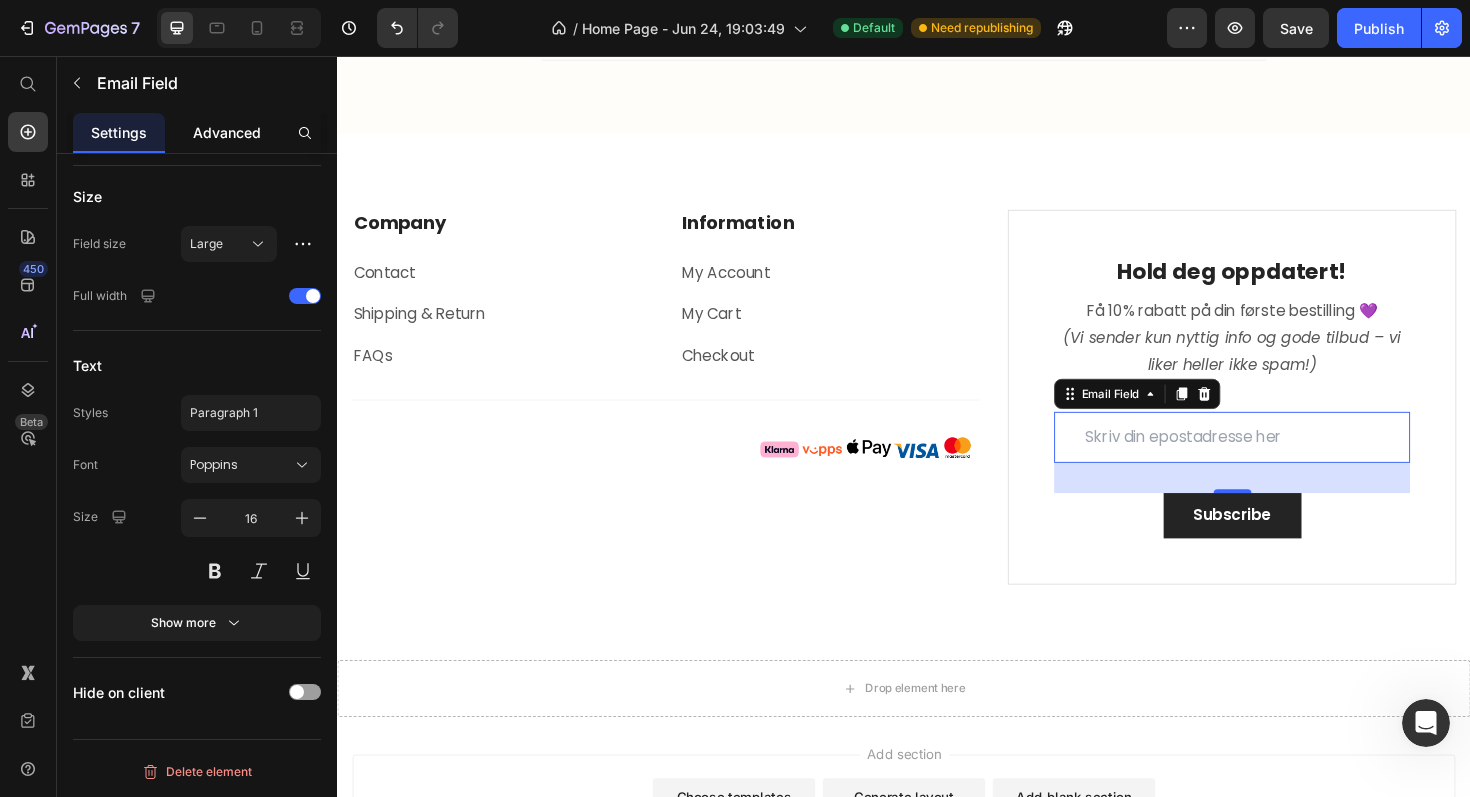 click on "Advanced" at bounding box center (227, 132) 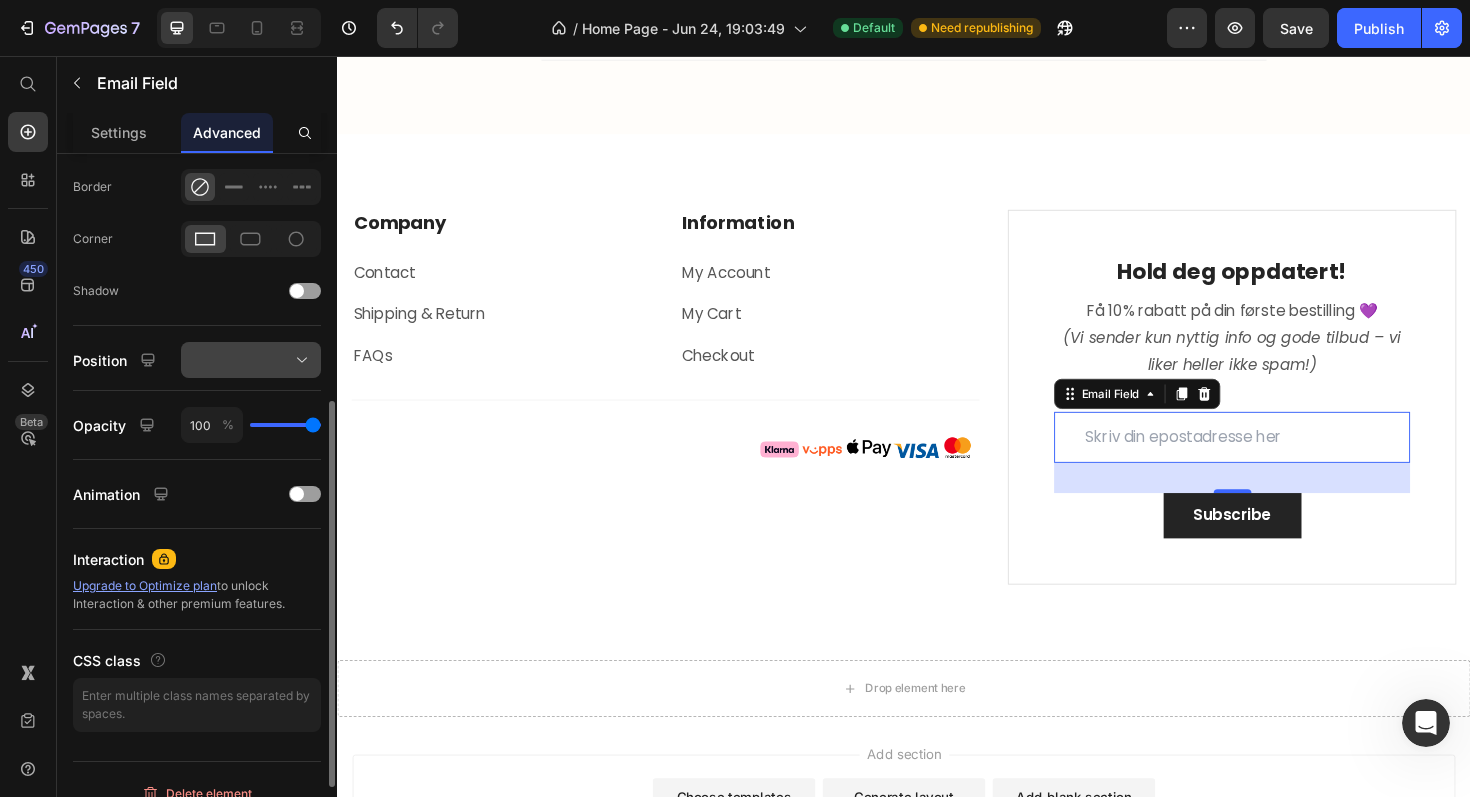 scroll, scrollTop: 569, scrollLeft: 0, axis: vertical 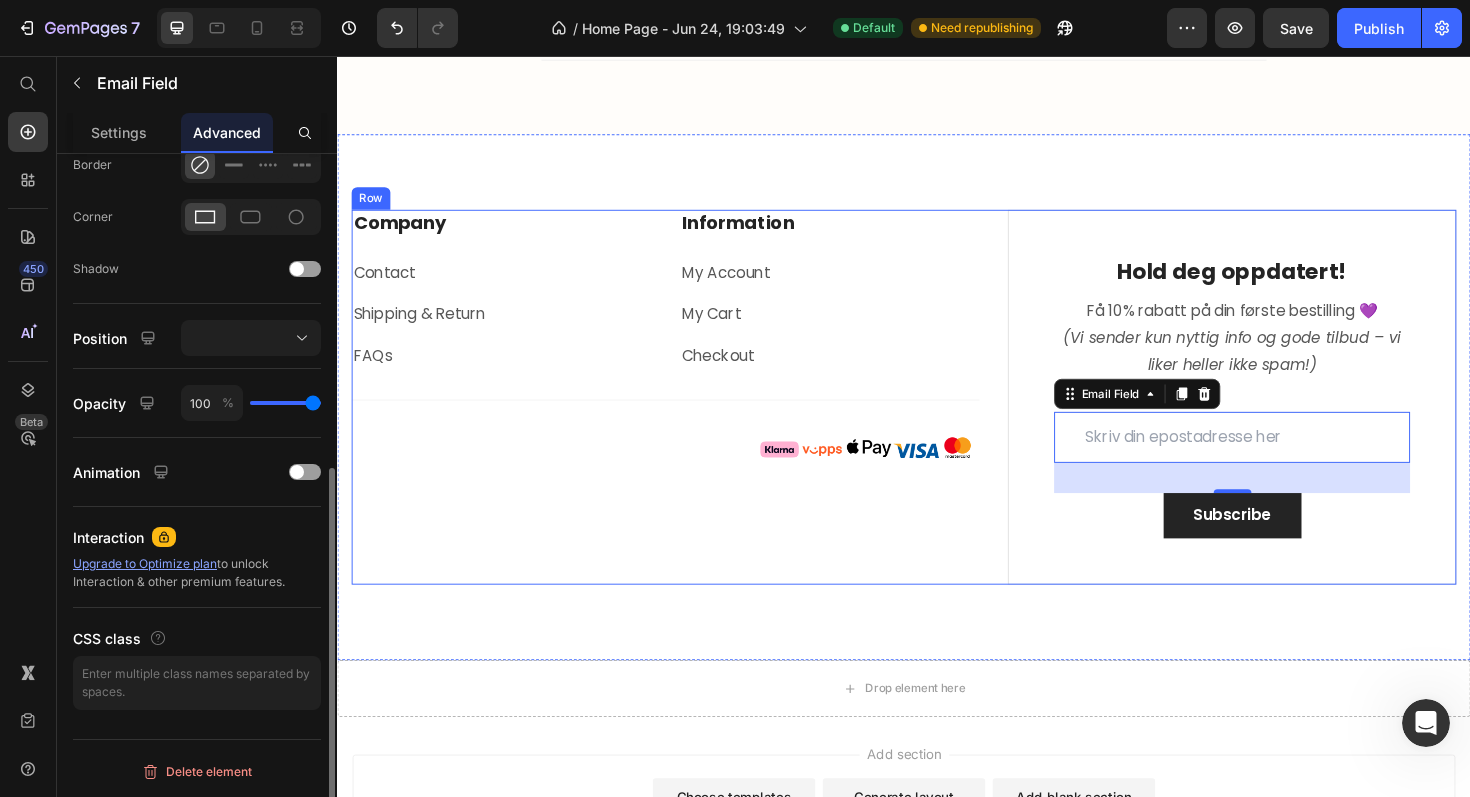 click on "Company Heading Contact Text block Shipping & Return Text block FAQs Text block Information Heading My Account Text block My Cart Text block Checkout Text block Row Row                Title Line Image Row" at bounding box center [684, 417] 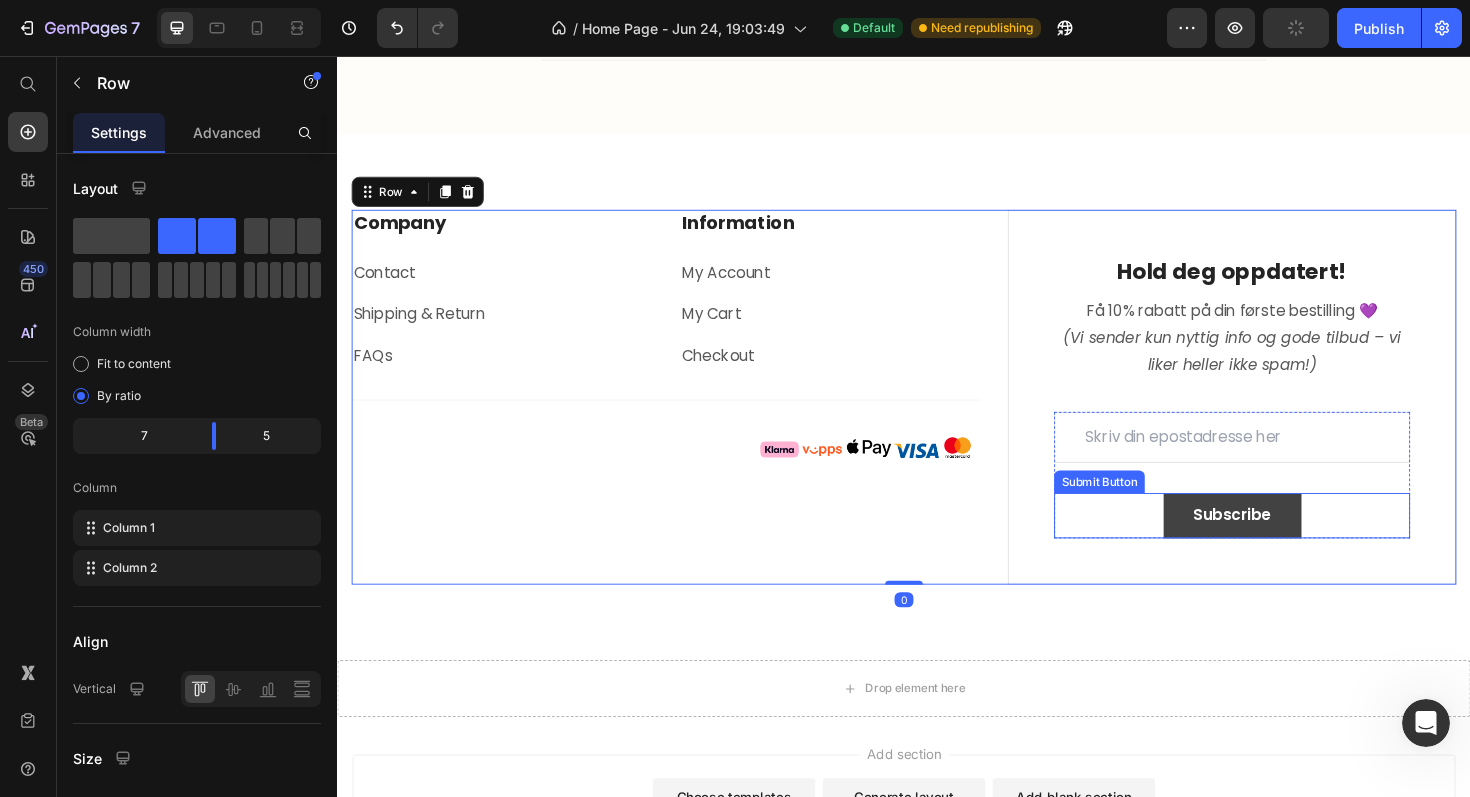 click on "Subscribe" at bounding box center [1285, 543] 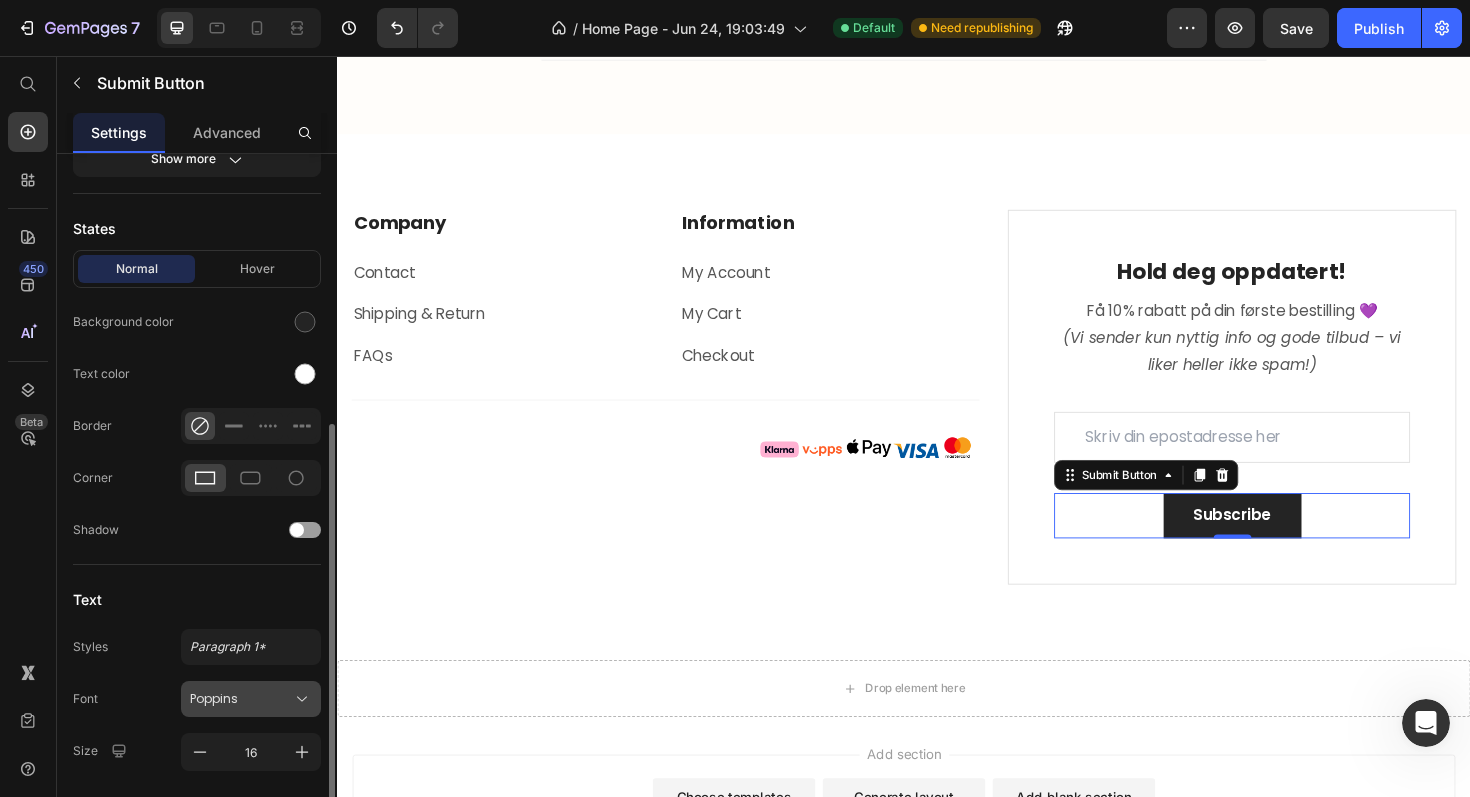 scroll, scrollTop: 324, scrollLeft: 0, axis: vertical 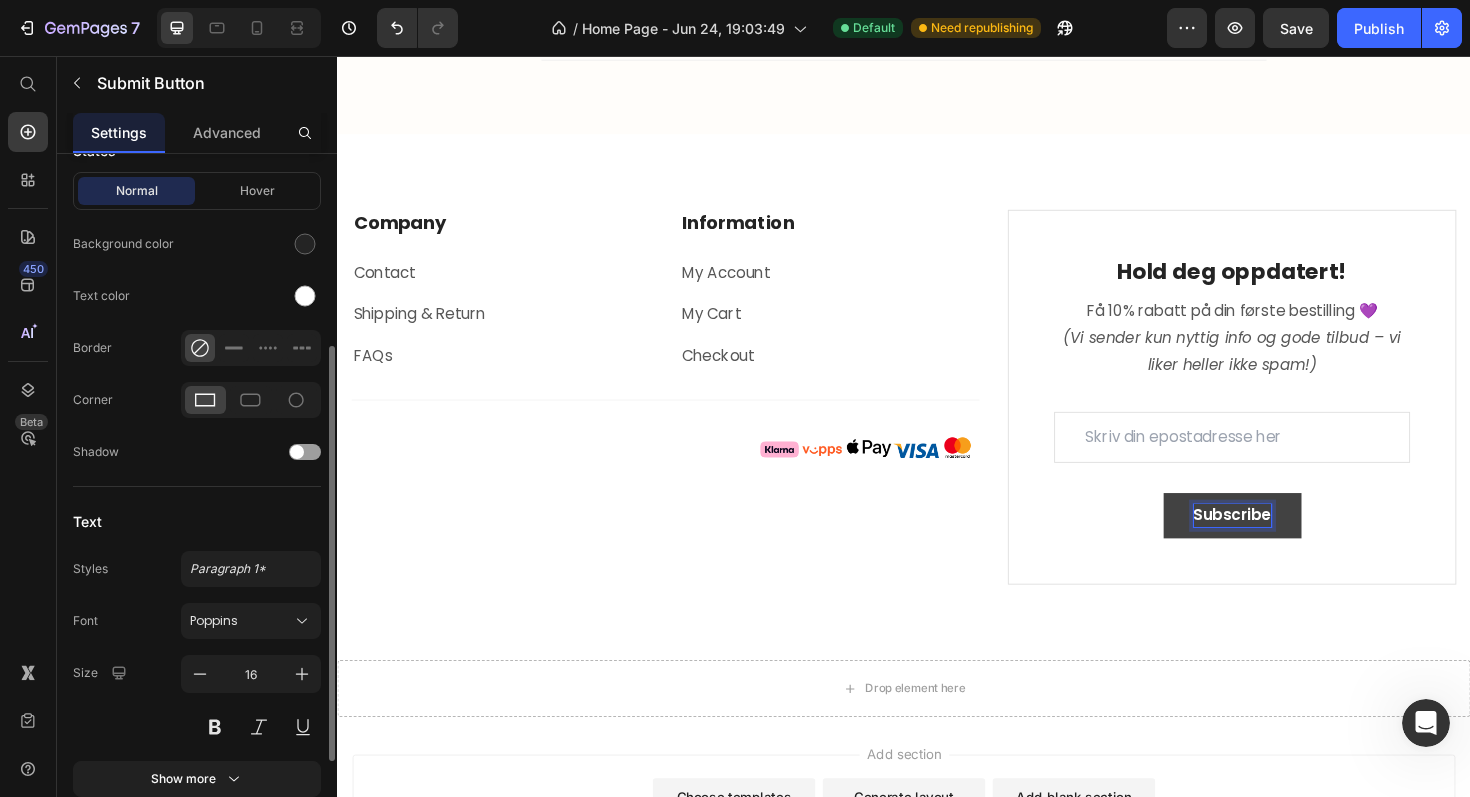 click on "Subscribe" at bounding box center (1285, 543) 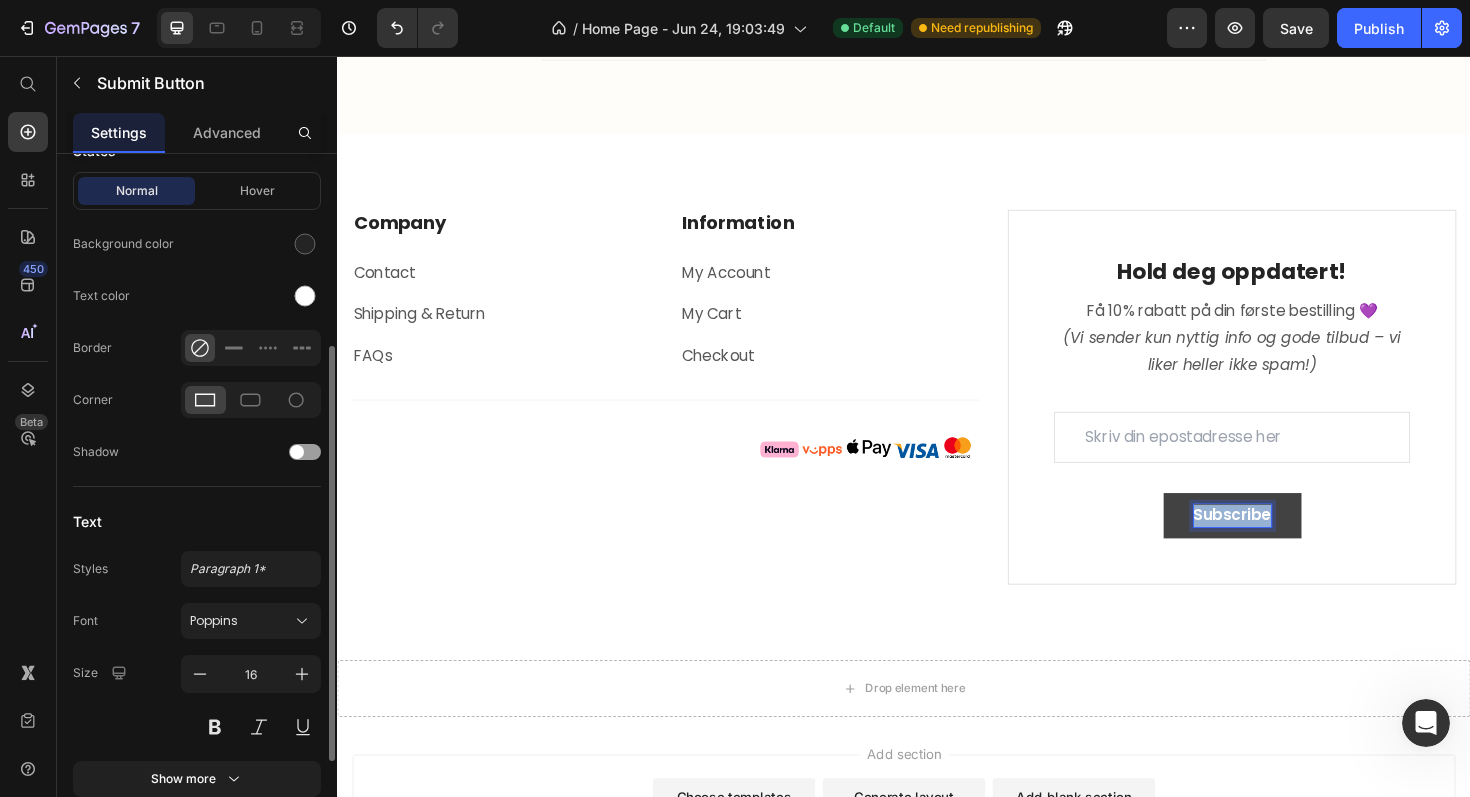 click on "Subscribe" at bounding box center (1285, 543) 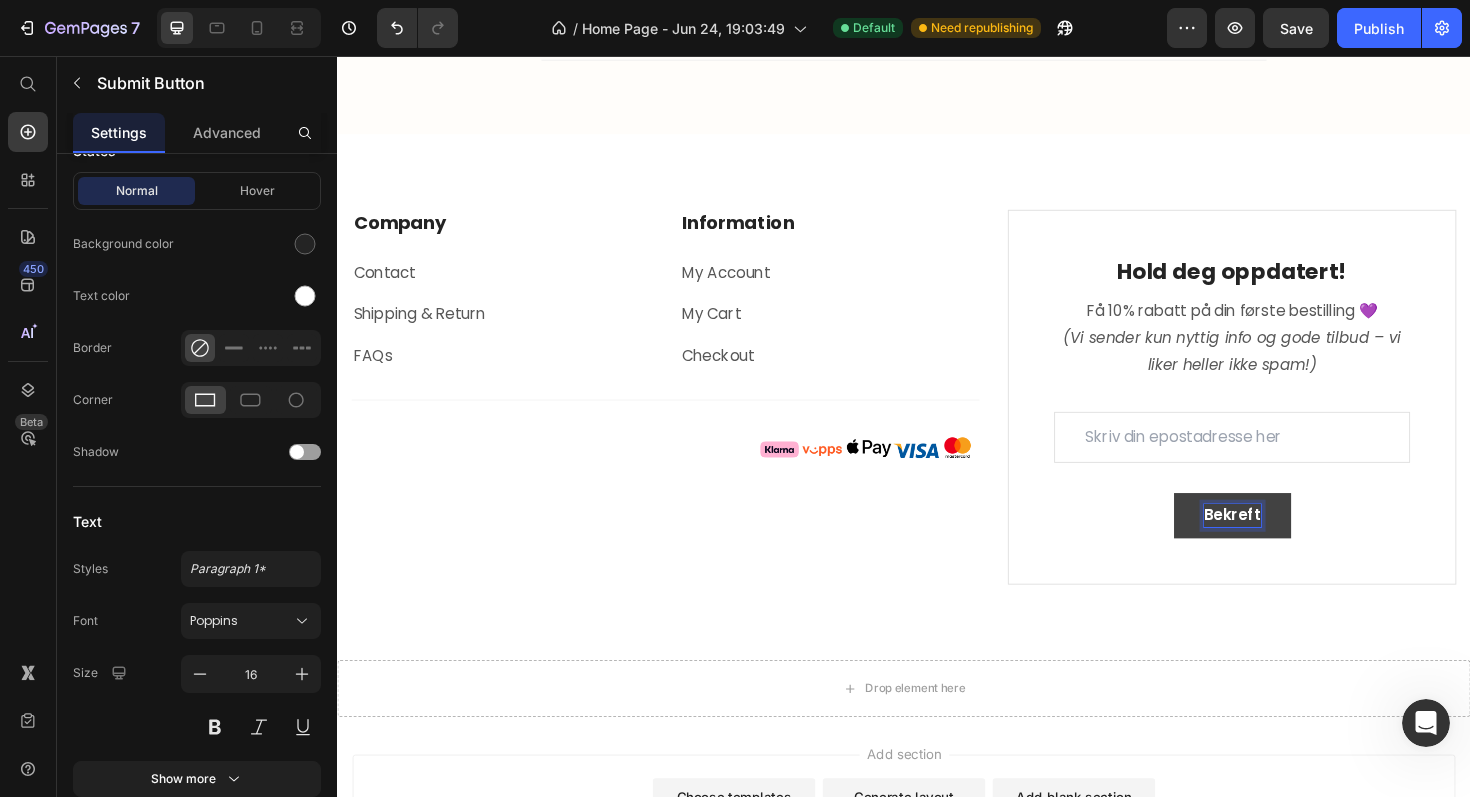 click on "Bekreft" at bounding box center [1285, 543] 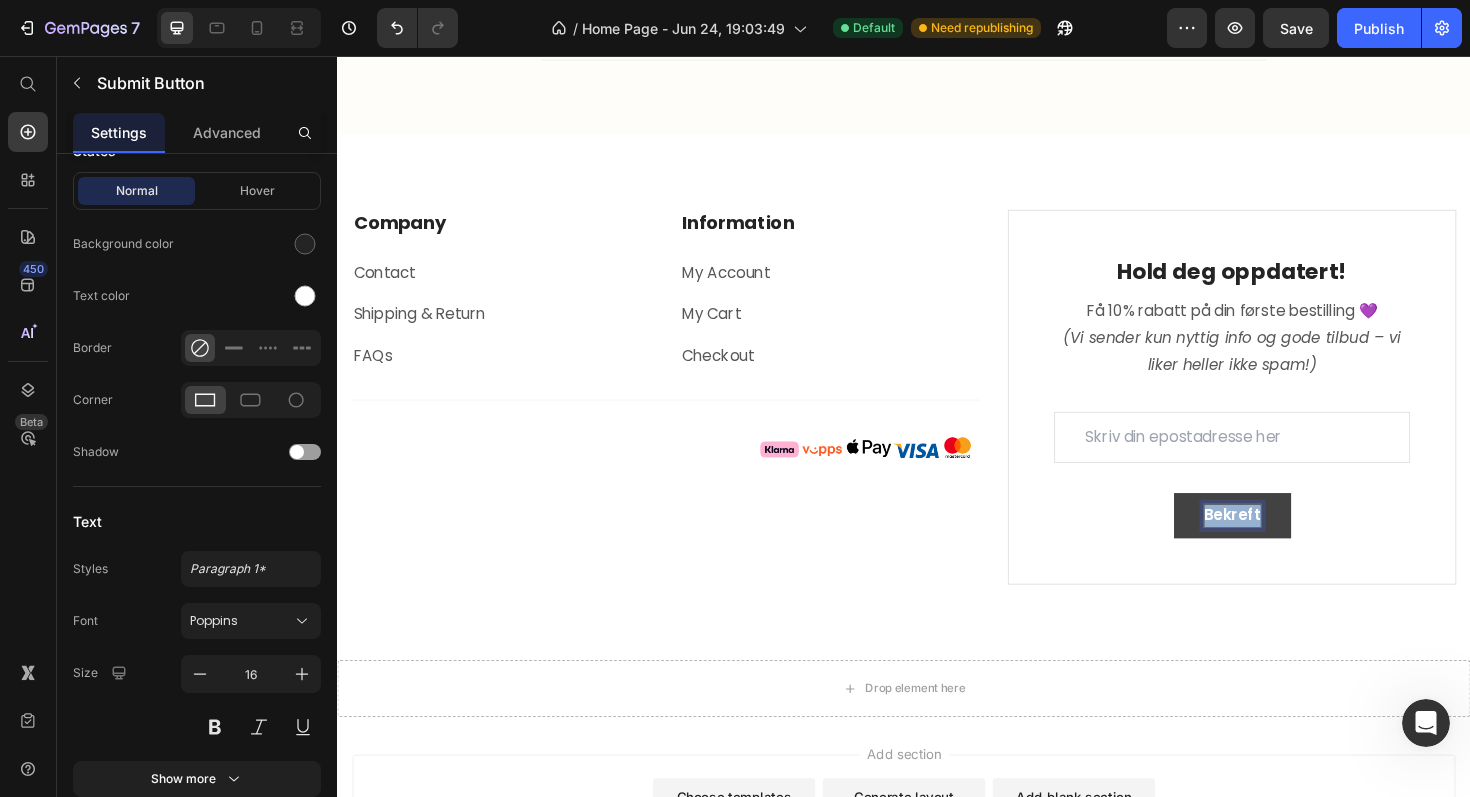 click on "Bekreft" at bounding box center [1285, 543] 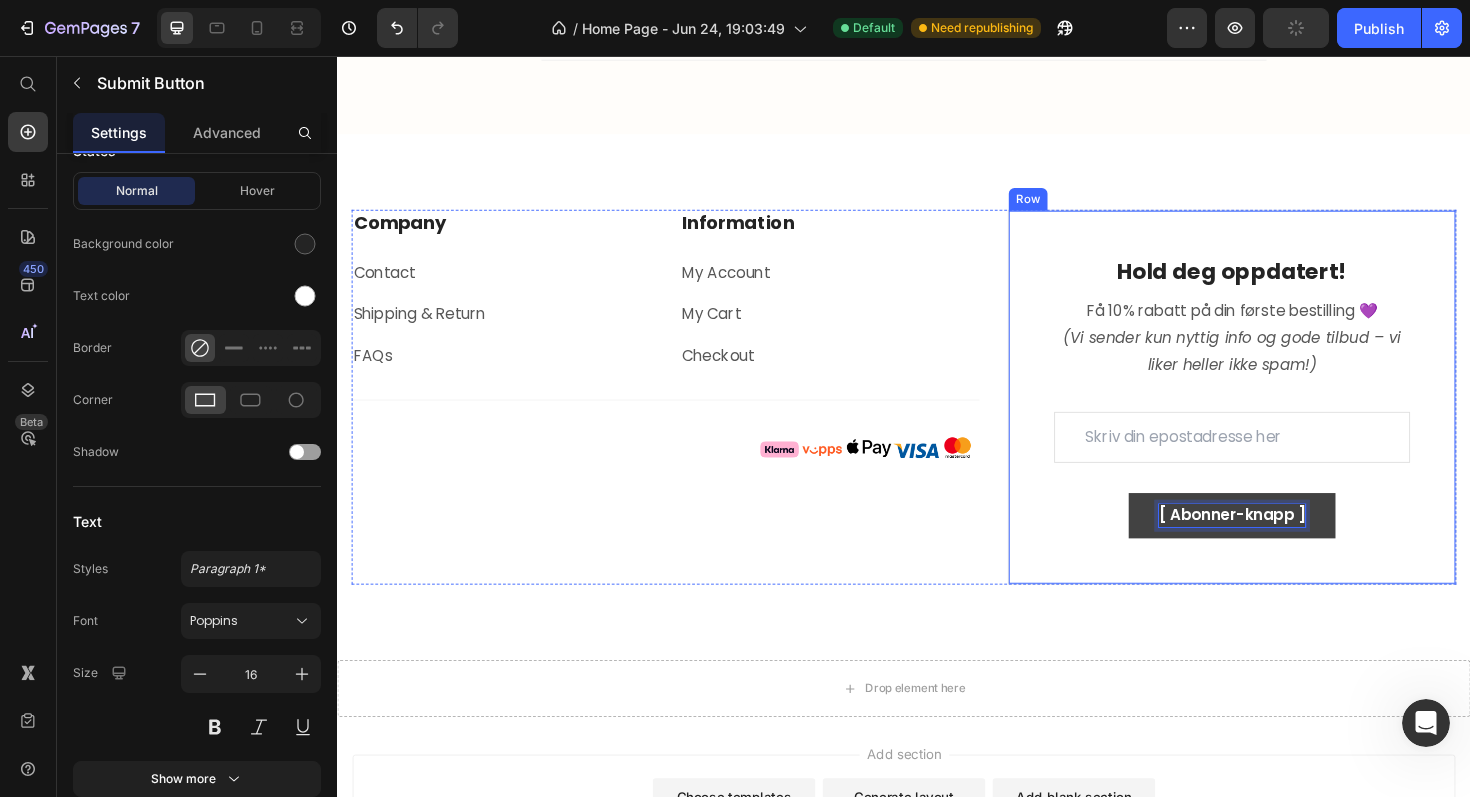 click on "Hold deg oppdatert! Heading Få 10% rabatt på din første bestilling 💜 (Vi sender kun nyttig info og gode tilbud – vi liker heller ikke spam!) Text block Email Field Row [ Abonner-knapp ] Submit Button   0 Contact Form Row" at bounding box center (1284, 417) 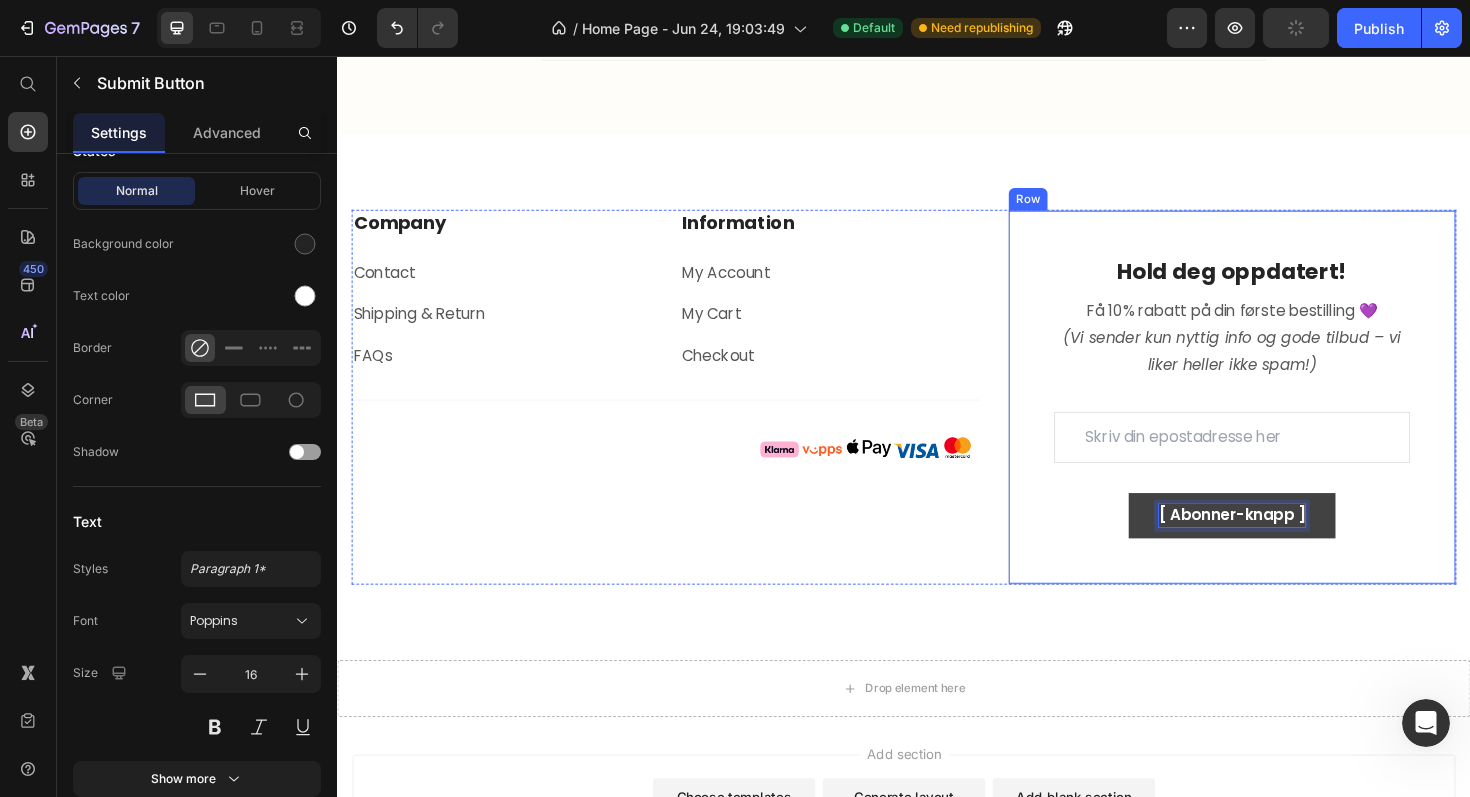 scroll, scrollTop: 0, scrollLeft: 0, axis: both 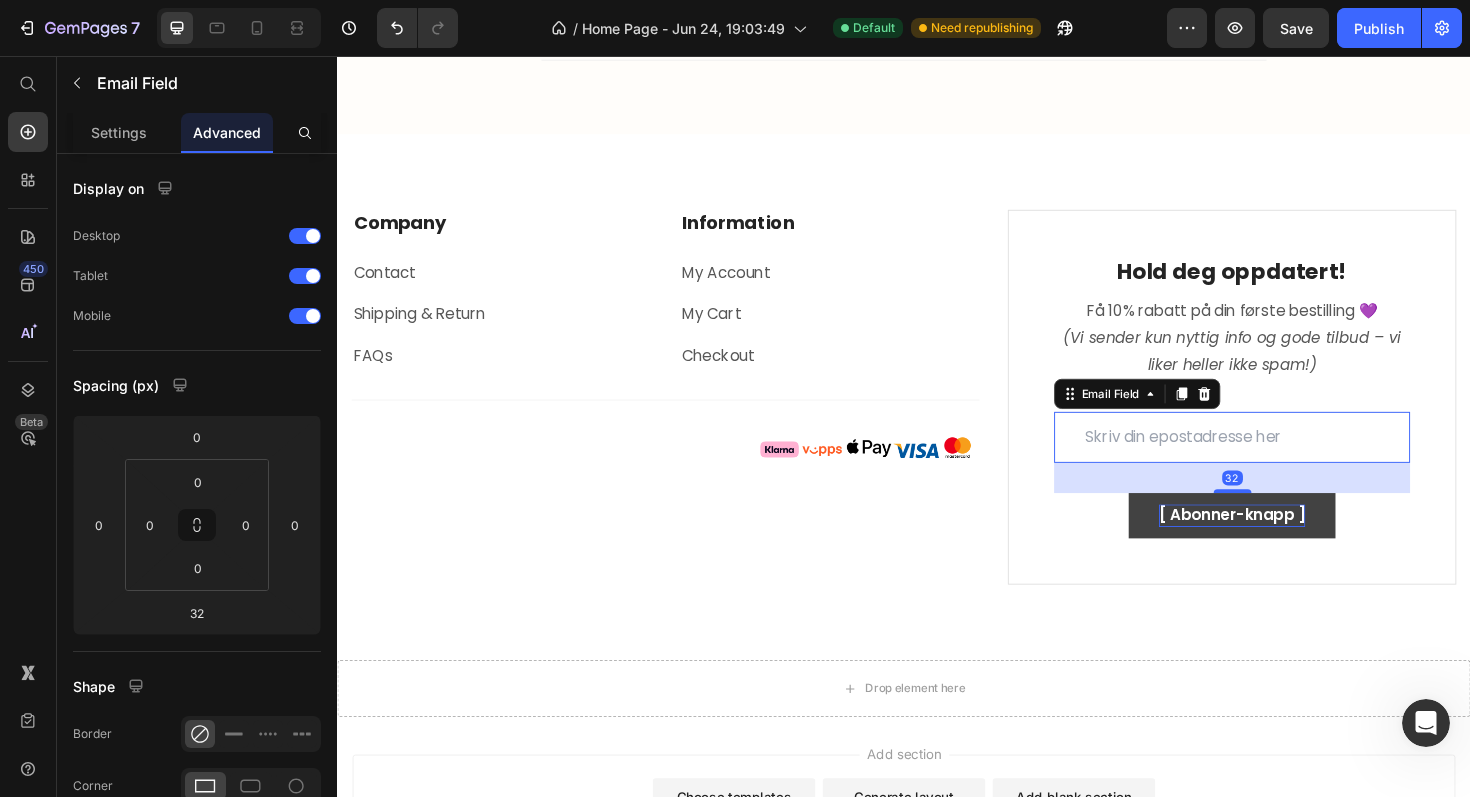 click at bounding box center [1284, 460] 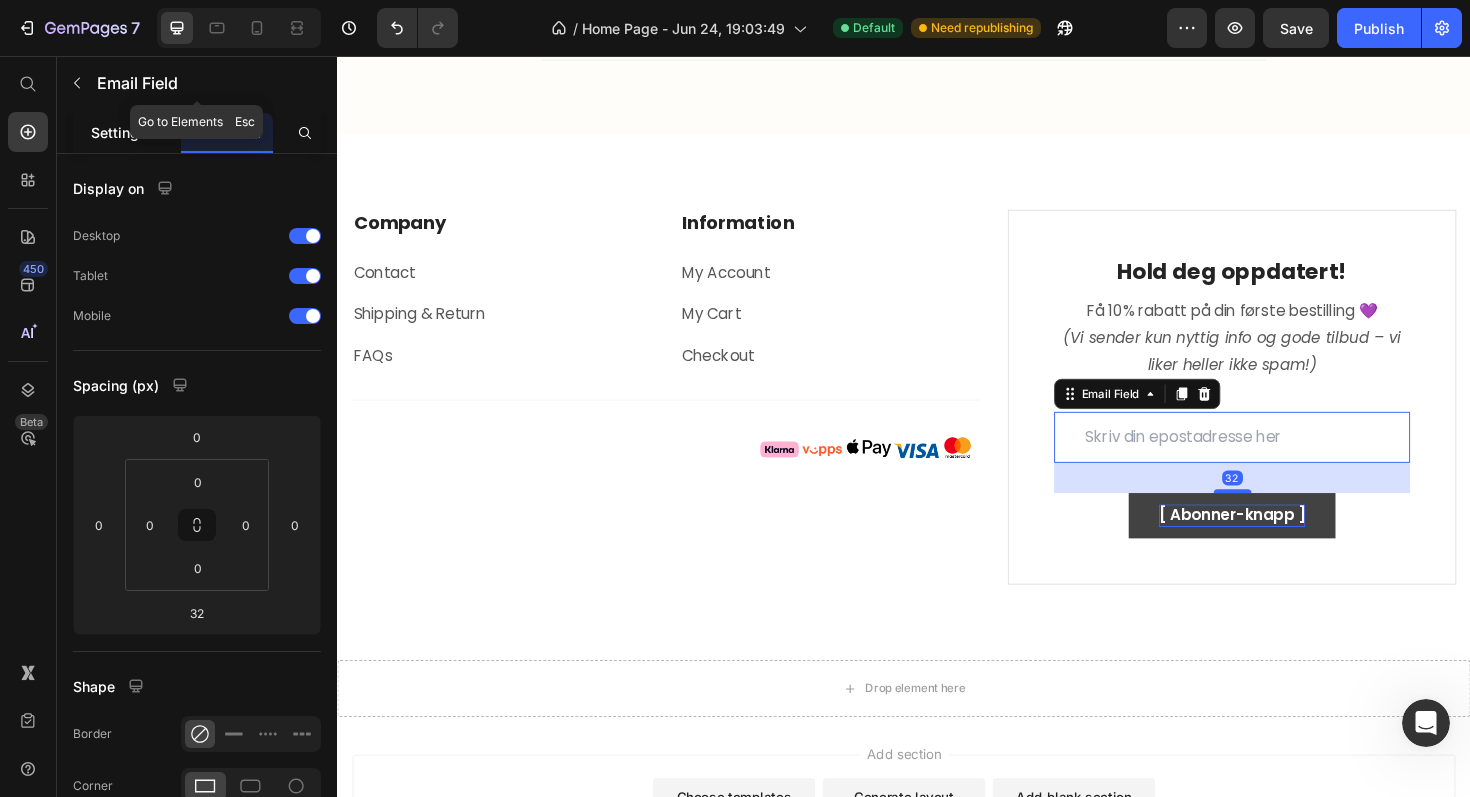 click on "Settings" at bounding box center [119, 132] 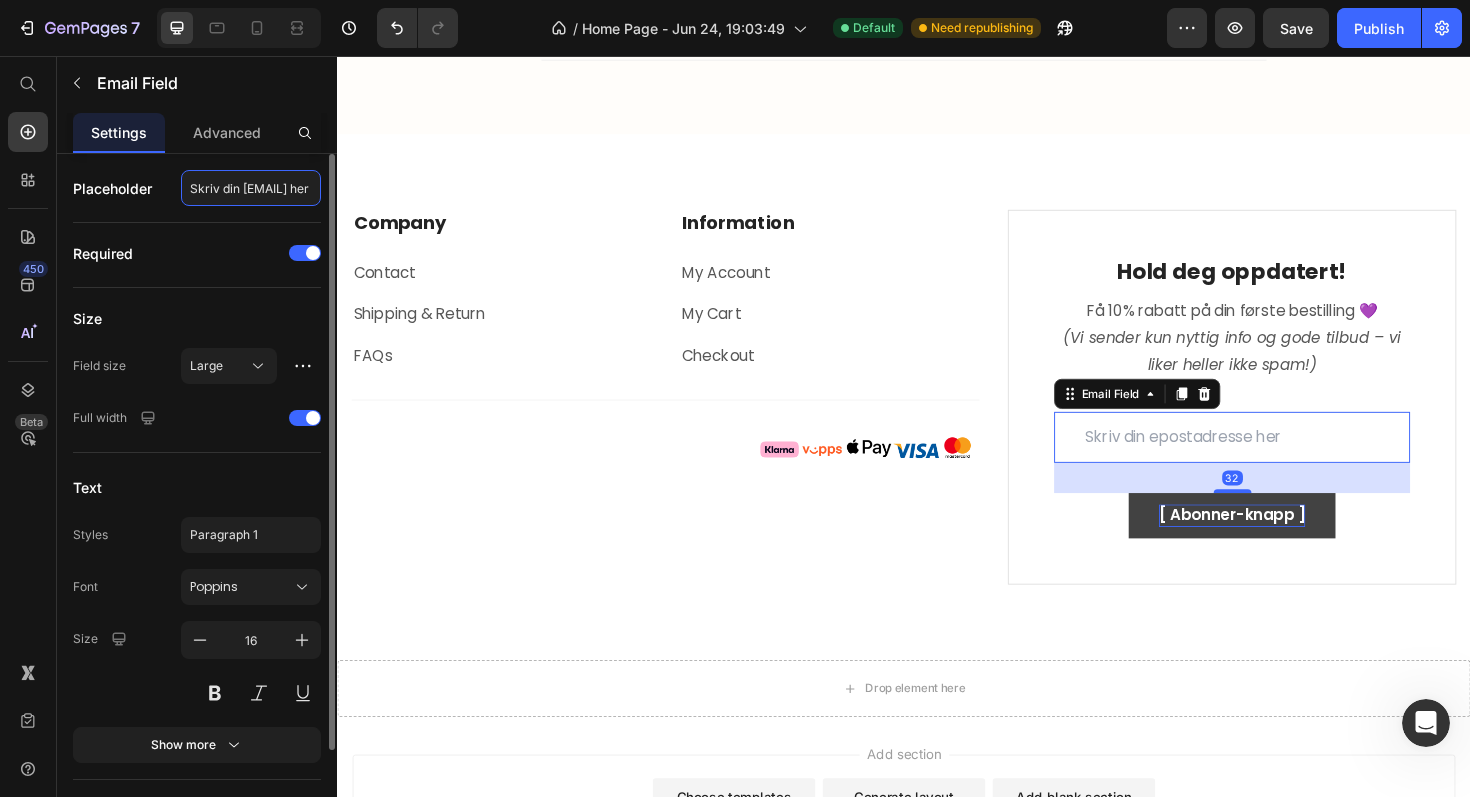 click on "Skriv din epostadresse her" 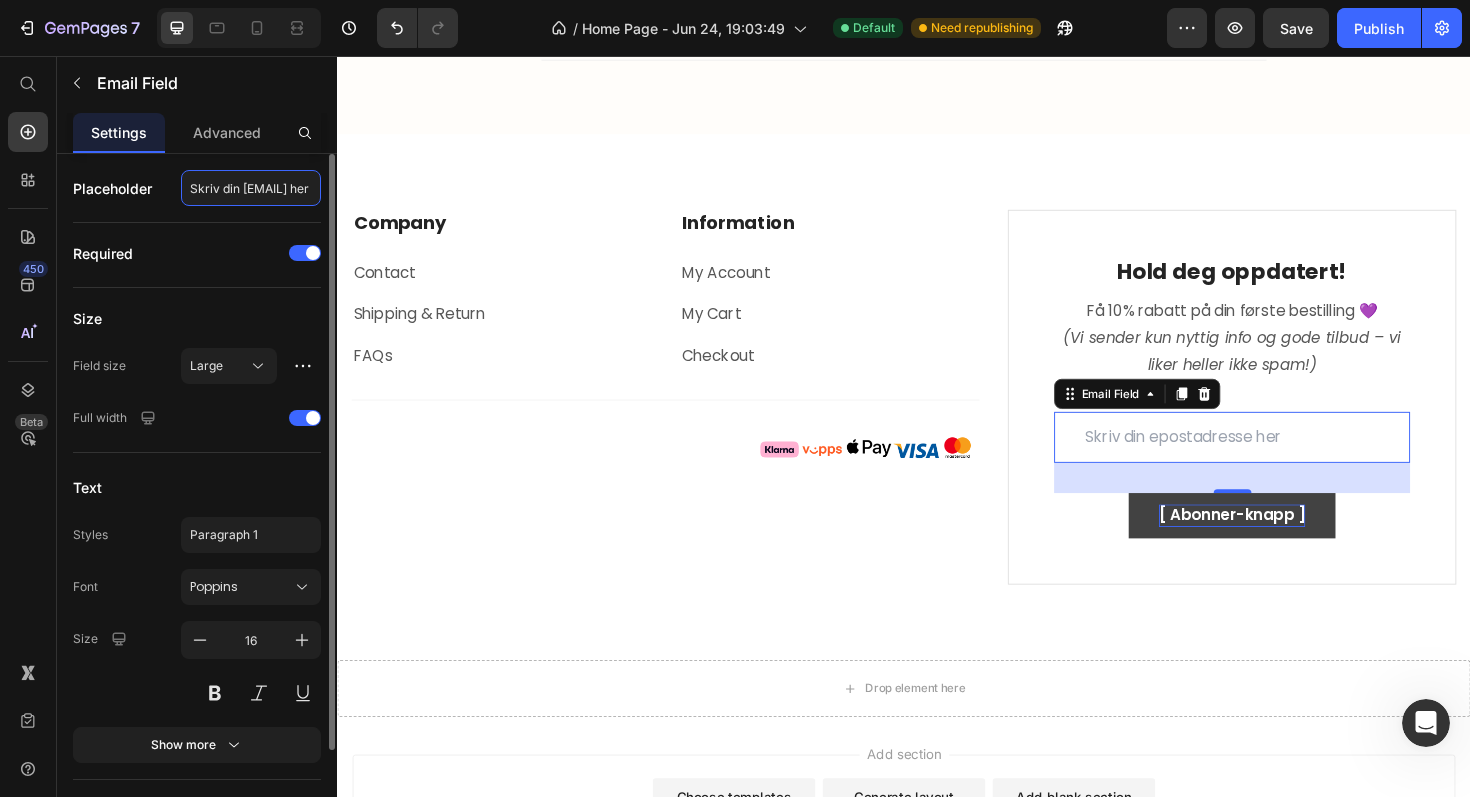 paste on "👉 [ Skriv inn e-postfelt her ]" 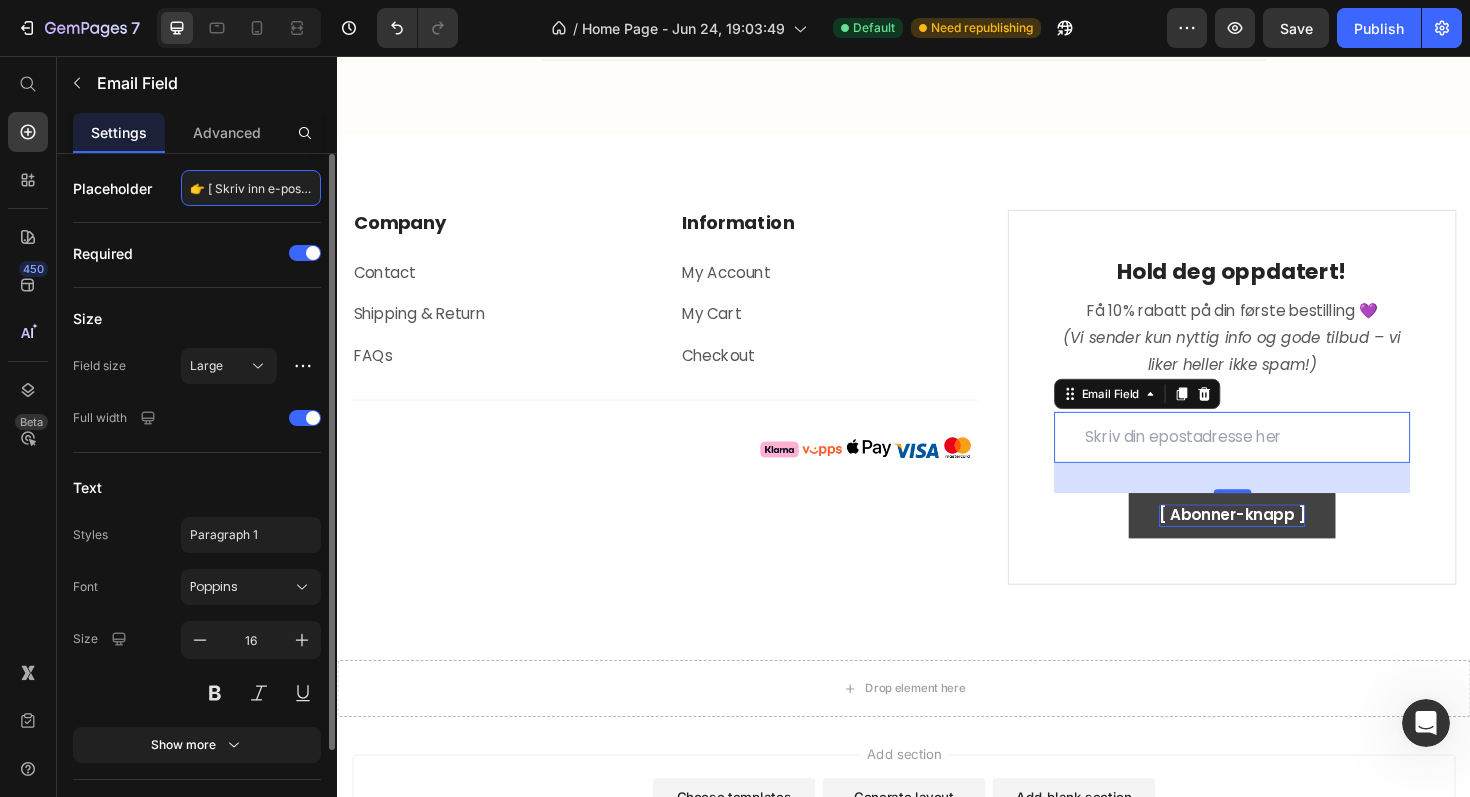 scroll, scrollTop: 0, scrollLeft: 38, axis: horizontal 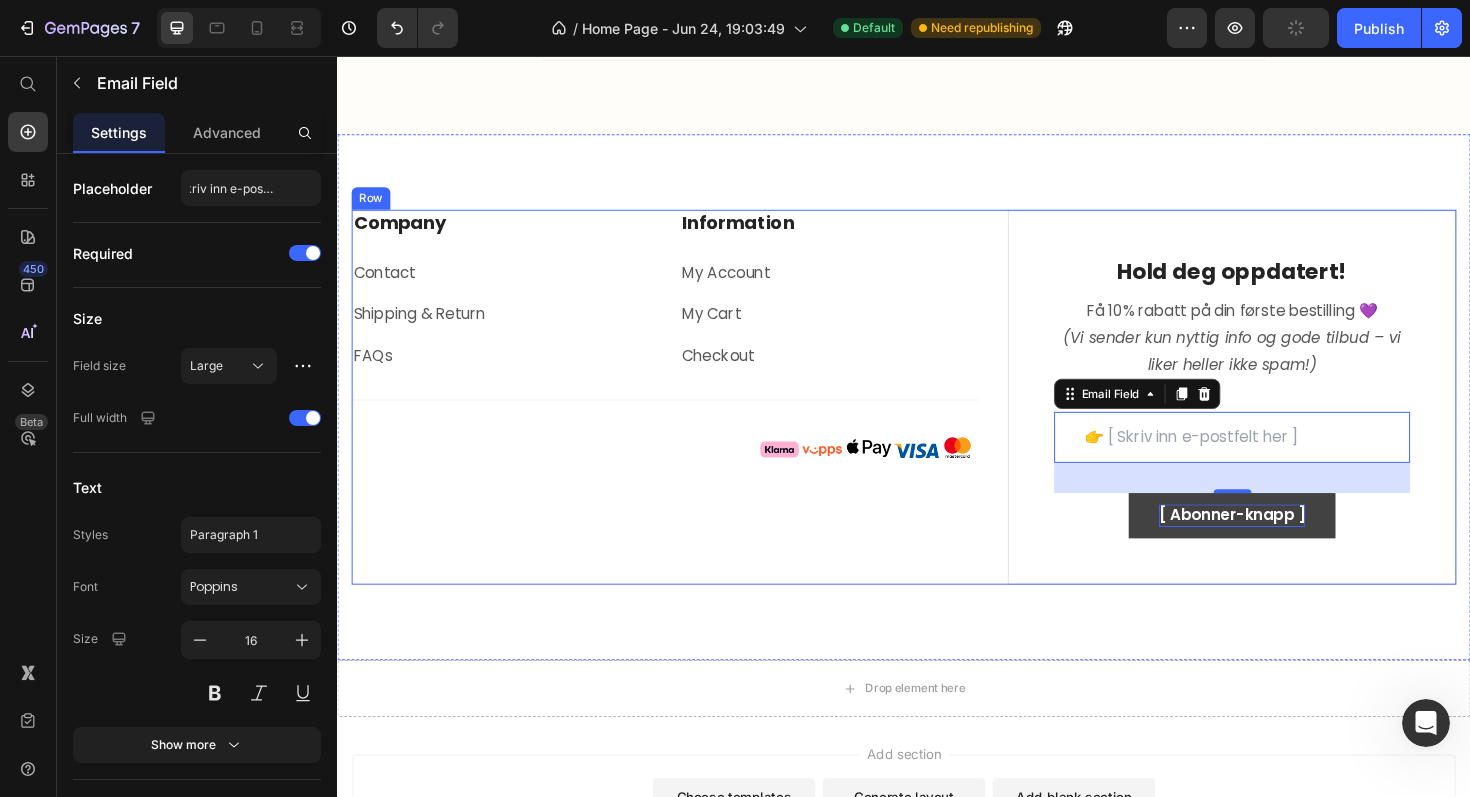 click on "Company Heading Contact Text block Shipping & Return Text block FAQs Text block Information Heading My Account Text block My Cart Text block Checkout Text block Row Row                Title Line Image Row" at bounding box center (684, 417) 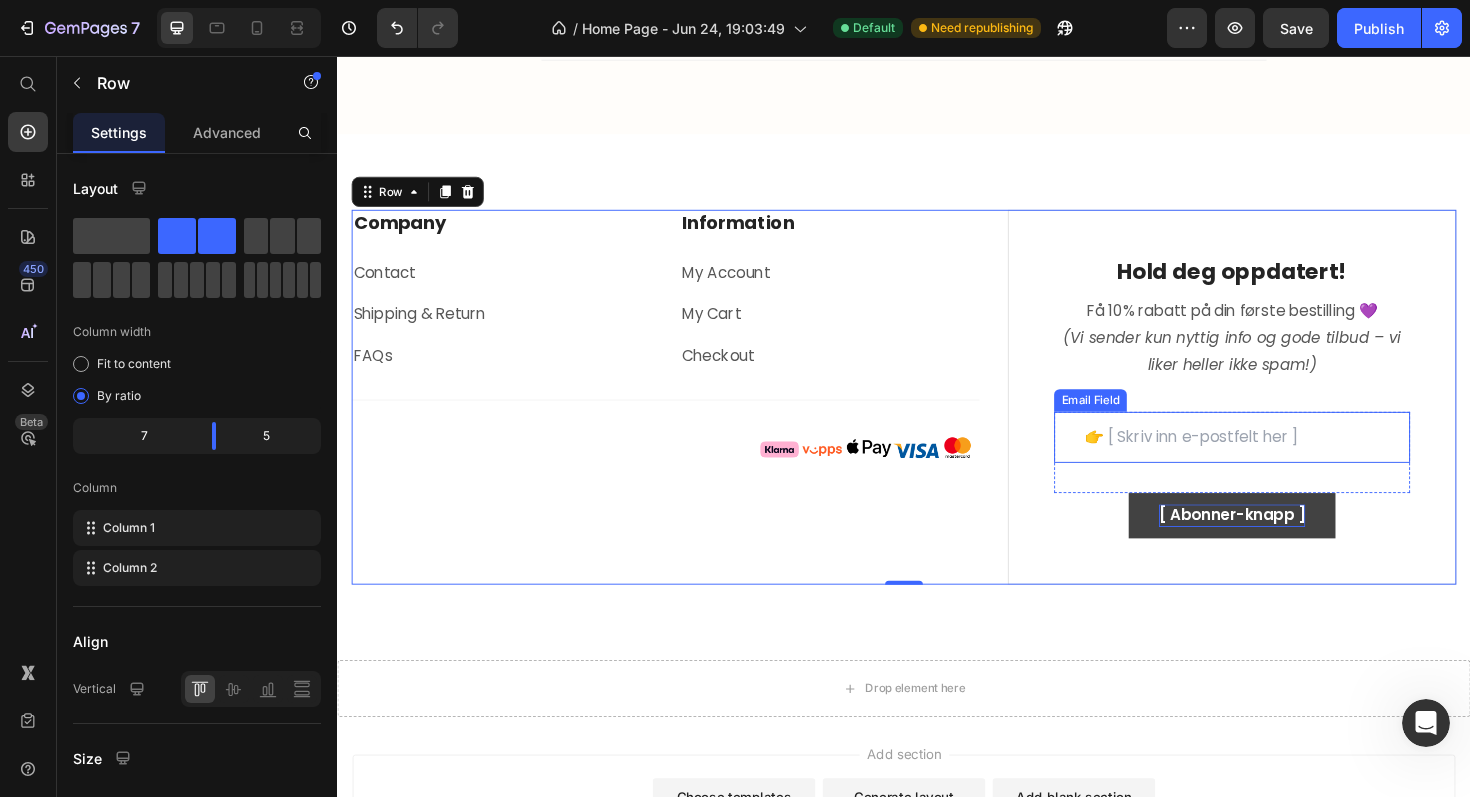 click at bounding box center [1284, 460] 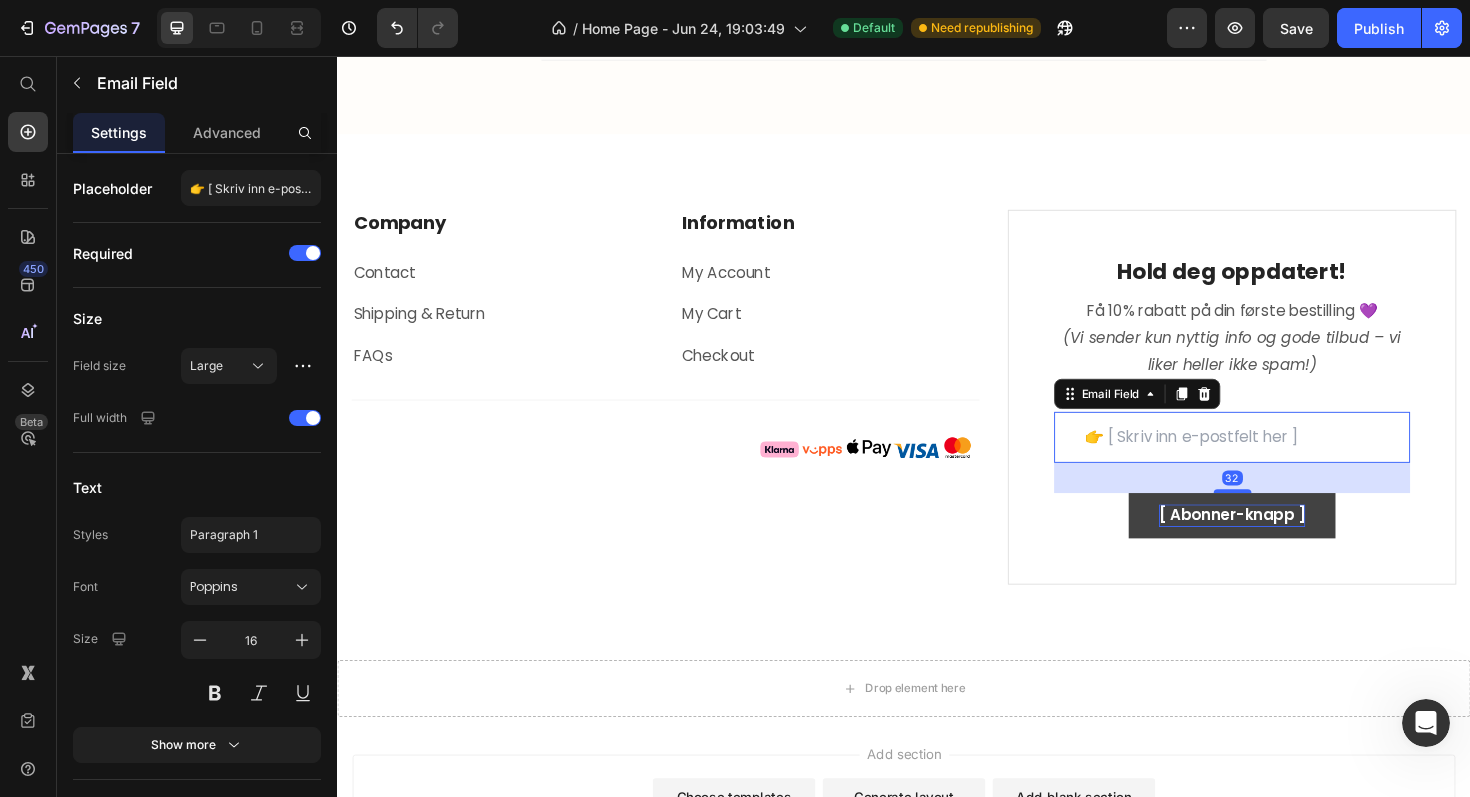 click at bounding box center (1284, 460) 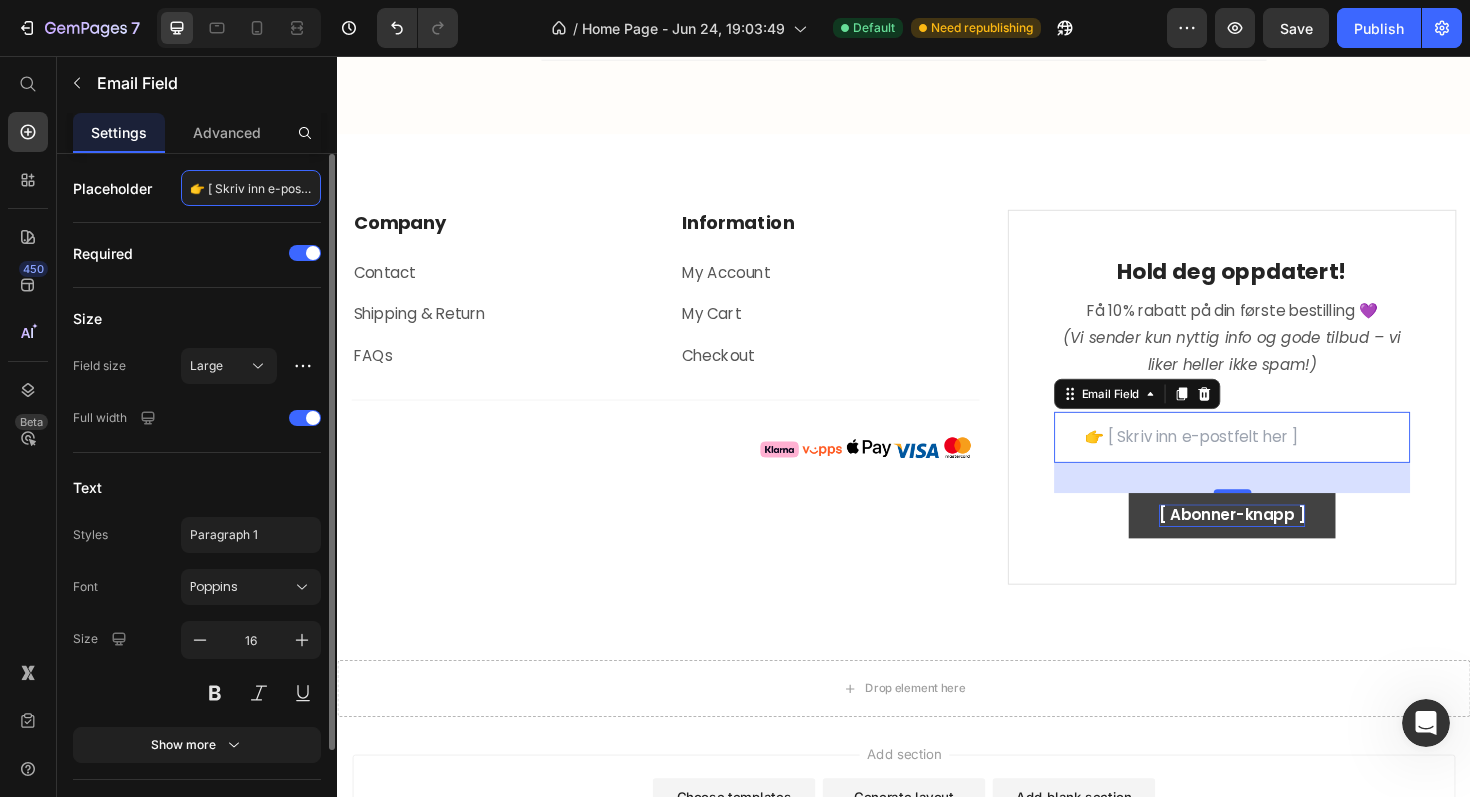 click on "👉 [ Skriv inn e-postfelt her ]" 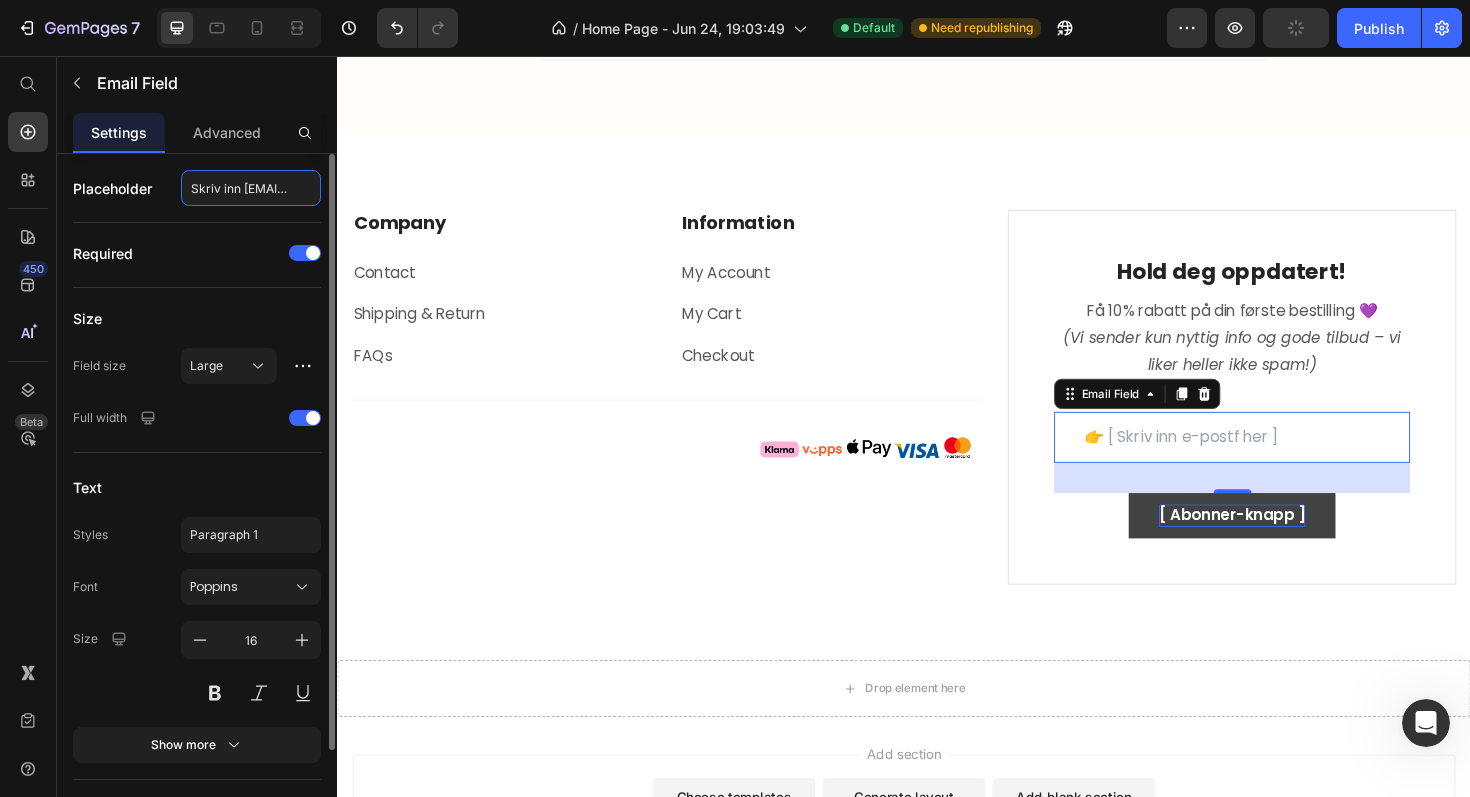 type on "👉 [ Skriv inn e-post her ]" 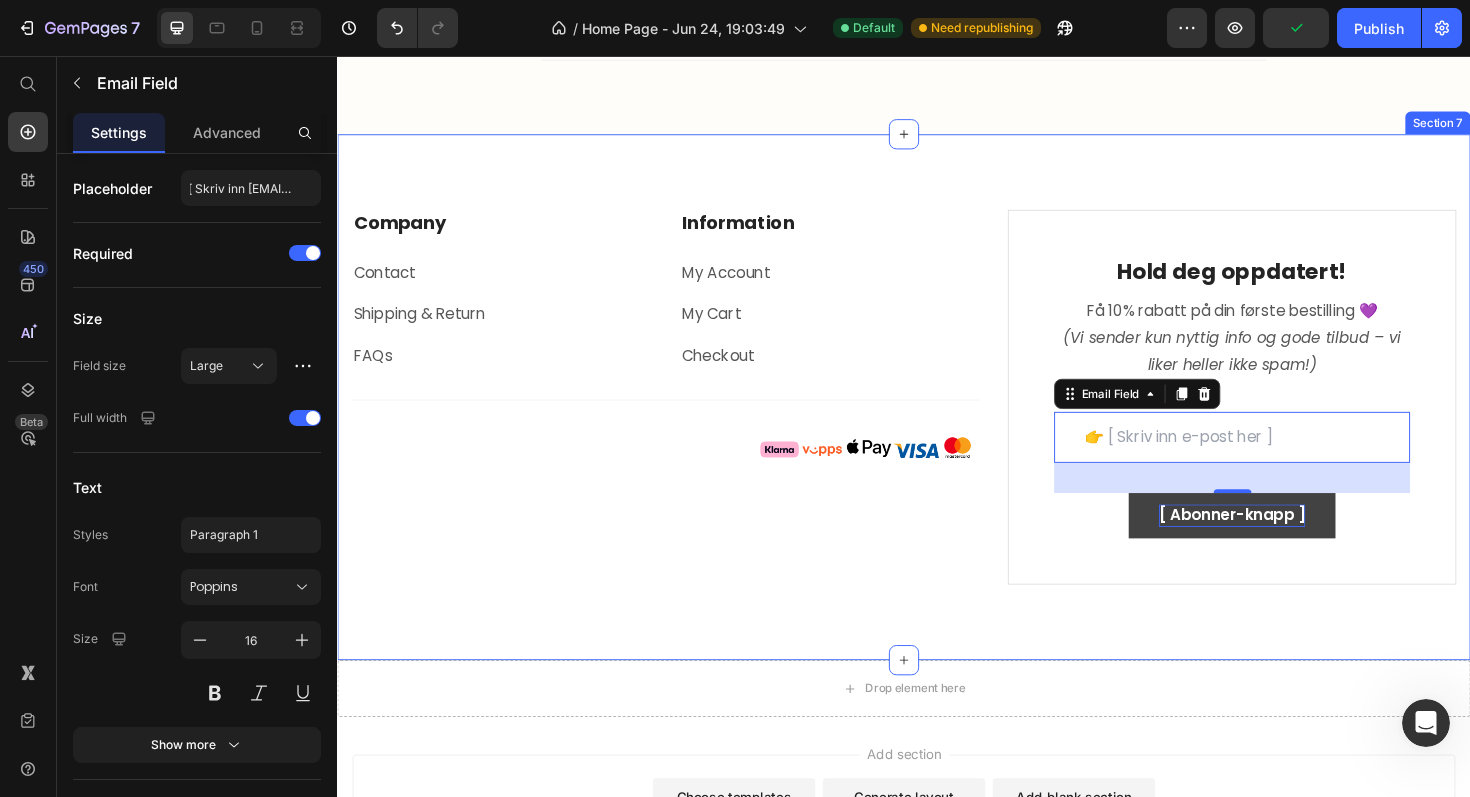 click on "Company Heading Contact Text block Shipping & Return Text block FAQs Text block Information Heading My Account Text block My Cart Text block Checkout Text block Row Row                Title Line Image Row Hold deg oppdatert! Heading Få 10% rabatt på din første bestilling 💜 (Vi sender kun nyttig info og gode tilbud – vi liker heller ikke spam!) Text block Email Field   32 Row [ Abonner-knapp ] Submit Button Contact Form Row Copyright © 2022  Text block Image Row Row Section 7" at bounding box center [937, 417] 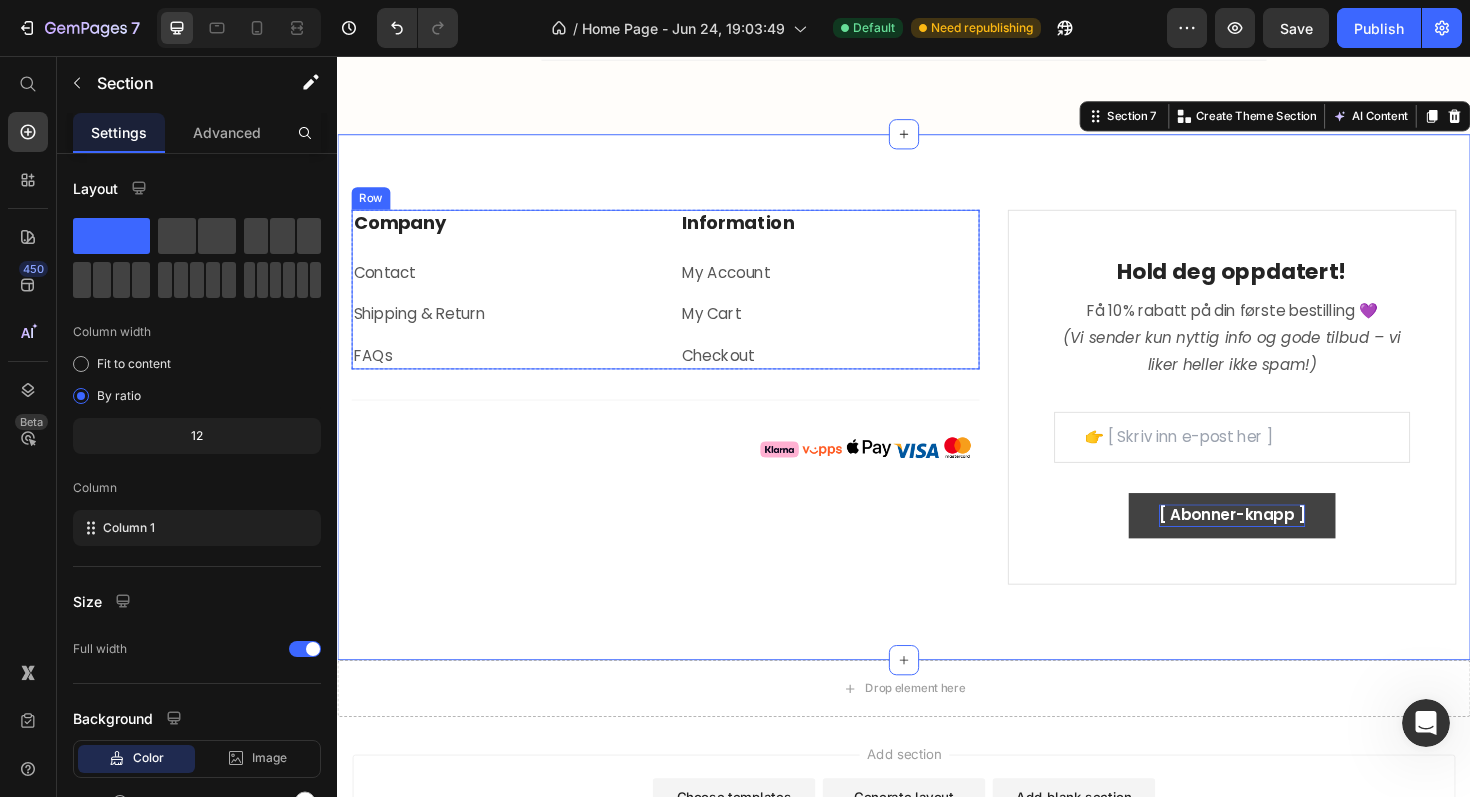 click on "Information Heading My Account Text block My Cart Text block Checkout Text block" at bounding box center [859, 303] 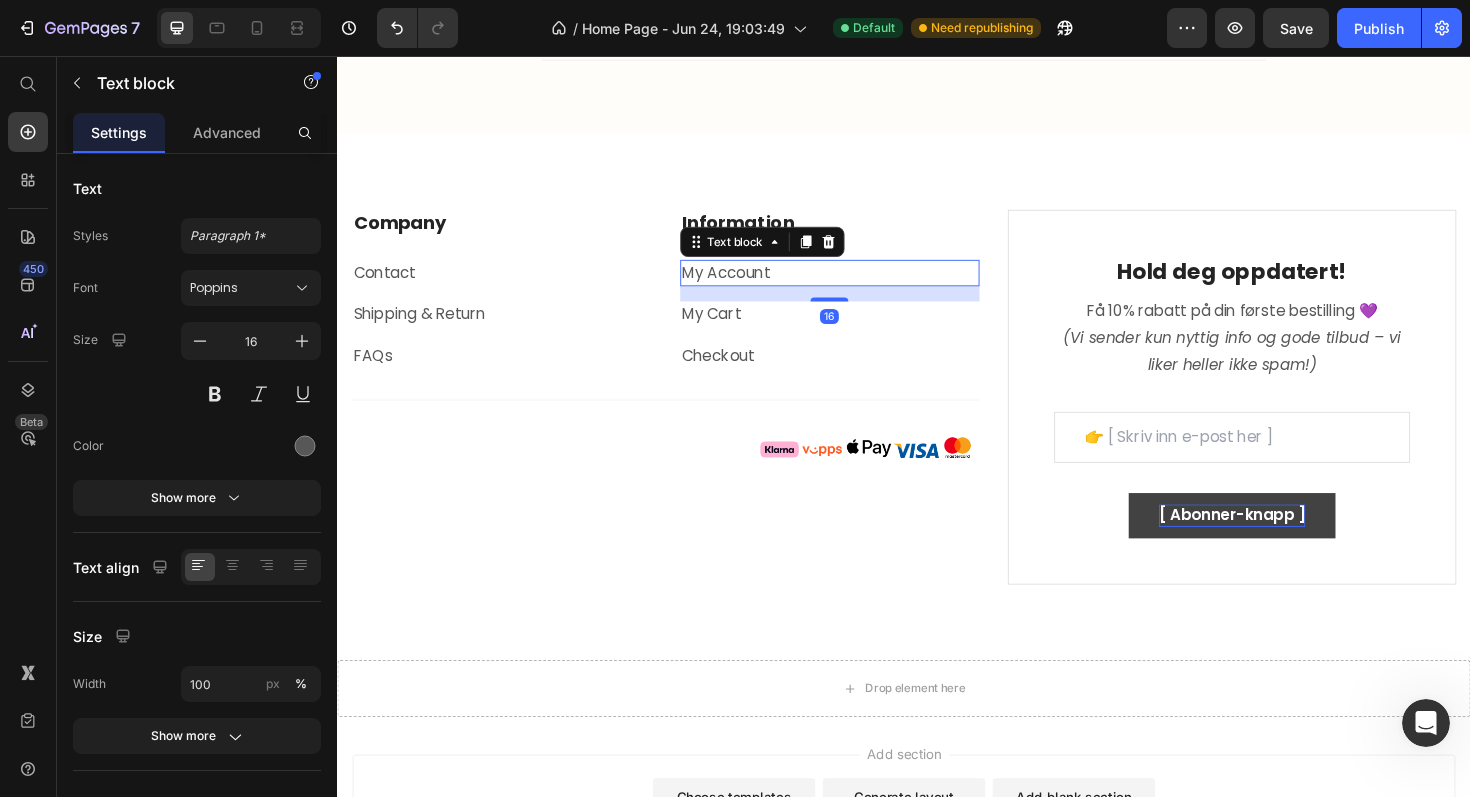 click on "My Account" at bounding box center [749, 285] 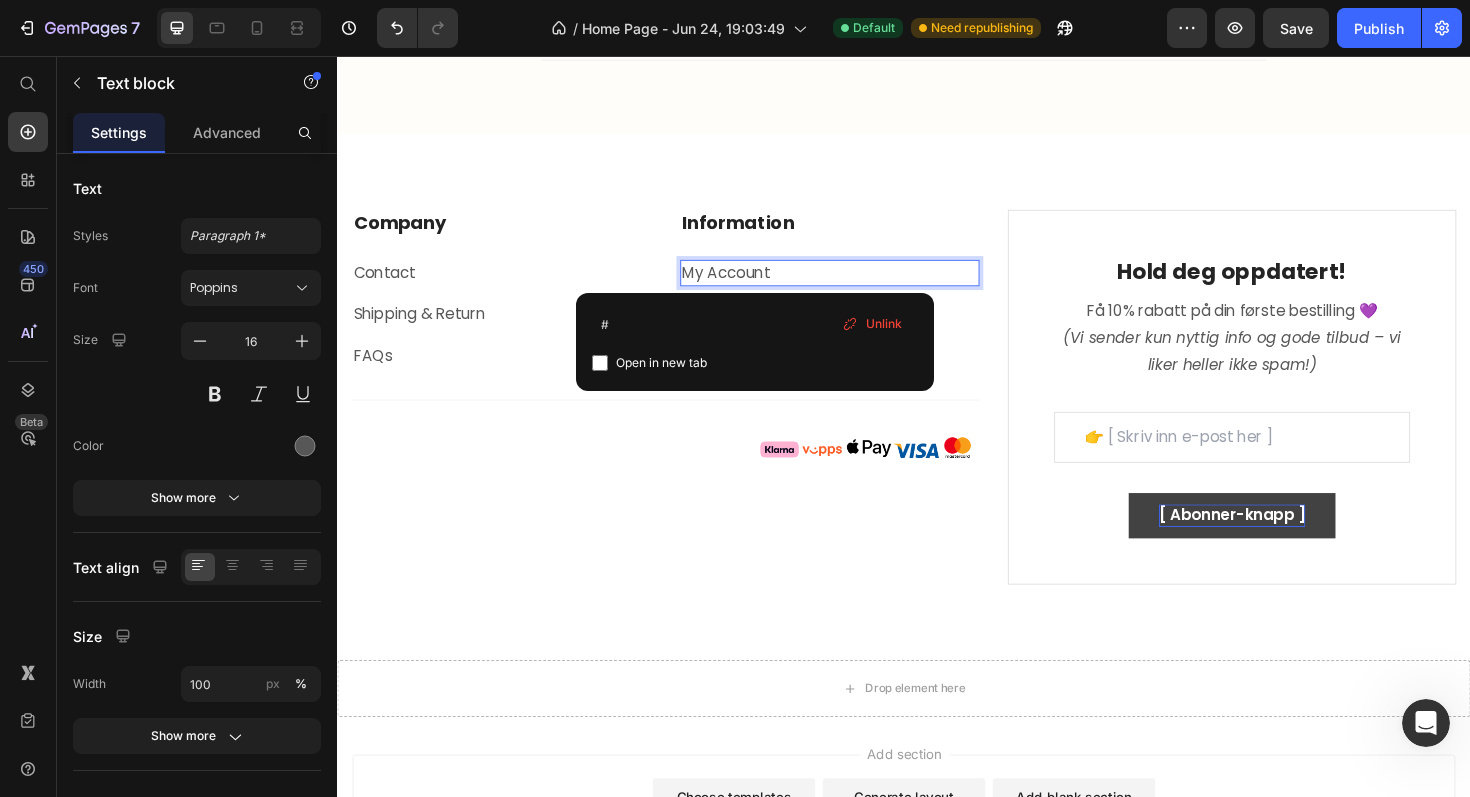 click on "My Account" at bounding box center (749, 285) 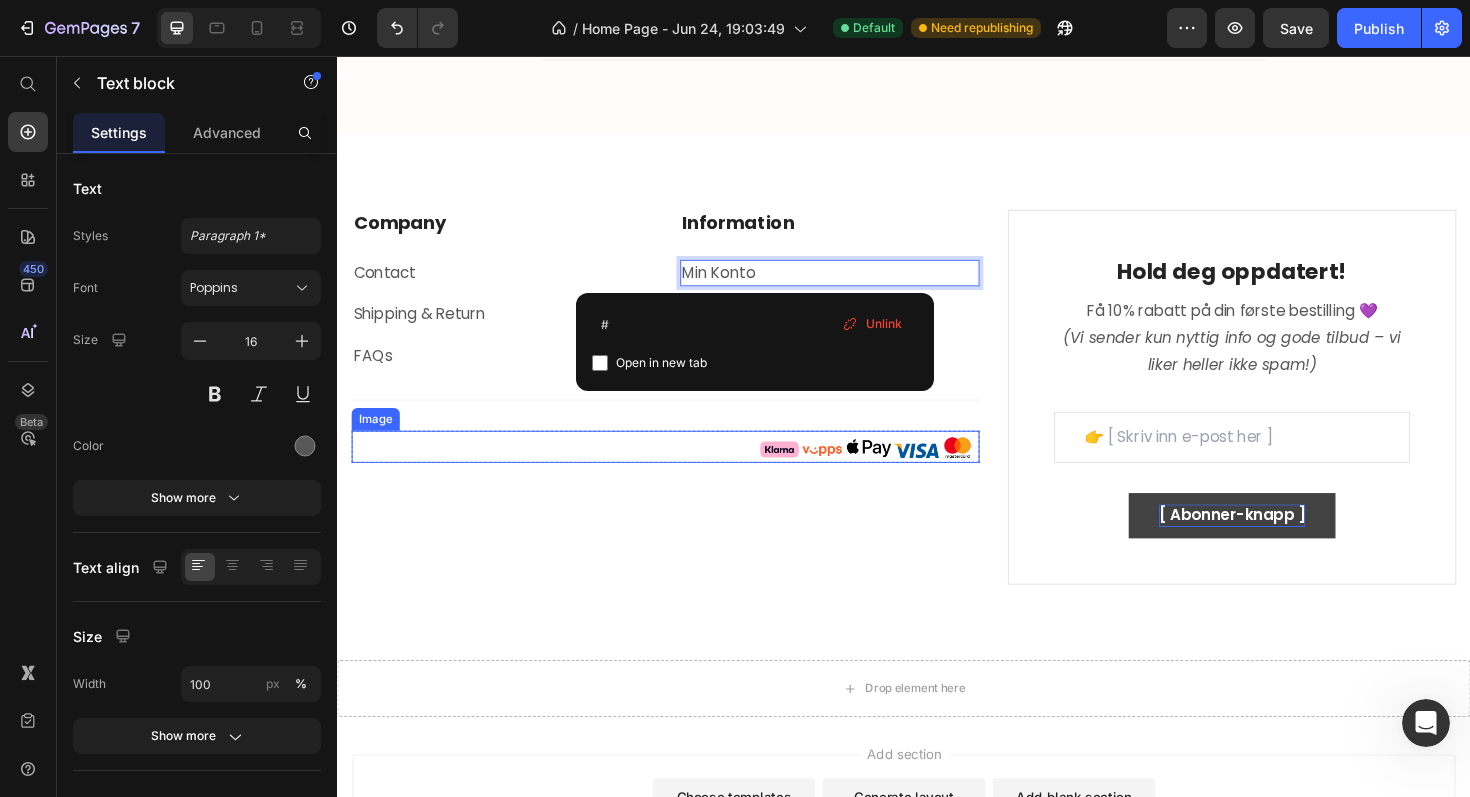 click at bounding box center [684, 470] 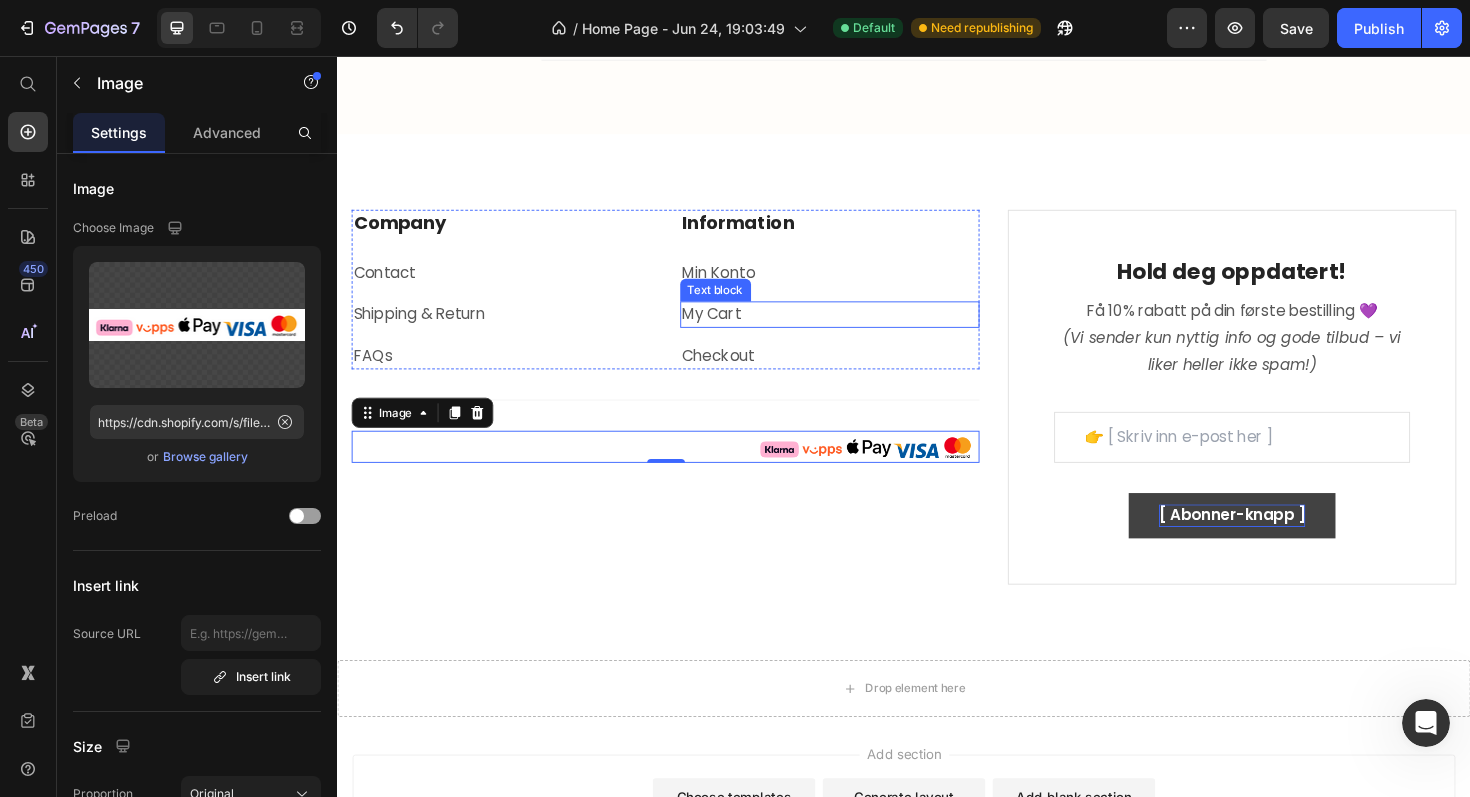 click on "My Cart" at bounding box center (733, 329) 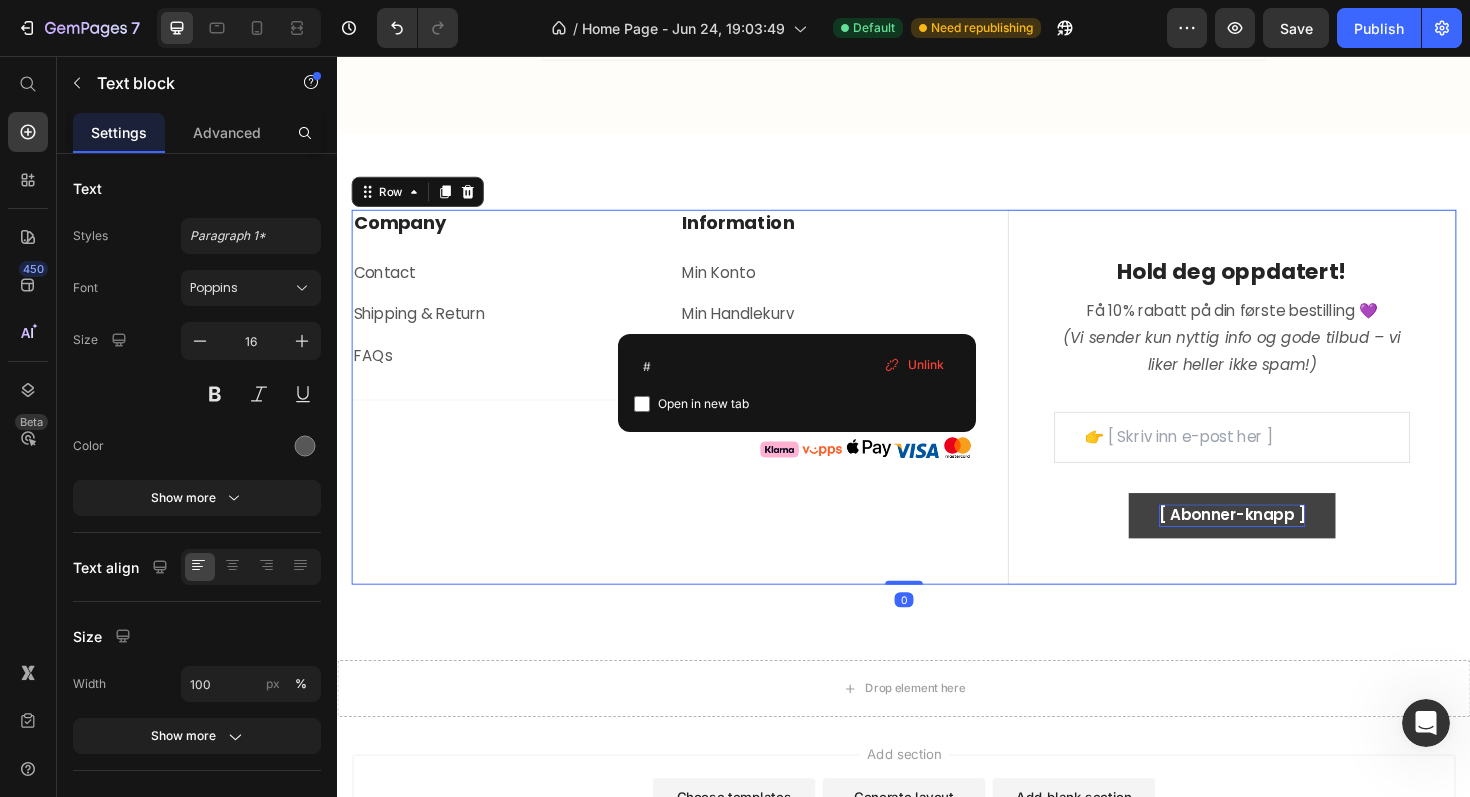 click on "Company Heading Contact Text block Shipping & Return Text block FAQs Text block Information Heading Min Konto Text block Min Handlekurv Text block Checkout Text block Row Row                Title Line Image Row" at bounding box center [684, 417] 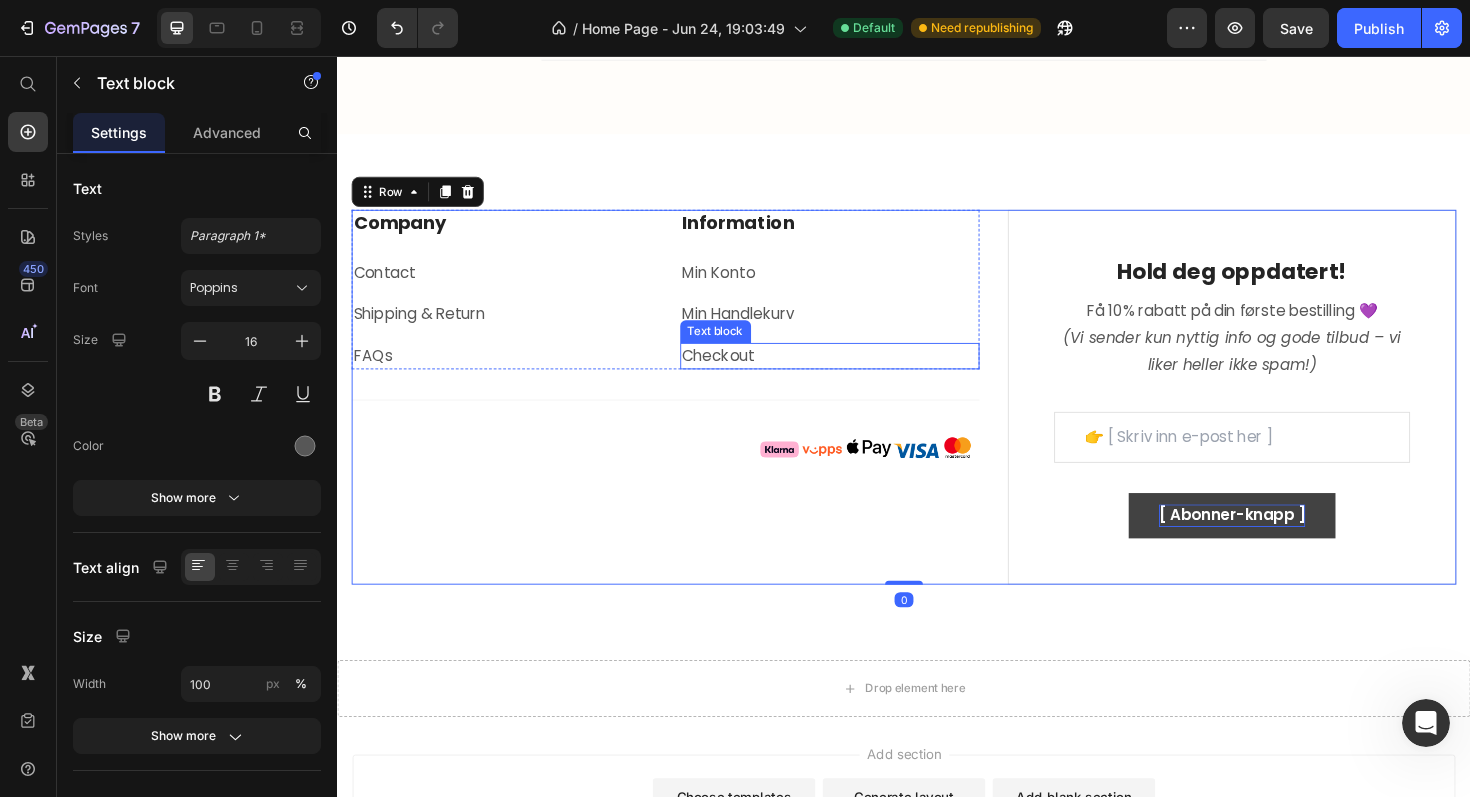 click on "Checkout" at bounding box center [740, 373] 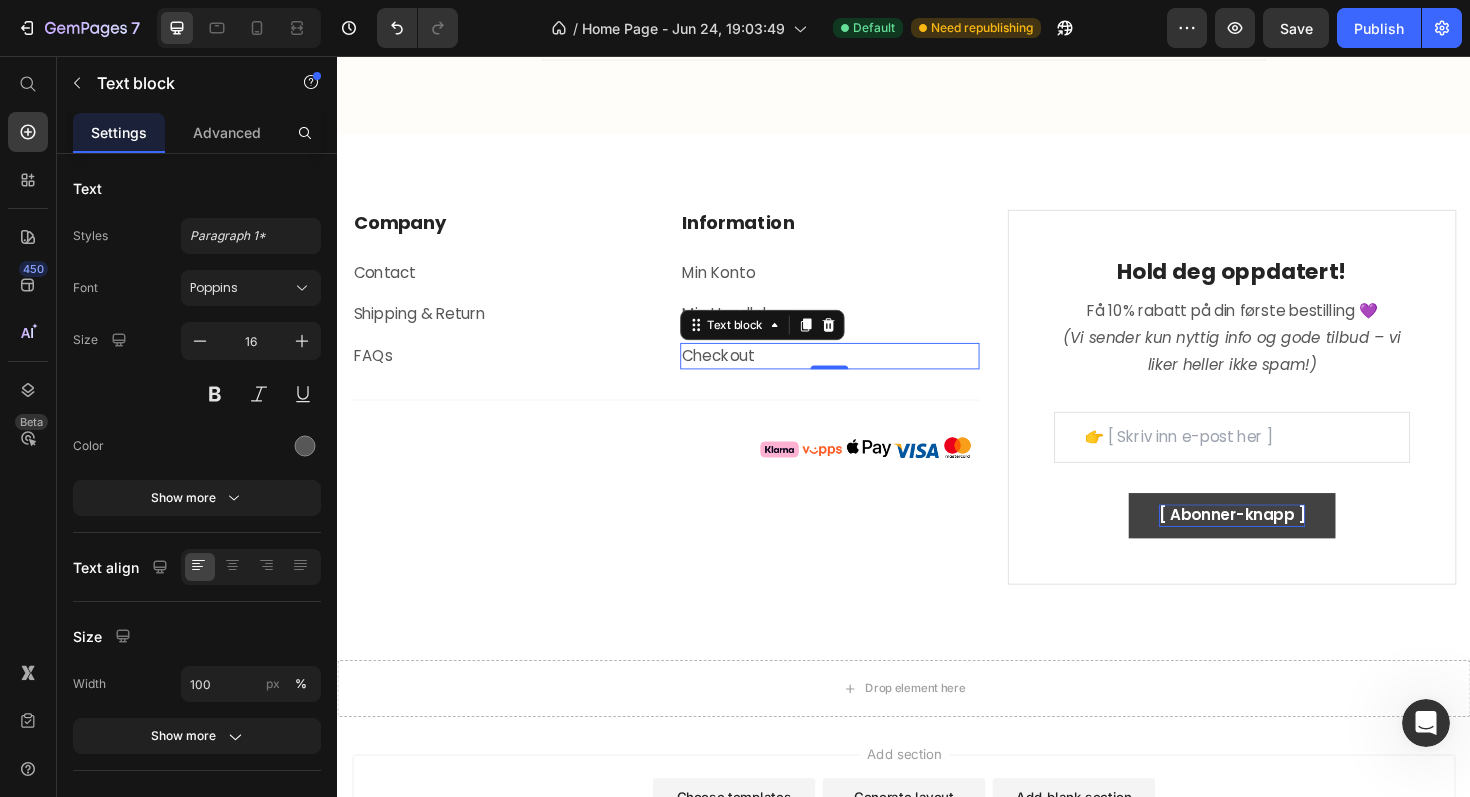 click on "Checkout" at bounding box center (740, 373) 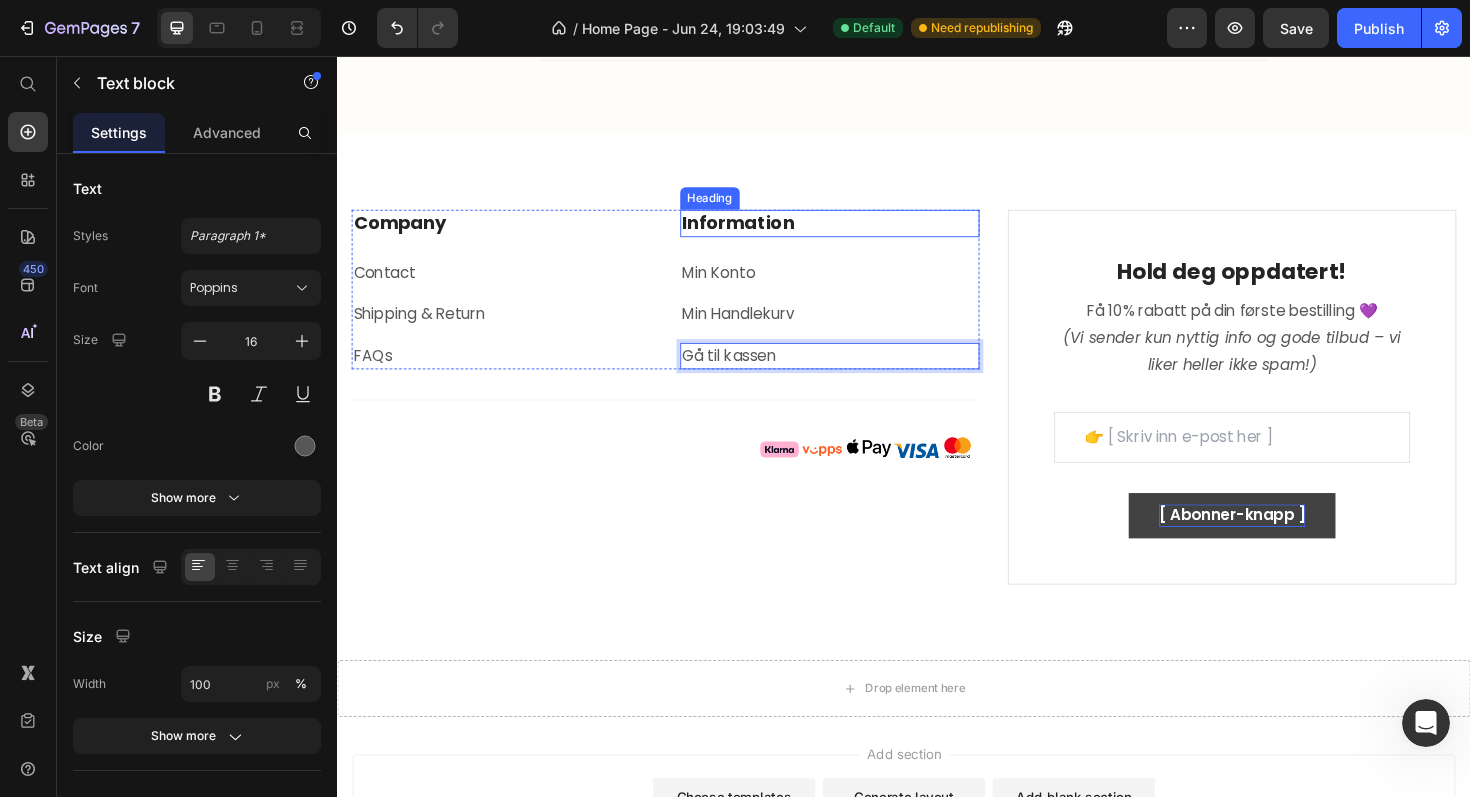 click on "Information" at bounding box center (859, 233) 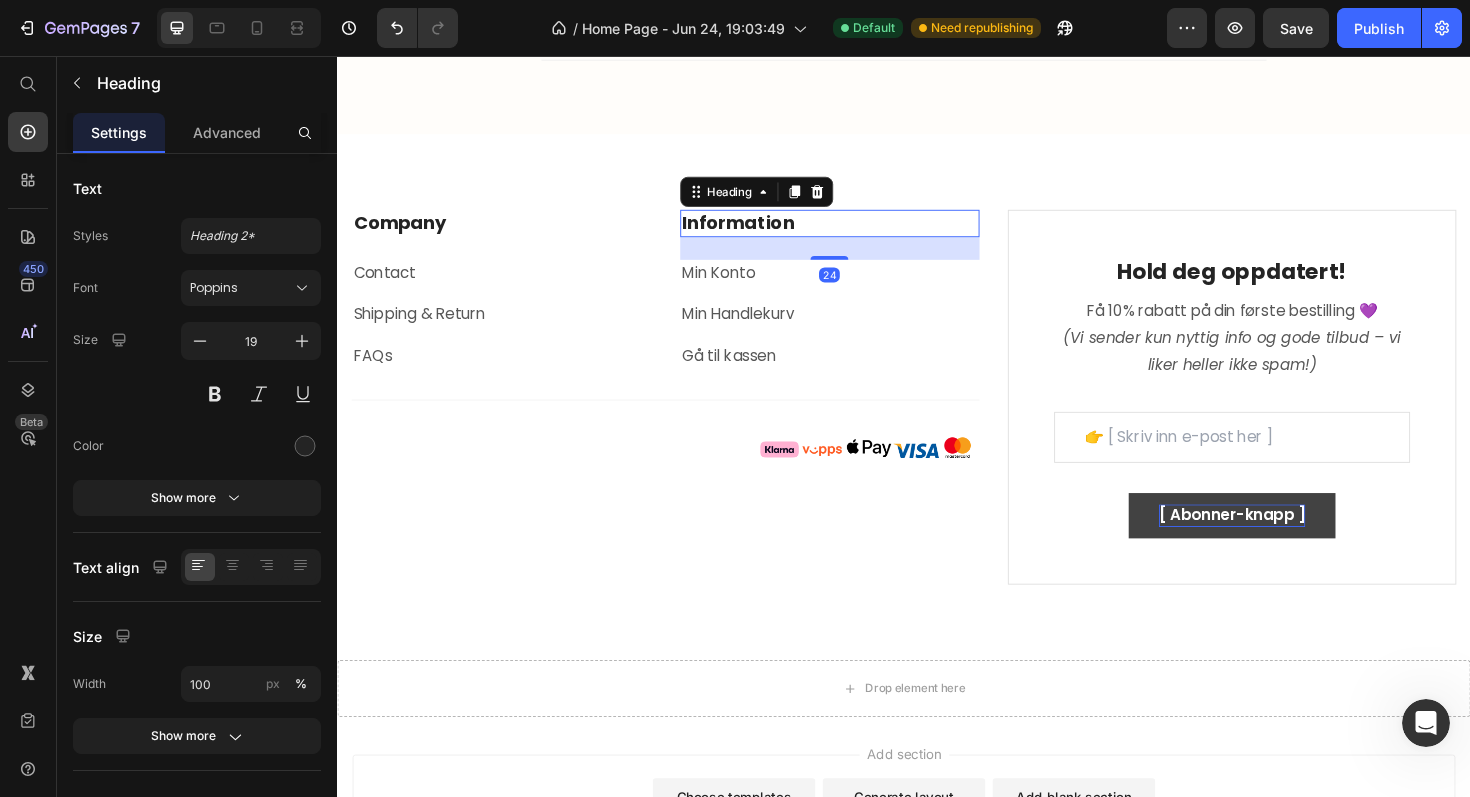 click on "Information" at bounding box center (859, 233) 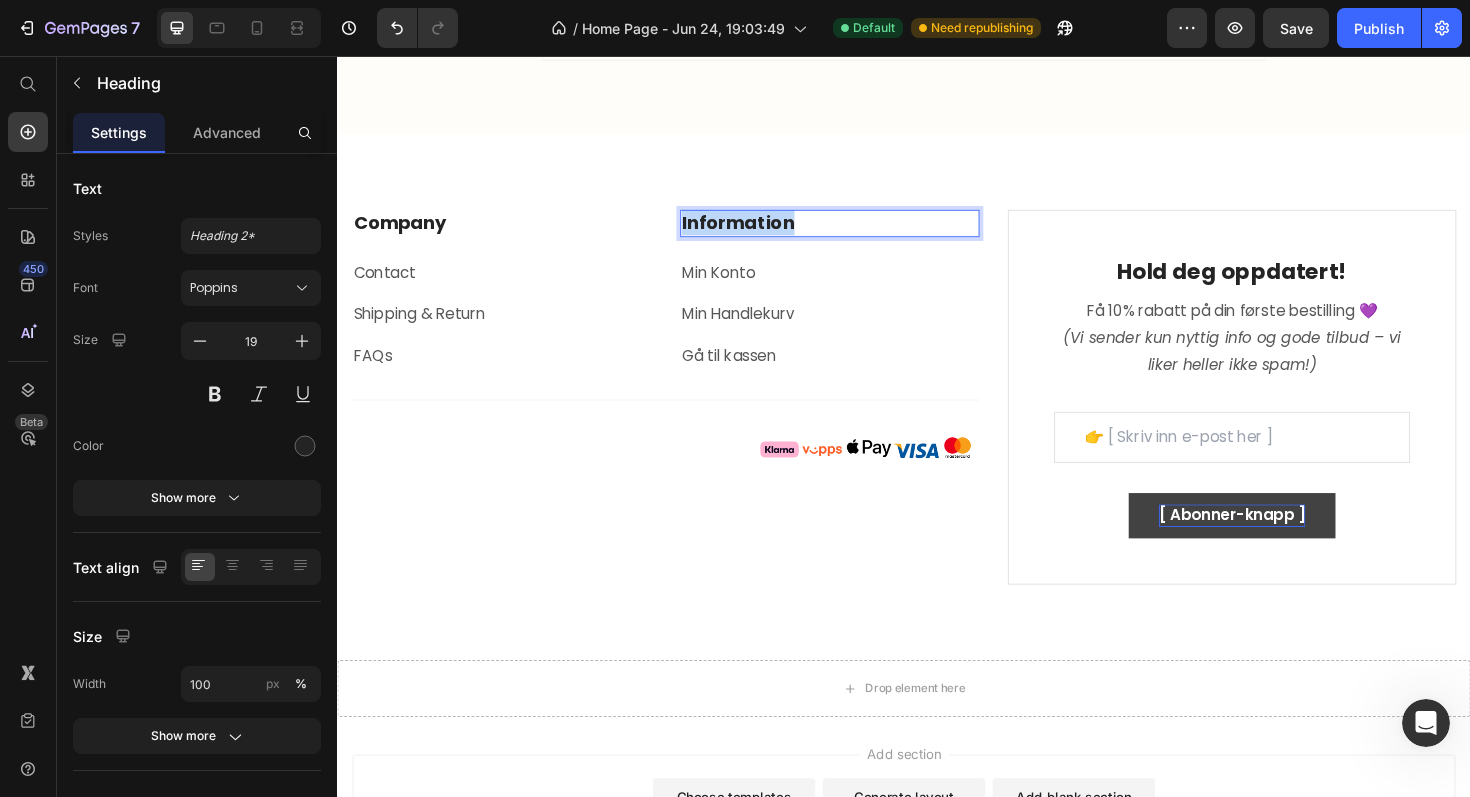 click on "Information" at bounding box center (859, 233) 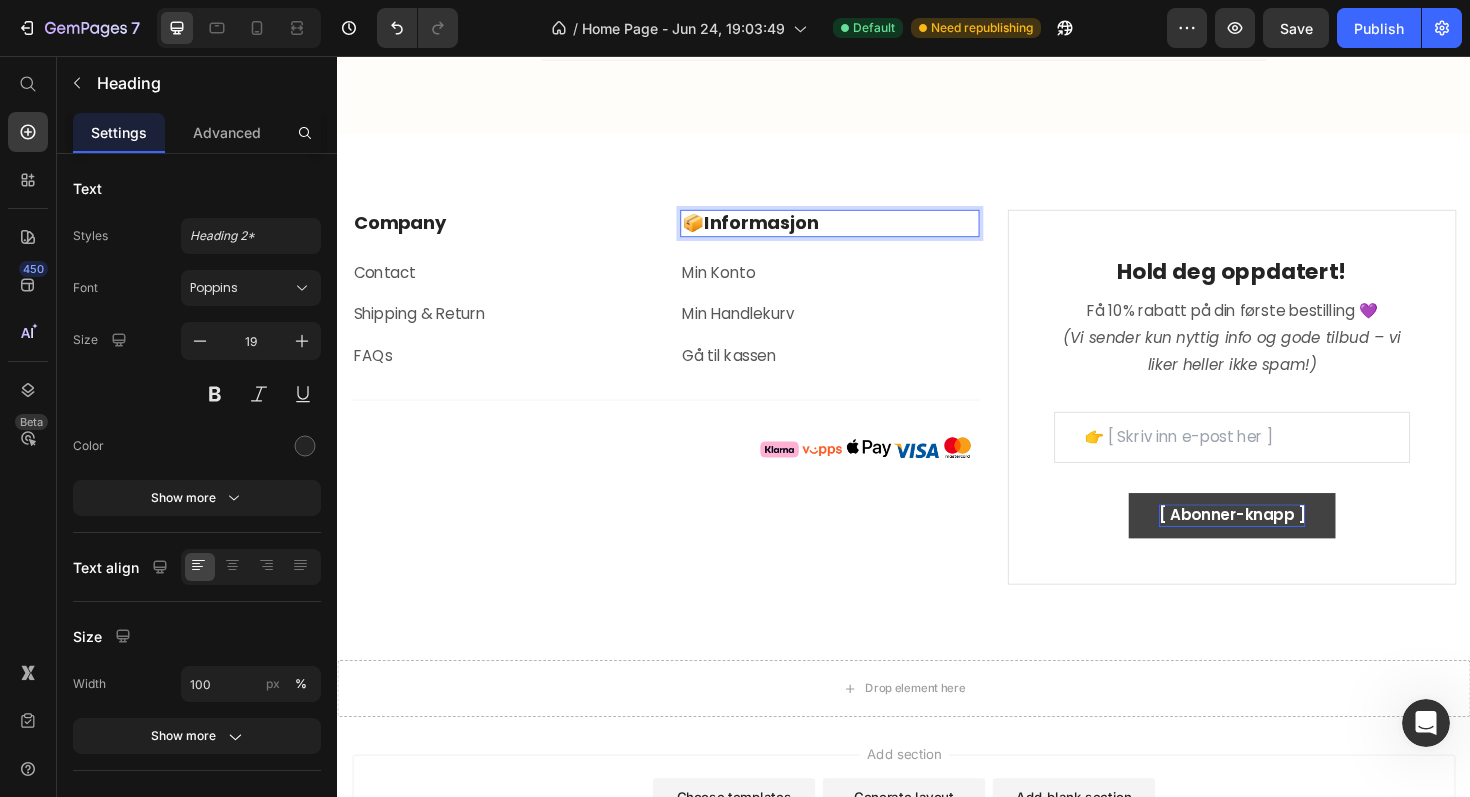 click on "📦  Informasjon" at bounding box center [859, 233] 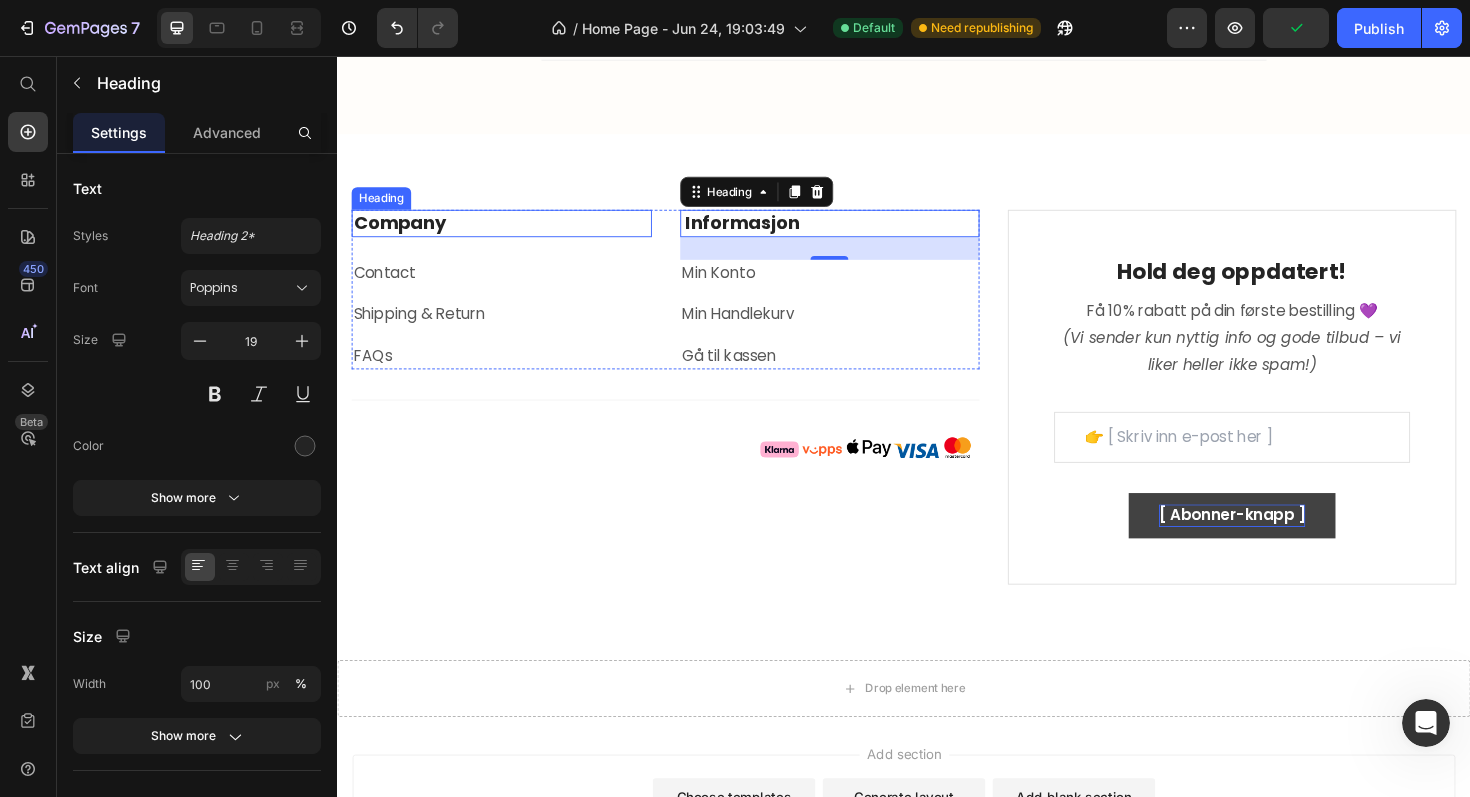 click on "Company" at bounding box center [511, 233] 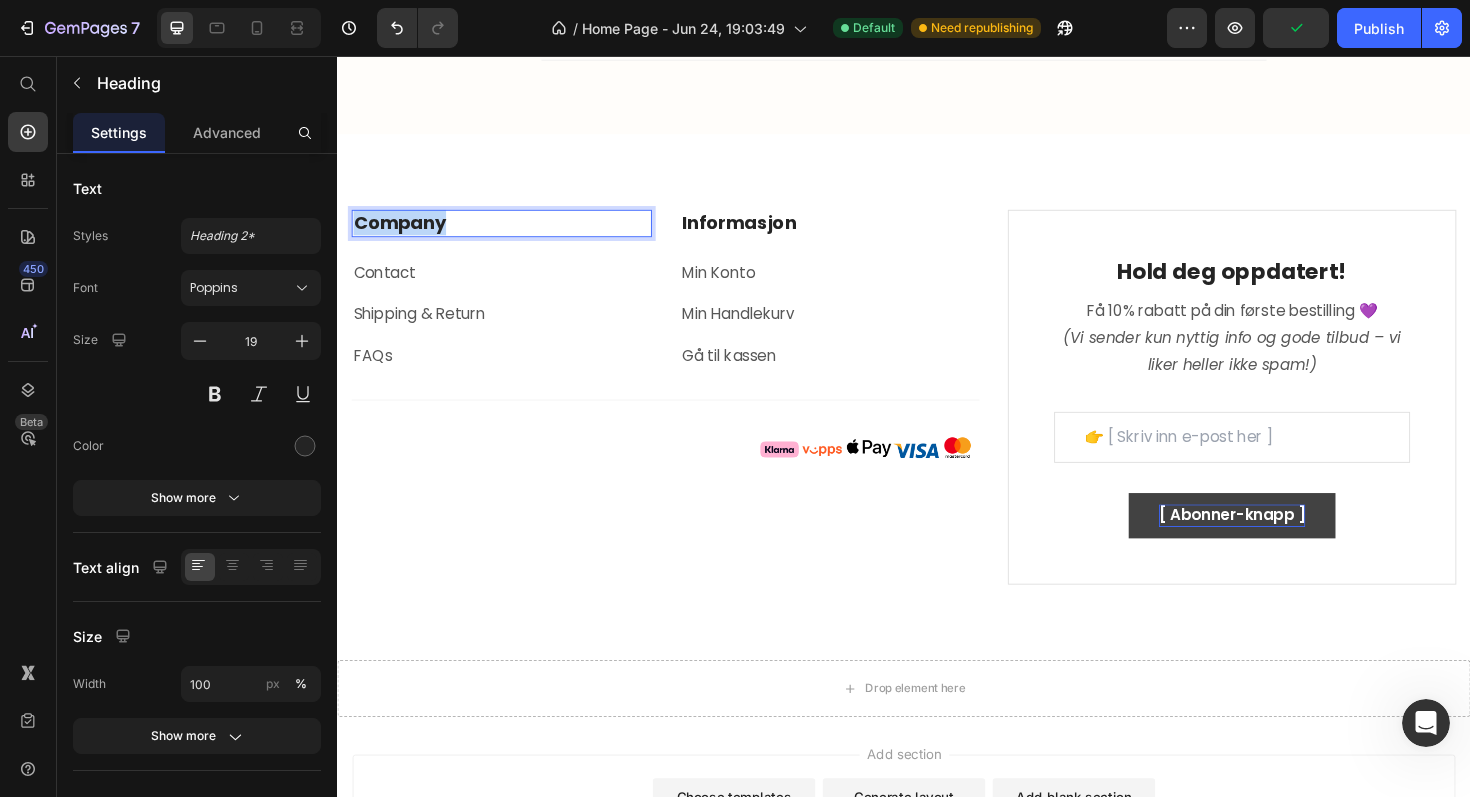 click on "Company" at bounding box center (511, 233) 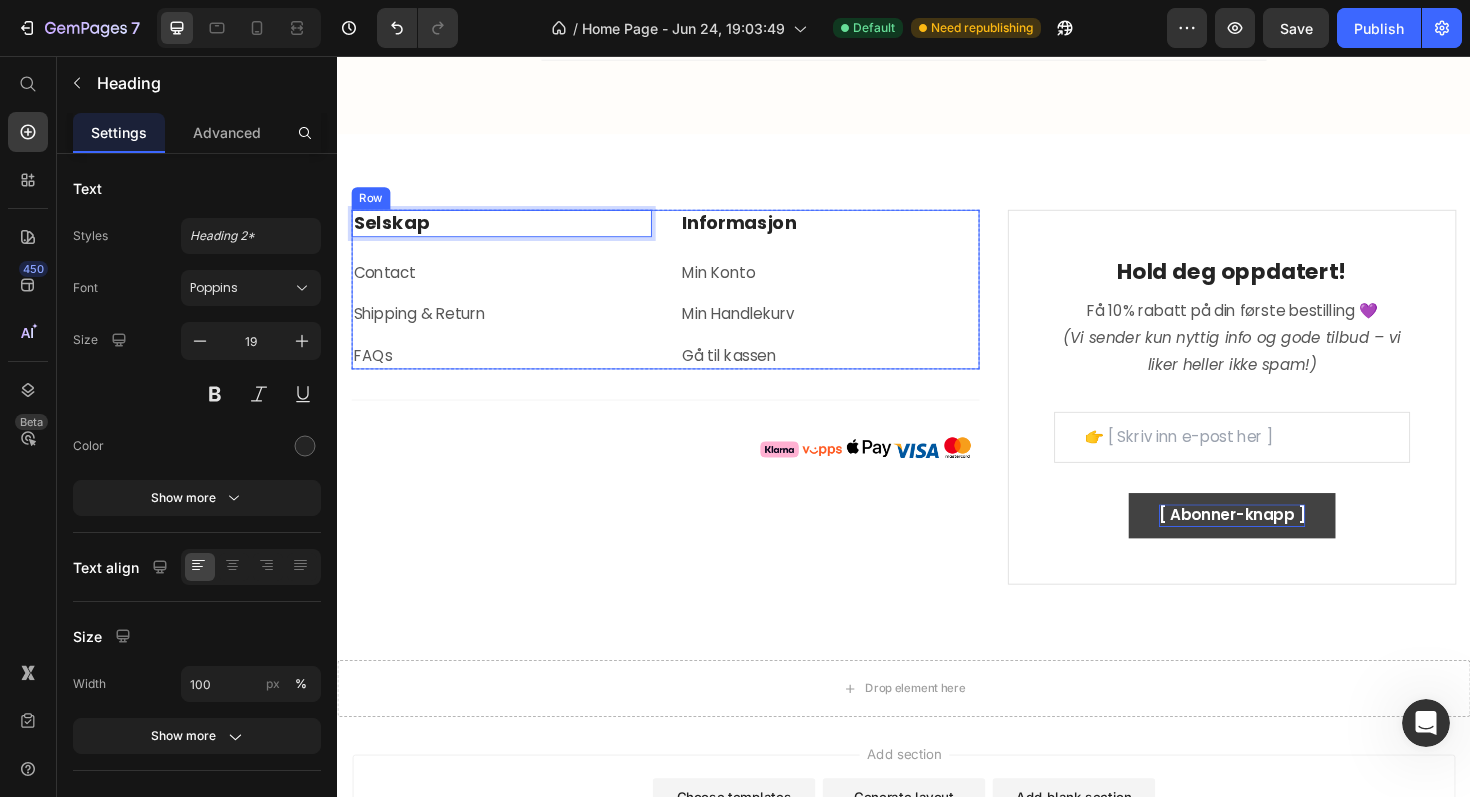 click on "Contact" at bounding box center [387, 285] 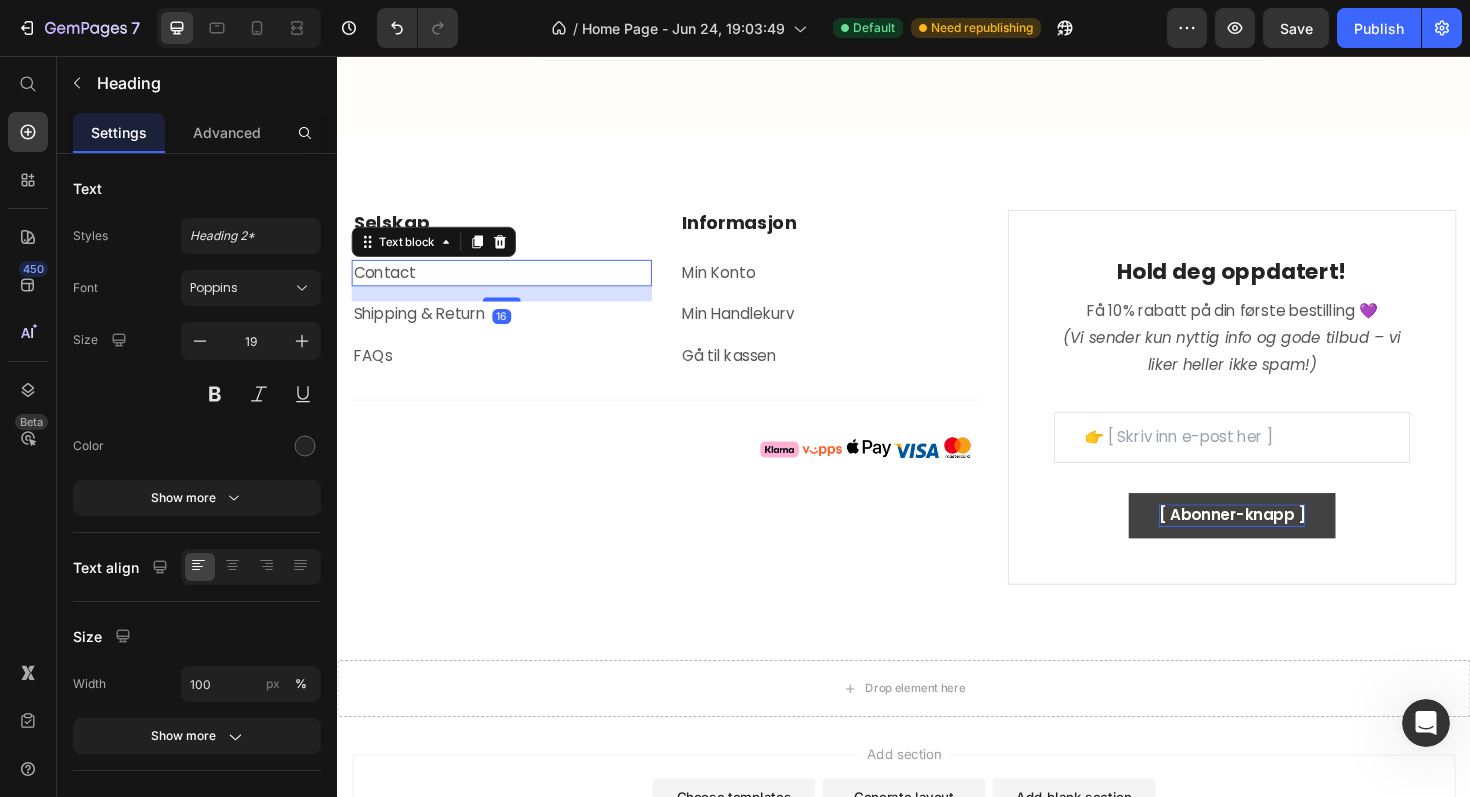 click on "Contact" at bounding box center (387, 285) 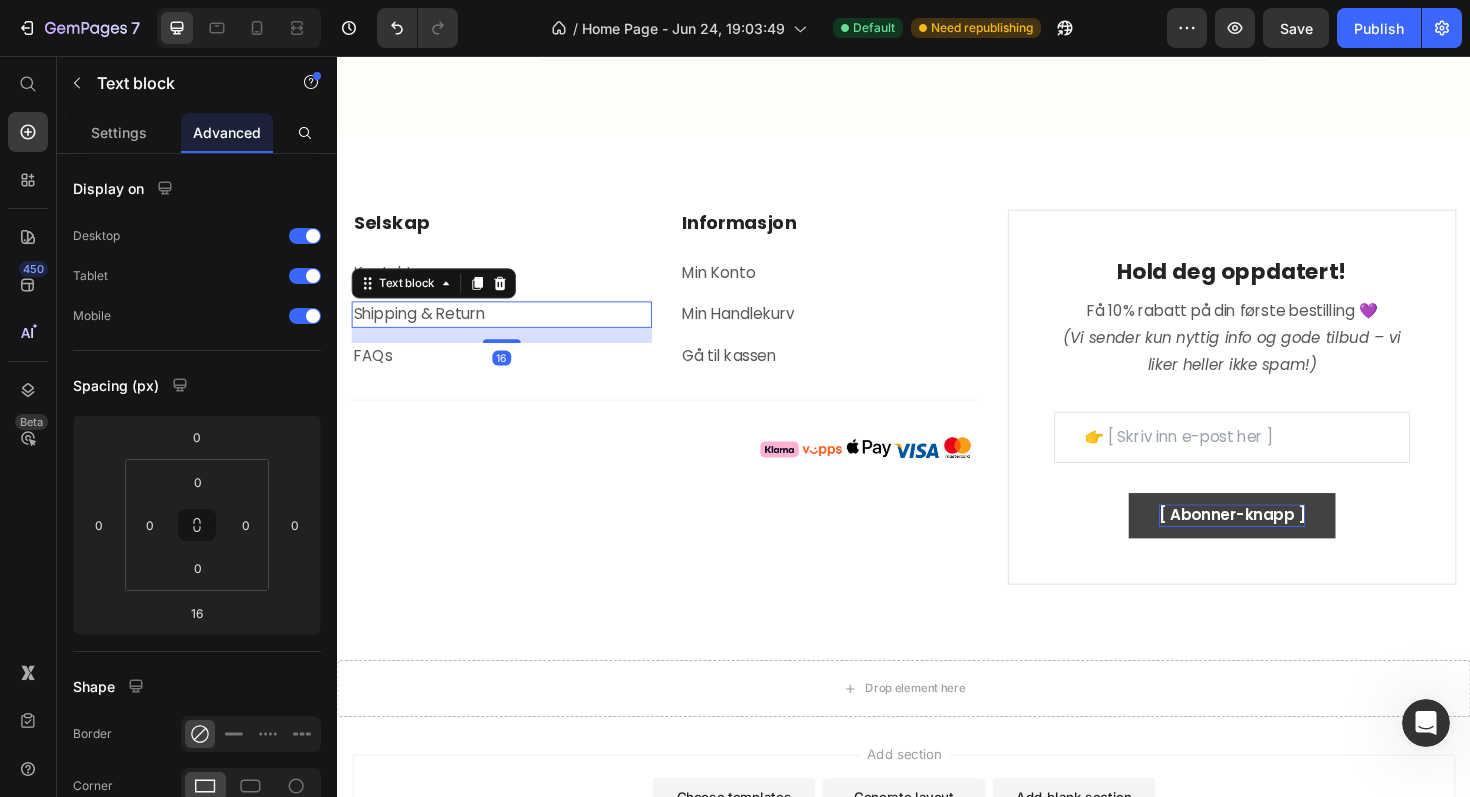 click on "Shipping & Return" at bounding box center (424, 329) 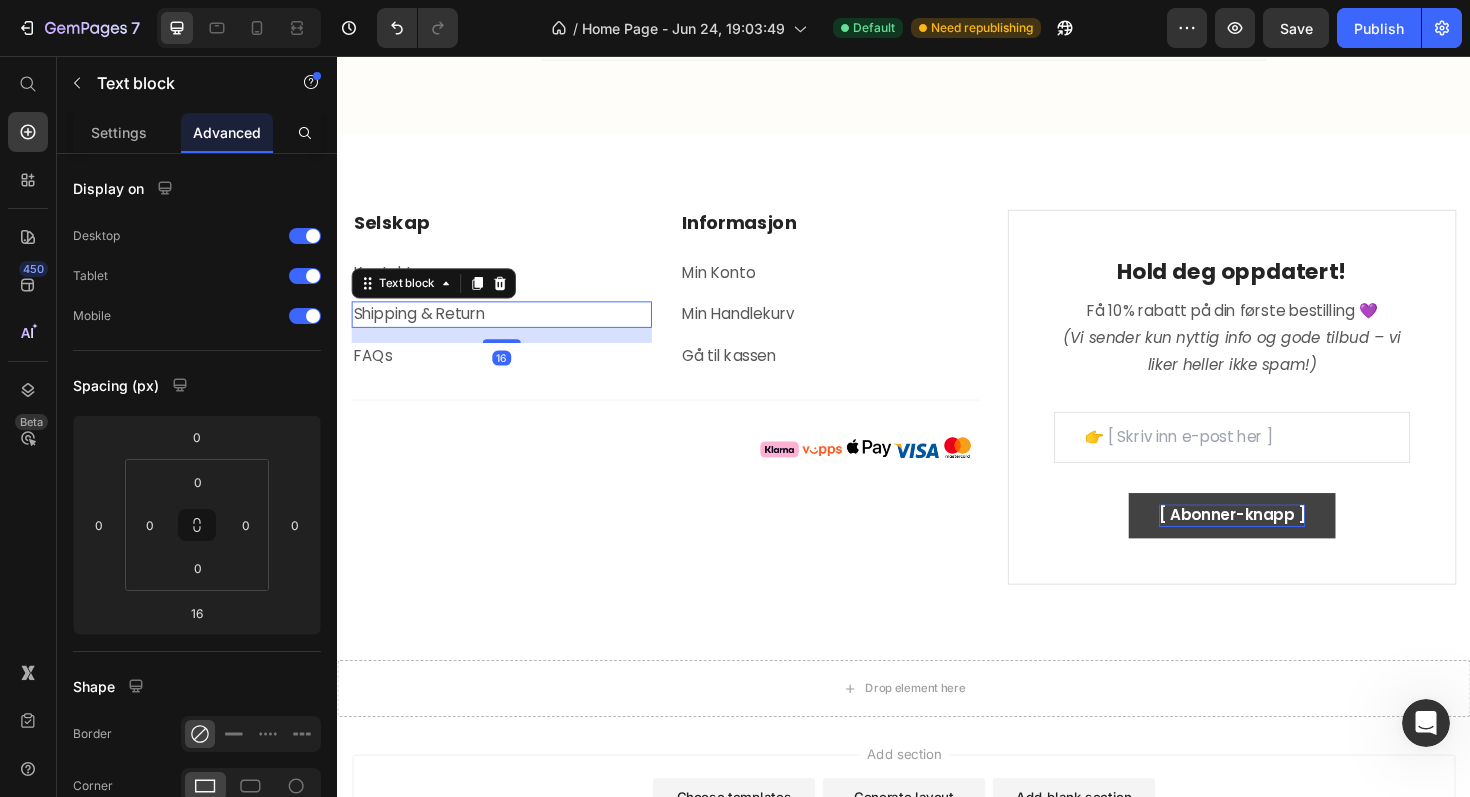 click on "Shipping & Return" at bounding box center [424, 329] 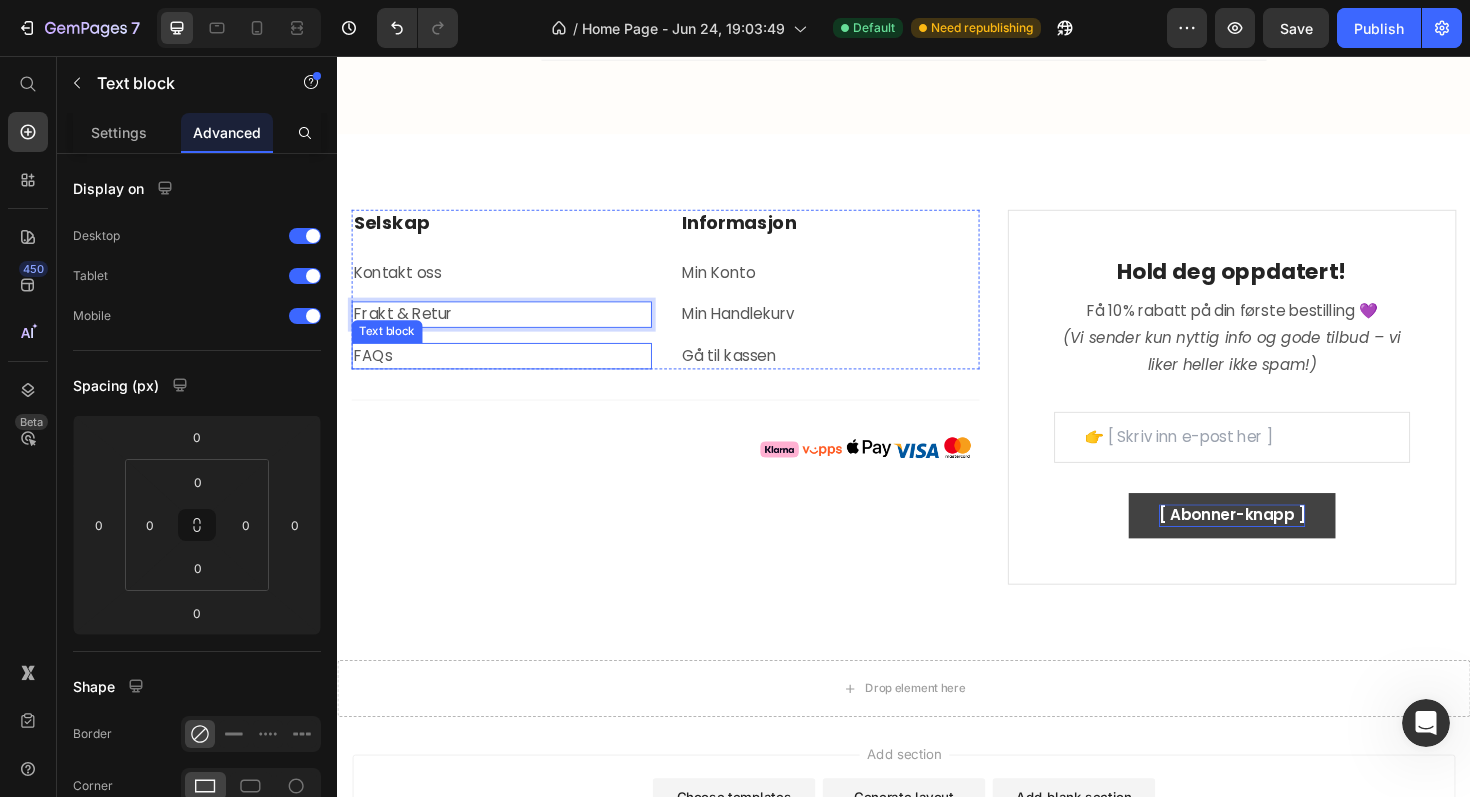 click on "FAQs" at bounding box center [511, 374] 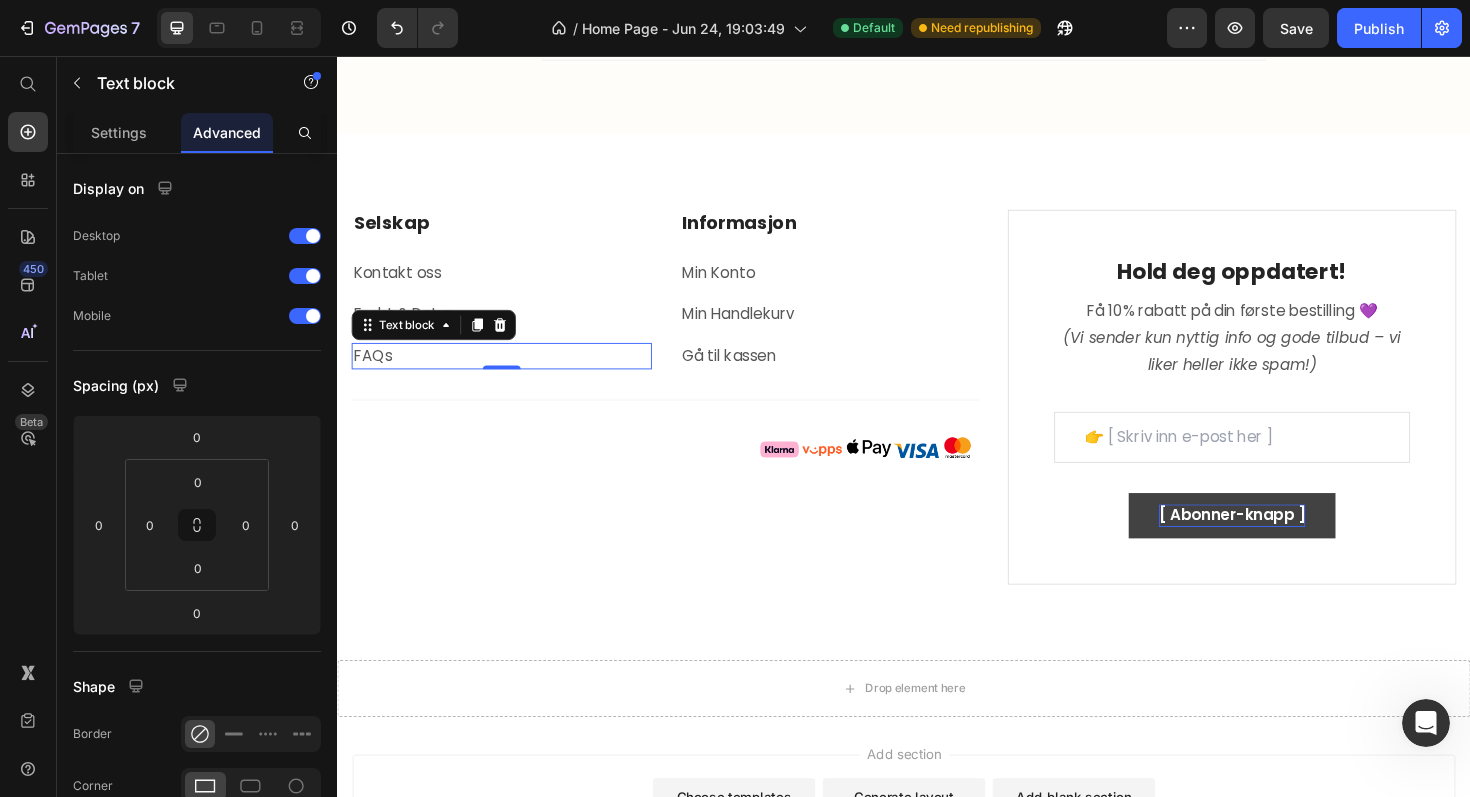 click on "FAQs" at bounding box center (511, 374) 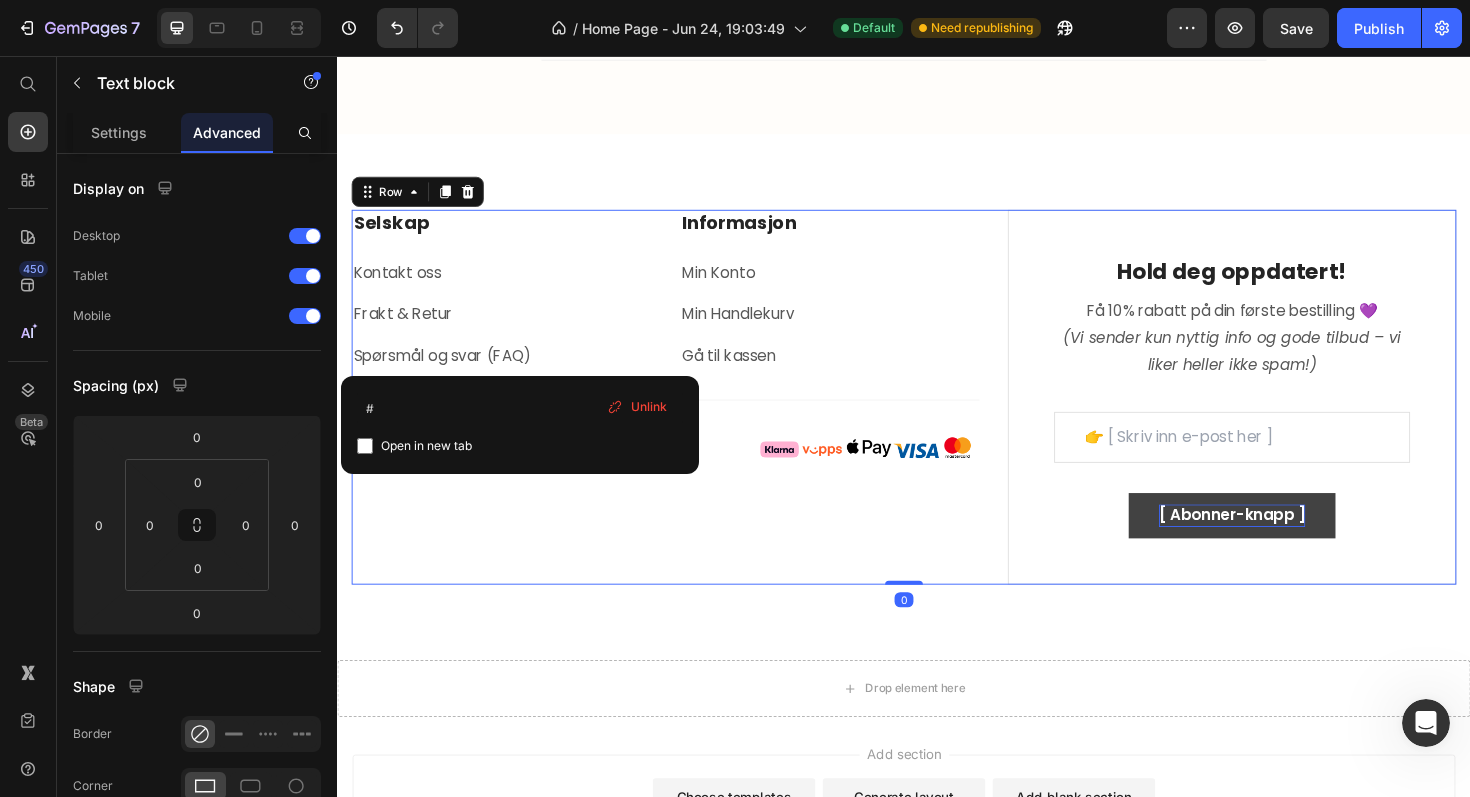 click on "Selskap Heading Kontakt oss Text block Frakt & Retur Text block Spørsmål og svar (FAQ) Text block Informasjon Heading Min Konto Text block Min Handlekurv Text block Gå til kassen Text block Row Row                Title Line Image Row" at bounding box center [684, 417] 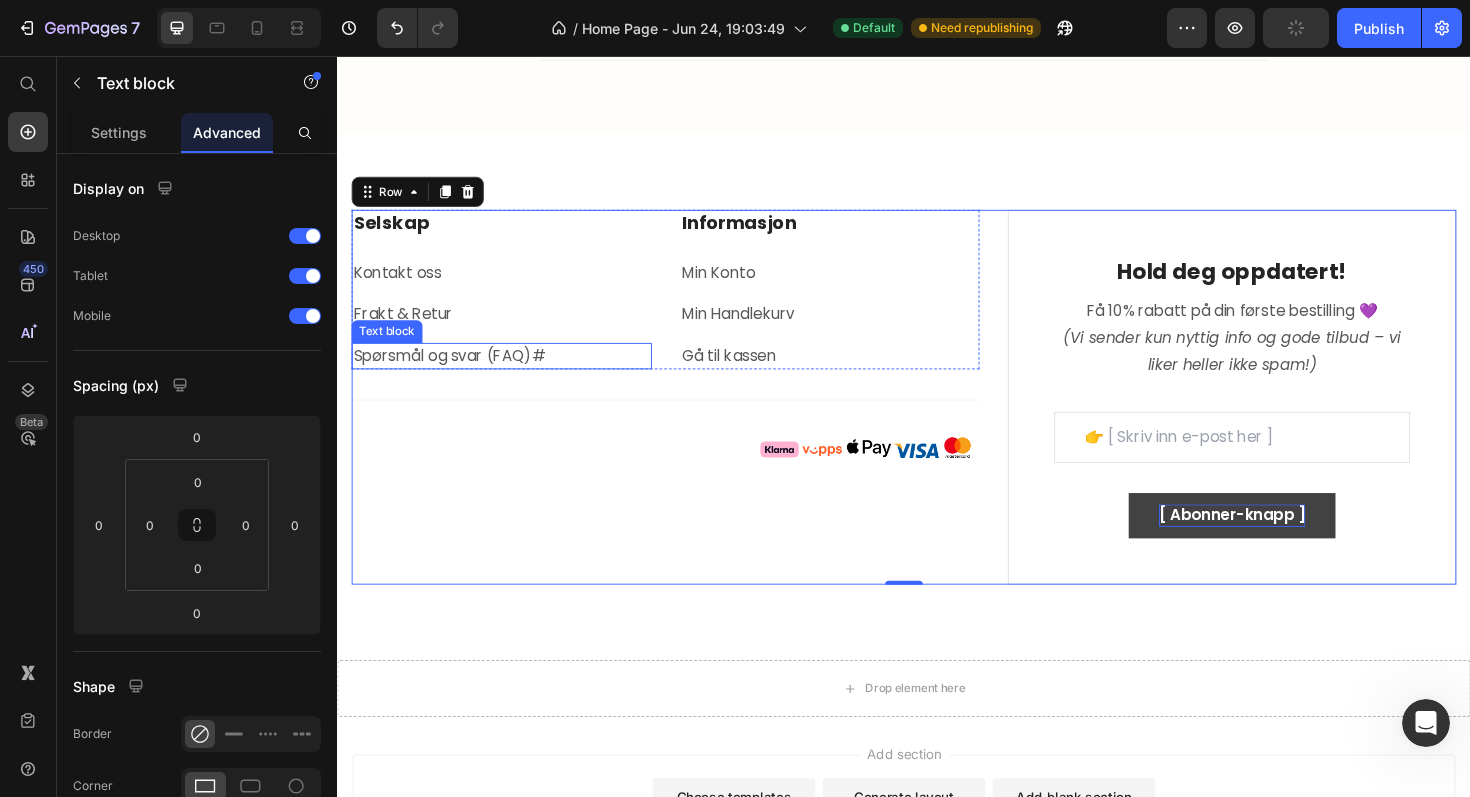 click on "Spørsmål og svar (FAQ) #" at bounding box center [511, 374] 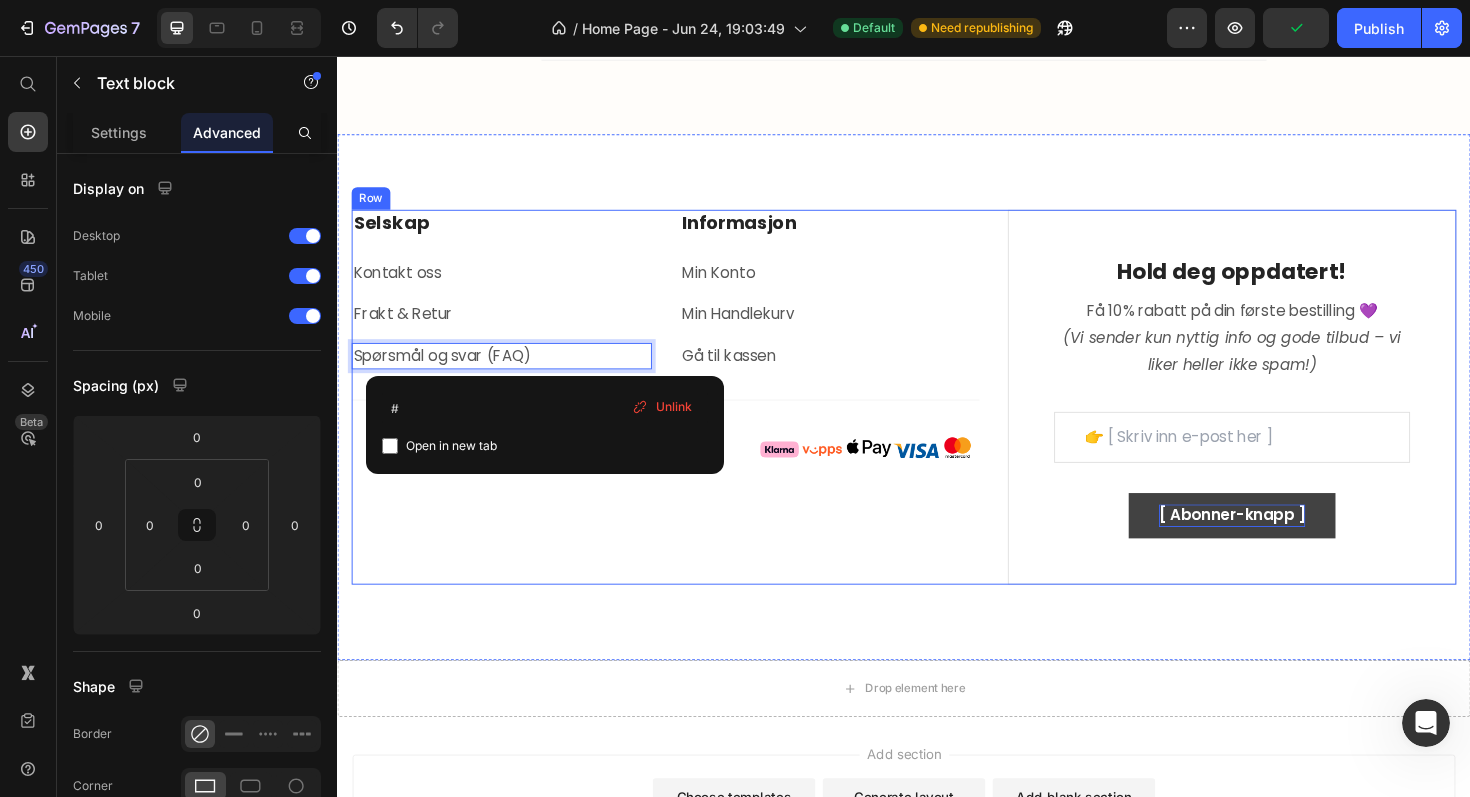 click on "Selskap Heading Kontakt oss Text block Frakt & Retur Text block Spørsmål og svar (FAQ) Text block   0 Informasjon Heading Min Konto Text block Min Handlekurv Text block Gå til kassen Text block Row Row                Title Line Image Row" at bounding box center [684, 417] 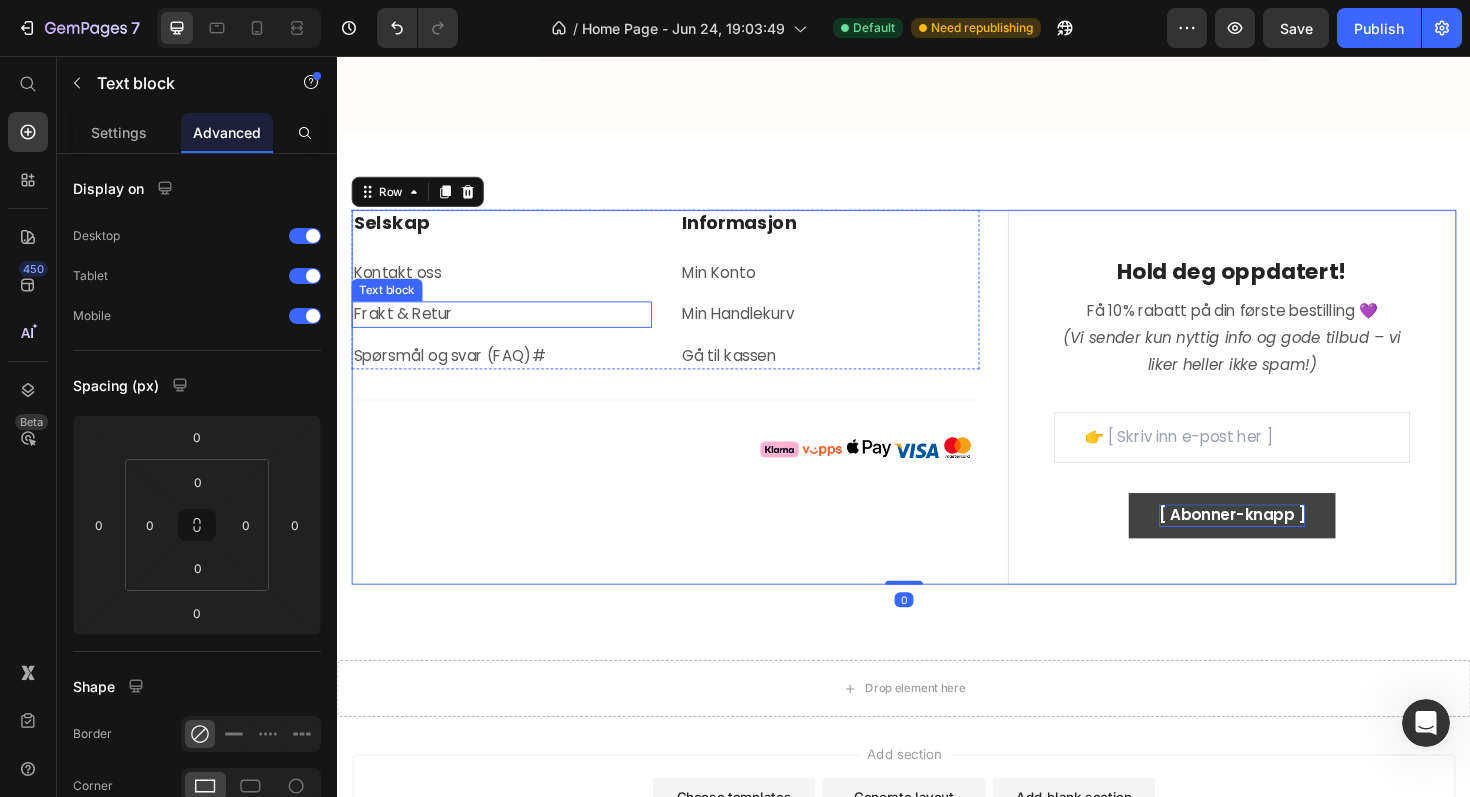 click on "Spørsmål og svar (FAQ) #" at bounding box center (511, 374) 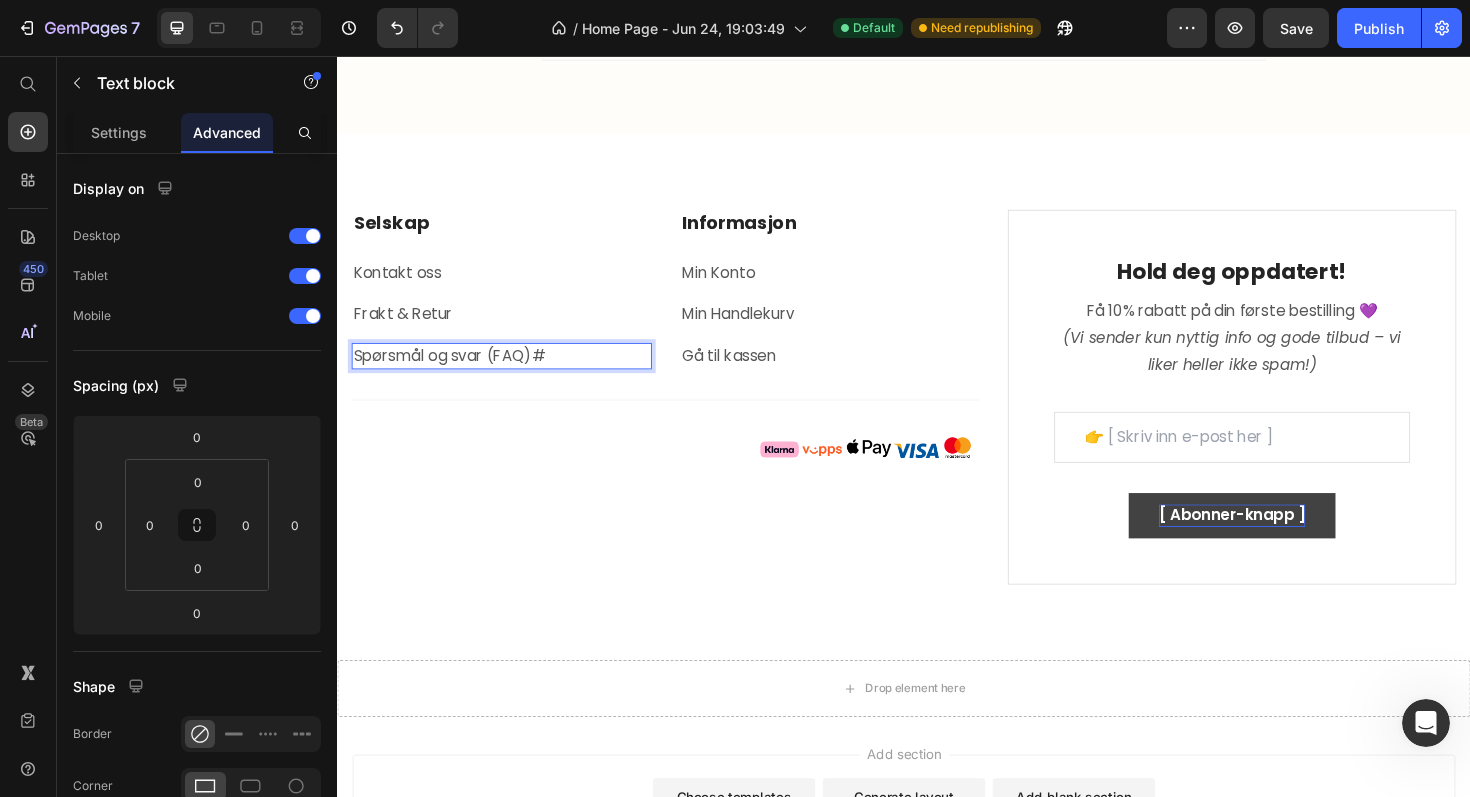 click on "Spørsmål og svar (FAQ) #" at bounding box center [511, 374] 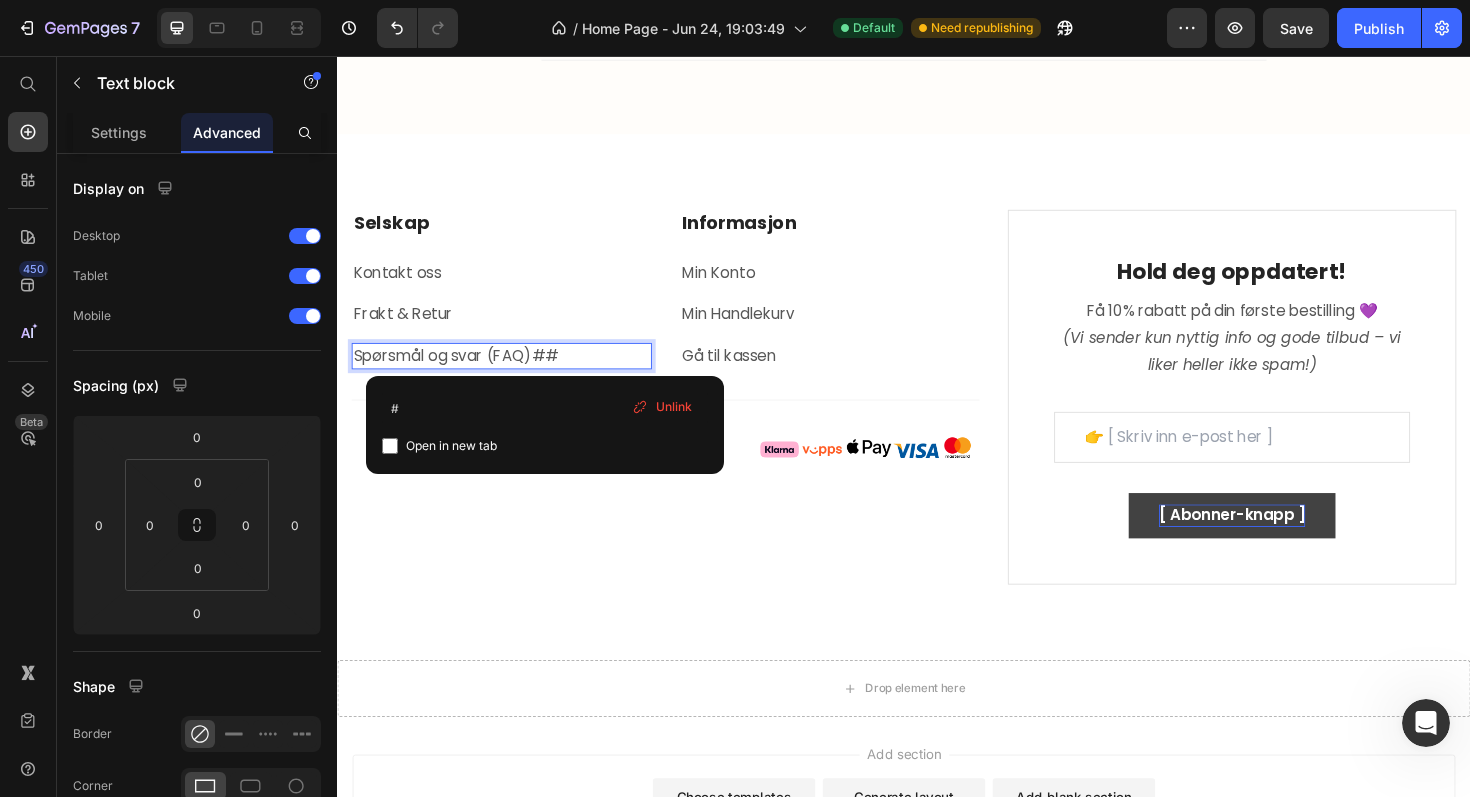 drag, startPoint x: 570, startPoint y: 379, endPoint x: 492, endPoint y: 378, distance: 78.00641 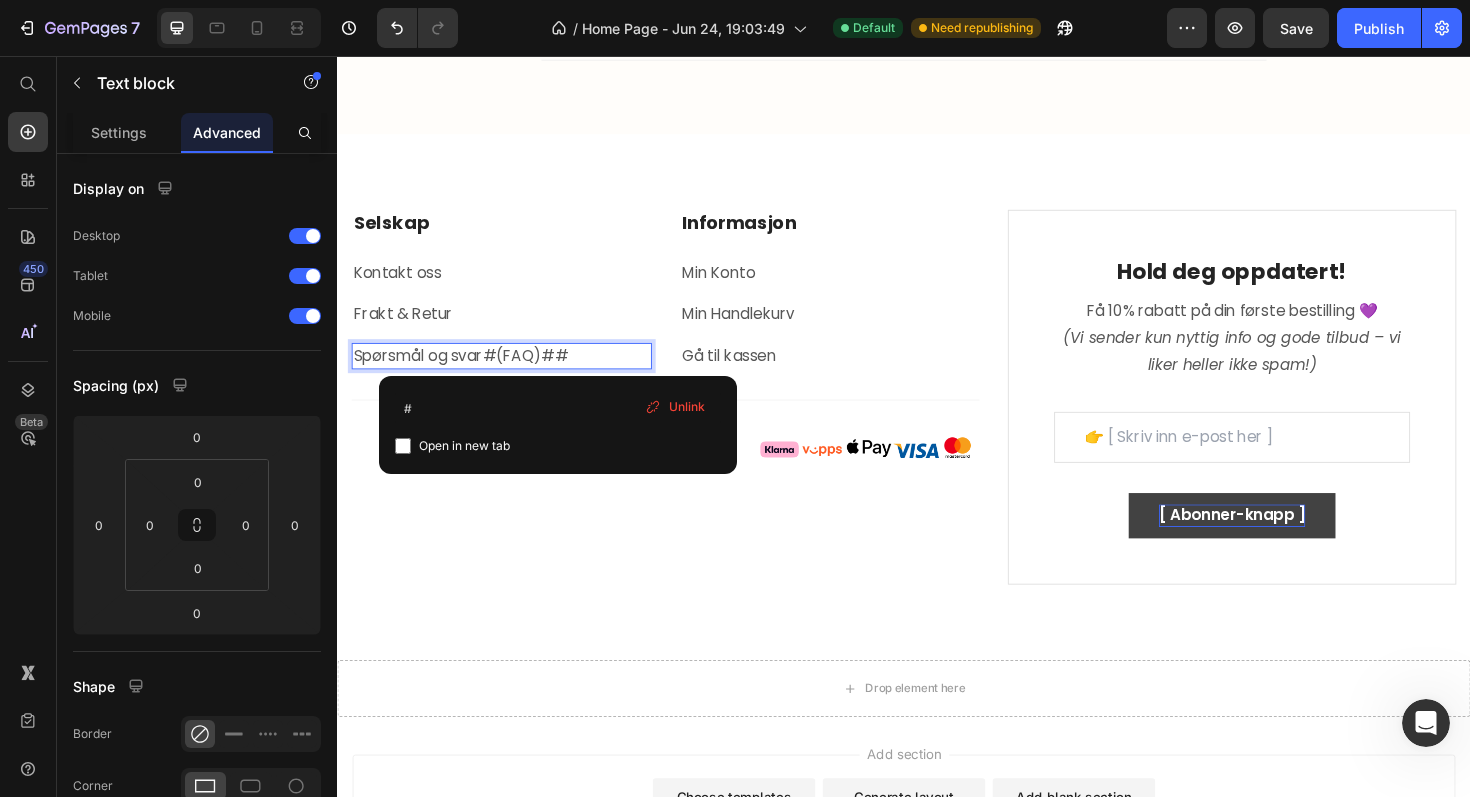 click on "Spørsmål og svar #  (FAQ) ##" at bounding box center (511, 374) 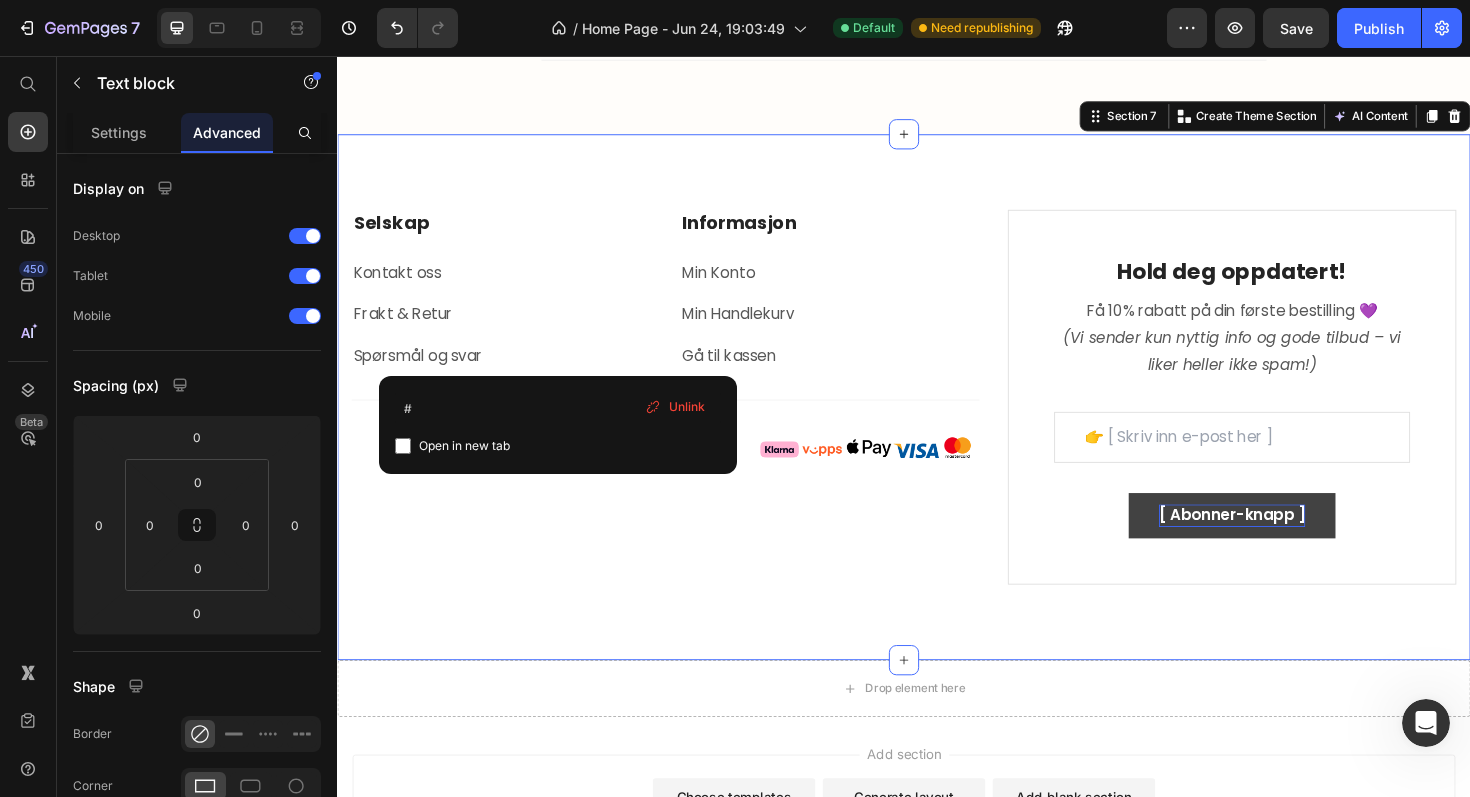 click on "Selskap Heading Kontakt oss Text block Frakt & Retur Text block Spørsmål og svar Text block Informasjon Heading Min Konto Text block Min Handlekurv Text block Gå til kassen Text block Row Row                Title Line Image Row Hold deg oppdatert! Heading Få 10% rabatt på din første bestilling 💜 (Vi sender kun nyttig info og gode tilbud – vi liker heller ikke spam!) Text block Email Field Row [ Abonner-knapp ] Submit Button Contact Form Row Copyright © 2022  Text block Image Row Row Section 7   You can create reusable sections Create Theme Section AI Content Write with GemAI What would you like to describe here? Tone and Voice Persuasive Product Lunoria Krystallsten Show more Generate" at bounding box center [937, 417] 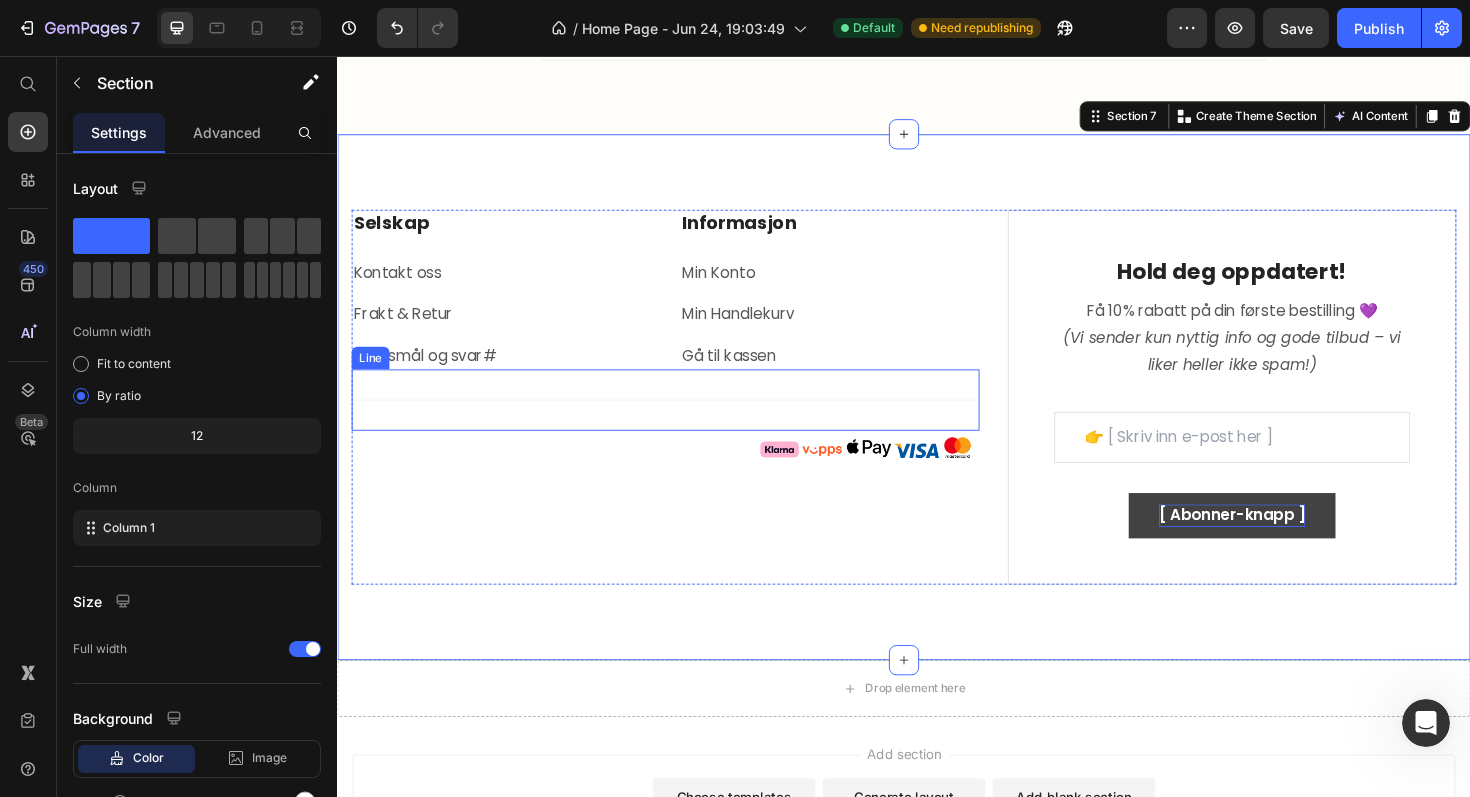 click on "Spørsmål og svar #" at bounding box center (511, 374) 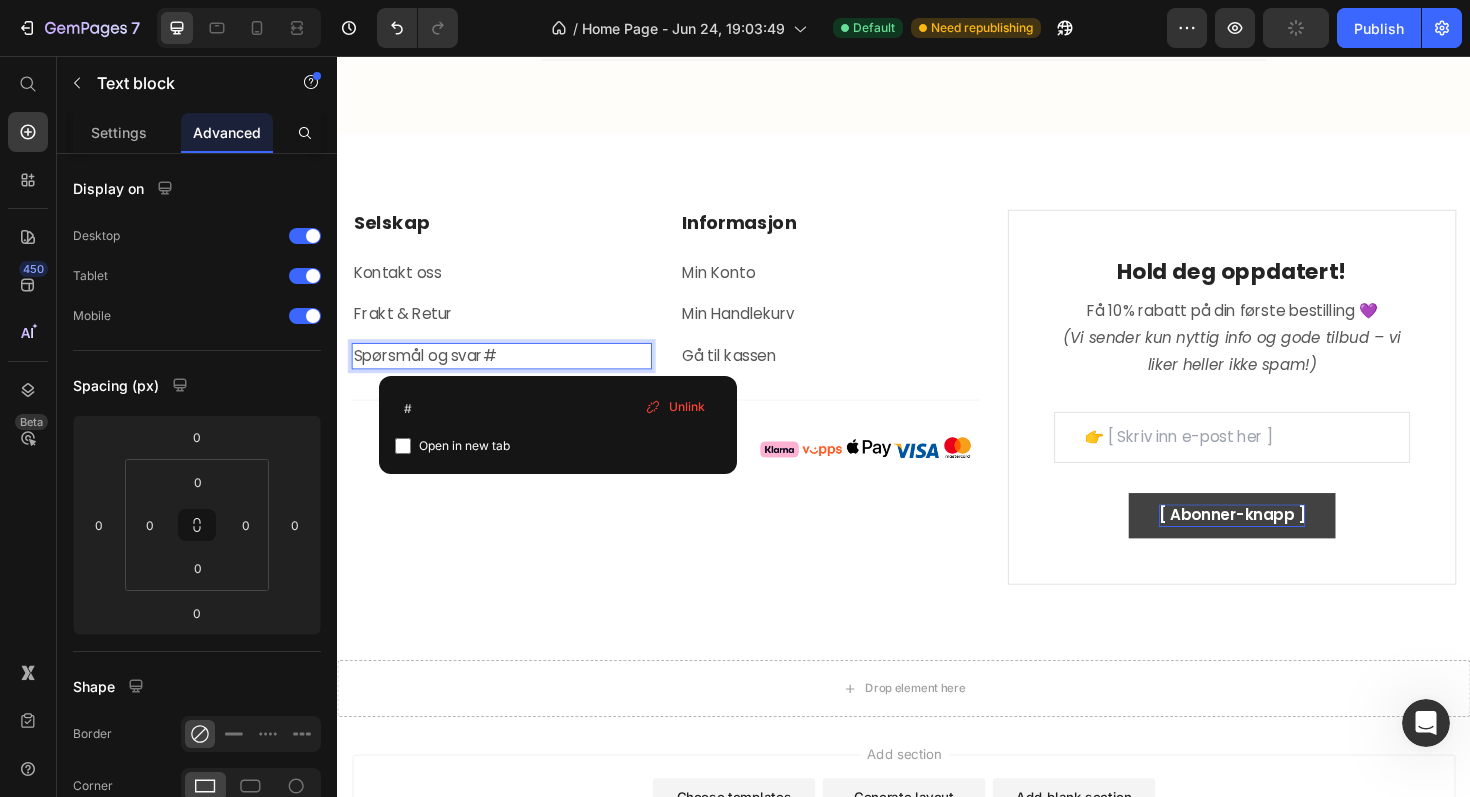 click on "Spørsmål og svar #" at bounding box center [511, 374] 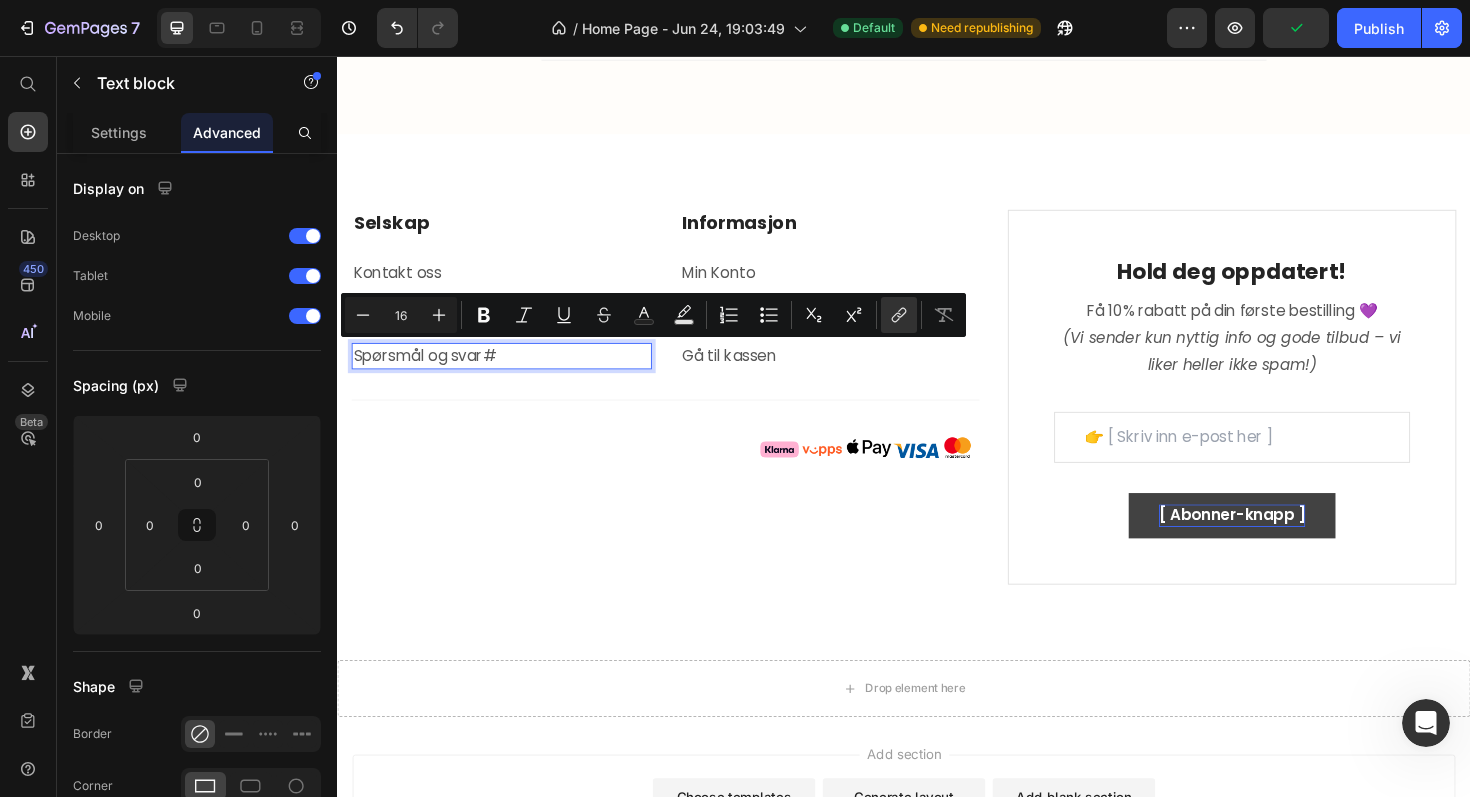 click on "Spørsmål og svar #" at bounding box center [511, 374] 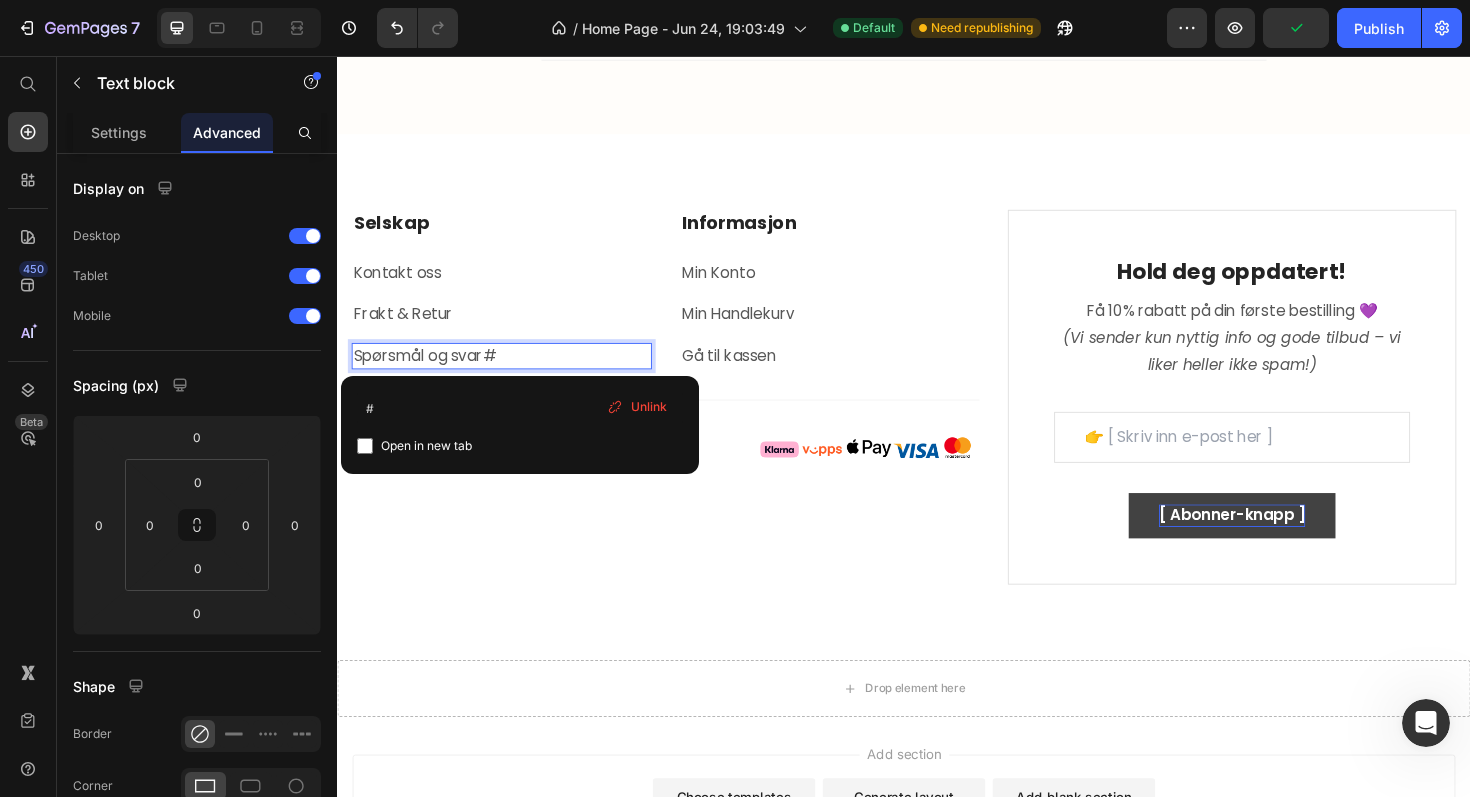 click on "Unlink" at bounding box center (649, 407) 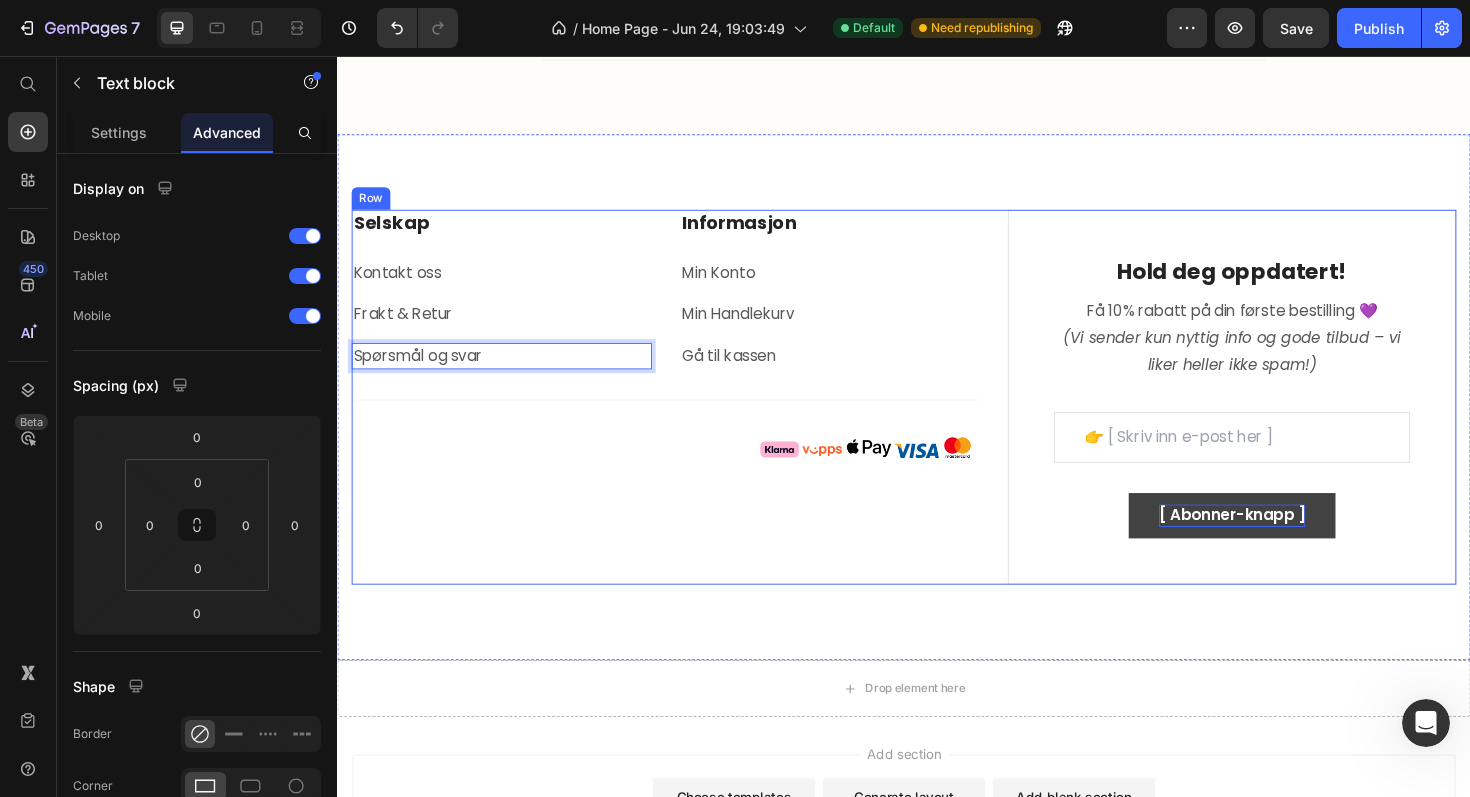 click on "Selskap Heading Kontakt oss Text block Frakt & Retur Text block Spørsmål og svar Text block   0 Informasjon Heading Min Konto Text block Min Handlekurv Text block Gå til kassen Text block Row Row                Title Line Image Row" at bounding box center [684, 417] 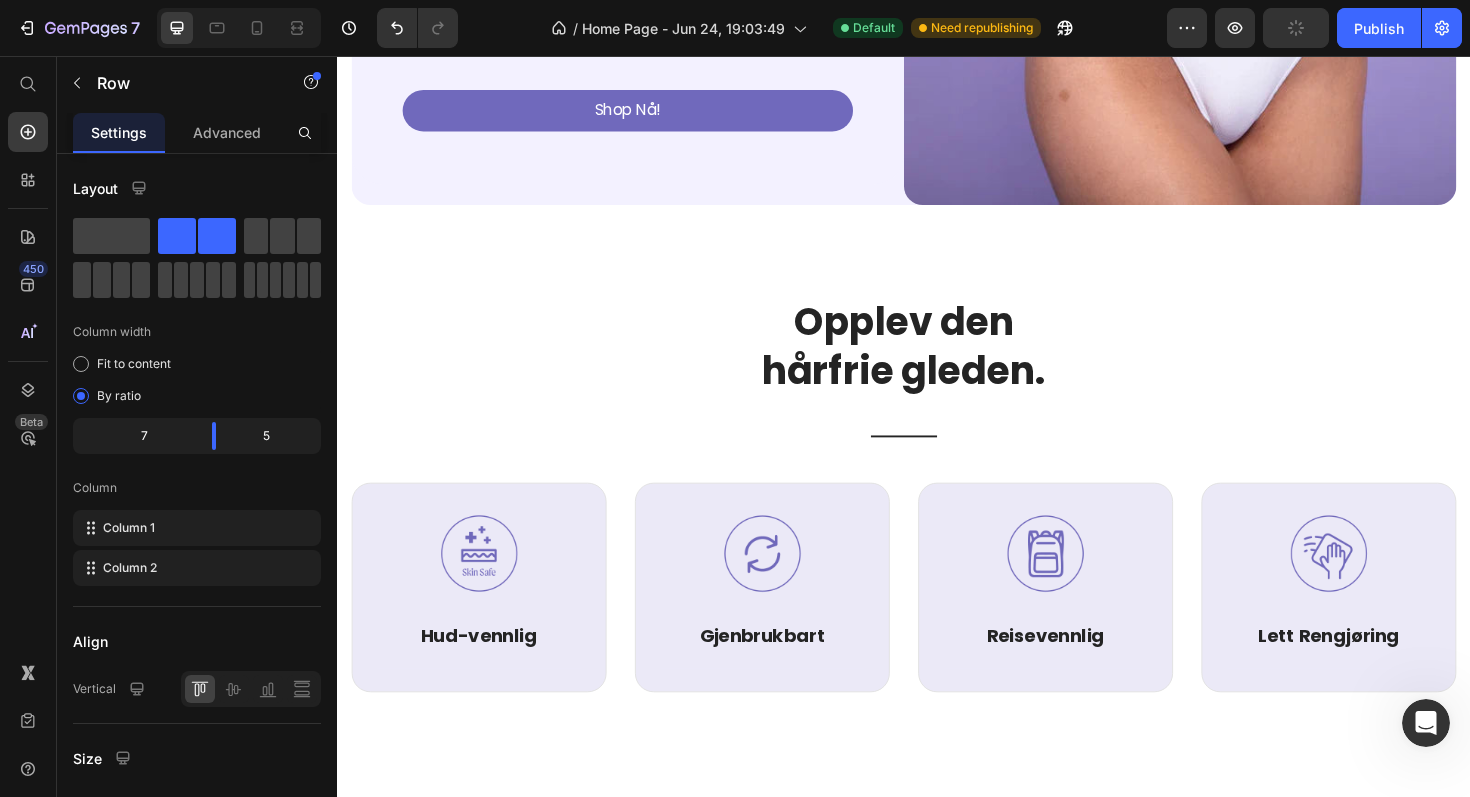scroll, scrollTop: 0, scrollLeft: 0, axis: both 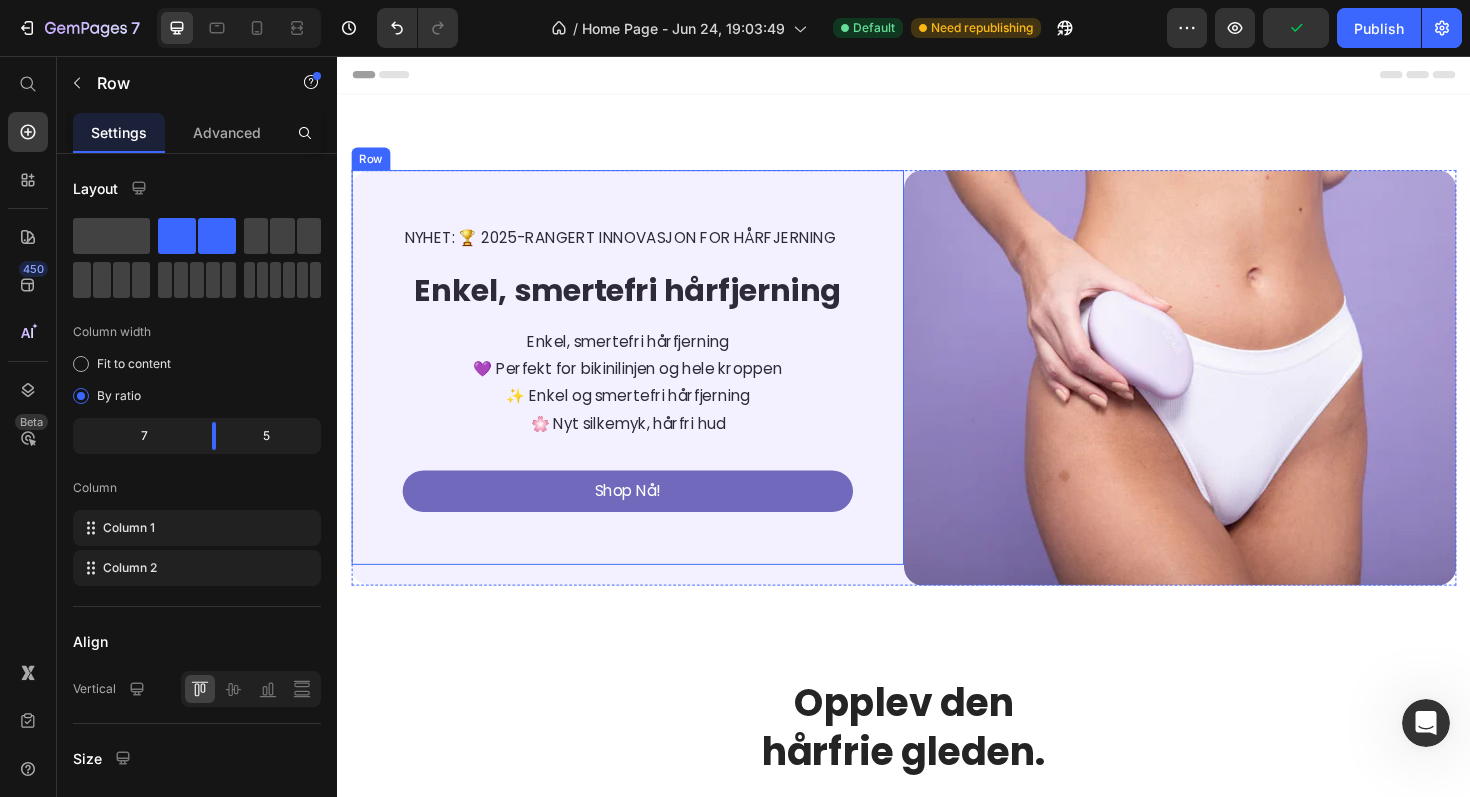 click on "NYHET: 🏆 2025-RANGERT INNOVASJON FOR HÅRFJERNING Text Block Enkel, smertefri hårfjerning Heading Enkel, smertefri hårfjerning 💜 Perfekt for bikinilinjen og hele kroppen ✨ Enkel og smertefri hårfjerning 🌸 Nyt silkemyk, hårfri hud Text block Shop Nå! Button Row" at bounding box center [644, 386] 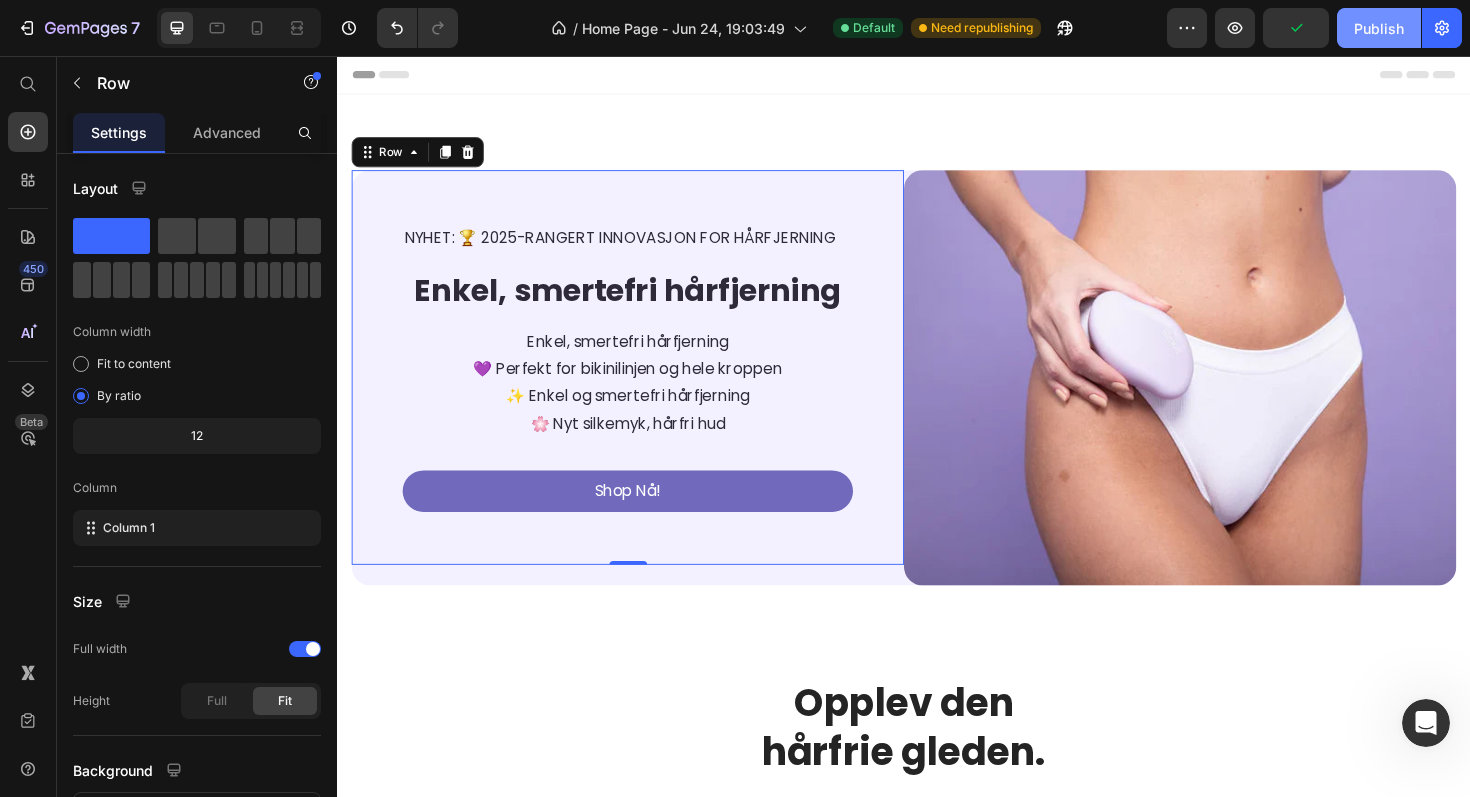 click on "Publish" 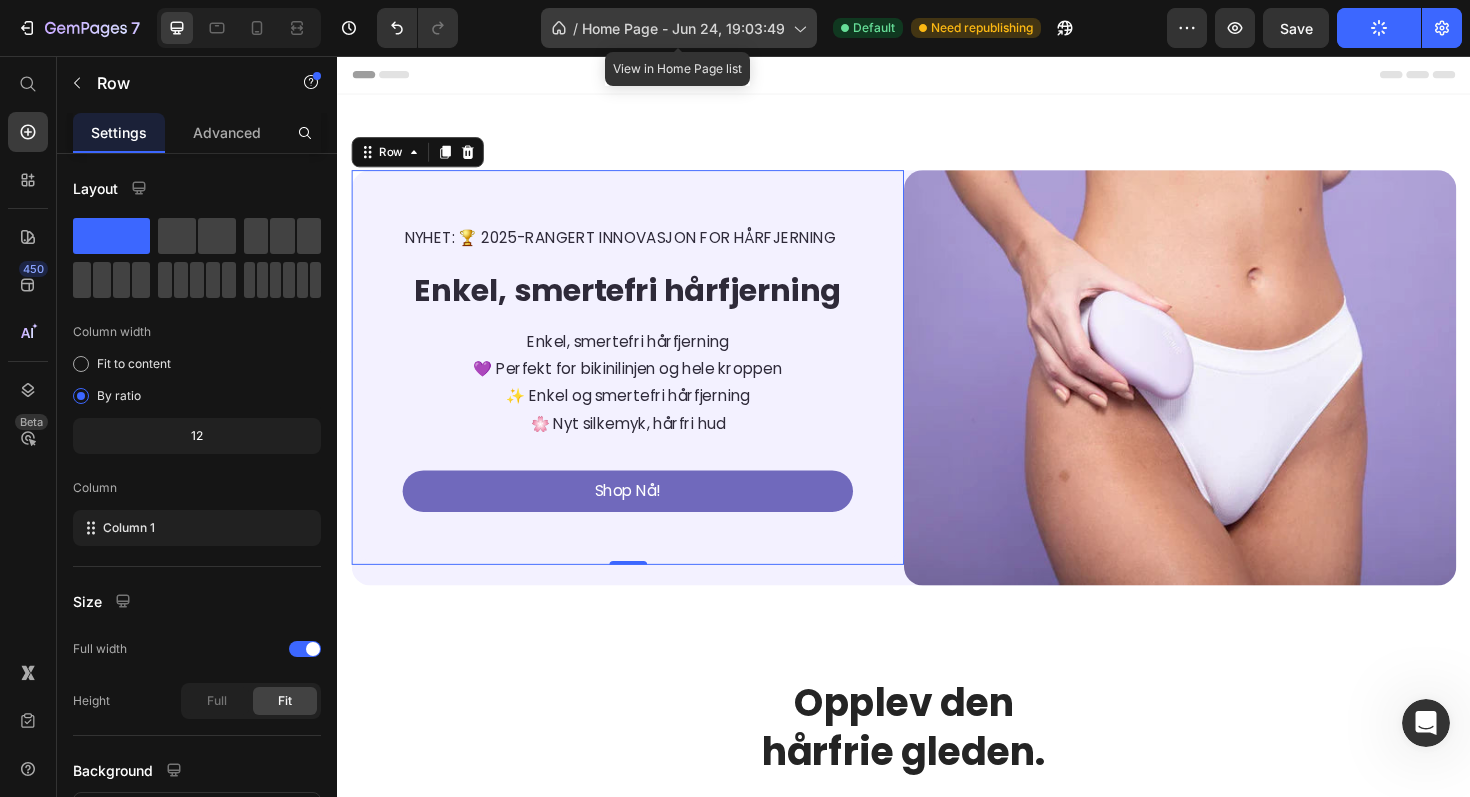 click on "/  Home Page - Jun 24, 19:03:49" 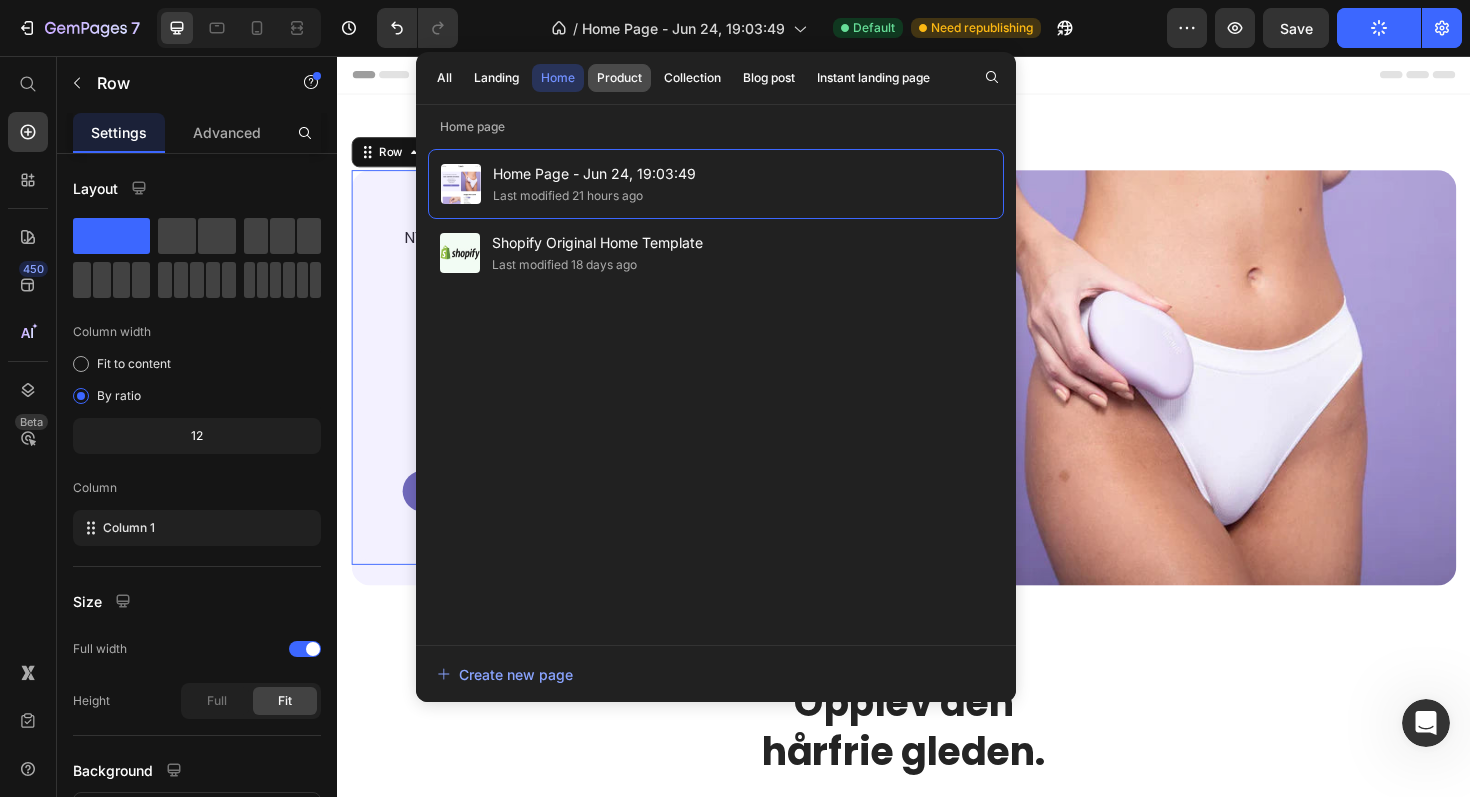 click on "Product" at bounding box center (619, 78) 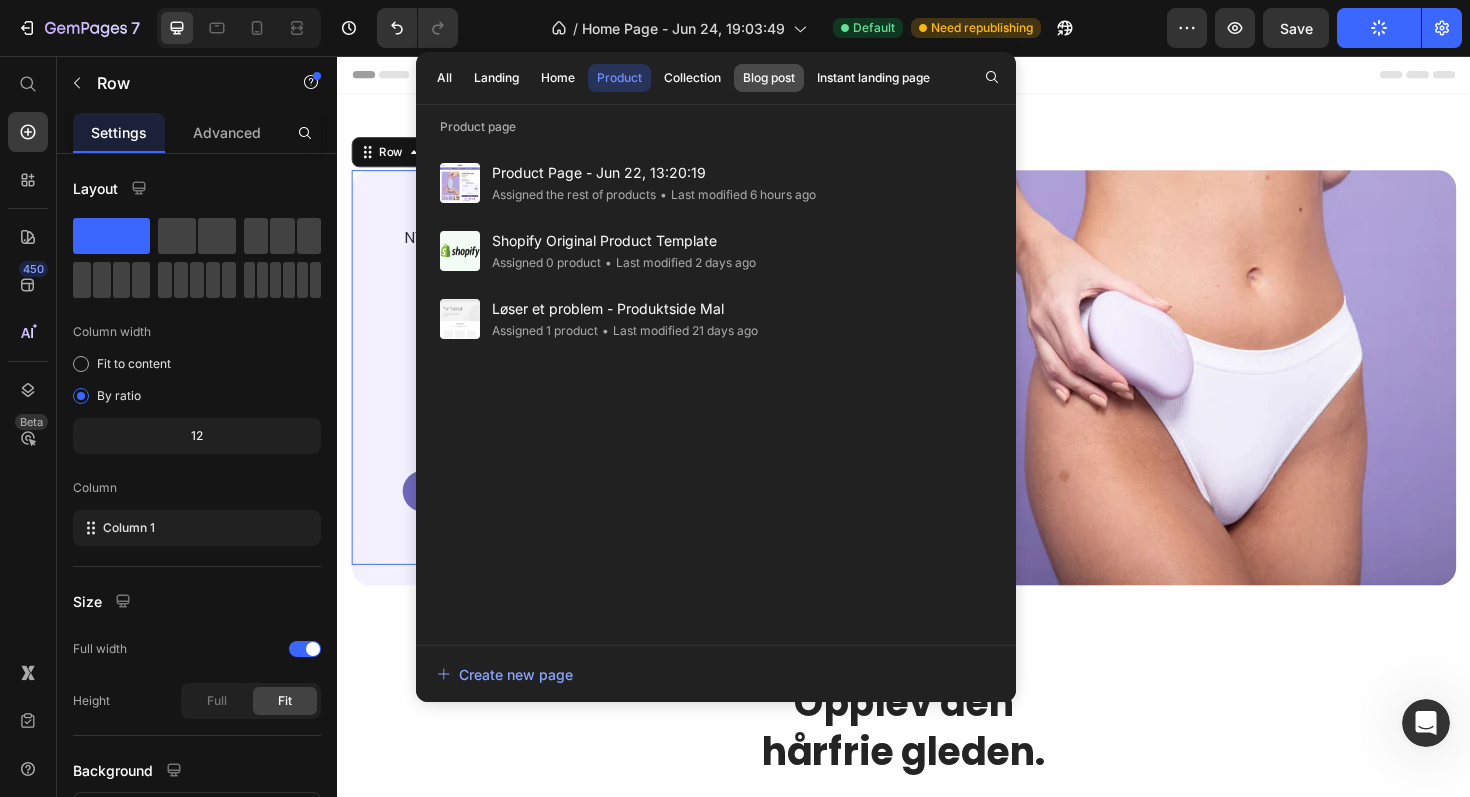 click on "Blog post" at bounding box center [769, 78] 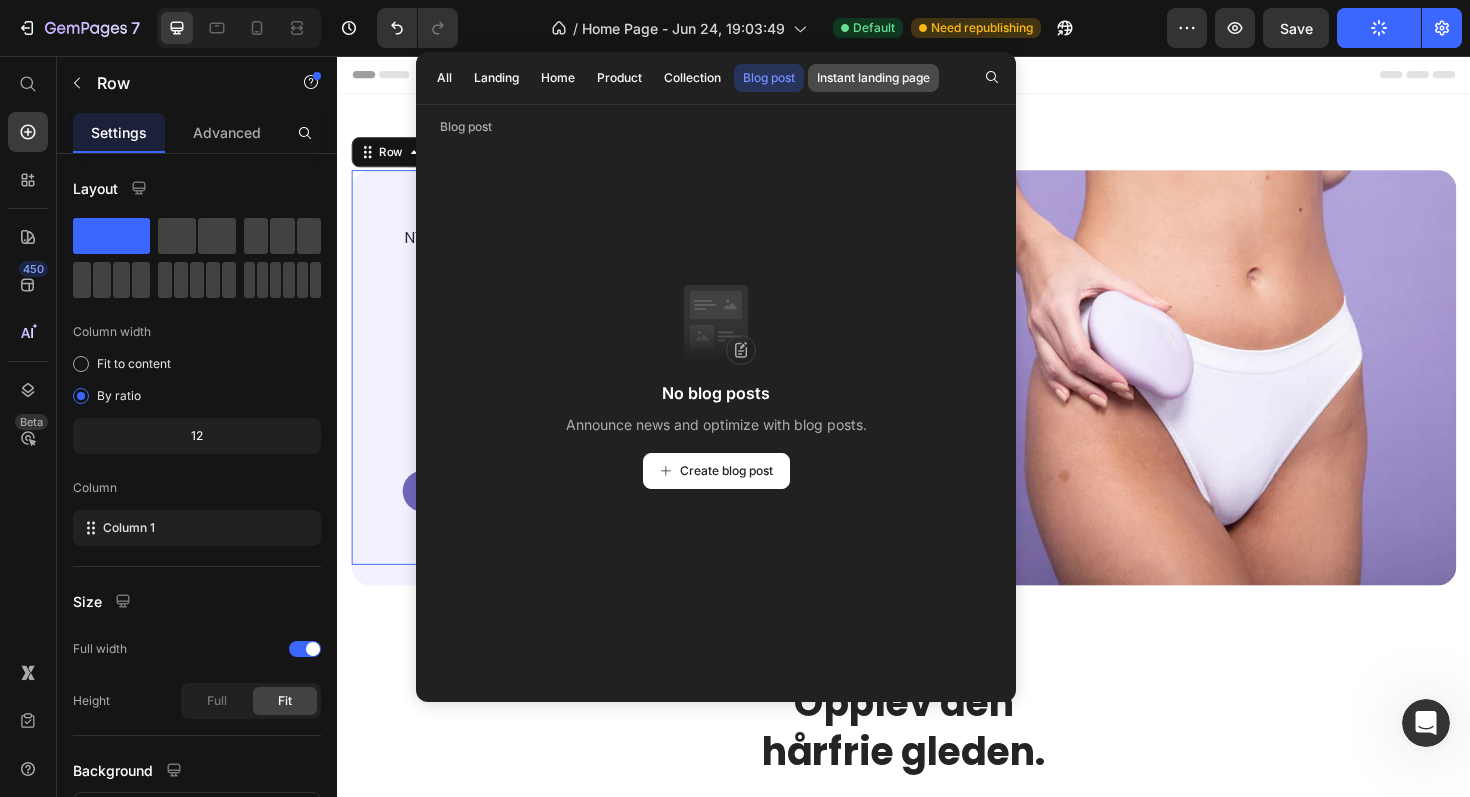 click on "Instant landing page" 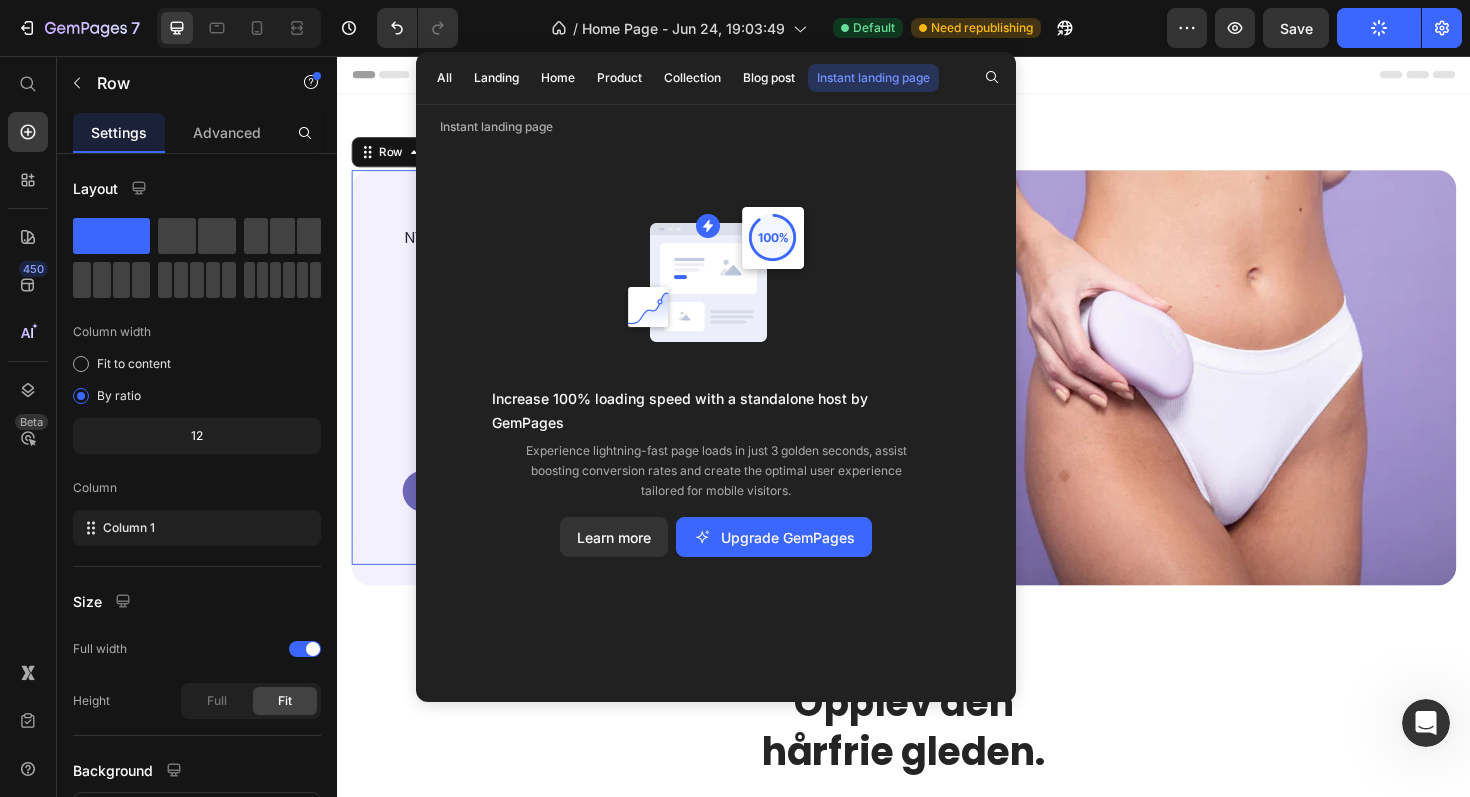 click on "All Landing Home Product Collection Blog post Instant landing page" at bounding box center (683, 78) 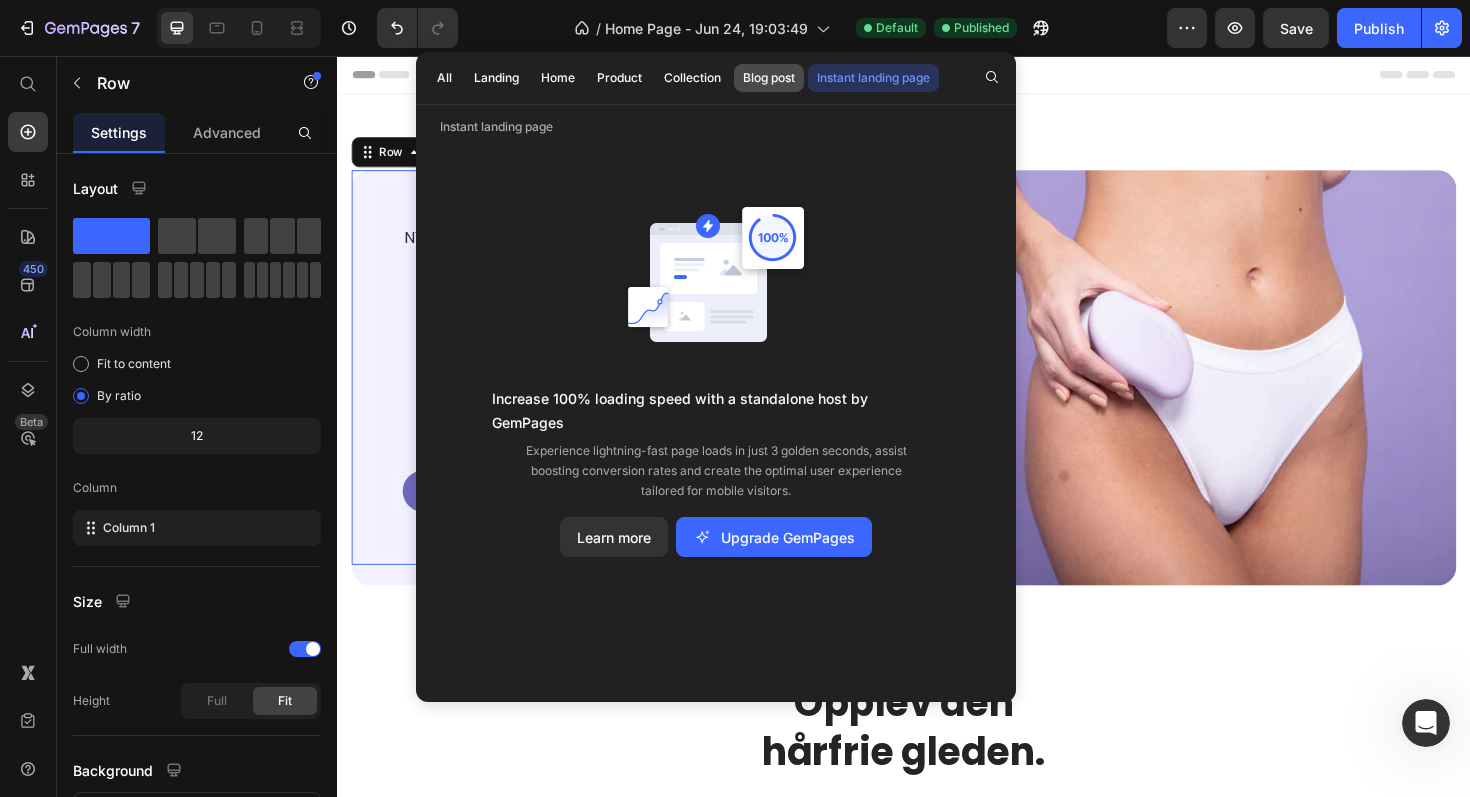 click on "Blog post" at bounding box center [769, 78] 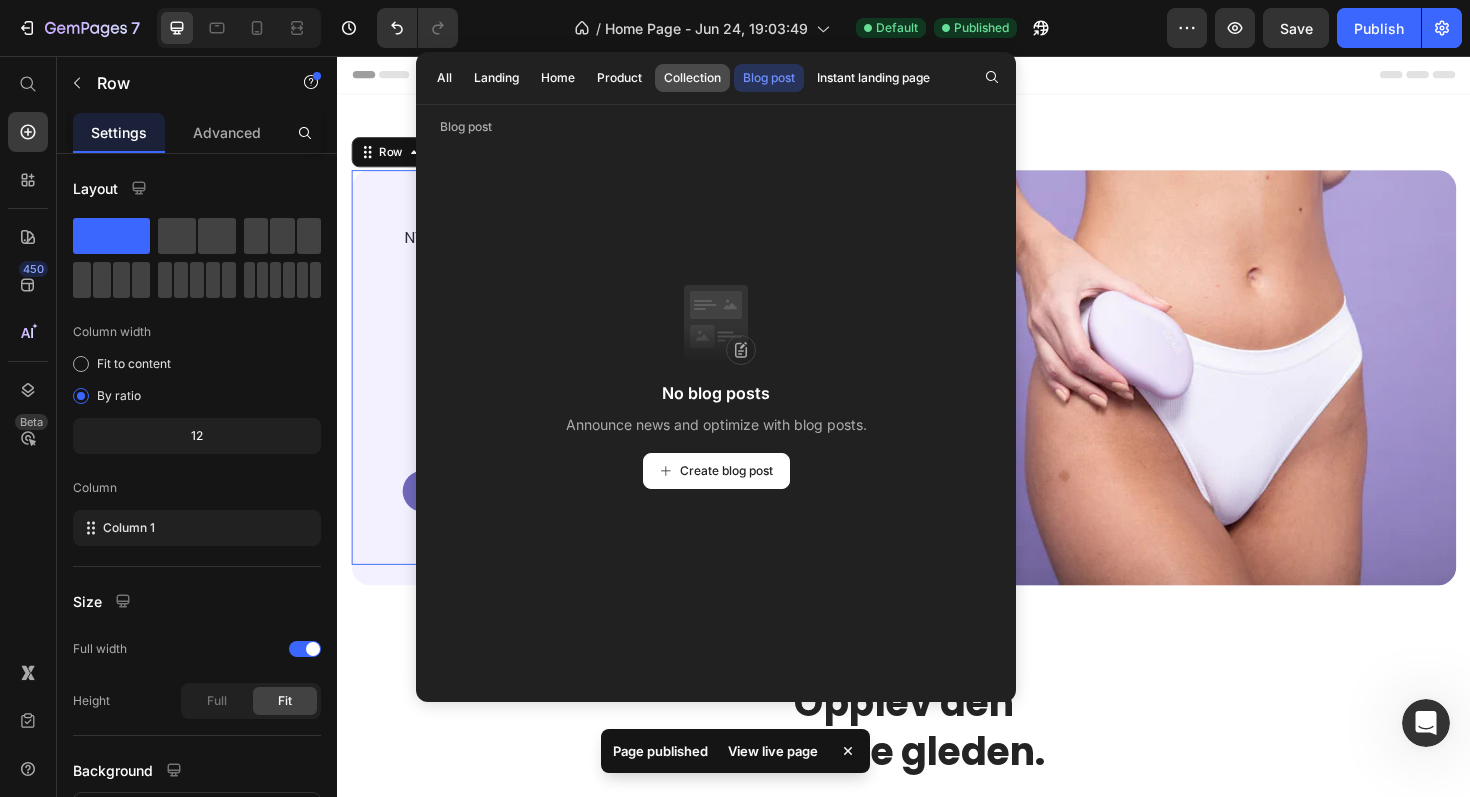 click on "Collection" 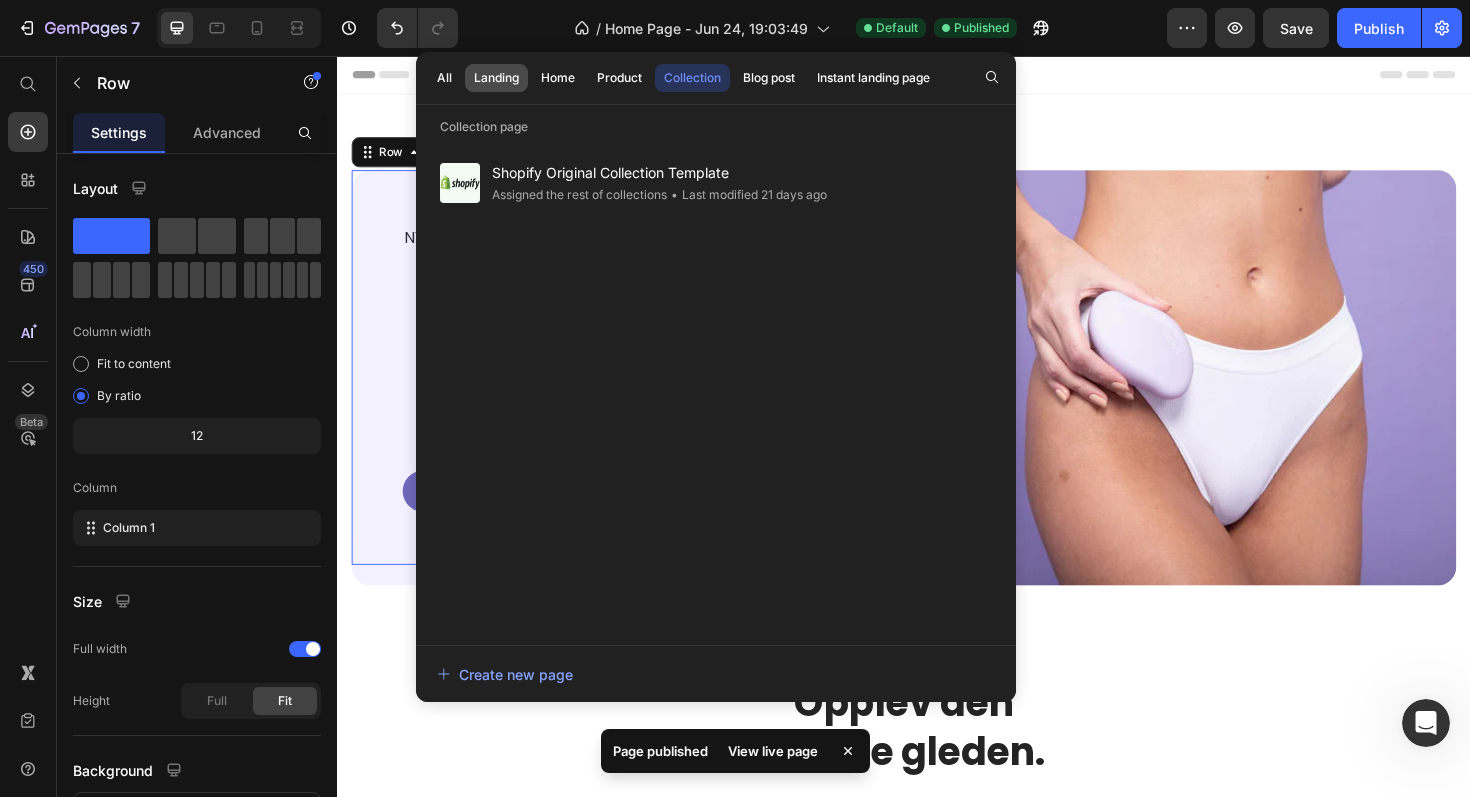 click on "Landing" at bounding box center (496, 78) 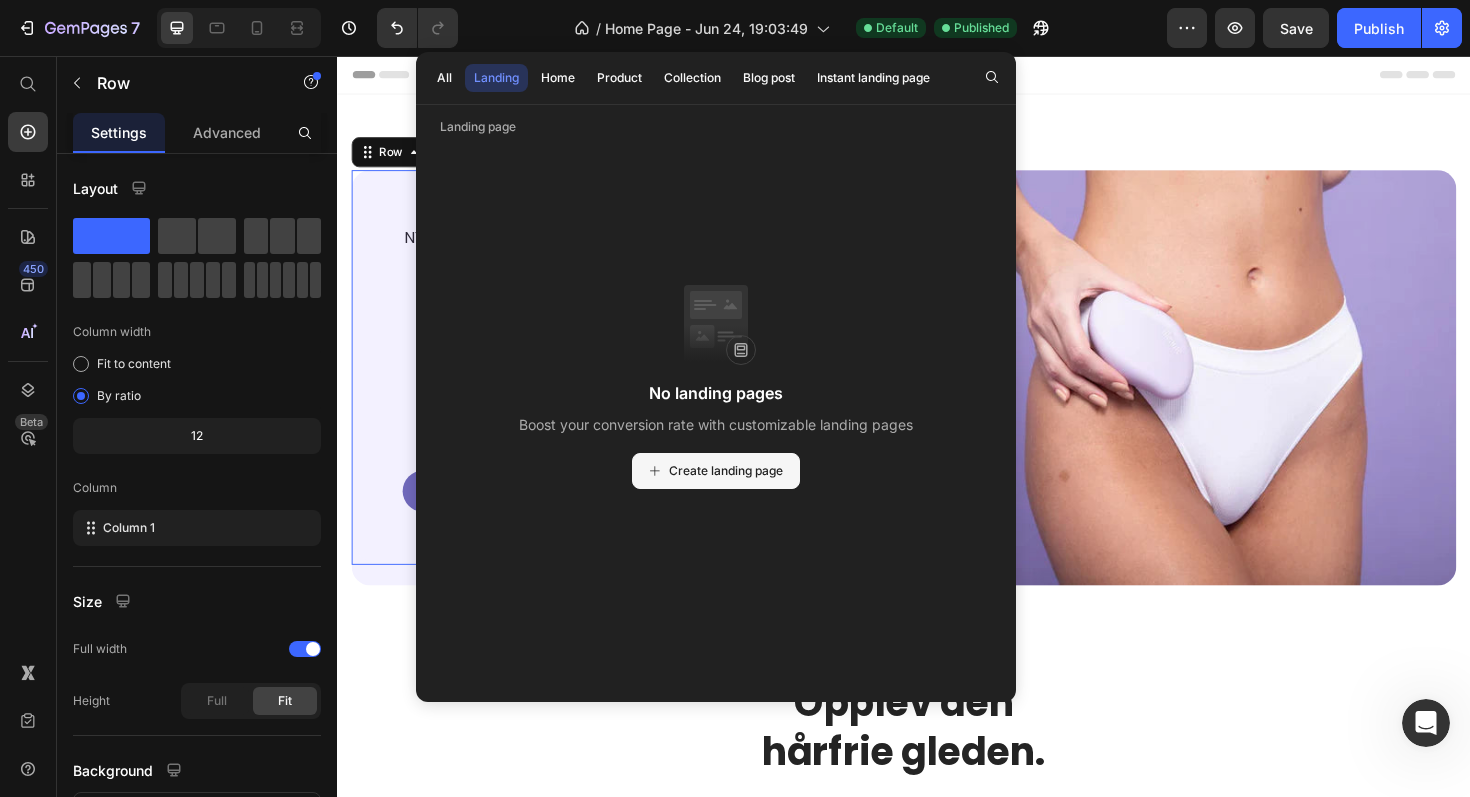 click on "Create landing page" 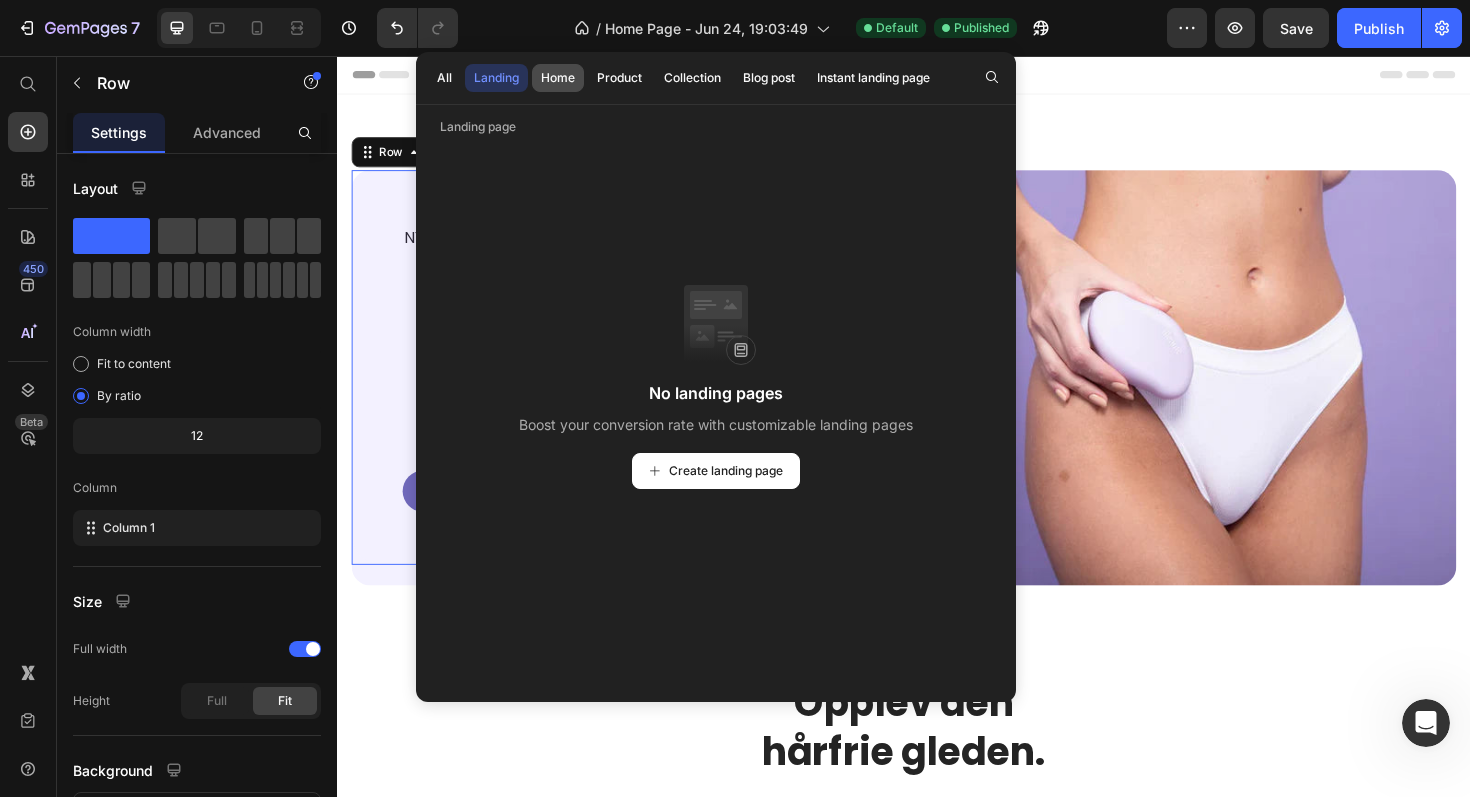 click on "Home" at bounding box center (558, 78) 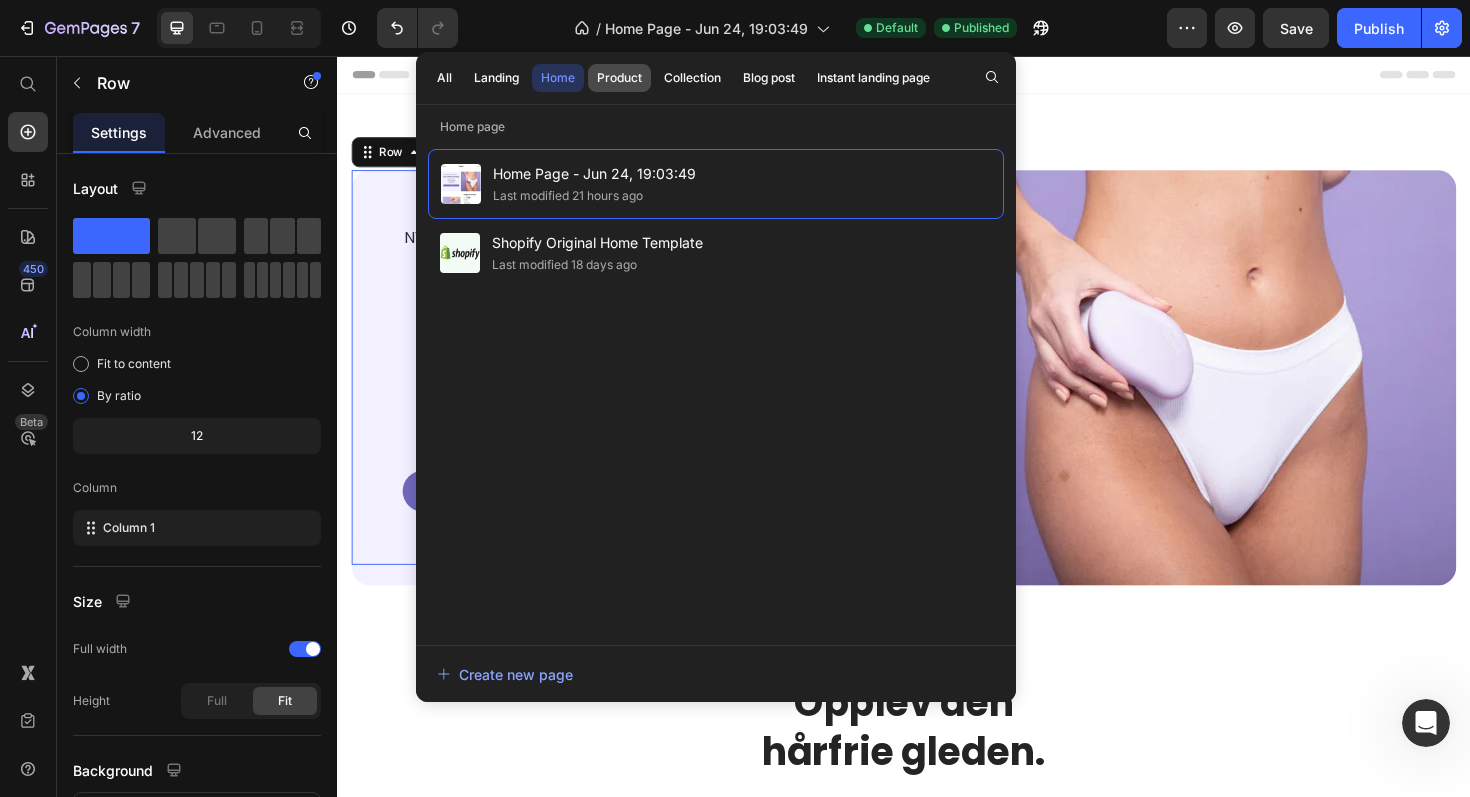 click on "Product" at bounding box center [619, 78] 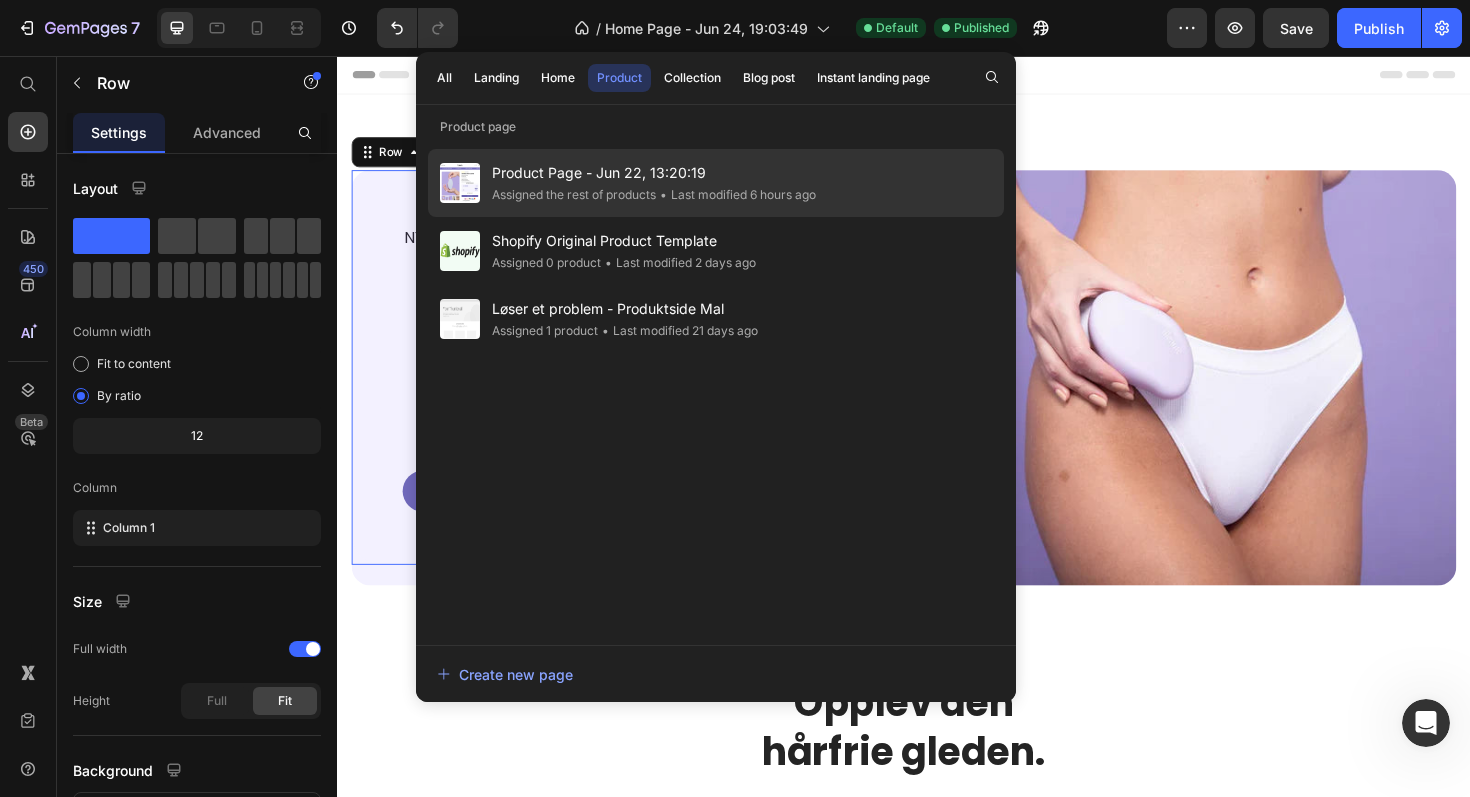 click on "Assigned the rest of products" 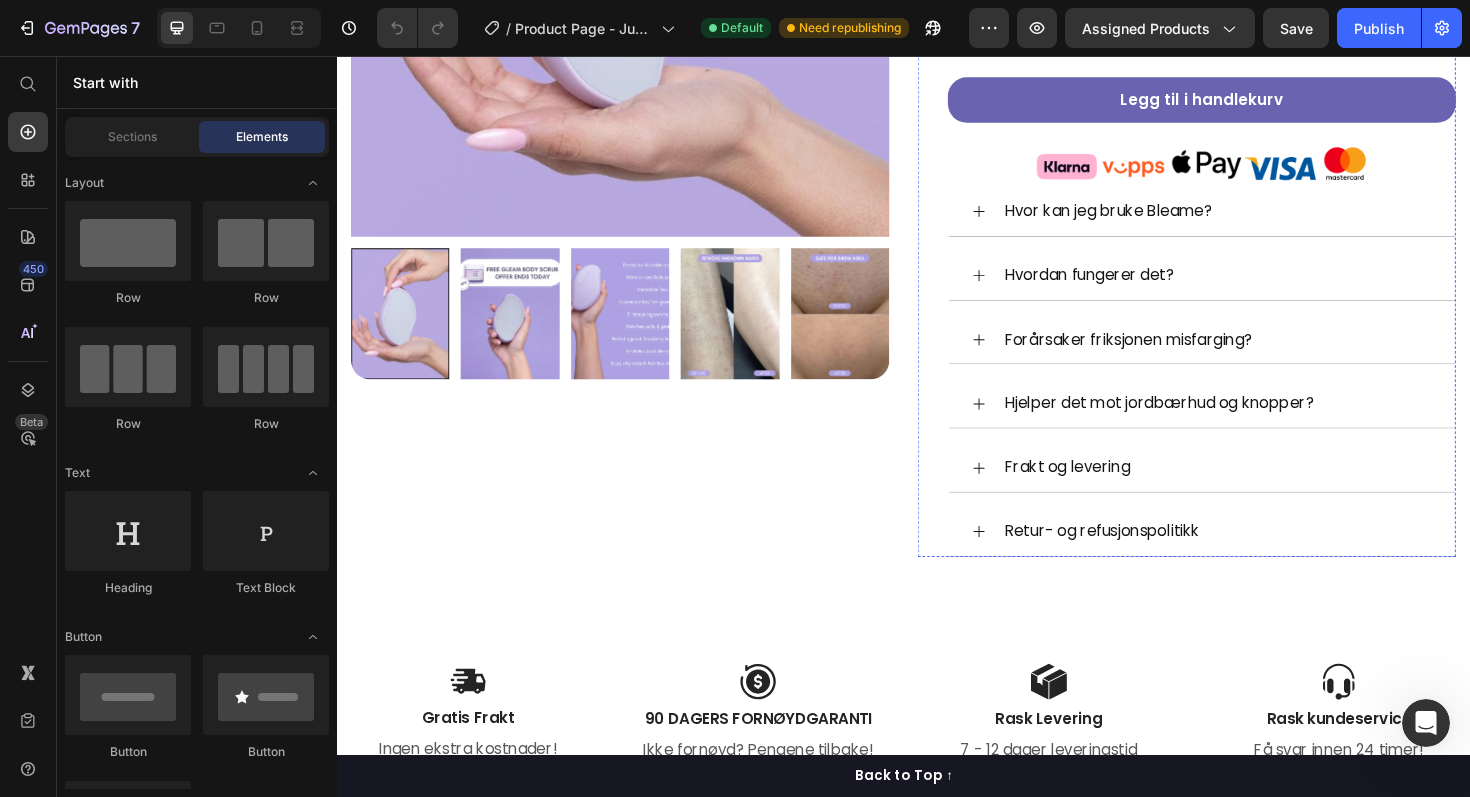 scroll, scrollTop: 527, scrollLeft: 0, axis: vertical 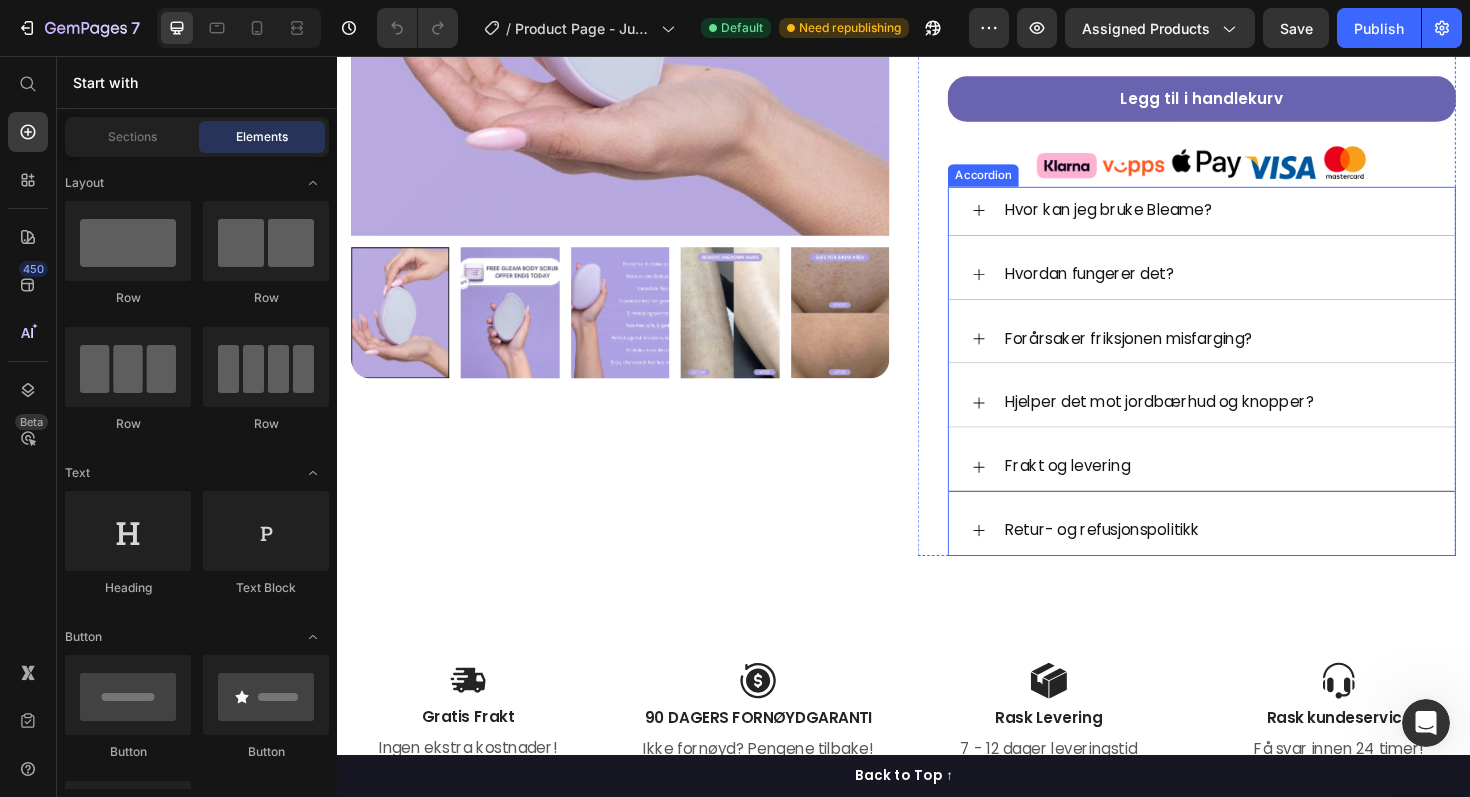 click on "Frakt og levering" at bounding box center [1253, 492] 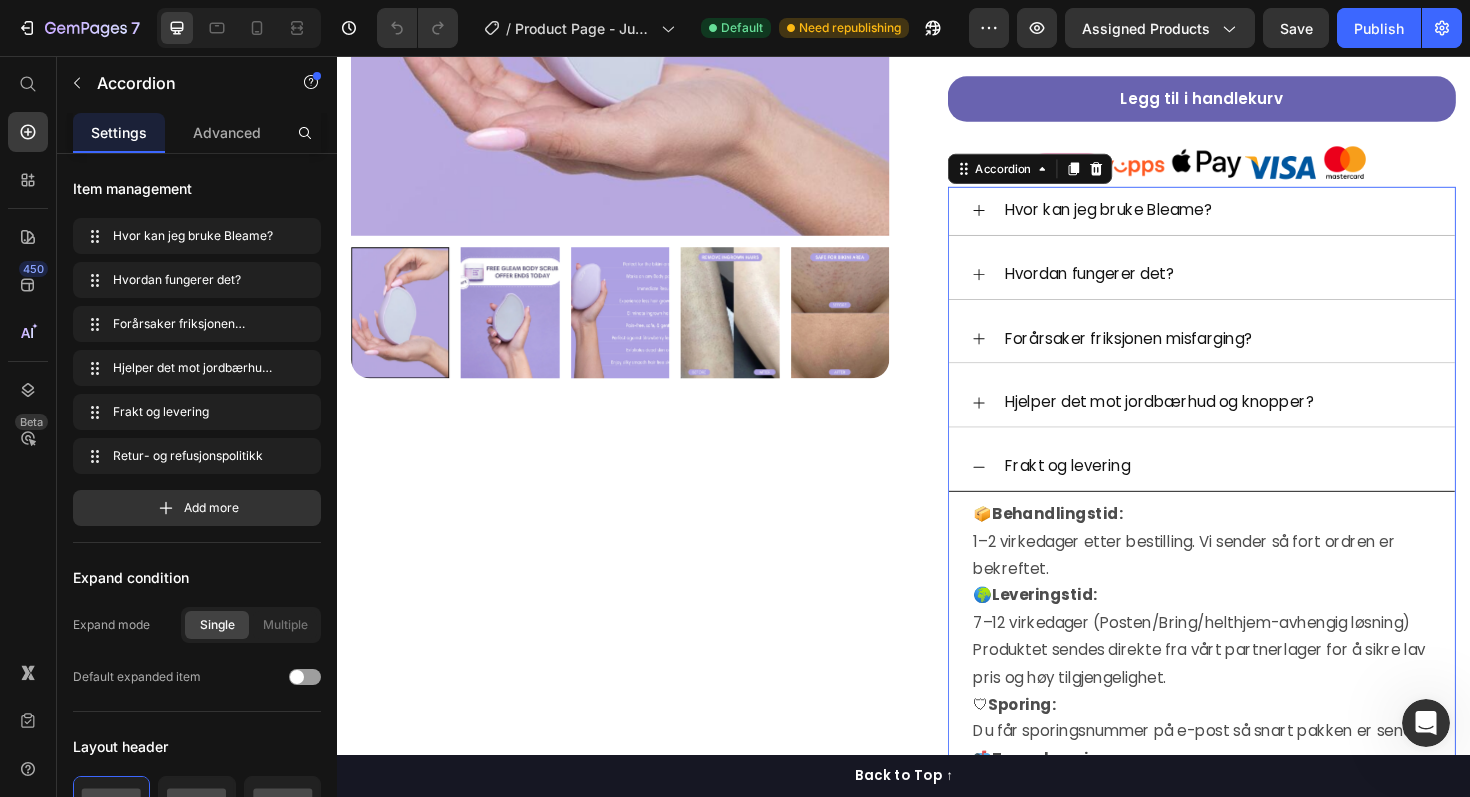 click on "Frakt og levering" at bounding box center (1253, 492) 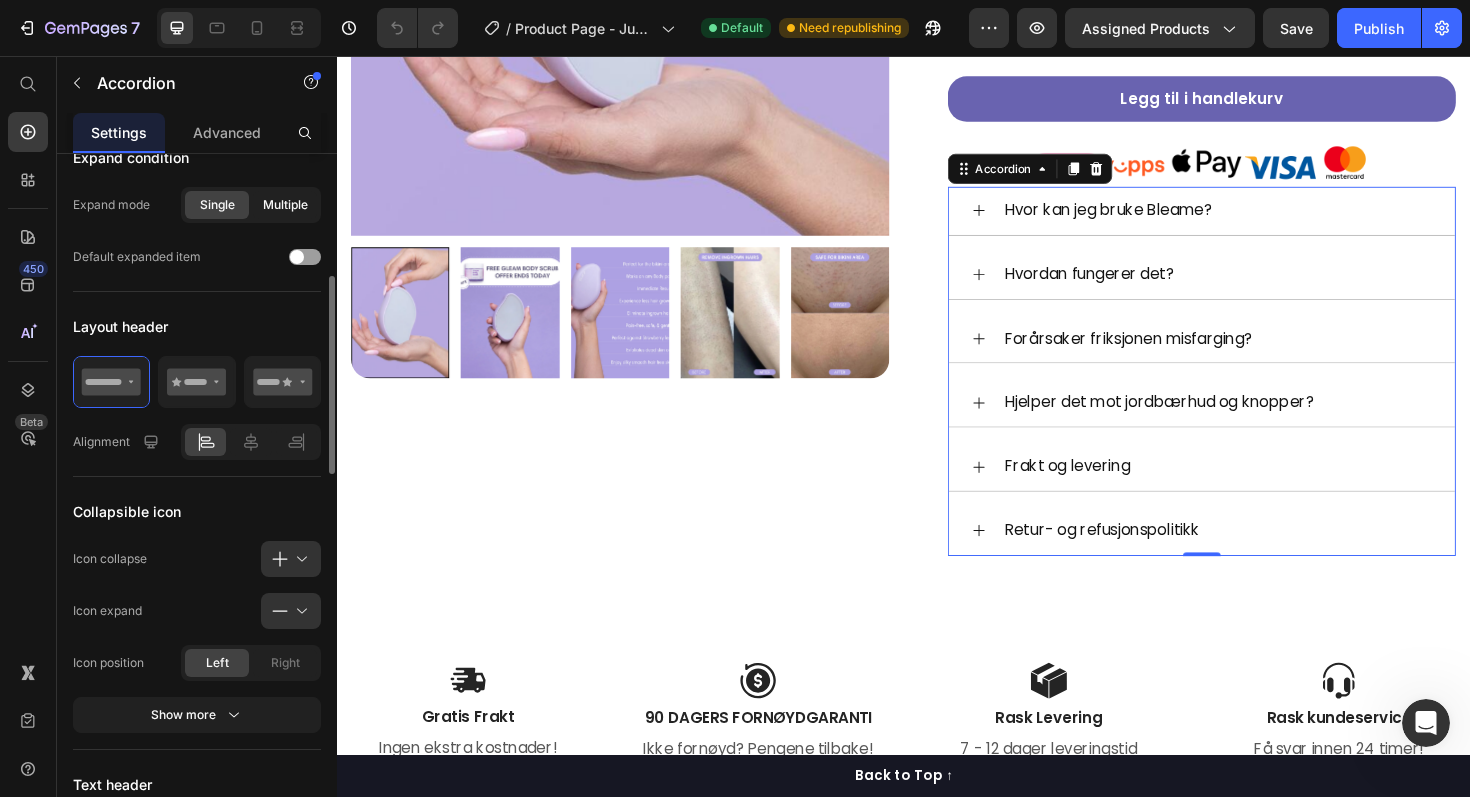 scroll, scrollTop: 435, scrollLeft: 0, axis: vertical 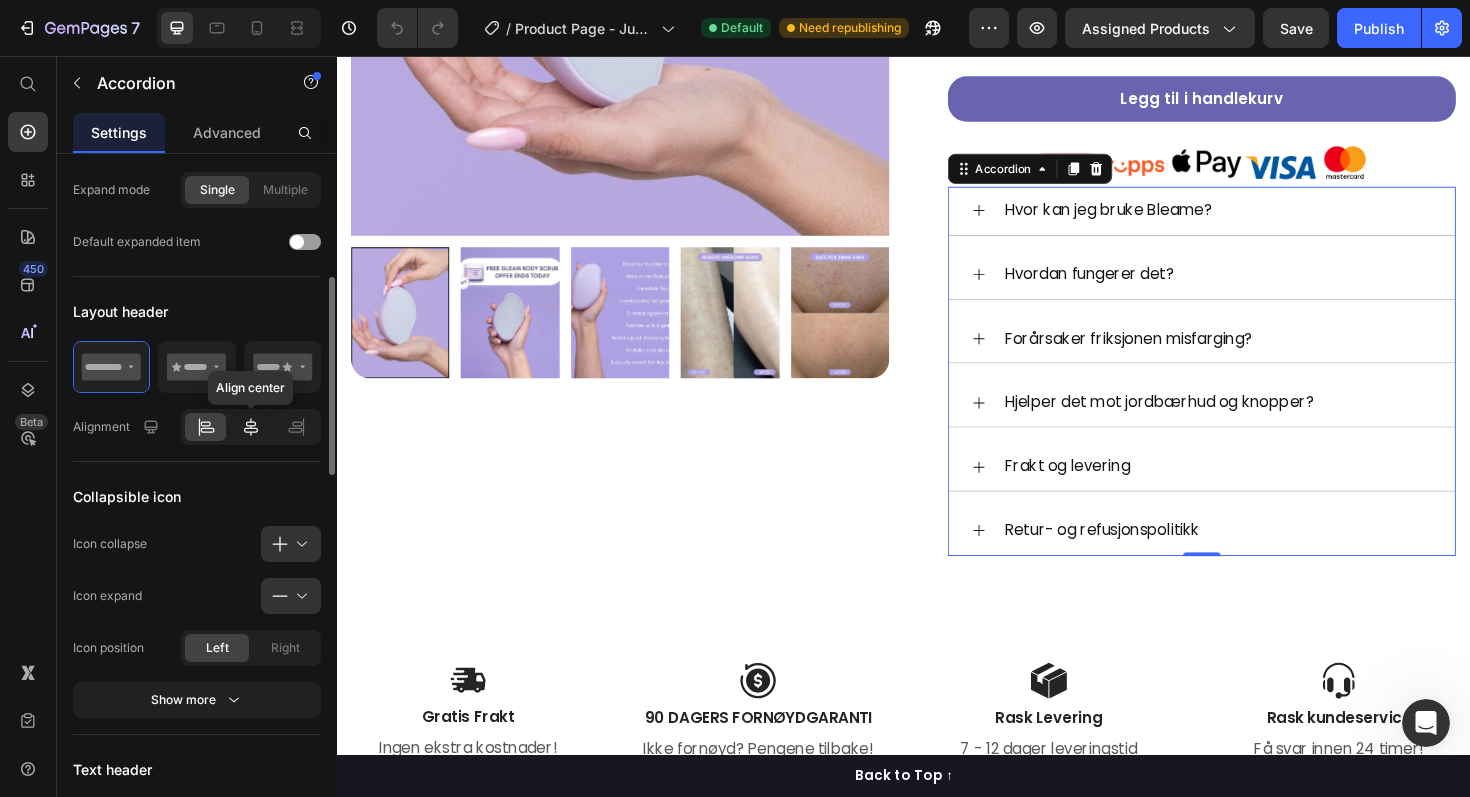 click 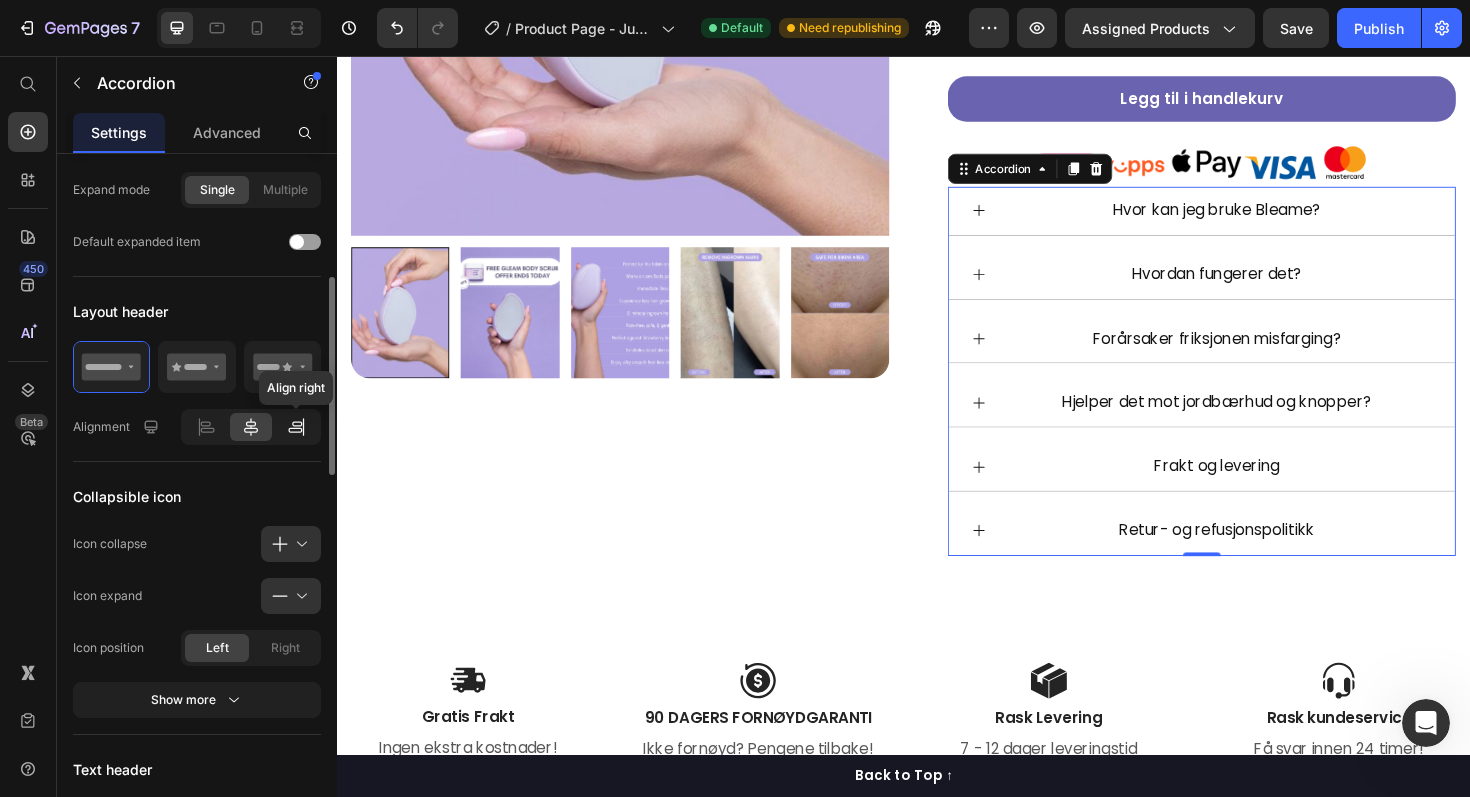 click 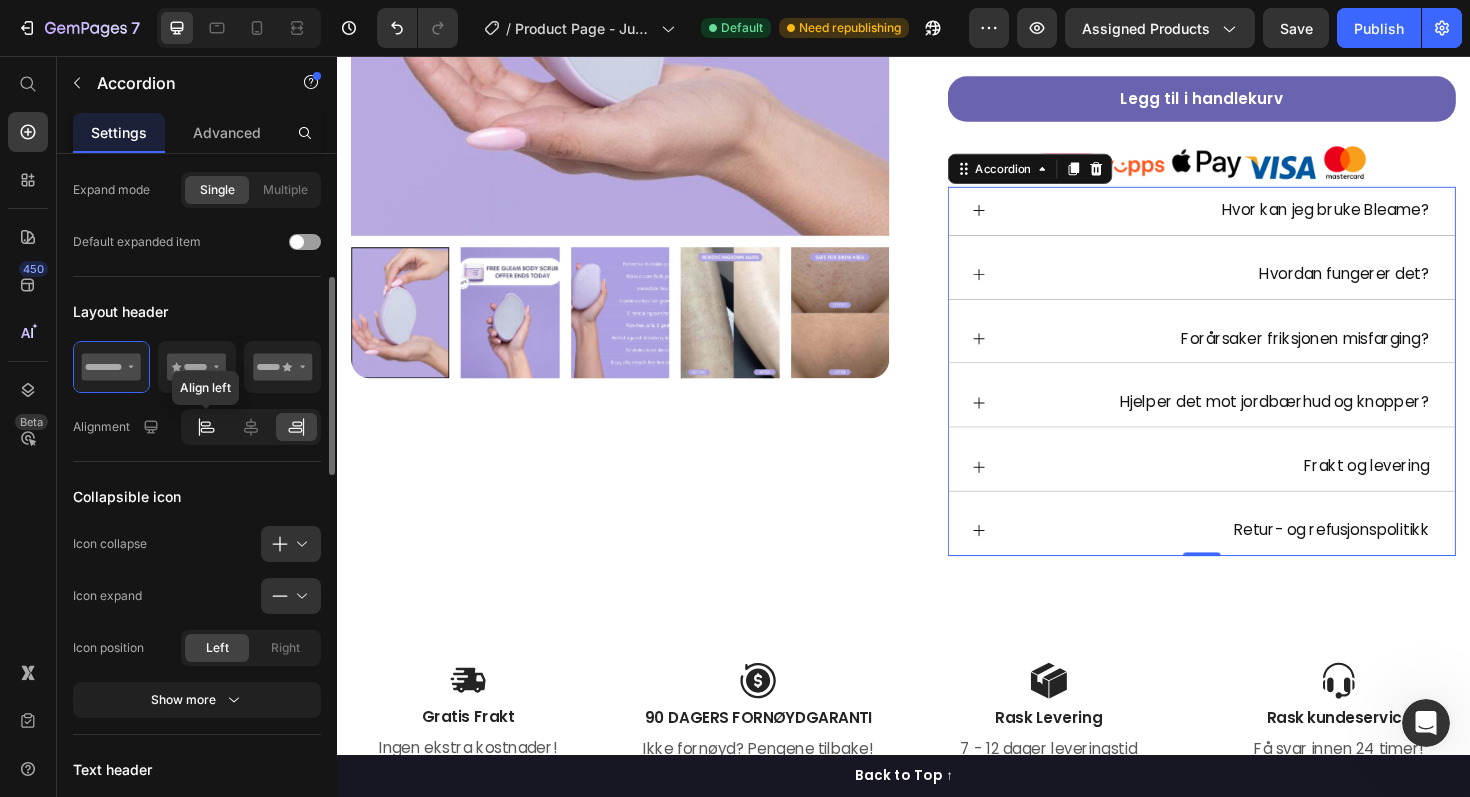 click 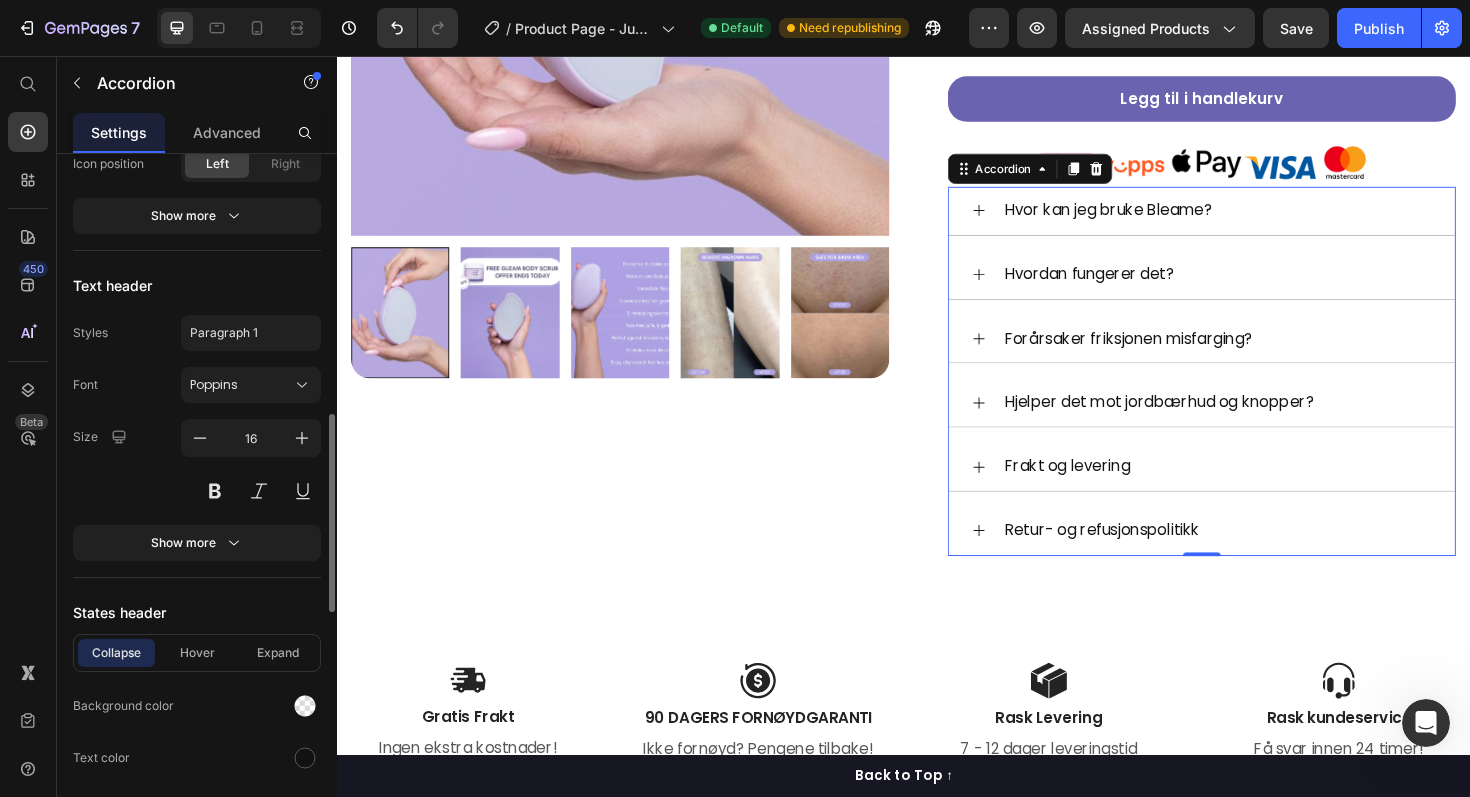 scroll, scrollTop: 925, scrollLeft: 0, axis: vertical 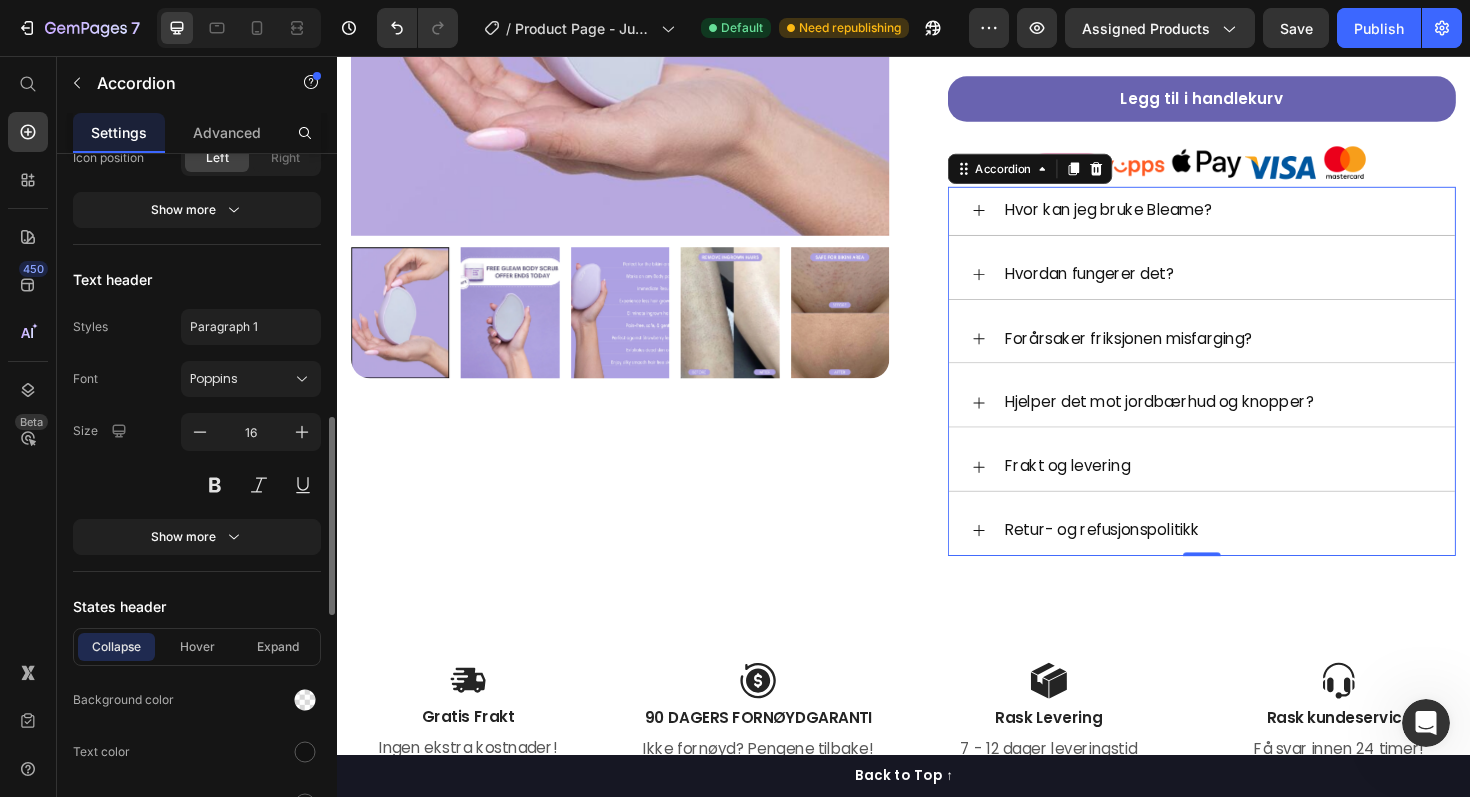 click on "Show more" at bounding box center (197, 537) 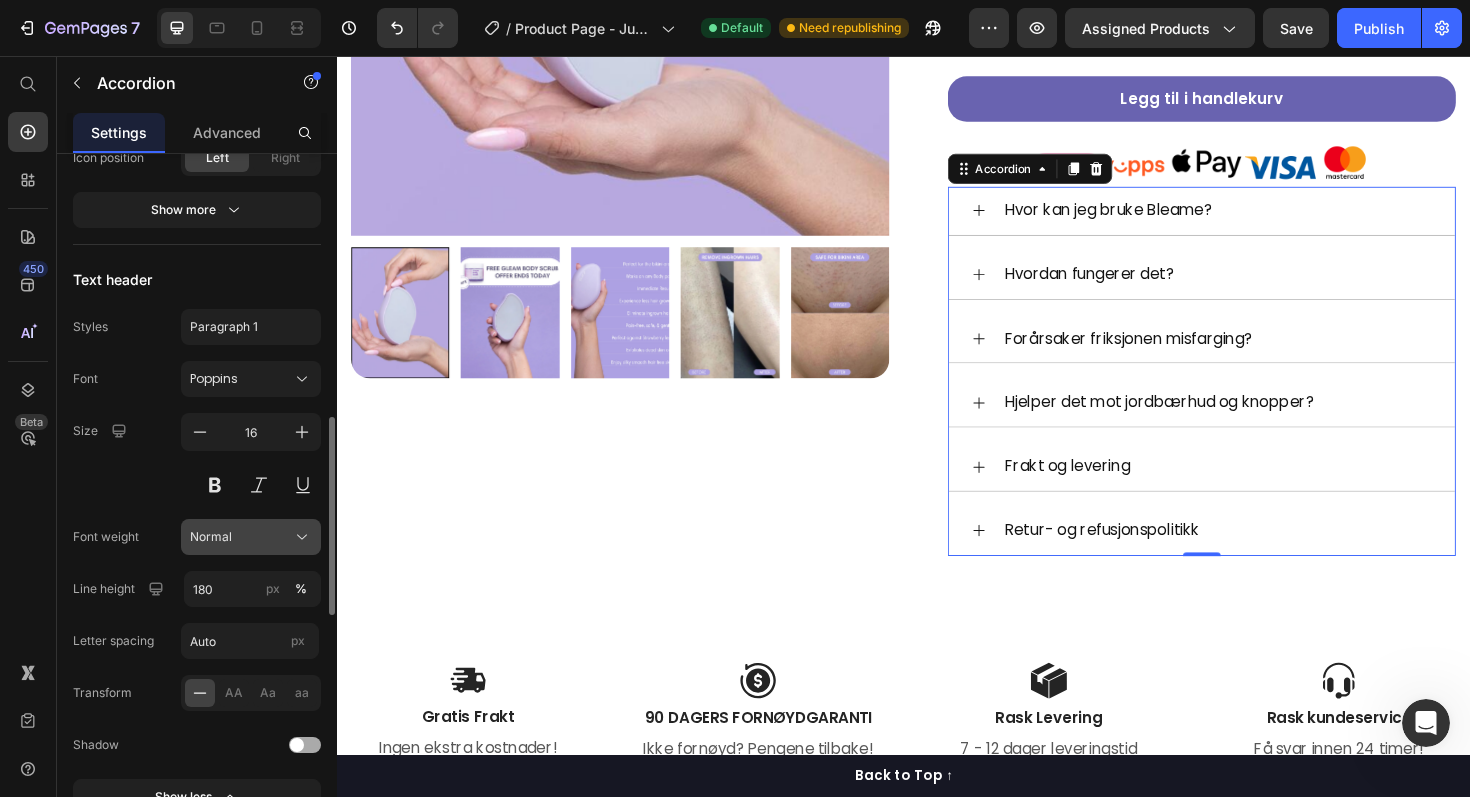 click on "Normal" 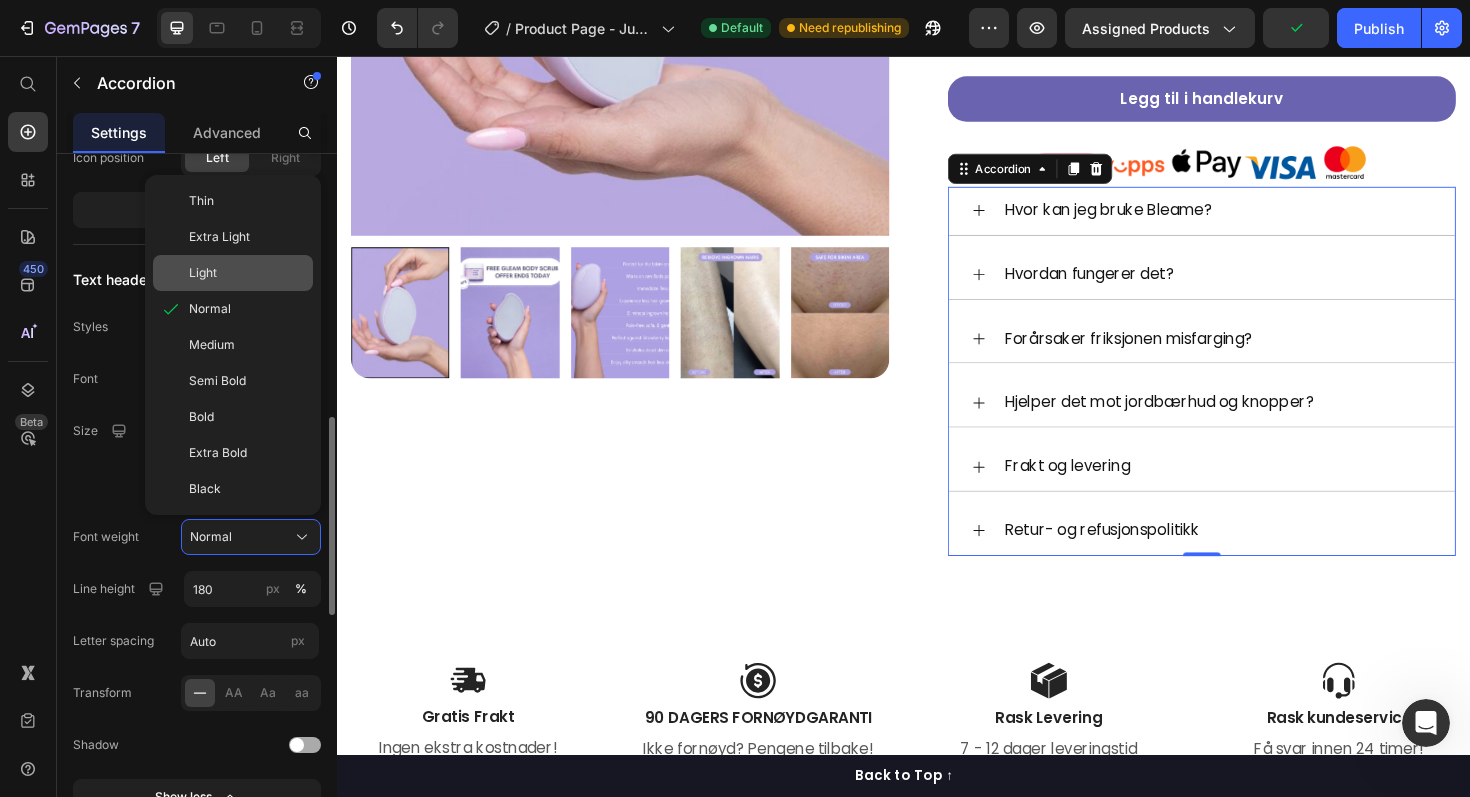 click on "Light" at bounding box center (247, 273) 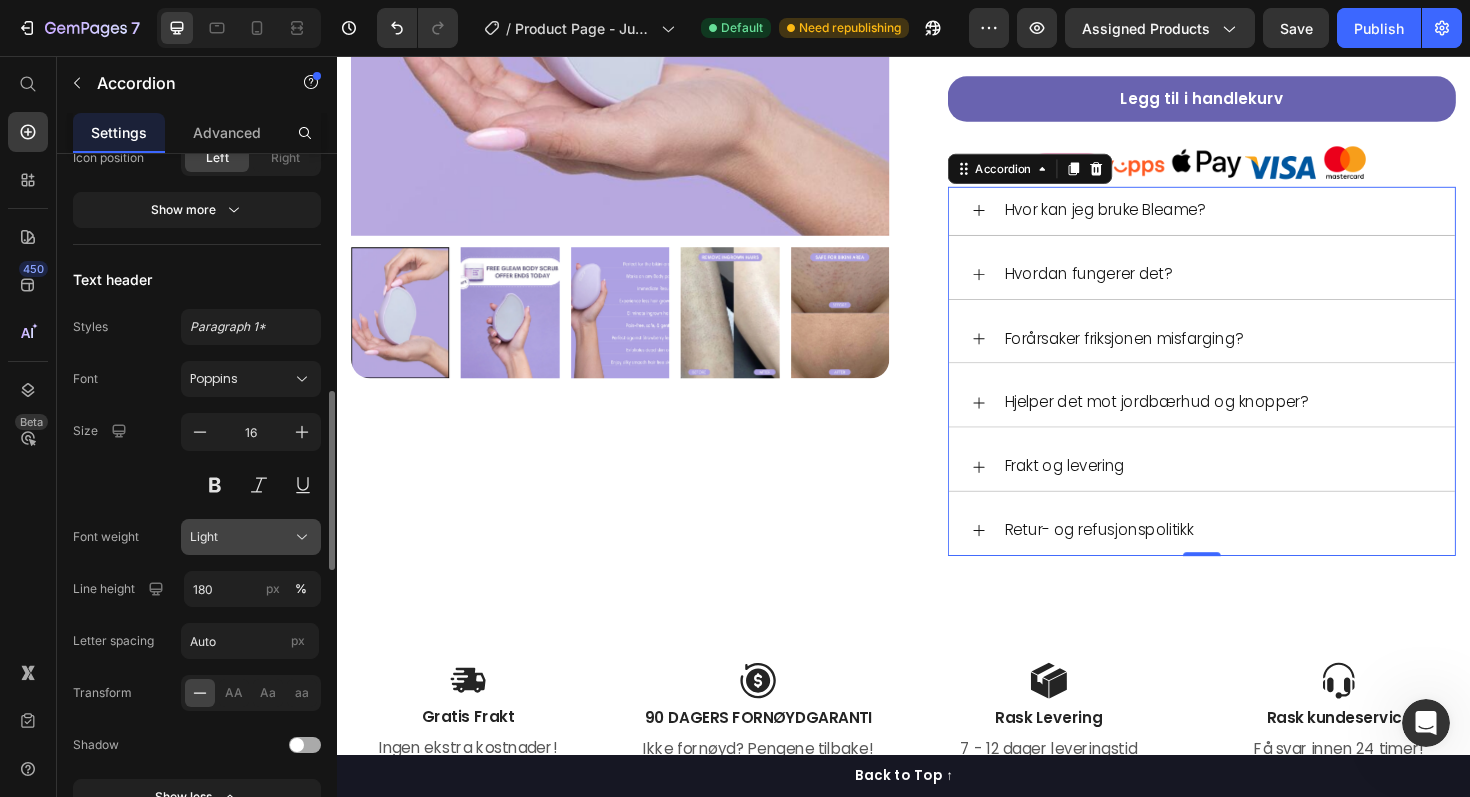 click on "Light" 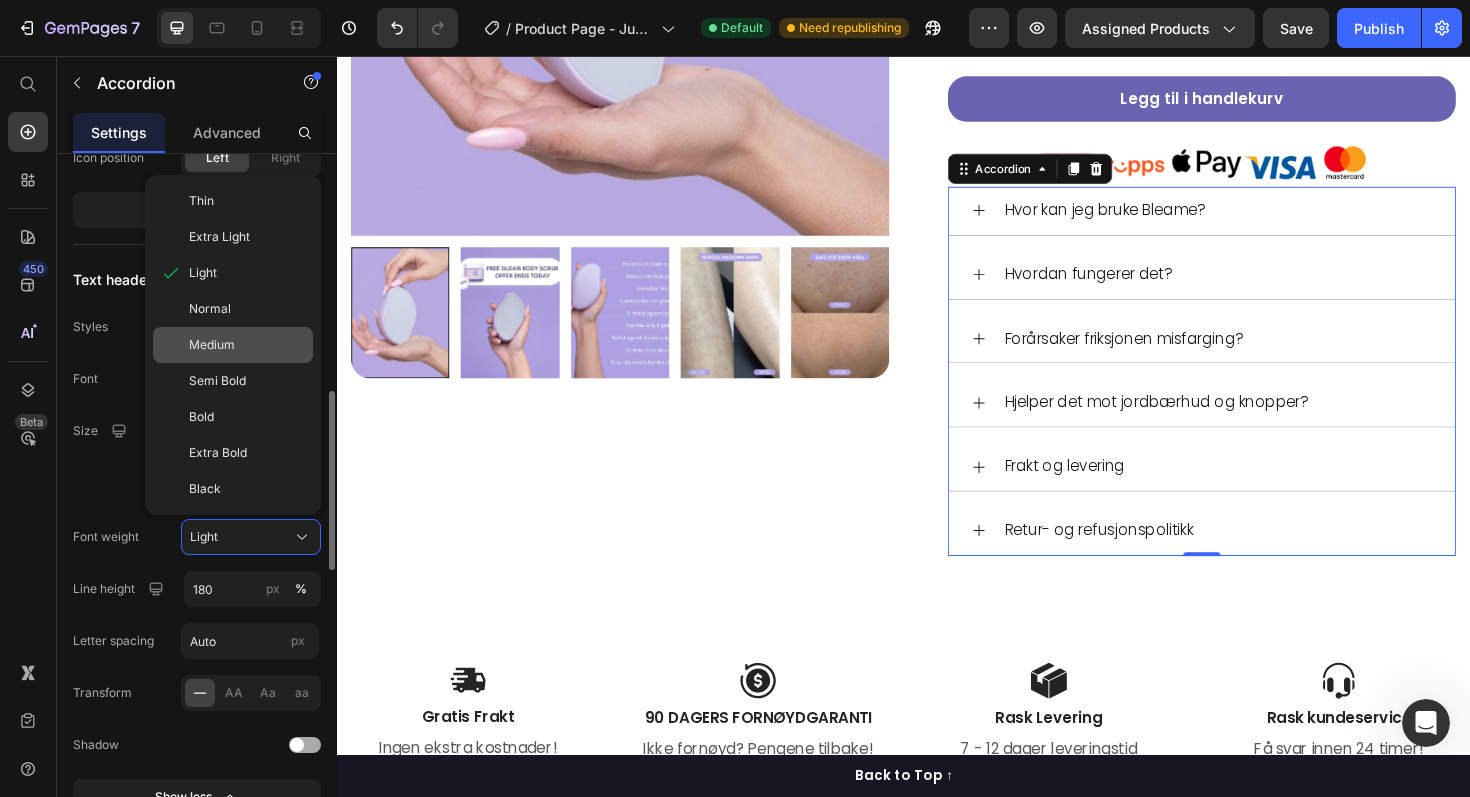 click on "Medium" at bounding box center (247, 345) 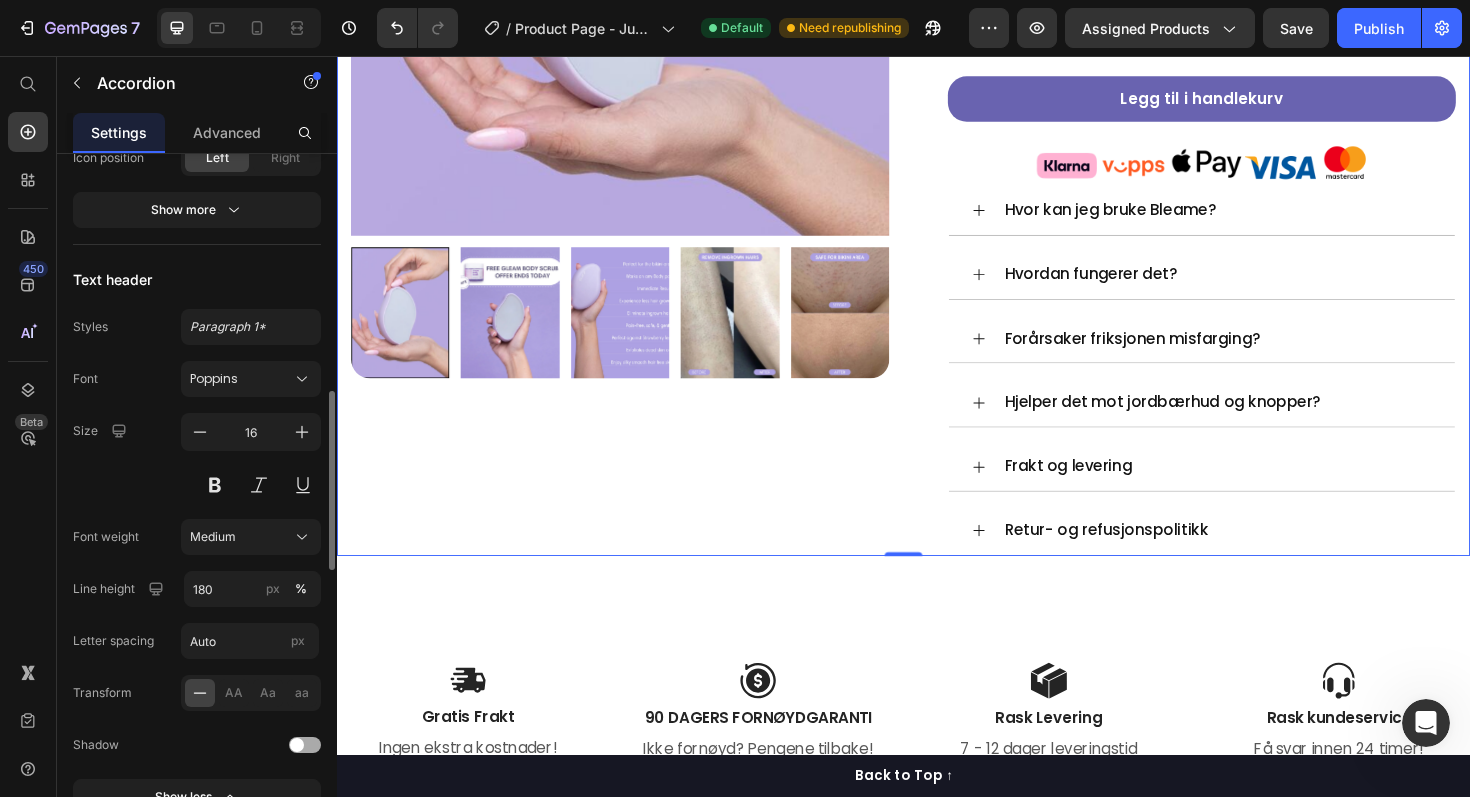 click on "Product Images Row Row" at bounding box center (637, 131) 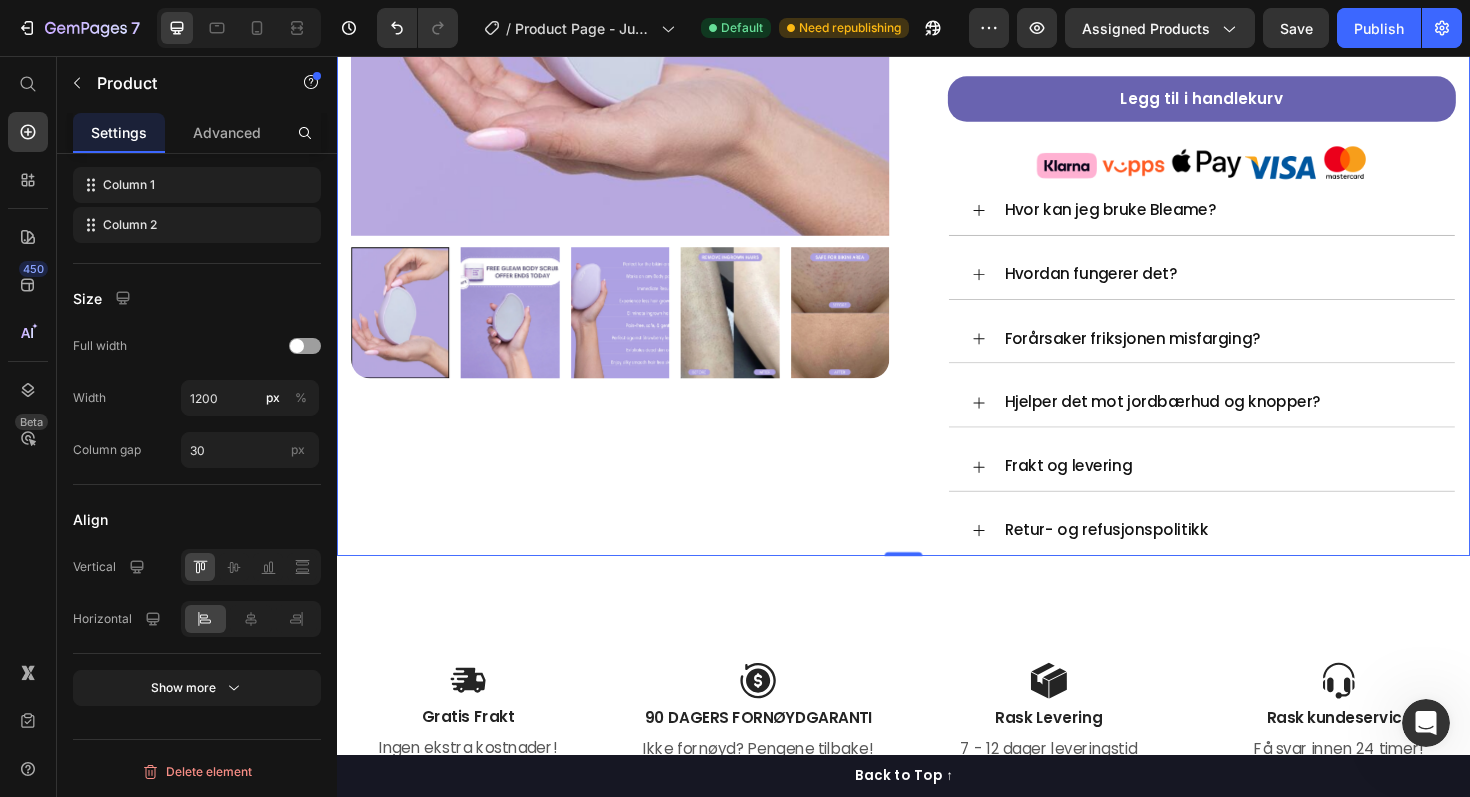 scroll, scrollTop: 0, scrollLeft: 0, axis: both 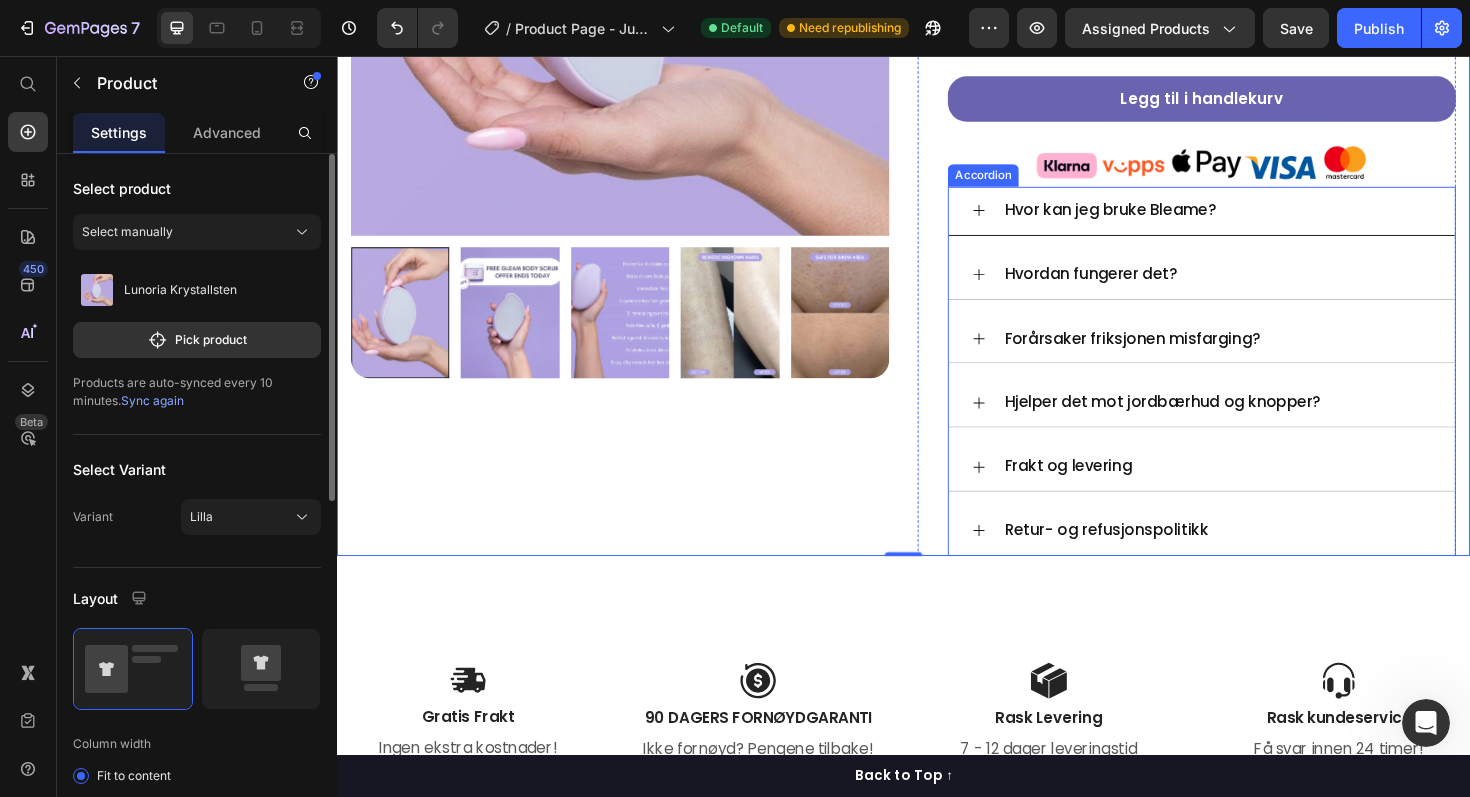 click on "Hvor kan jeg bruke Bleame?" at bounding box center (1253, 221) 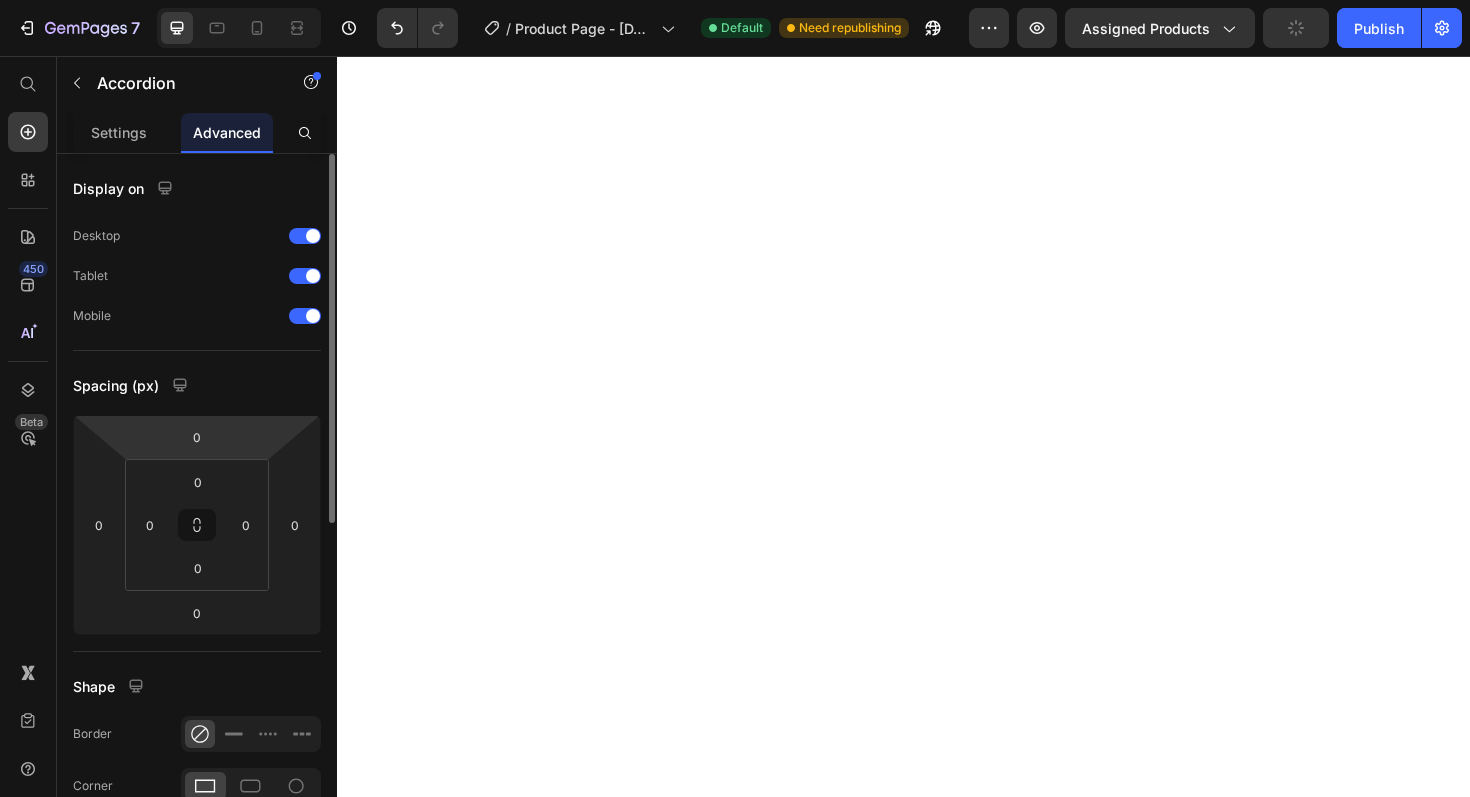 scroll, scrollTop: 0, scrollLeft: 0, axis: both 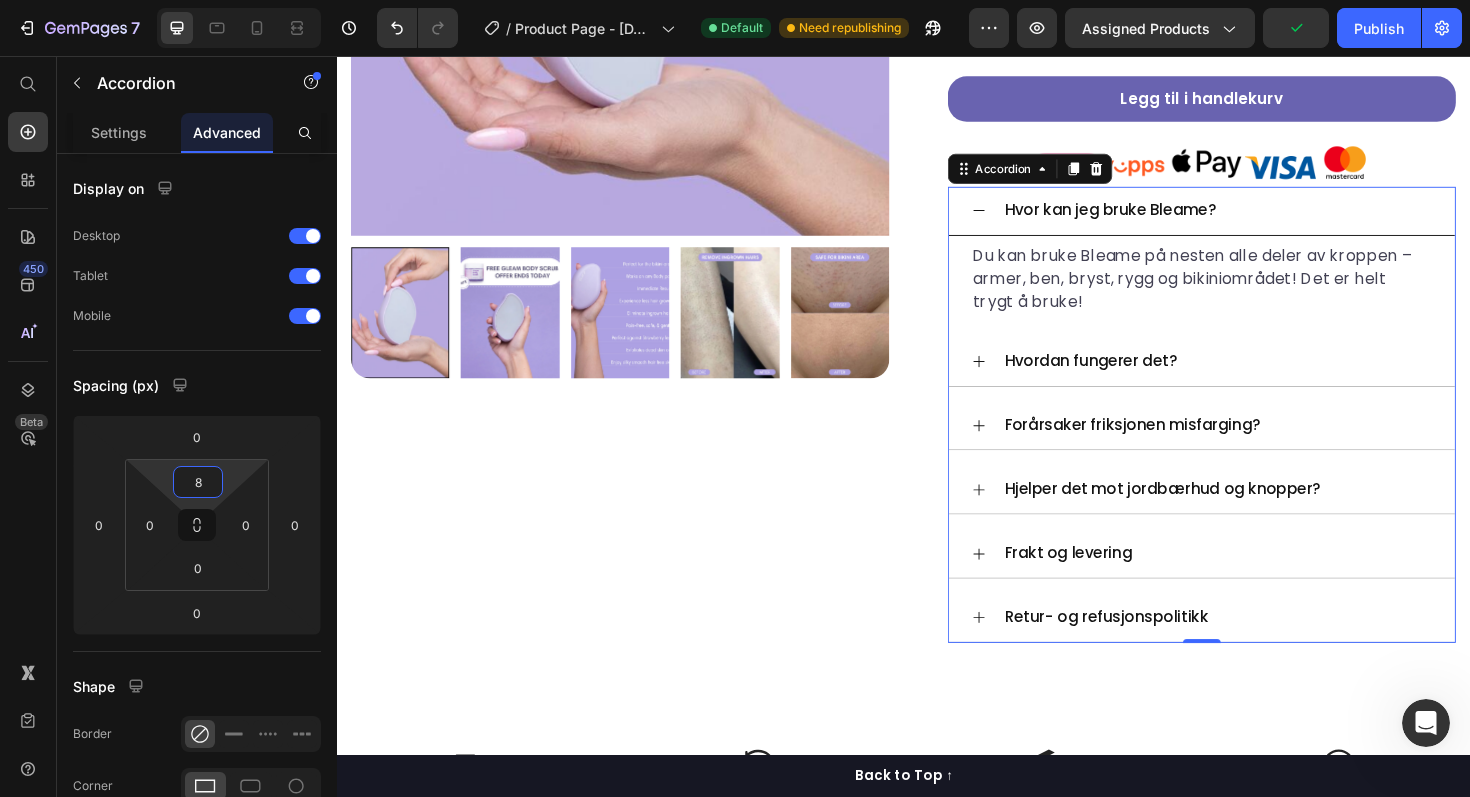 type on "10" 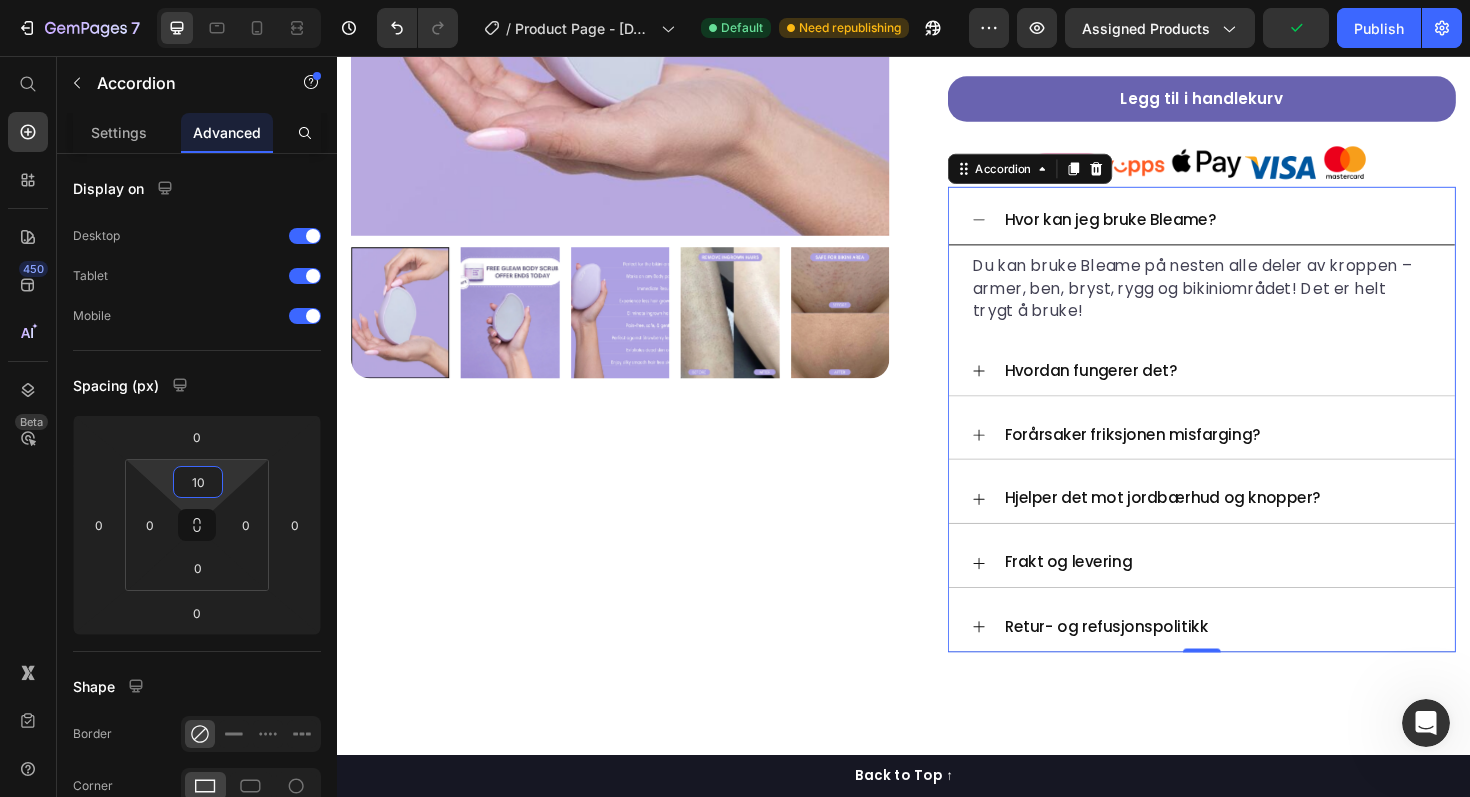 click on "7  Version history  /  Product Page - Jun 22, 13:20:19 Default Need republishing Preview Assigned Products  Publish  450 Beta Start with Sections Elements Hero Section Product Detail Brands Trusted Badges Guarantee Product Breakdown How to use Testimonials Compare Bundle FAQs Social Proof Brand Story Product List Collection Blog List Contact Sticky Add to Cart Custom Footer Browse Library 450 Layout
Row
Row
Row
Row Text
Heading
Text Block Button
Button
Button
Sticky Back to top Media" at bounding box center (735, 0) 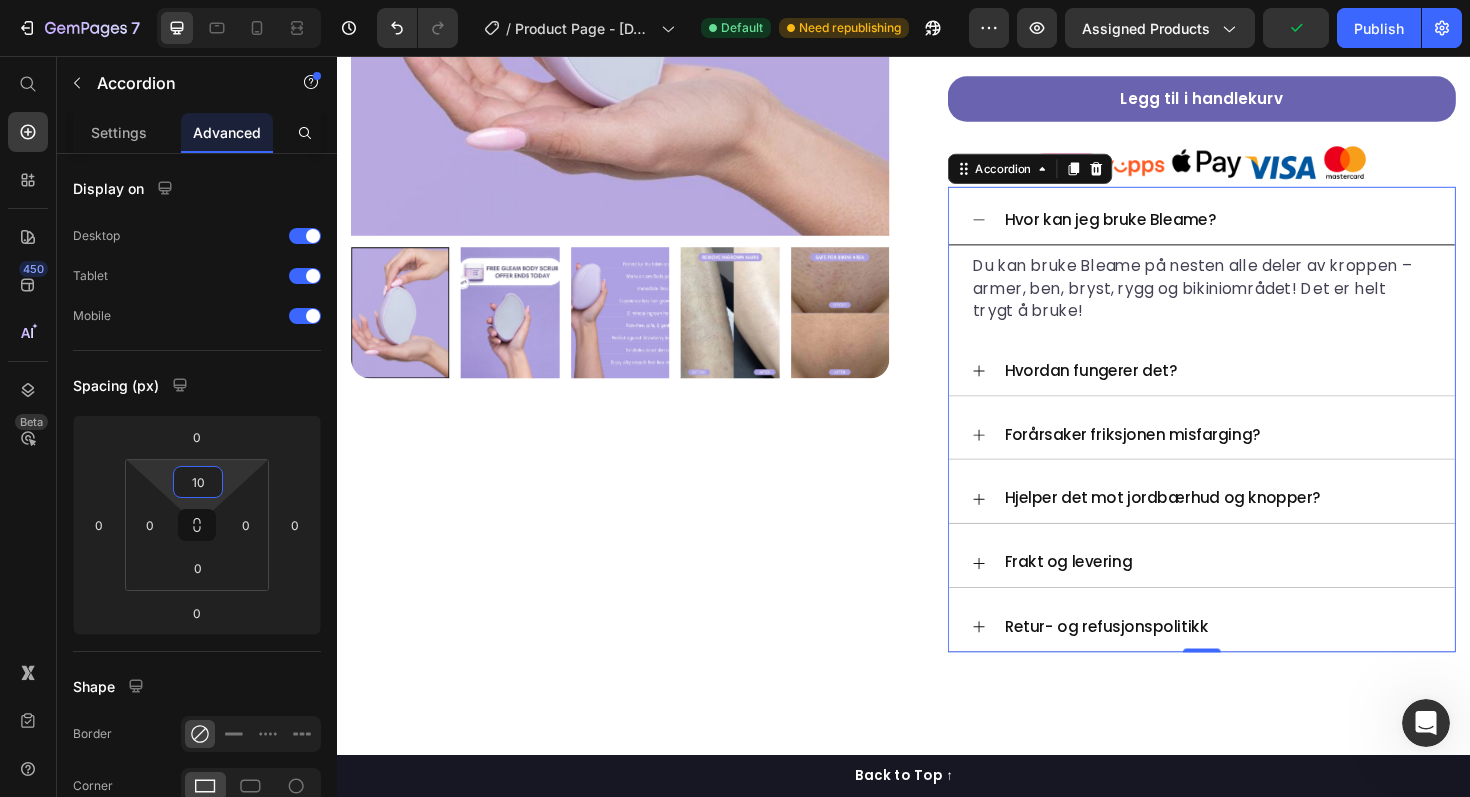 click on "Product Images Row Row" at bounding box center (637, 182) 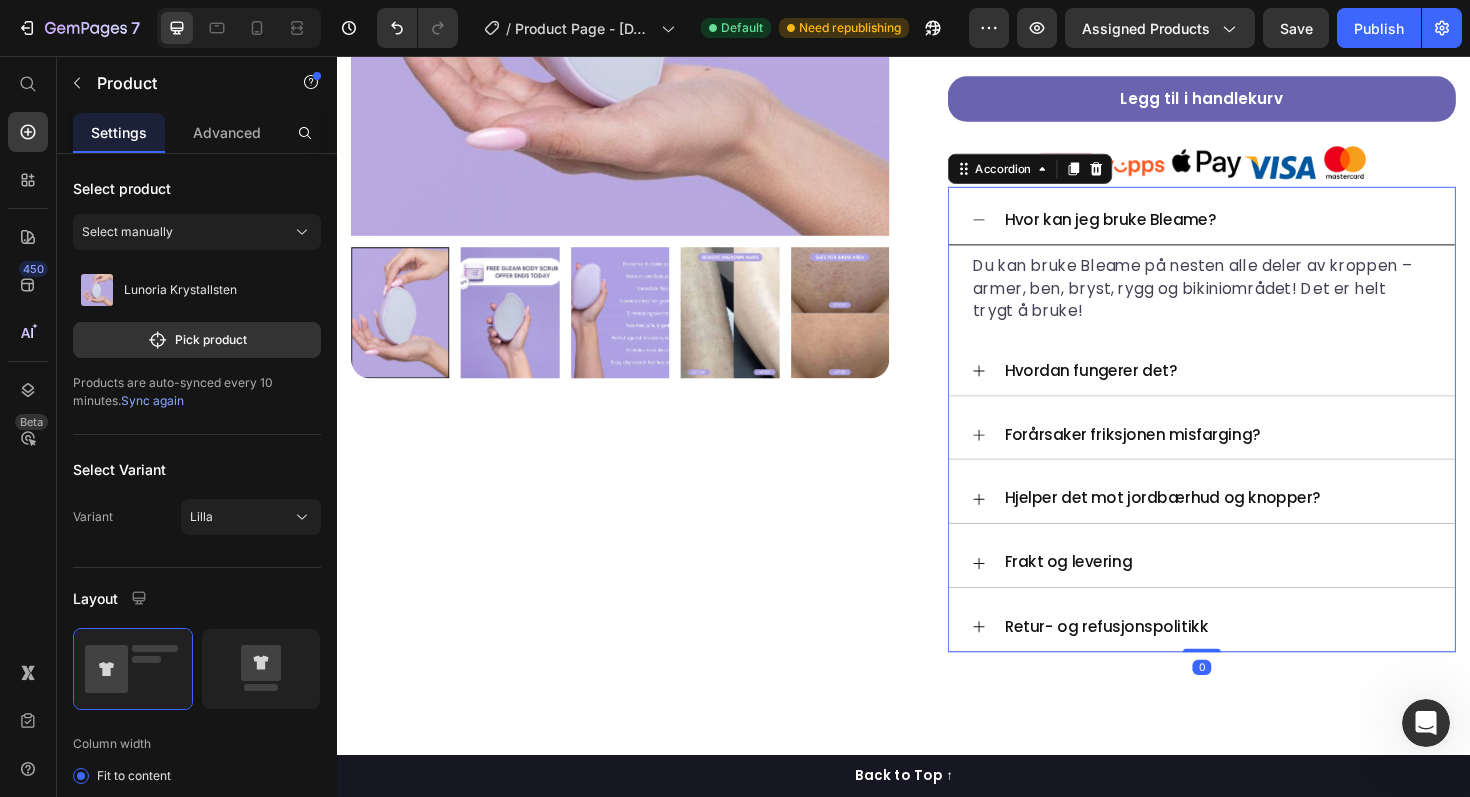 click on "Hvor kan jeg bruke Bleame?" at bounding box center (1253, 231) 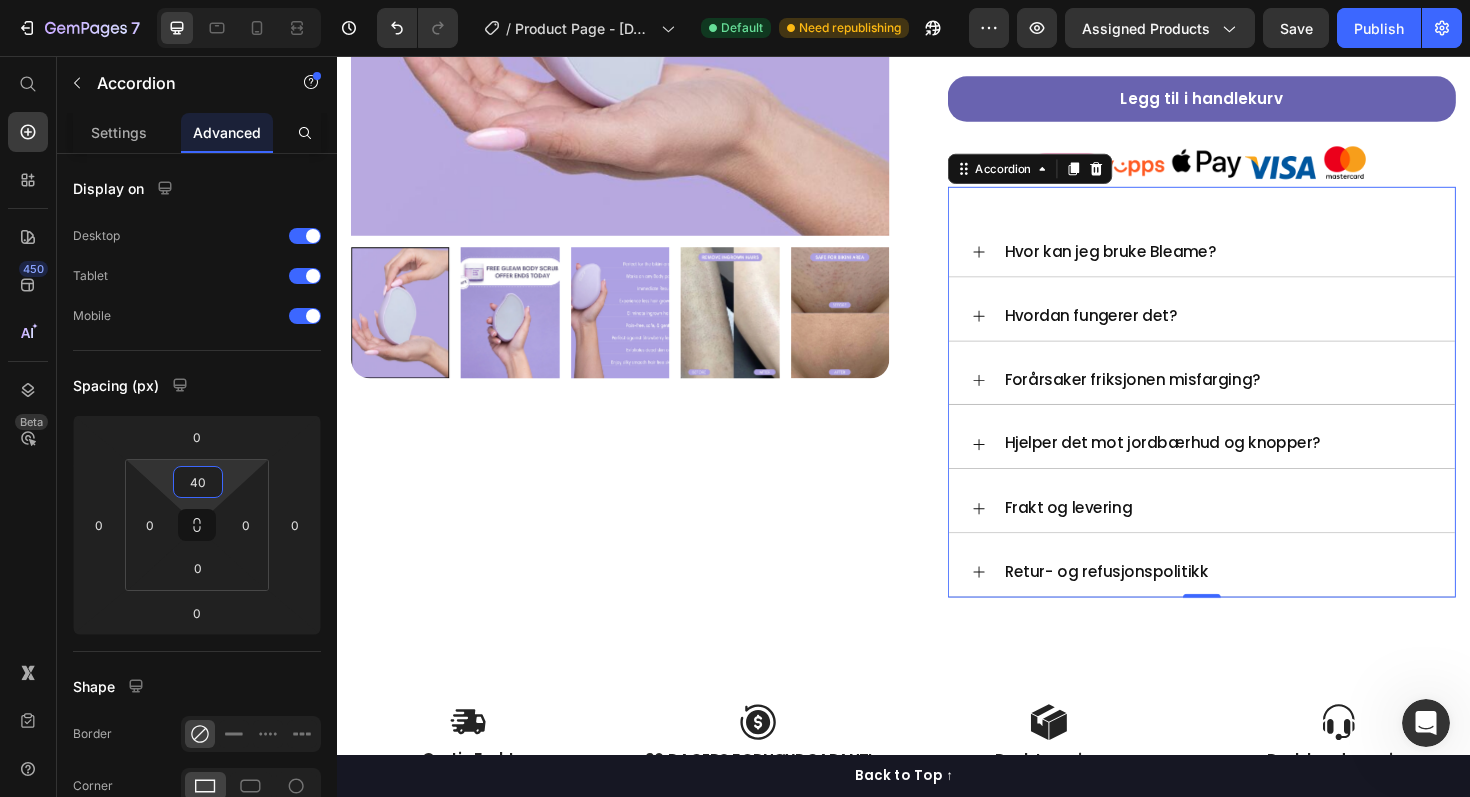 type on "38" 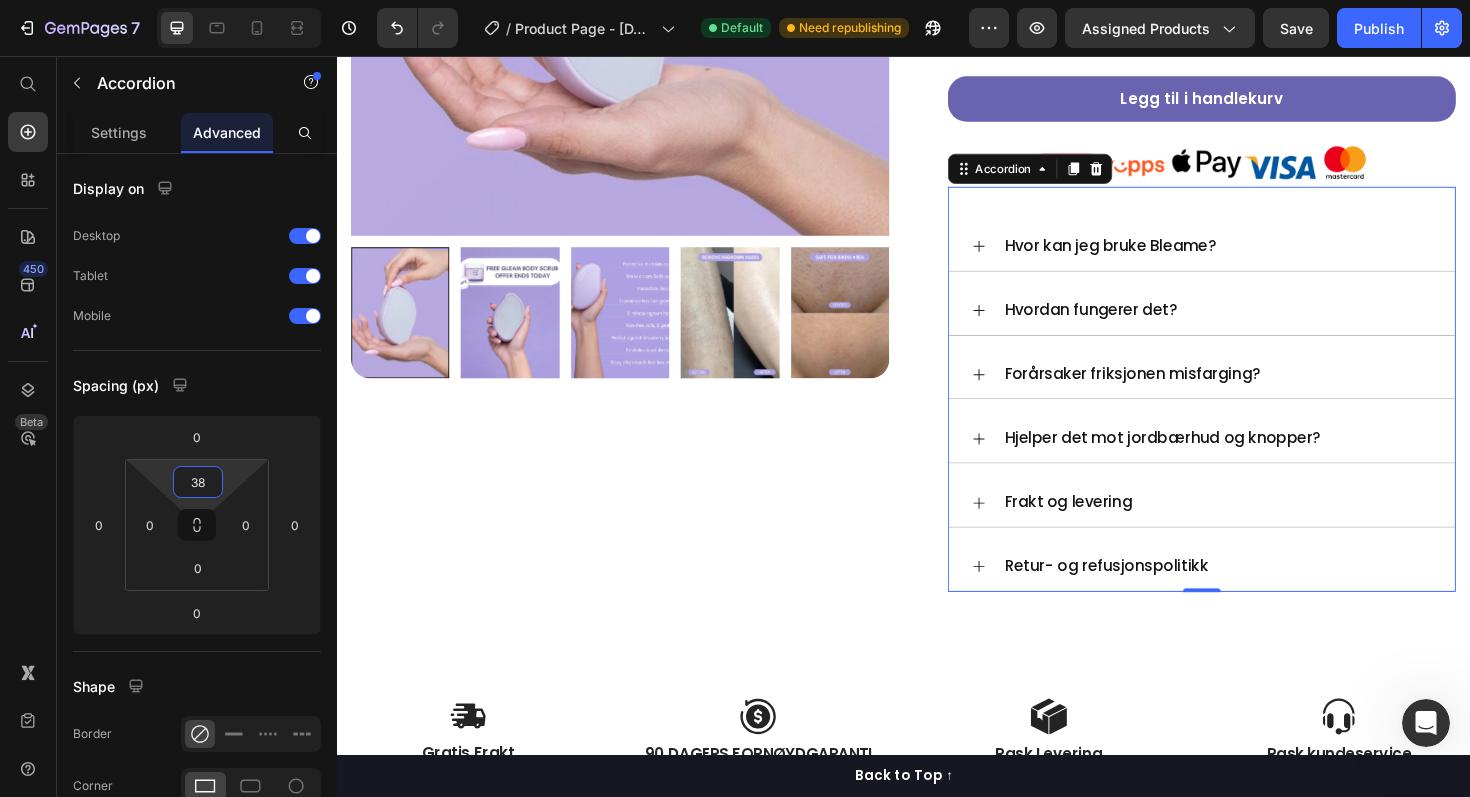 drag, startPoint x: 224, startPoint y: 481, endPoint x: 224, endPoint y: 467, distance: 14 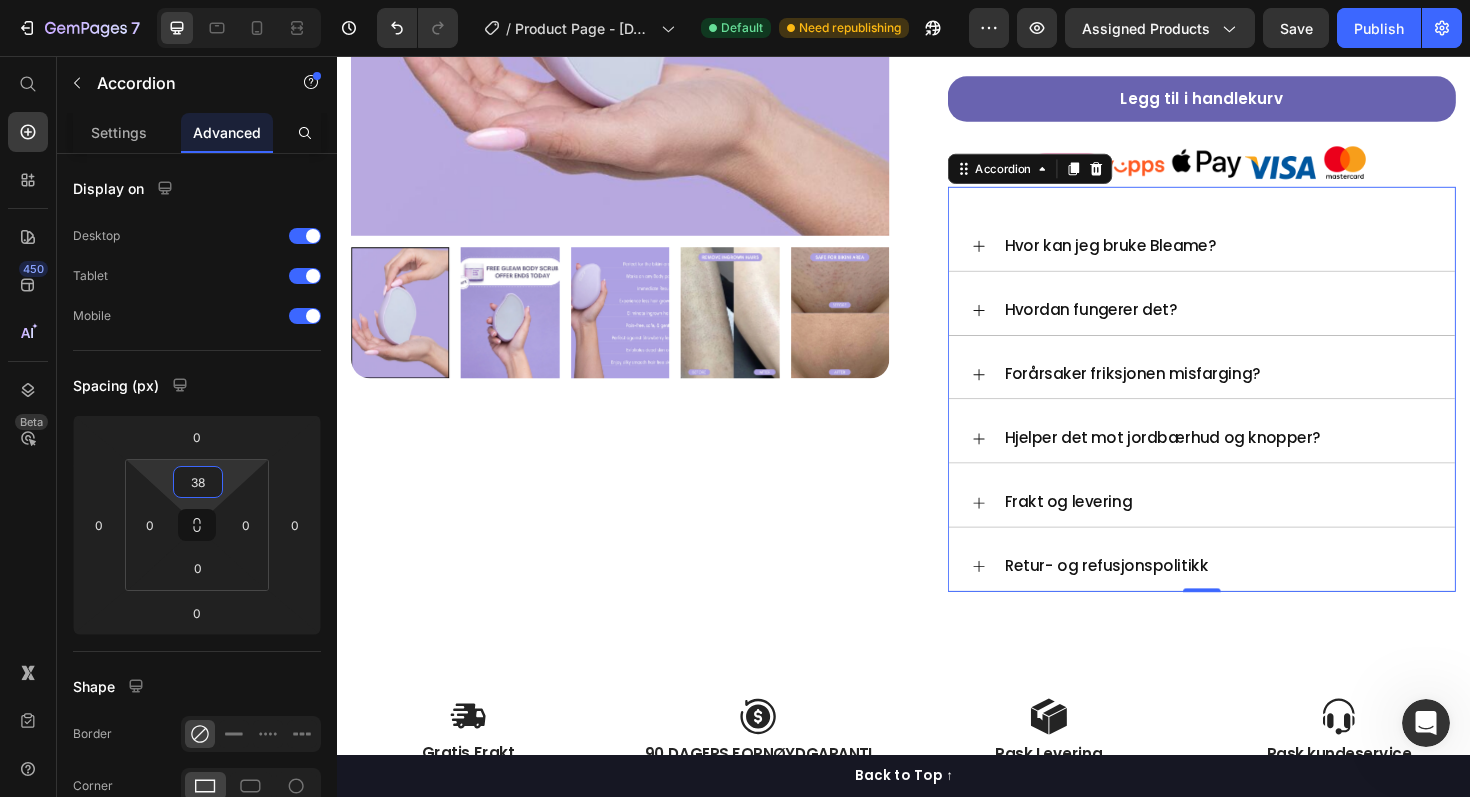 click on "7  Version history  /  Product Page - Jun 22, 13:20:19 Default Need republishing Preview Assigned Products  Save   Publish  450 Beta Start with Sections Elements Hero Section Product Detail Brands Trusted Badges Guarantee Product Breakdown How to use Testimonials Compare Bundle FAQs Social Proof Brand Story Product List Collection Blog List Contact Sticky Add to Cart Custom Footer Browse Library 450 Layout
Row
Row
Row
Row Text
Heading
Text Block Button
Button
Button
Sticky Back to top Media
Image" at bounding box center [735, 0] 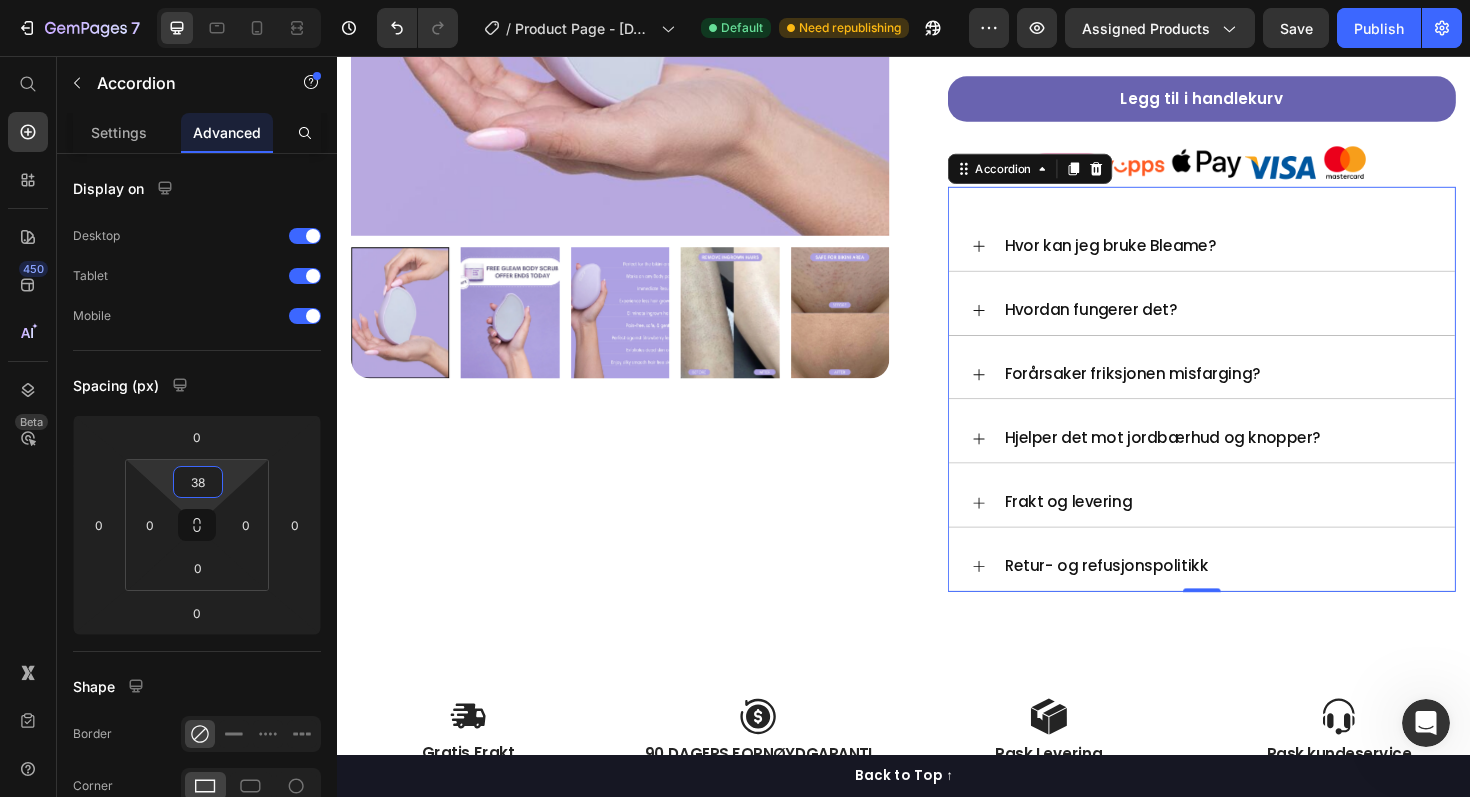 click on "Product Images Row Row" at bounding box center (637, 150) 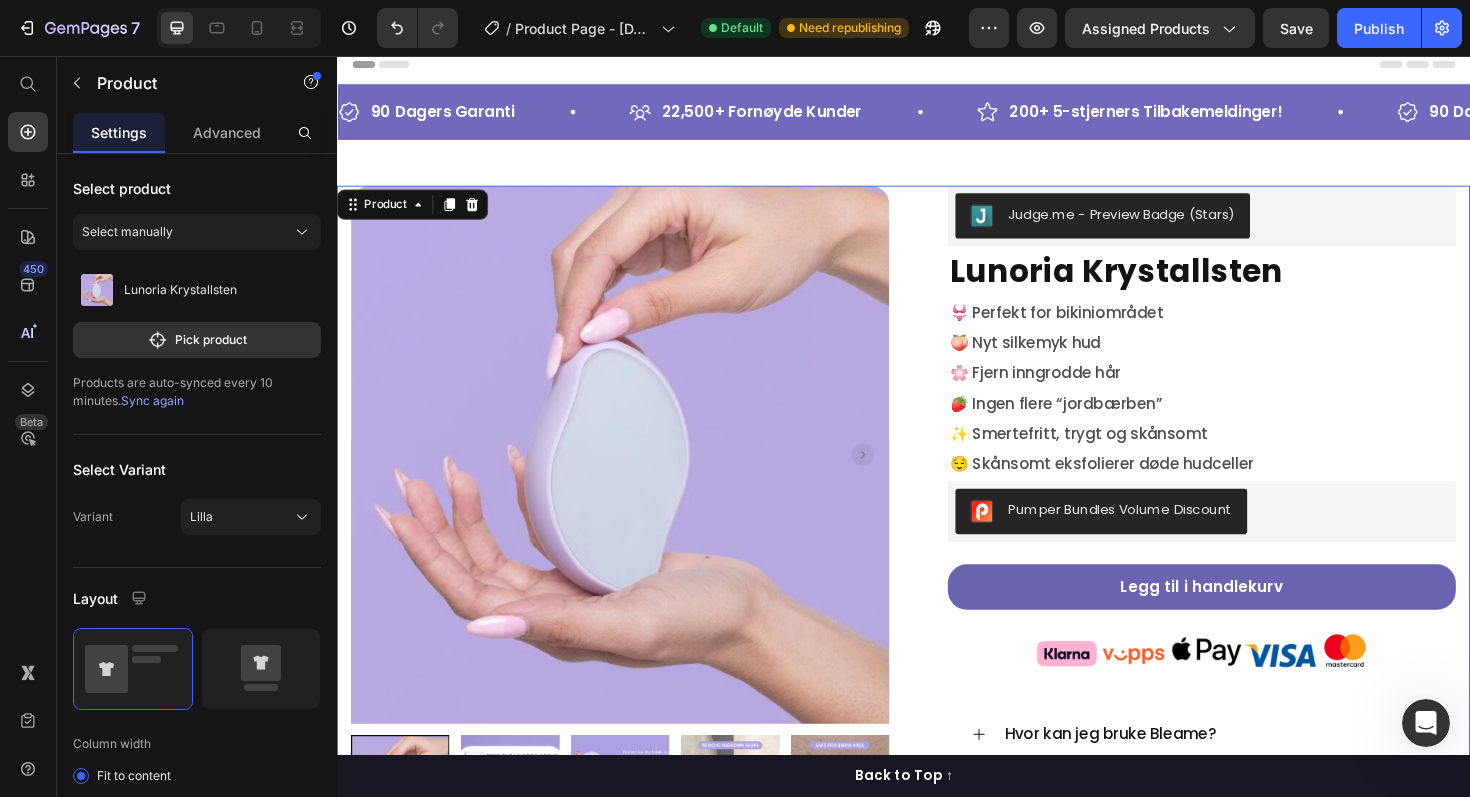 scroll, scrollTop: 0, scrollLeft: 0, axis: both 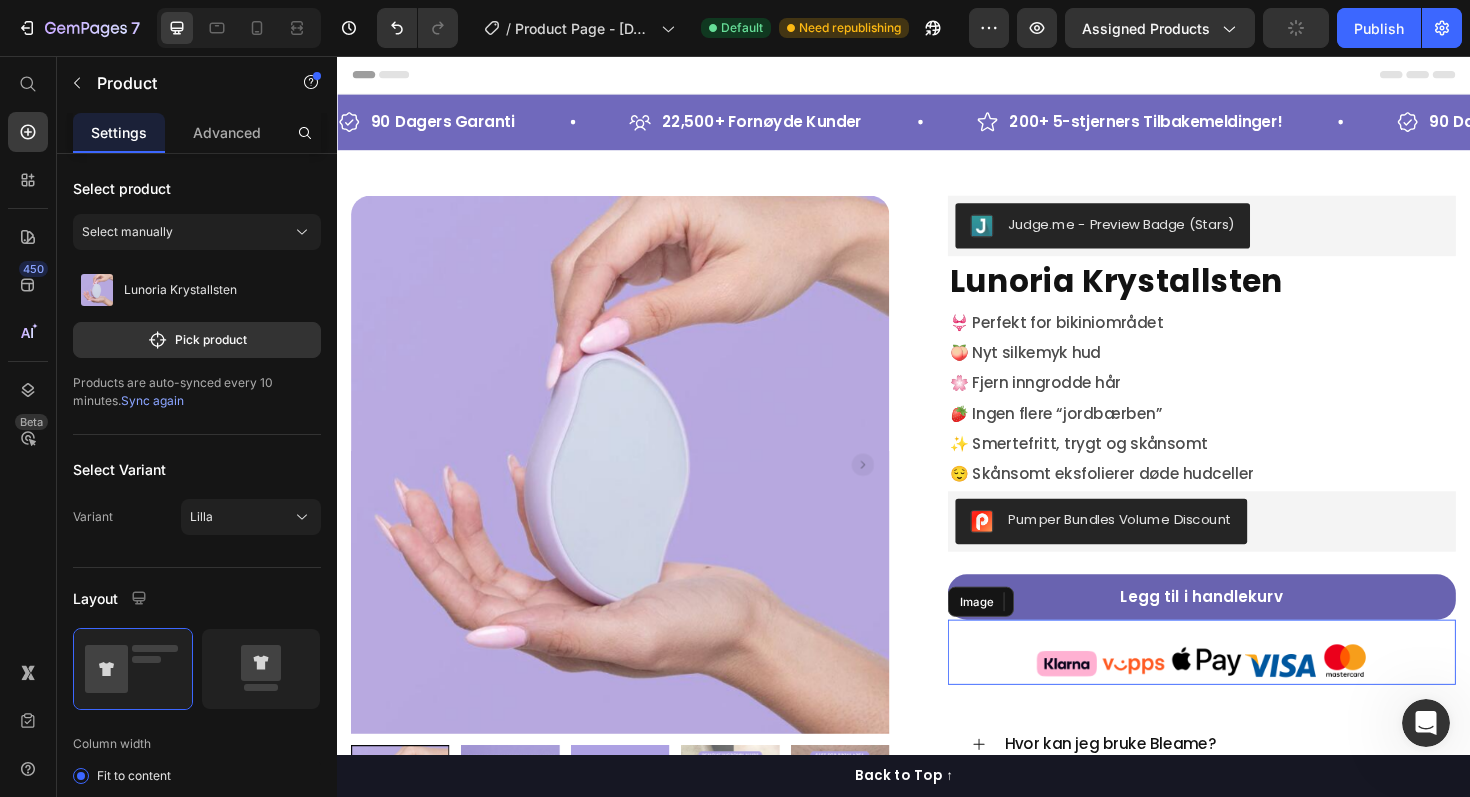 click at bounding box center (1253, 687) 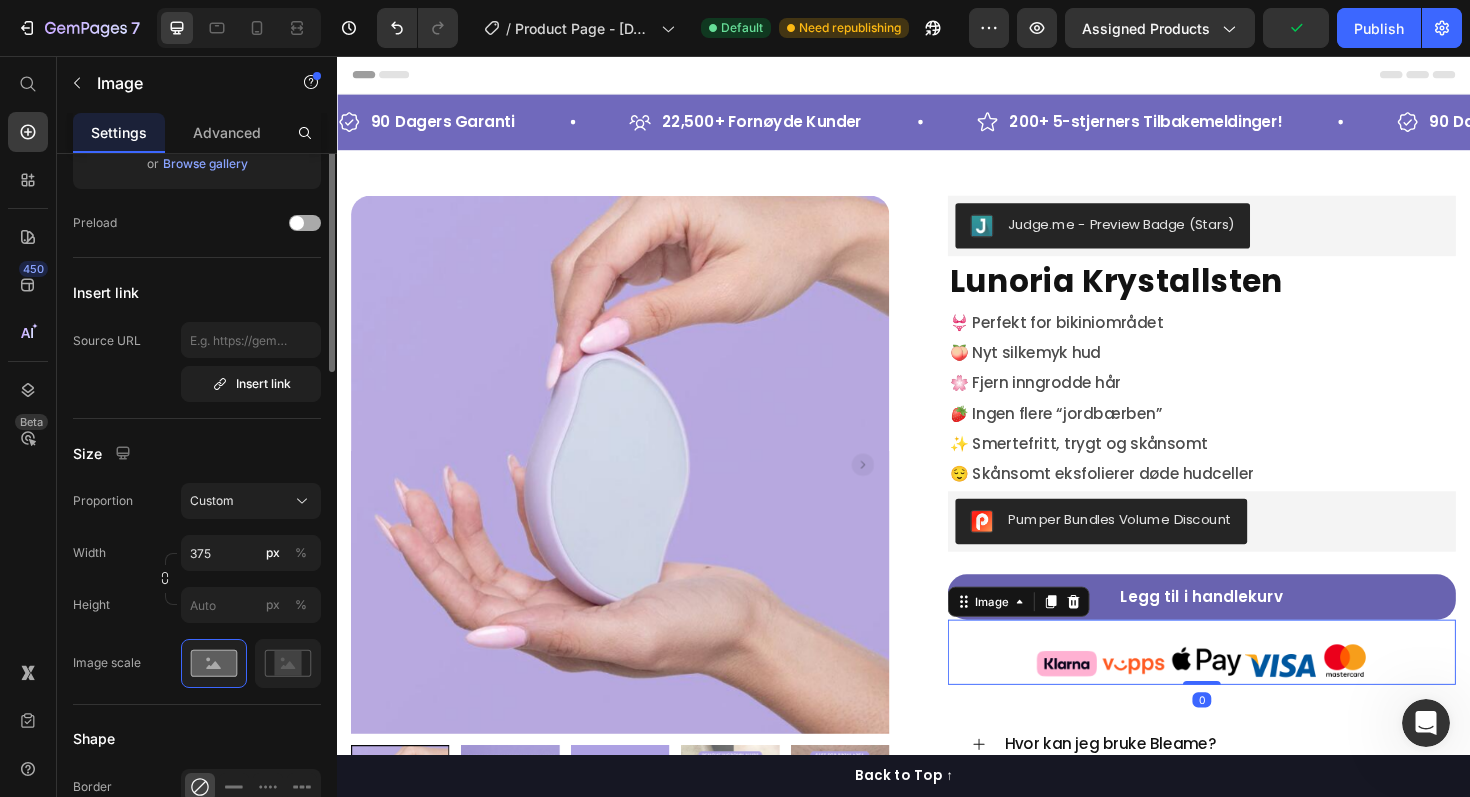 scroll, scrollTop: 428, scrollLeft: 0, axis: vertical 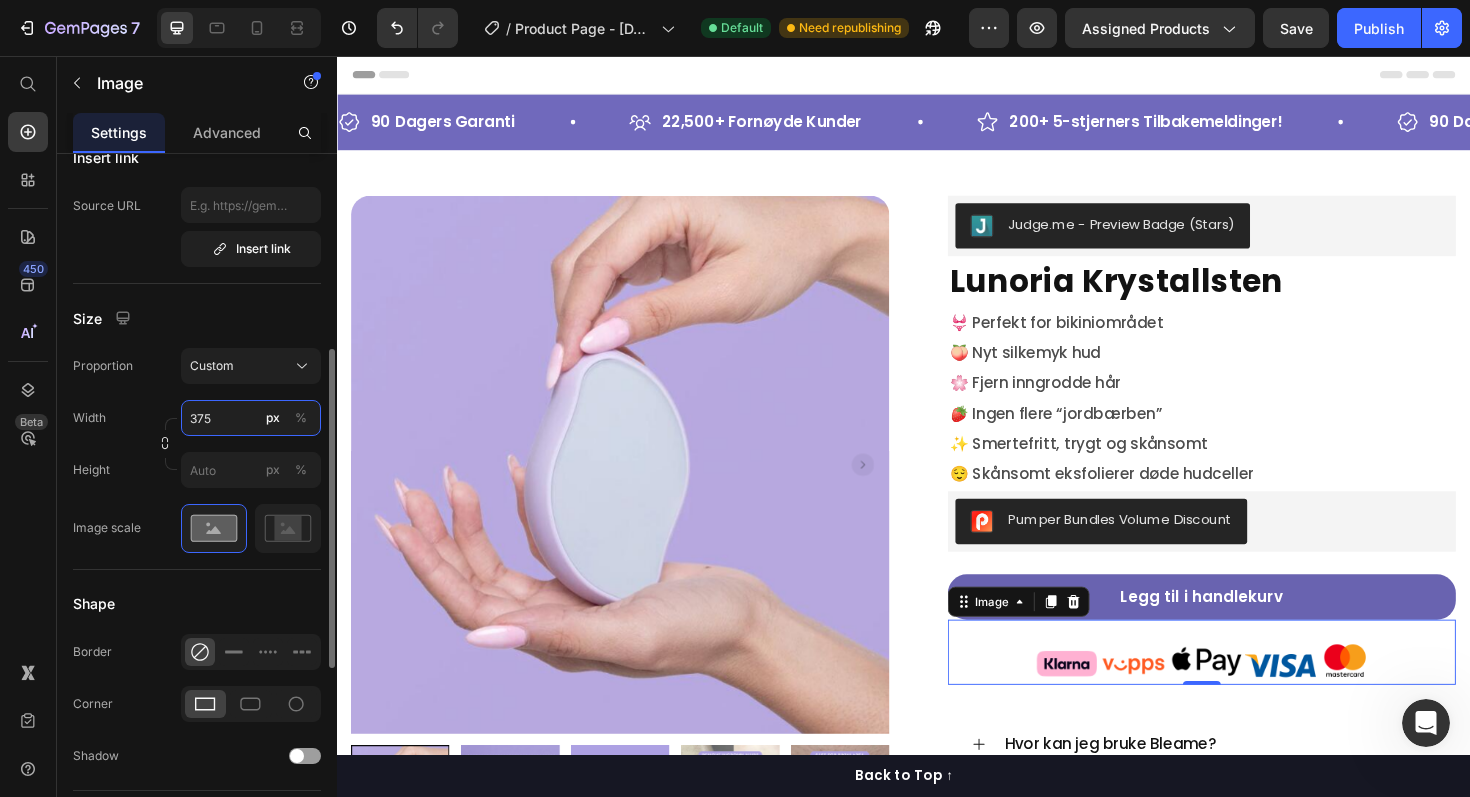 click on "375" at bounding box center (251, 418) 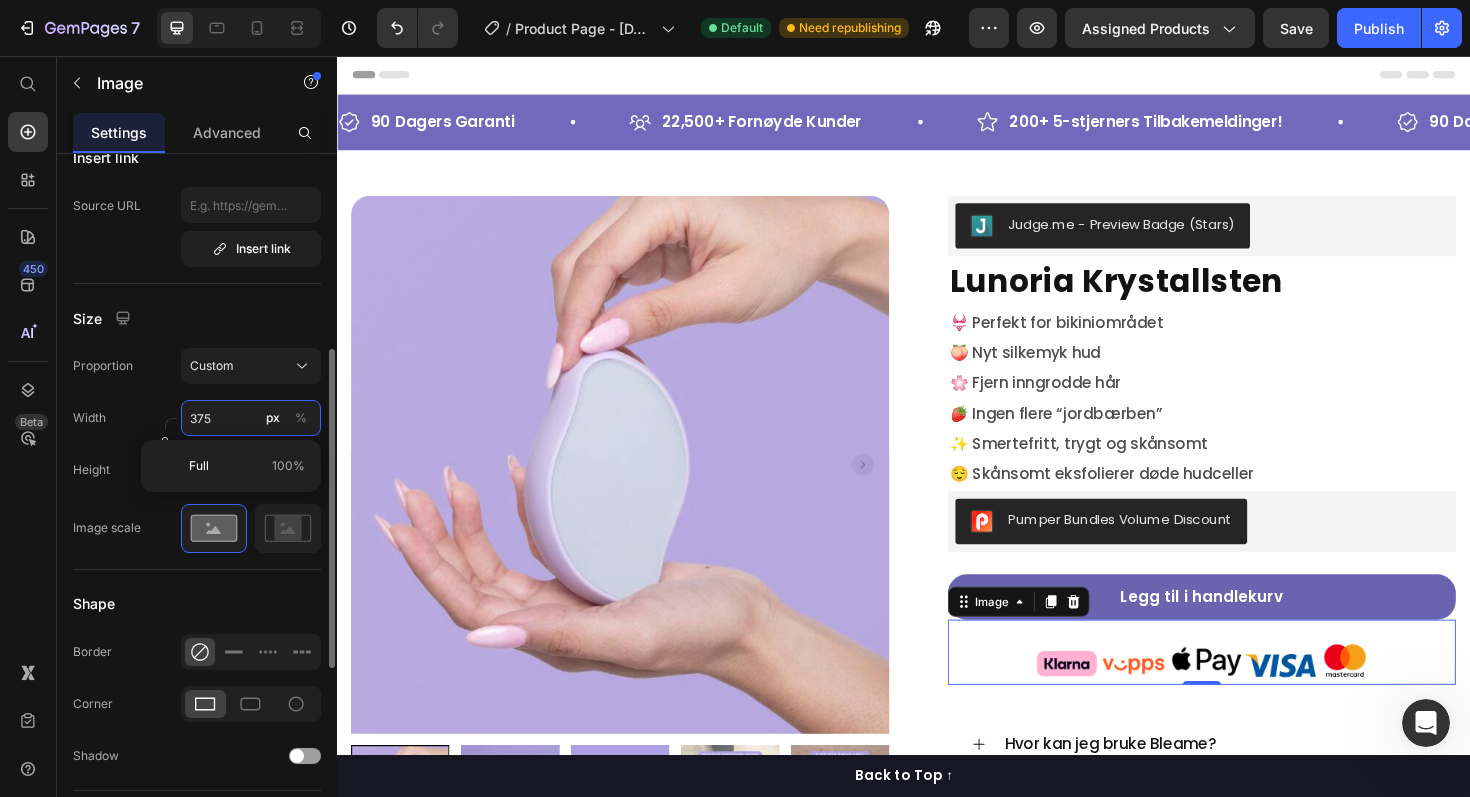 click on "375" at bounding box center (251, 418) 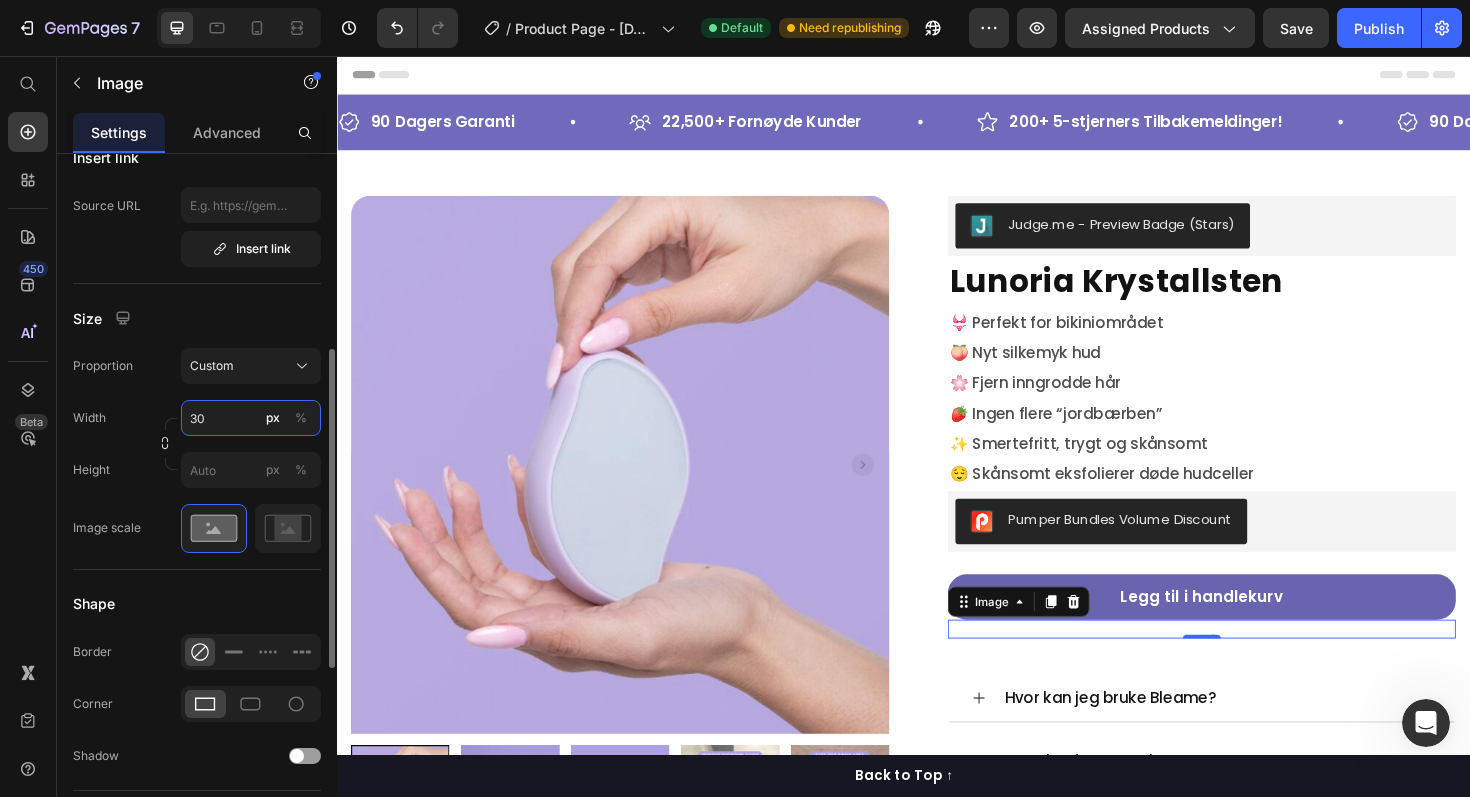 type on "300" 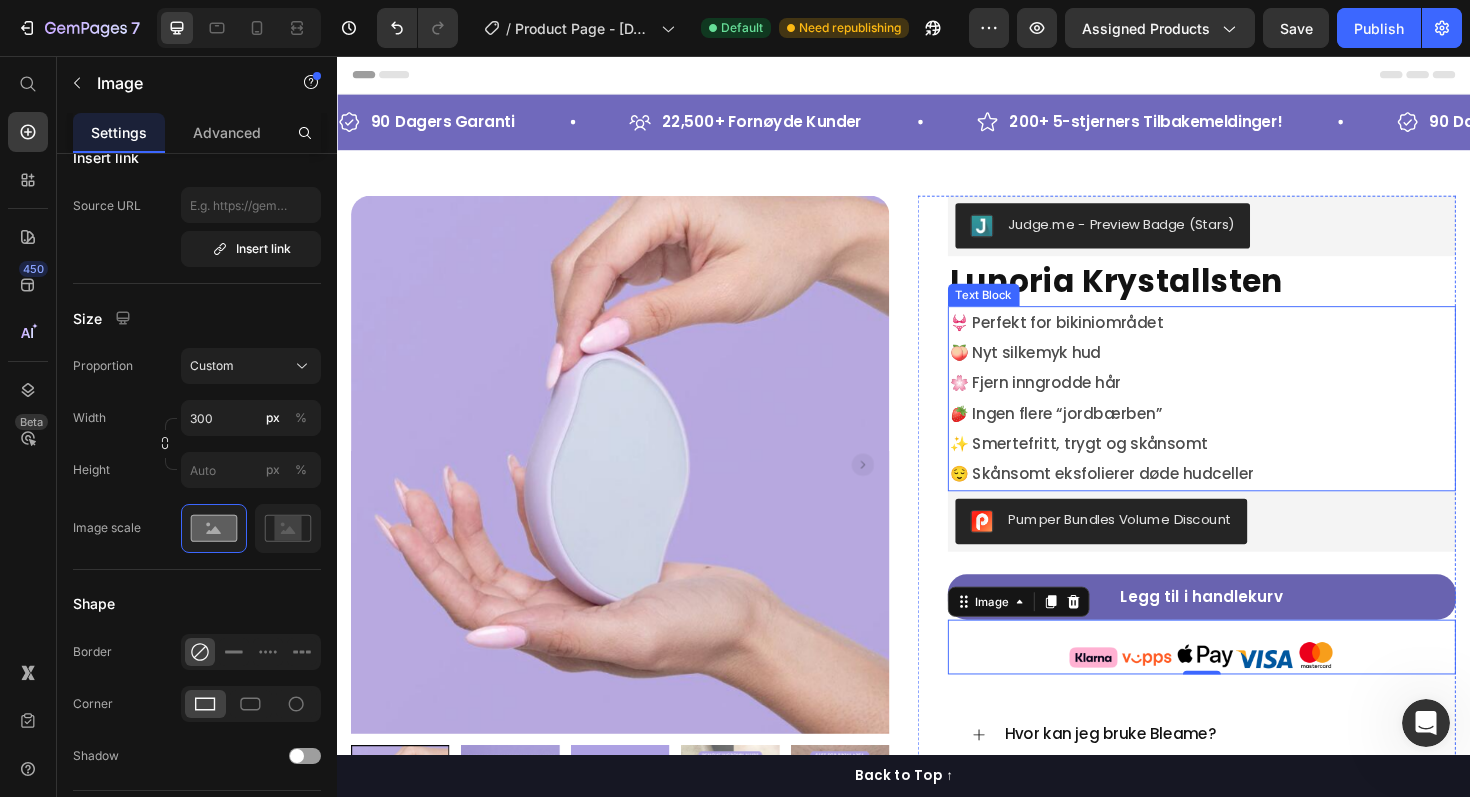 click on "👙 Perfekt for bikiniområdet 🍑 Nyt silkemyk hud 🌸 Fjern inngrodde hår 🍓 Ingen flere “jordbærben” ✨ Smertefritt, trygt og skånsomt 😌 Skånsomt eksfolierer døde hudceller" at bounding box center (1253, 419) 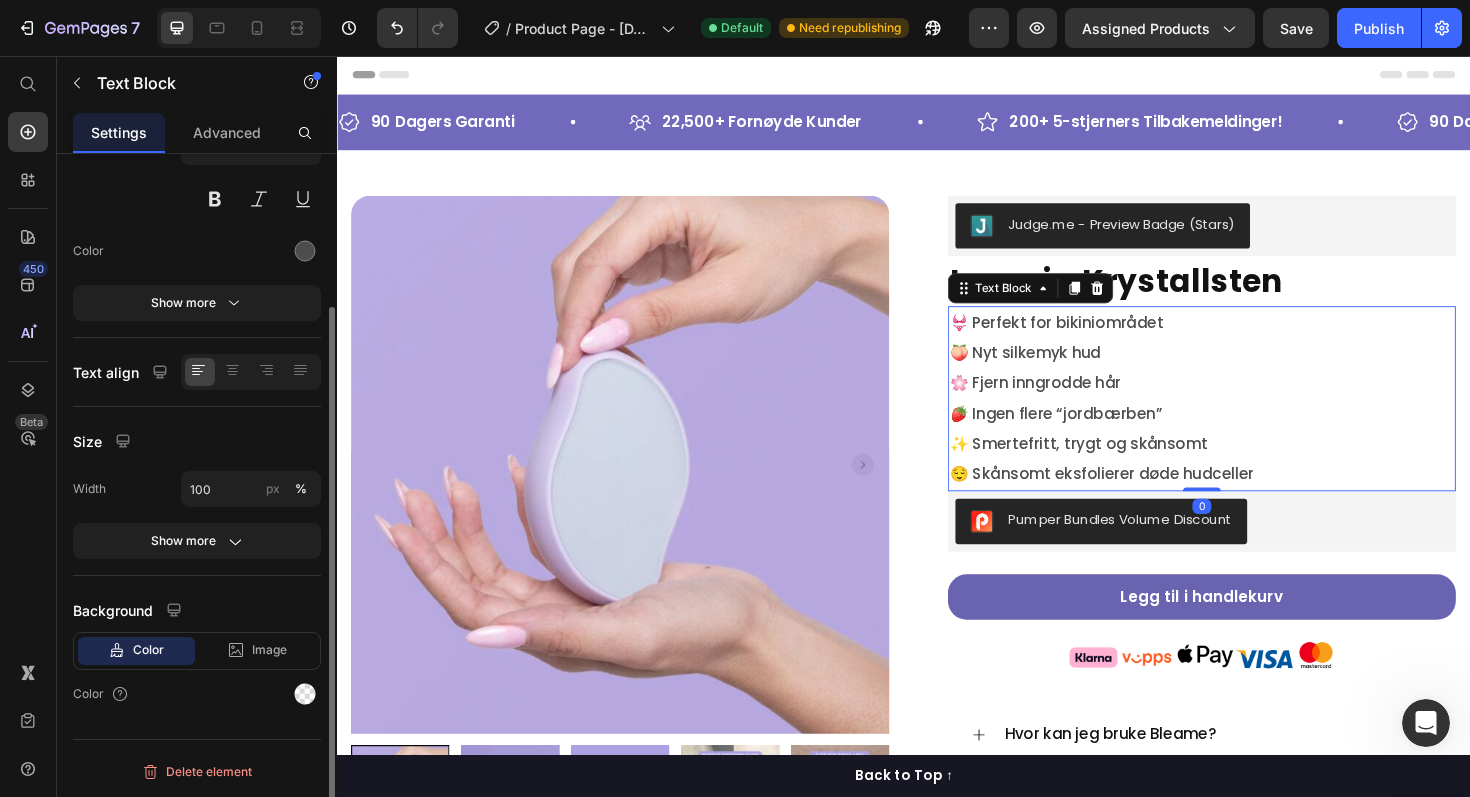 scroll, scrollTop: 0, scrollLeft: 0, axis: both 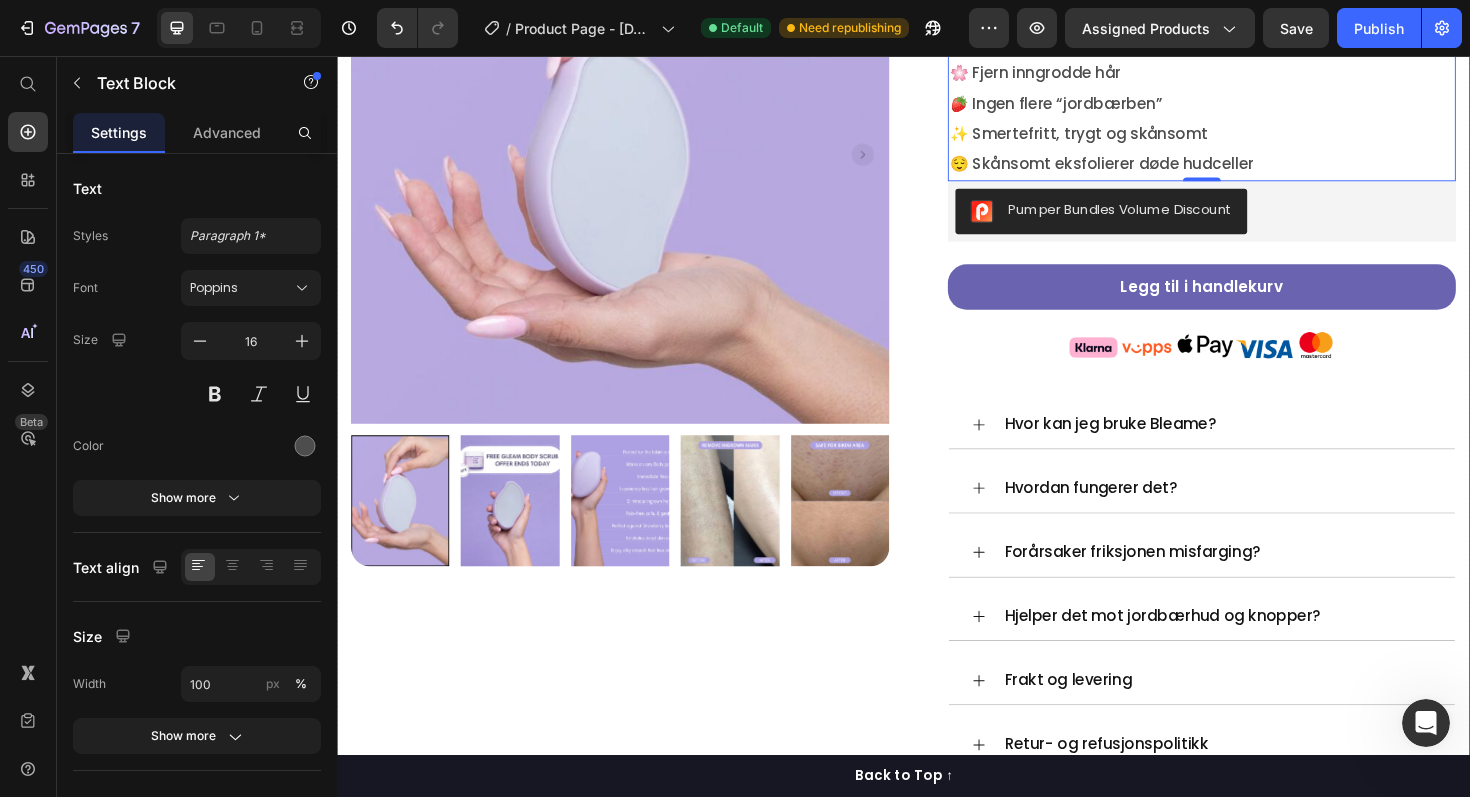 click on "Product Images Row Row" at bounding box center [637, 344] 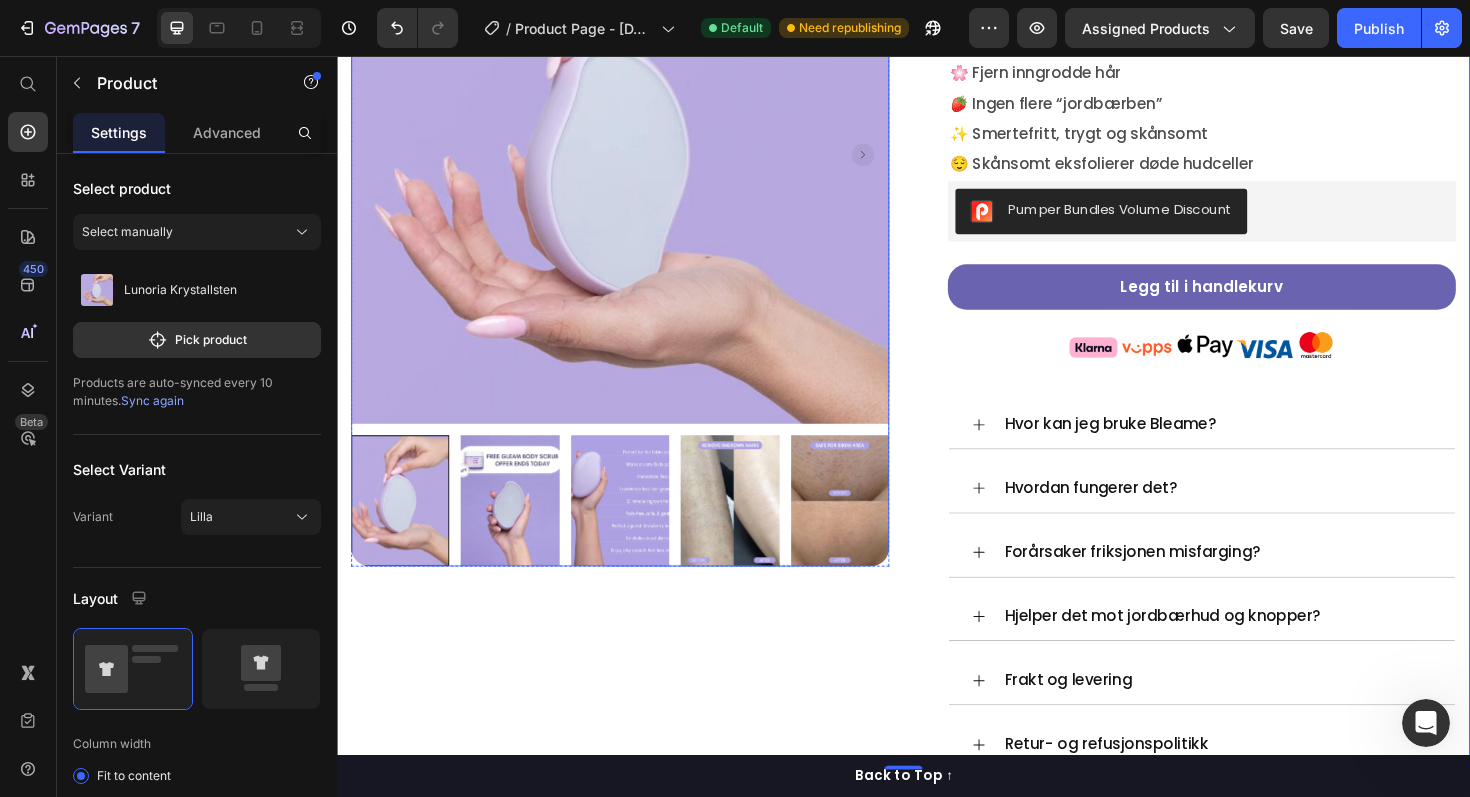 click at bounding box center (870, 527) 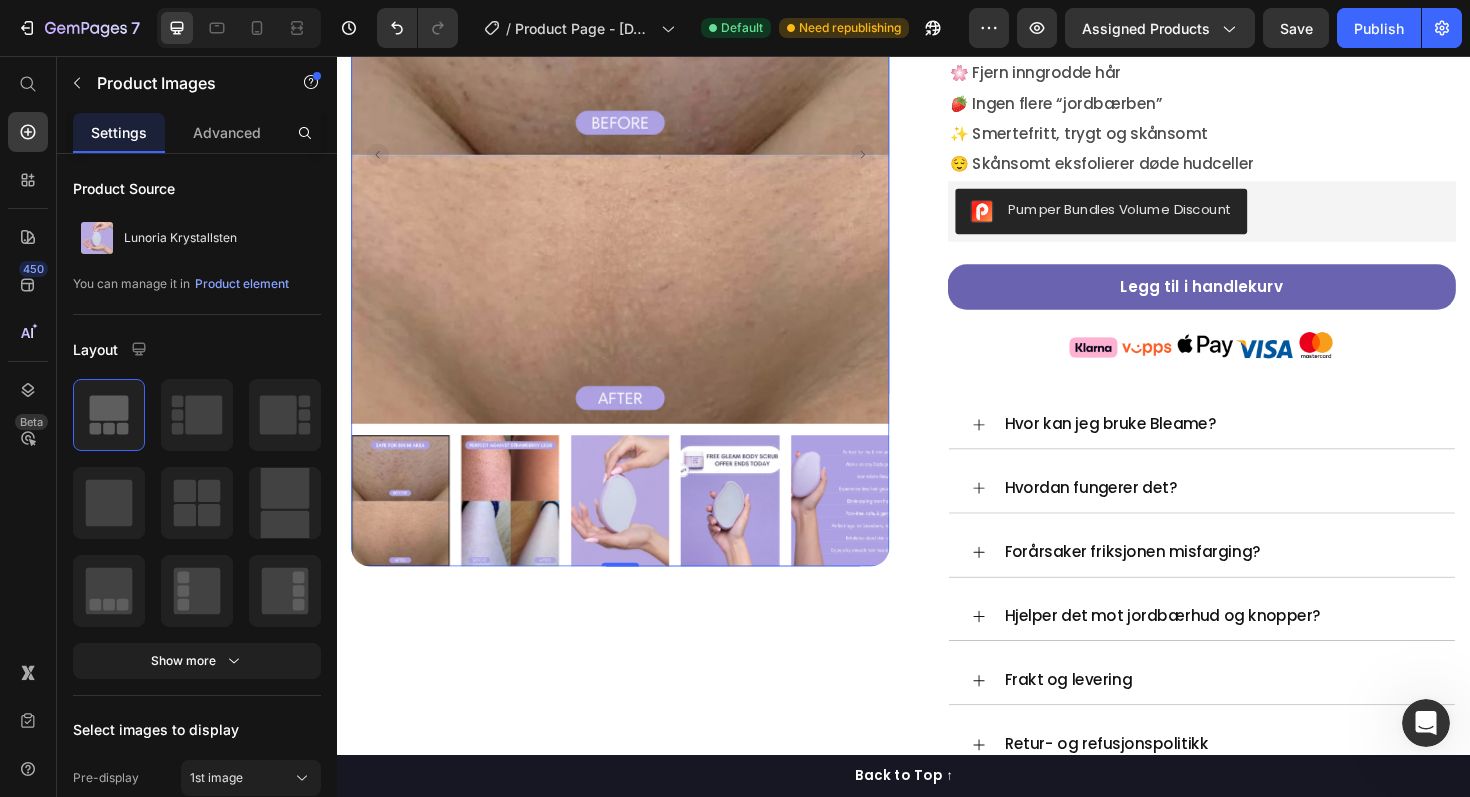 click at bounding box center (637, 527) 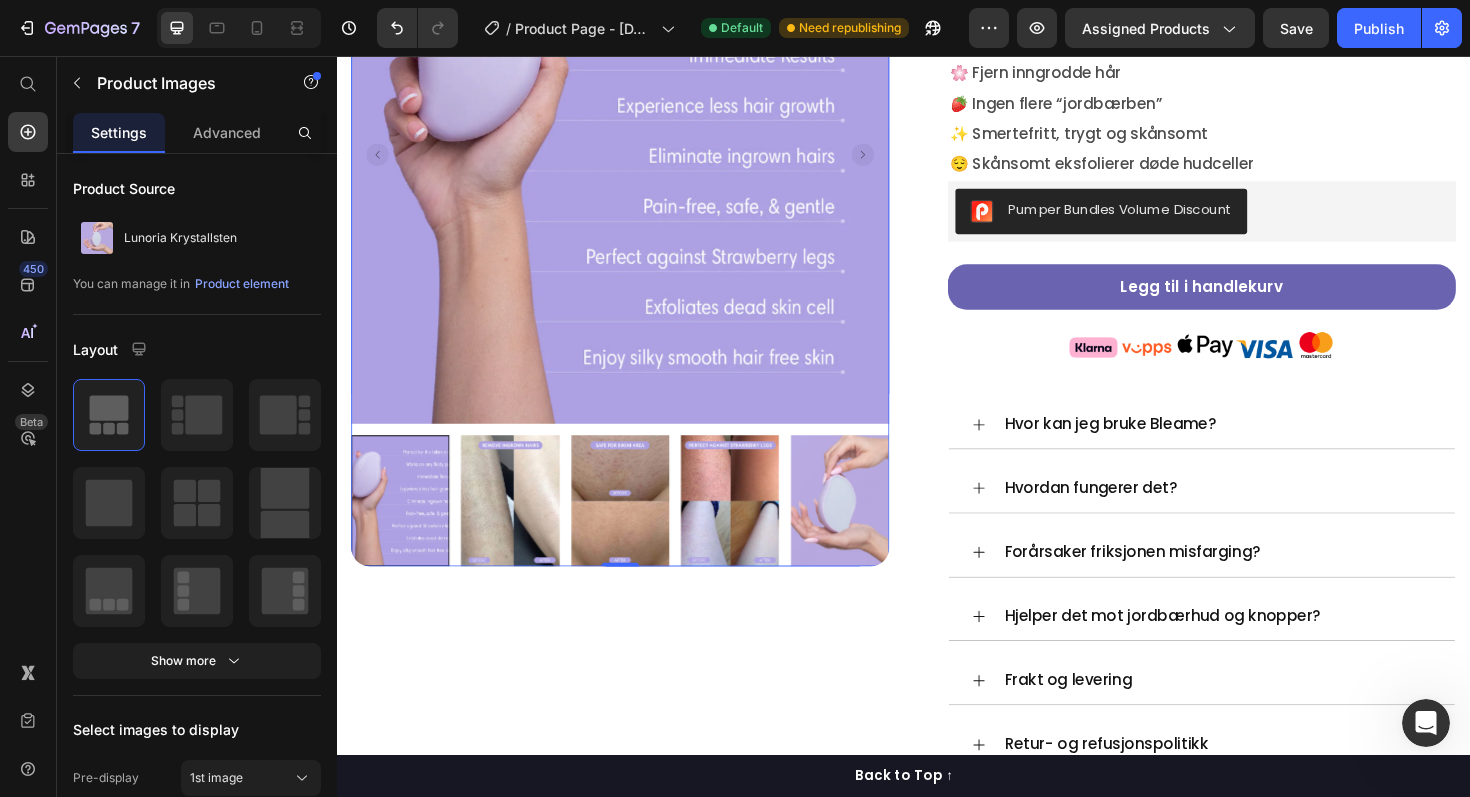 click at bounding box center (870, 527) 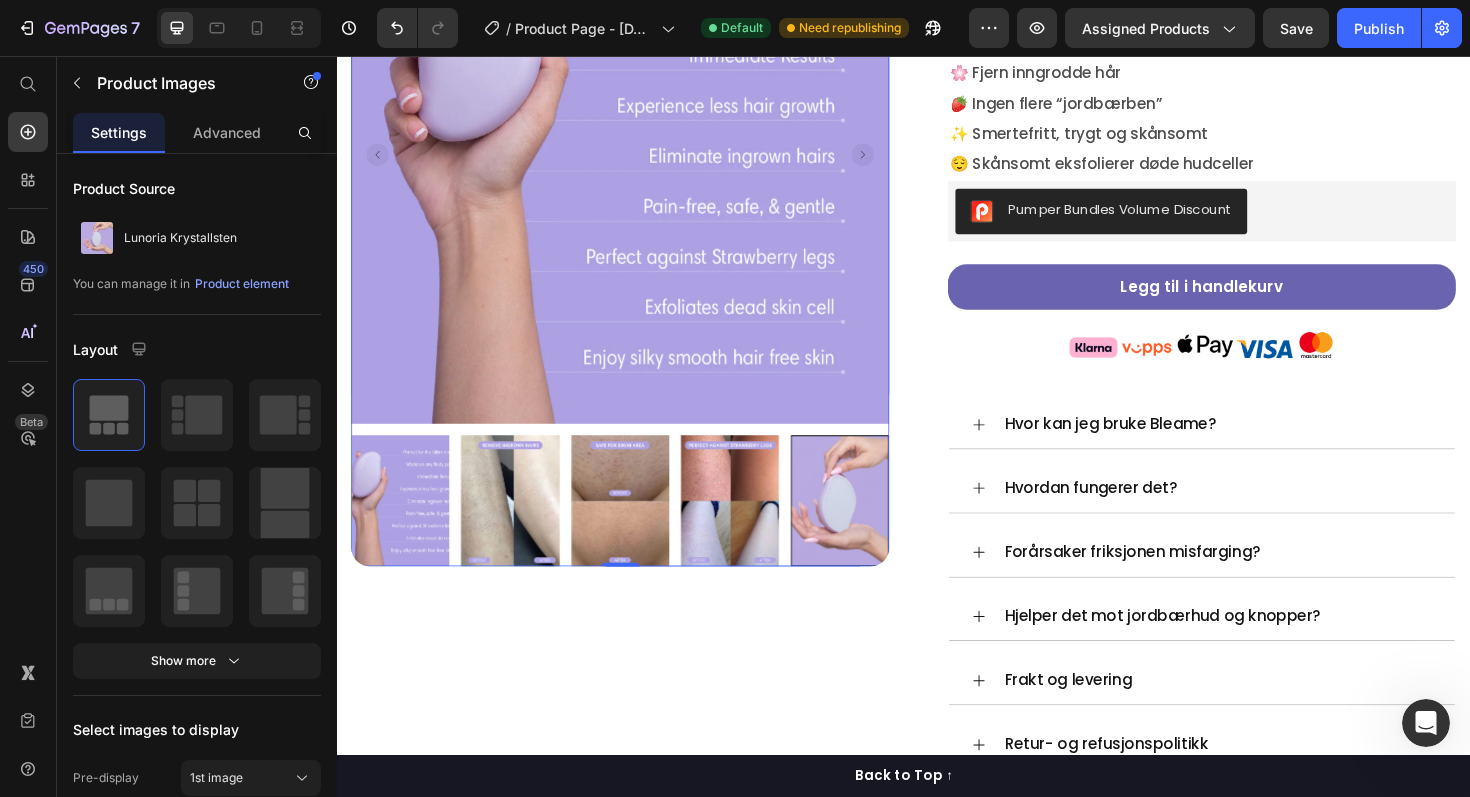 click at bounding box center (870, 527) 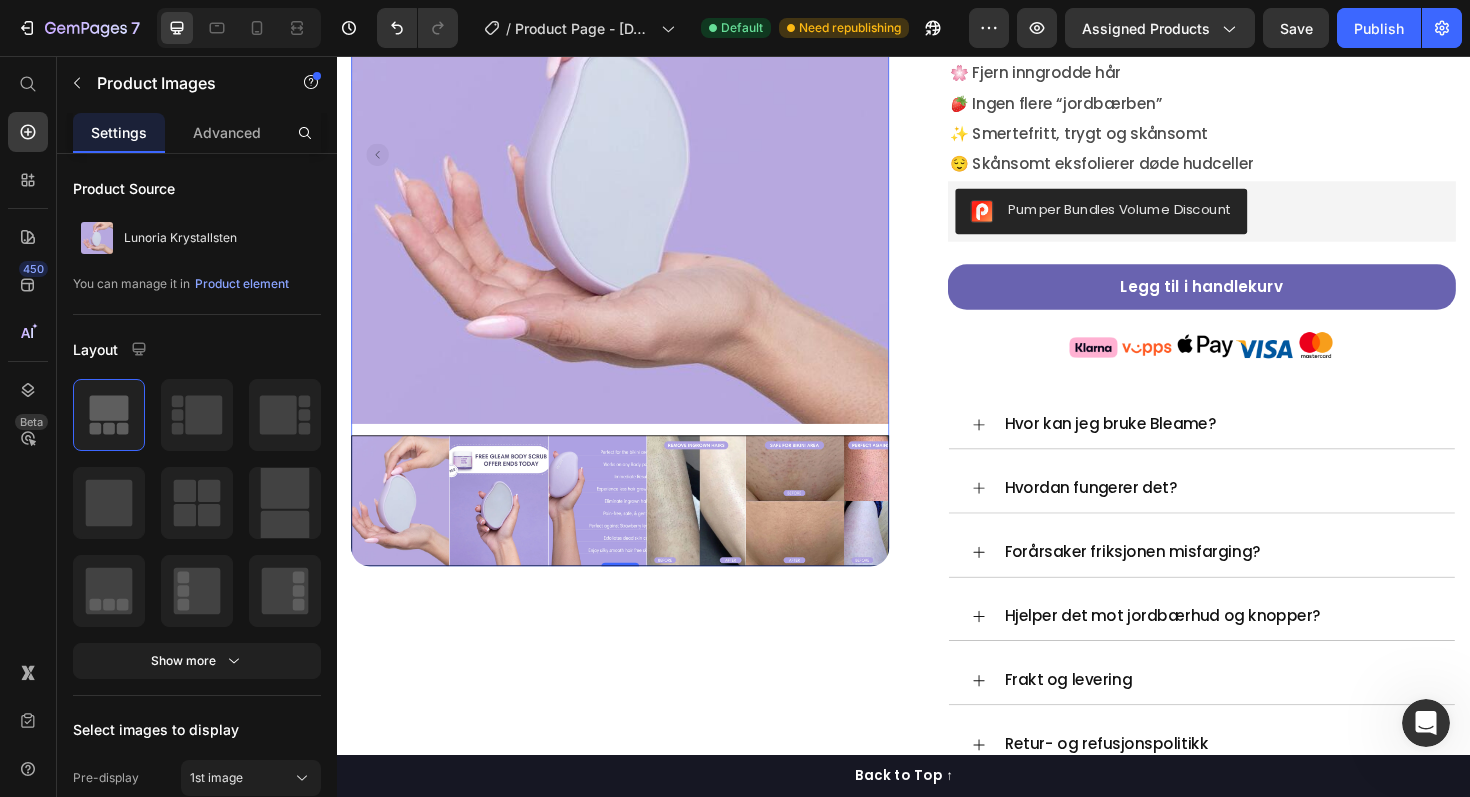 click at bounding box center (637, 527) 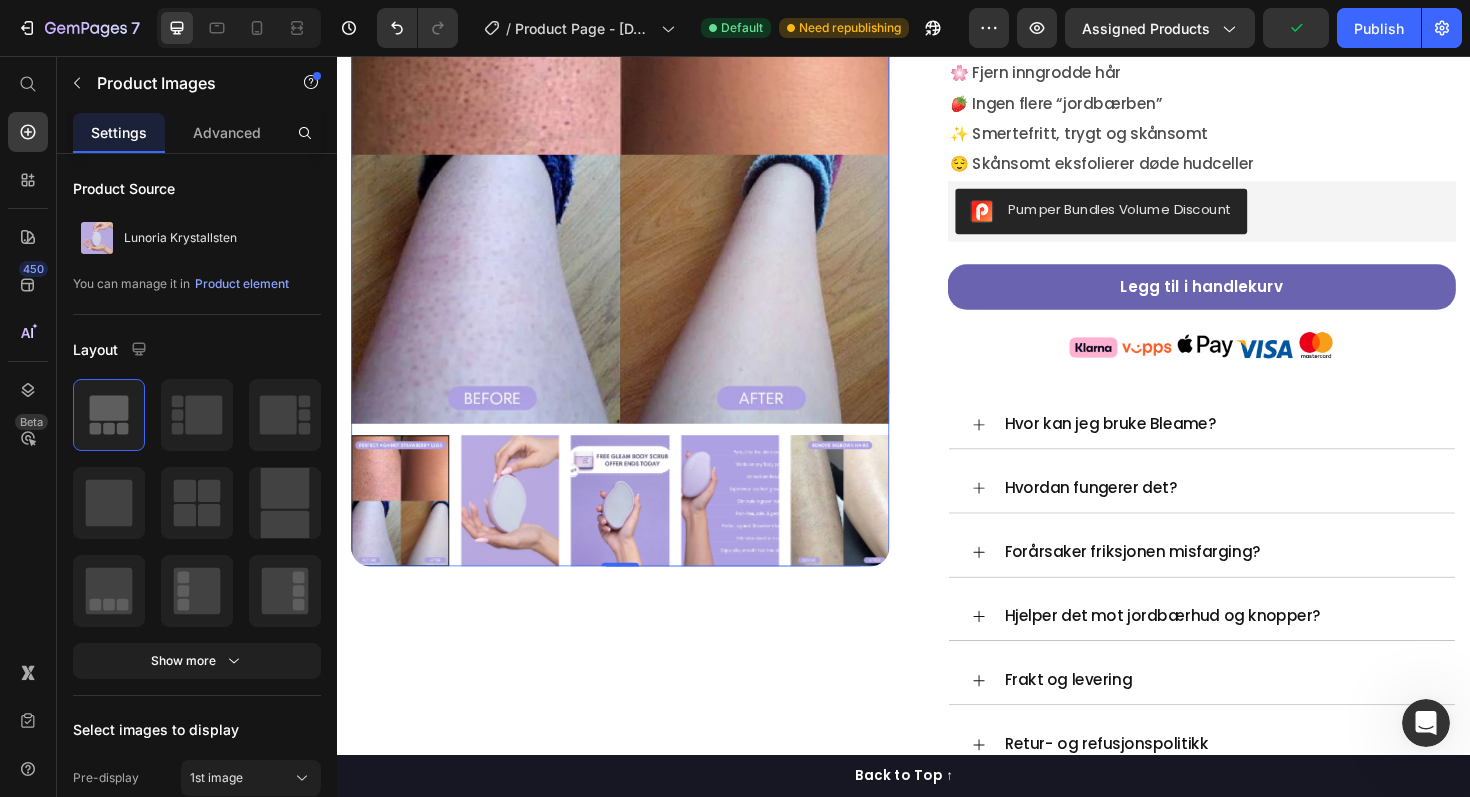 click at bounding box center [520, 527] 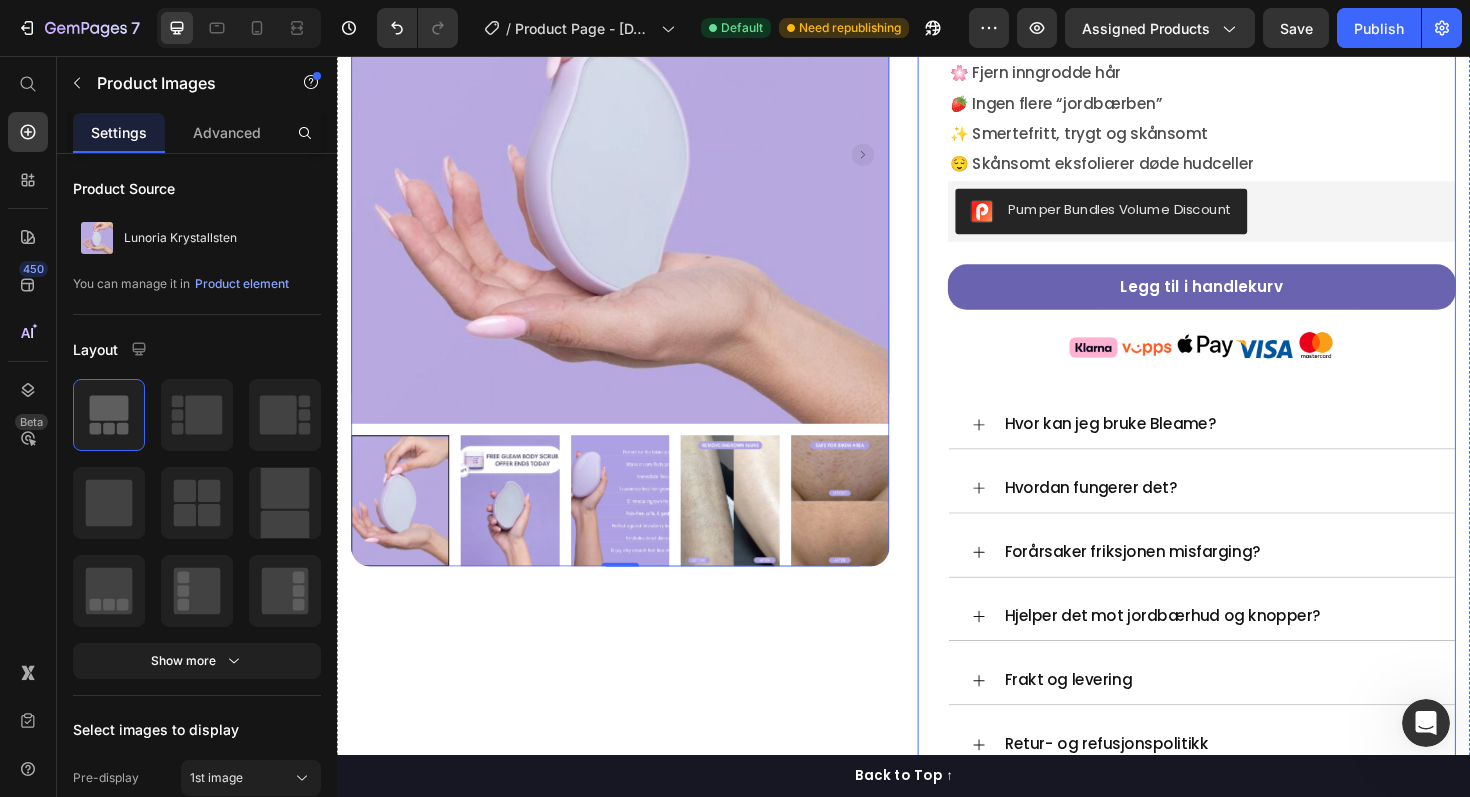 click on "Judge.me - Preview Badge (Stars) Judge.me Lunoria Krystallsten Product Title 👙 Perfekt for bikiniområdet 🍑 Nyt silkemyk hud 🌸 Fjern inngrodde hår 🍓 Ingen flere “jordbærben” ✨ Smertefritt, trygt og skånsomt 😌 Skånsomt eksfolierer døde hudceller Text Block Pumper Bundles Volume Discount Pumper Bundles Volume Discount Legg til i handlekurv Product Cart Button Image Row
Hvor kan jeg bruke Bleame?
Hvordan fungerer det?
Forårsaker friksjonen misfarging?
Hjelper det mot jordbærhud og knopper?
Frakt og levering
Retur- og refusjonspolitikk Accordion Row" at bounding box center (1237, 344) 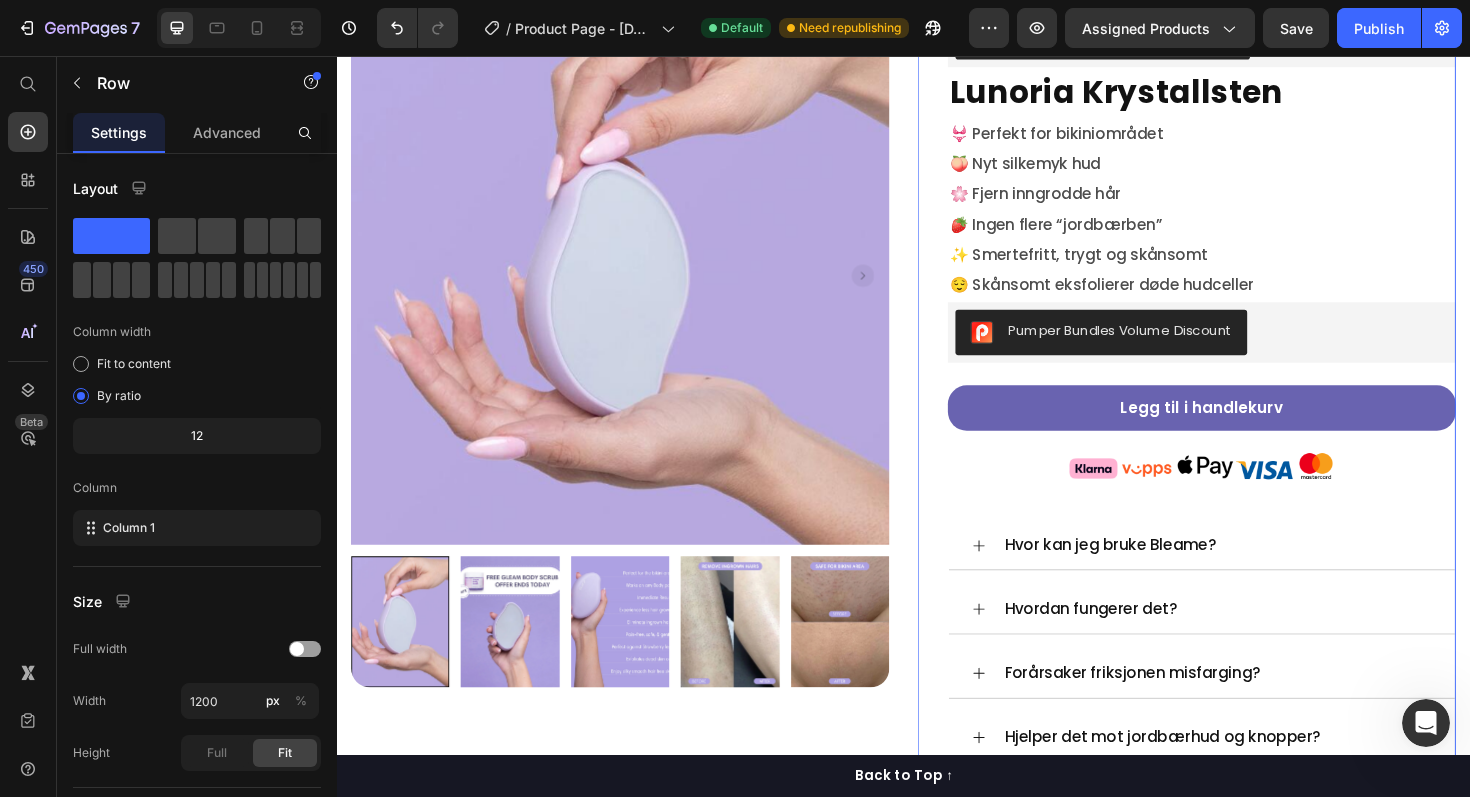 scroll, scrollTop: 0, scrollLeft: 0, axis: both 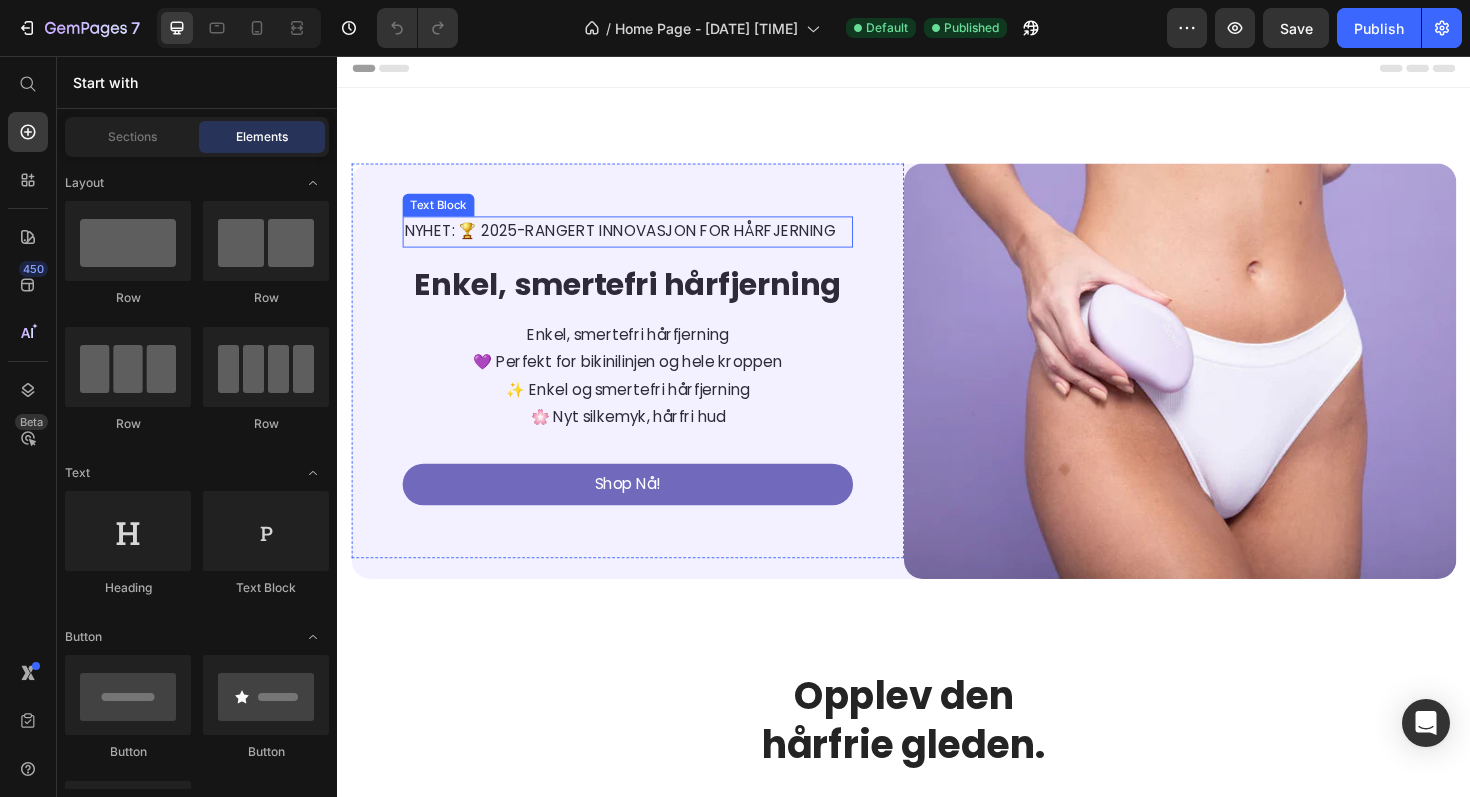 click on "NYHET: 🏆 2025-RANGERT INNOVASJON FOR HÅRFJERNING" at bounding box center (644, 242) 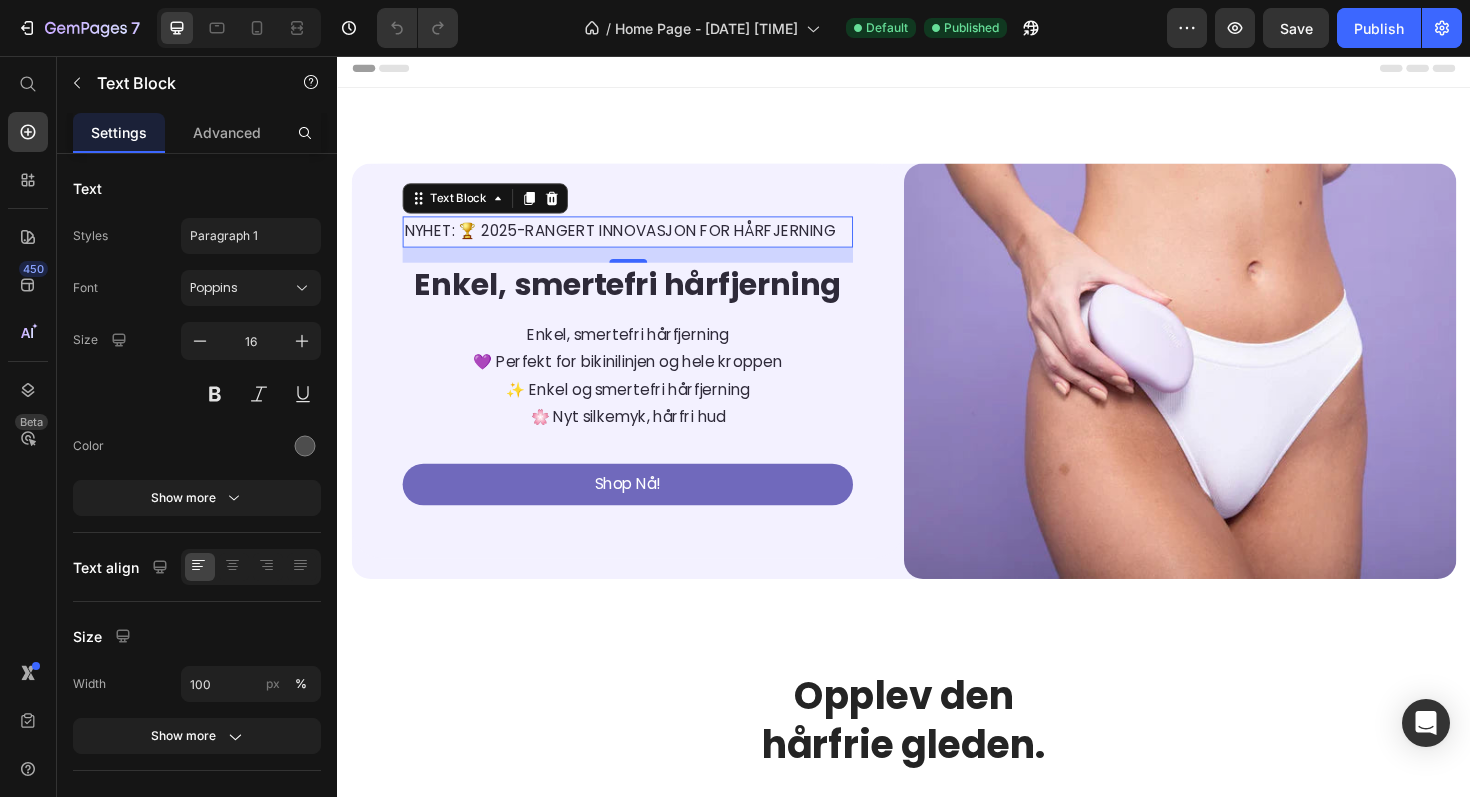 click on "NYHET: 🏆 2025-RANGERT INNOVASJON FOR HÅRFJERNING" at bounding box center (644, 242) 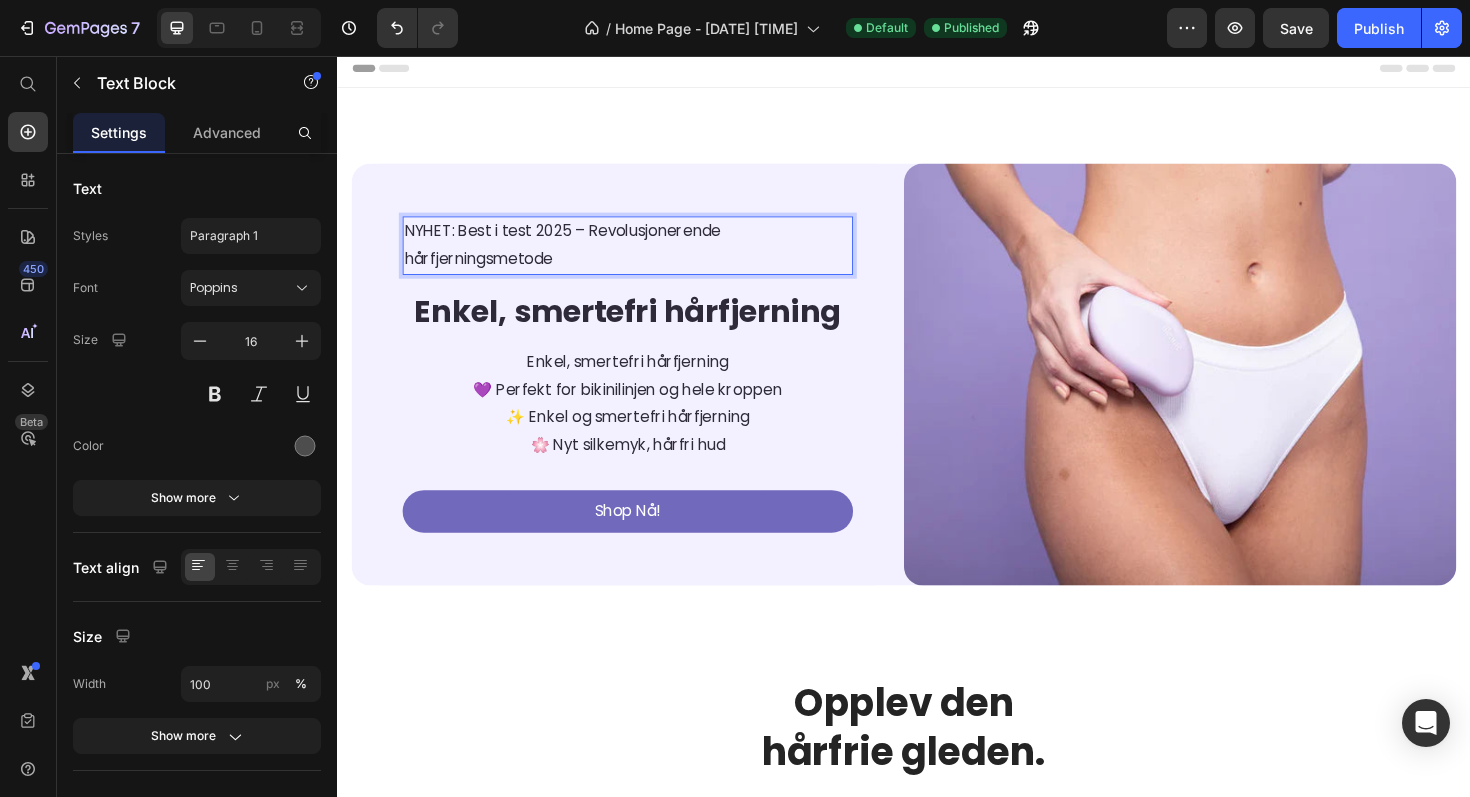 click on "NYHET: Best i test 2025 – Revolusjonerende hårfjerningsmetode" at bounding box center (575, 256) 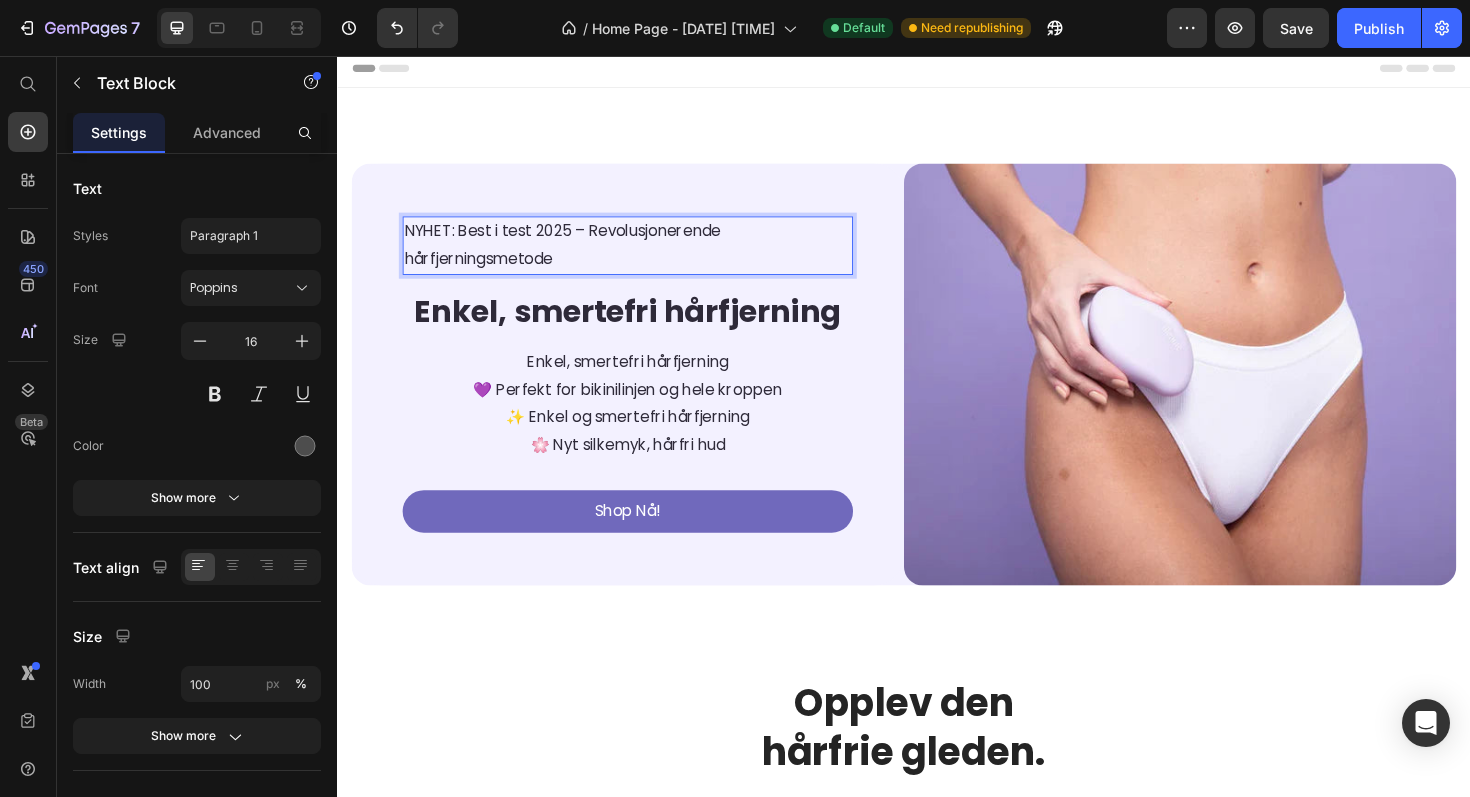 click on "NYHET: Best i test 2025 – Revolusjonerende hårfjerningsmetode" at bounding box center (644, 257) 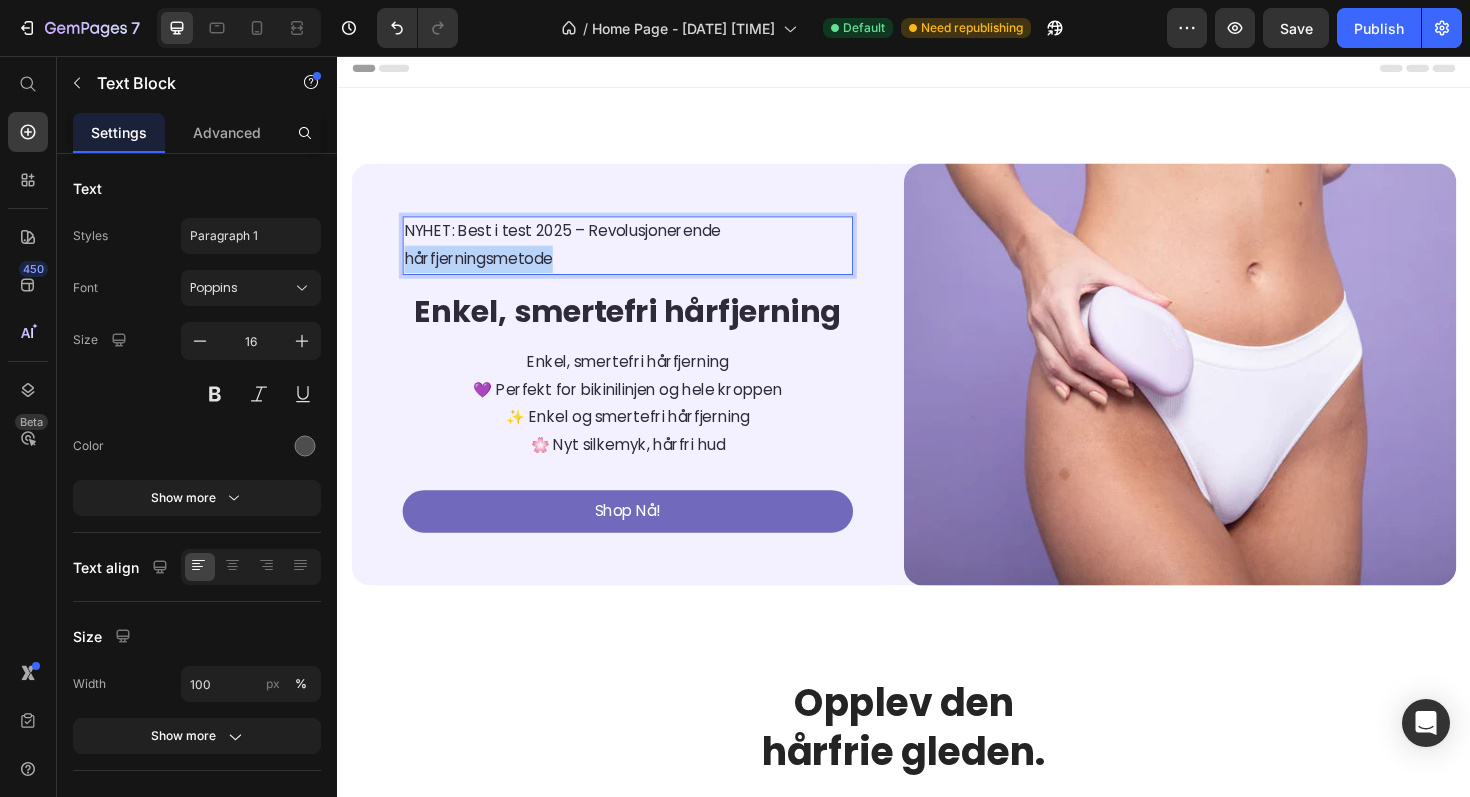 click on "NYHET: Best i test 2025 – Revolusjonerende hårfjerningsmetode" at bounding box center [644, 257] 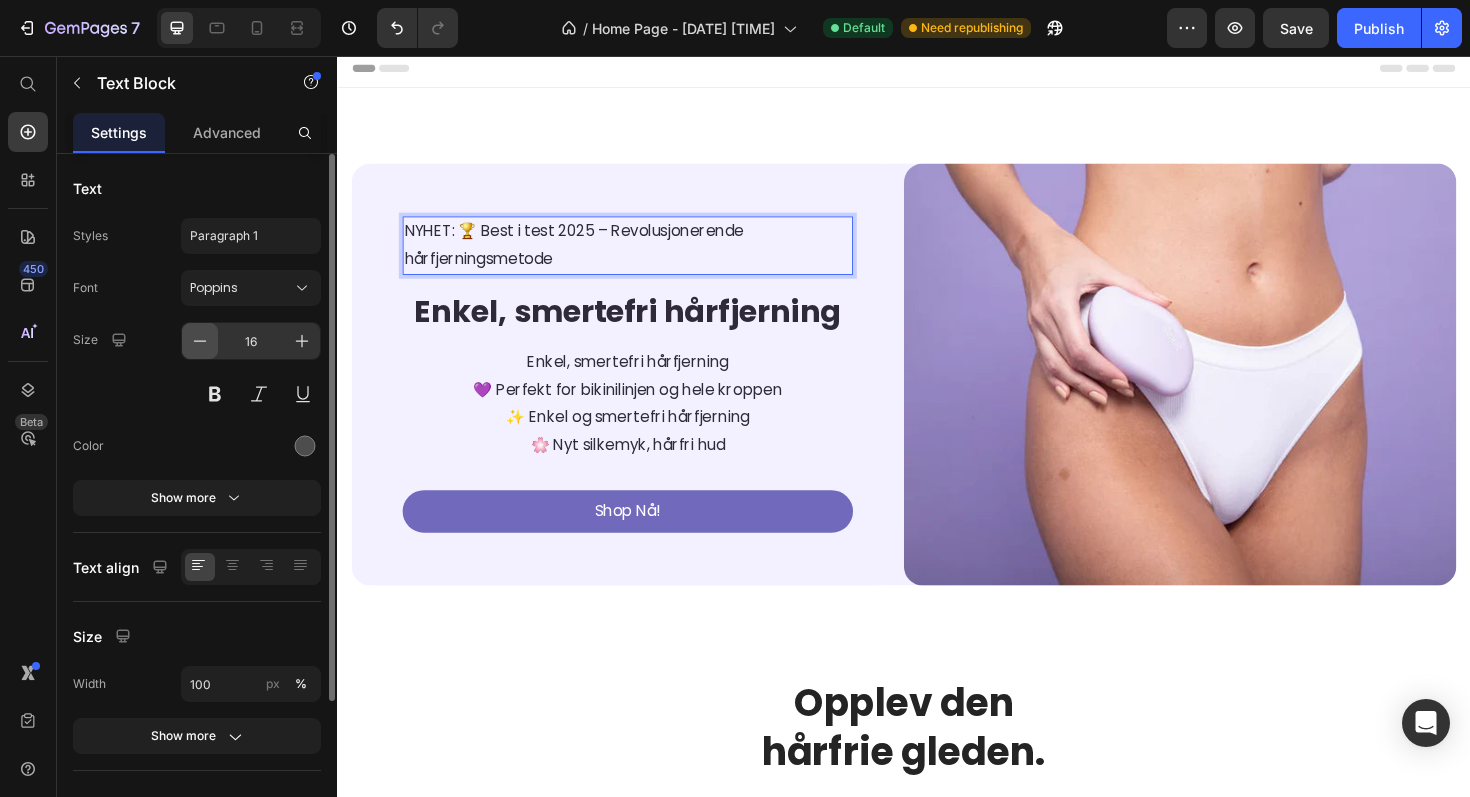click 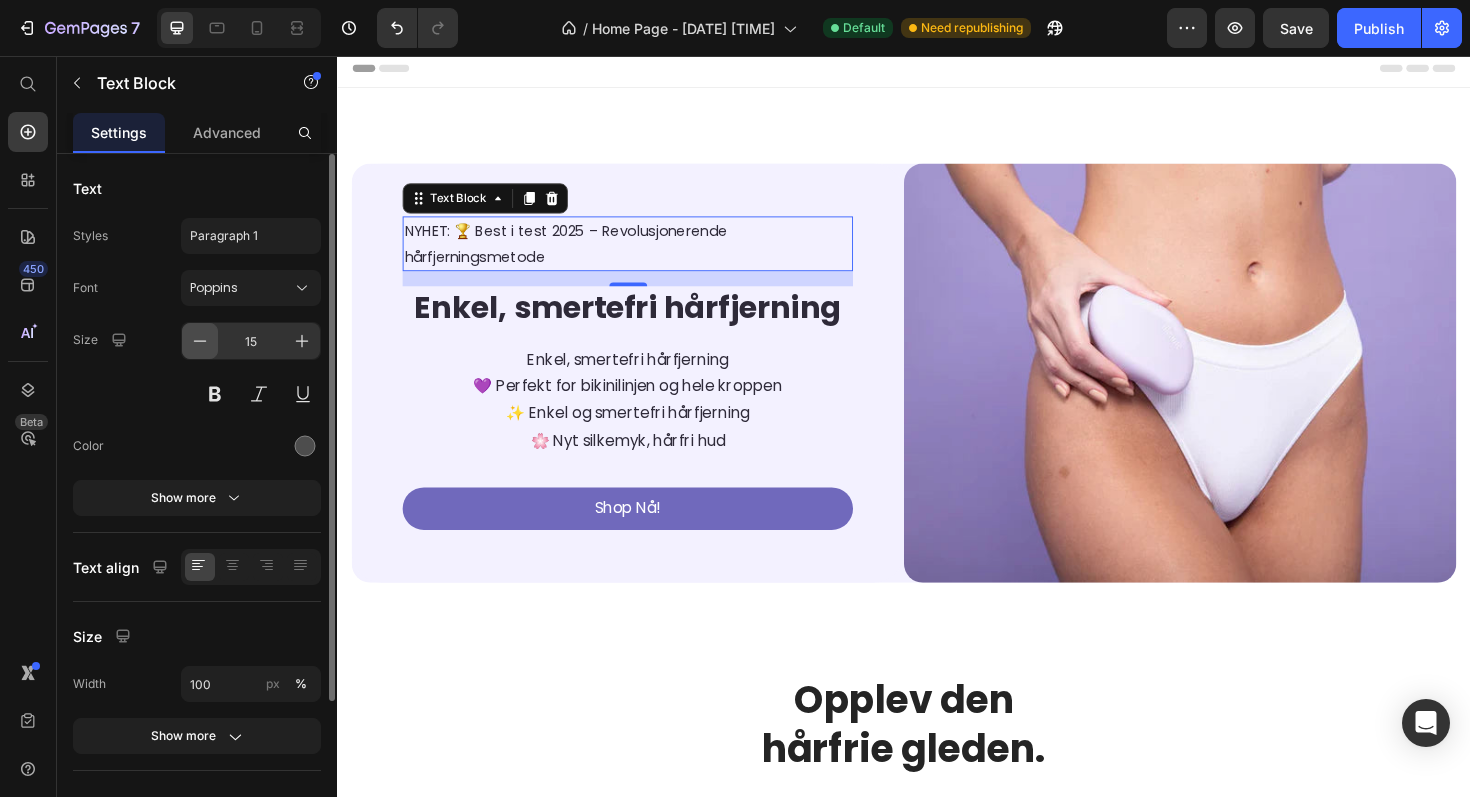 click 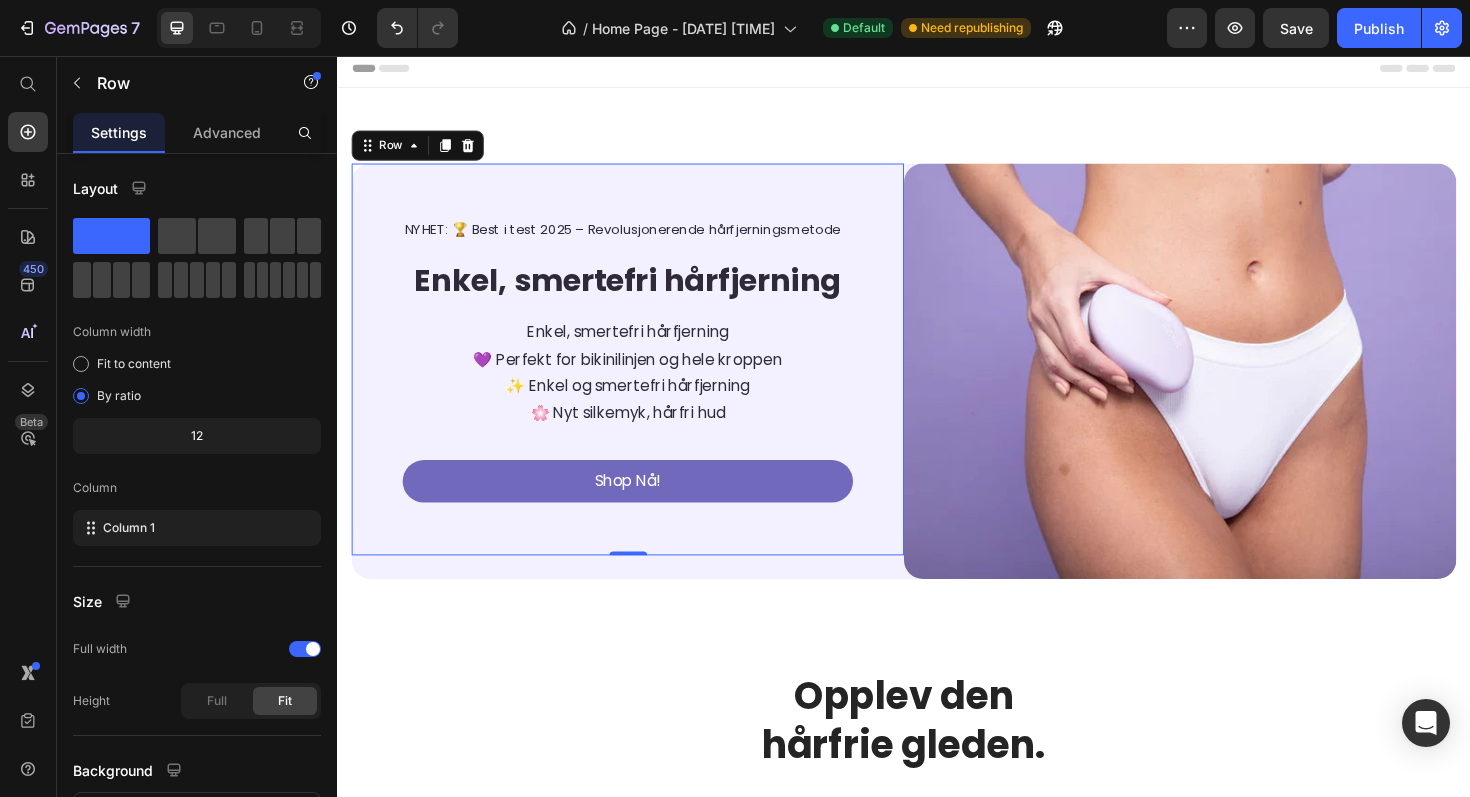 click on "NYHET: 🏆 Best i test 2025 – Revolusjonerende hårfjerningsmetode Text Block Enkel, smertefri hårfjerning Heading Enkel, smertefri hårfjerning 💜 Perfekt for bikinilinjen og hele kroppen ✨ Enkel og smertefri hårfjerning 🌸 Nyt silkemyk, hårfri hud Text block Shop Nå! Button Row   0" at bounding box center [644, 377] 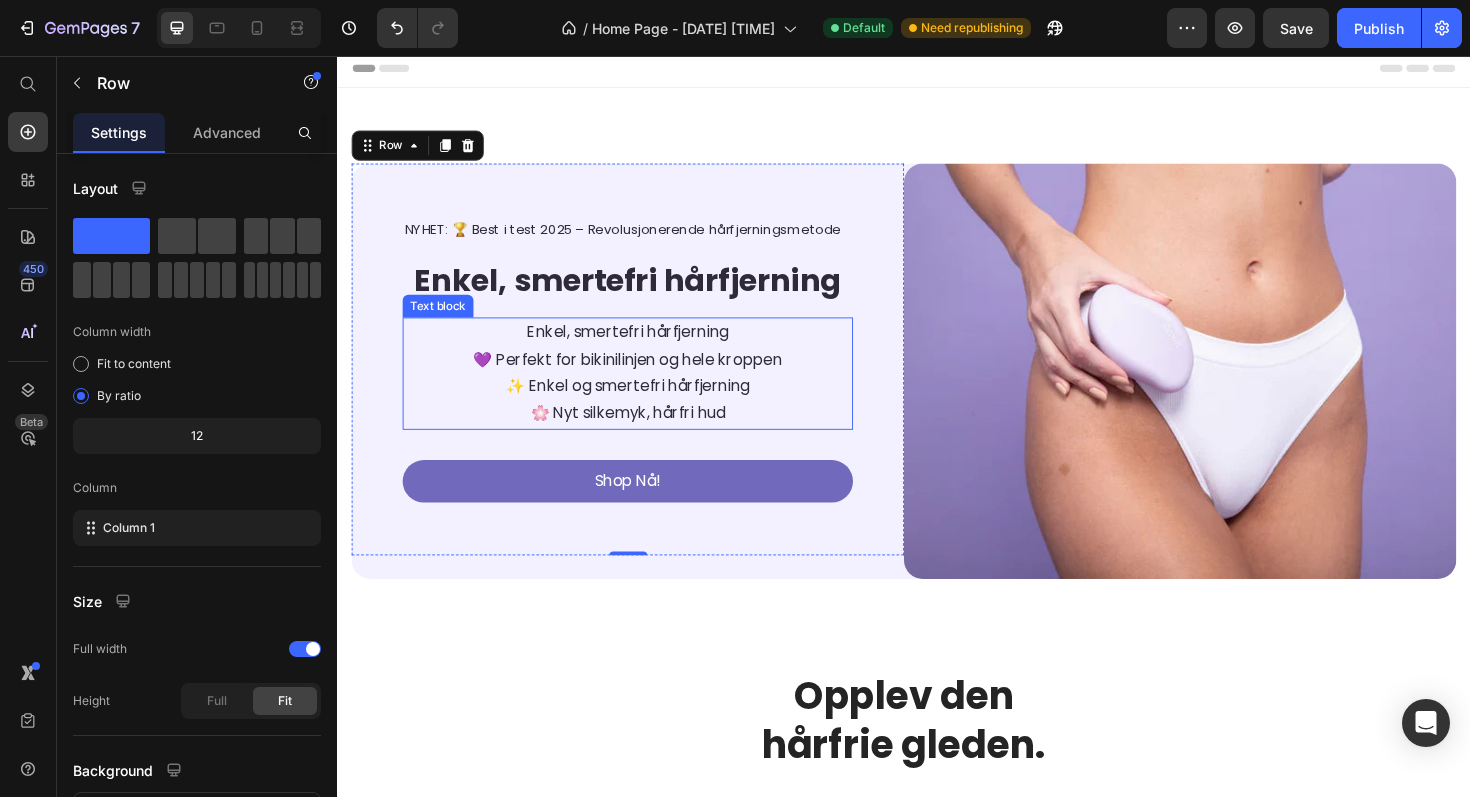 click on "Enkel, smertefri hårfjerning" at bounding box center [644, 348] 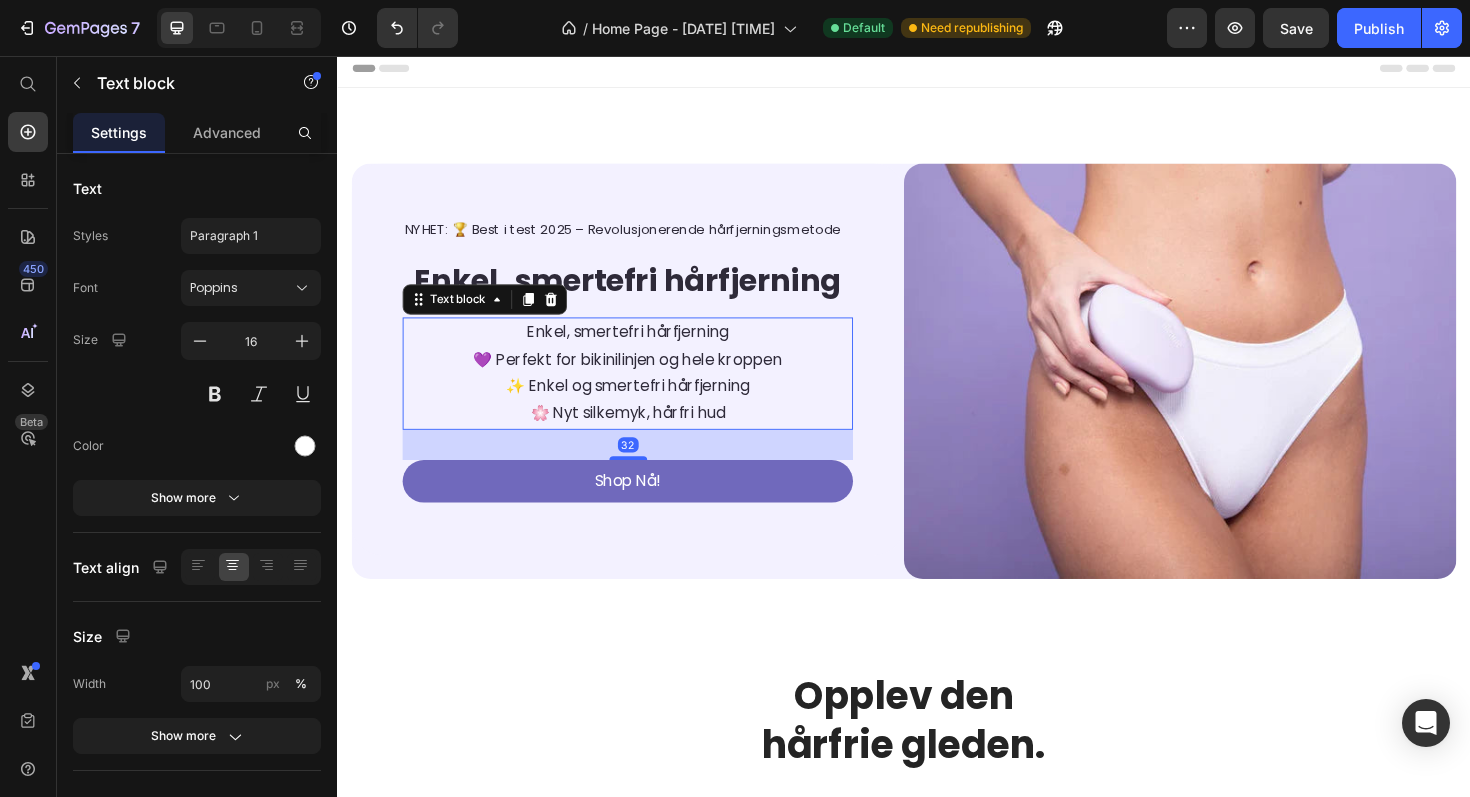click on "Enkel, smertefri hårfjerning" at bounding box center (644, 348) 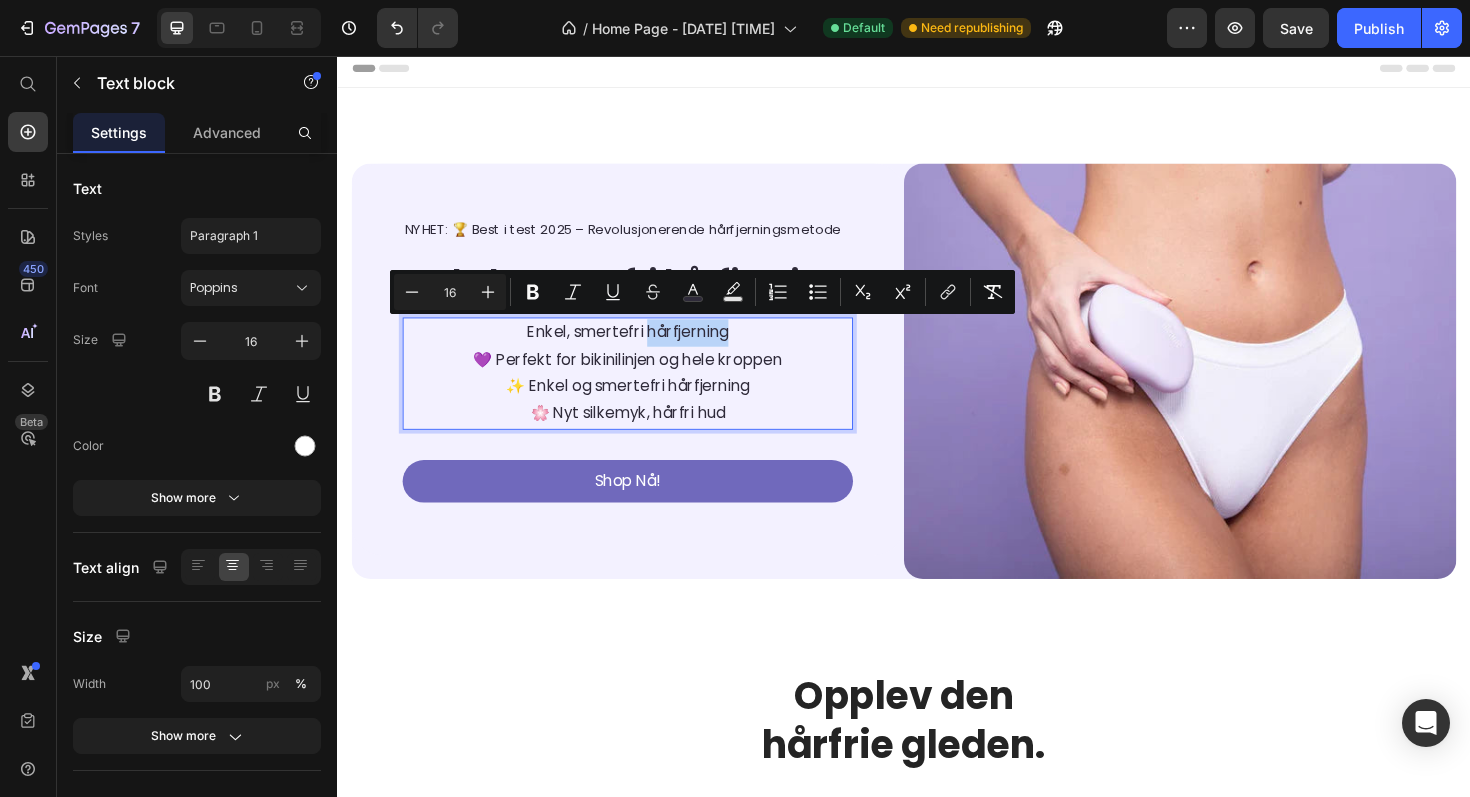 click on "Enkel, smertefri hårfjerning" at bounding box center (644, 349) 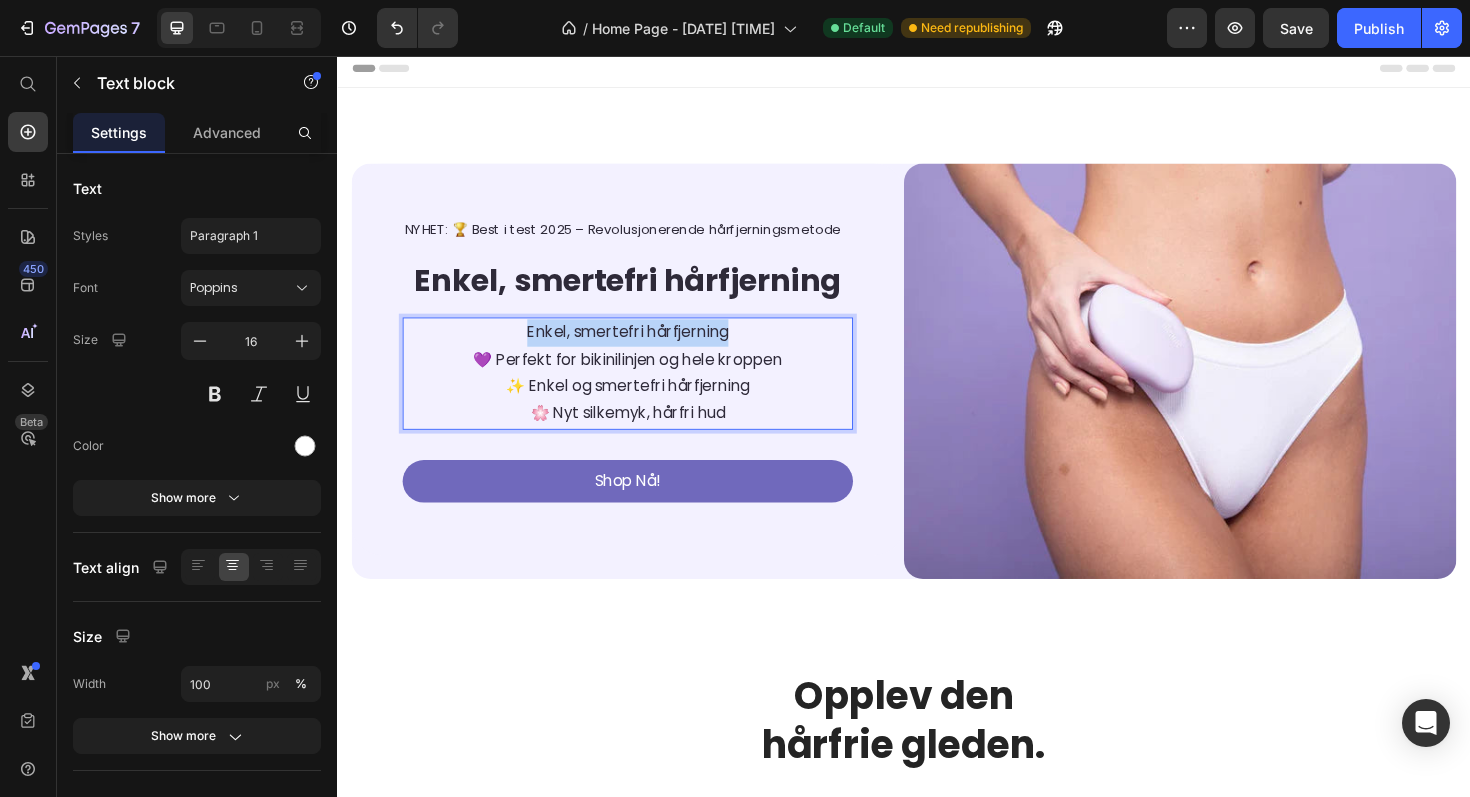 drag, startPoint x: 759, startPoint y: 347, endPoint x: 536, endPoint y: 345, distance: 223.00897 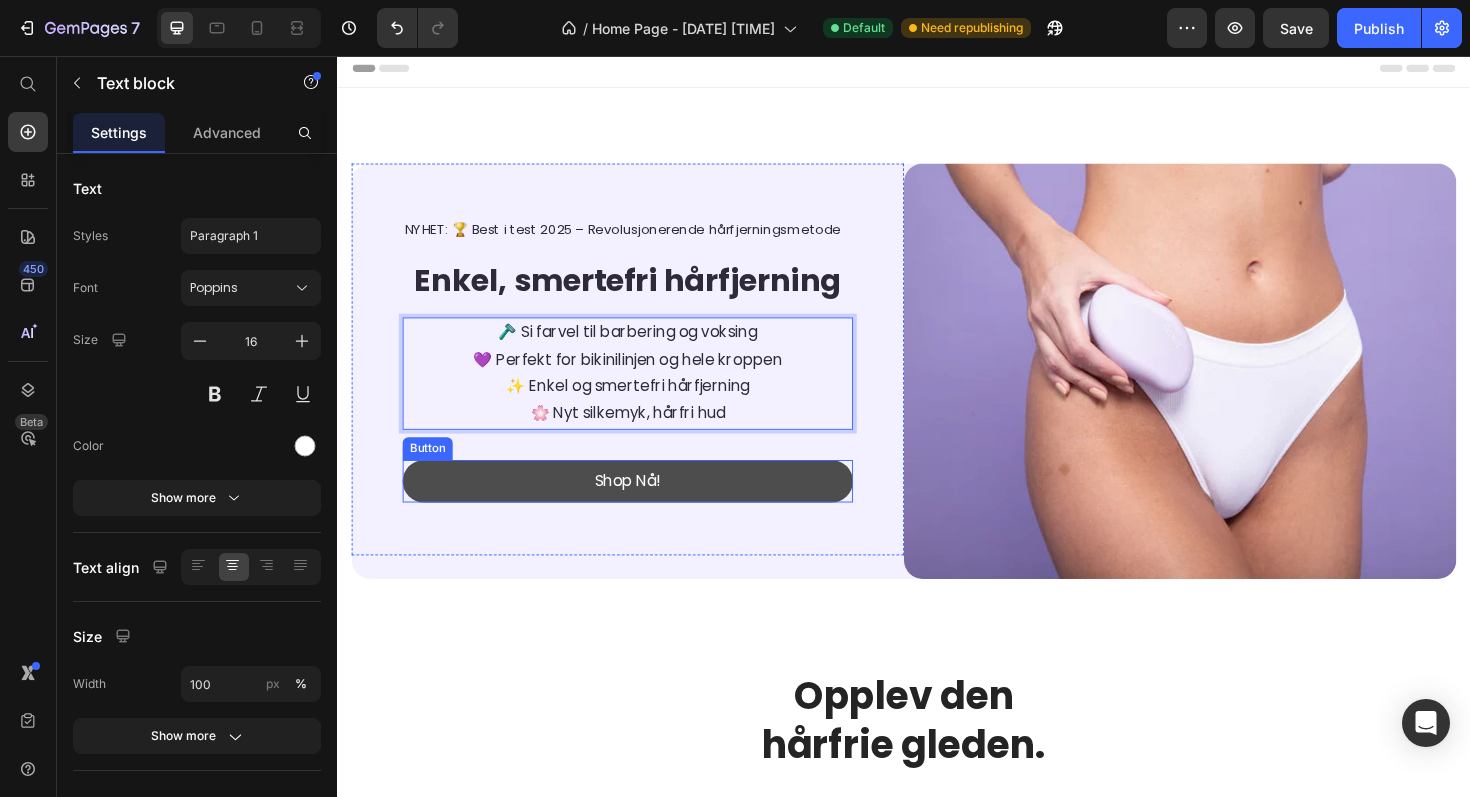 click on "Shop Nå!" at bounding box center (644, 506) 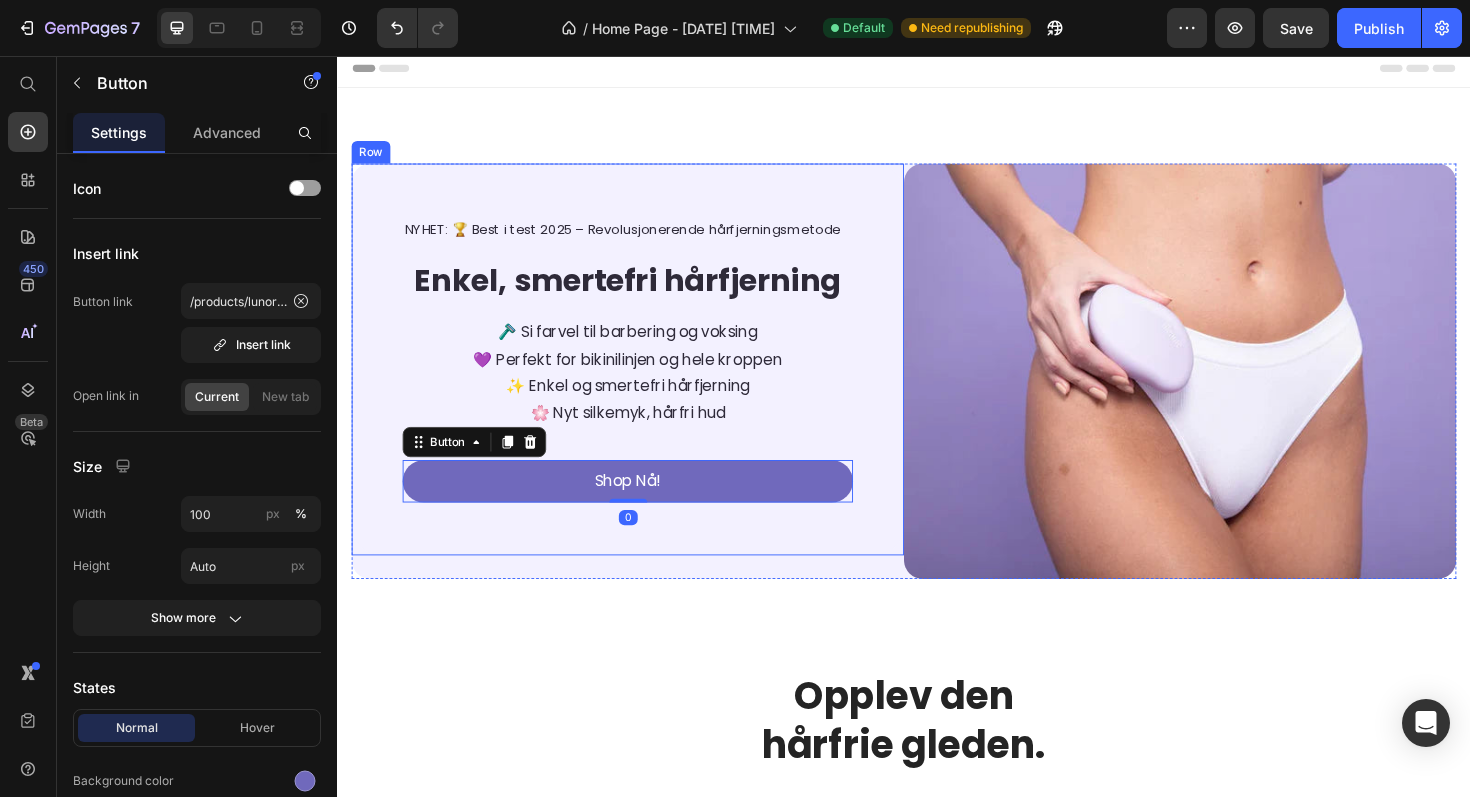 click on "NYHET: 🏆 Best i test 2025 – Revolusjonerende hårfjerningsmetode Text Block Enkel, smertefri hårfjerning Heading 🪒 Si farvel til barbering og voksing 💜 Perfekt for bikinilinjen og hele kroppen ✨ Enkel og smertefri hårfjerning 🌸 Nyt silkemyk, hårfri hud Text block Shop Nå! Button   0 Row" at bounding box center (644, 377) 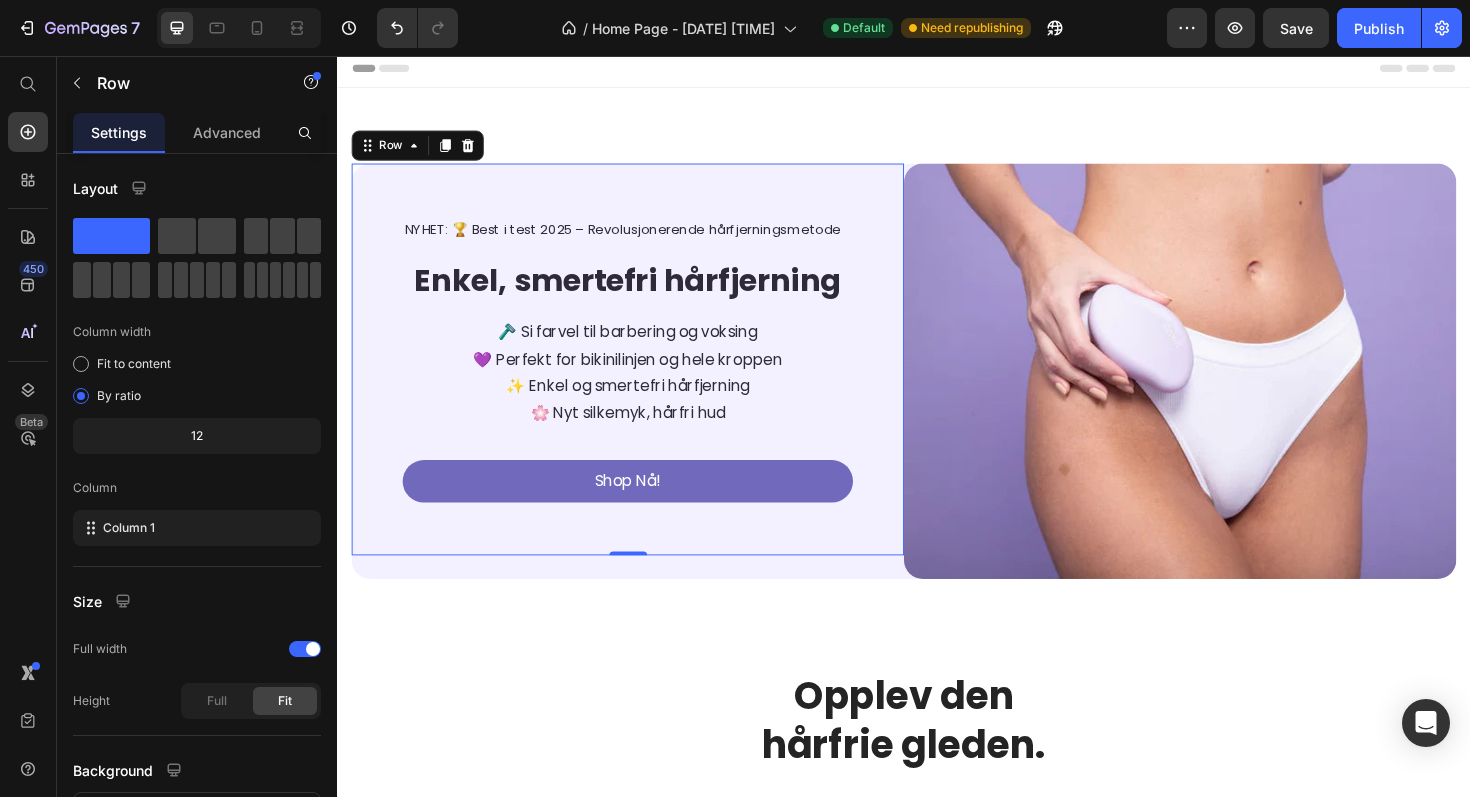 click on "🪒 Si farvel til barbering og voksing" at bounding box center (645, 348) 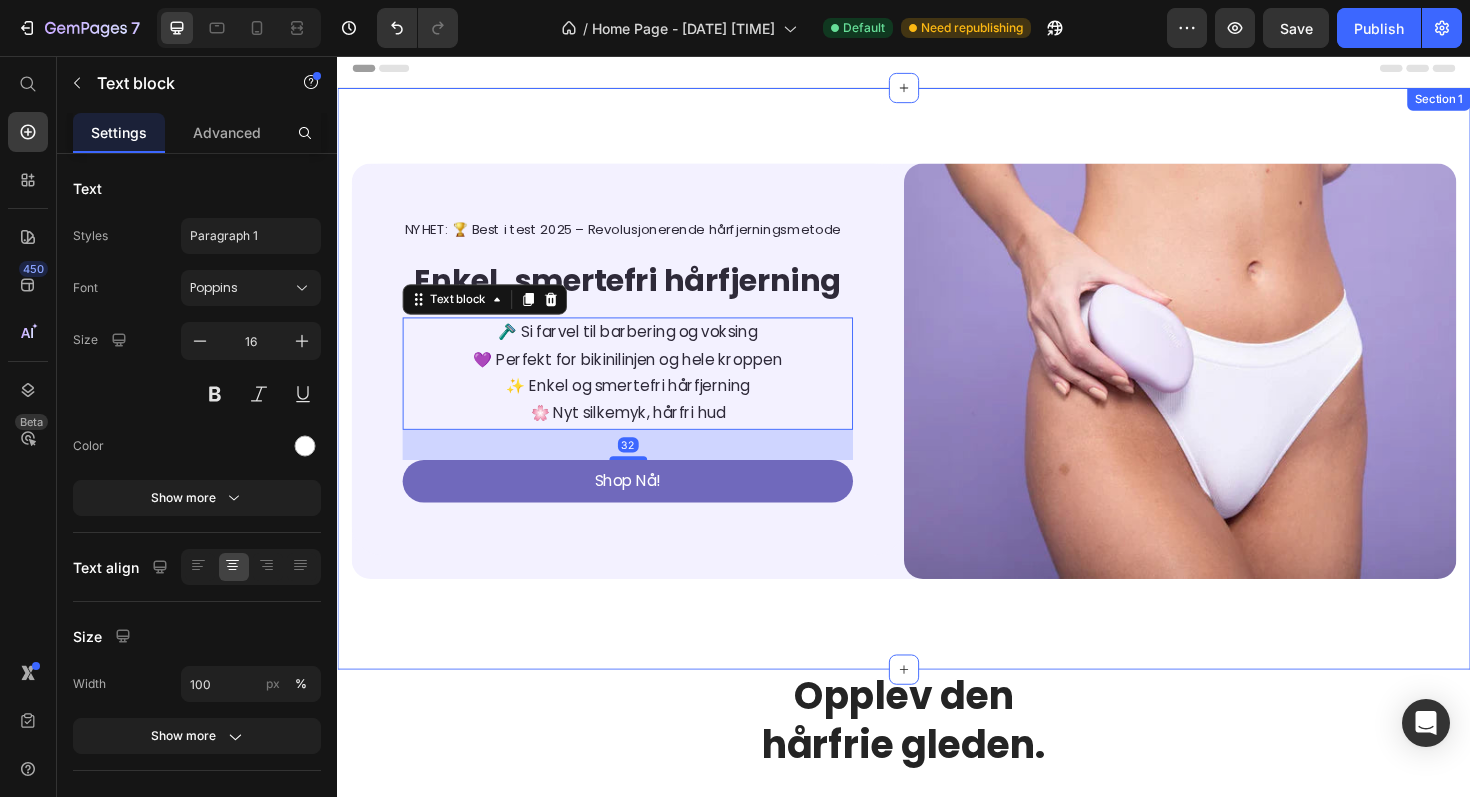 click on "NYHET: 🏆 Best i test 2025 – Revolusjonerende hårfjerningsmetode Text Block Enkel, smertefri hårfjerning Heading 🪒 Si farvel til barbering og voksing 💜 Perfekt for bikinilinjen og hele kroppen ✨ Enkel og smertefri hårfjerning 🌸 Nyt silkemyk, hårfri hud Text block   32 Shop Nå! Button Row Image Row Section 1" at bounding box center (937, 398) 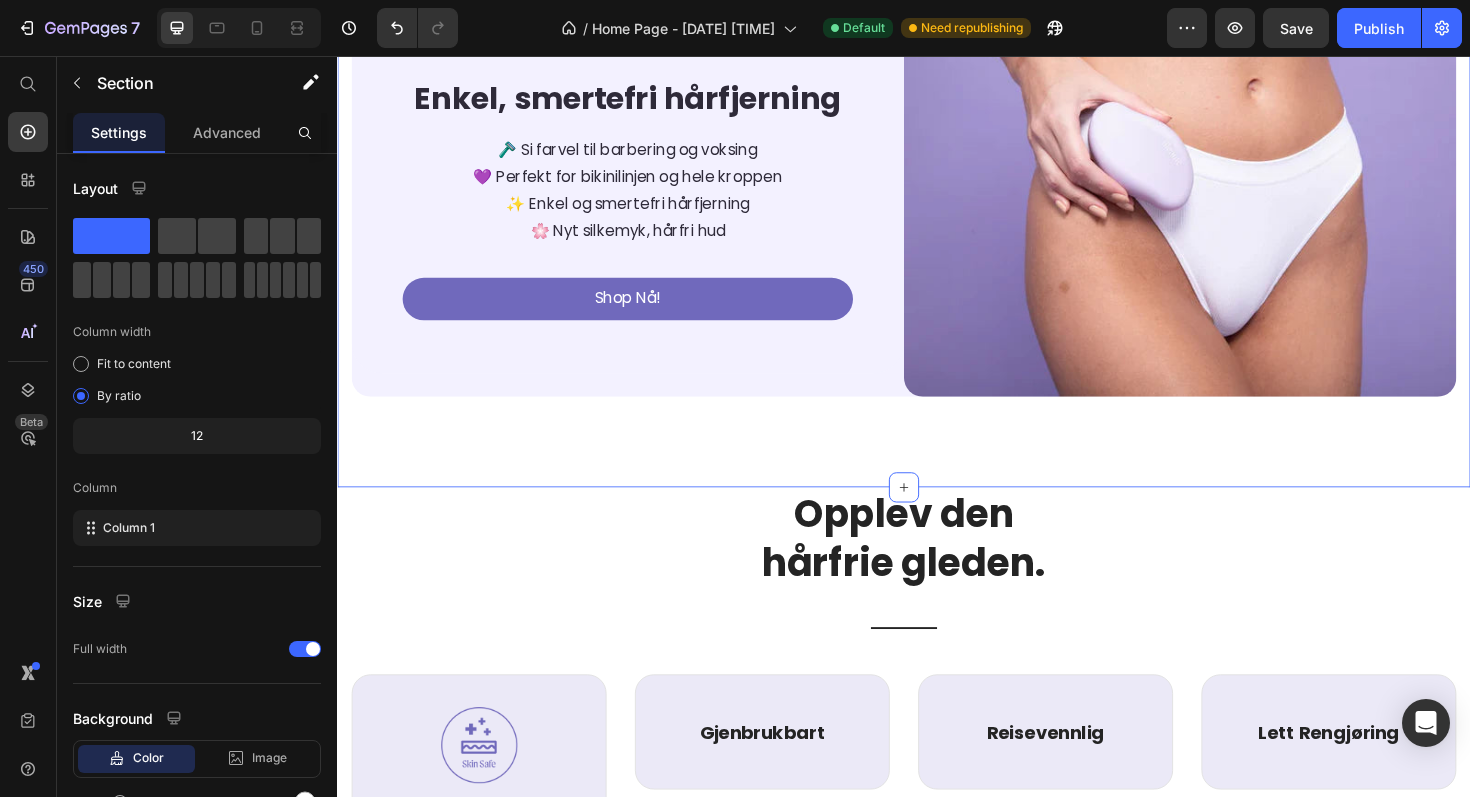 scroll, scrollTop: 176, scrollLeft: 0, axis: vertical 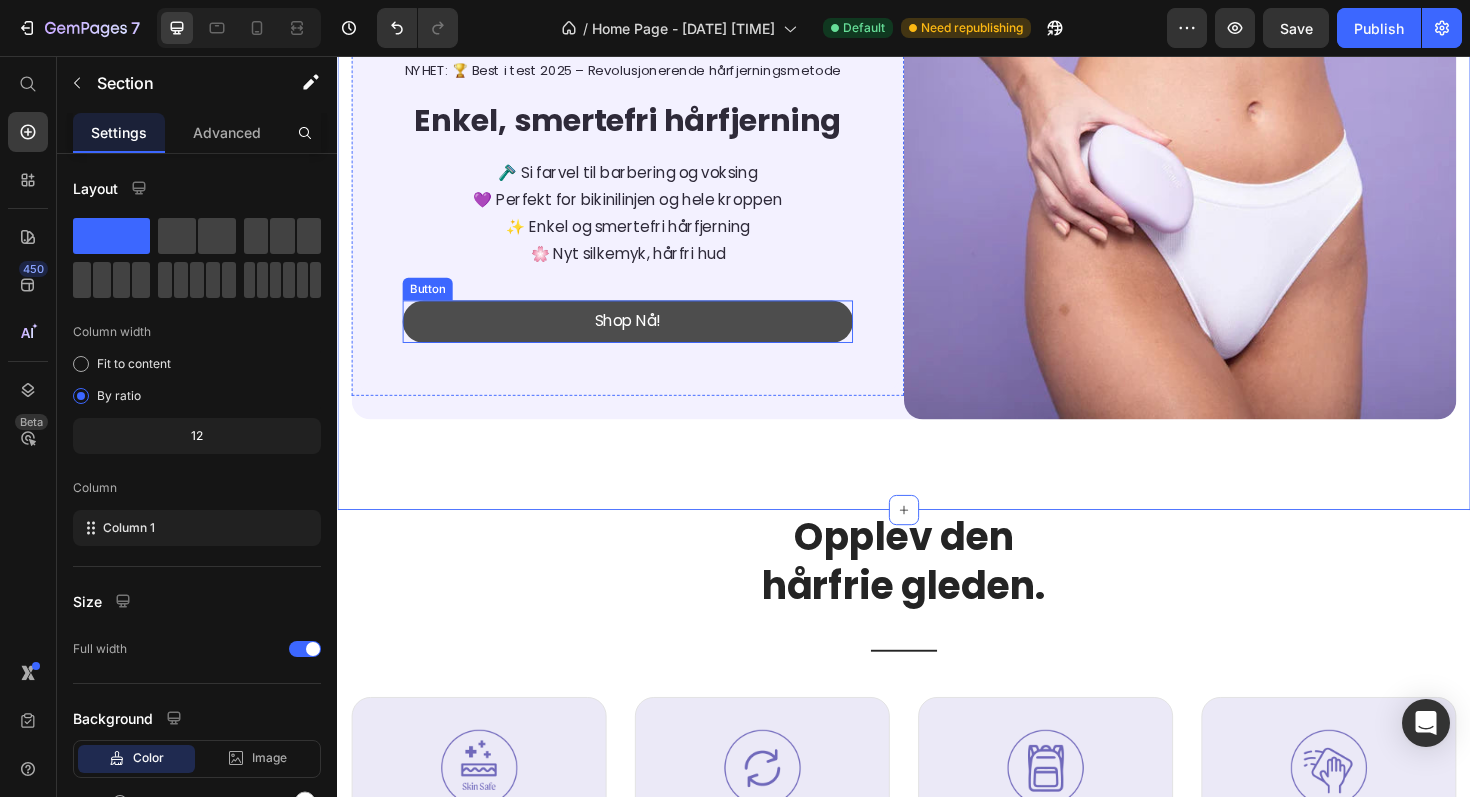 click on "Shop Nå!" at bounding box center (644, 337) 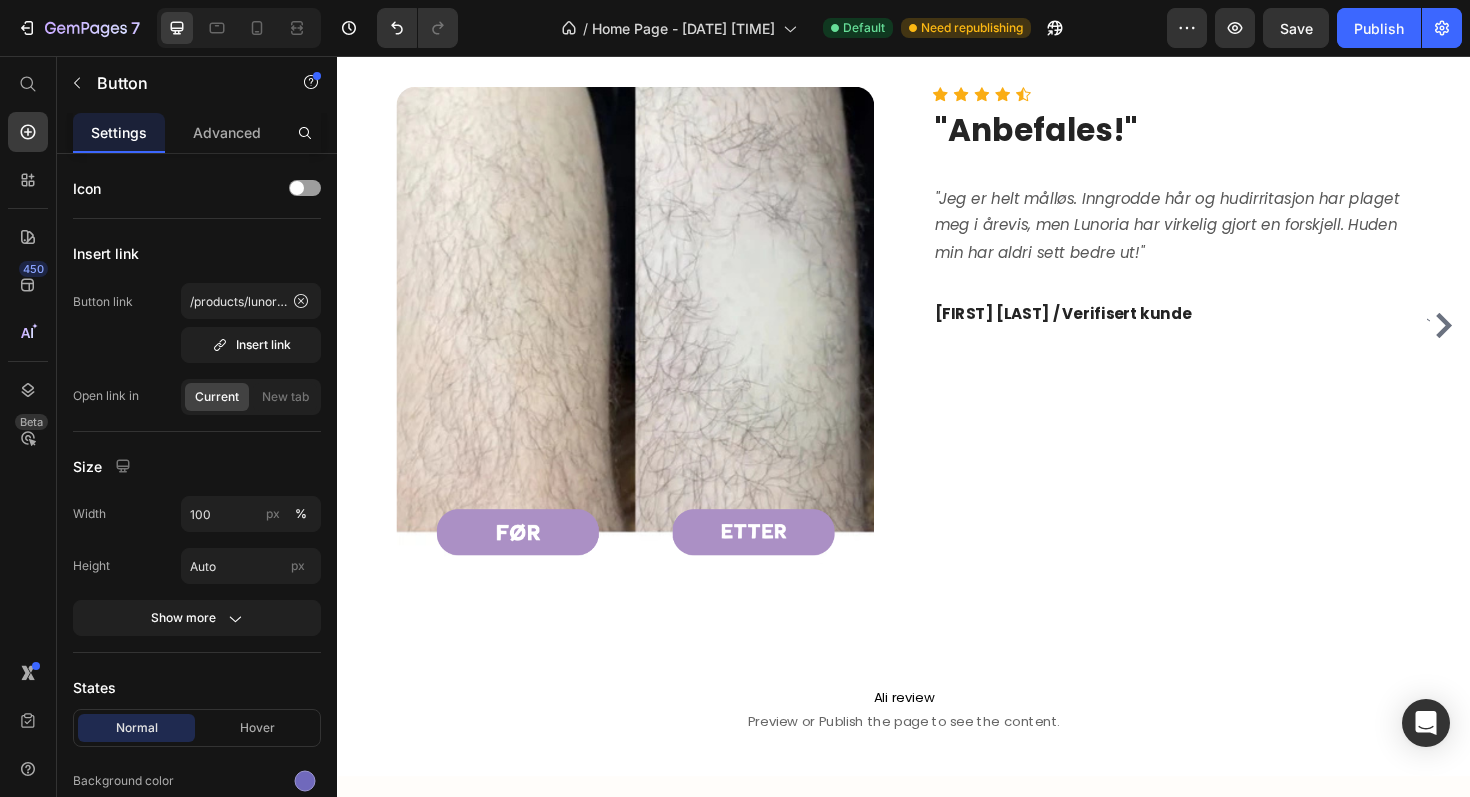 scroll, scrollTop: 2079, scrollLeft: 0, axis: vertical 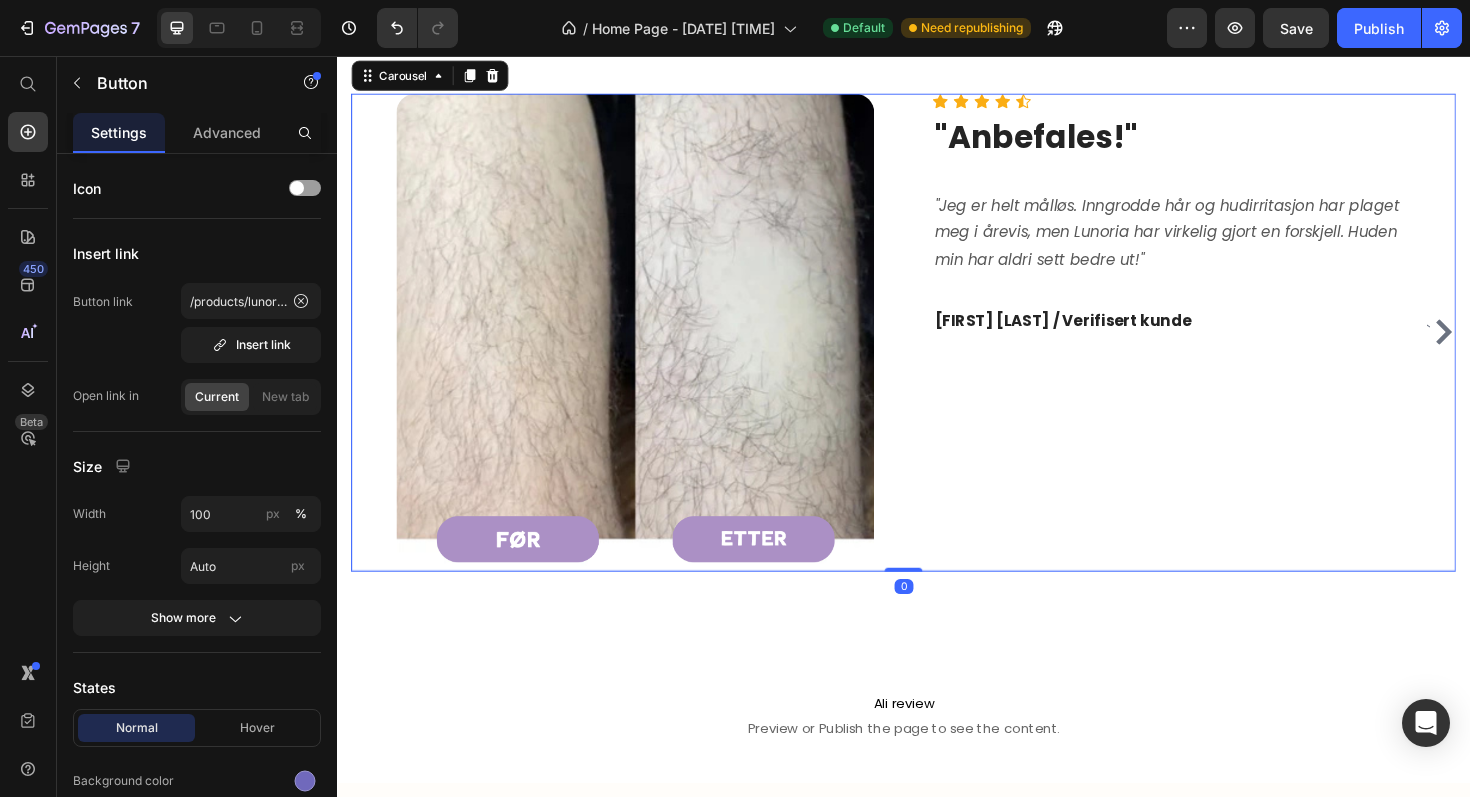 click 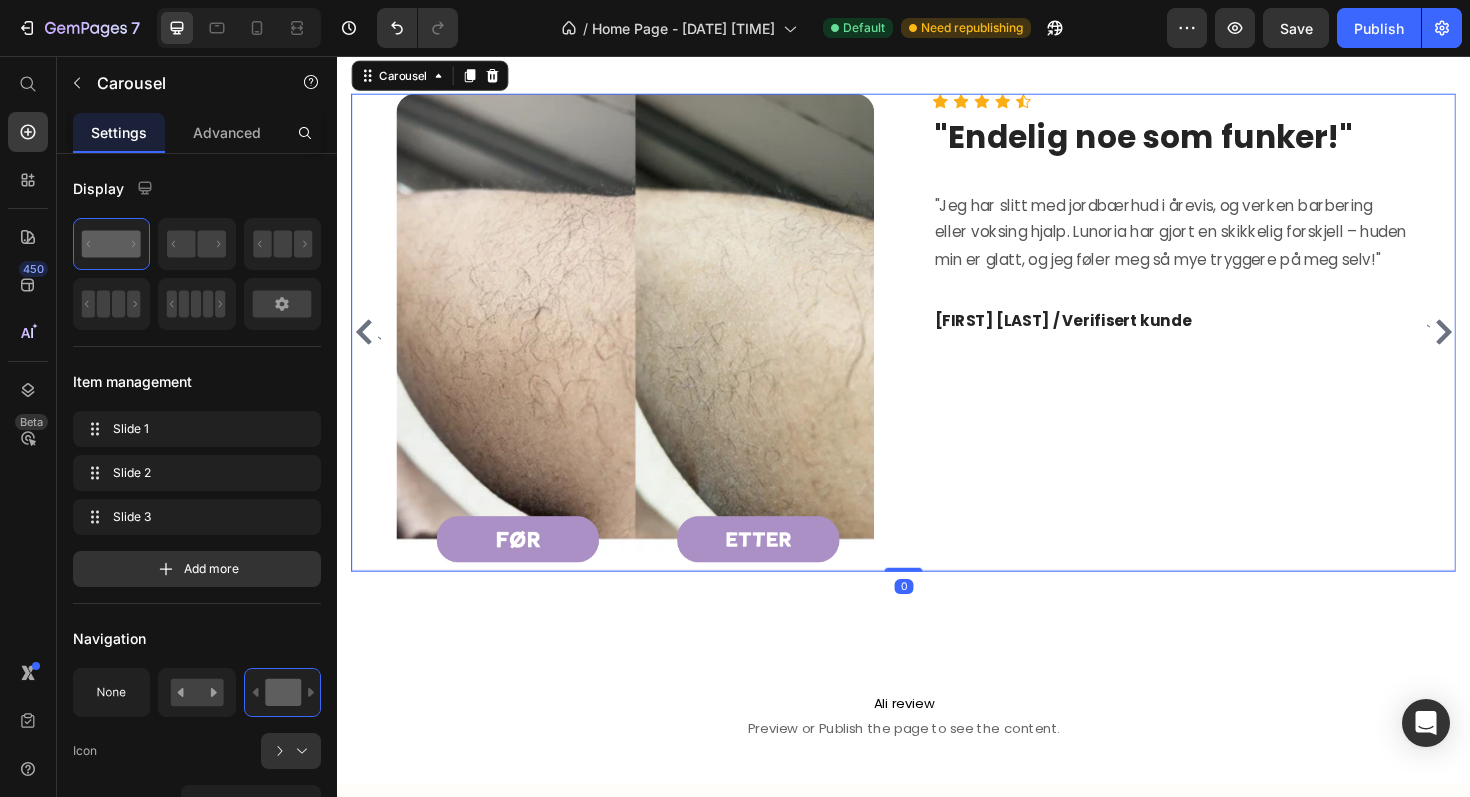 click 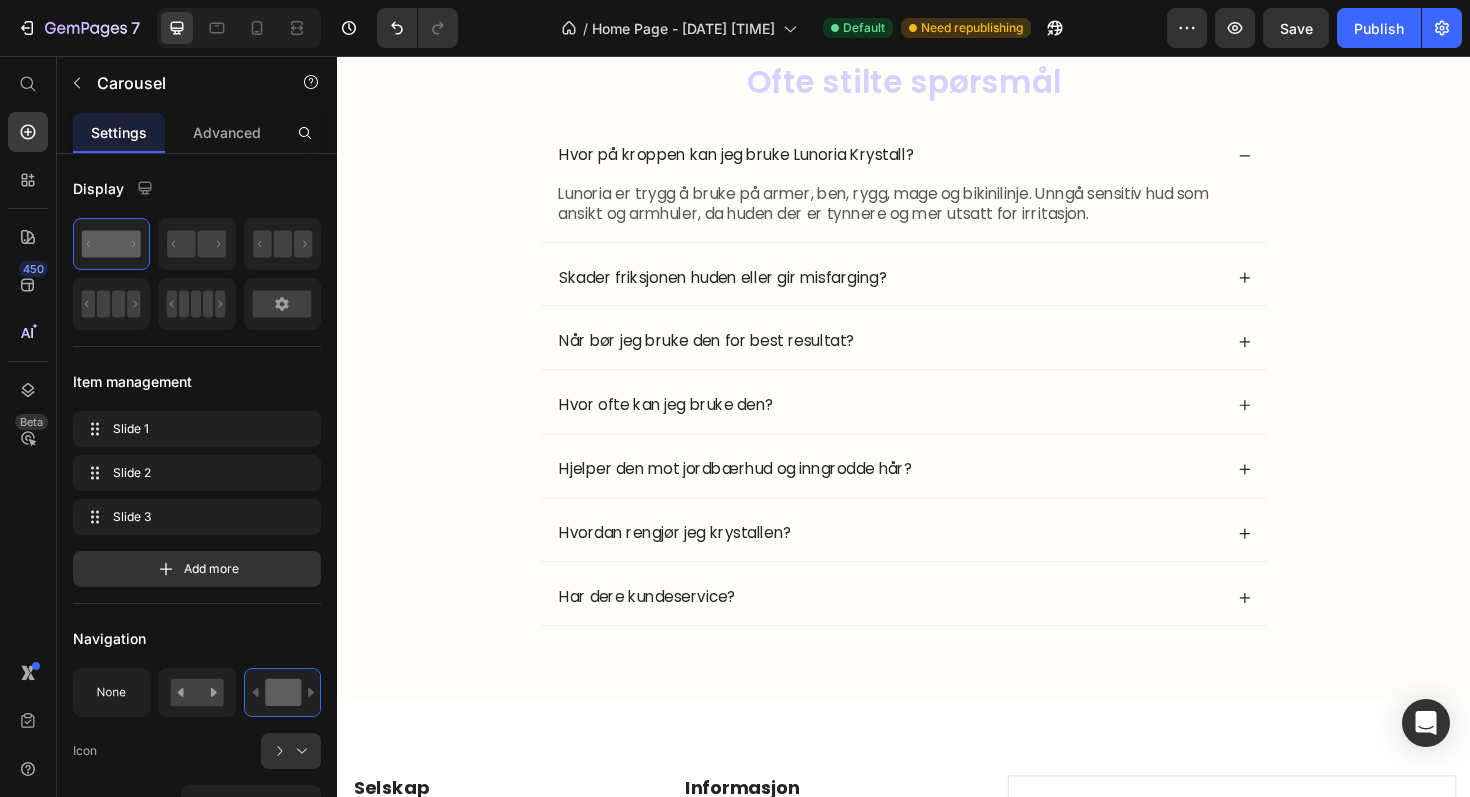 scroll, scrollTop: 2960, scrollLeft: 0, axis: vertical 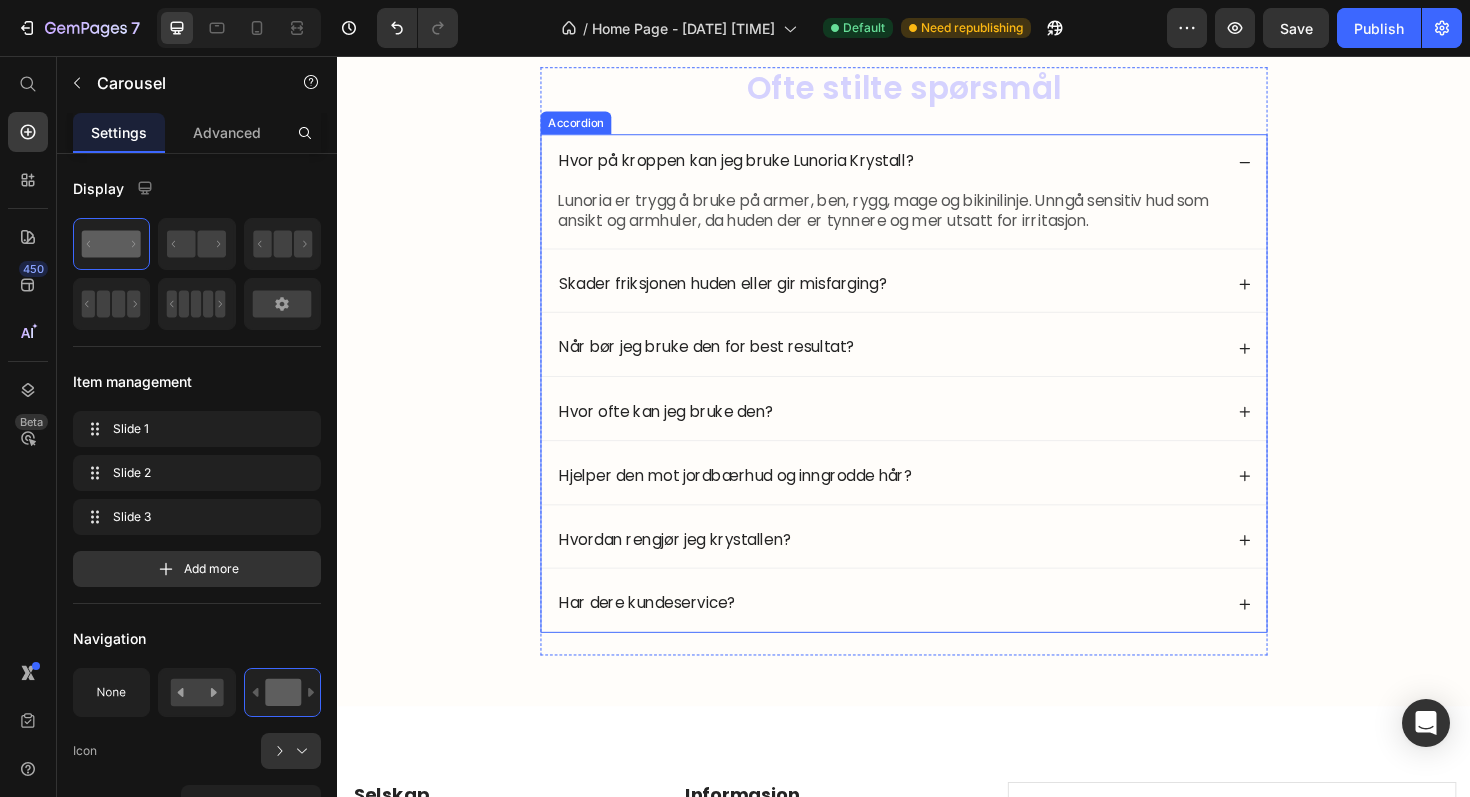 click on "Hvor på kroppen kan jeg bruke Lunoria Krystall?" at bounding box center (937, 168) 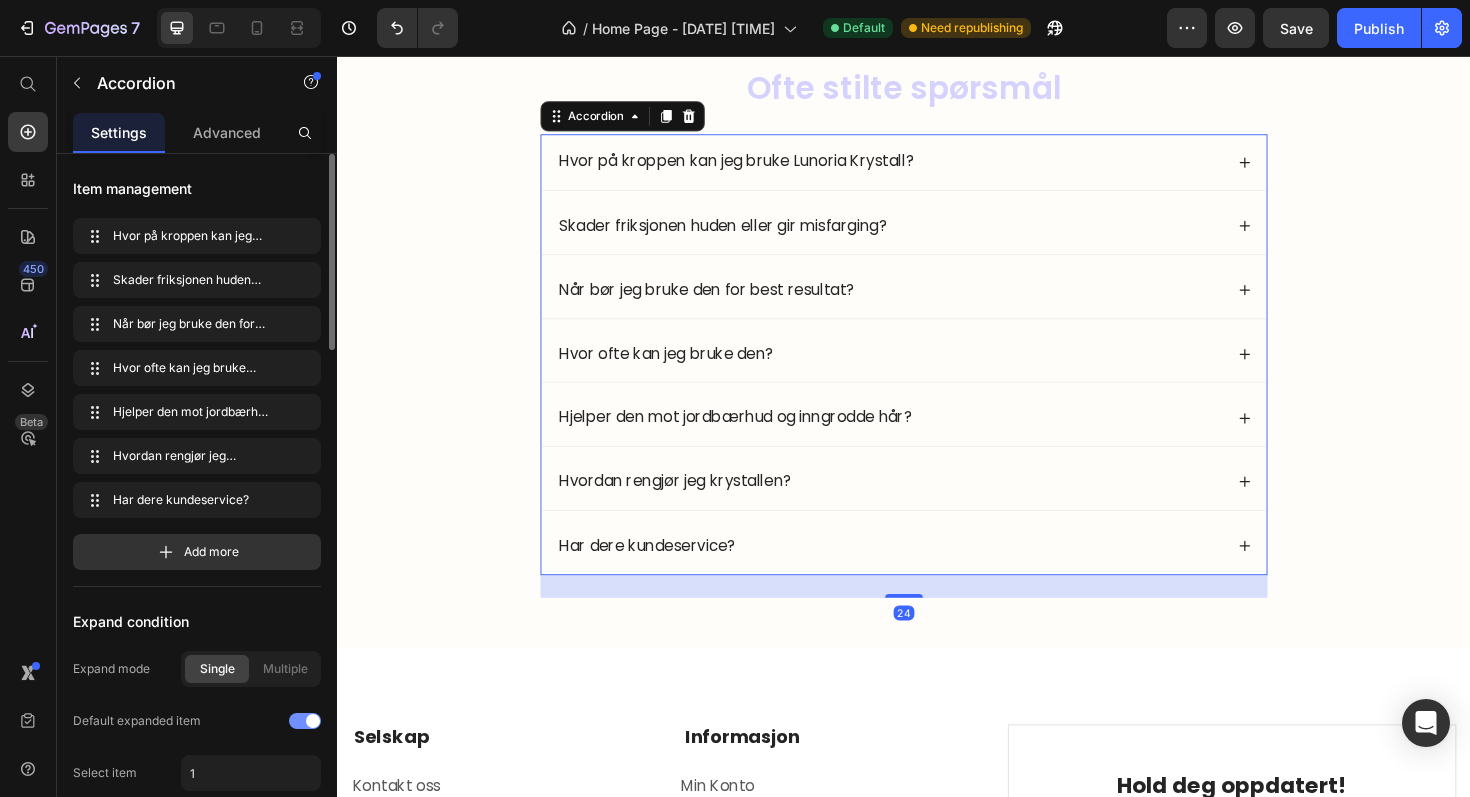 click at bounding box center [305, 721] 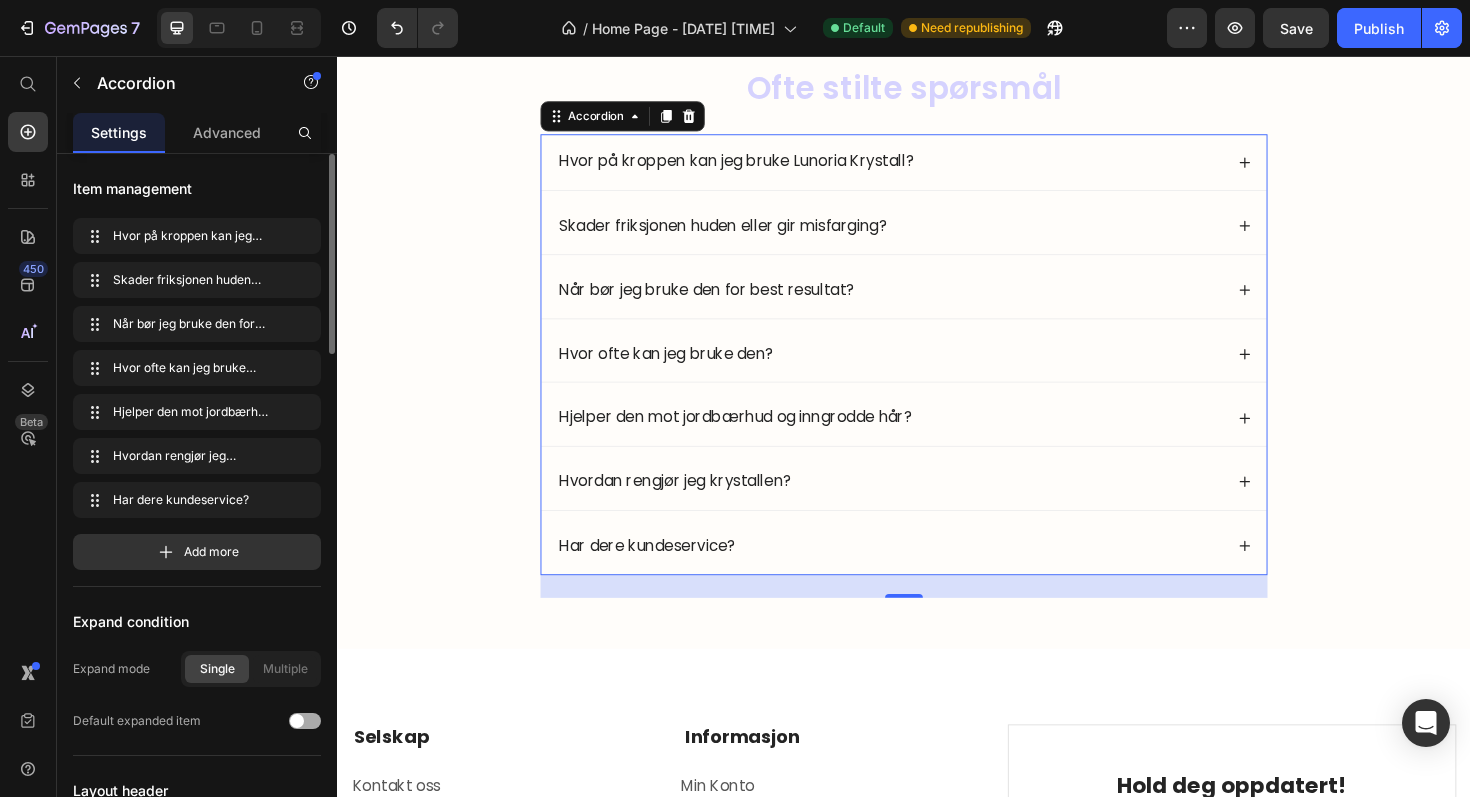click at bounding box center [297, 721] 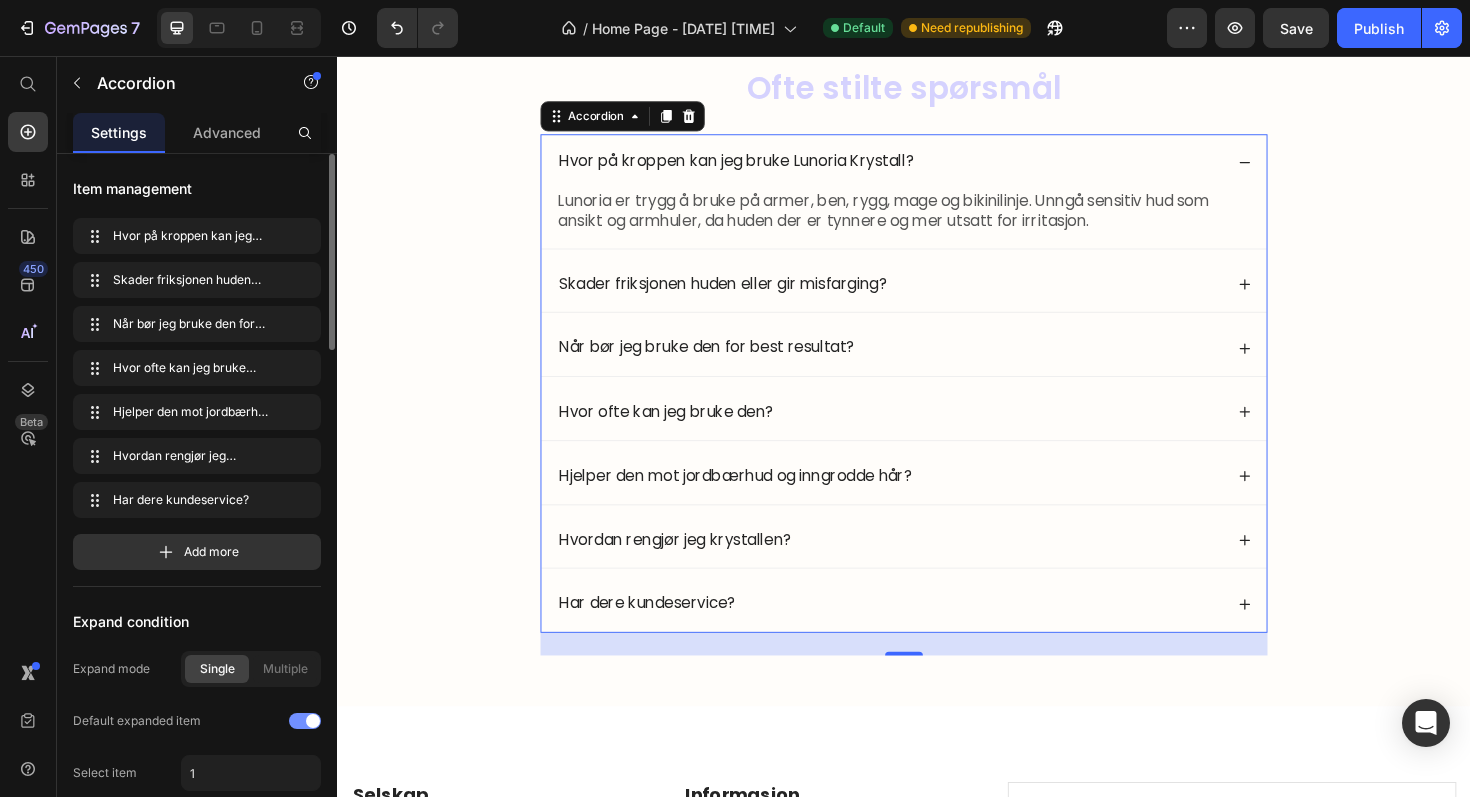 click at bounding box center [305, 721] 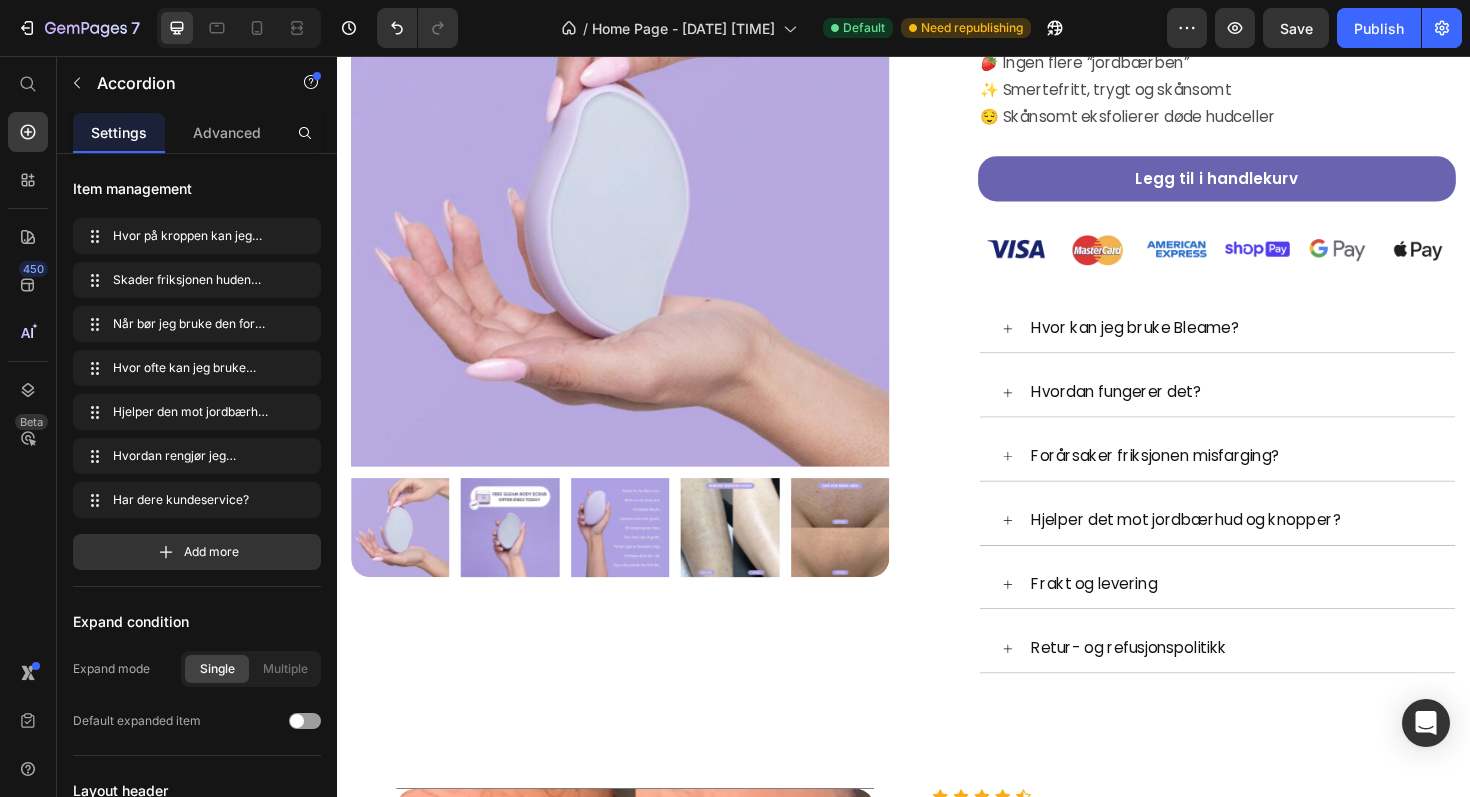 scroll, scrollTop: 0, scrollLeft: 0, axis: both 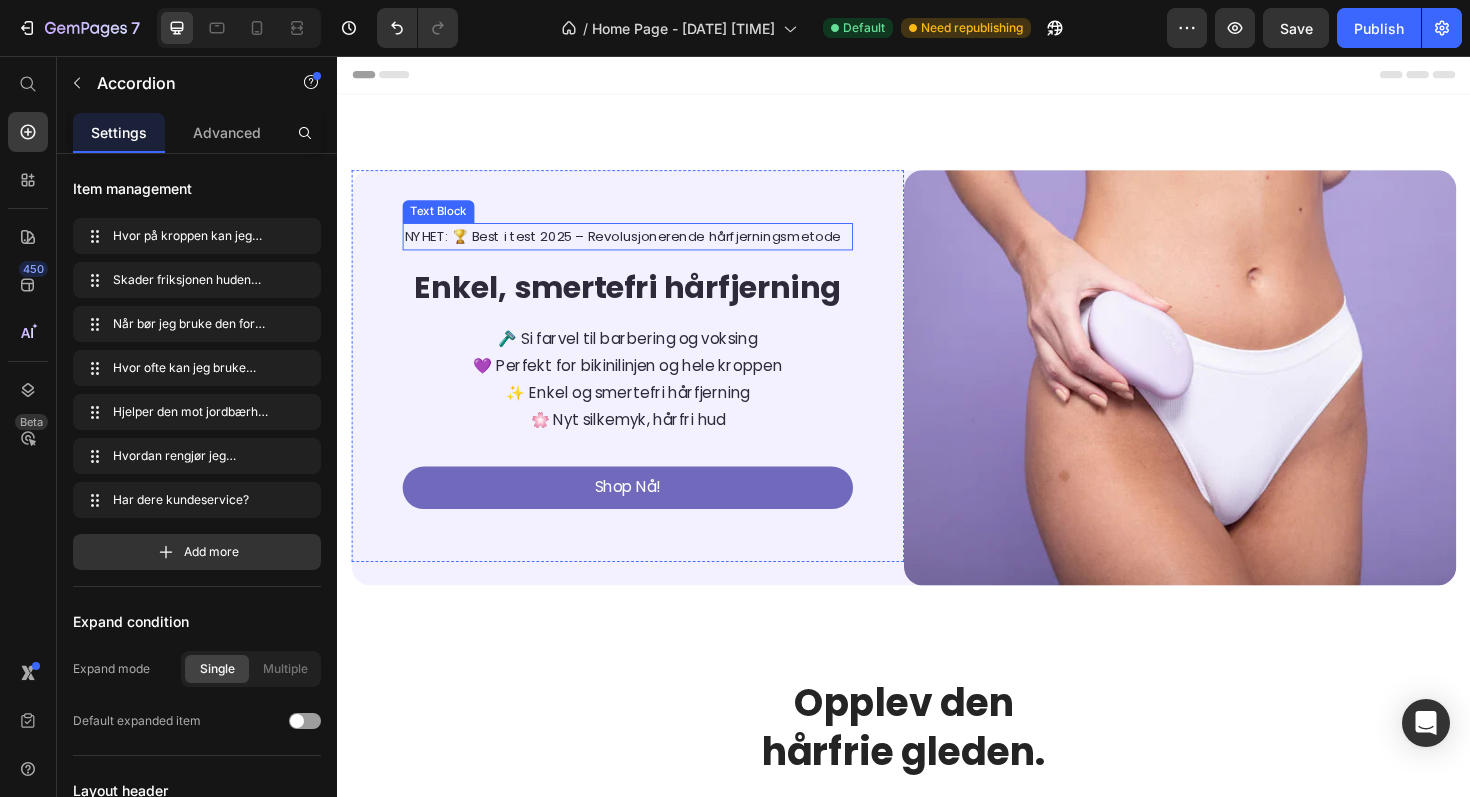 click on "NYHET: 🏆 Best i test 2025 – Revolusjonerende hårfjerningsmetode" at bounding box center (639, 247) 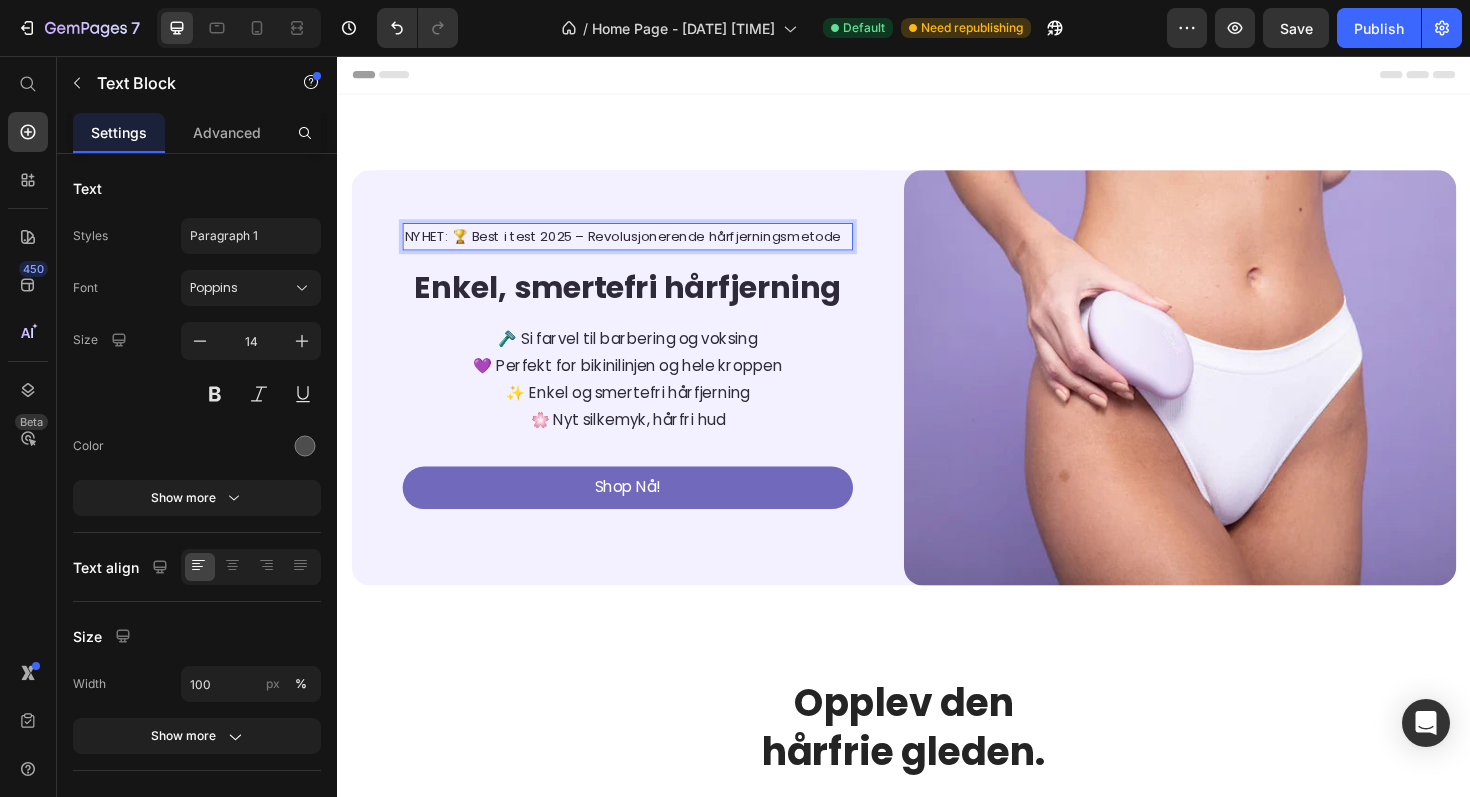 click on "NYHET: 🏆 Best i test 2025 – Revolusjonerende hårfjerningsmetode" at bounding box center [639, 247] 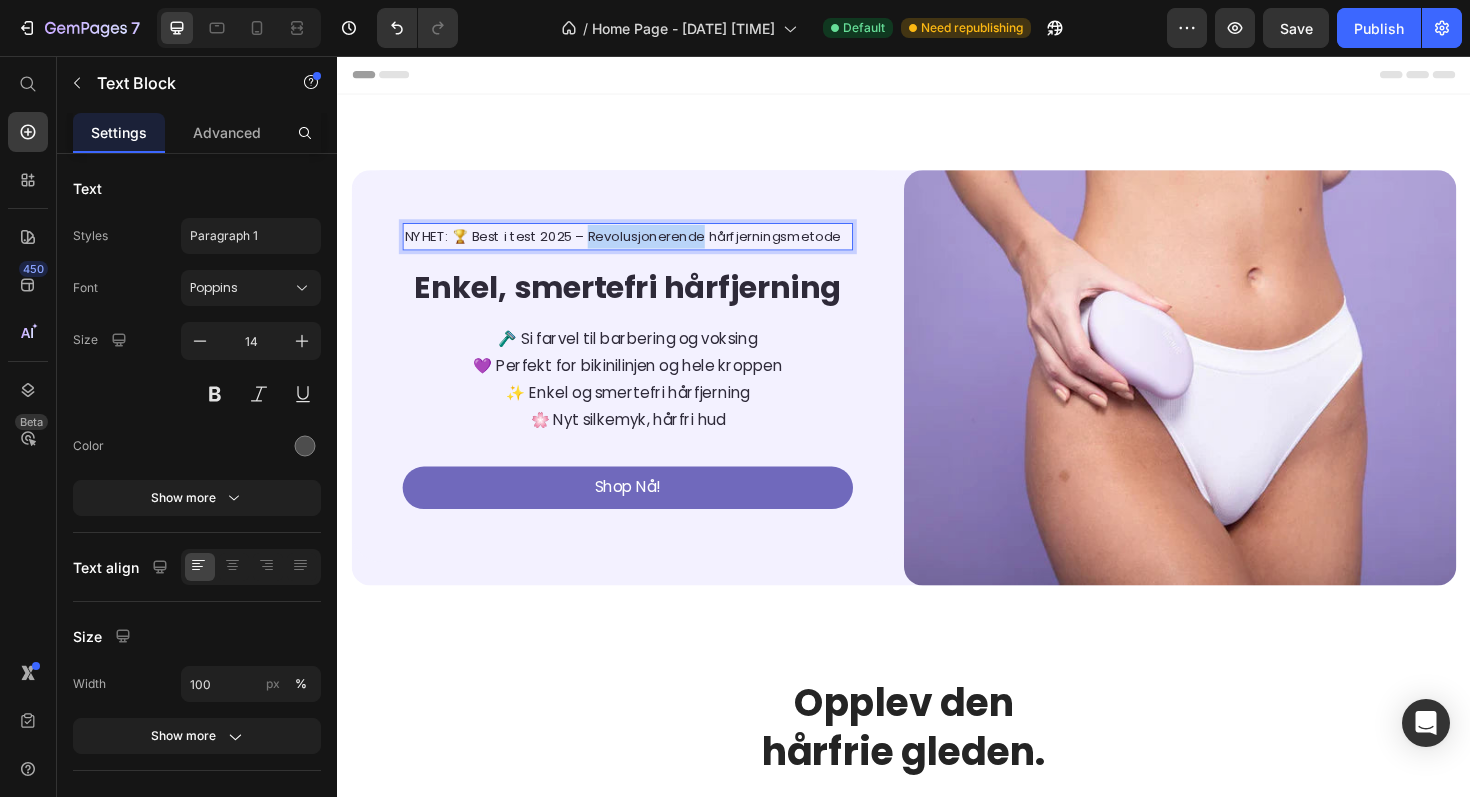 click on "NYHET: 🏆 Best i test 2025 – Revolusjonerende hårfjerningsmetode" at bounding box center (639, 247) 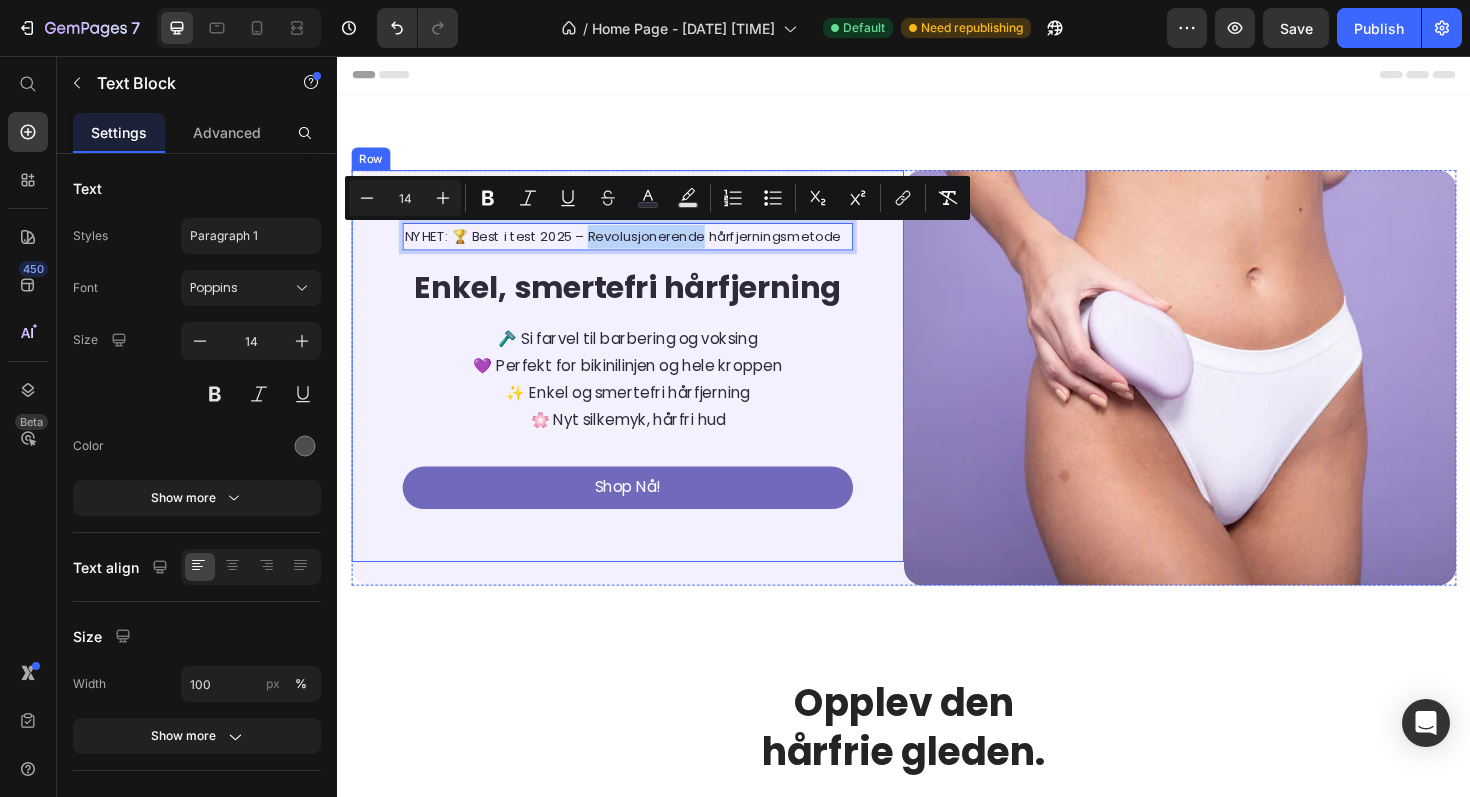 click on "NYHET: 🏆 Best i test 2025 – Revolusjonerende hårfjerningsmetode Text Block   16 Enkel, smertefri hårfjerning Heading 🪒 Si farvel til barbering og voksing 💜 Perfekt for bikinilinjen og hele kroppen ✨ Enkel og smertefri hårfjerning 🌸 Nyt silkemyk, hårfri hud Text block Shop Nå! Button" at bounding box center [644, 384] 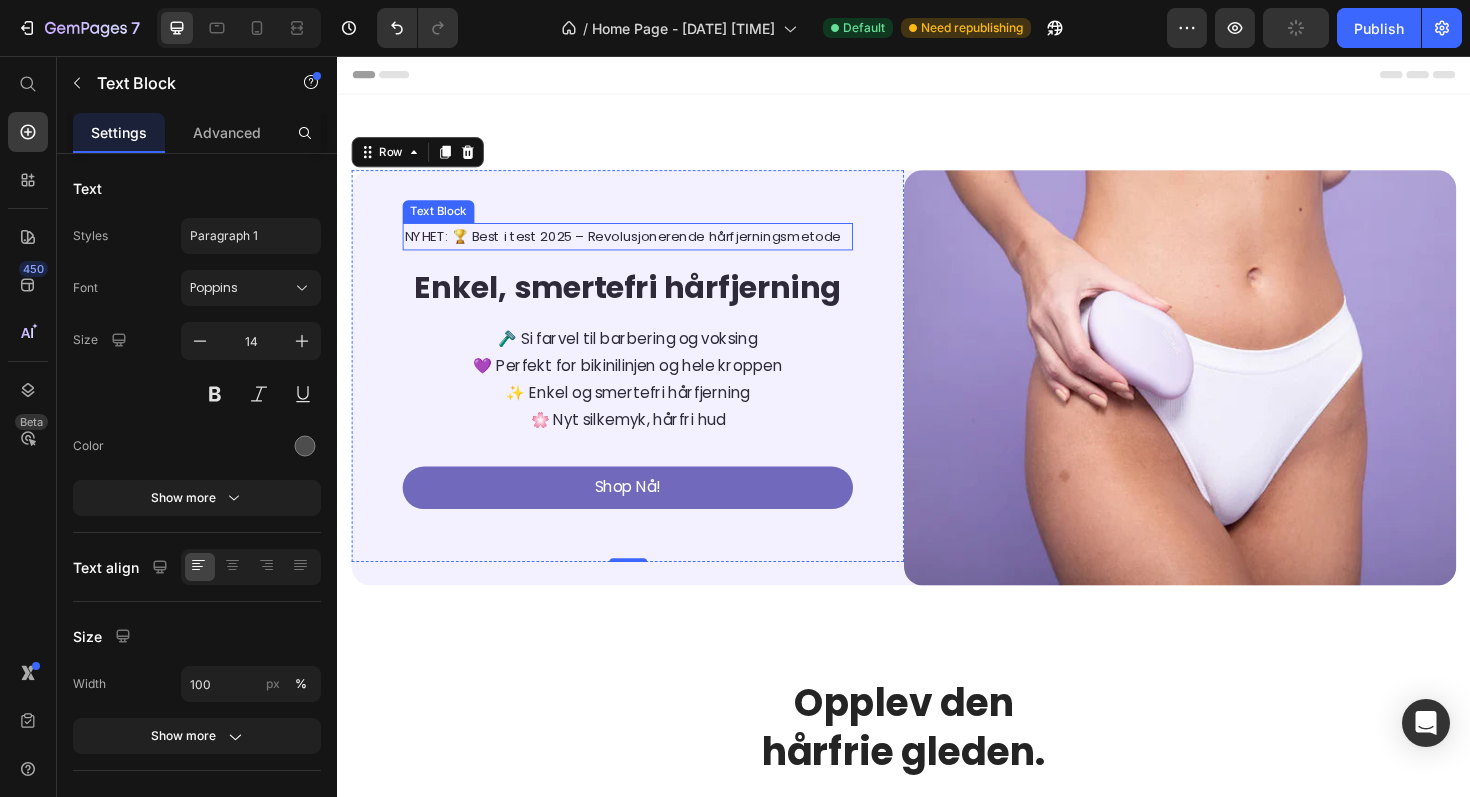 click on "NYHET: 🏆 Best i test 2025 – Revolusjonerende hårfjerningsmetode" at bounding box center (639, 247) 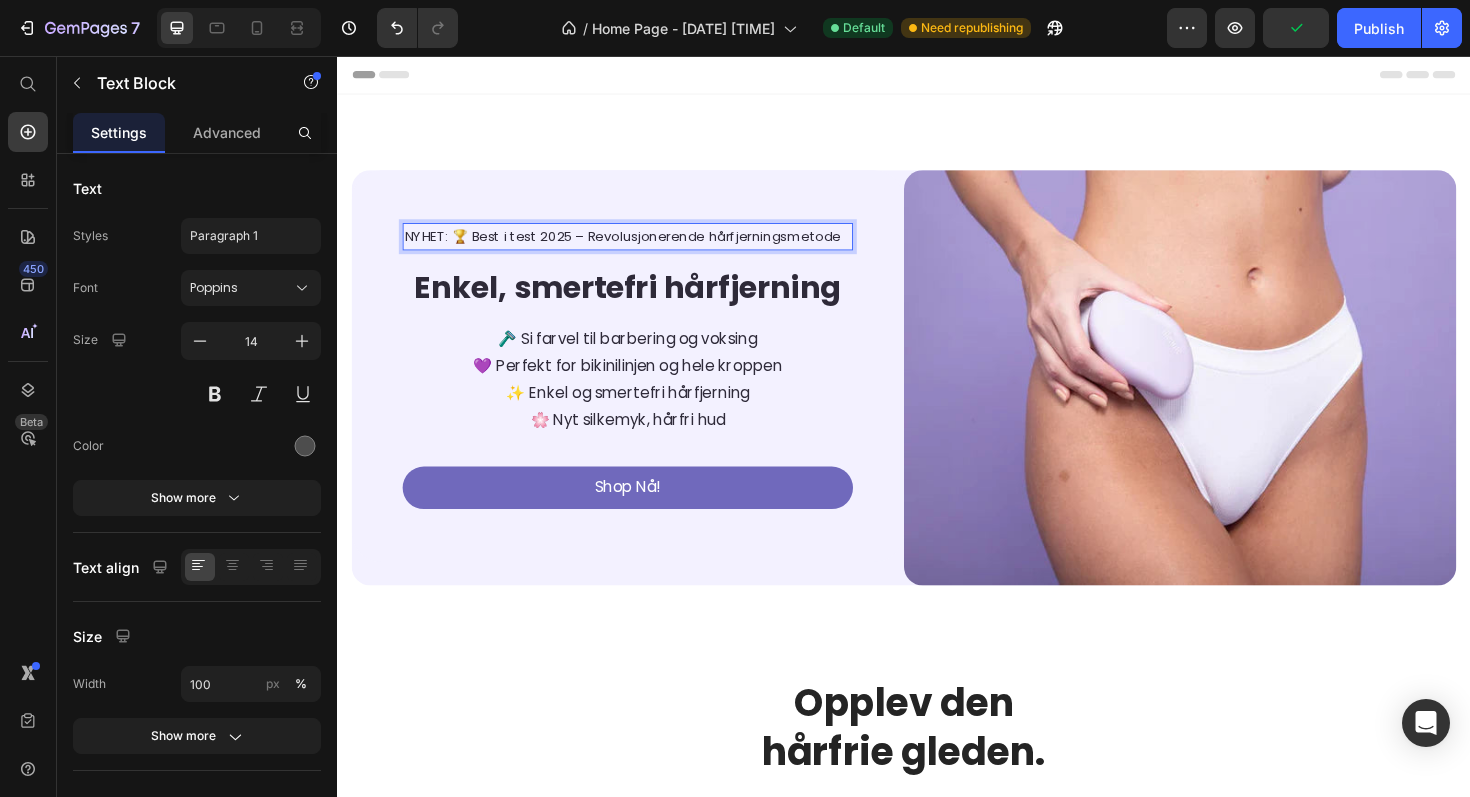 click on "NYHET: 🏆 Best i test 2025 – Revolusjonerende hårfjerningsmetode" at bounding box center (639, 247) 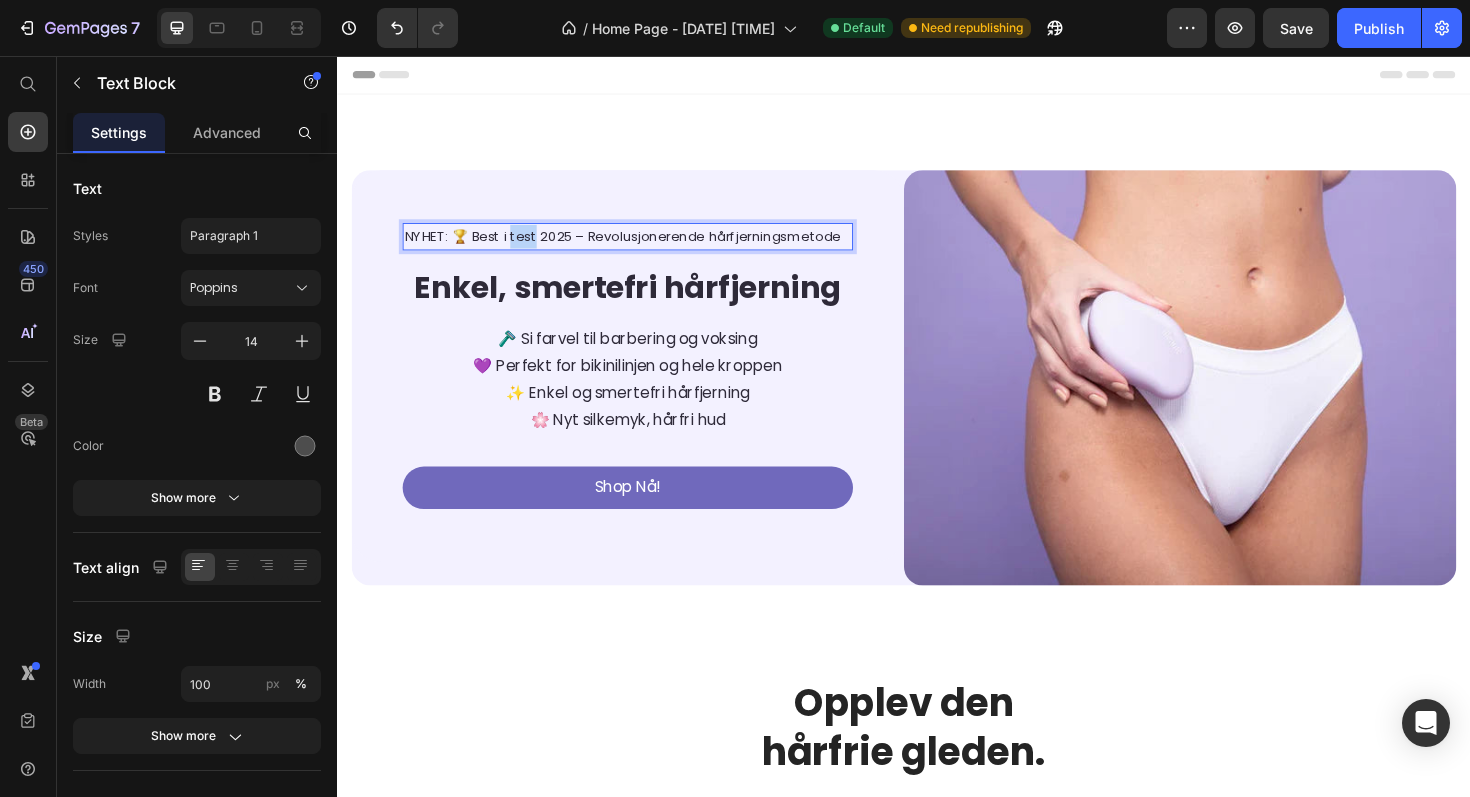 click on "NYHET: 🏆 Best i test 2025 – Revolusjonerende hårfjerningsmetode" at bounding box center (639, 247) 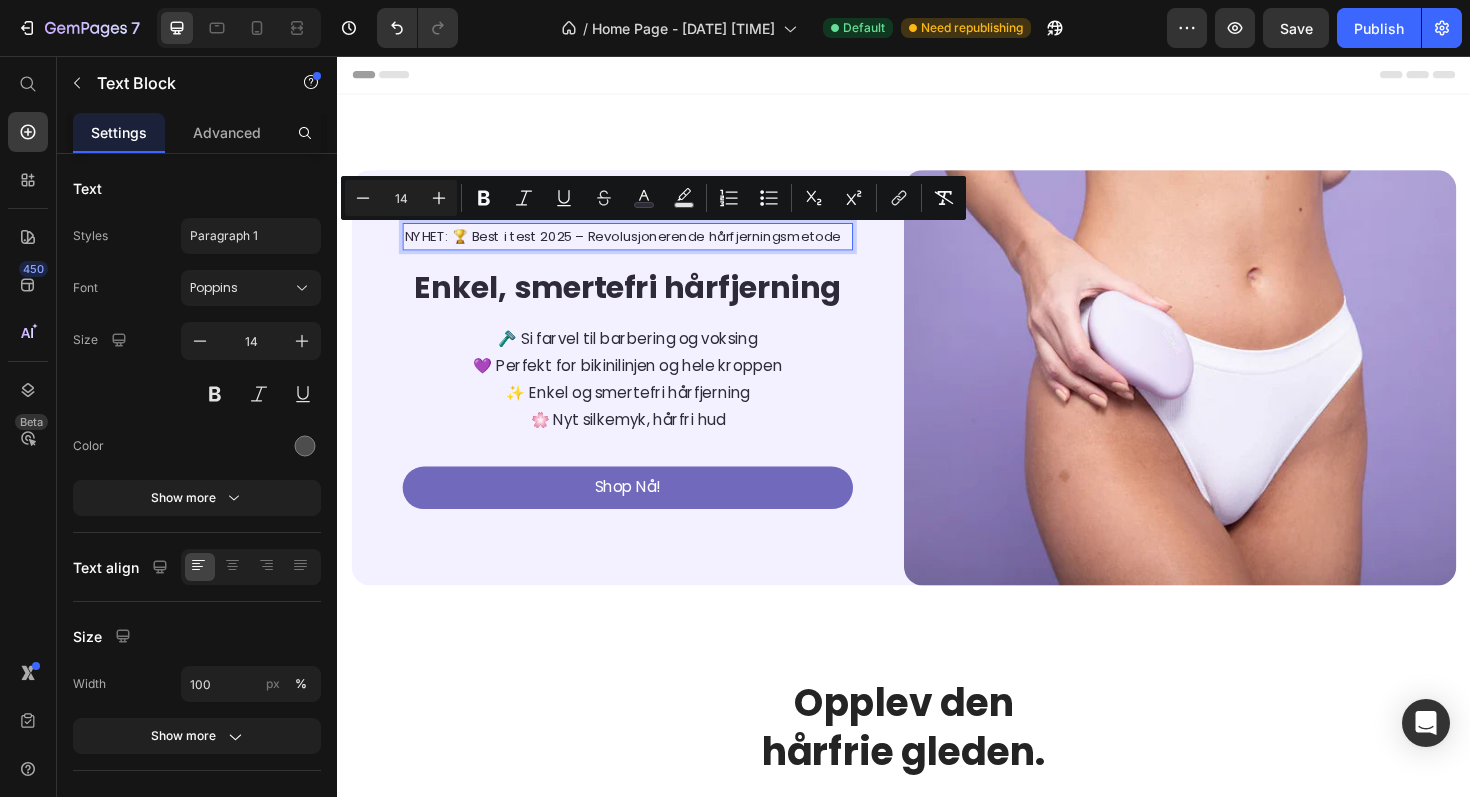 click on "NYHET: 🏆 Best i test 2025 – Revolusjonerende hårfjerningsmetode" at bounding box center (639, 247) 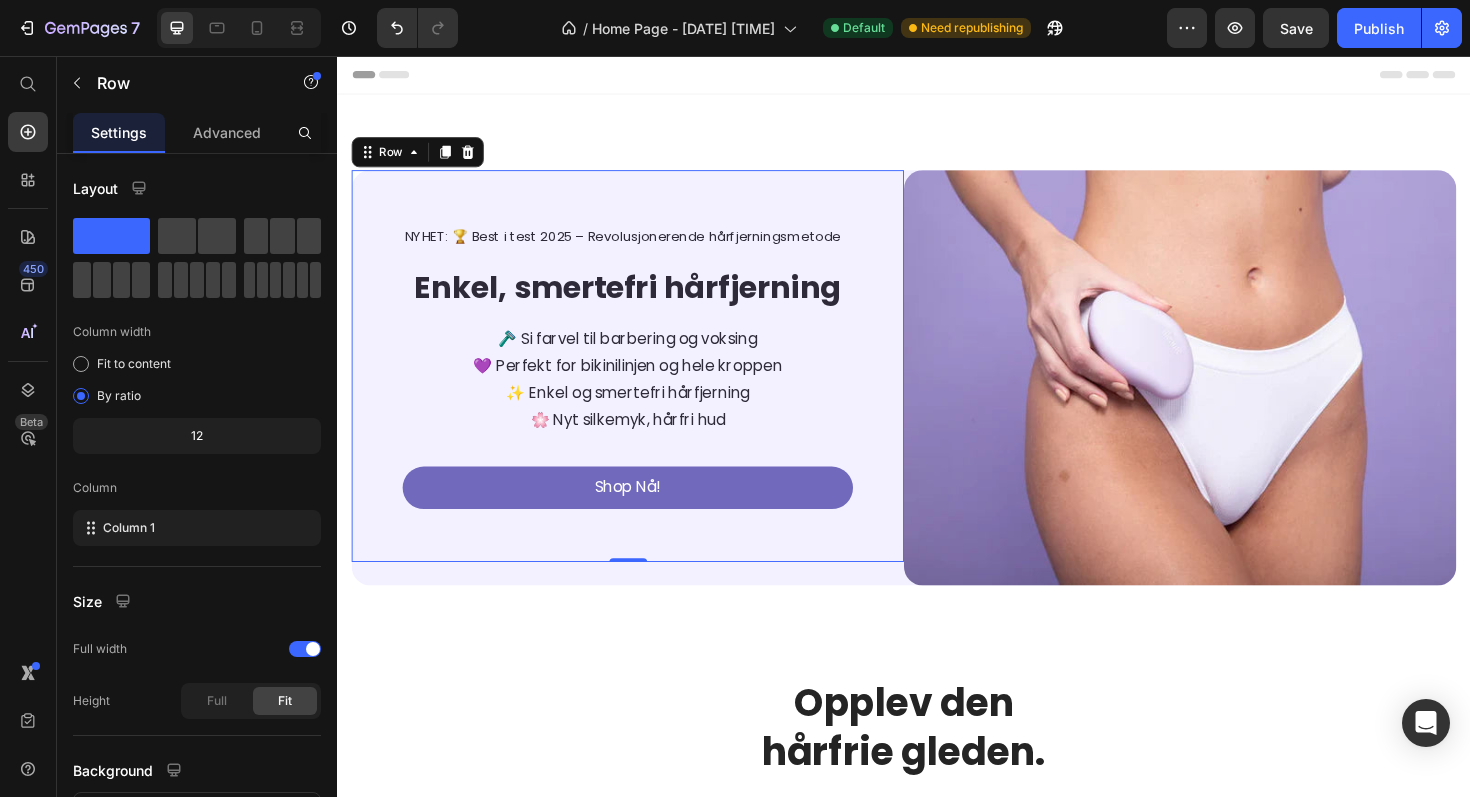 click on "NYHET: 🏆 Best i test 2025 – Revolusjonerende hårfjerningsmetode Text Block Enkel, smertefri hårfjerning Heading 🪒 Si farvel til barbering og voksing 💜 Perfekt for bikinilinjen og hele kroppen ✨ Enkel og smertefri hårfjerning 🌸 Nyt silkemyk, hårfri hud Text block Shop Nå! Button Row   0" at bounding box center [644, 384] 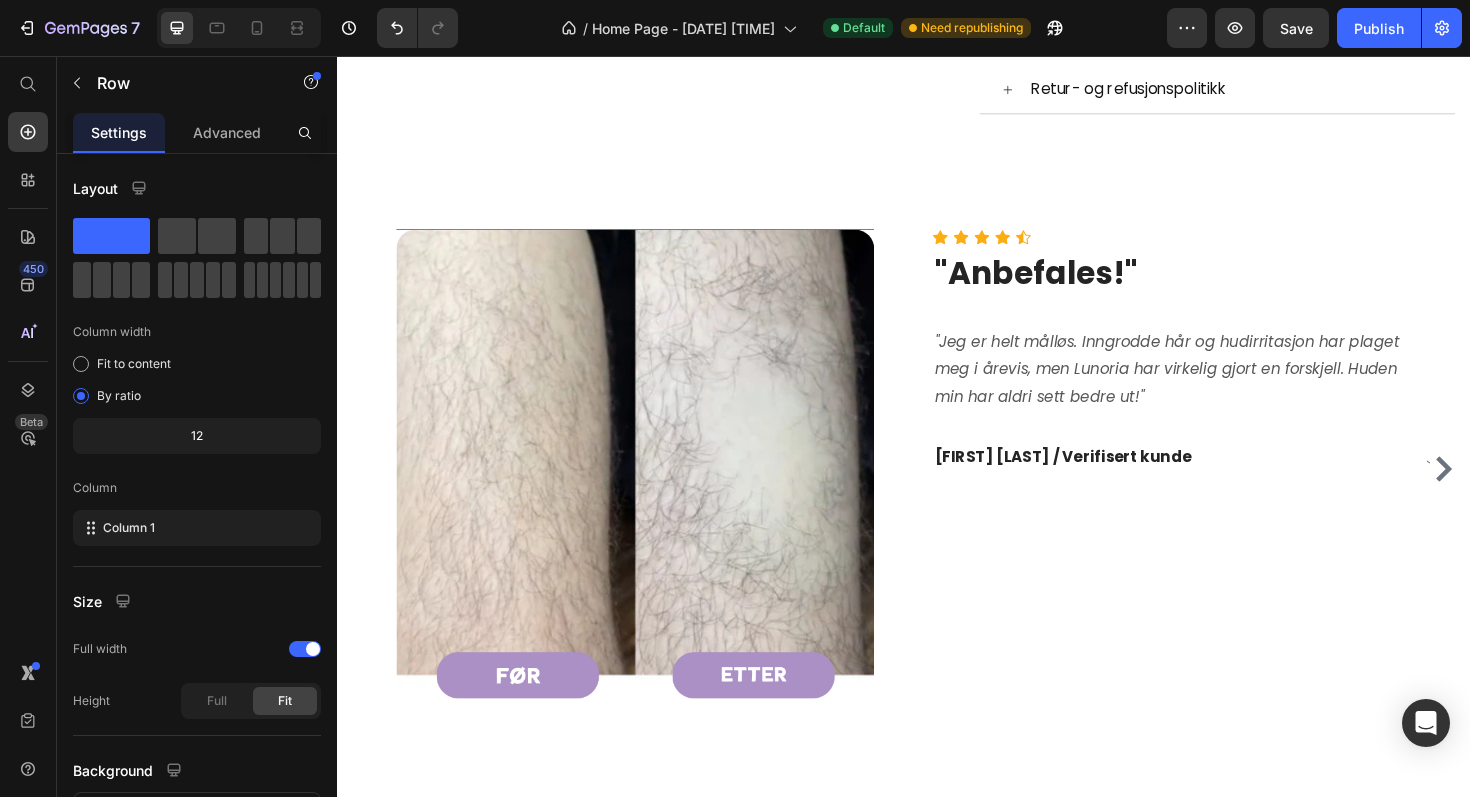 scroll, scrollTop: 1985, scrollLeft: 0, axis: vertical 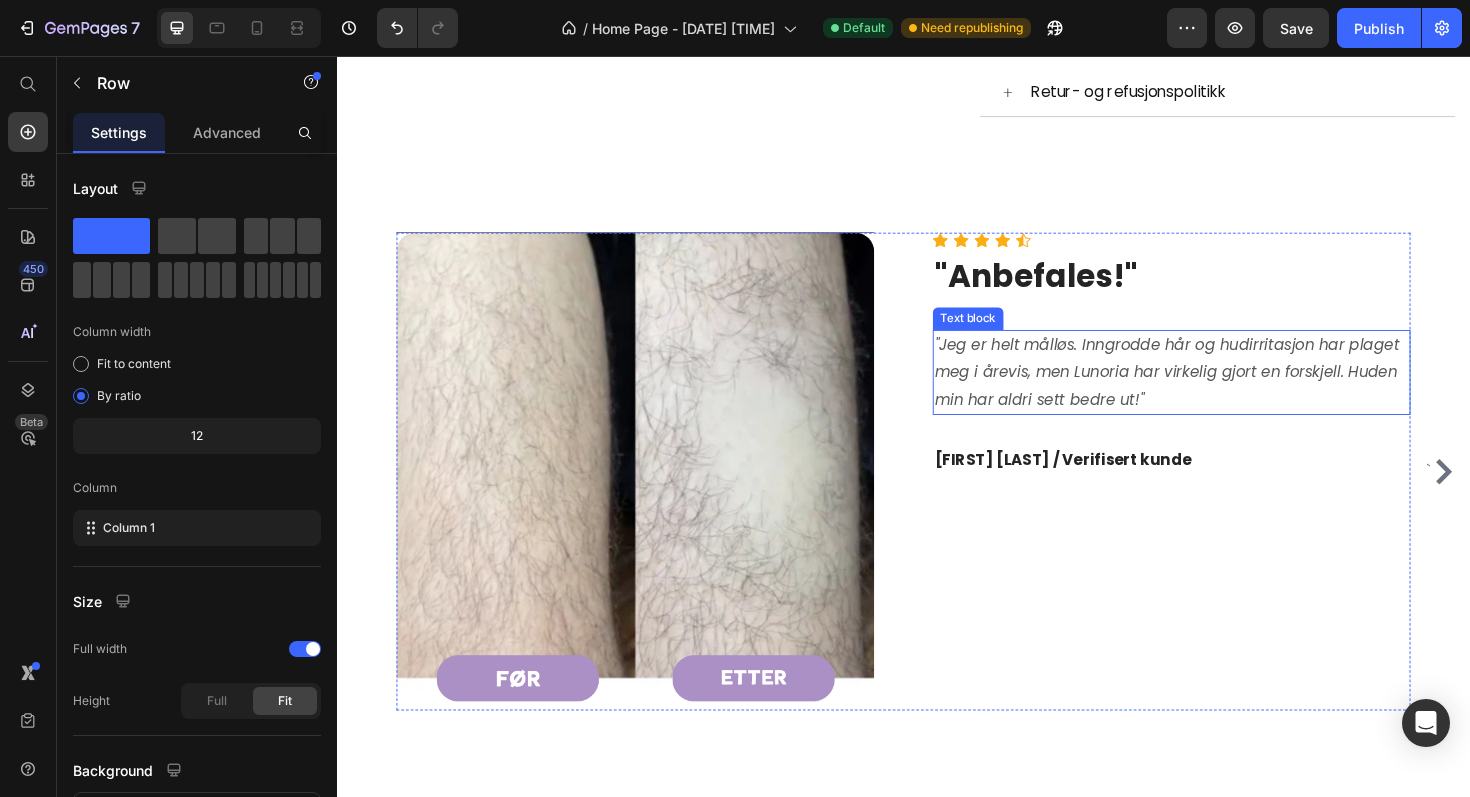 click on ""Jeg er helt målløs. Inngrodde hår og hudirritasjon har plaget meg i årevis, men Lunoria har virkelig gjort en forskjell. Huden min har aldri sett bedre ut!"" at bounding box center (1216, 390) 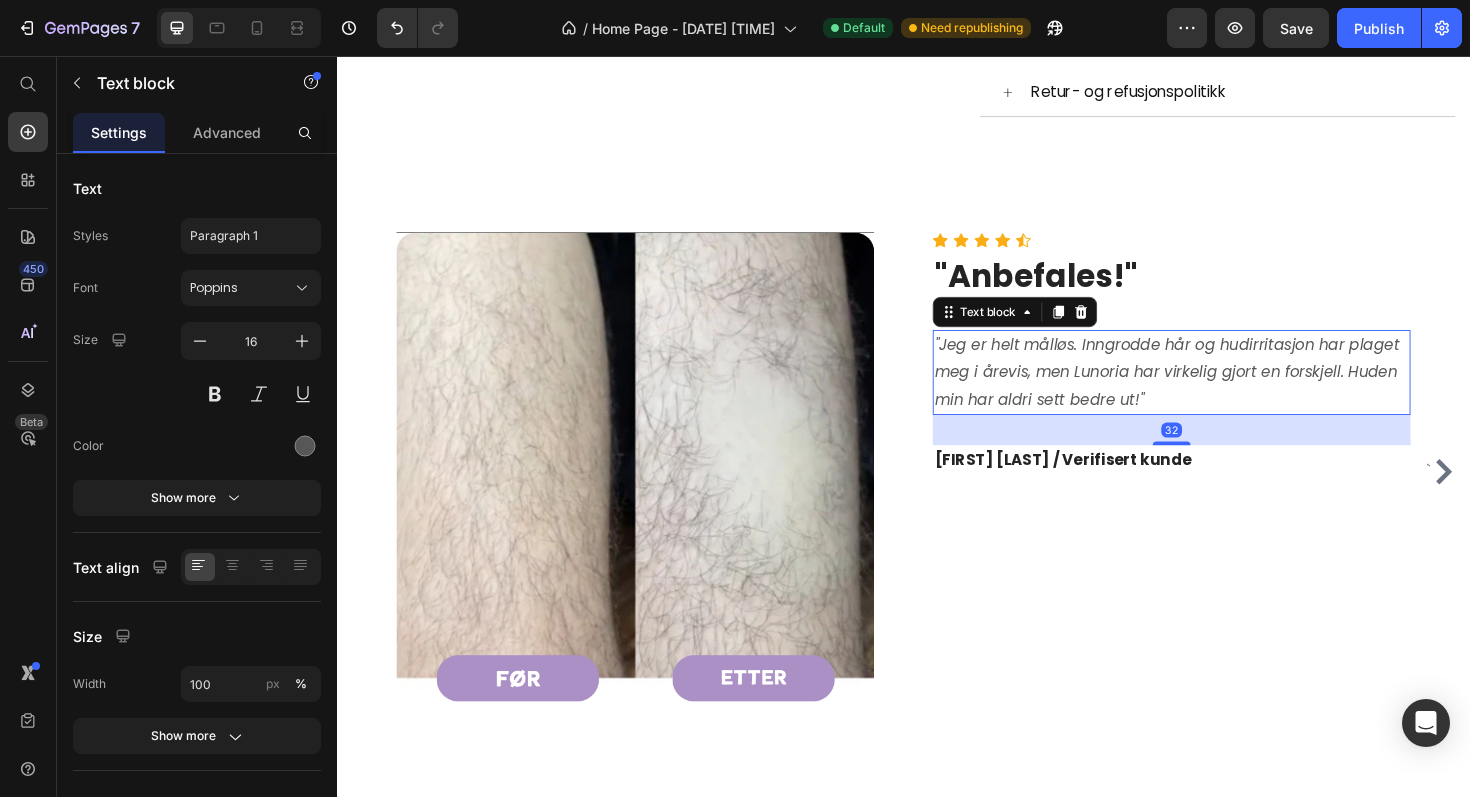 click on ""Jeg er helt målløs. Inngrodde hår og hudirritasjon har plaget meg i årevis, men Lunoria har virkelig gjort en forskjell. Huden min har aldri sett bedre ut!"" at bounding box center [1216, 390] 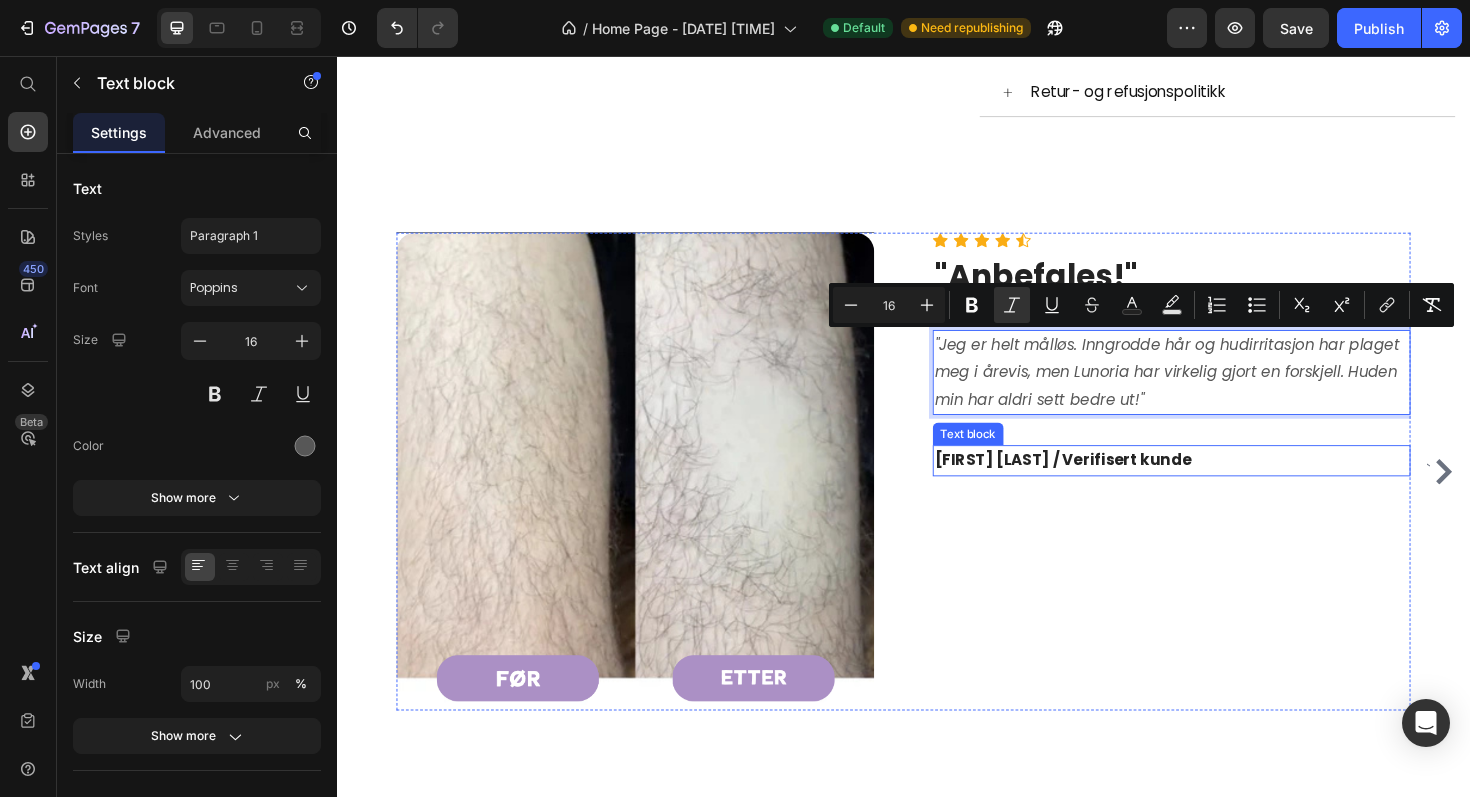 click on "Sara B. / Verifisert kunde" at bounding box center (1106, 483) 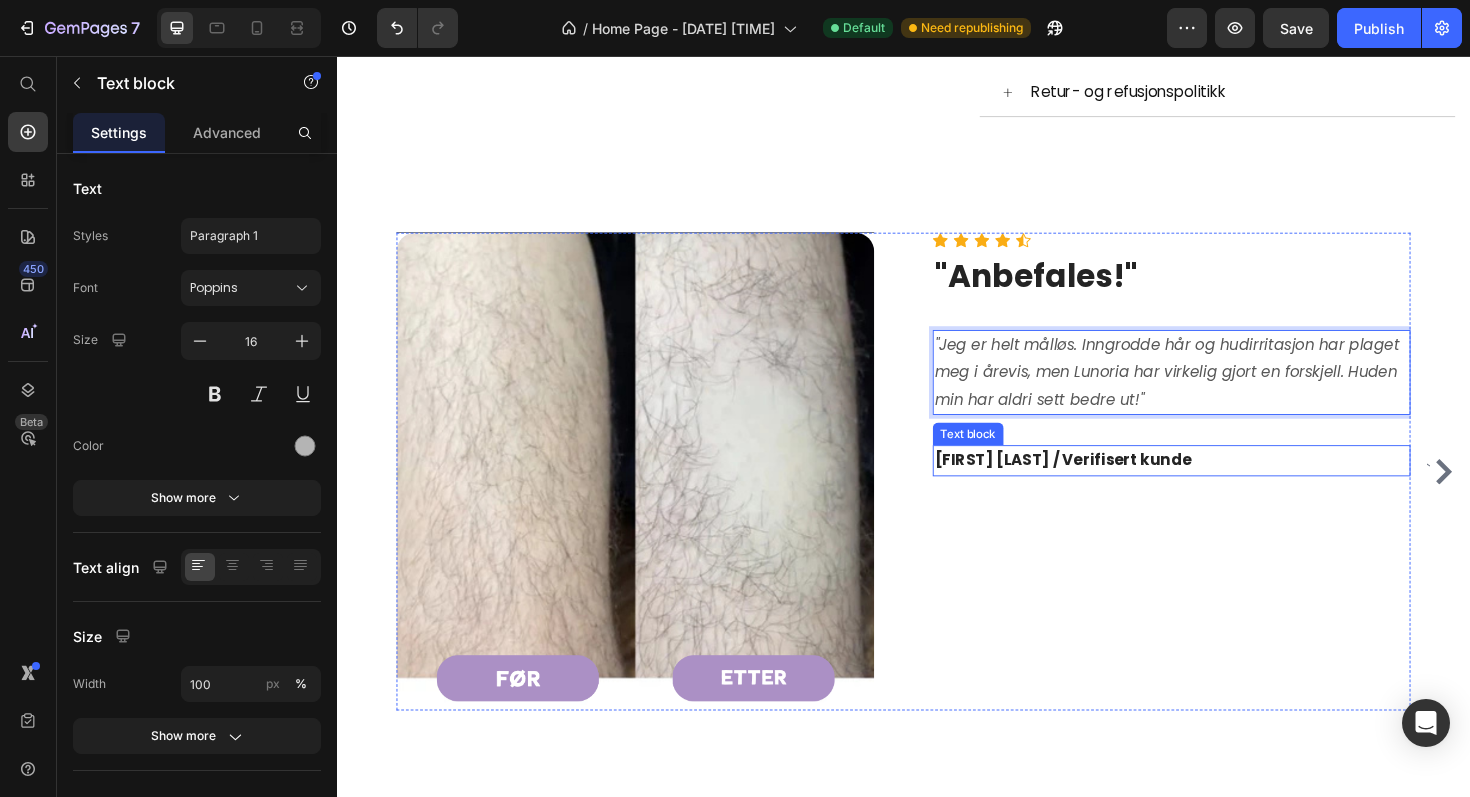 click on "Sara B. / Verifisert kunde" at bounding box center [1106, 483] 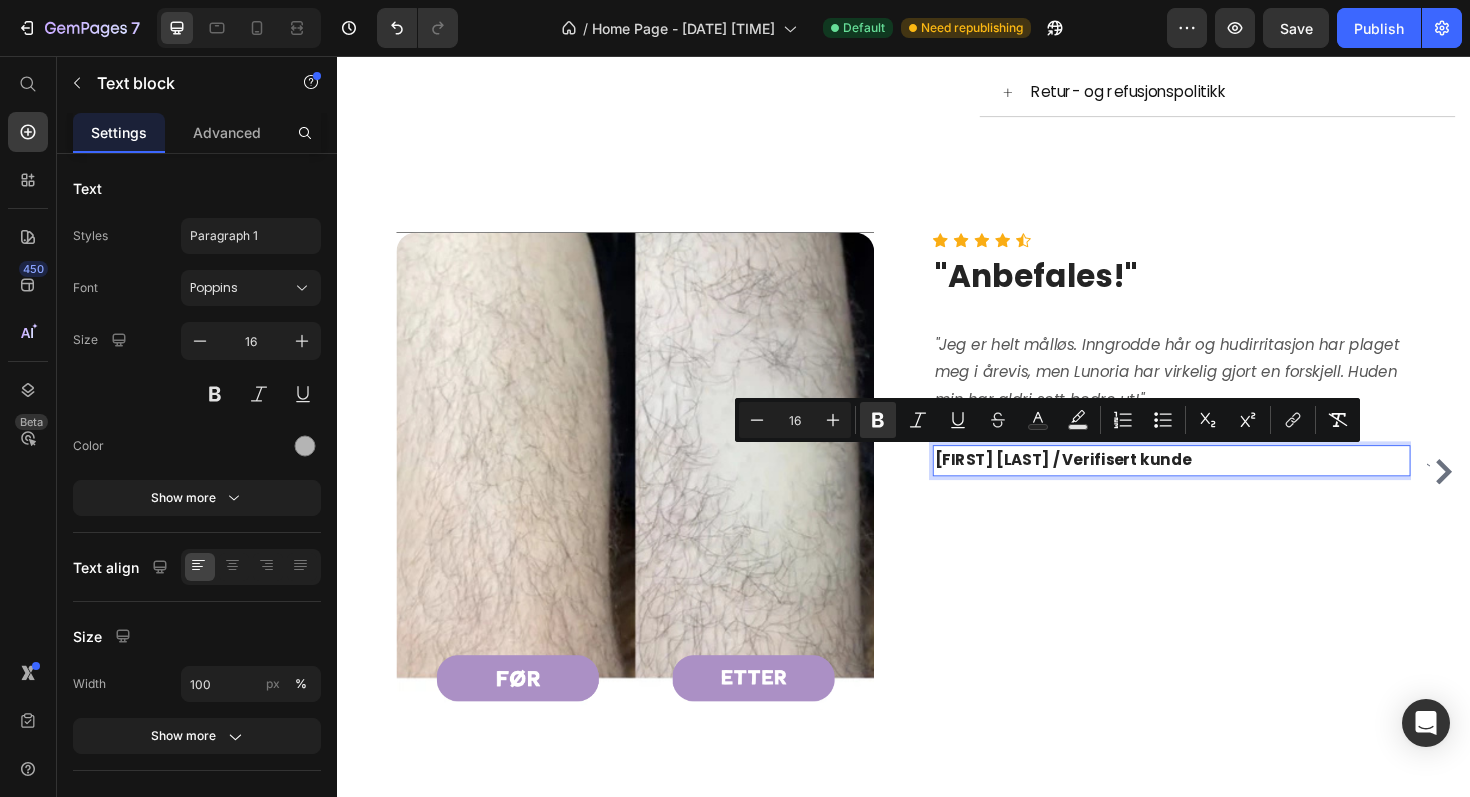 click 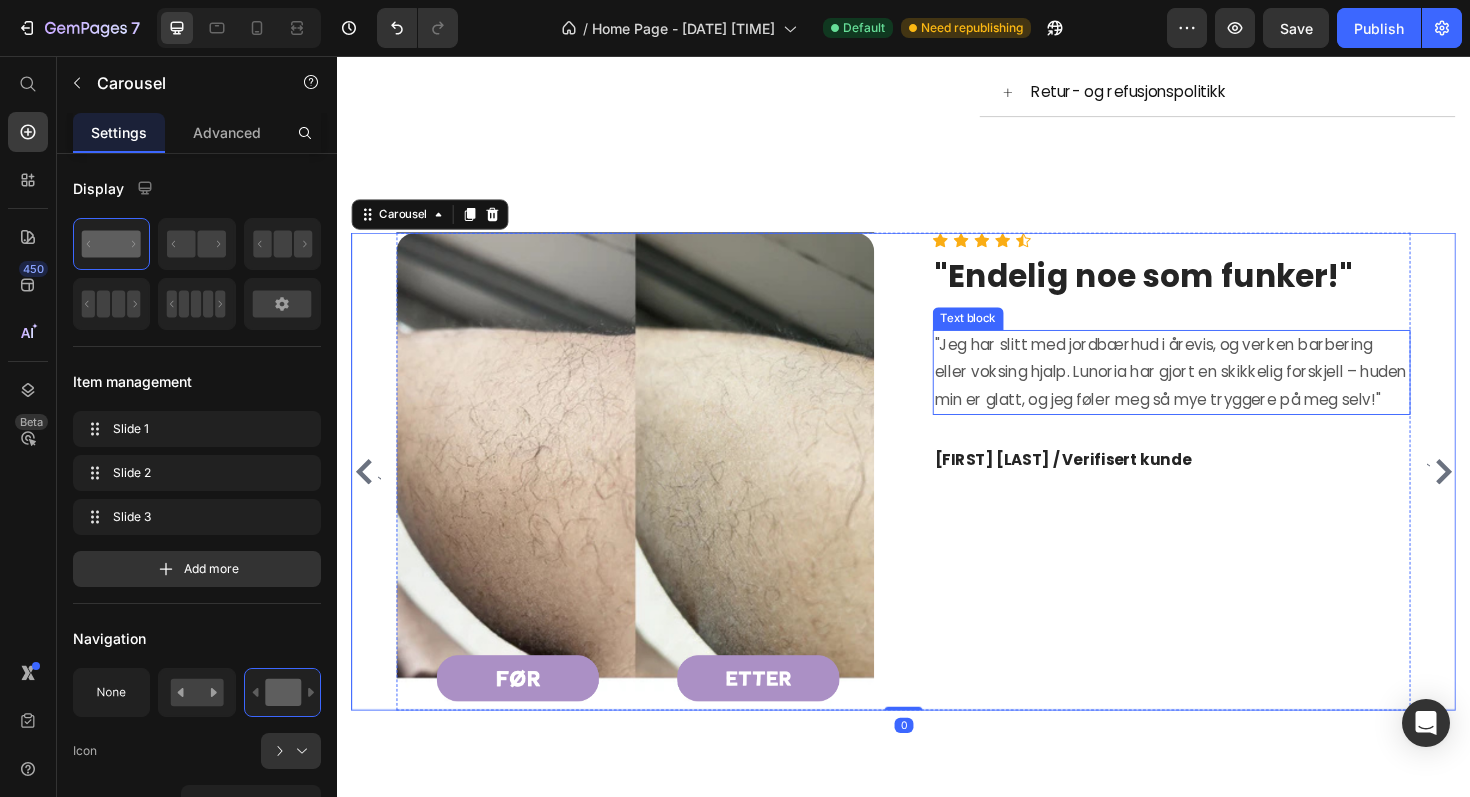 click on ""Jeg har slitt med jordbærhud i årevis, og verken barbering eller voksing hjalp. Lunoria har gjort en skikkelig forskjell – huden min er glatt, og jeg føler meg så mye tryggere på meg selv!"" at bounding box center (1221, 391) 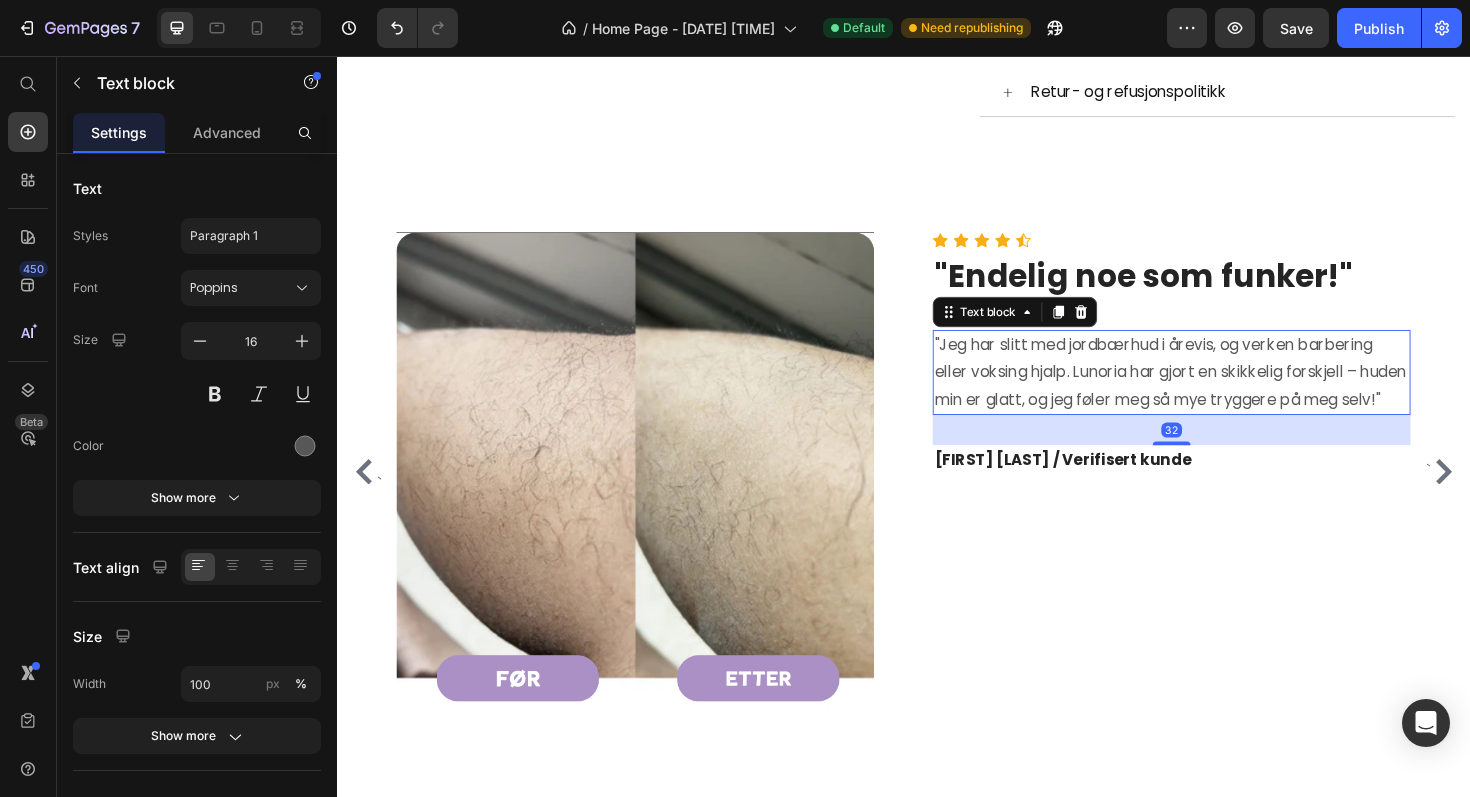 click on ""Jeg har slitt med jordbærhud i årevis, og verken barbering eller voksing hjalp. Lunoria har gjort en skikkelig forskjell – huden min er glatt, og jeg føler meg så mye tryggere på meg selv!"" at bounding box center (1221, 391) 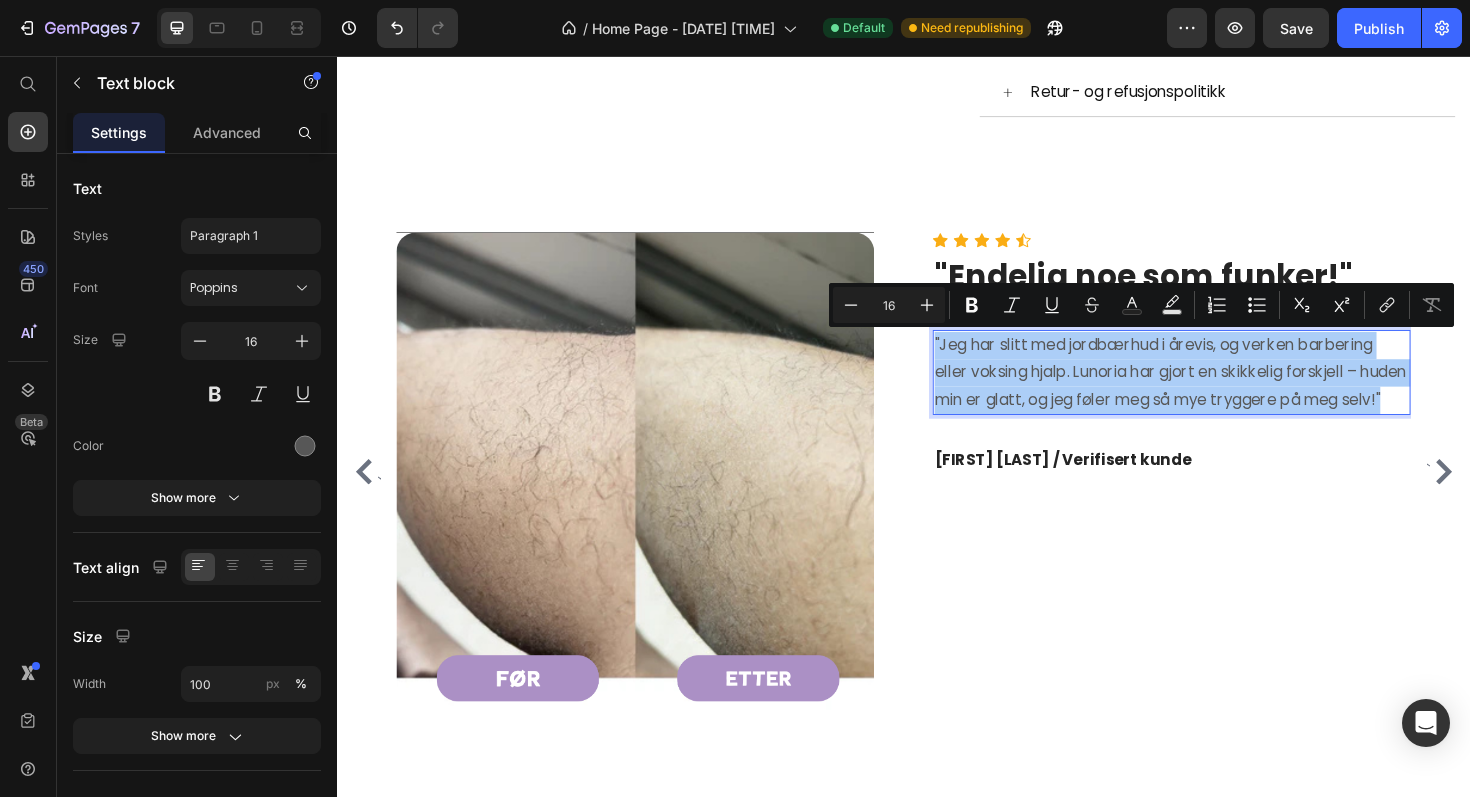 click on "Maria S. / Verifisert kunde" at bounding box center [1106, 483] 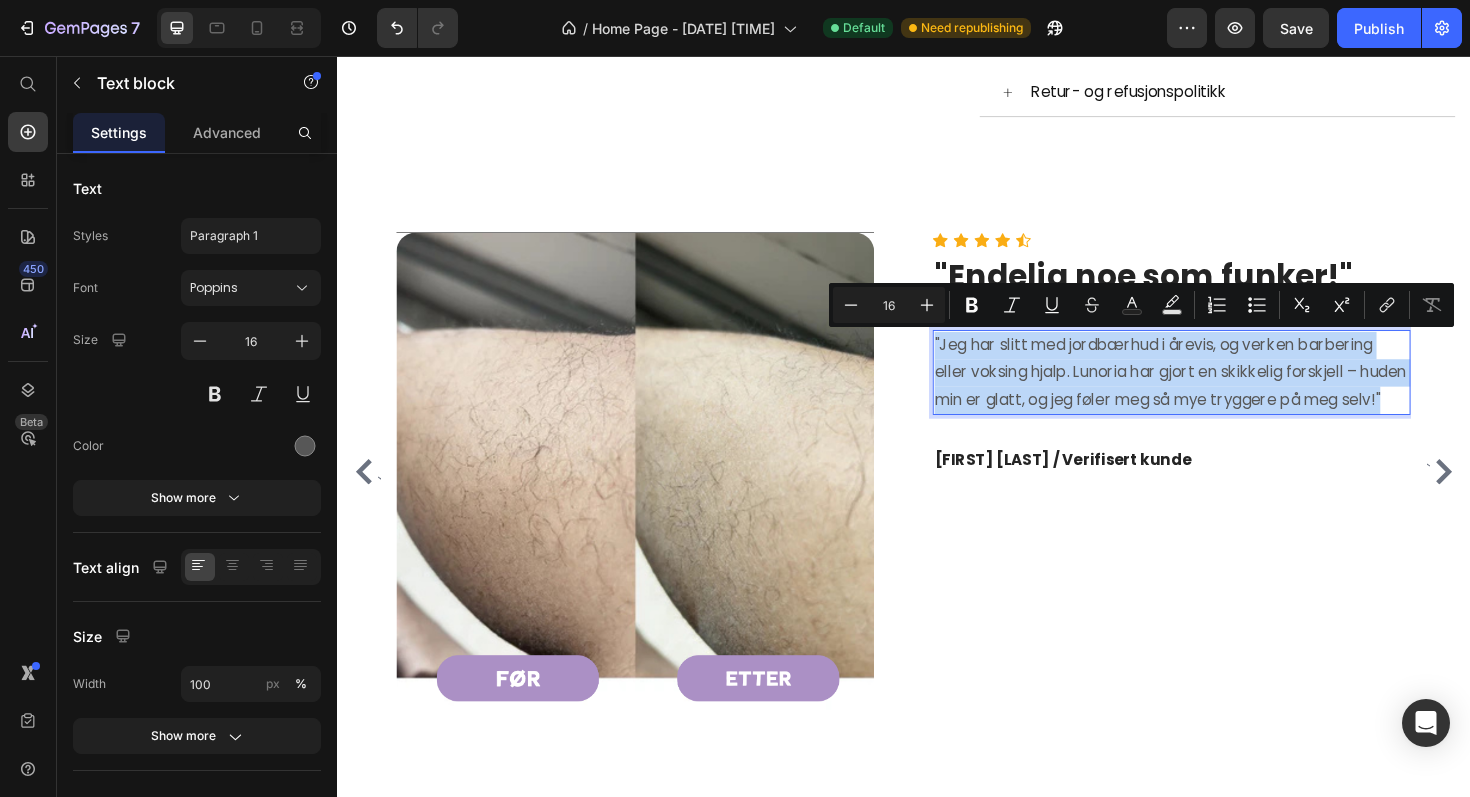 click on "Maria S. / Verifisert kunde" at bounding box center (1106, 483) 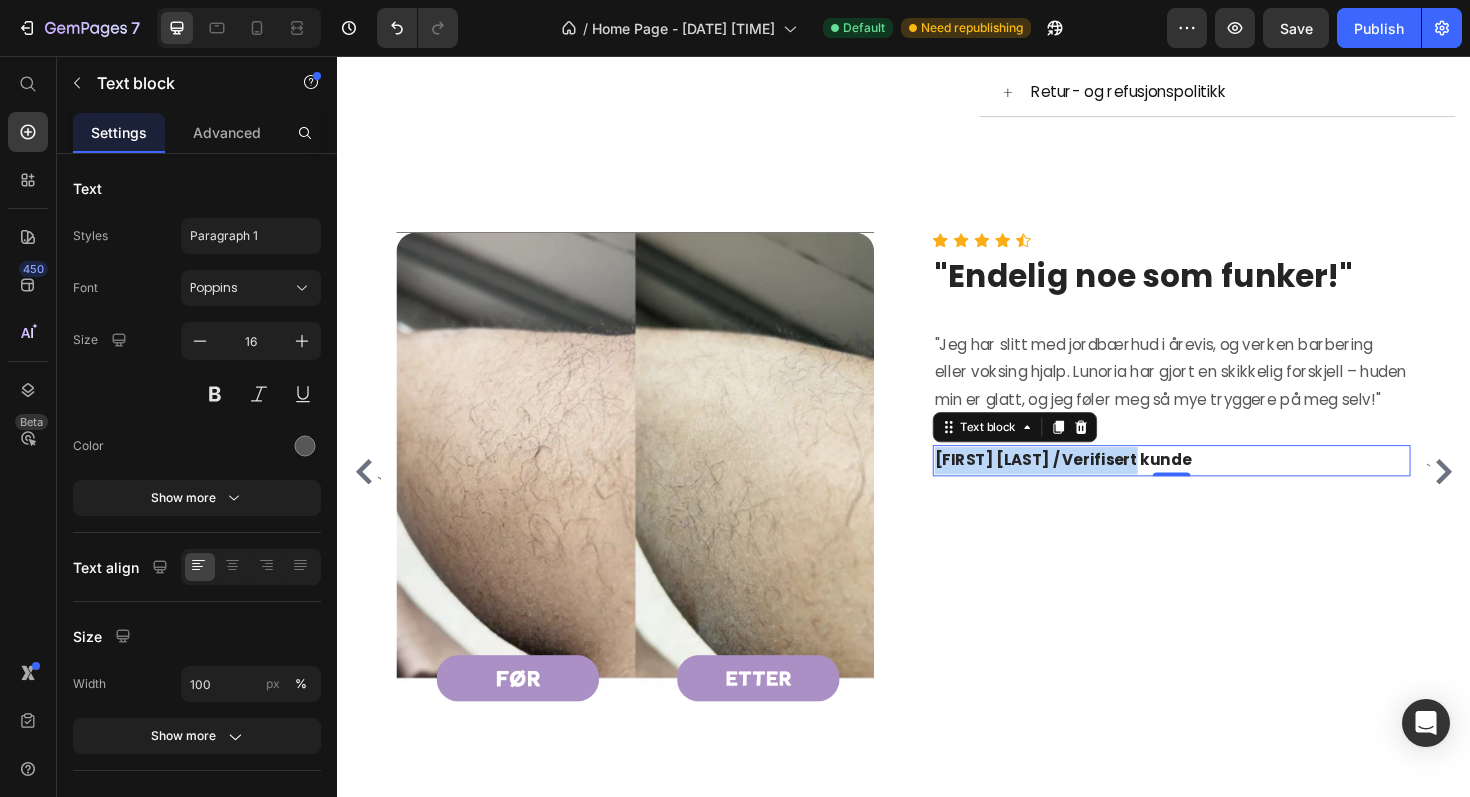 click on "Maria S. / Verifisert kunde" at bounding box center (1106, 483) 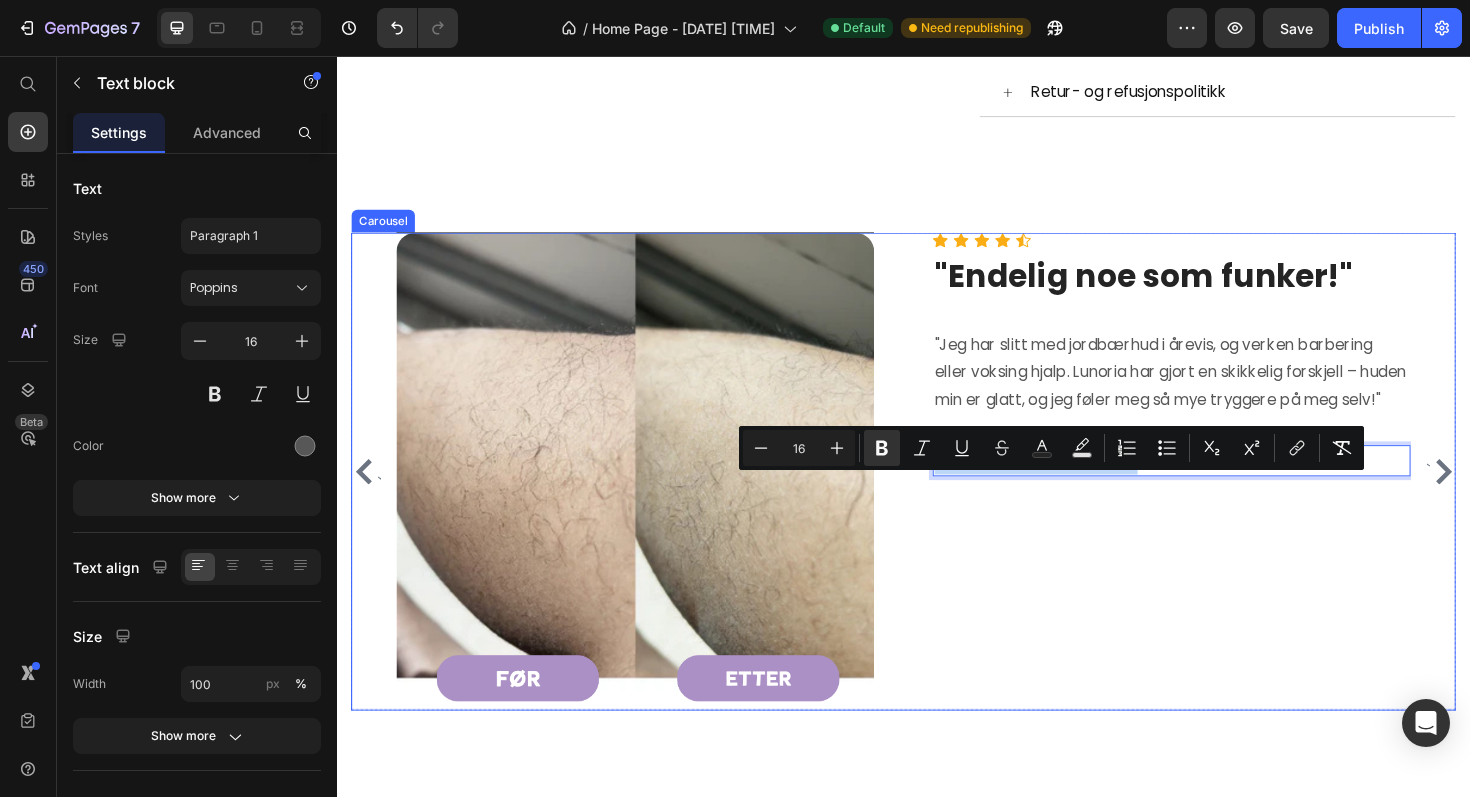 click 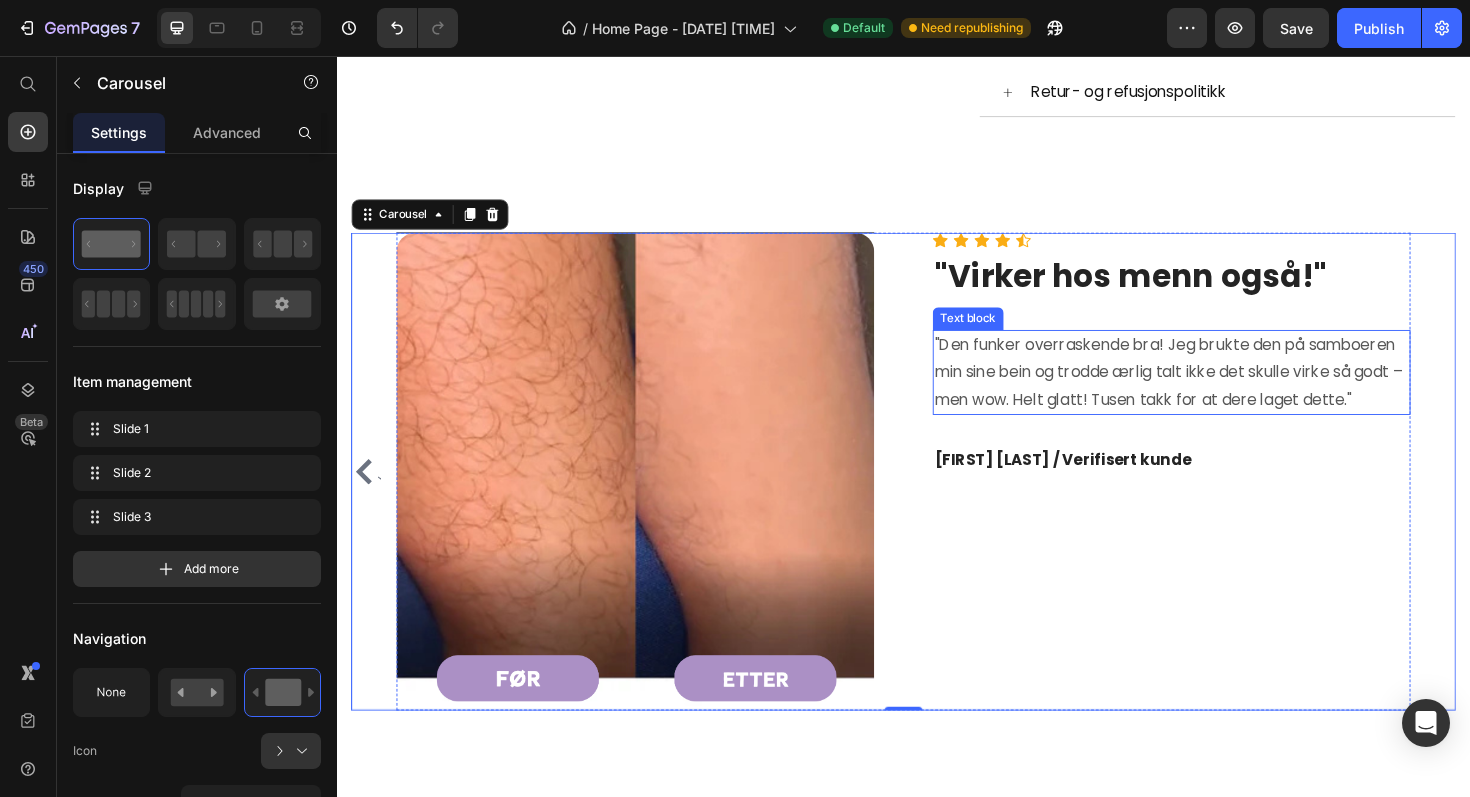 click on ""Den funker overraskende bra! Jeg brukte den på samboeren min sine bein og trodde ærlig talt ikke det skulle virke så godt – men wow. Helt glatt! Tusen takk for at dere laget dette."" at bounding box center [1221, 391] 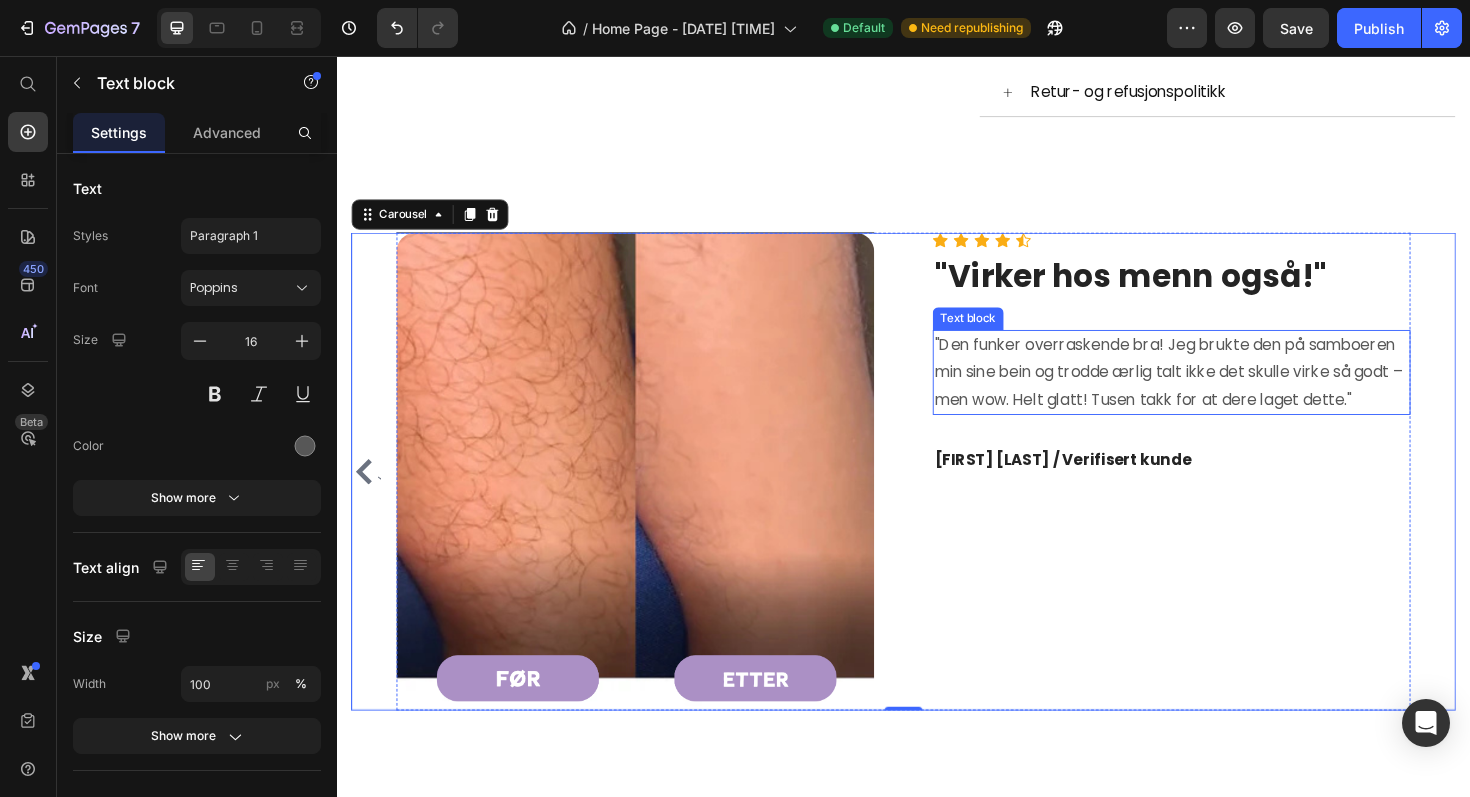 click on ""Den funker overraskende bra! Jeg brukte den på samboeren min sine bein og trodde ærlig talt ikke det skulle virke så godt – men wow. Helt glatt! Tusen takk for at dere laget dette."" at bounding box center [1221, 391] 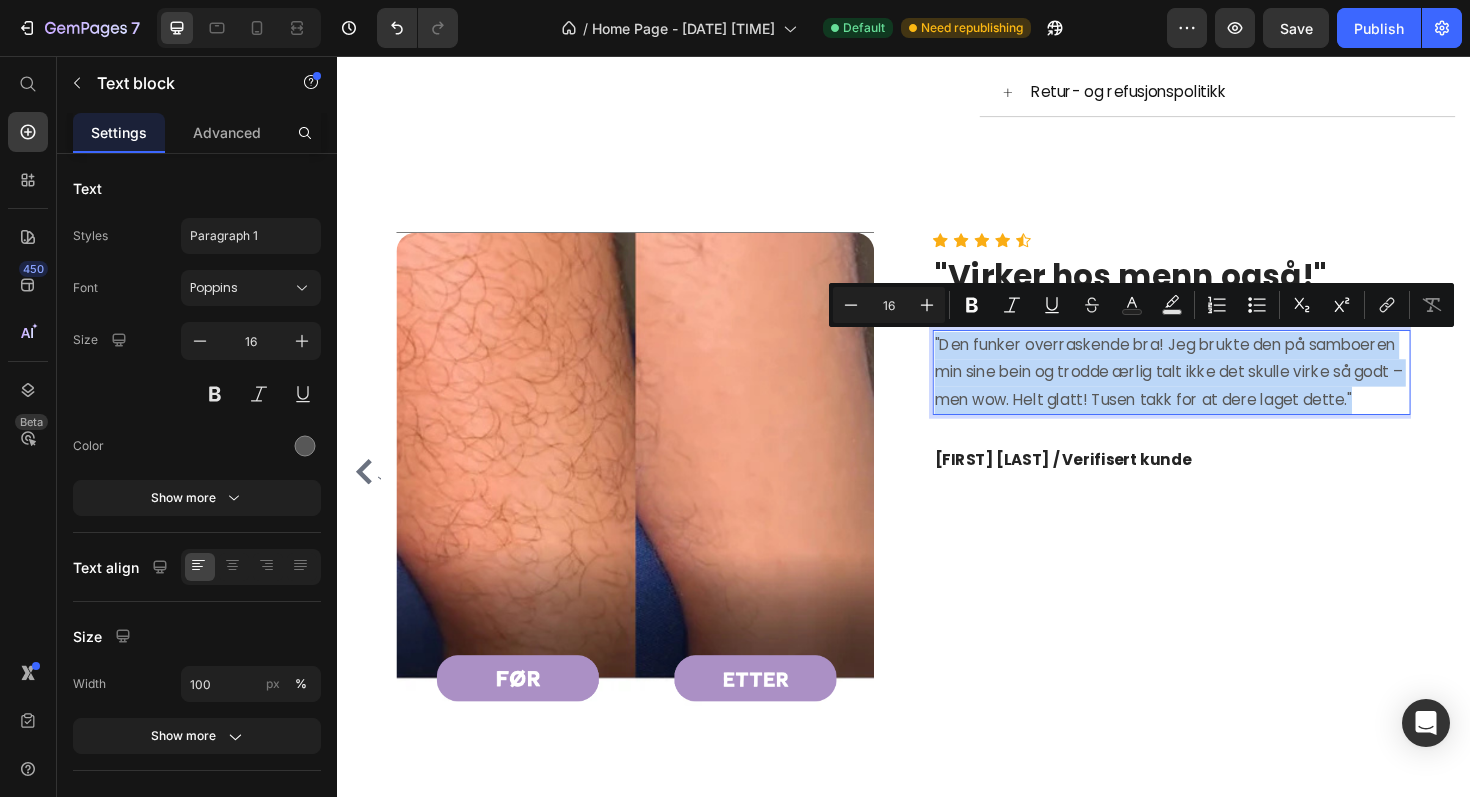 click on "Sofie R. / Verifisert kunde" at bounding box center [1106, 483] 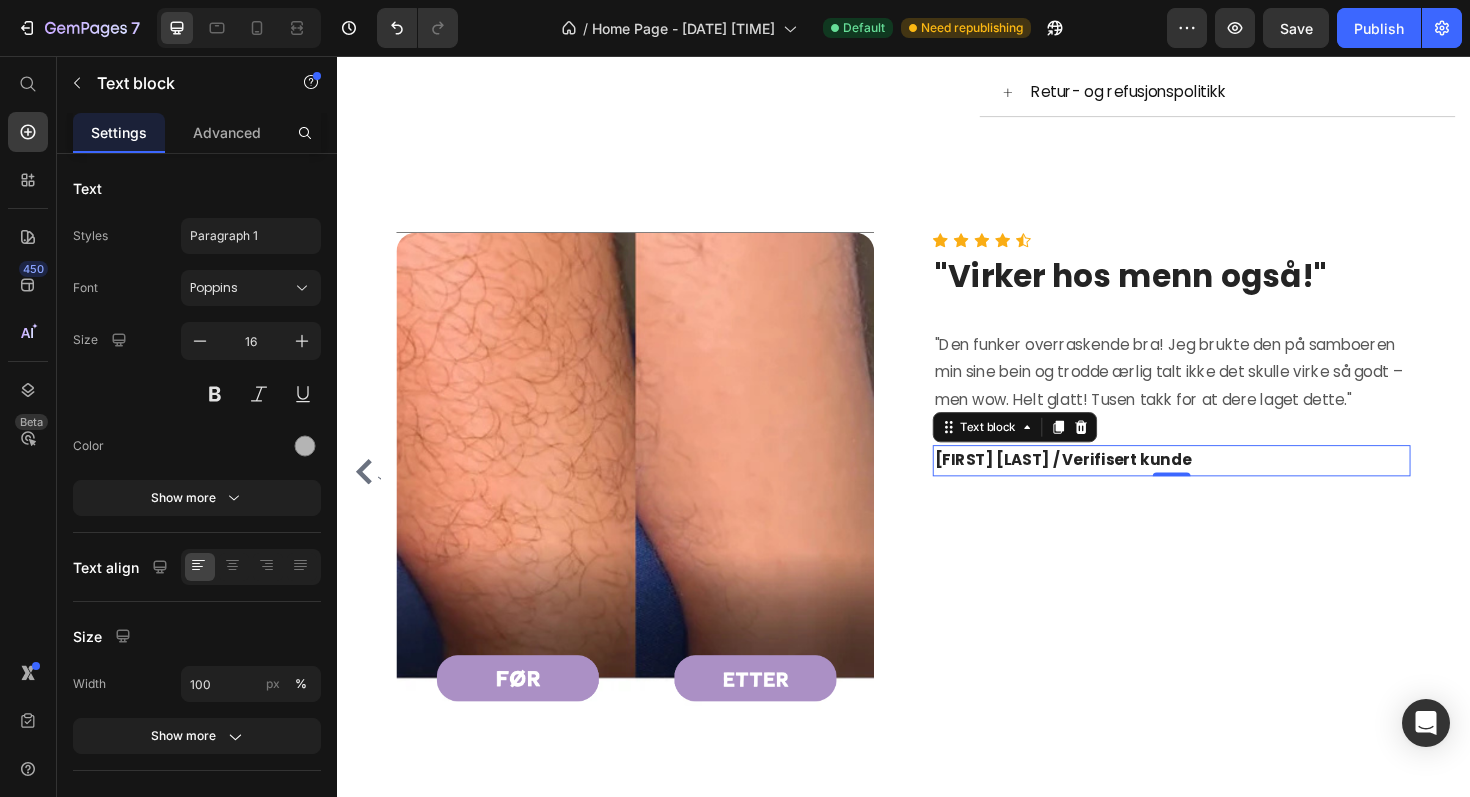 click on "Sofie R. / Verifisert kunde" at bounding box center (1106, 483) 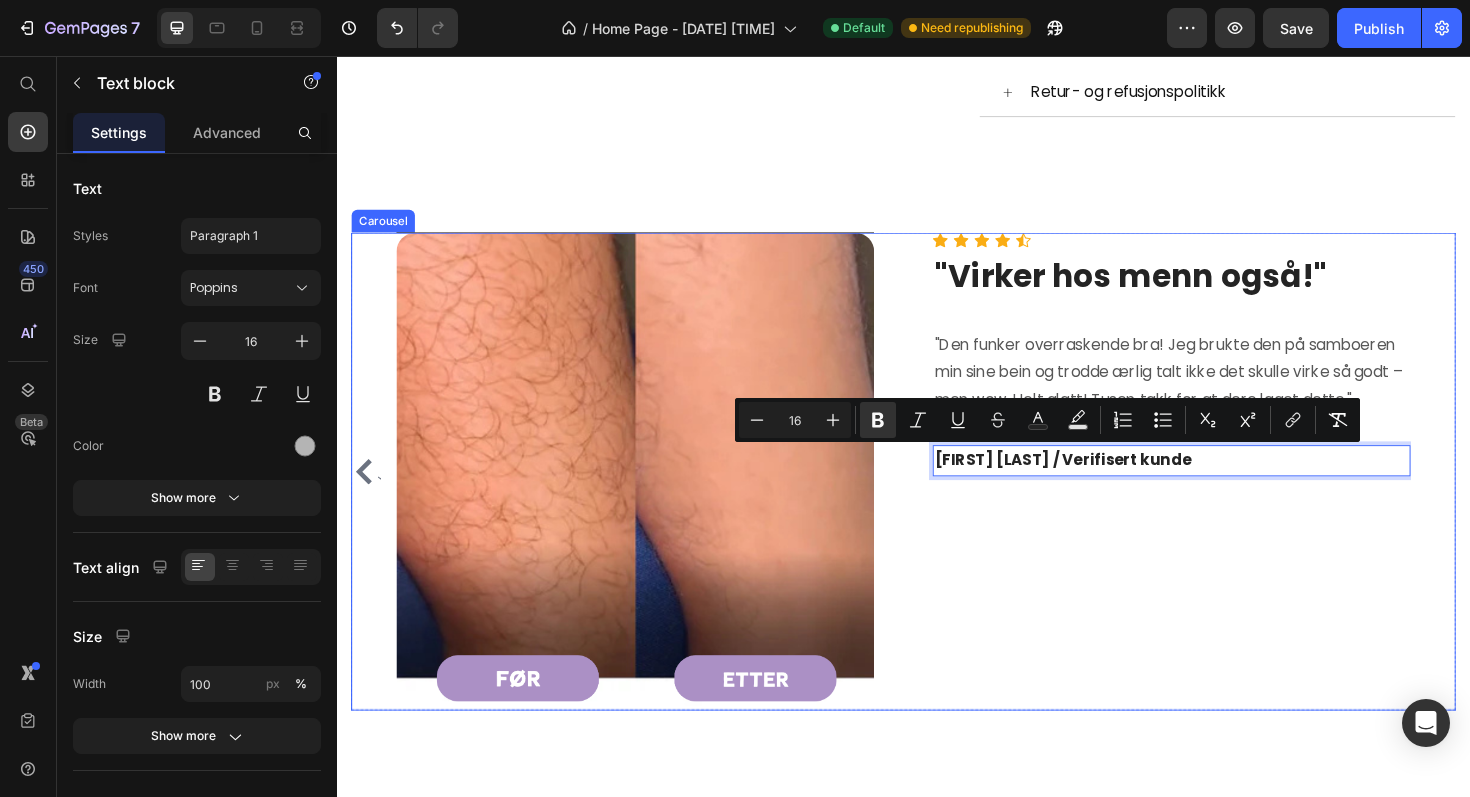 click 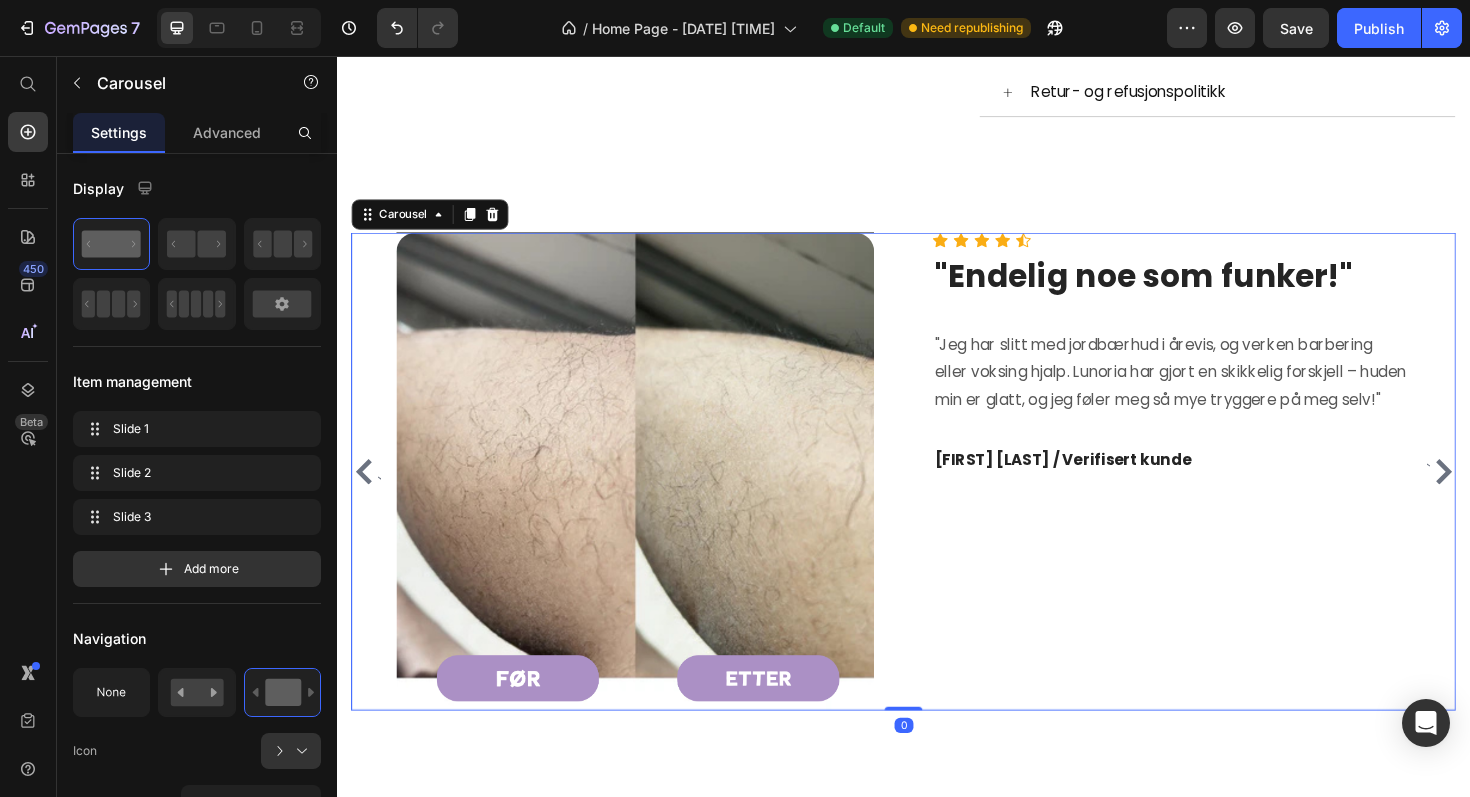 click 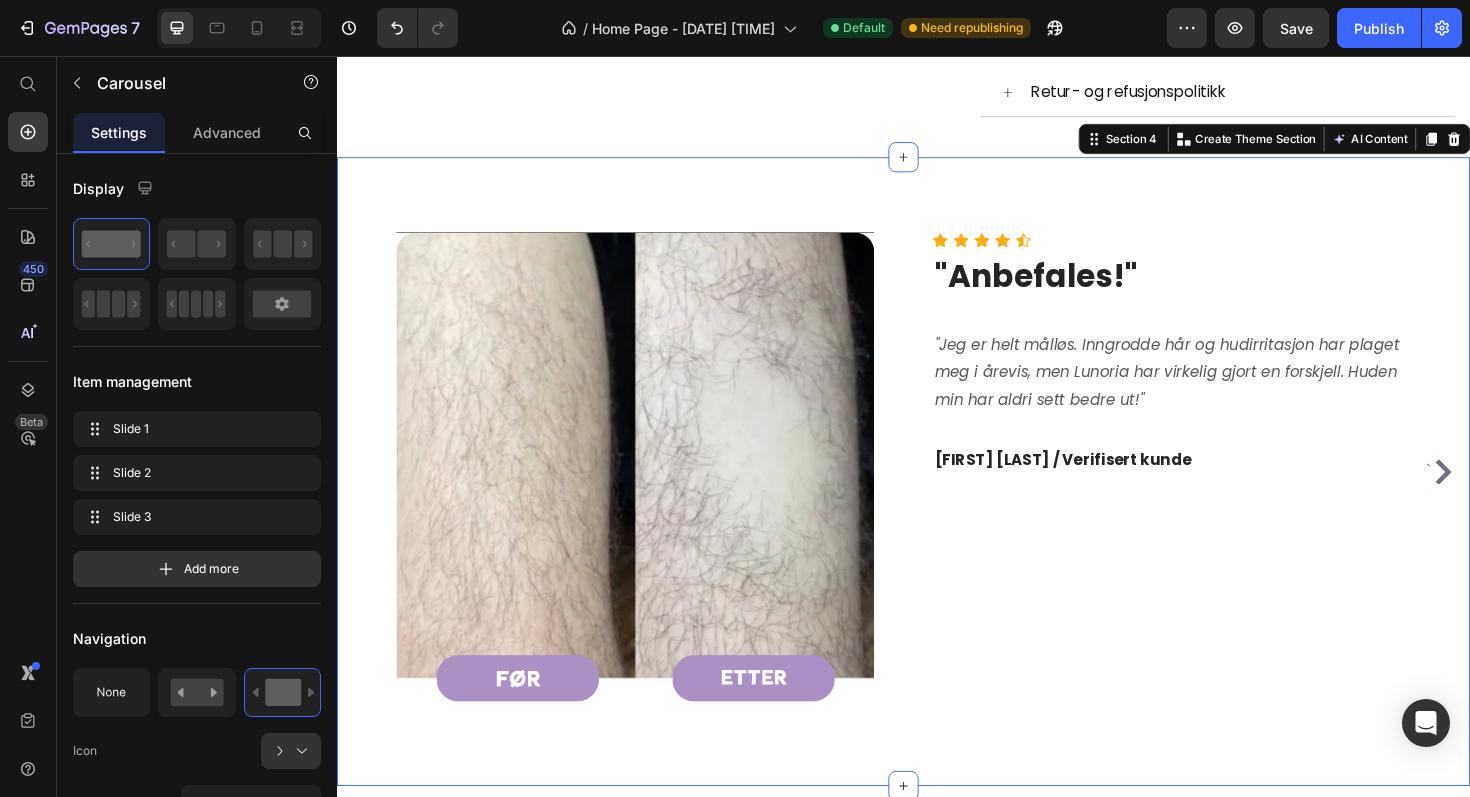 click on "` Before Text block Row Row Image Row Row                Icon                Icon                Icon                Icon
Icon Icon List Hoz "Anbefales!" Heading "Jeg er helt målløs. Inngrodde hår og hudirritasjon har plaget meg i årevis, men Lunoria har virkelig gjort en forskjell. Huden min har aldri sett bedre ut!" Text block Sara B. / Verifisert kunde Text block Row Before Text block Row Row Image Row Row                Icon                Icon                Icon                Icon
Icon Icon List Hoz "Endelig noe som funker!" Heading "Jeg har slitt med jordbærhud i årevis, og verken barbering eller voksing hjalp. Lunoria har gjort en skikkelig forskjell – huden min er glatt, og jeg føler meg så mye tryggere på meg selv!" Text block Maria S. / Verifisert kunde Text block Row Before Text block Row Row Image Row Row                Icon                Icon                Icon                Icon
Icon Icon List Hoz "Virker hos menn også!" Heading `" at bounding box center [937, 496] 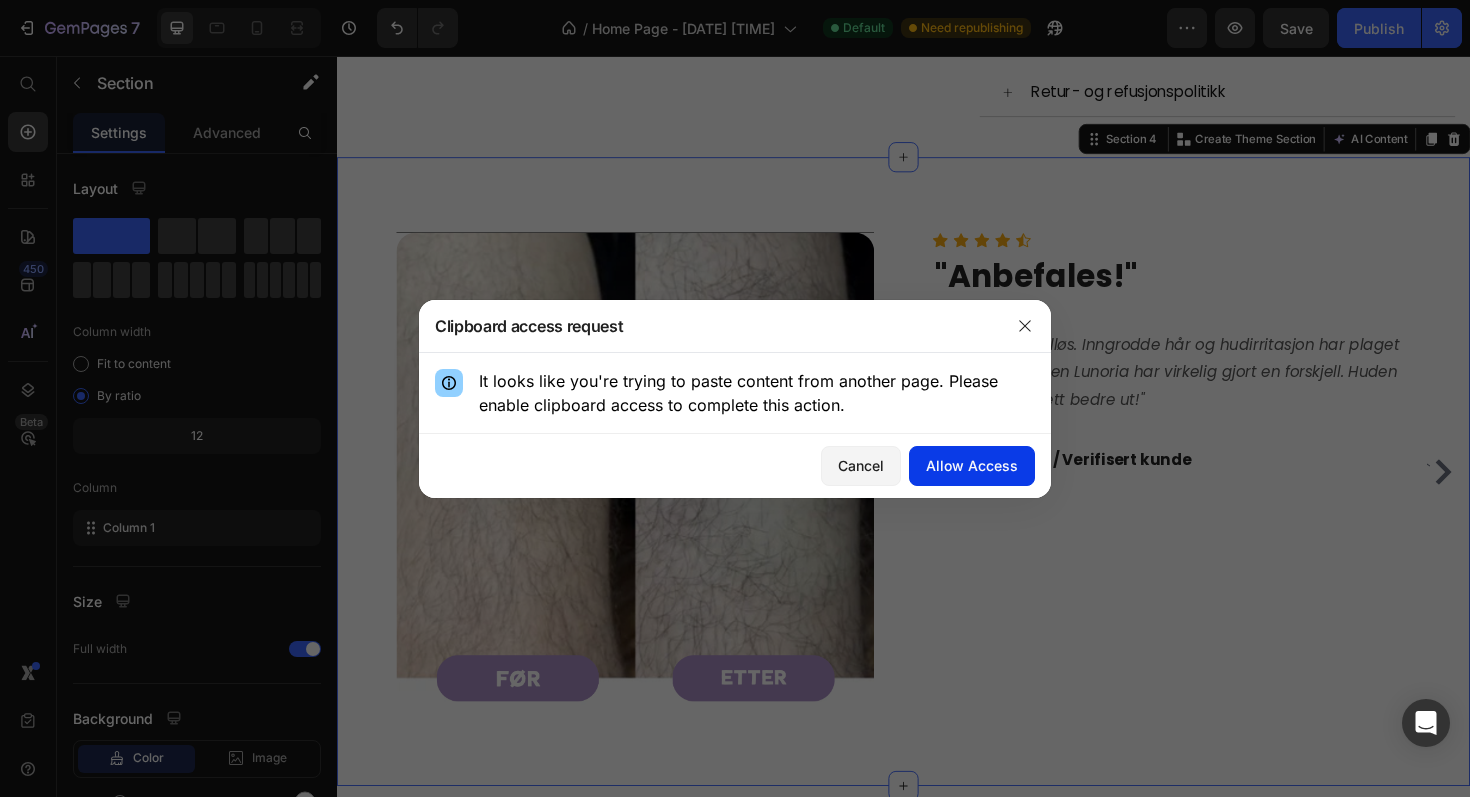 click on "Allow Access" at bounding box center [972, 465] 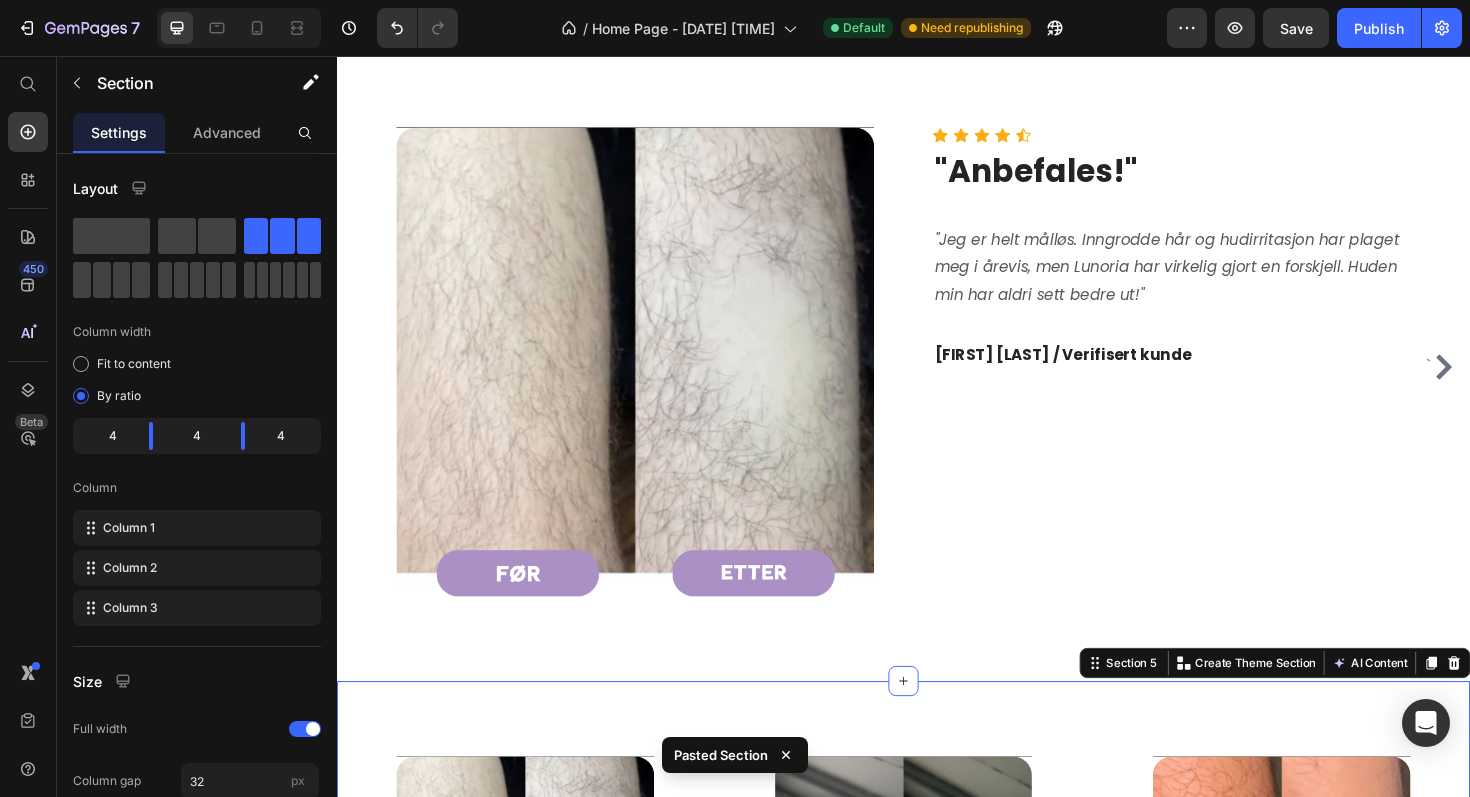 scroll, scrollTop: 1857, scrollLeft: 0, axis: vertical 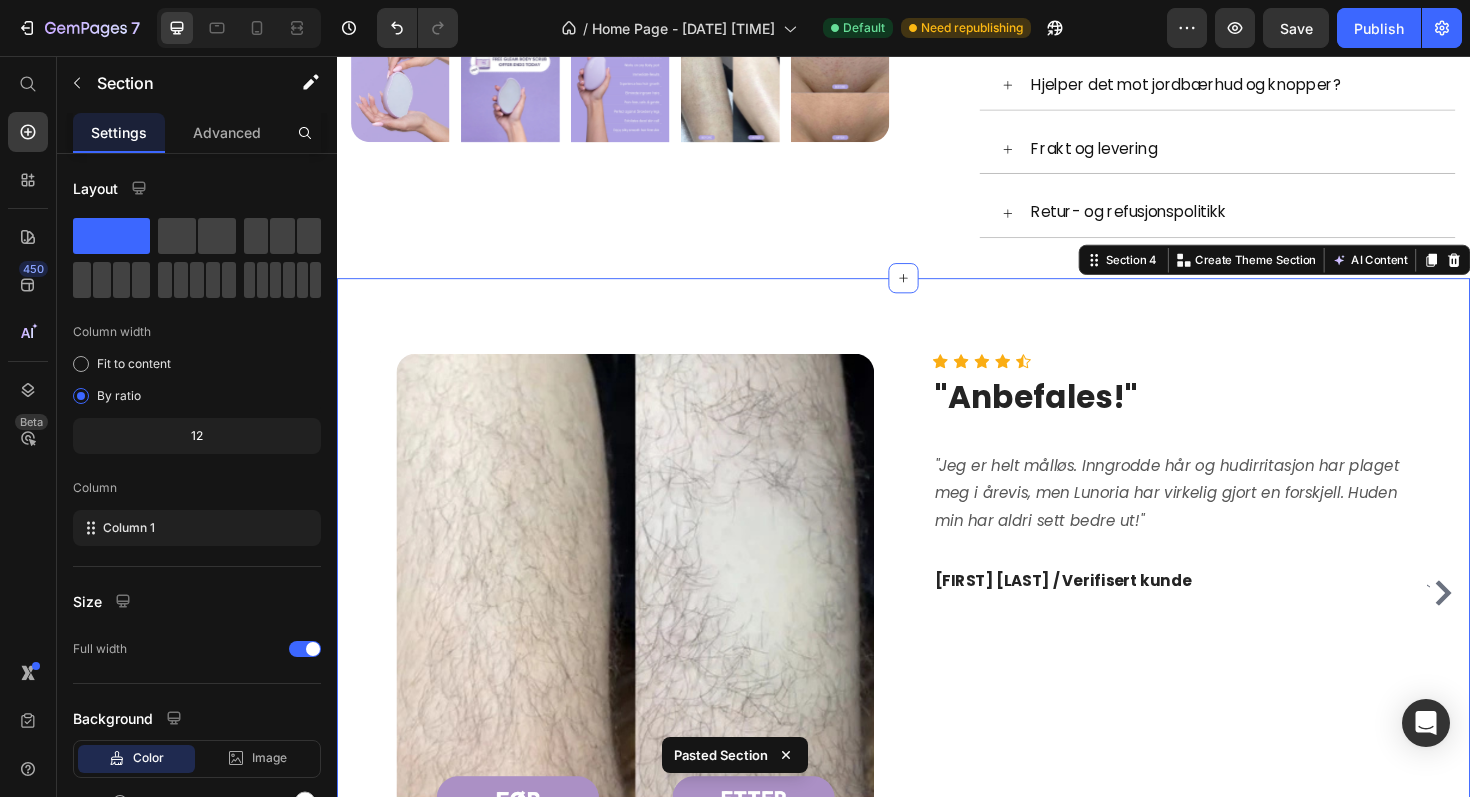 click on "` Before Text block Row Row Image Row Row                Icon                Icon                Icon                Icon
Icon Icon List Hoz "Anbefales!" Heading "Jeg er helt målløs. Inngrodde hår og hudirritasjon har plaget meg i årevis, men Lunoria har virkelig gjort en forskjell. Huden min har aldri sett bedre ut!" Text block Sara B. / Verifisert kunde Text block Row Before Text block Row Row Image Row Row                Icon                Icon                Icon                Icon
Icon Icon List Hoz "Endelig noe som funker!" Heading "Jeg har slitt med jordbærhud i årevis, og verken barbering eller voksing hjalp. Lunoria har gjort en skikkelig forskjell – huden min er glatt, og jeg føler meg så mye tryggere på meg selv!" Text block Maria S. / Verifisert kunde Text block Row Before Text block Row Row Image Row Row                Icon                Icon                Icon                Icon
Icon Icon List Hoz "Virker hos menn også!" Heading `" at bounding box center [937, 624] 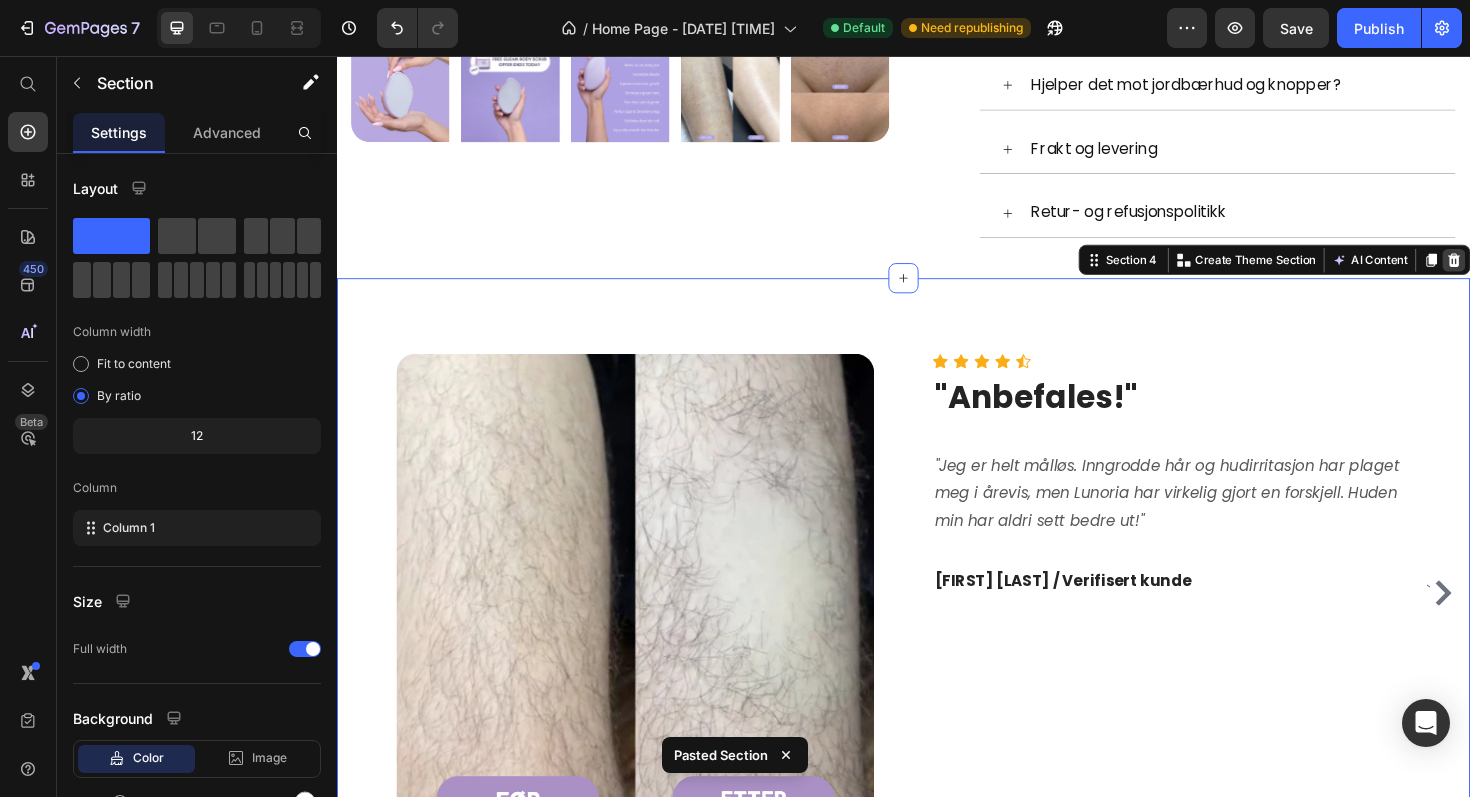 click 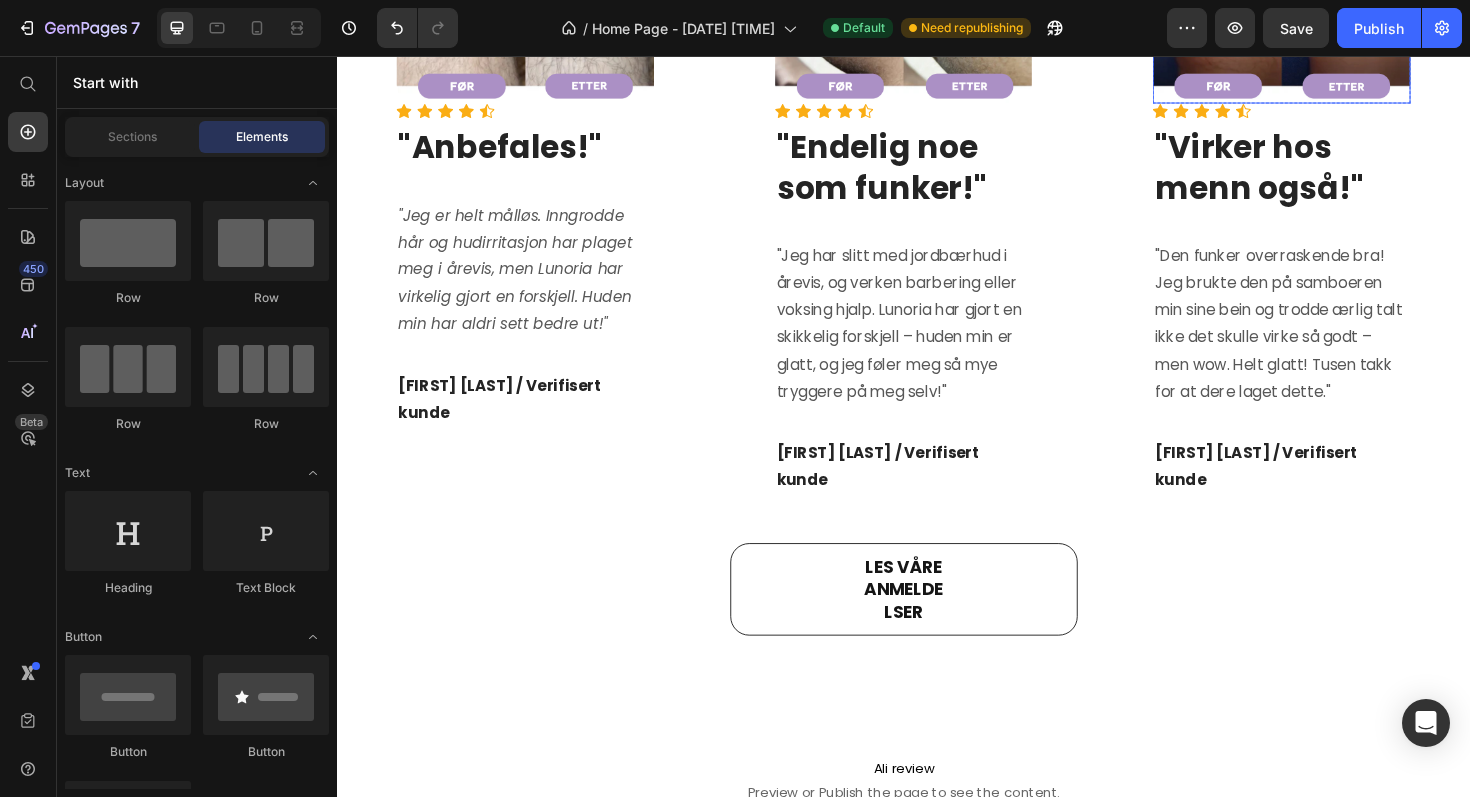 click on "Before Text block Row Row Image Row Row                Icon                Icon                Icon                Icon
Icon Icon List Hoz "Virker hos menn også!" Heading "Den funker overraskende bra! Jeg brukte den på samboeren min sine bein og trodde ærlig talt ikke det skulle virke så godt – men wow. Helt glatt! Tusen takk for at dere laget dette." Text block Sofie R. / Verifisert kunde Text block" at bounding box center [1337, 177] 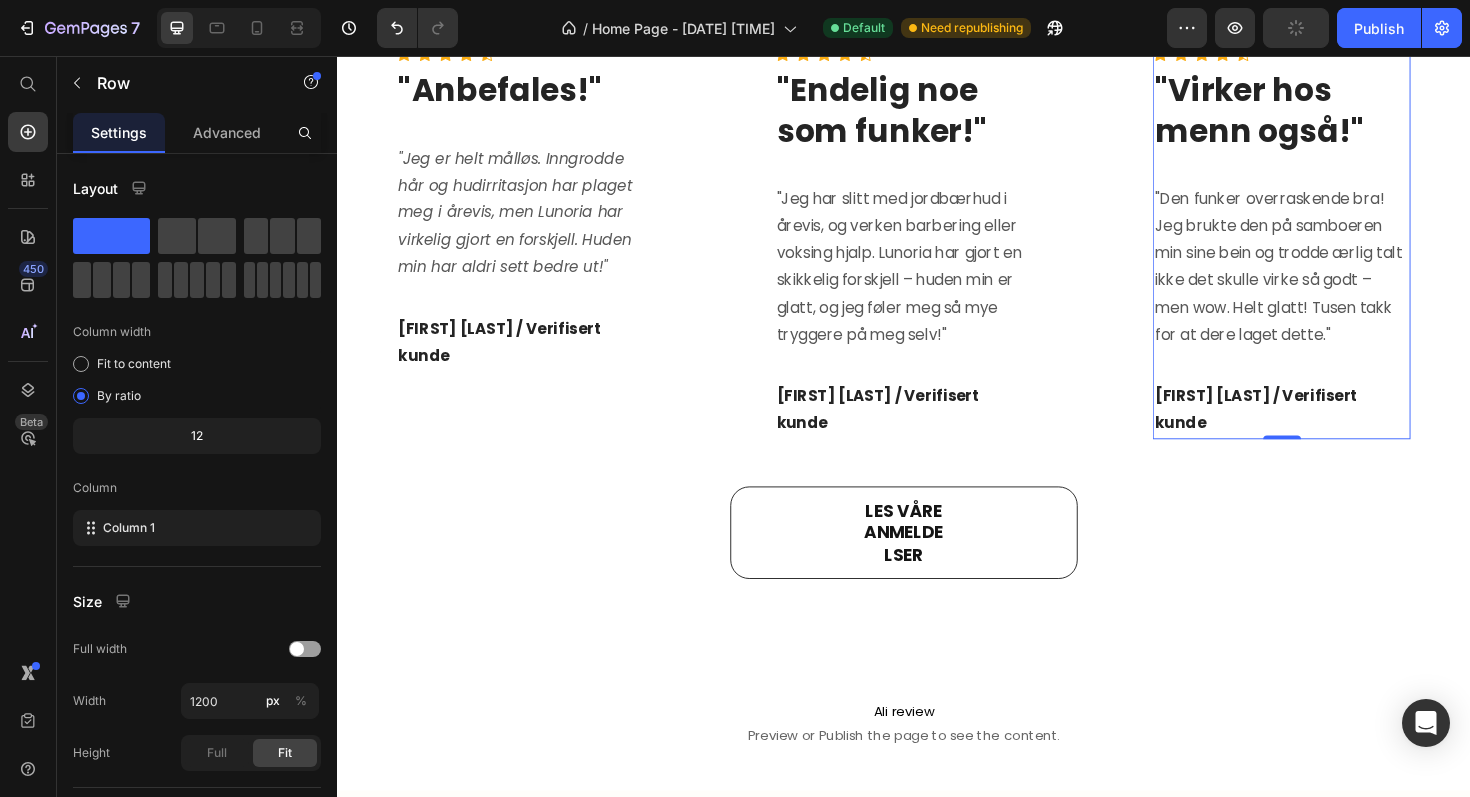 scroll, scrollTop: 2462, scrollLeft: 0, axis: vertical 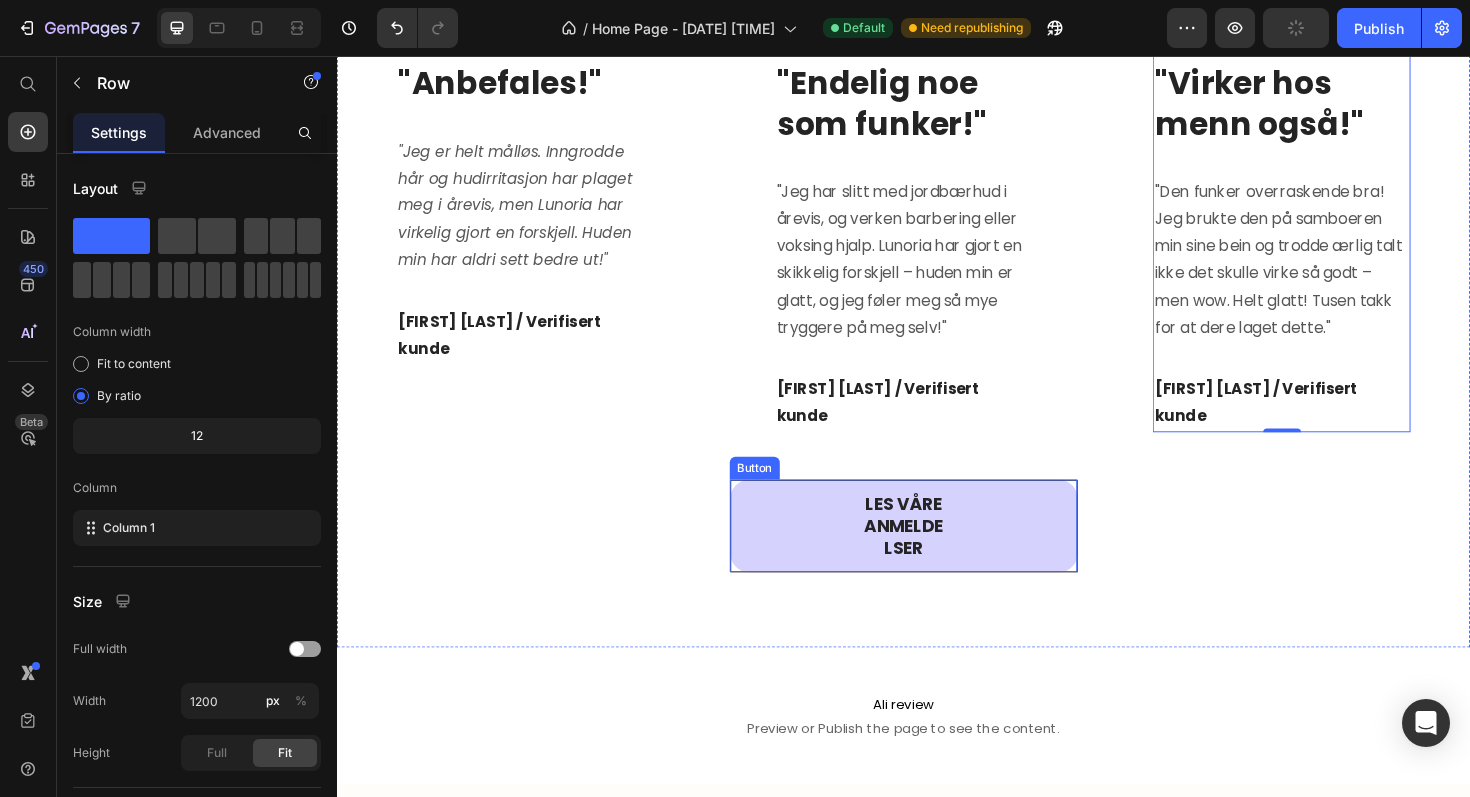 click on "LES VÅRE ANMELDELSER" at bounding box center (937, 554) 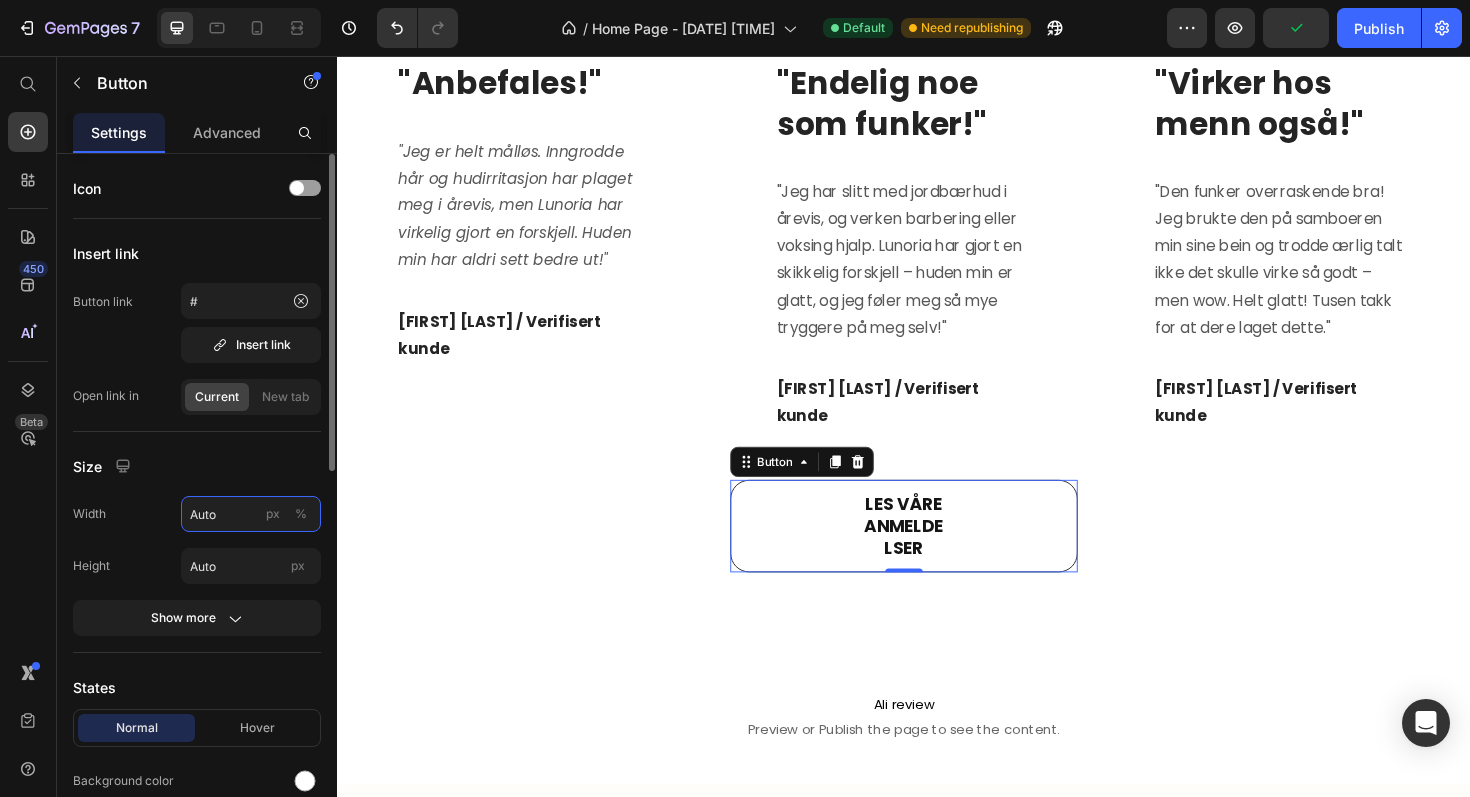 click on "Auto" at bounding box center (251, 514) 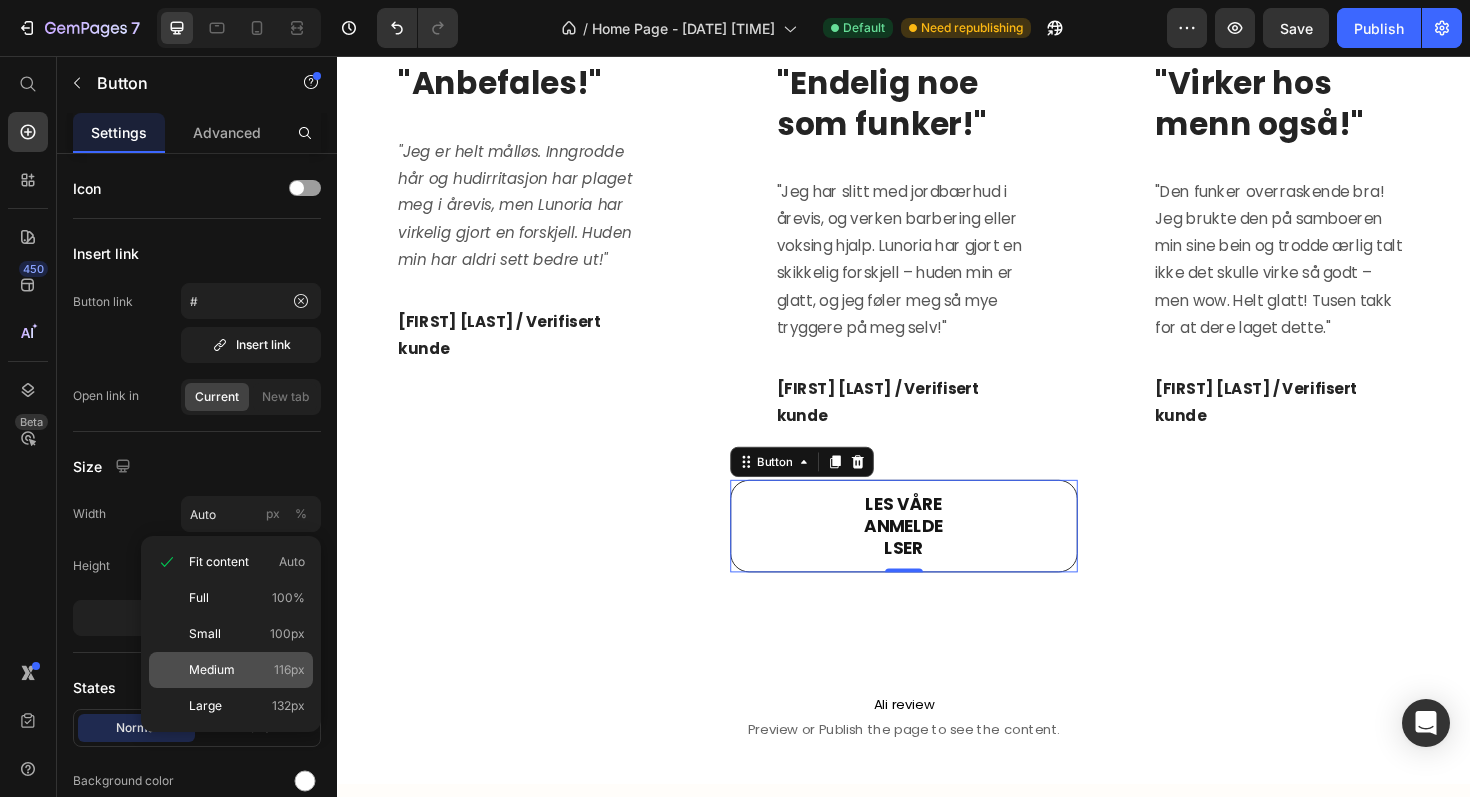 click on "Medium 116px" at bounding box center (247, 670) 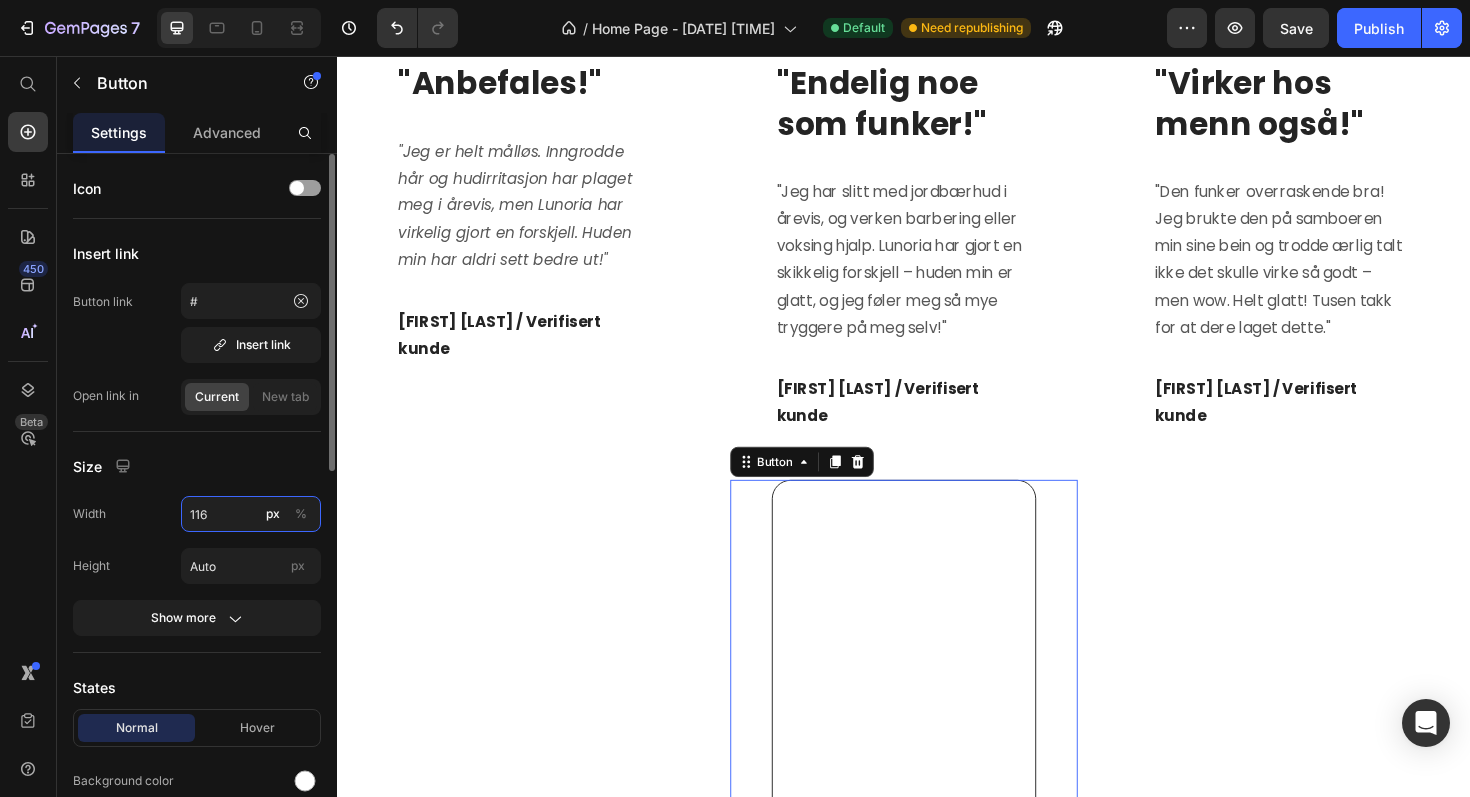 click on "116" at bounding box center (251, 514) 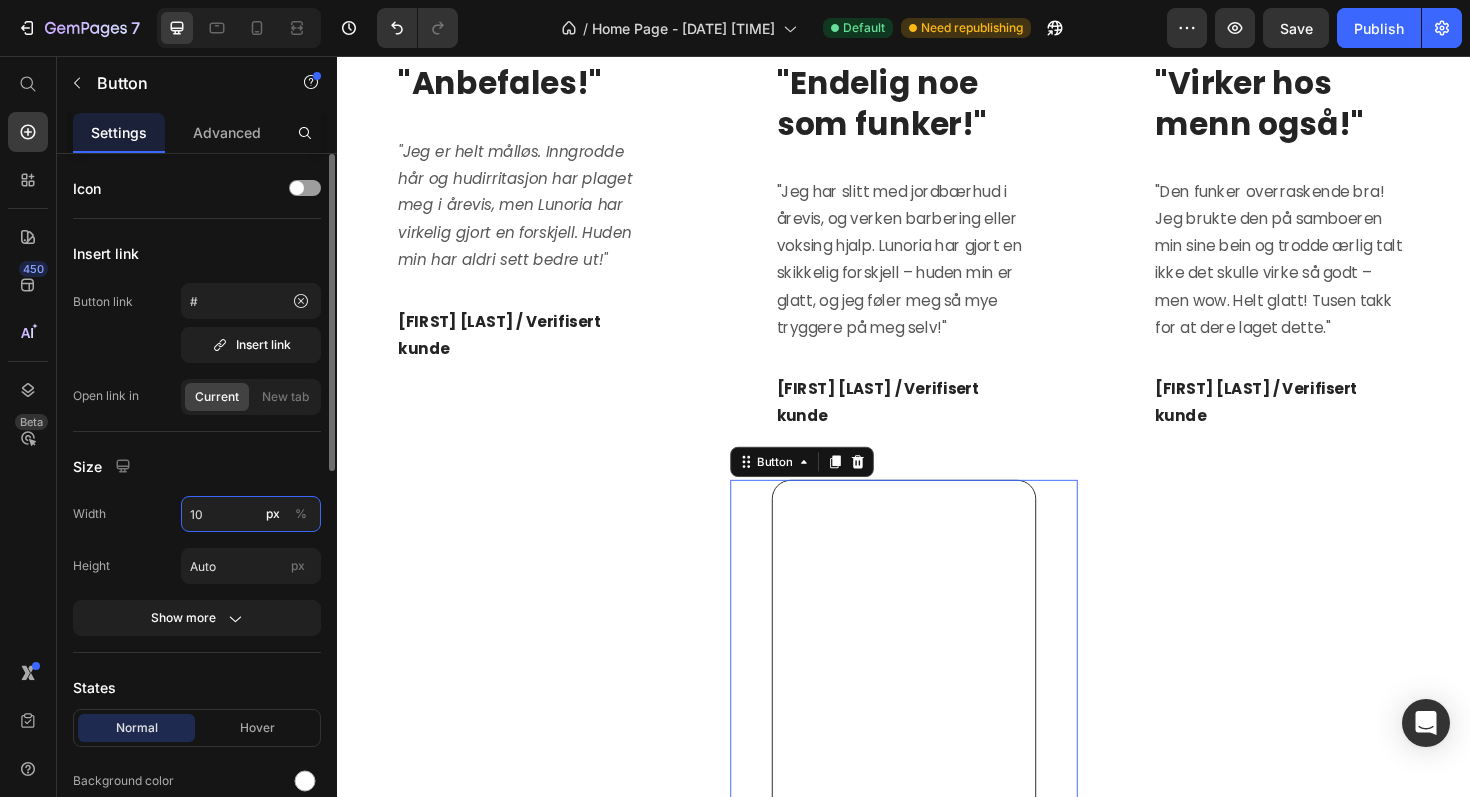 type on "1" 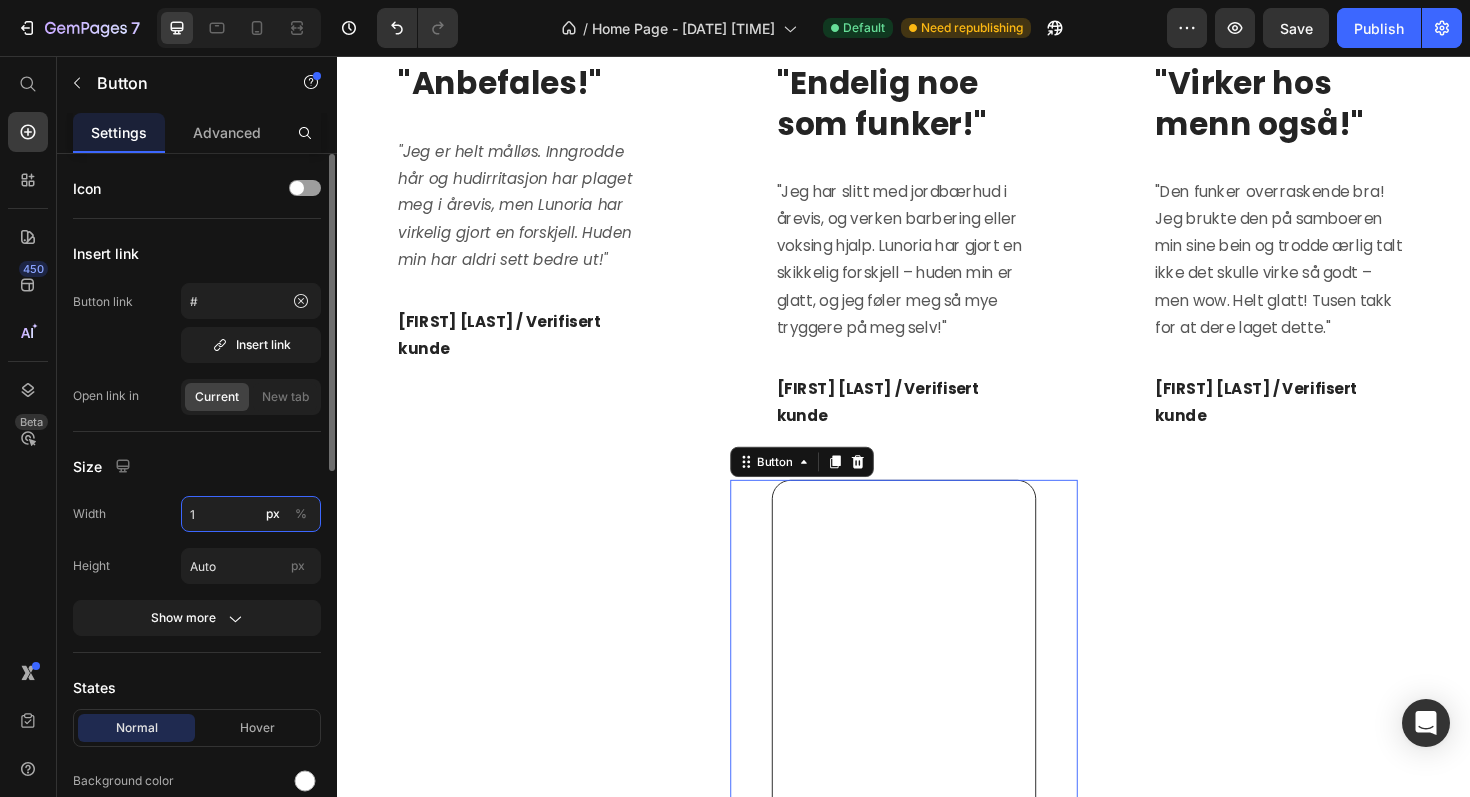 click on "1" at bounding box center (251, 514) 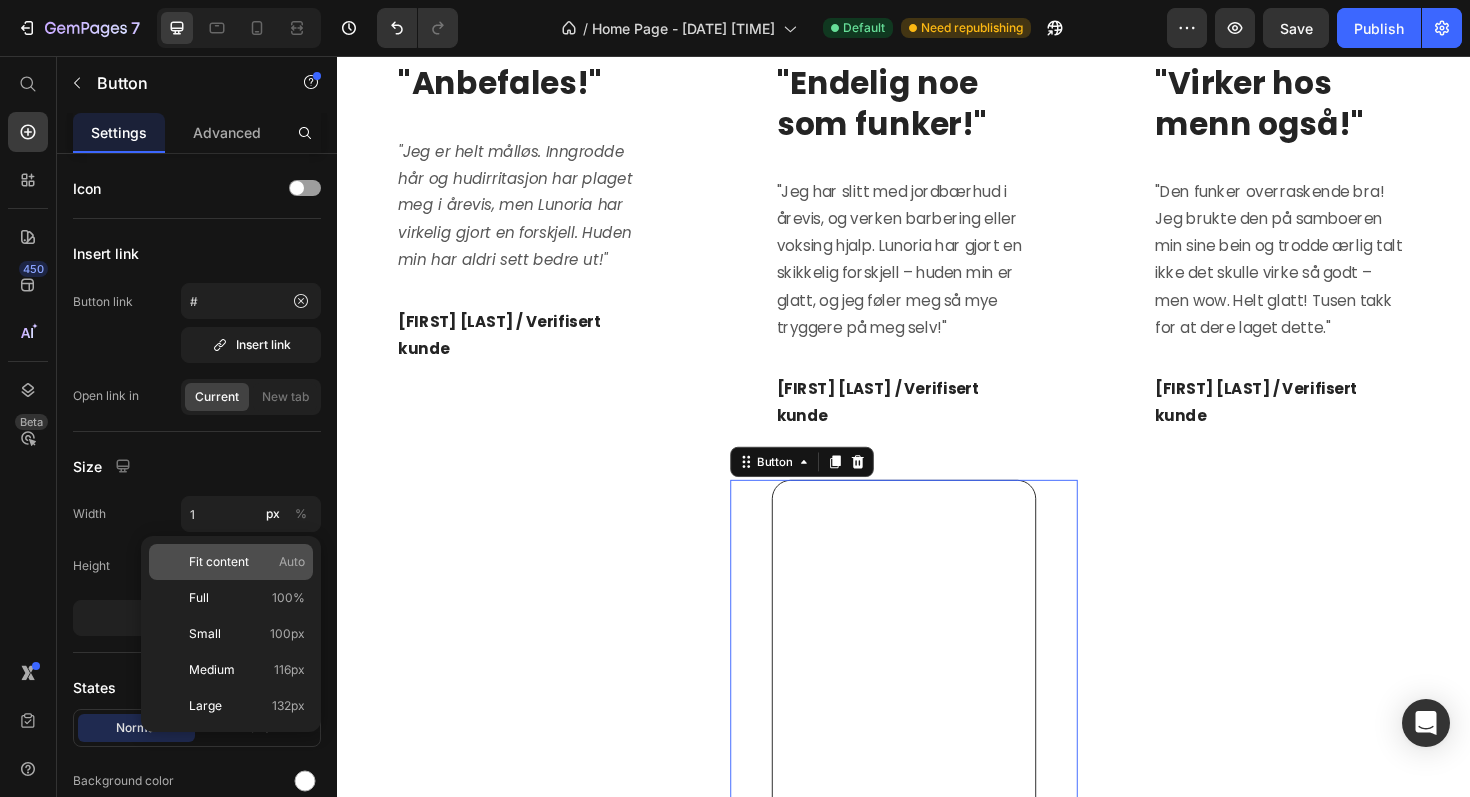 click on "Fit content Auto" 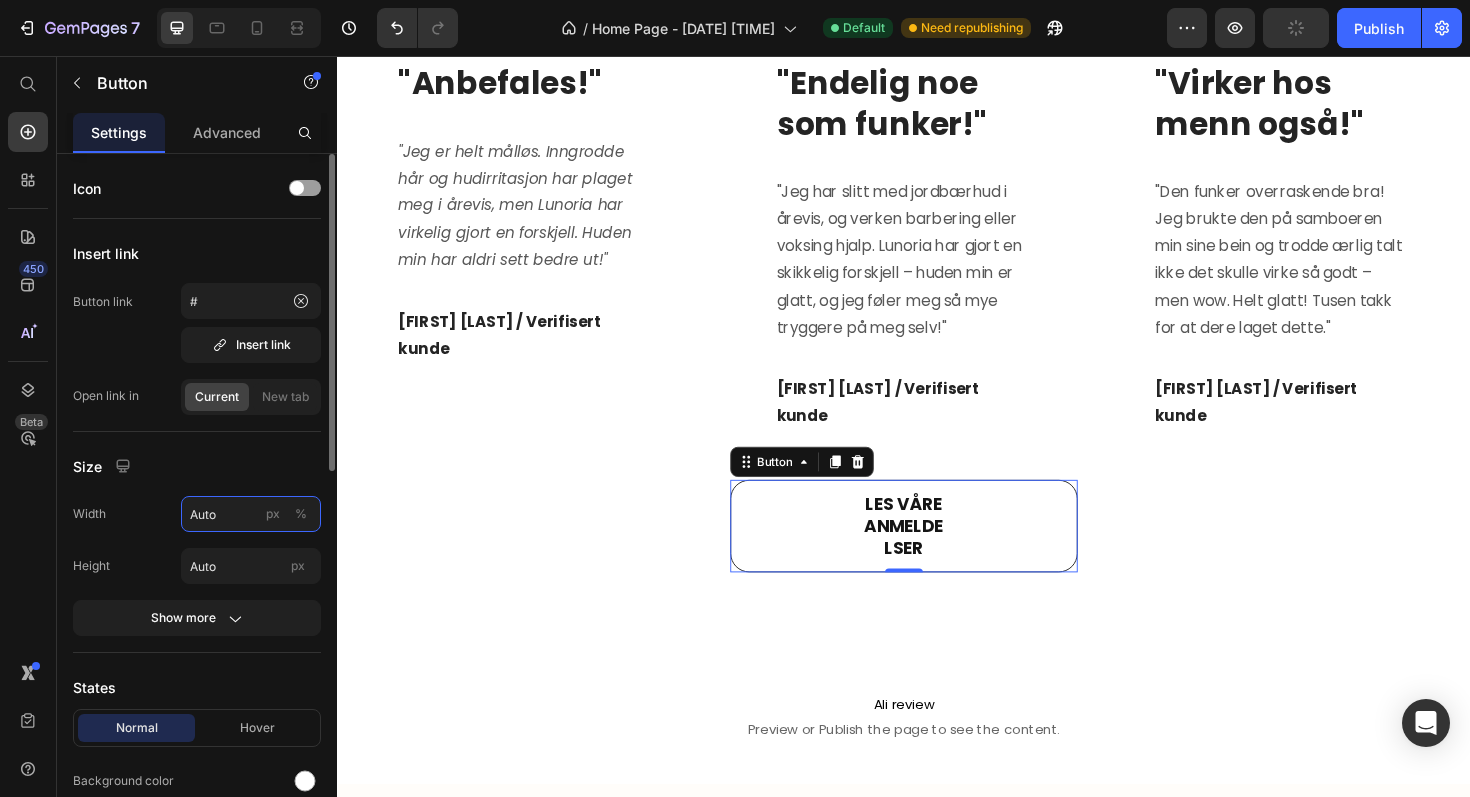click on "Auto" at bounding box center (251, 514) 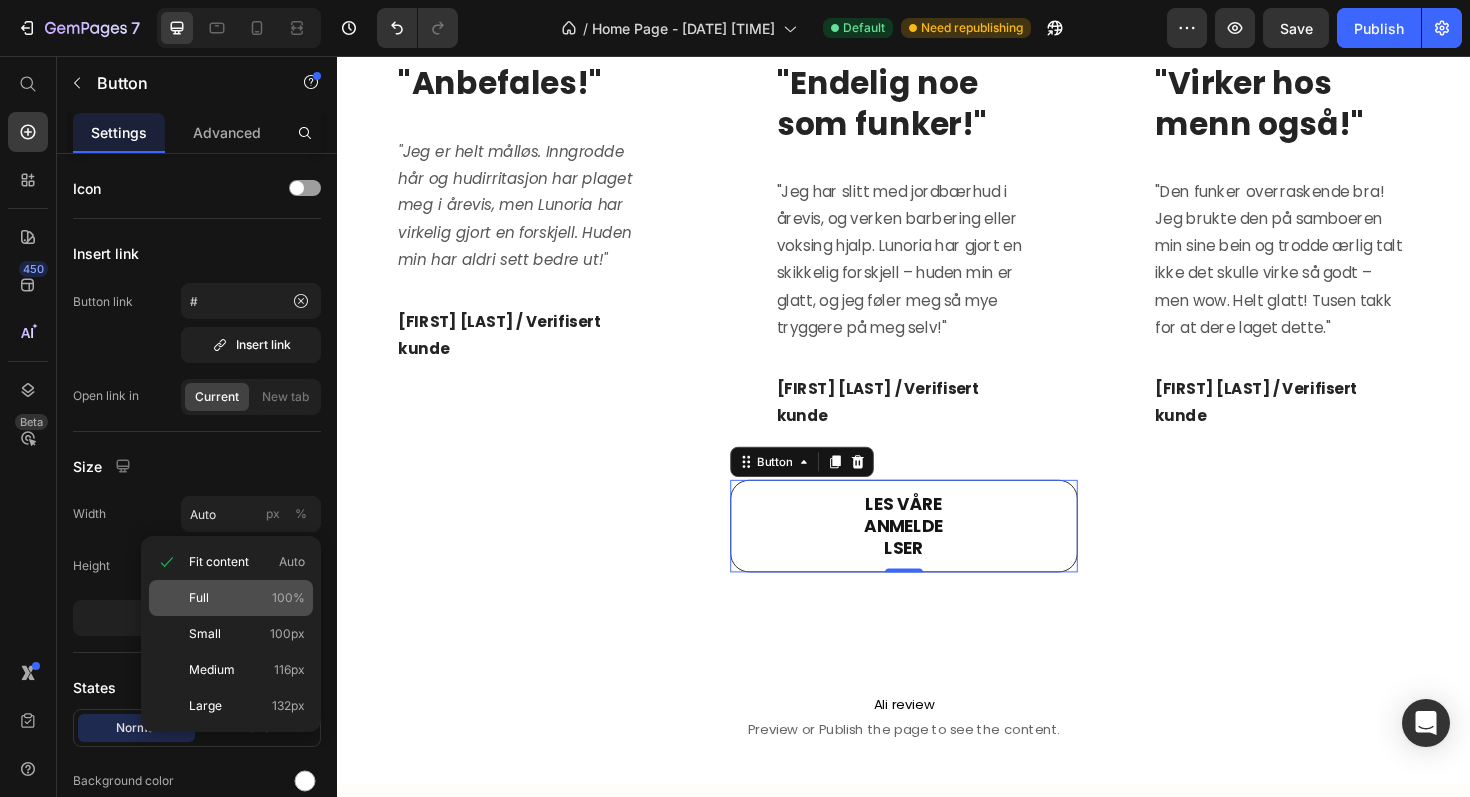 click on "Full 100%" at bounding box center [247, 598] 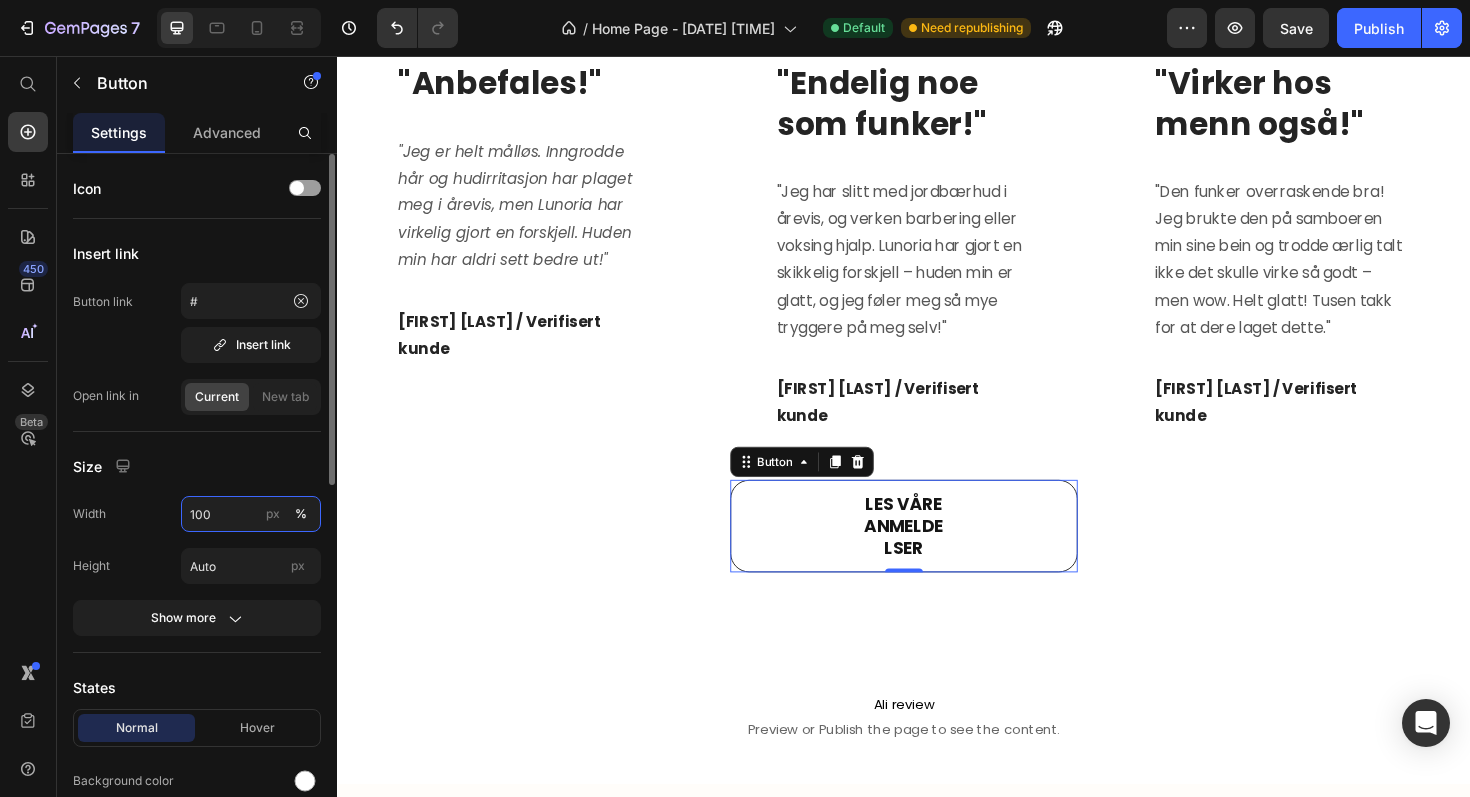 click on "100" at bounding box center [251, 514] 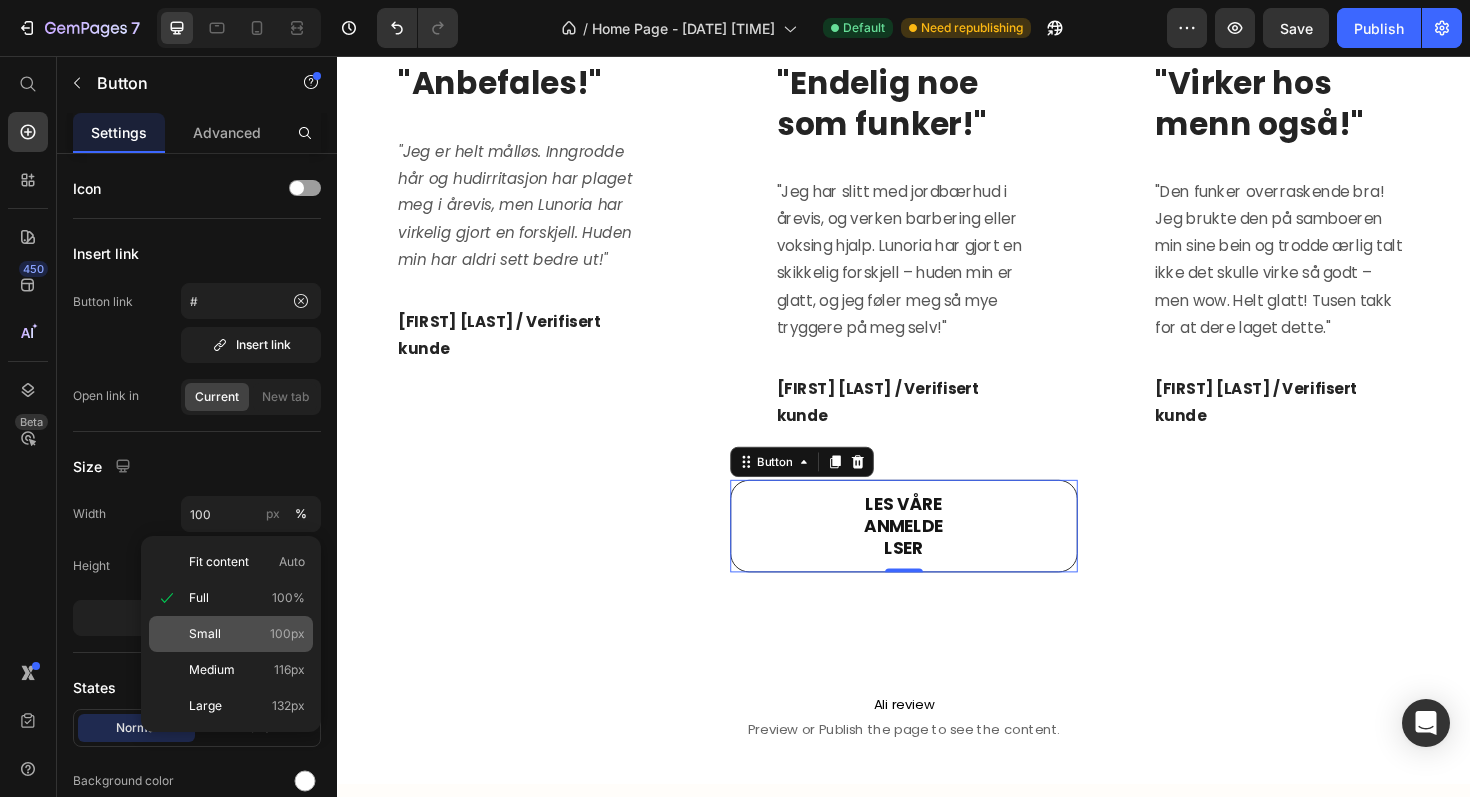 click on "Small 100px" at bounding box center (247, 634) 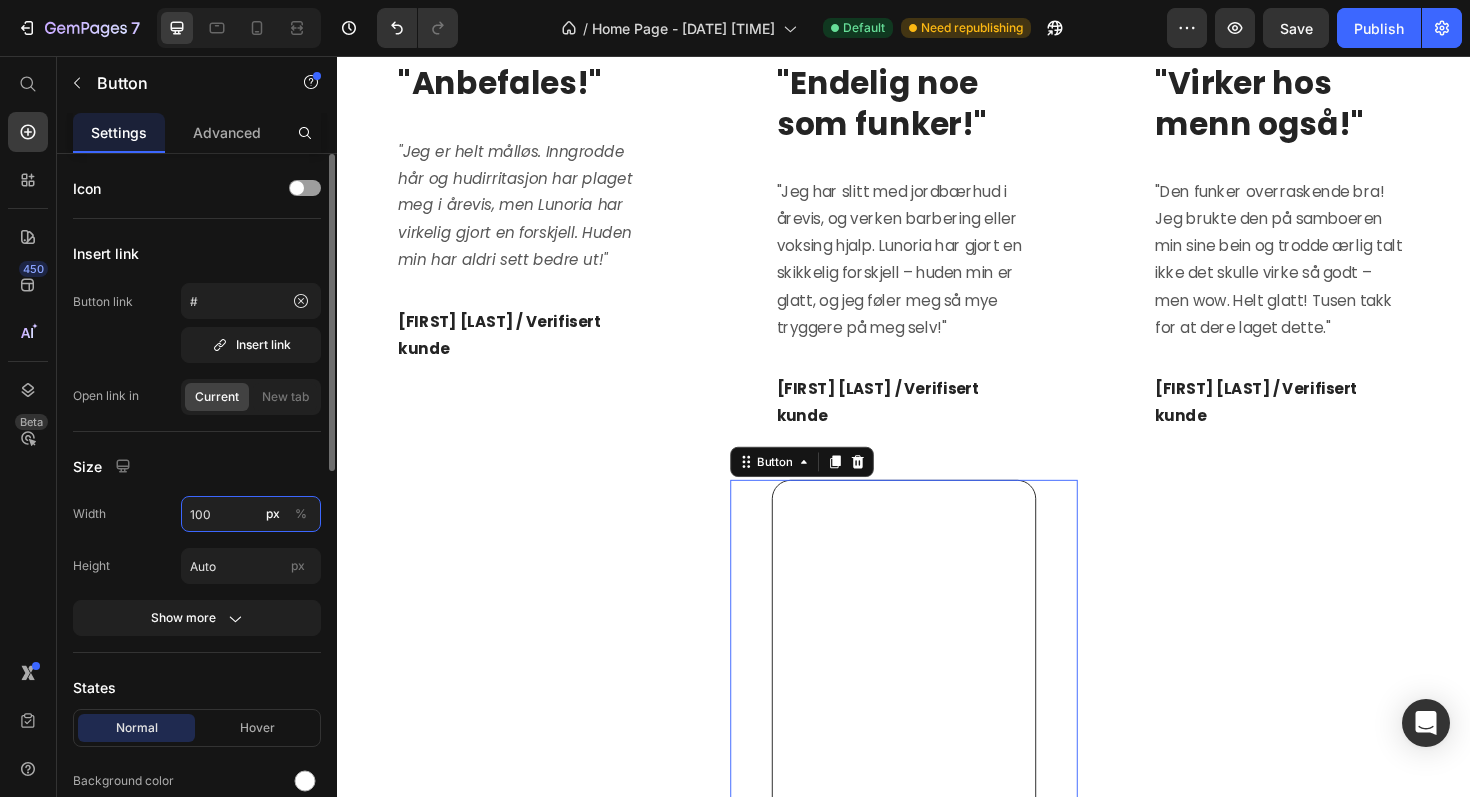 click on "100" at bounding box center [251, 514] 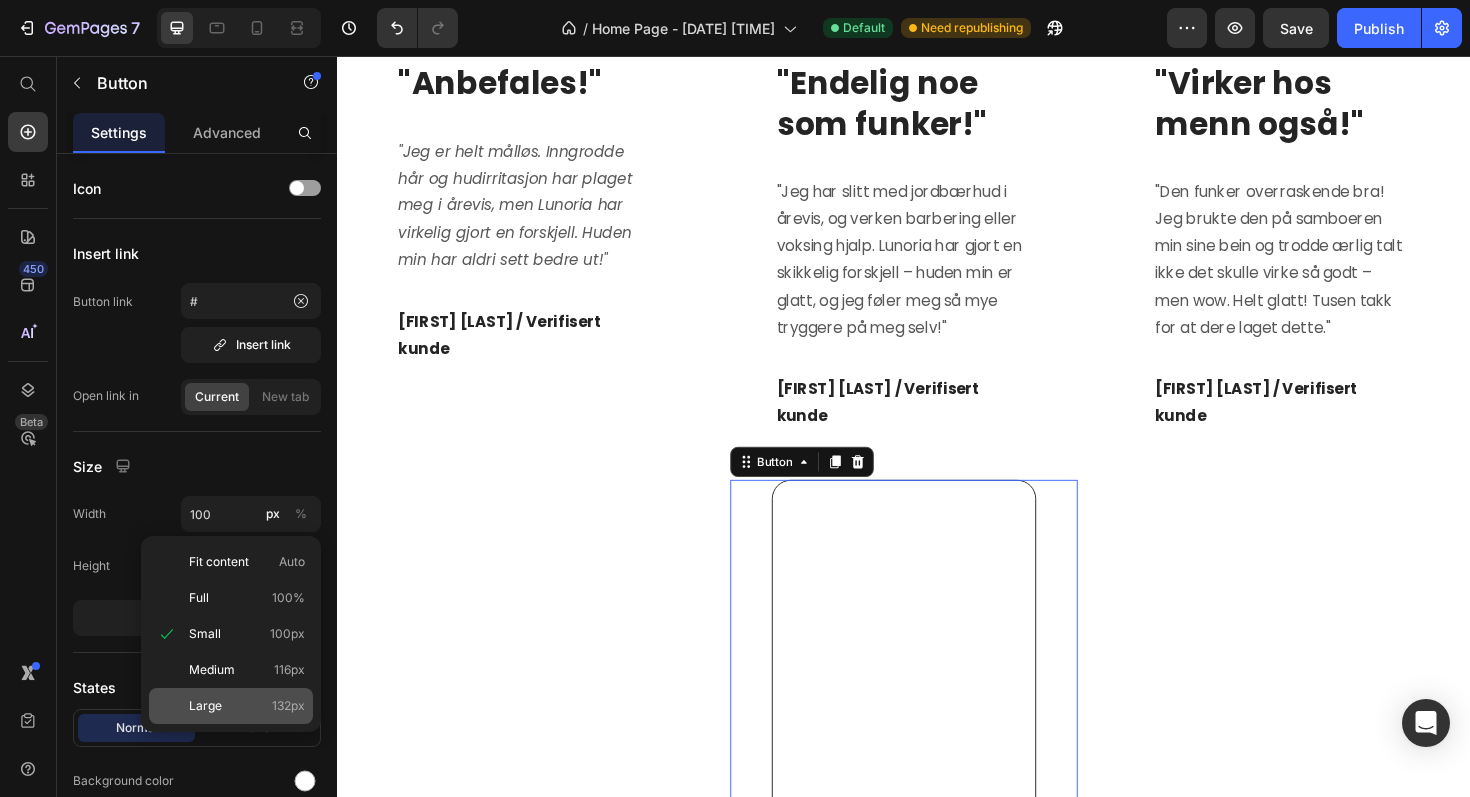 click on "Large 132px" 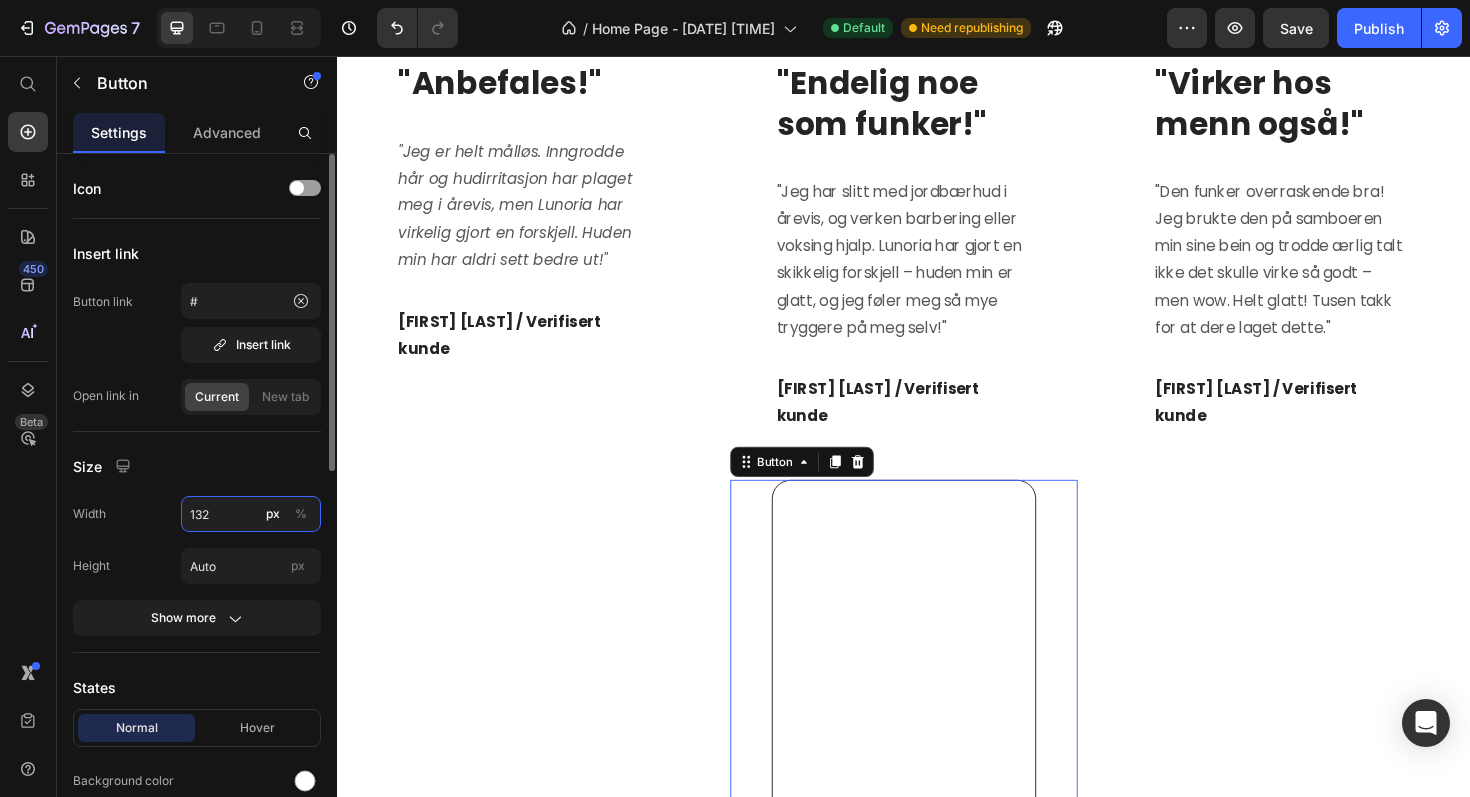 click on "132" at bounding box center [251, 514] 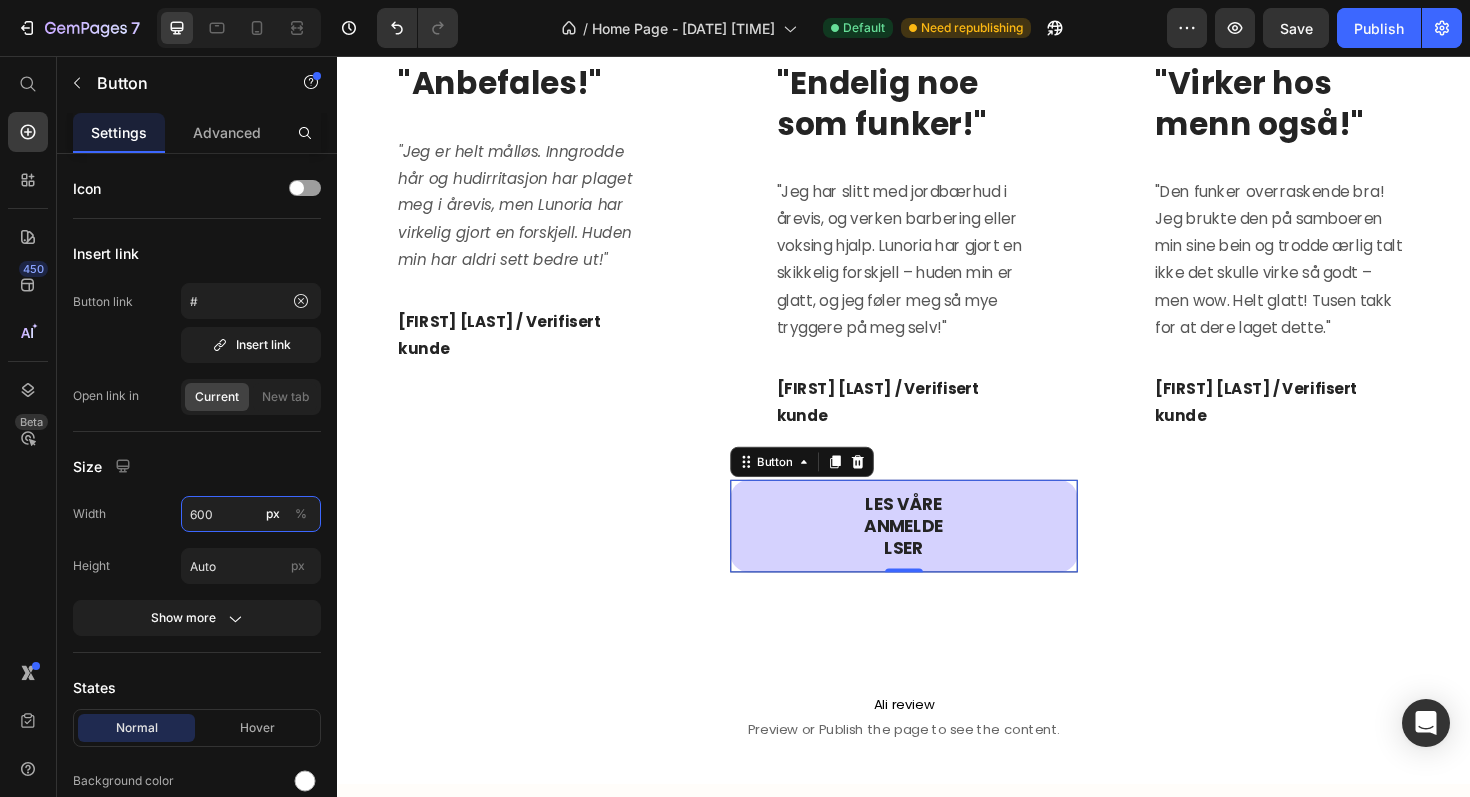 type on "600" 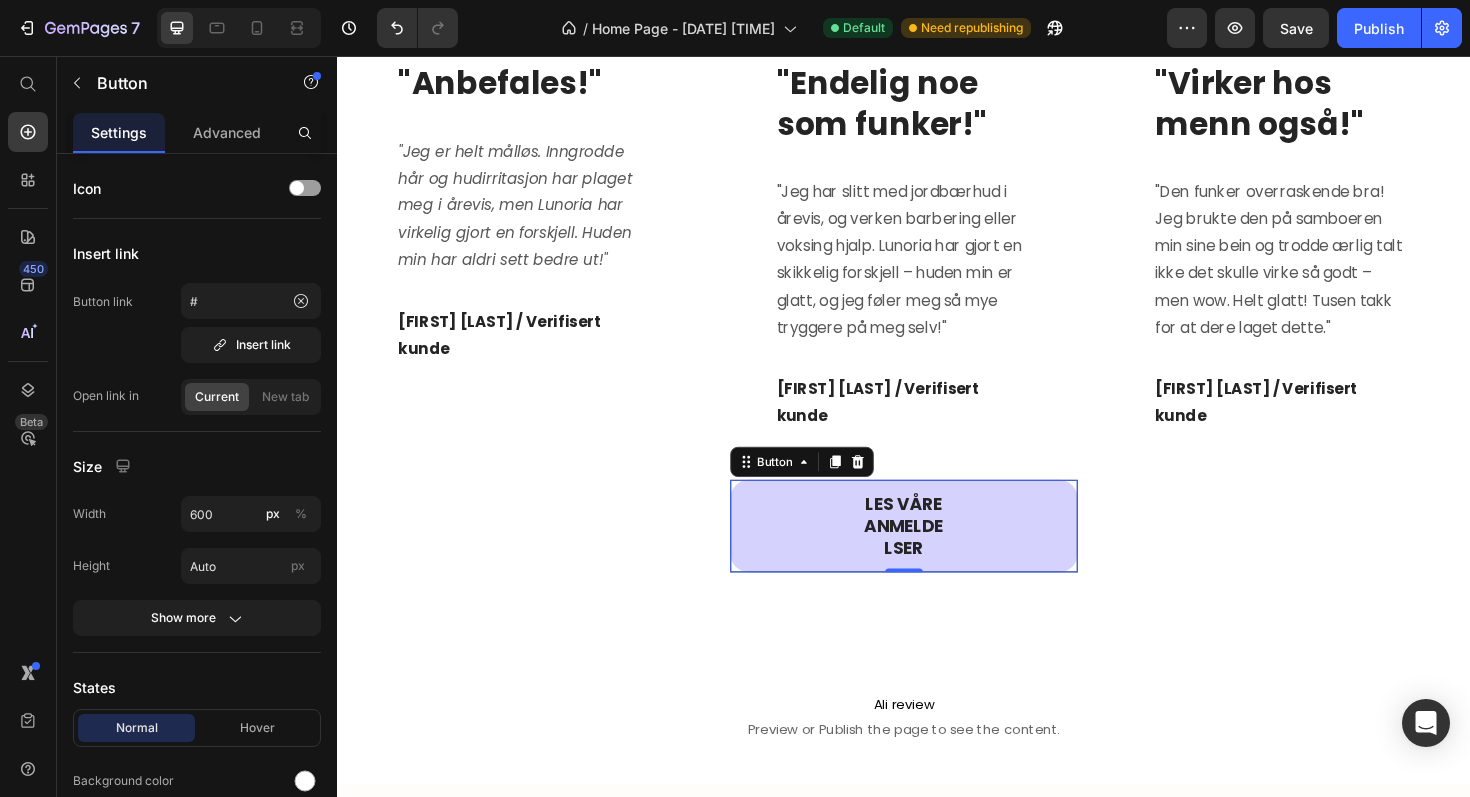 click on "LES VÅRE ANMELDELSER" at bounding box center (937, 554) 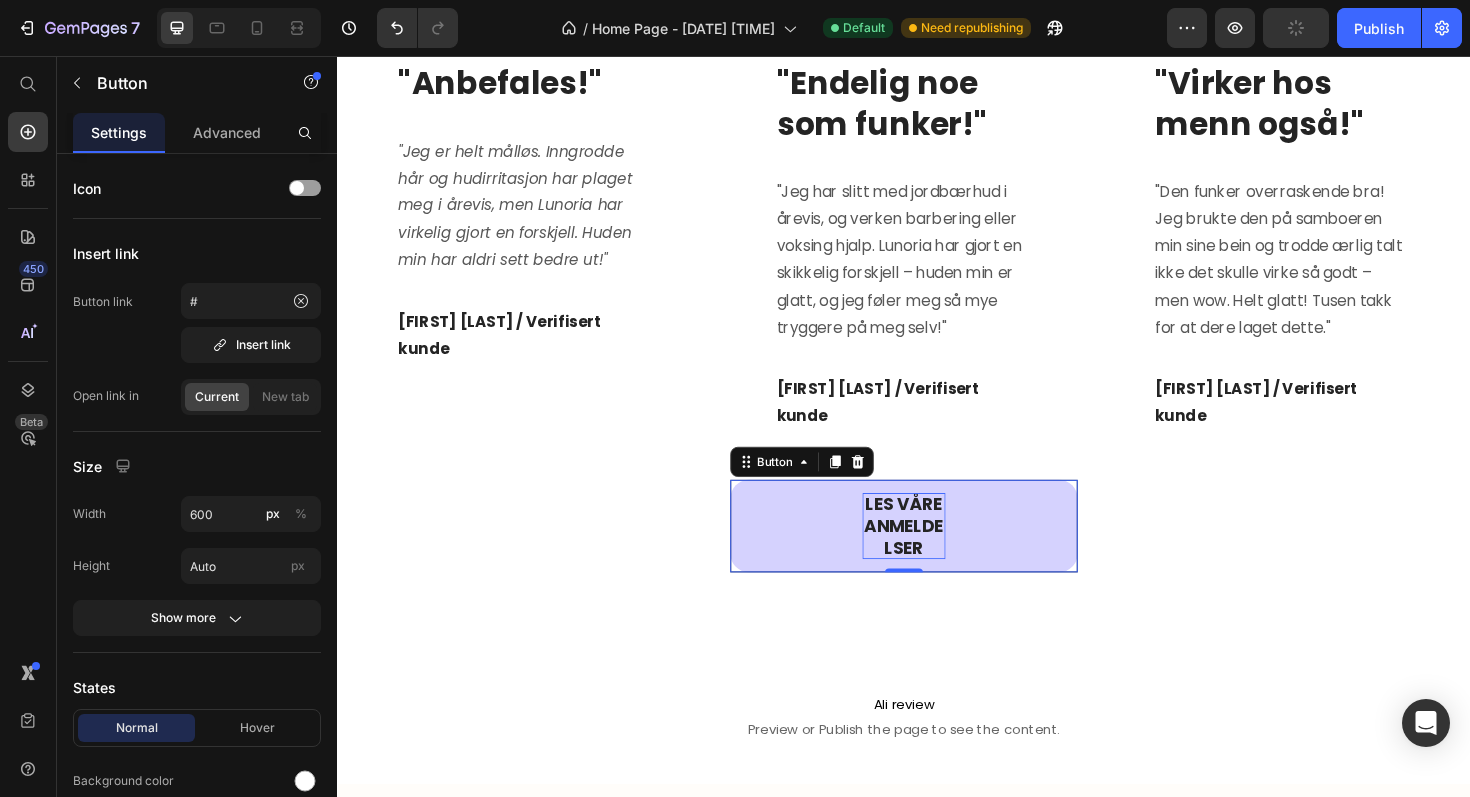 click on "LES VÅRE ANMELDELSER" at bounding box center [937, 554] 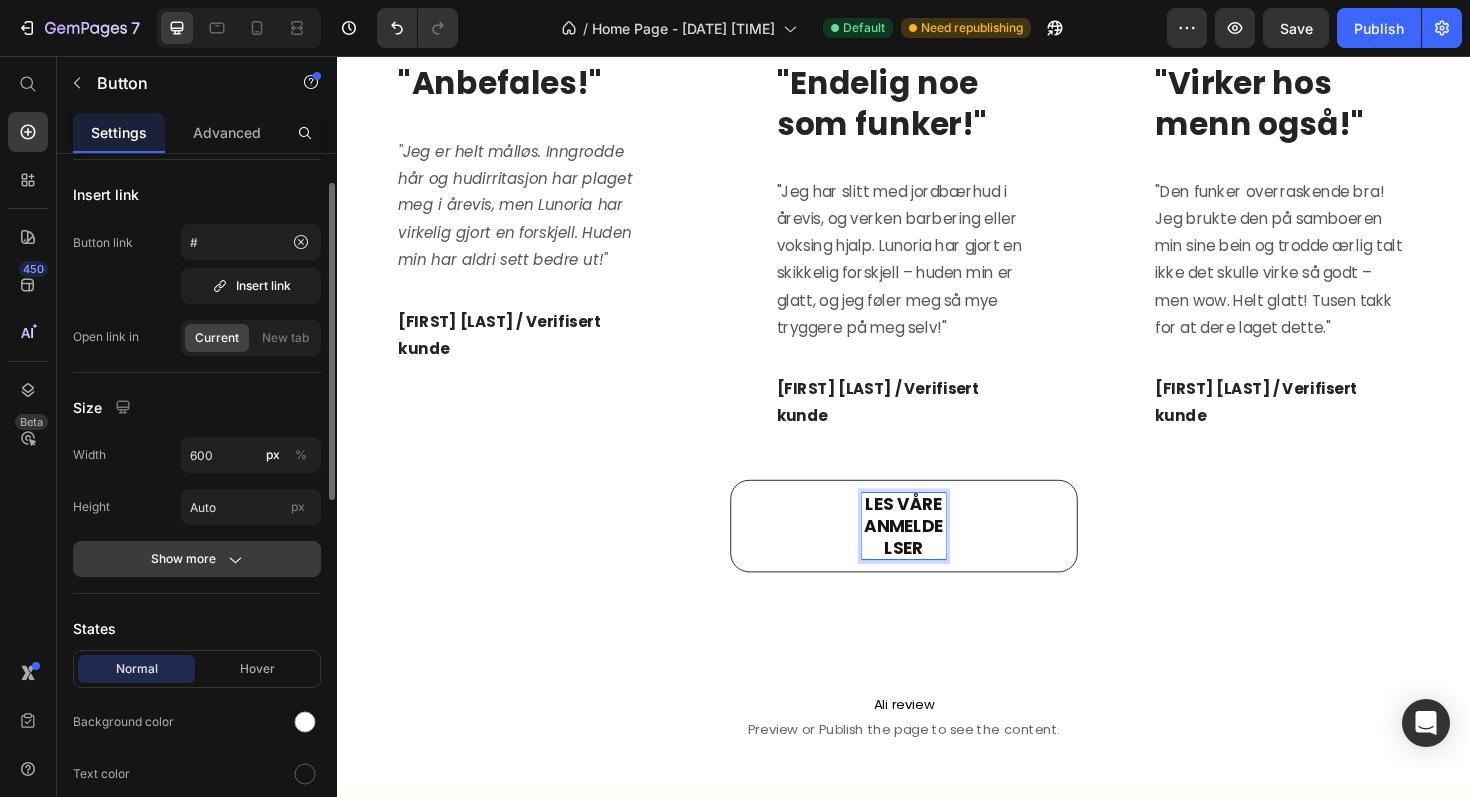 scroll, scrollTop: 61, scrollLeft: 0, axis: vertical 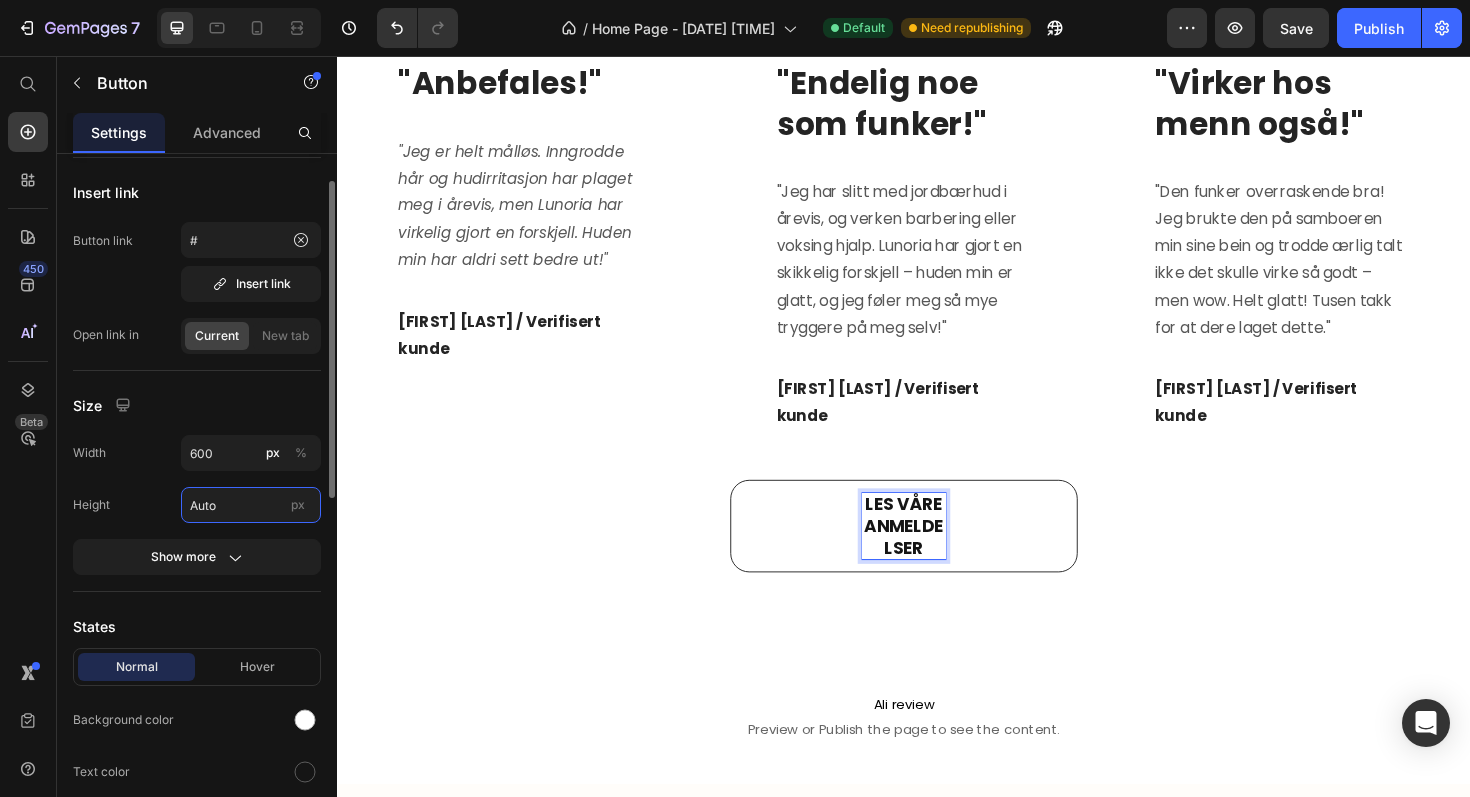 click on "Auto" at bounding box center (251, 505) 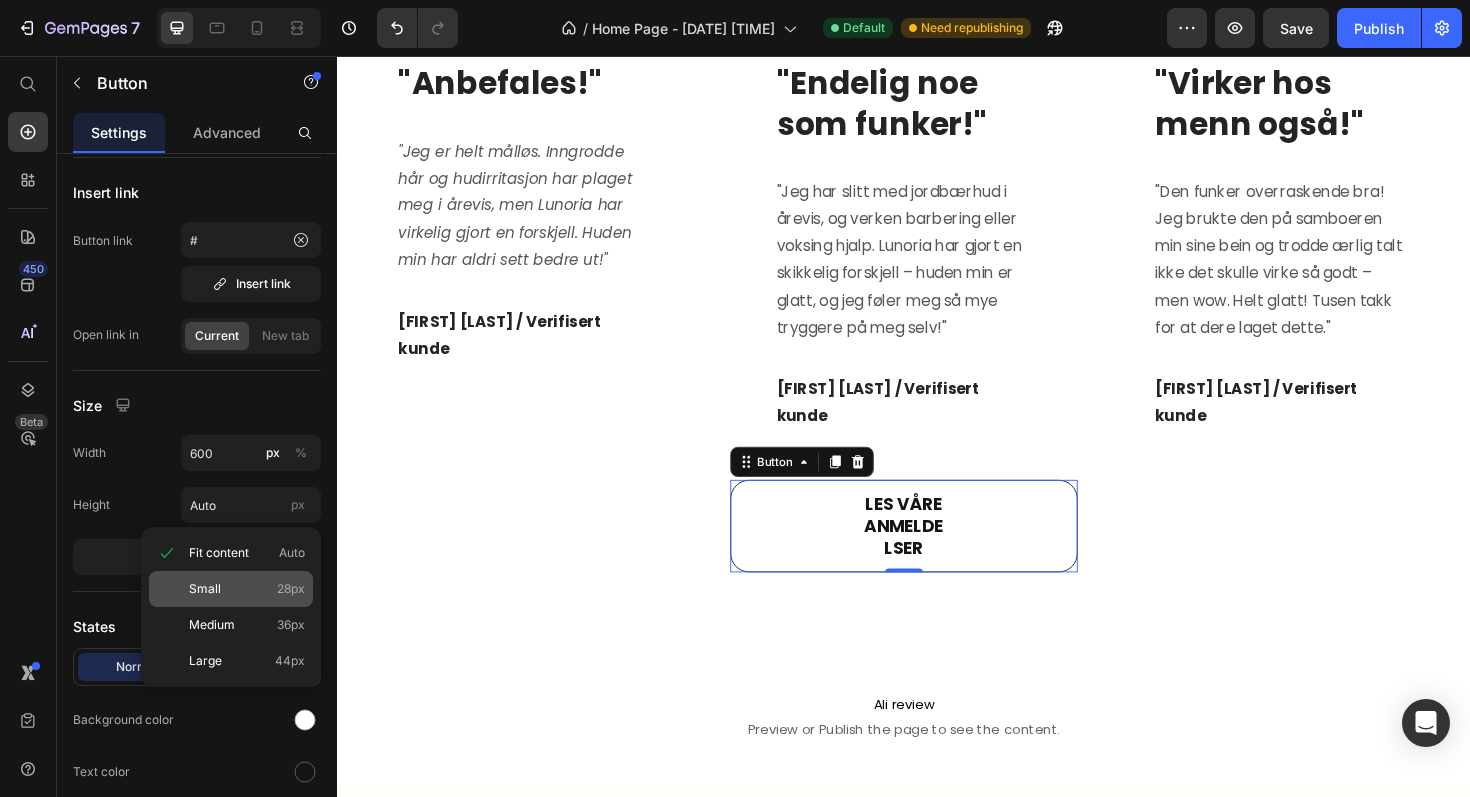 click on "Small 28px" 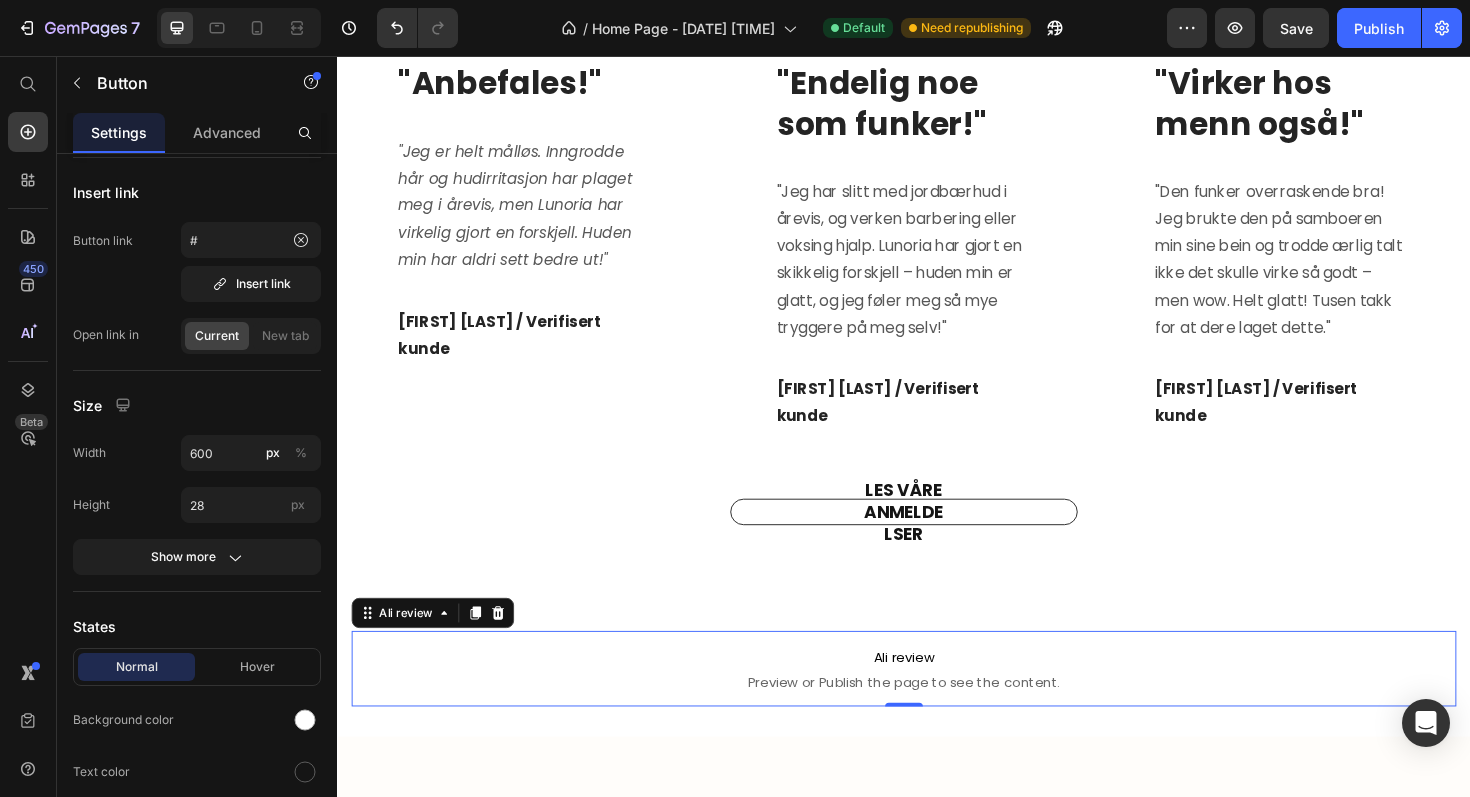 click on "Ali review
Preview or Publish the page to see the content." at bounding box center [937, 705] 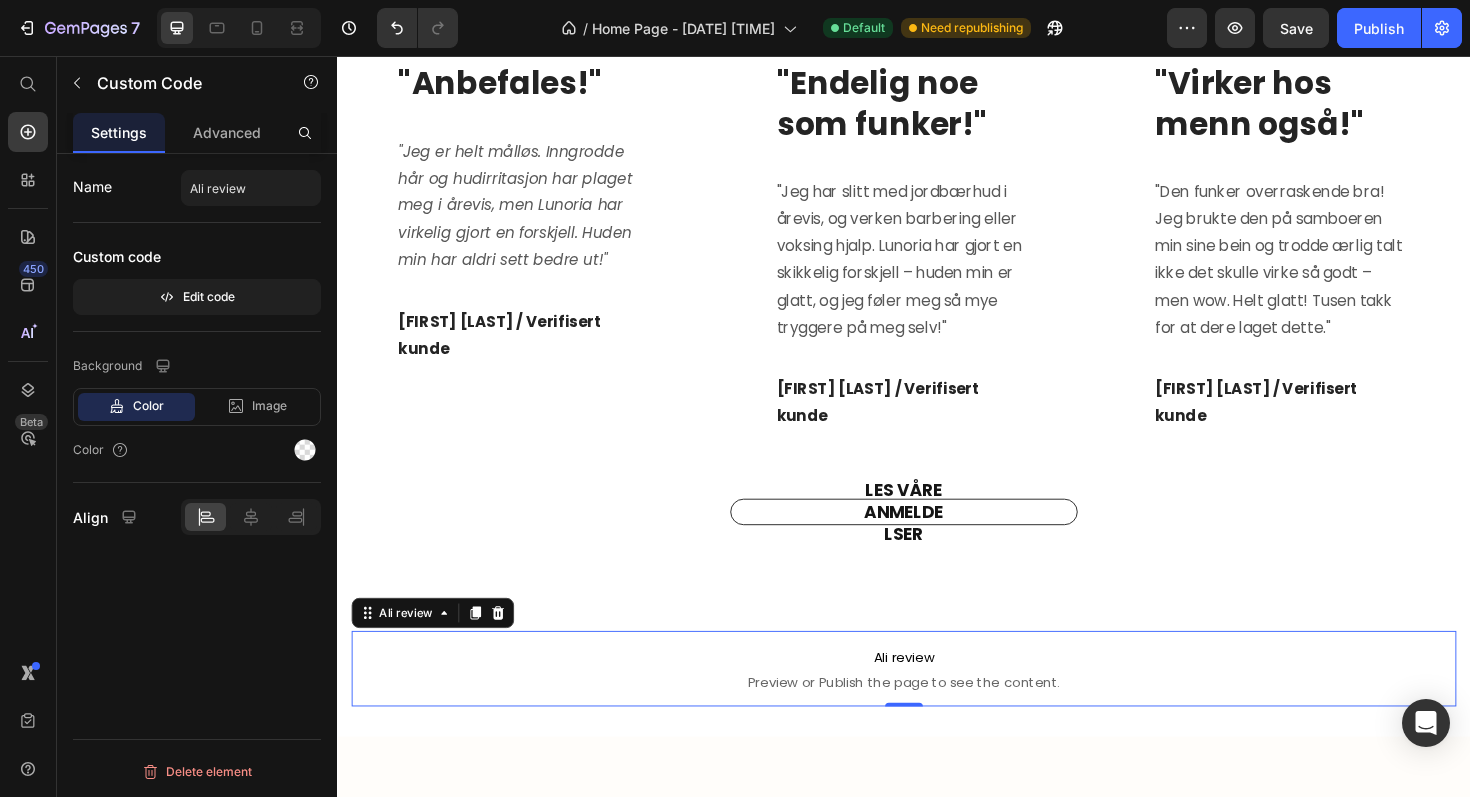 scroll, scrollTop: 0, scrollLeft: 0, axis: both 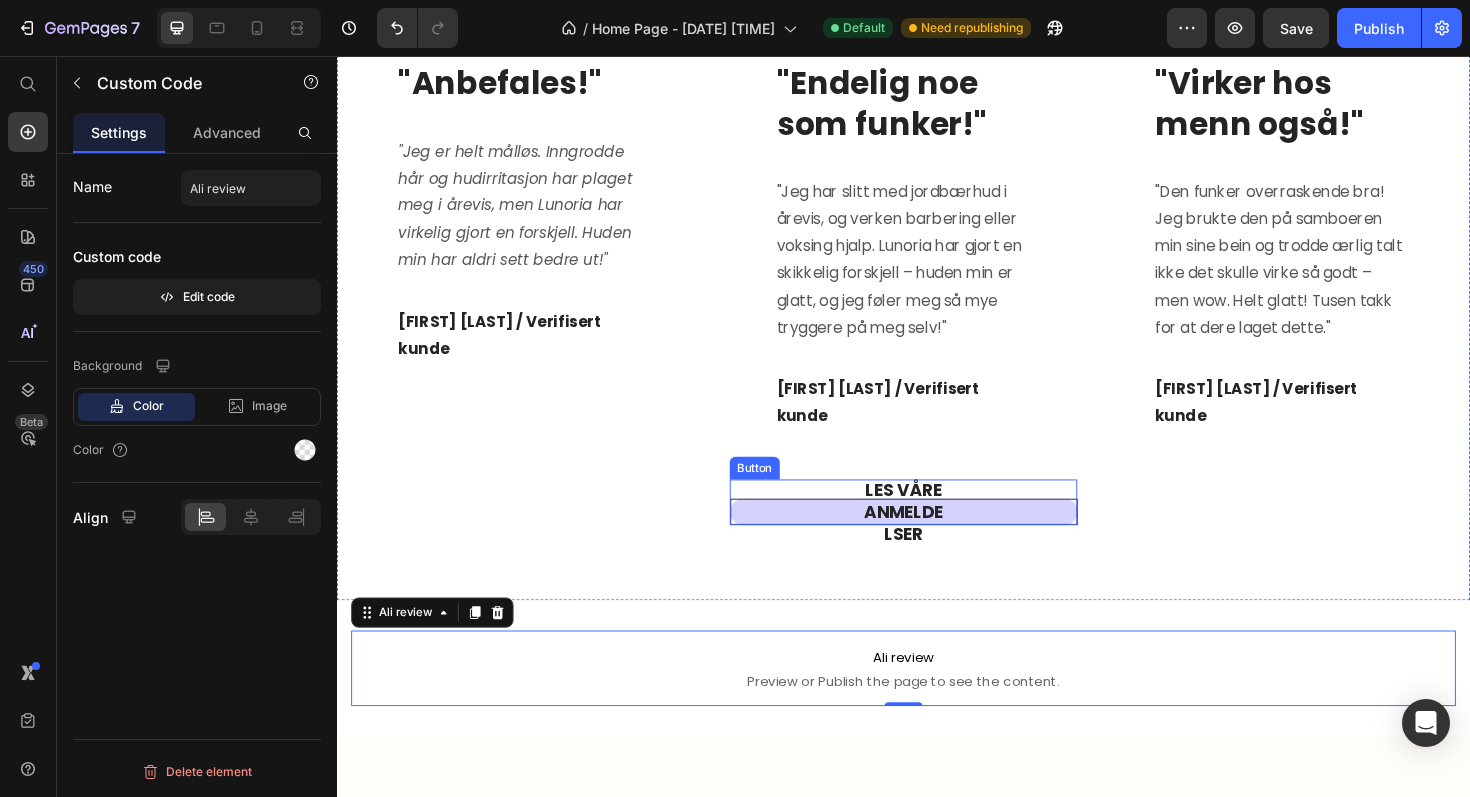 click on "LES VÅRE ANMELDELSER" at bounding box center [937, 539] 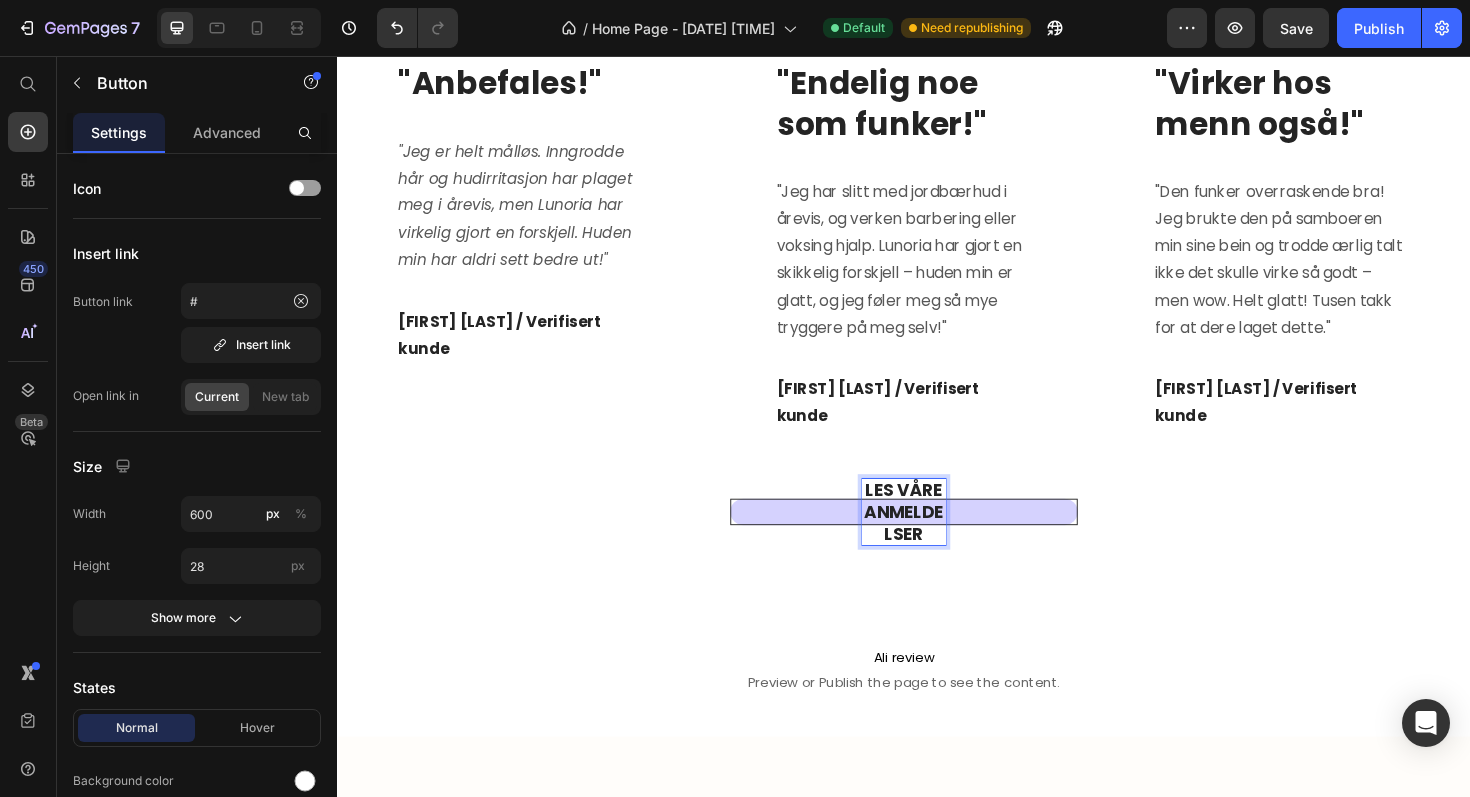 click on "LES VÅRE ANMELDELSER" at bounding box center (937, 539) 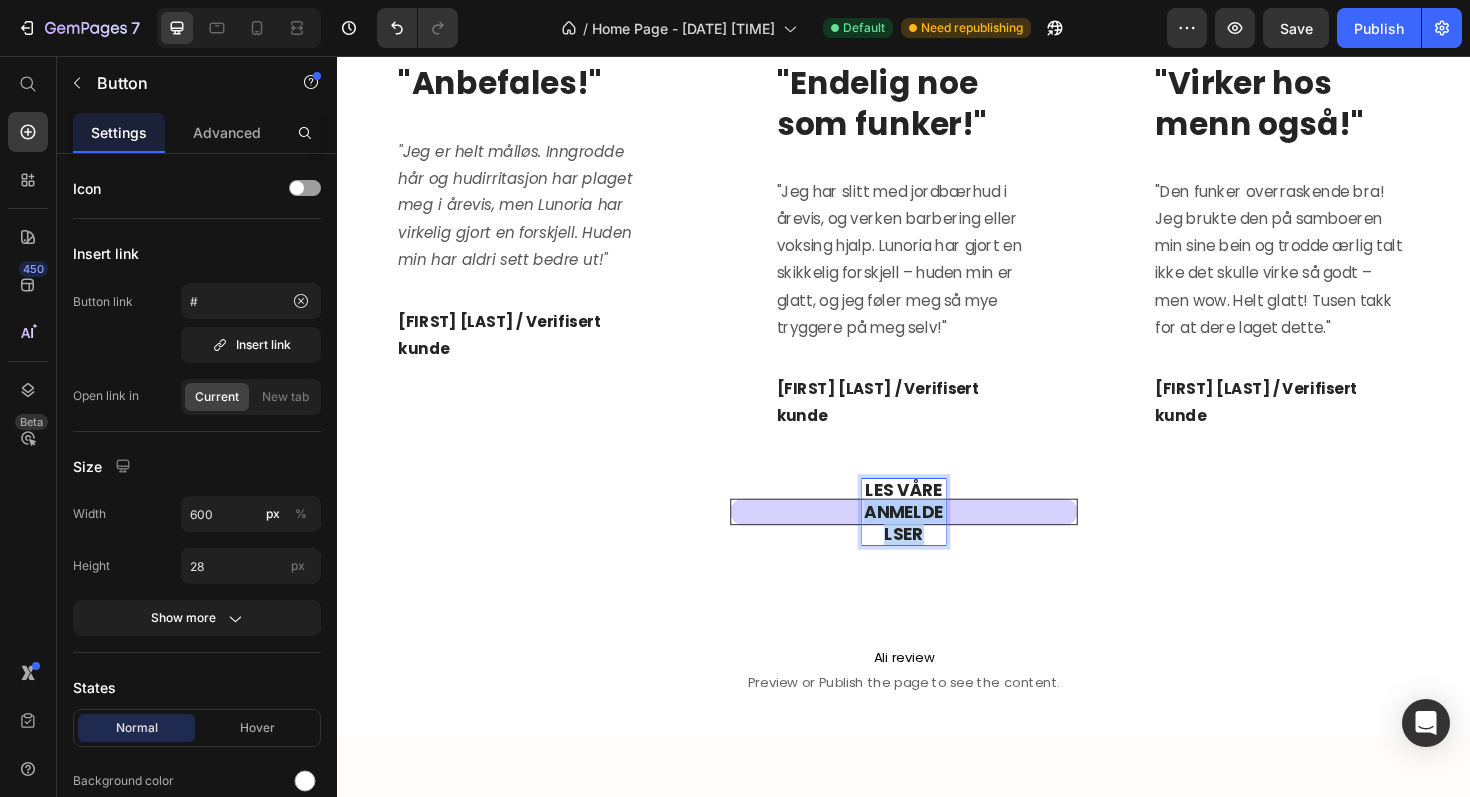 click on "LES VÅRE ANMELDELSER" at bounding box center [937, 539] 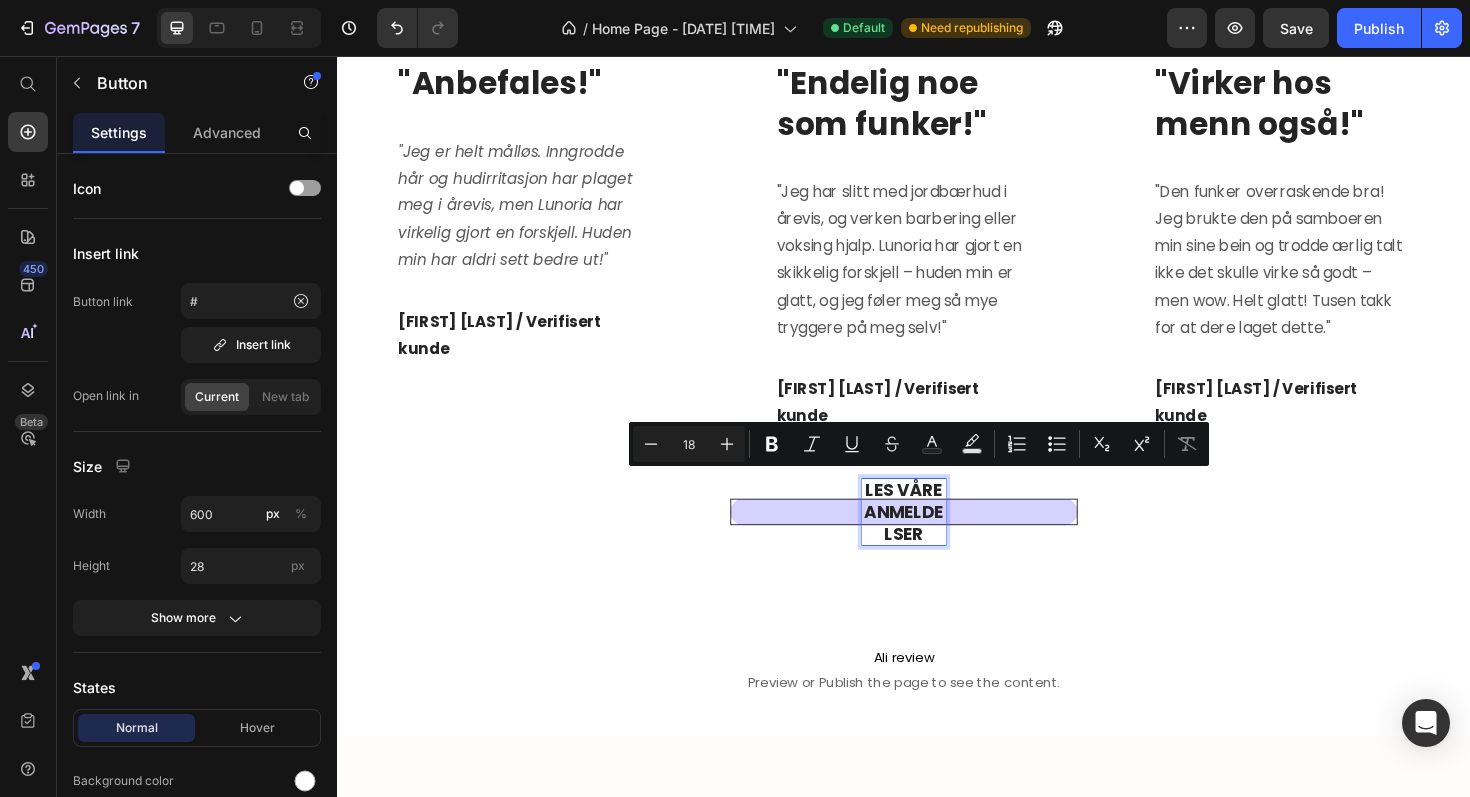 scroll, scrollTop: 2464, scrollLeft: 0, axis: vertical 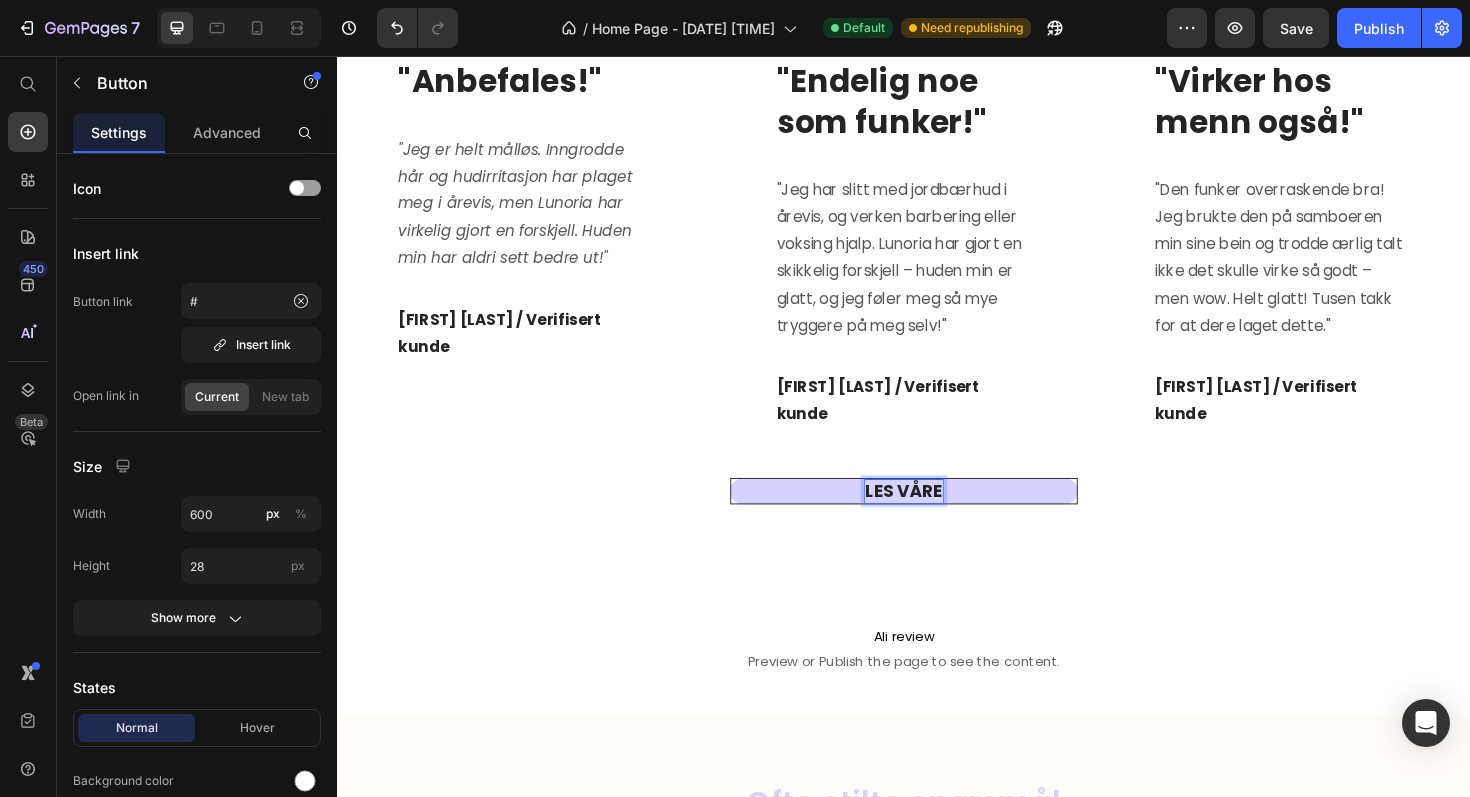 click on "LES VÅRE" at bounding box center (937, 516) 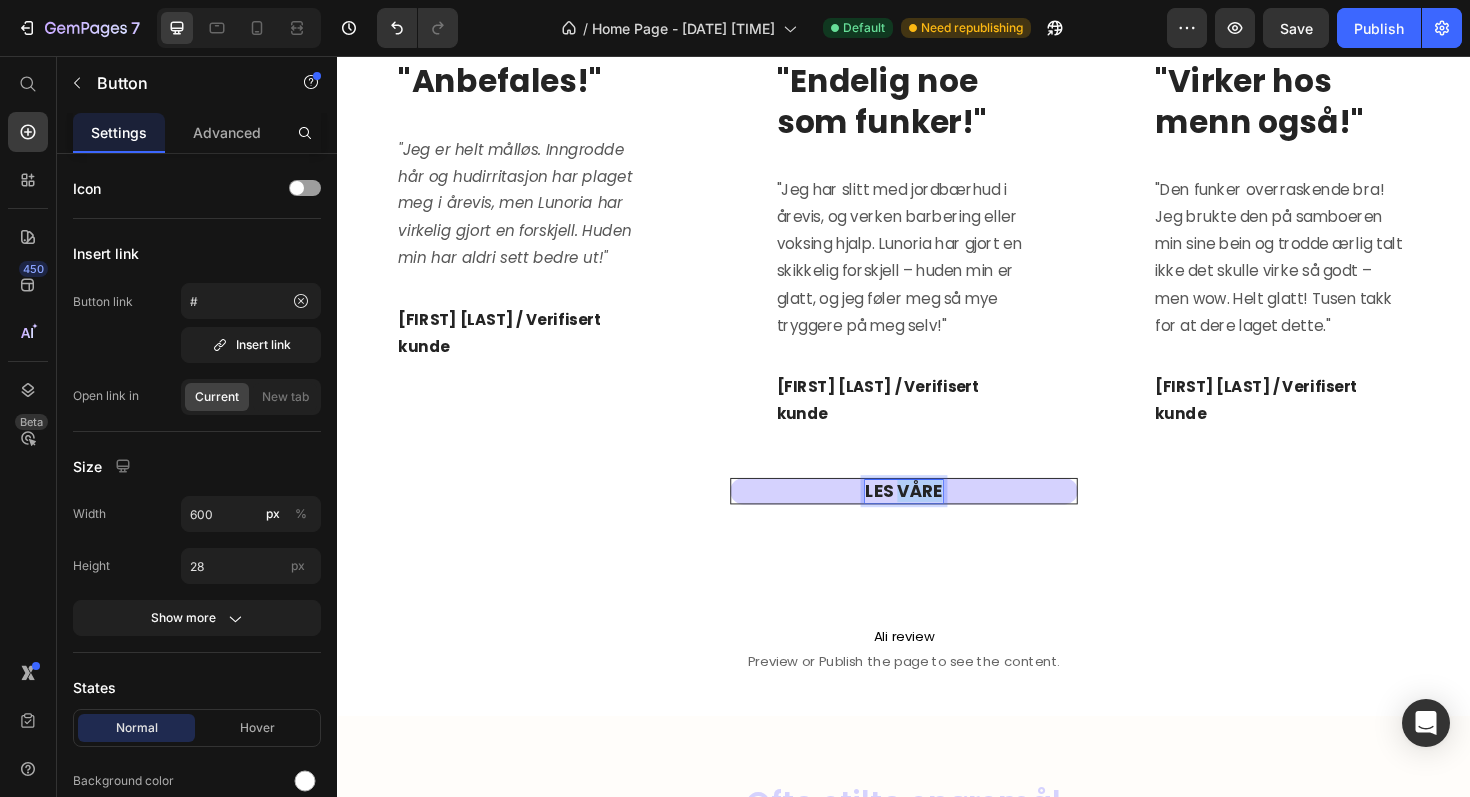 click on "LES VÅRE" at bounding box center [937, 516] 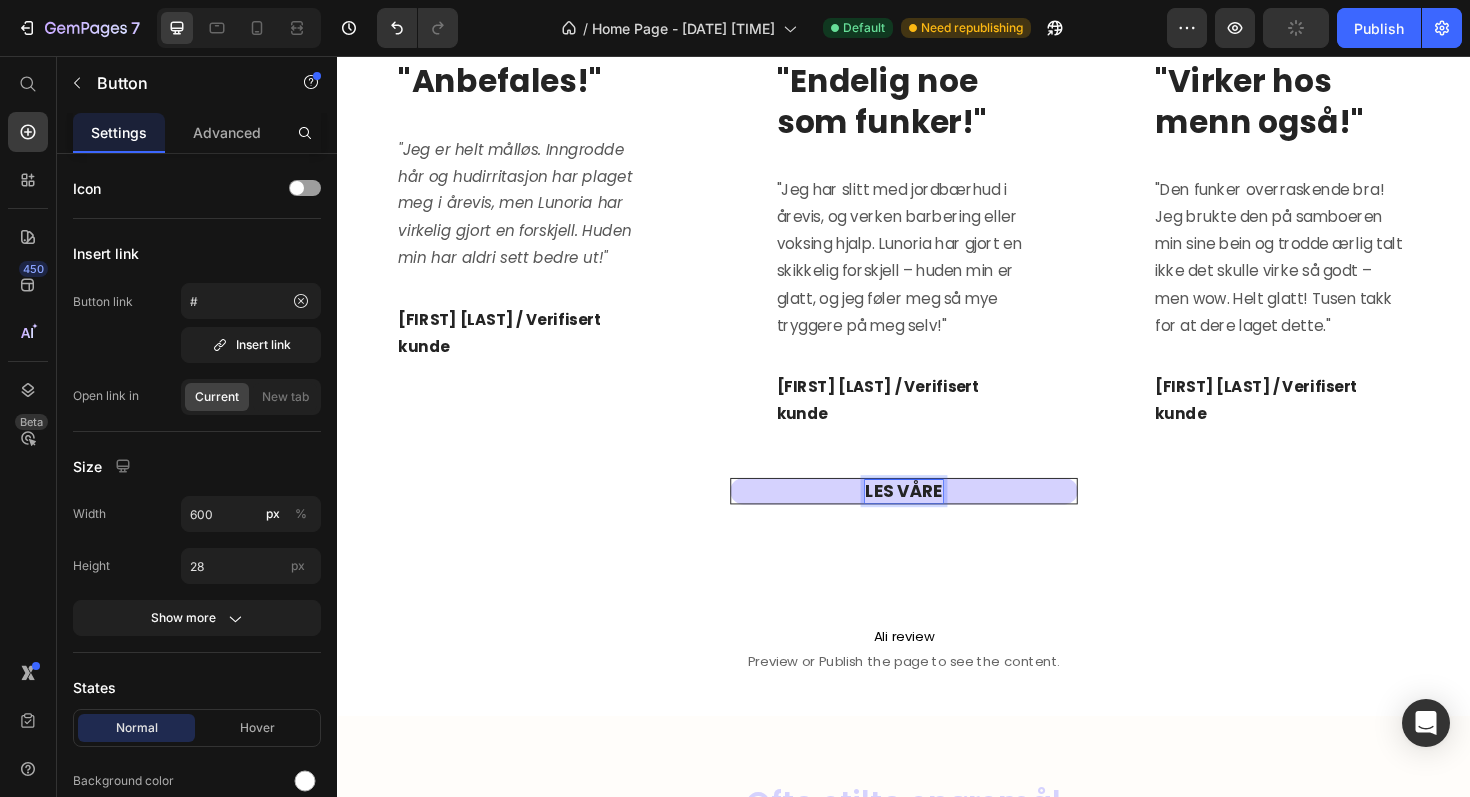 scroll, scrollTop: 2462, scrollLeft: 0, axis: vertical 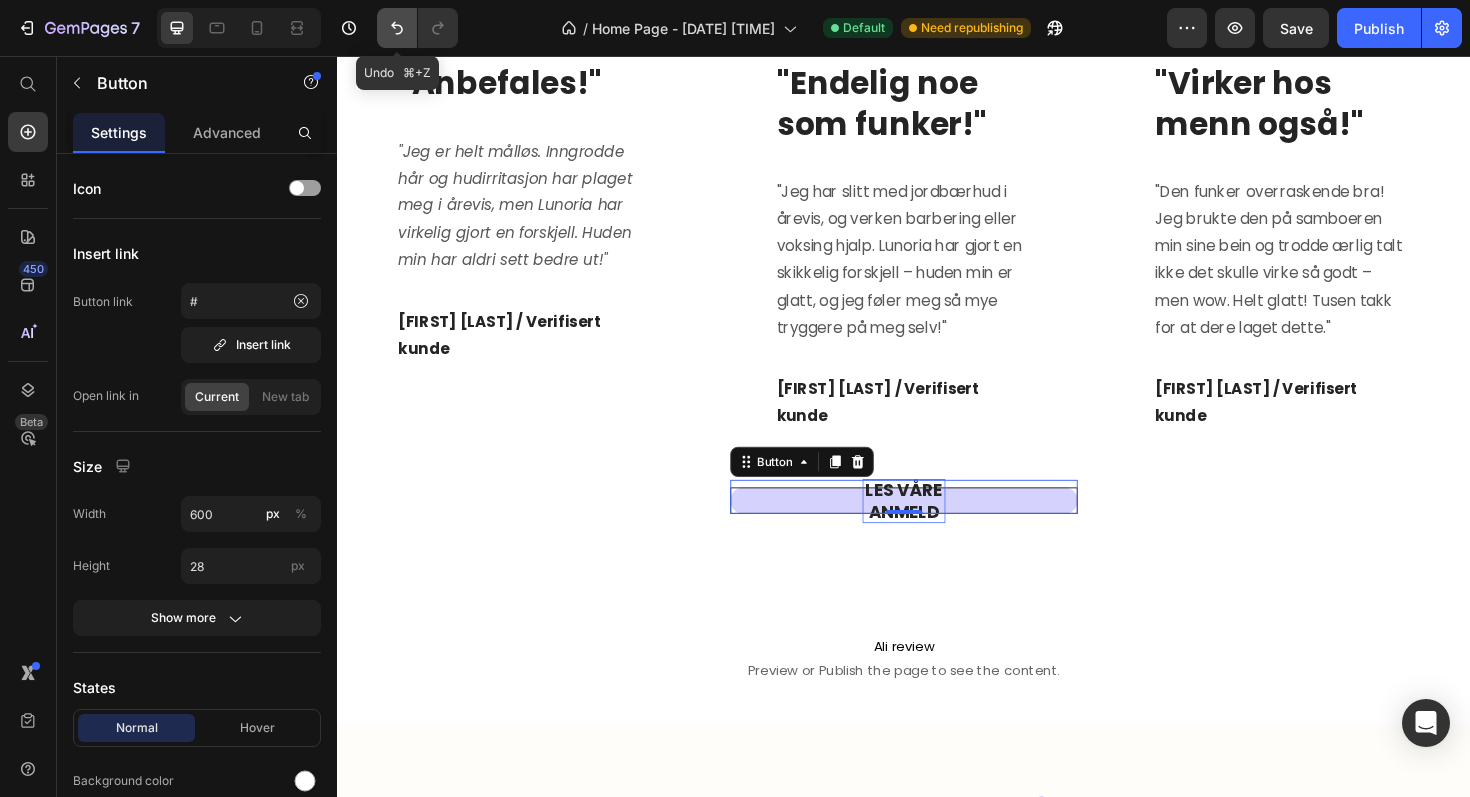 click 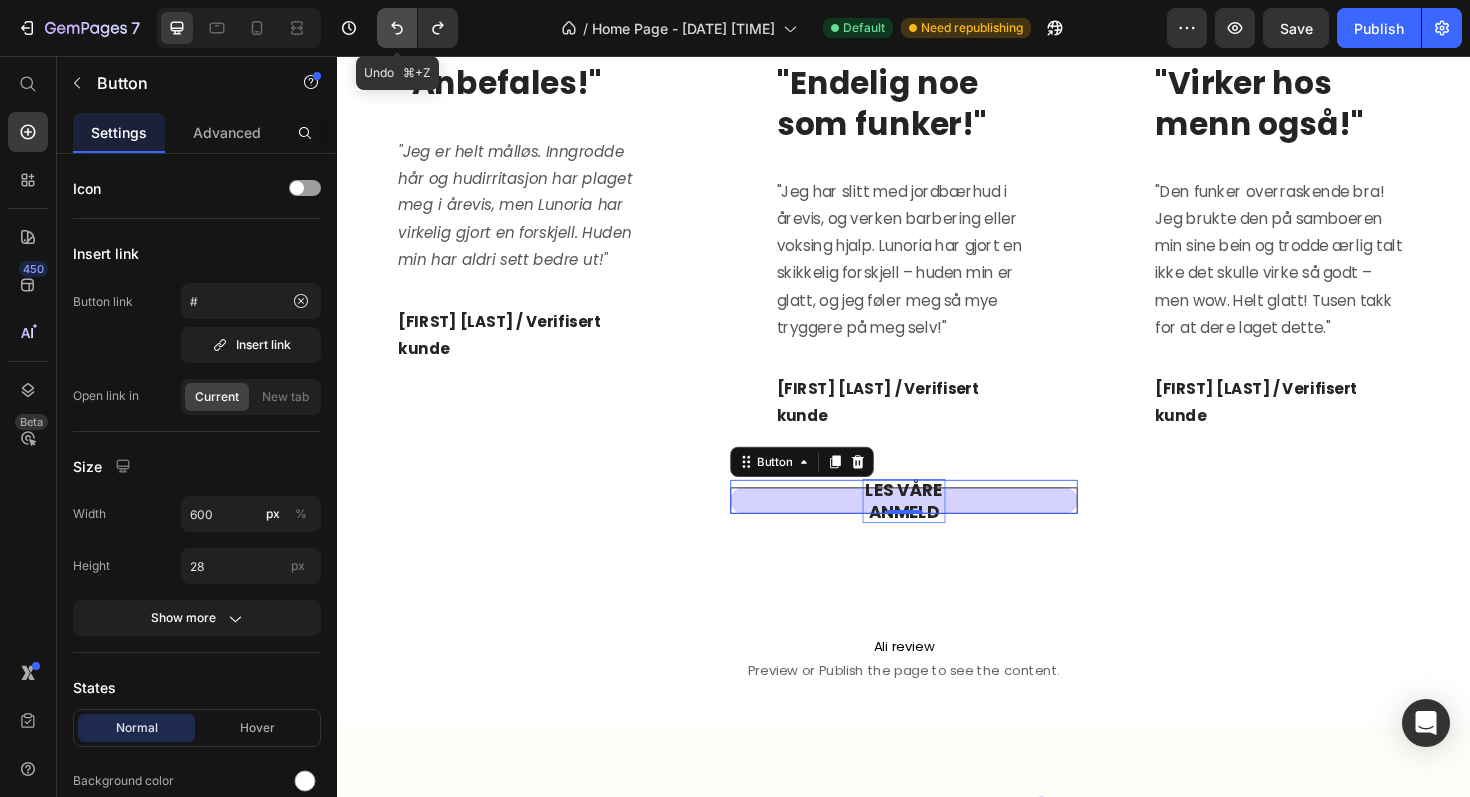 click 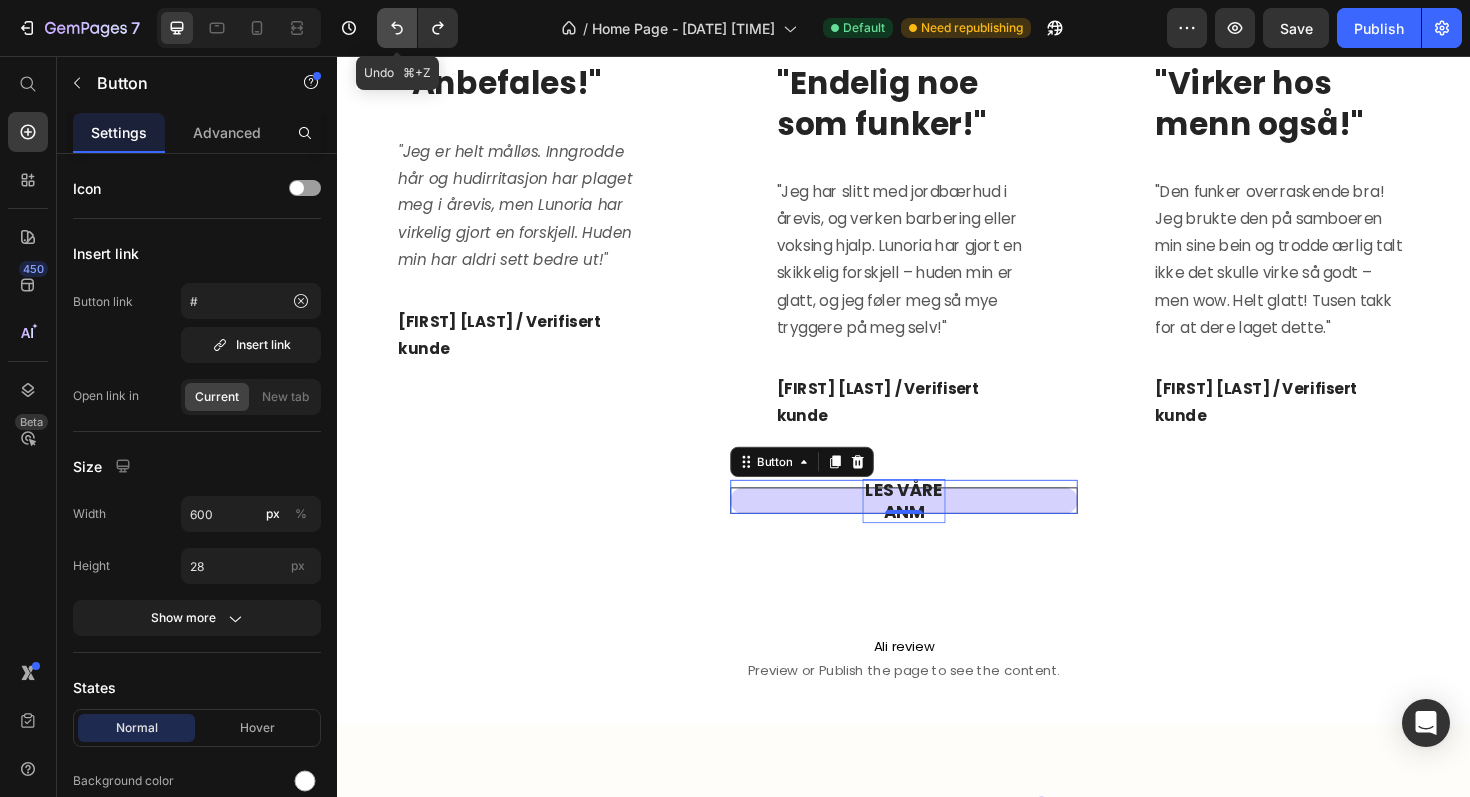 click 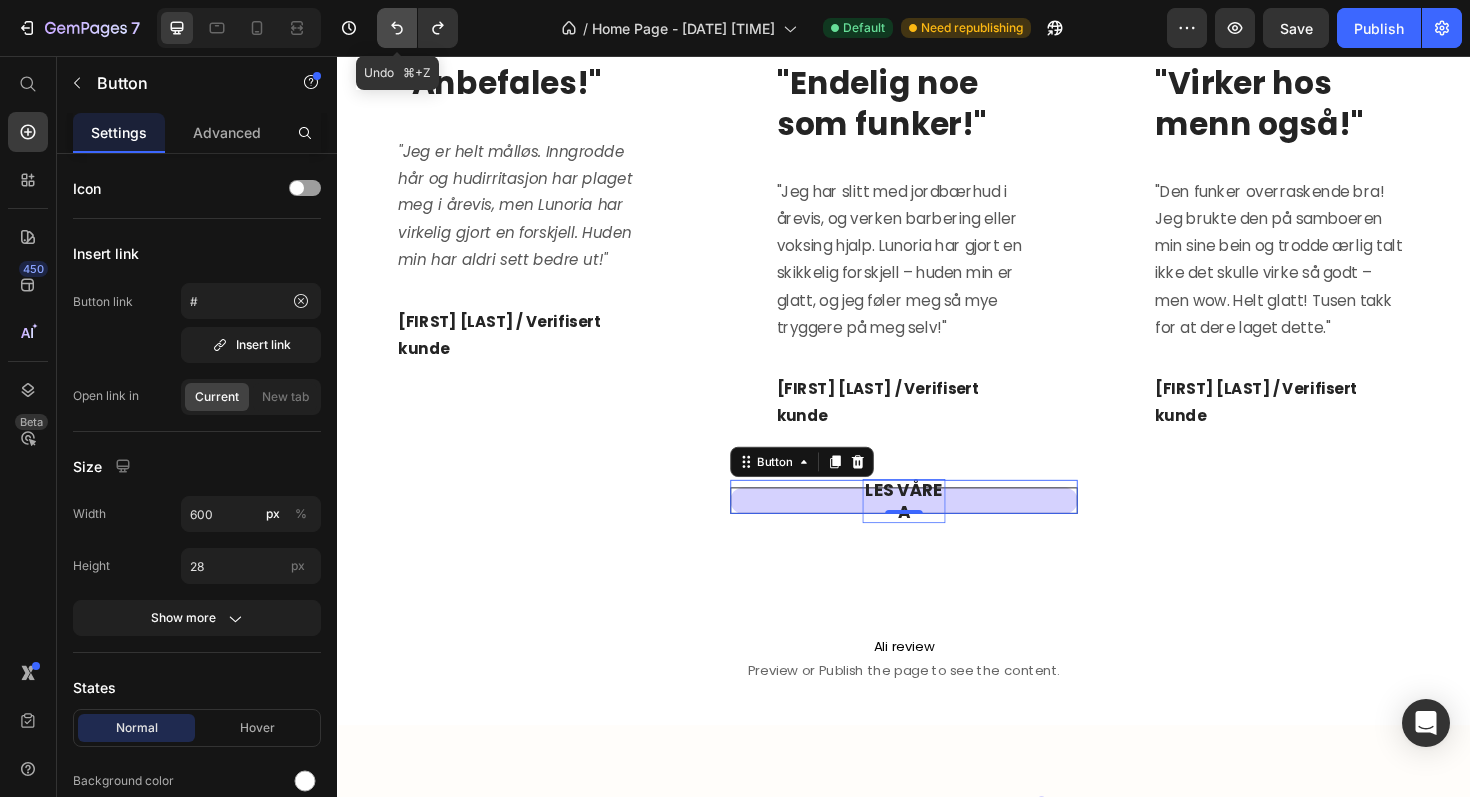 click 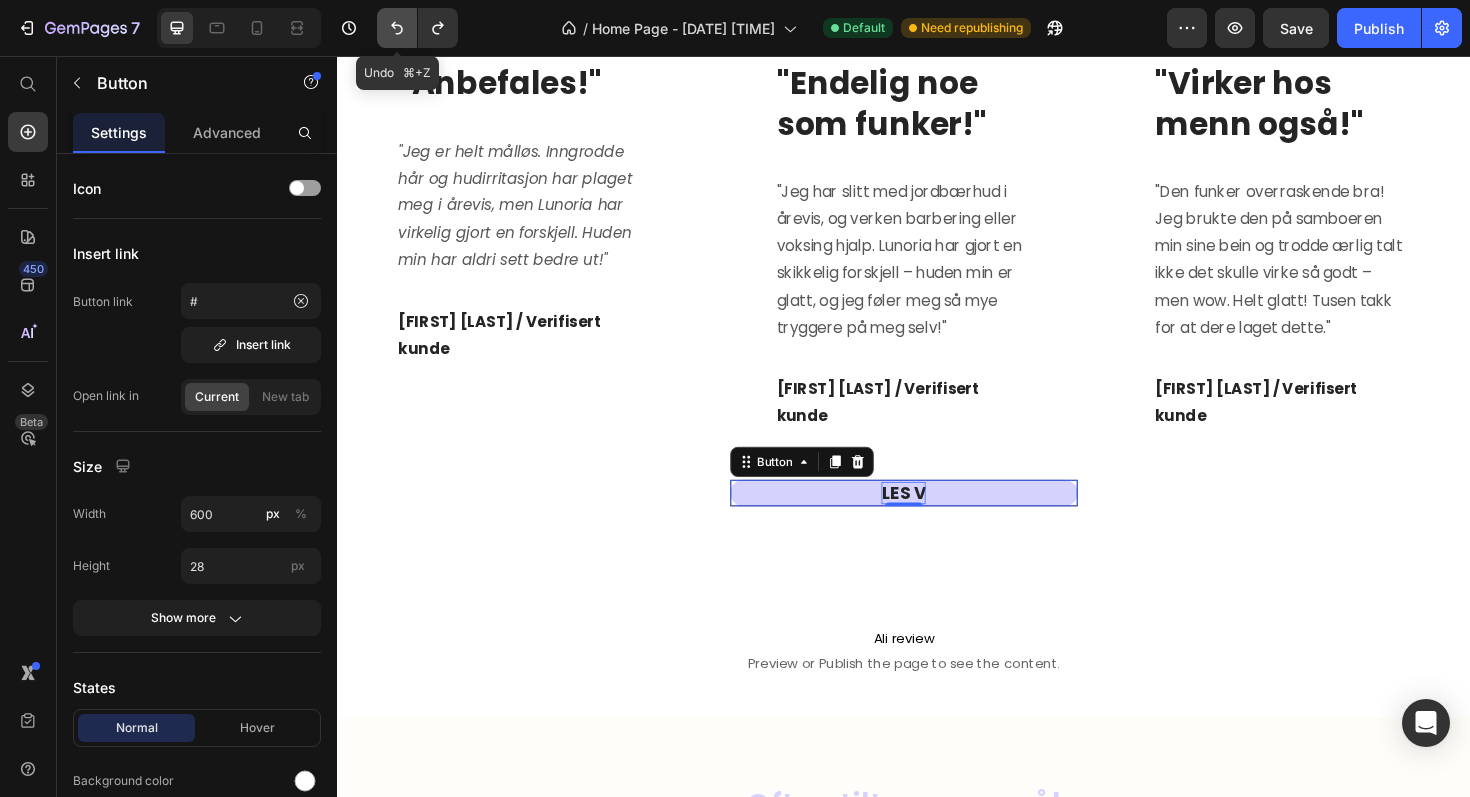 click 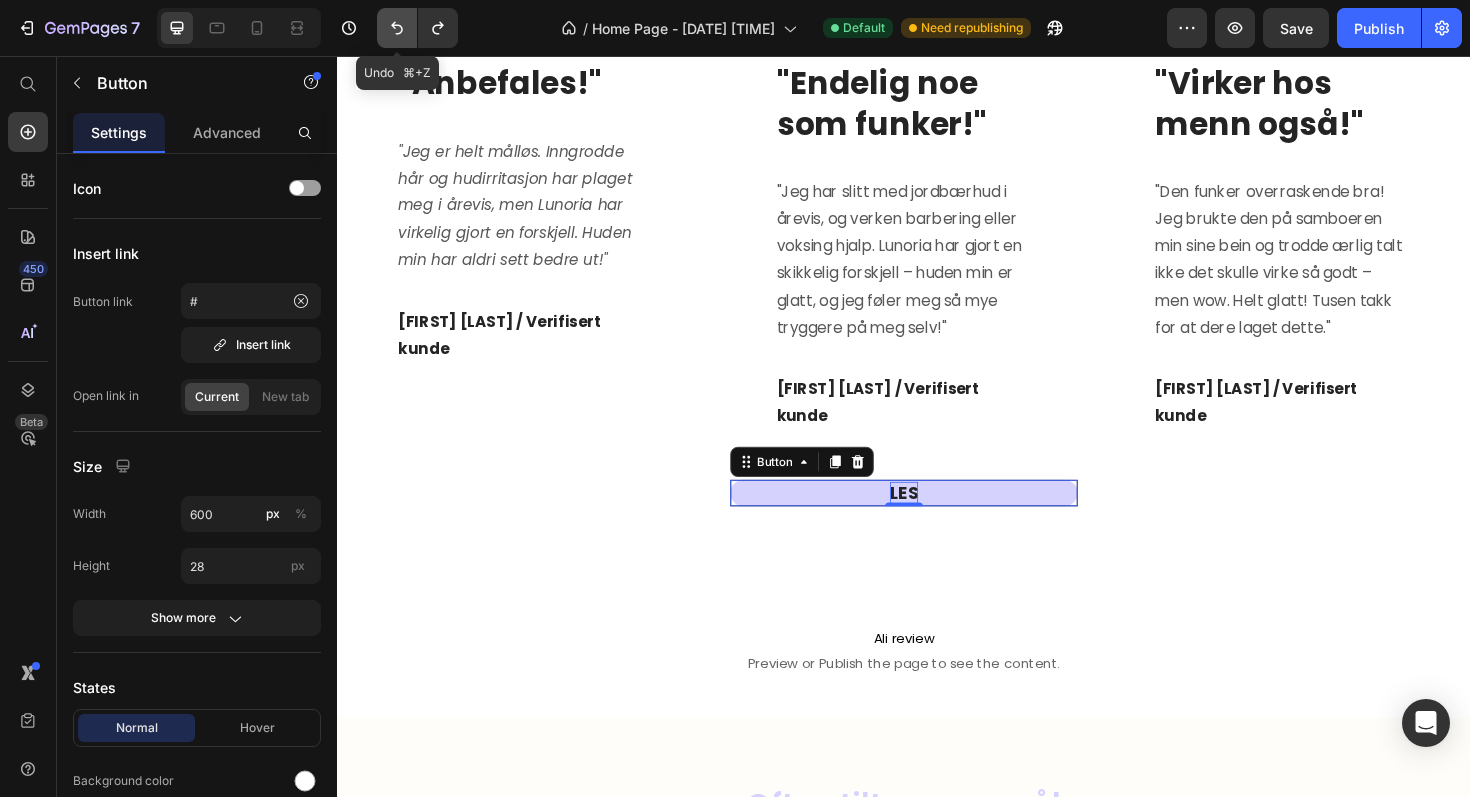 click 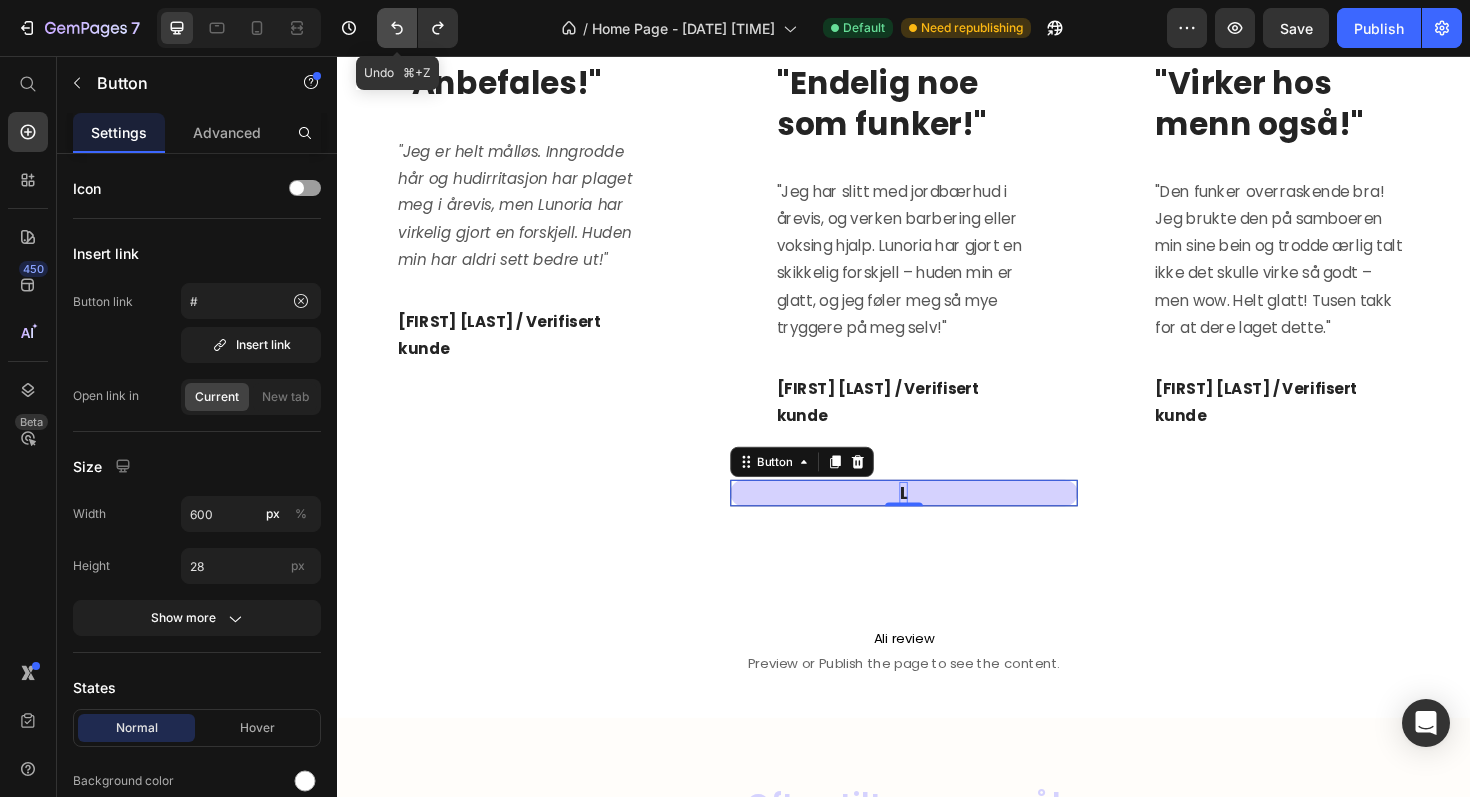 click 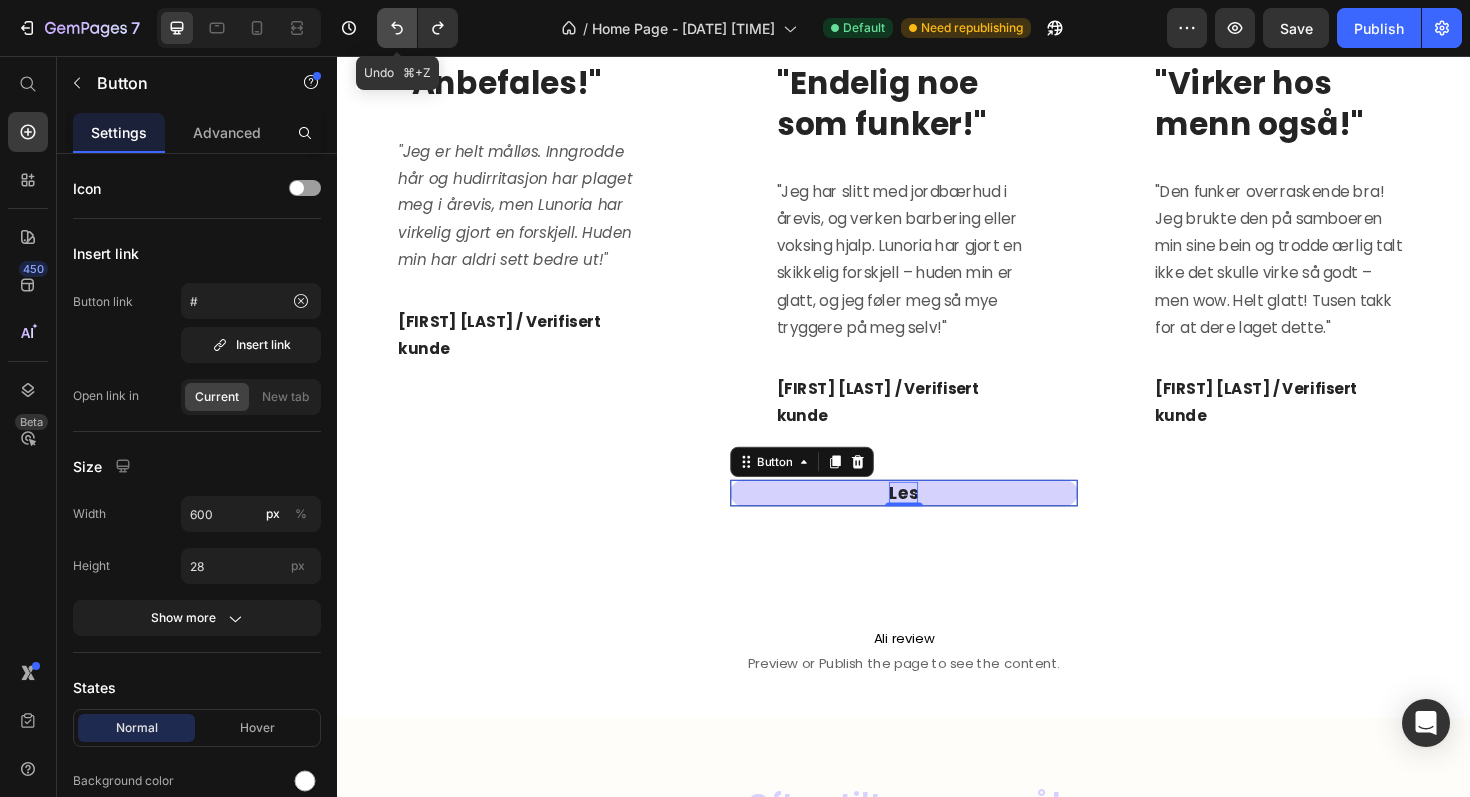 click 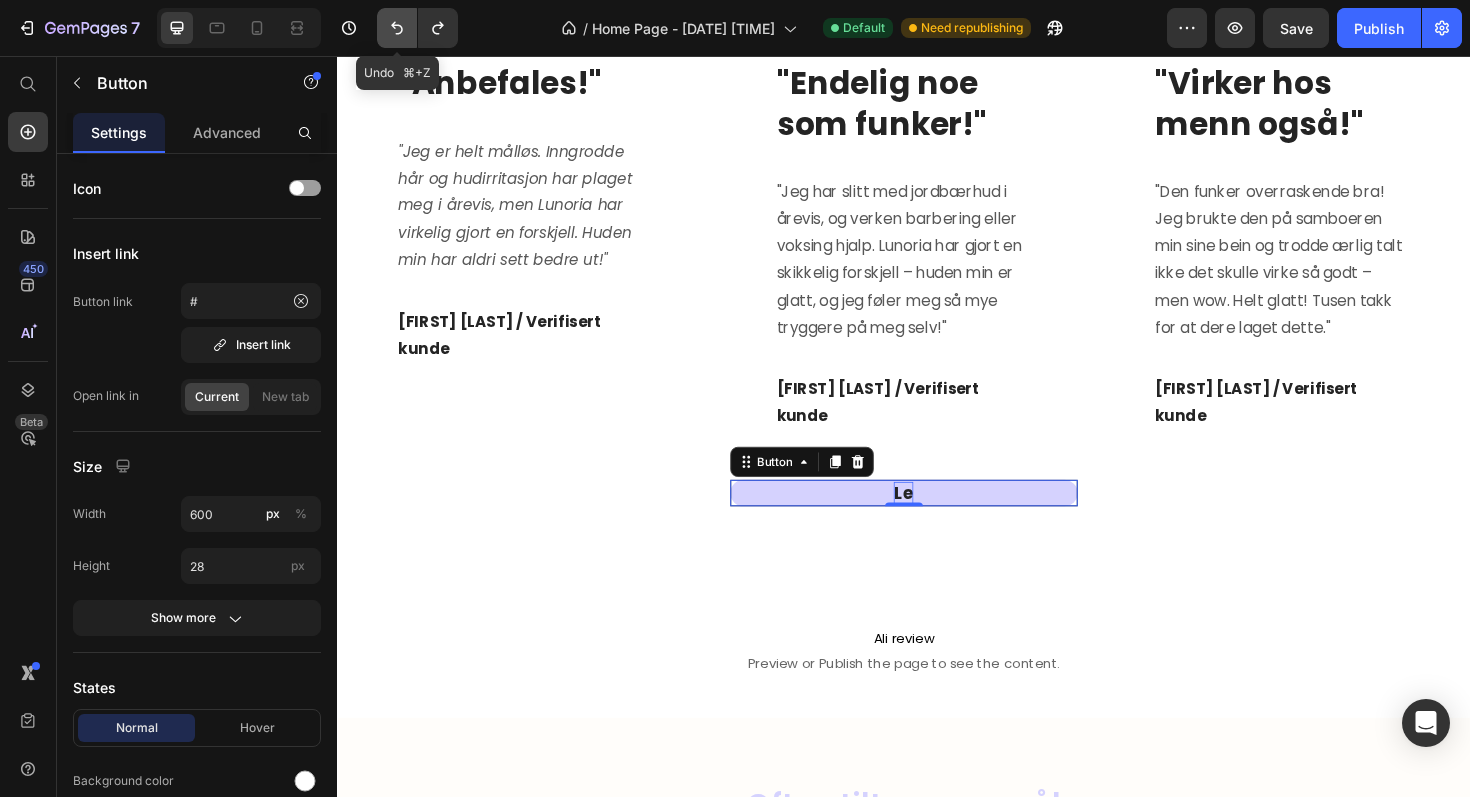click 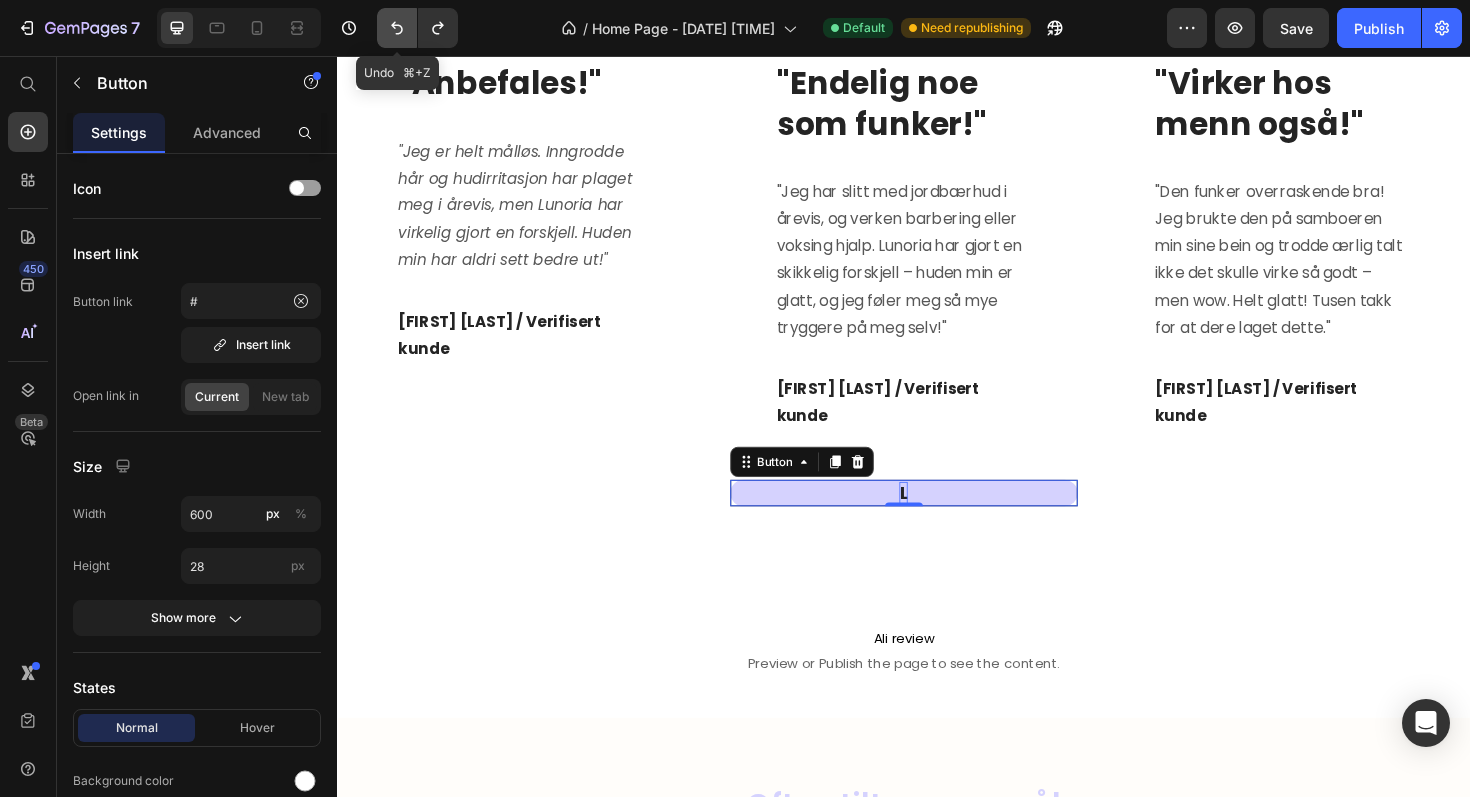 click 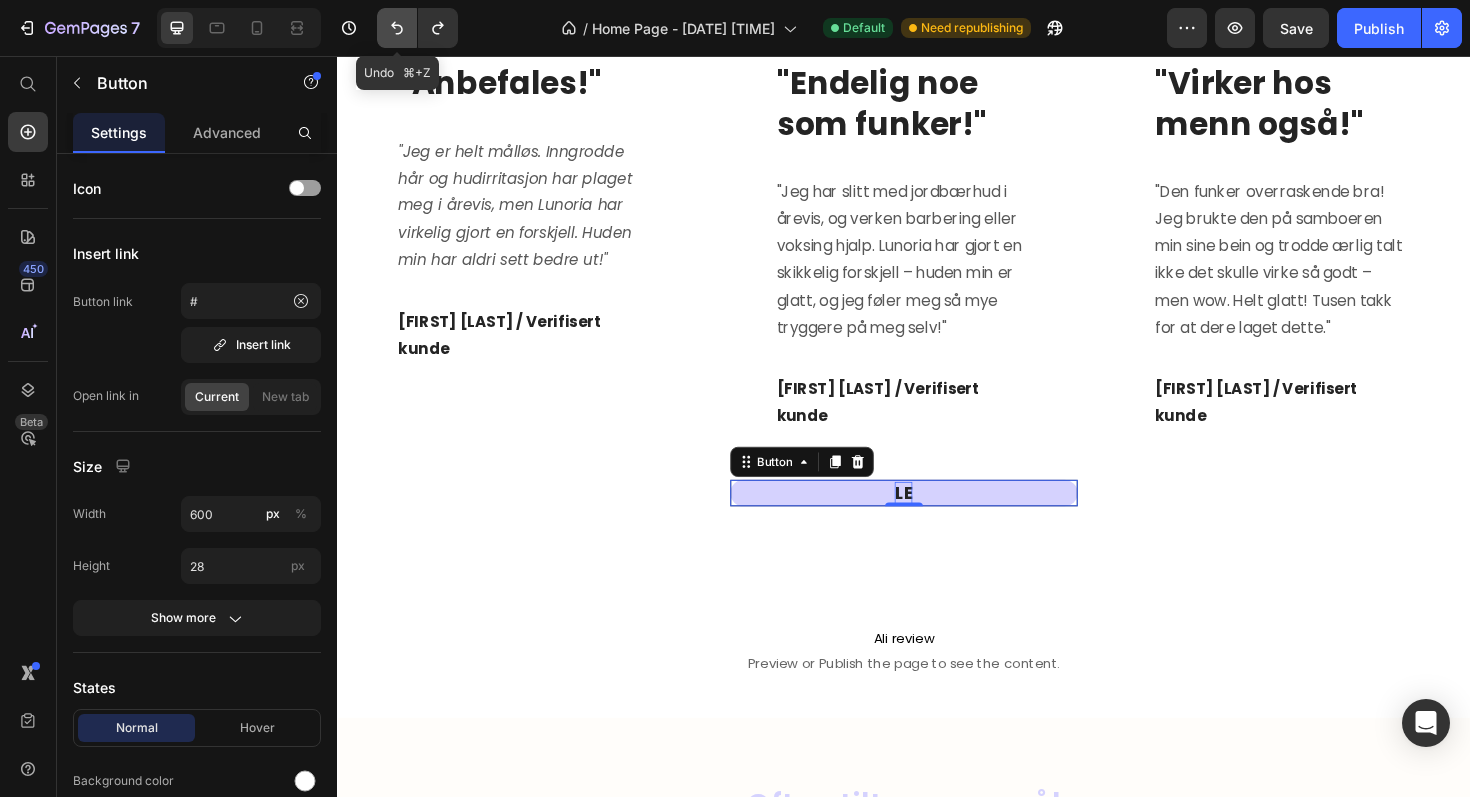 click 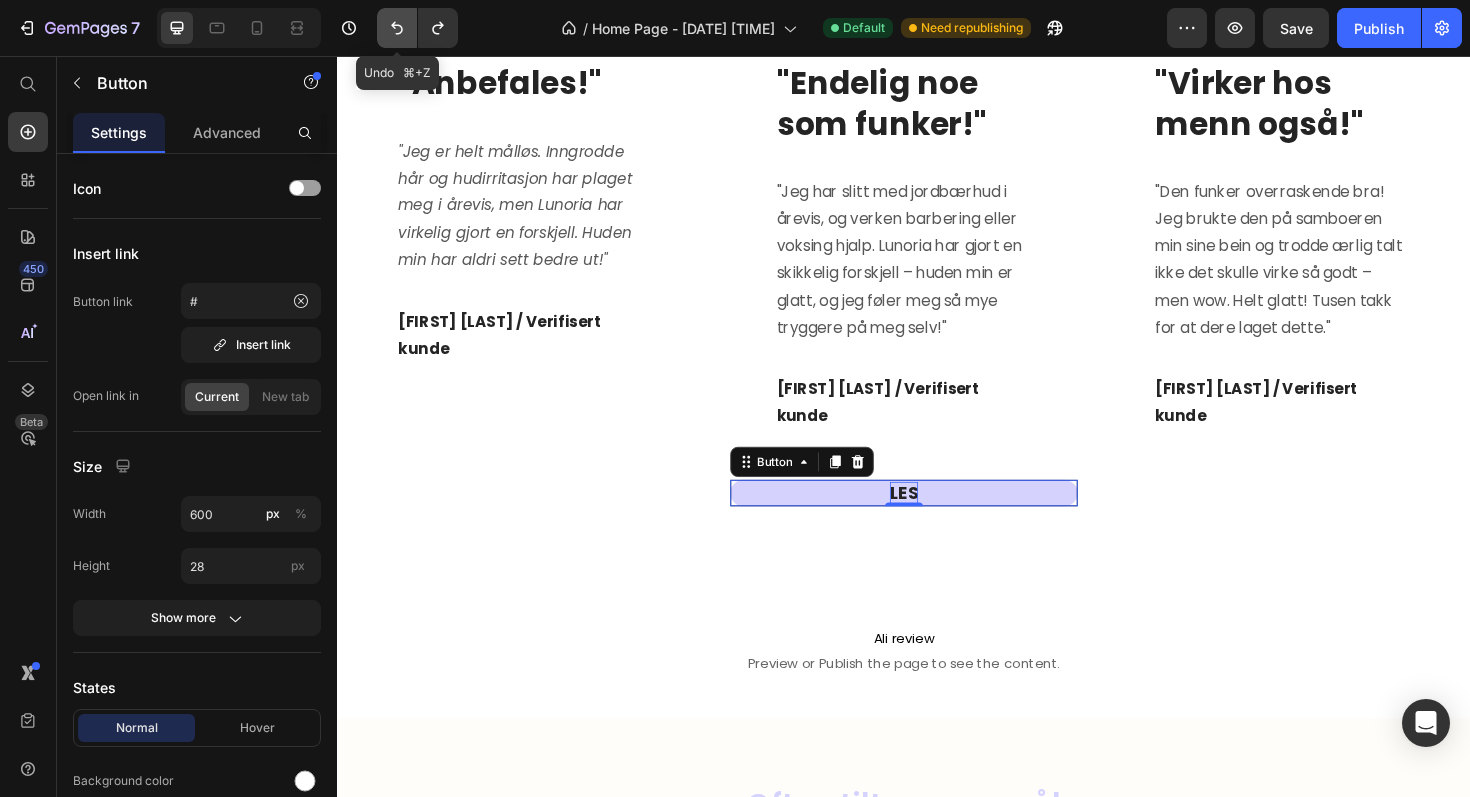 click 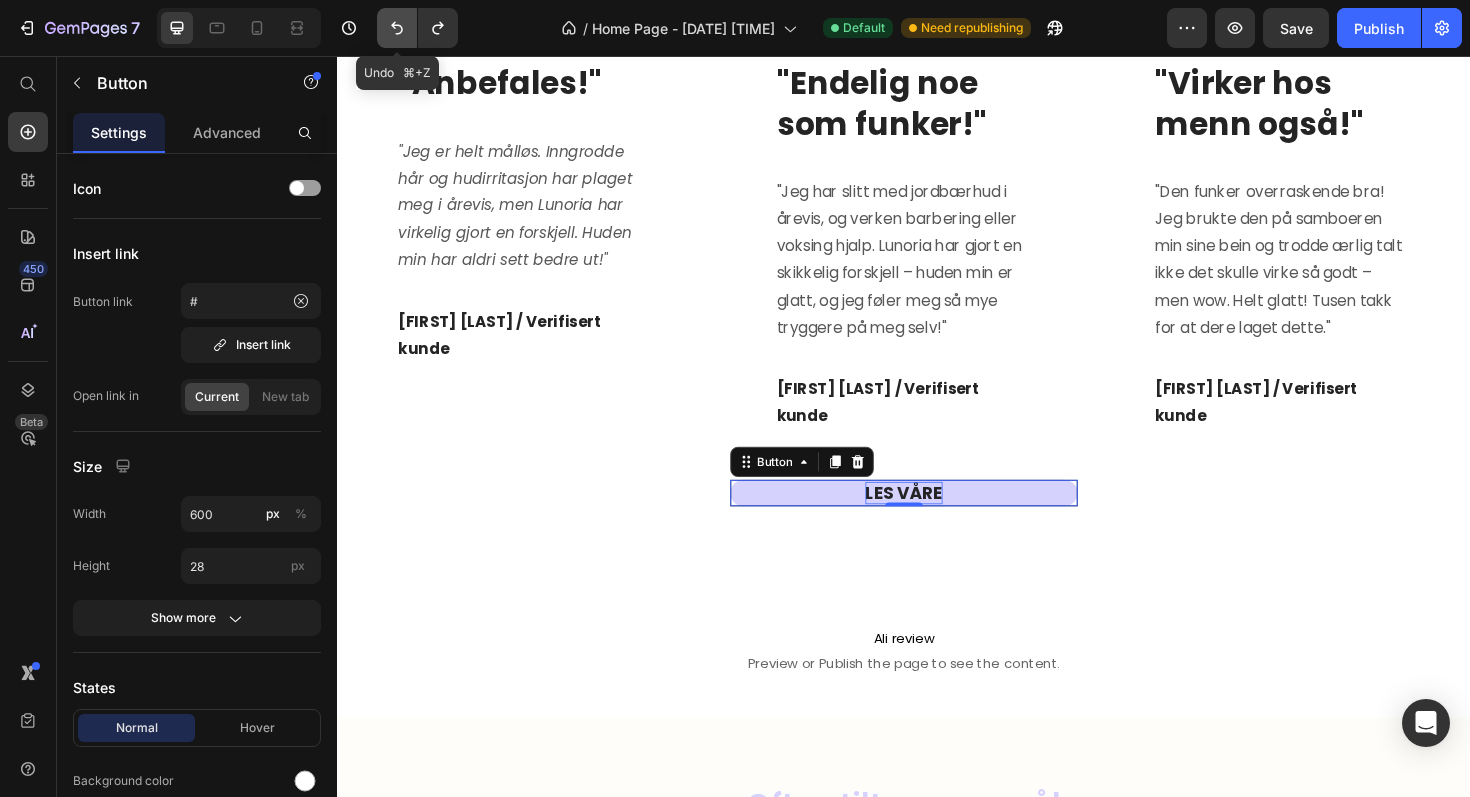 click 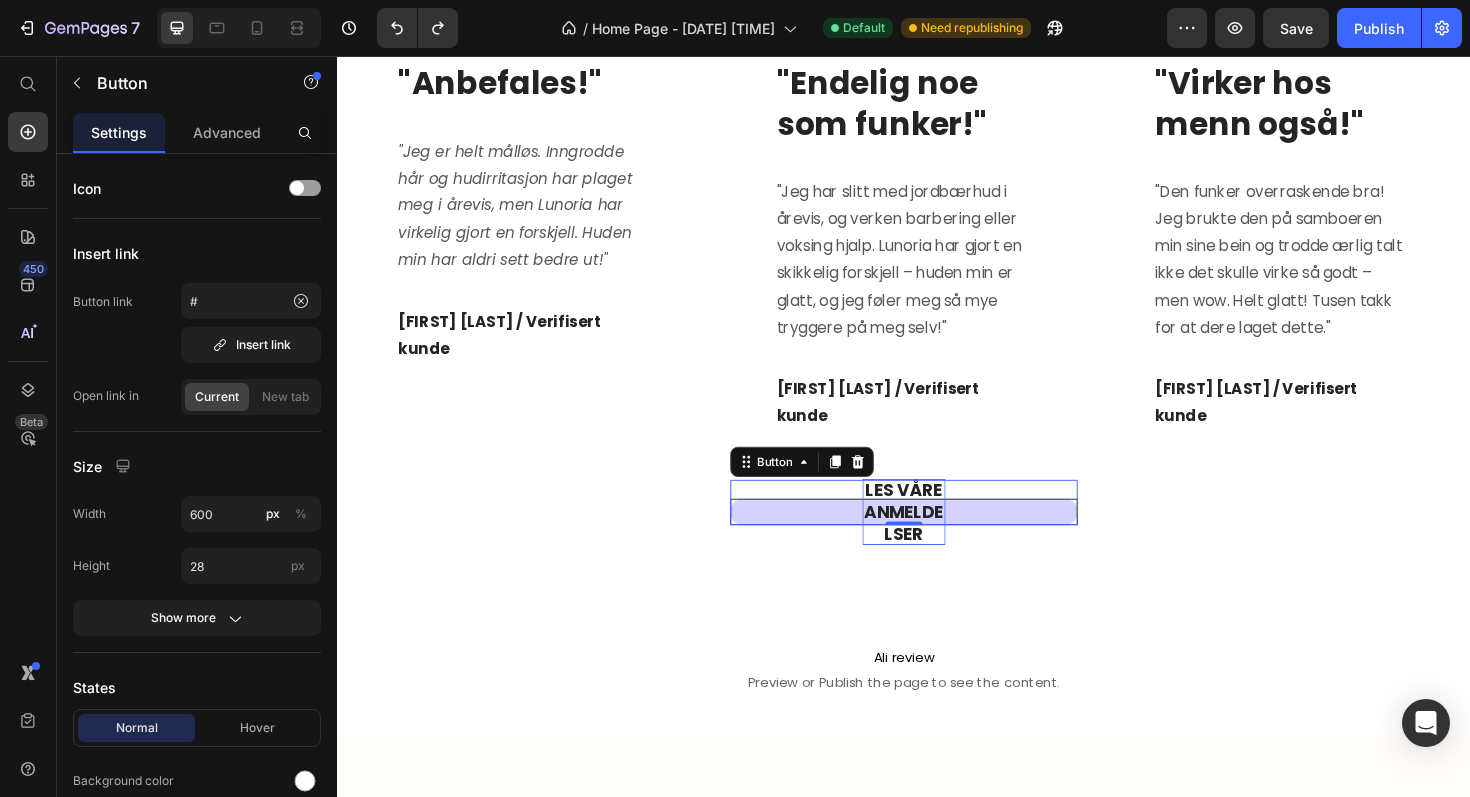click on "` Before Text block Row Row Image Row Row                Icon                Icon                Icon                Icon
Icon Icon List Hoz "Anbefales!" Heading "Jeg er helt målløs. Inngrodde hår og hudirritasjon har plaget meg i årevis, men Lunoria har virkelig gjort en forskjell. Huden min har aldri sett bedre ut!" Text block [FIRST] [LAST] / Verifisert kunde Text block Row ` Carousel Row ` Before Text block Row Row Image Row Row                Icon                Icon                Icon                Icon
Icon Icon List Hoz "Endelig noe som funker!" Heading "Jeg har slitt med jordbærhud i årevis, og verken barbering eller voksing hjalp. Lunoria har gjort en skikkelig forskjell – huden min er glatt, og jeg føler meg så mye tryggere på meg selv!" Text block [FIRST] [LAST] / Verifisert kunde Text block Row ` Carousel LES VÅRE ANMELDELSER Button   0 ` Before Text block Row Row Image Row Row                Icon                Icon                Icon                Icon Icon `" at bounding box center (937, 159) 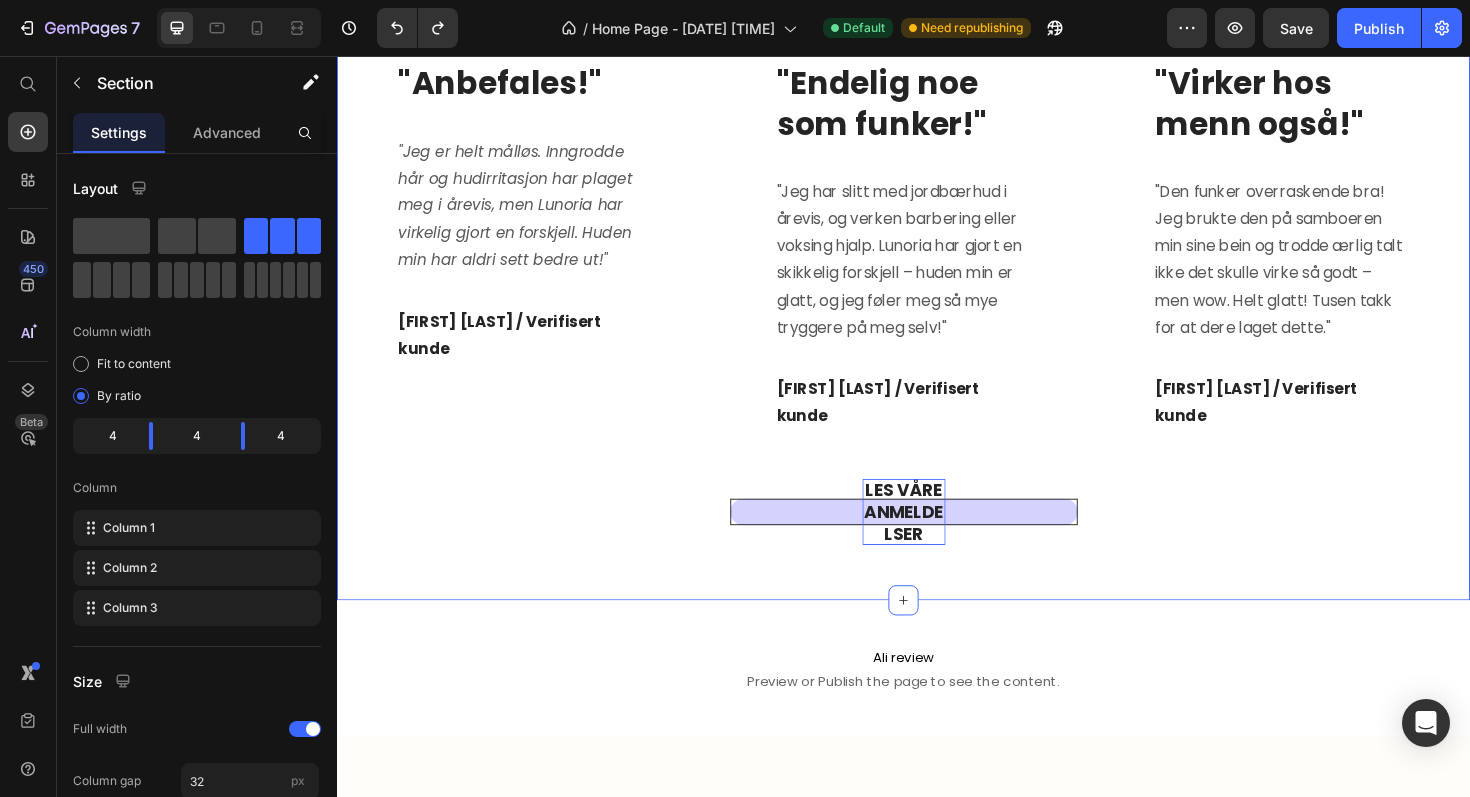 click on "LES VÅRE ANMELDELSER Button" at bounding box center (937, 529) 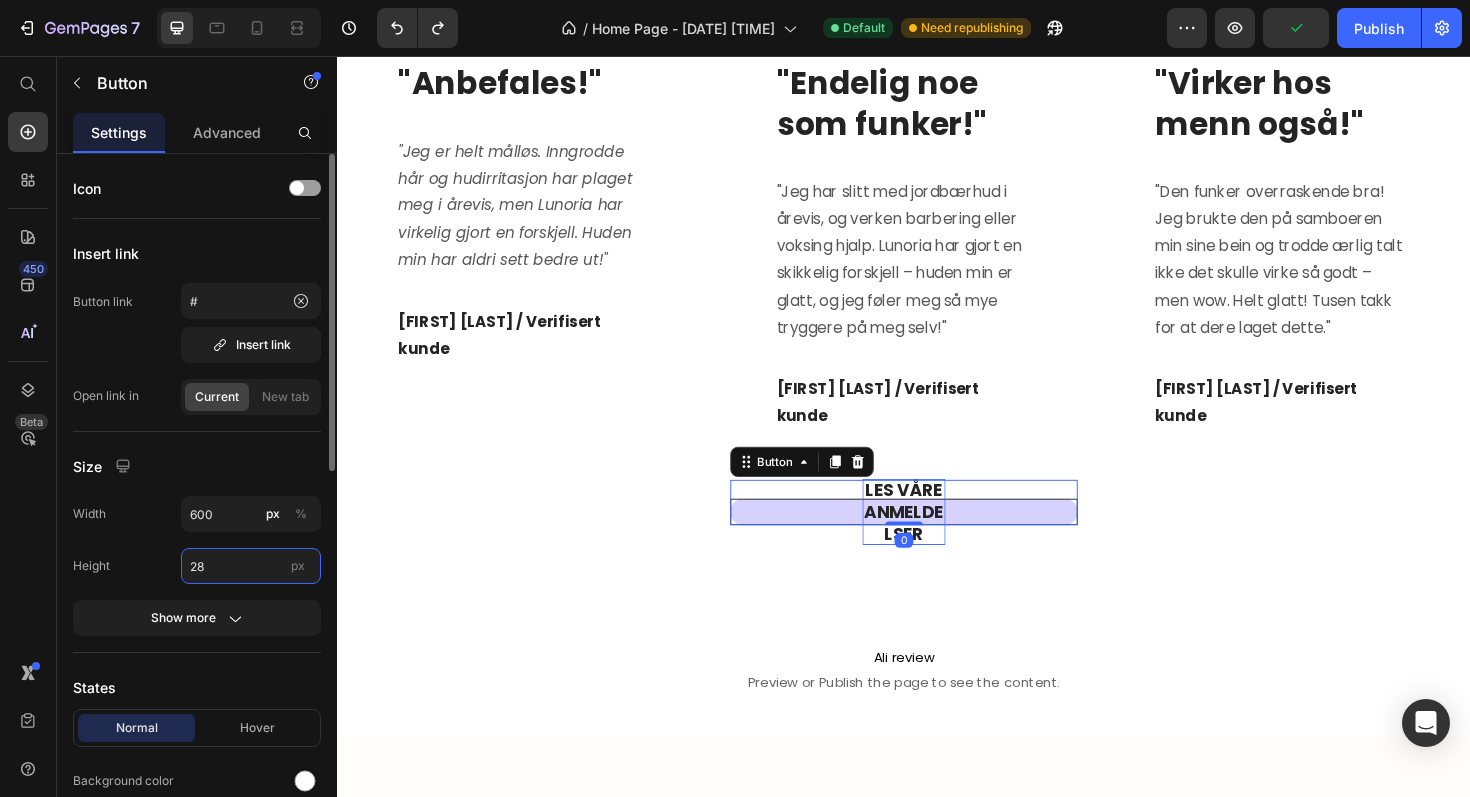 click on "28" at bounding box center [251, 566] 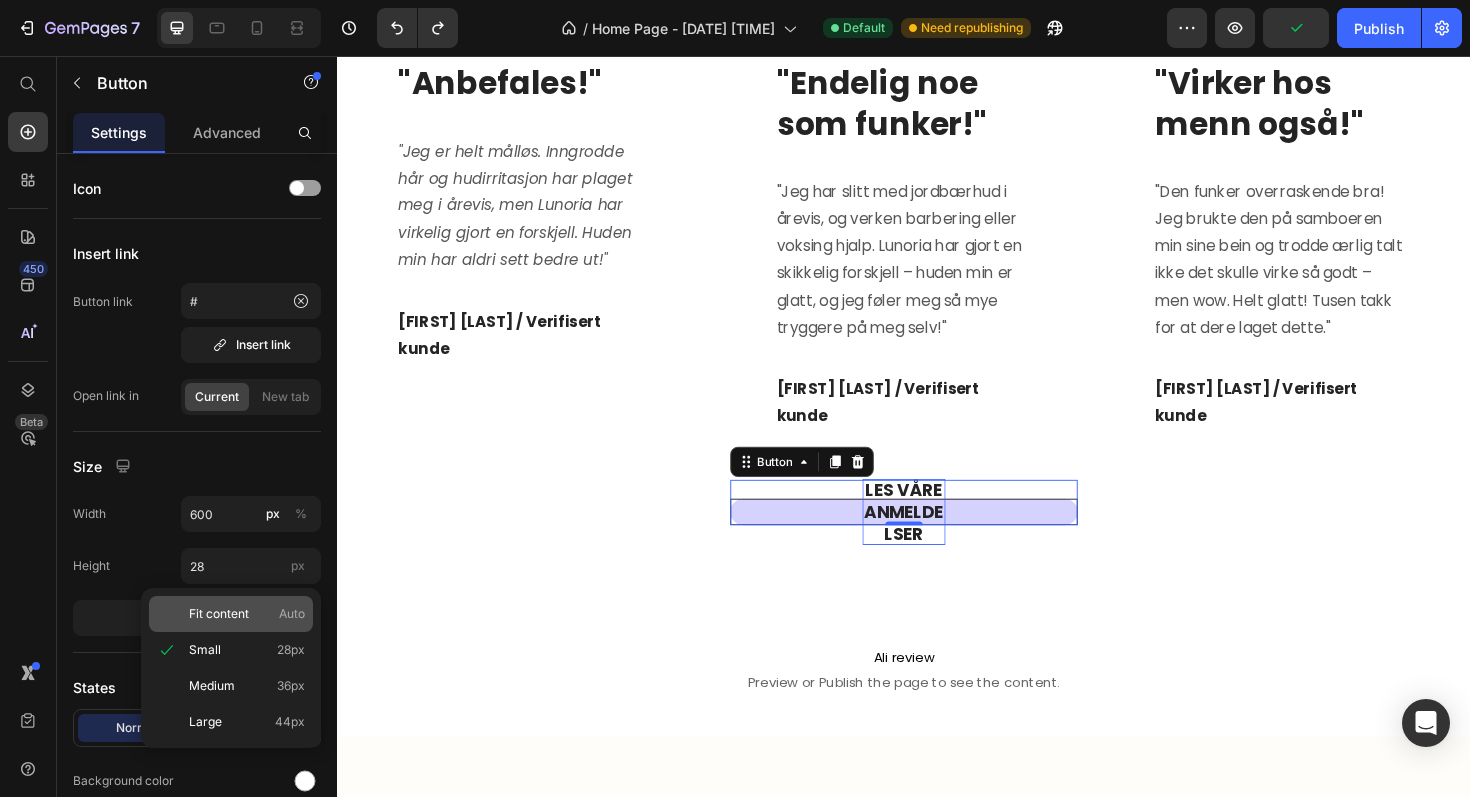 click on "Fit content Auto" 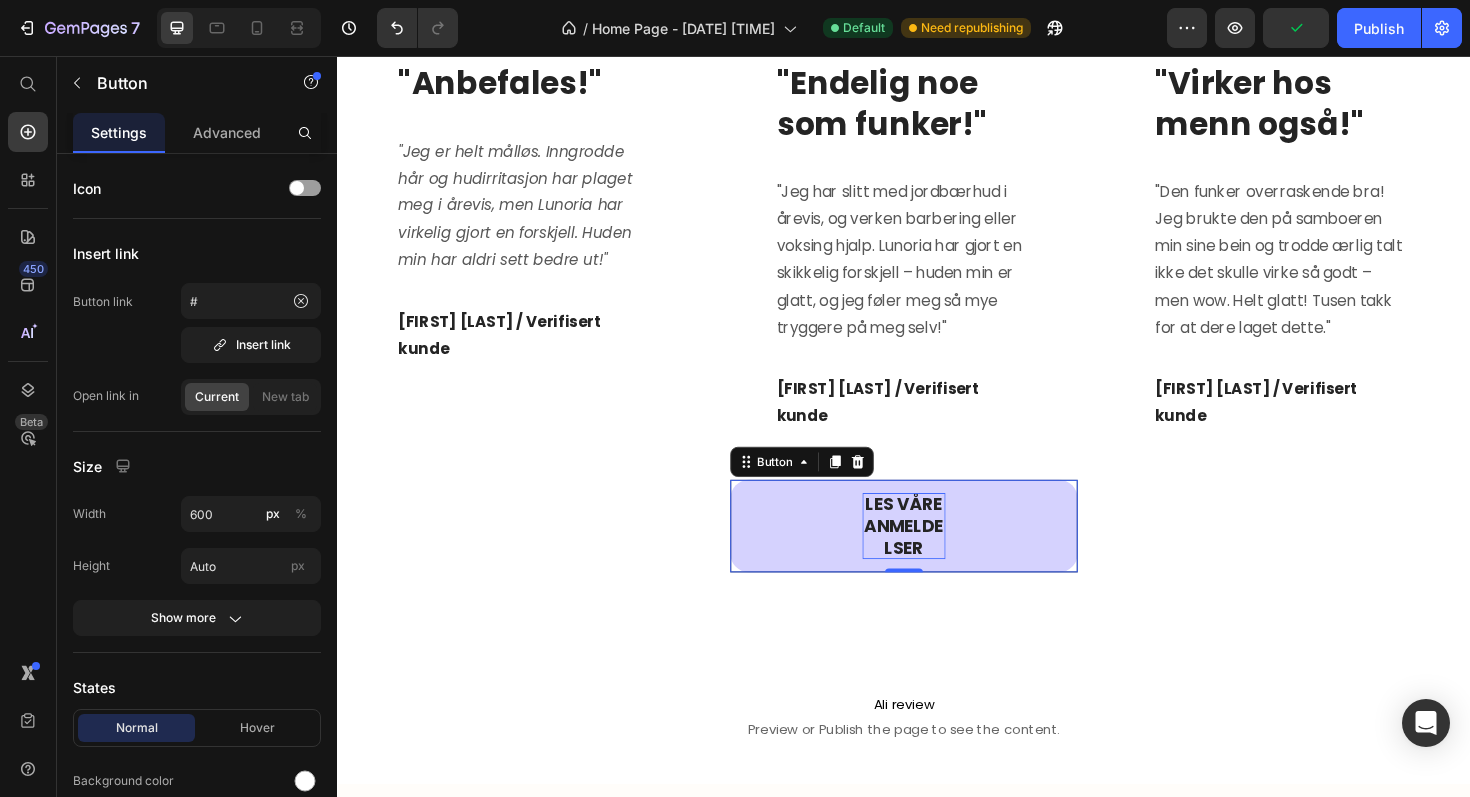 click on "` Before Text block Row Row Image Row Row                Icon                Icon                Icon                Icon
Icon Icon List Hoz "Anbefales!" Heading "Jeg er helt målløs. Inngrodde hår og hudirritasjon har plaget meg i årevis, men Lunoria har virkelig gjort en forskjell. Huden min har aldri sett bedre ut!" Text block [FIRST] [LAST] / Verifisert kunde Text block Row ` Carousel Row ` Before Text block Row Row Image Row Row                Icon                Icon                Icon                Icon
Icon Icon List Hoz "Endelig noe som funker!" Heading "Jeg har slitt med jordbærhud i årevis, og verken barbering eller voksing hjalp. Lunoria har gjort en skikkelig forskjell – huden min er glatt, og jeg føler meg så mye tryggere på meg selv!" Text block [FIRST] [LAST] / Verifisert kunde Text block Row ` Carousel LES VÅRE ANMELDELSER Button   0 ` Before Text block Row Row Image Row Row                Icon                Icon                Icon                Icon Icon `" at bounding box center [937, 184] 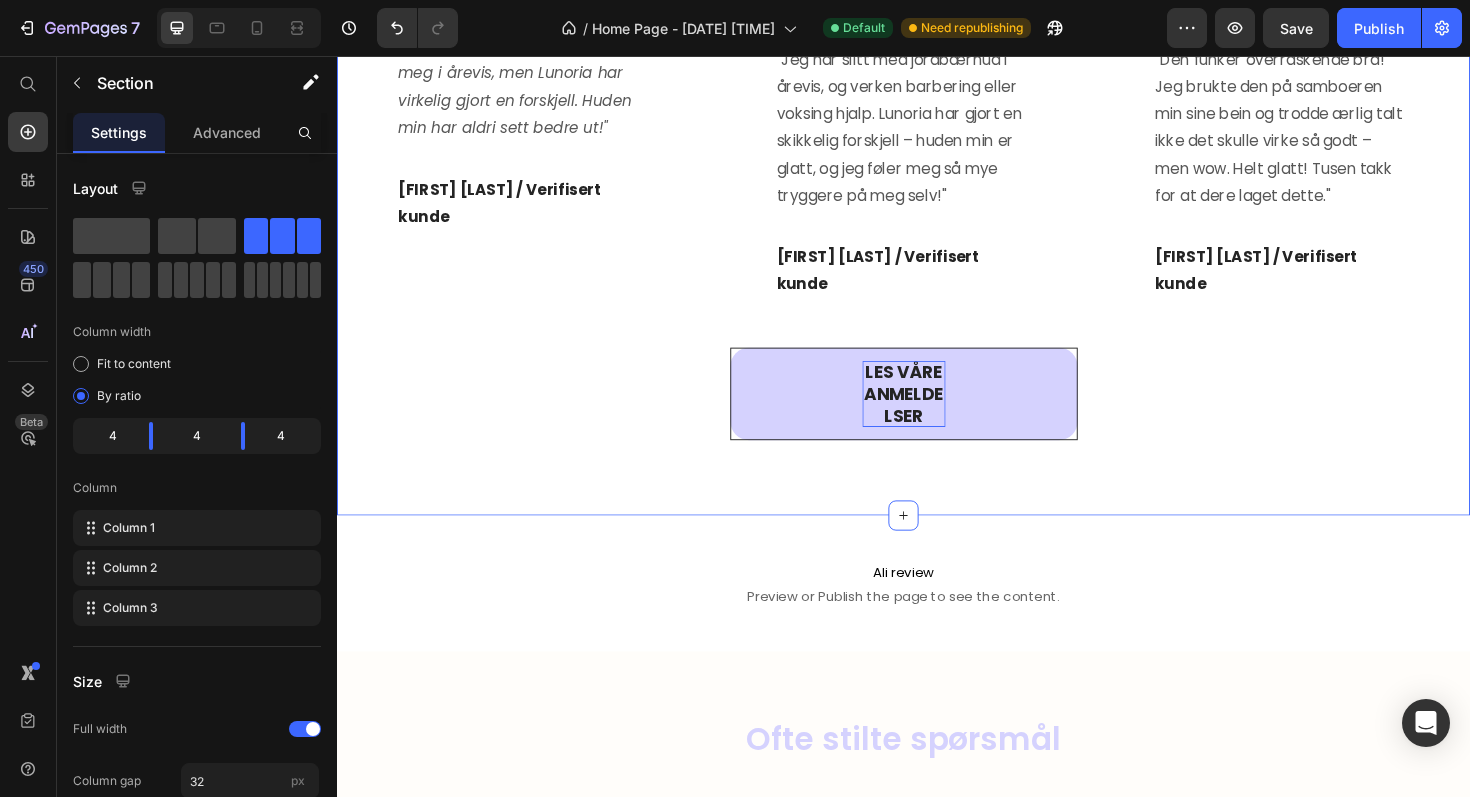scroll, scrollTop: 2607, scrollLeft: 0, axis: vertical 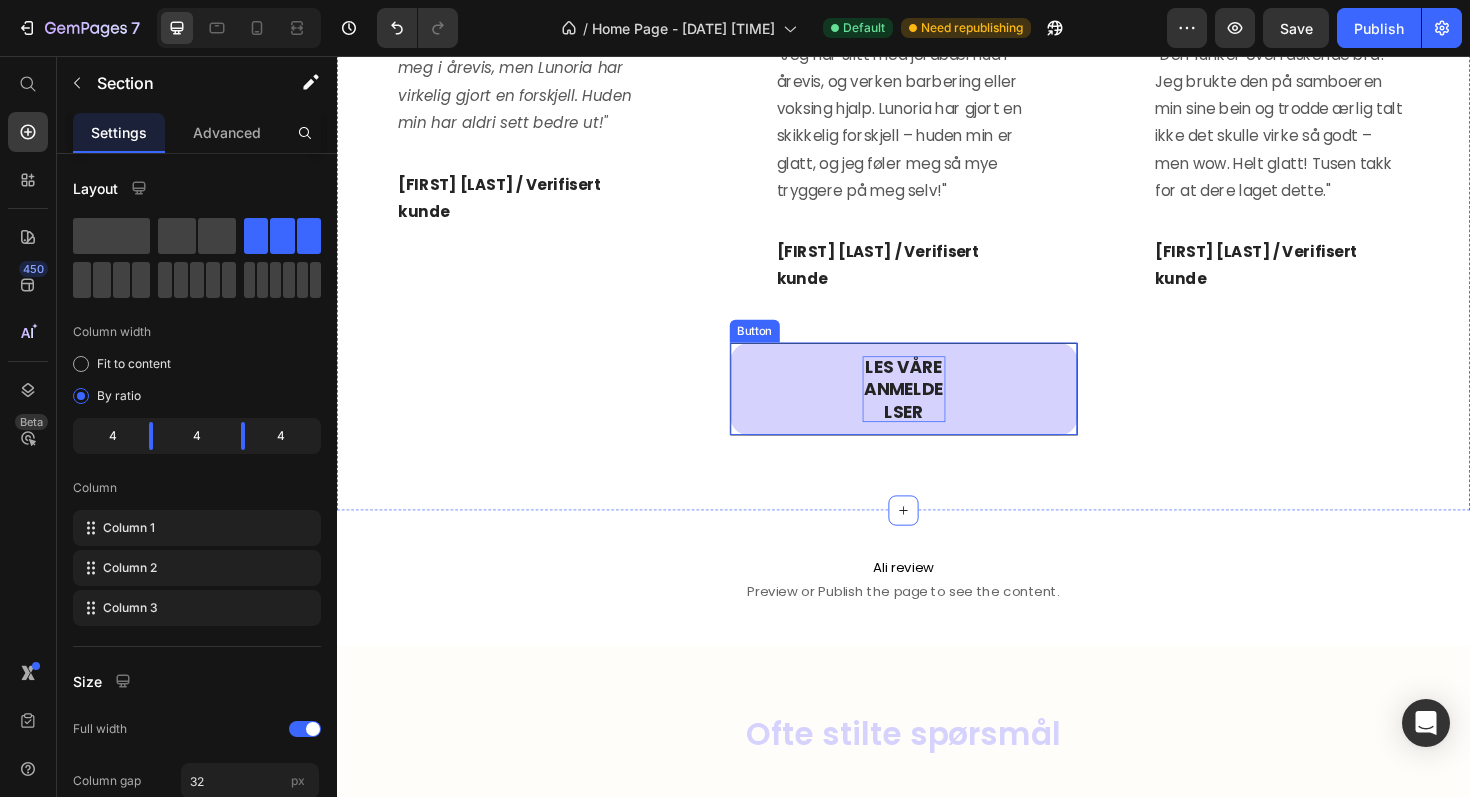 click on "LES VÅRE ANMELDELSER" at bounding box center [937, 409] 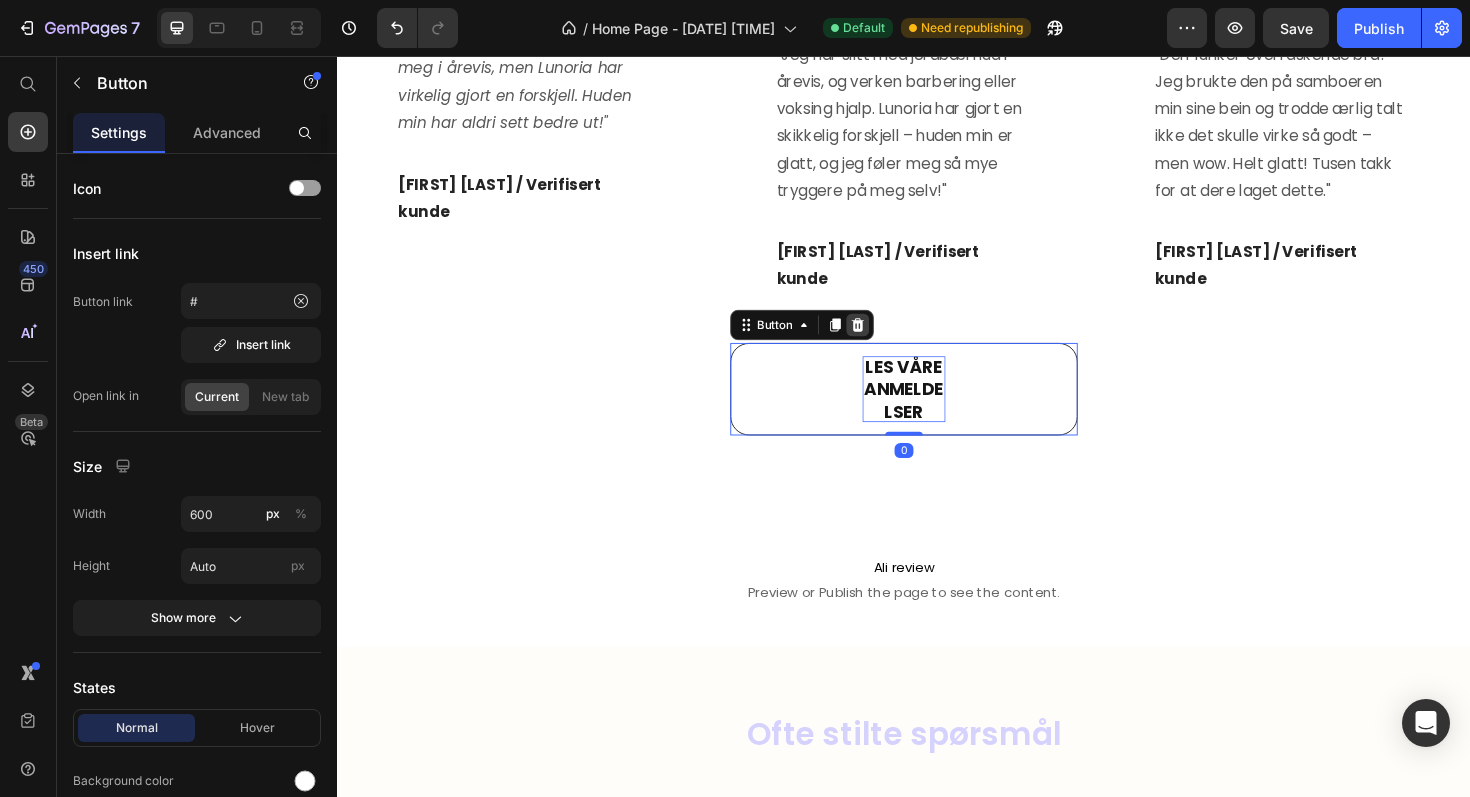 click 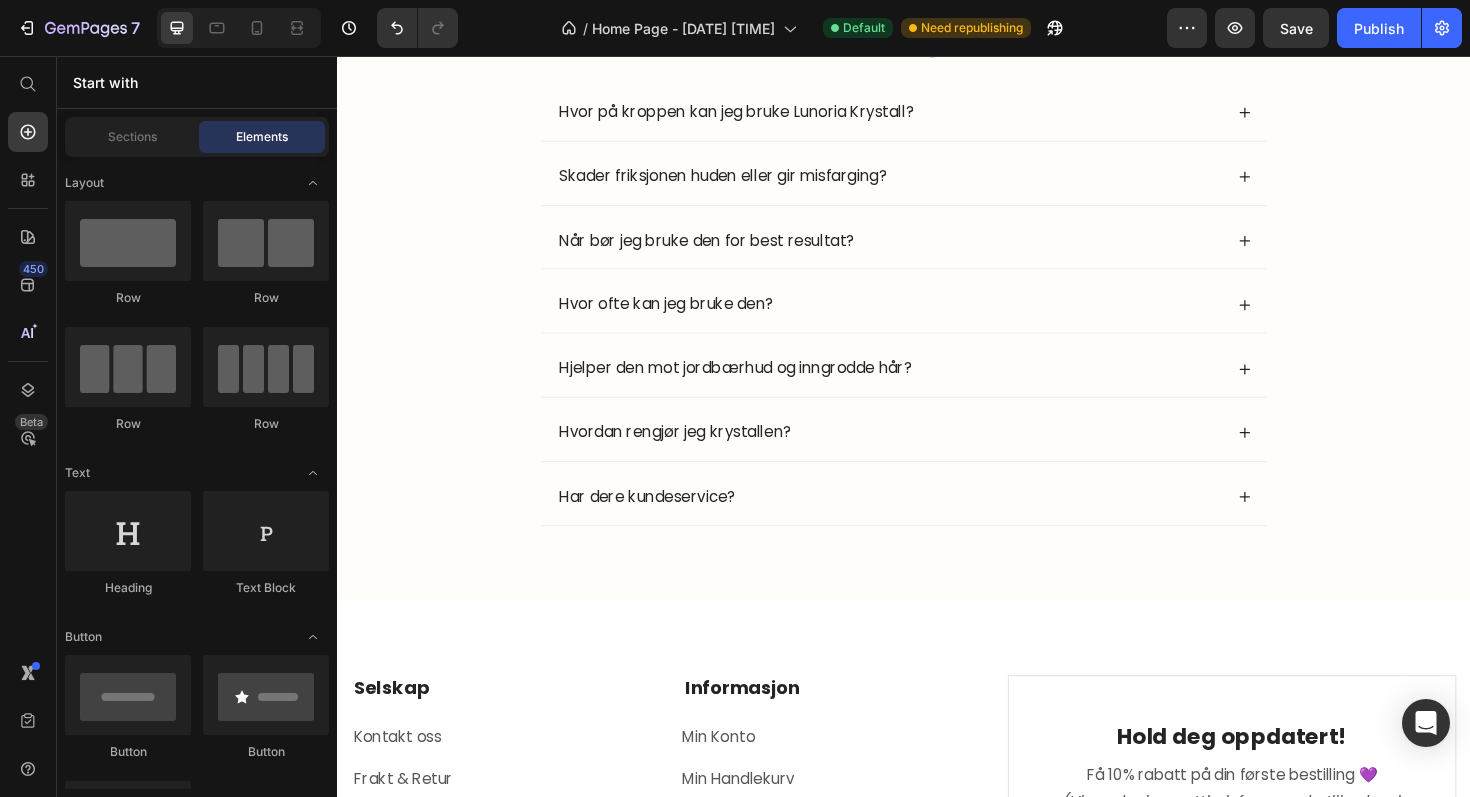 scroll, scrollTop: 3197, scrollLeft: 0, axis: vertical 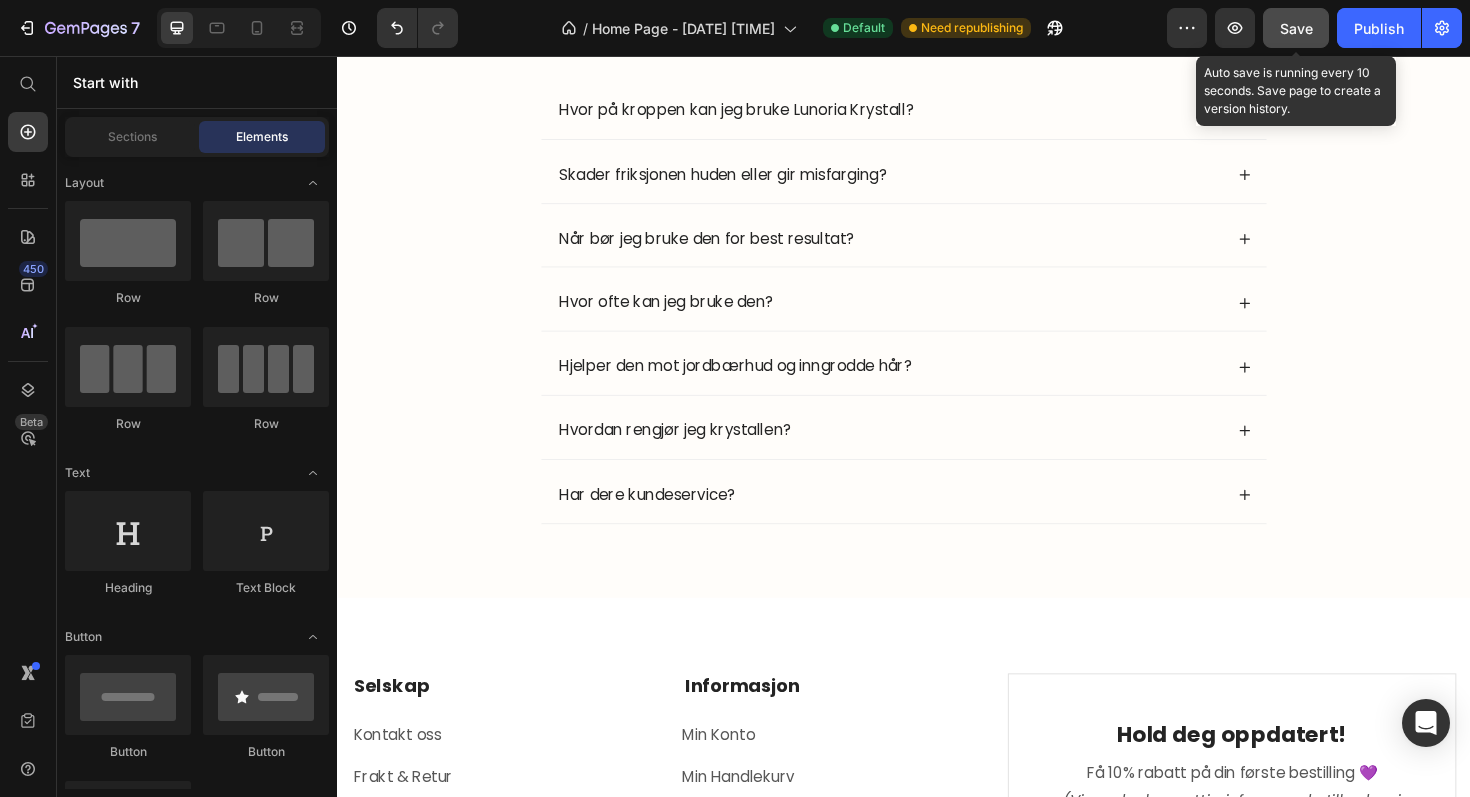 click on "Save" at bounding box center (1296, 28) 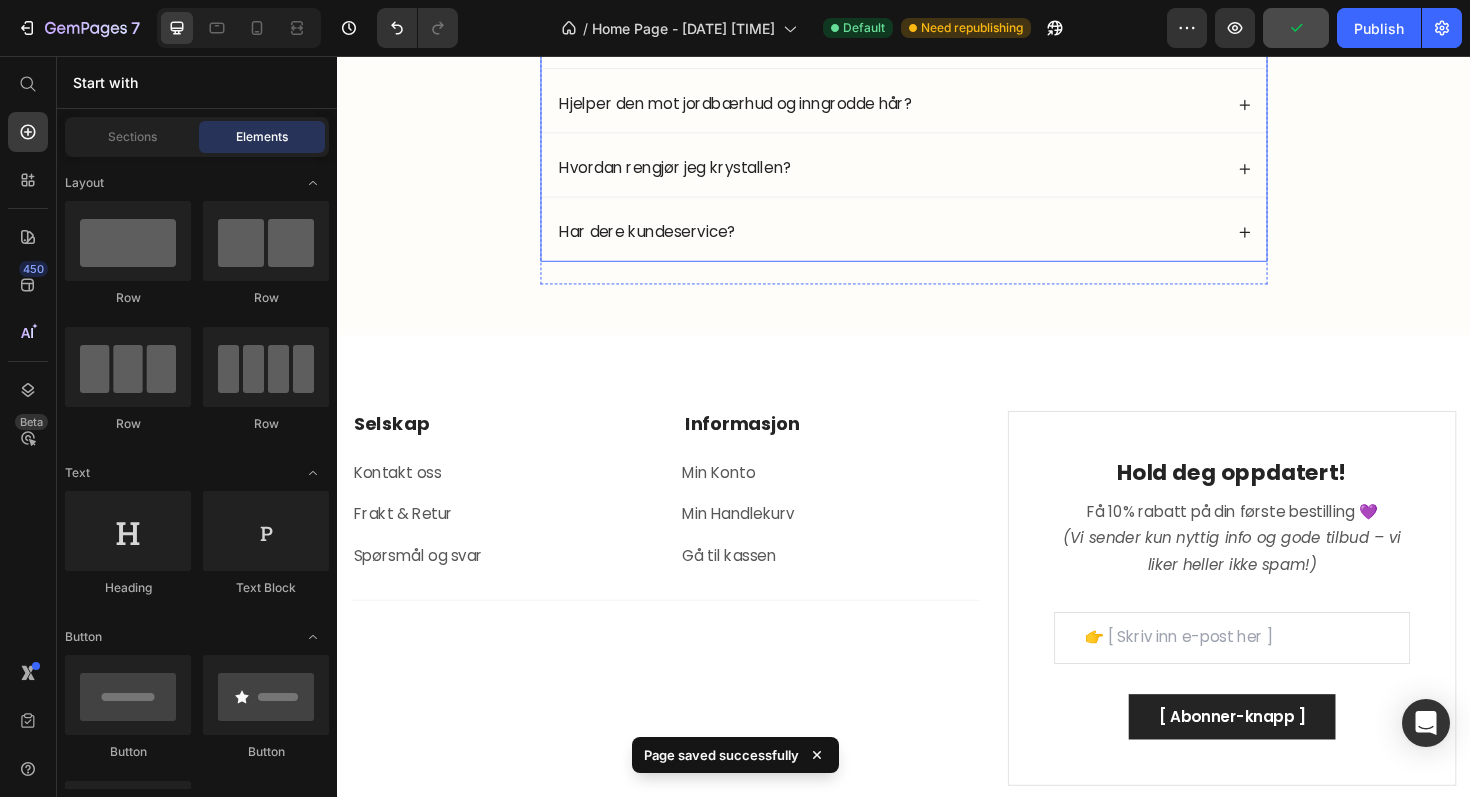 scroll, scrollTop: 3447, scrollLeft: 0, axis: vertical 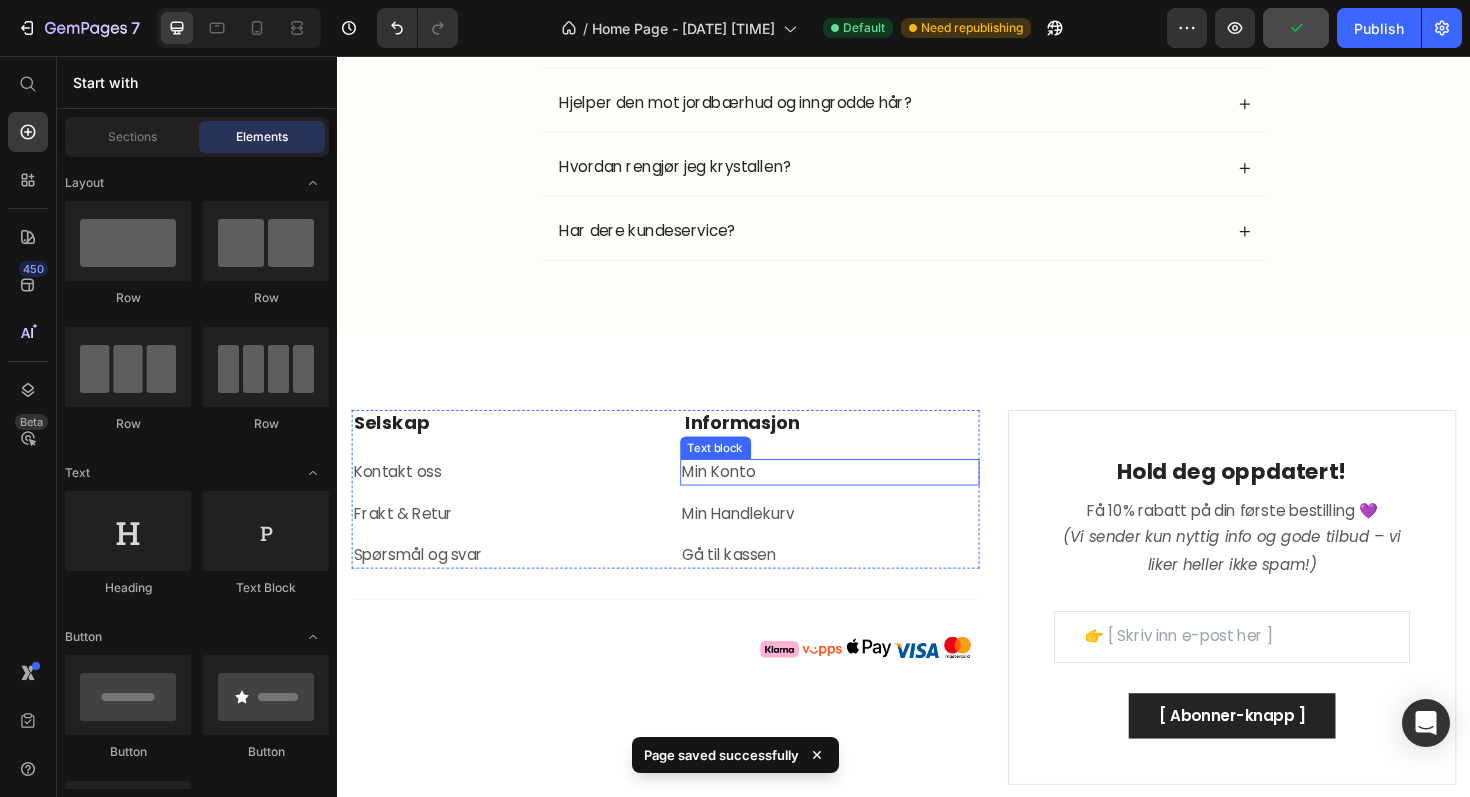 click on "Min Konto" at bounding box center (741, 496) 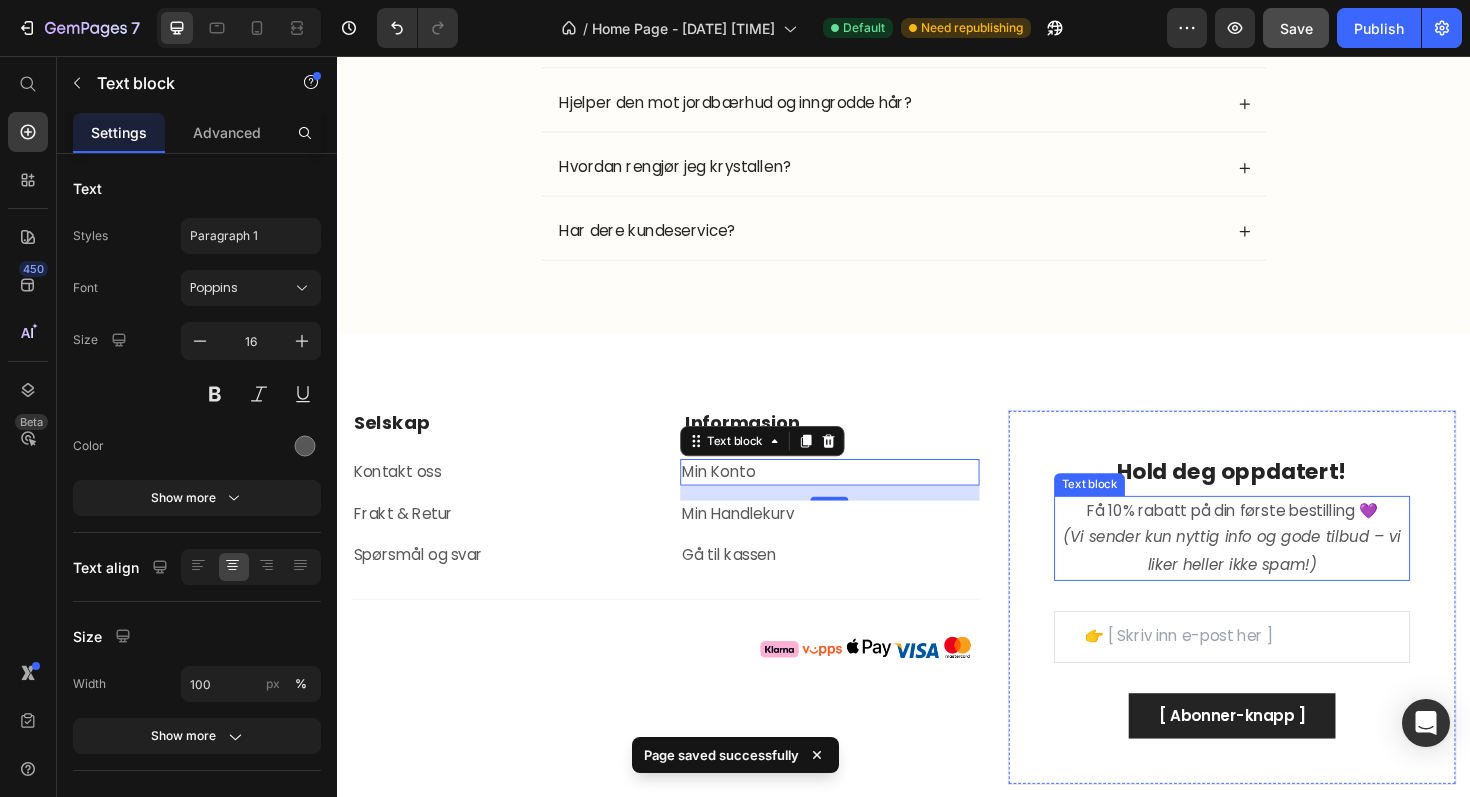 click on "(Vi sender kun nyttig info og gode tilbud – vi liker heller ikke spam!)" at bounding box center [1285, 580] 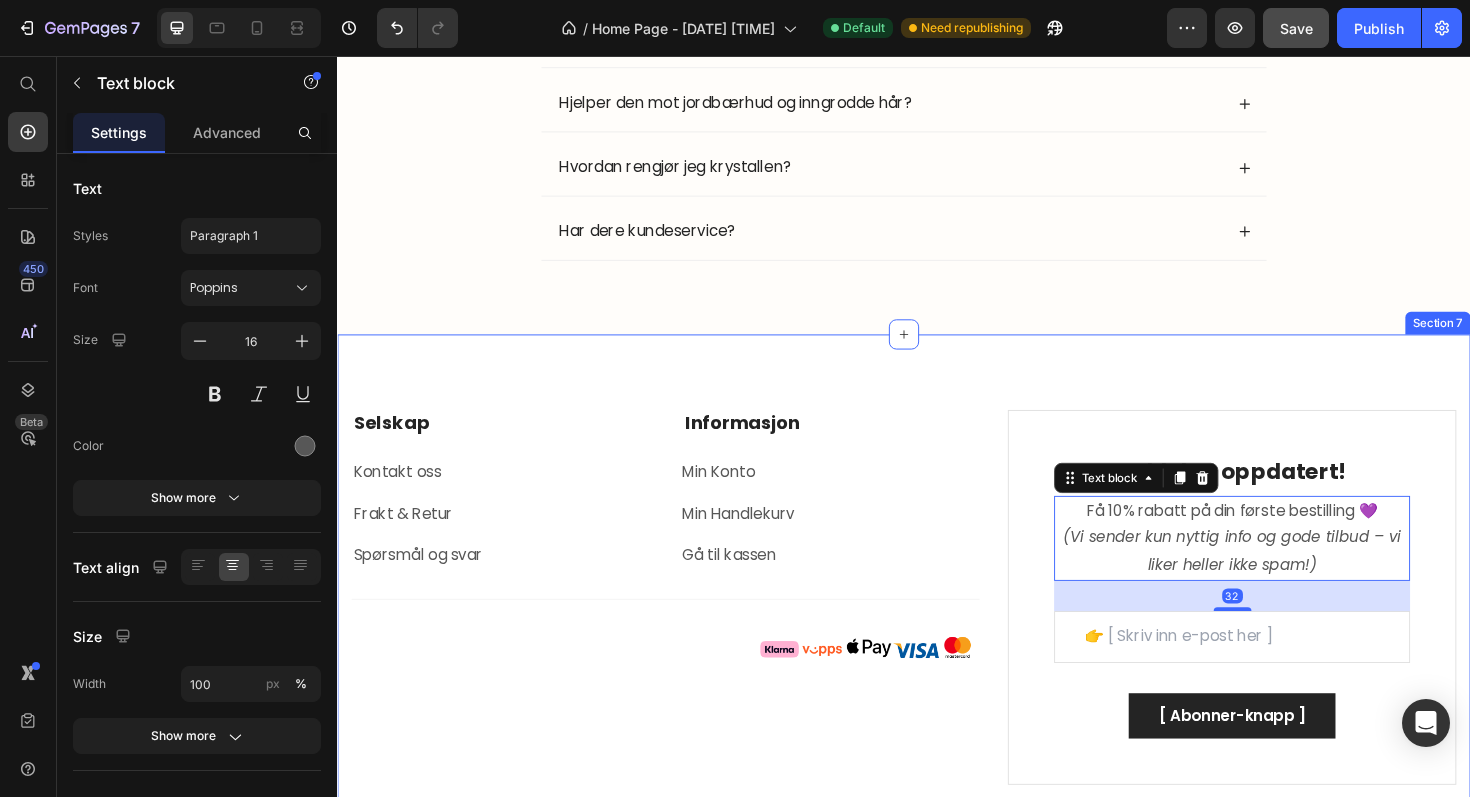 click on "Selskap Heading Kontakt oss Text block Frakt & Retur Text block Spørsmål og svar Text block   Informasjon Heading Min Konto Text block Min Handlekurv Text block Gå til kassen Text block Row Row                Title Line Image Row Hold deg oppdatert! Heading Få 10% rabatt på din første bestilling 💜 (Vi sender kun nyttig info og gode tilbud – vi liker heller ikke spam!) Text block   32 Email Field Row [ Abonner-knapp ] Submit Button Contact Form Row Copyright © 2022  Text block Image Row Row Section 7" at bounding box center (937, 629) 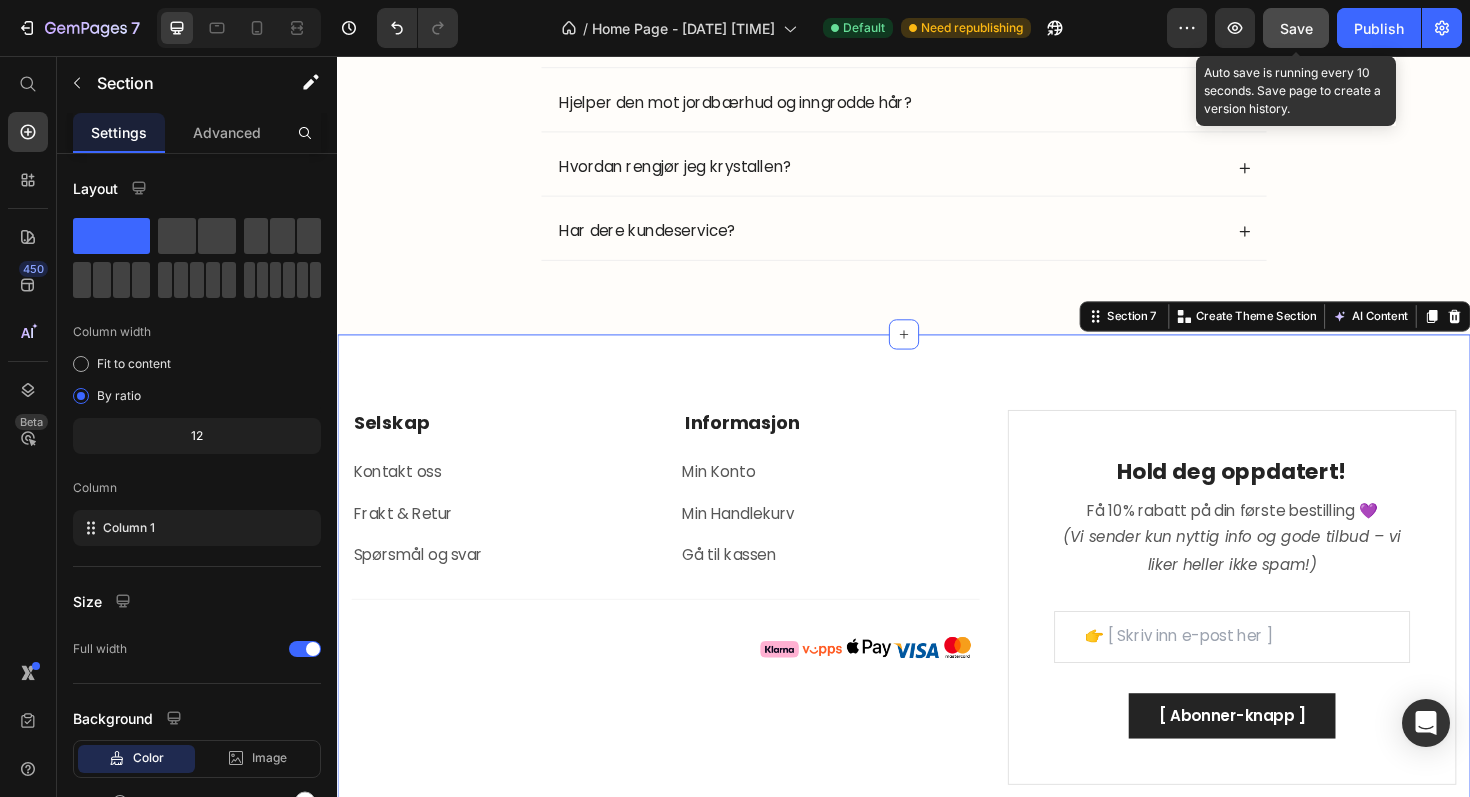 click on "Save" at bounding box center [1296, 28] 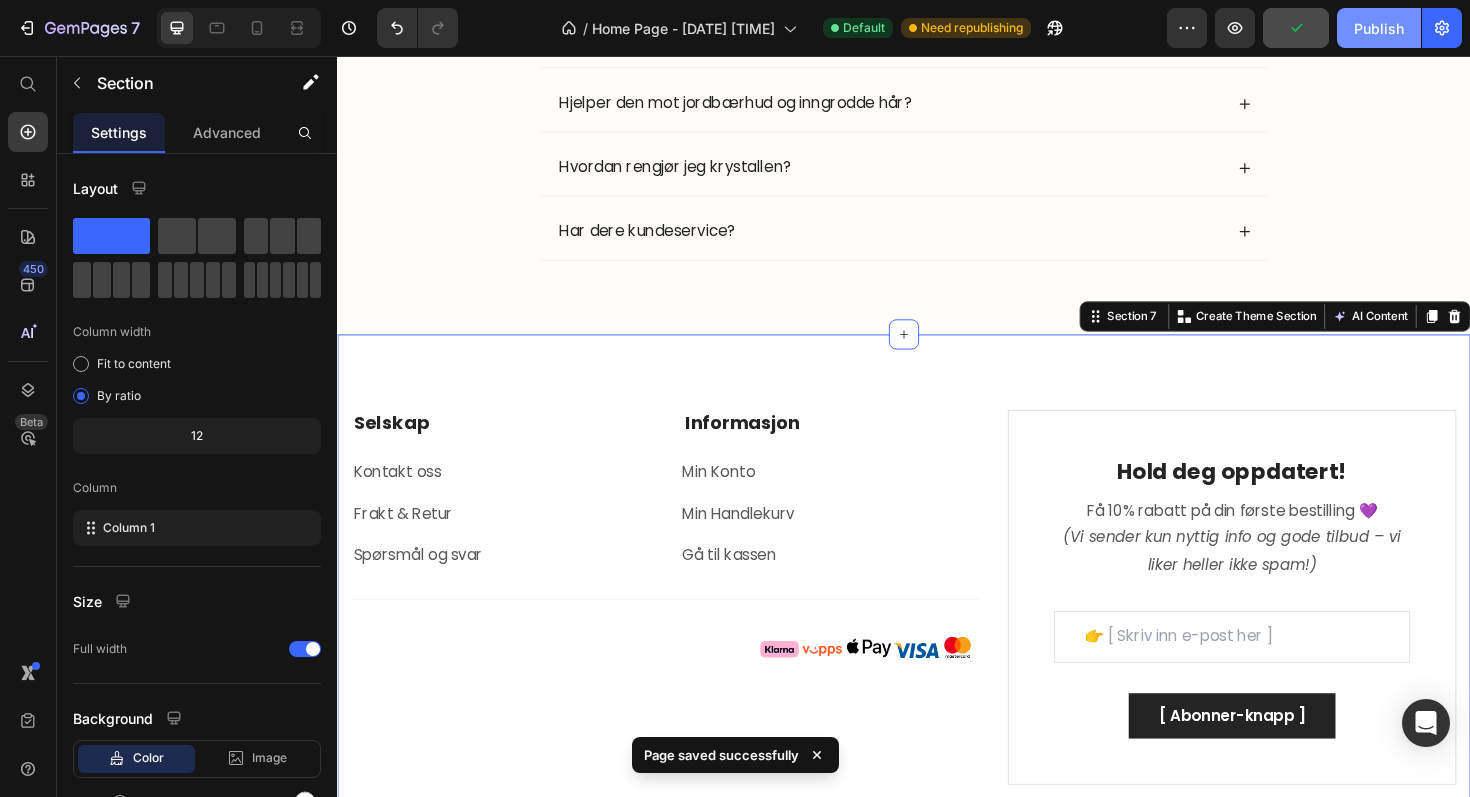 click on "Publish" at bounding box center (1379, 28) 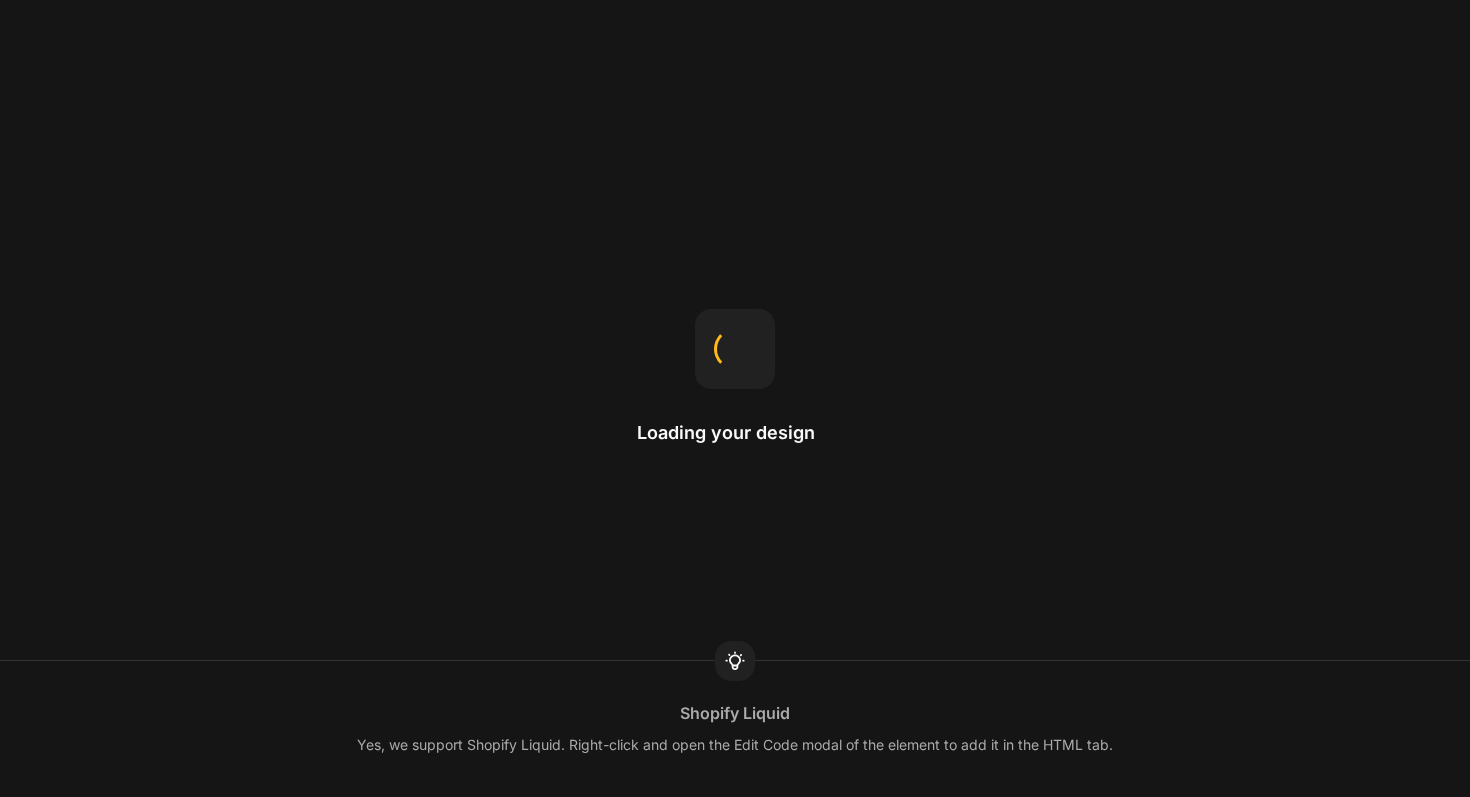 scroll, scrollTop: 0, scrollLeft: 0, axis: both 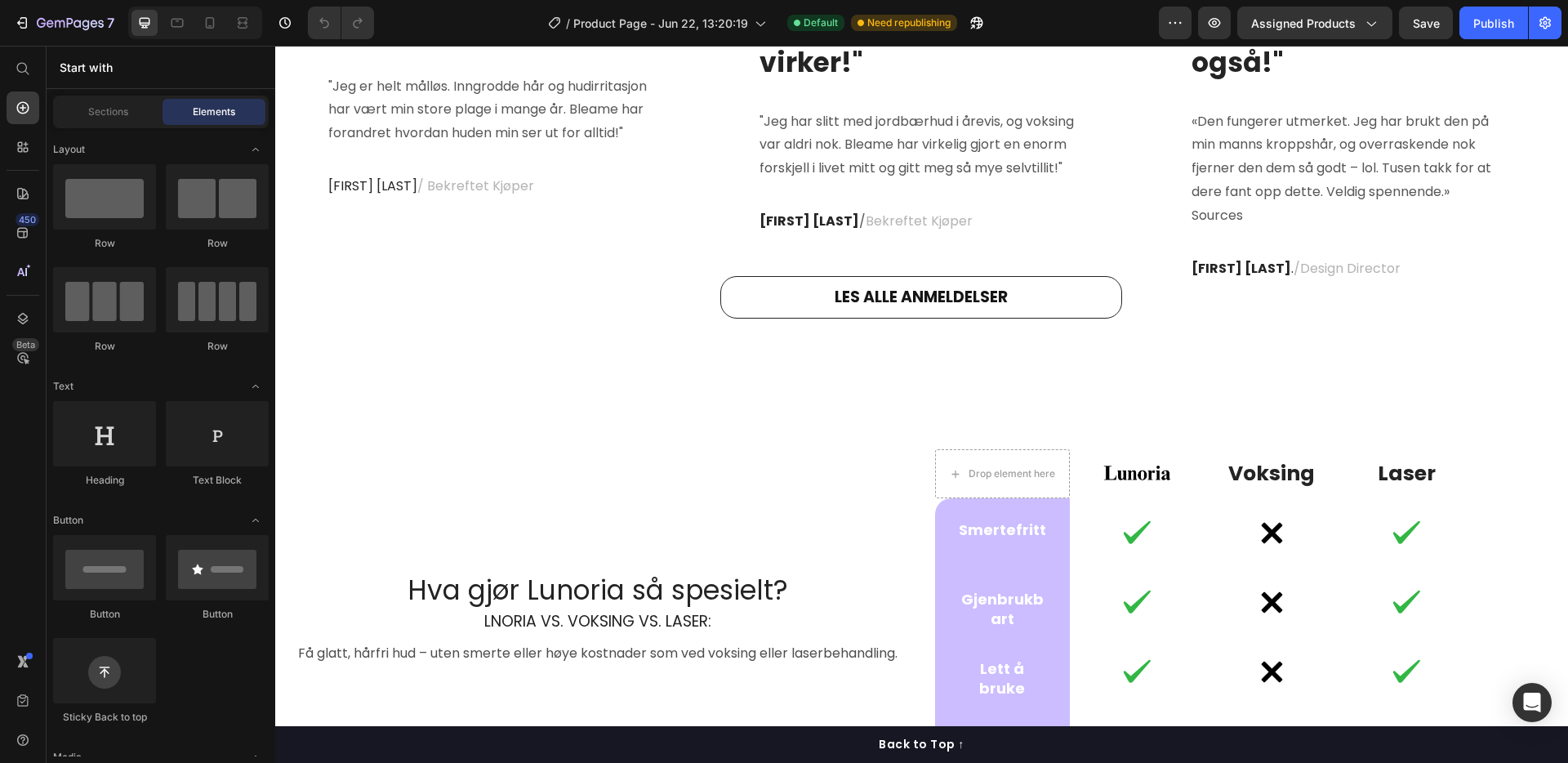 click on ""Jeg er helt målløs. Inngrodde hår og hudirritasjon har vært min store plage i mange år. Bleame har forandret hvordan huden min ser ut for alltid!"" at bounding box center (490, 110) 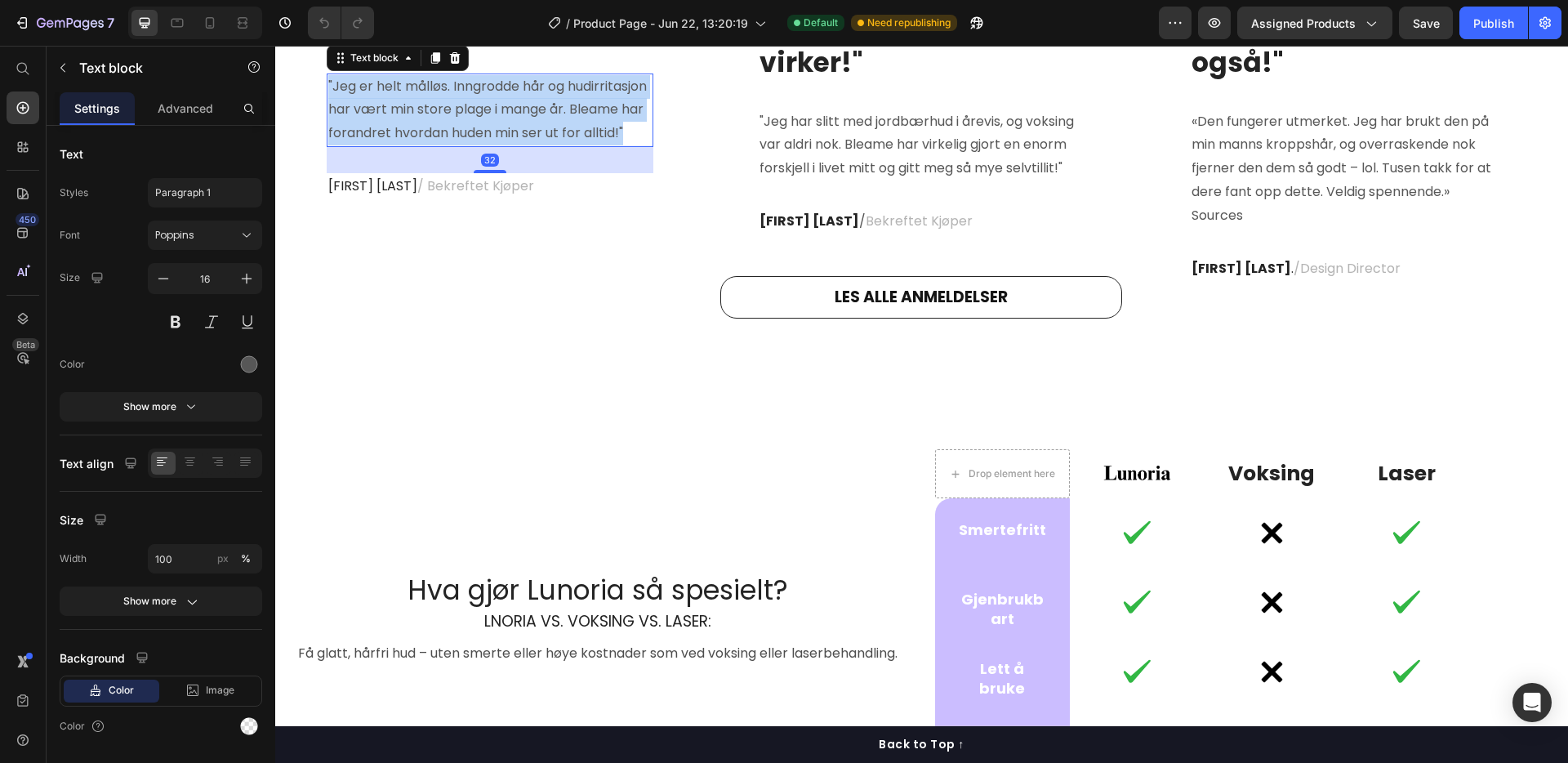 click on ""Jeg er helt målløs. Inngrodde hår og hudirritasjon har vært min store plage i mange år. Bleame har forandret hvordan huden min ser ut for alltid!"" at bounding box center [490, 110] 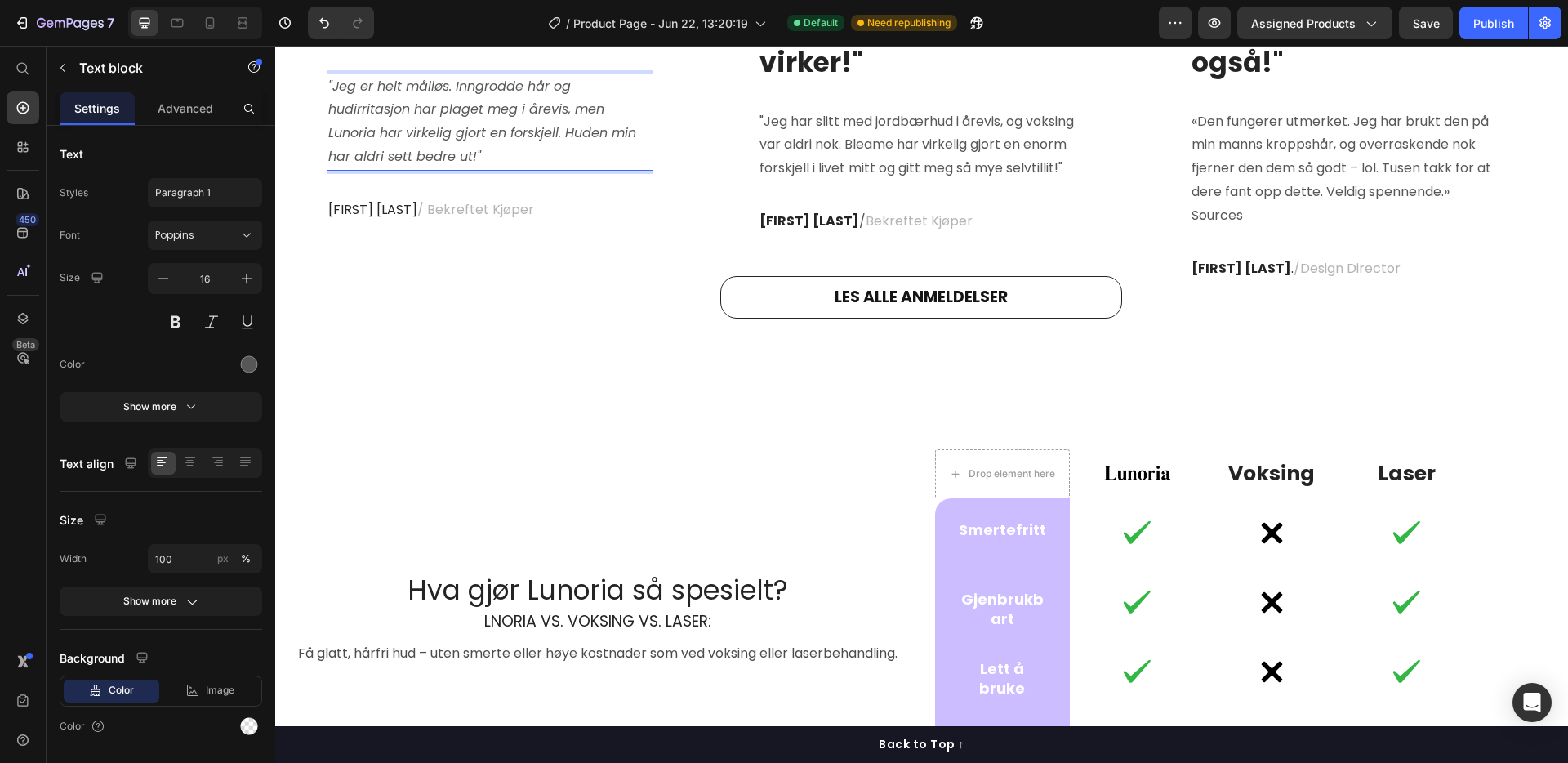 click on "[FIRST] [LAST]" at bounding box center (372, 209) 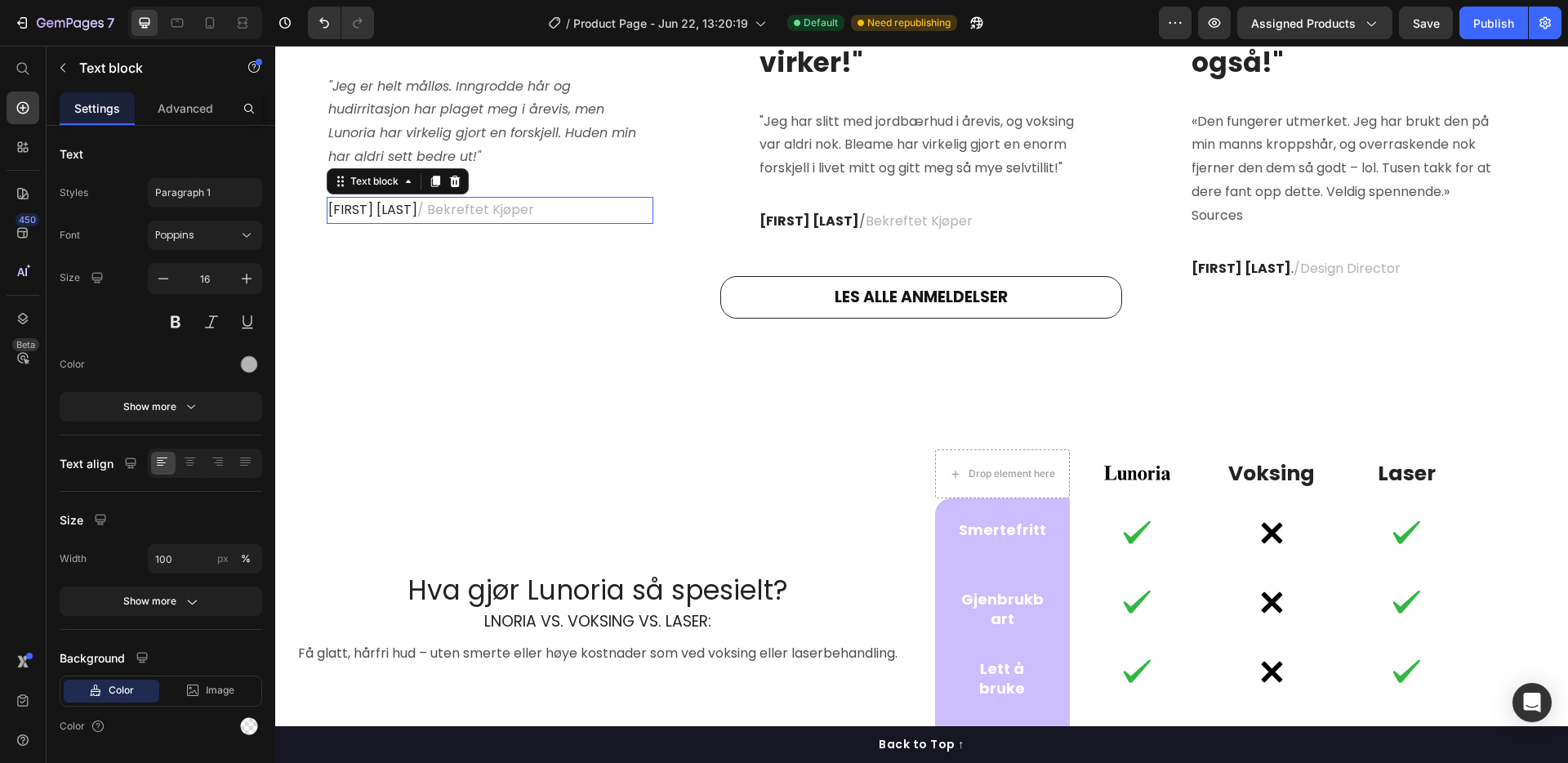 click on "[FIRST] [LAST]" at bounding box center (372, 209) 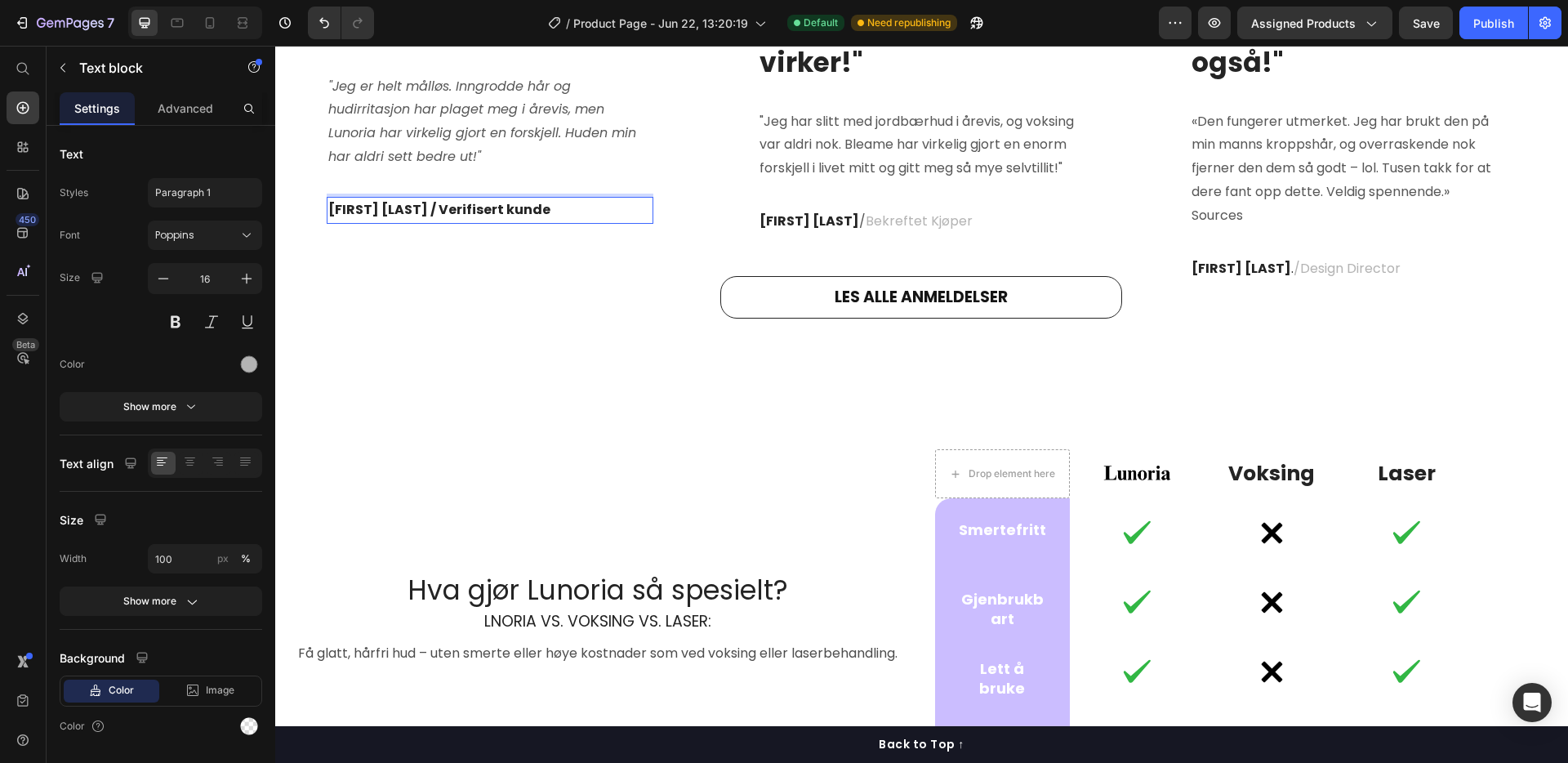 click on "[FIRST] [LAST] / Verifisert kunde" at bounding box center [490, 210] 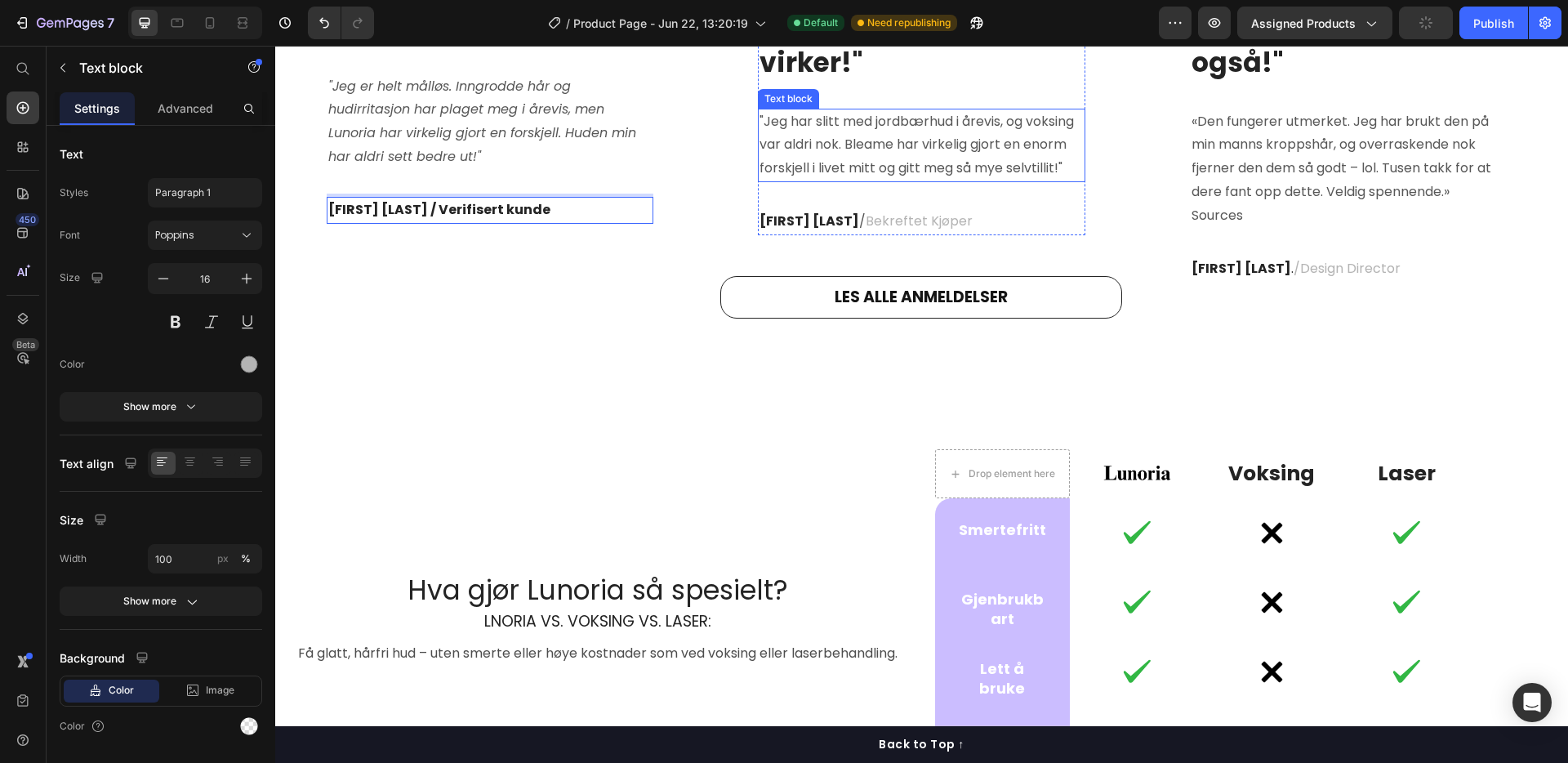 click on ""Jeg har slitt med jordbærhud i årevis, og voksing var aldri nok. Bleame har virkelig gjort en enorm forskjell i livet mitt og gitt meg så mye selvtillit!"" at bounding box center [921, 145] 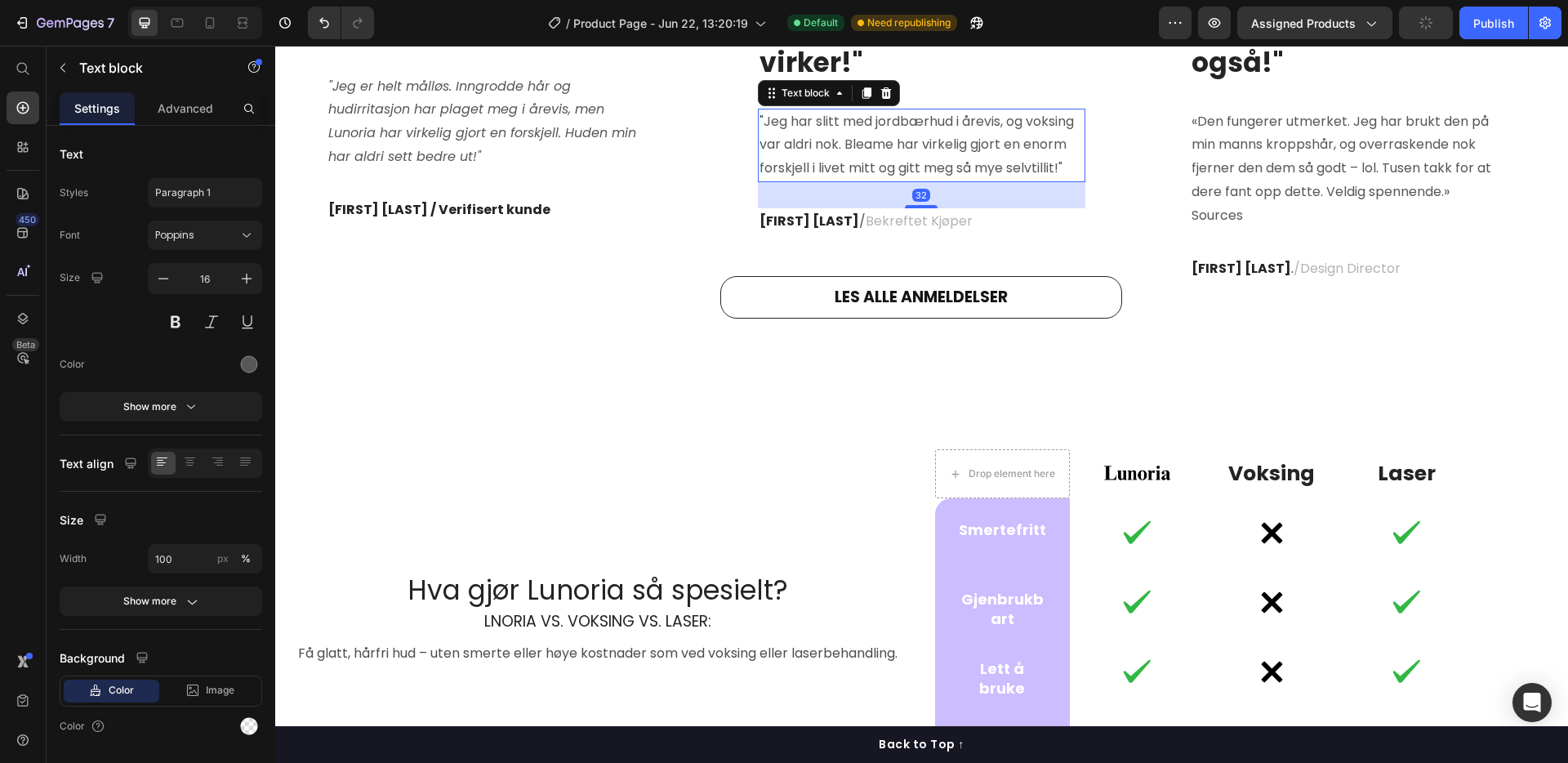 click on ""Jeg har slitt med jordbærhud i årevis, og voksing var aldri nok. Bleame har virkelig gjort en enorm forskjell i livet mitt og gitt meg så mye selvtillit!"" at bounding box center [921, 145] 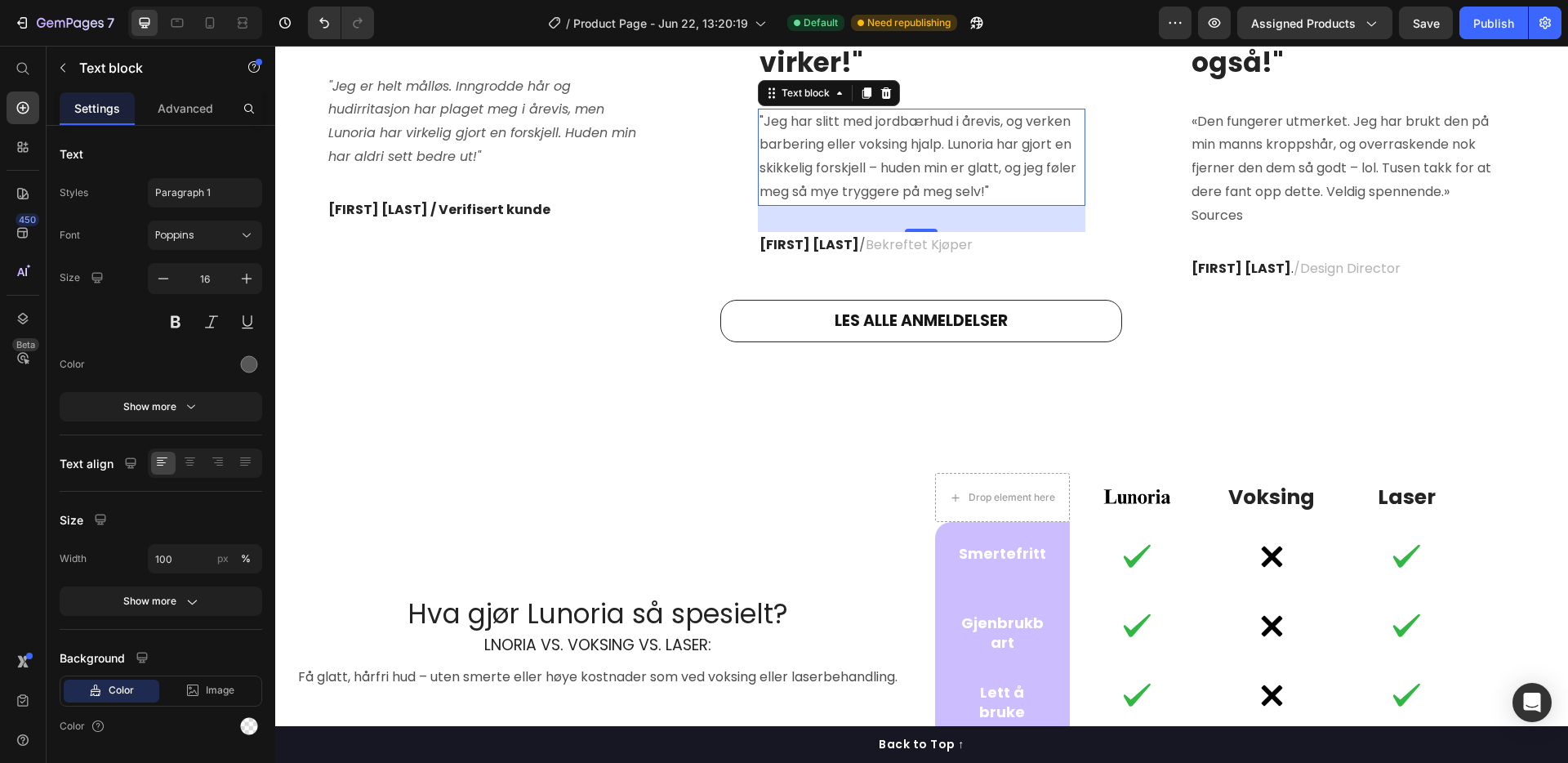 click on "Bekreftet Kjøper" at bounding box center (919, 244) 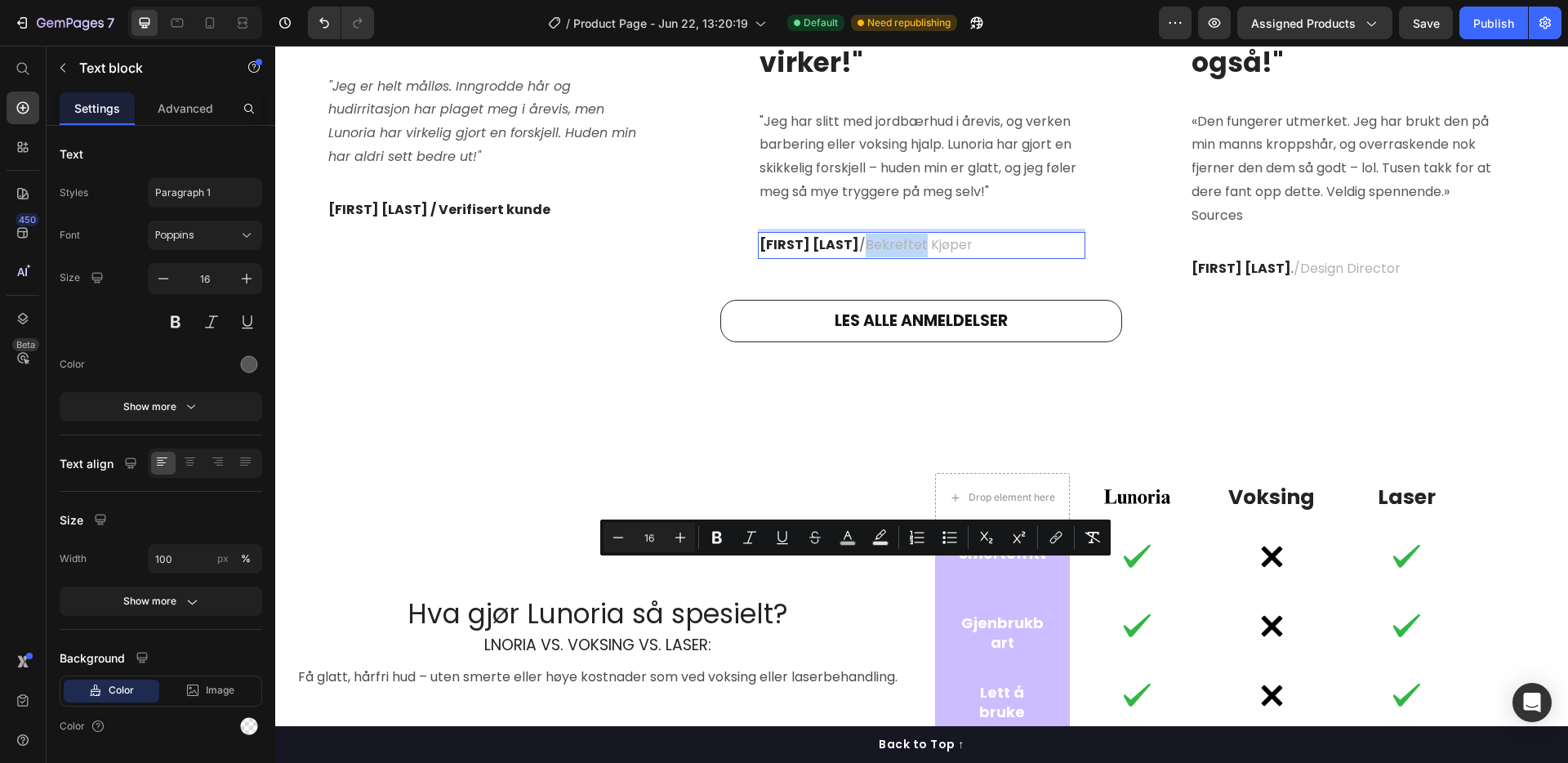 click on "Bekreftet Kjøper" at bounding box center [919, 244] 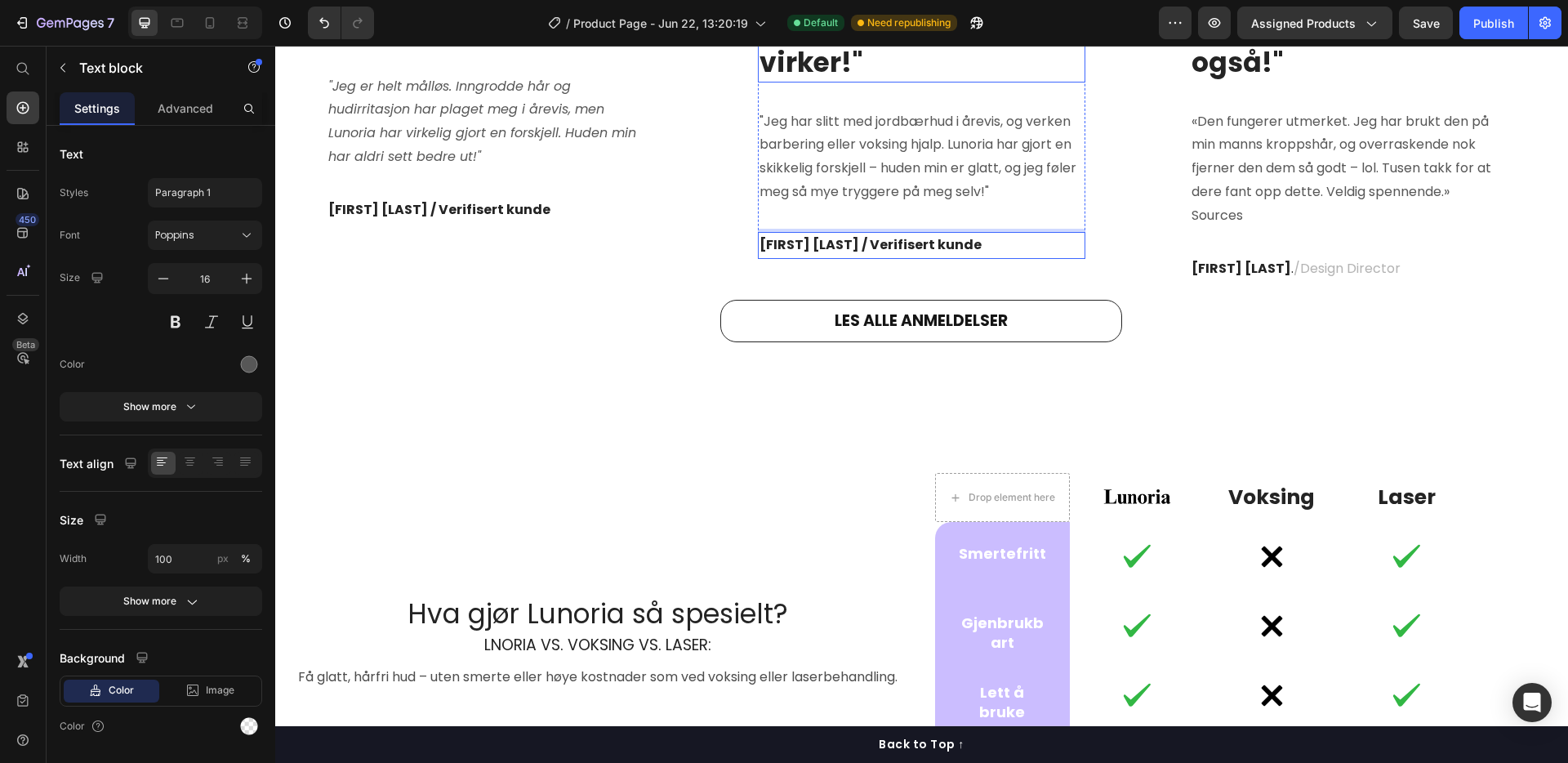 click on ""Endelig noe som virker!"" at bounding box center [921, 46] 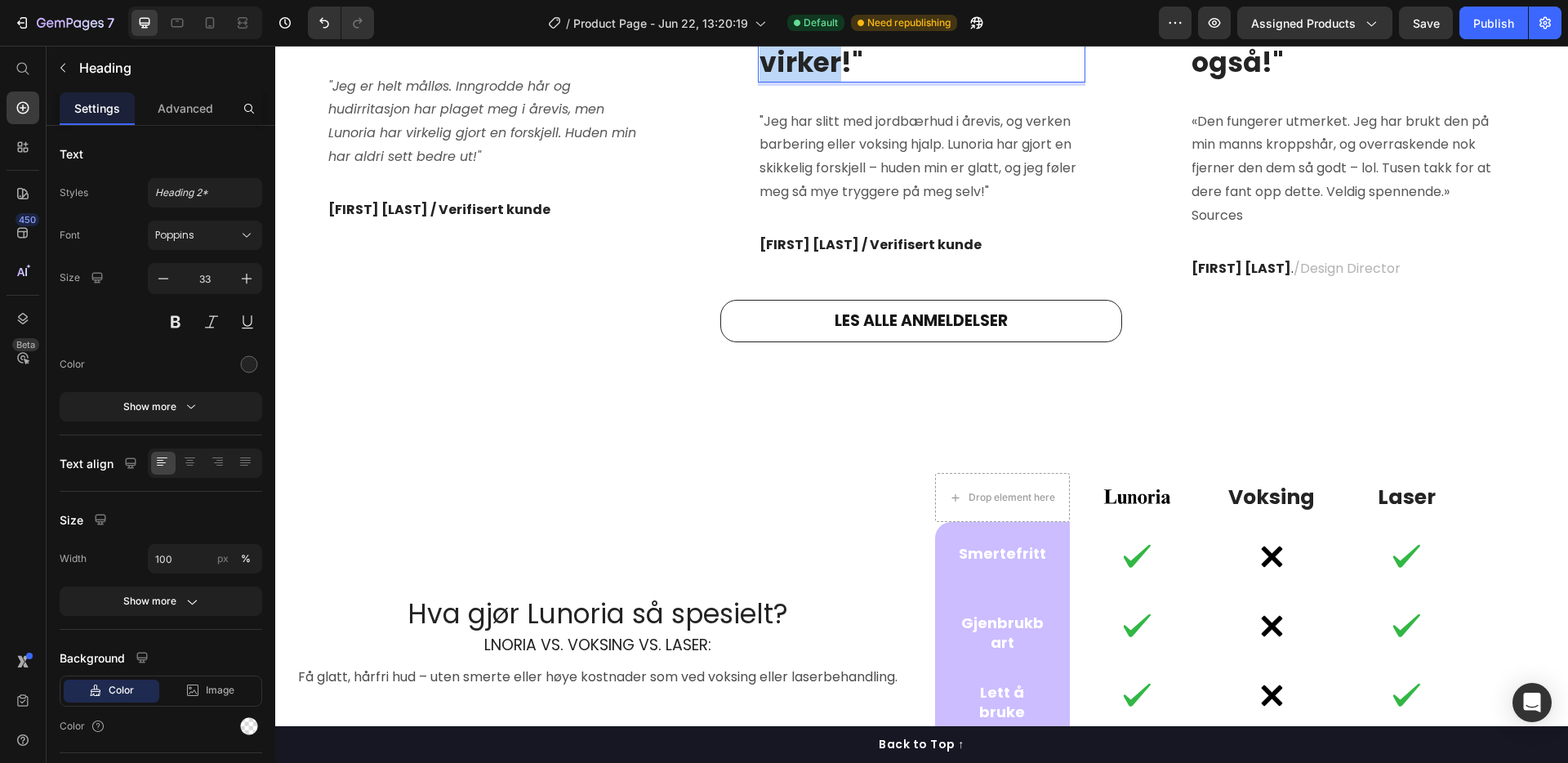 click on ""Endelig noe som virker!"" at bounding box center [921, 46] 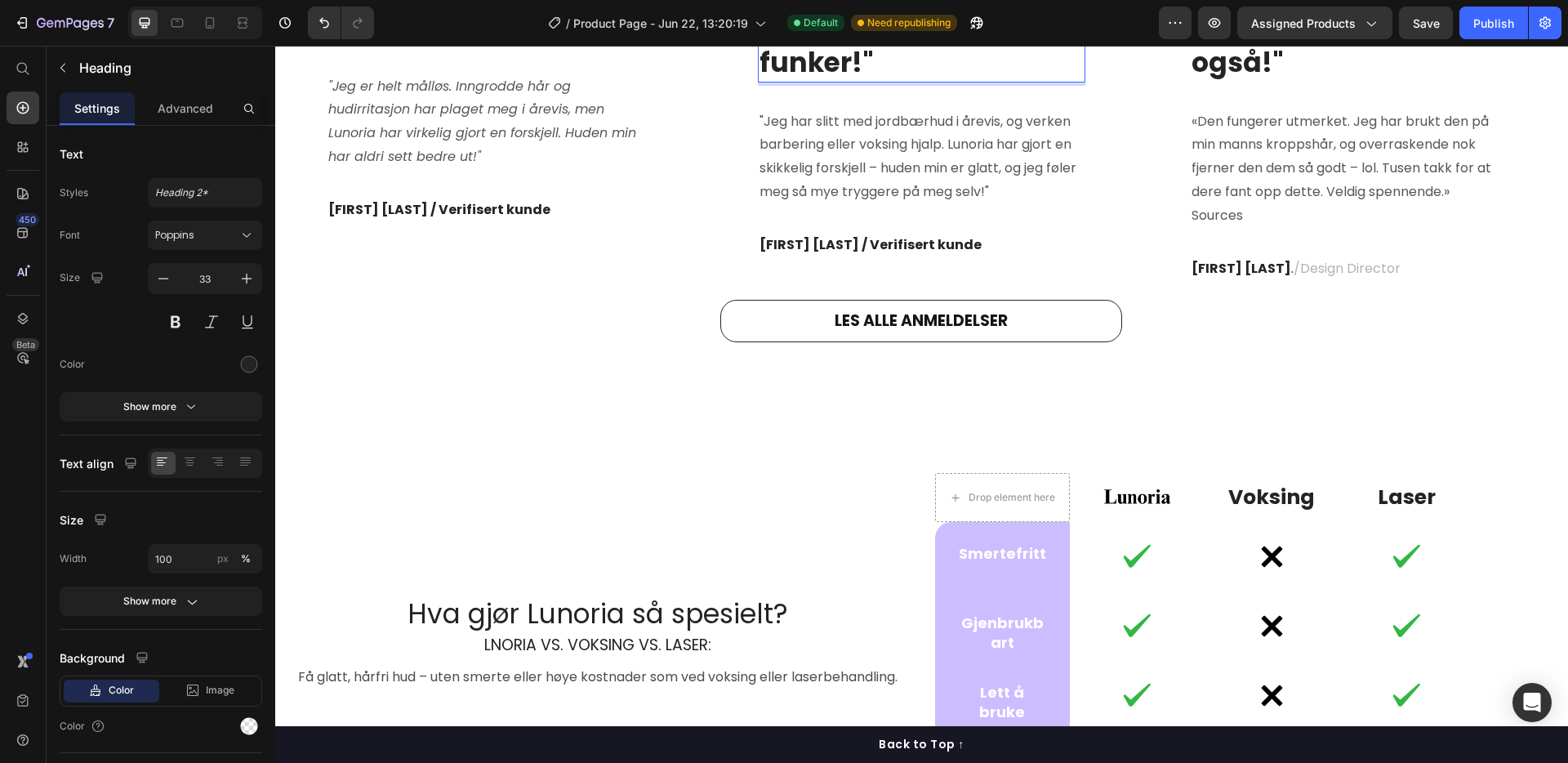 click on "«Den fungerer utmerket. Jeg har brukt den på min manns kroppshår, og overraskende nok fjerner den dem så godt – lol. Tusen takk for at dere fant opp dette. Veldig spennende.»" at bounding box center (1353, 157) 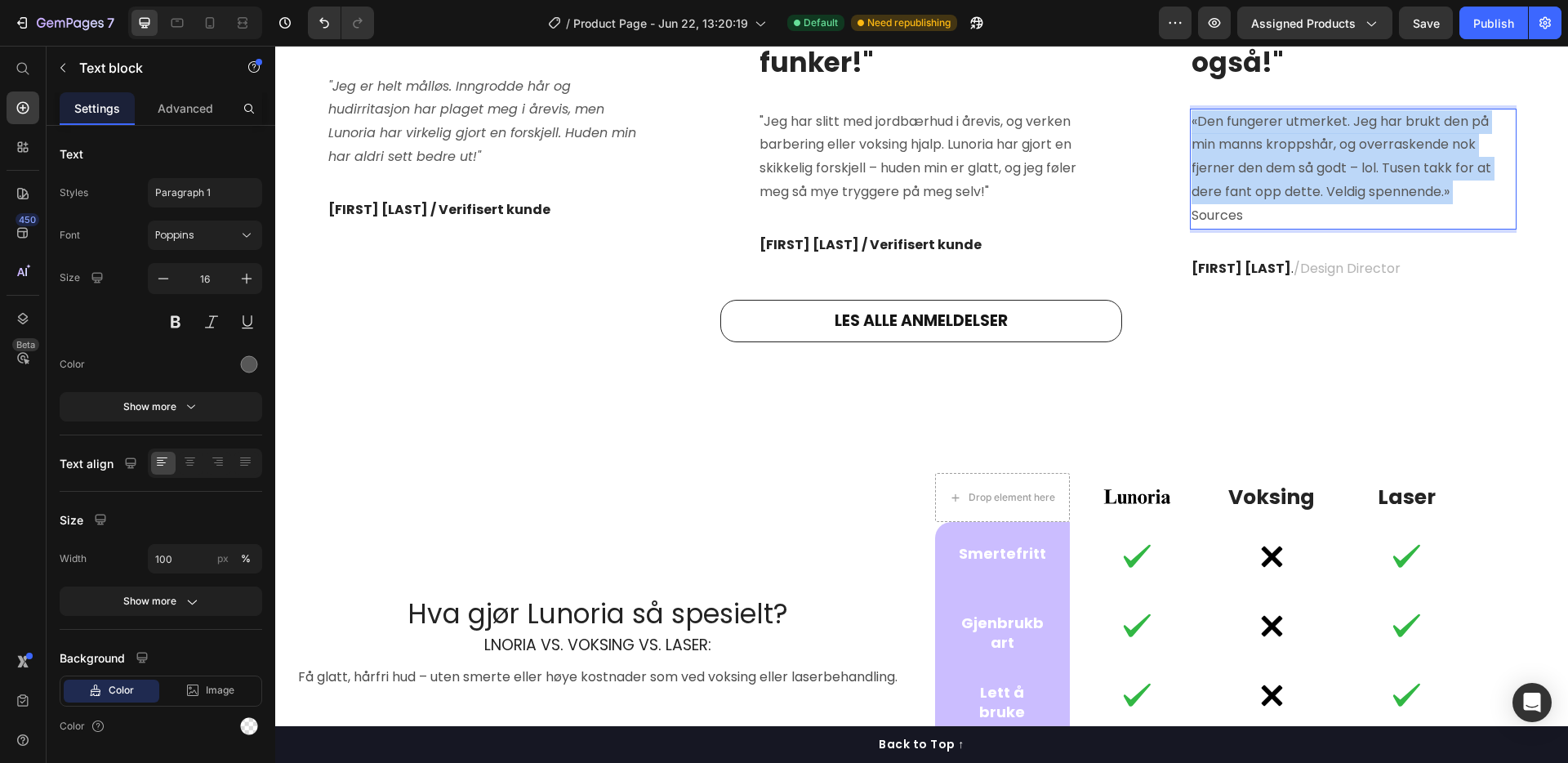 click on "«Den fungerer utmerket. Jeg har brukt den på min manns kroppshår, og overraskende nok fjerner den dem så godt – lol. Tusen takk for at dere fant opp dette. Veldig spennende.»" at bounding box center (1353, 157) 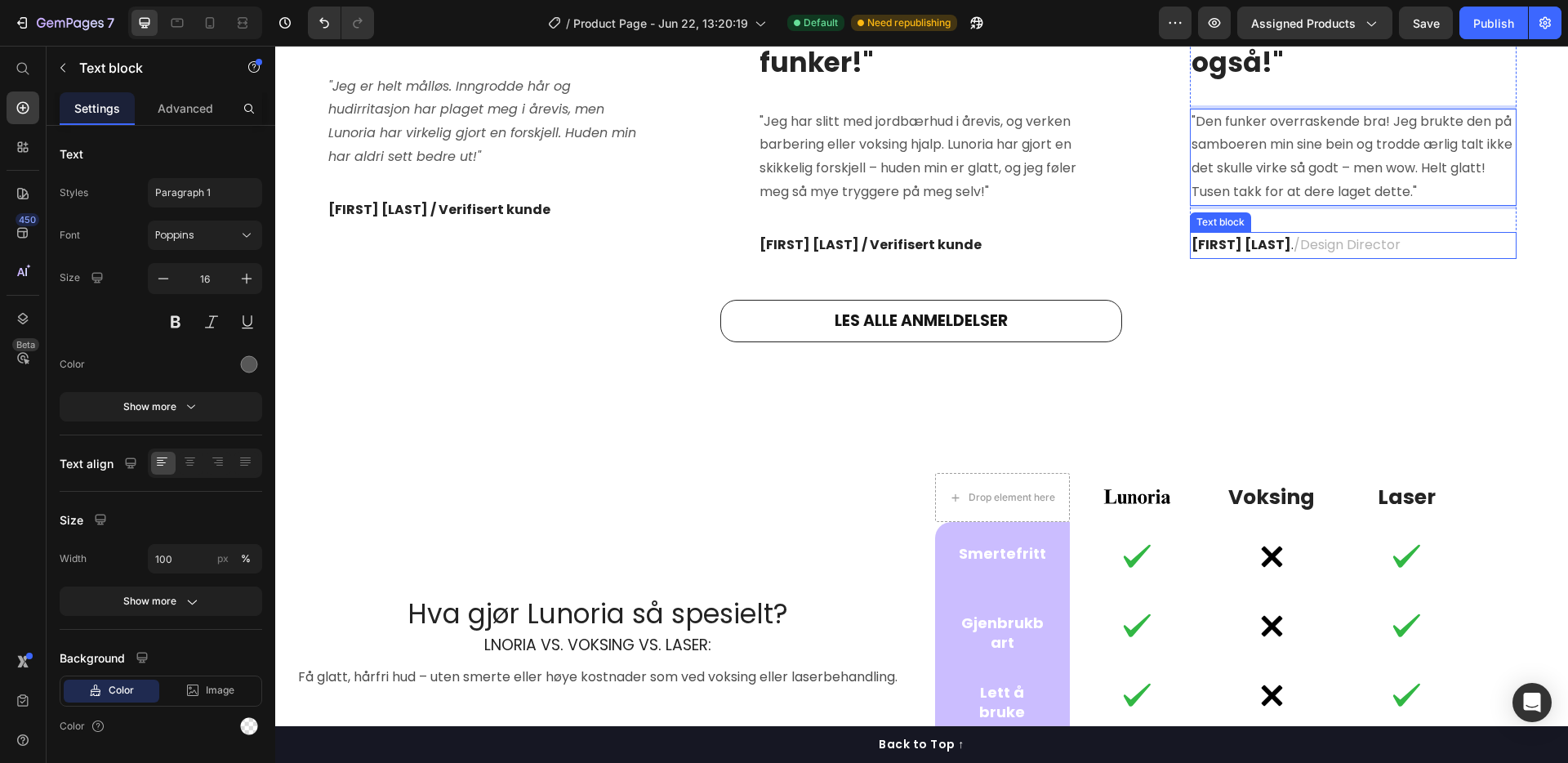 click on "[FIRST] [LAST]" at bounding box center (1242, 244) 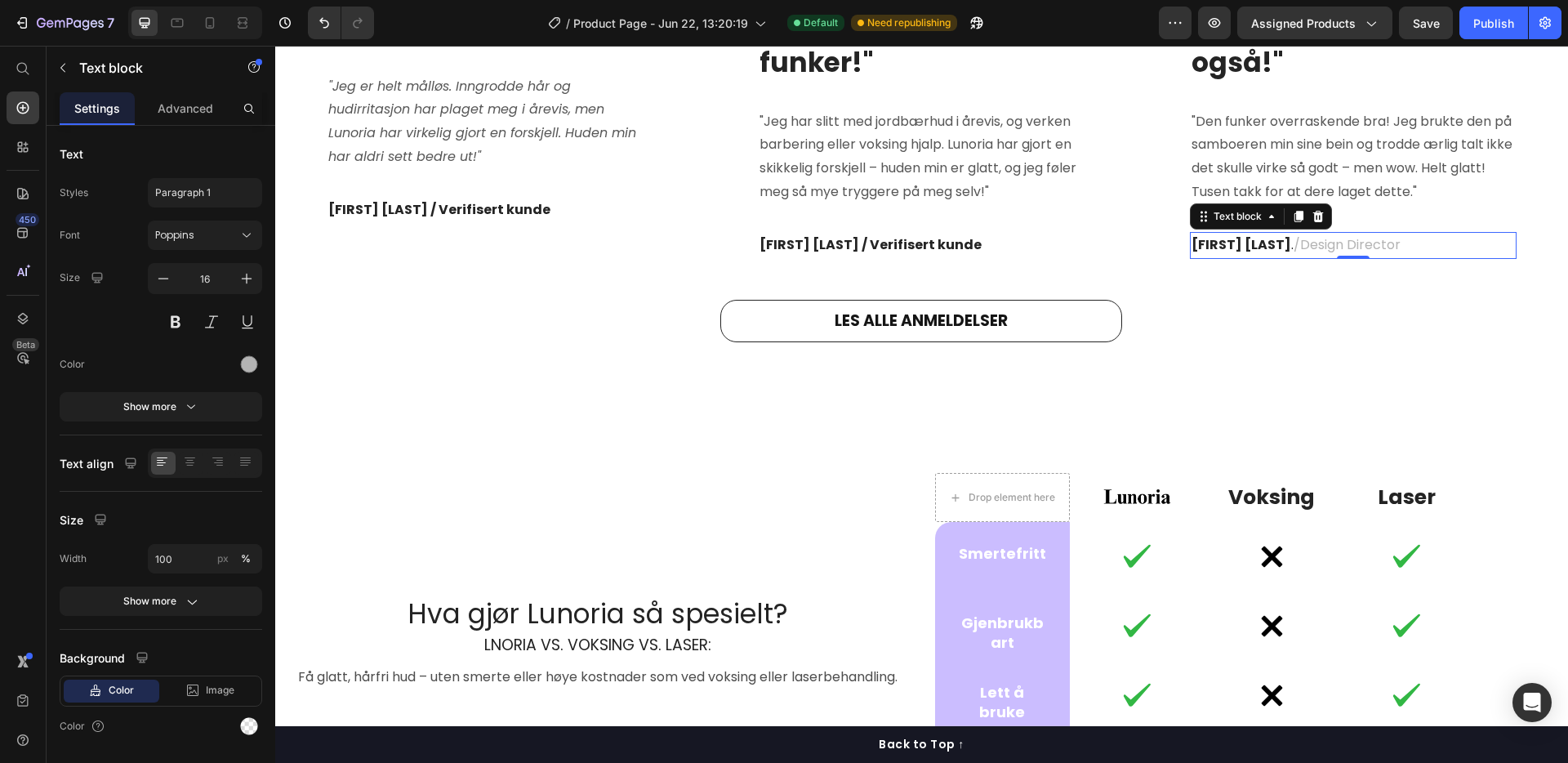 click on "[FIRST] [LAST]" at bounding box center (1242, 244) 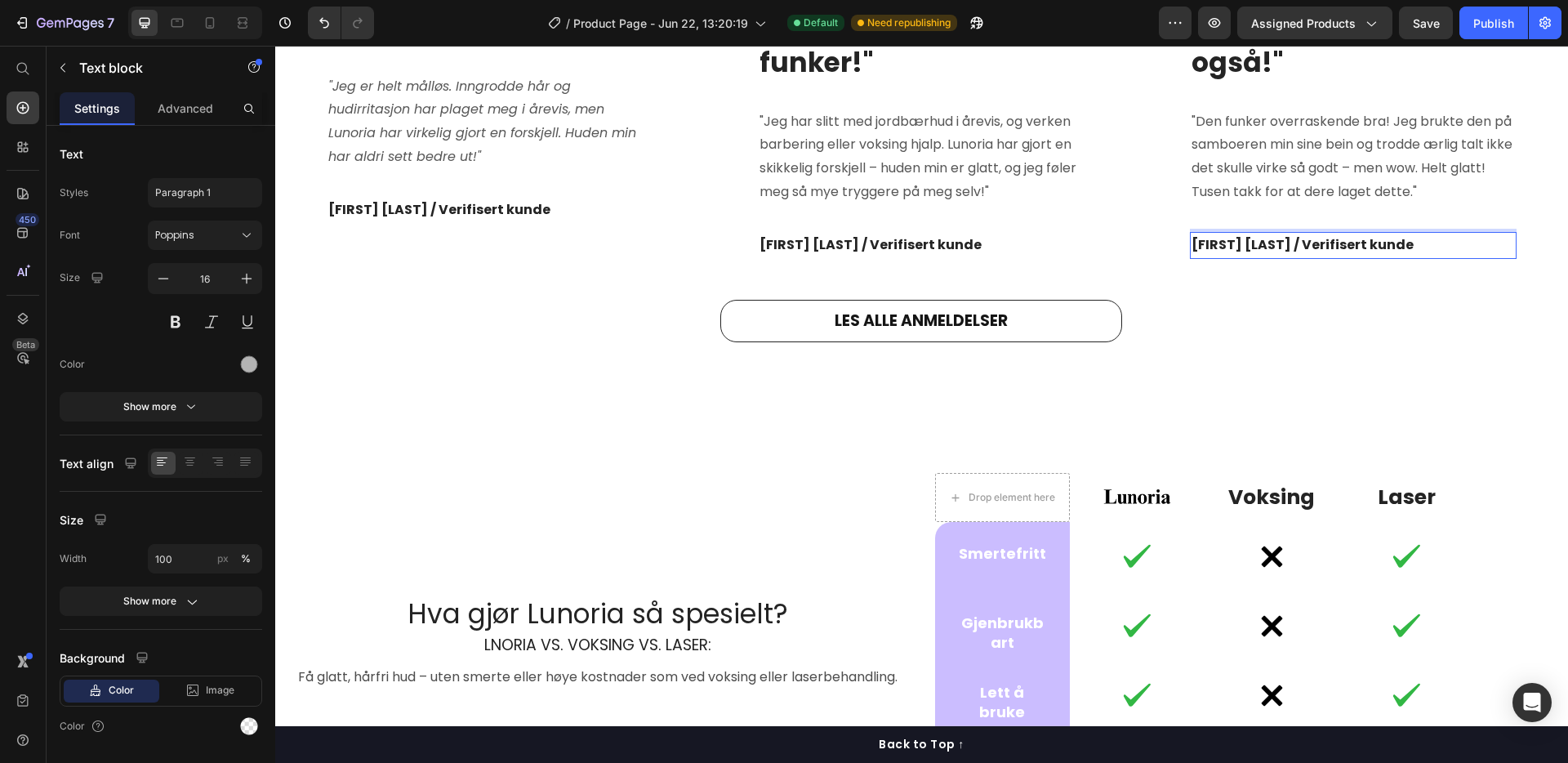 click on "` Before Text block Row Row Image Row Row                Icon                Icon                Icon                Icon
Icon Icon List Hoz "Virker hos menn også!" Heading "Den funker overraskende bra! Jeg brukte den på samboeren min sine bein og trodde ærlig talt ikke det skulle virke så godt – men wow. Helt glatt! Tusen takk for at dere laget dette." Text block [FIRST] [LAST] / Verifisert kunde Text block   0 Row ` Carousel ` Before Text block Row Row Image Row Row                Icon                Icon                Icon                Icon
Icon Icon List Hoz "Anbefales!" Heading "Jeg er helt målløs. Inngrodde hår og hudirritasjon har vært min store plage i mange år. Bleame har forandret hvordan huden min ser ut for alltid!" Text block [FIRST] [LAST]  / Bekreftet Kjøper Text block Row Before Text block Row Row Image Row Row                Icon                Icon                Icon                Icon
Icon Icon List Hoz "Endelig noe som virker!" Heading ." at bounding box center [1353, 166] 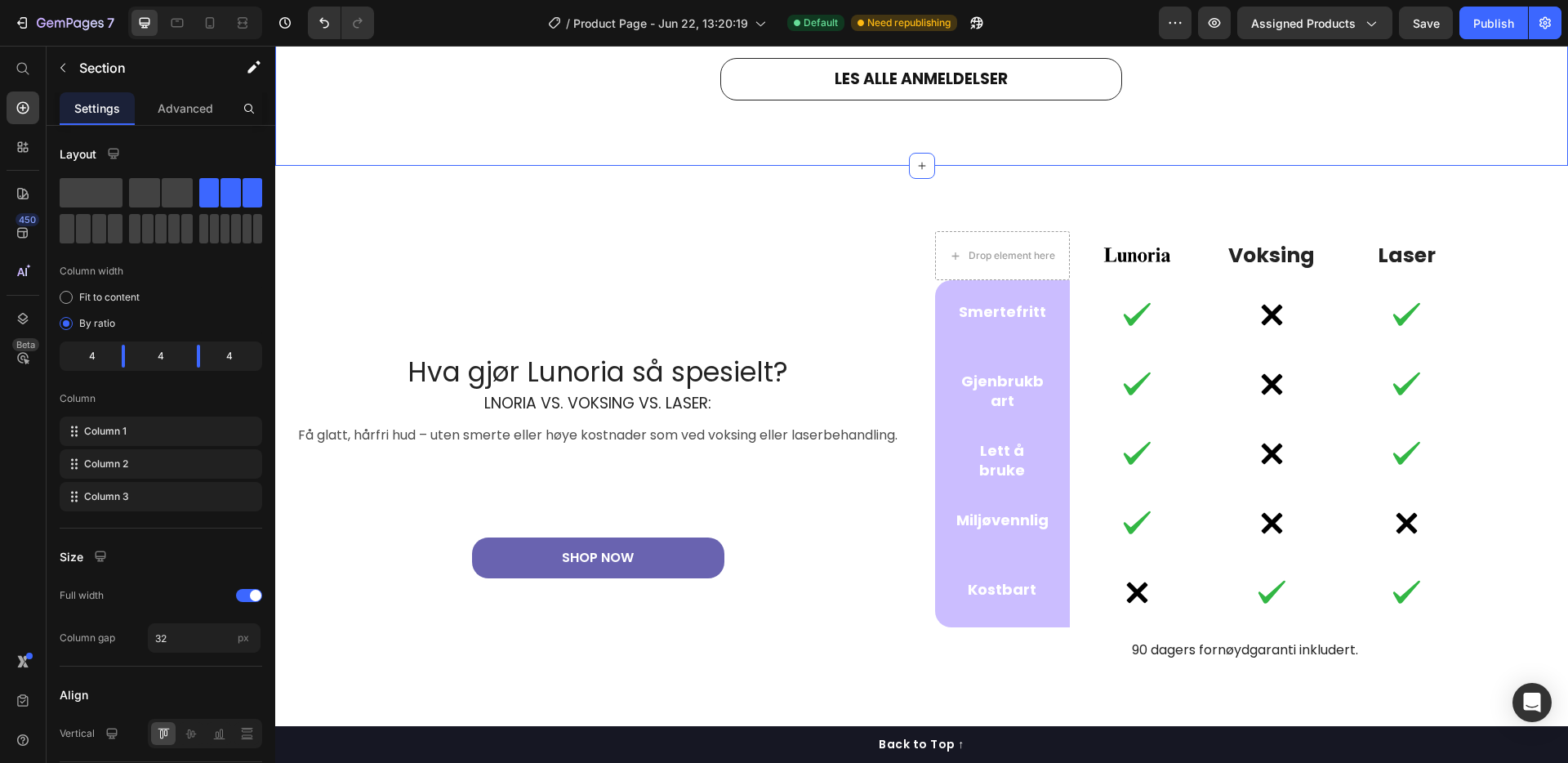 scroll, scrollTop: 2343, scrollLeft: 0, axis: vertical 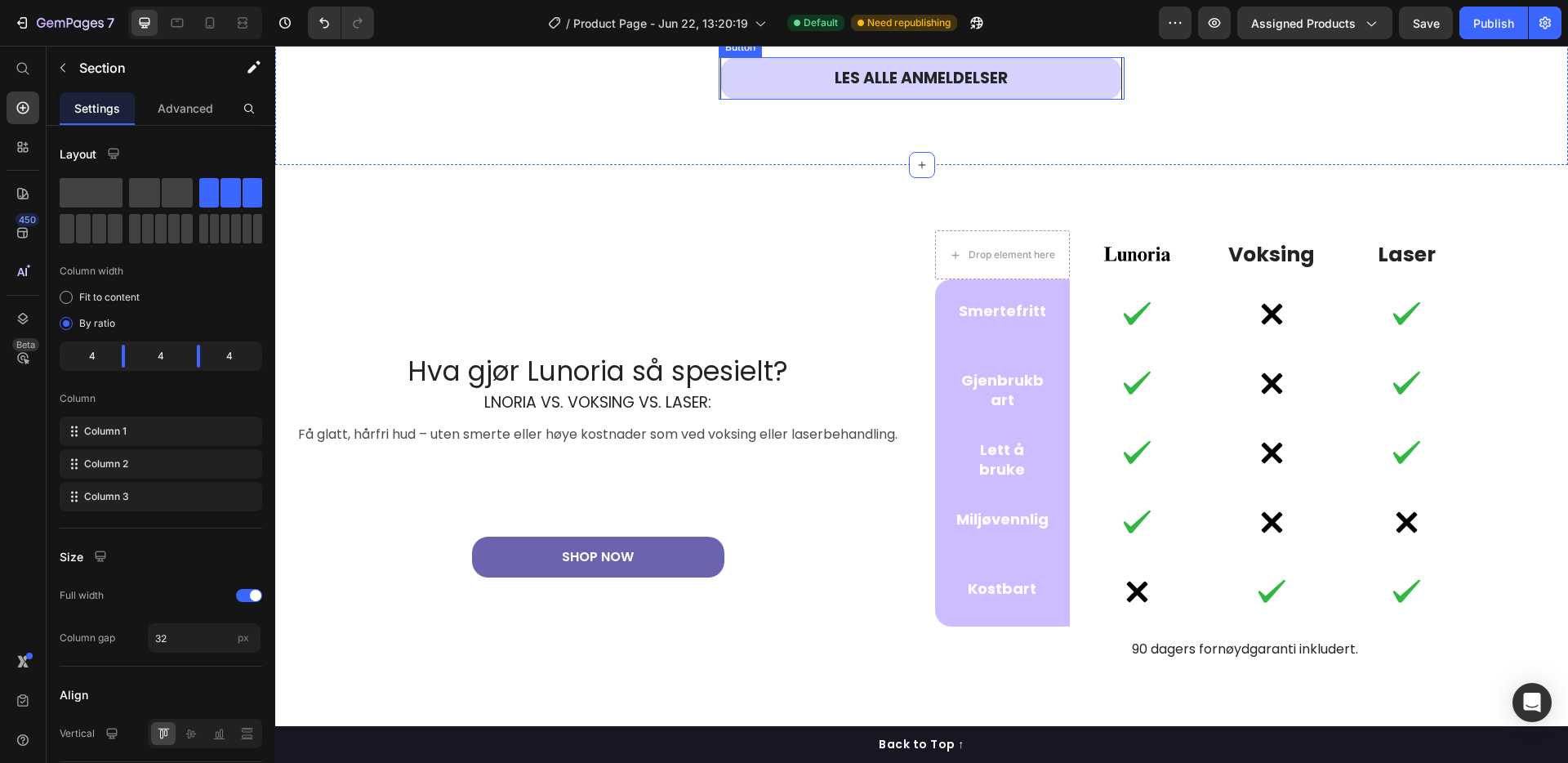 click on "LES ALLE ANMELDELSER" at bounding box center (921, 78) 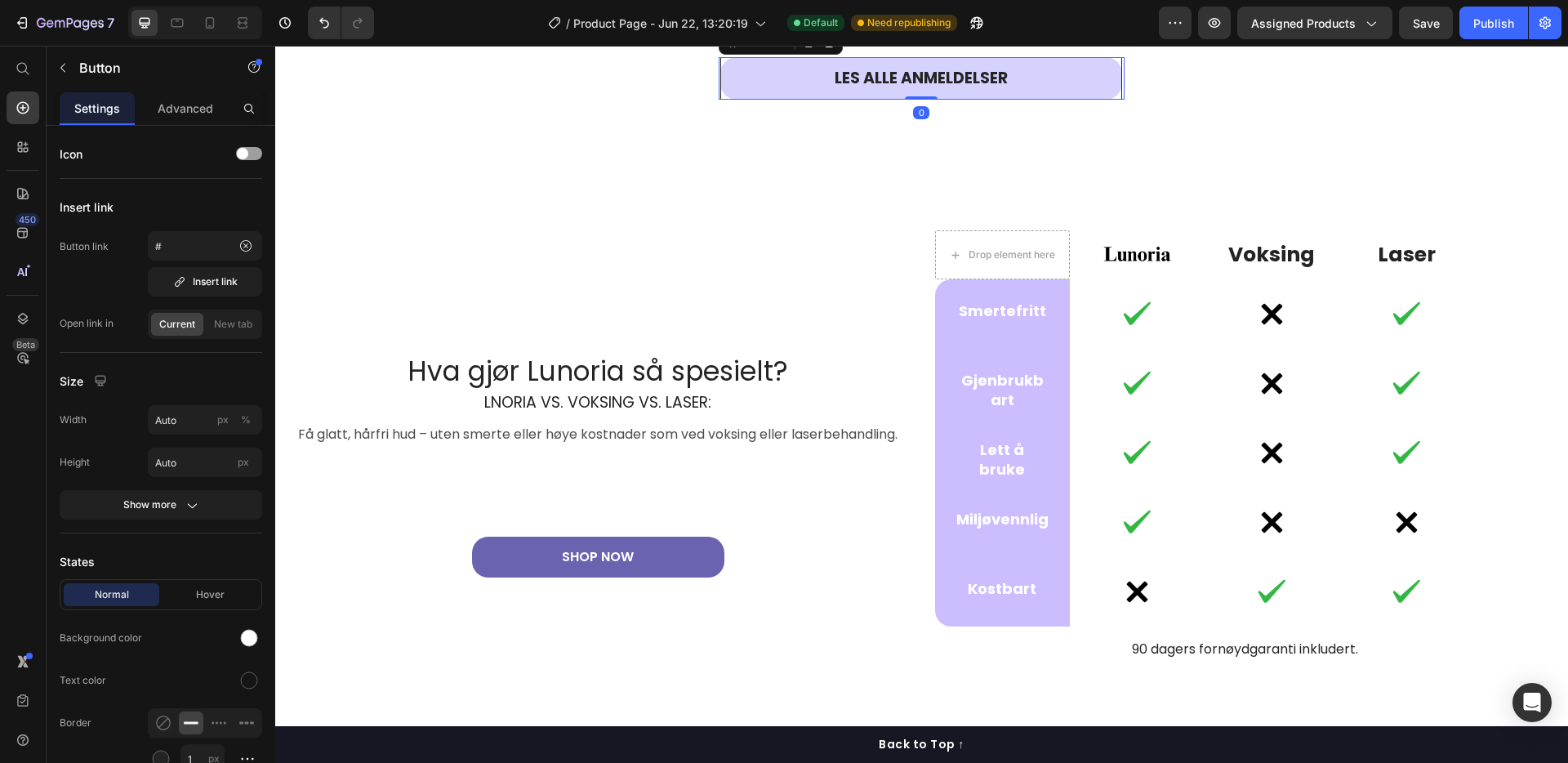 click on "LES ALLE ANMELDELSER" at bounding box center (921, 78) 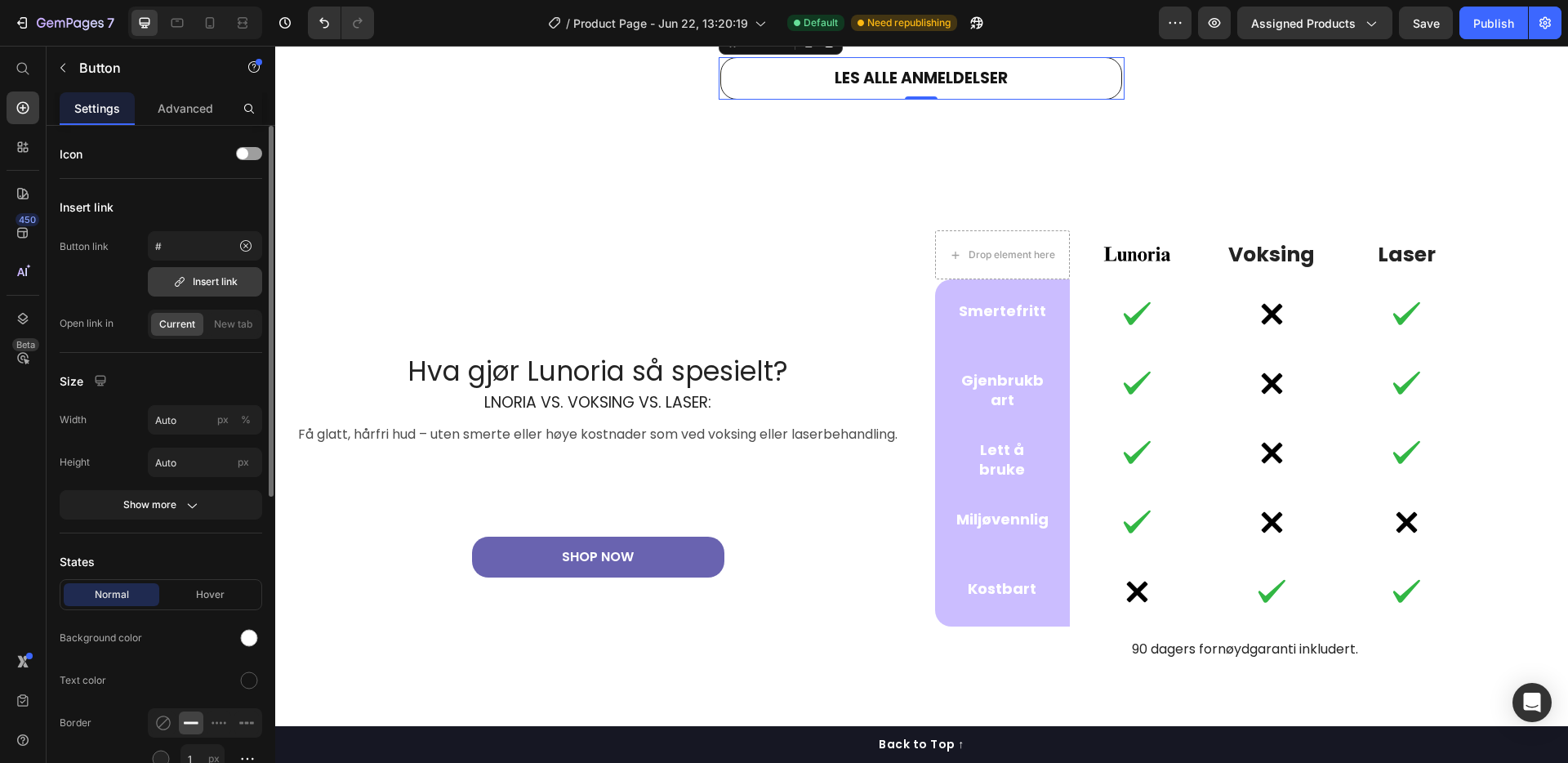 click on "Insert link" at bounding box center (205, 282) 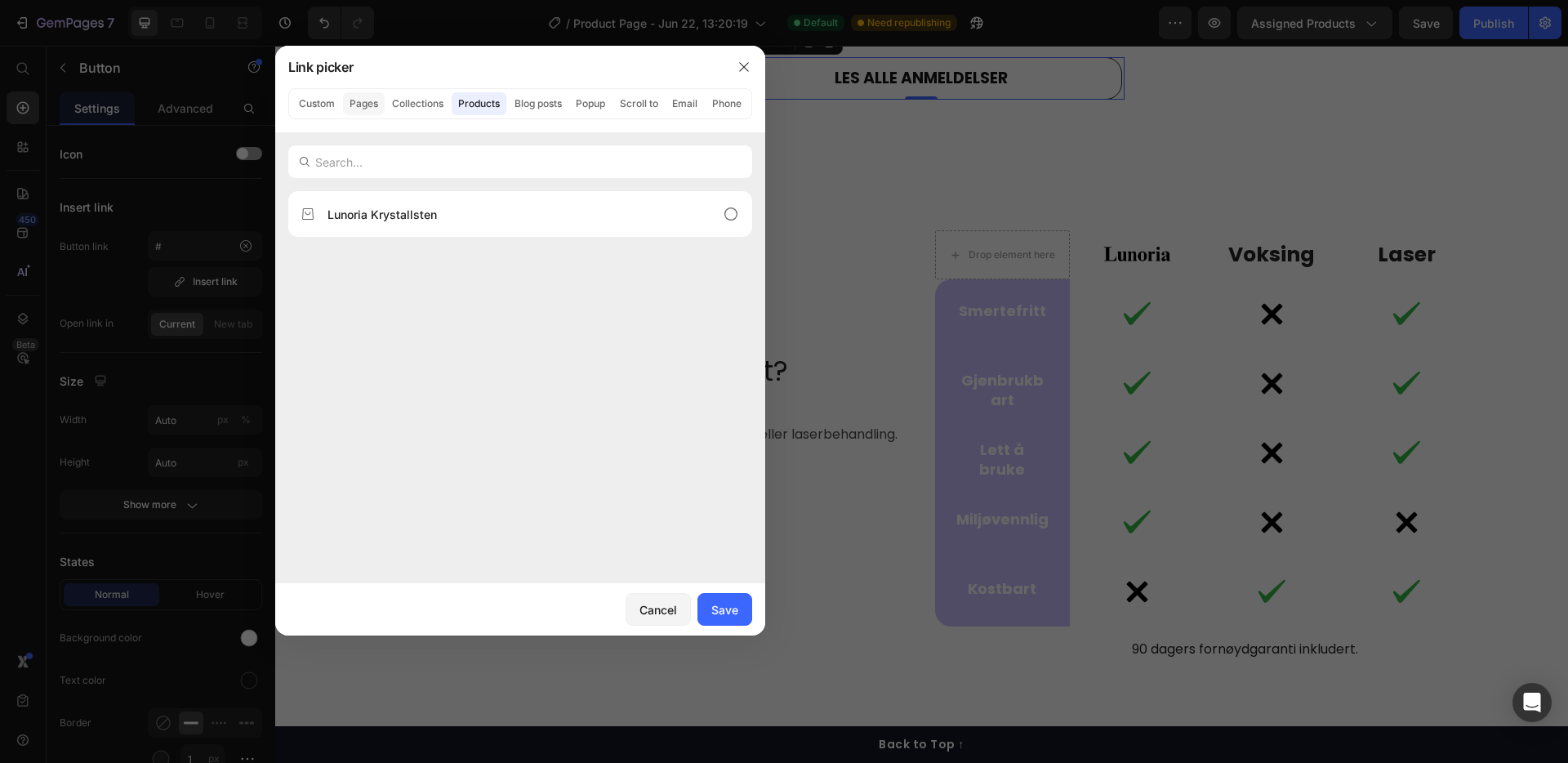 click on "Pages" 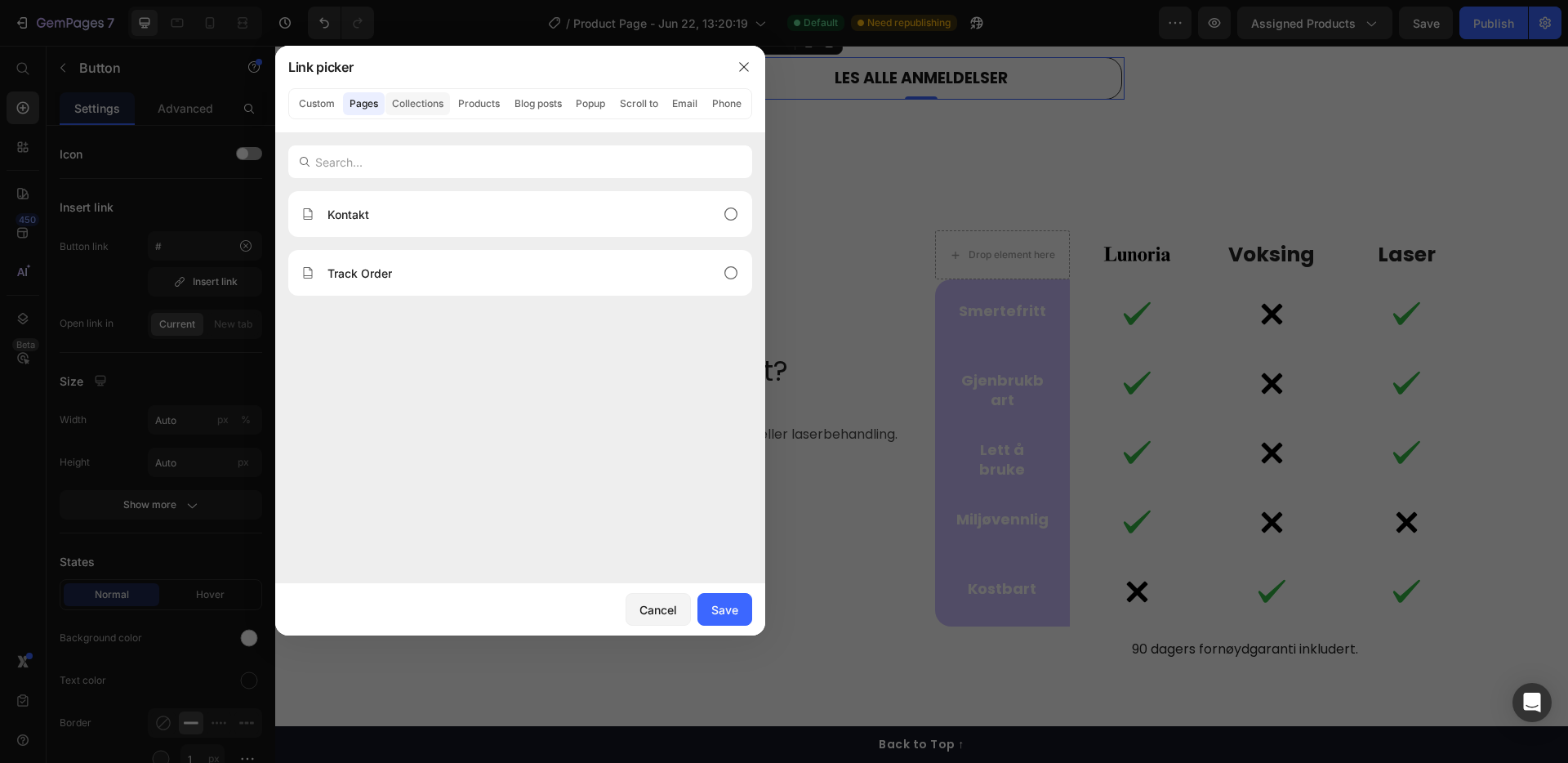 click on "Collections" 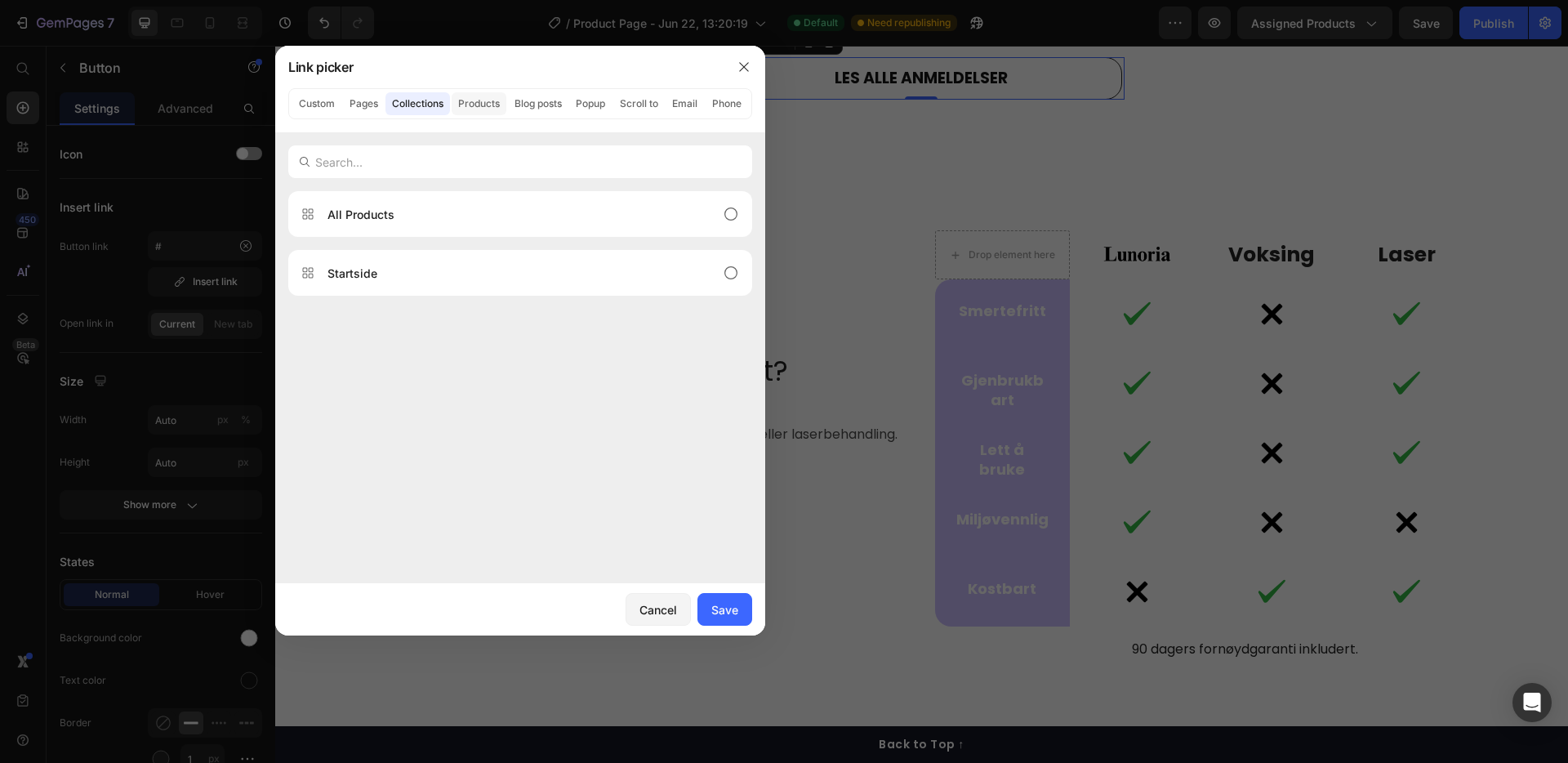 click on "Products" 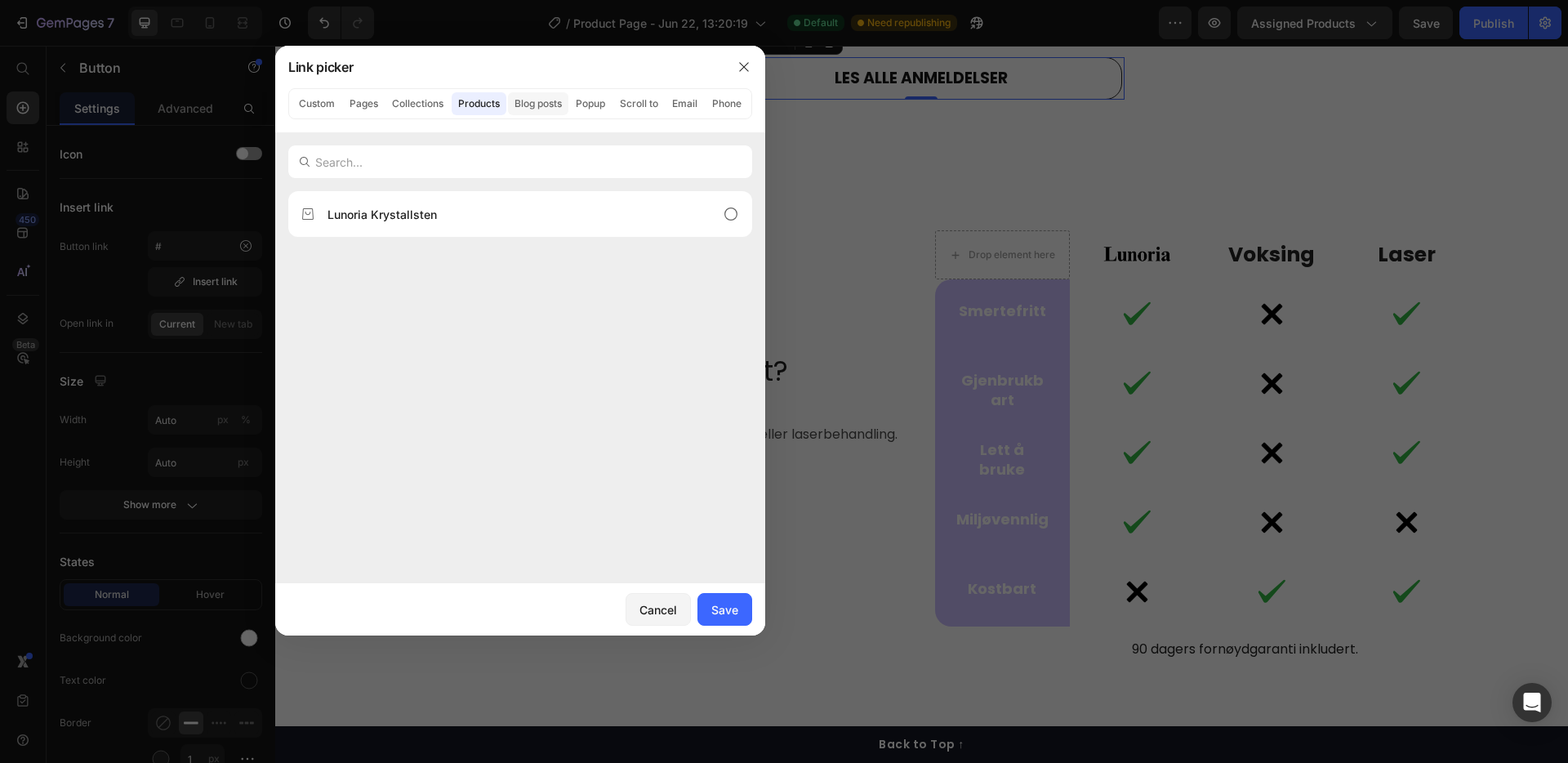 click on "Blog posts" 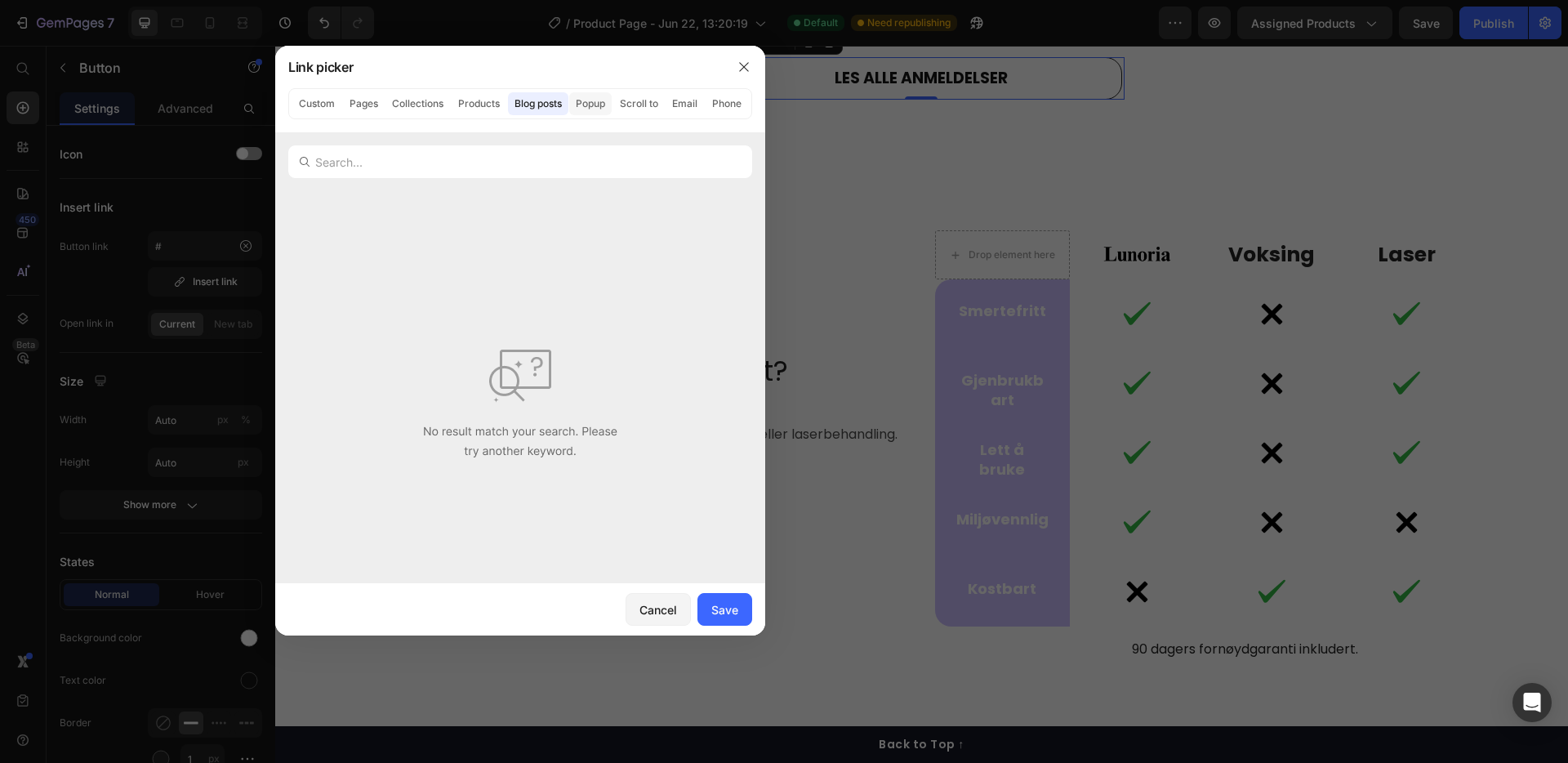 click on "Popup" 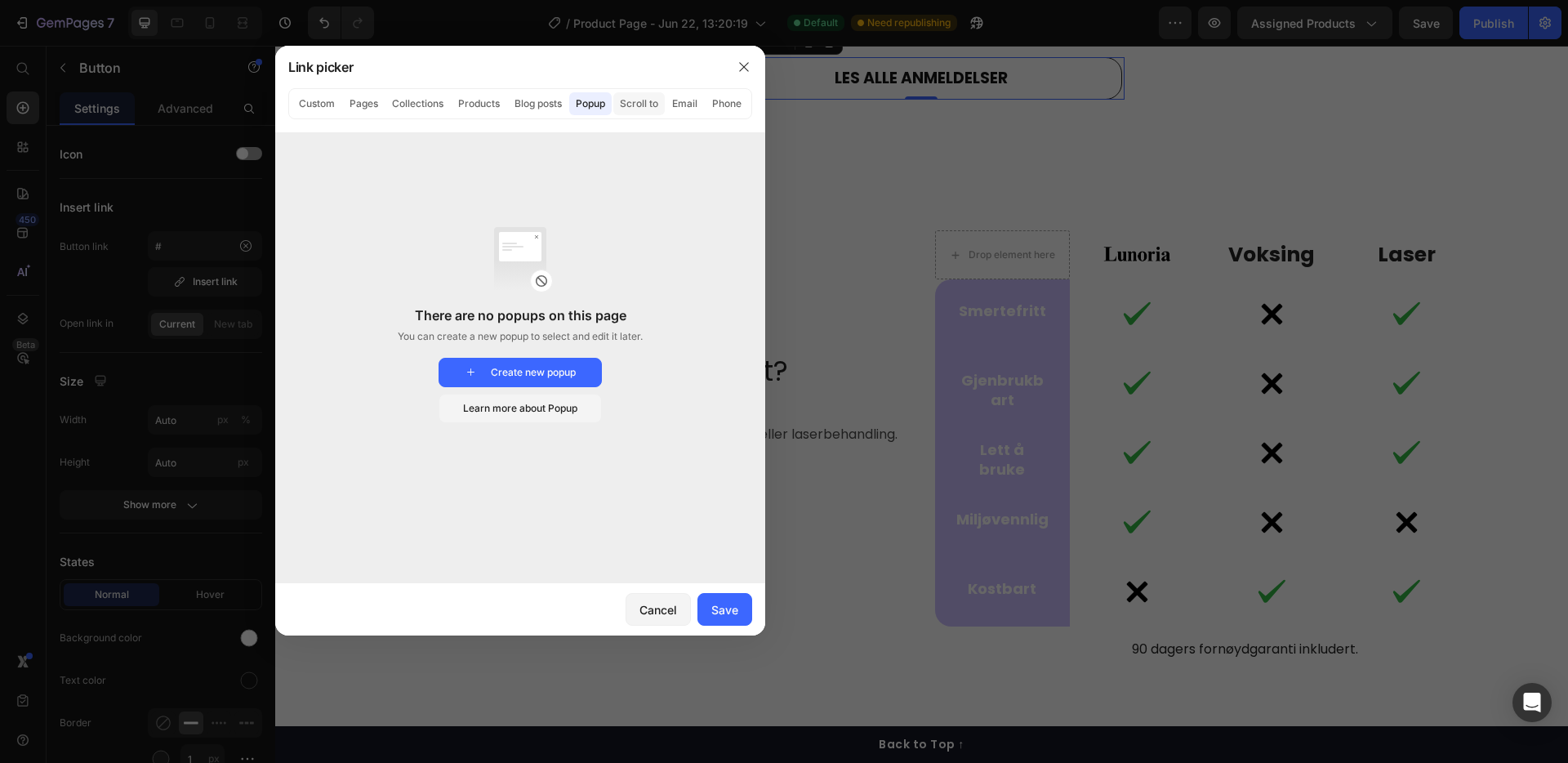 click on "Scroll to" 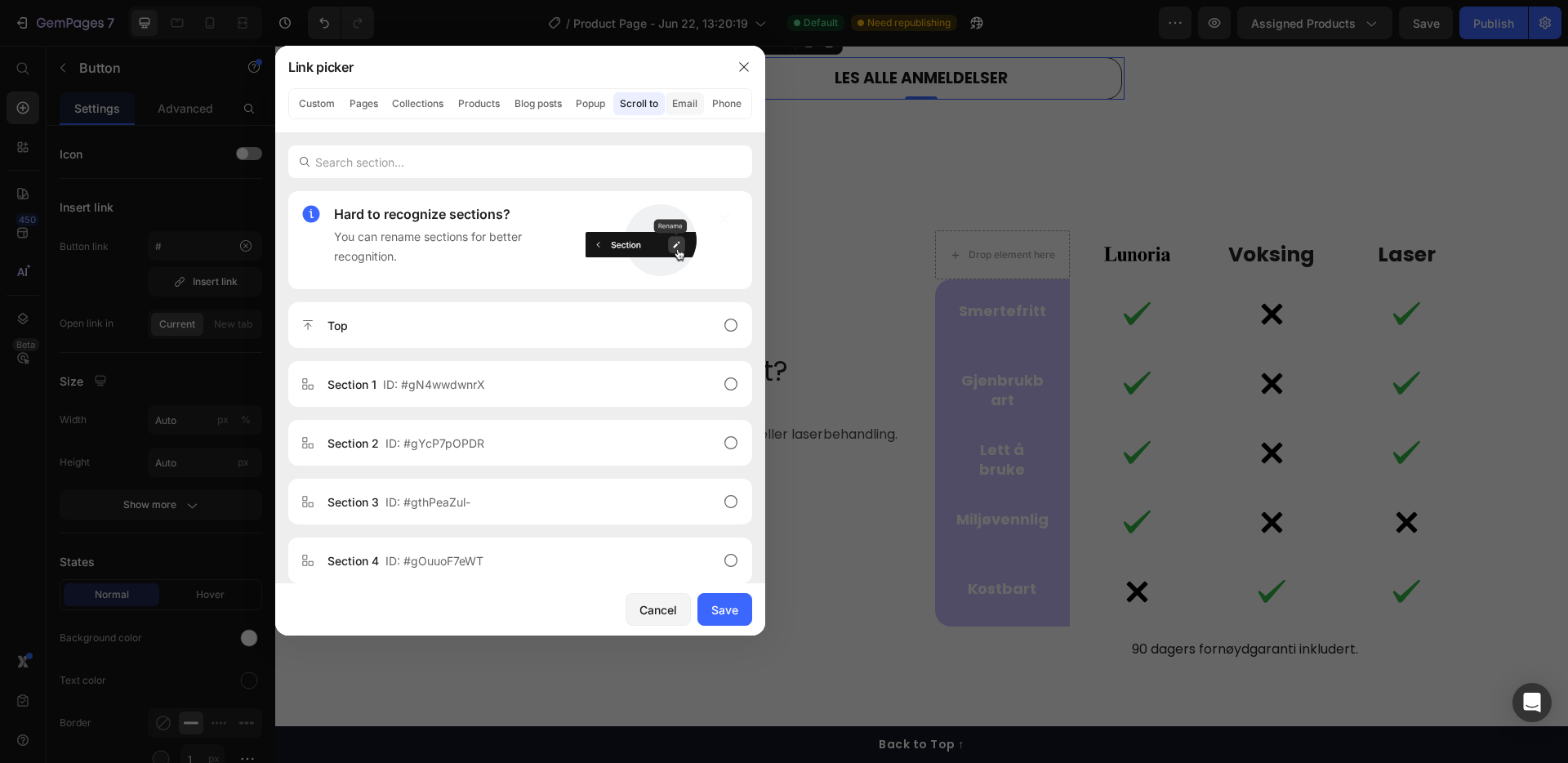 click on "Email" 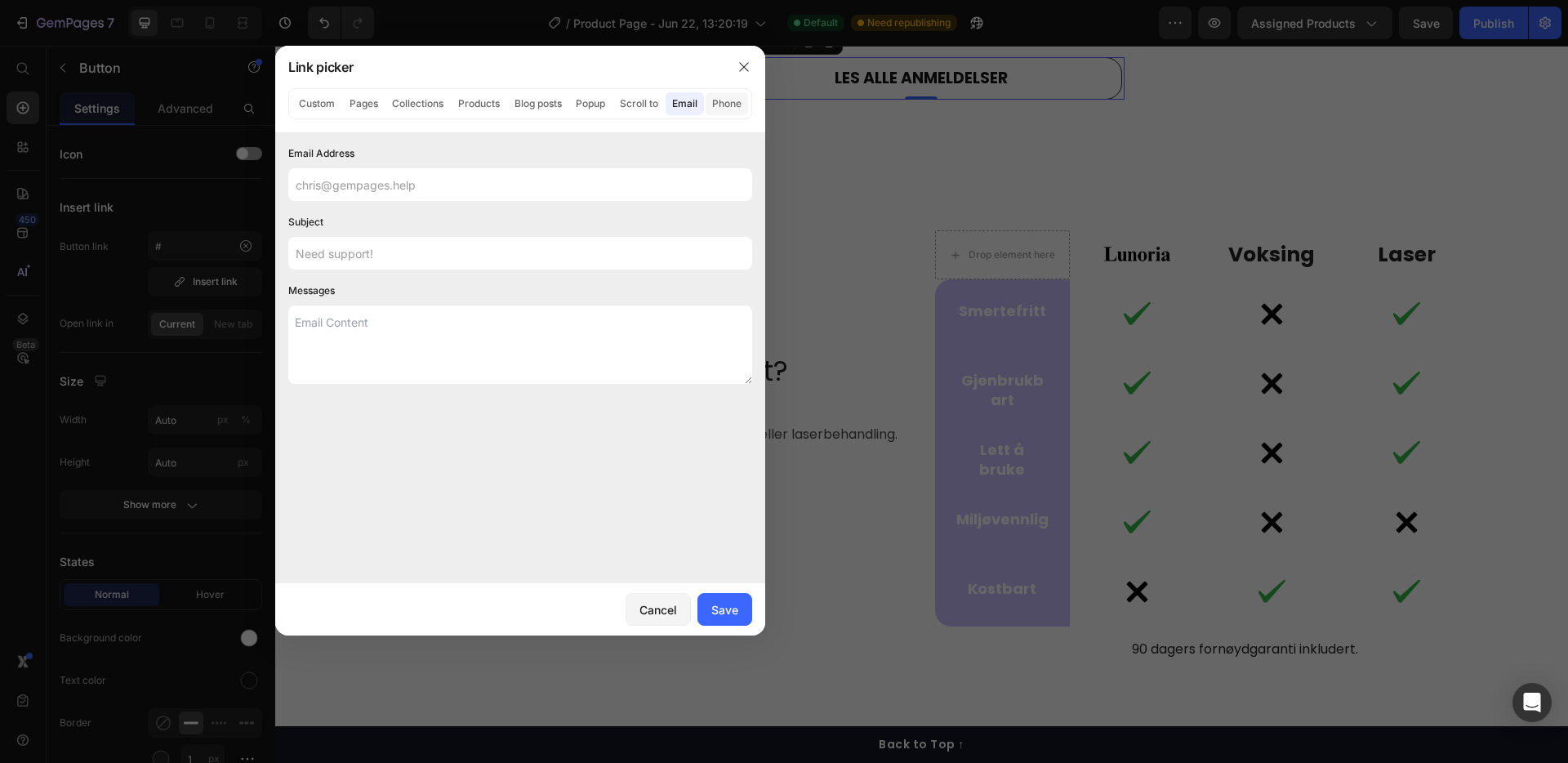 click on "Phone" 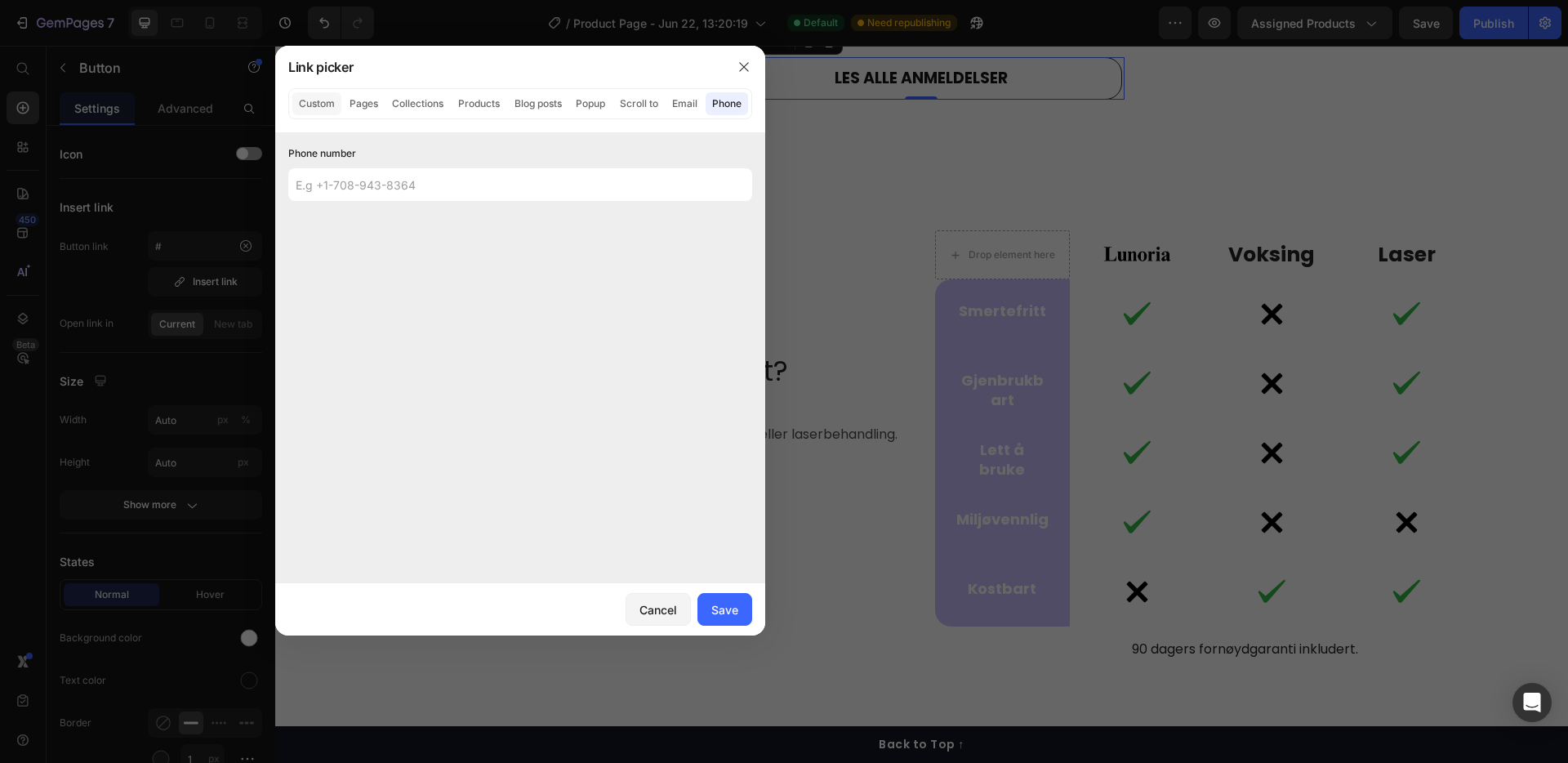 click on "Custom" 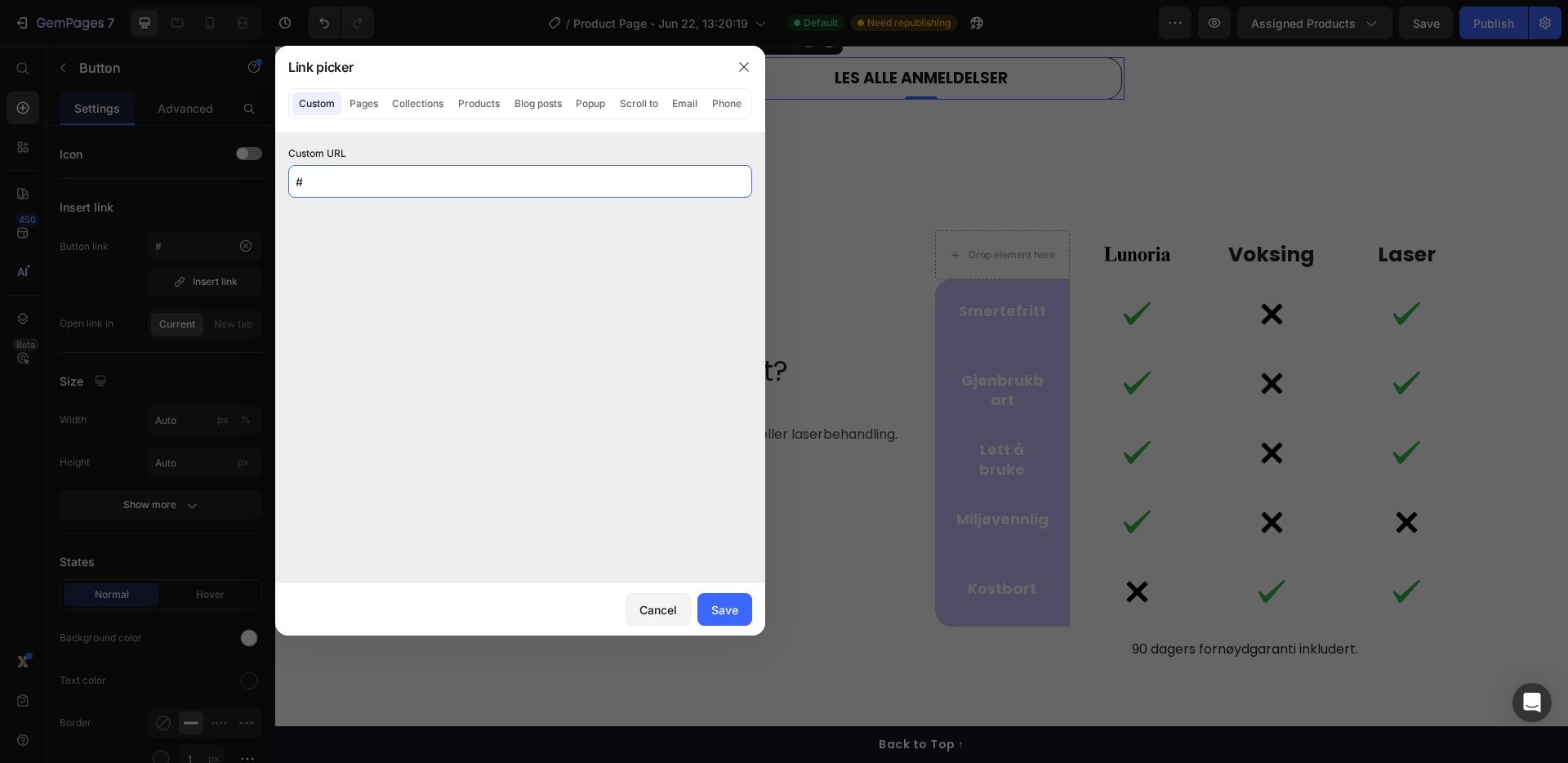 click on "#" 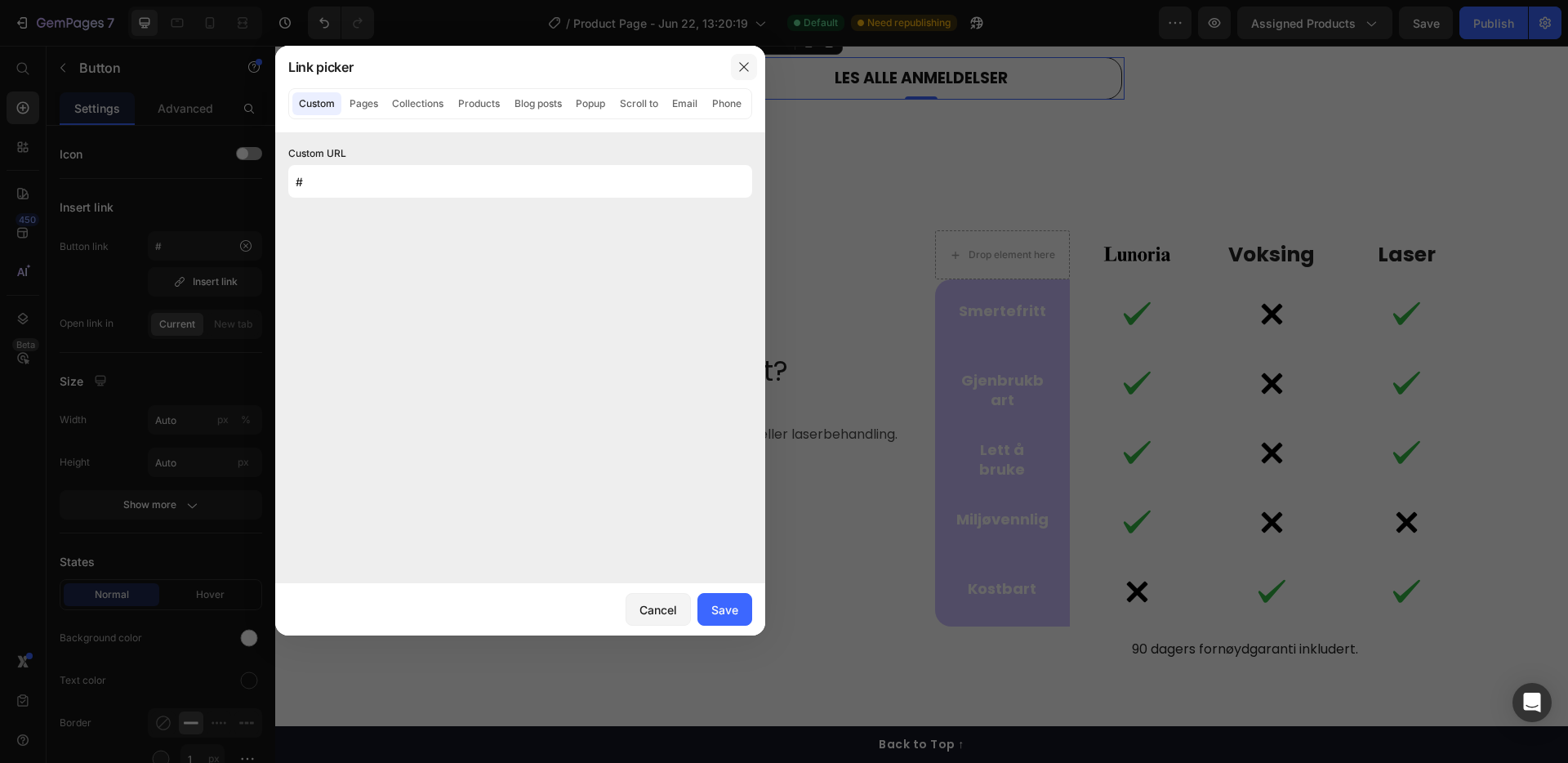 click 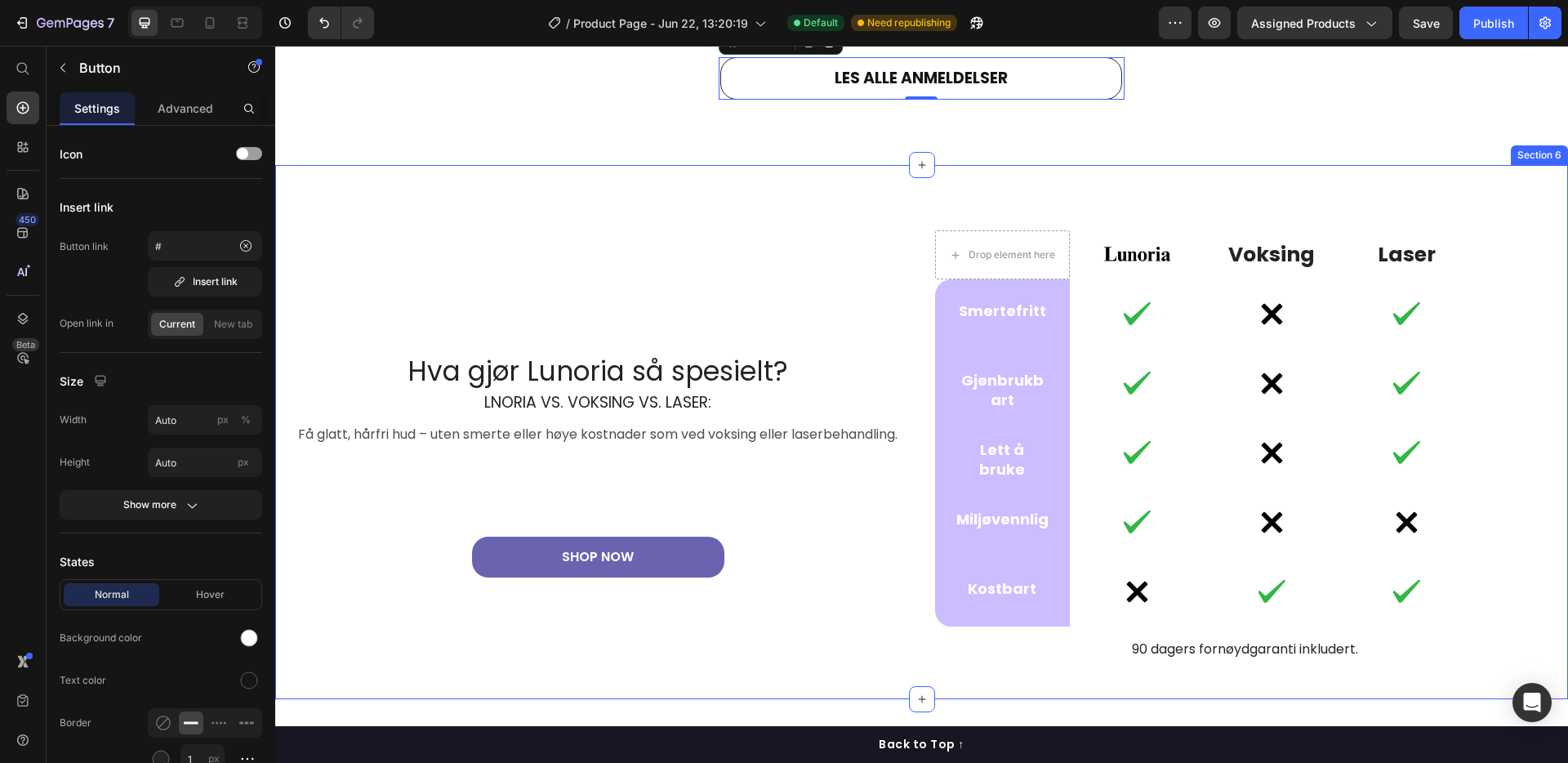 click on "Drop element here Image Voksing Text Block Laser Text Block Row Smertefritt Text Block Row Icon Row      Icon Icon Row Gjenbrukbart Text Block Row Icon Row      Icon Icon Row Lett å bruke Text Block Row Icon Row      Icon Icon Row Miljøvennlig Text Block Row Icon Row      Icon      Icon Row Kostbart Text Block Row      Icon Row Icon Icon Row Row
Image Voksing Text Block Laser Text Block Row Smerte-fritt Text Block Row Icon Row      Icon Icon Row Gjenbr-ukbart Text Block Row Icon Row      Icon Icon Row Lett å bruke Text Block Row Icon Row      Icon Icon Row Miljøve-nnlig Text Block Row Icon Row      Icon      Icon Row Kostbart Text Block Row      Icon Row Icon Icon Row Row SHOP NOW Button 90 dagers fornøydgaranti inkludert. Text Block Hva gjør Lunoria så spesielt? Heading Hva gjør Lunoria så spesielt? Heading Lunoria vs. voksing vs. laser: Text Block Lnoria vs. voksing vs. laser: Text Block Text Block Text Block SHOP NOW Button Section 6" at bounding box center [921, 432] 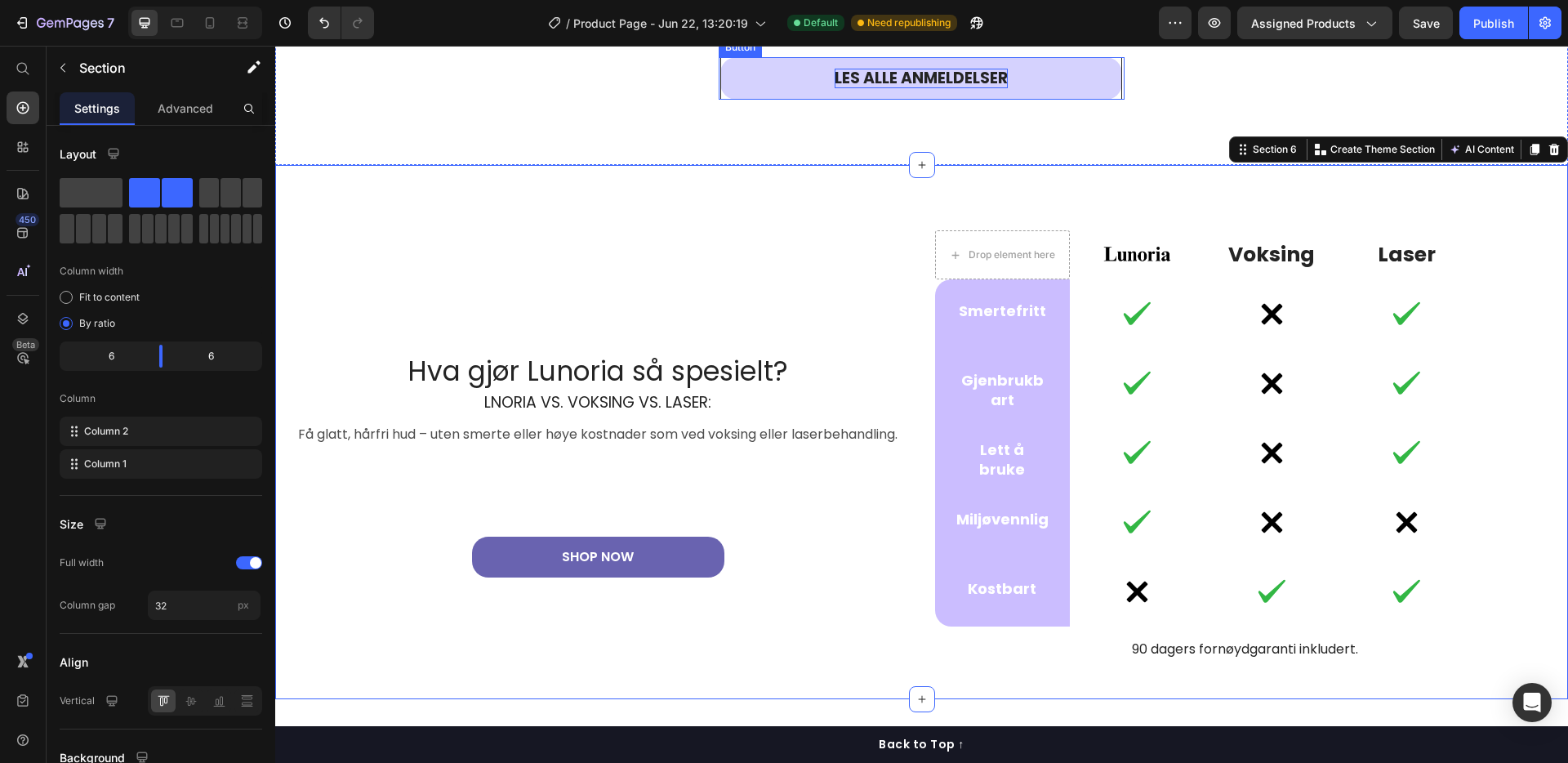 click on "LES ALLE ANMELDELSER" at bounding box center (921, 78) 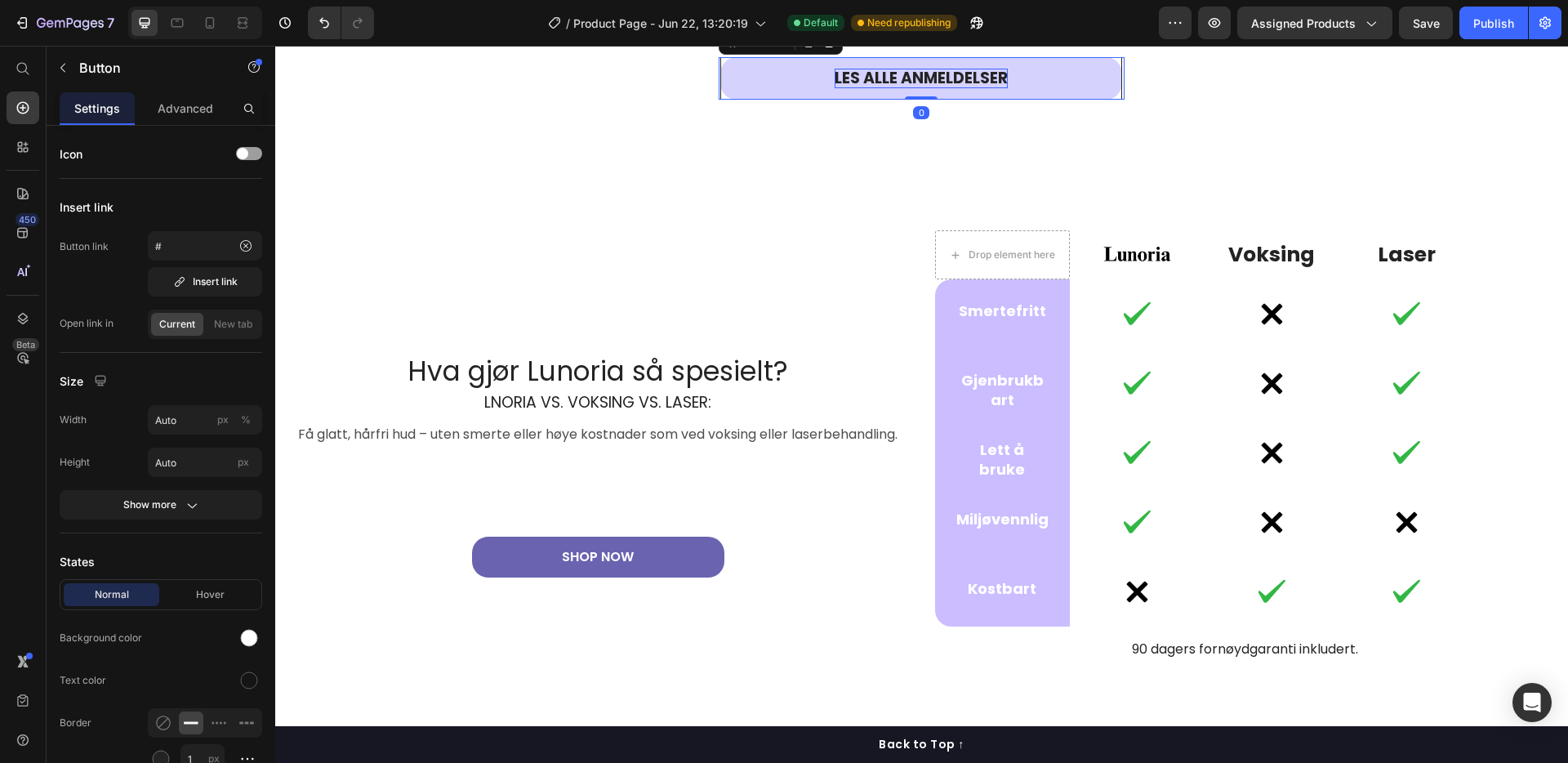 click on "LES ALLE ANMELDELSER" at bounding box center (921, 78) 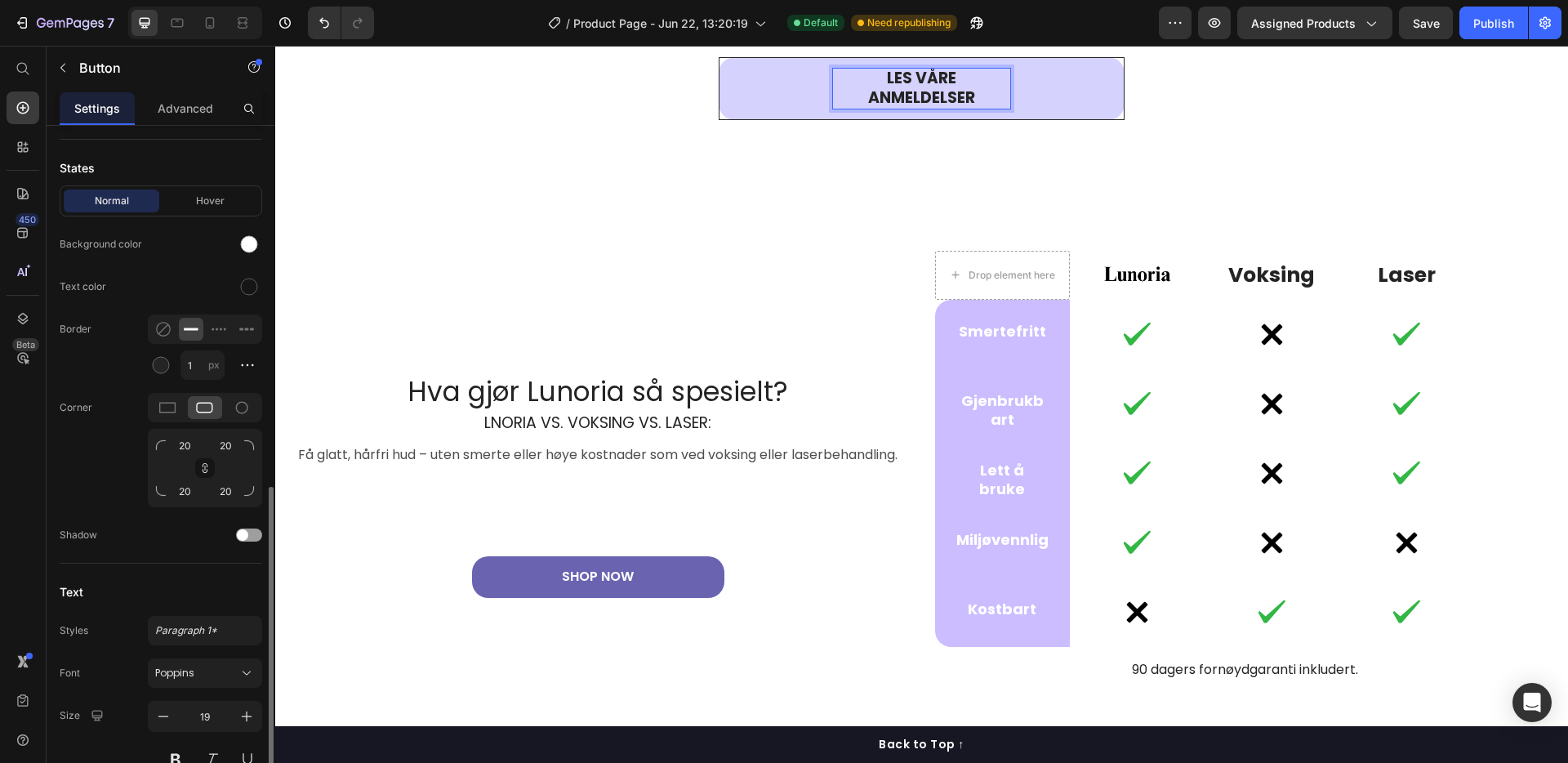 scroll, scrollTop: 499, scrollLeft: 0, axis: vertical 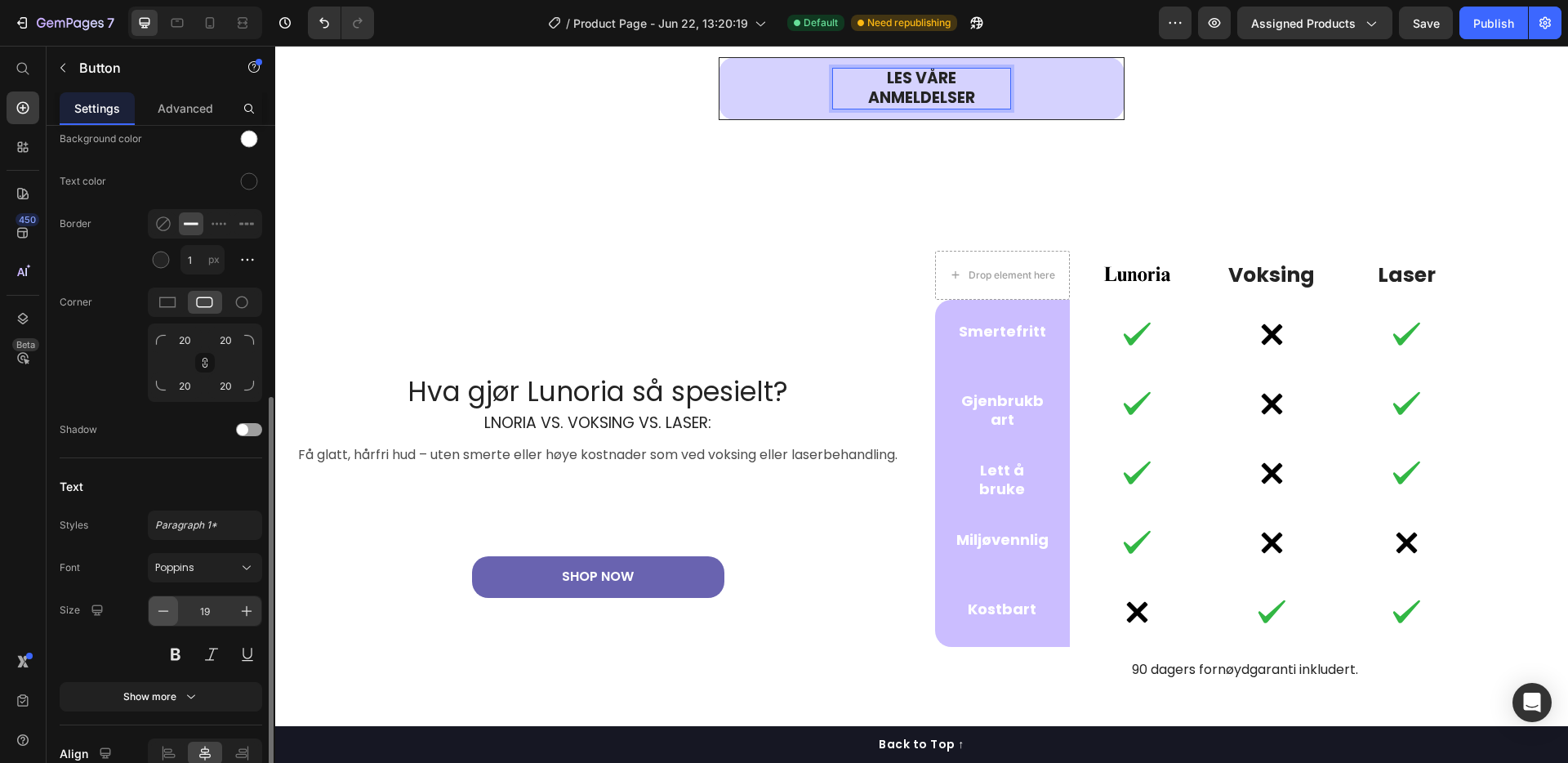 click 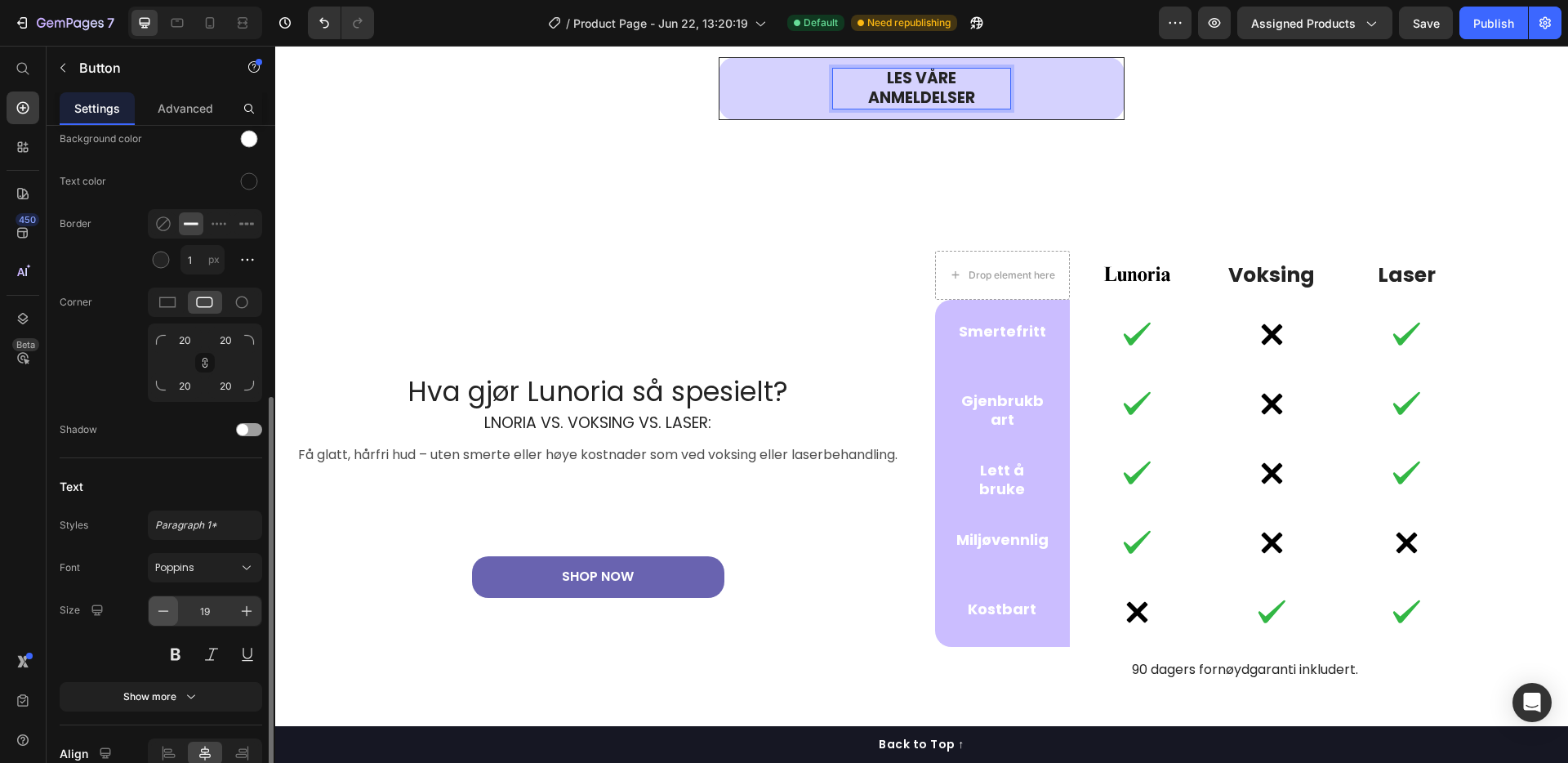 type on "18" 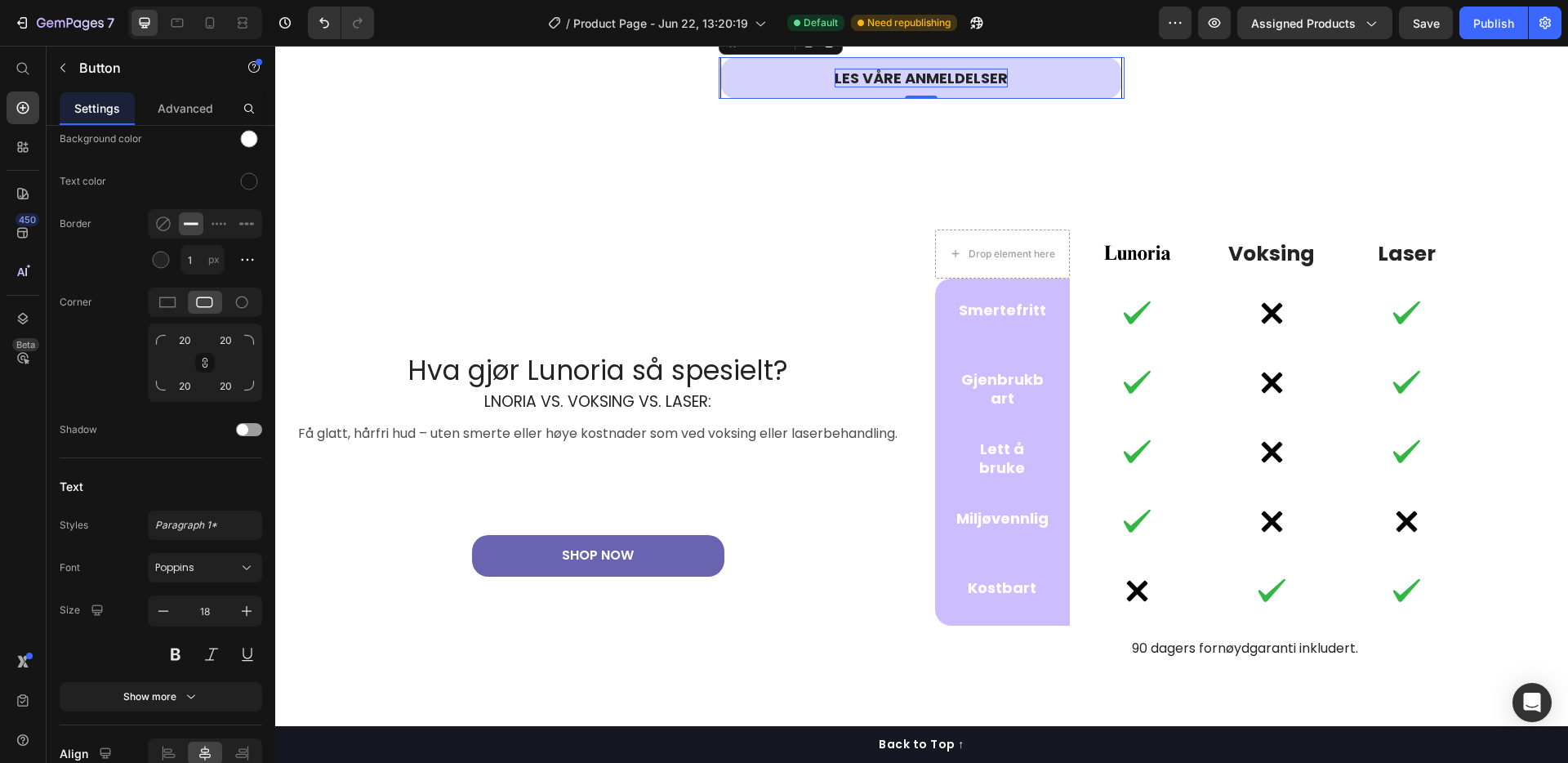 click on "` Before Text block Row Row Image Row Row                Icon                Icon                Icon                Icon
Icon Icon List Hoz "Anbefales!" Heading "Jeg er helt målløs. Inngrodde hår og hudirritasjon har plaget meg i årevis, men Lunoria har virkelig gjort en forskjell. Huden min har aldri sett bedre ut!" Text block [FIRST] [LAST] / Verifisert kunde Text block Row ` Carousel Row ` Before Text block Row Row Image Row Row                Icon                Icon                Icon                Icon
Icon Icon List Hoz "Endelig noe som funker!" Heading "Jeg har slitt med jordbærhud i årevis, og verken barbering eller voksing hjalp. Lunoria har gjort en skikkelig forskjell – huden min er glatt, og jeg føler meg så mye tryggere på meg selv!" Text block [FIRST] [LAST] / Verifisert kunde Text block Row ` Carousel LES VÅRE ANMELDELSER Button   0 ` Before Text block Row Row Image Row Row                Icon                Icon                Icon                Icon Icon `" at bounding box center [921, -78] 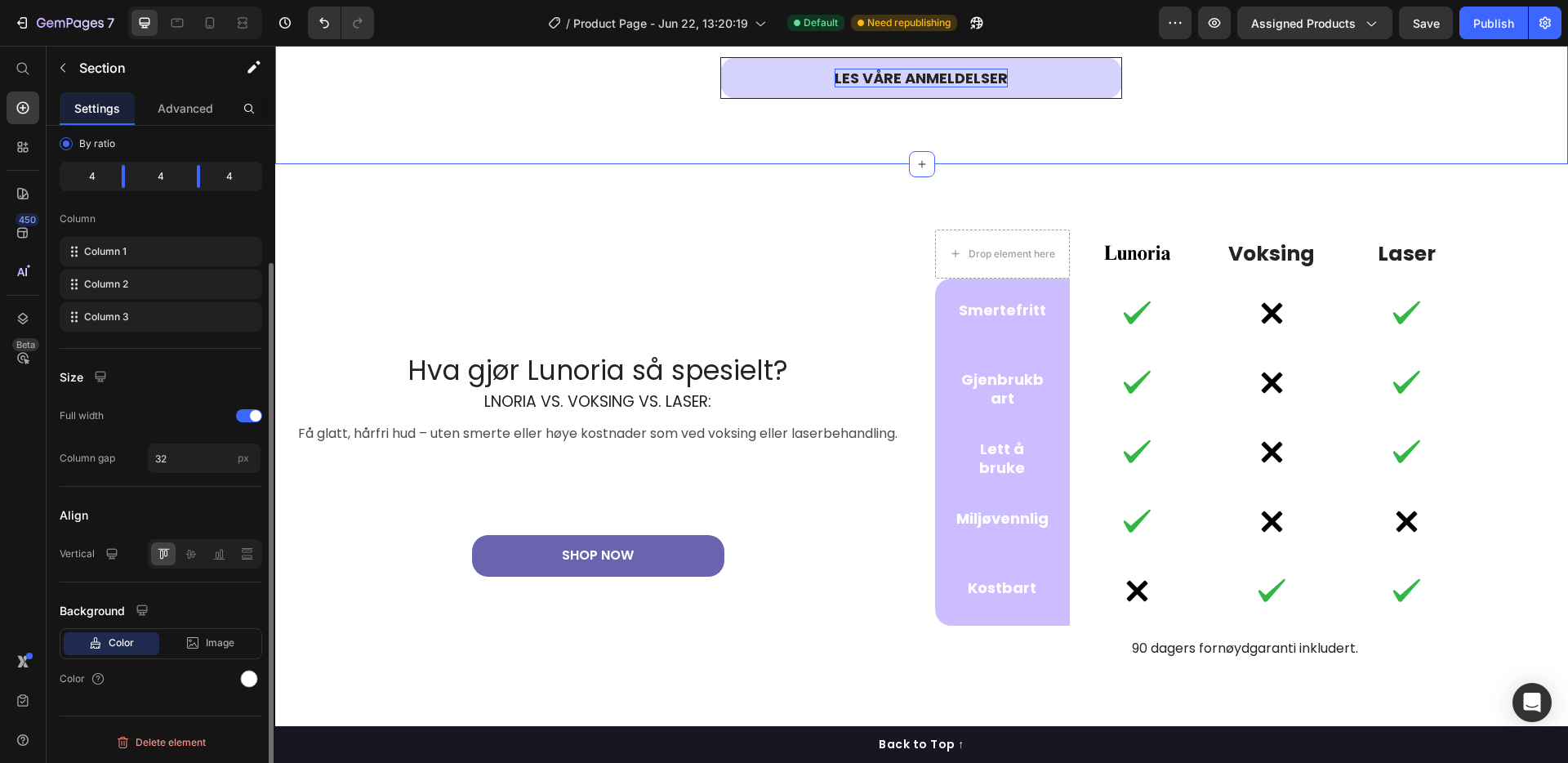 scroll, scrollTop: 0, scrollLeft: 0, axis: both 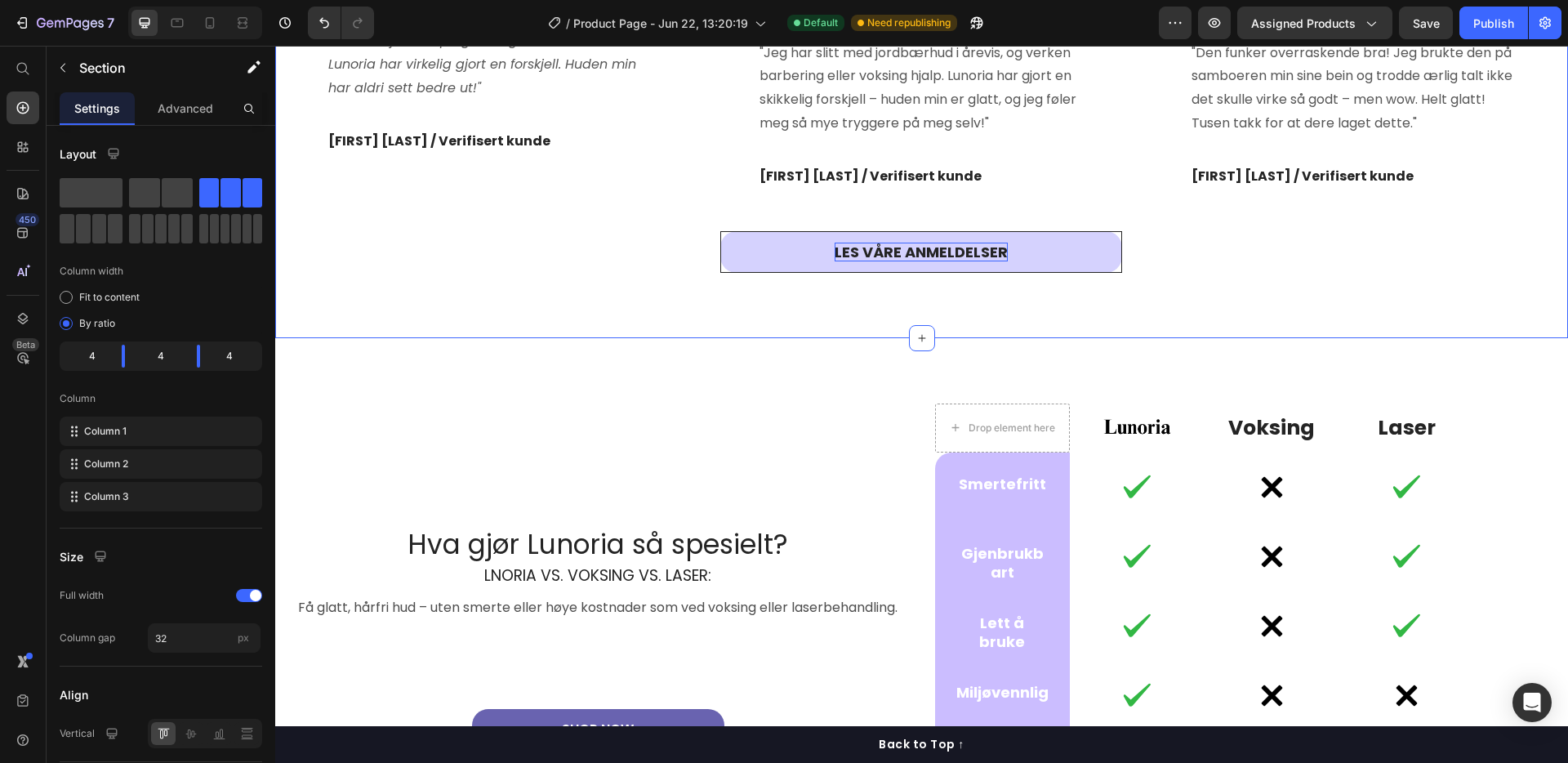 click on "ID: #gthPeaZul-
` Before Text block Row Row Image Row Row                Icon                Icon                Icon                Icon
Icon Icon List Hoz "Anbefales!" Heading "Jeg er helt målløs. Inngrodde hår og hudirritasjon har plaget meg i årevis, men Lunoria har virkelig gjort en forskjell. Huden min har aldri sett bedre ut!" Text block [FIRST] [LAST] / Verifisert kunde Text block Row ` Carousel Row" at bounding box center [490, 96] 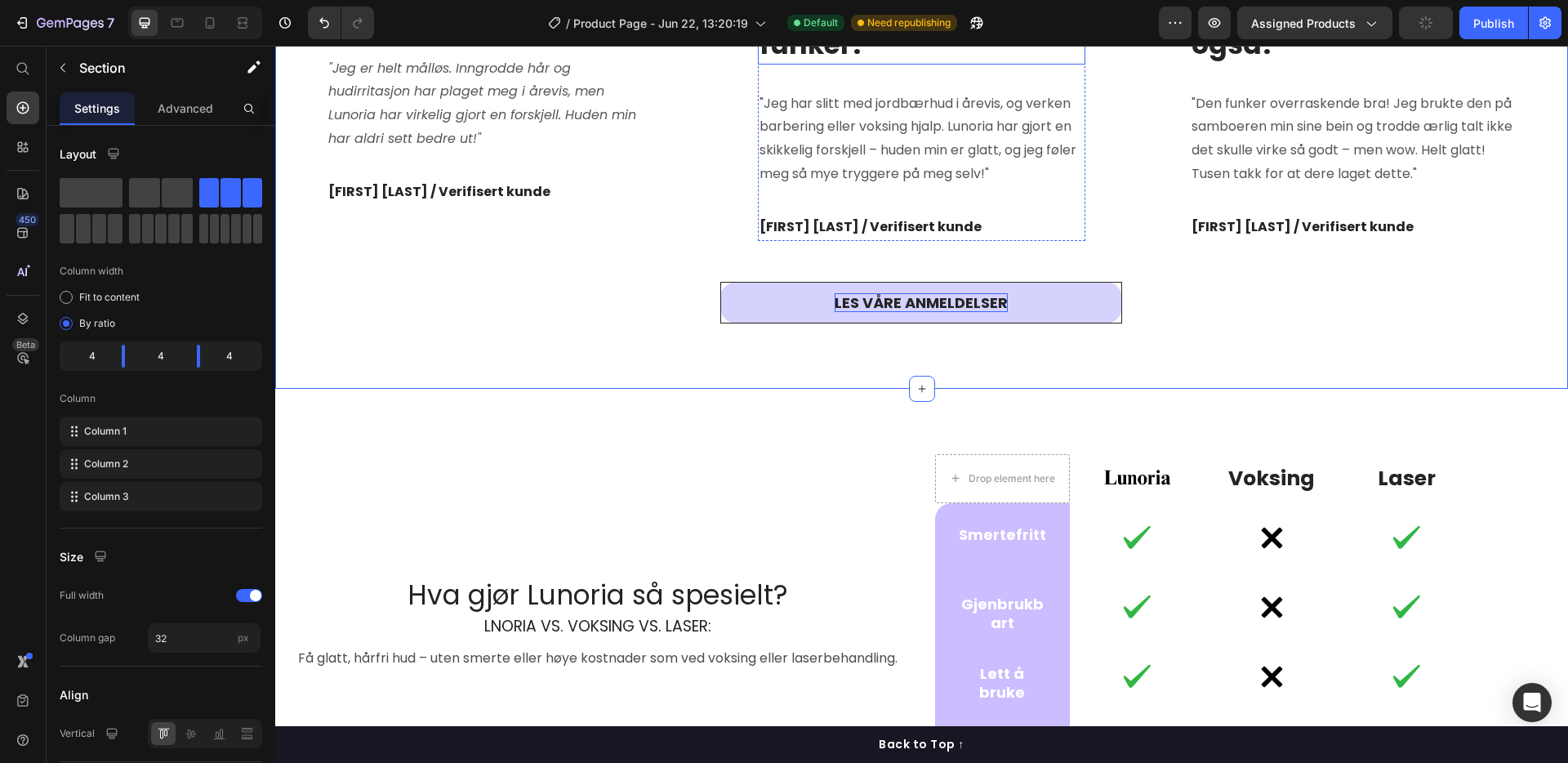 scroll, scrollTop: 1812, scrollLeft: 0, axis: vertical 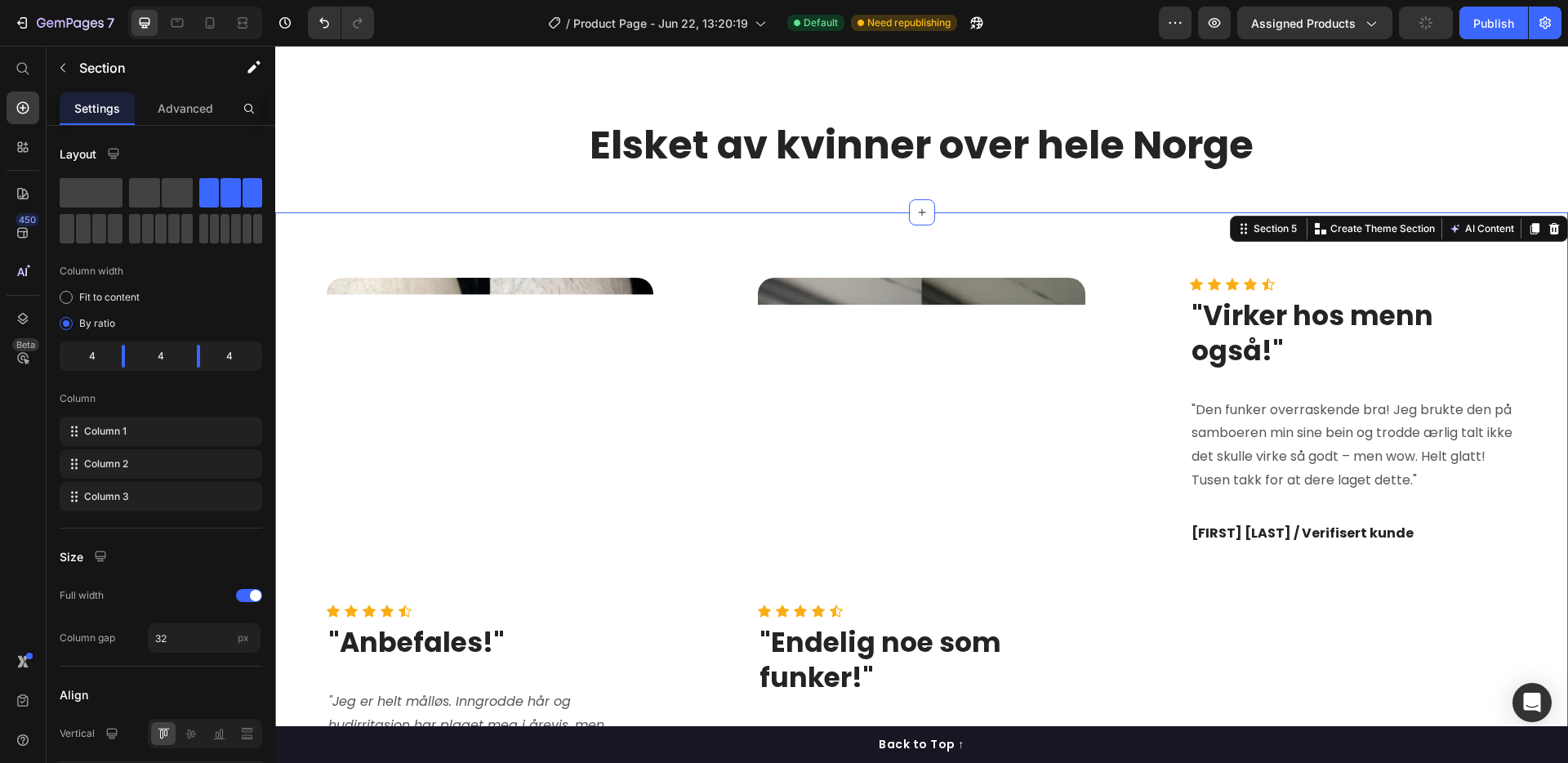 click on "` Before Text block Row Row Image Row Row                Icon                Icon                Icon                Icon
Icon Icon List Hoz "Anbefales!" Heading "Jeg er helt målløs. Inngrodde hår og hudirritasjon har plaget meg i årevis, men Lunoria har virkelig gjort en forskjell. Huden min har aldri sett bedre ut!" Text block [FIRST] [LAST] / Verifisert kunde Text block Row ` Carousel Row ` Before Text block Row Row Image Row Row                Icon                Icon                Icon                Icon
Icon Icon List Hoz "Endelig noe som funker!" Heading "Jeg har slitt med jordbærhud i årevis, og verken barbering eller voksing hjalp. Lunoria har gjort en skikkelig forskjell – huden min er glatt, og jeg føler meg så mye tryggere på meg selv!" Text block [FIRST] [LAST] / Verifisert kunde Text block Row ` Carousel LES VÅRE ANMELDELSER Button ` Before Text block Row Row Image Row Row                Icon                Icon                Icon                Icon Icon Row `" at bounding box center [921, 618] 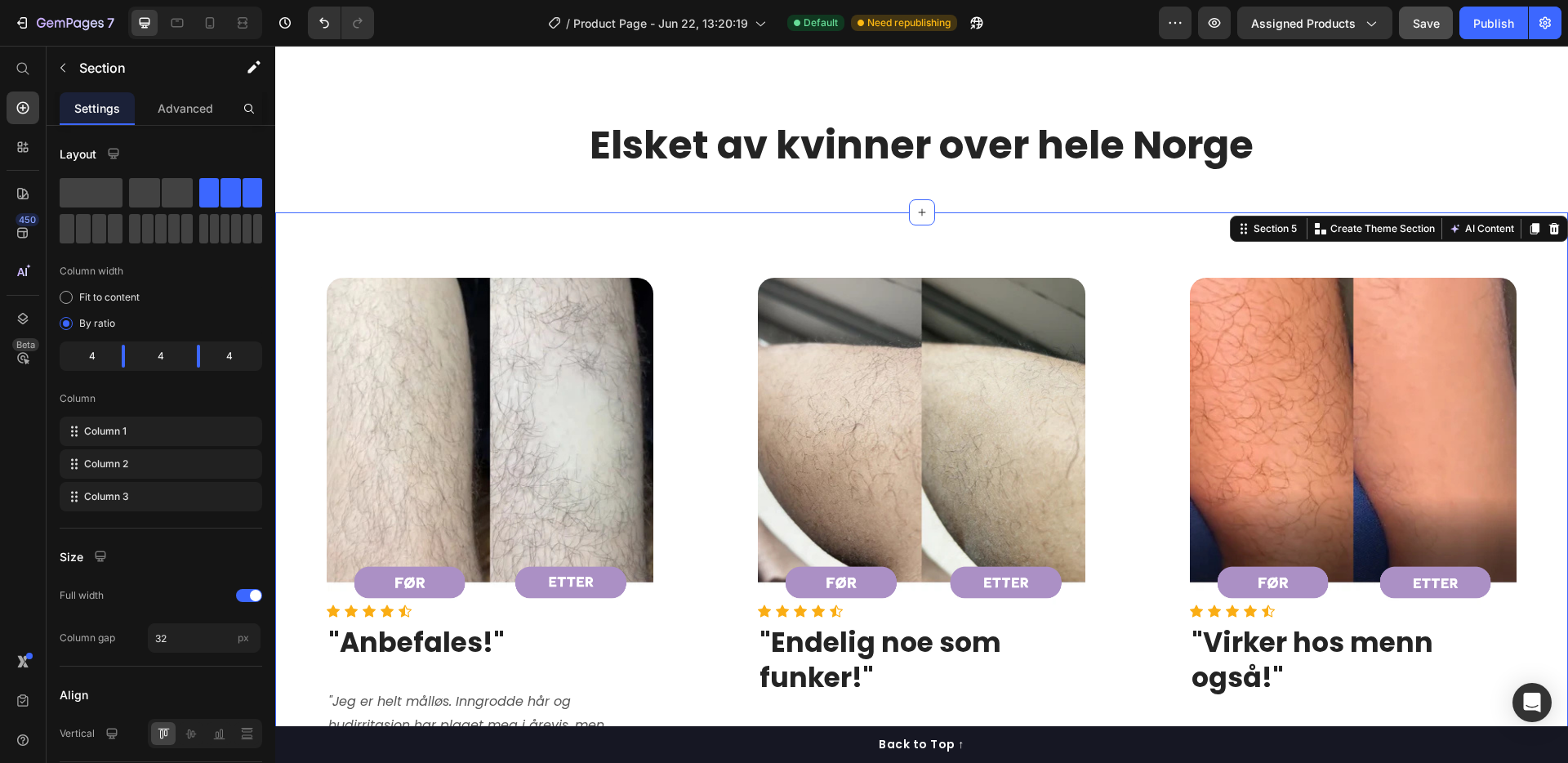 click on "Save" 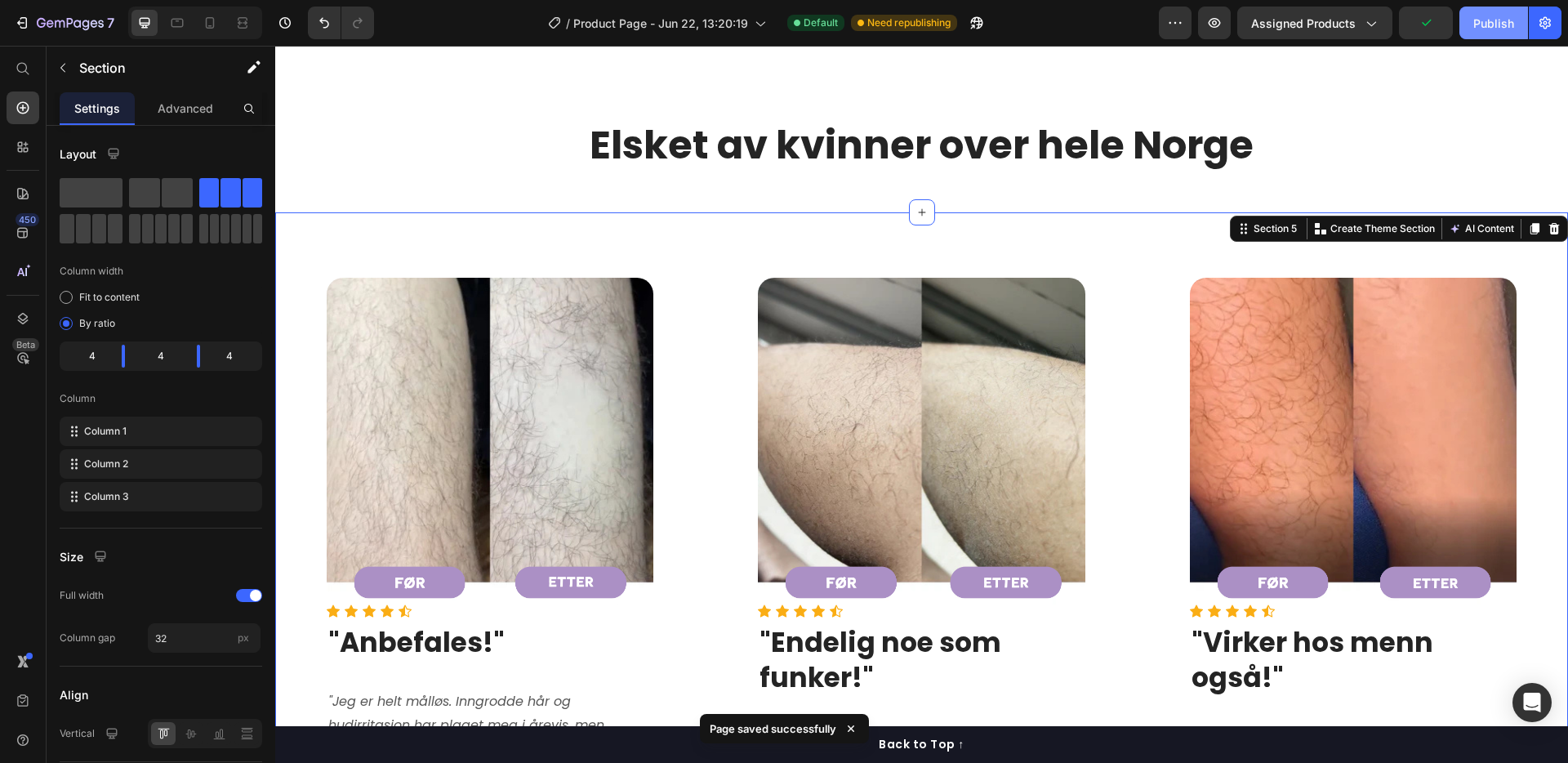 click on "Publish" 